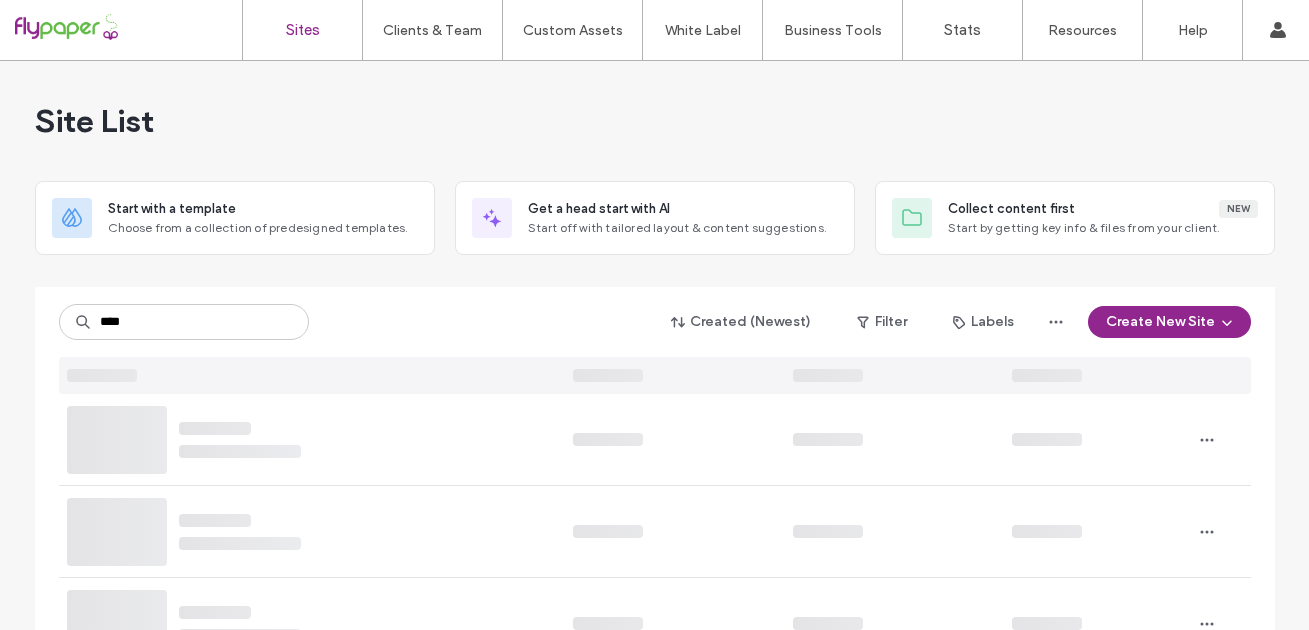 scroll, scrollTop: 0, scrollLeft: 0, axis: both 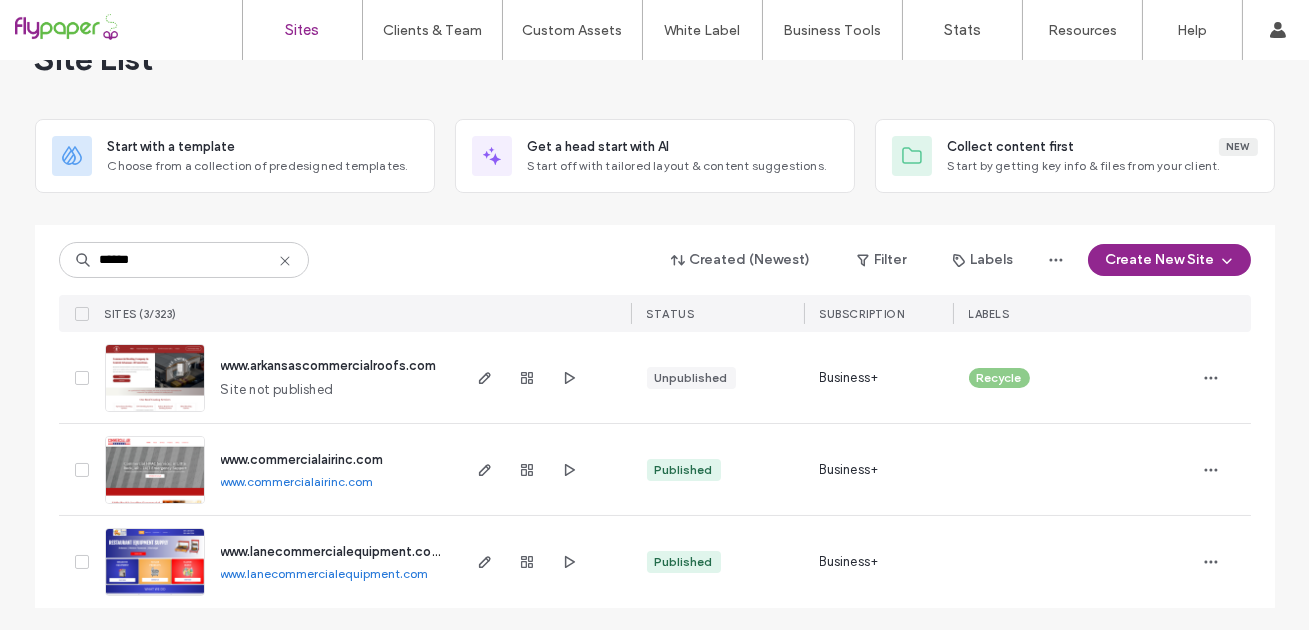 type on "******" 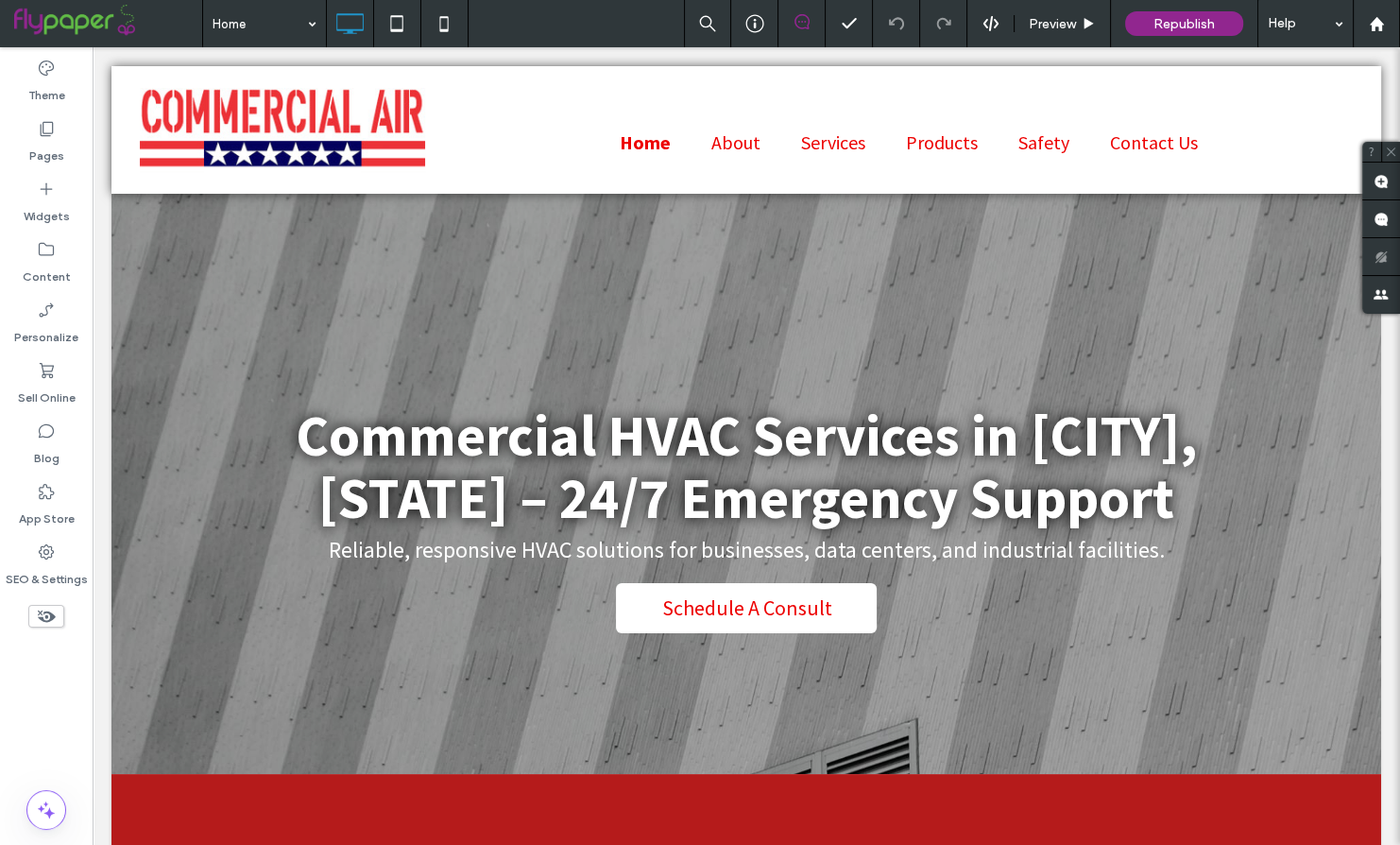 scroll, scrollTop: 0, scrollLeft: 0, axis: both 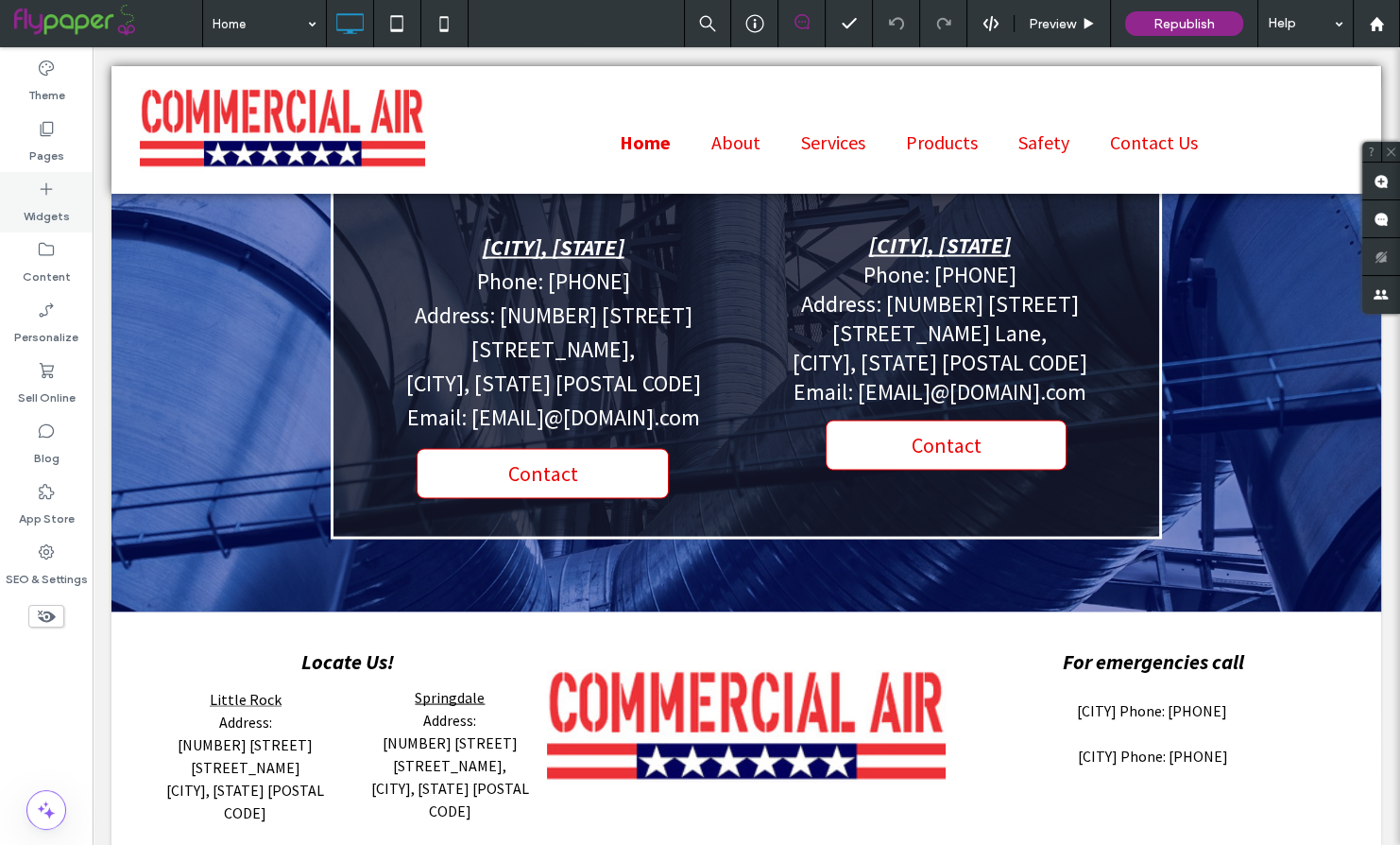 click on "Widgets" at bounding box center [46, 202] 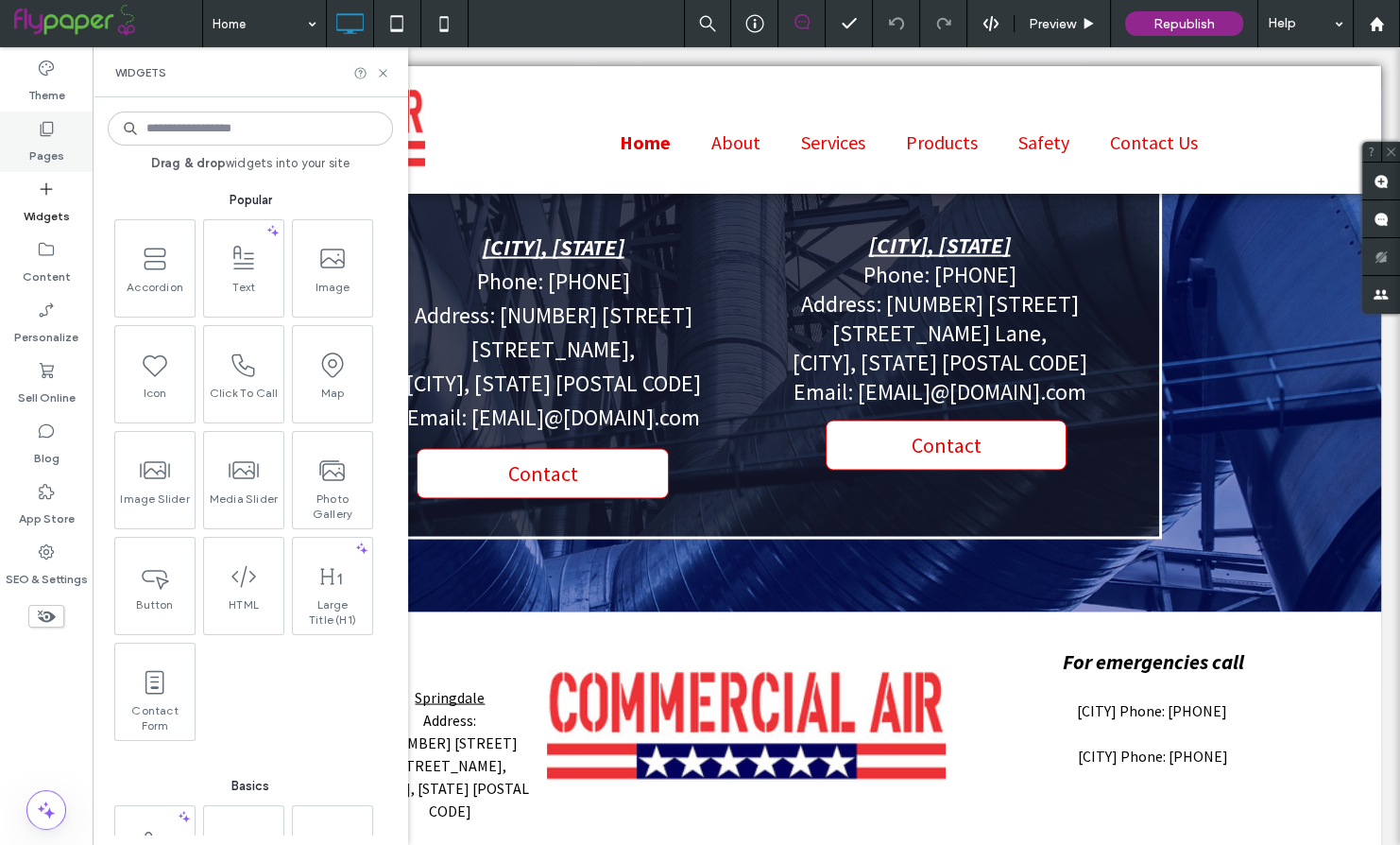 click on "Pages" at bounding box center (46, 151) 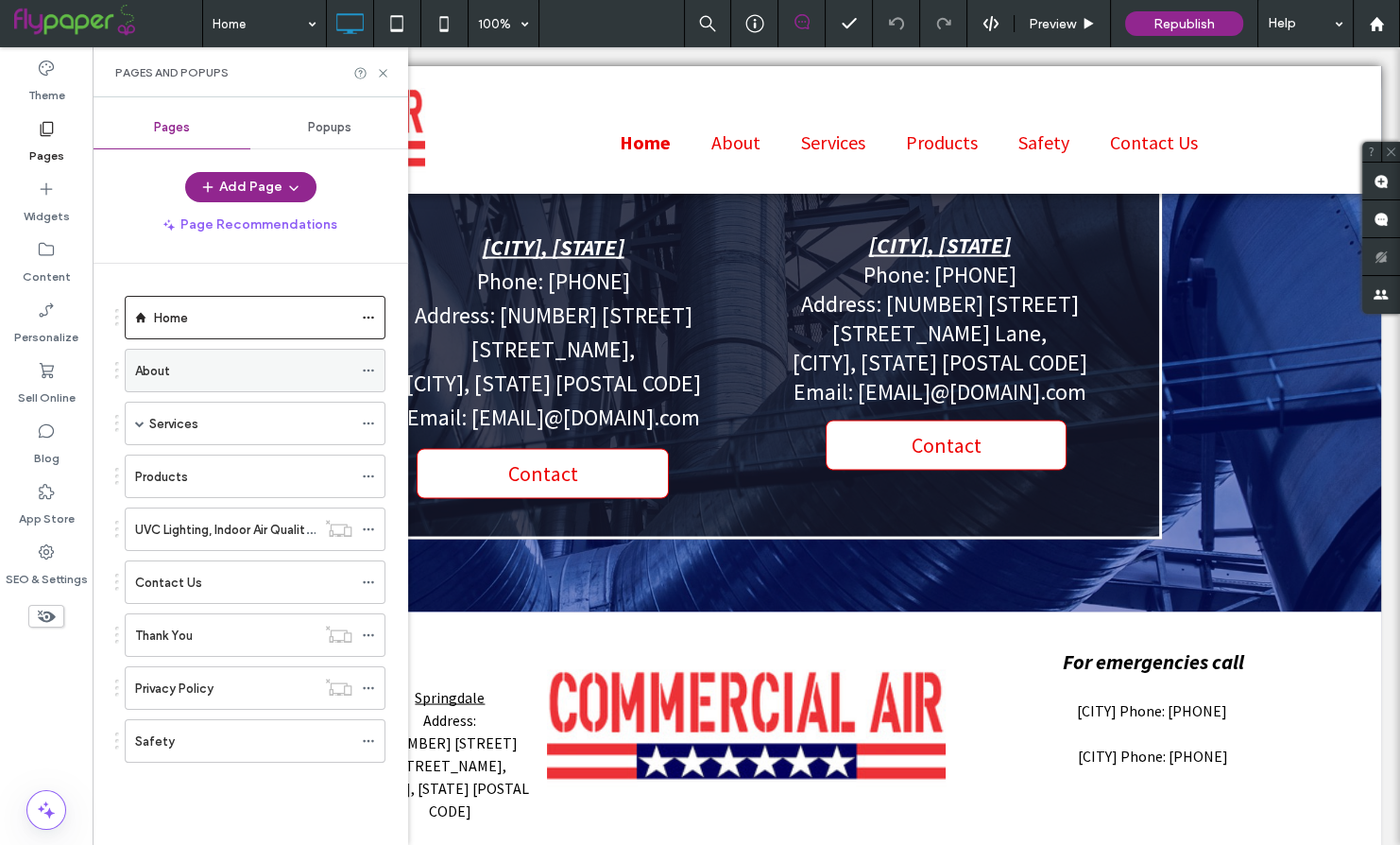 click on "About" at bounding box center [244, 371] 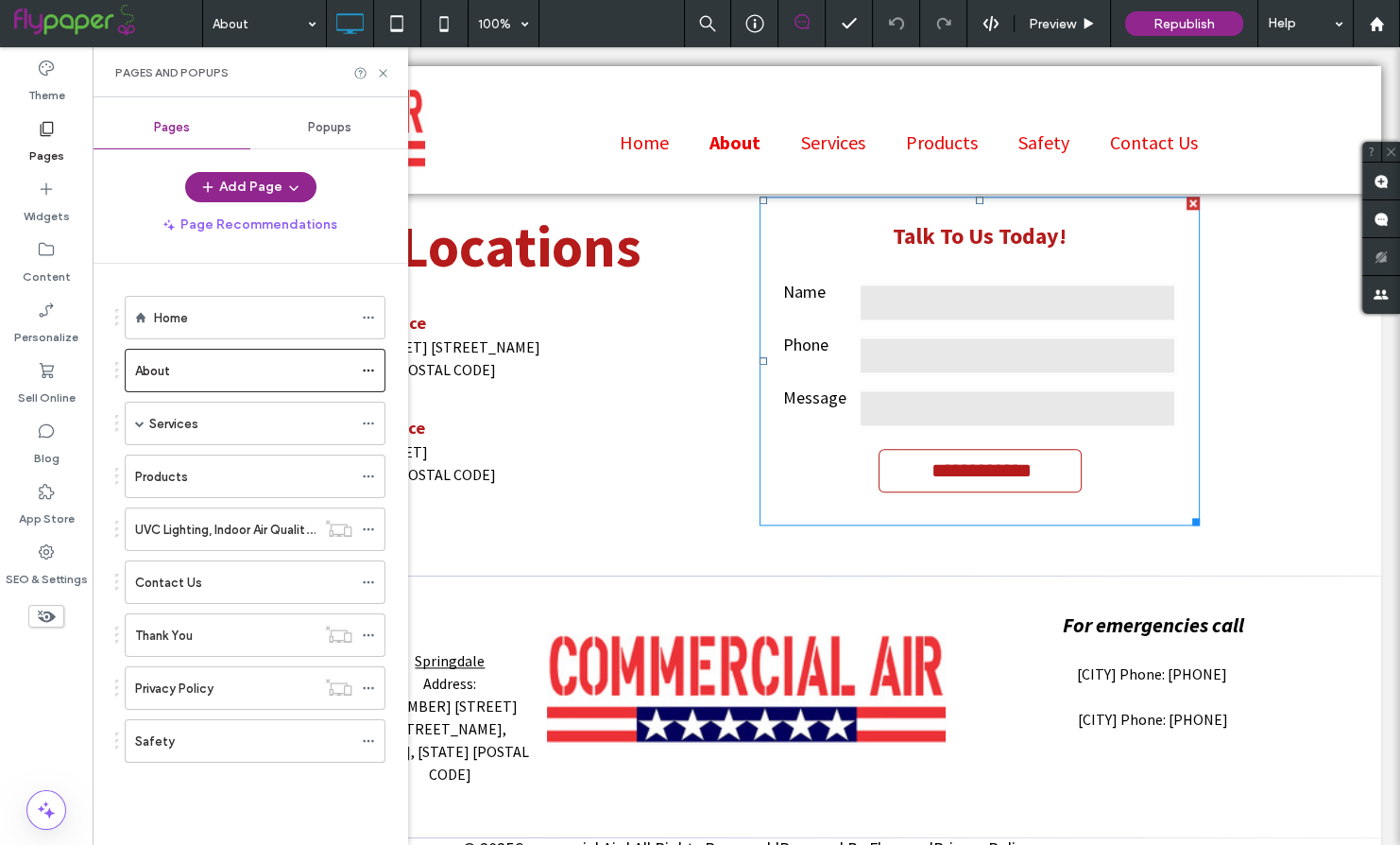 scroll, scrollTop: 2351, scrollLeft: 0, axis: vertical 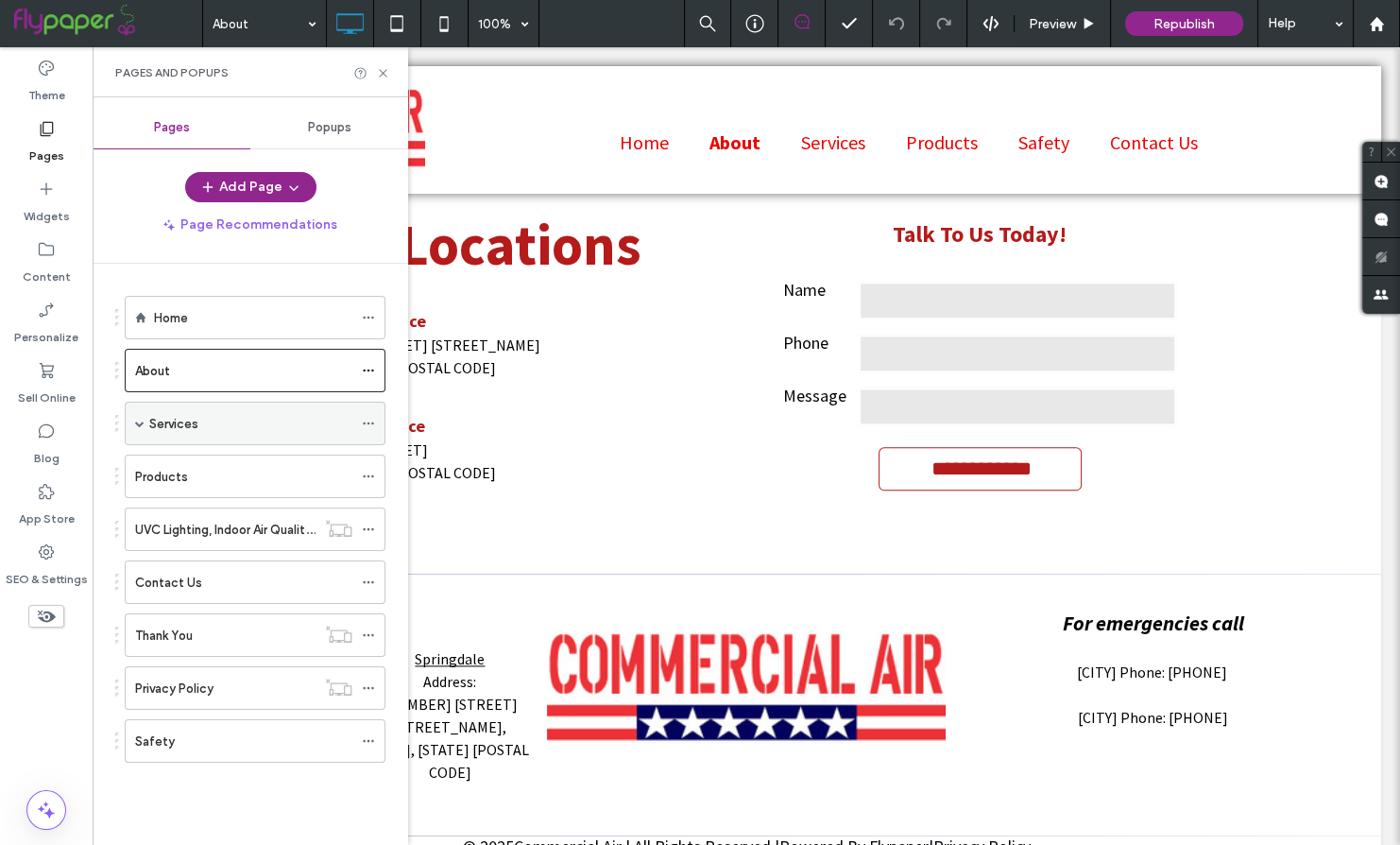 click on "Services" at bounding box center (174, 423) 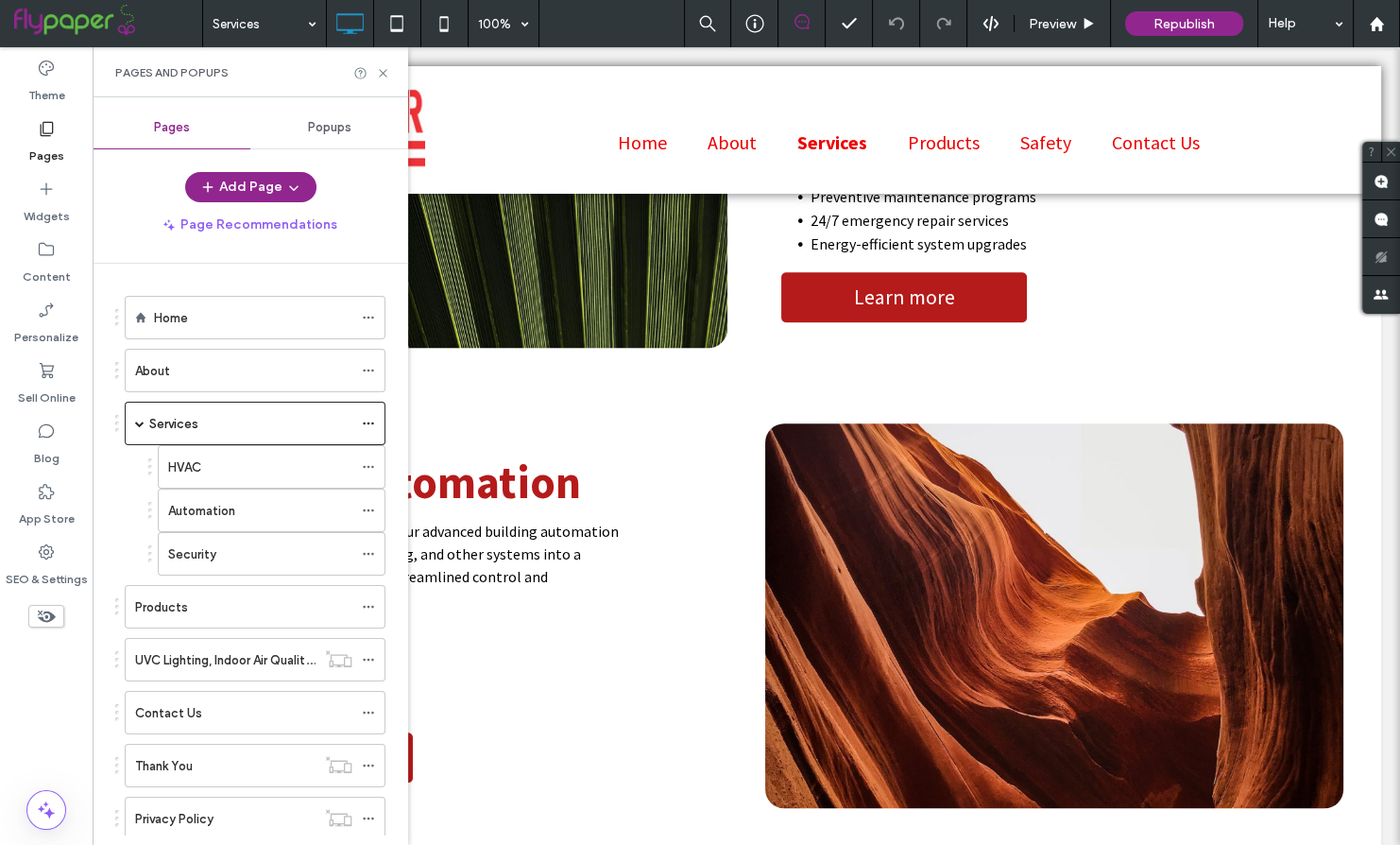 scroll, scrollTop: 1163, scrollLeft: 0, axis: vertical 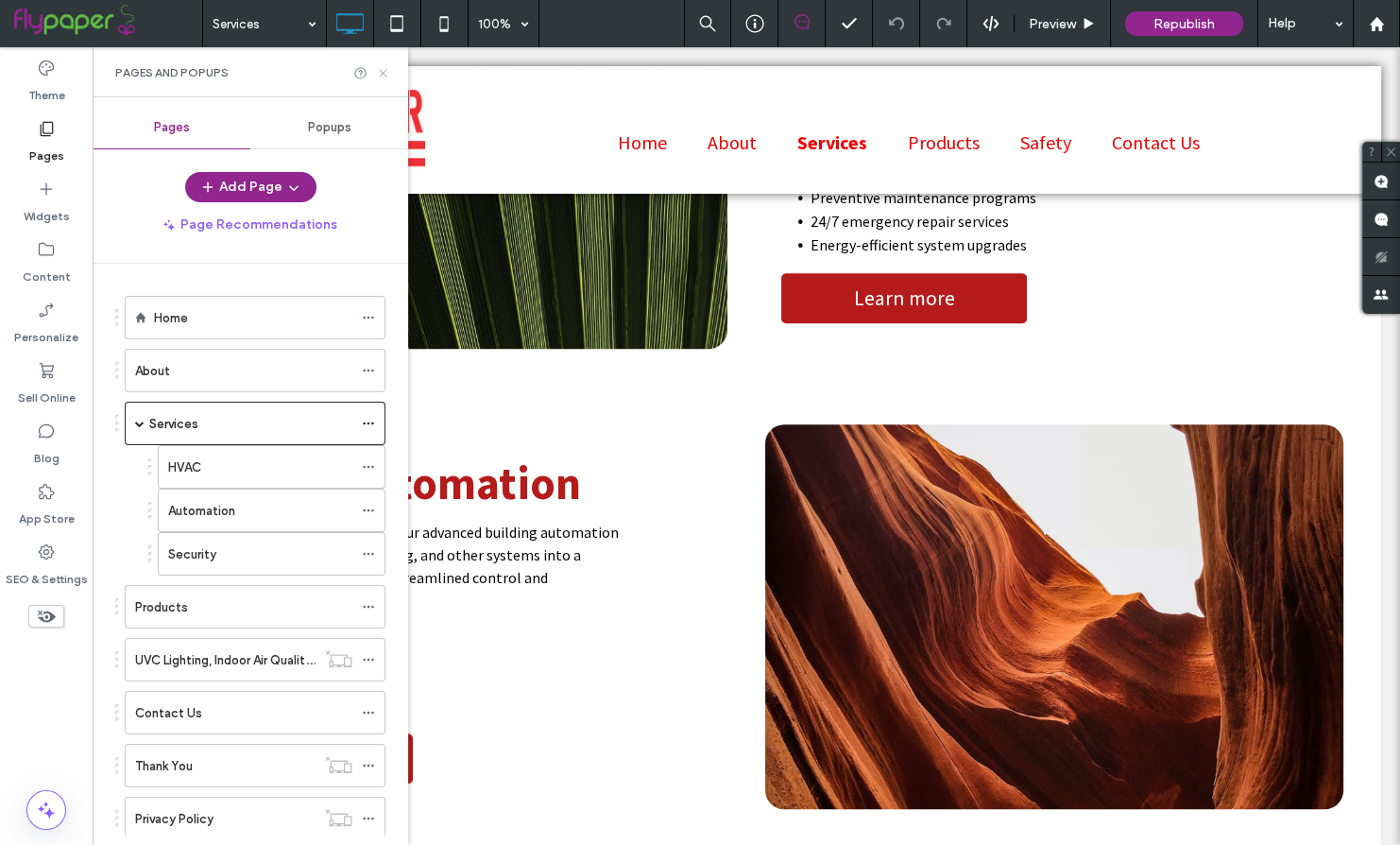 click 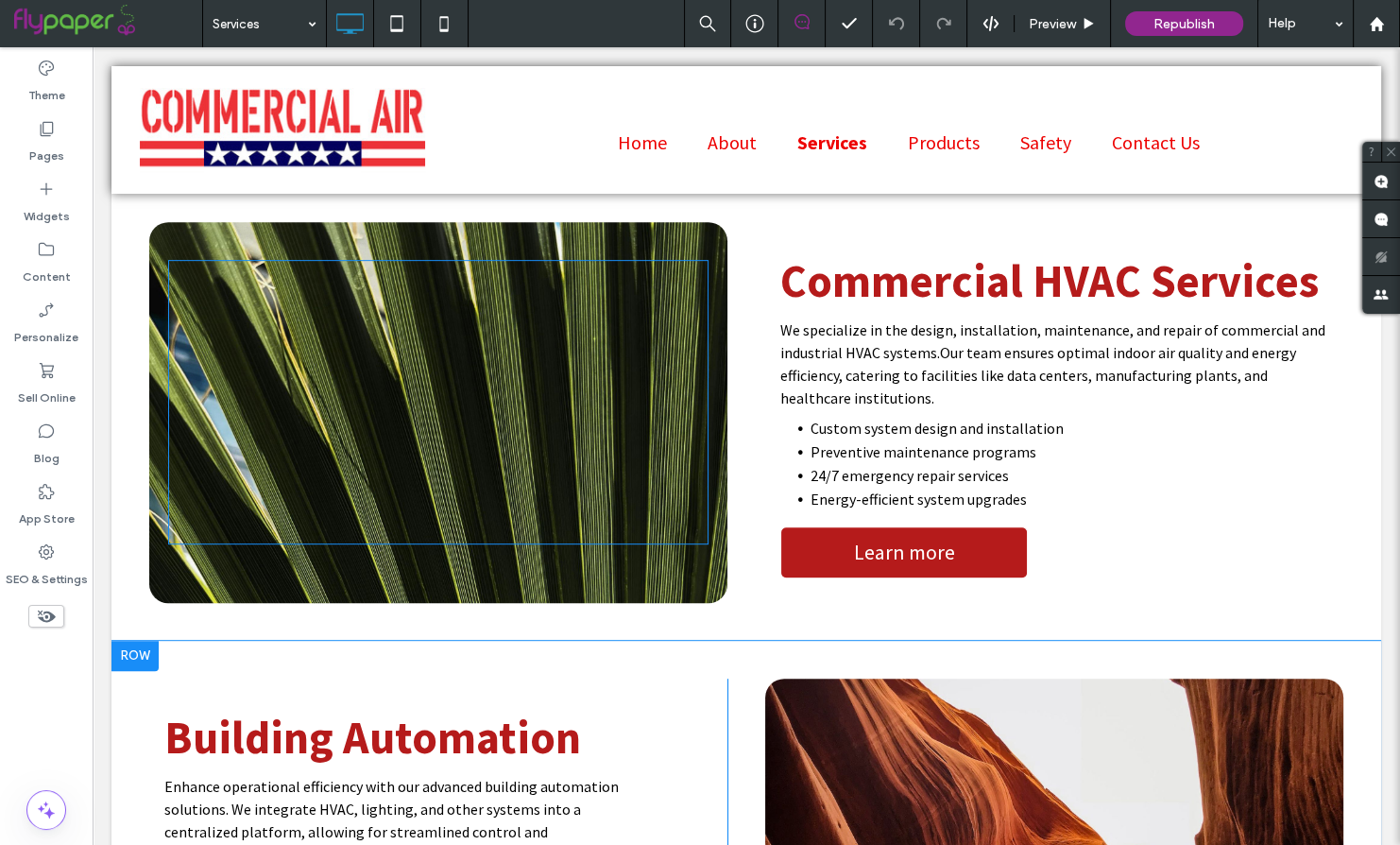 scroll, scrollTop: 921, scrollLeft: 0, axis: vertical 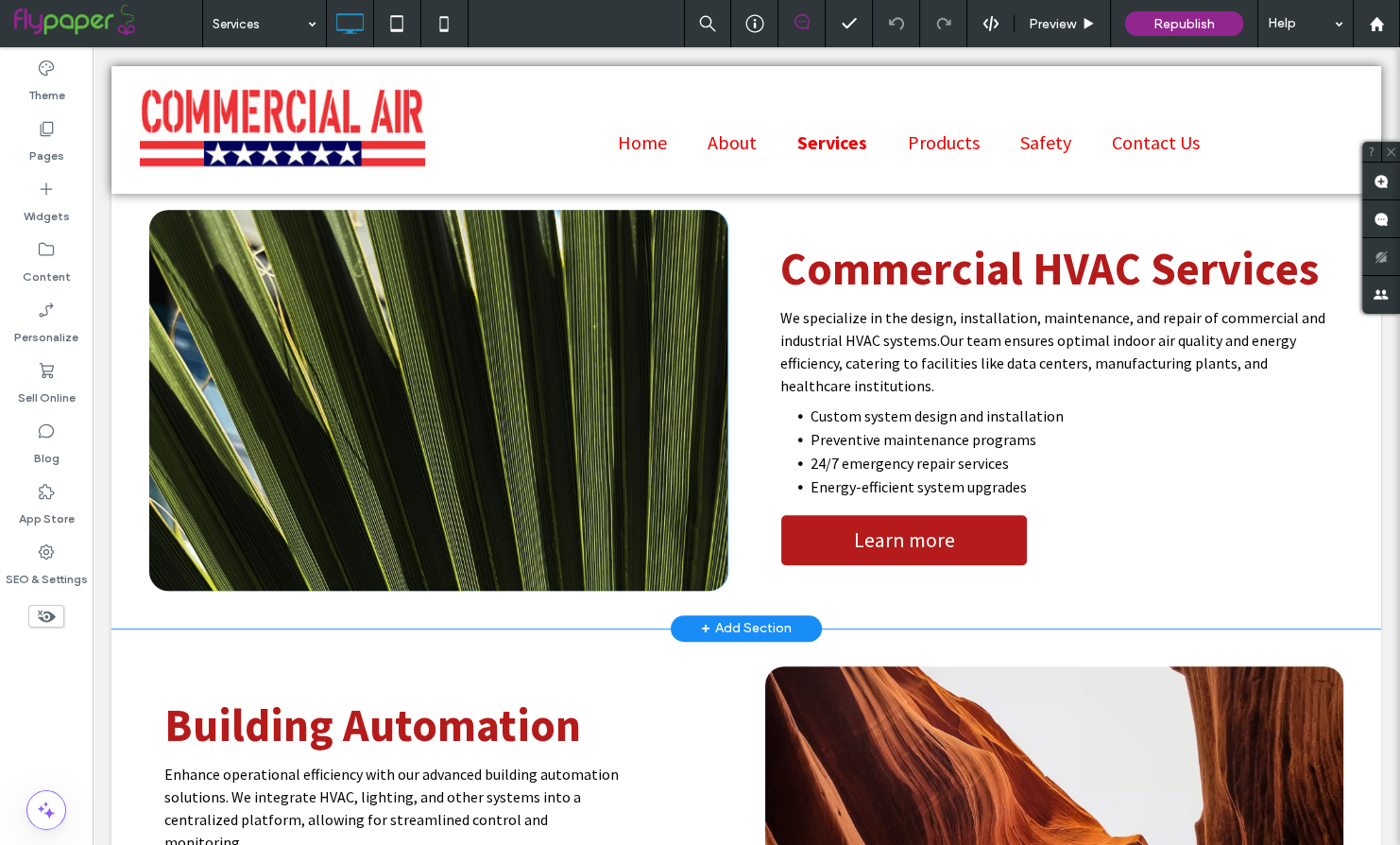 click on "Click To Paste" at bounding box center (438, 400) 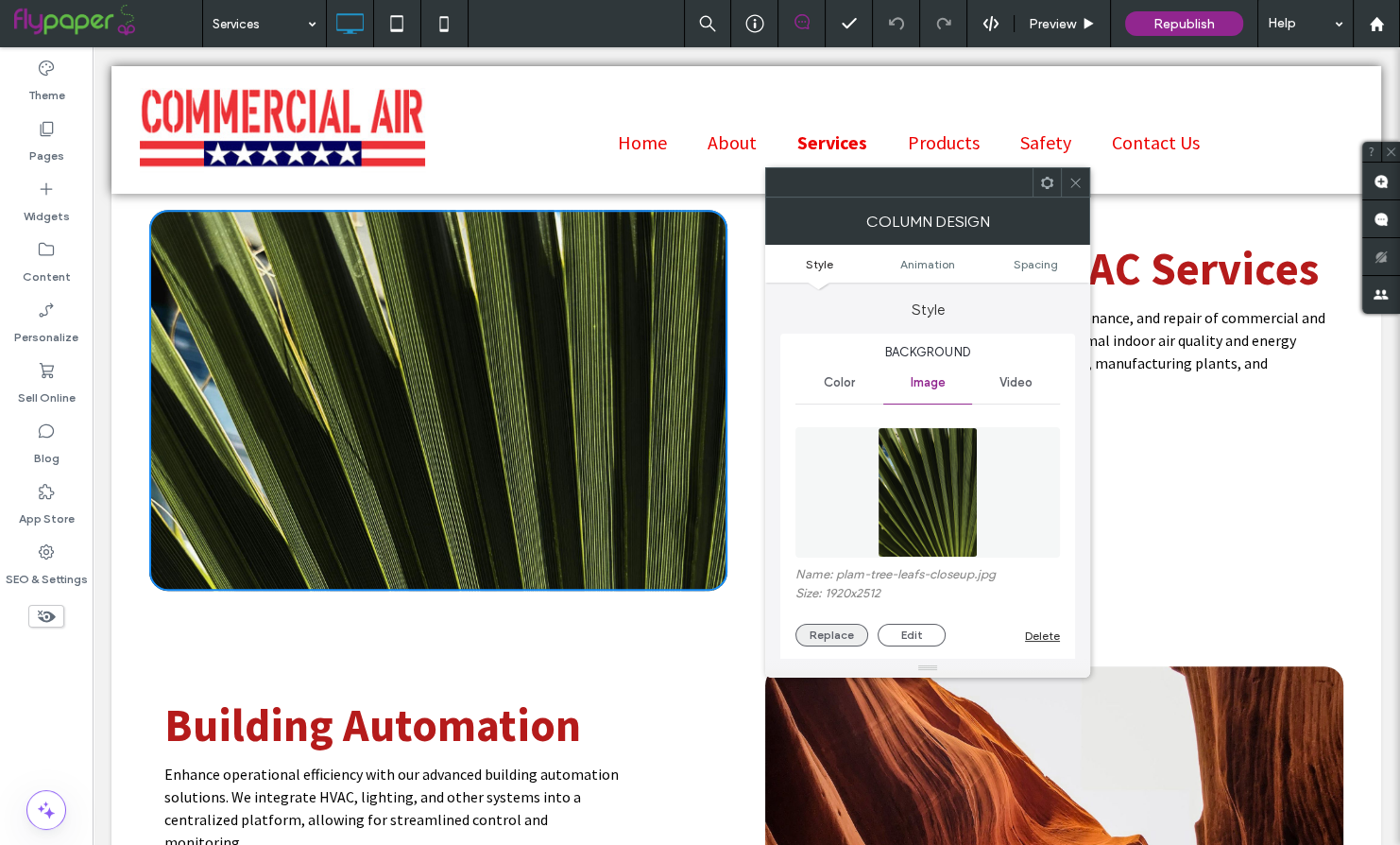 click on "Replace" at bounding box center (831, 635) 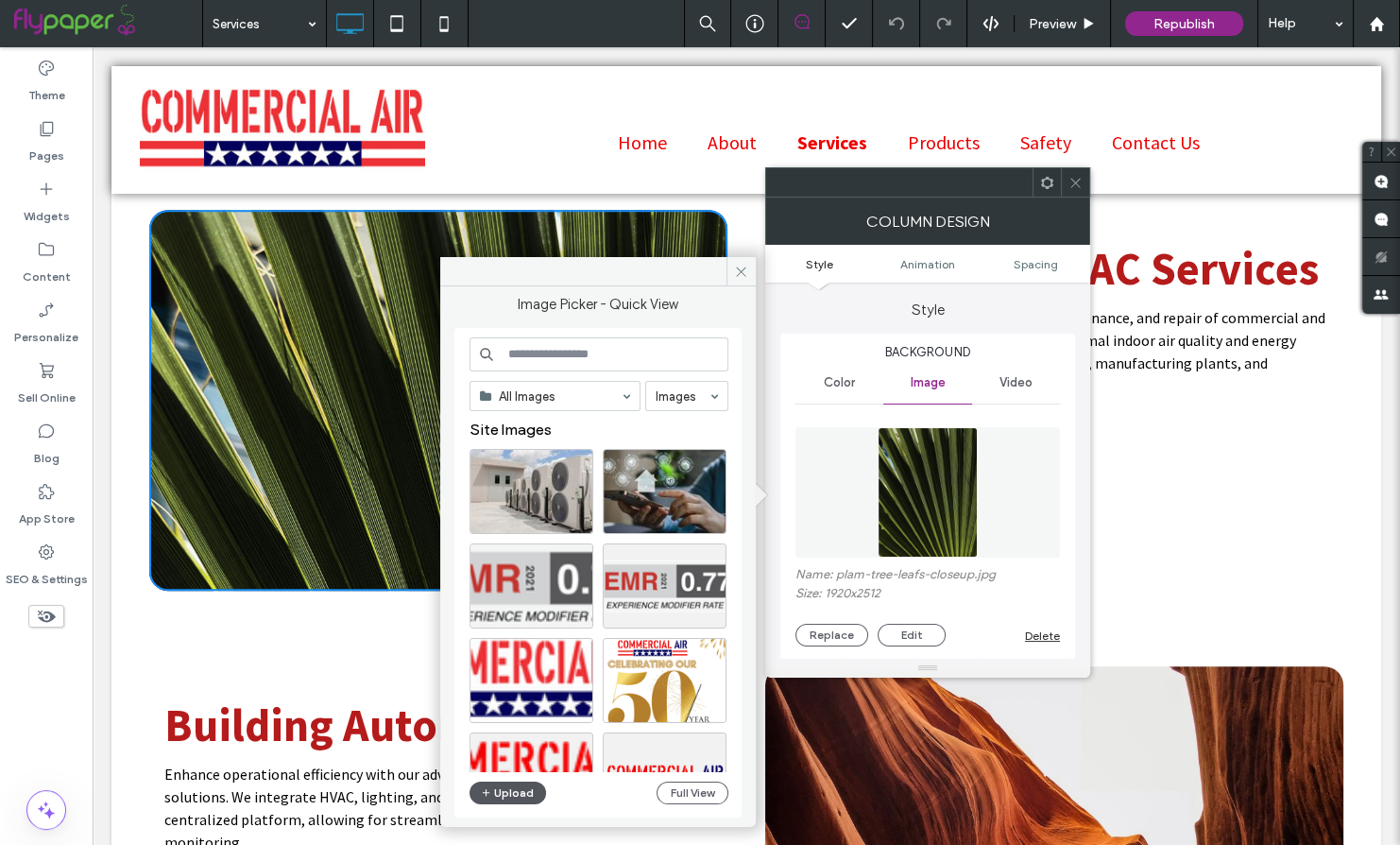 click on "Upload" at bounding box center [508, 793] 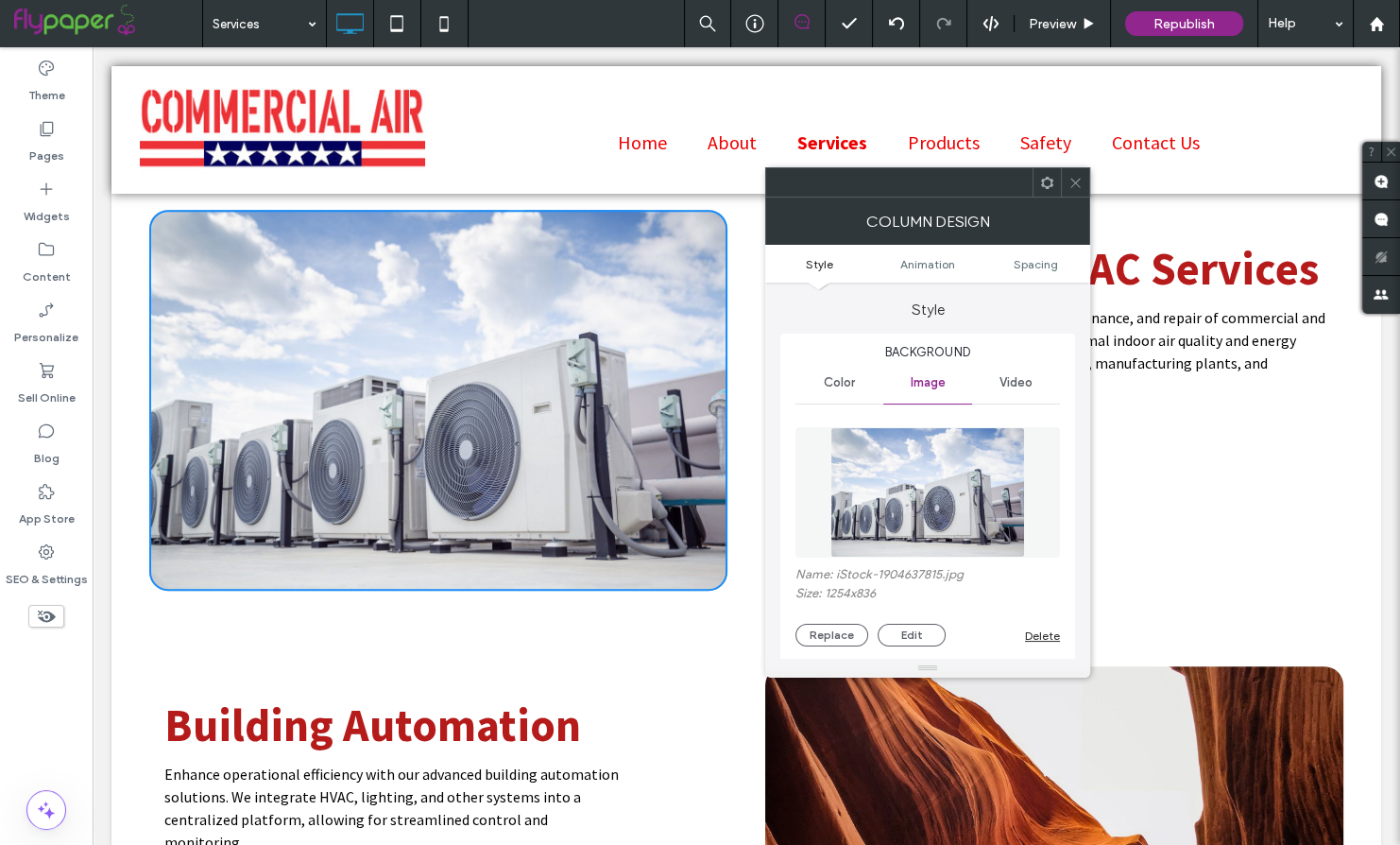 click on "Column Design Style Animation Spacing Style Background Color Image Video Name: iStock-1904637815.jpg Size: 1254x836 Replace Edit Delete Create background slider Cover Full image Tile No repeat Position Keep image position static Do not optimize this image Background overlay Border *** Corner radius ** px Shadow Animation Spacing" at bounding box center (928, 438) 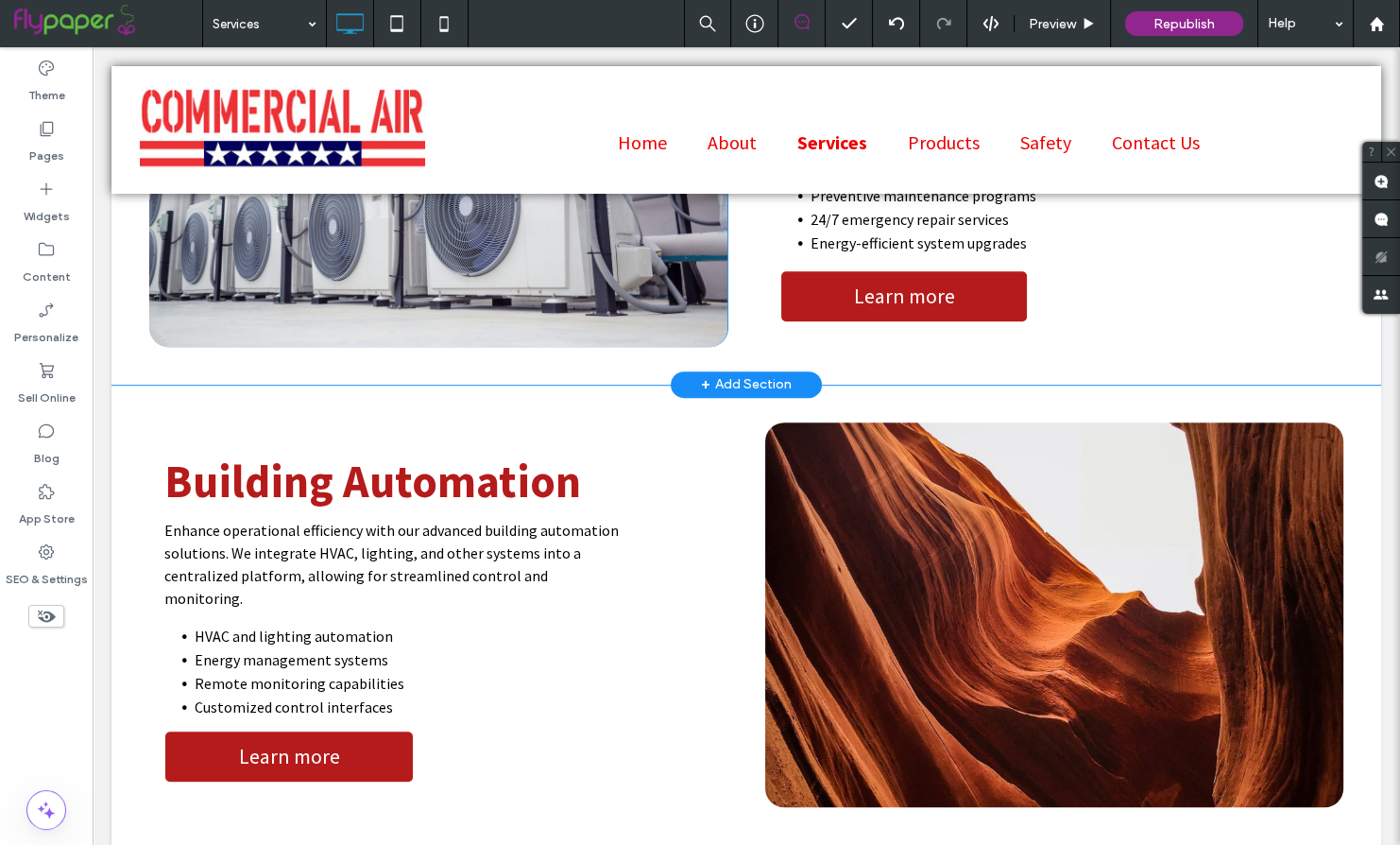 scroll, scrollTop: 1094, scrollLeft: 0, axis: vertical 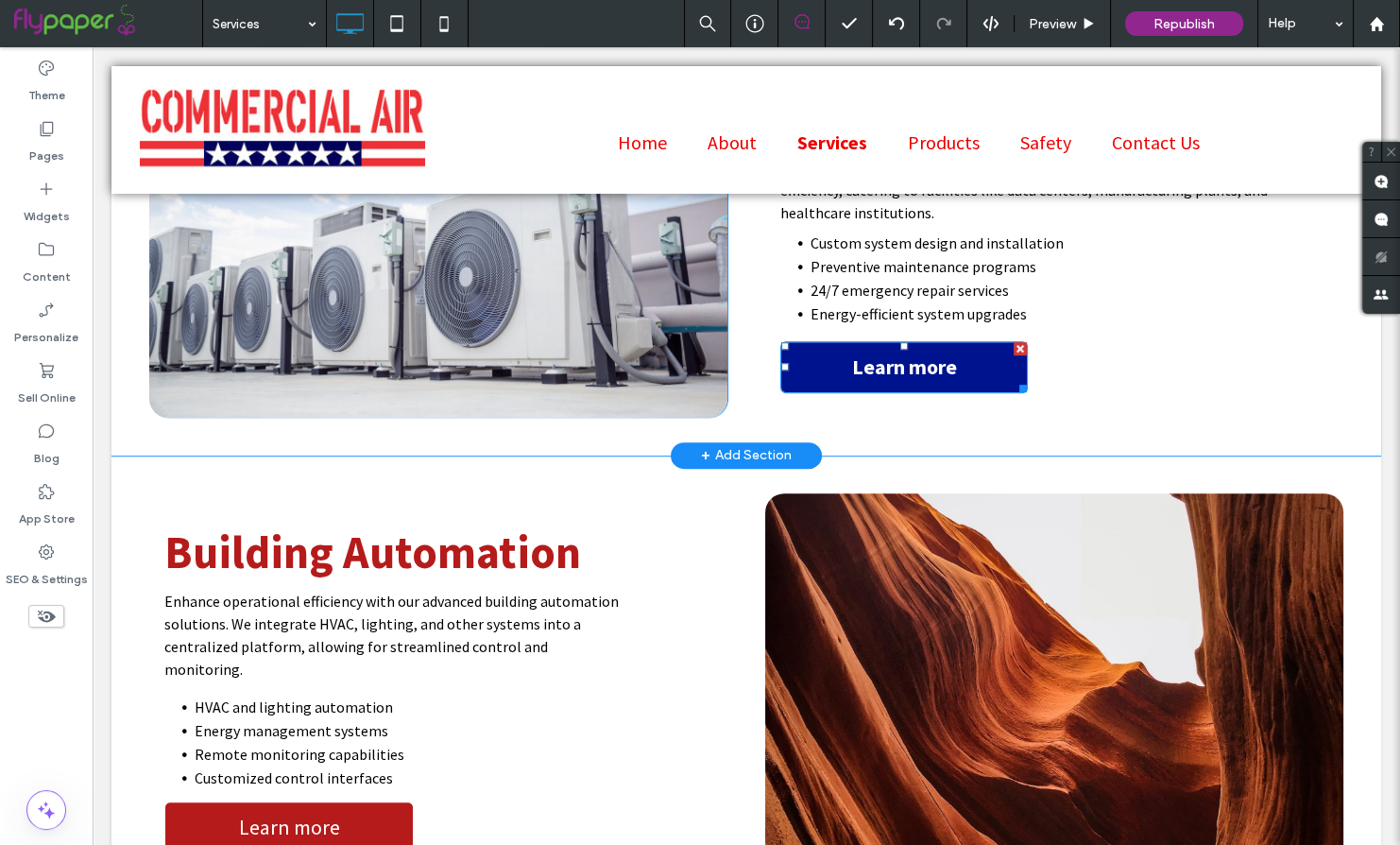 click on "Learn more" at bounding box center [904, 367] 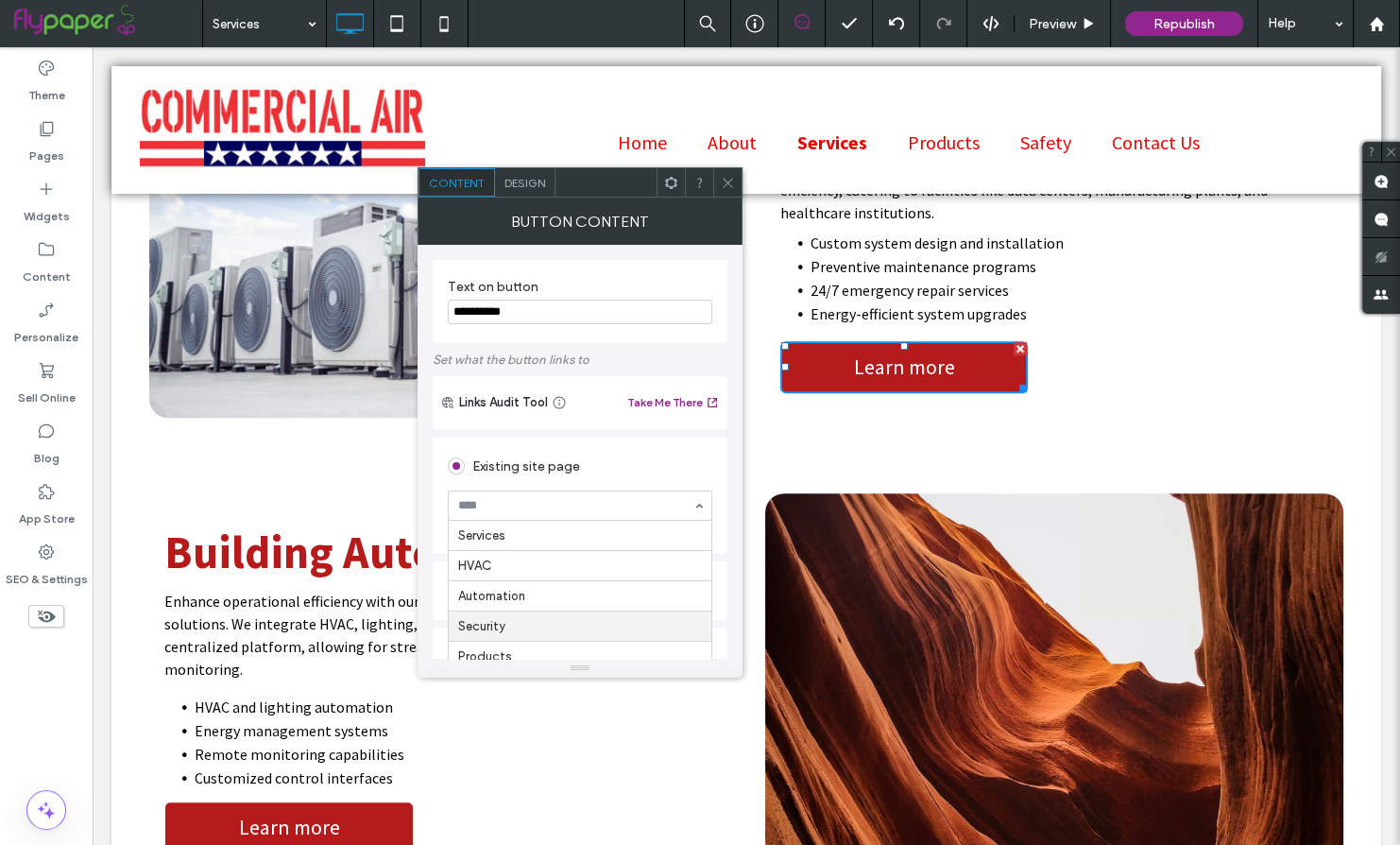 scroll, scrollTop: 60, scrollLeft: 0, axis: vertical 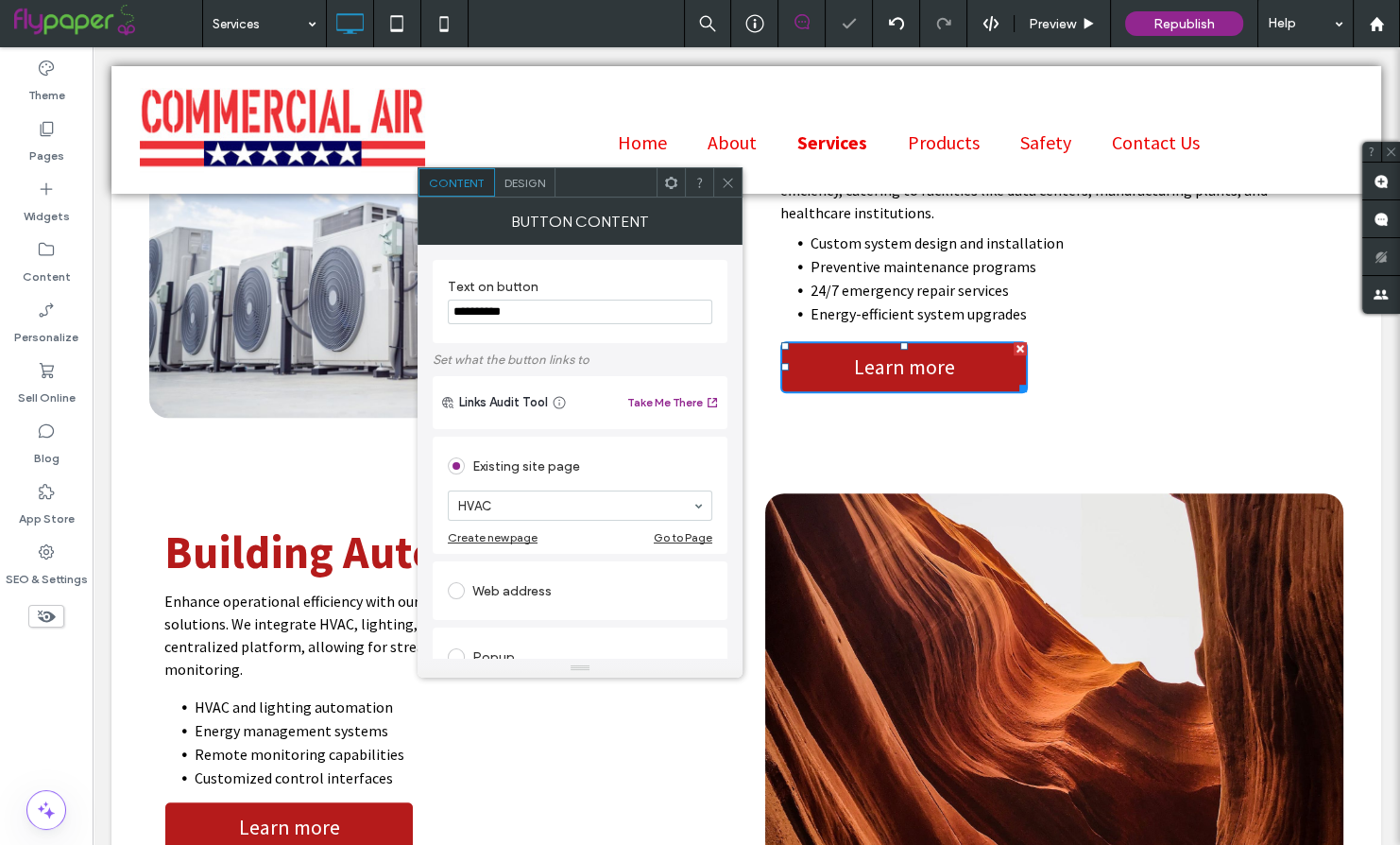 click 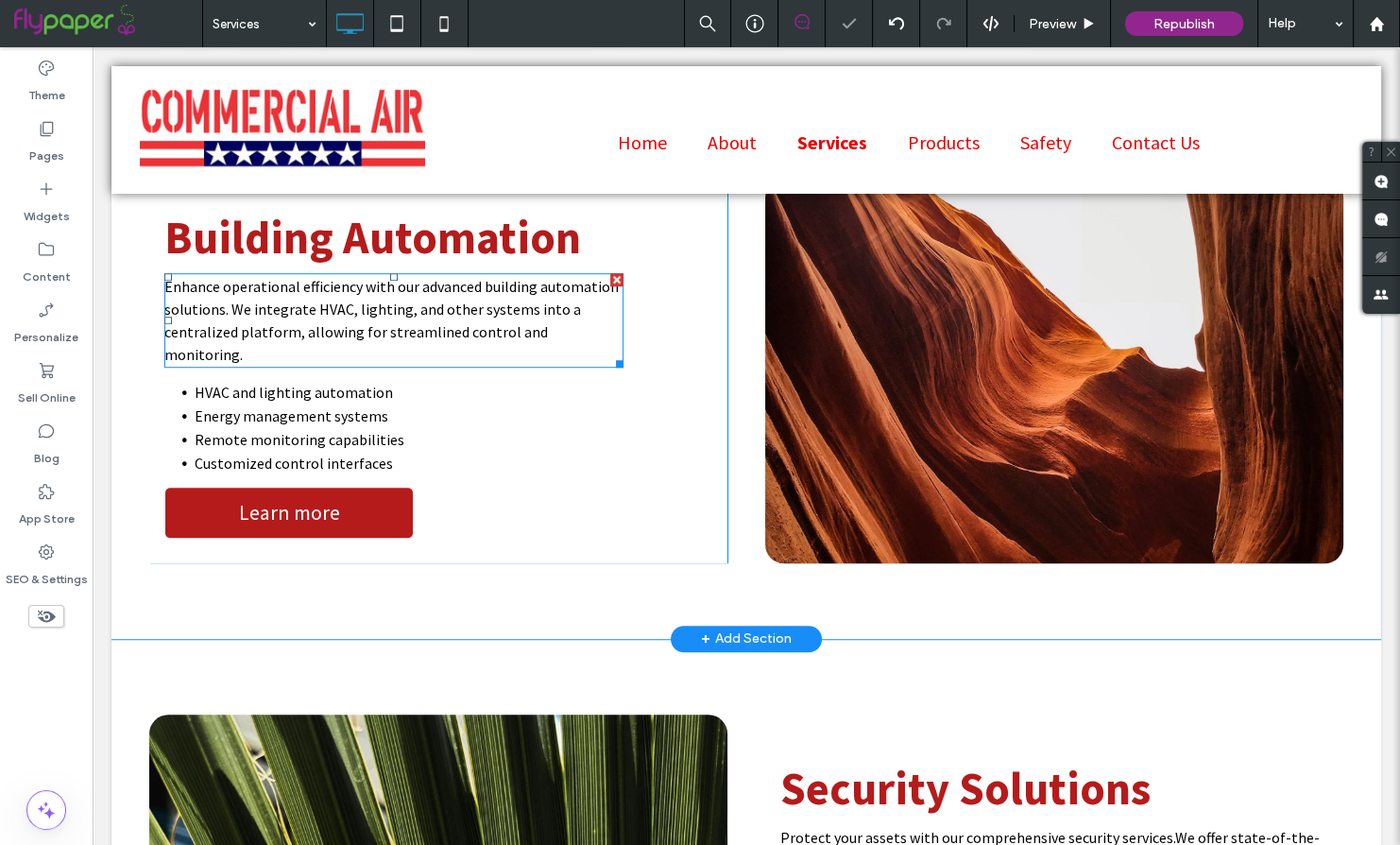 scroll, scrollTop: 1443, scrollLeft: 0, axis: vertical 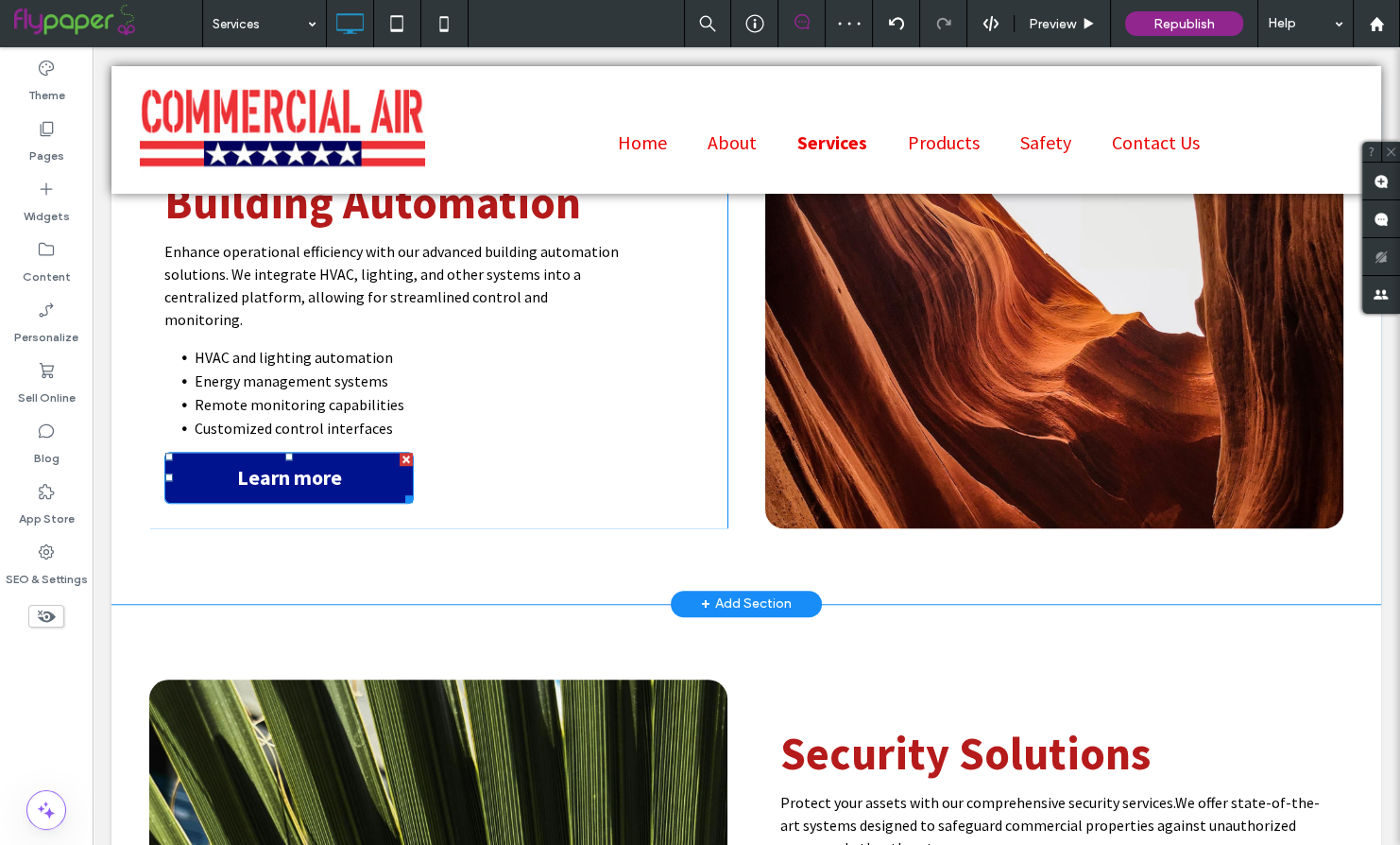 click on "Learn more" at bounding box center [289, 477] 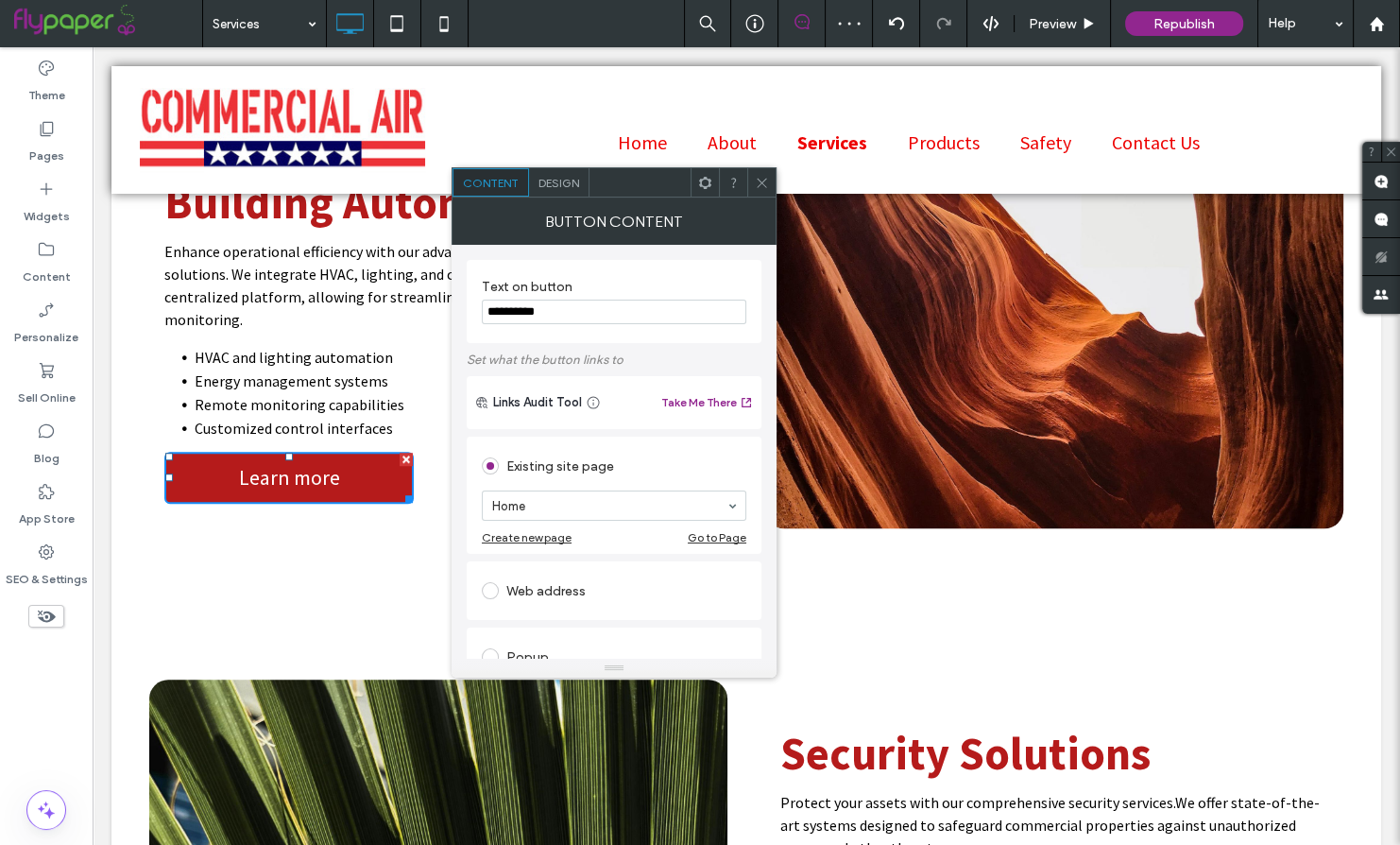 click on "Home" at bounding box center [614, 506] 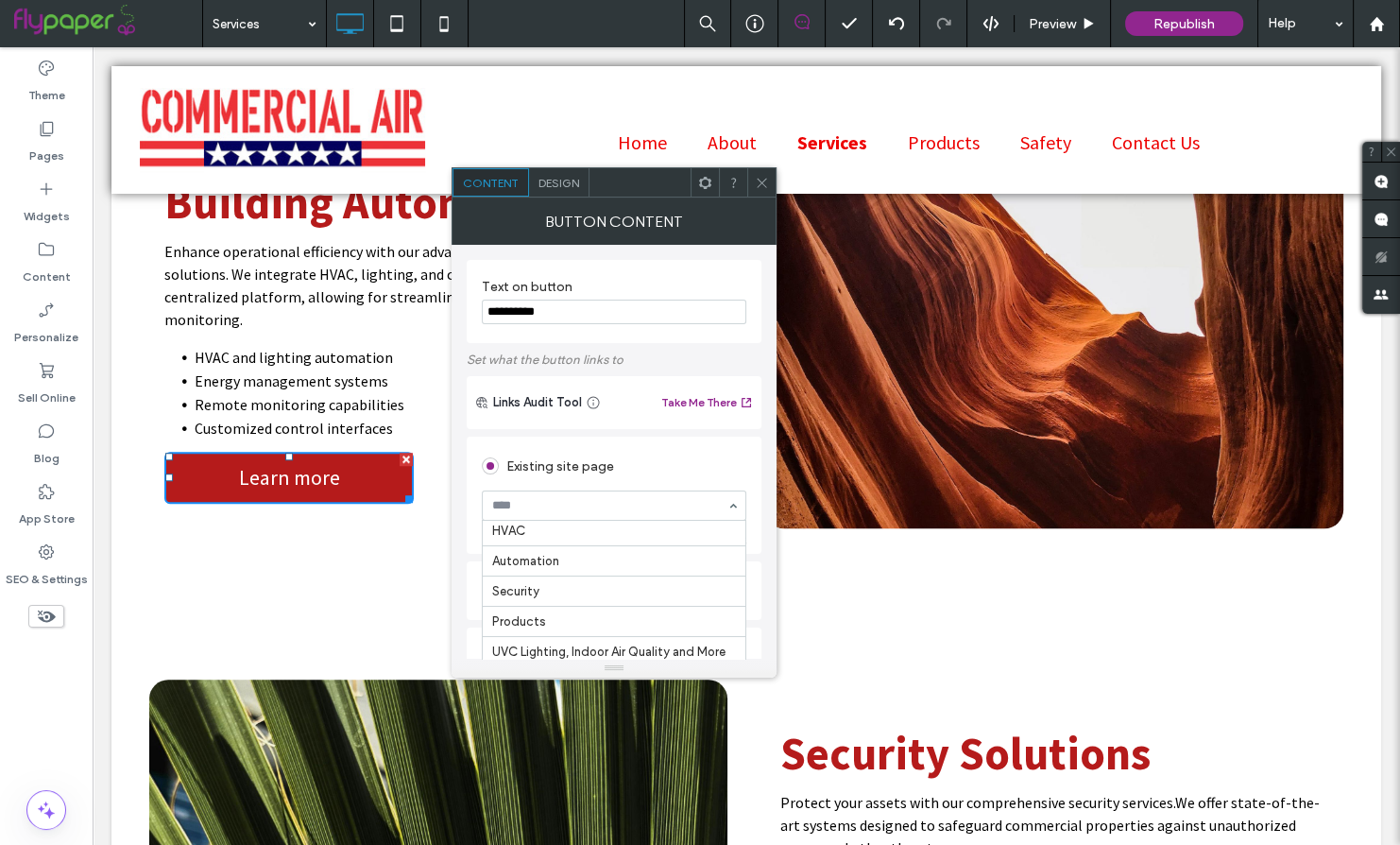 scroll, scrollTop: 101, scrollLeft: 0, axis: vertical 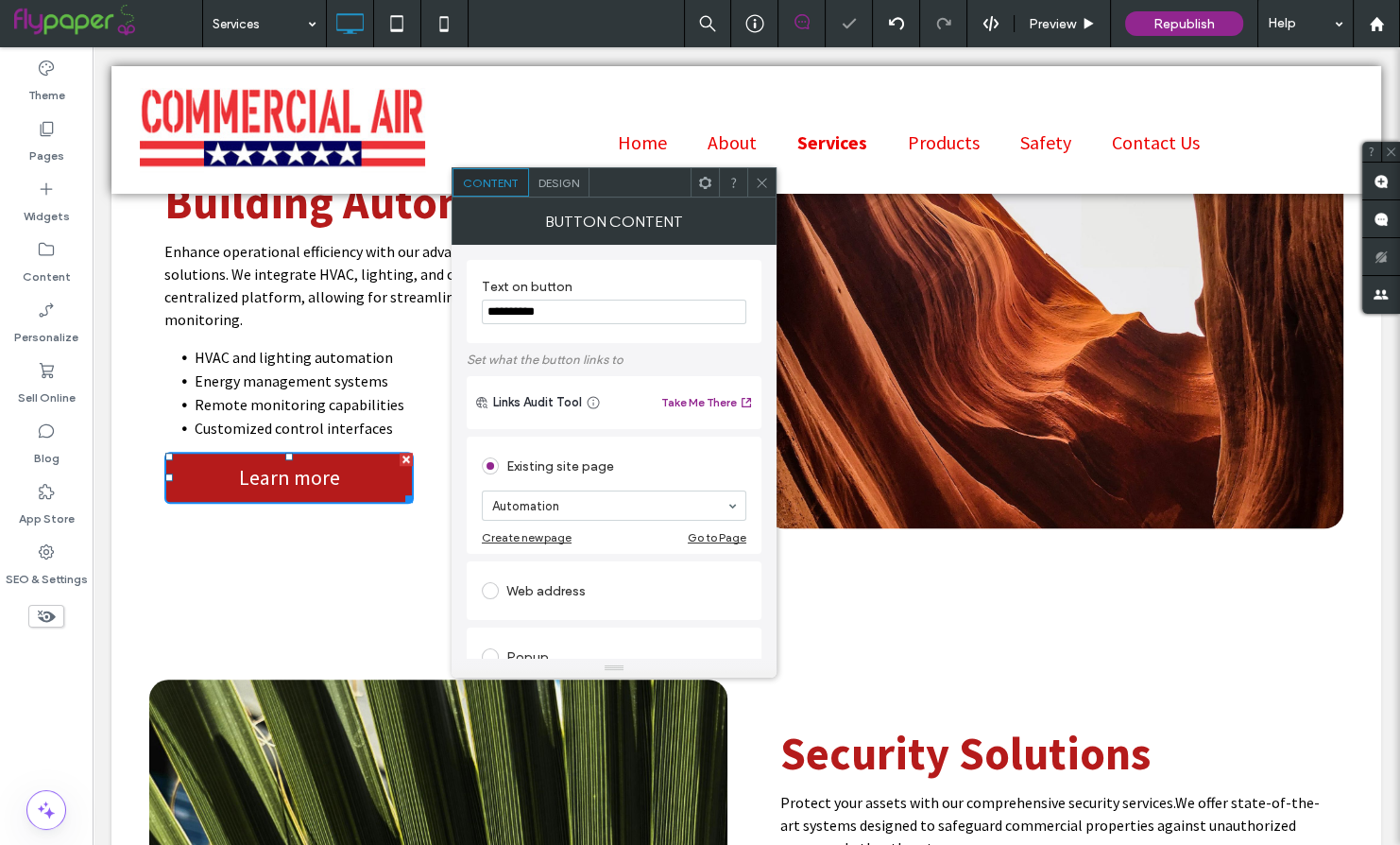 click 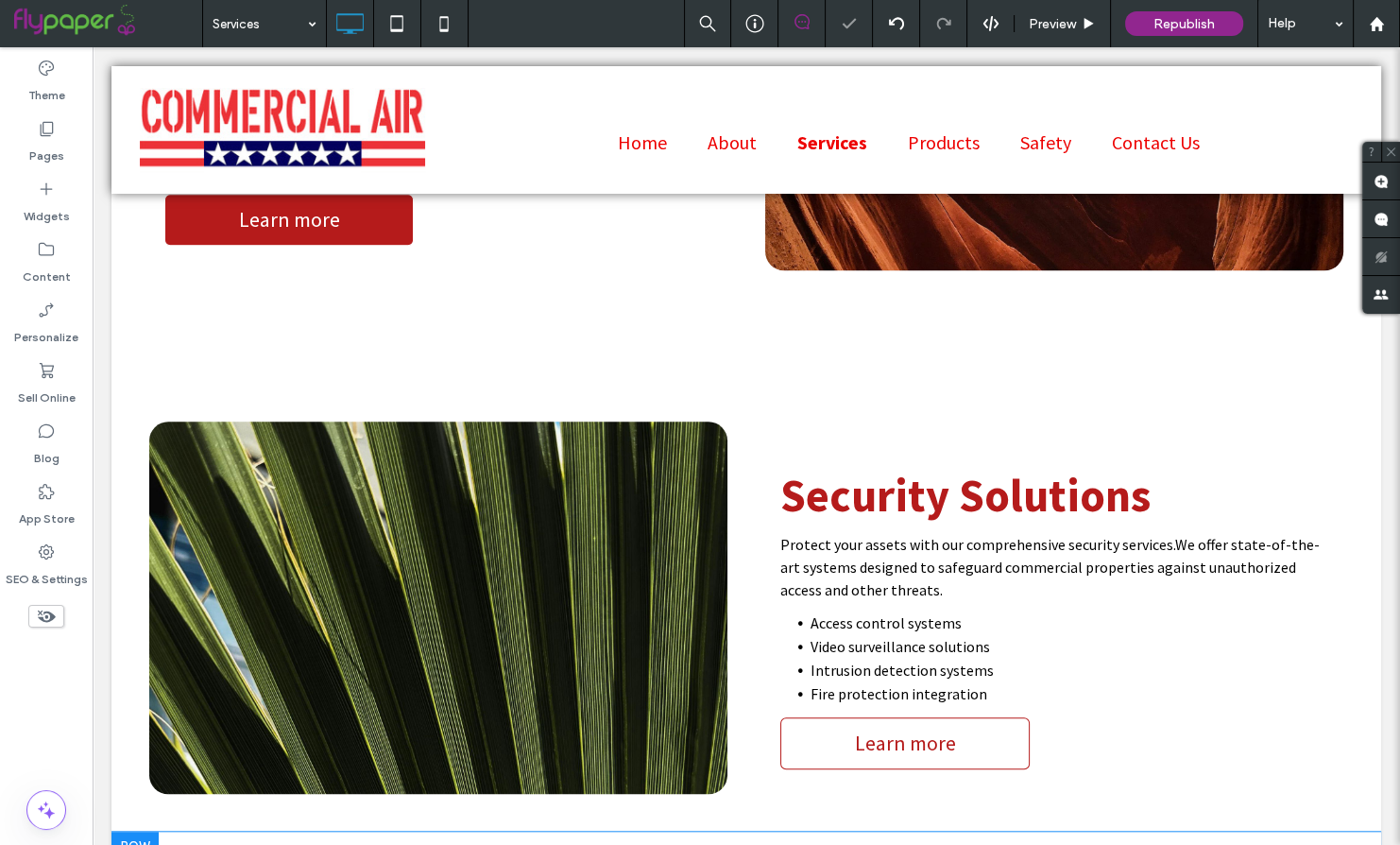 scroll, scrollTop: 1888, scrollLeft: 0, axis: vertical 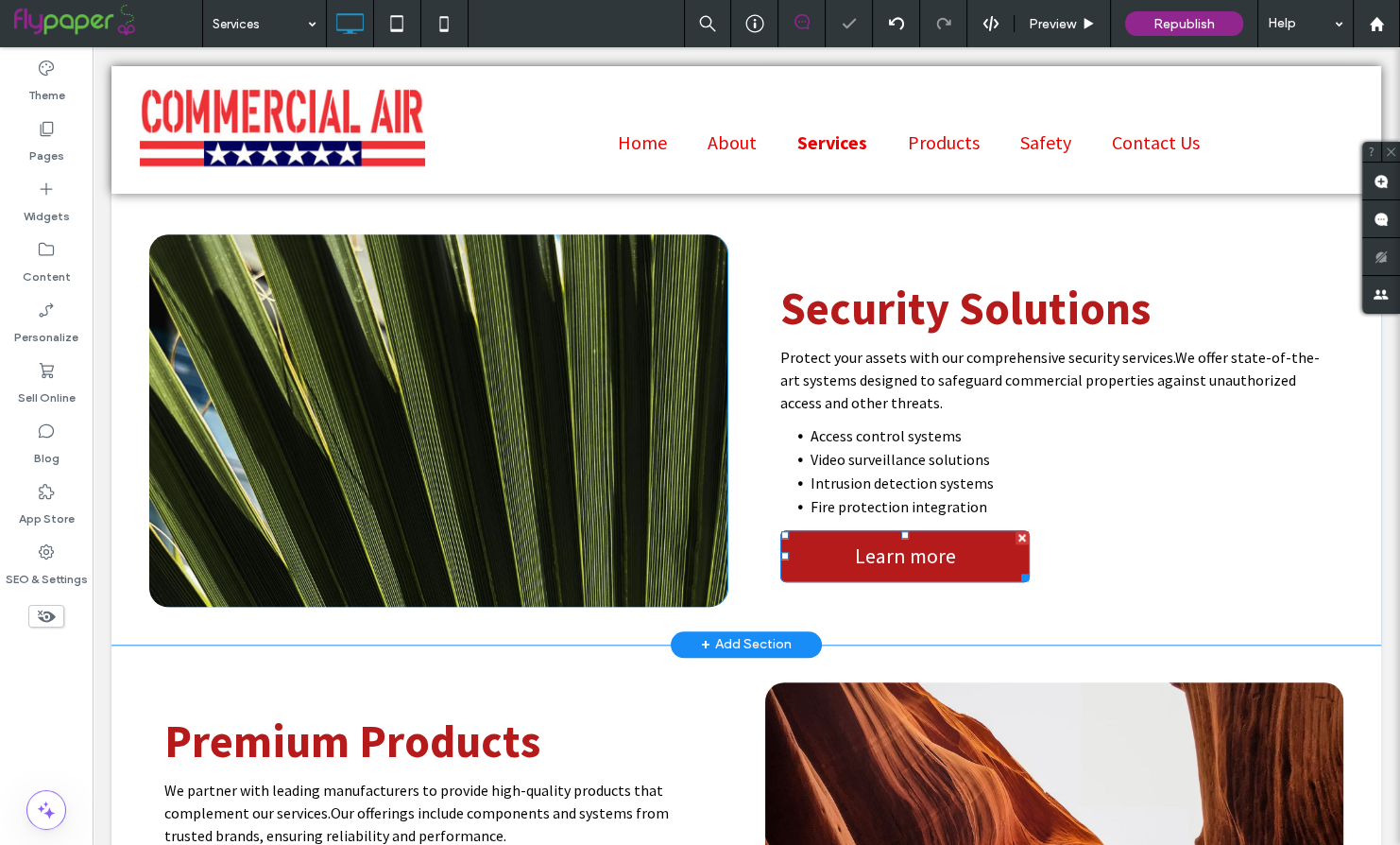 click on "Learn more" at bounding box center [905, 556] 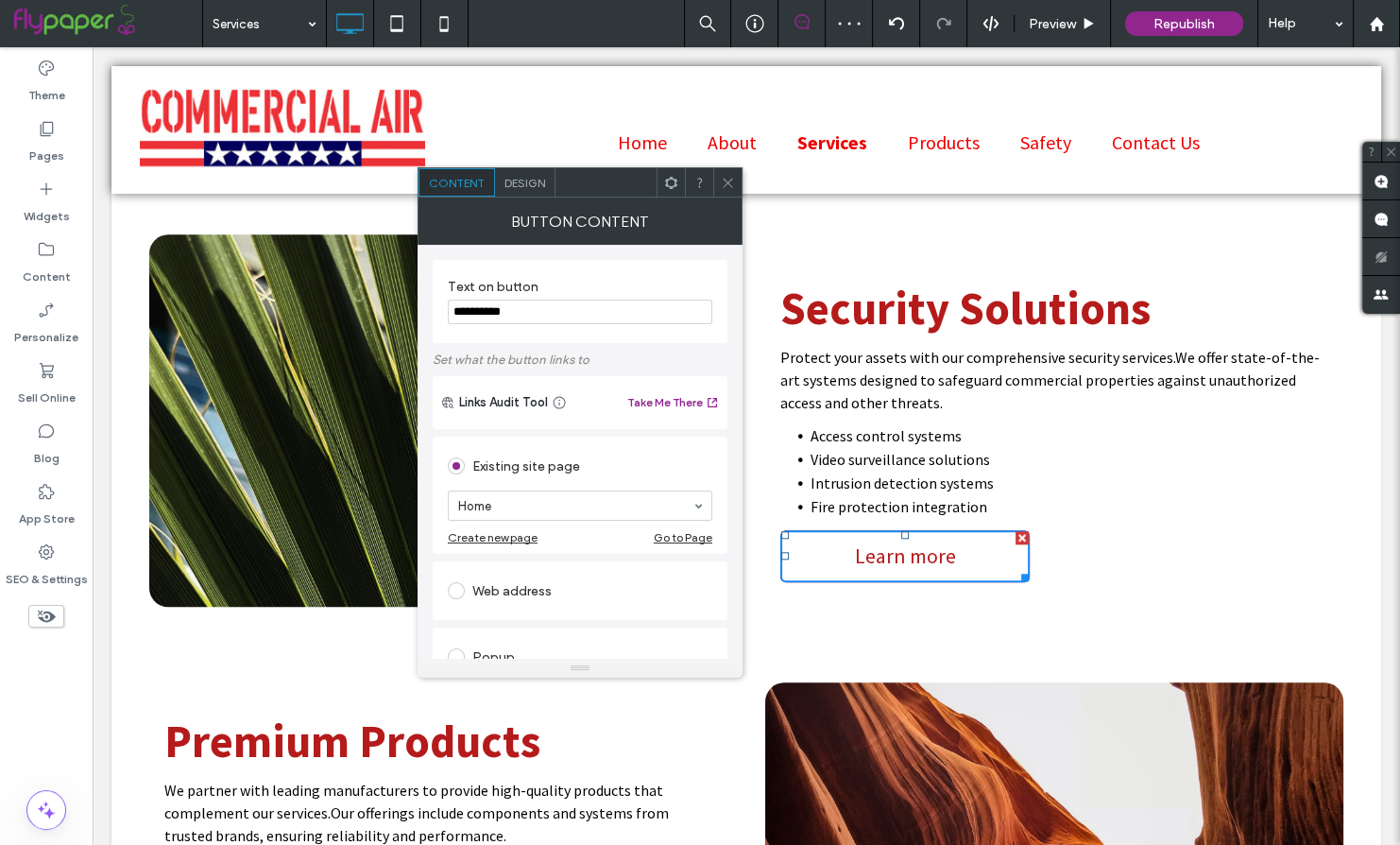 click on "Design" at bounding box center (524, 182) 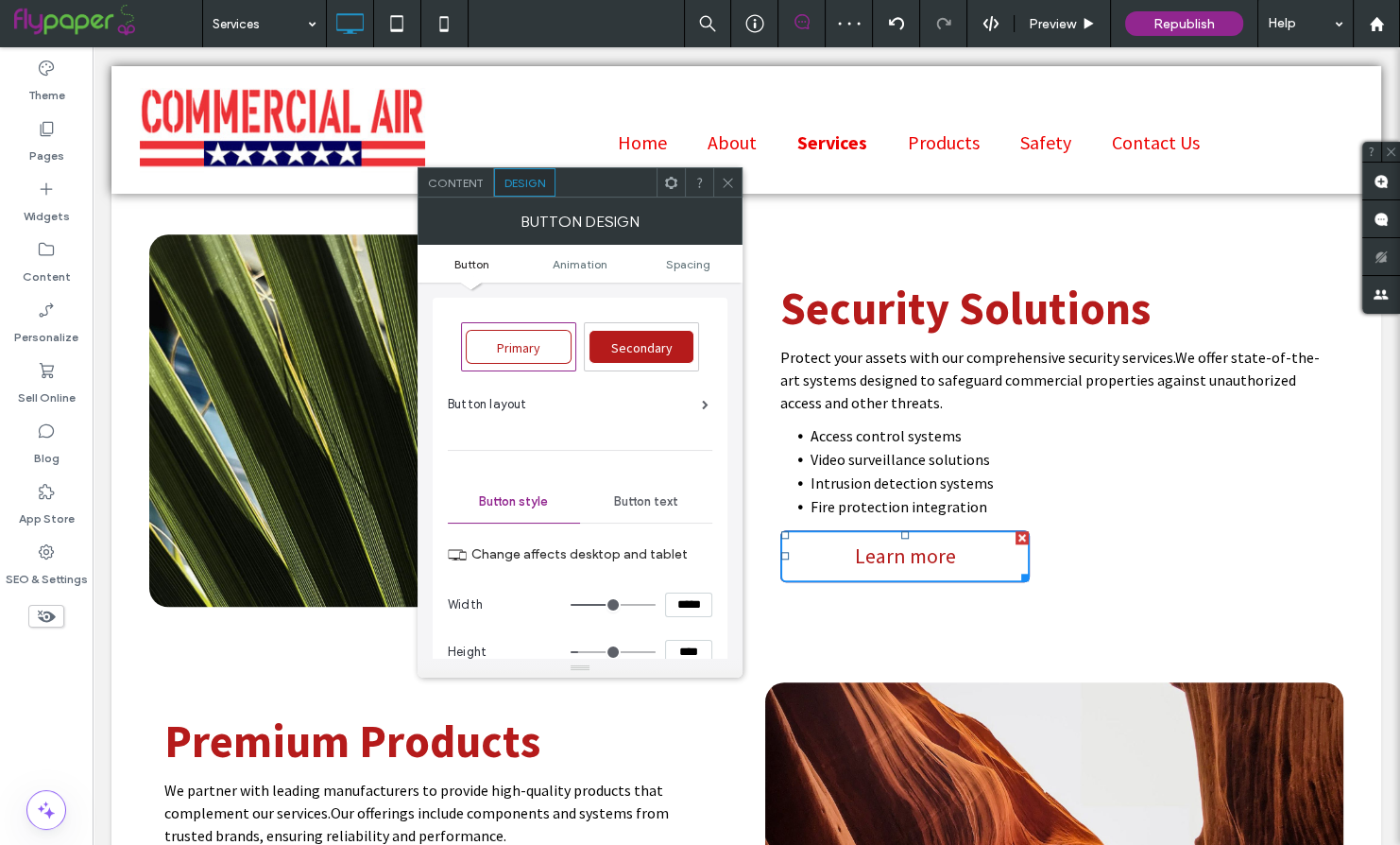 click on "Secondary" at bounding box center (640, 348) 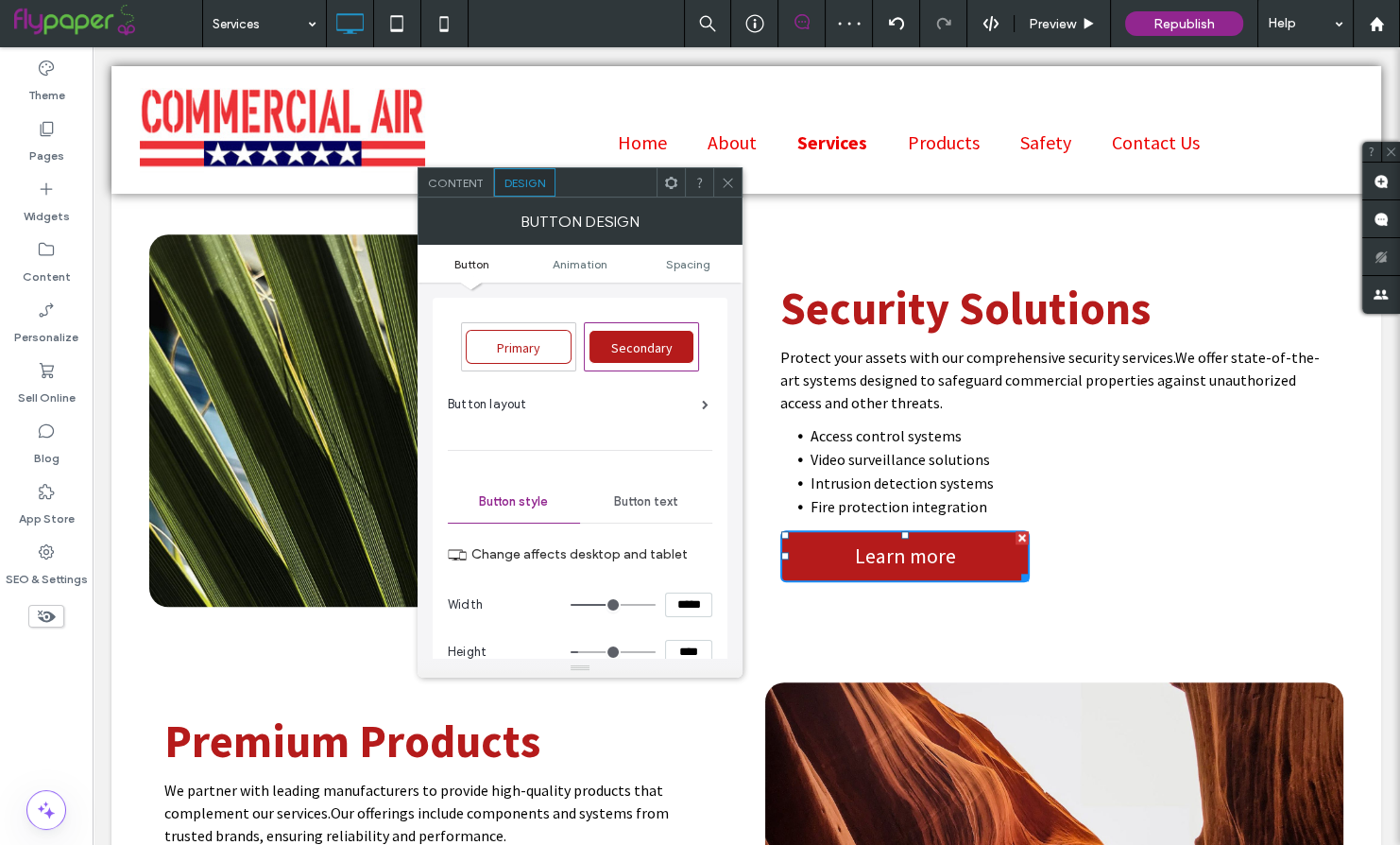 type on "*" 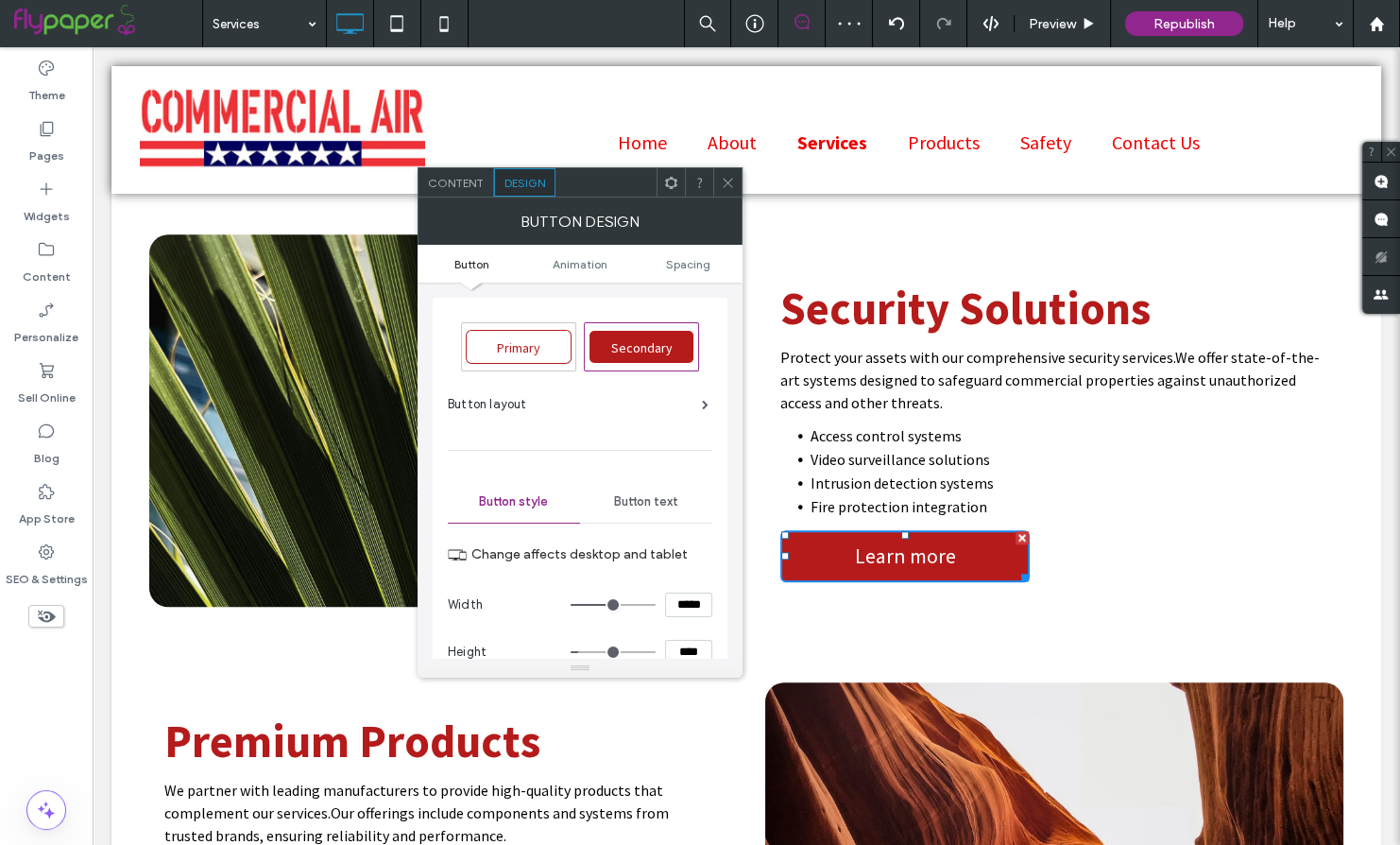 click on "Content" at bounding box center (456, 182) 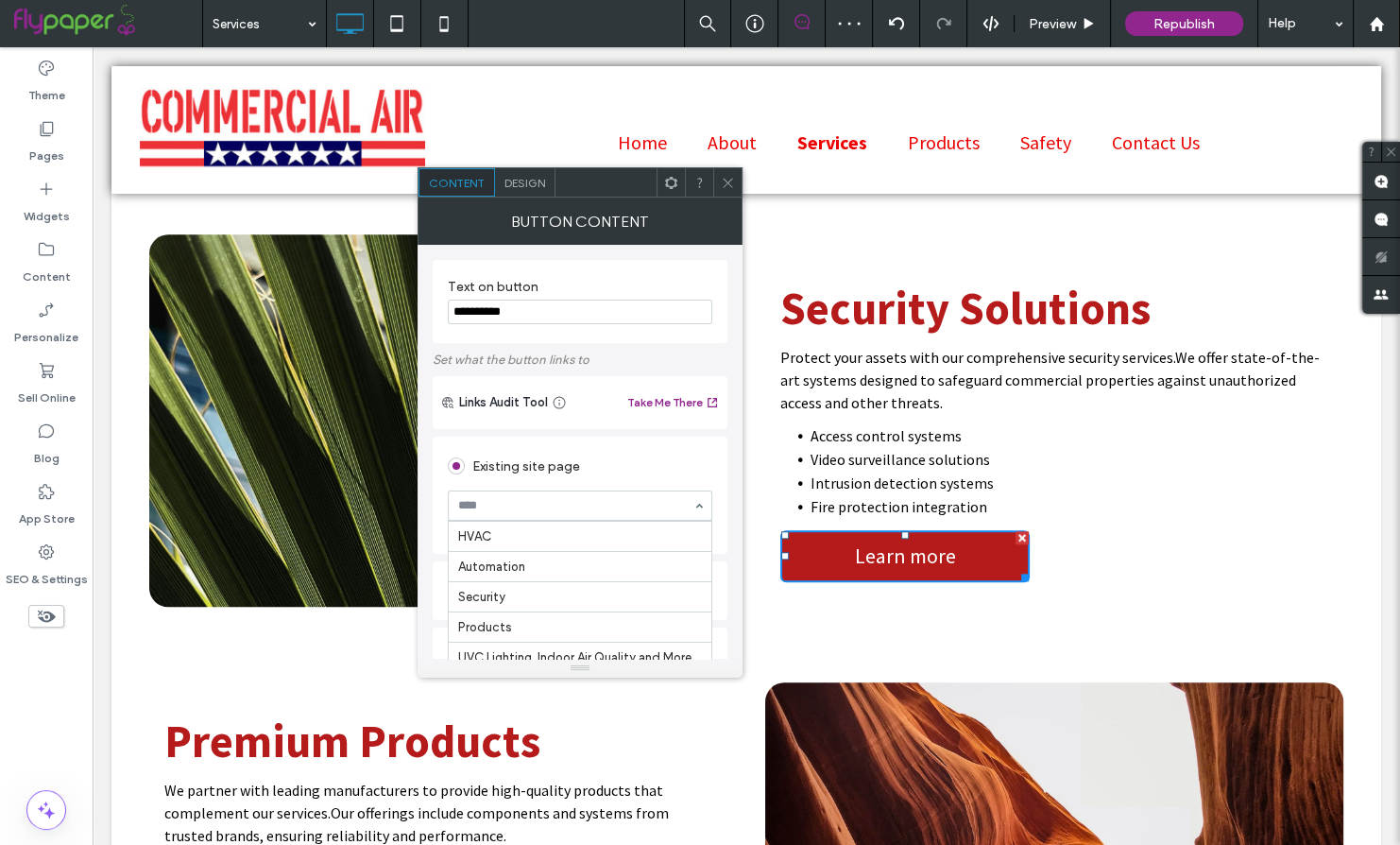 scroll, scrollTop: 91, scrollLeft: 0, axis: vertical 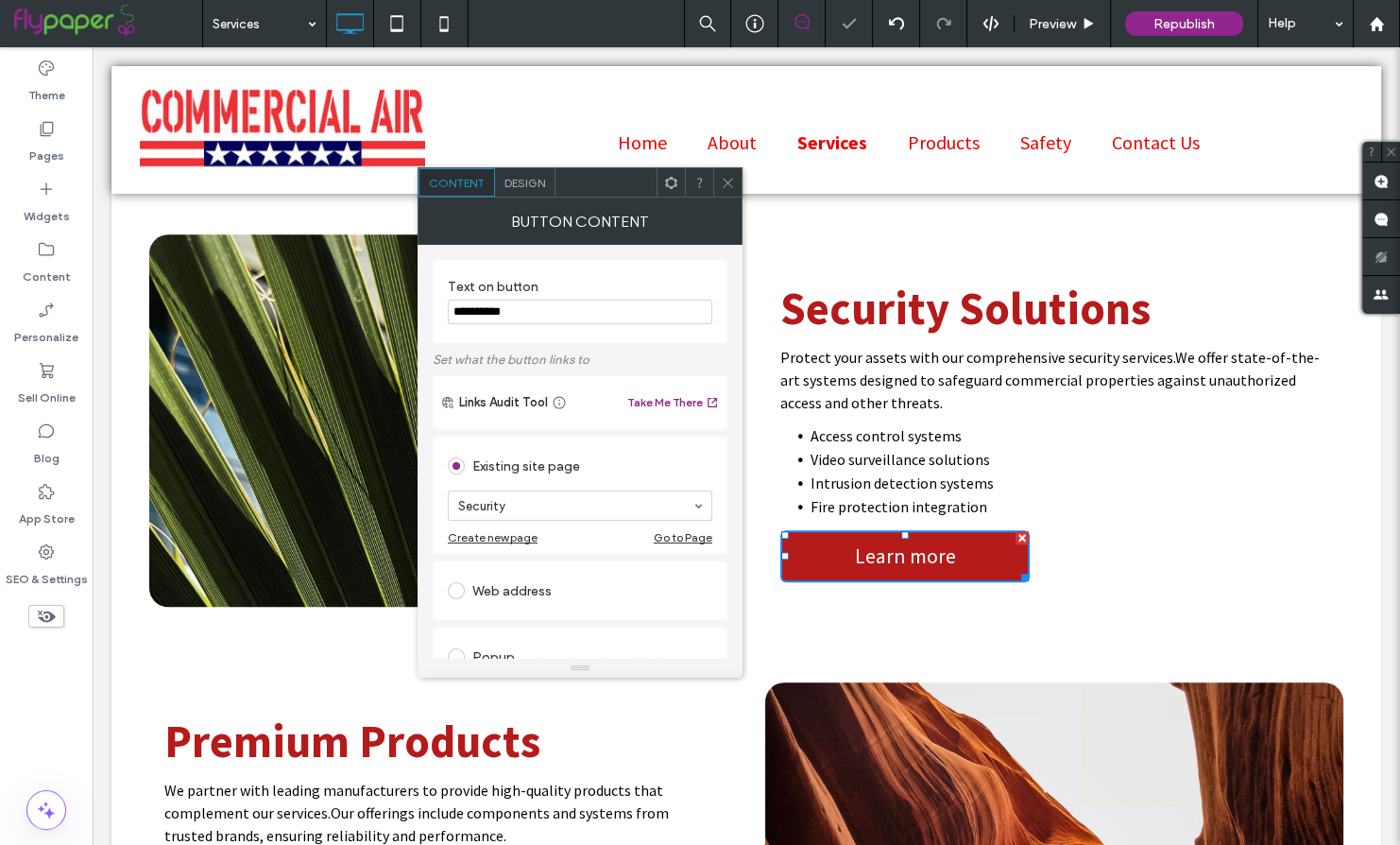 click at bounding box center (727, 182) 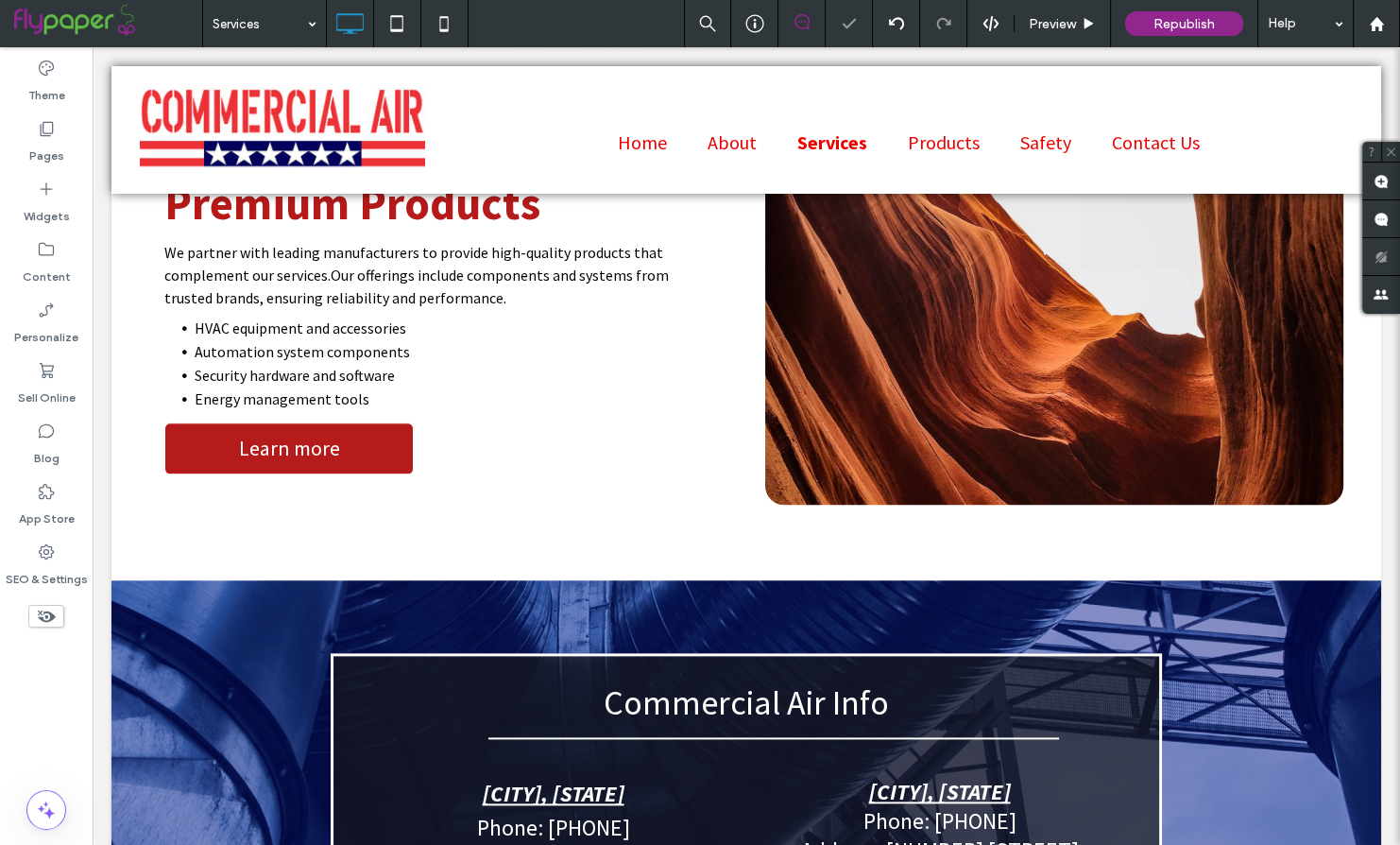 scroll, scrollTop: 2514, scrollLeft: 0, axis: vertical 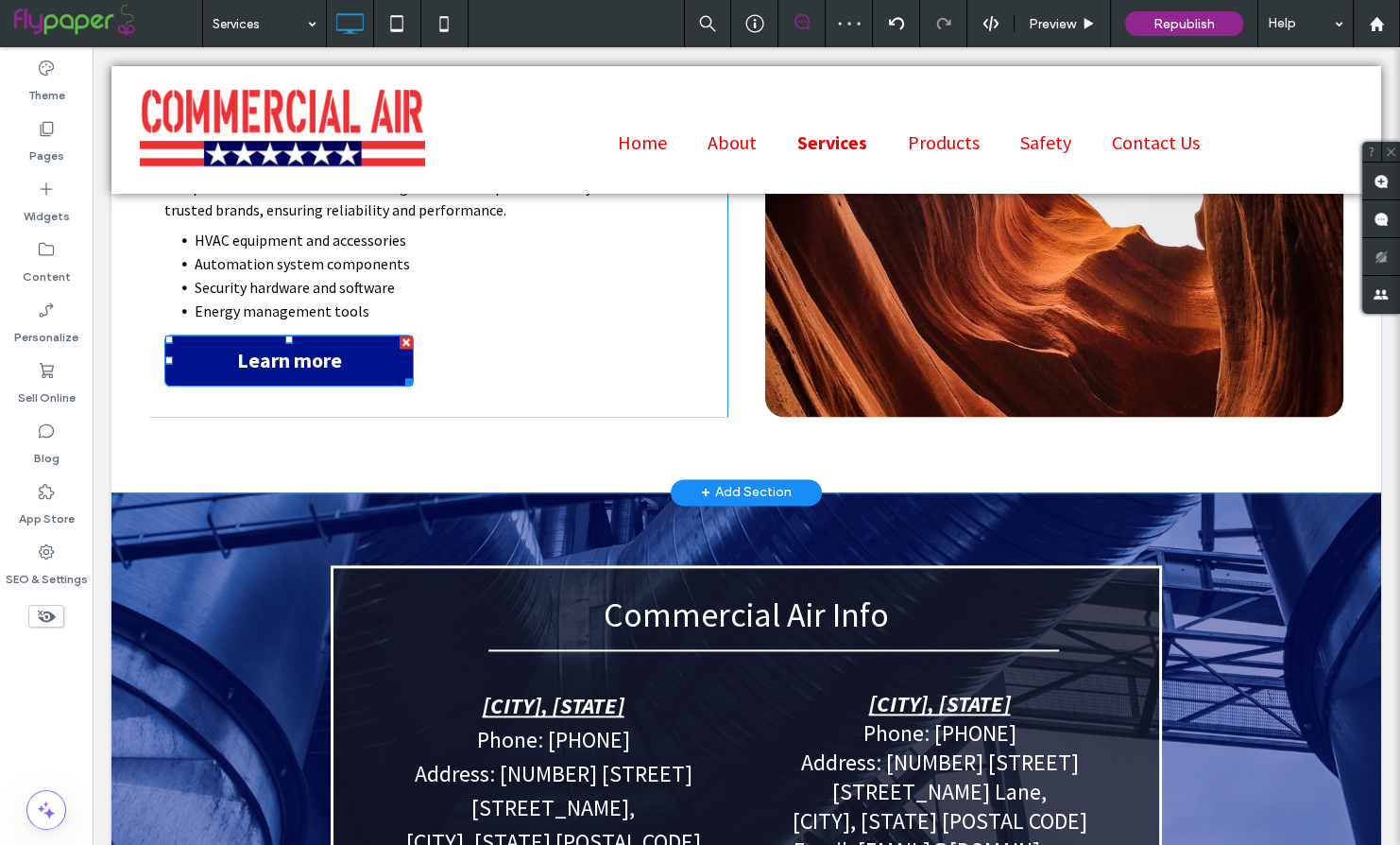 click on "Learn more" at bounding box center [289, 360] 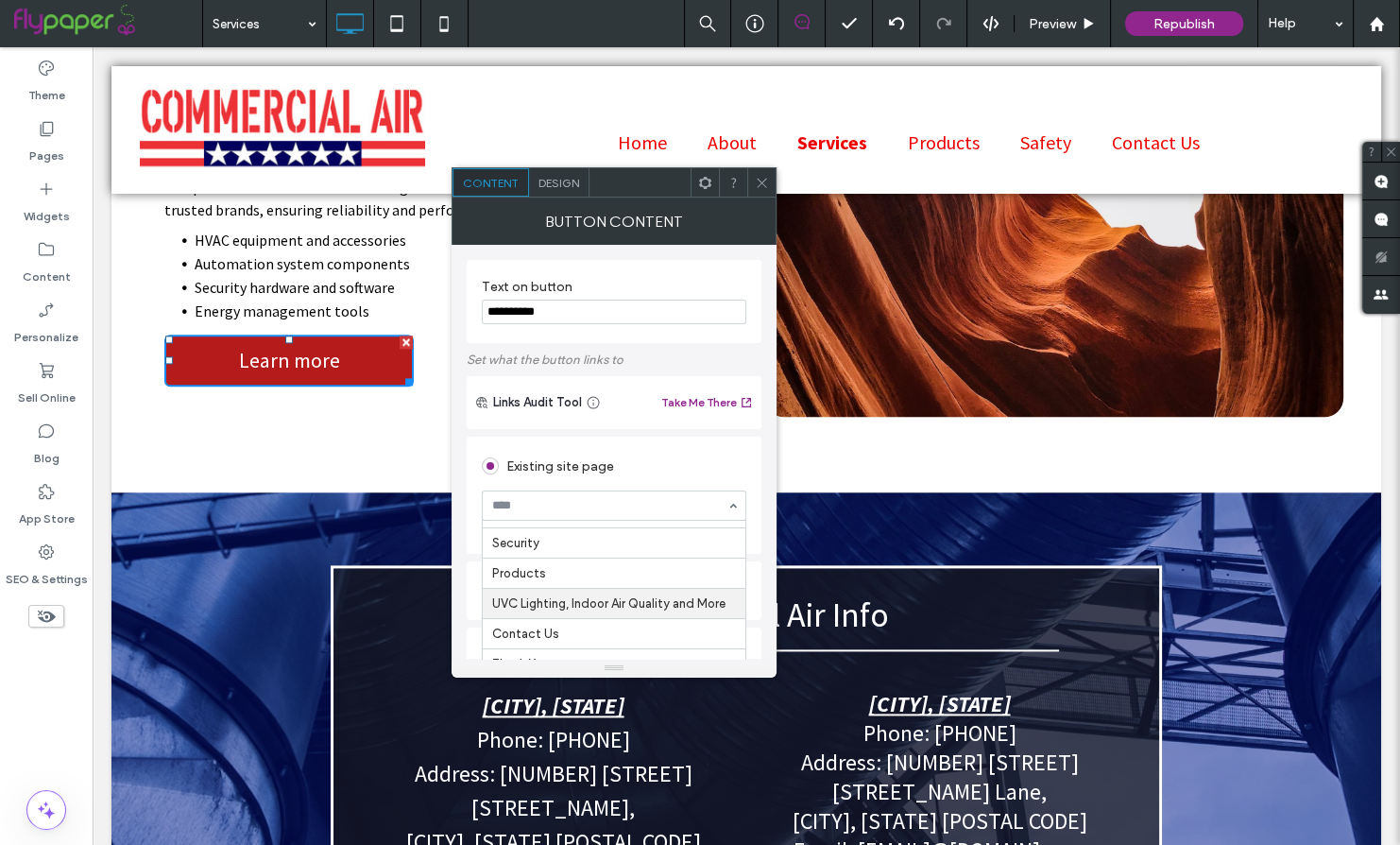scroll, scrollTop: 143, scrollLeft: 0, axis: vertical 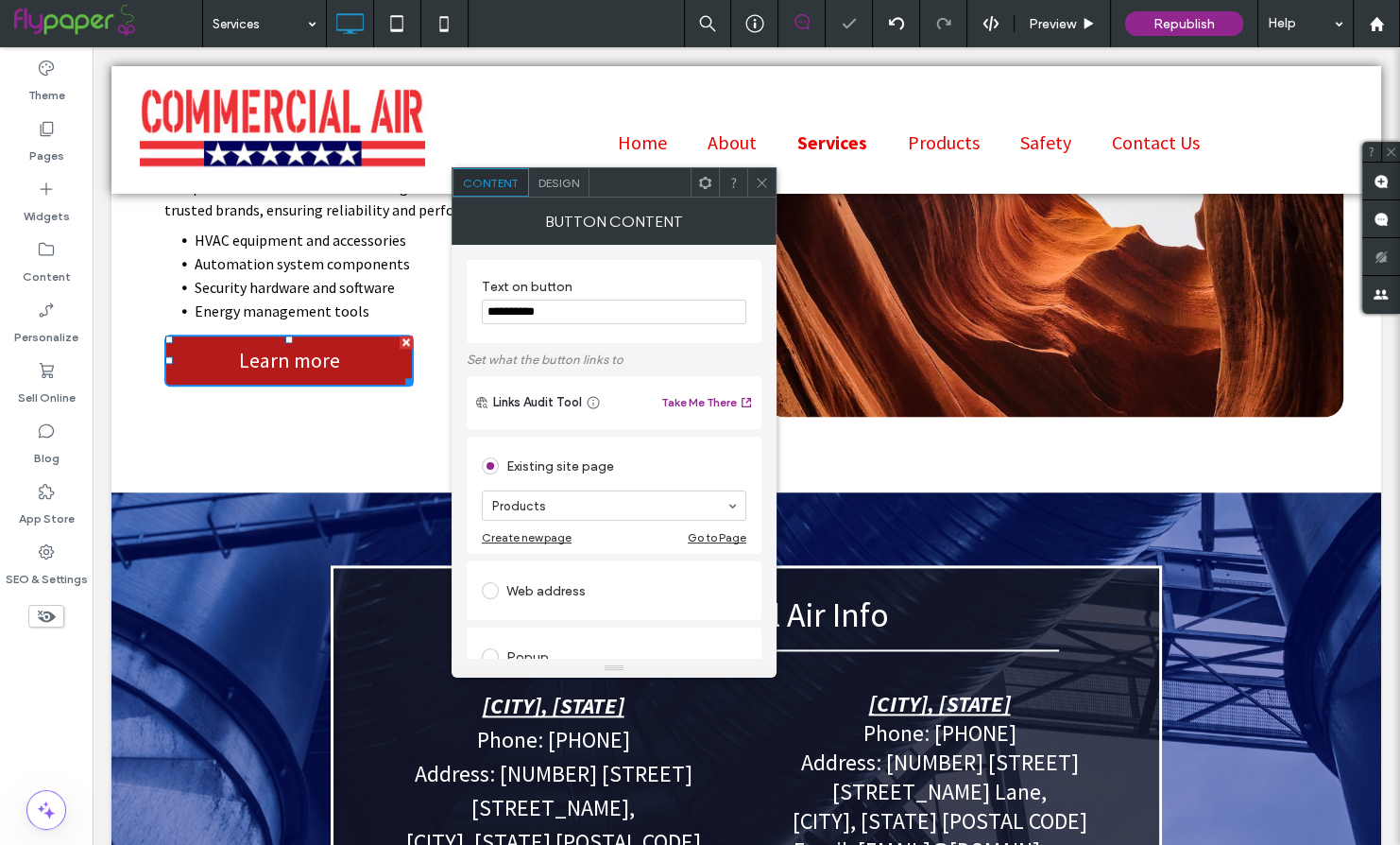 click at bounding box center (761, 182) 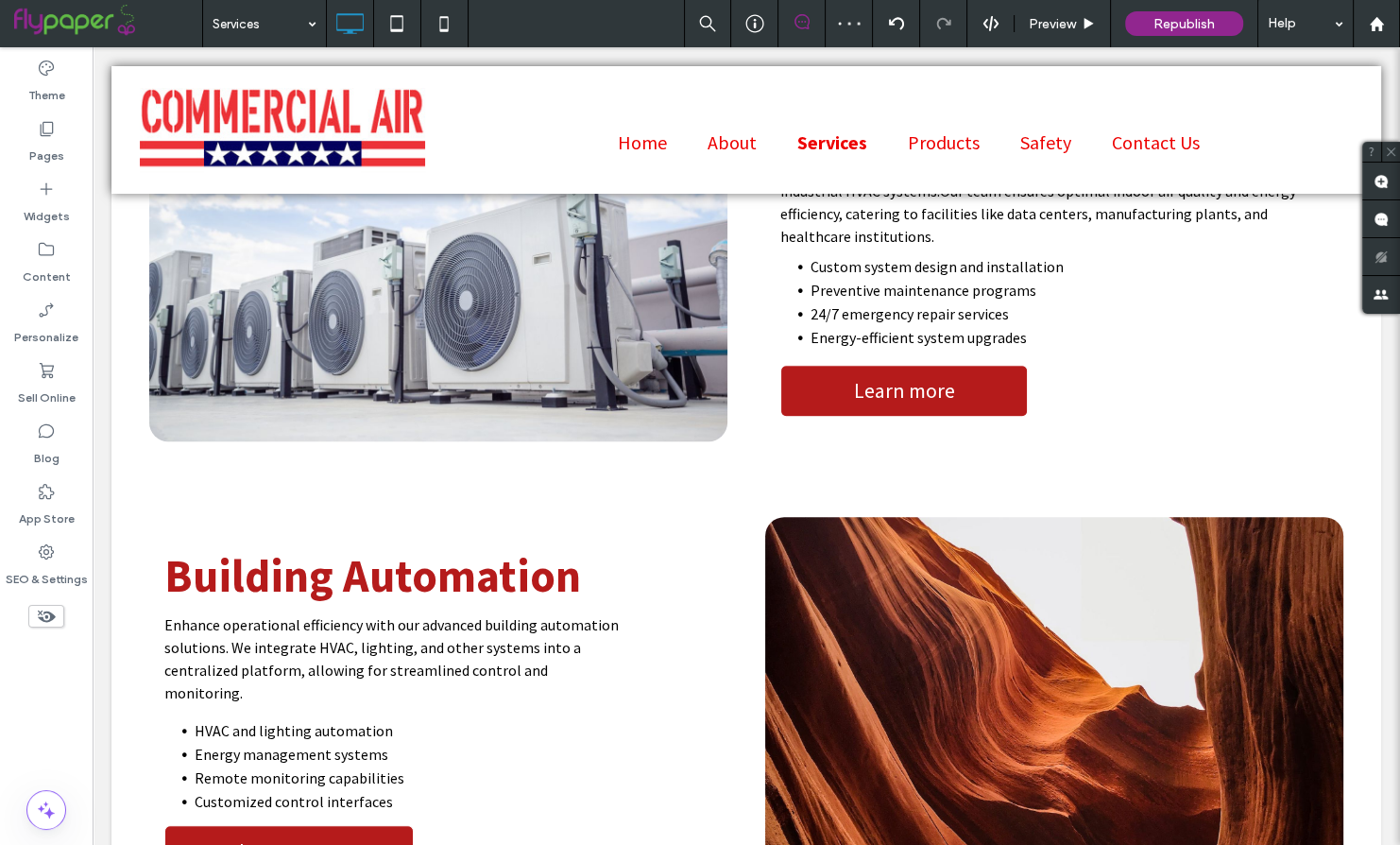 scroll, scrollTop: 1414, scrollLeft: 0, axis: vertical 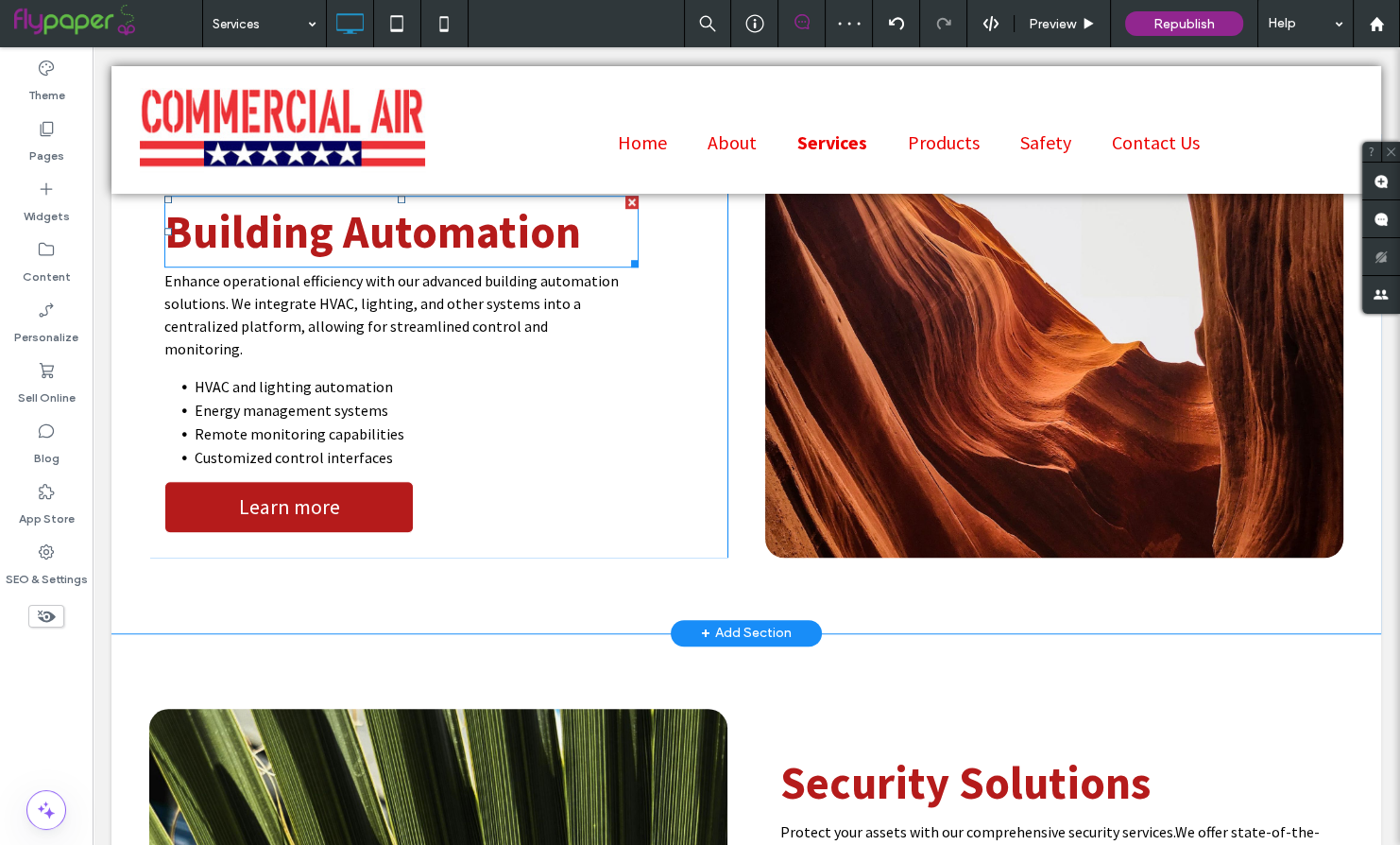 click on "Building Automation" at bounding box center [372, 232] 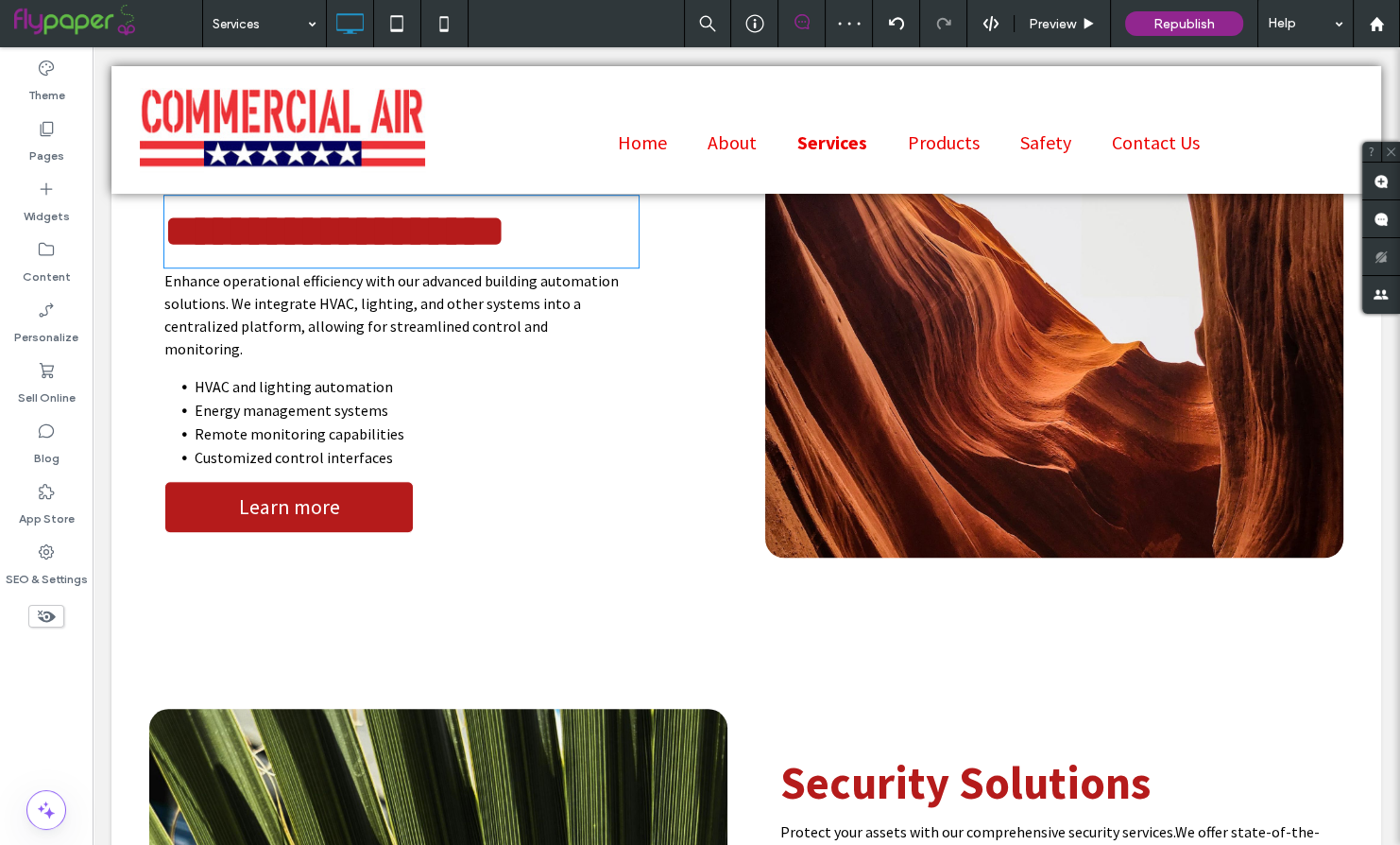 type on "**********" 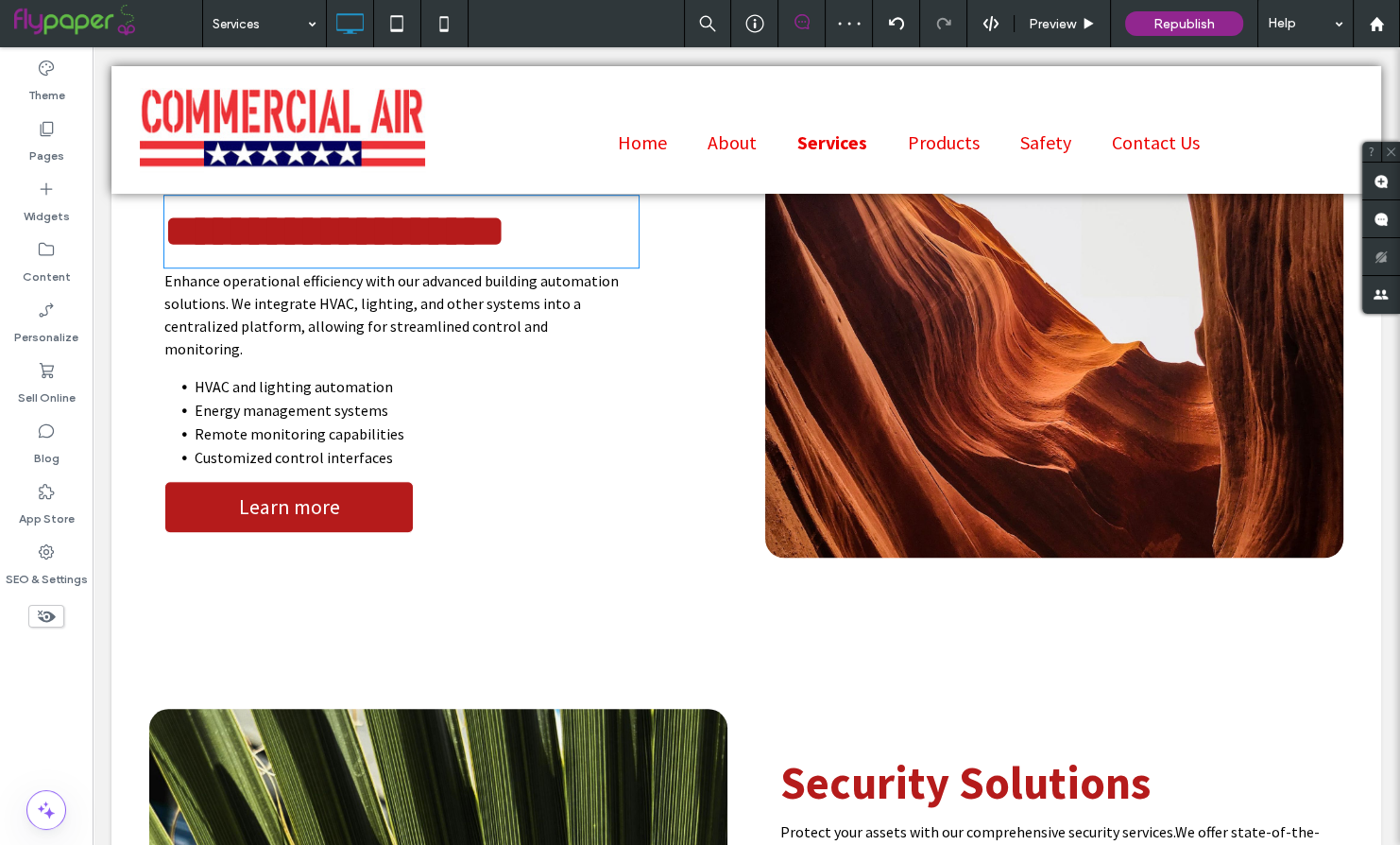 type on "**" 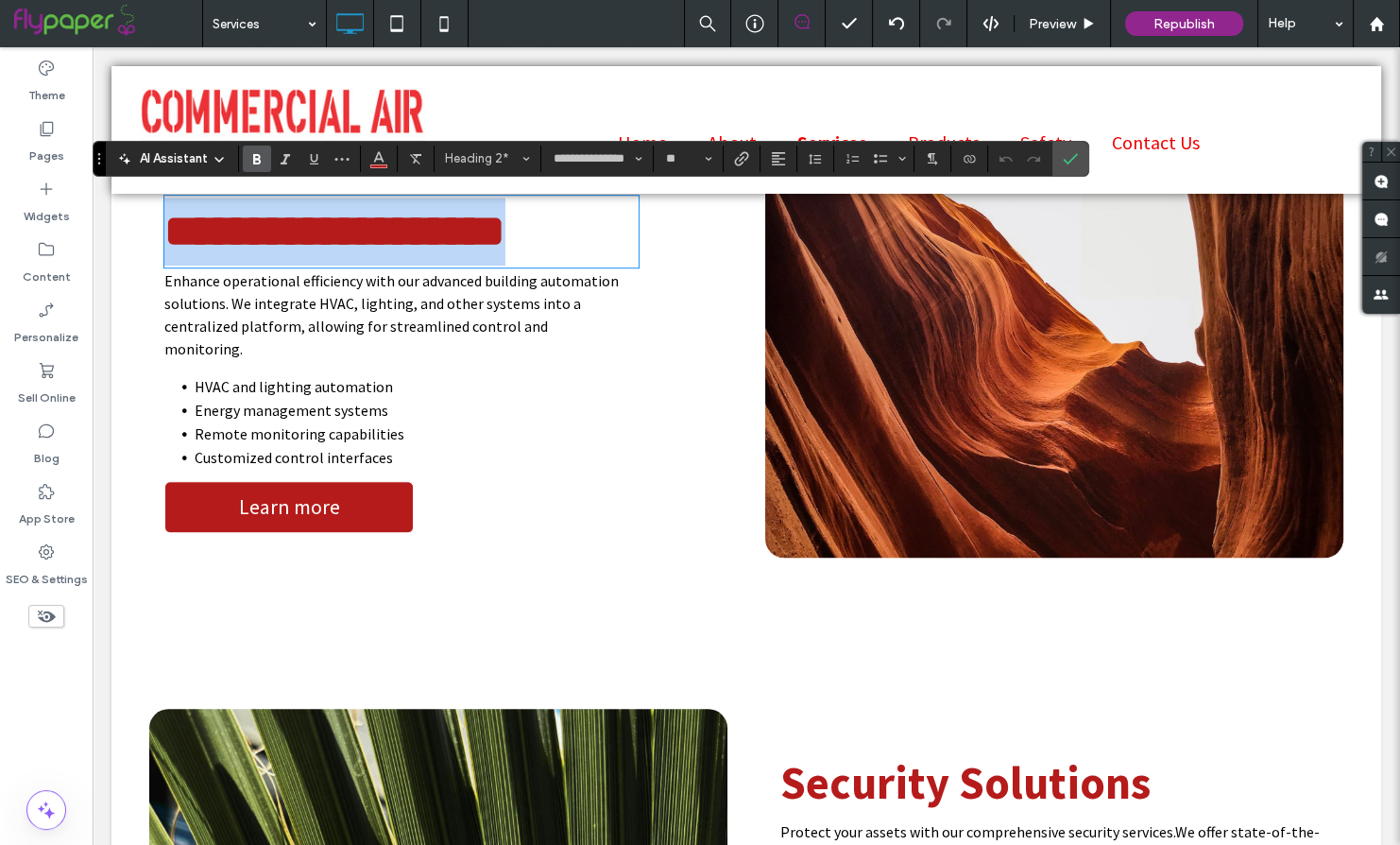 copy on "**********" 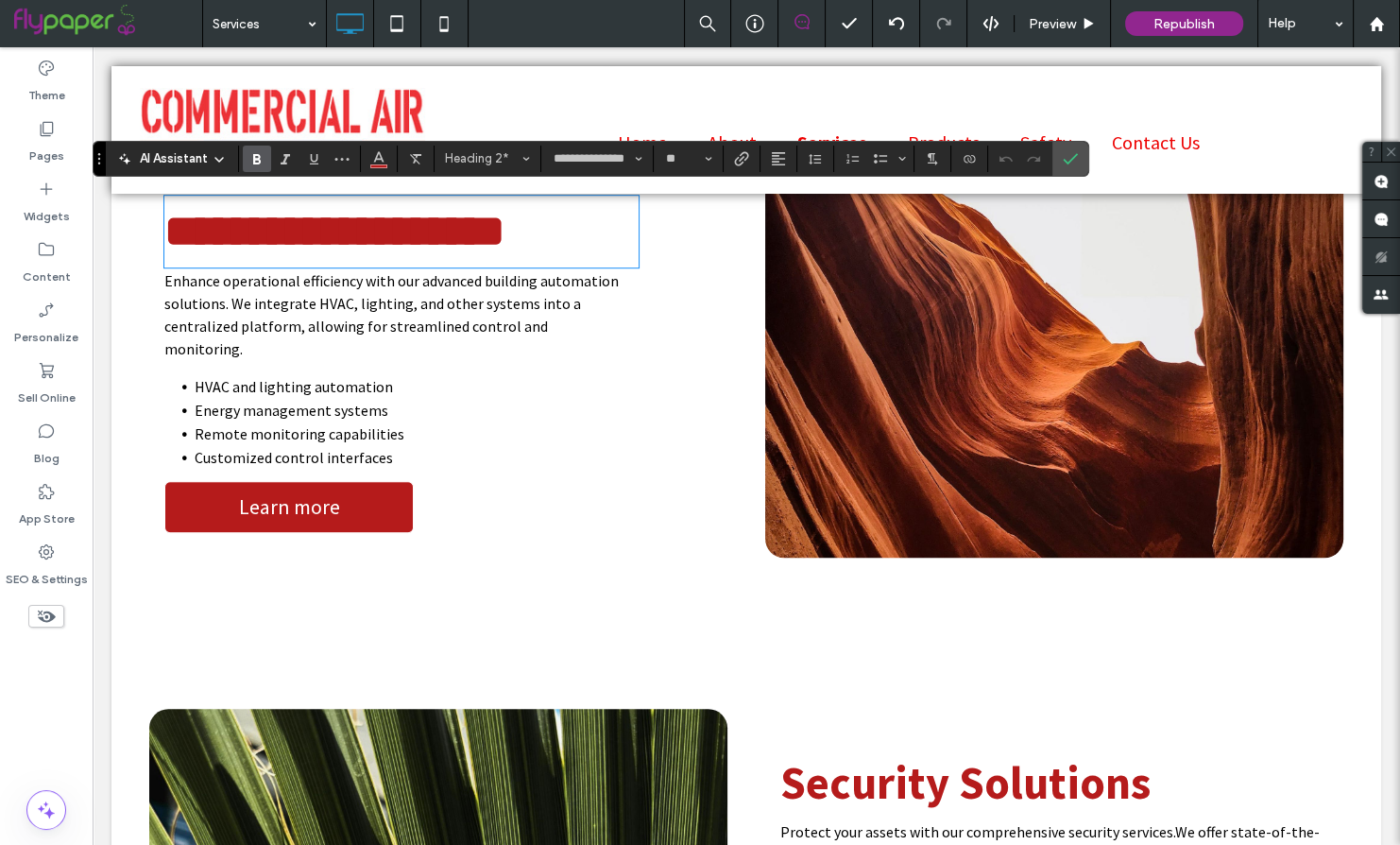 click at bounding box center [1054, 353] 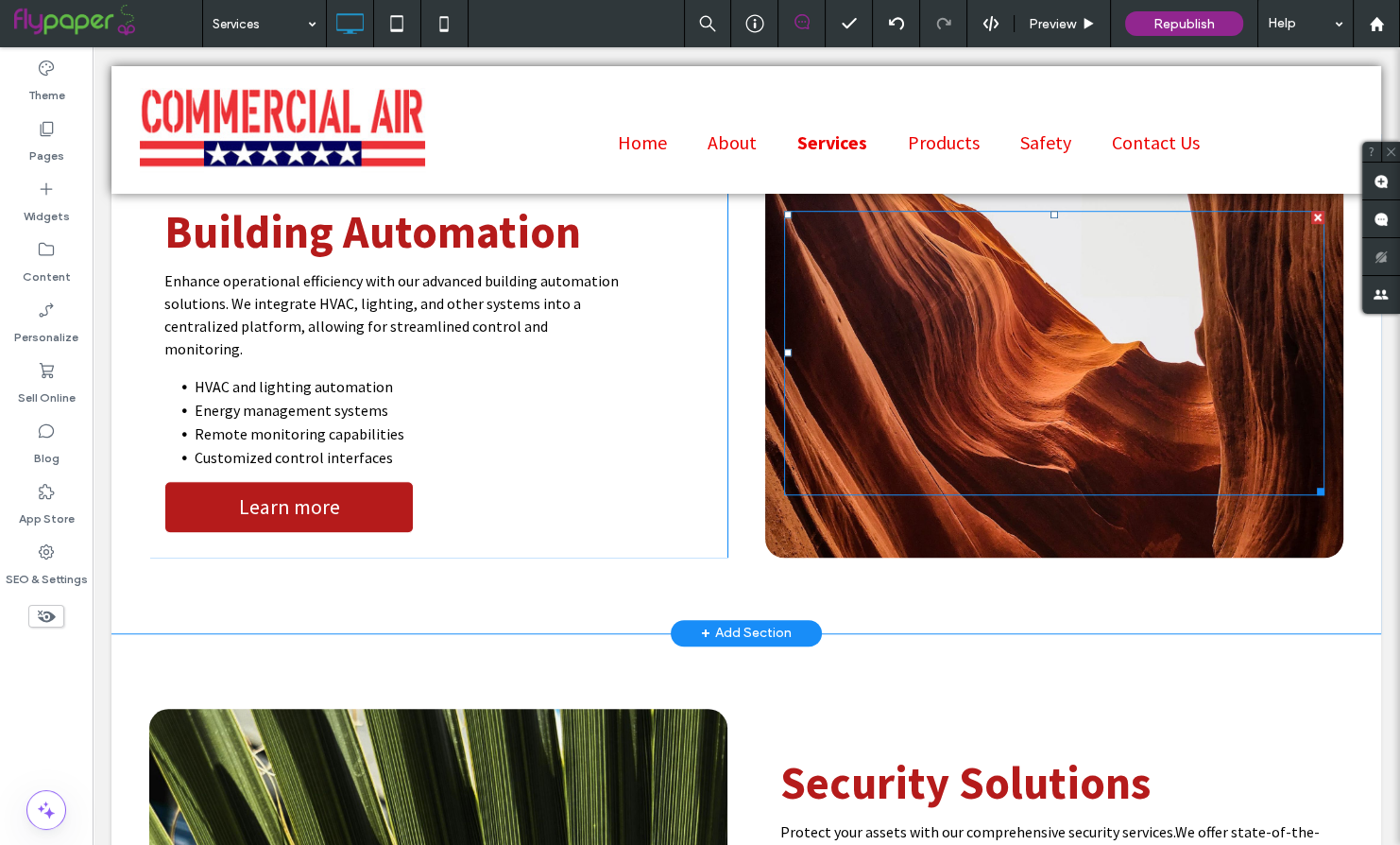 click at bounding box center (1054, 353) 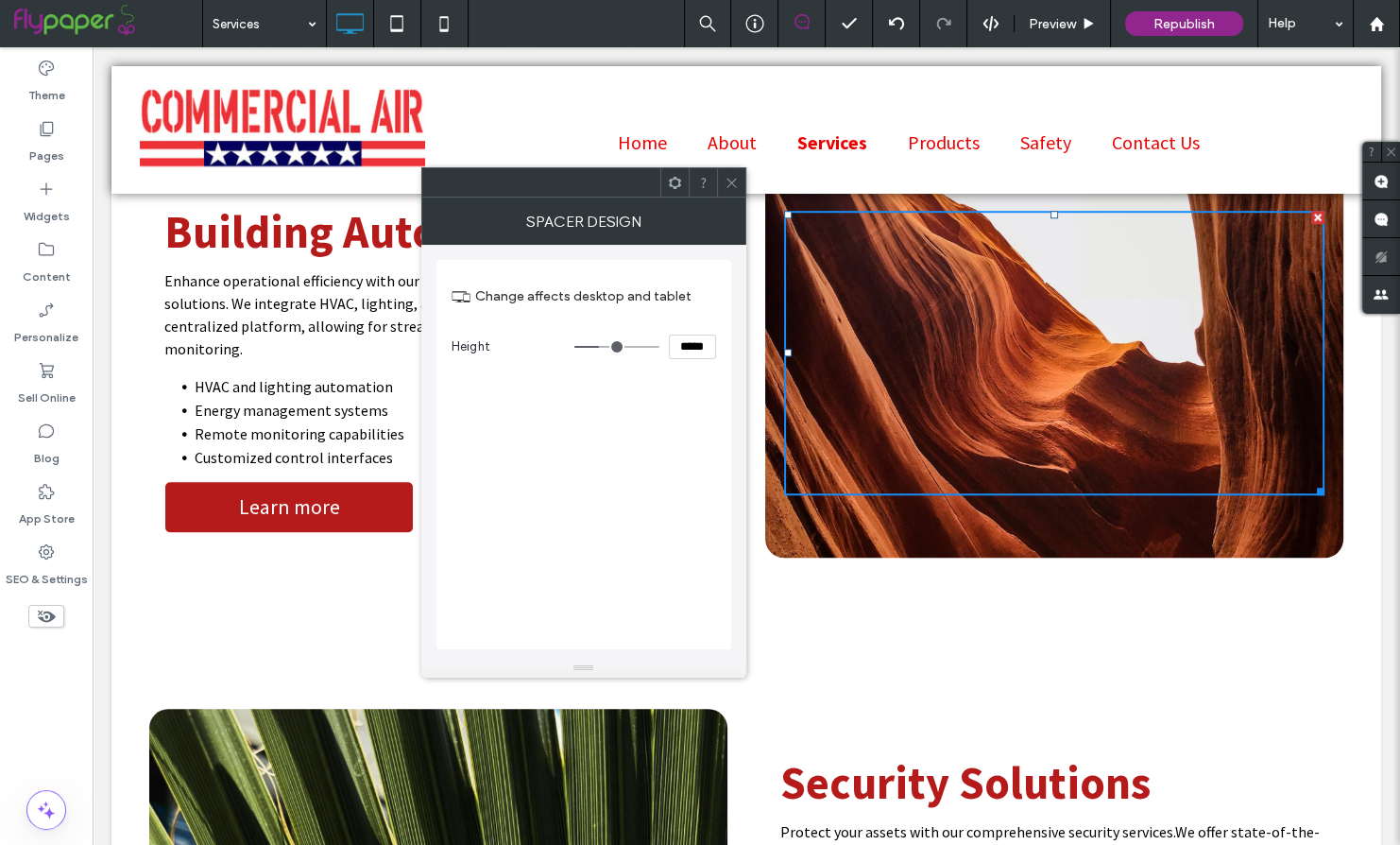 click 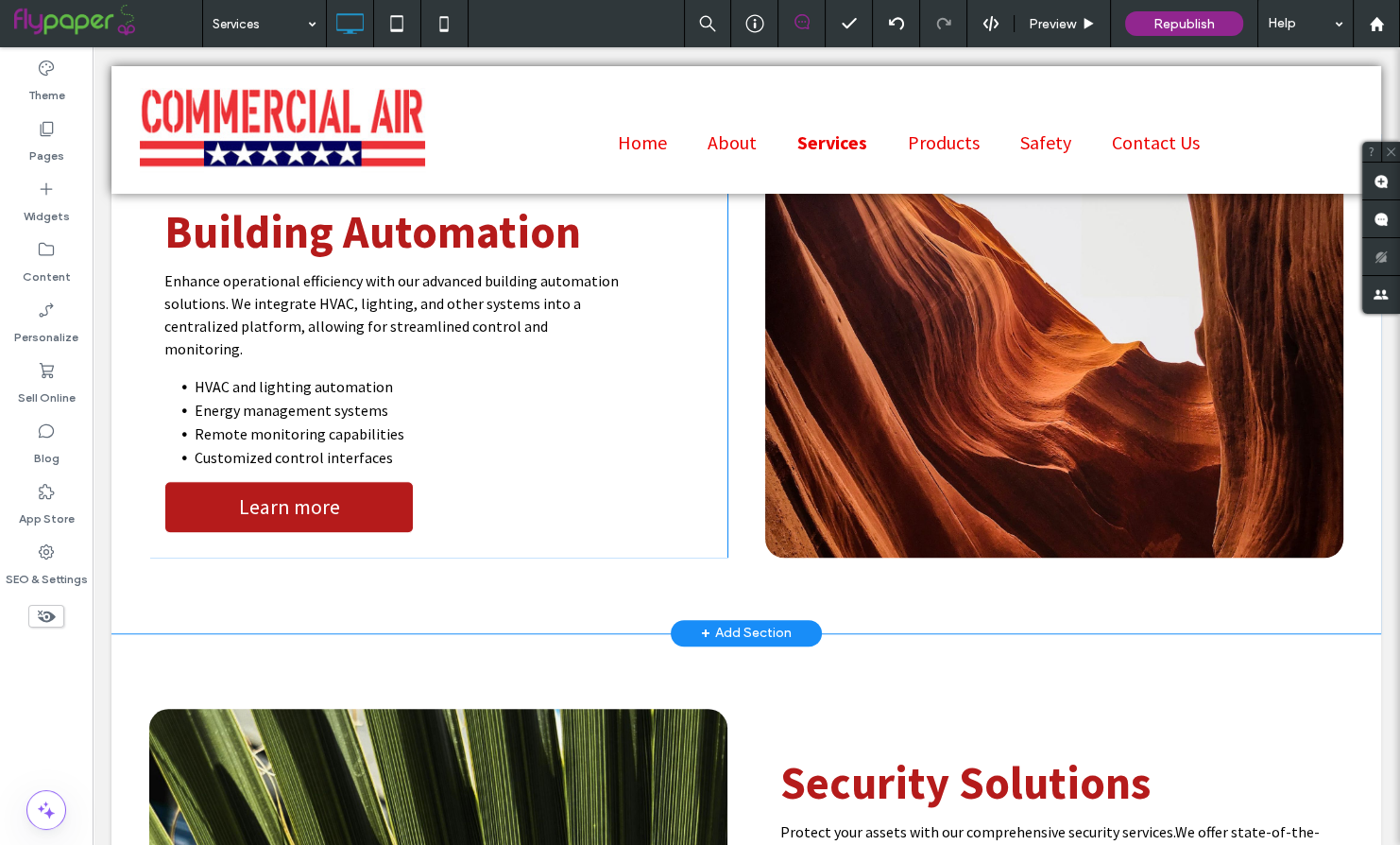 click on "Click To Paste" at bounding box center [1054, 365] 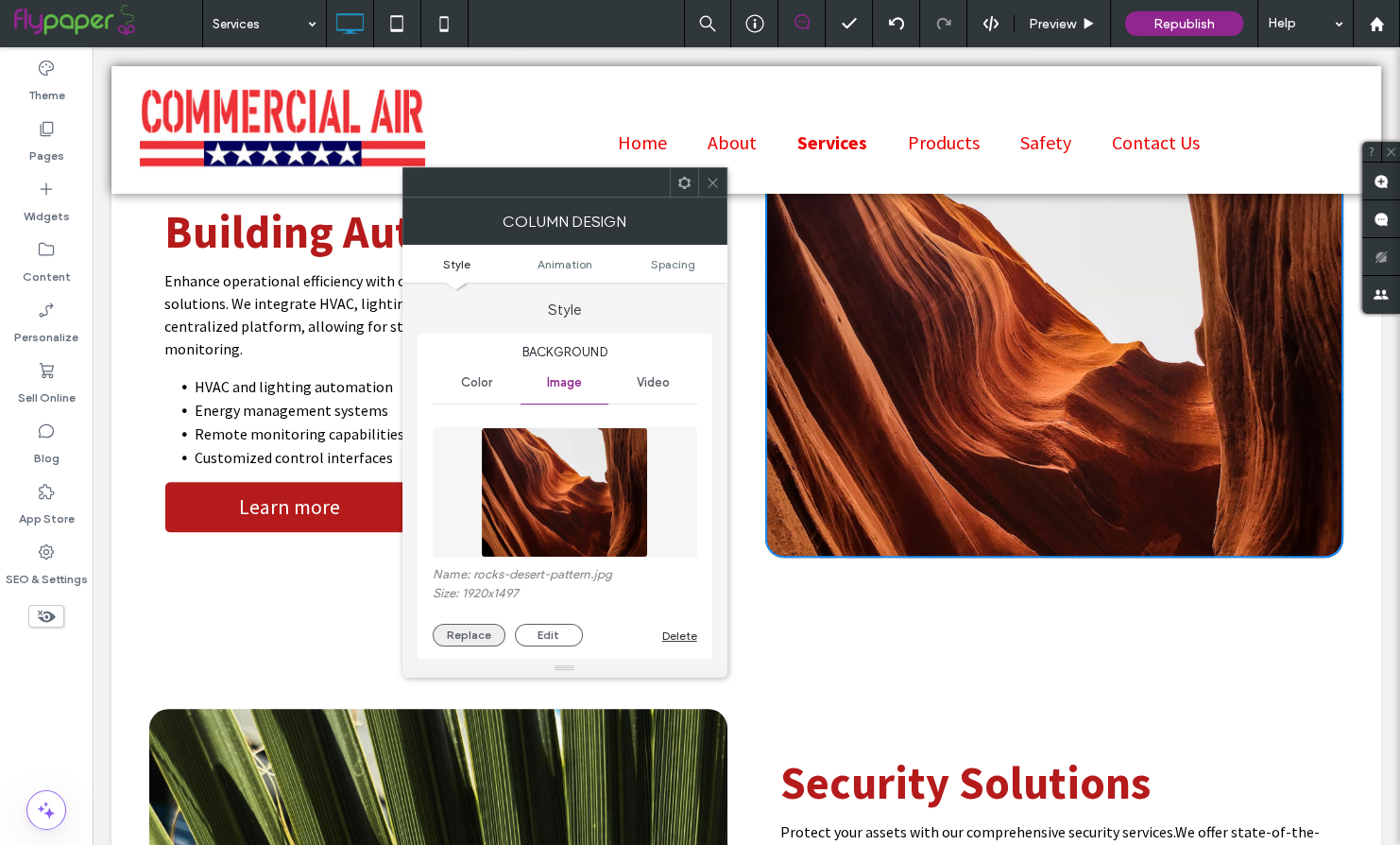 click on "Replace" at bounding box center (469, 635) 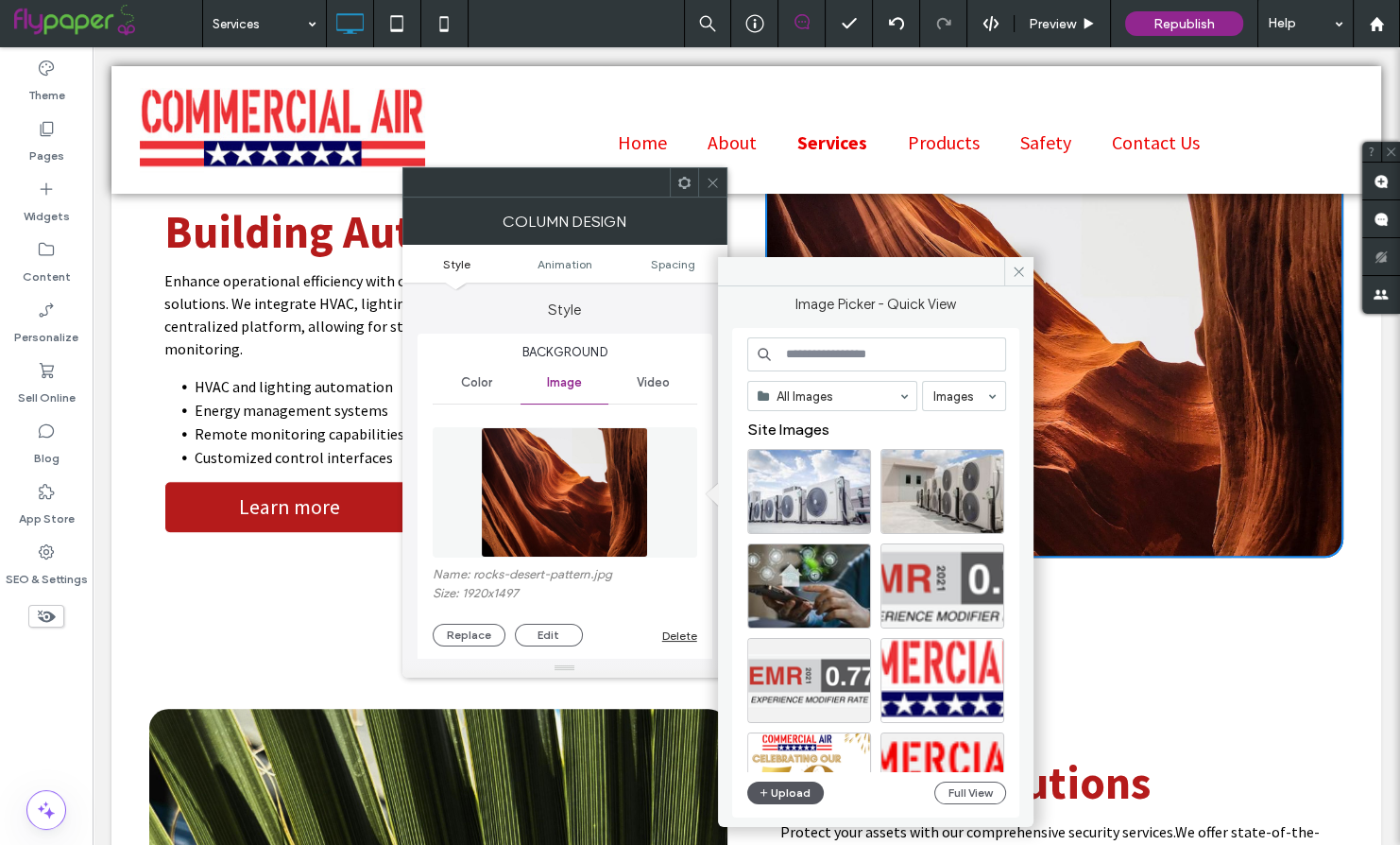 click on "Upload" at bounding box center (786, 793) 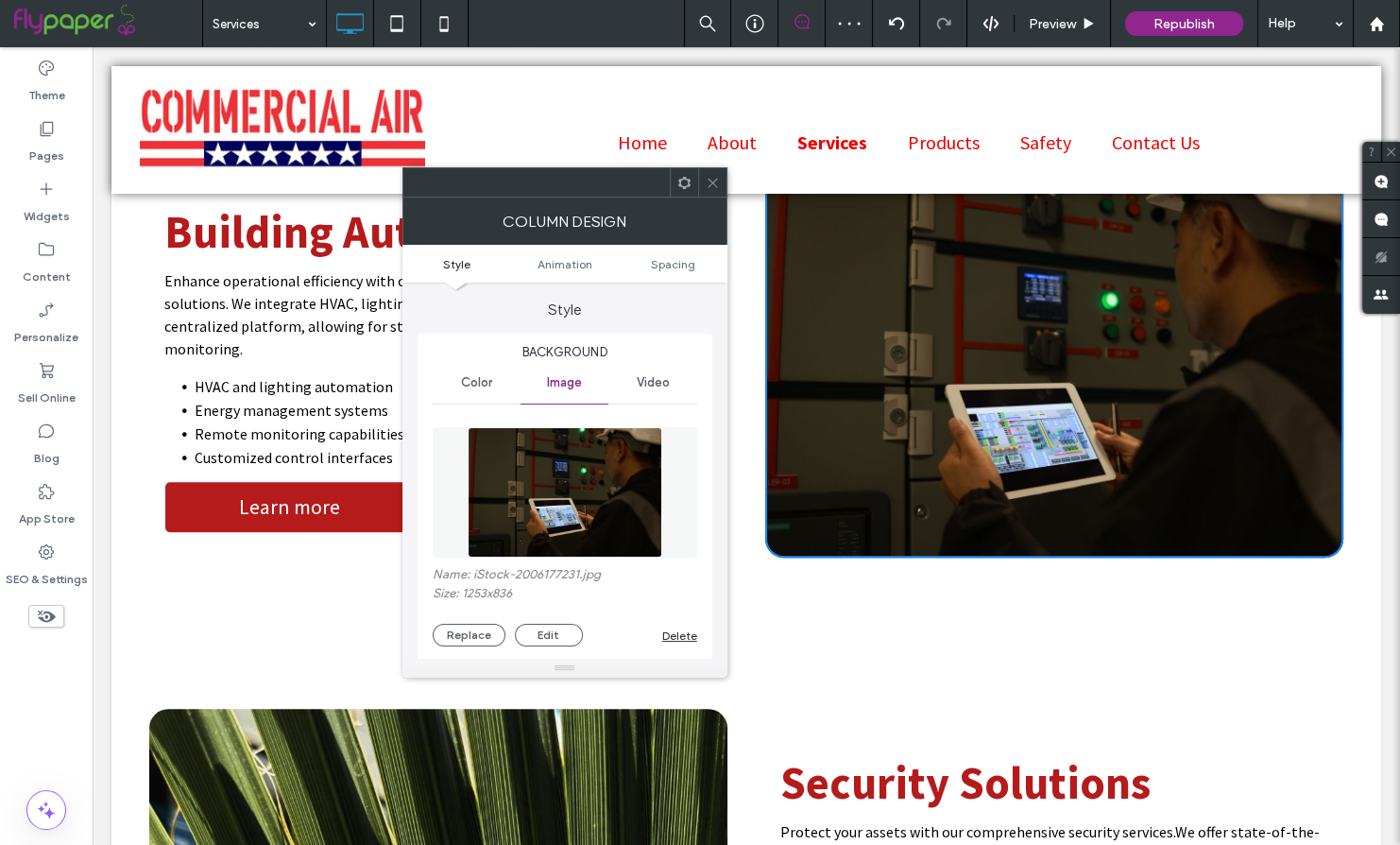 click 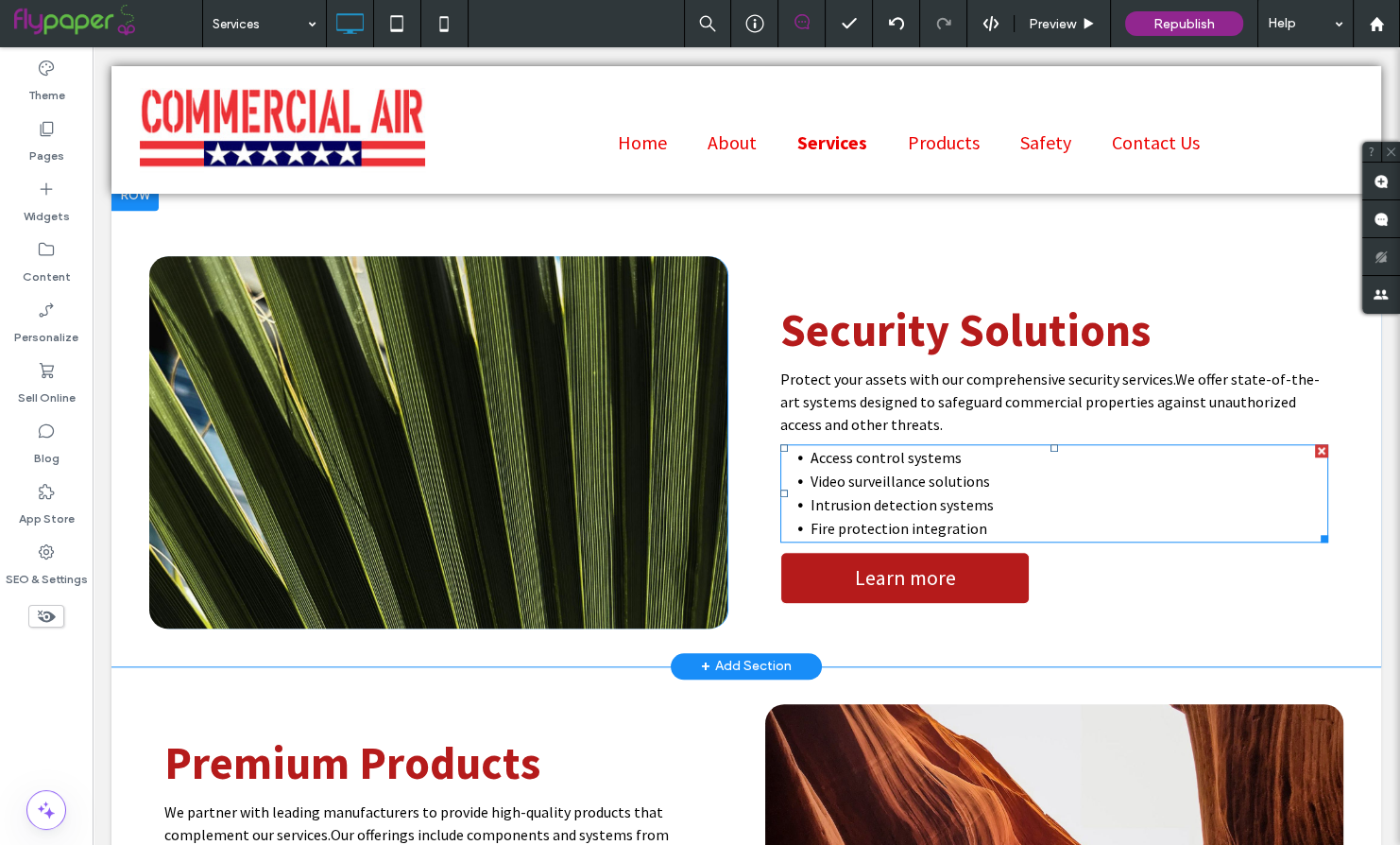 scroll, scrollTop: 1802, scrollLeft: 0, axis: vertical 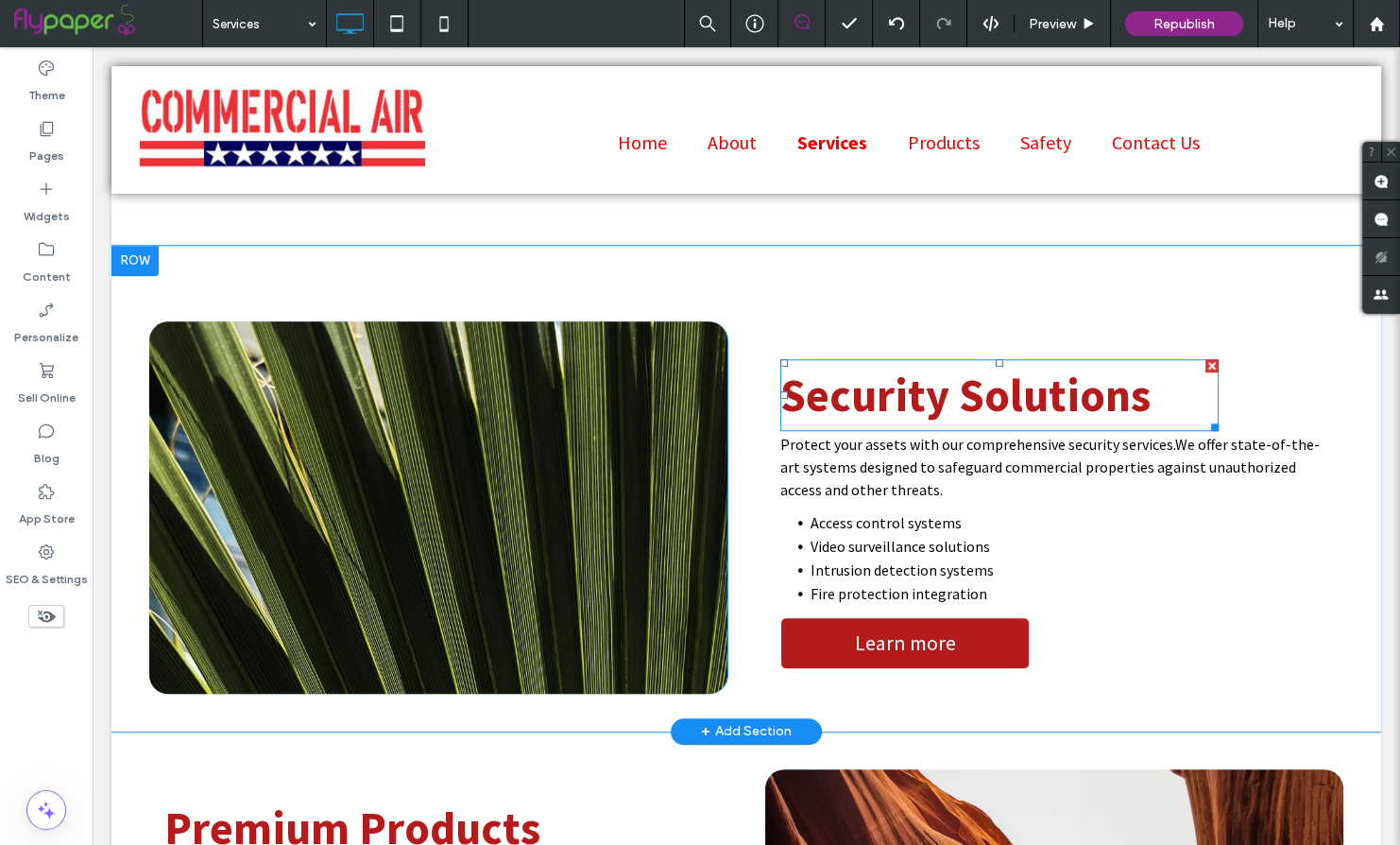 click on "Security Solutions" at bounding box center [965, 395] 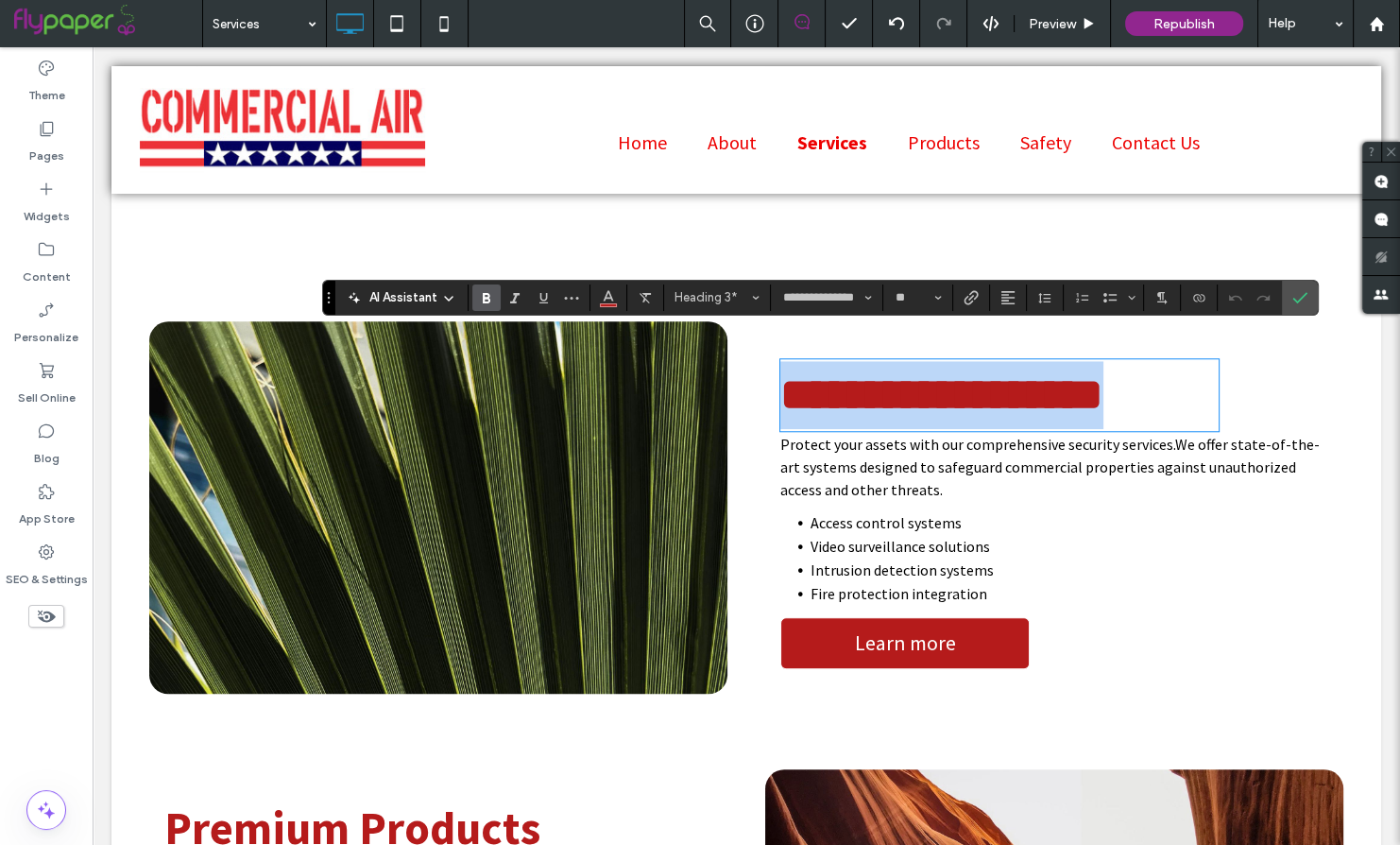 copy on "**********" 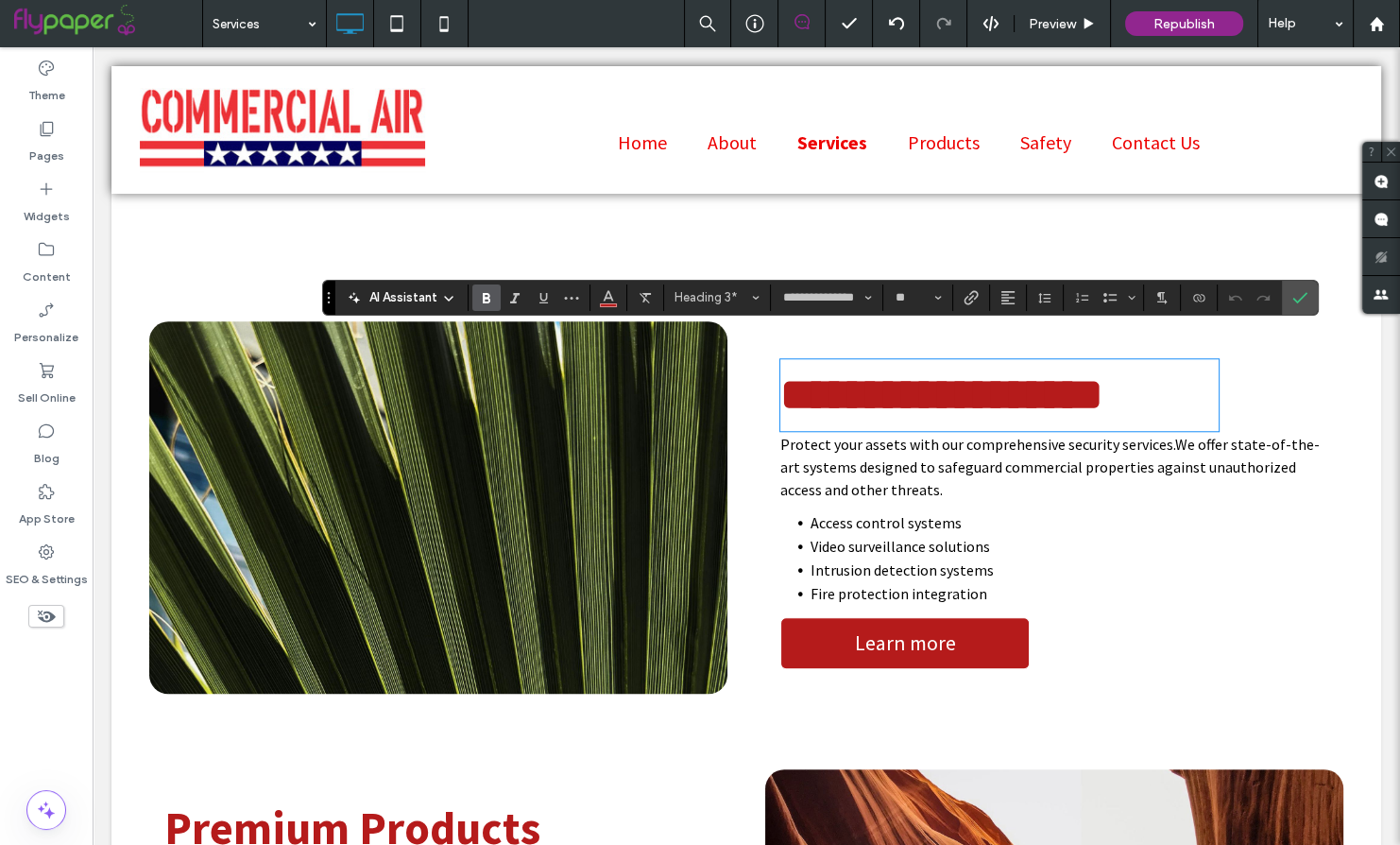 click at bounding box center (438, 501) 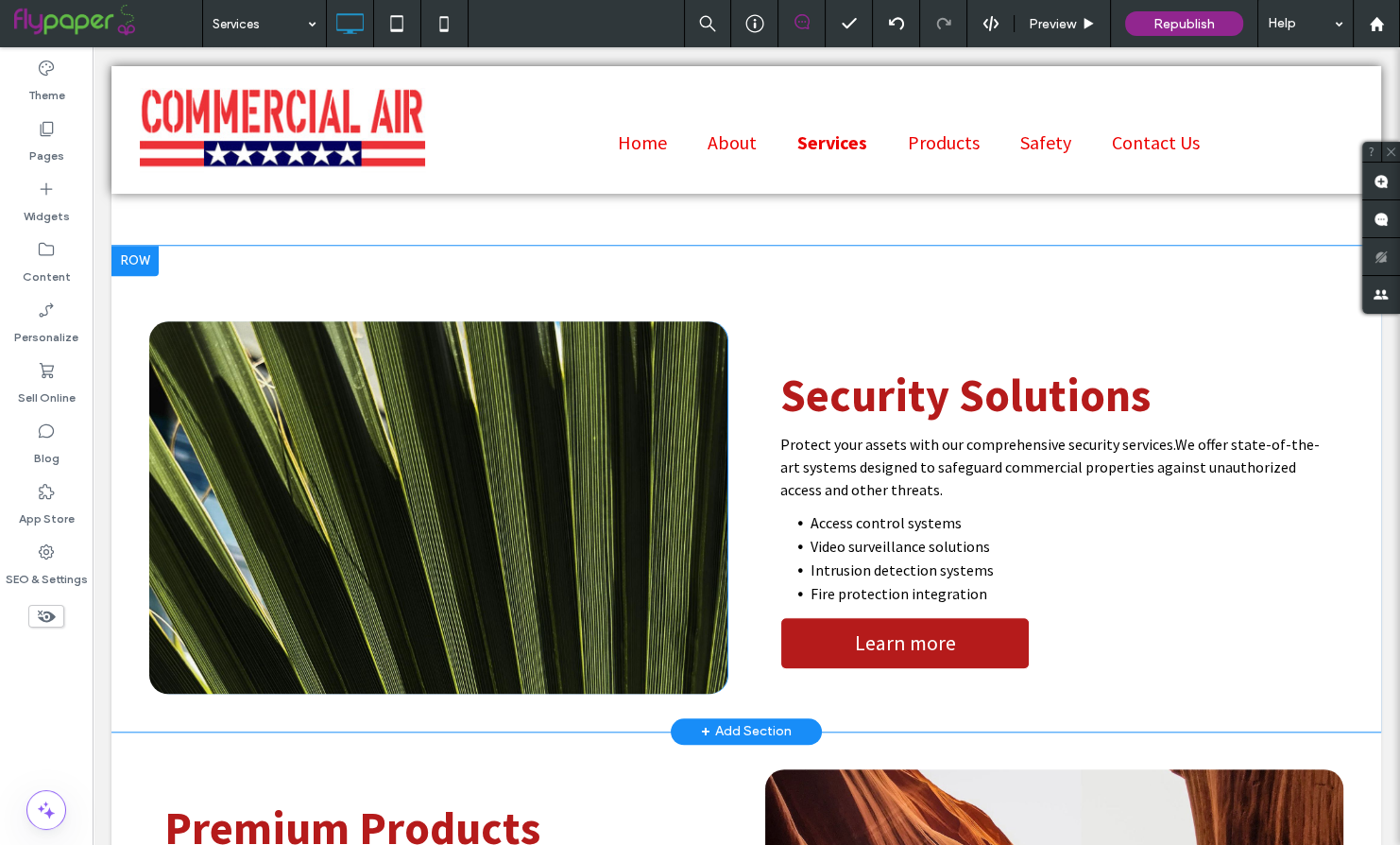 click on "Click To Paste" at bounding box center [438, 508] 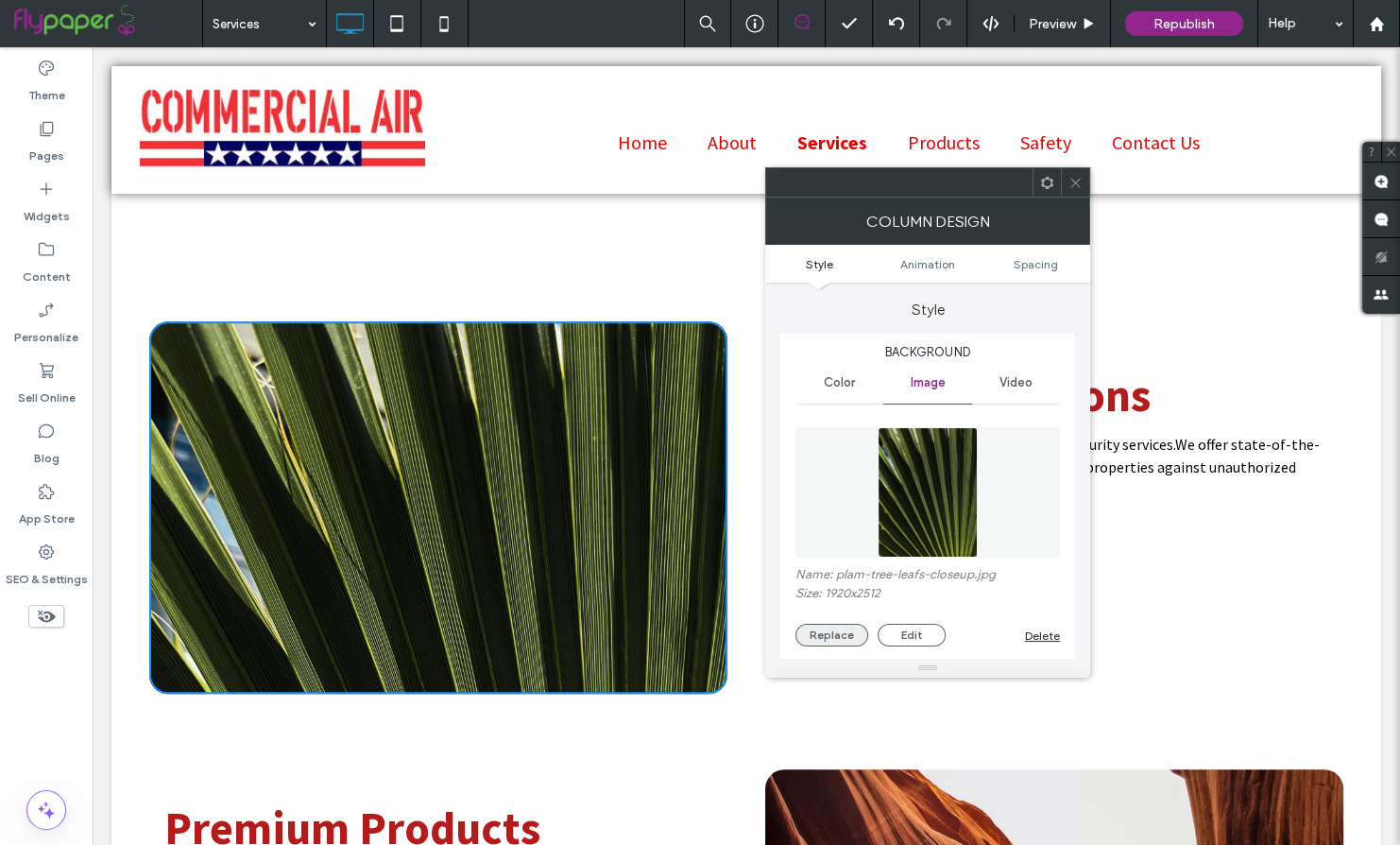 click on "Replace" at bounding box center (831, 635) 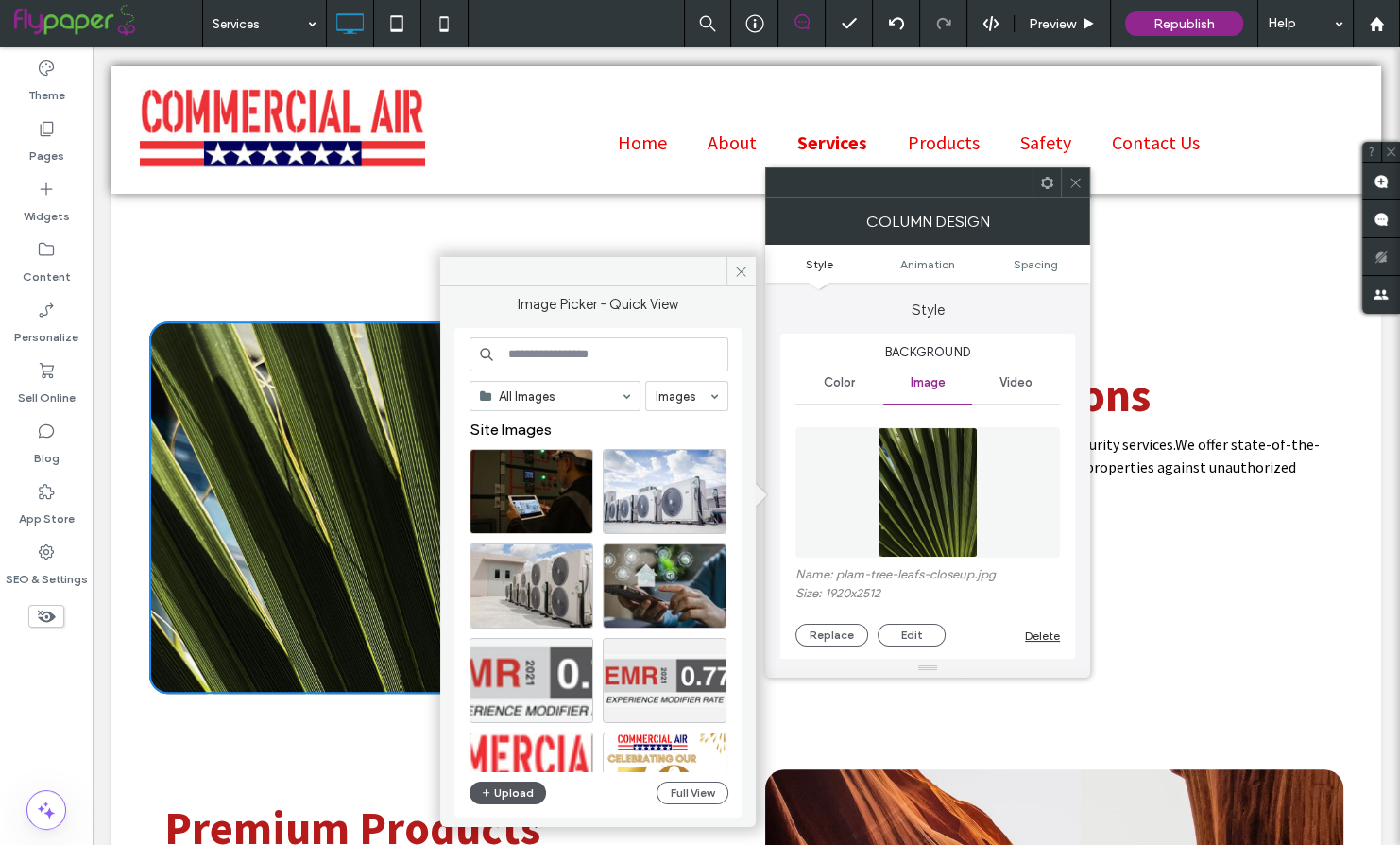 click on "Upload" at bounding box center [508, 793] 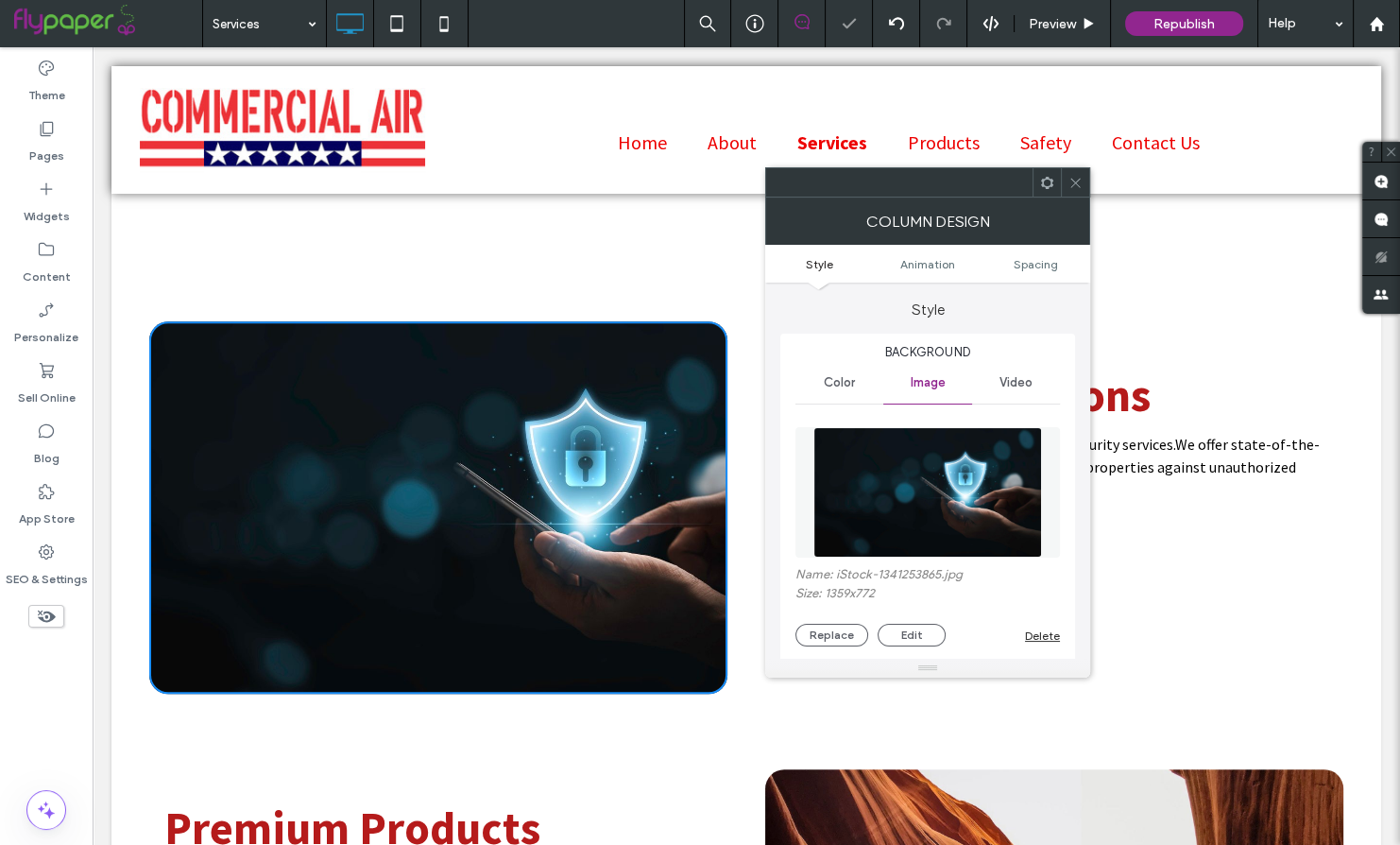 scroll, scrollTop: 331, scrollLeft: 0, axis: vertical 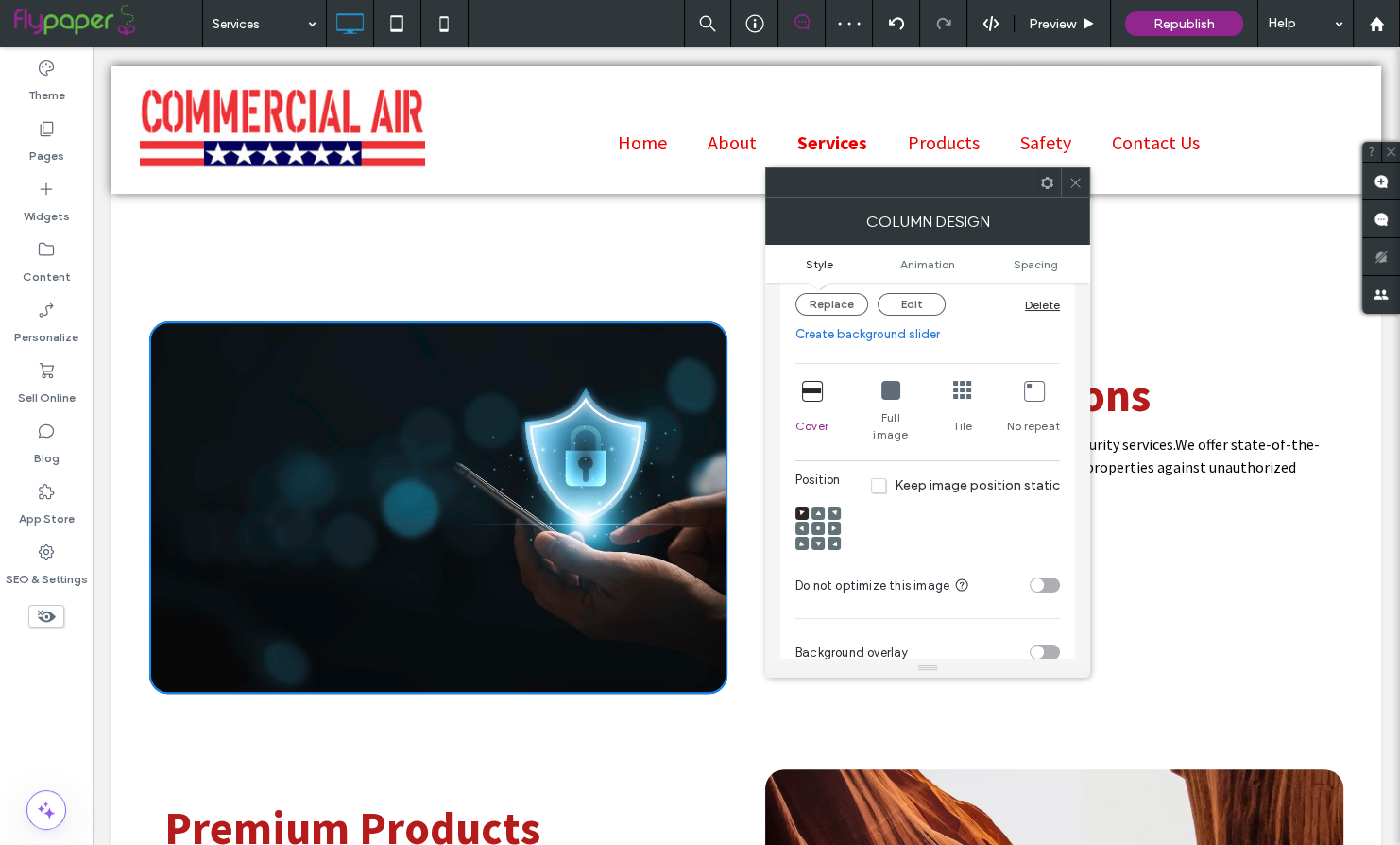 click 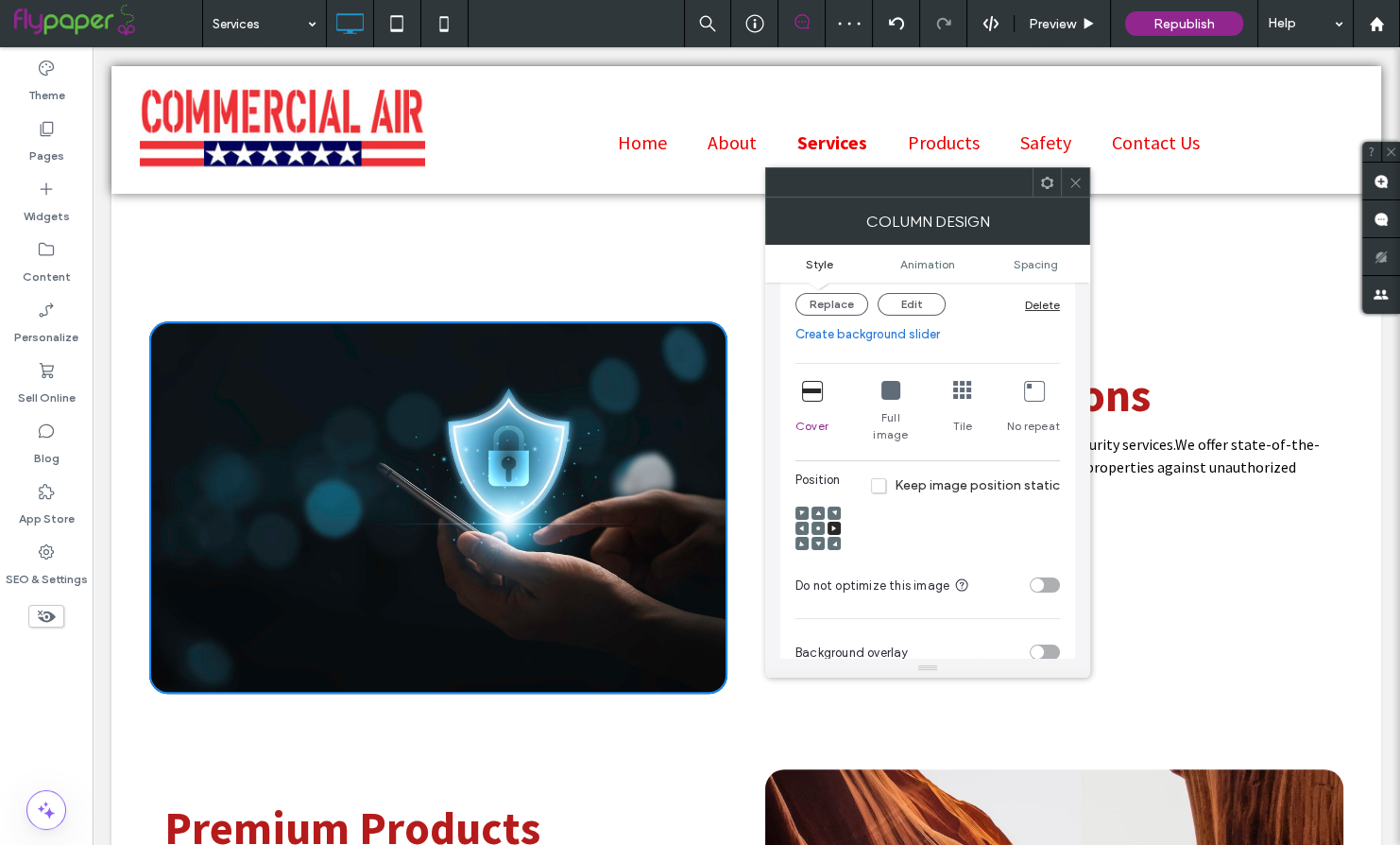click 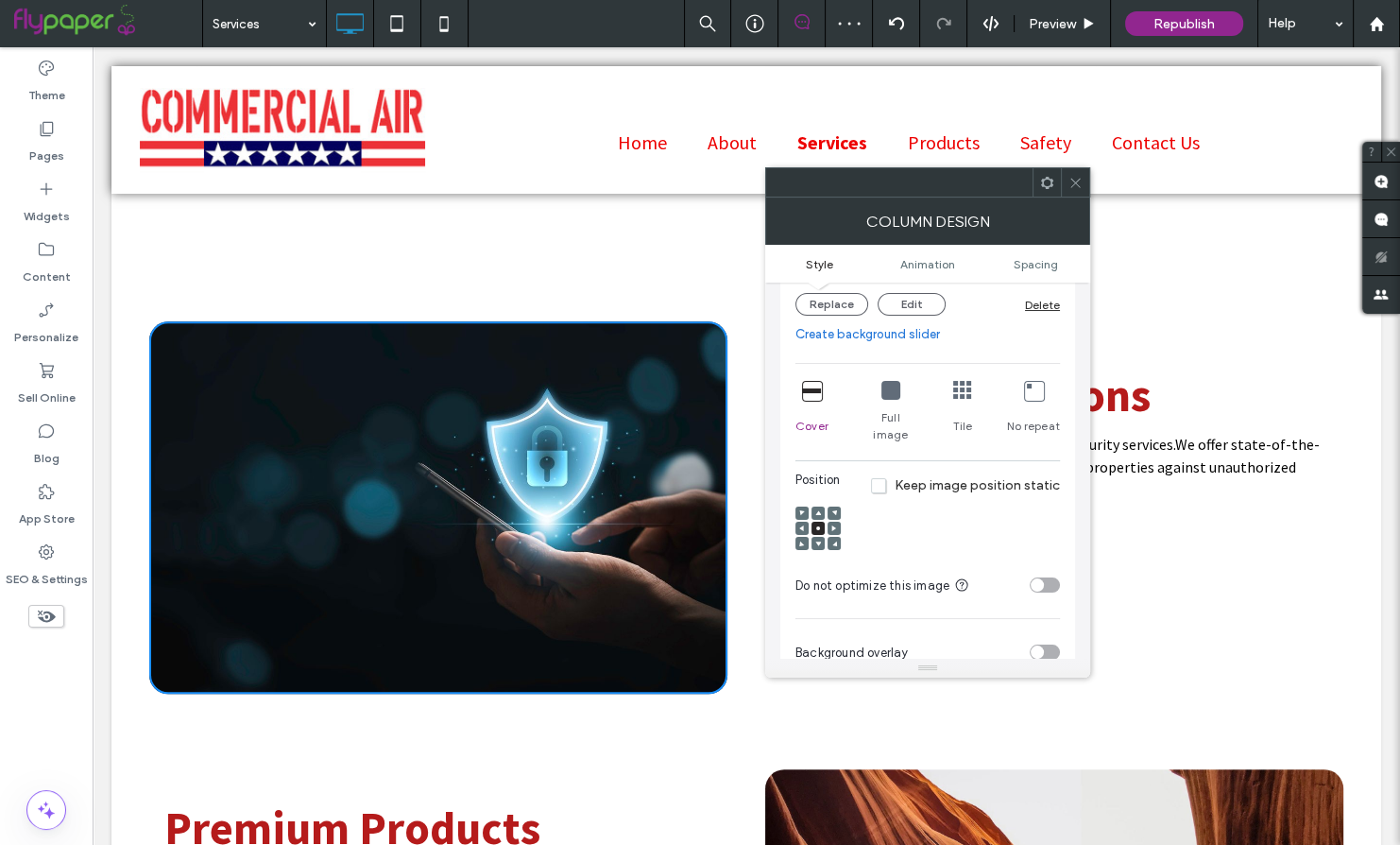 click 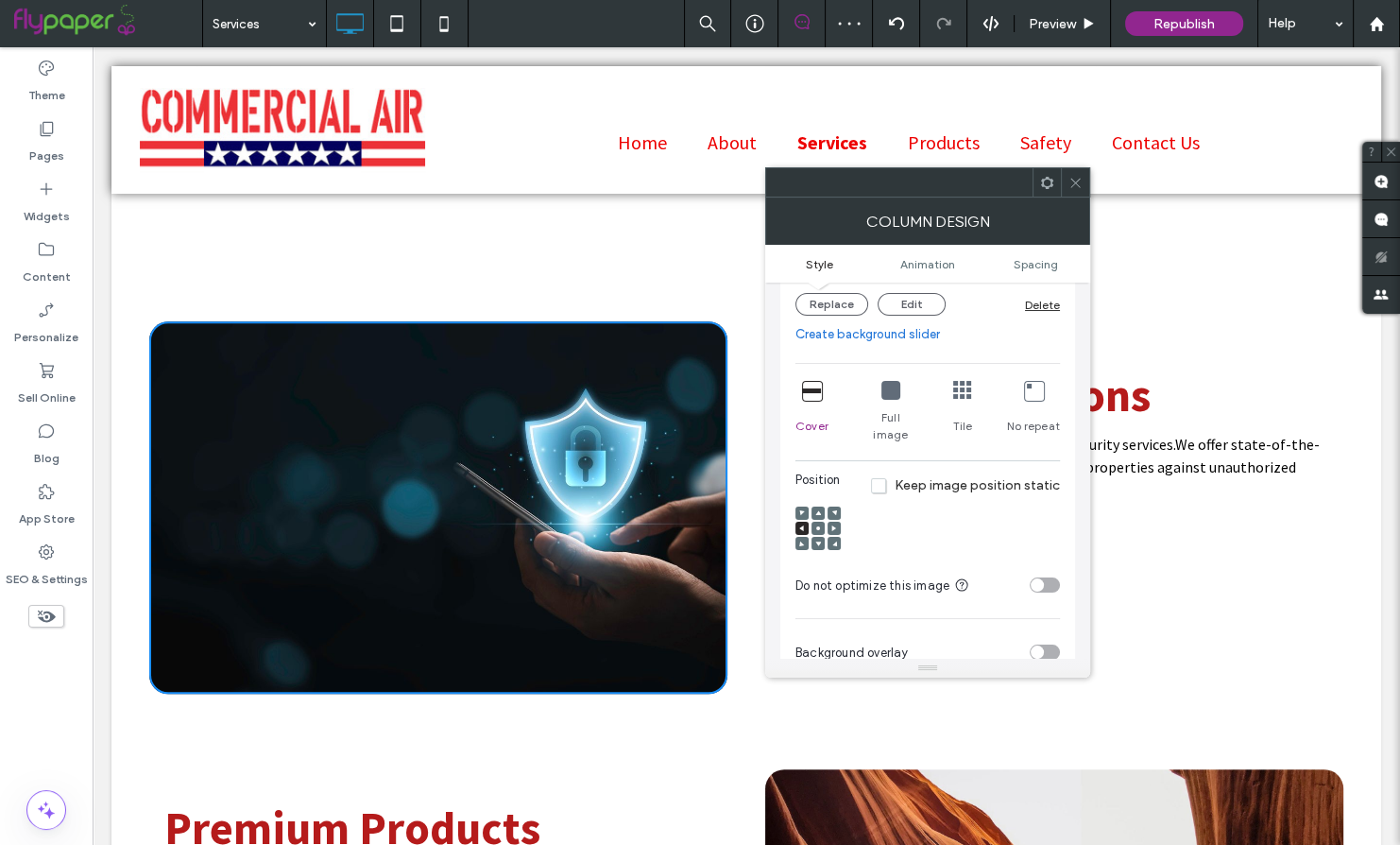 click at bounding box center (834, 528) 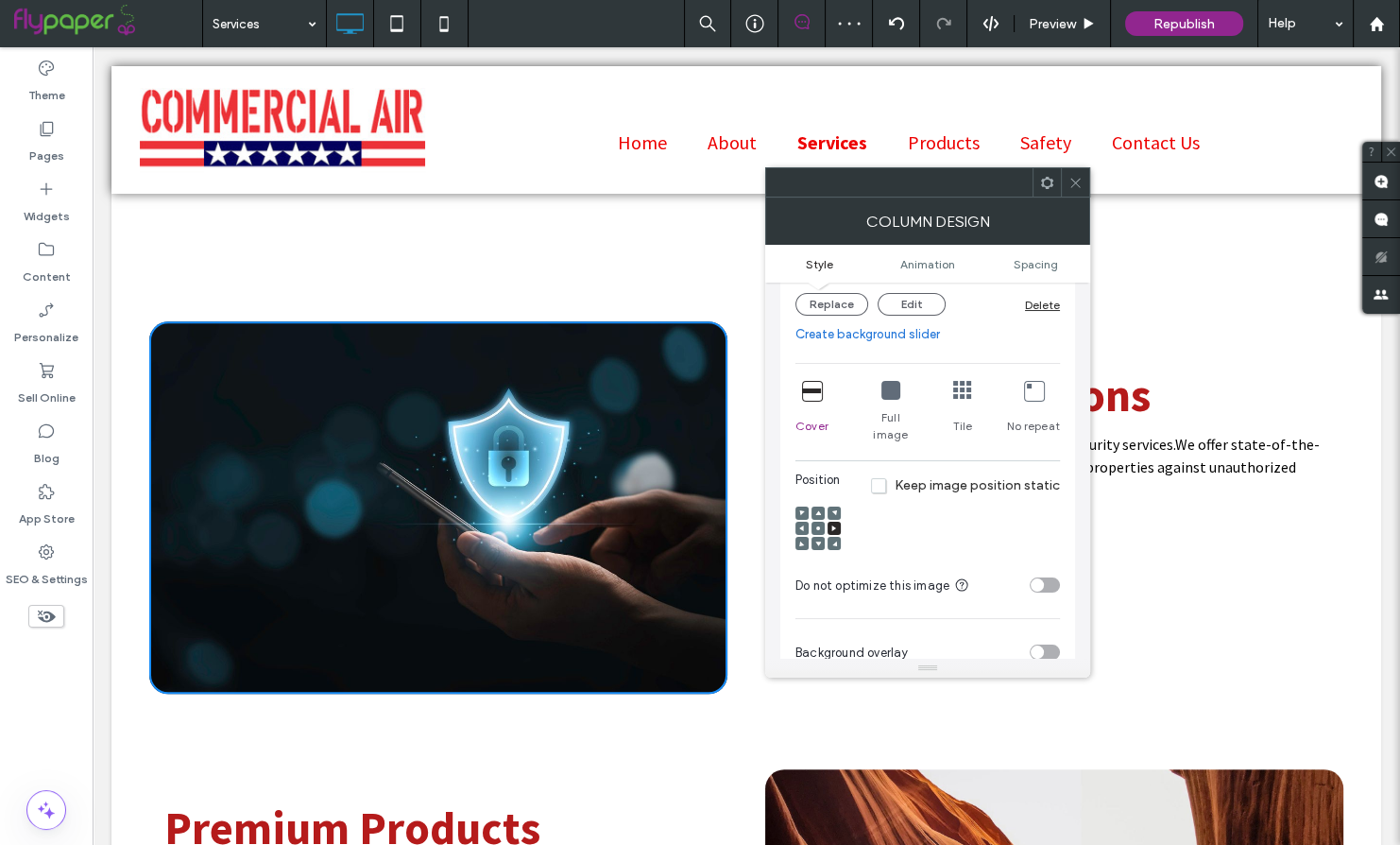 click 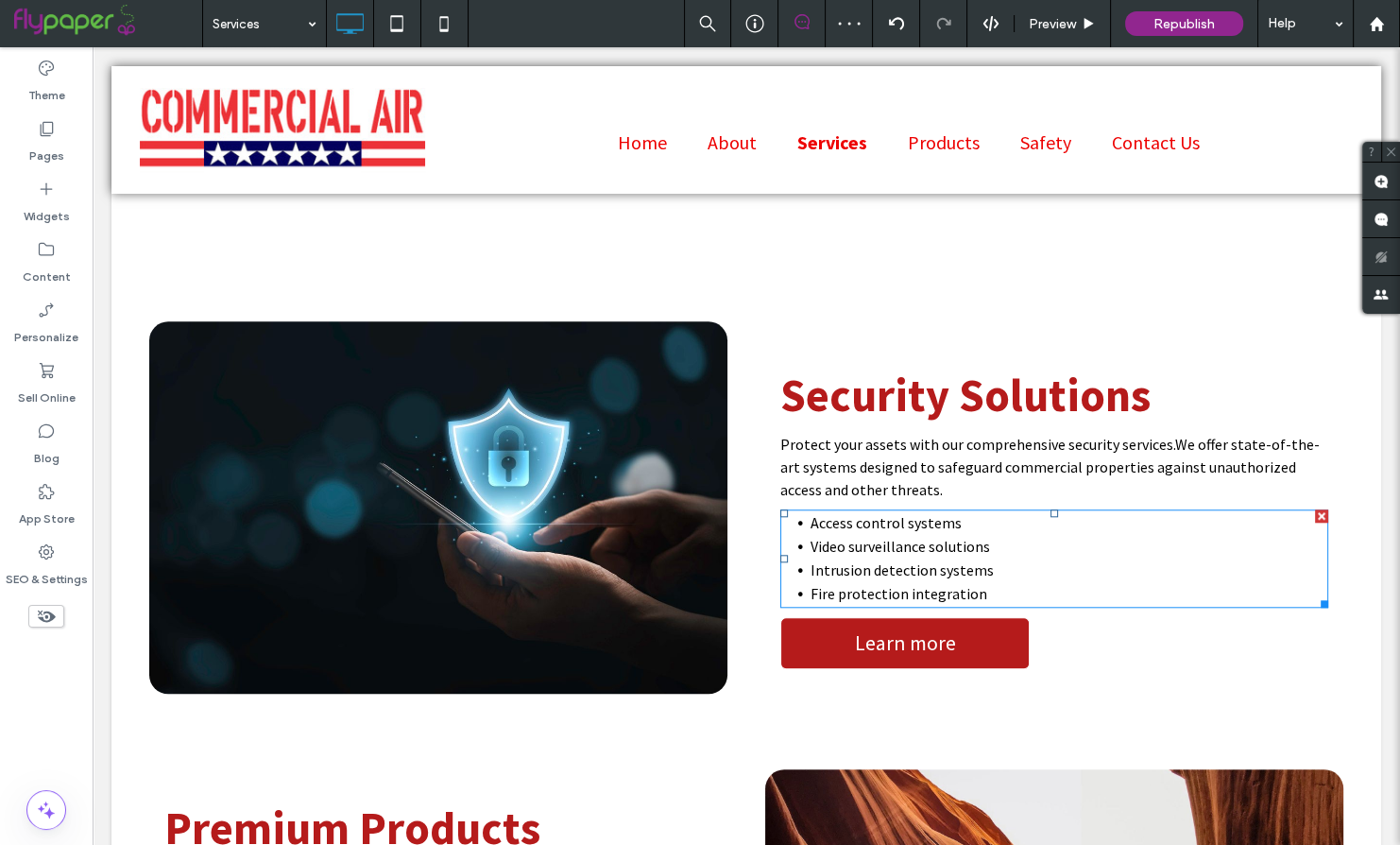 scroll, scrollTop: 2276, scrollLeft: 0, axis: vertical 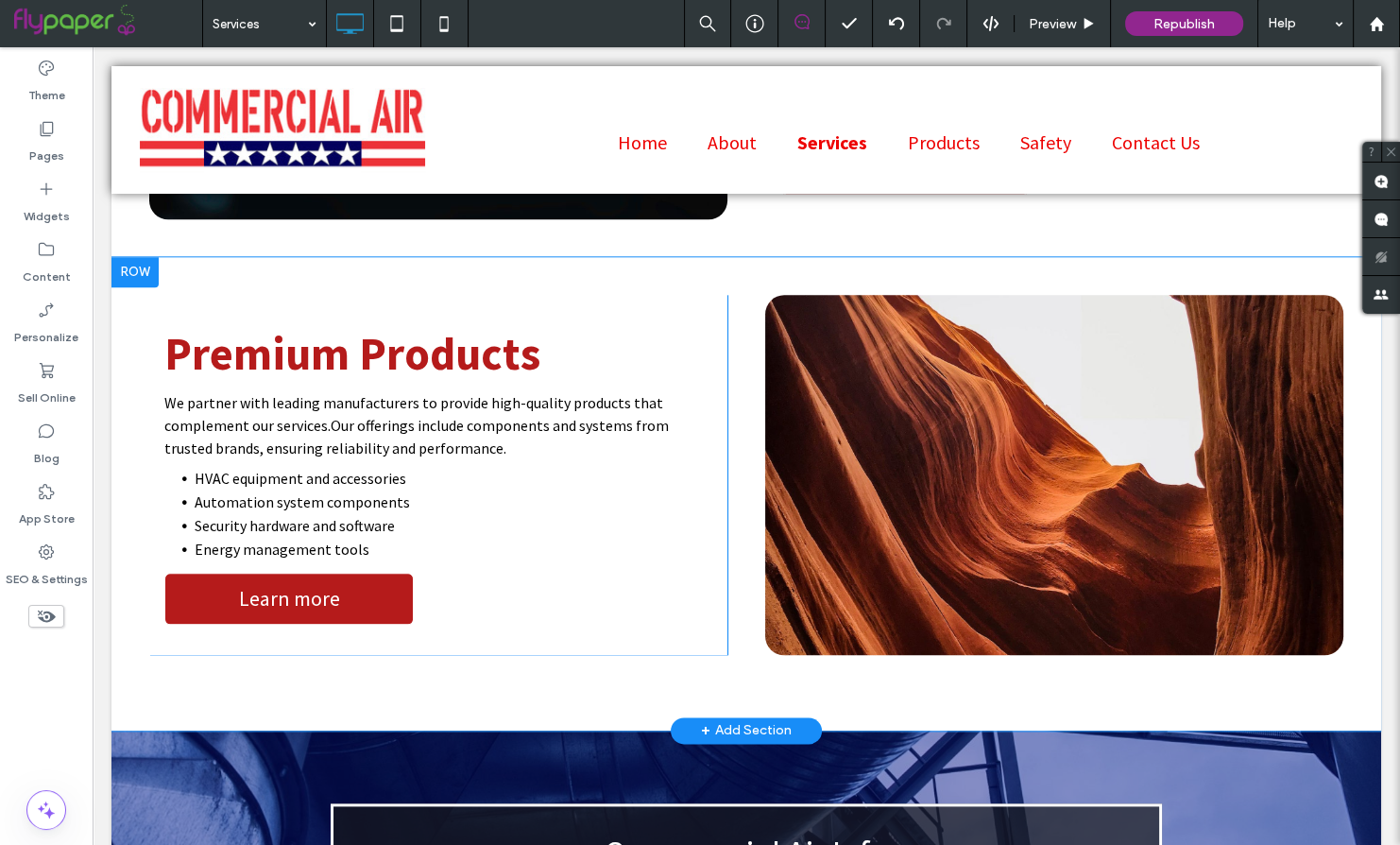 click on "Click To Paste" at bounding box center (1054, 474) 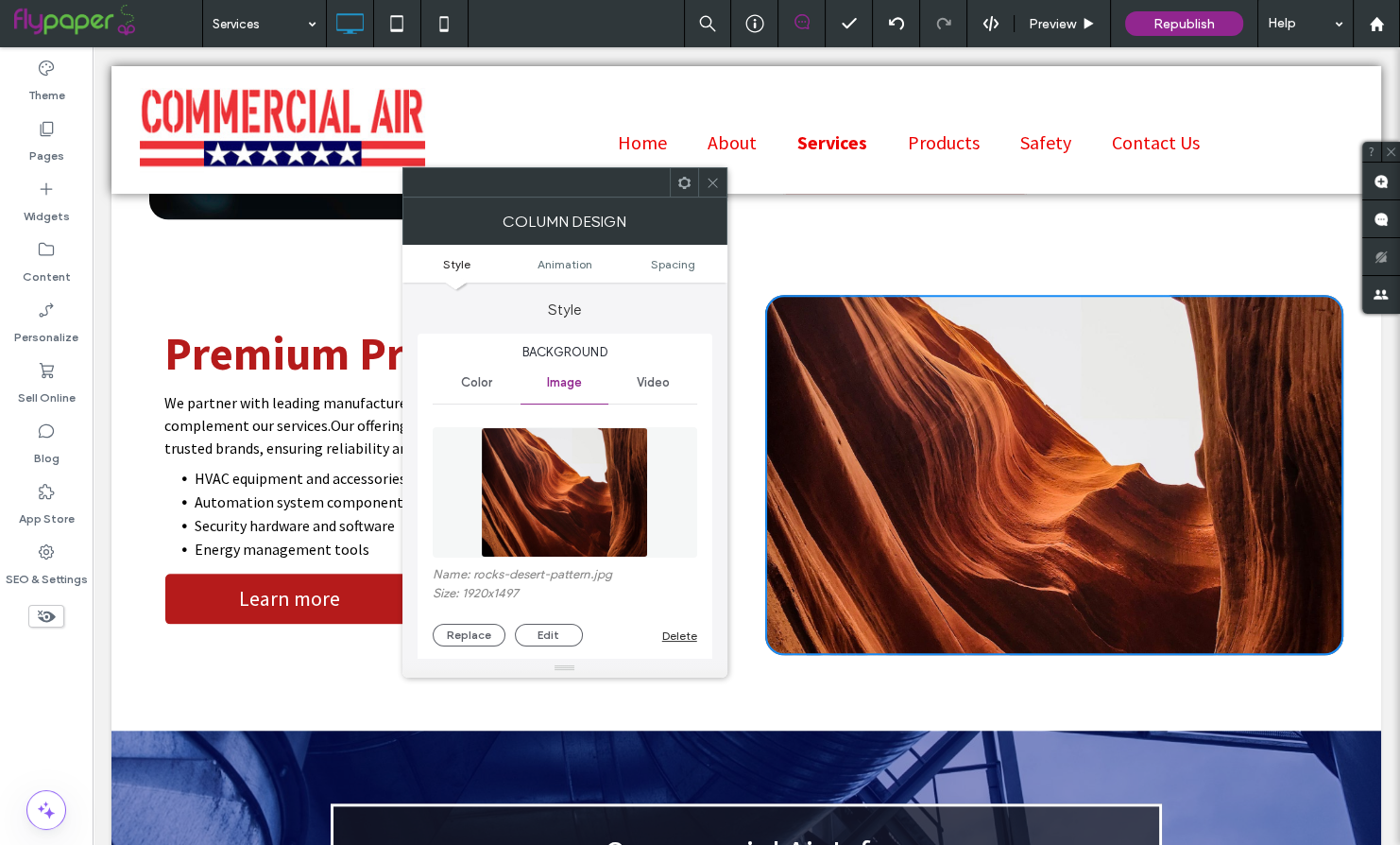 click 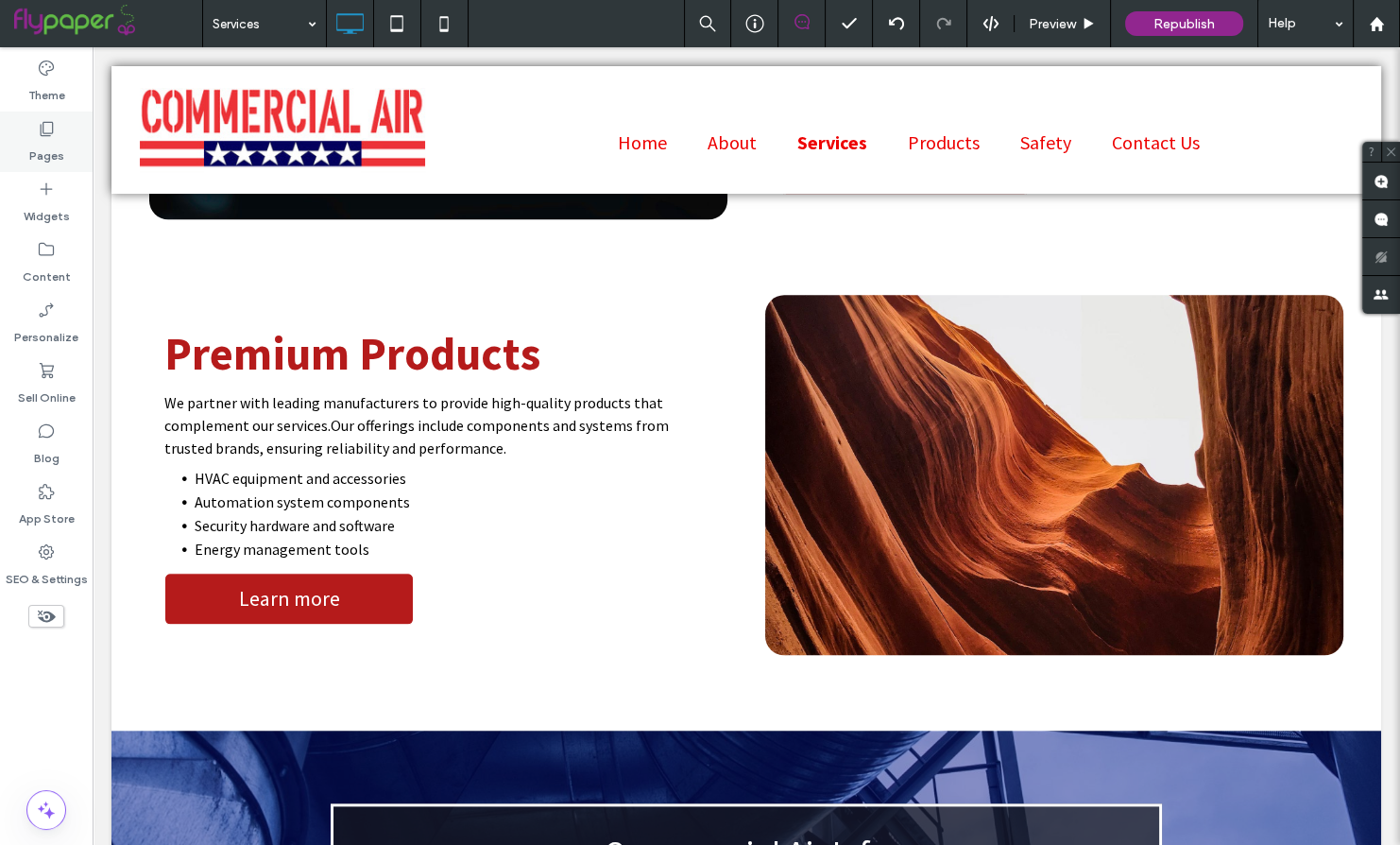 click on "Pages" at bounding box center (46, 142) 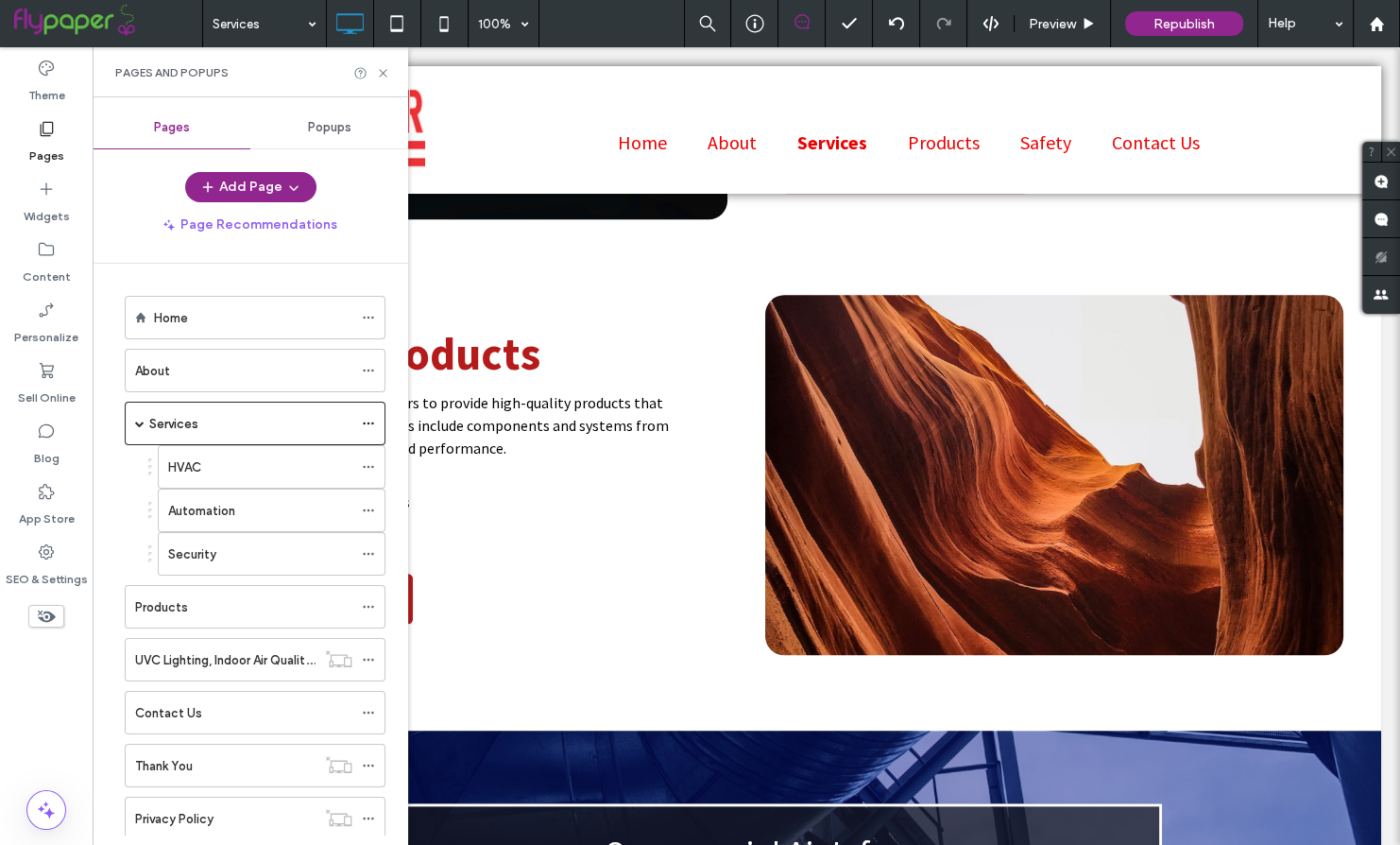 click on "Home About Services HVAC Automation Security Products UVC Lighting, Indoor Air Quality and More Contact Us Thank You Privacy Policy Safety" at bounding box center (243, 595) 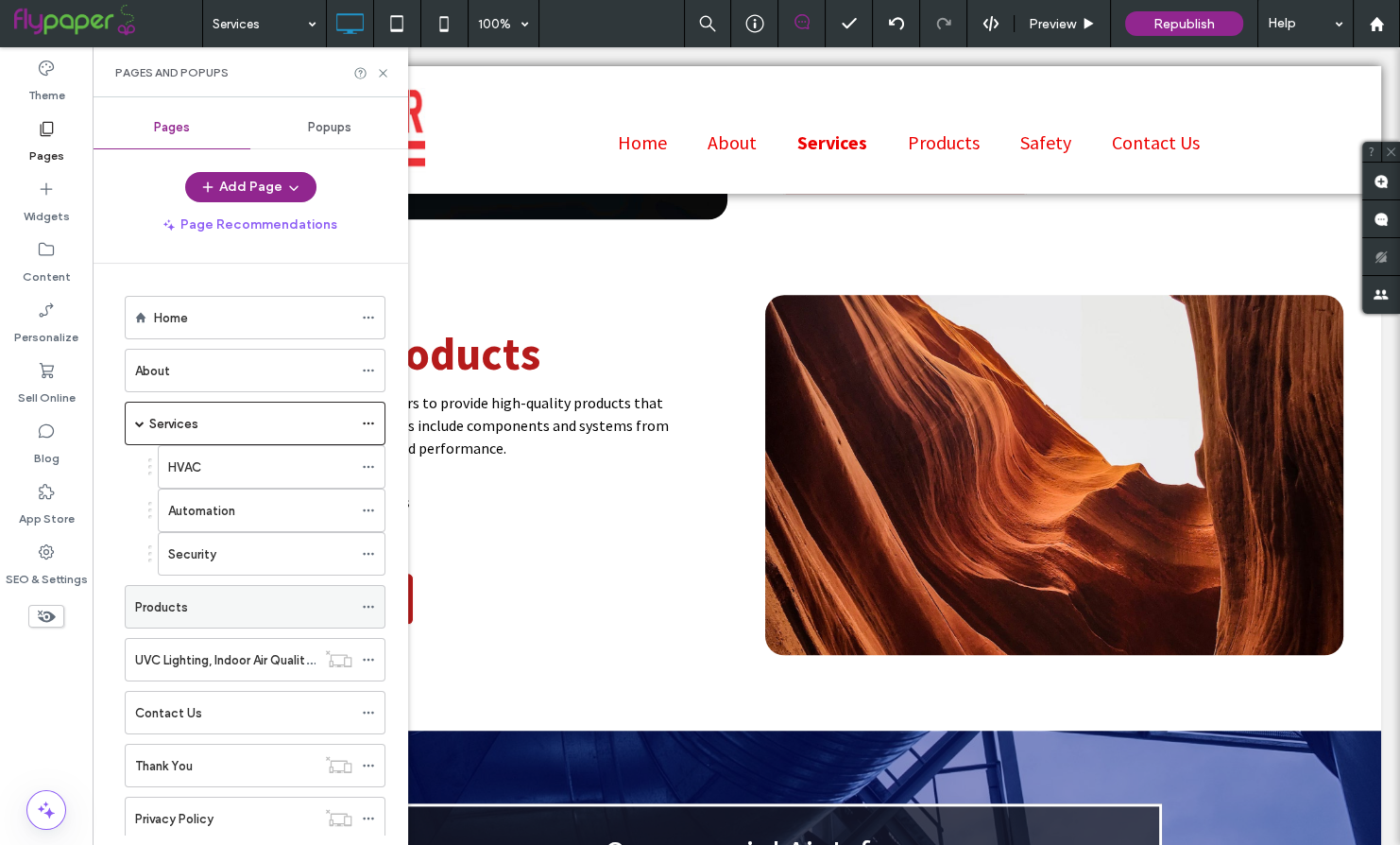 click on "Products" at bounding box center [244, 607] 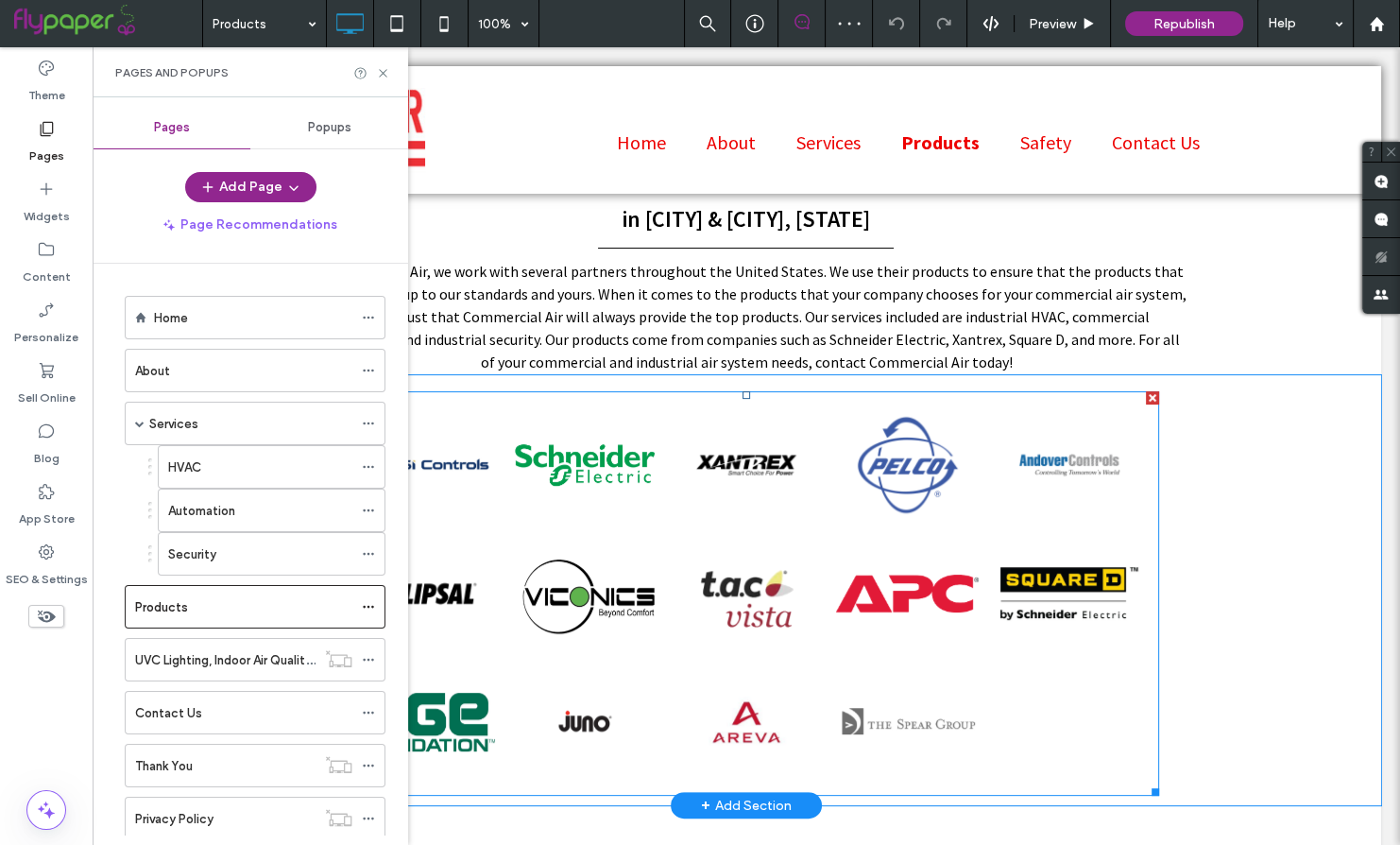 scroll, scrollTop: 347, scrollLeft: 0, axis: vertical 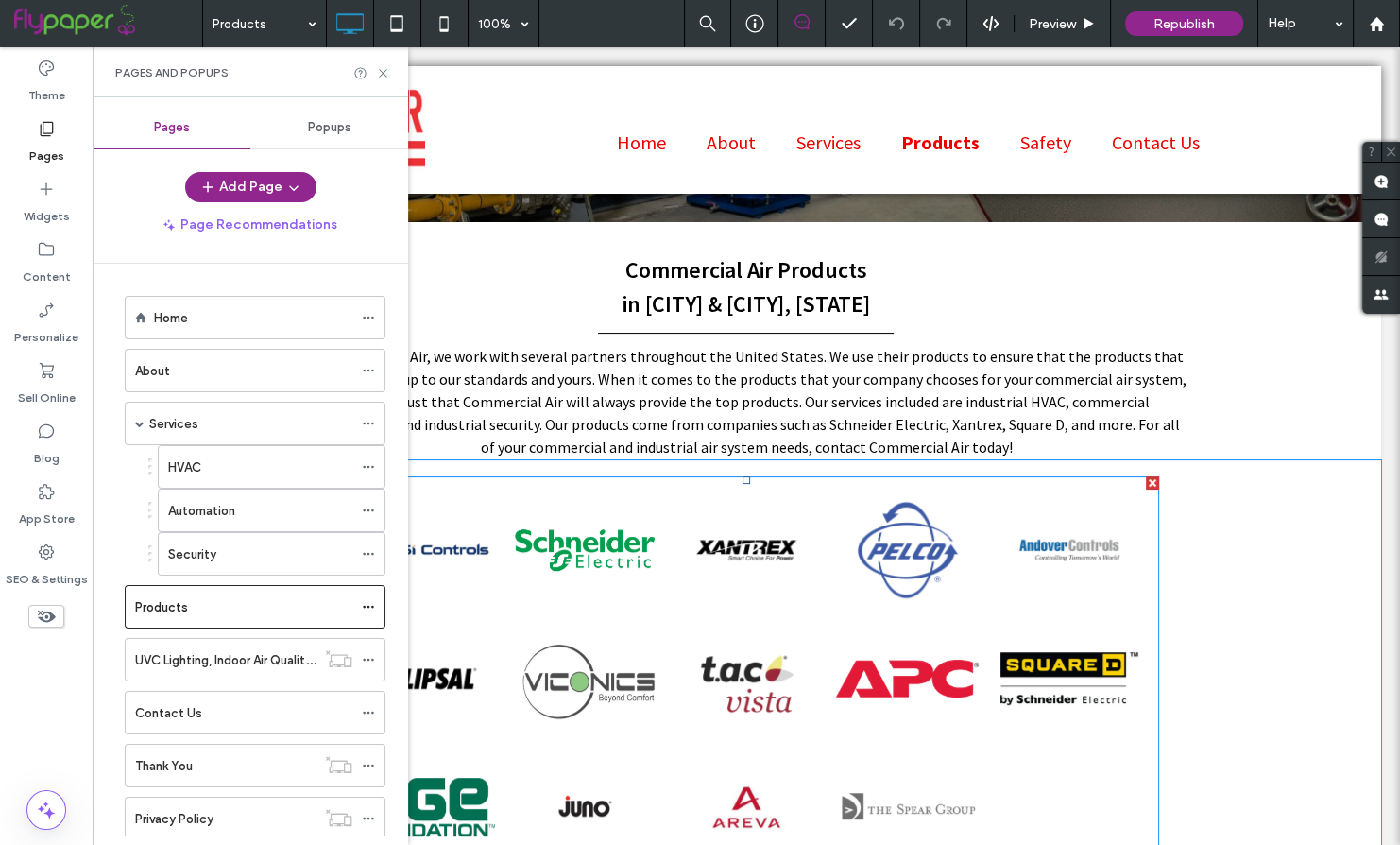 click at bounding box center [585, 679] 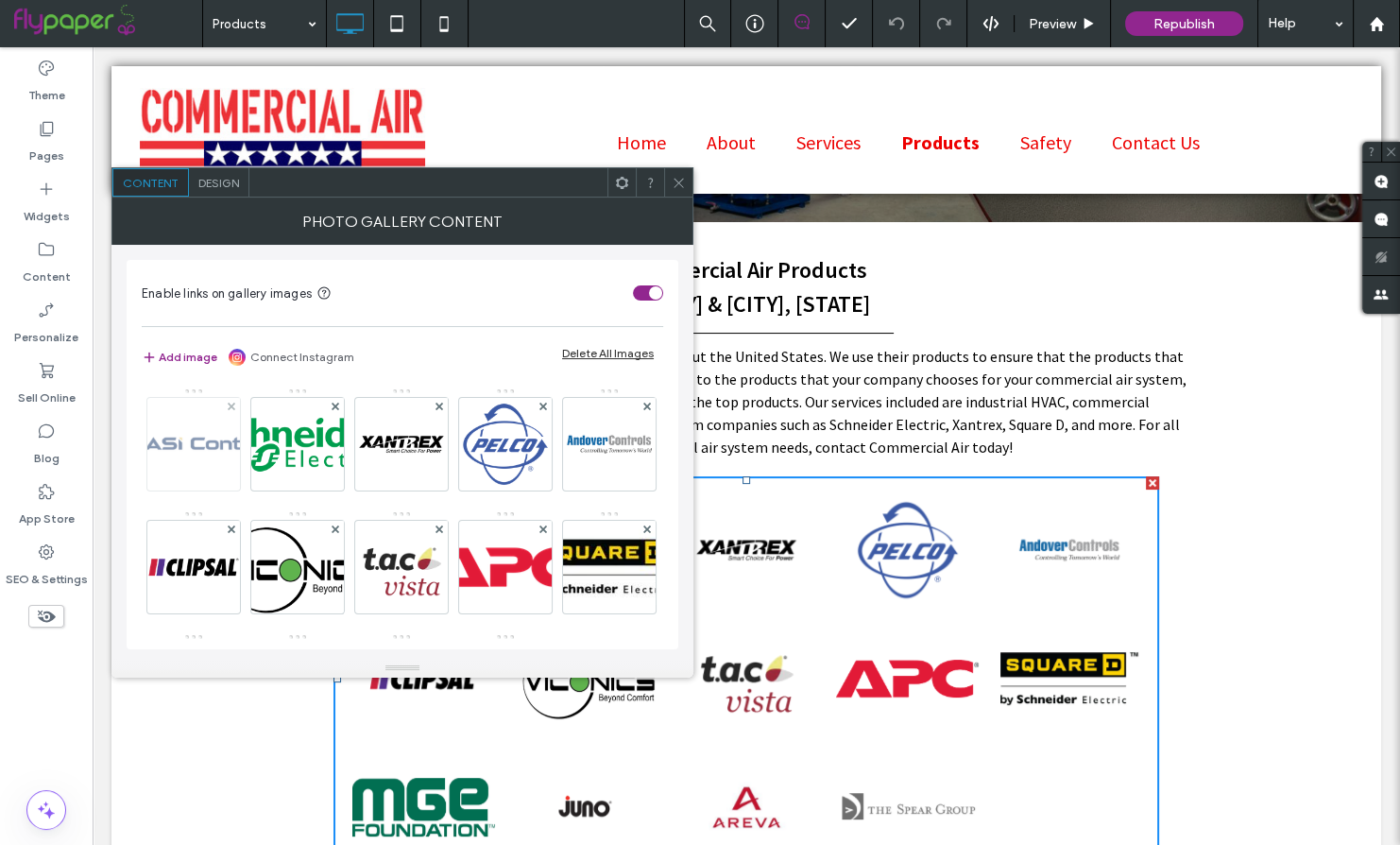click at bounding box center (194, 444) 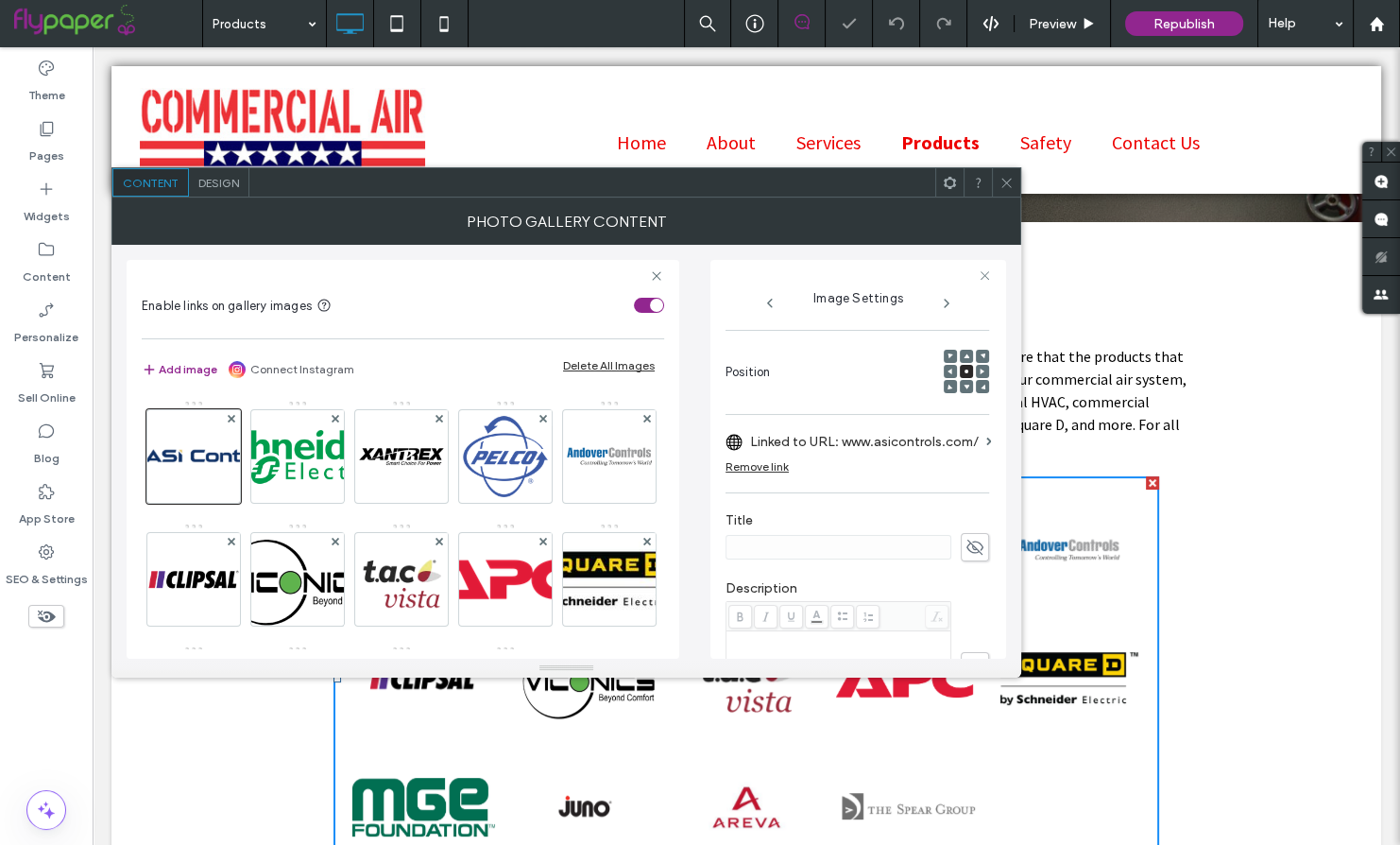 scroll, scrollTop: 259, scrollLeft: 0, axis: vertical 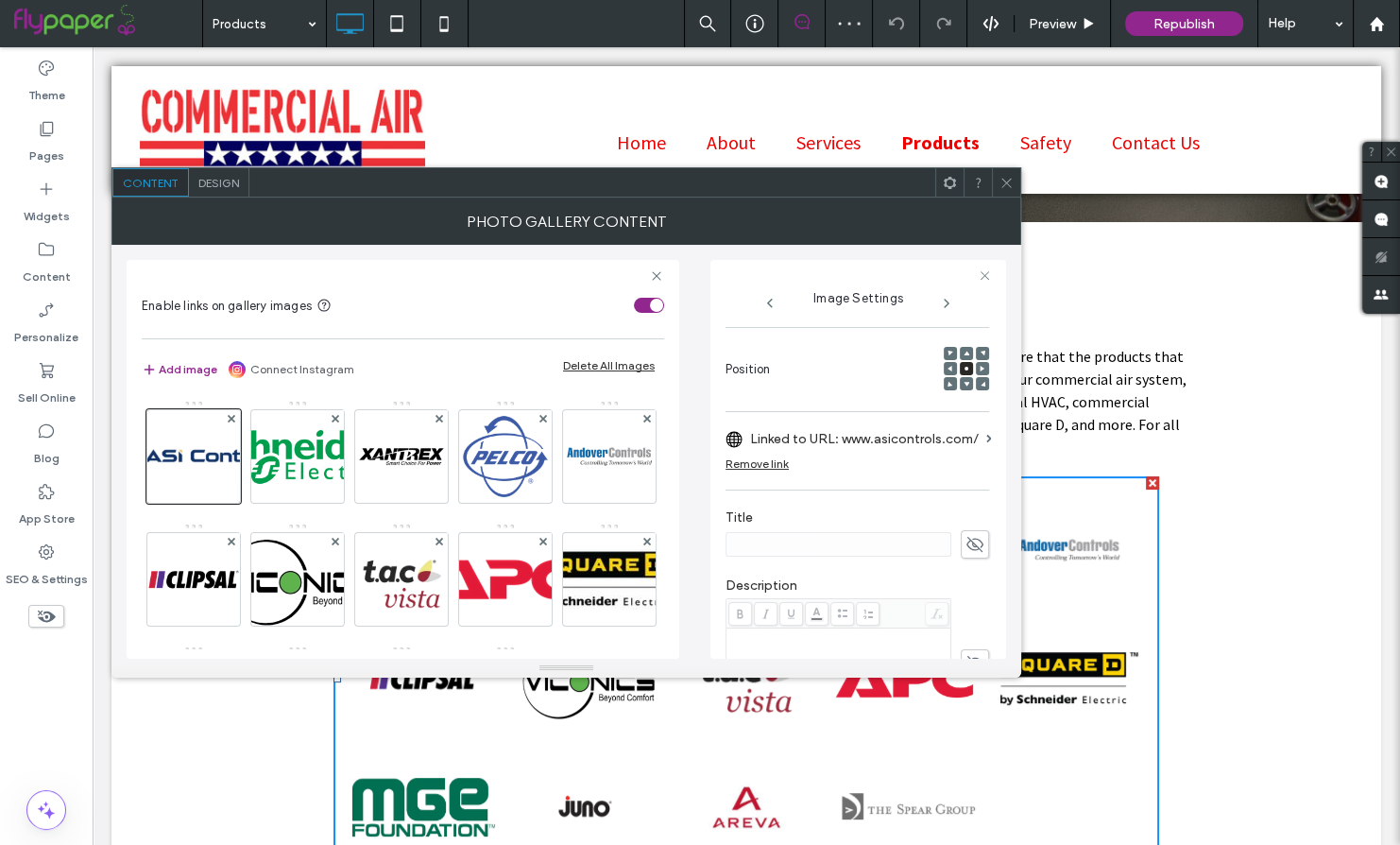 click at bounding box center (1006, 182) 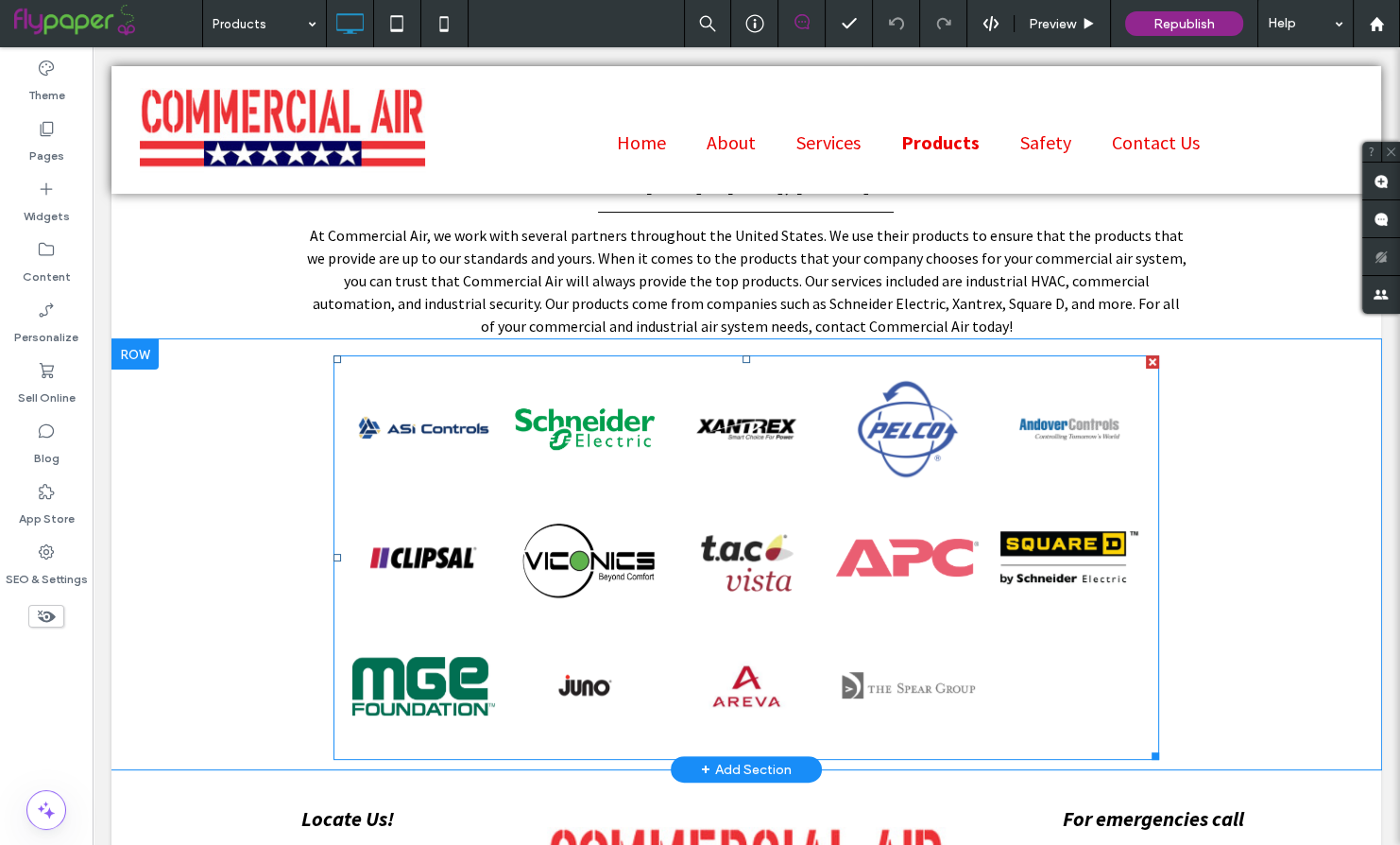 scroll, scrollTop: 661, scrollLeft: 0, axis: vertical 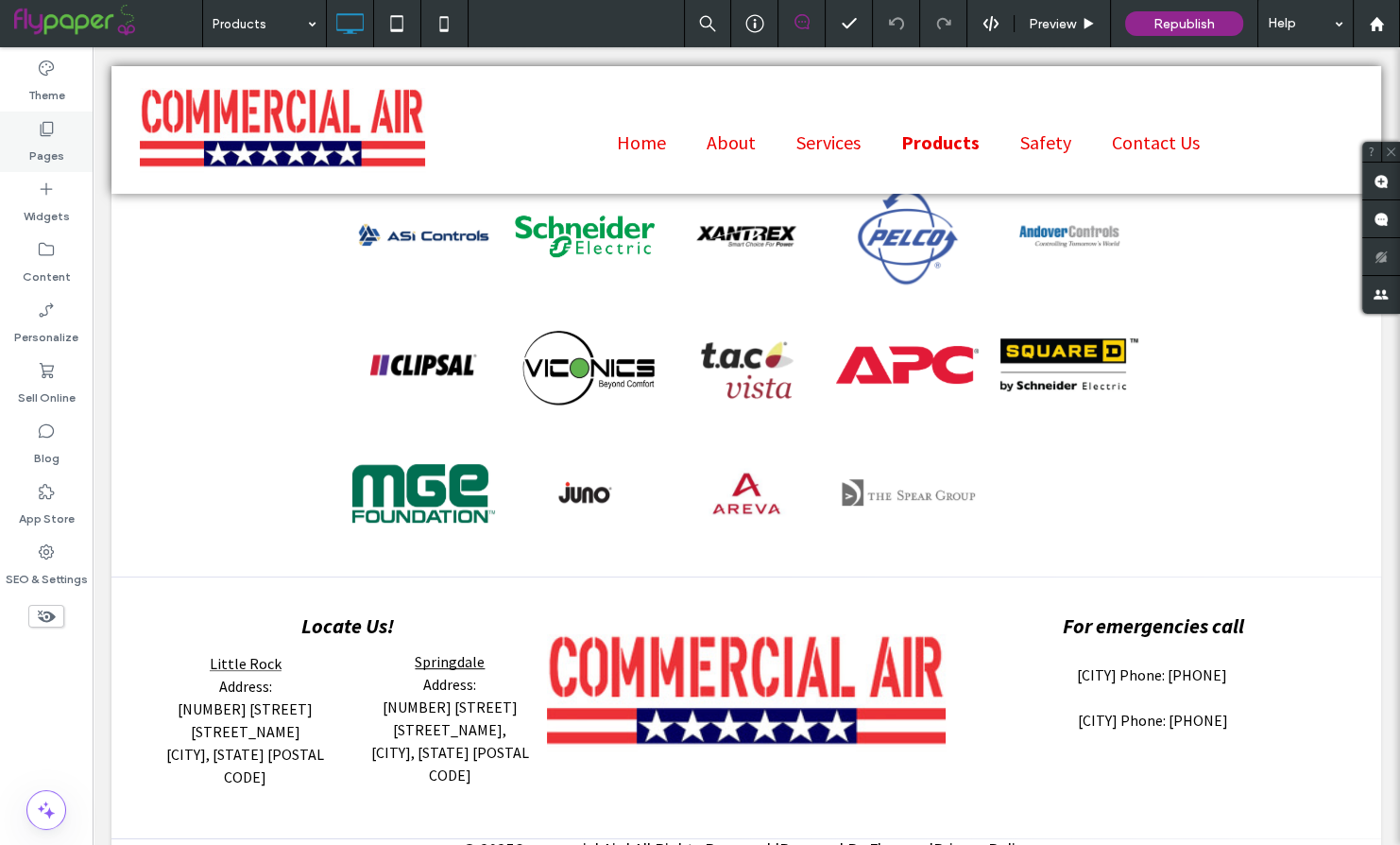 click on "Pages" at bounding box center [46, 151] 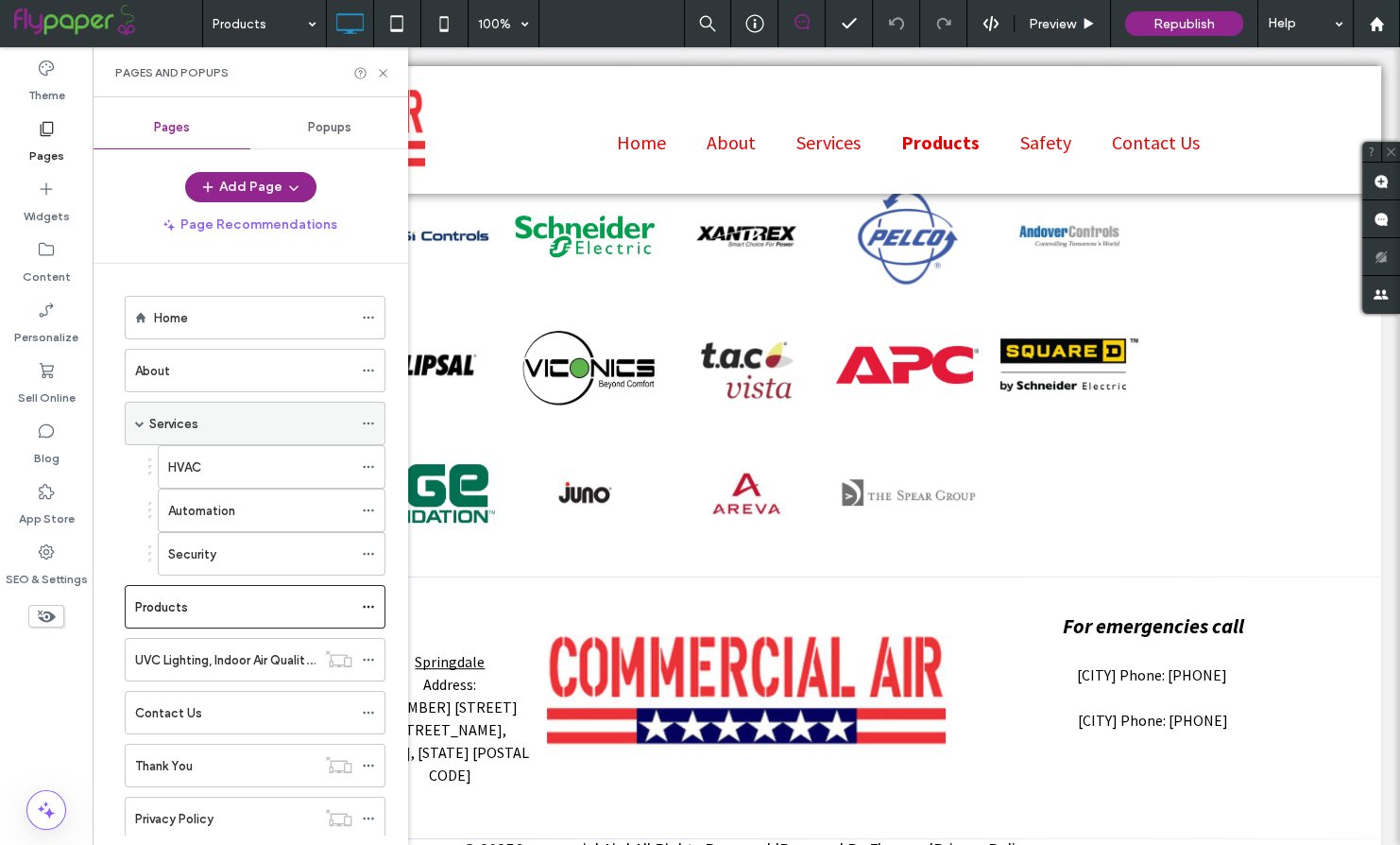 click on "Services" at bounding box center (174, 423) 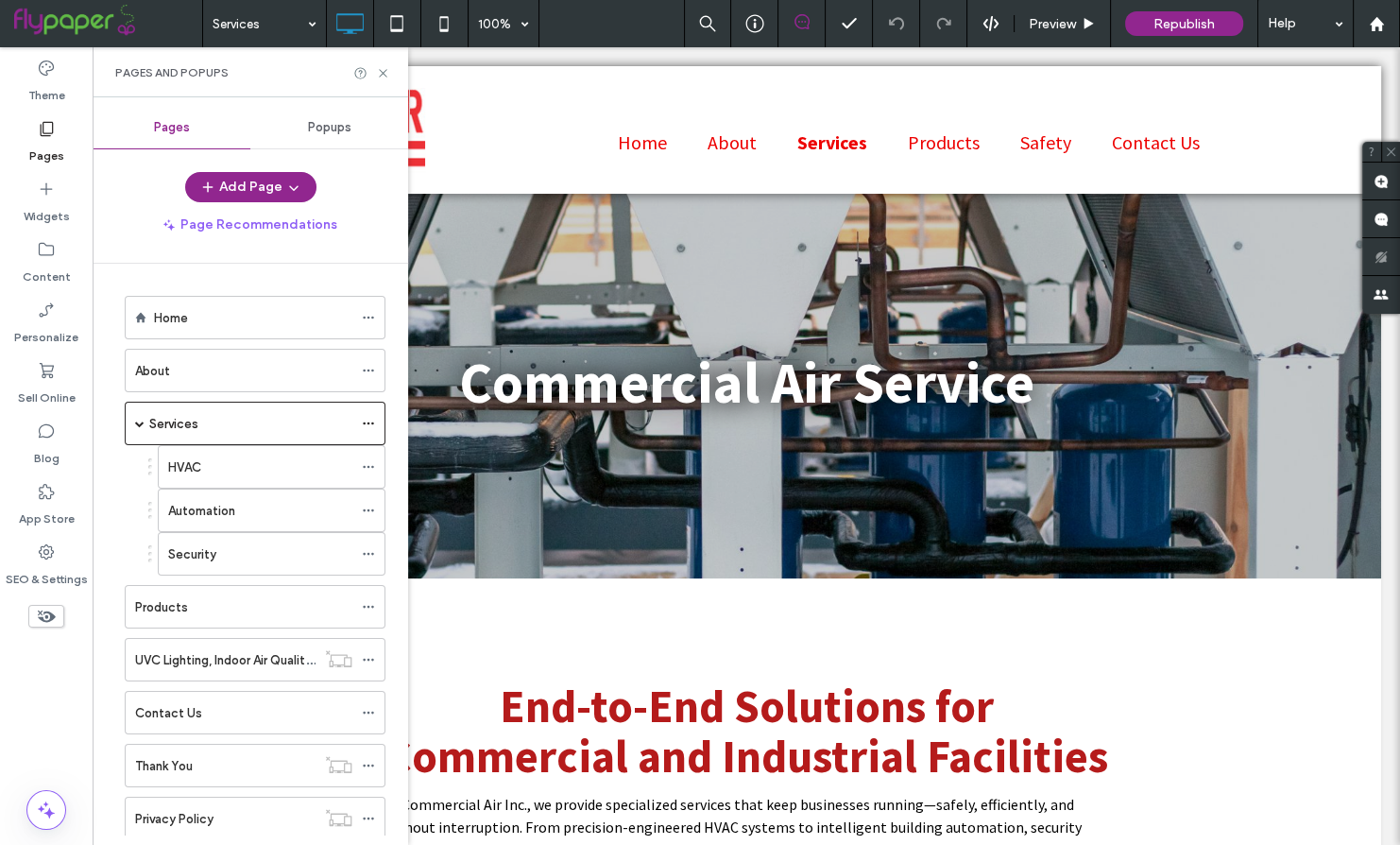 scroll, scrollTop: 0, scrollLeft: 0, axis: both 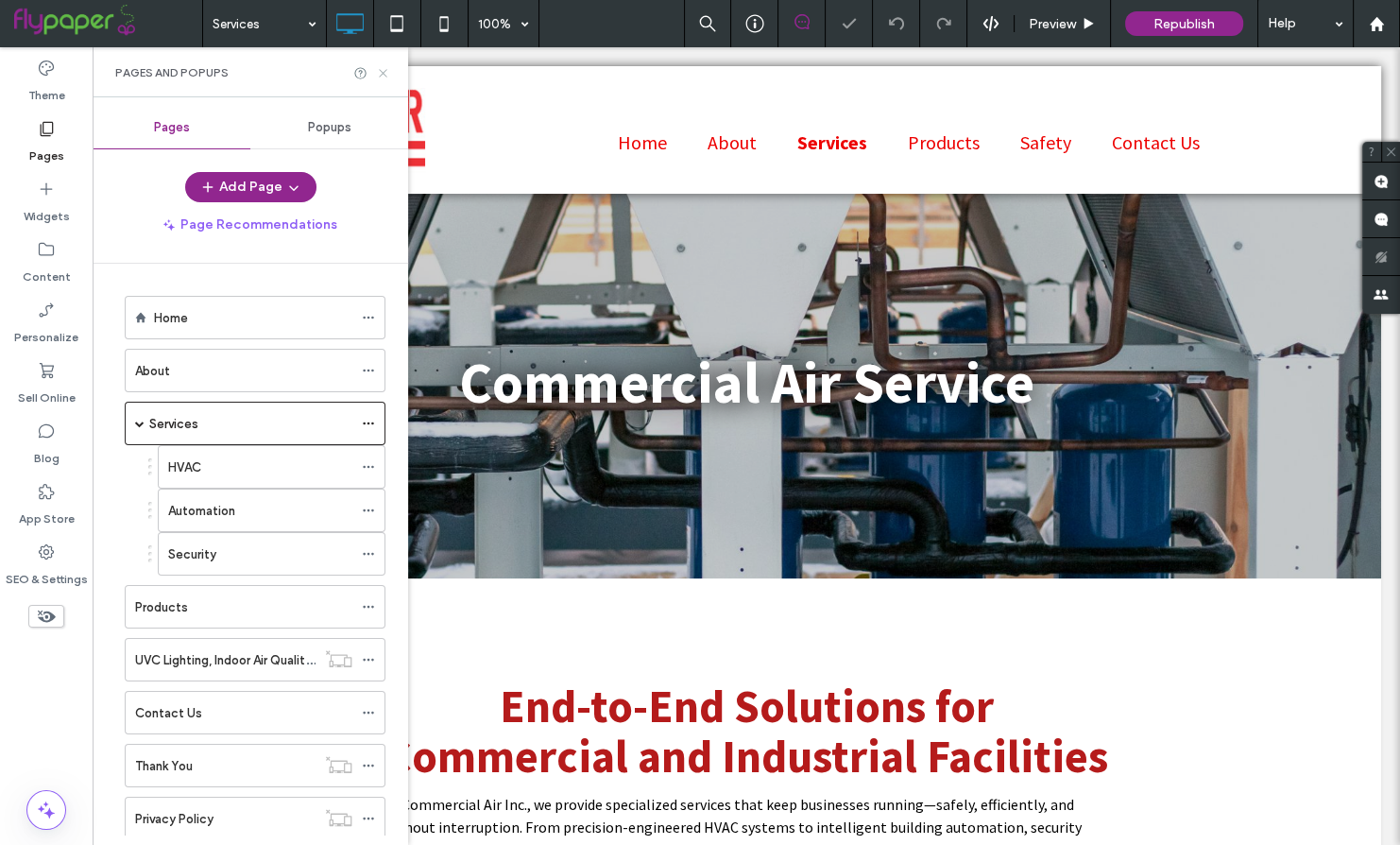 click 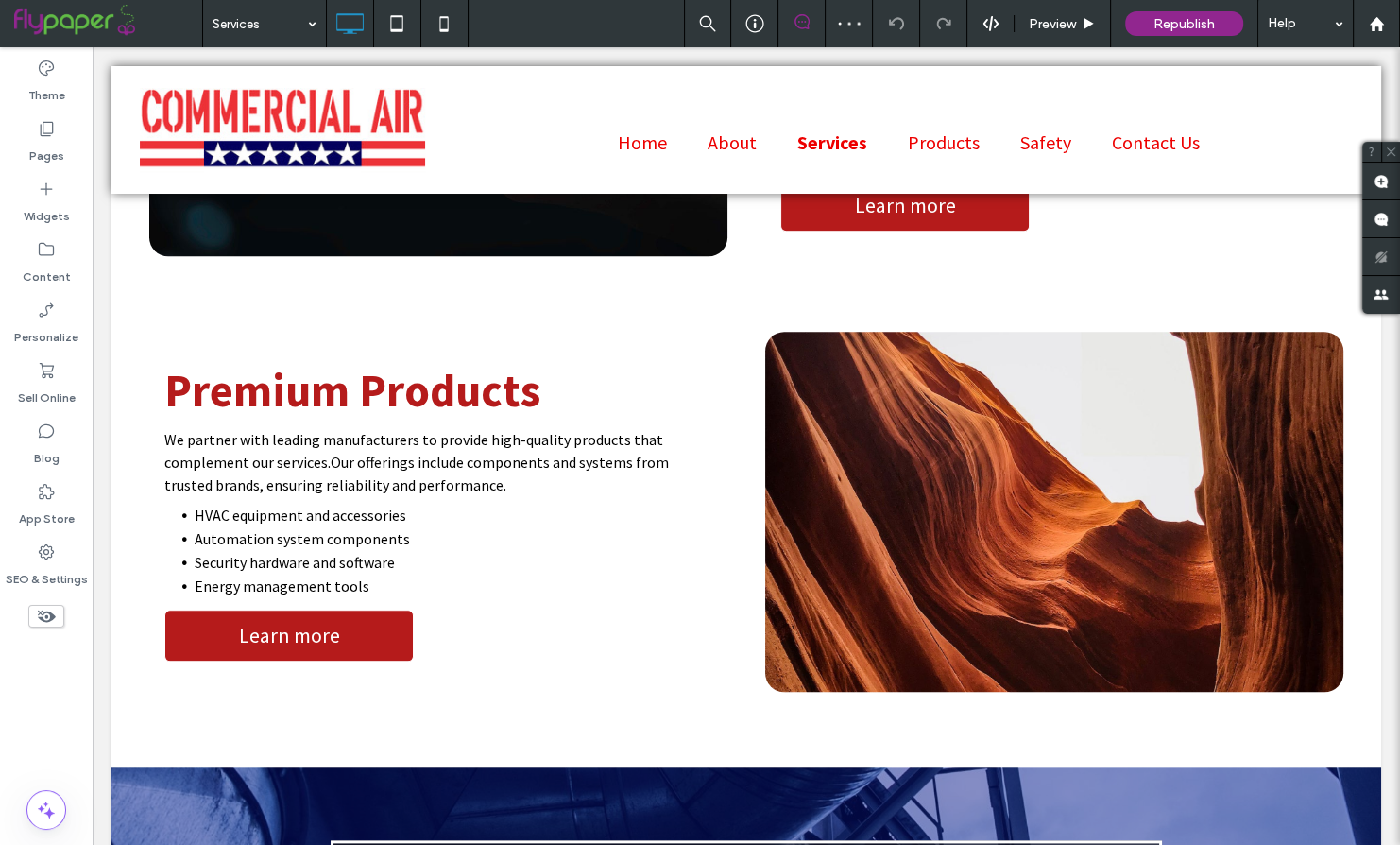 scroll, scrollTop: 2246, scrollLeft: 0, axis: vertical 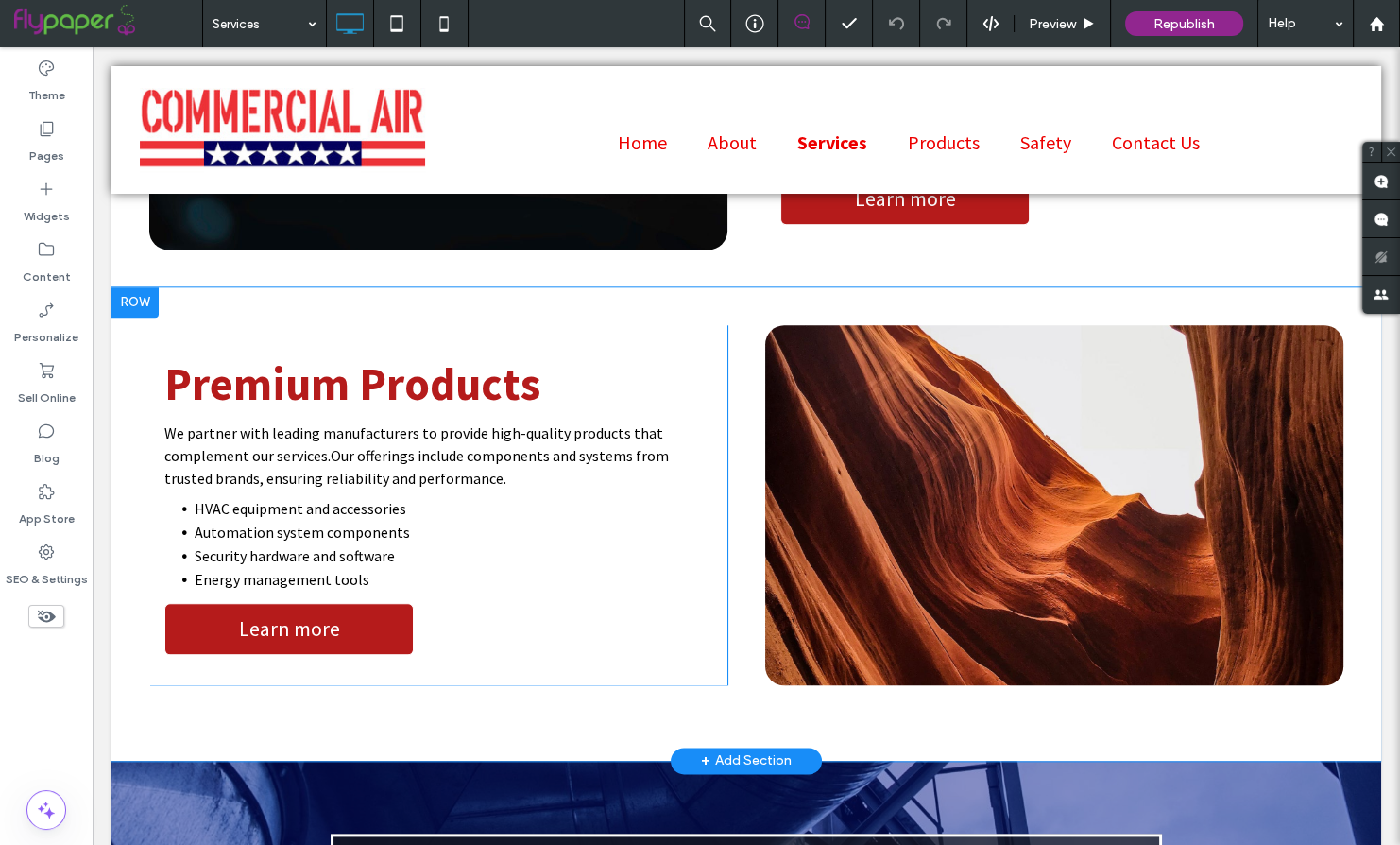 click on "Click To Paste" at bounding box center [1054, 505] 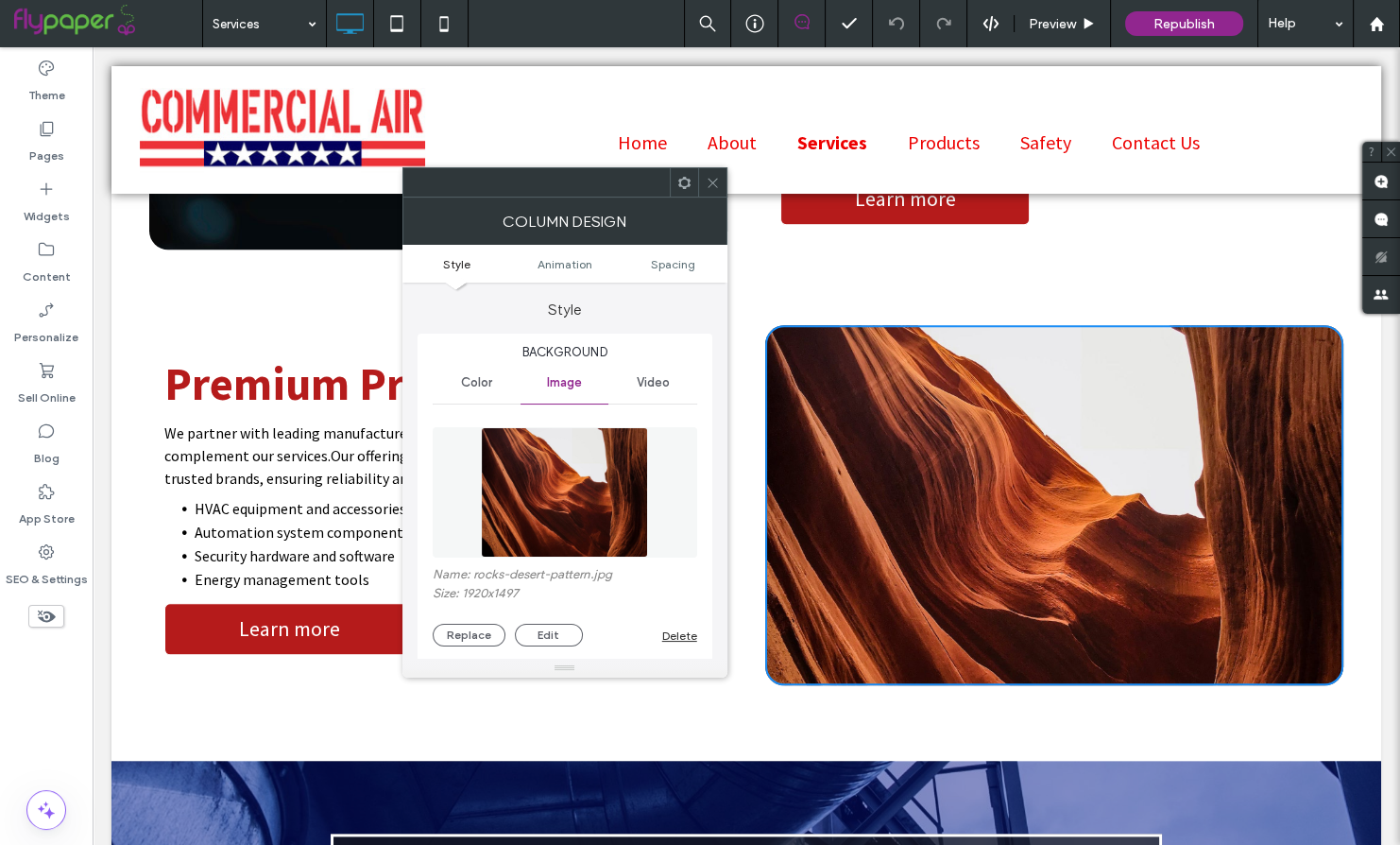 click on "Name: rocks-desert-pattern.jpg Size: 1920x1497 Replace Edit Delete" at bounding box center [565, 607] 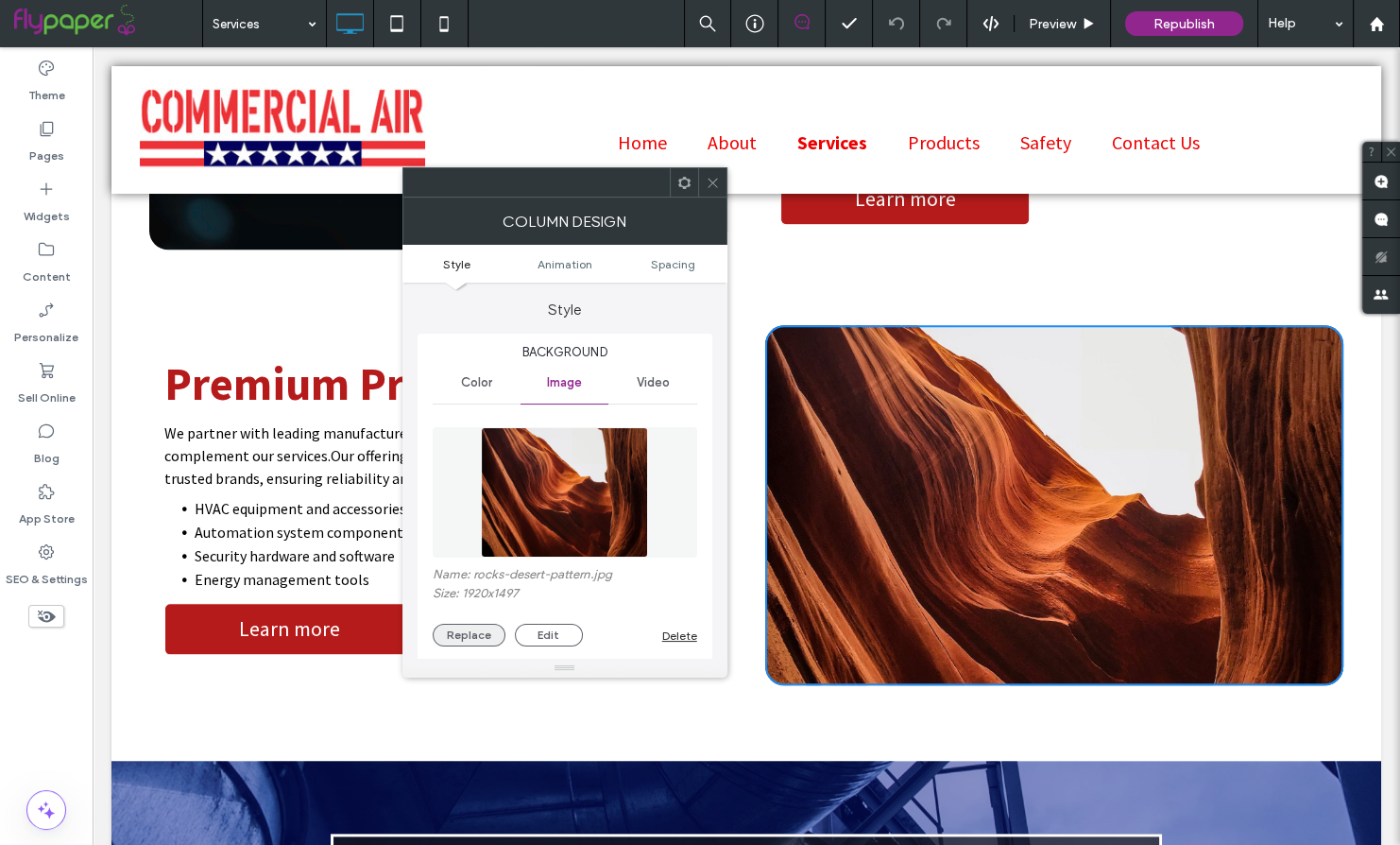 click on "Replace" at bounding box center [469, 635] 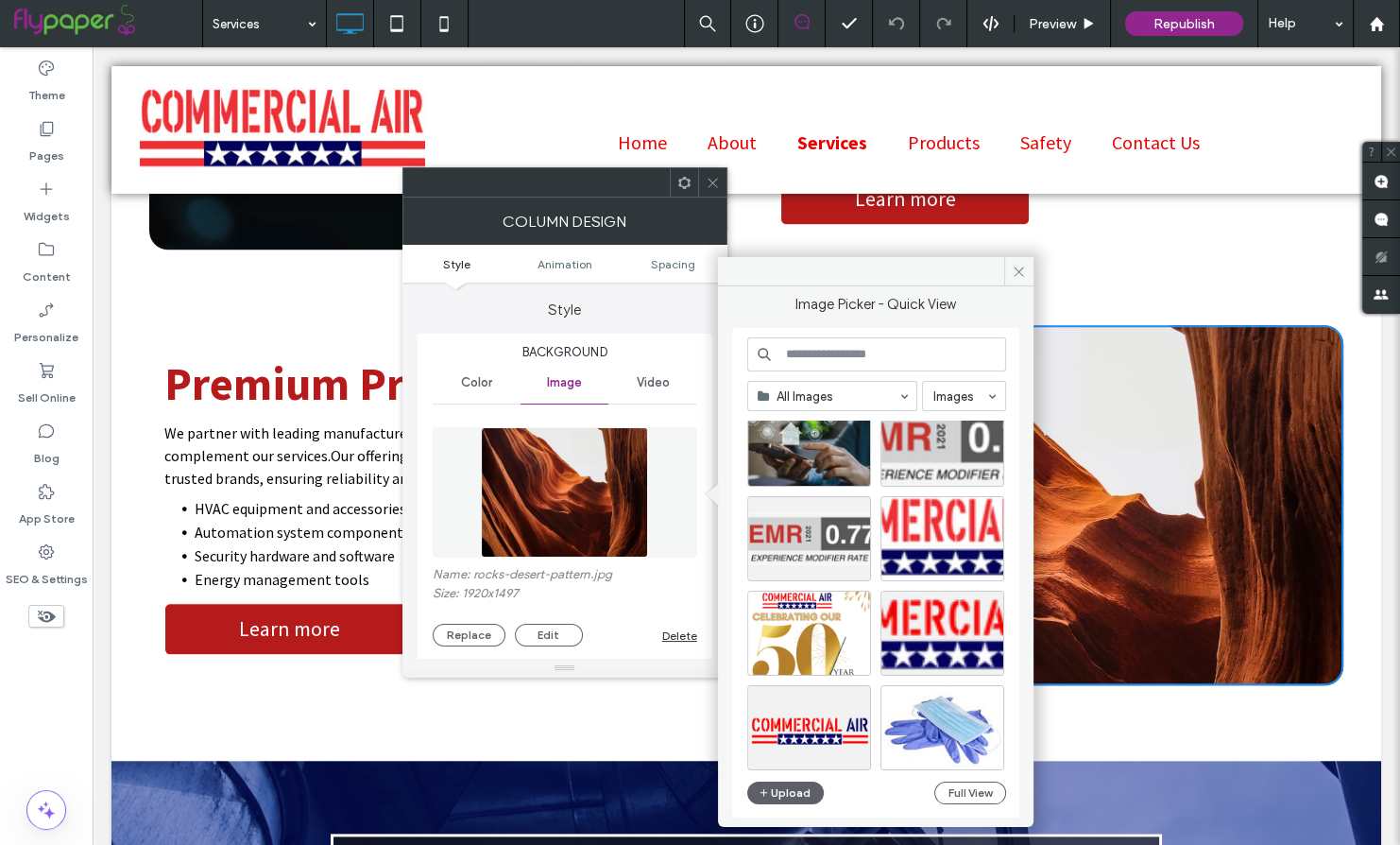 scroll, scrollTop: 454, scrollLeft: 0, axis: vertical 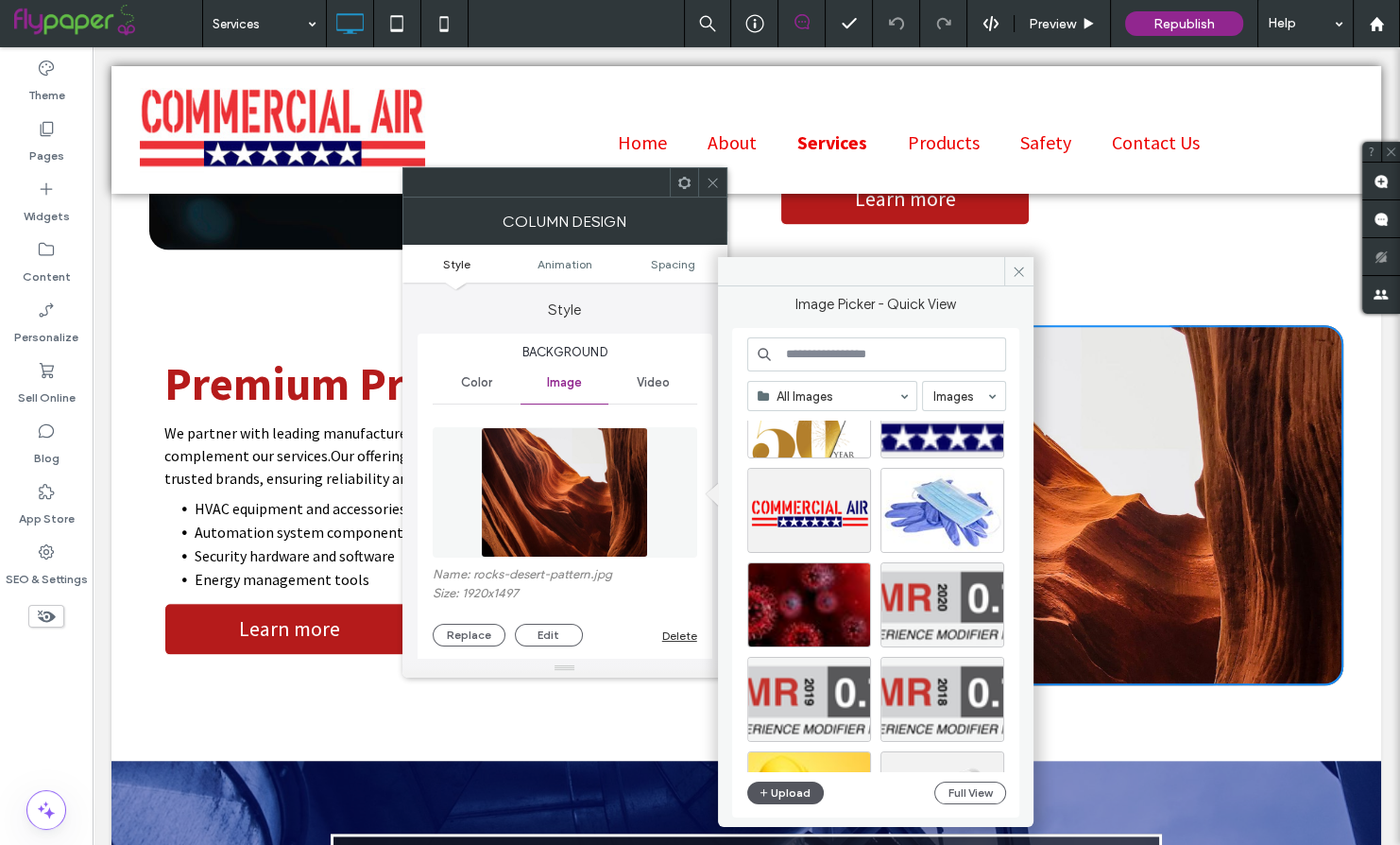 click on "Upload" at bounding box center (786, 793) 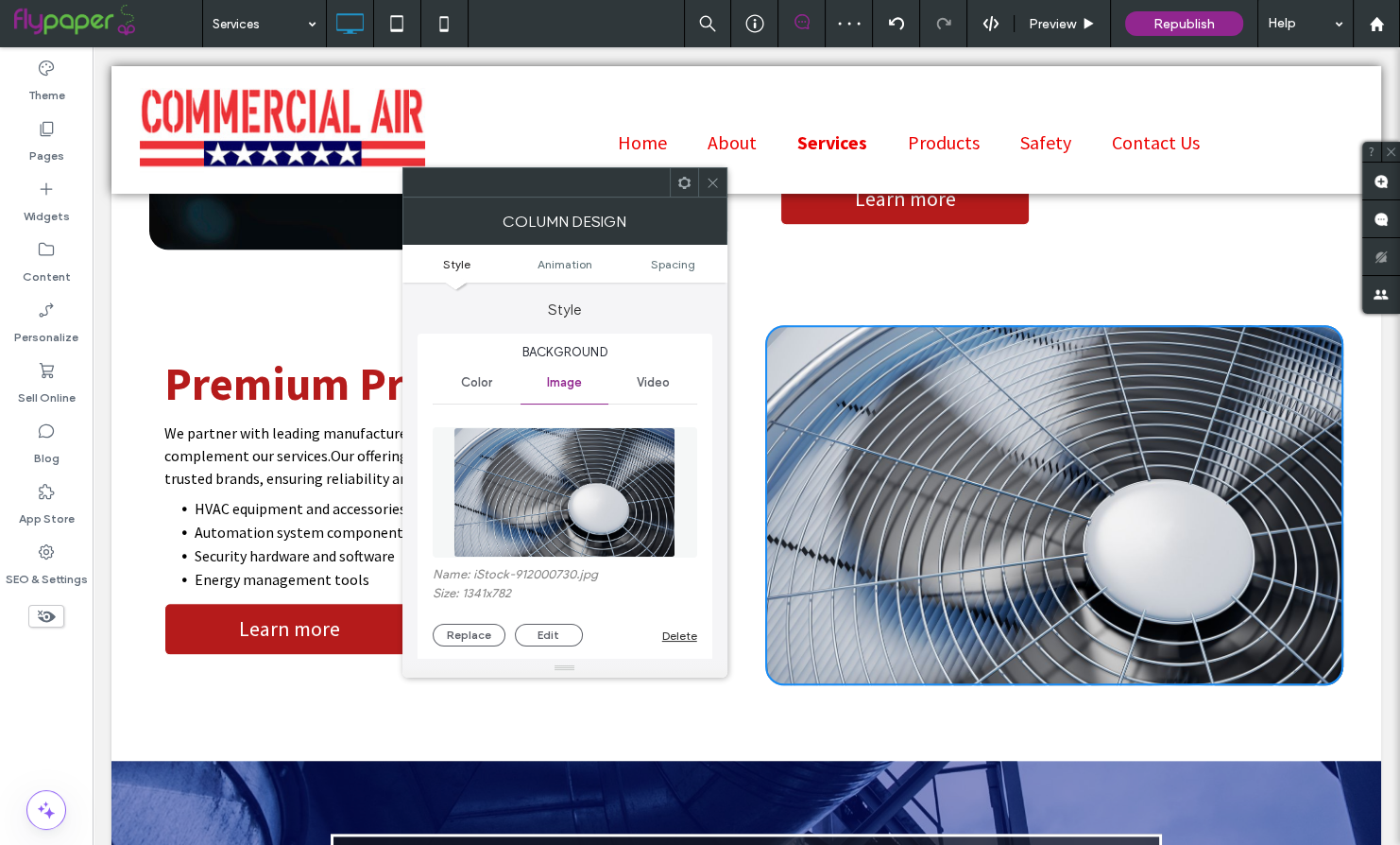 click 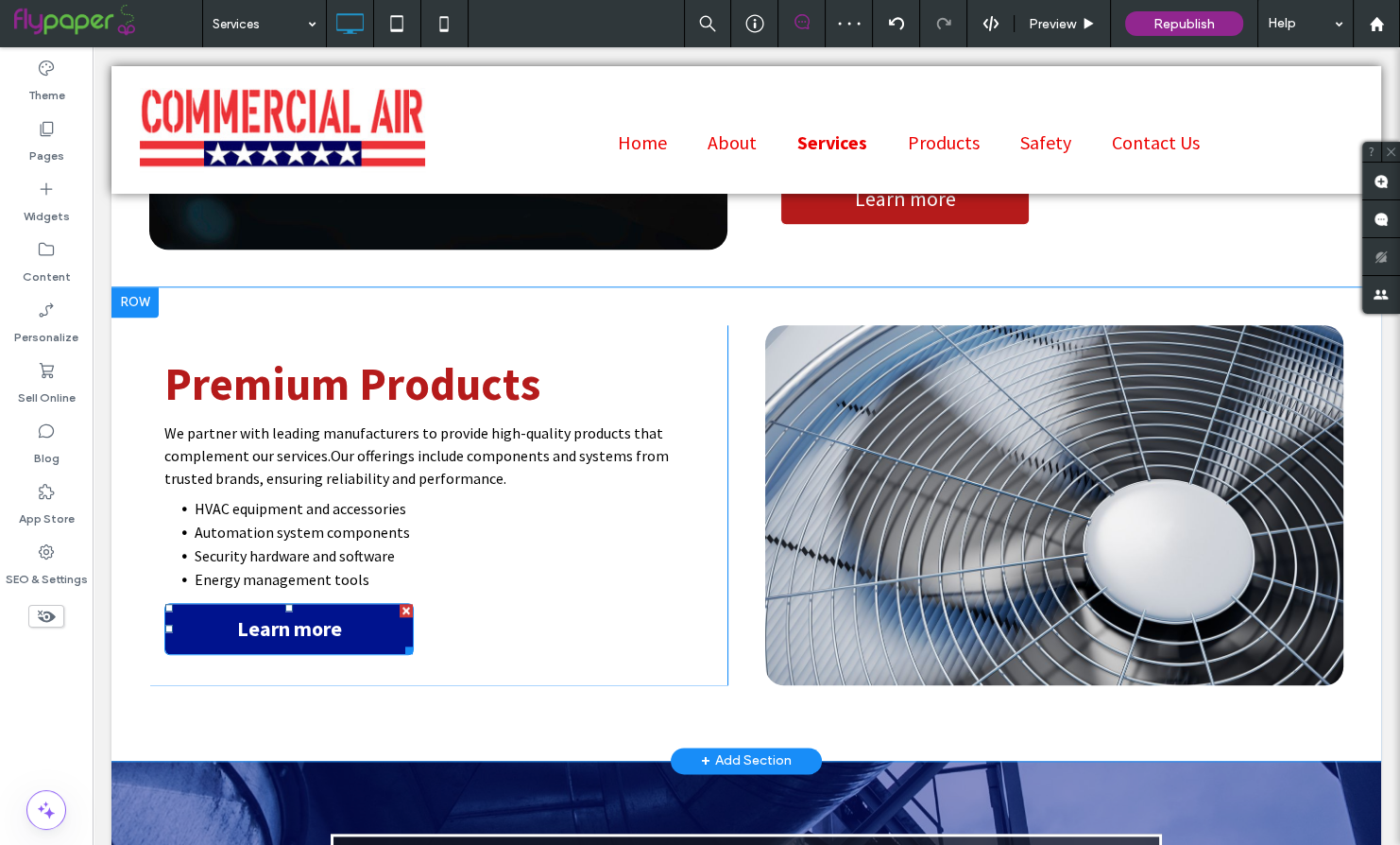 click on "Learn more" at bounding box center [289, 629] 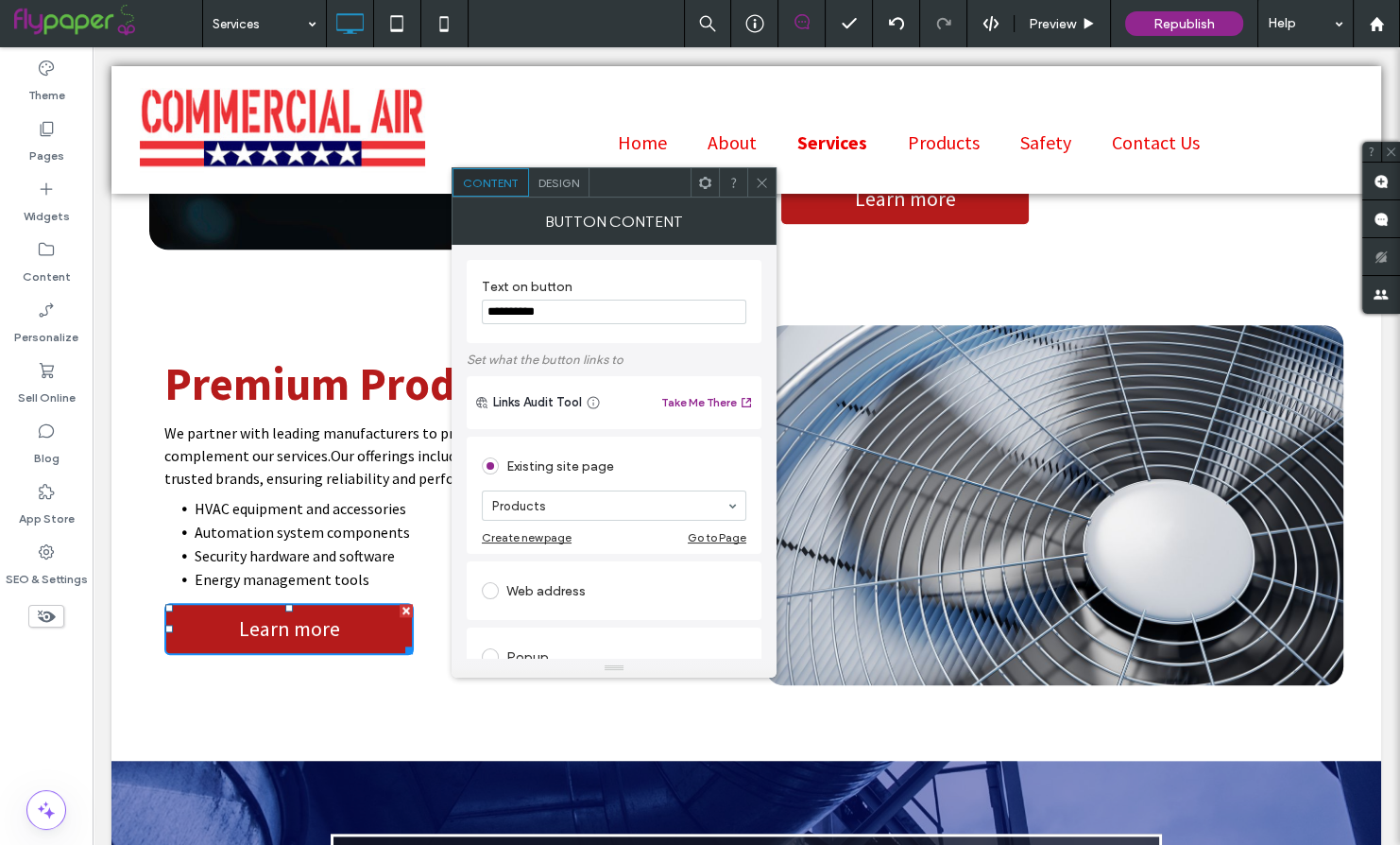click 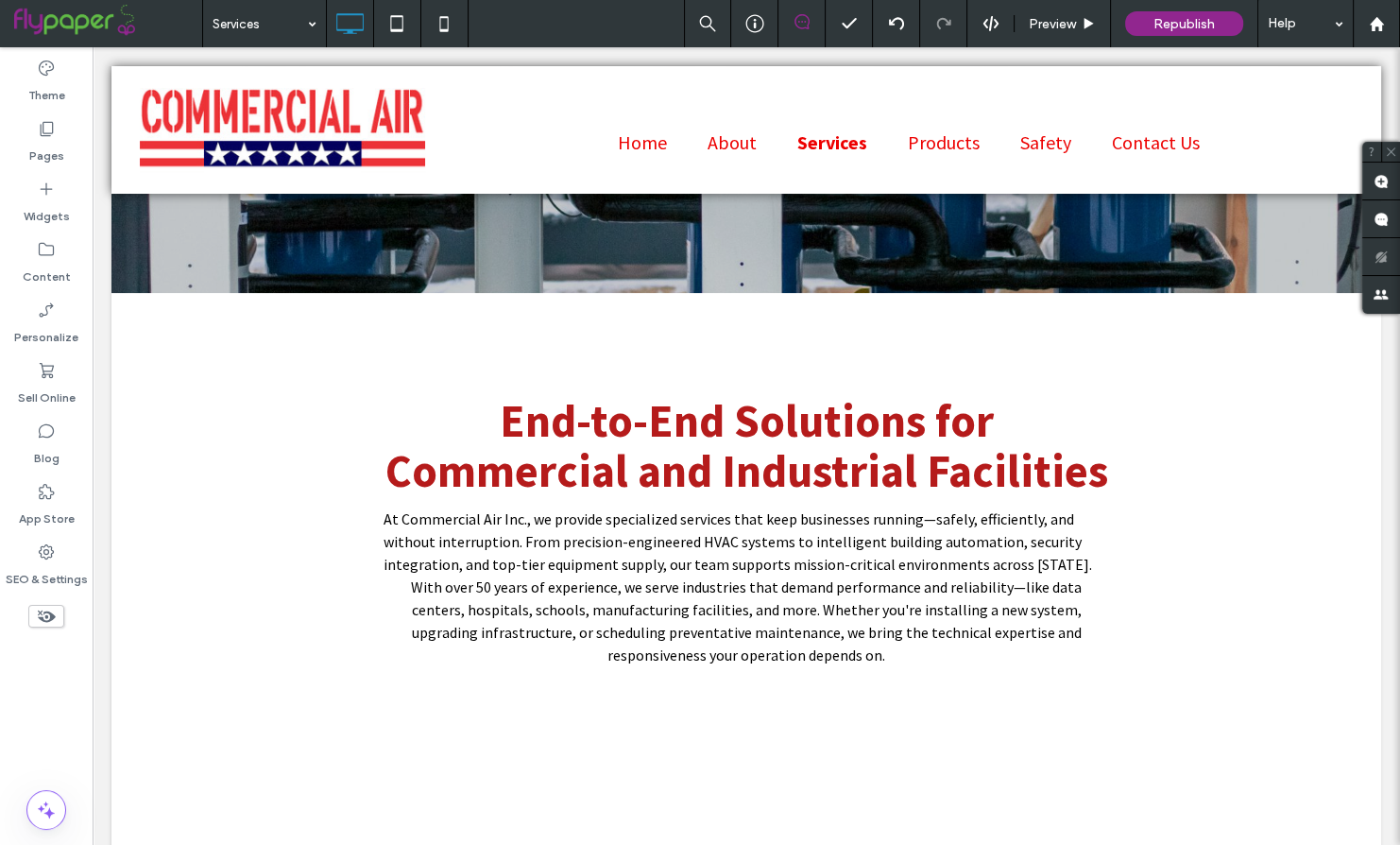 scroll, scrollTop: 0, scrollLeft: 0, axis: both 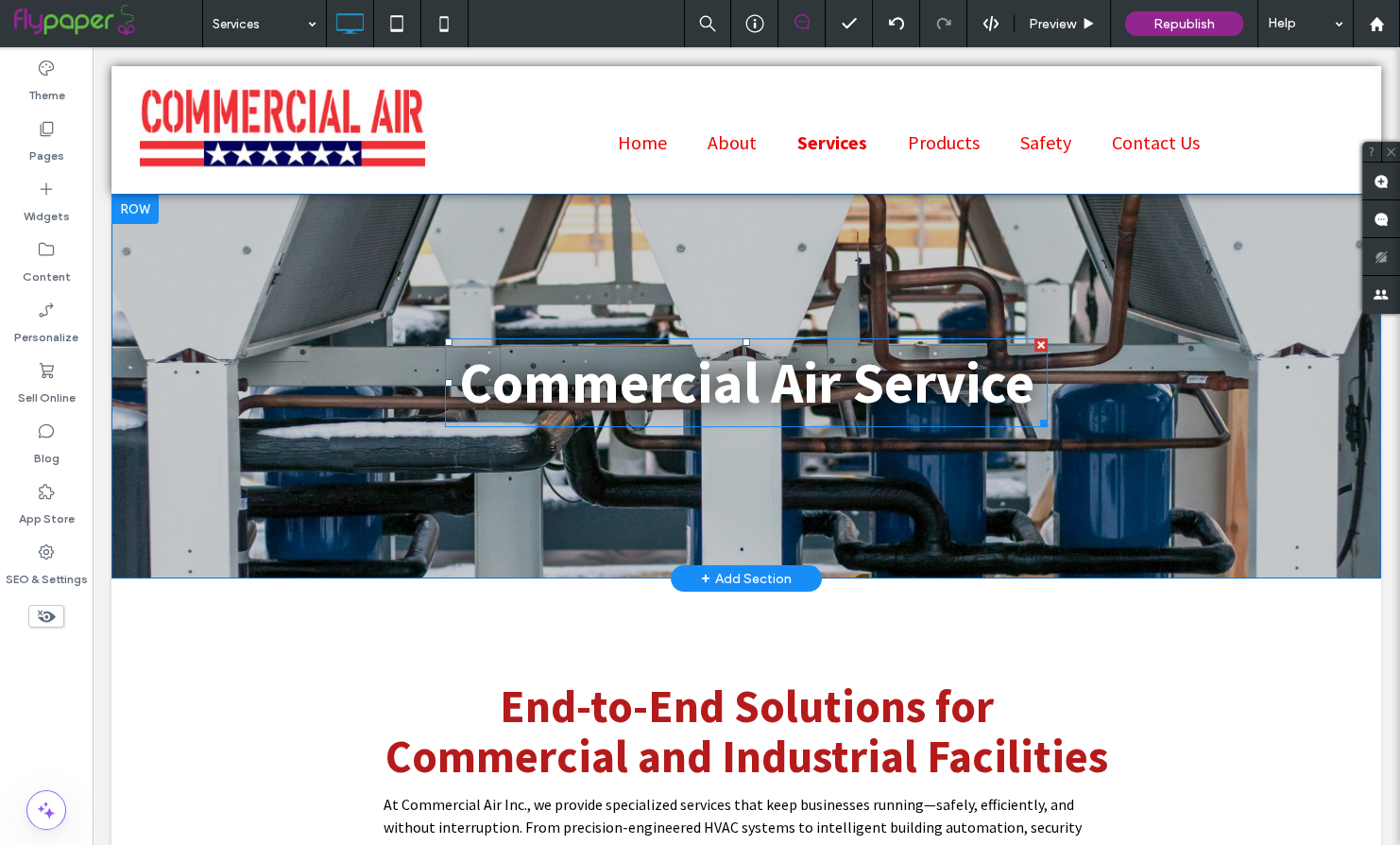 click on "Commercial Air Service" at bounding box center (746, 382) 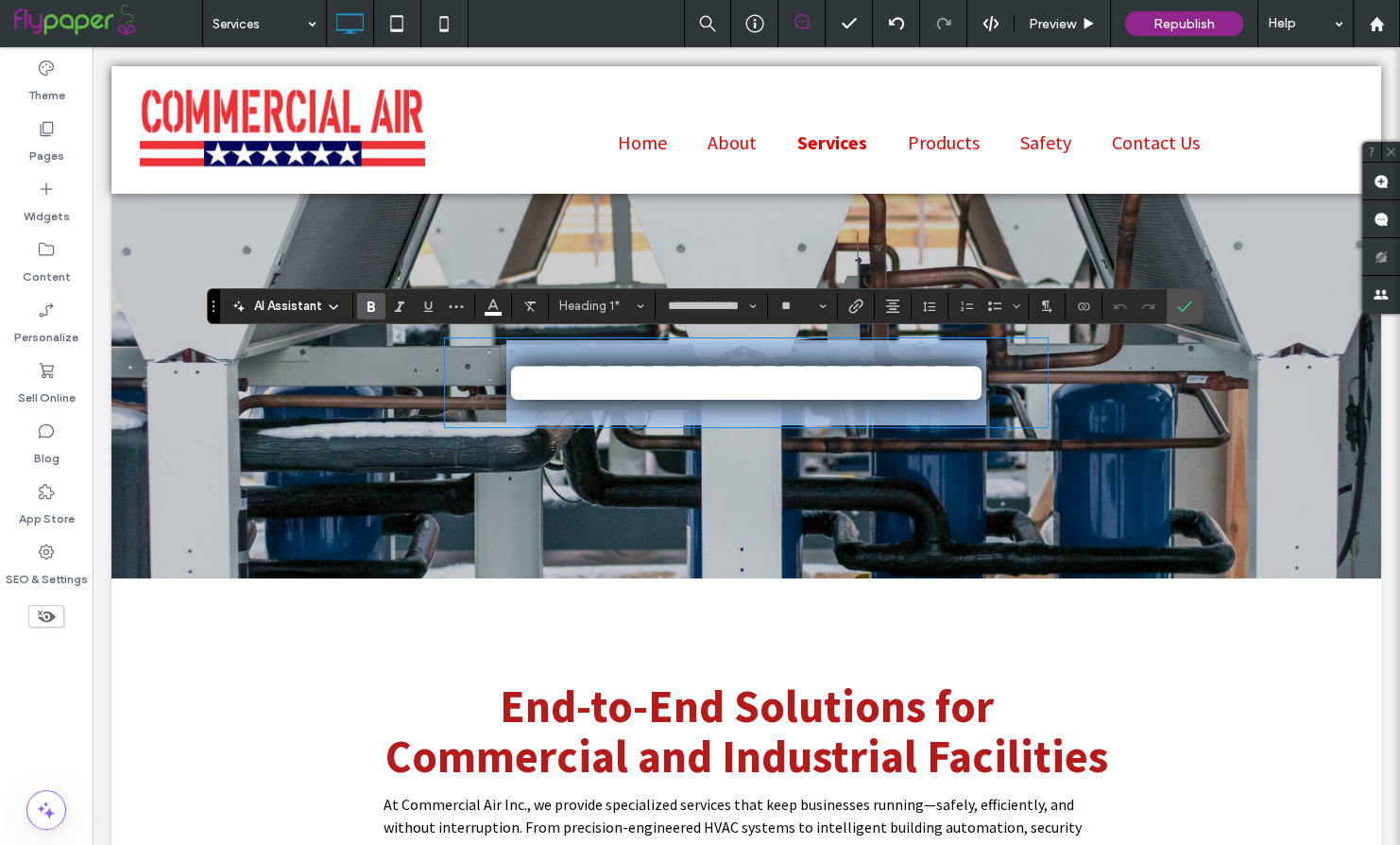type on "**" 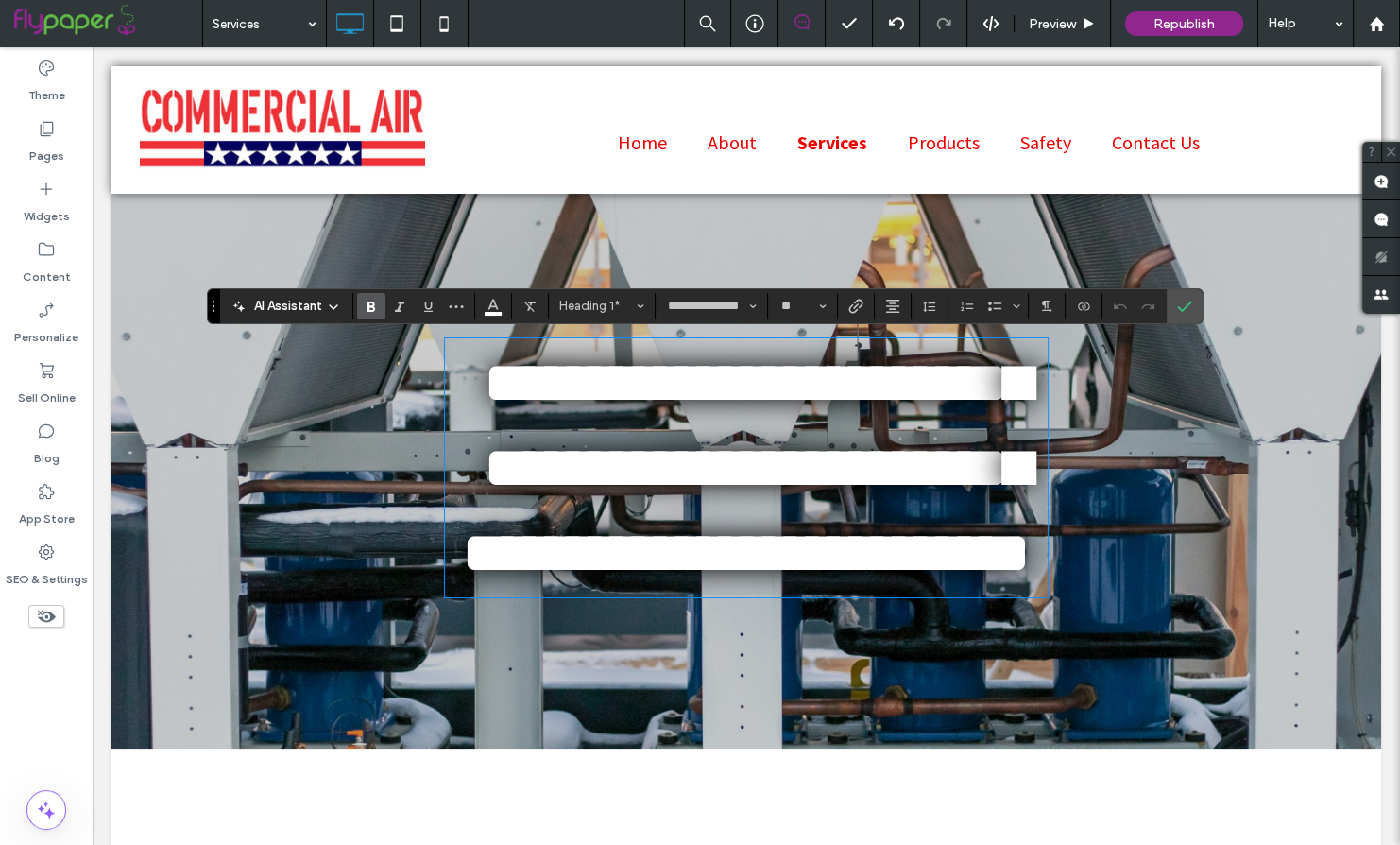 scroll, scrollTop: 0, scrollLeft: 0, axis: both 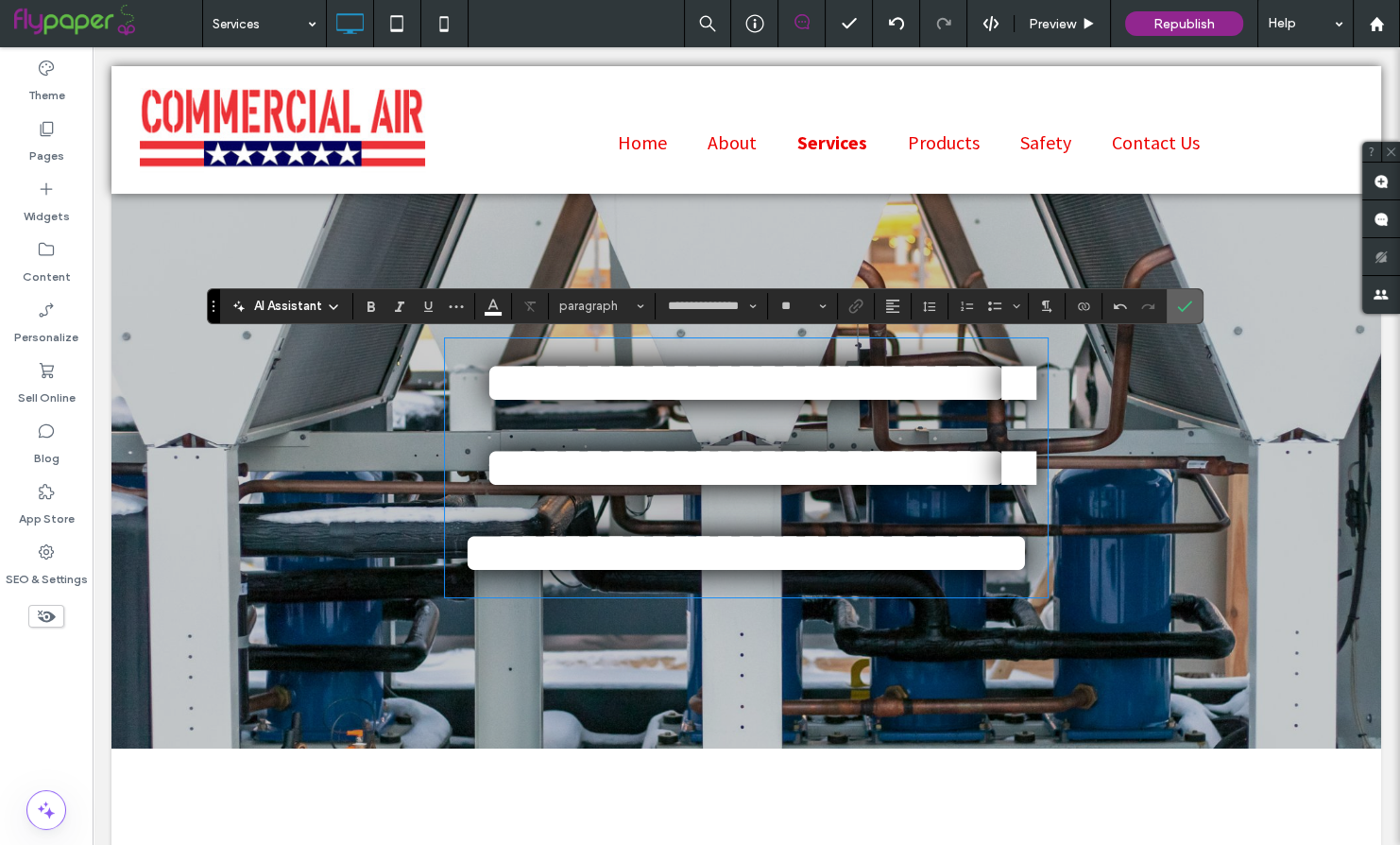 drag, startPoint x: 1193, startPoint y: 304, endPoint x: 938, endPoint y: 683, distance: 456.7997 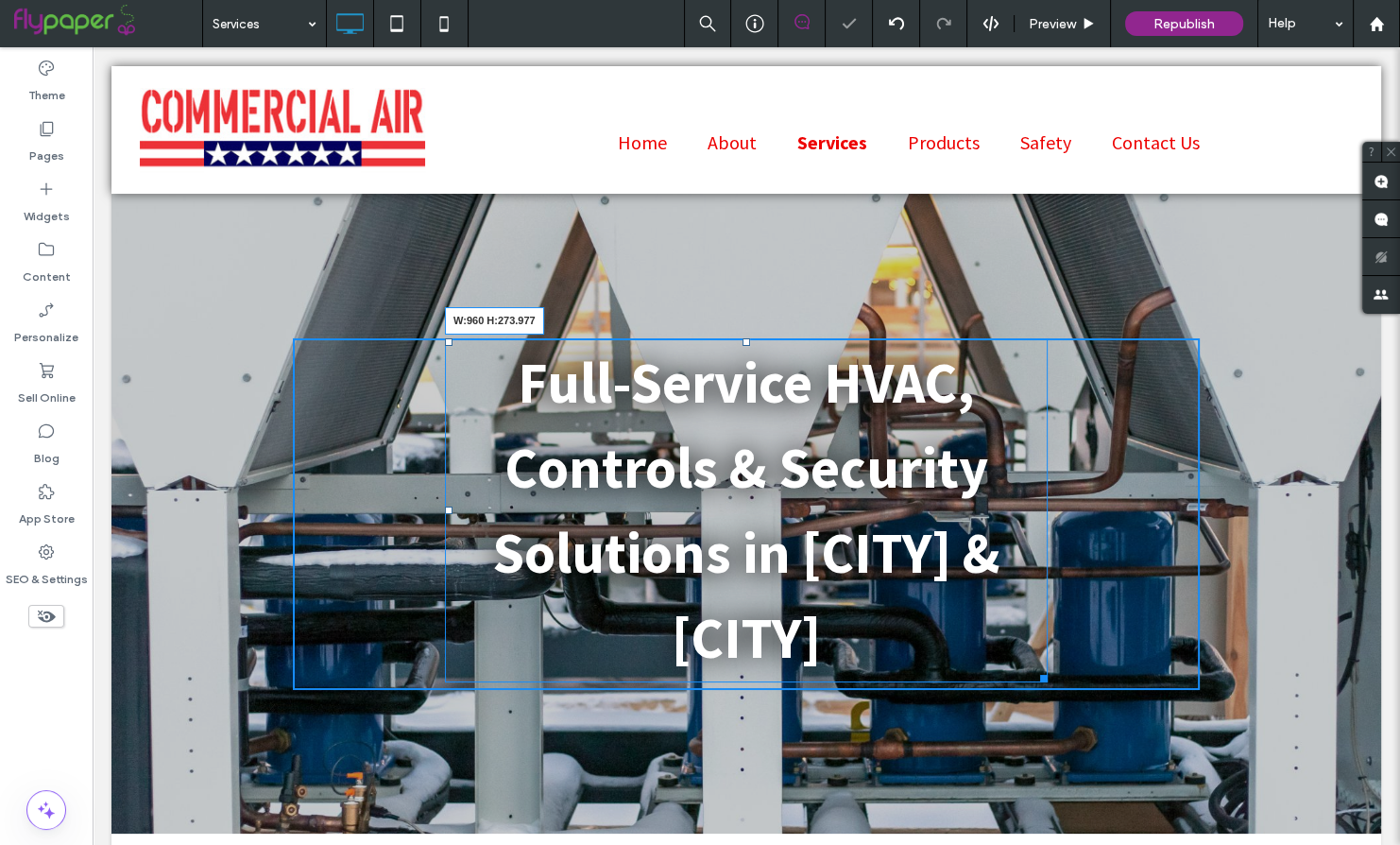 drag, startPoint x: 1039, startPoint y: 669, endPoint x: 1307, endPoint y: 689, distance: 268.74523 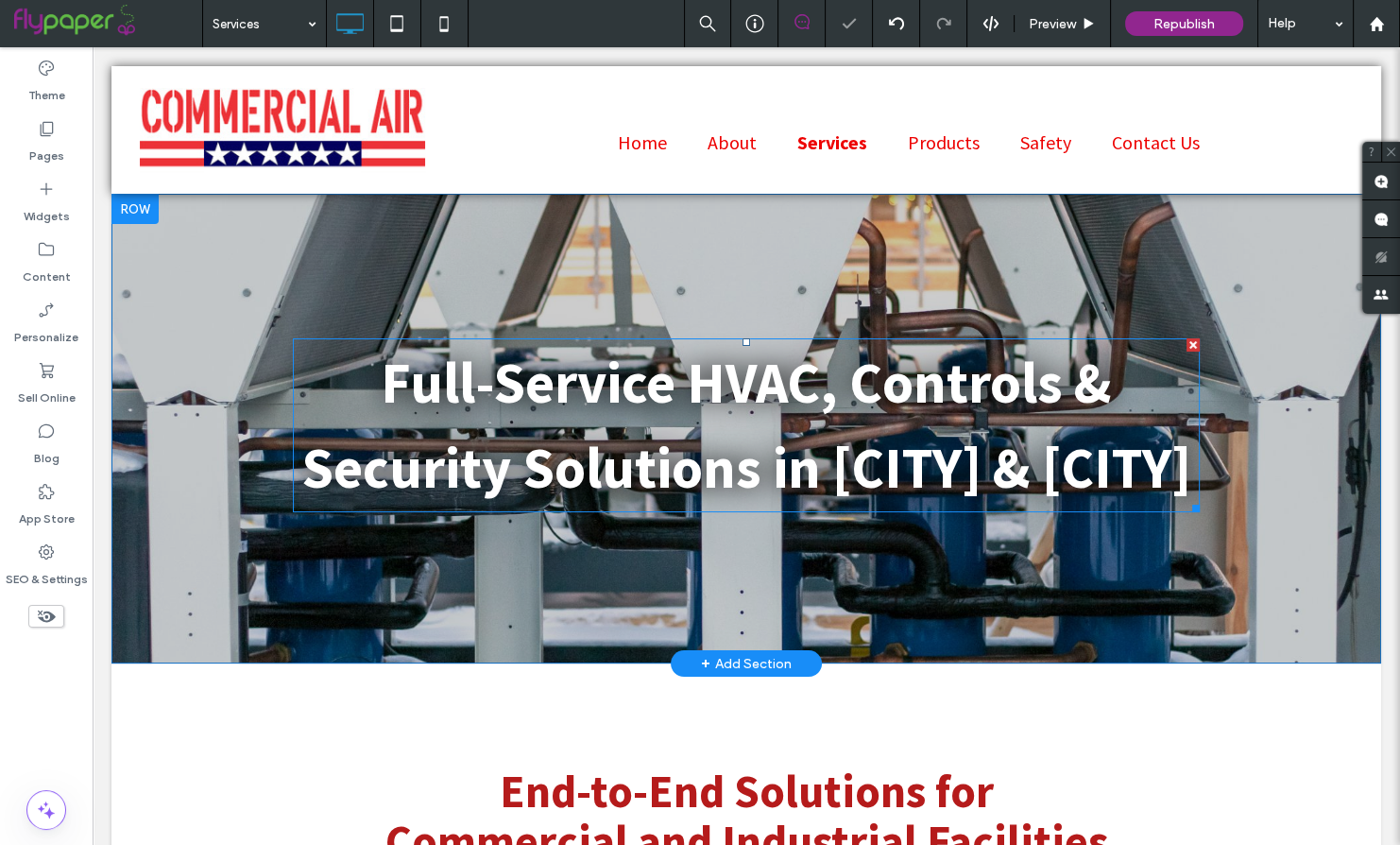 click on "Full-Service HVAC, Controls & Security Solutions in Little Rock & Springdale" at bounding box center [746, 425] 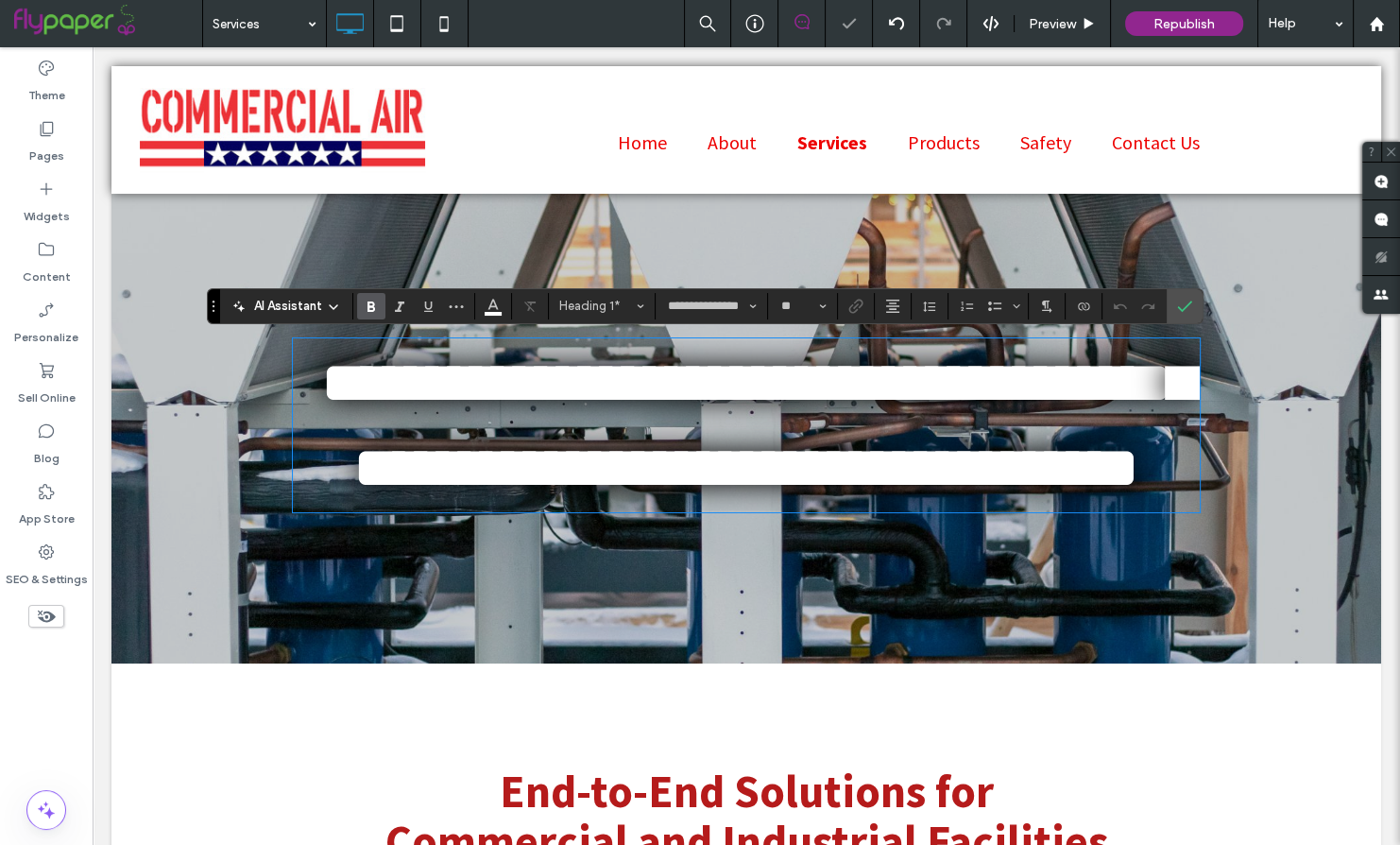 click on "**********" at bounding box center [746, 425] 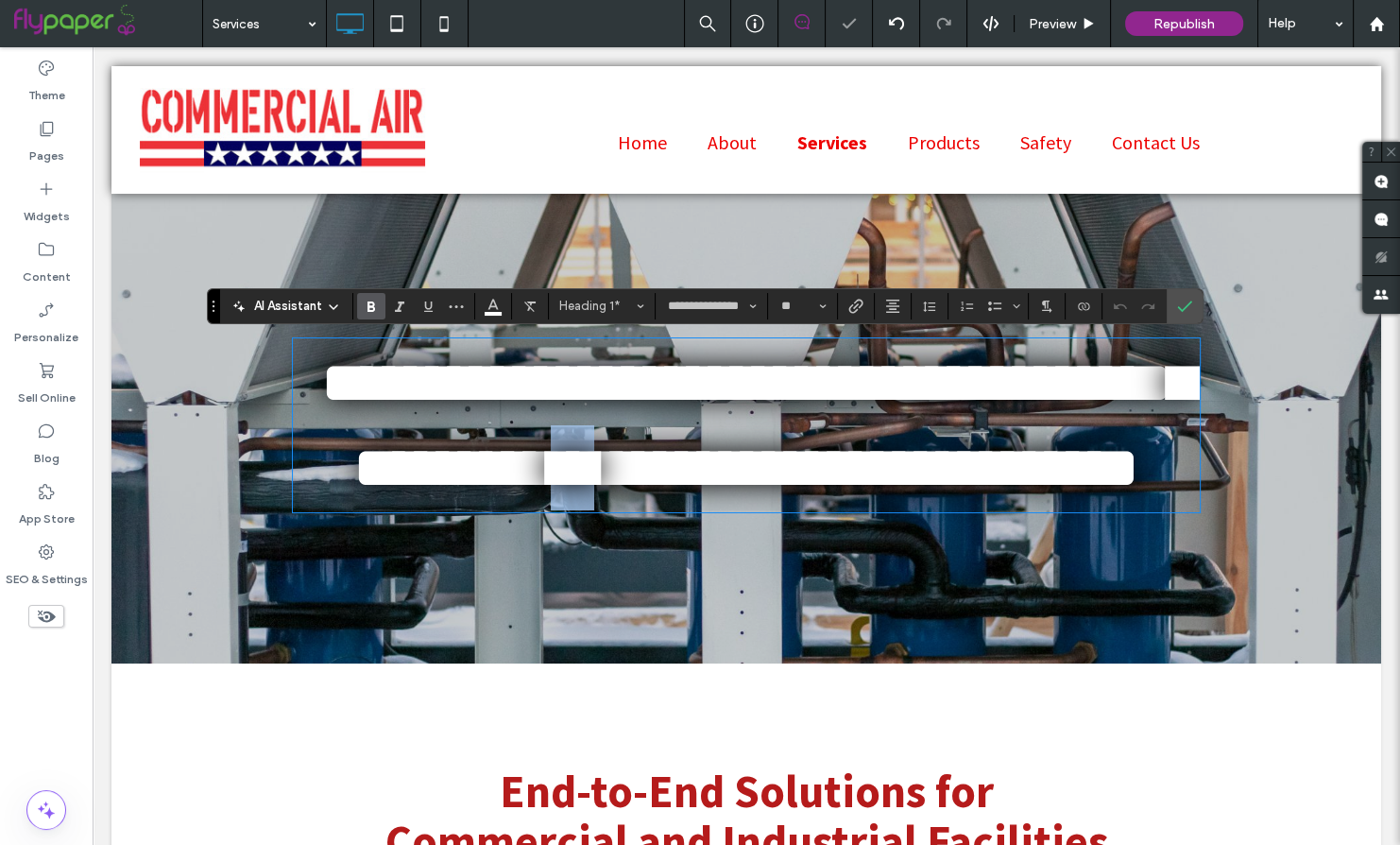 click on "**********" at bounding box center (746, 425) 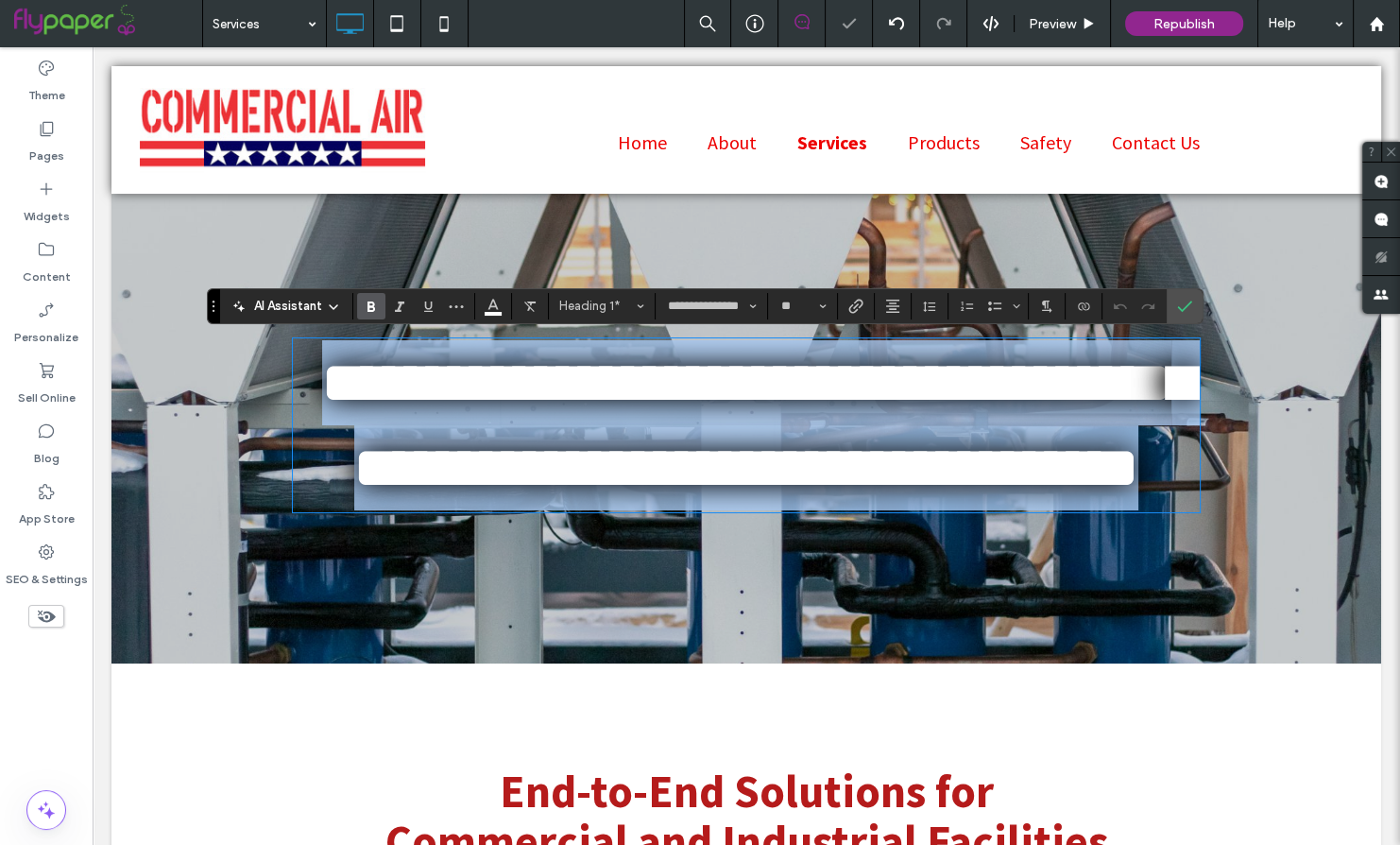 click on "**********" at bounding box center [746, 425] 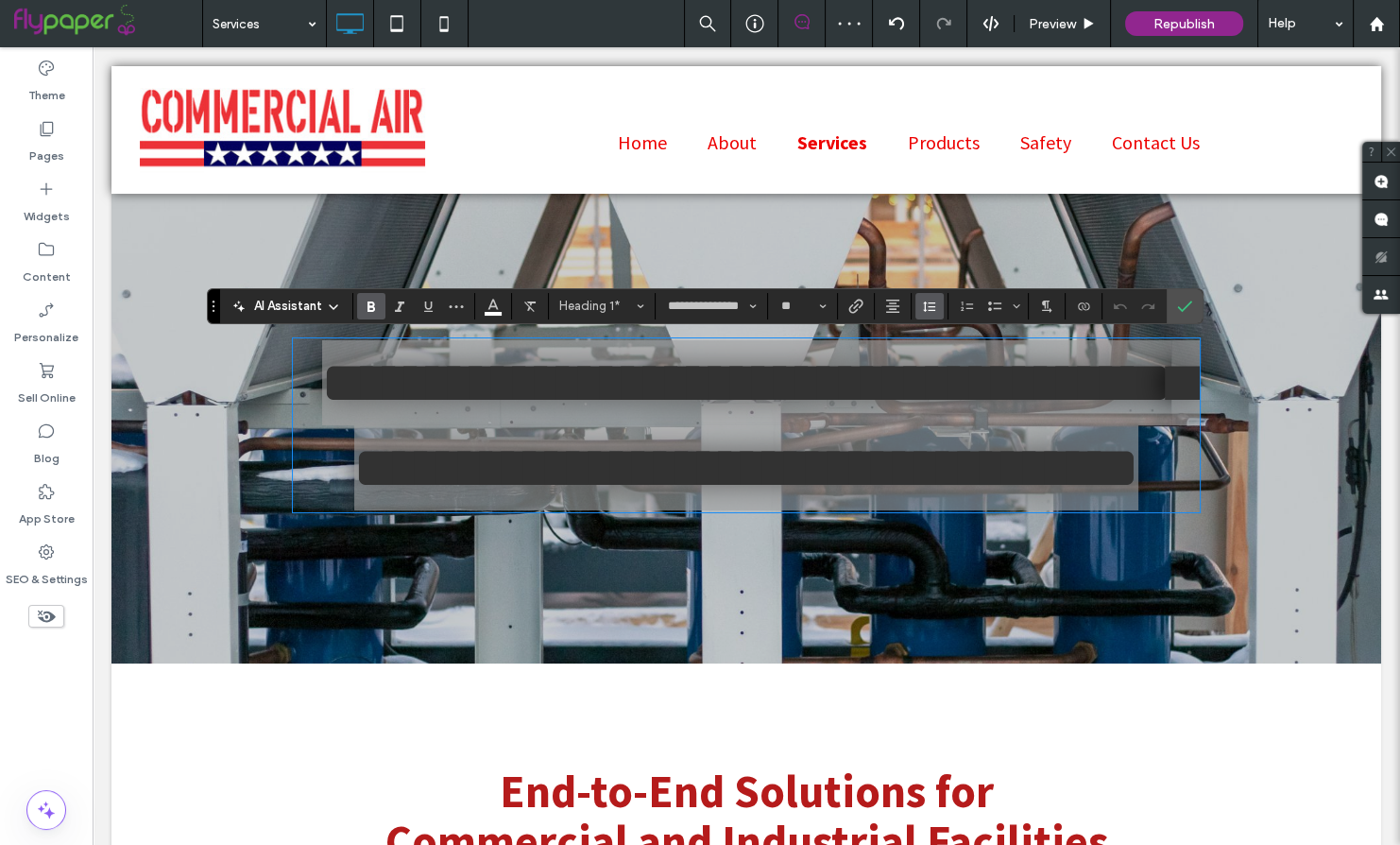 click 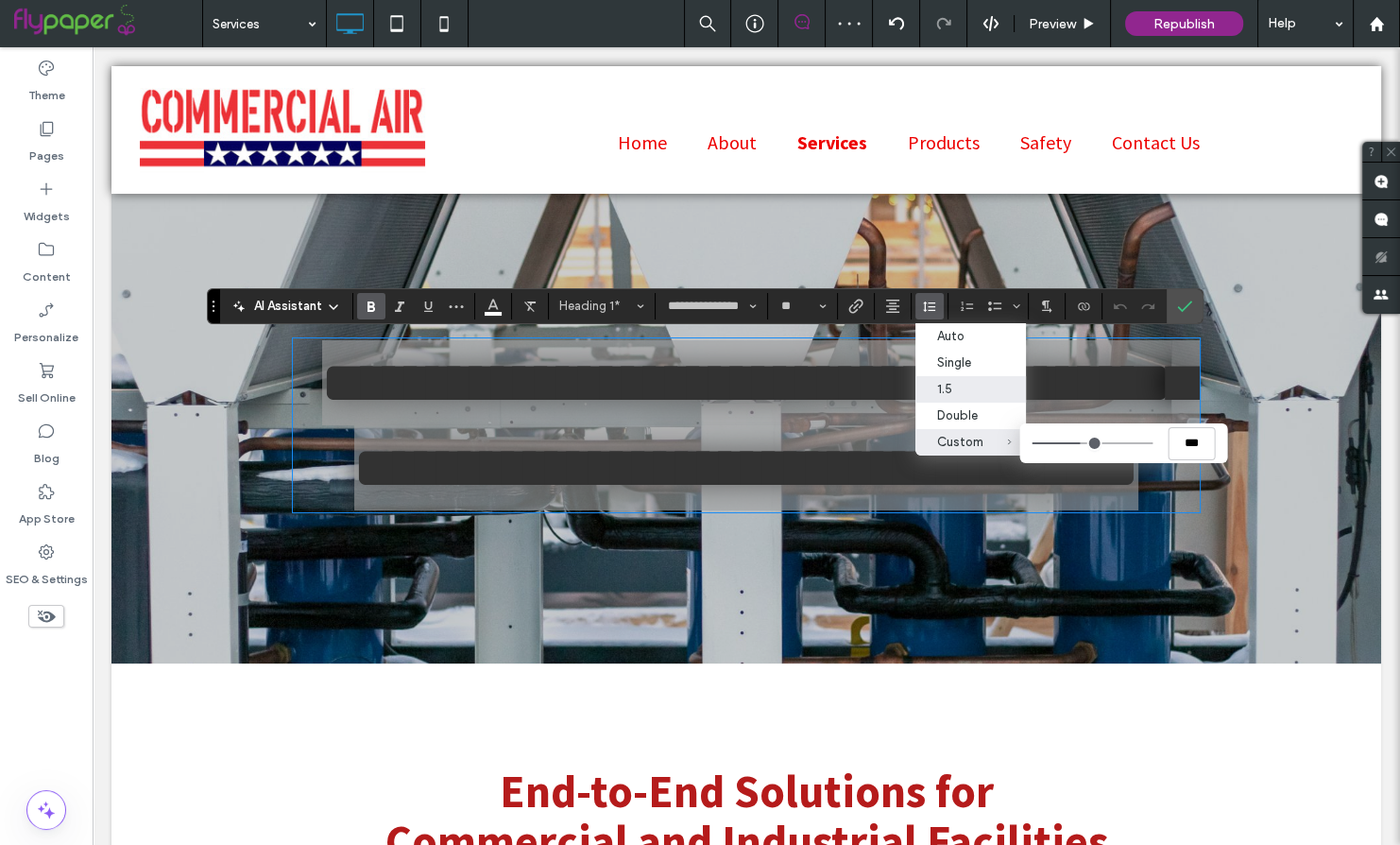 type on "***" 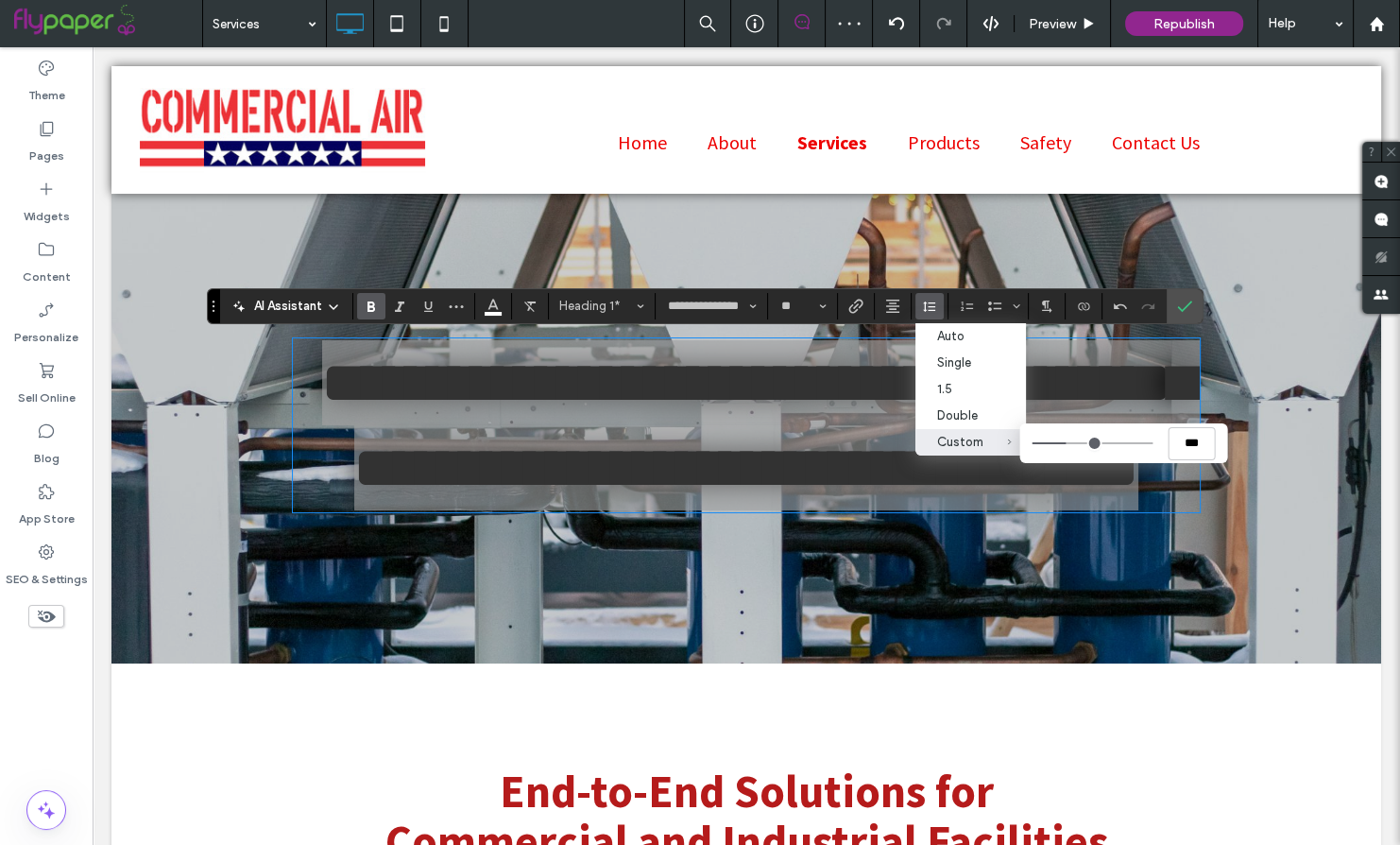 type on "***" 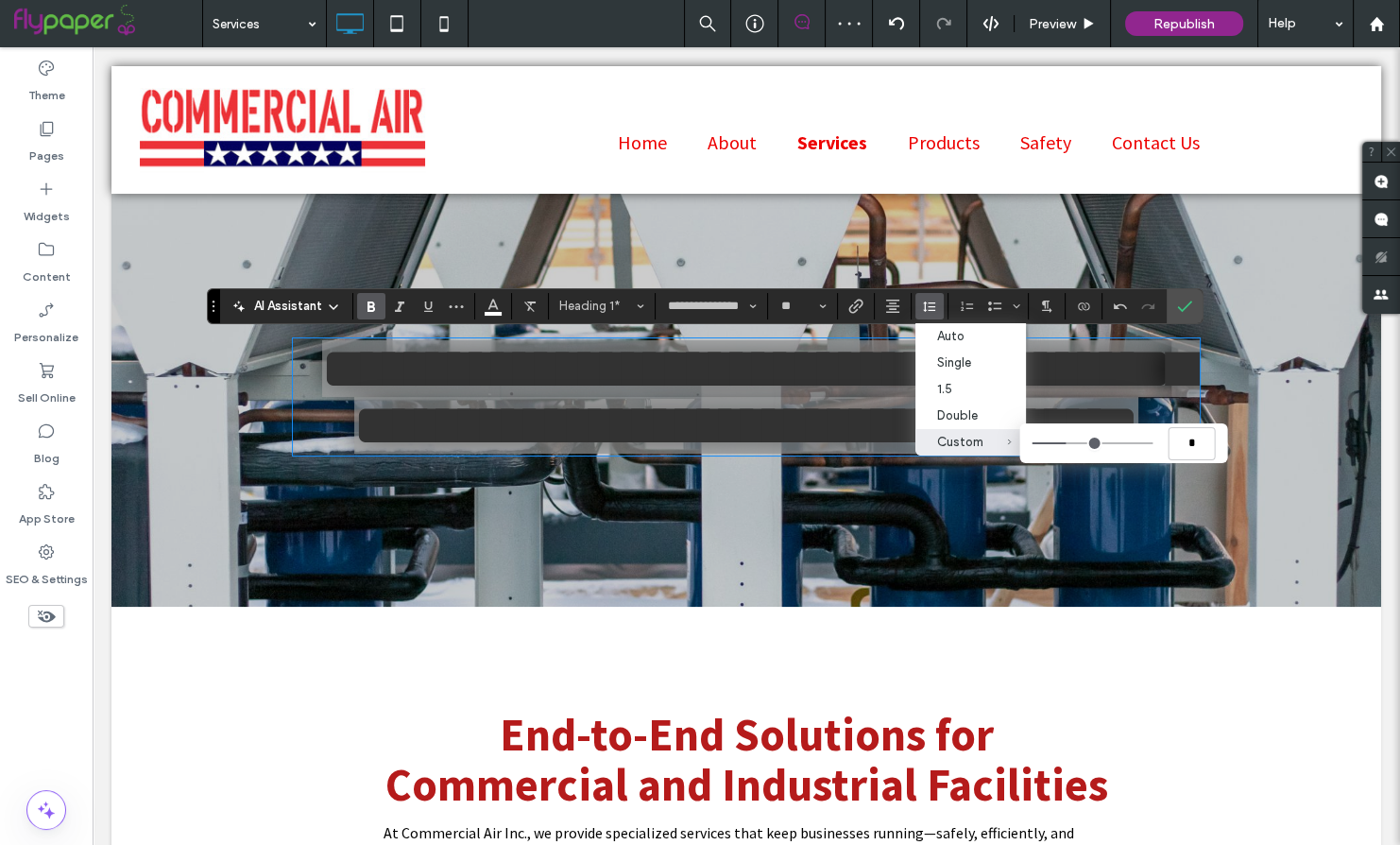 type on "***" 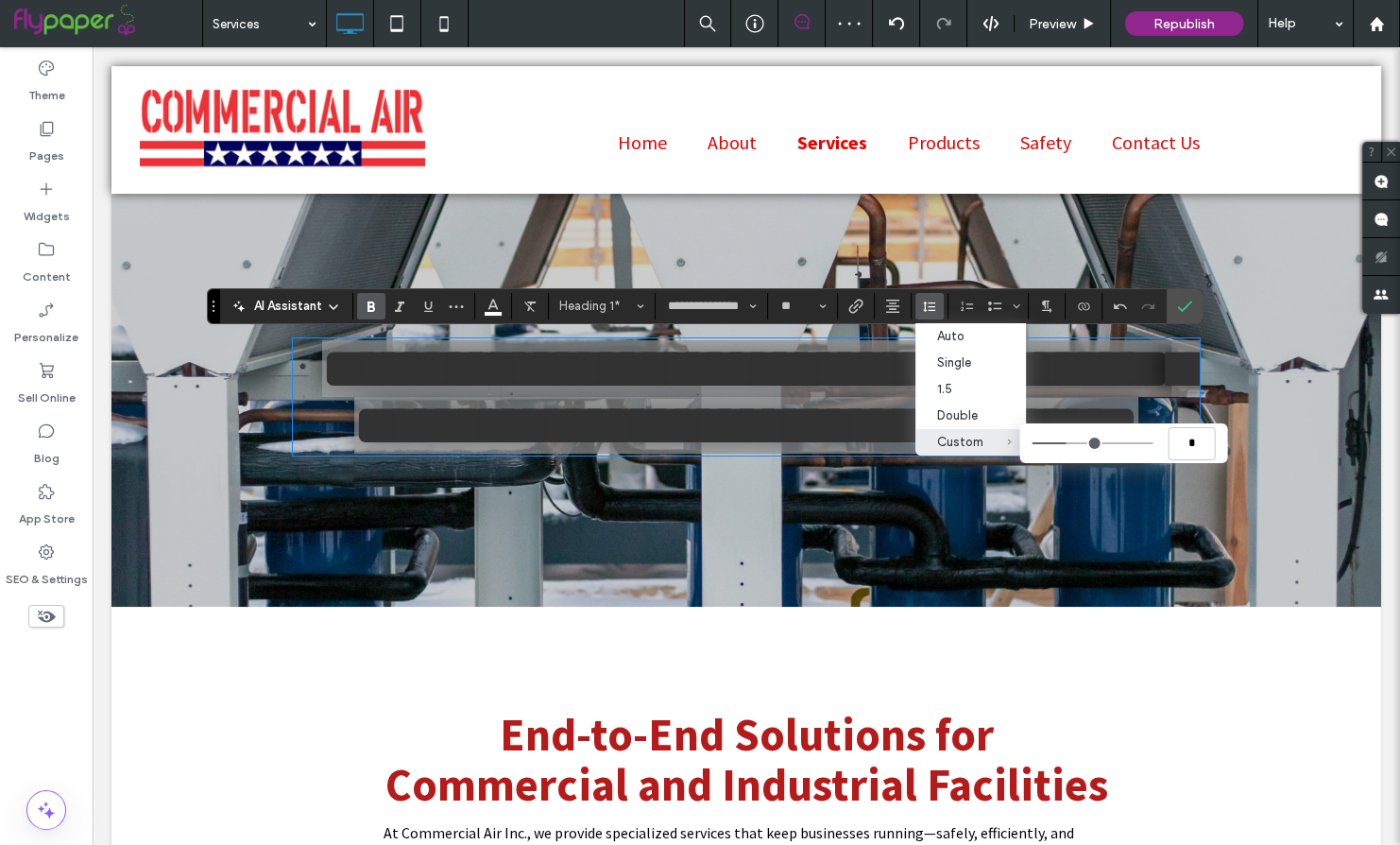 type on "***" 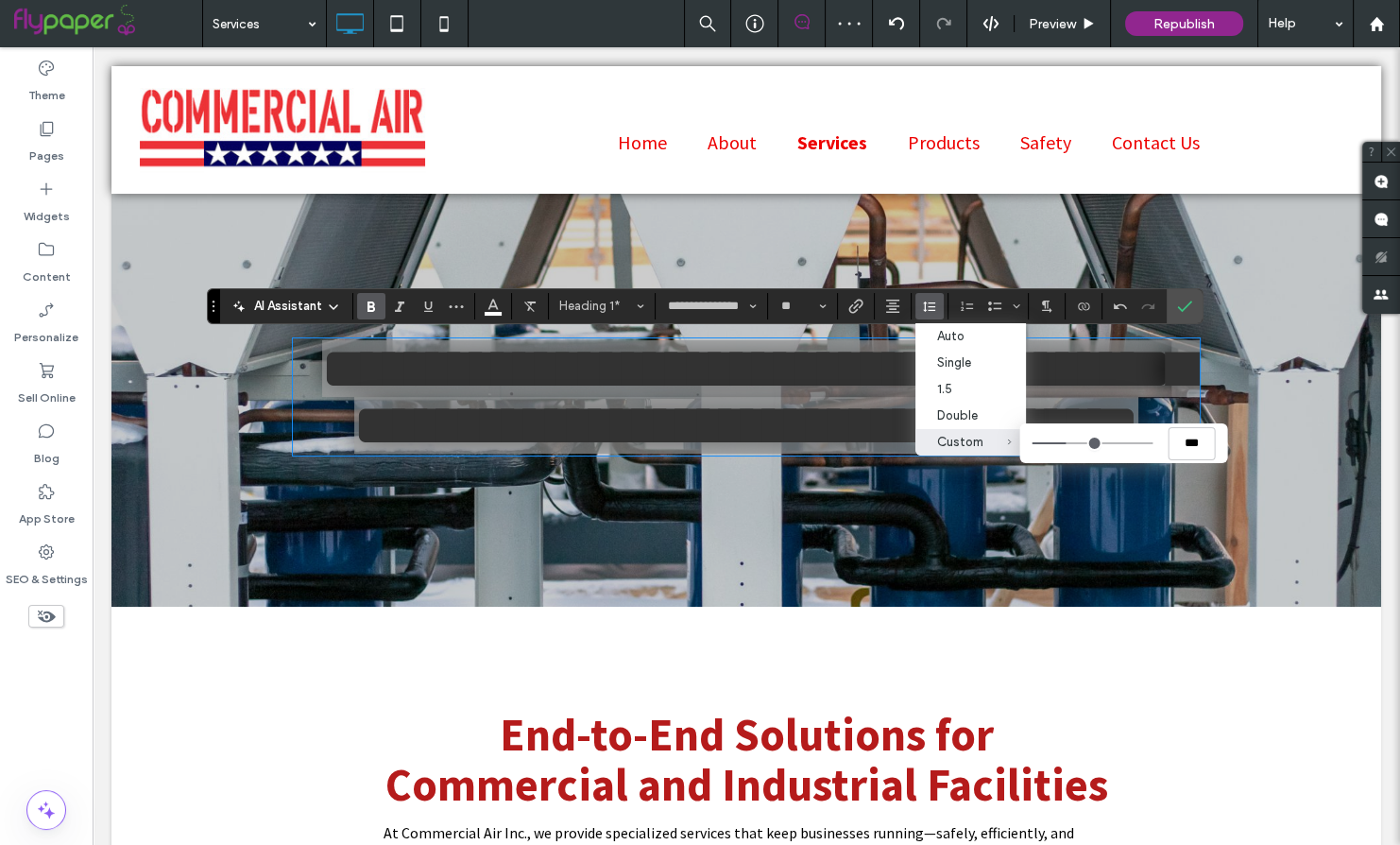 type on "***" 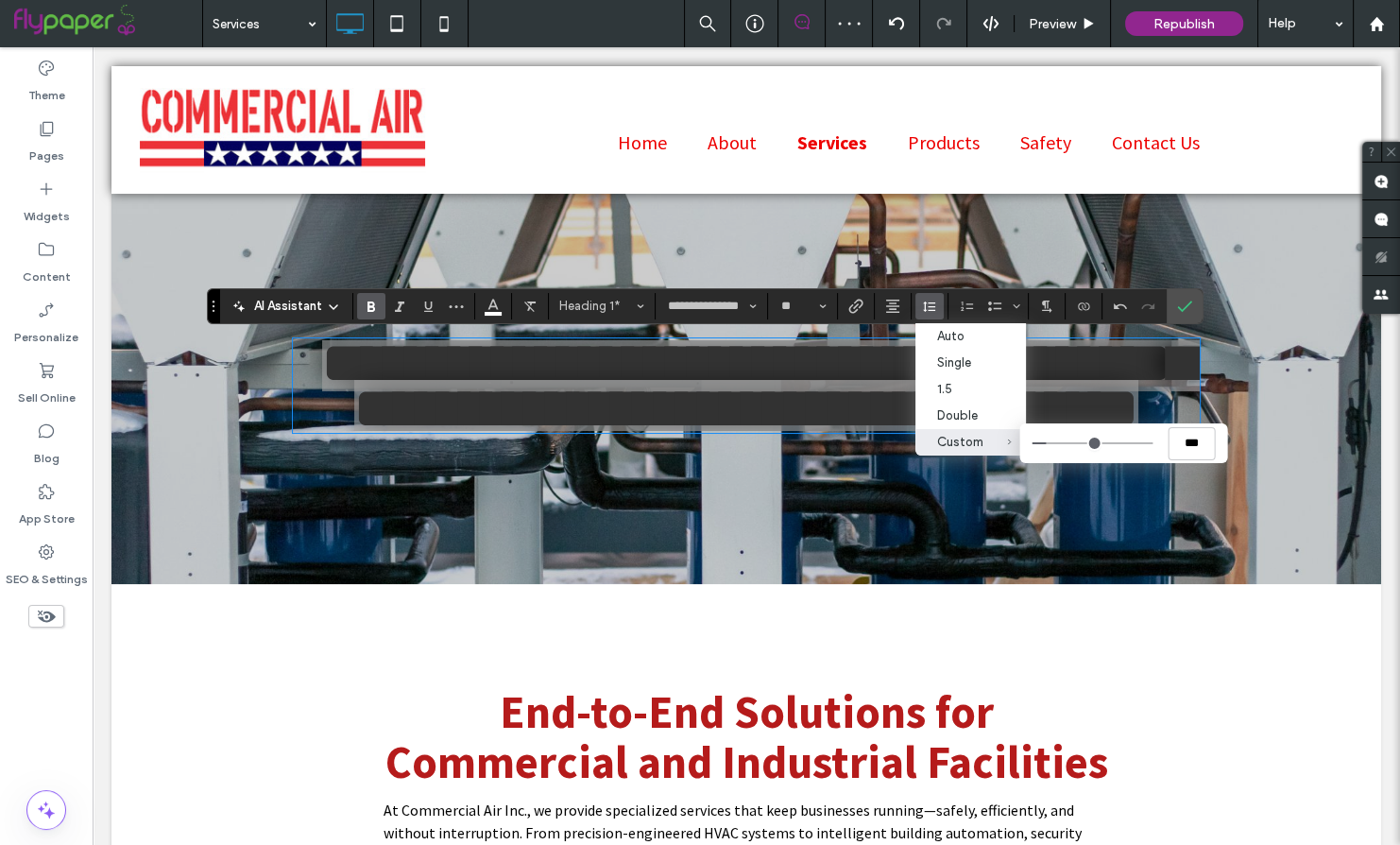 type on "***" 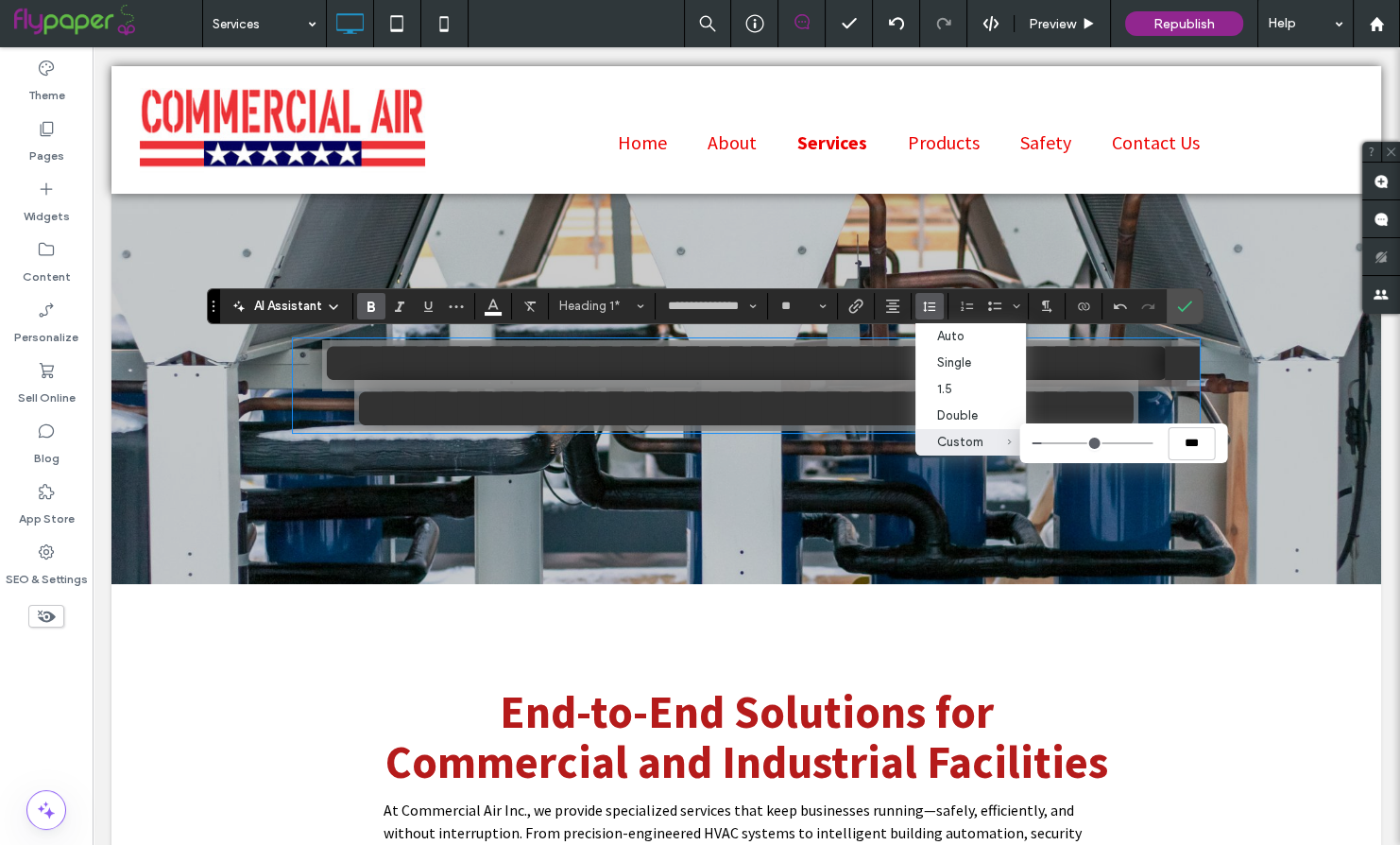 type on "***" 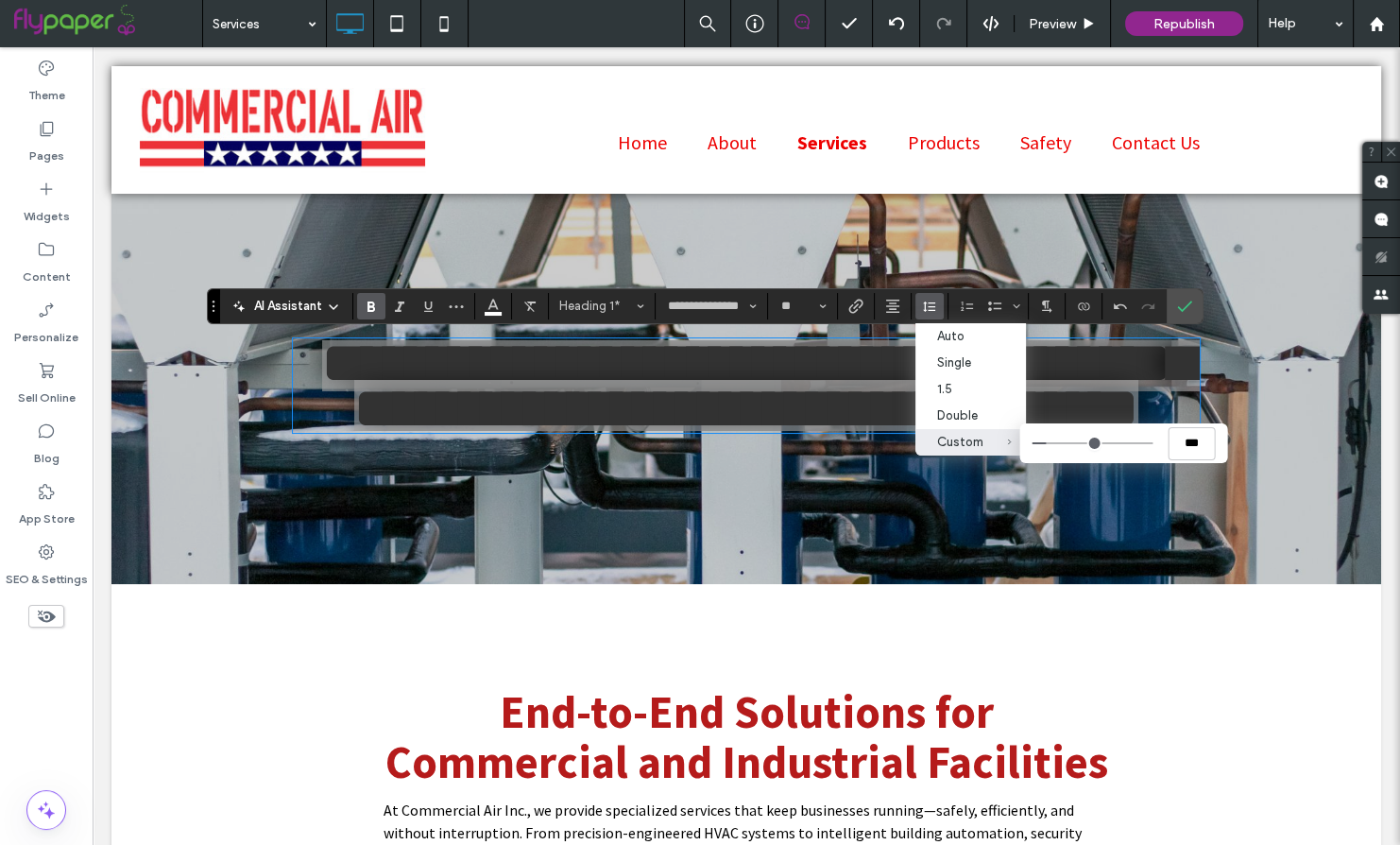 type on "***" 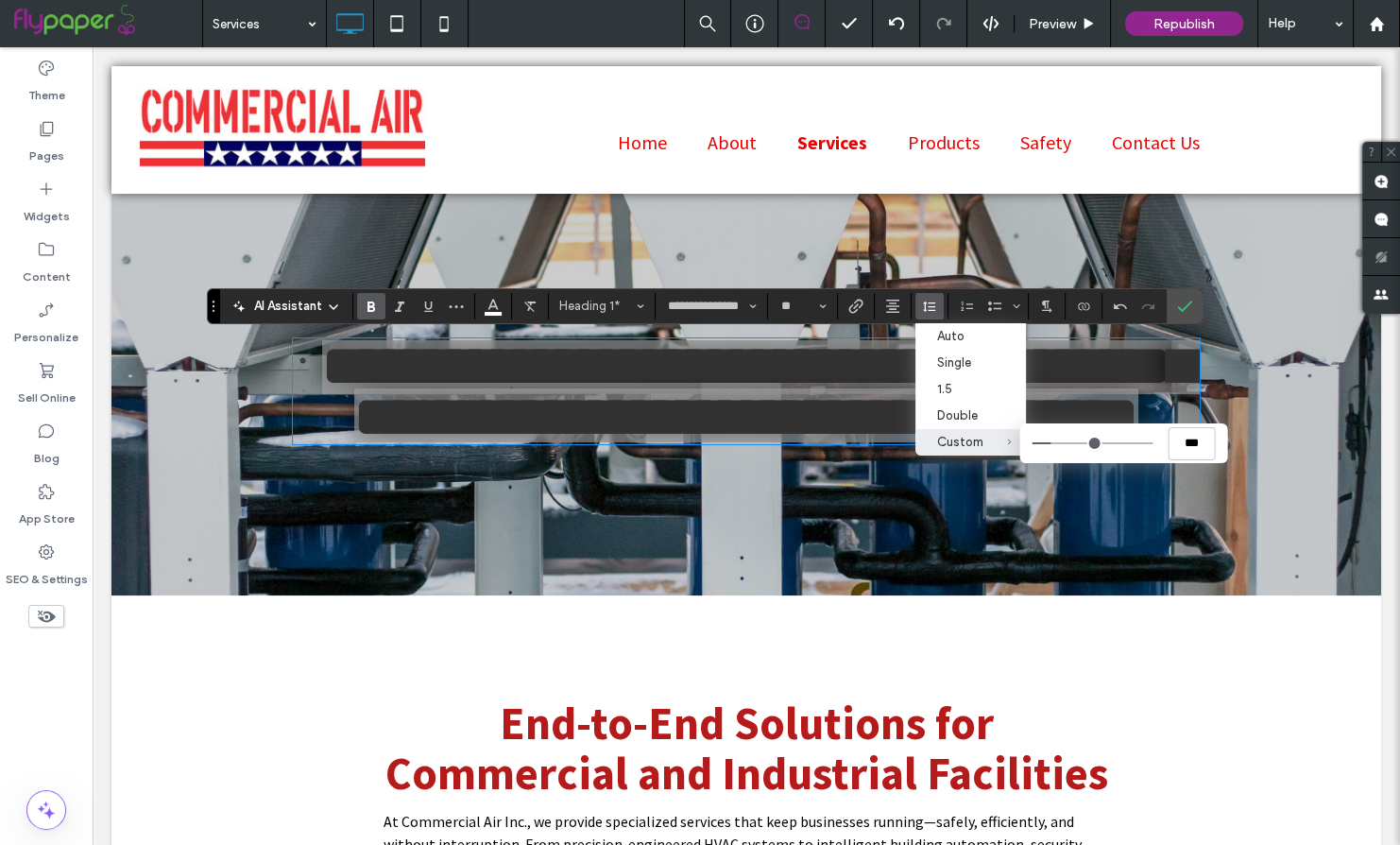 drag, startPoint x: 1080, startPoint y: 447, endPoint x: 1054, endPoint y: 454, distance: 26.92582 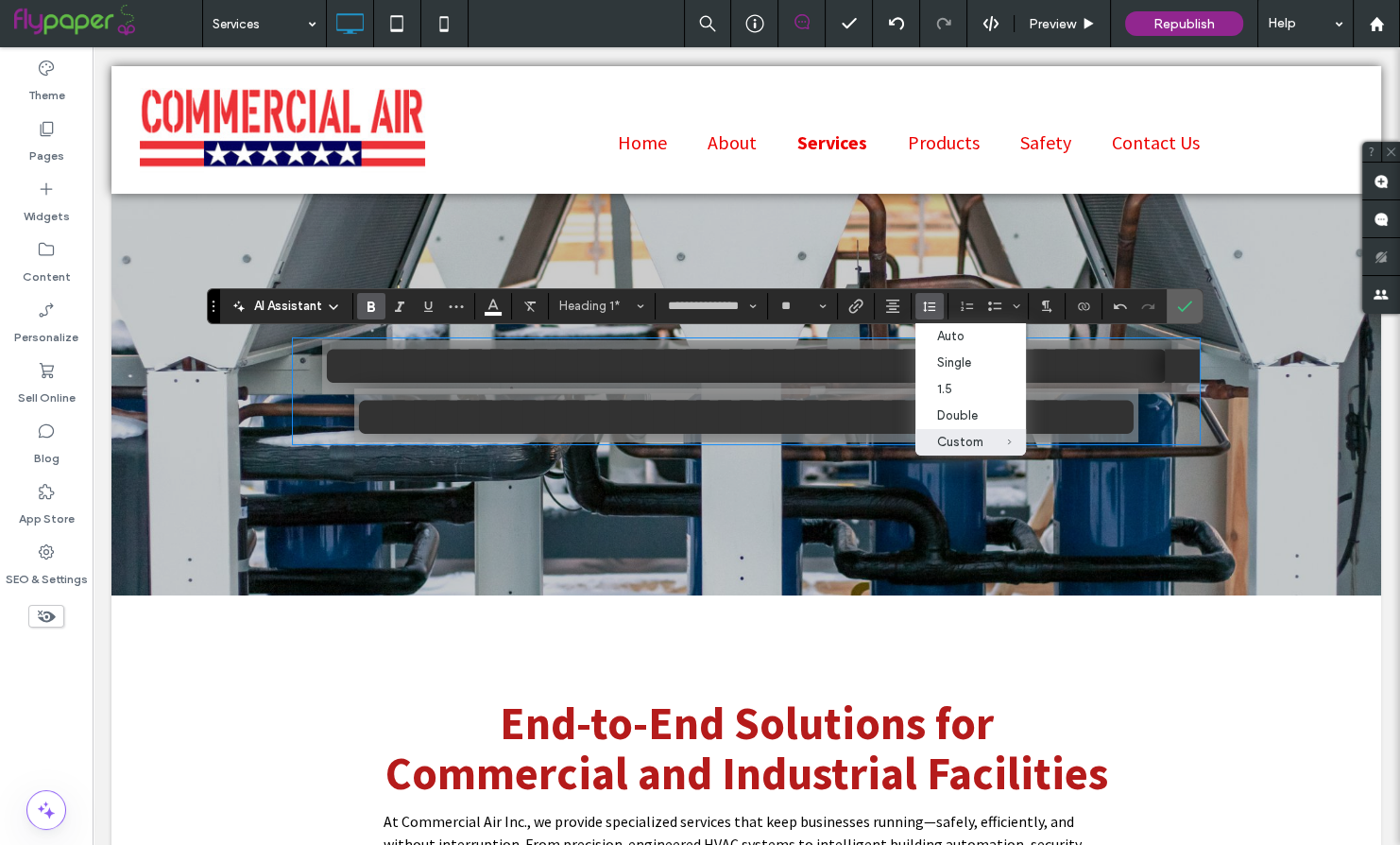 click 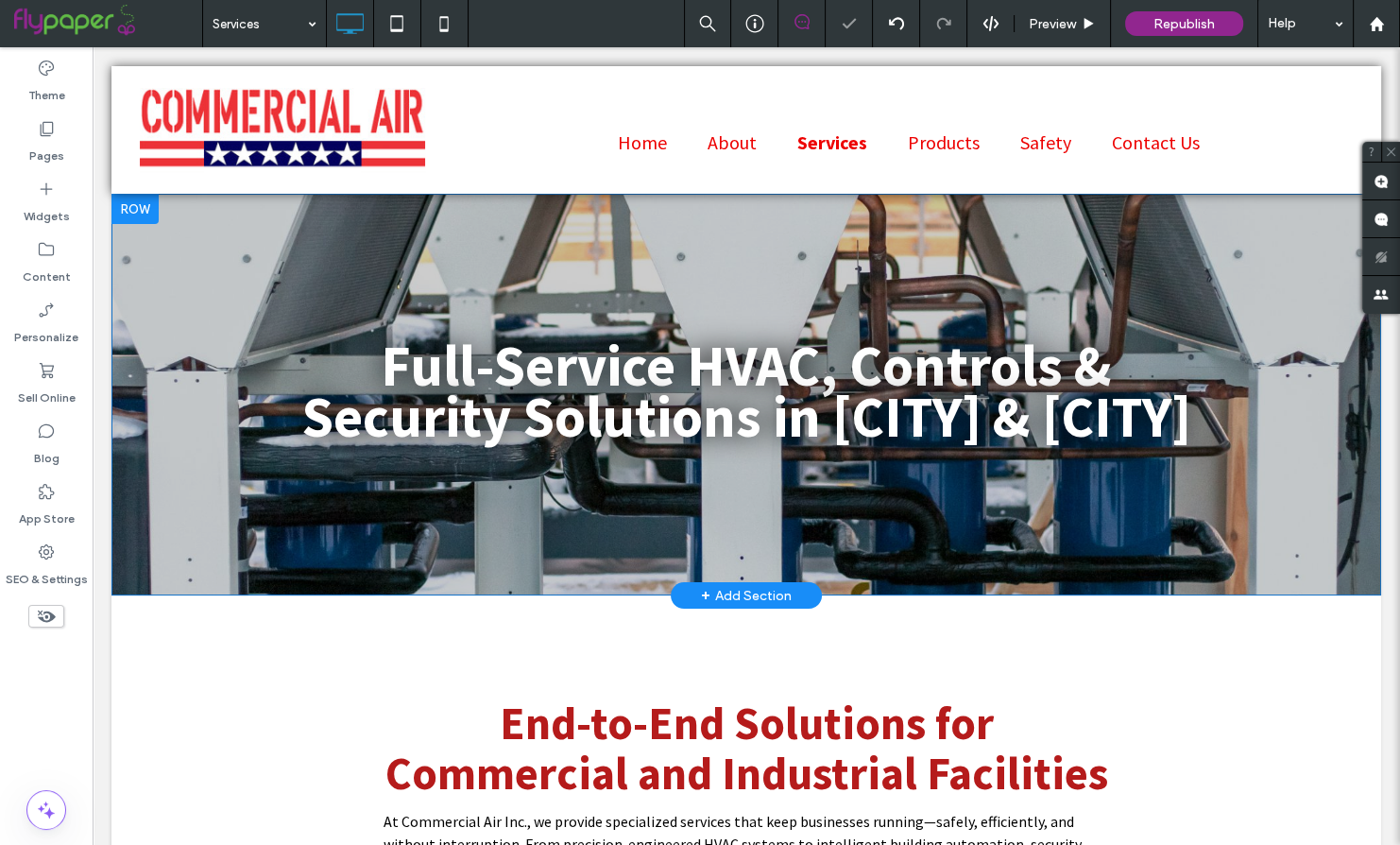 click on "Full-Service HVAC, Controls & Security Solutions in Little Rock & Springdale Click To Paste
Row + Add Section" at bounding box center (746, 394) 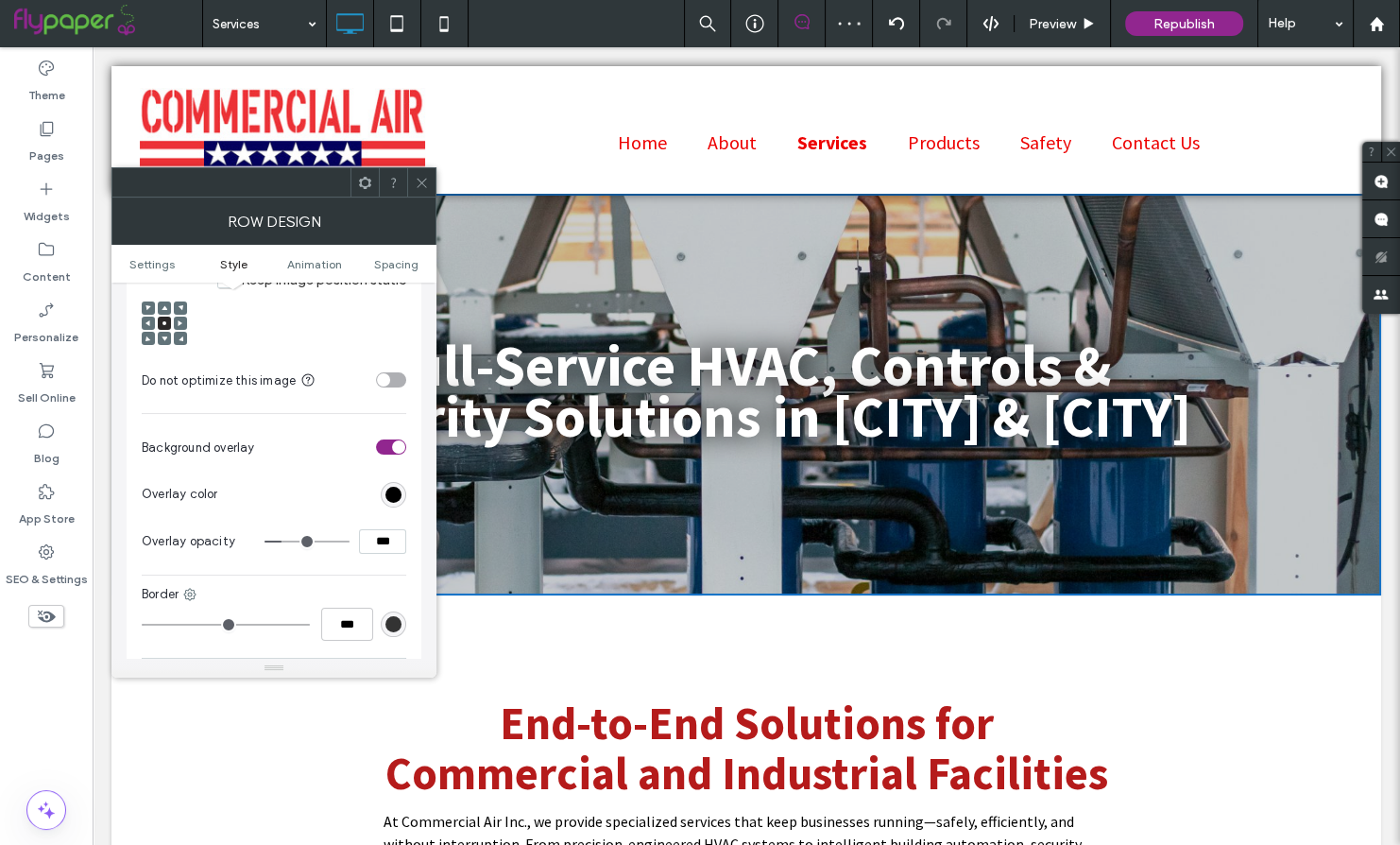 scroll, scrollTop: 764, scrollLeft: 0, axis: vertical 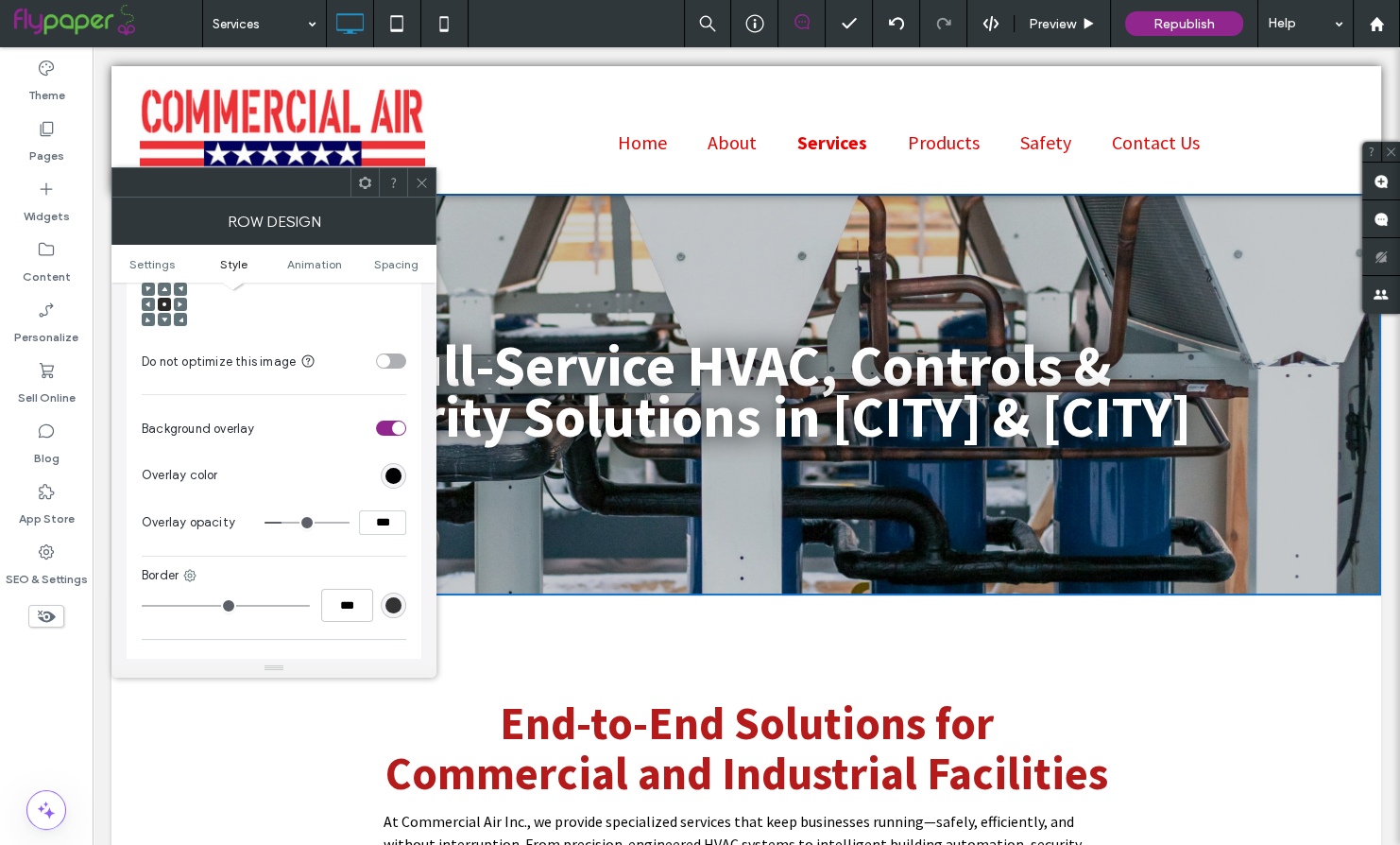 type on "**" 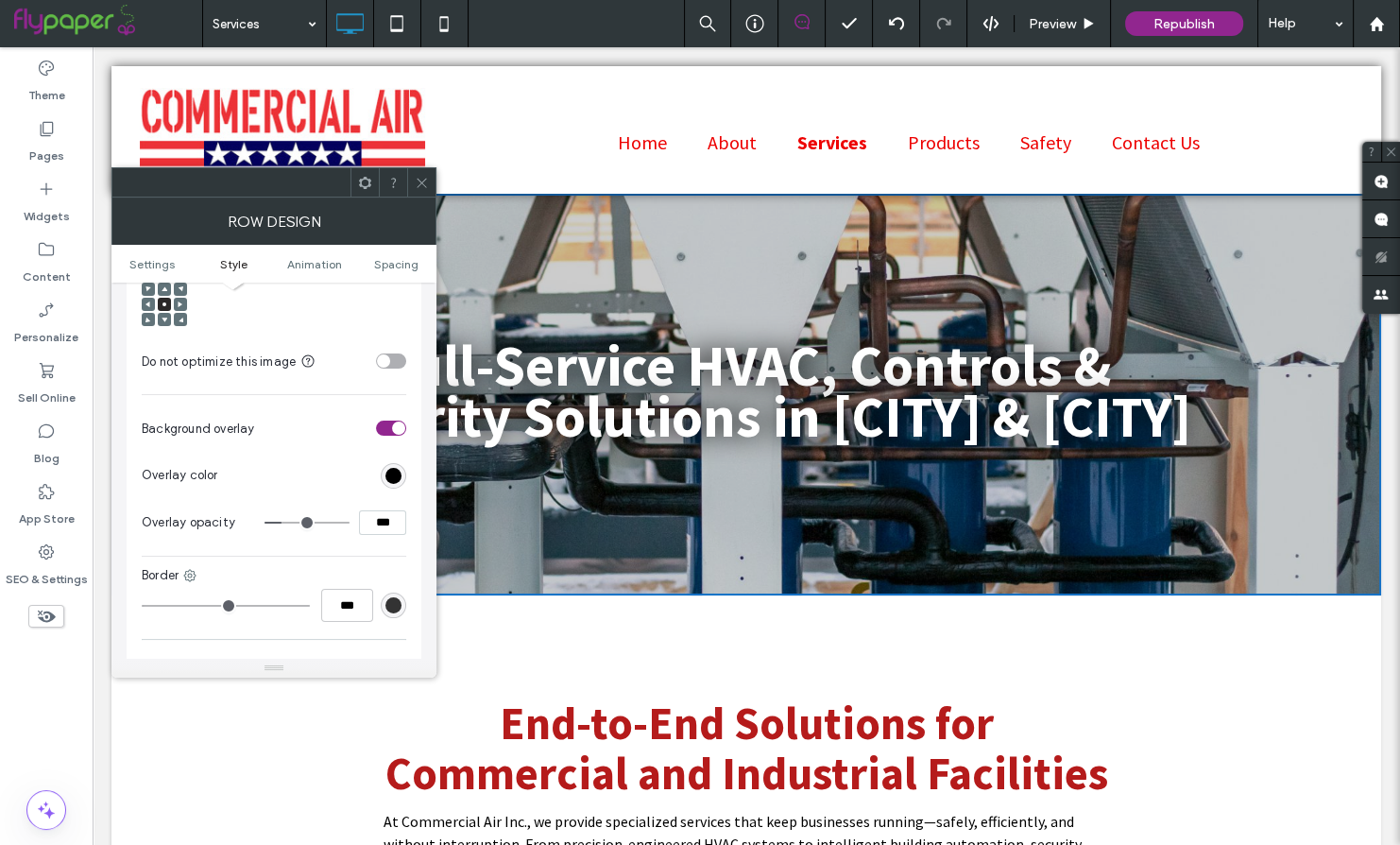 type on "***" 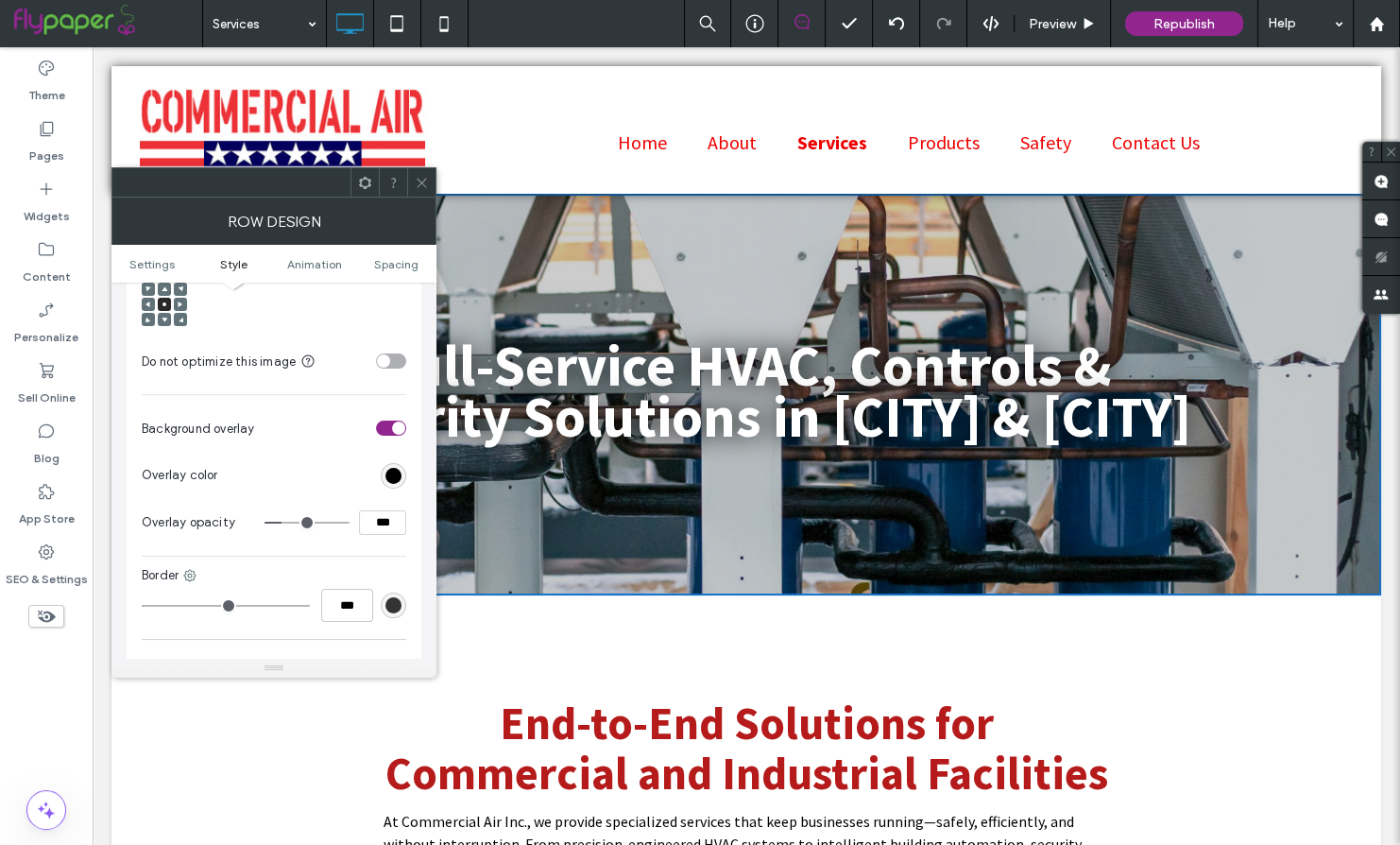 type on "**" 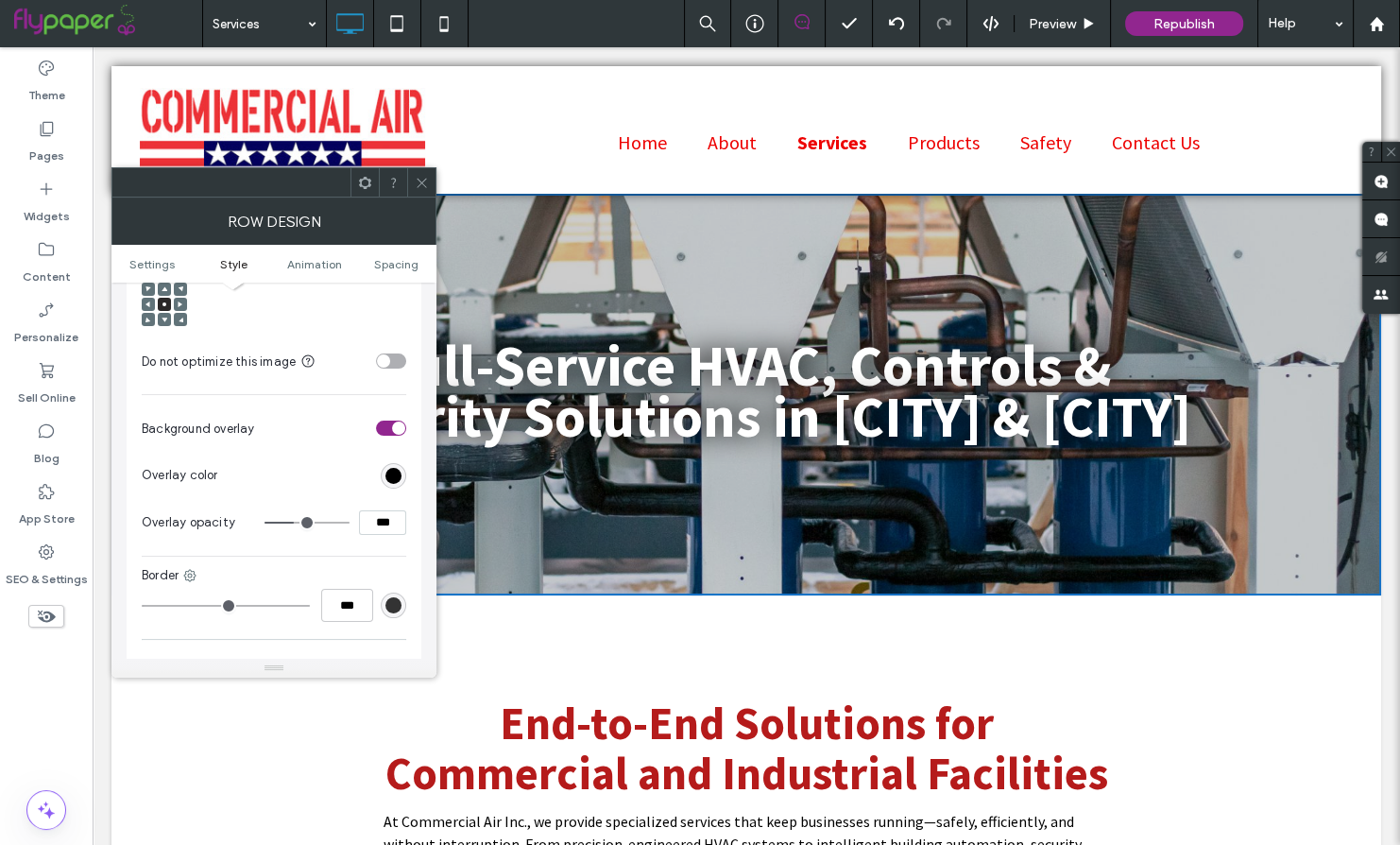 type on "**" 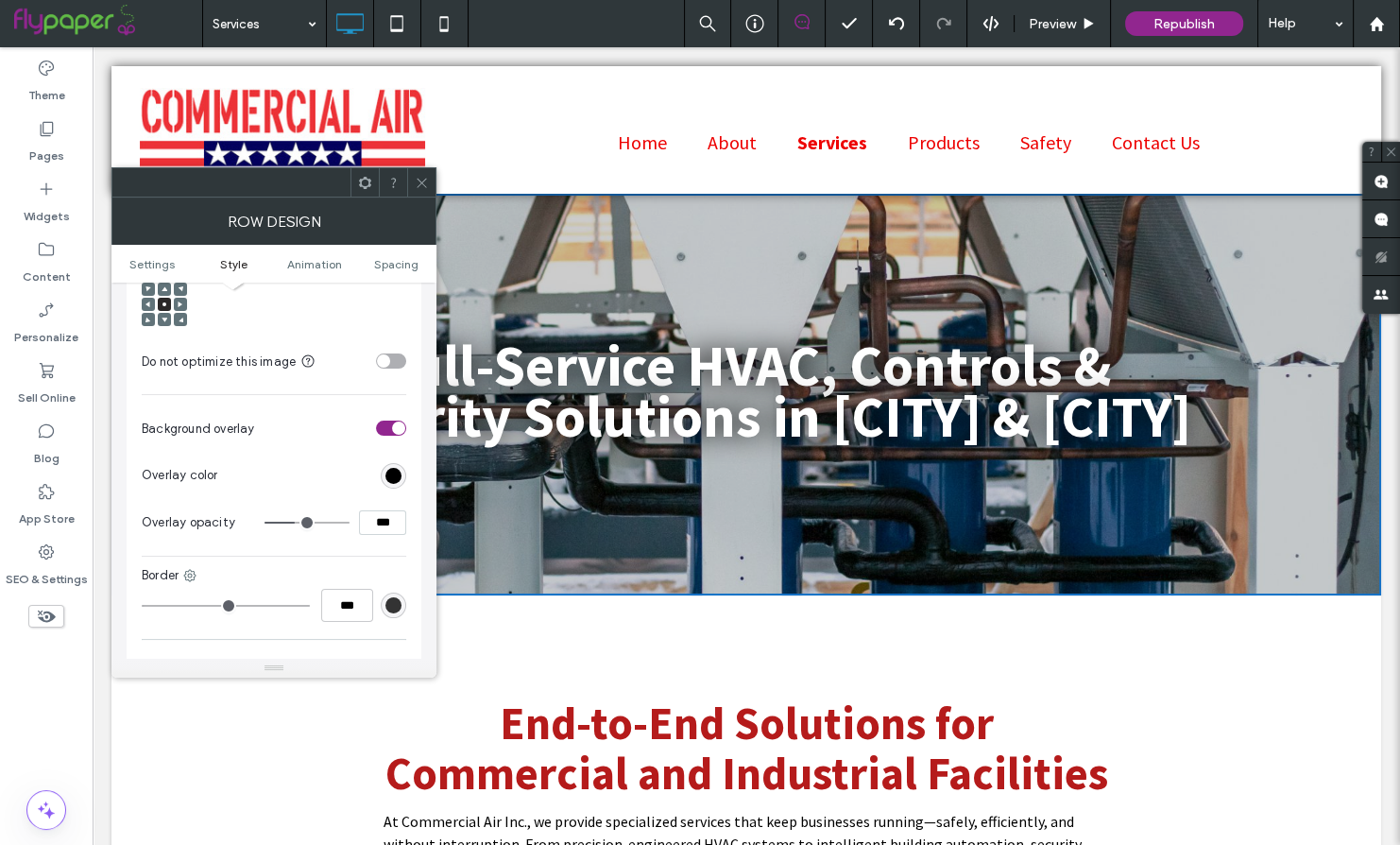 click at bounding box center [307, 523] 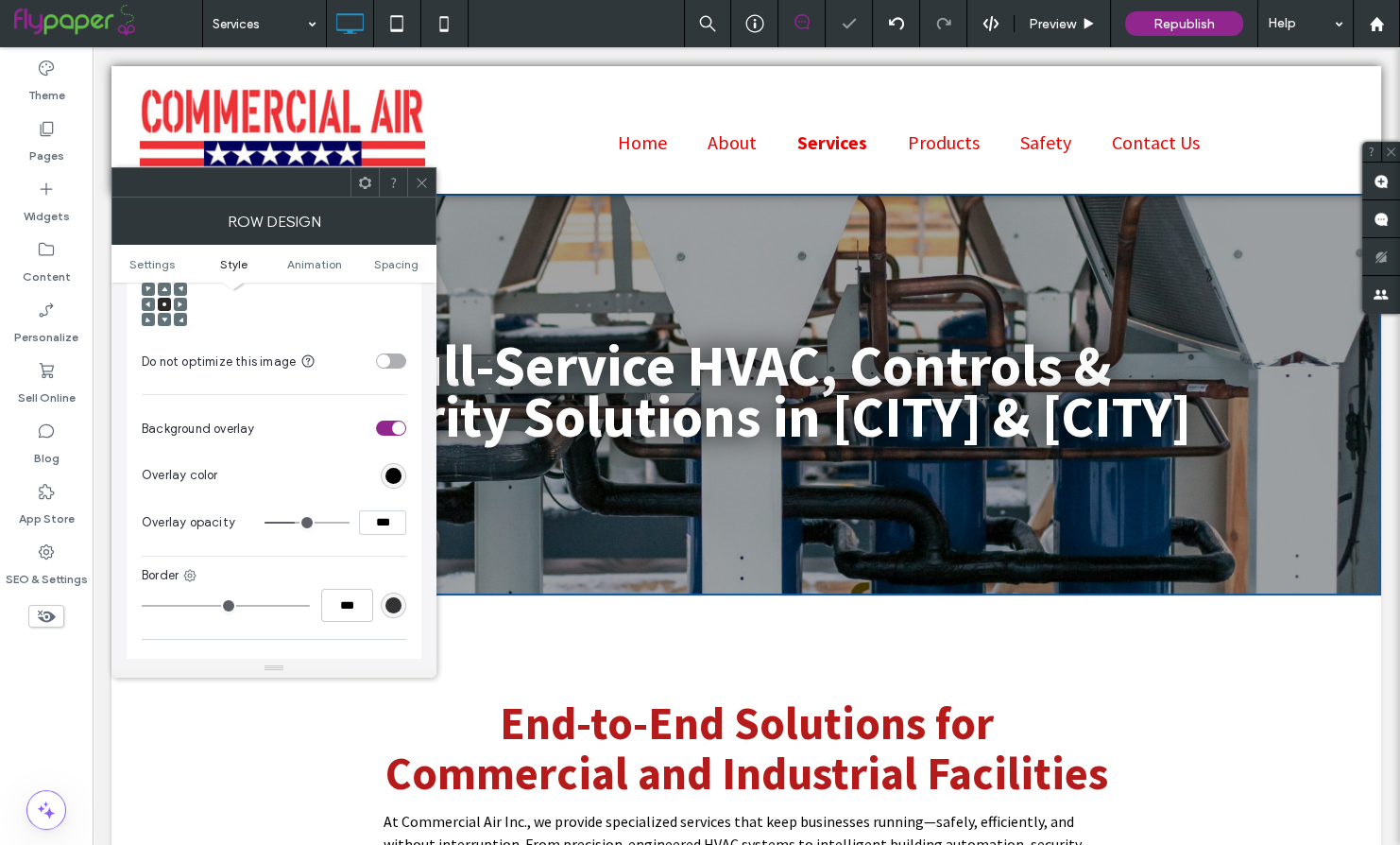 type on "**" 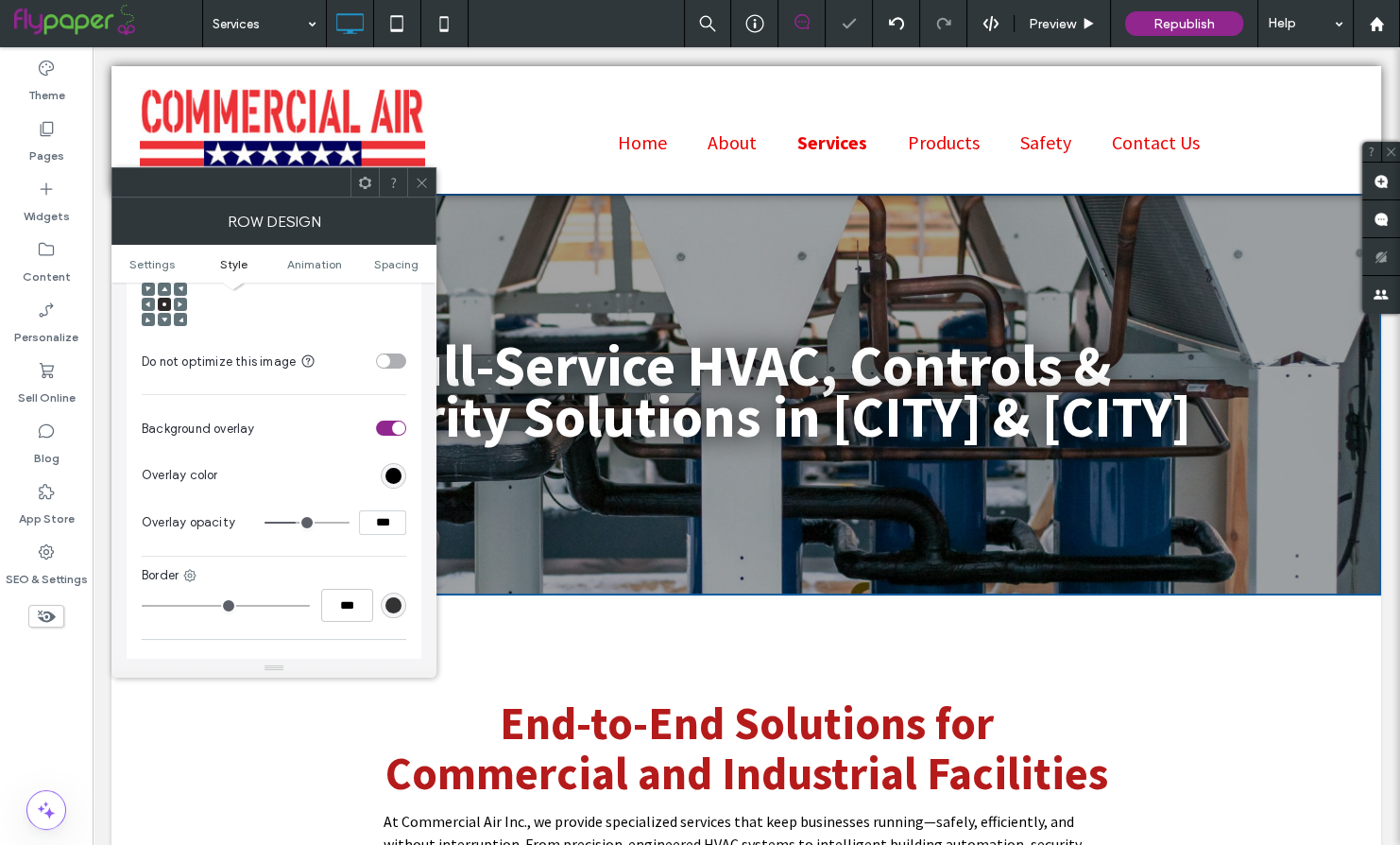 type on "**" 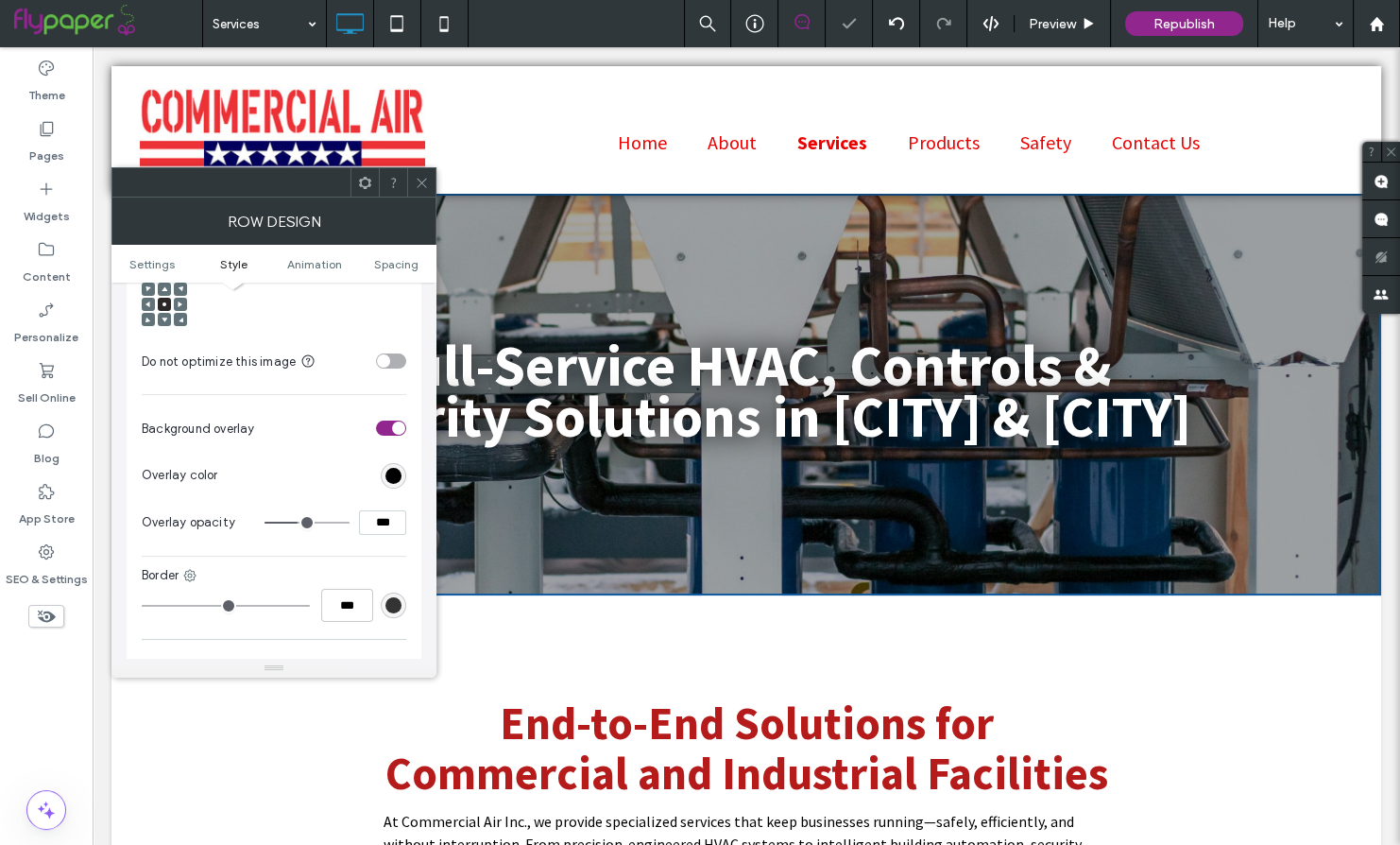 click at bounding box center [307, 523] 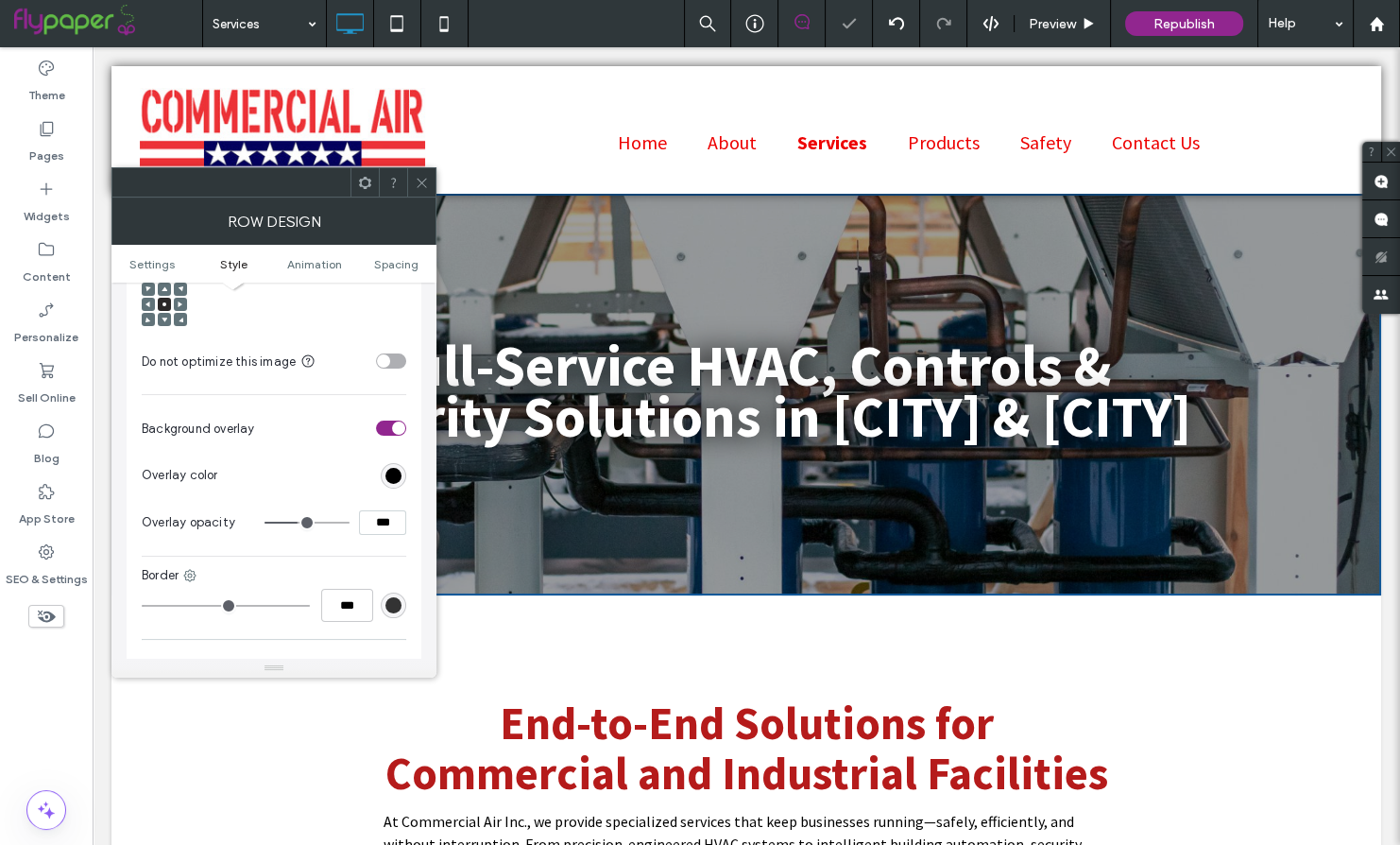 type on "**" 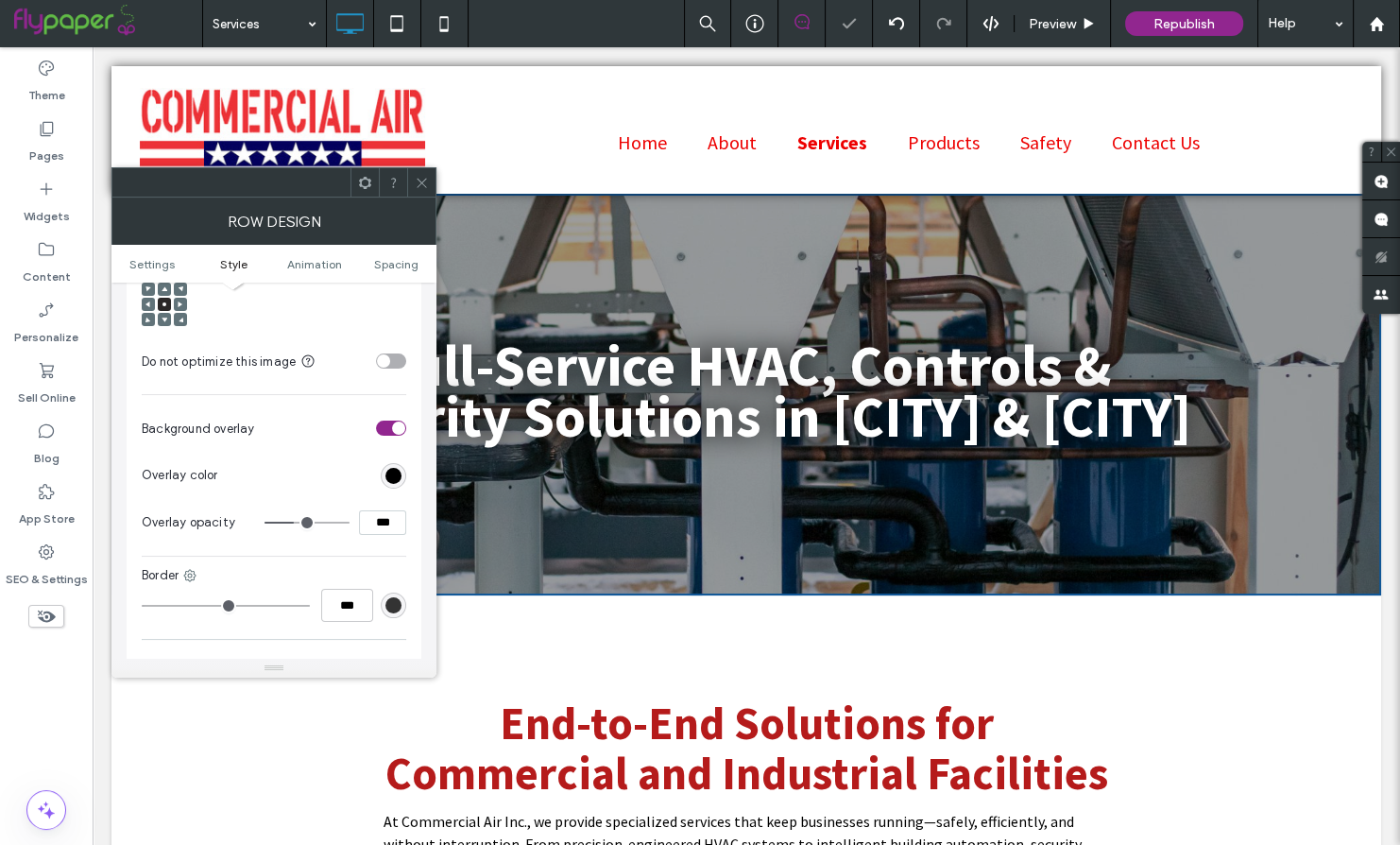 type on "**" 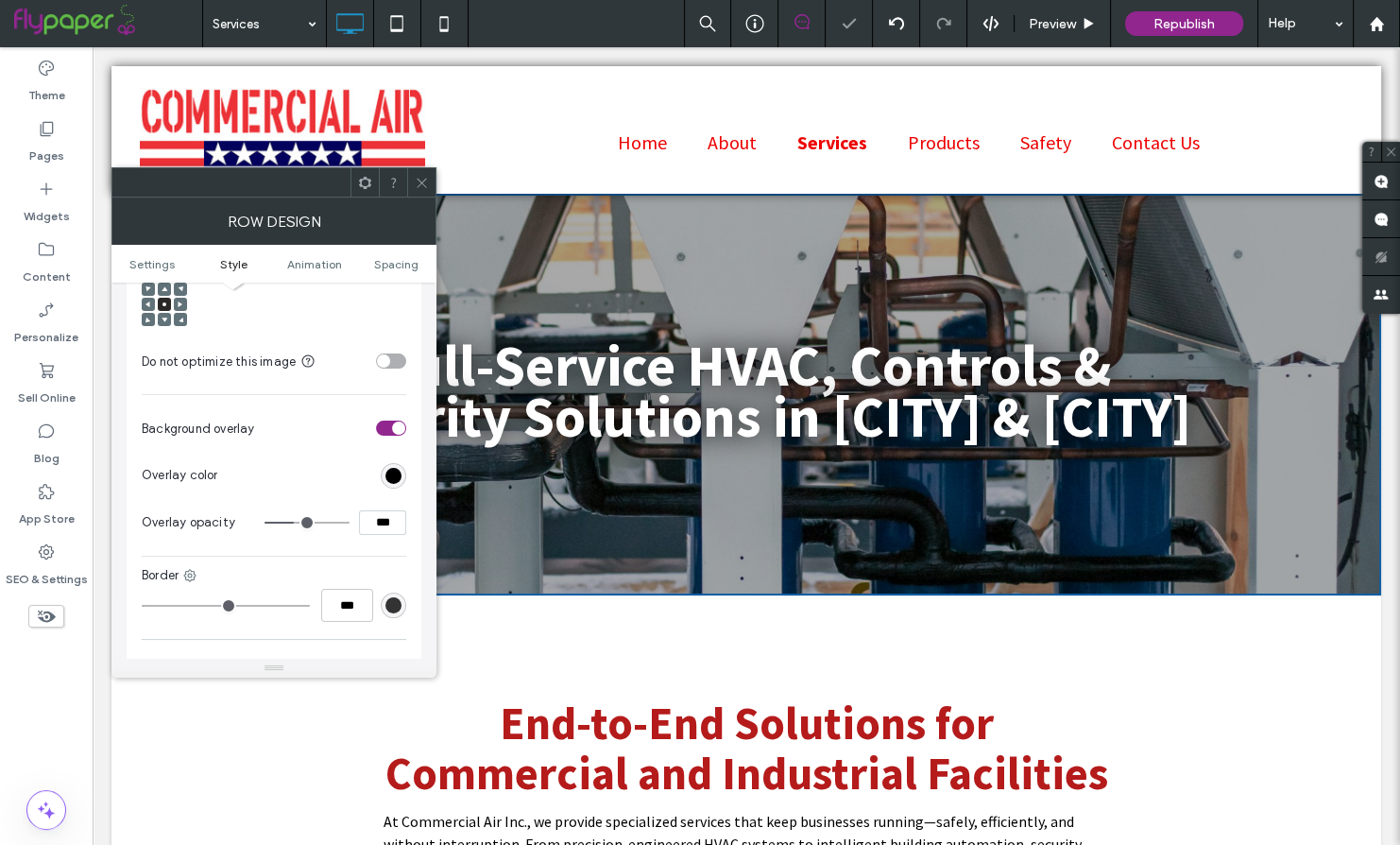 click at bounding box center (421, 182) 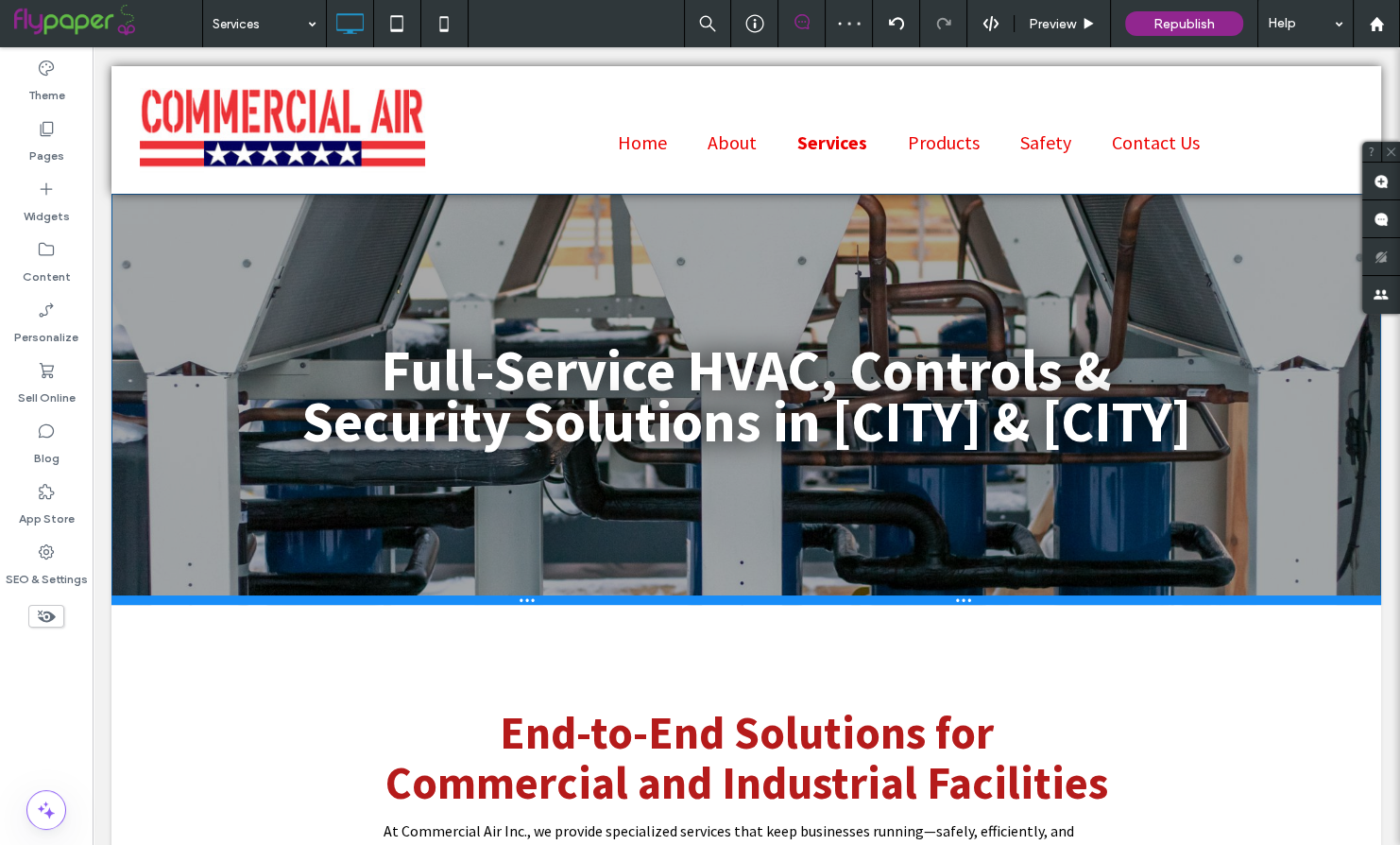 drag, startPoint x: 490, startPoint y: 644, endPoint x: 490, endPoint y: 660, distance: 16 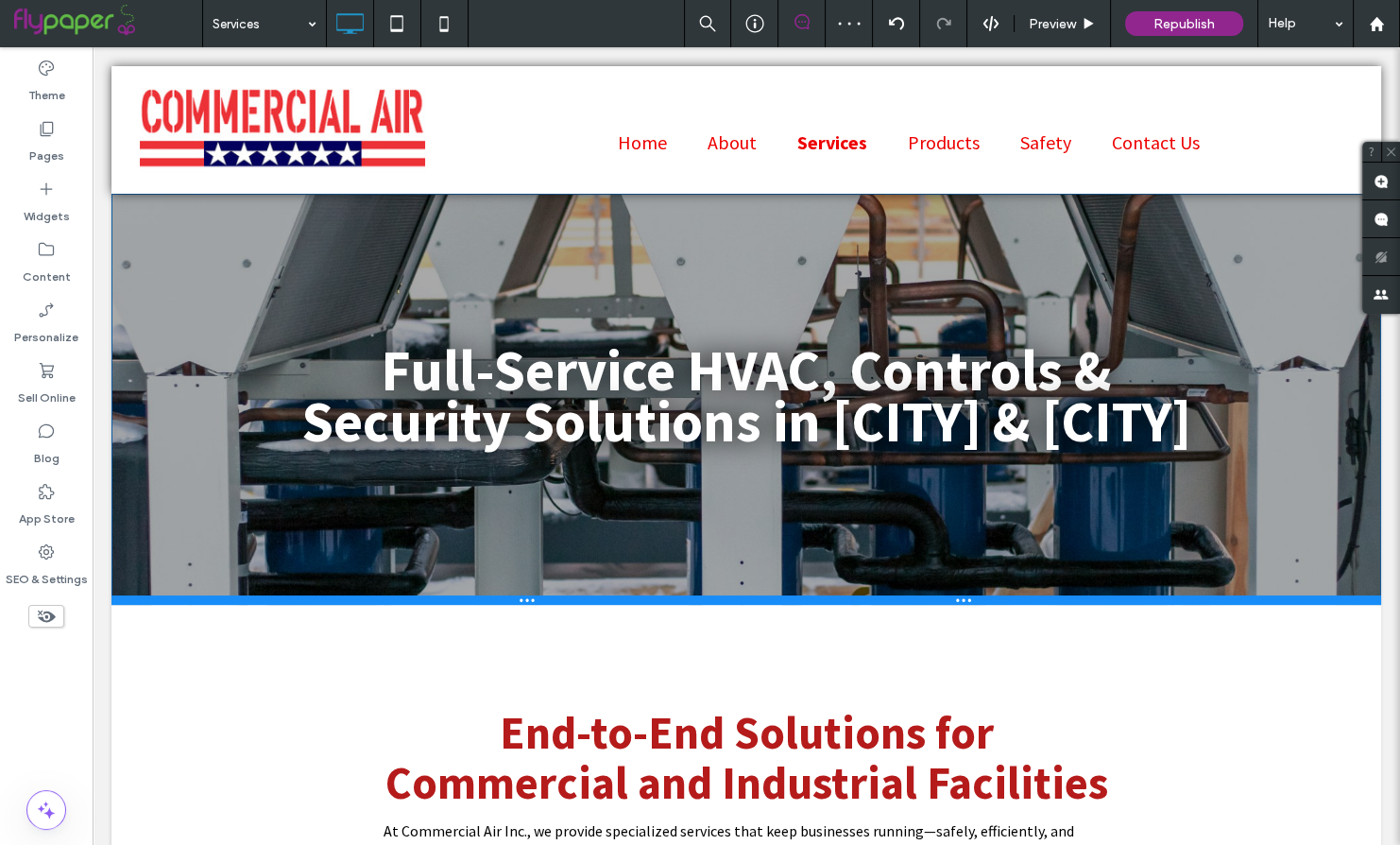 click at bounding box center (746, 600) 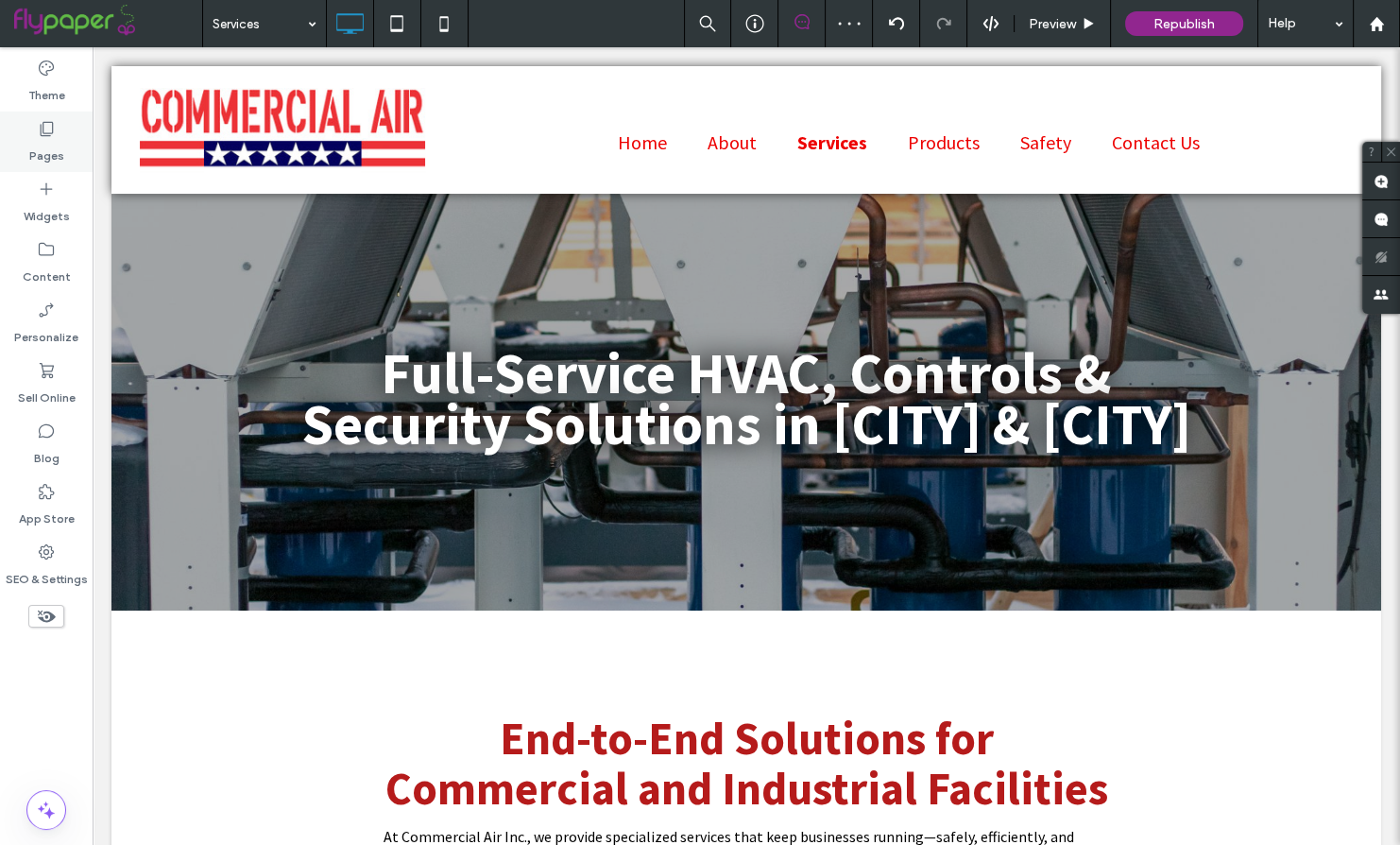 click 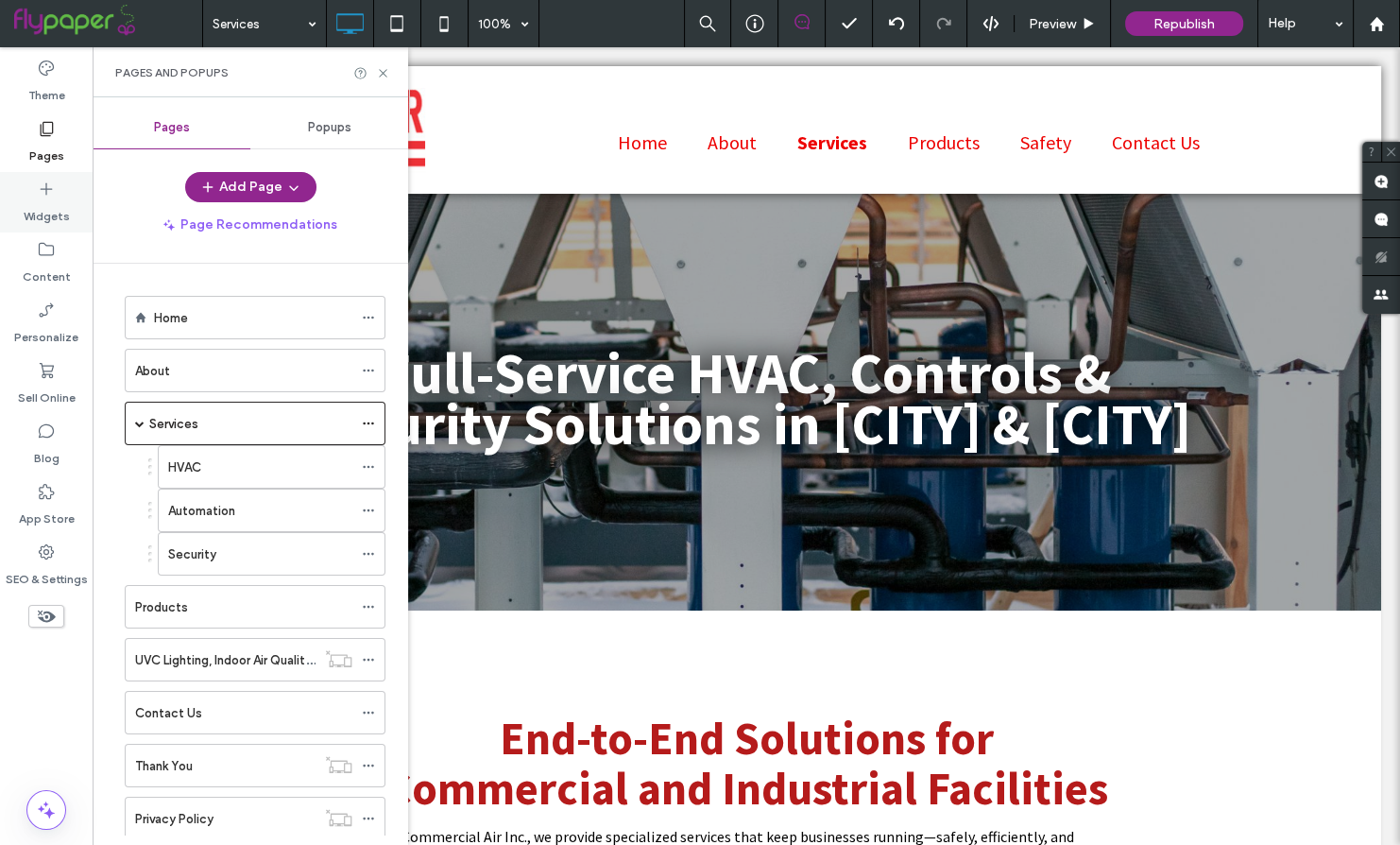 click on "Widgets" at bounding box center [46, 202] 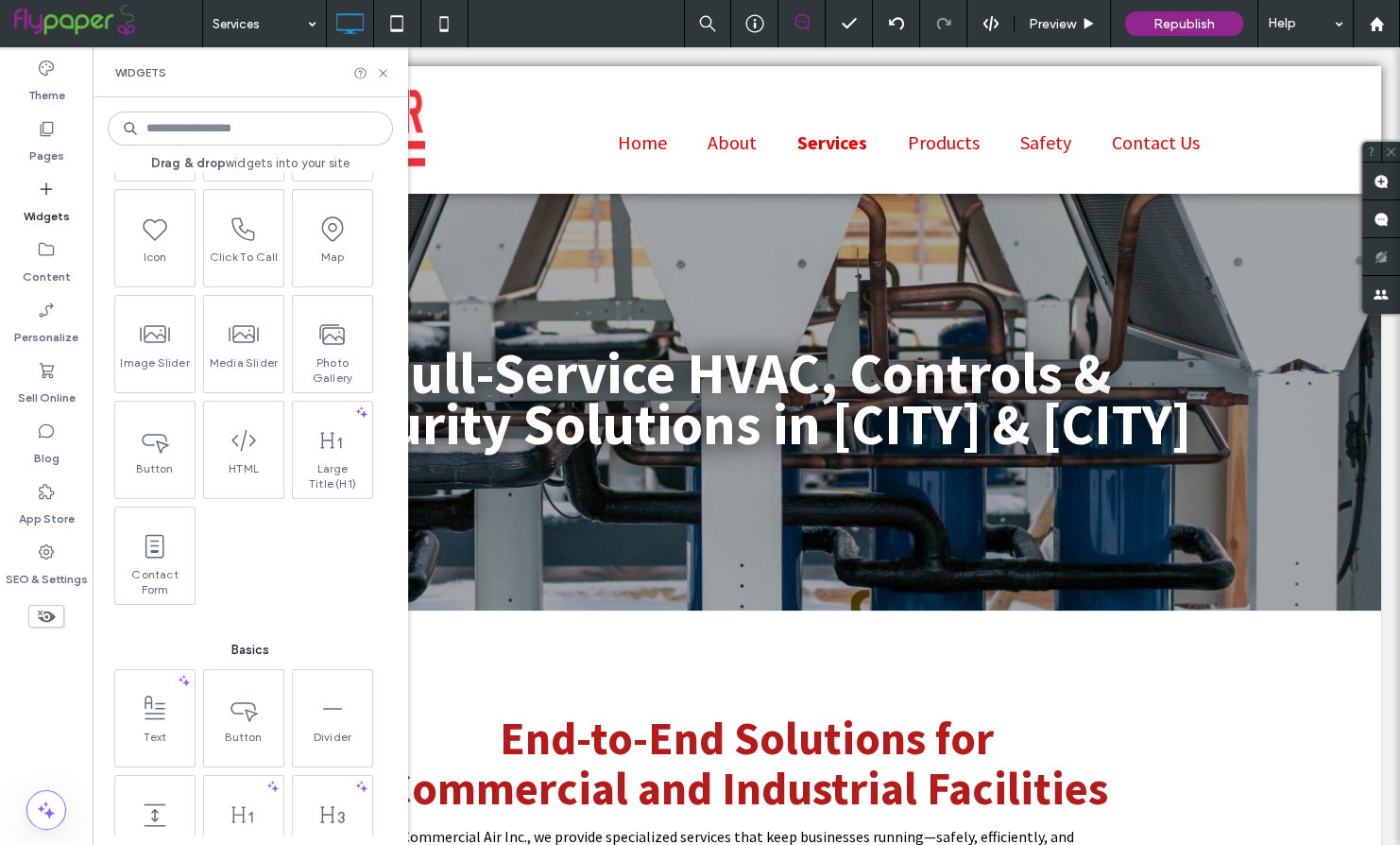 scroll, scrollTop: 161, scrollLeft: 0, axis: vertical 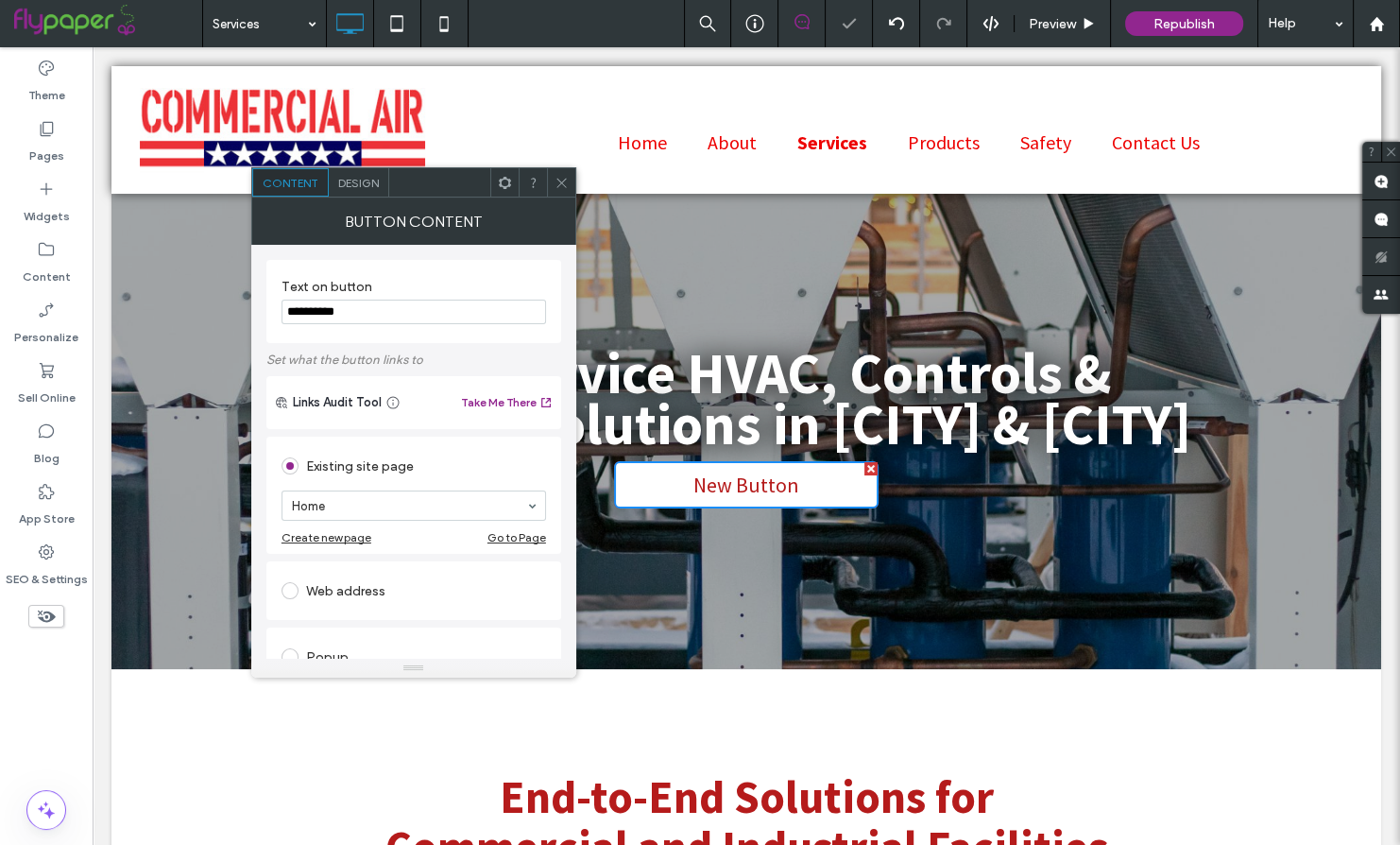 click on "**********" at bounding box center (414, 312) 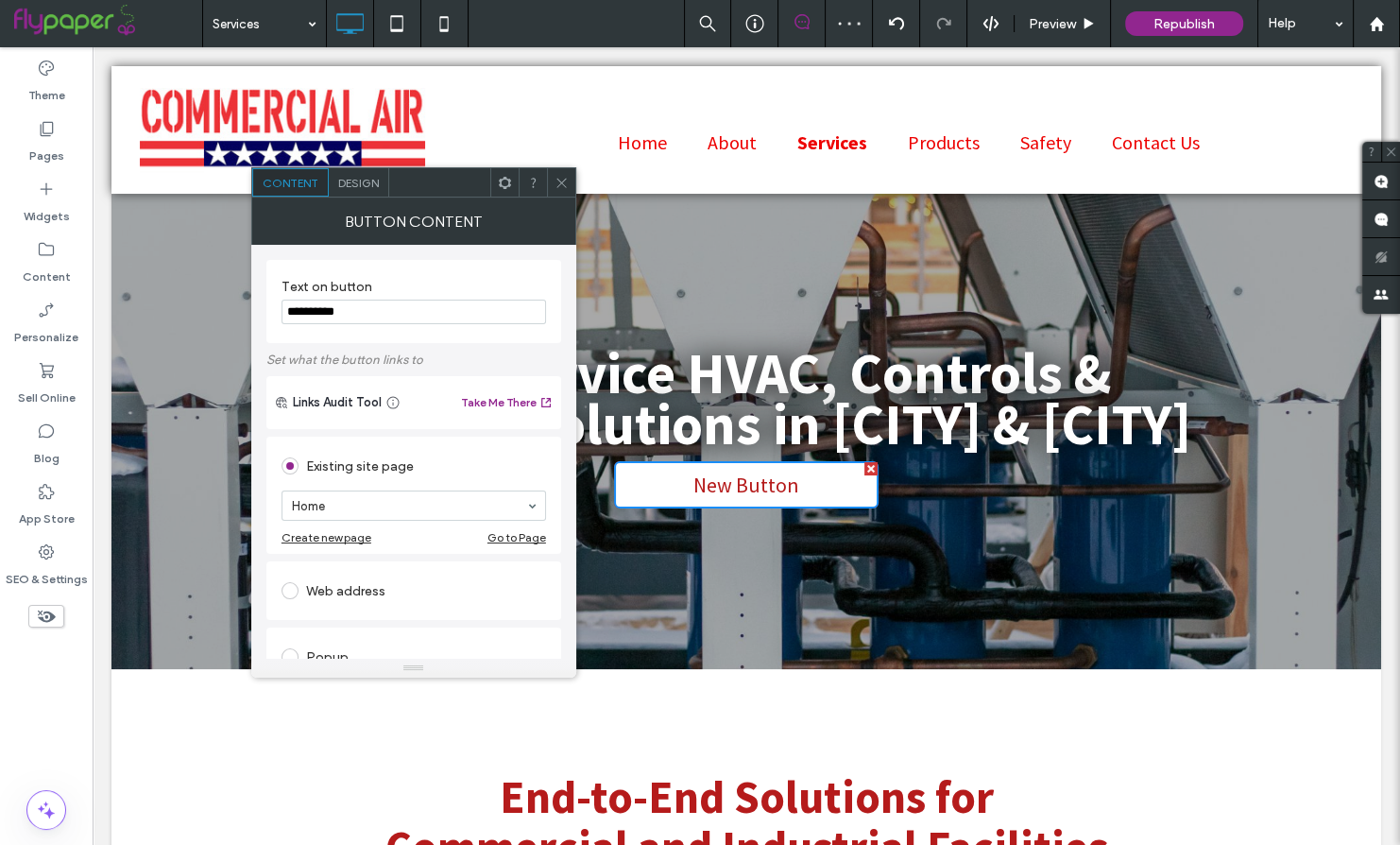 click on "**********" at bounding box center (414, 312) 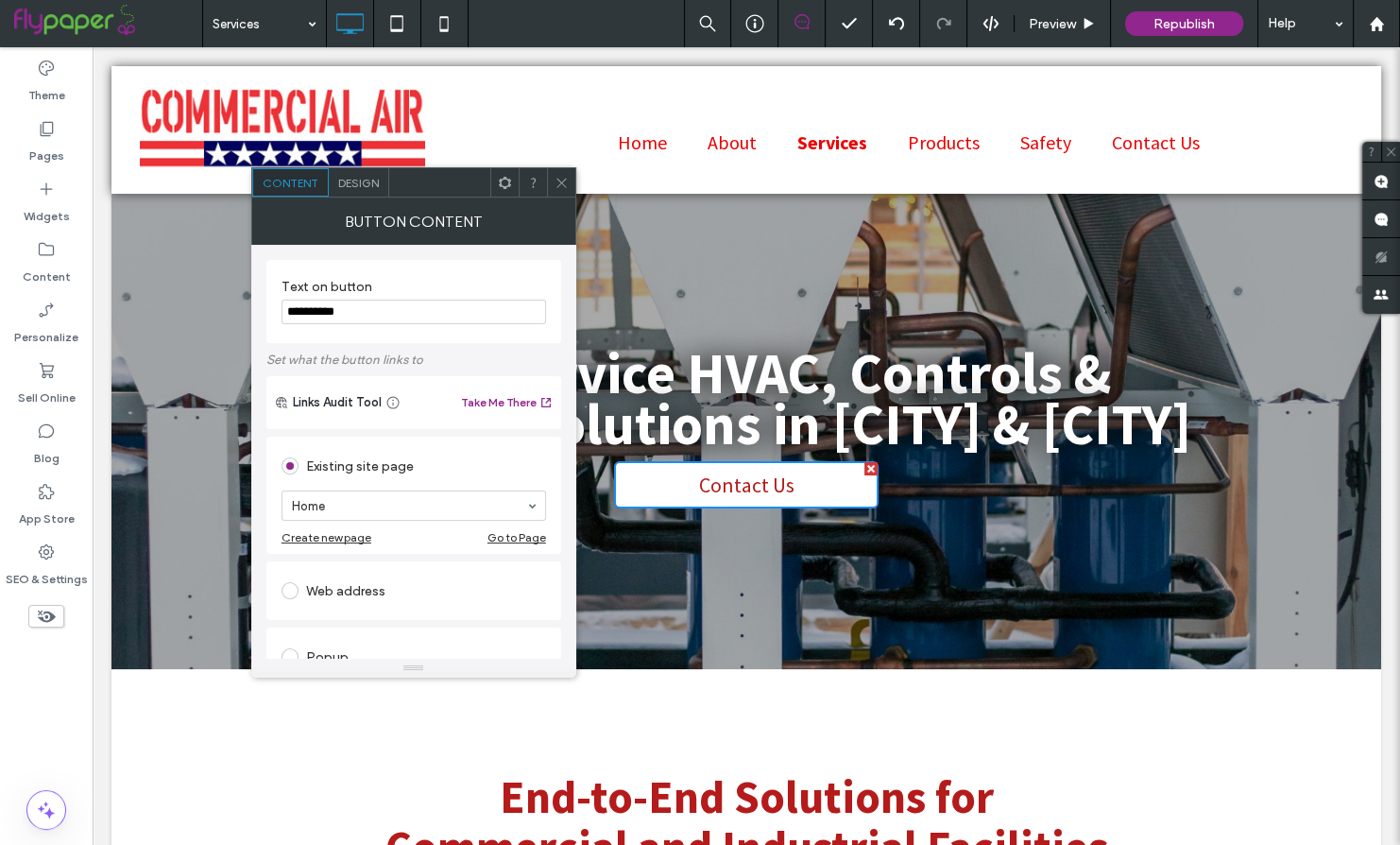 type on "**********" 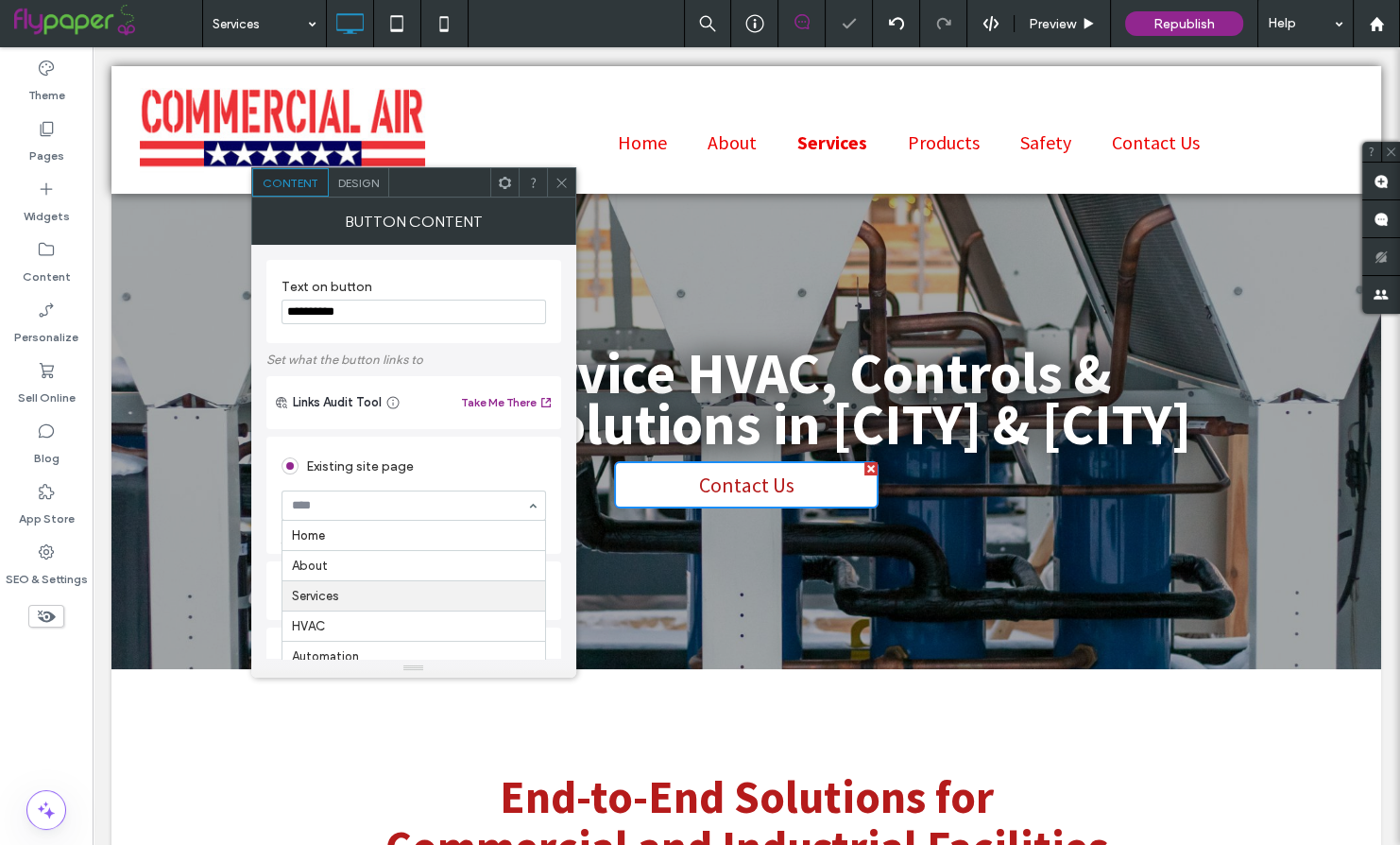 scroll, scrollTop: 189, scrollLeft: 0, axis: vertical 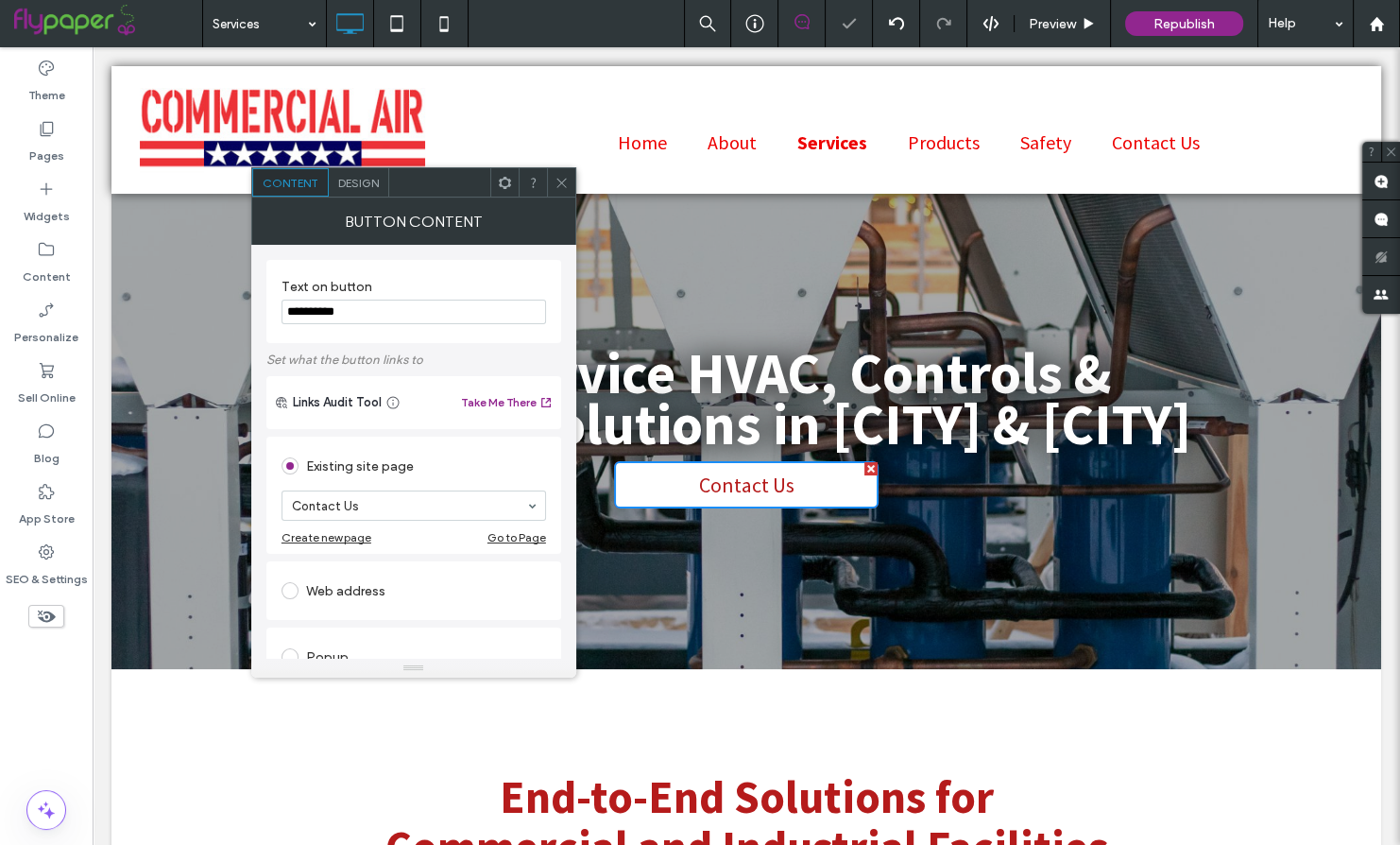 click at bounding box center [561, 182] 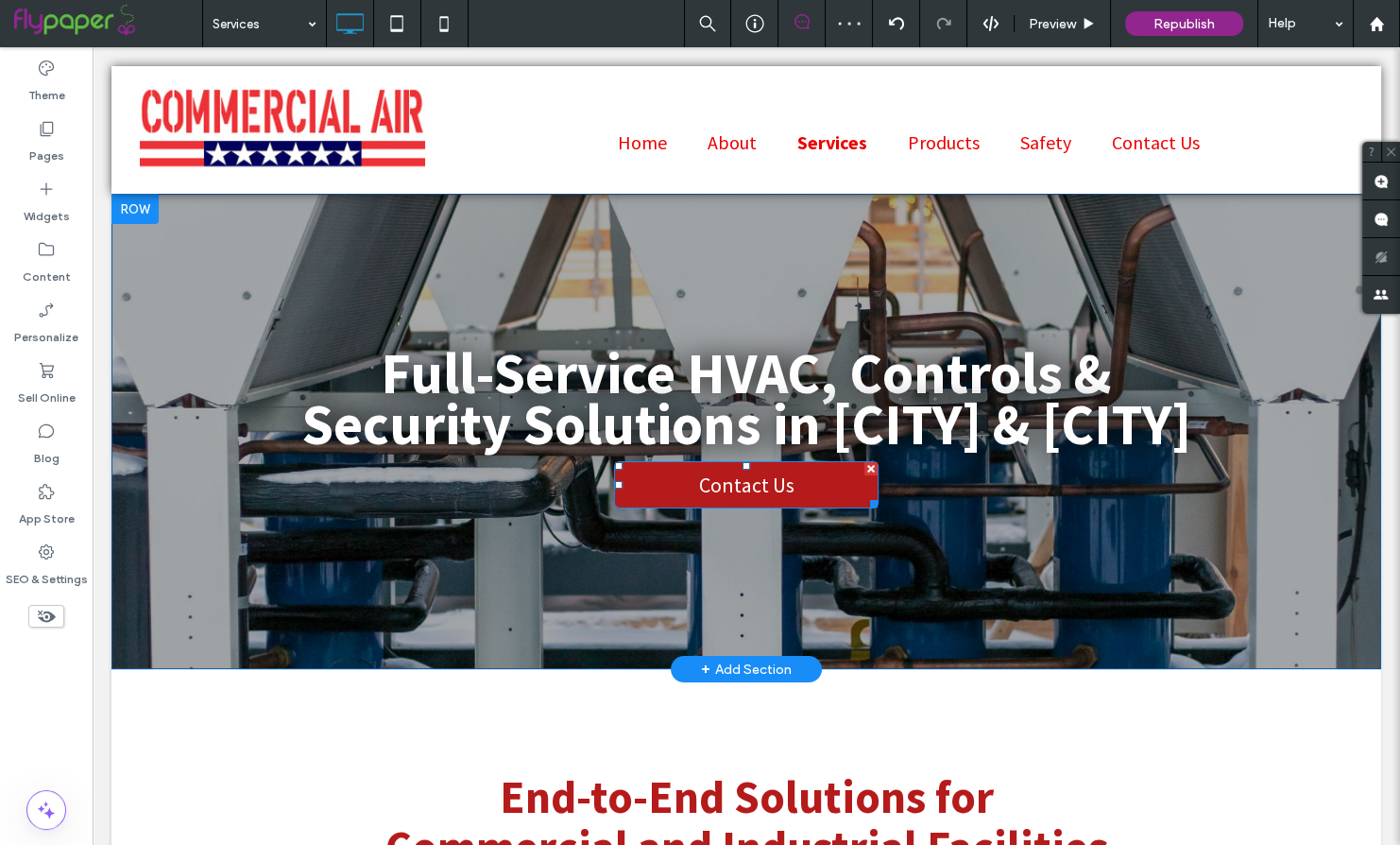 click on "Contact Us" at bounding box center [746, 485] 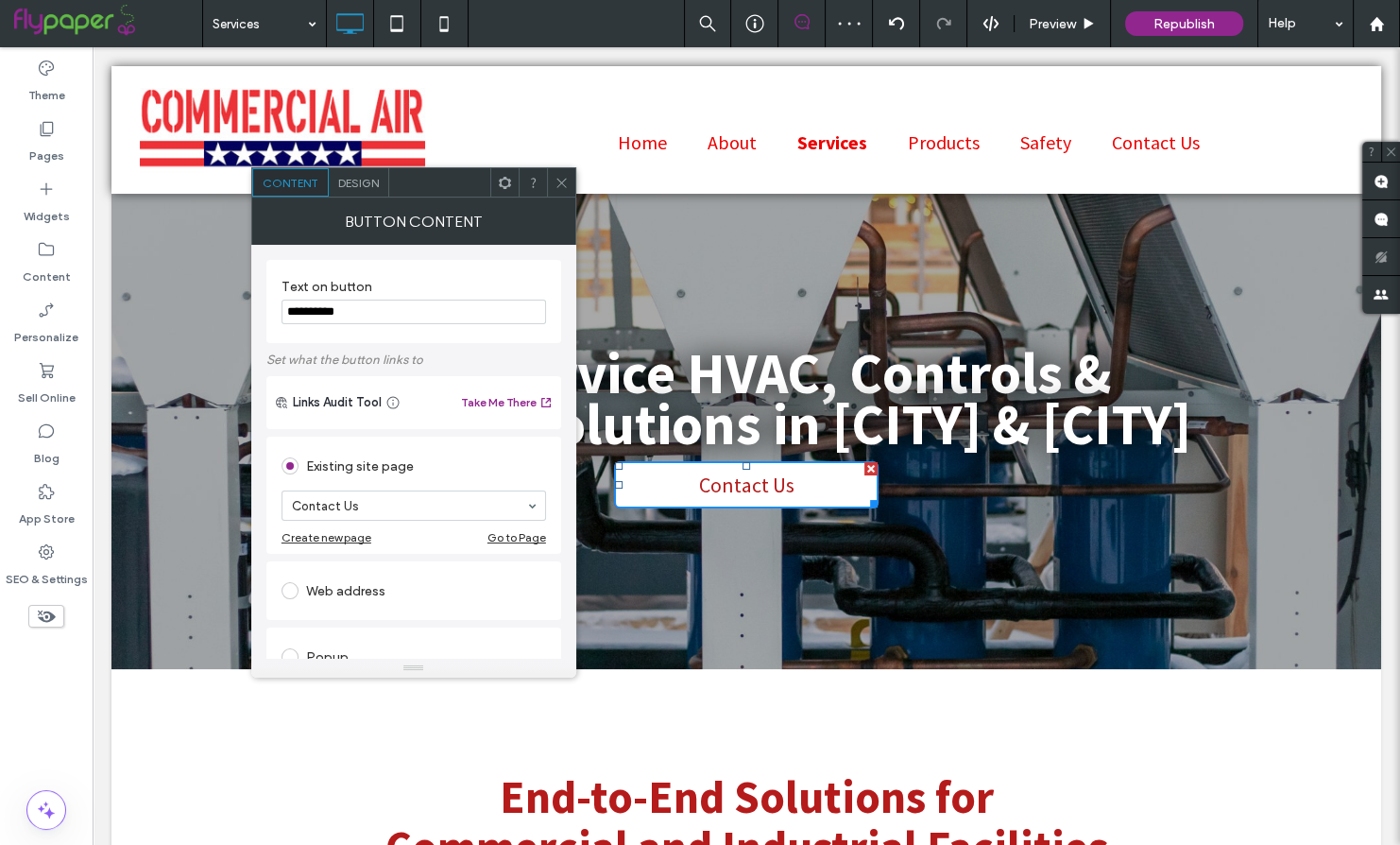click 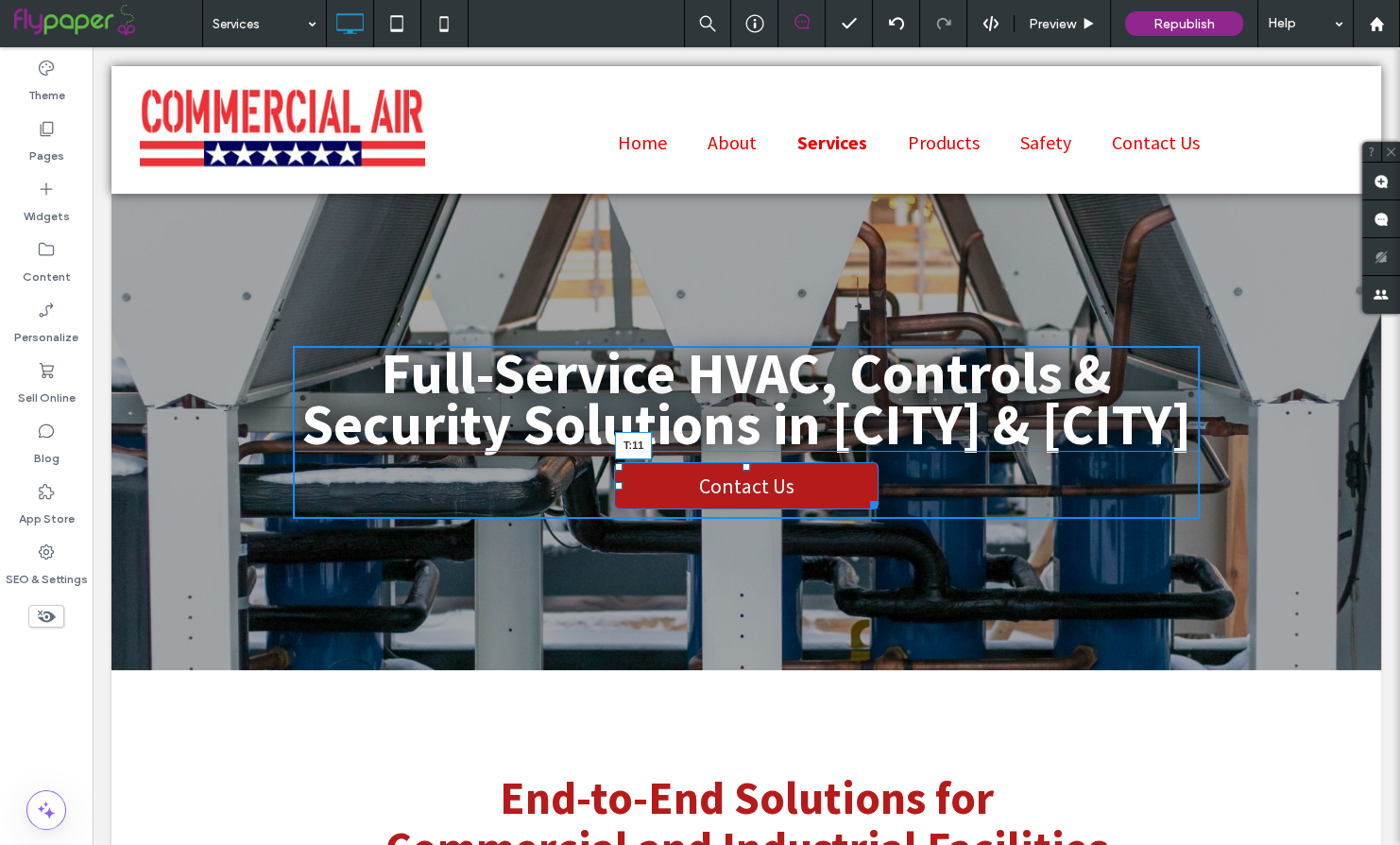 click at bounding box center [746, 467] 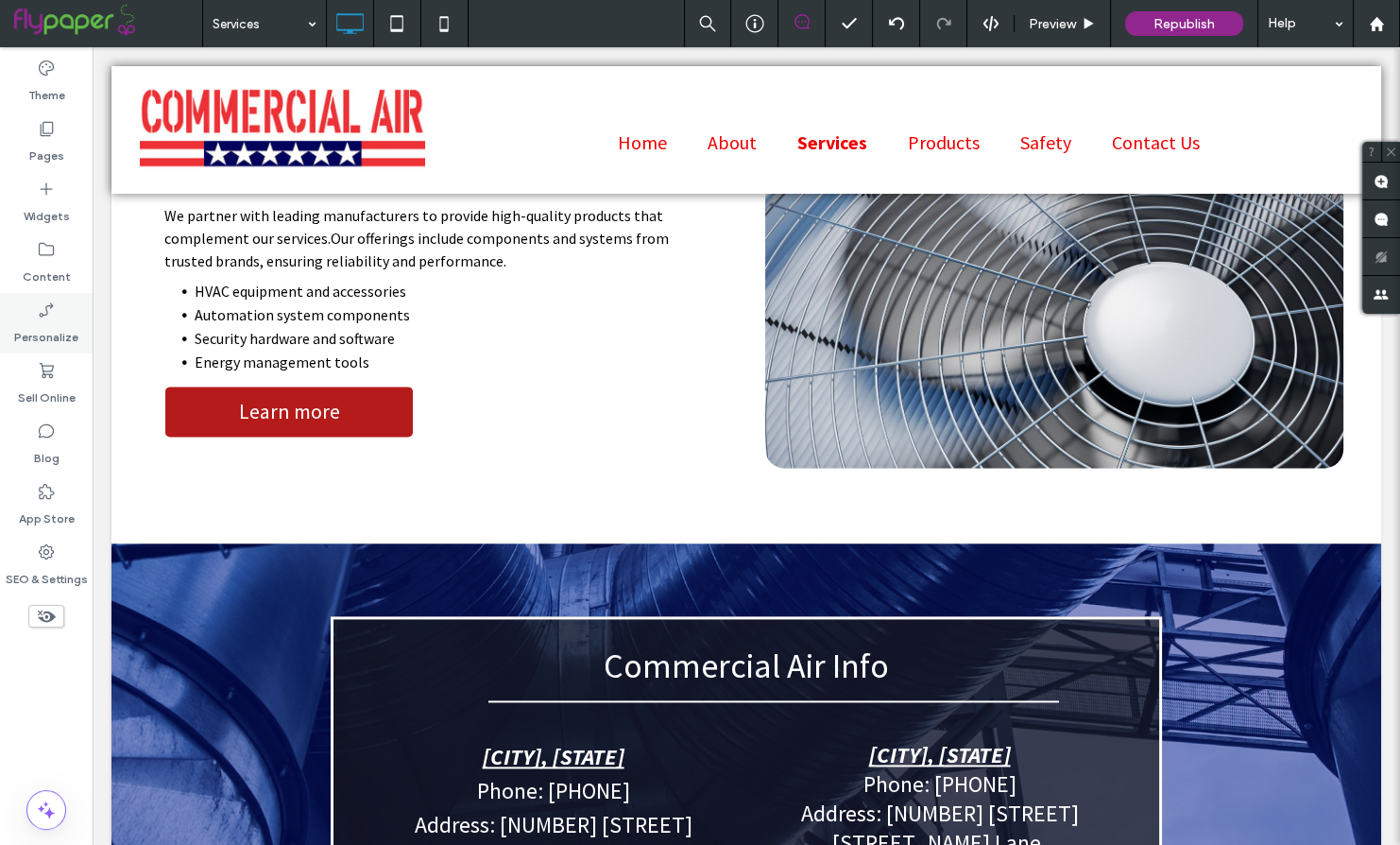 scroll, scrollTop: 2629, scrollLeft: 0, axis: vertical 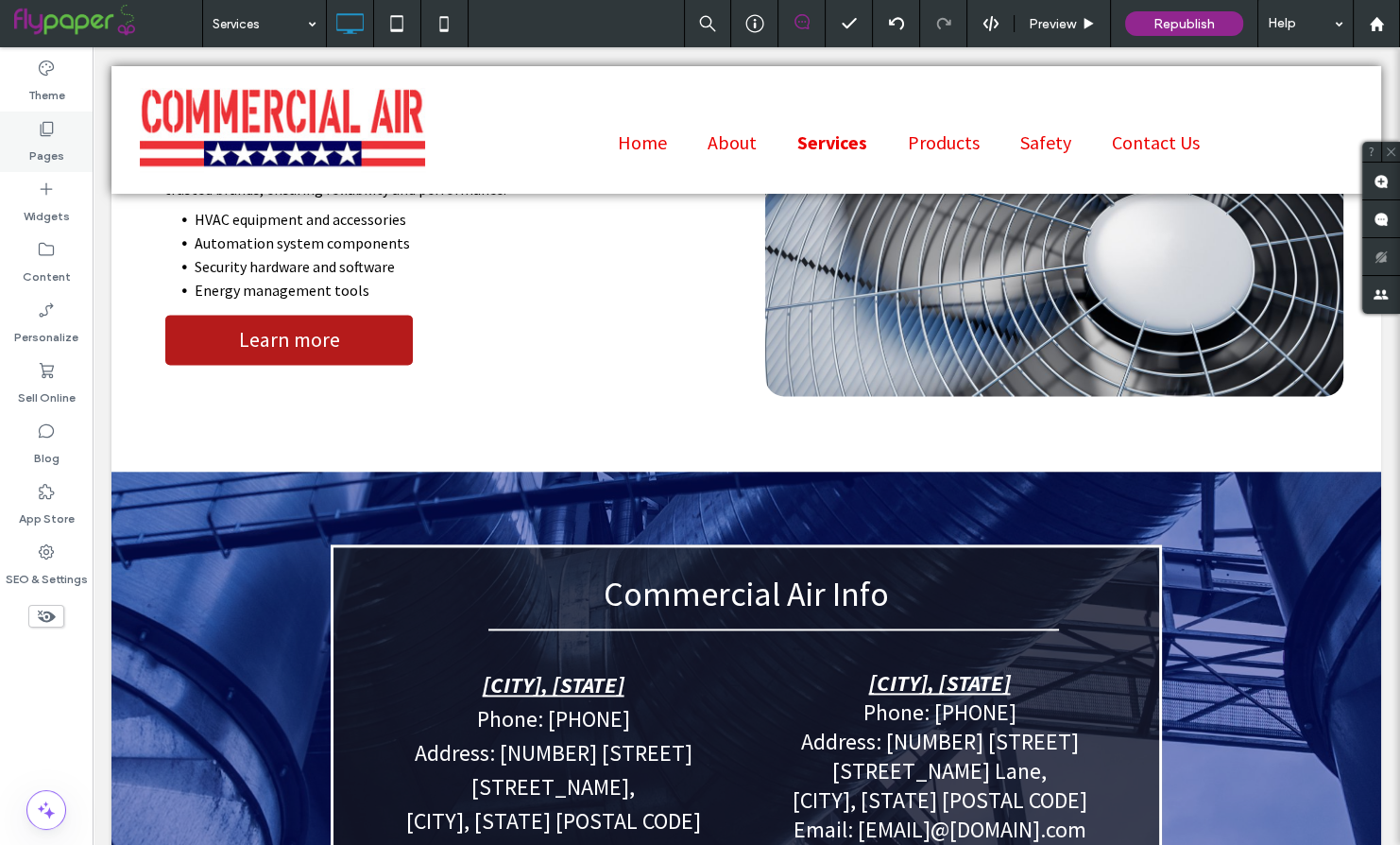 click on "Pages" at bounding box center (46, 142) 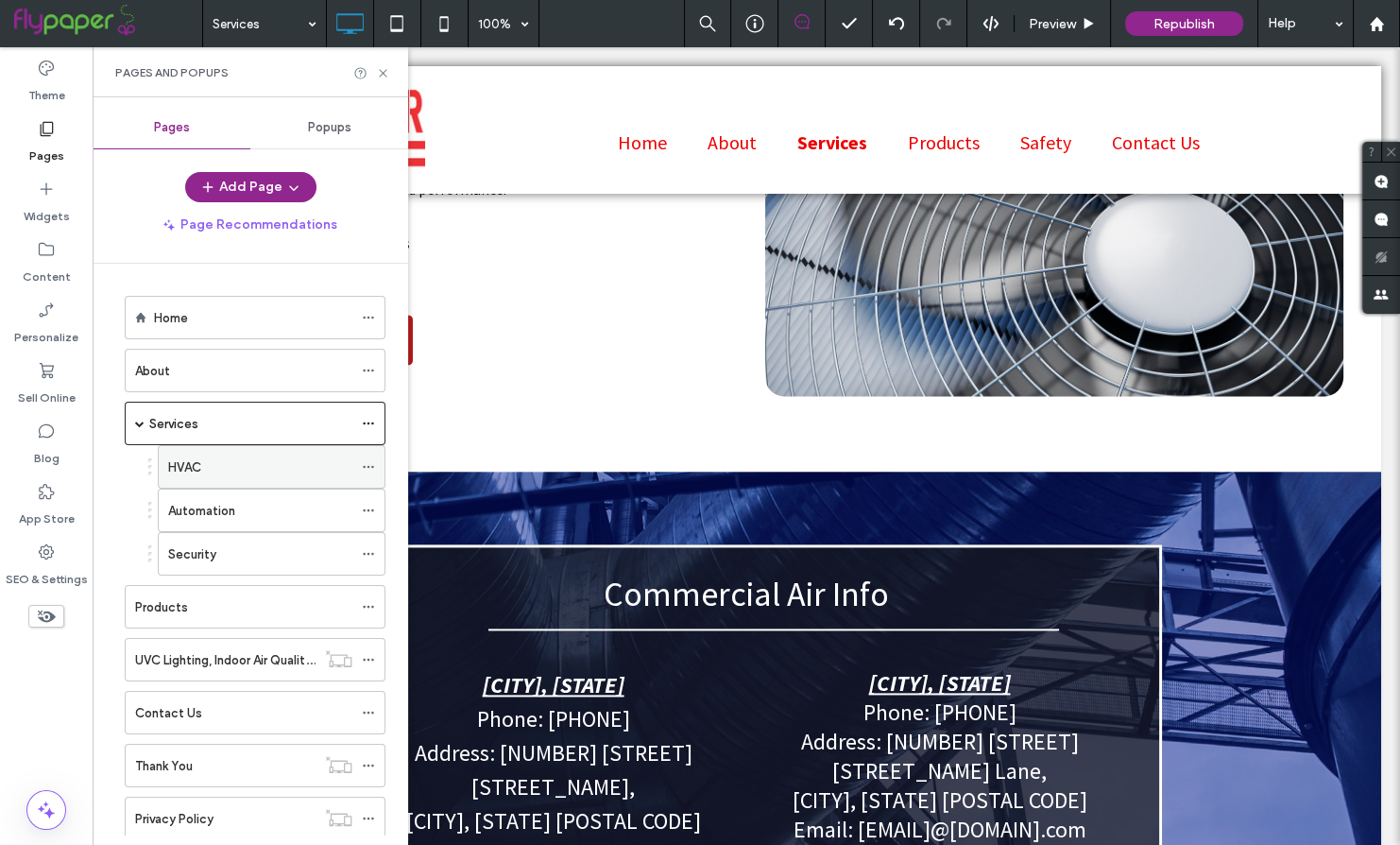 click on "HVAC" at bounding box center [260, 467] 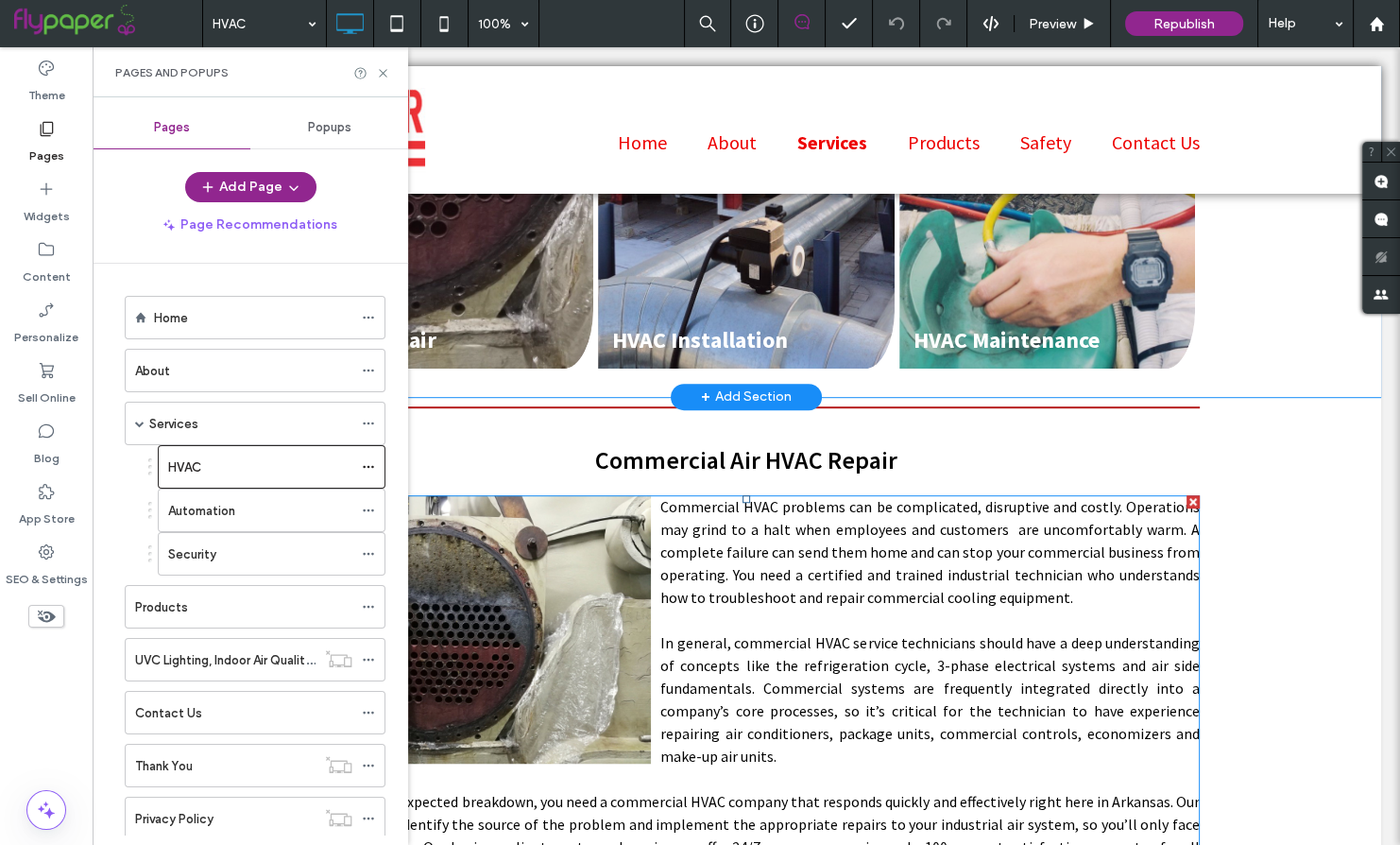scroll, scrollTop: 1075, scrollLeft: 0, axis: vertical 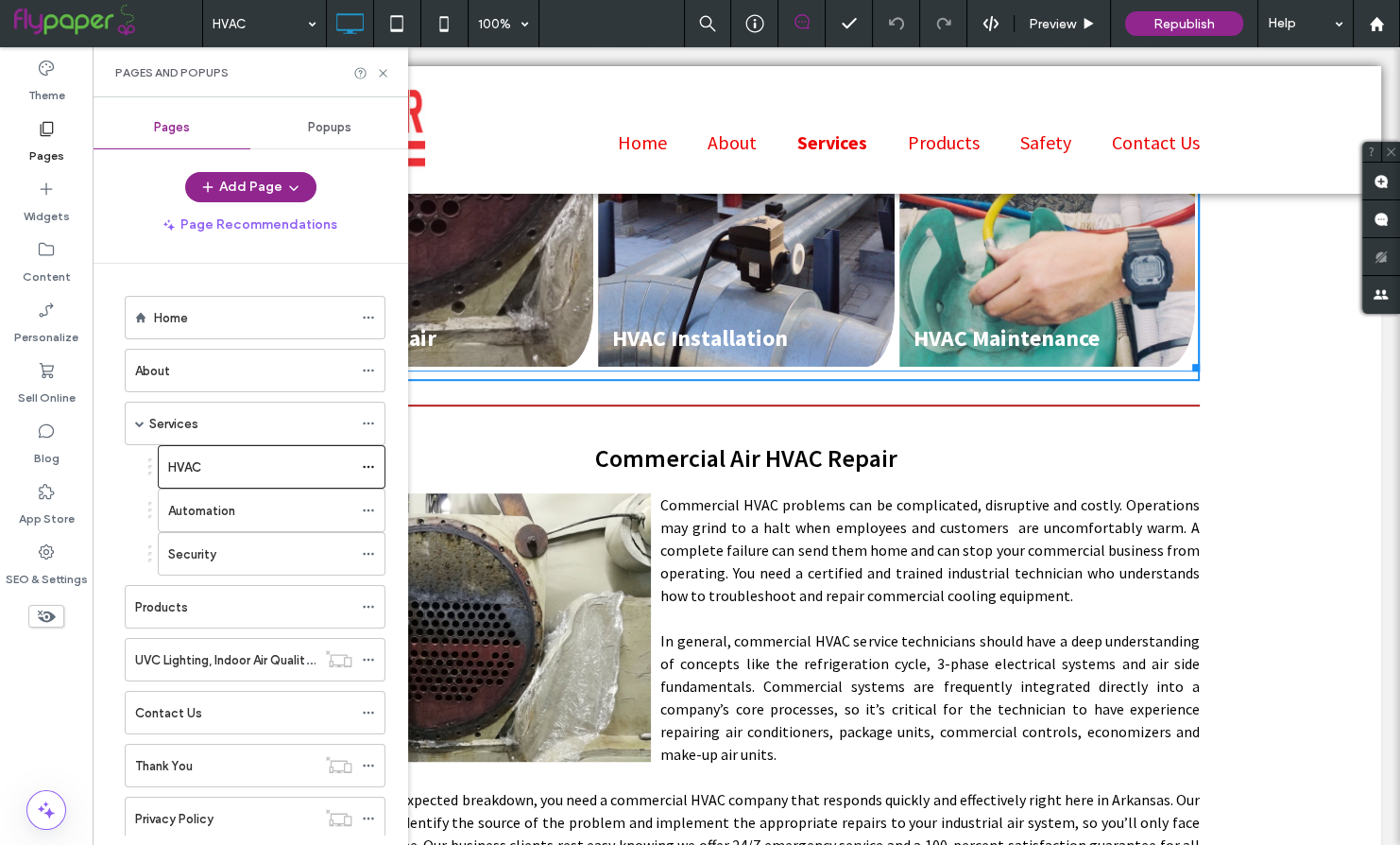 drag, startPoint x: 1194, startPoint y: 363, endPoint x: 1275, endPoint y: 372, distance: 81.498466 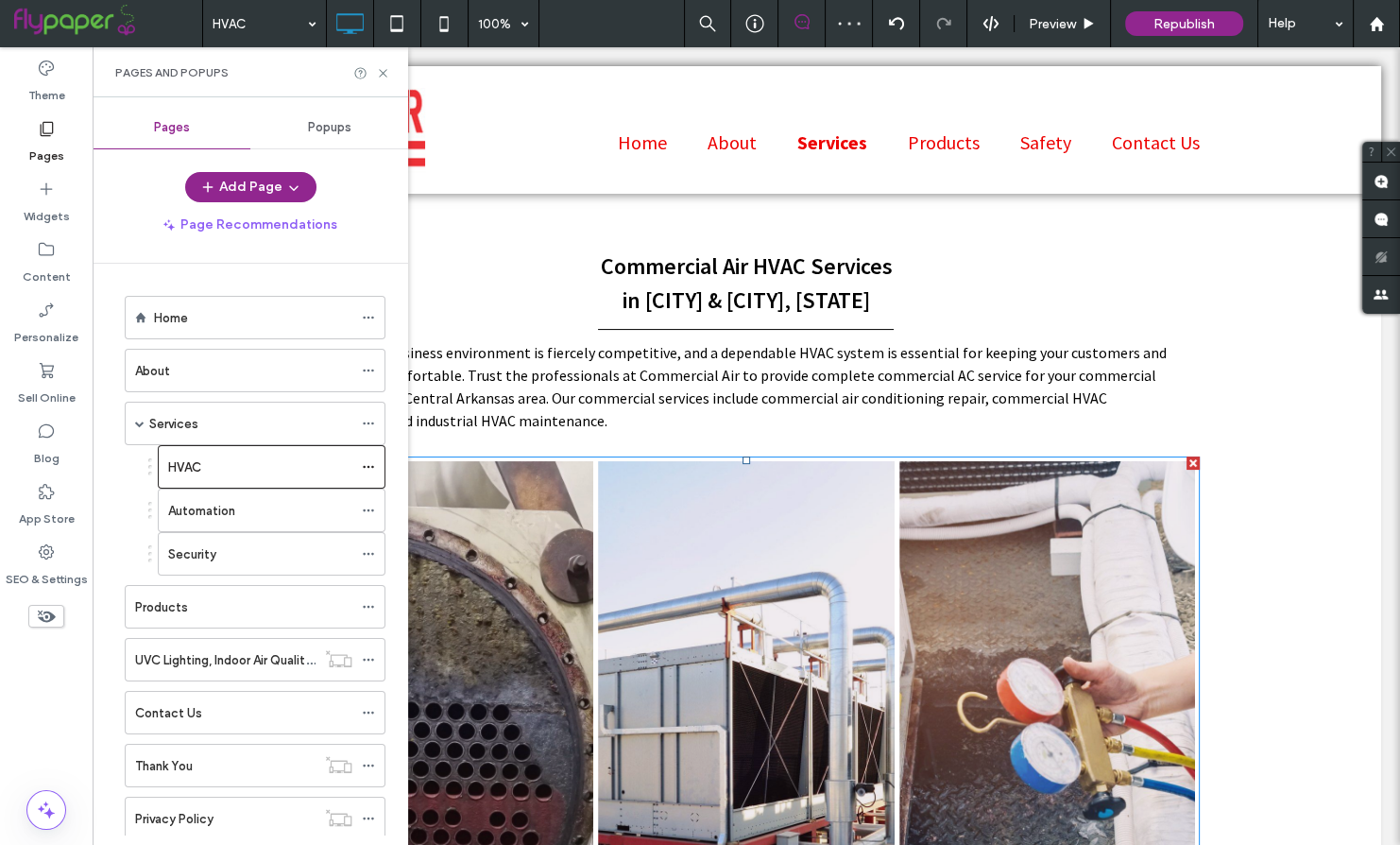 scroll, scrollTop: 0, scrollLeft: 0, axis: both 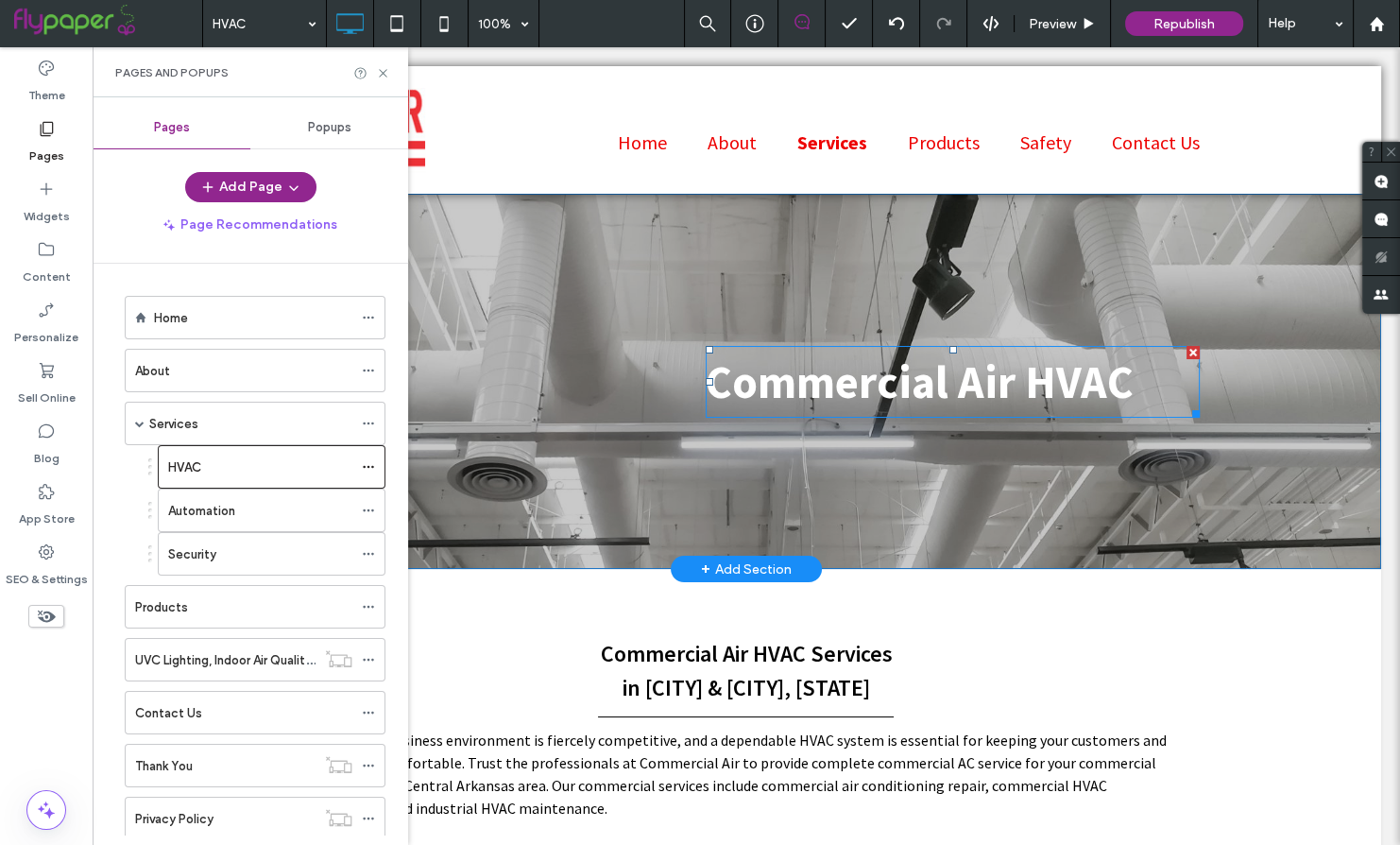 click on "Commercial Air HVAC" at bounding box center (919, 382) 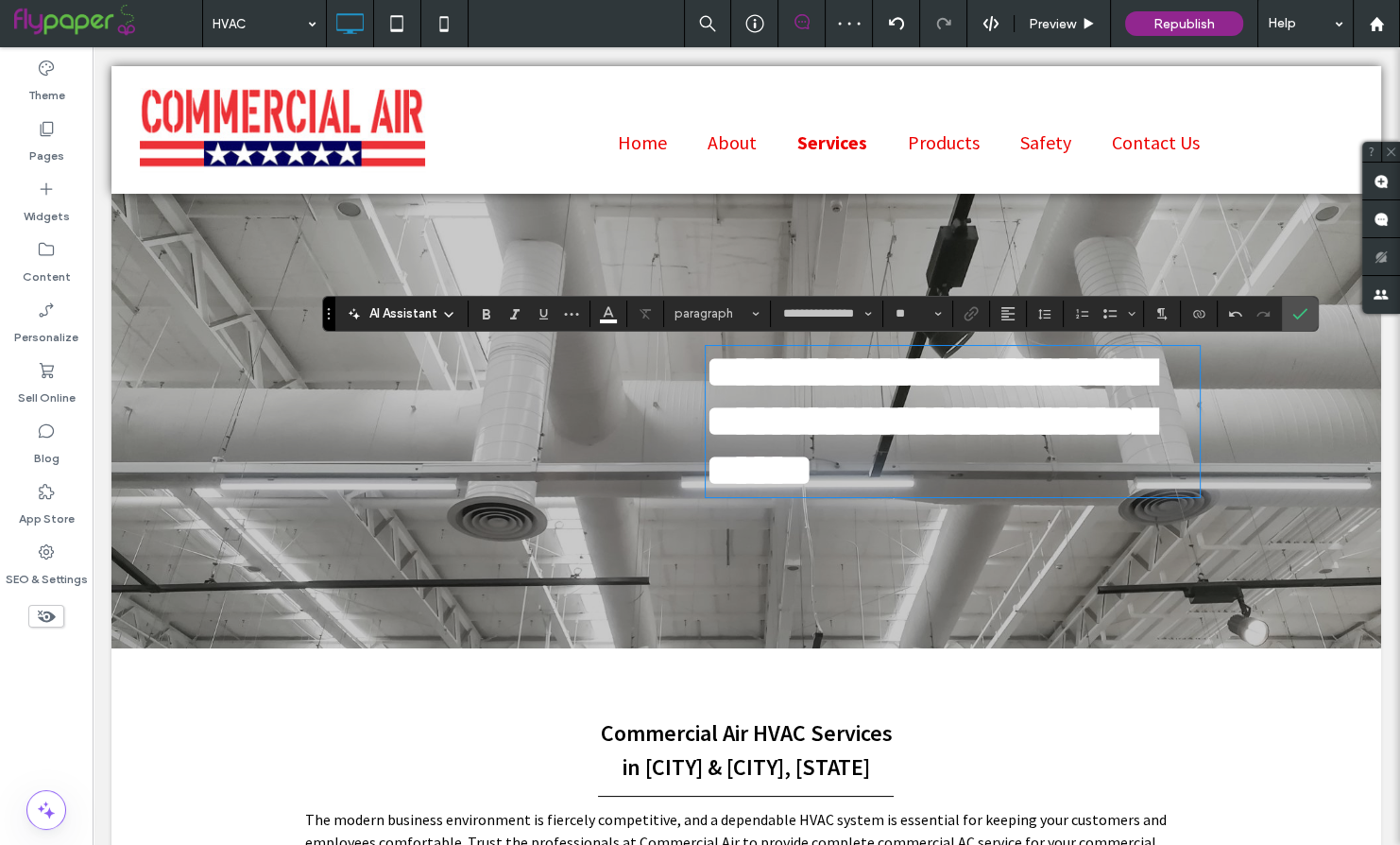 type on "**" 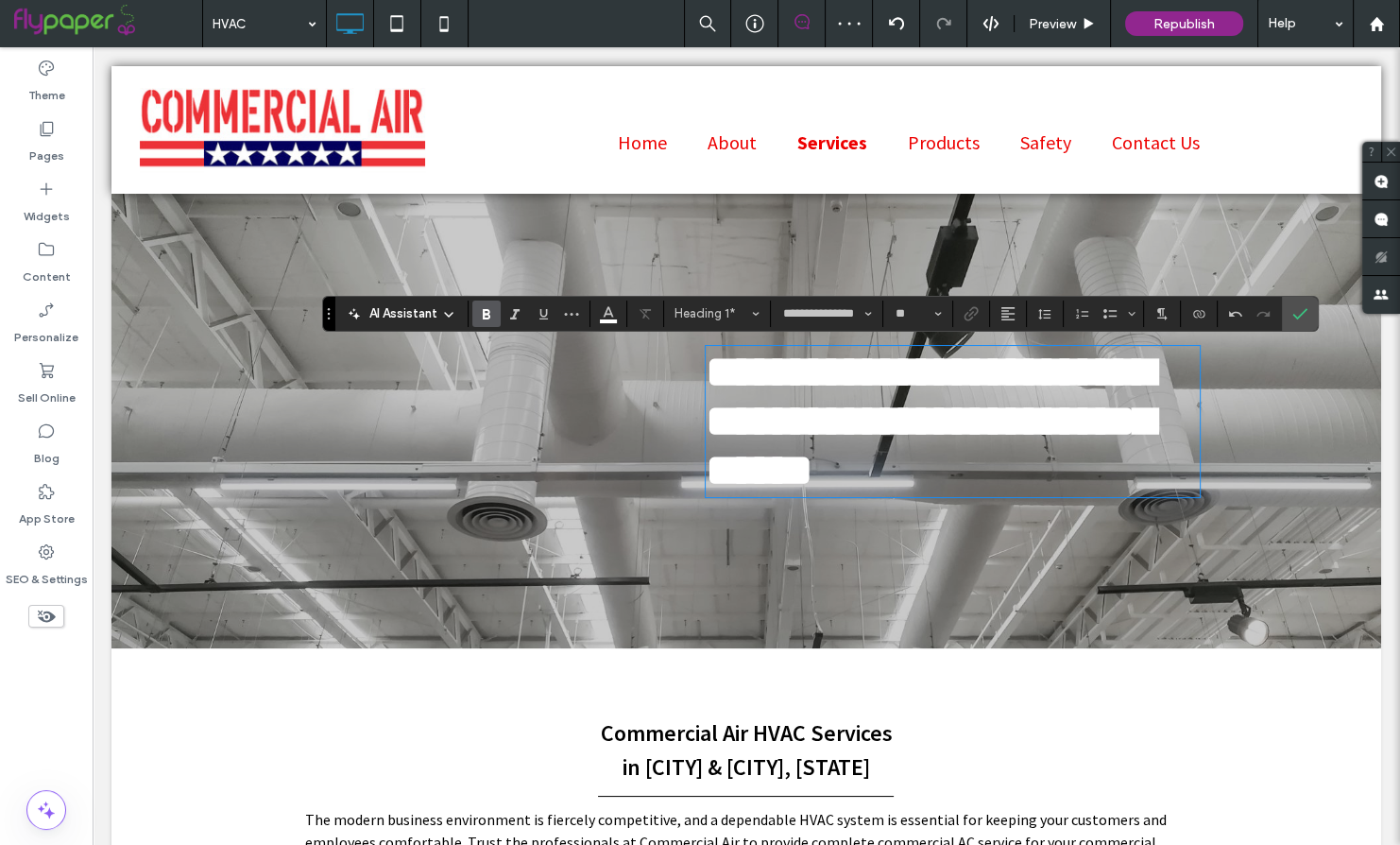 click on "**********" at bounding box center (930, 421) 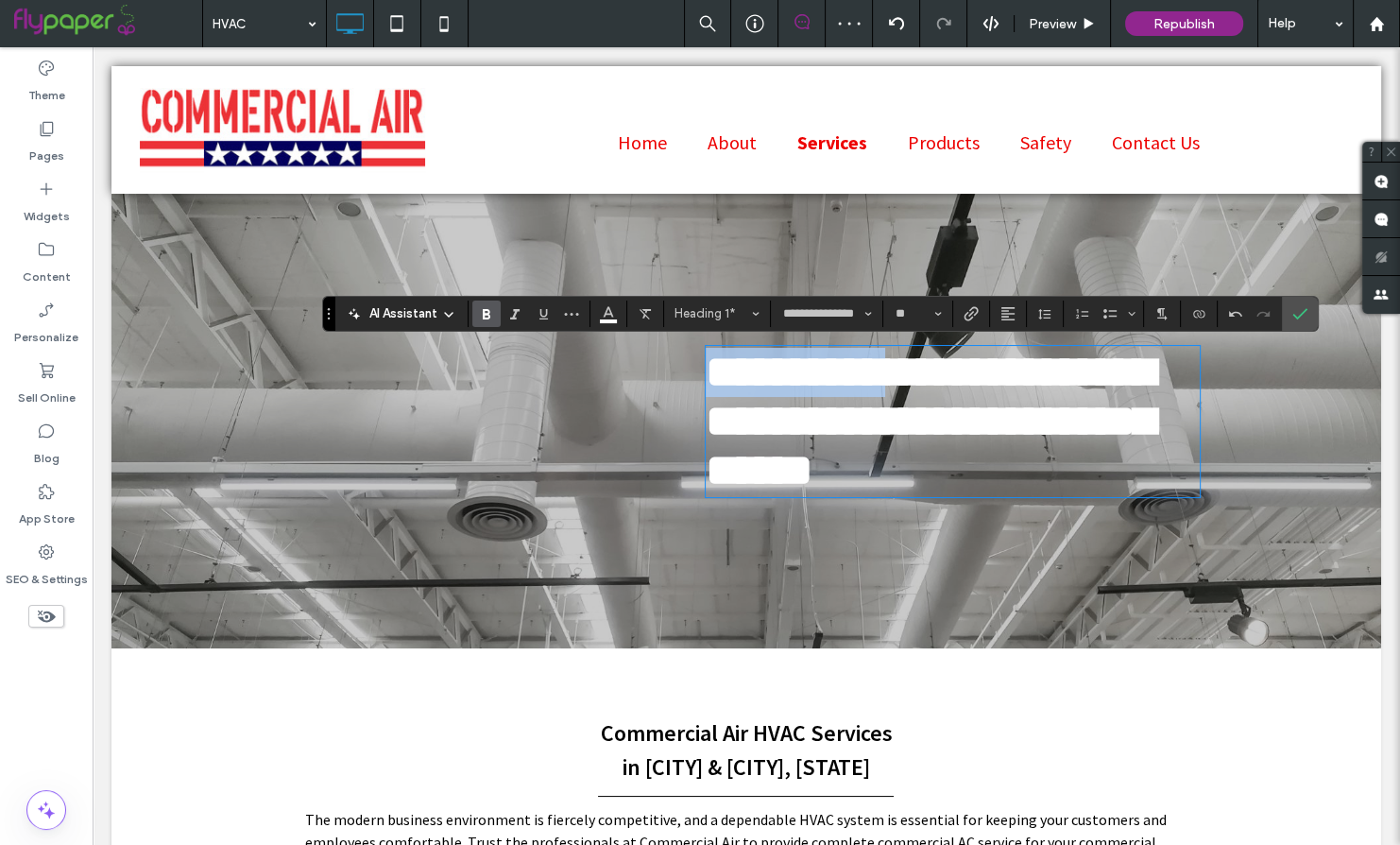 click on "**********" at bounding box center [930, 421] 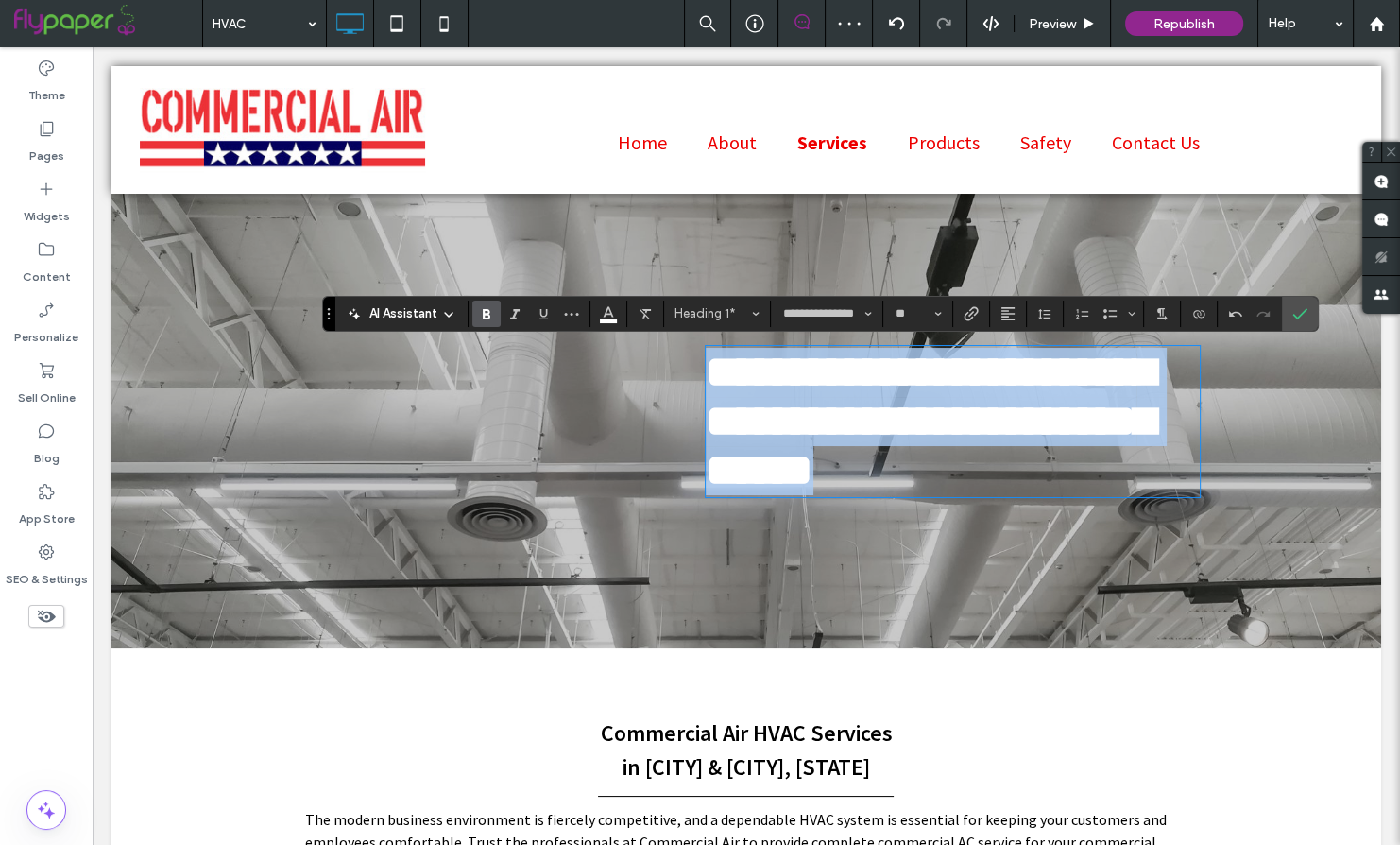 click on "**********" at bounding box center [930, 421] 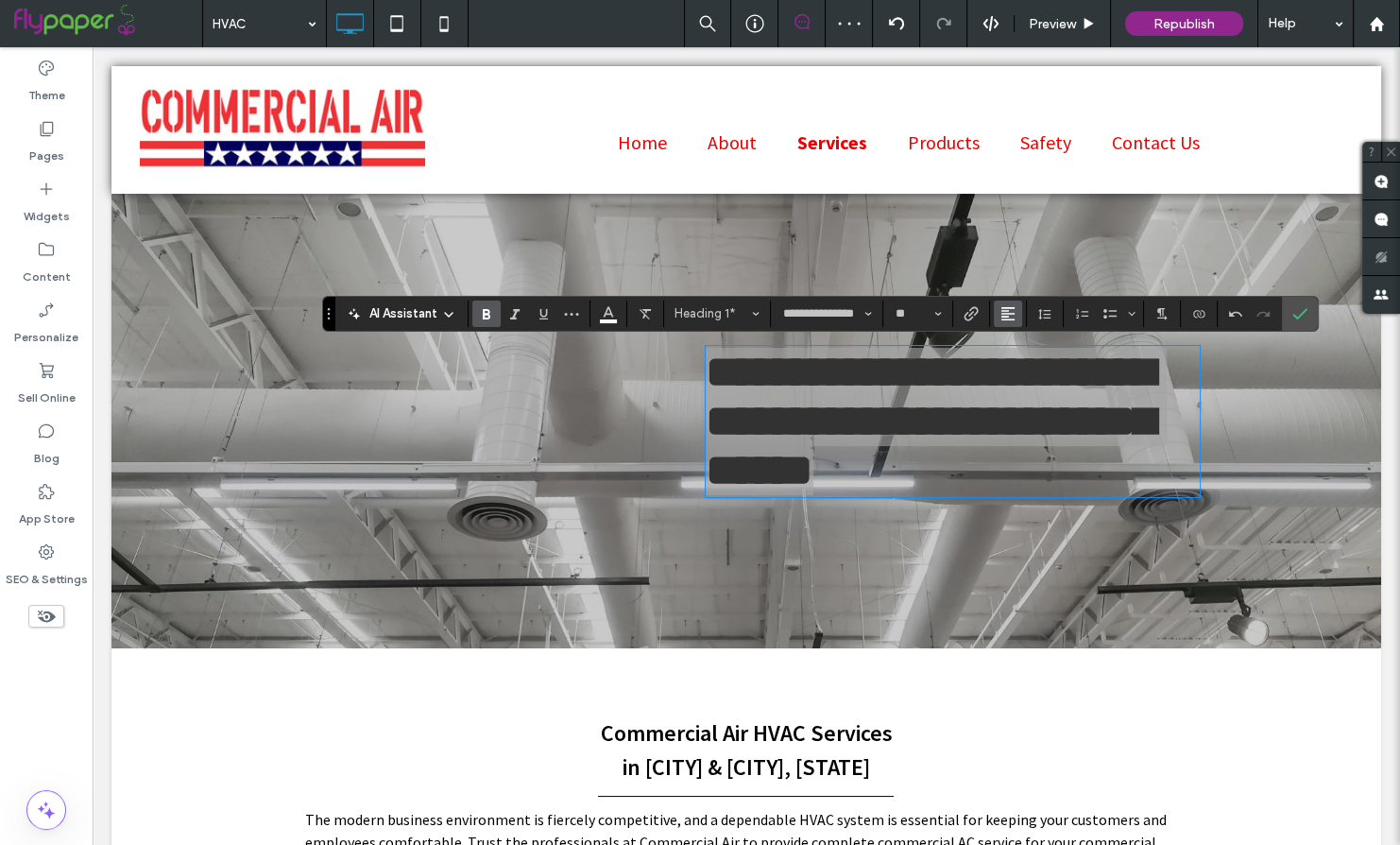 click 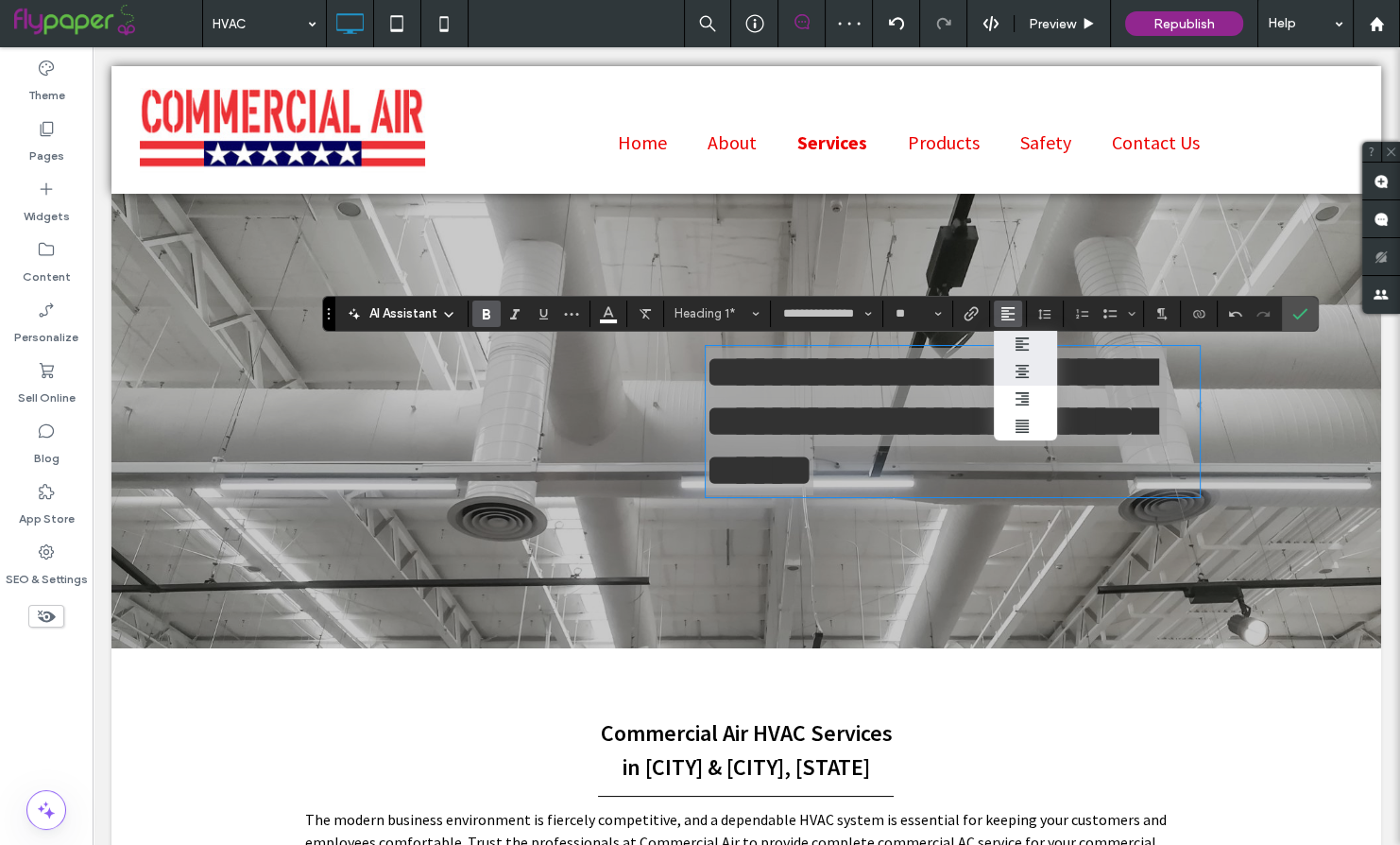 click at bounding box center (1025, 371) 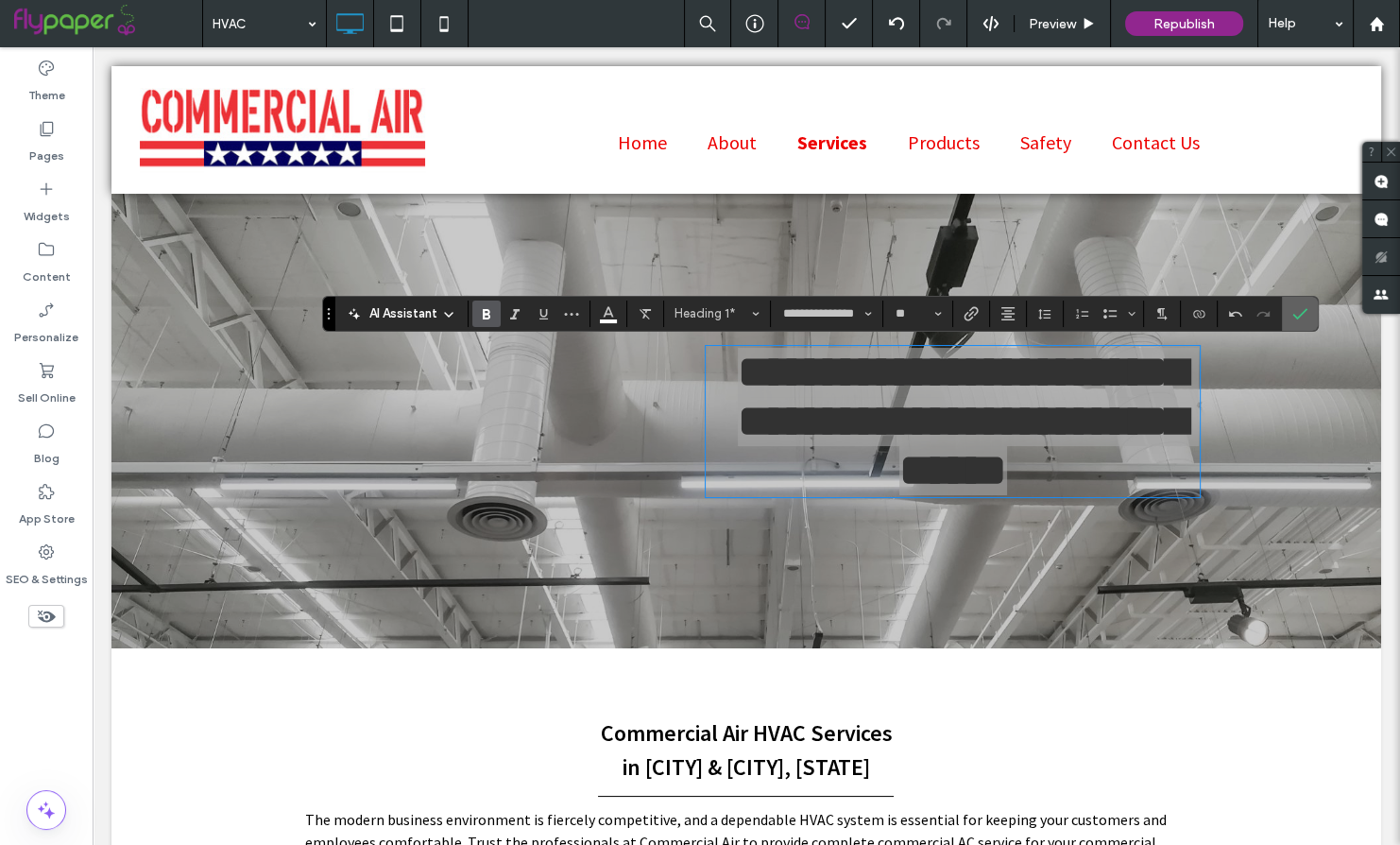 click 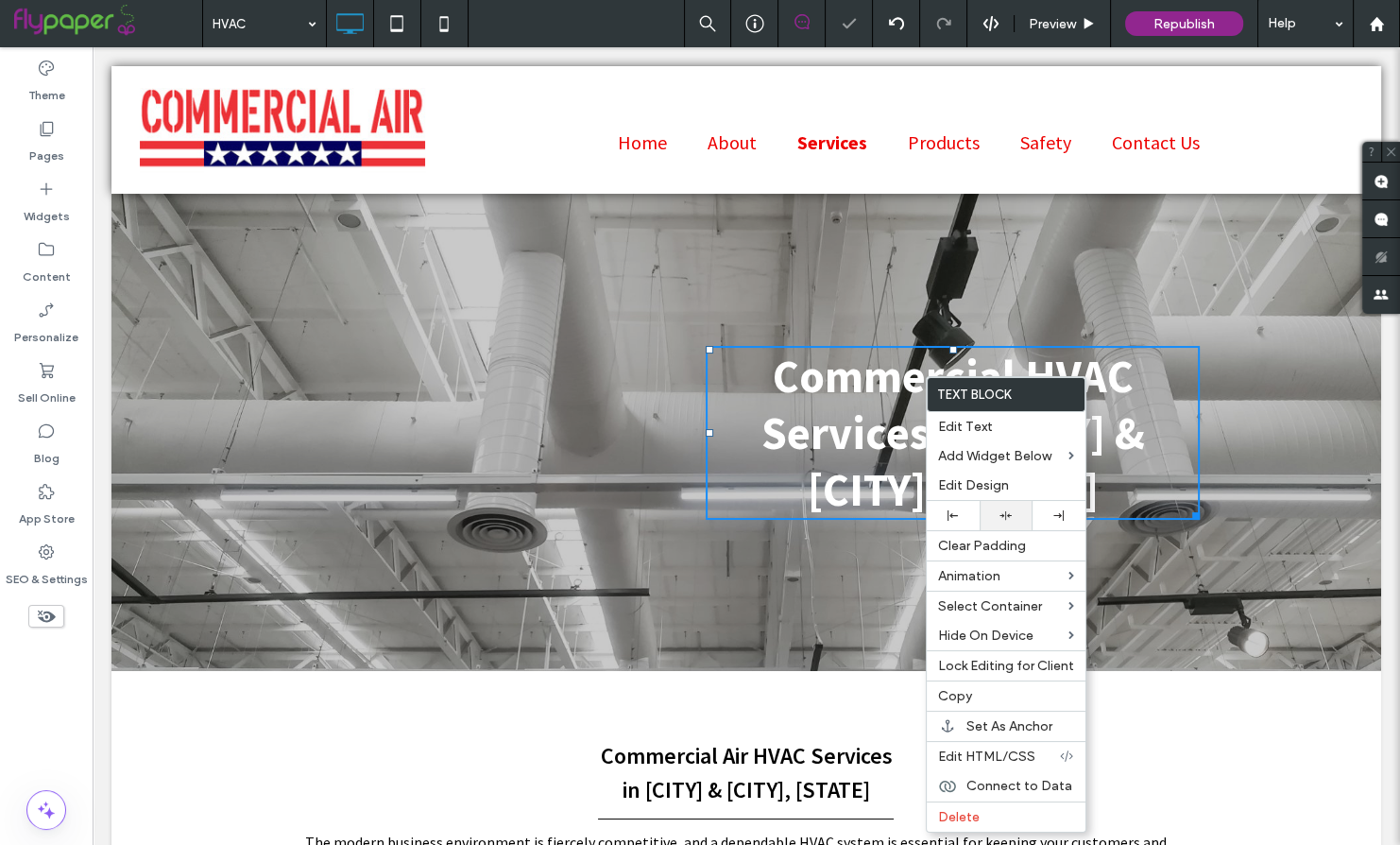 click at bounding box center (1006, 515) 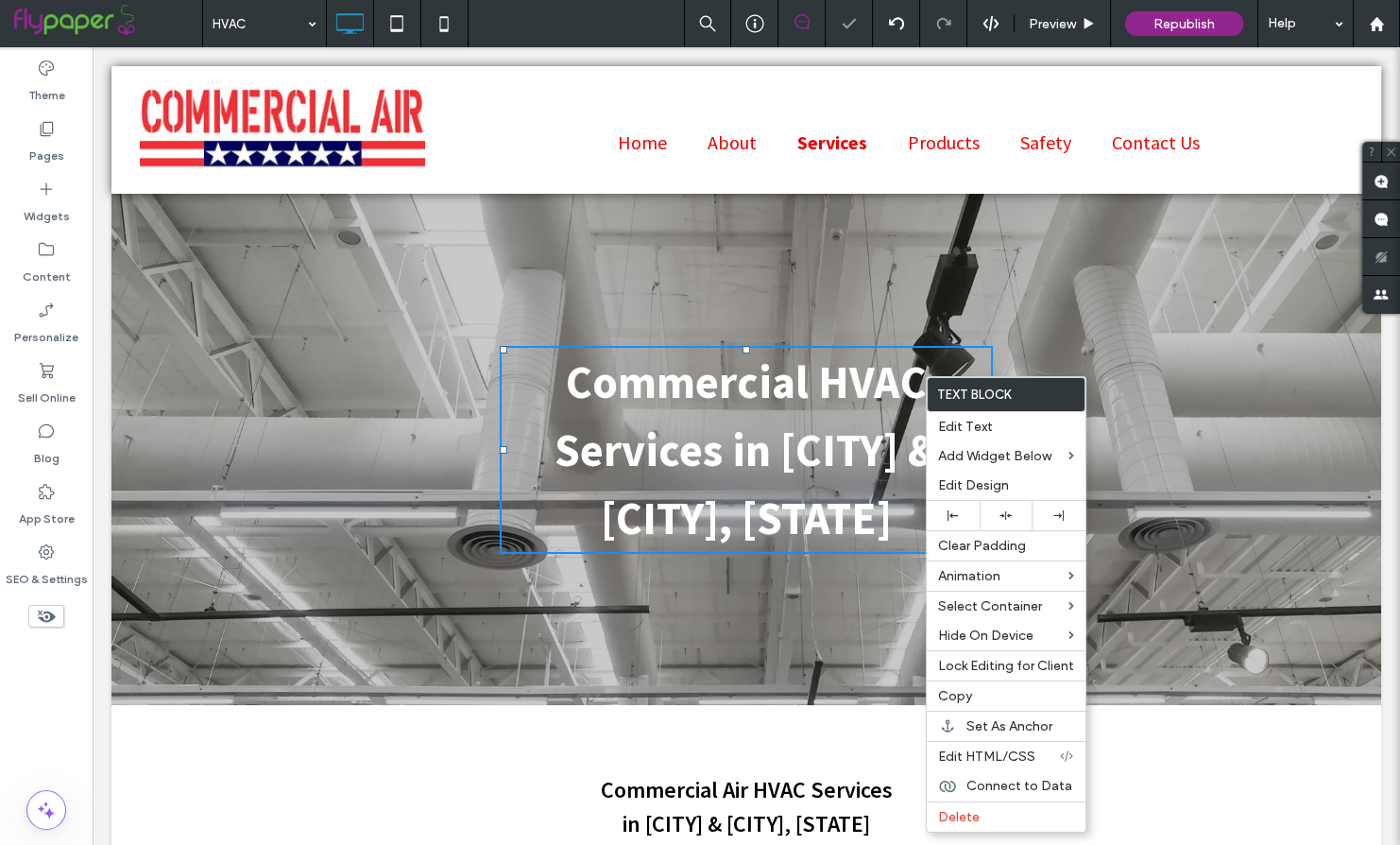 click on "Commercial HVAC Services in Little Rock & Springdale, AR Click To Paste
Row + Add Section" at bounding box center [746, 449] 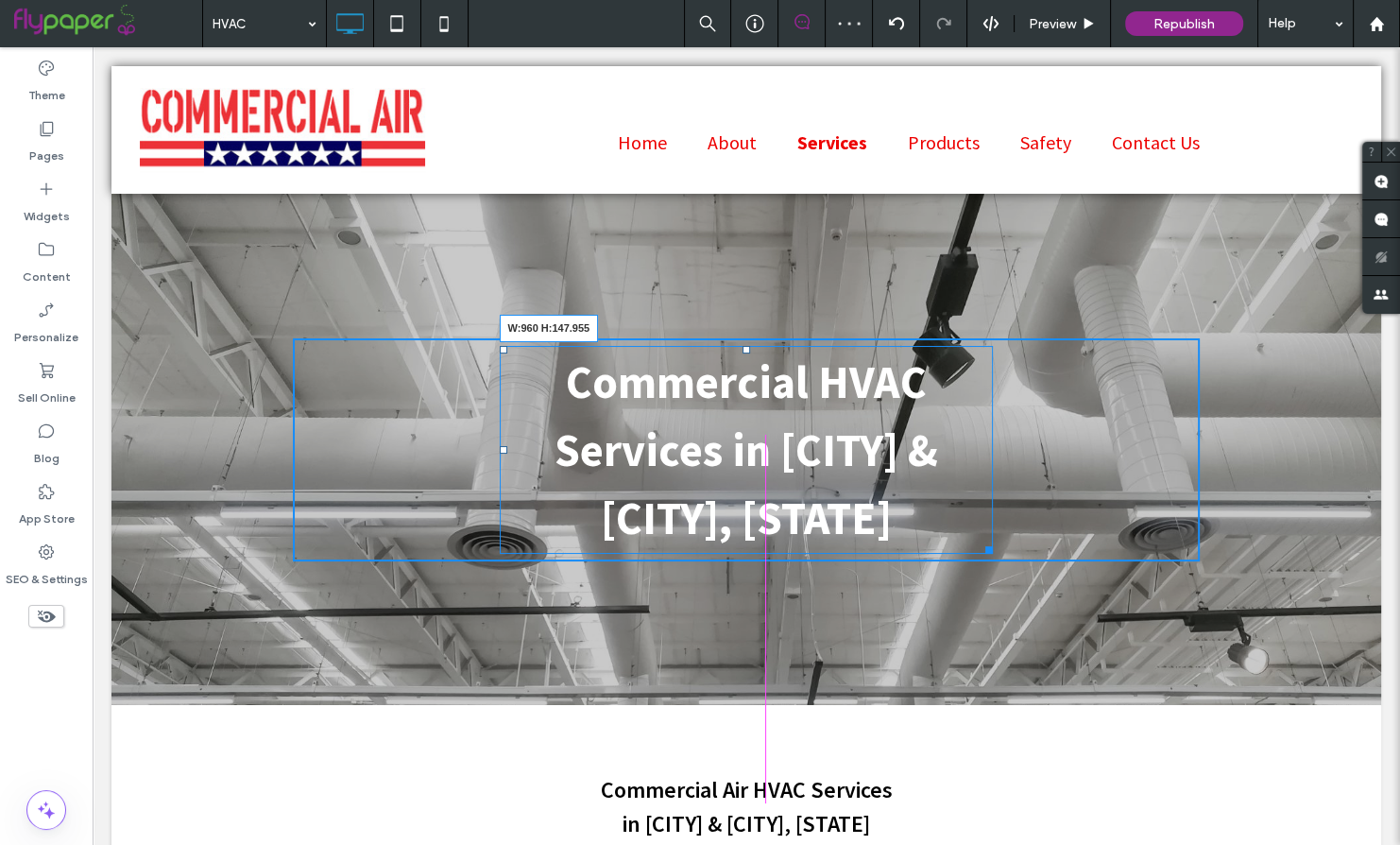 drag, startPoint x: 989, startPoint y: 540, endPoint x: 1429, endPoint y: 552, distance: 440.1636 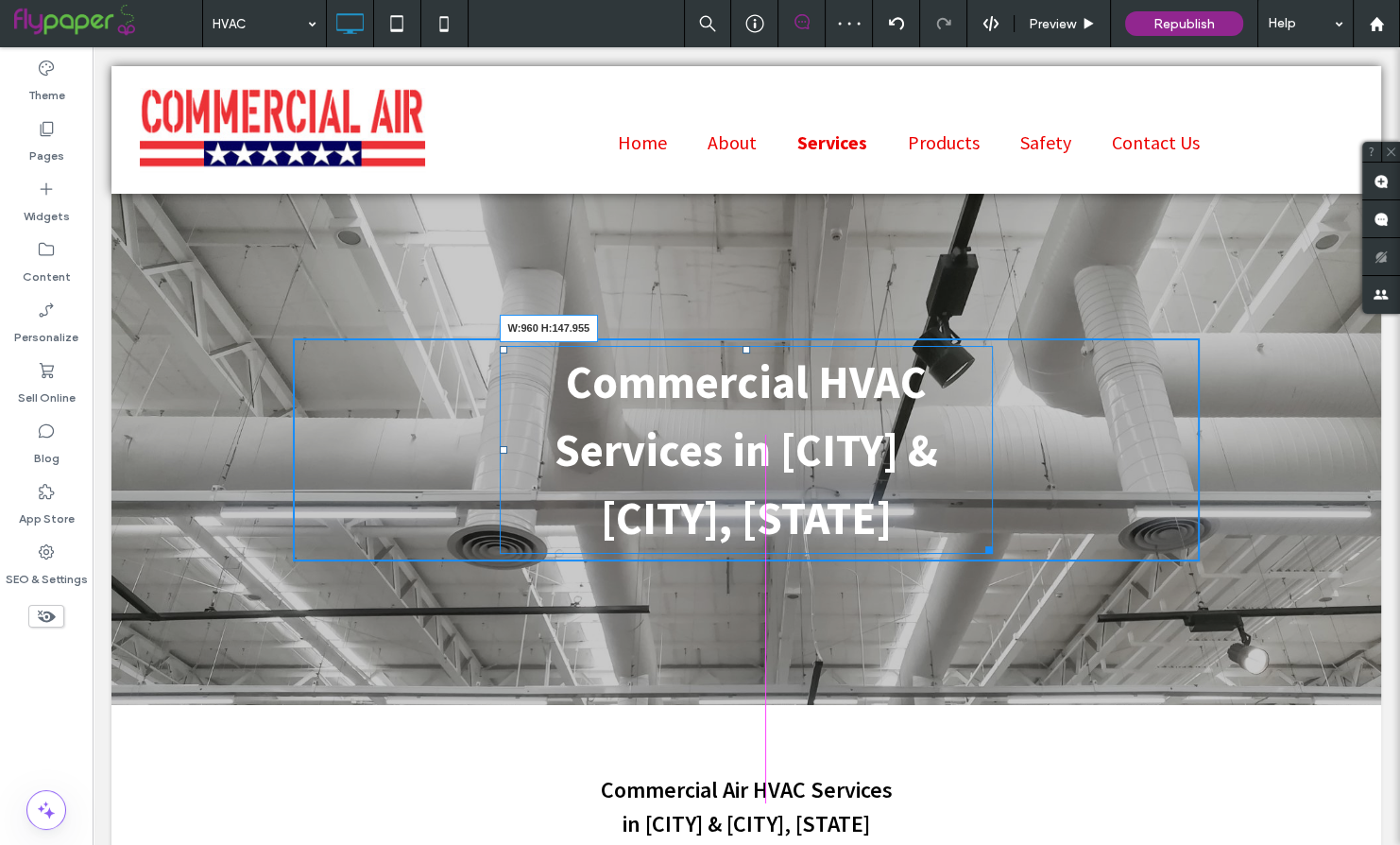 click on "Click To Paste
${text}
Home
About
Services
HVAC
Automation
Security
Products
Safety
Contact Us
Click To Paste
Header
HVAC
Commercial HVAC Services in Little Rock & Springdale, AR W:960 H:147.955 Click To Paste
Row + Add Section
Commercial Air HVAC Services in Little Rock & Springdale, AR
HVAC Repair
Write a description
Button
HVAC Installation
Write a description
Button
HVAC Maintenance
Write a description
Button
Click To Paste
Row + Add Section" at bounding box center [746, 1996] 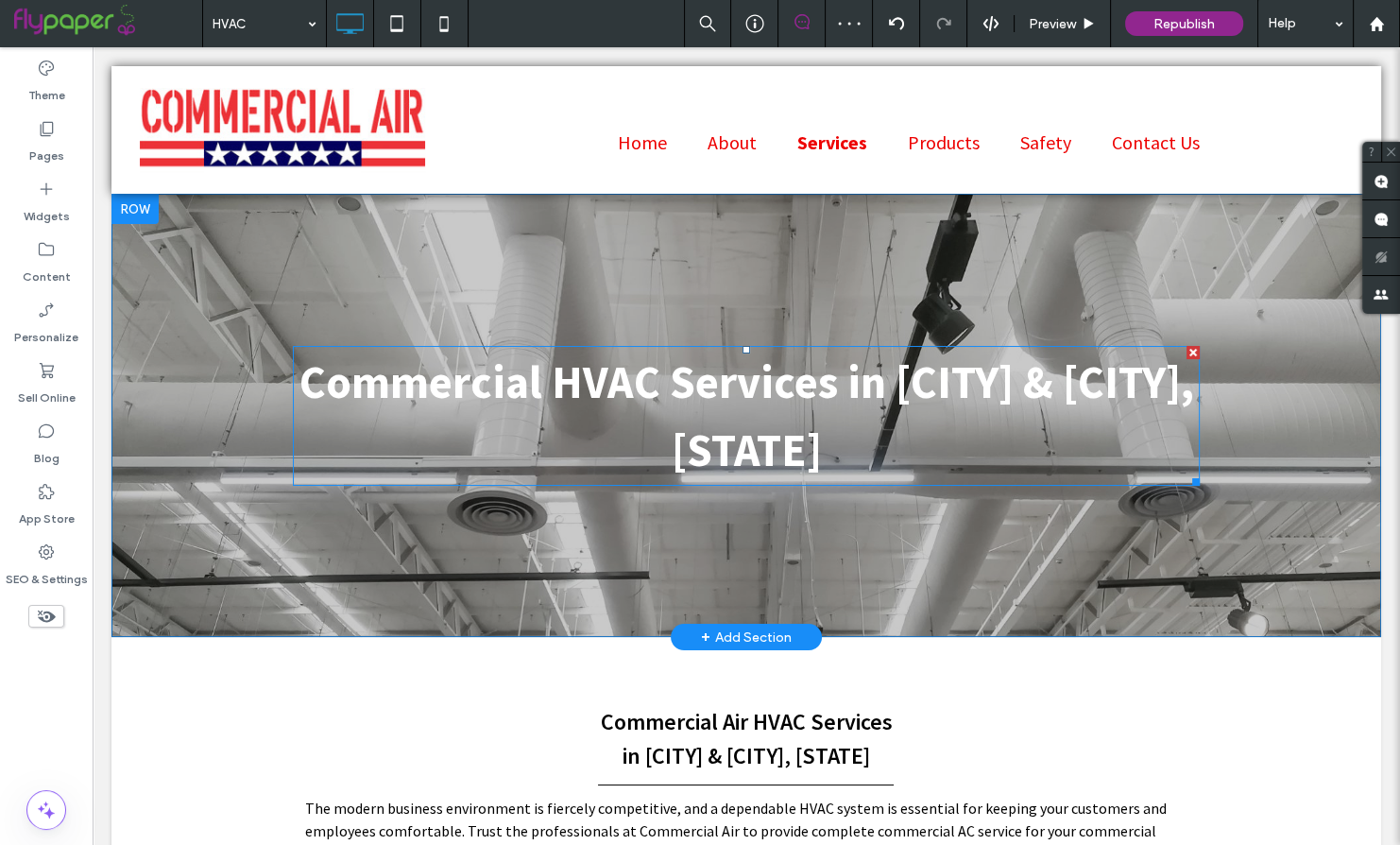click on "Commercial HVAC Services in Little Rock & Springdale, AR" at bounding box center [746, 416] 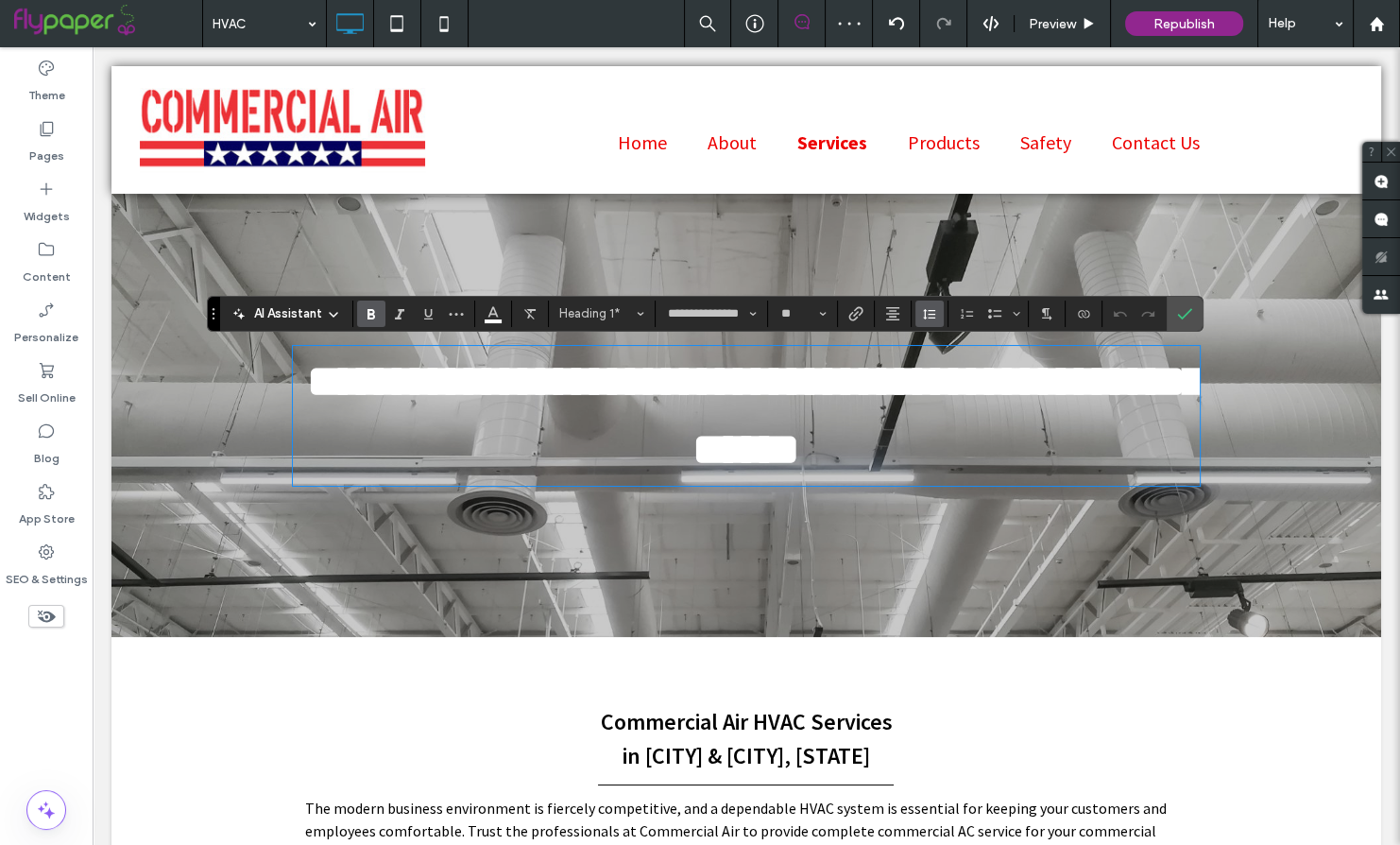 click at bounding box center [930, 314] 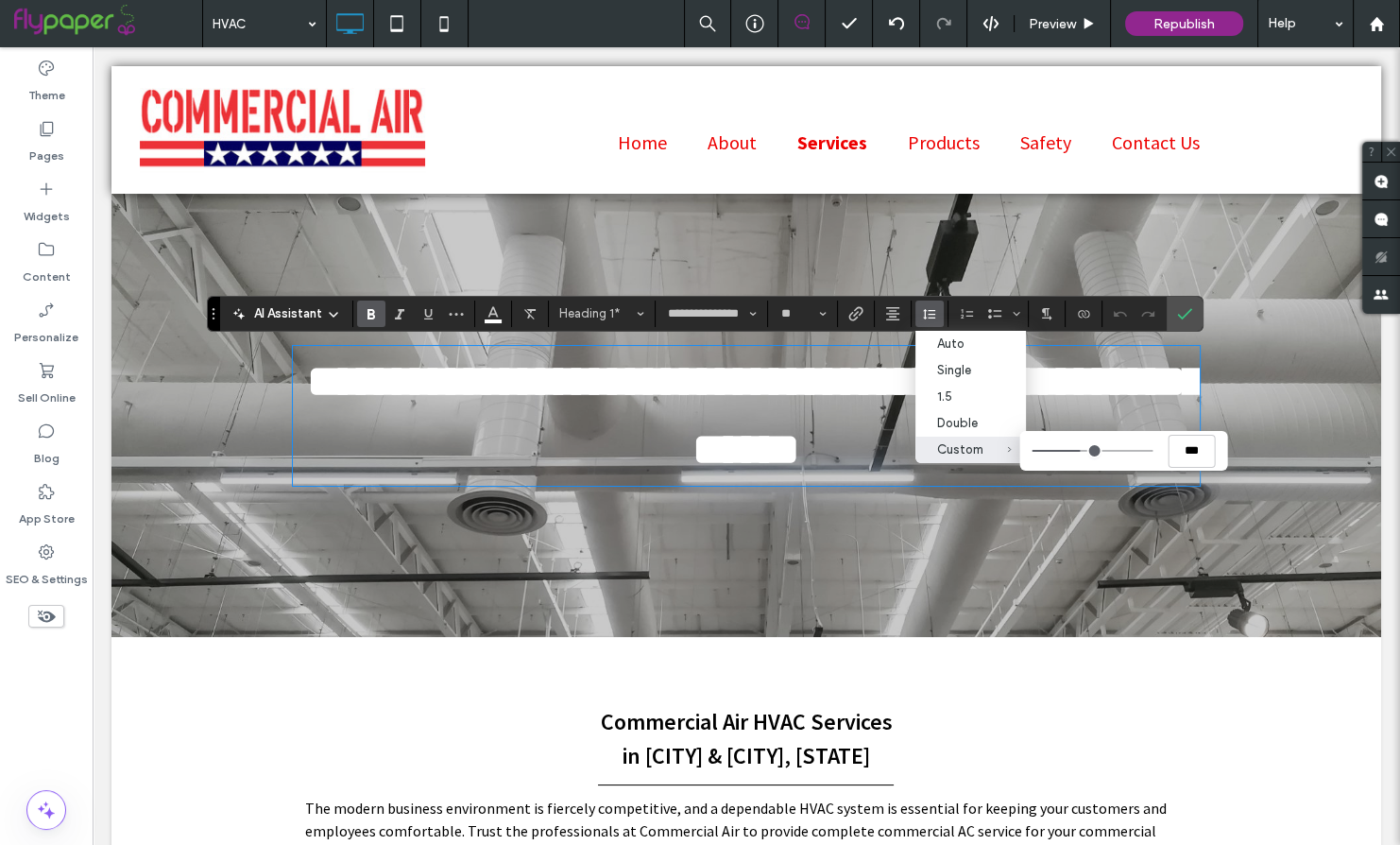 type on "***" 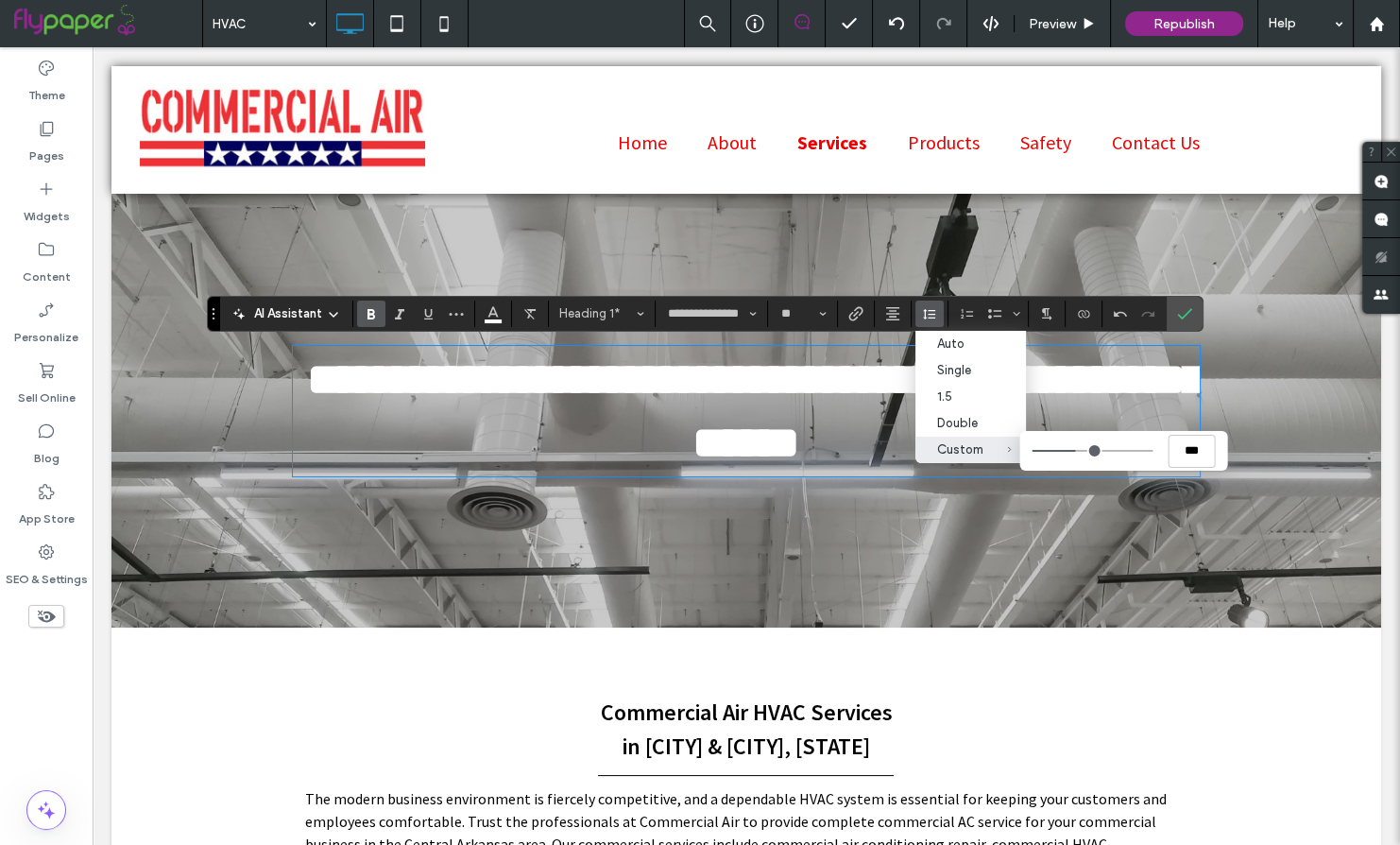 type on "***" 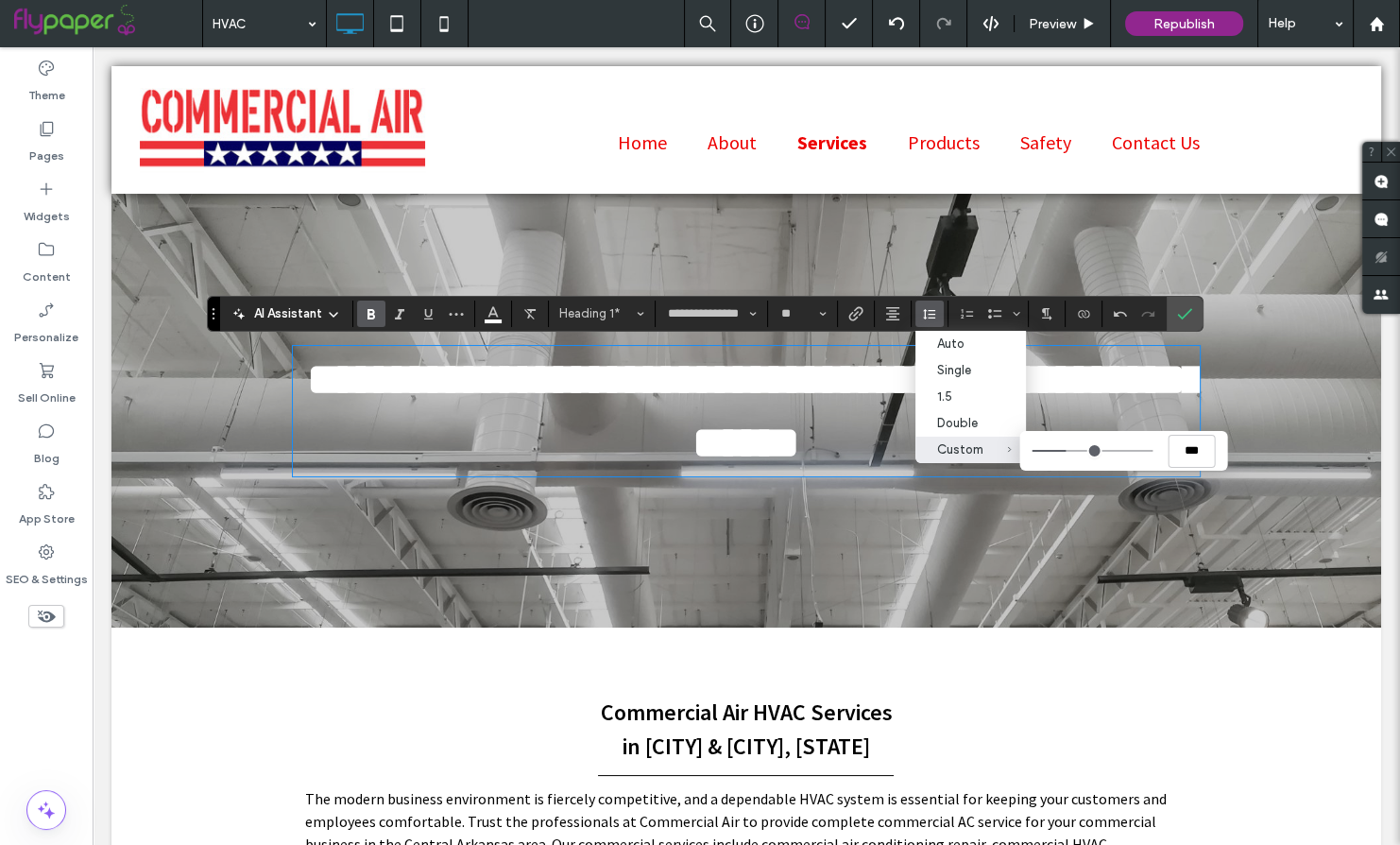 type on "***" 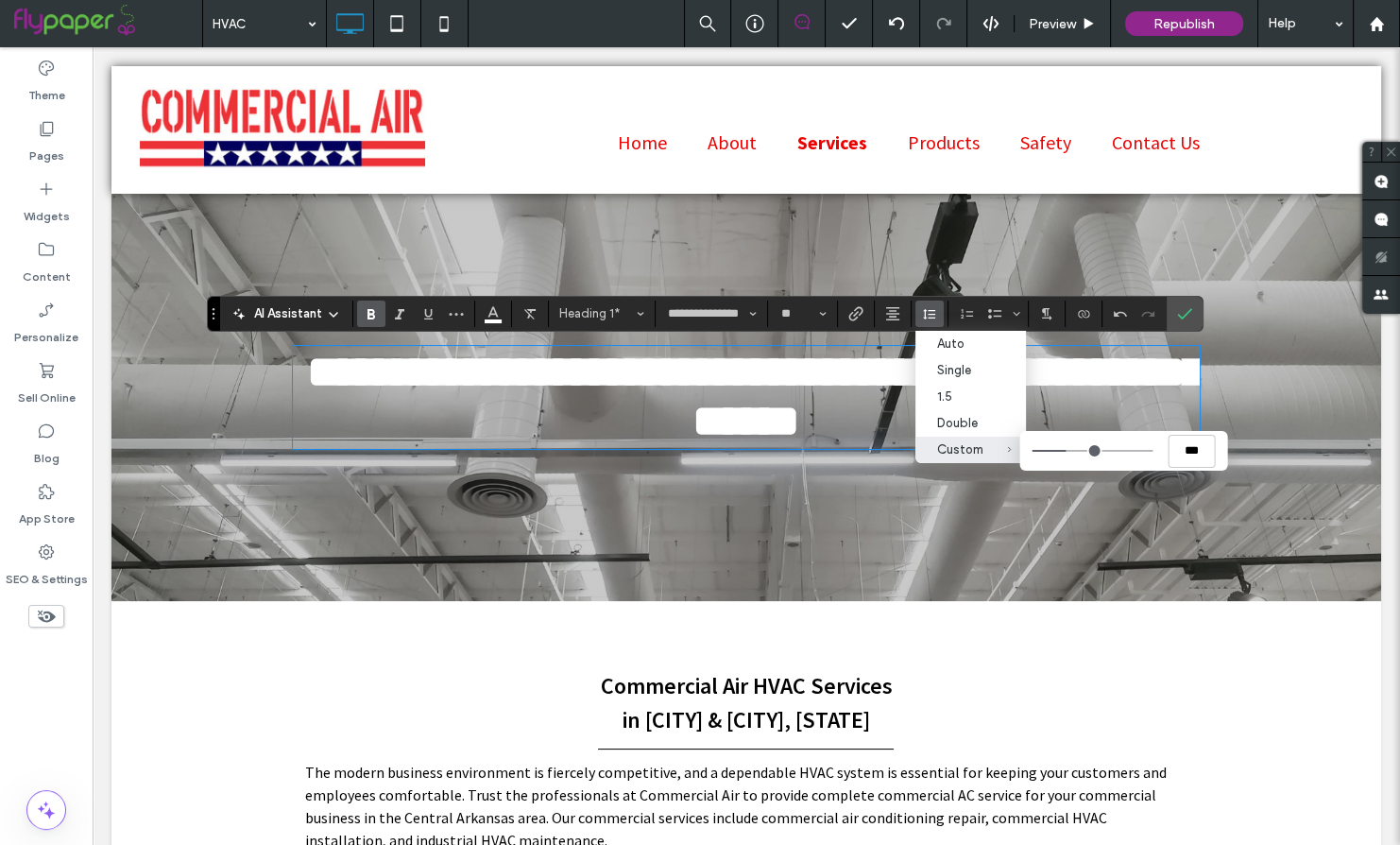 type on "*" 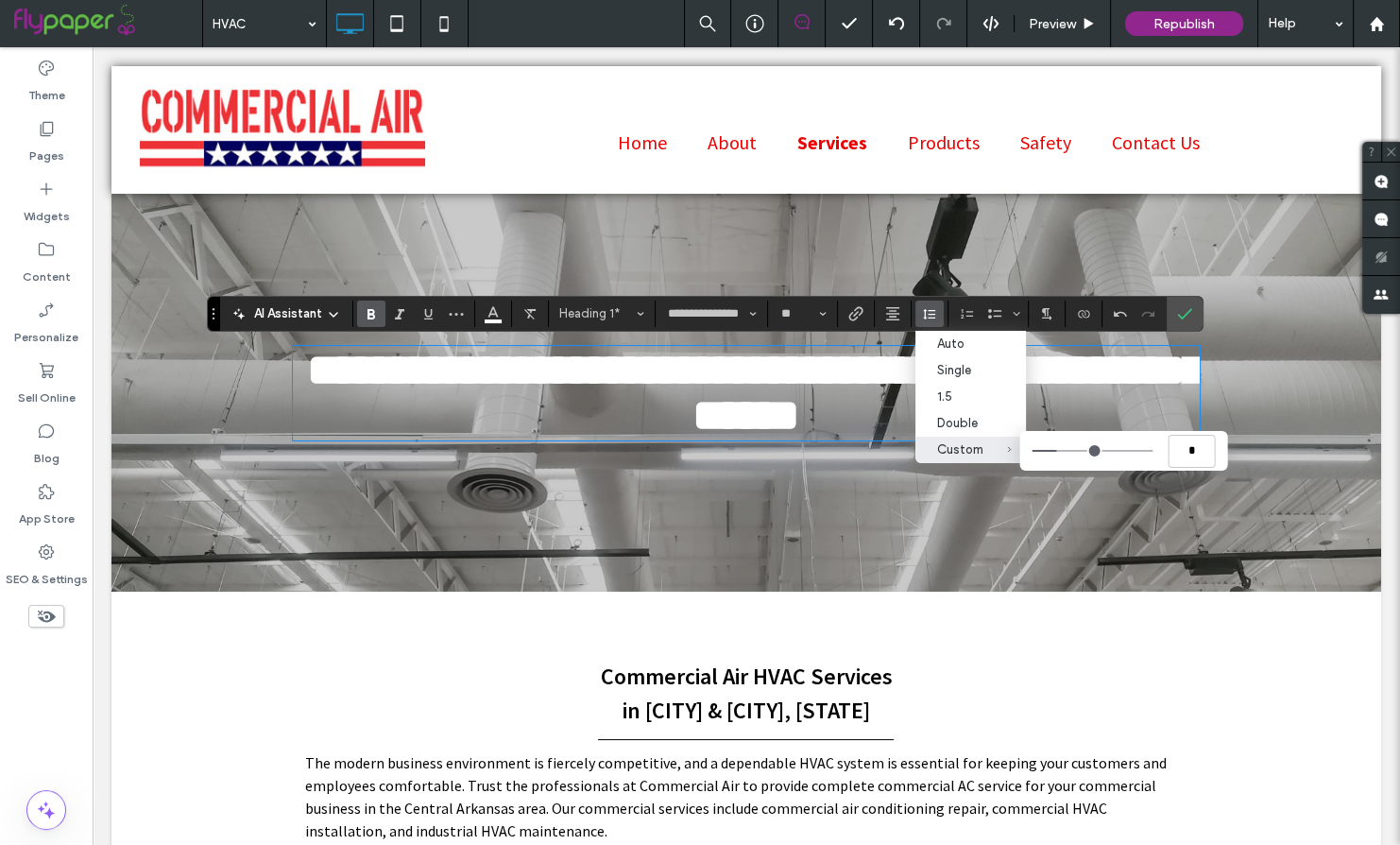 drag, startPoint x: 1083, startPoint y: 459, endPoint x: 1056, endPoint y: 459, distance: 27 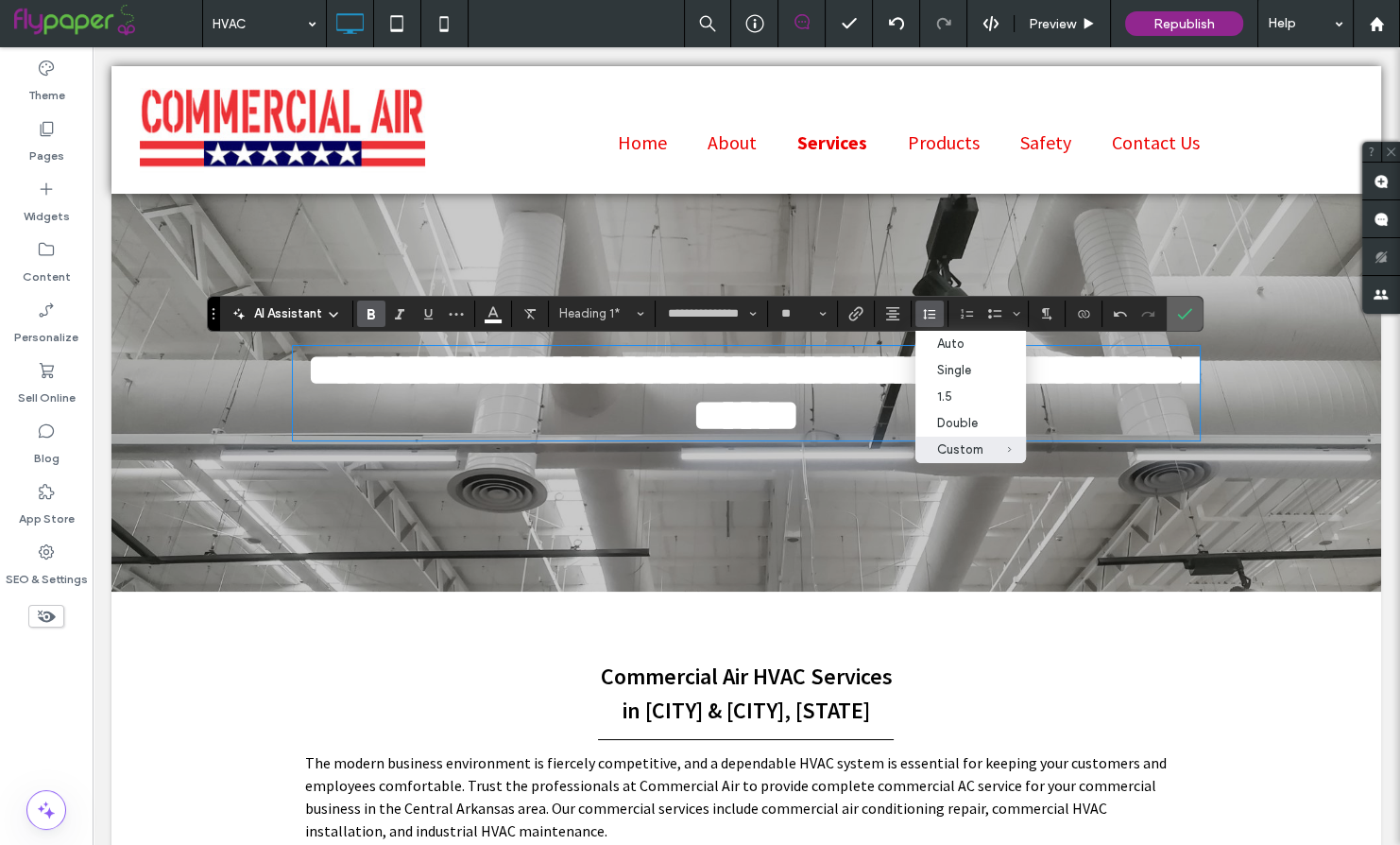 click 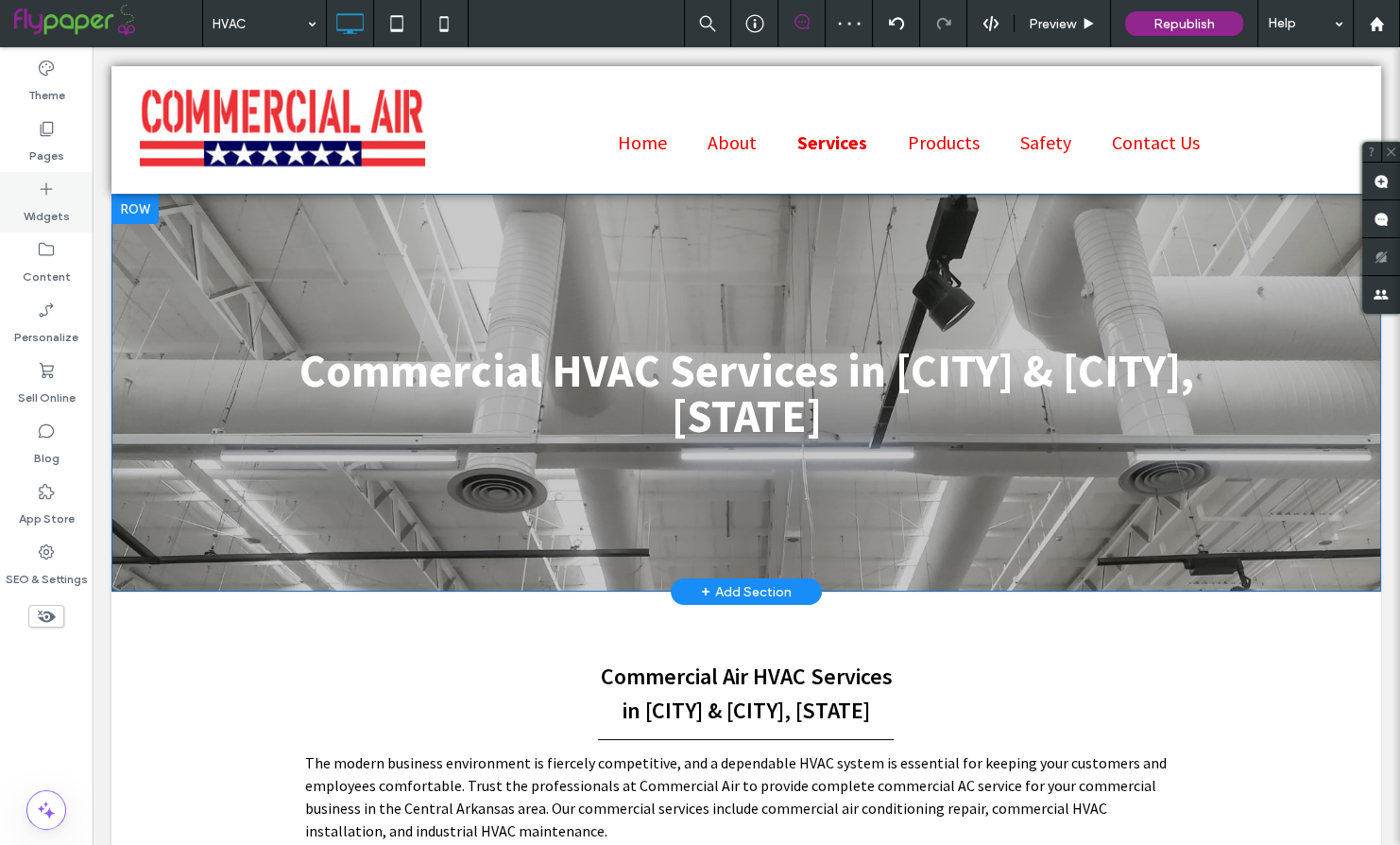 click on "Widgets" at bounding box center [46, 212] 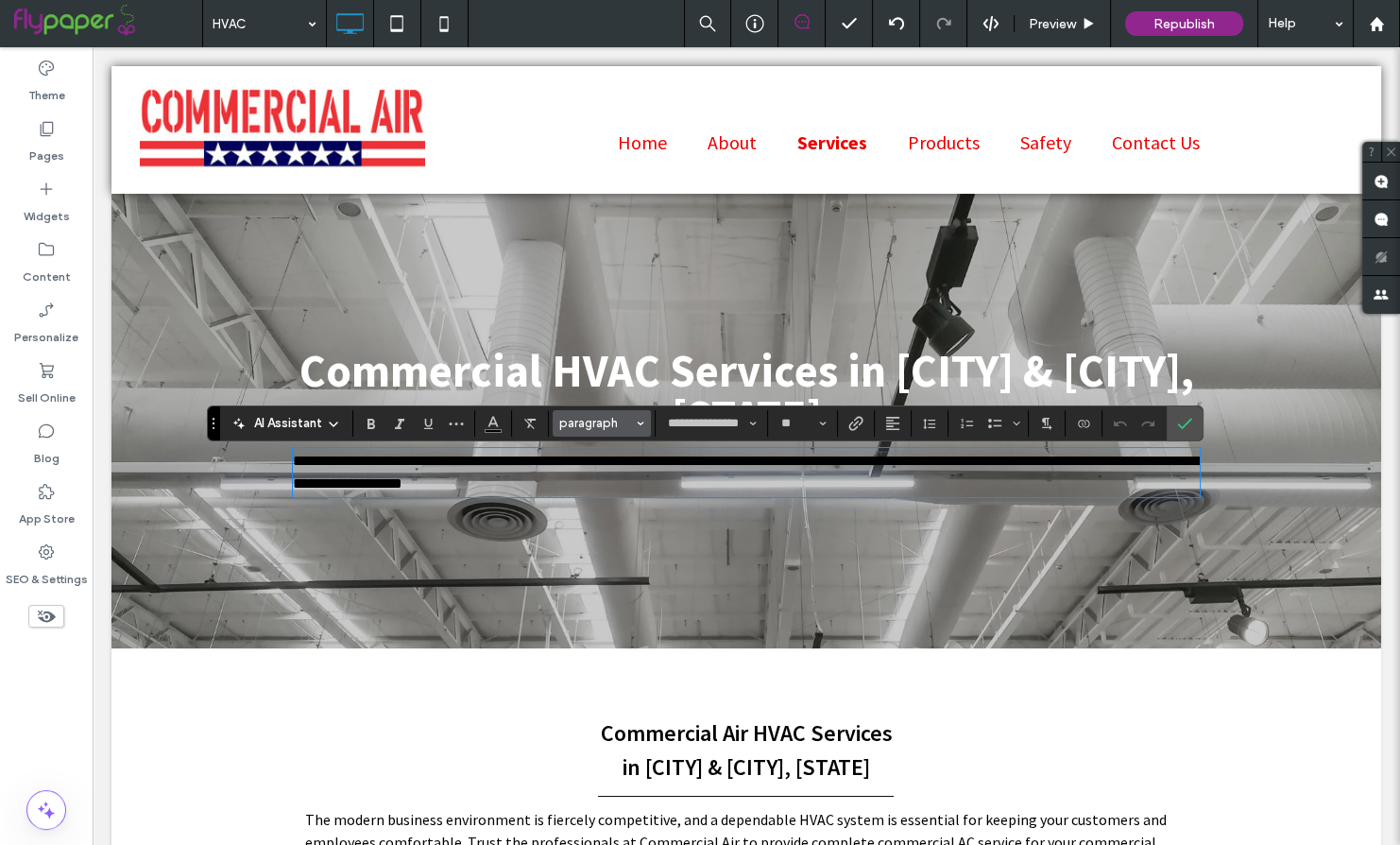 click on "paragraph" at bounding box center [596, 422] 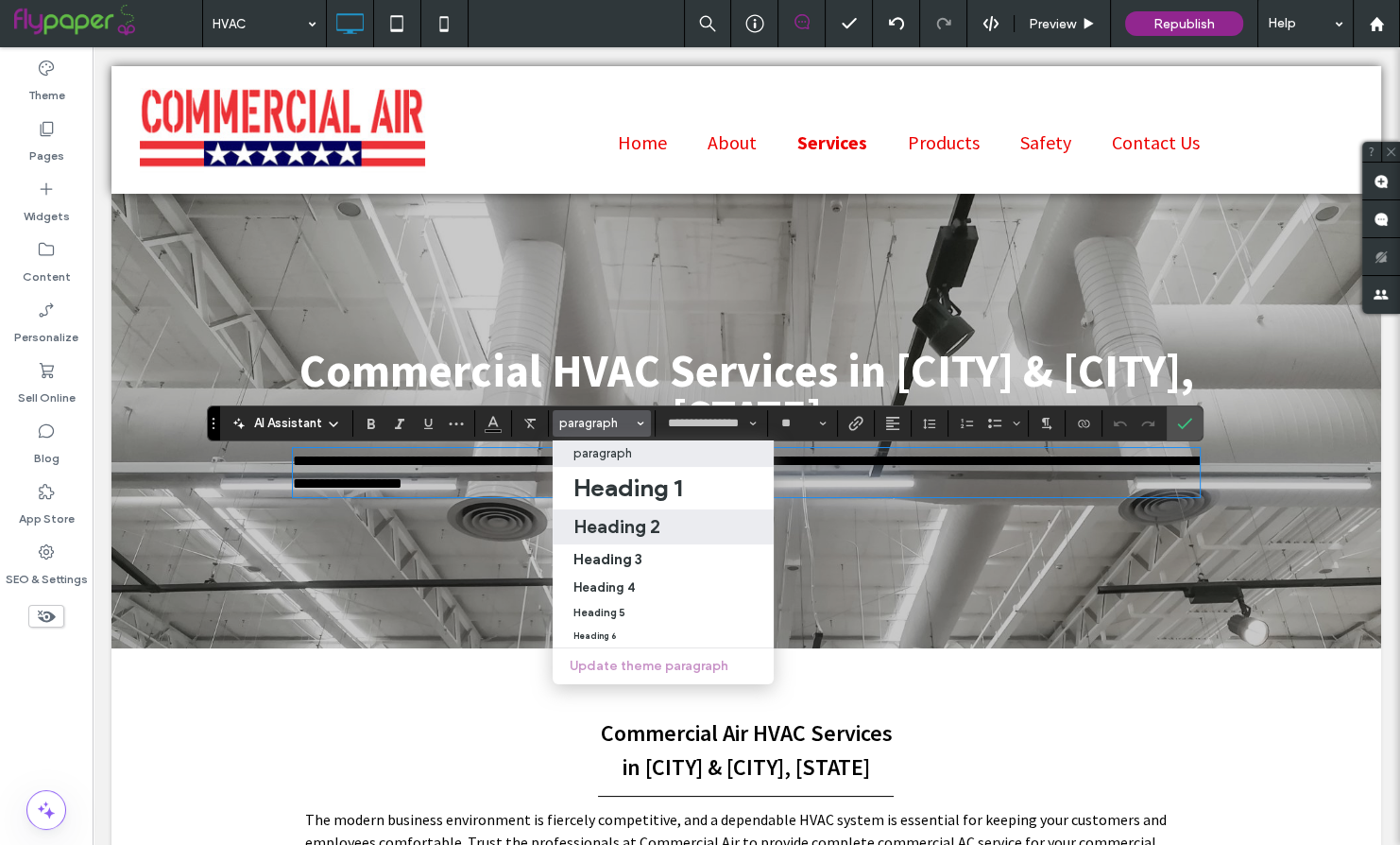 click on "Heading 2" at bounding box center [617, 526] 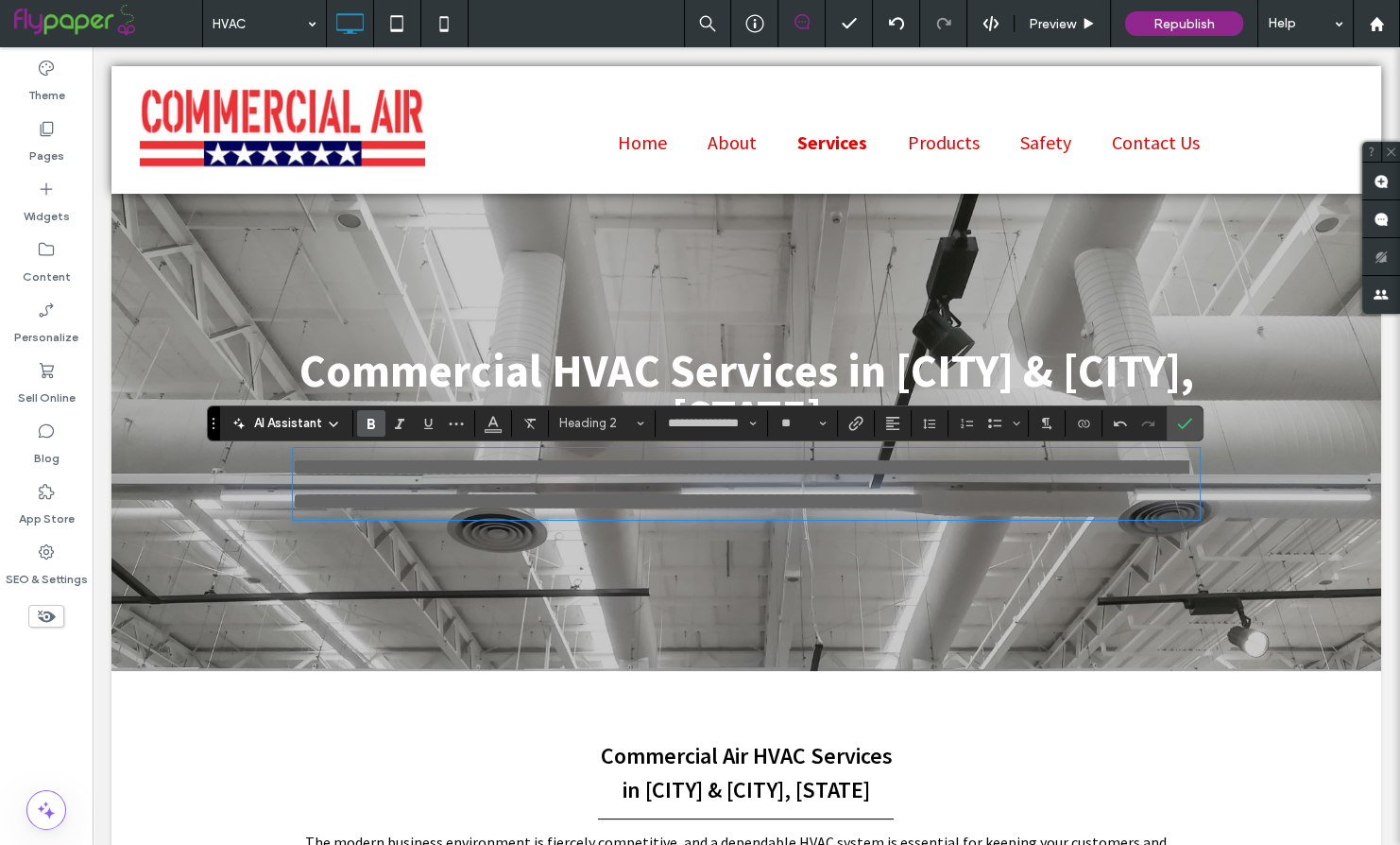 paste 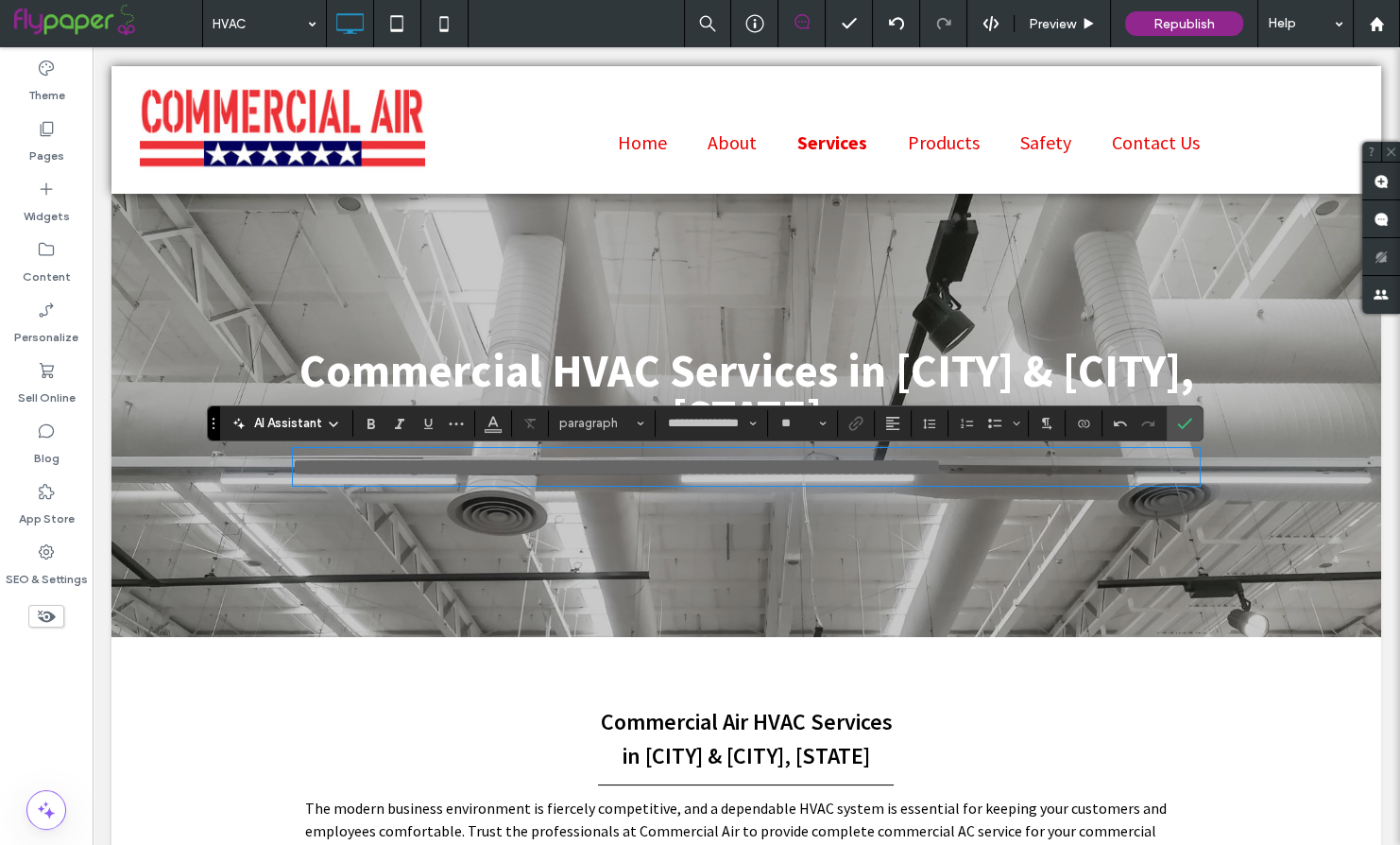 type on "**" 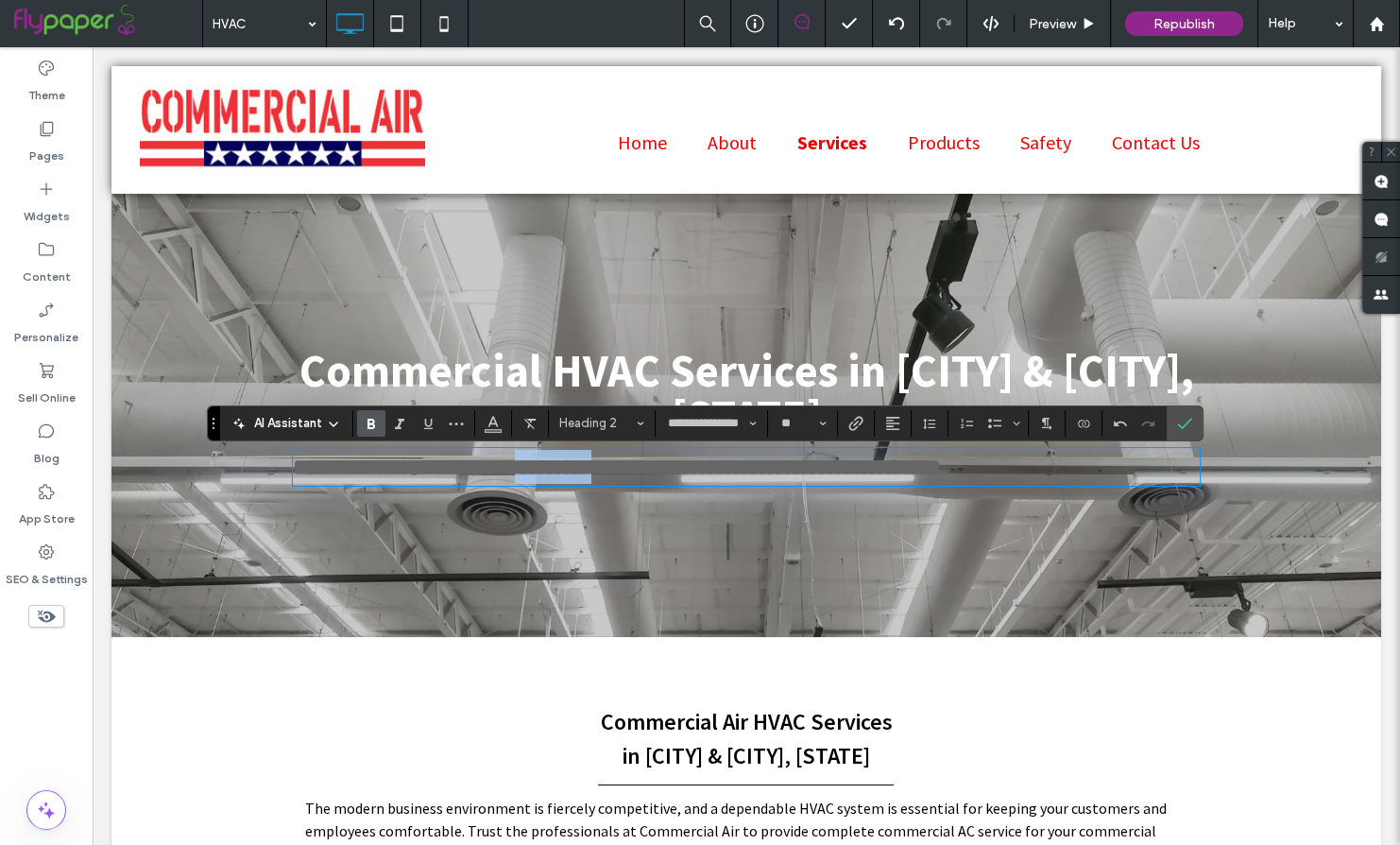 click on "**********" at bounding box center (617, 467) 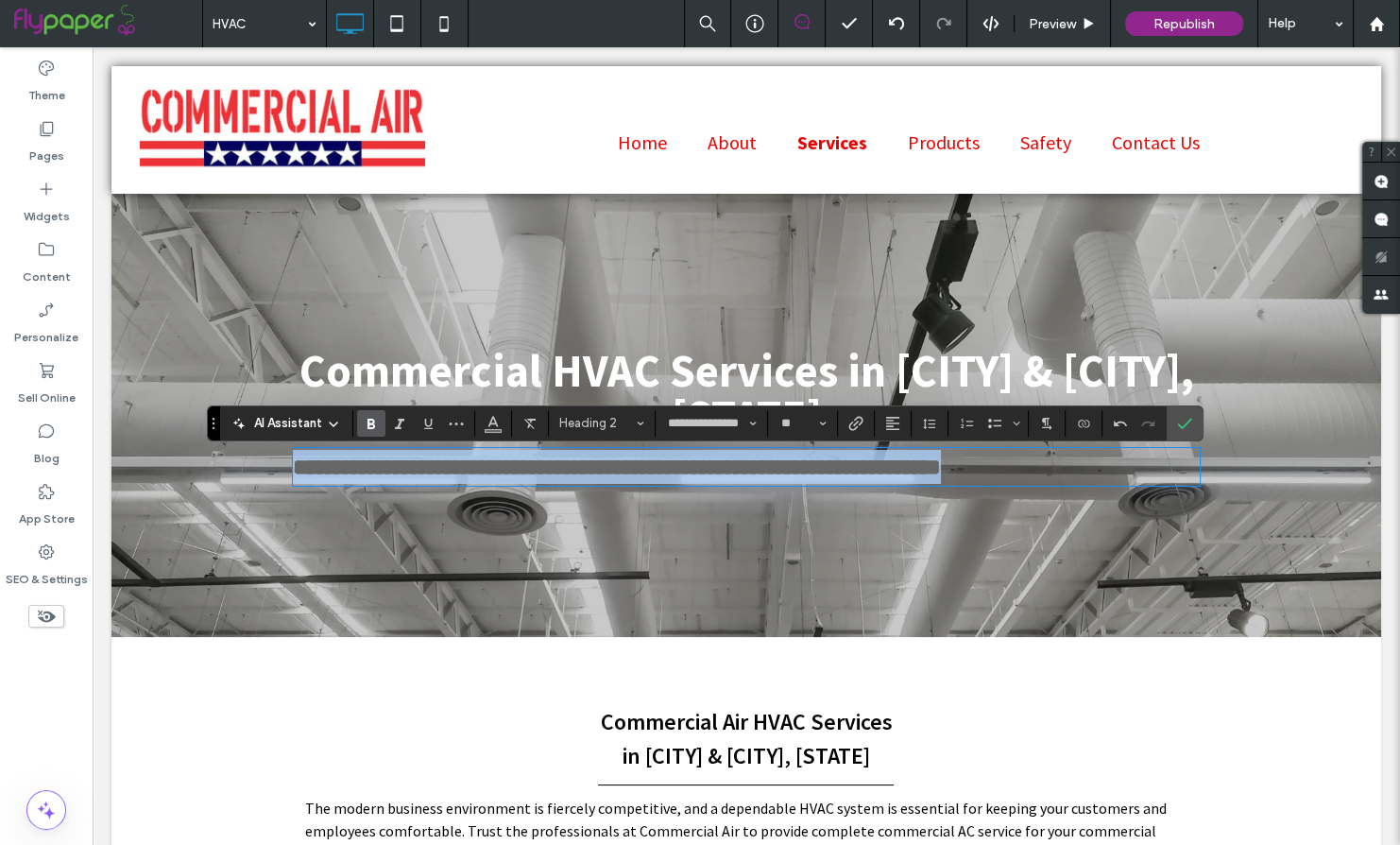 click on "**********" at bounding box center [617, 467] 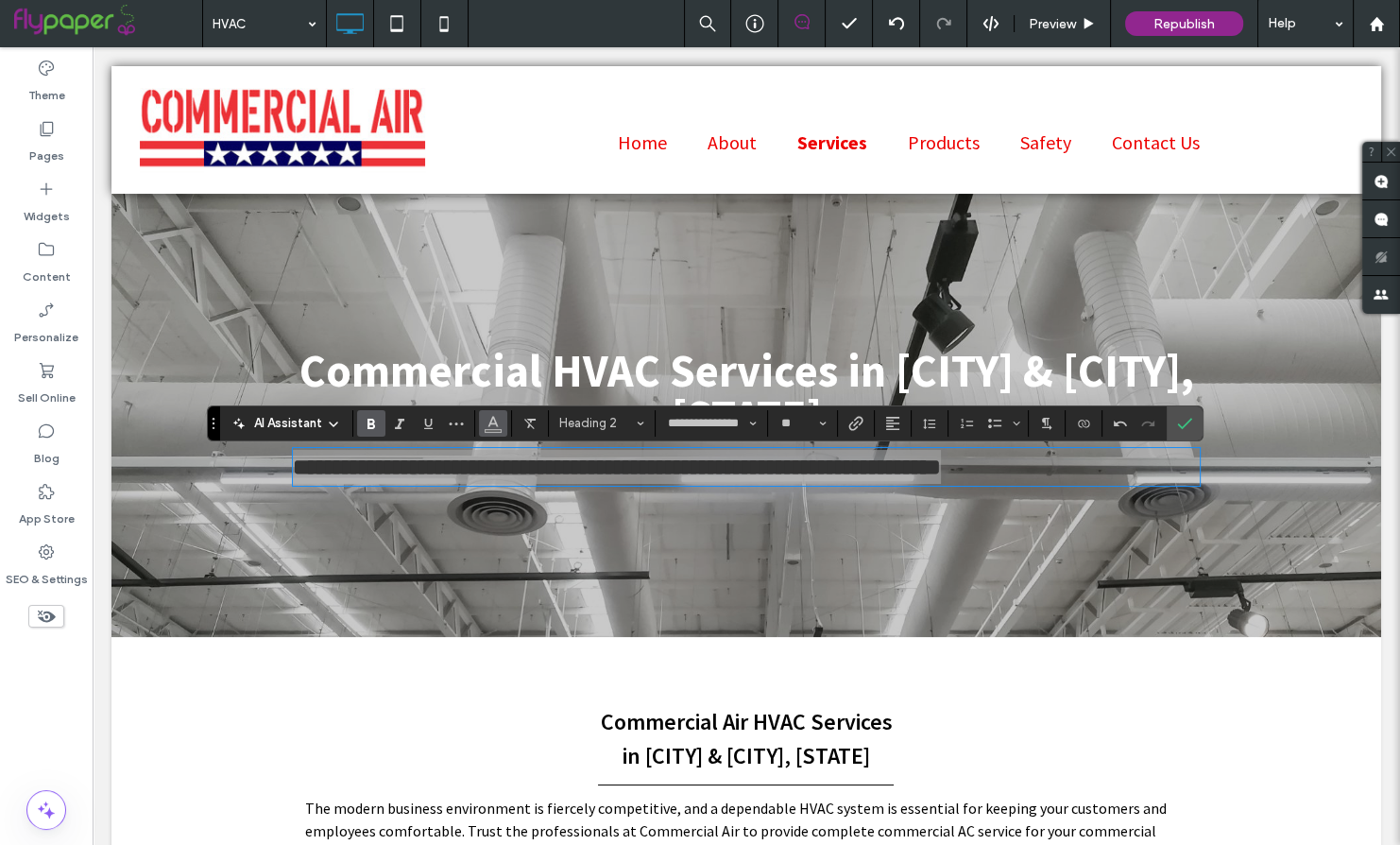 click 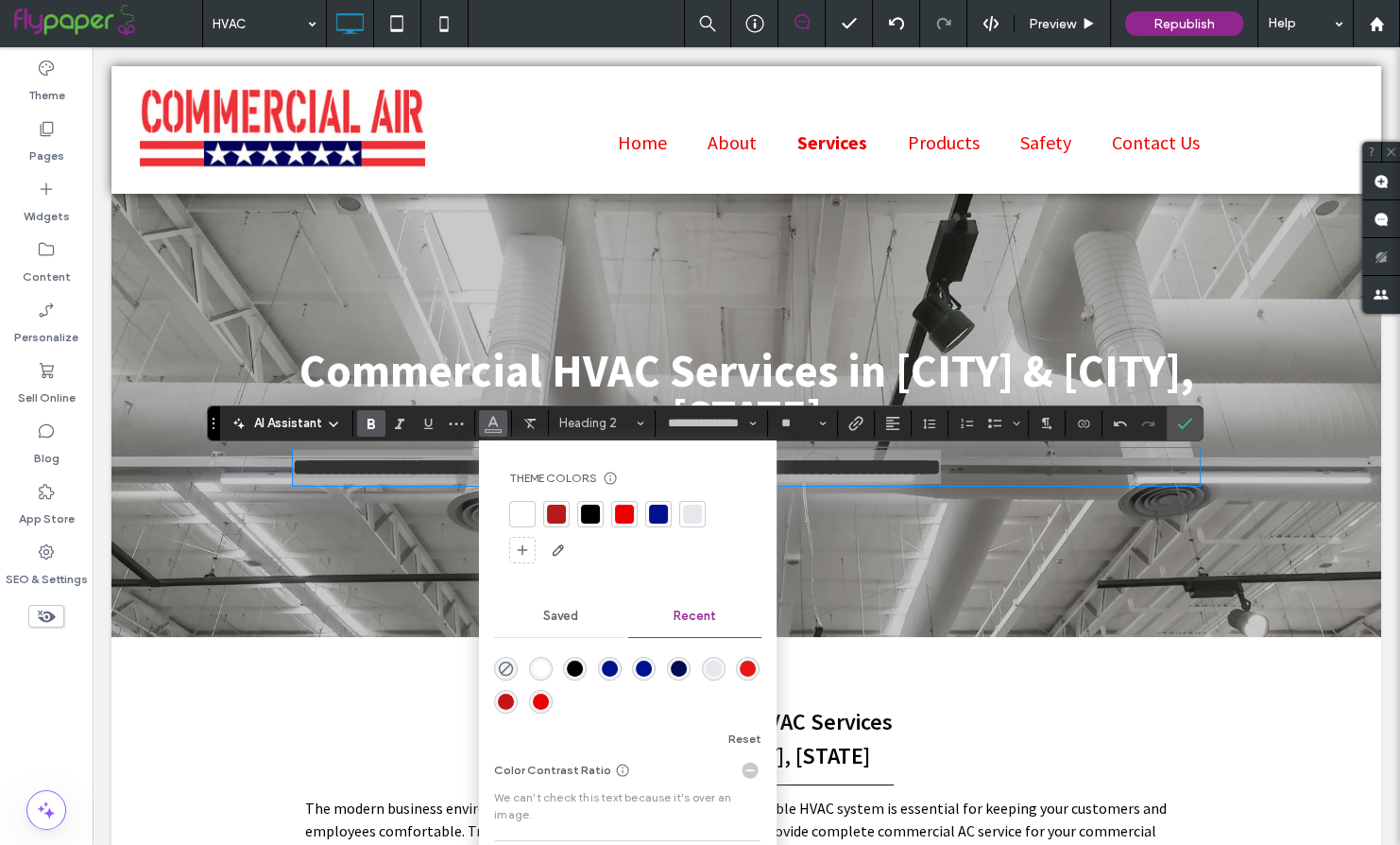 click at bounding box center (522, 514) 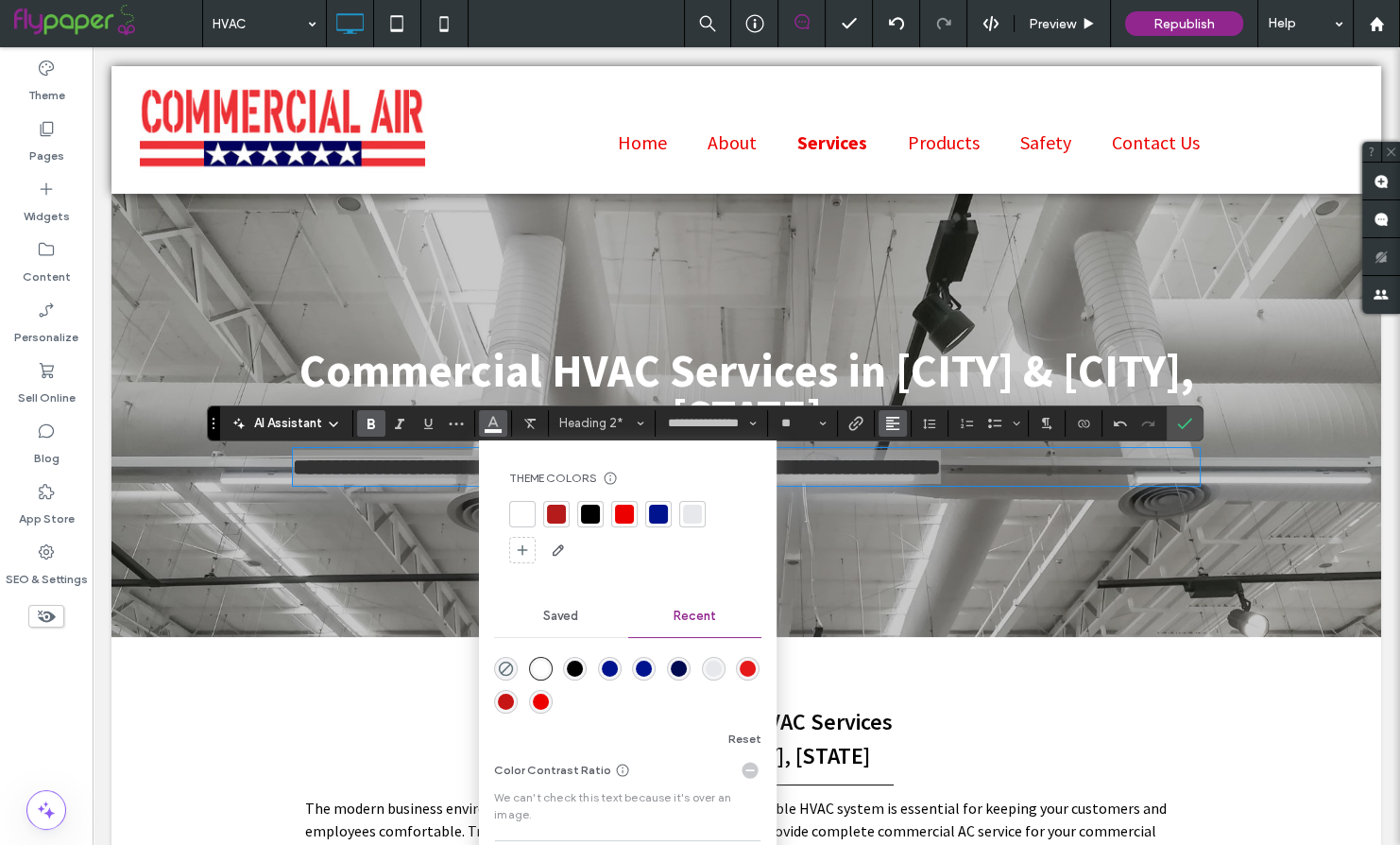 click at bounding box center (893, 423) 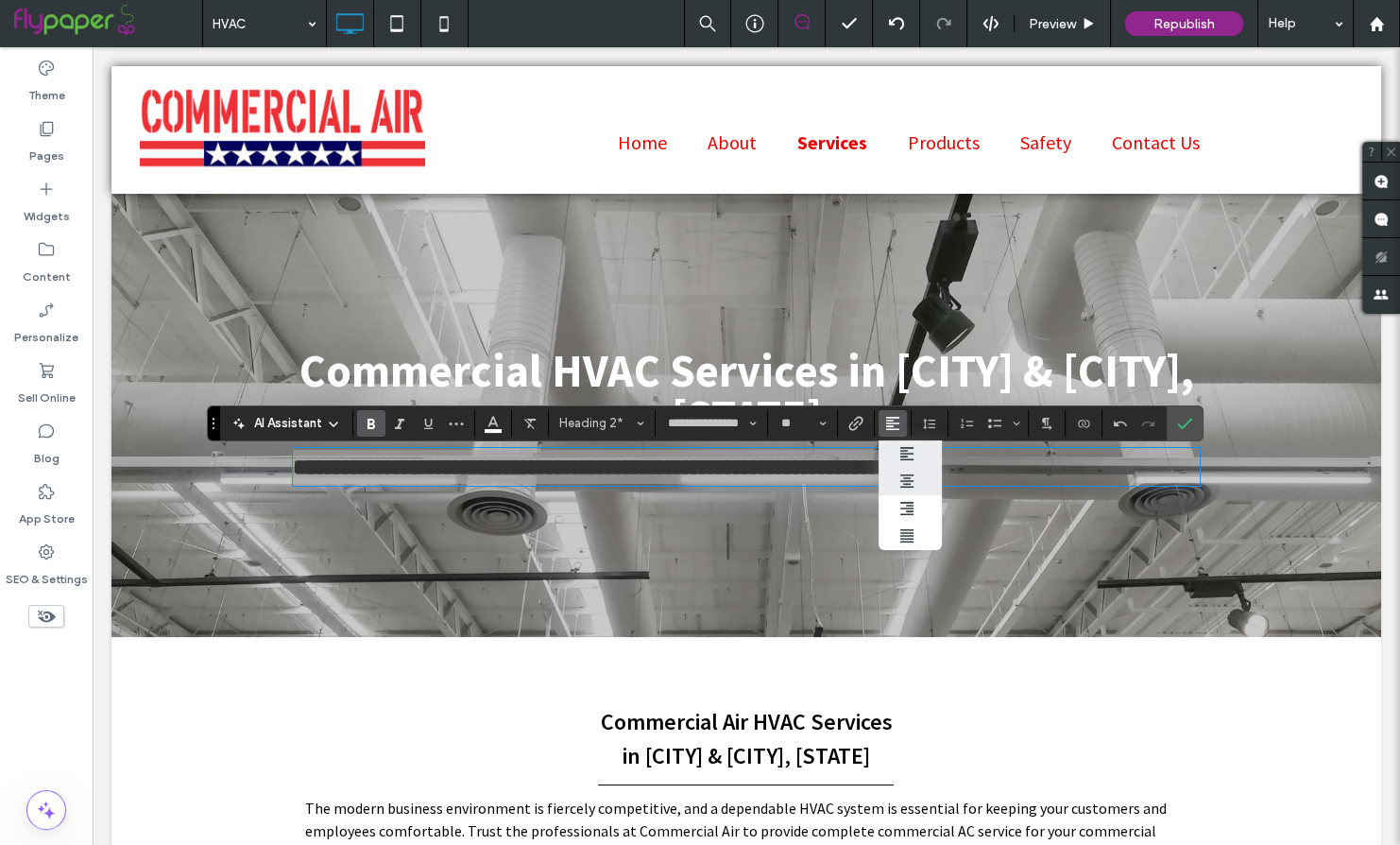 click 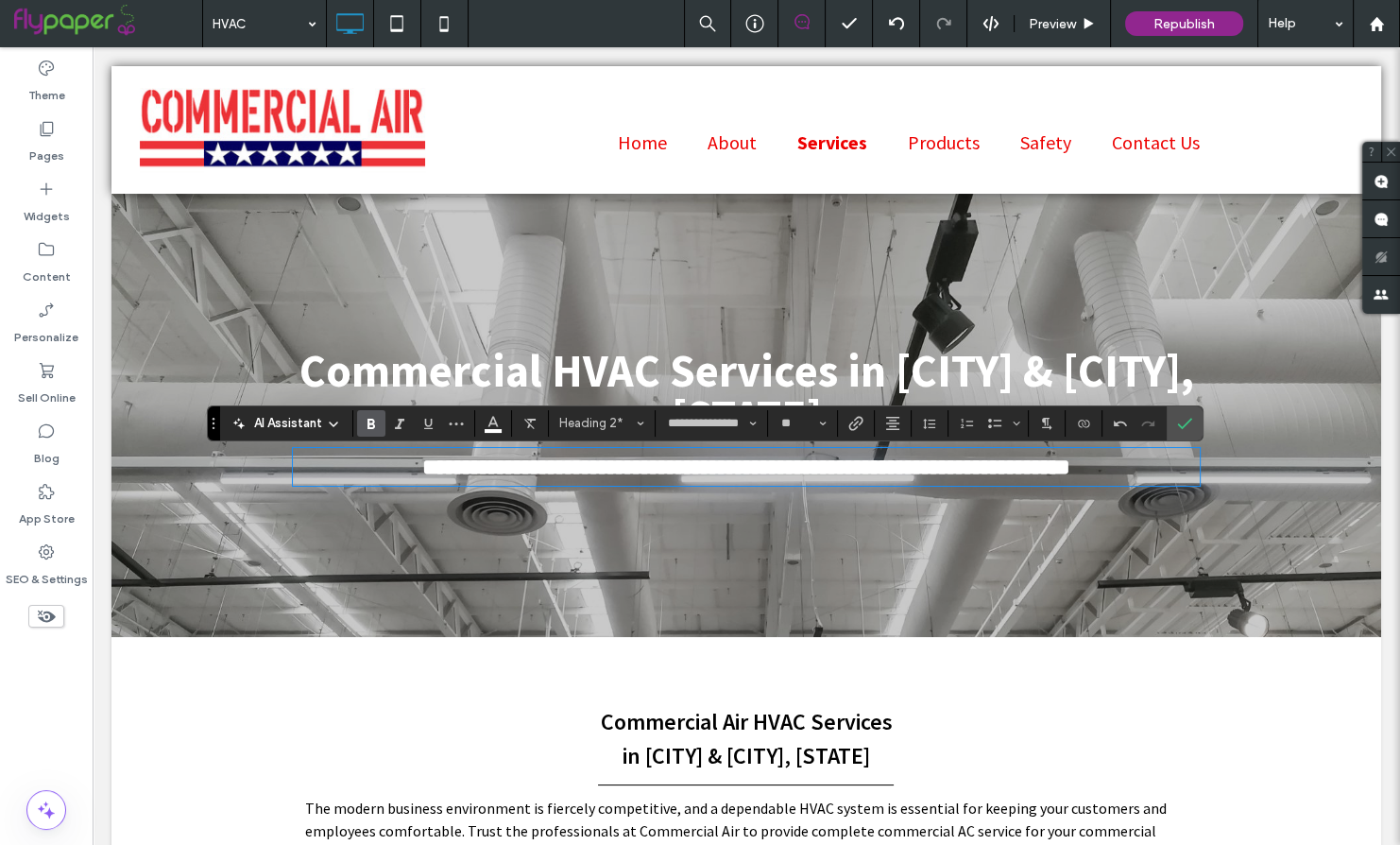 click on "**********" at bounding box center (746, 415) 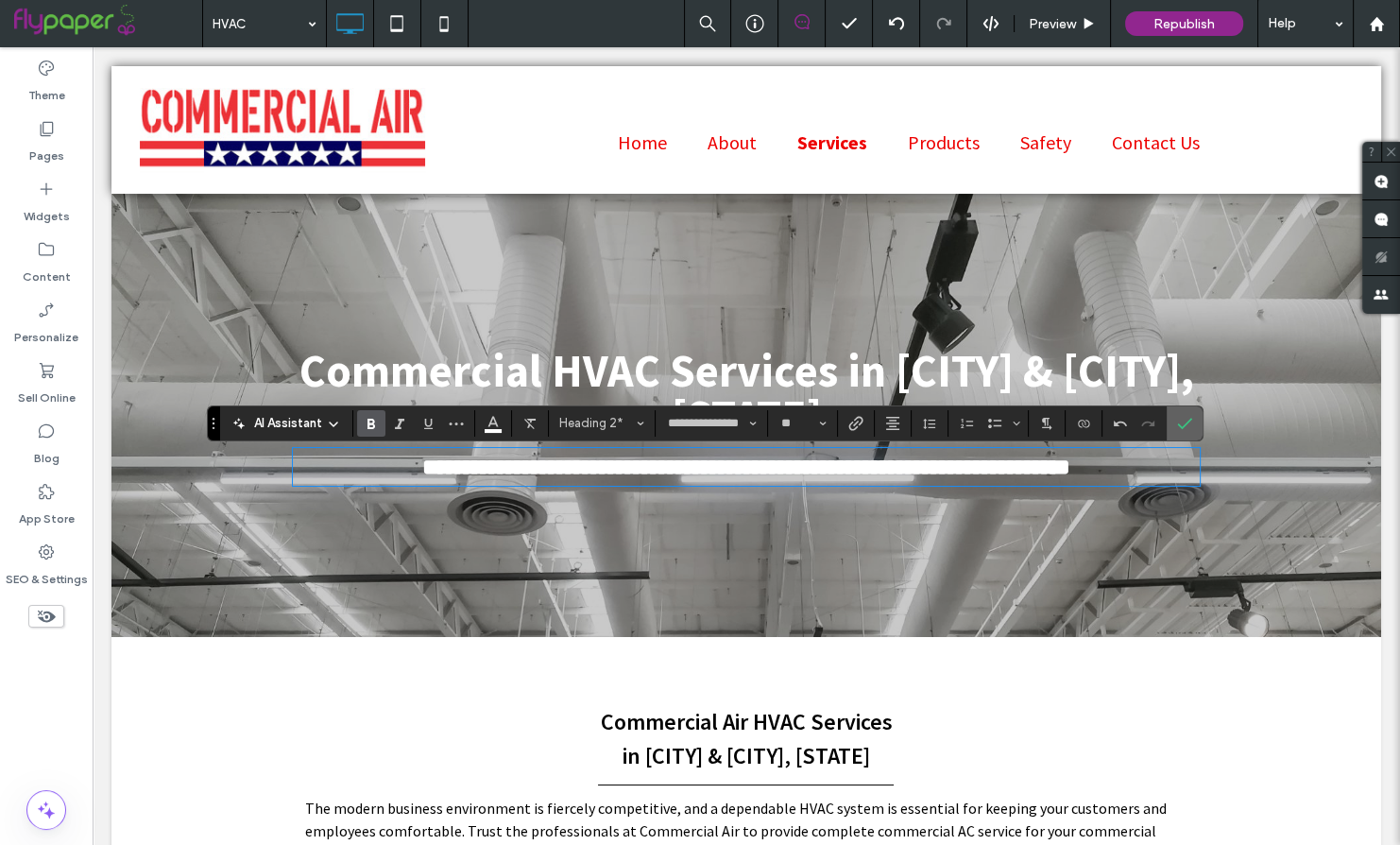 click at bounding box center [1185, 423] 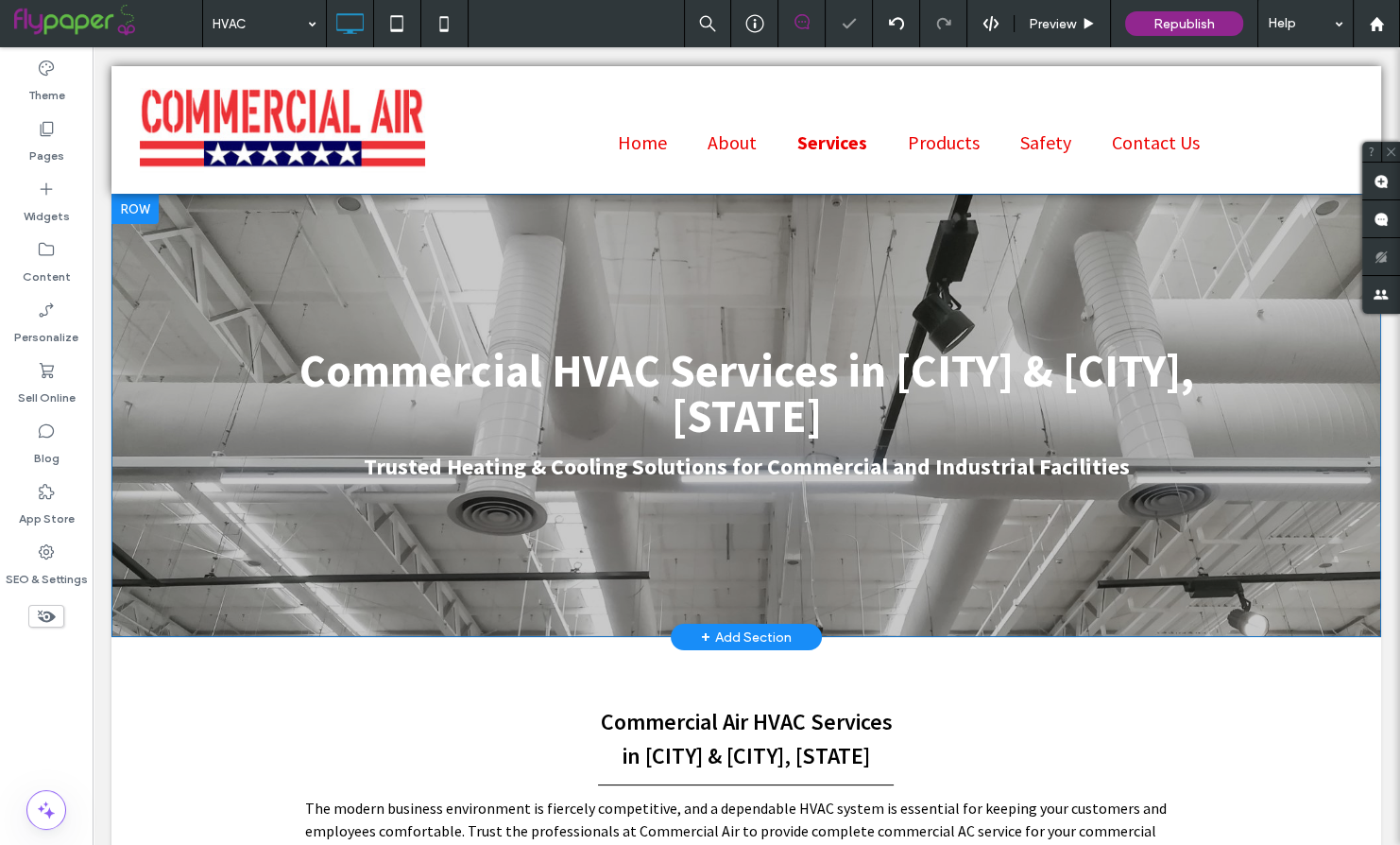click on "Commercial HVAC Services in Little Rock & Springdale, AR Trusted Heating & Cooling Solutions for Commercial and Industrial Facilities Click To Paste
Row + Add Section" at bounding box center (746, 415) 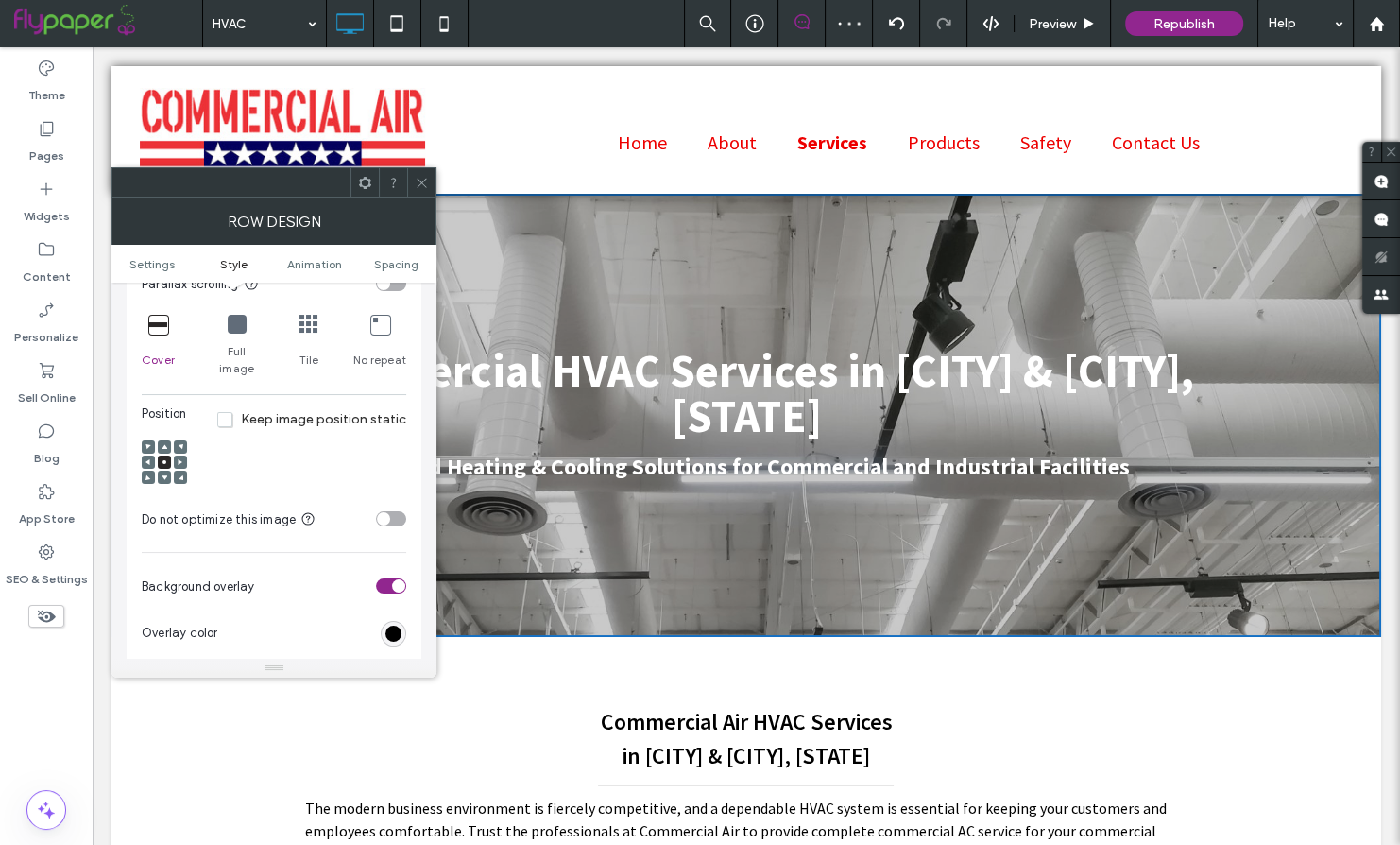 scroll, scrollTop: 661, scrollLeft: 0, axis: vertical 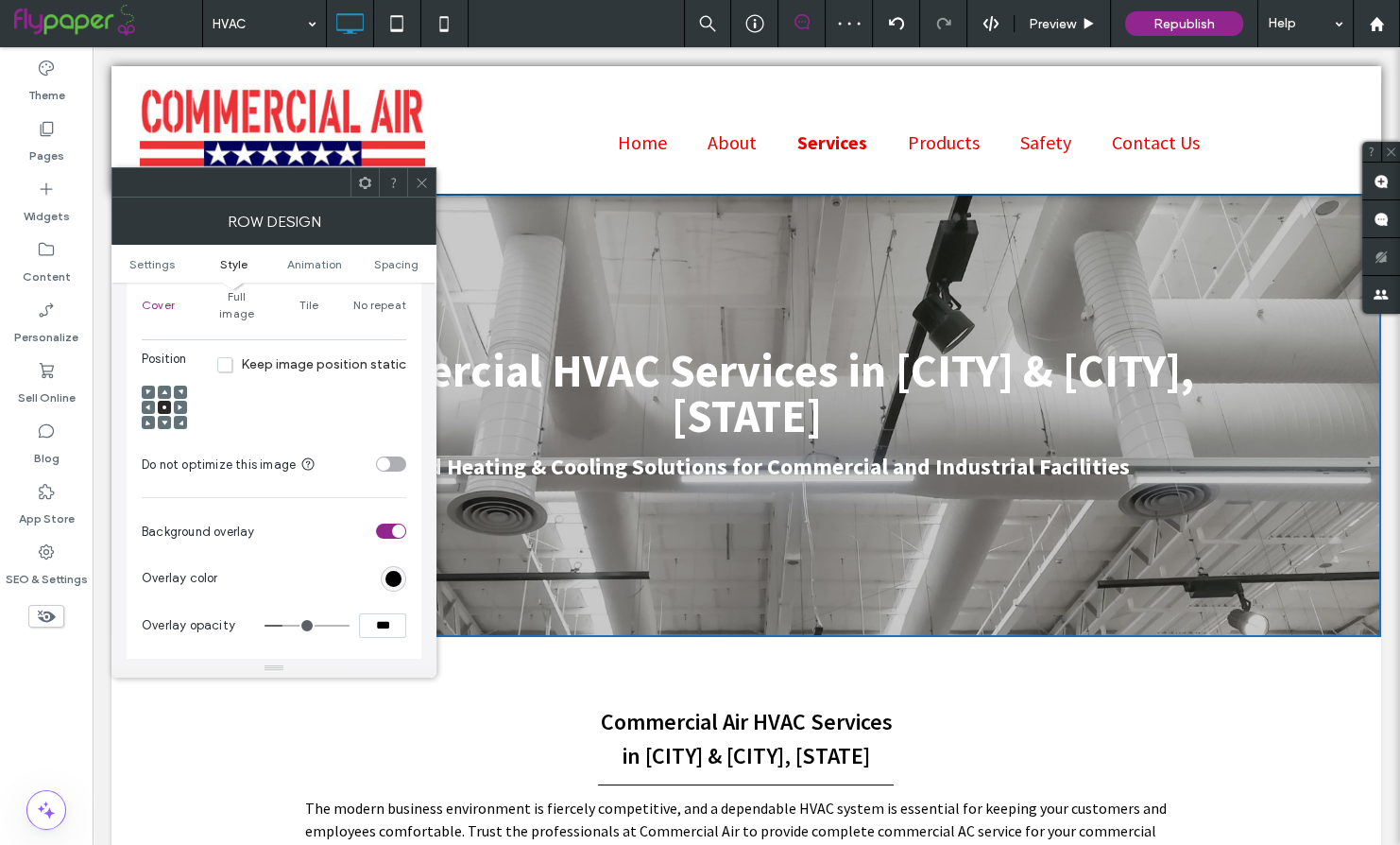 type on "**" 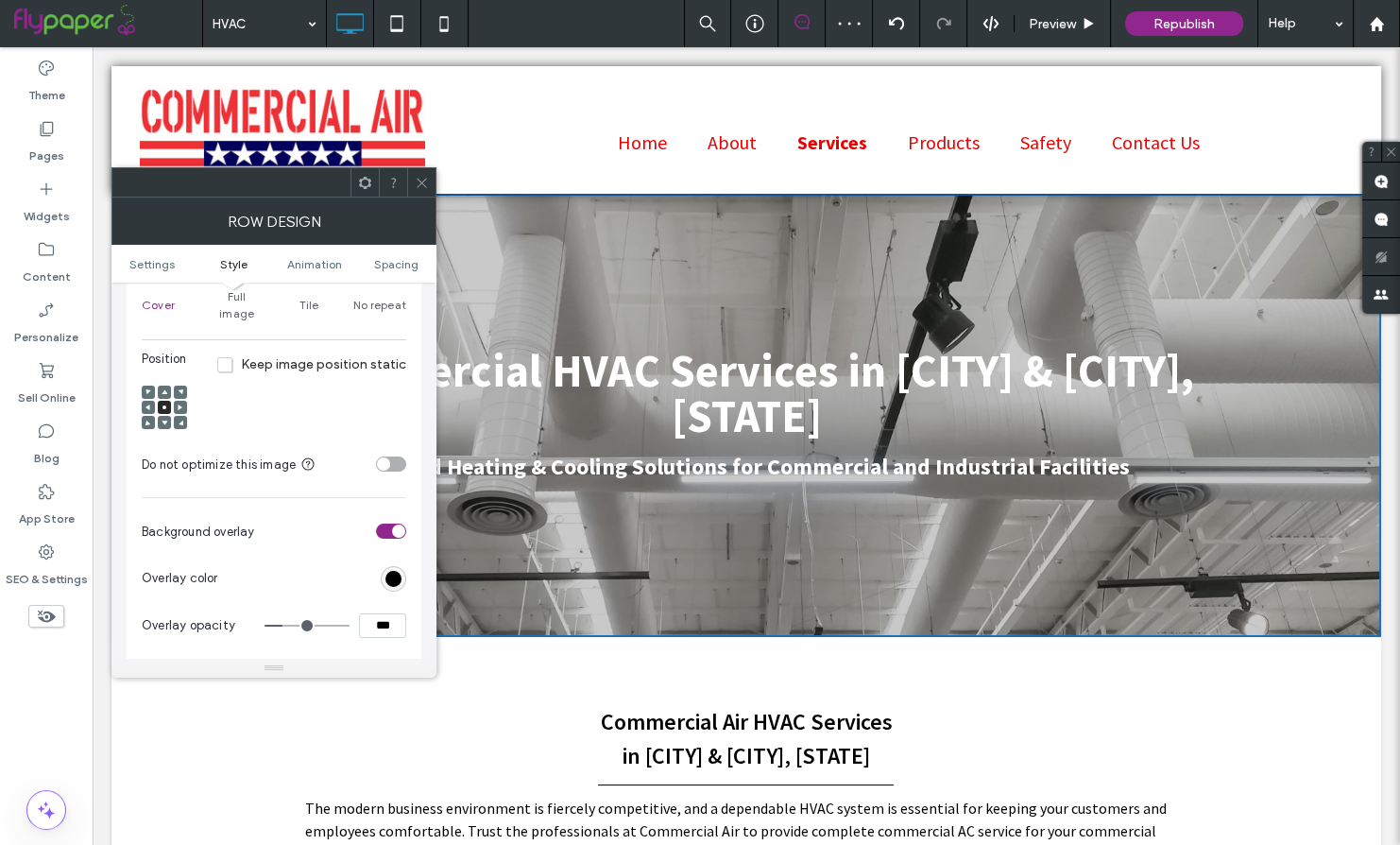 type on "***" 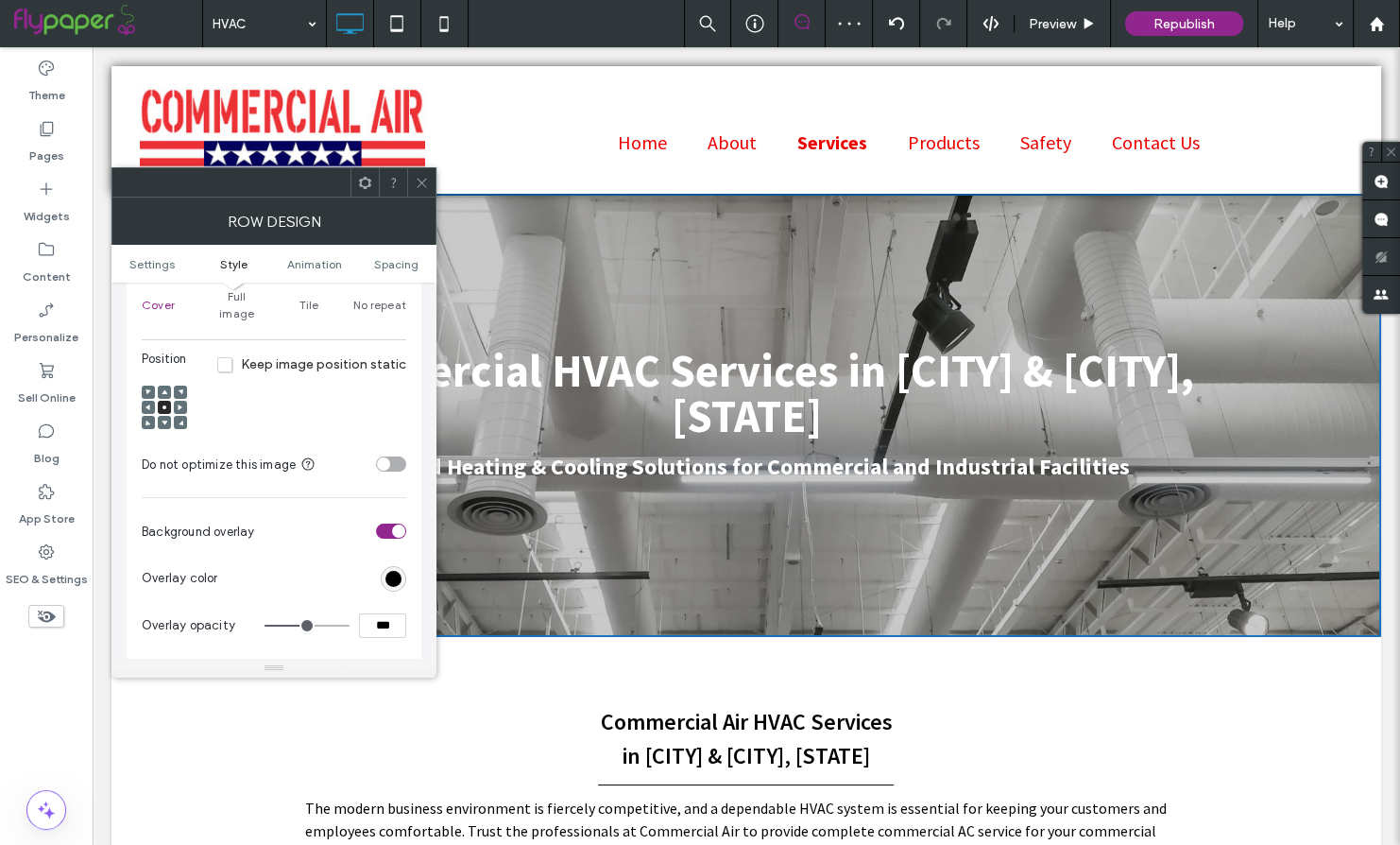 type on "**" 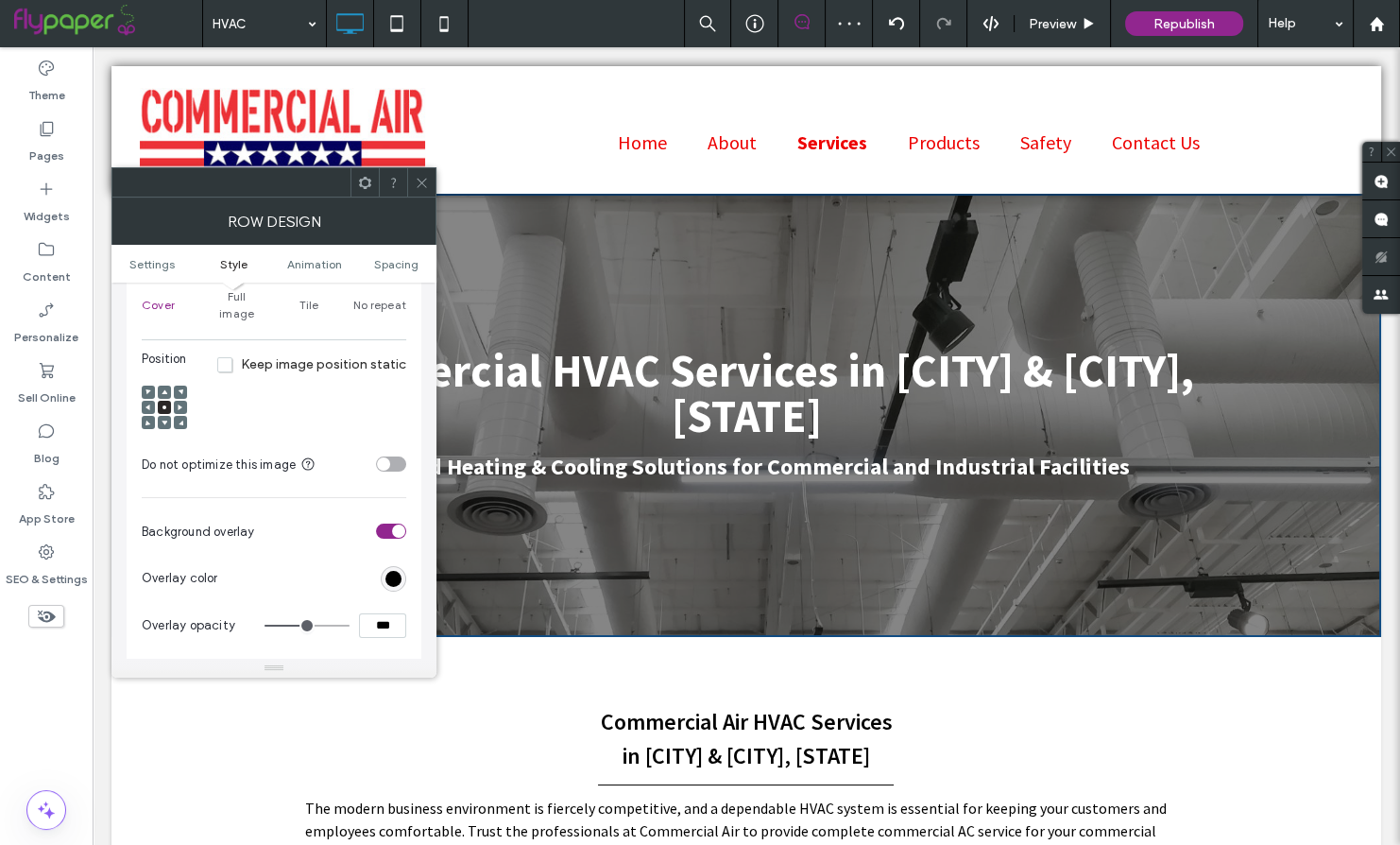 type on "**" 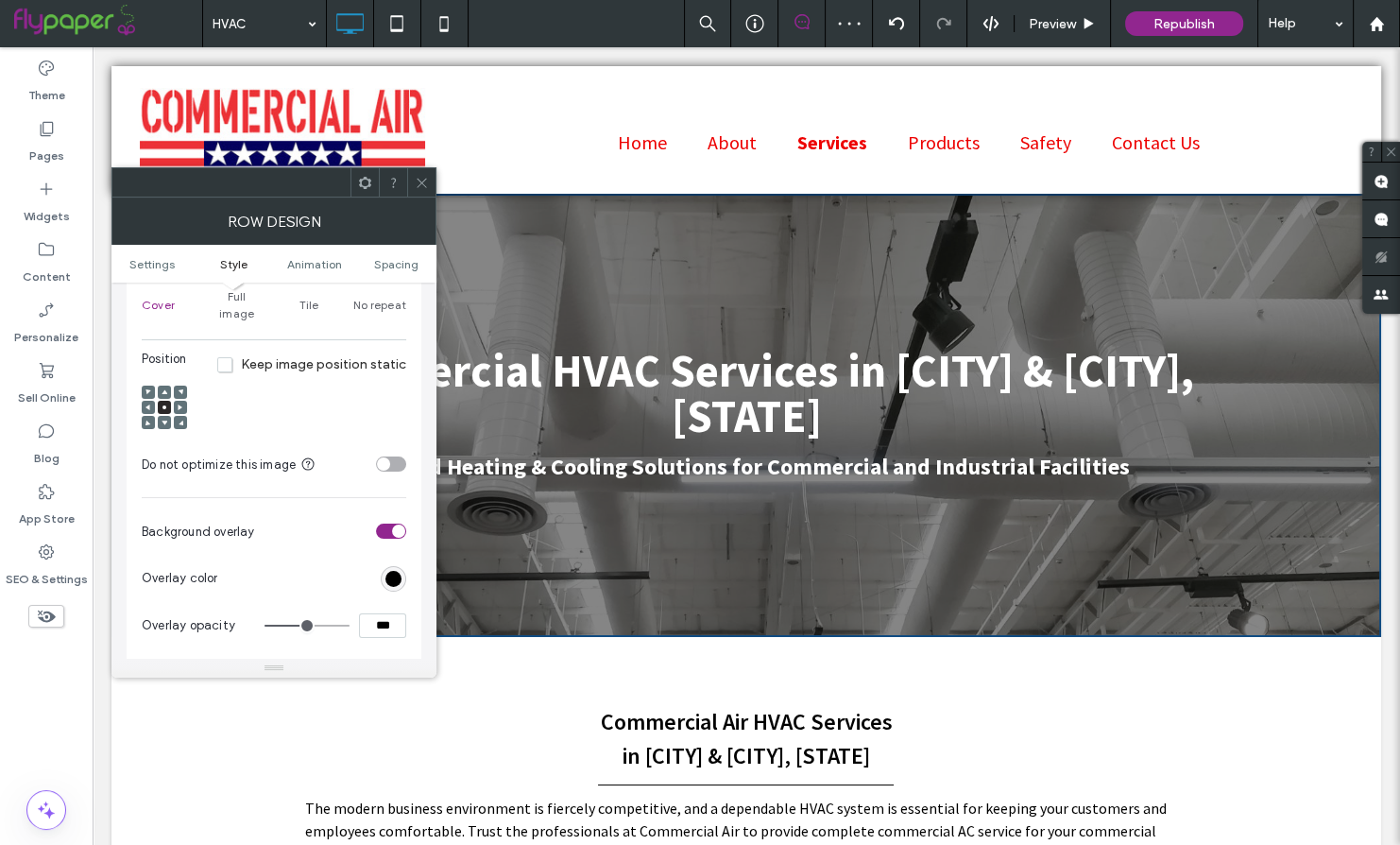 type on "**" 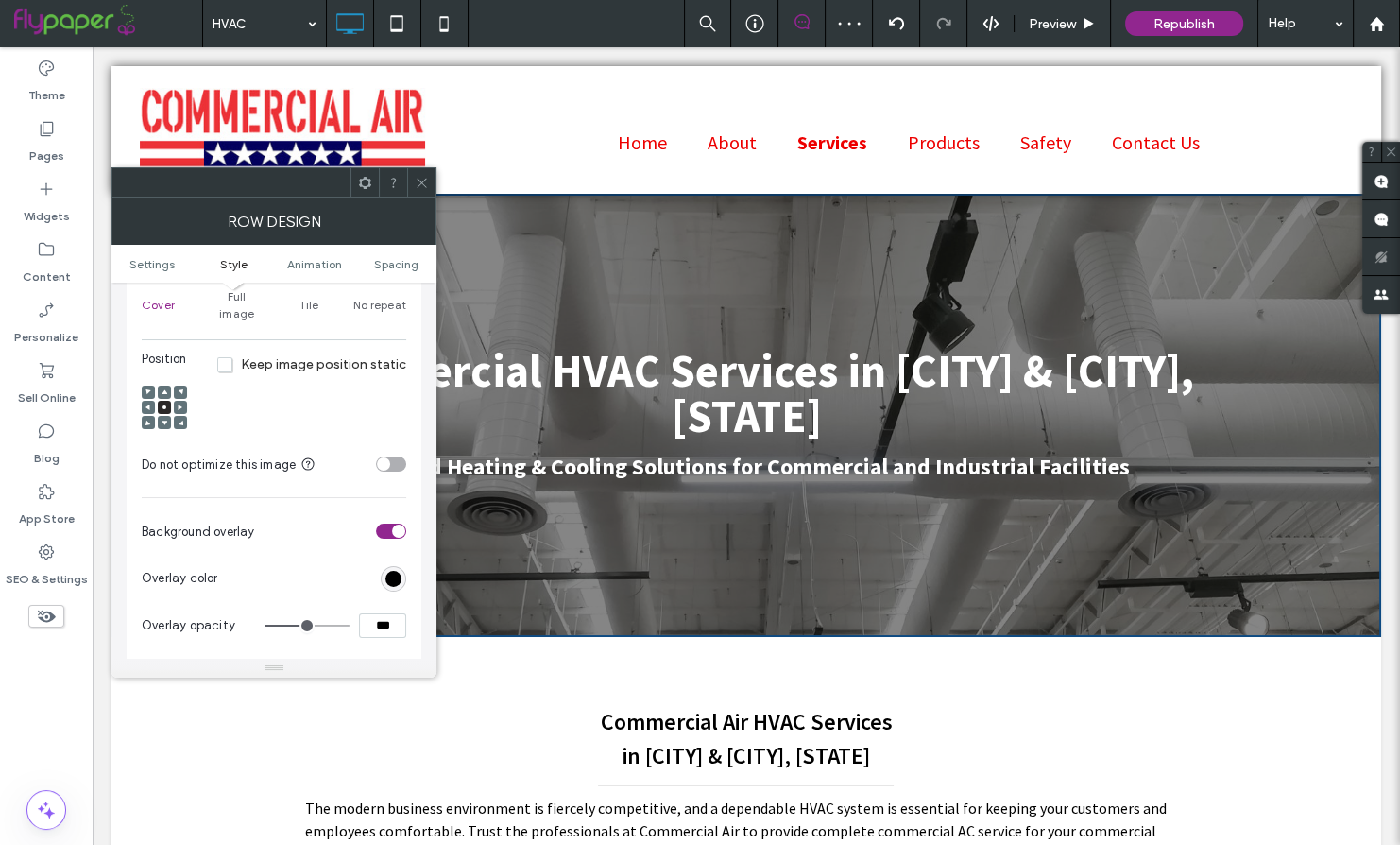 type on "***" 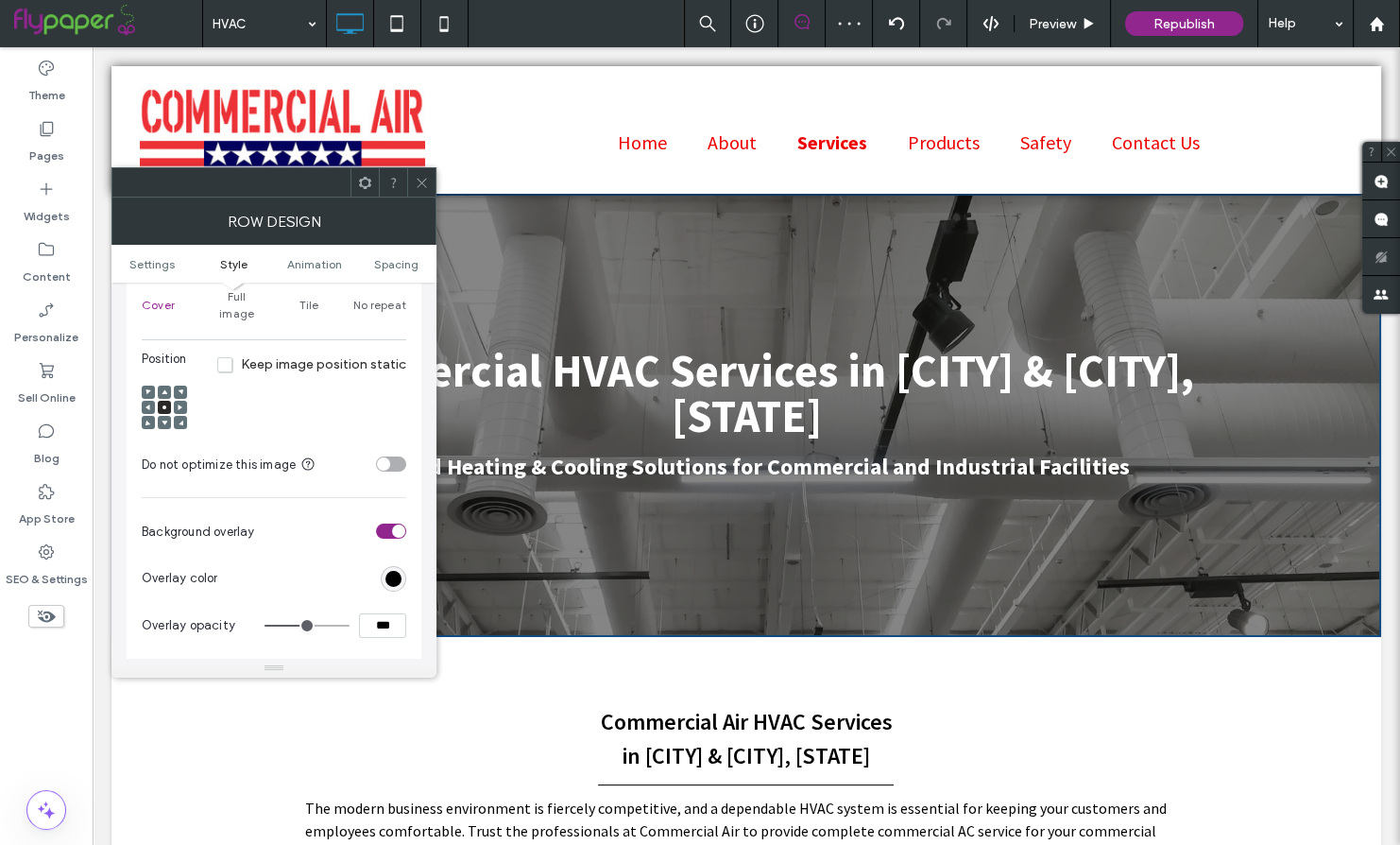 type on "**" 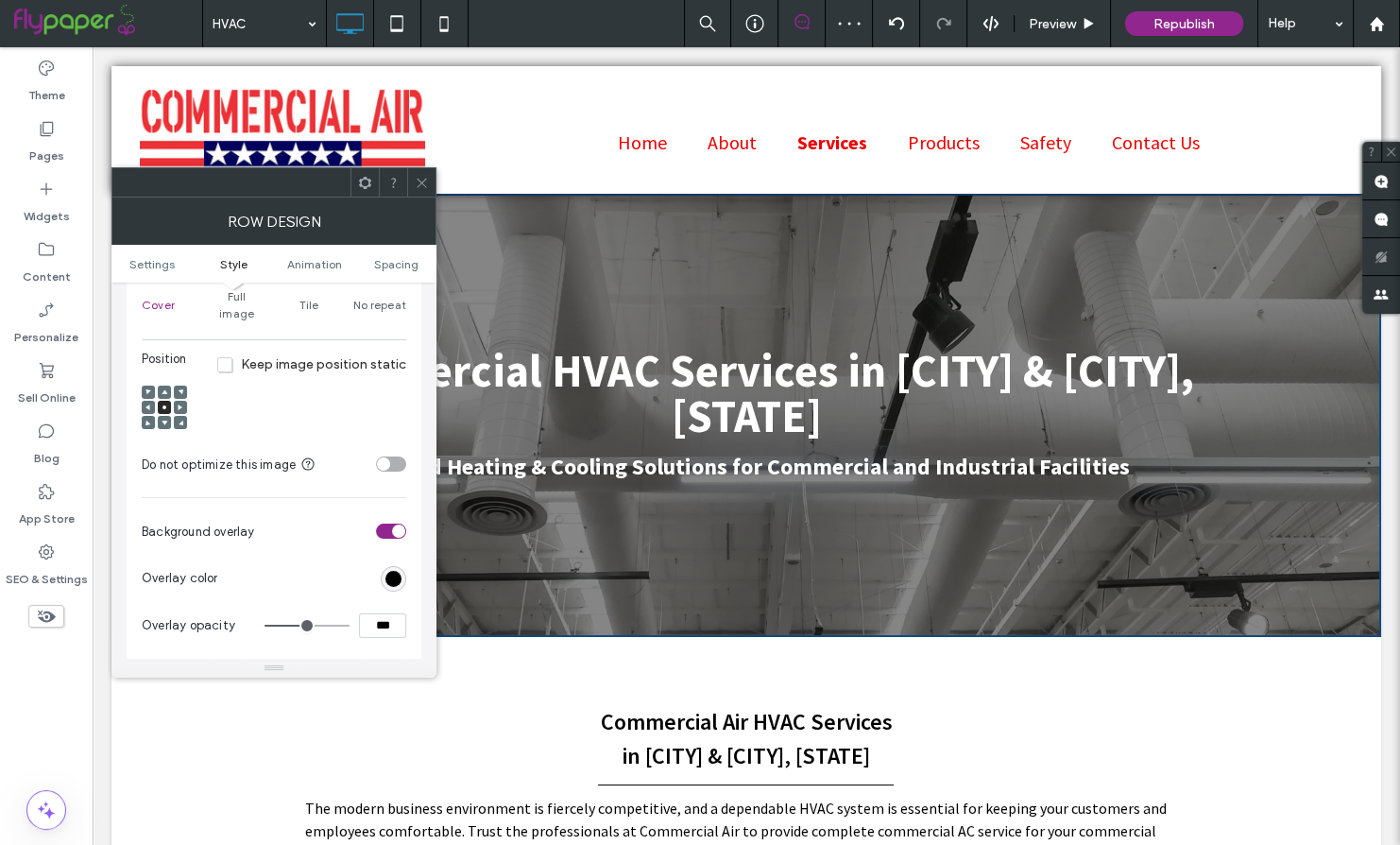 type on "***" 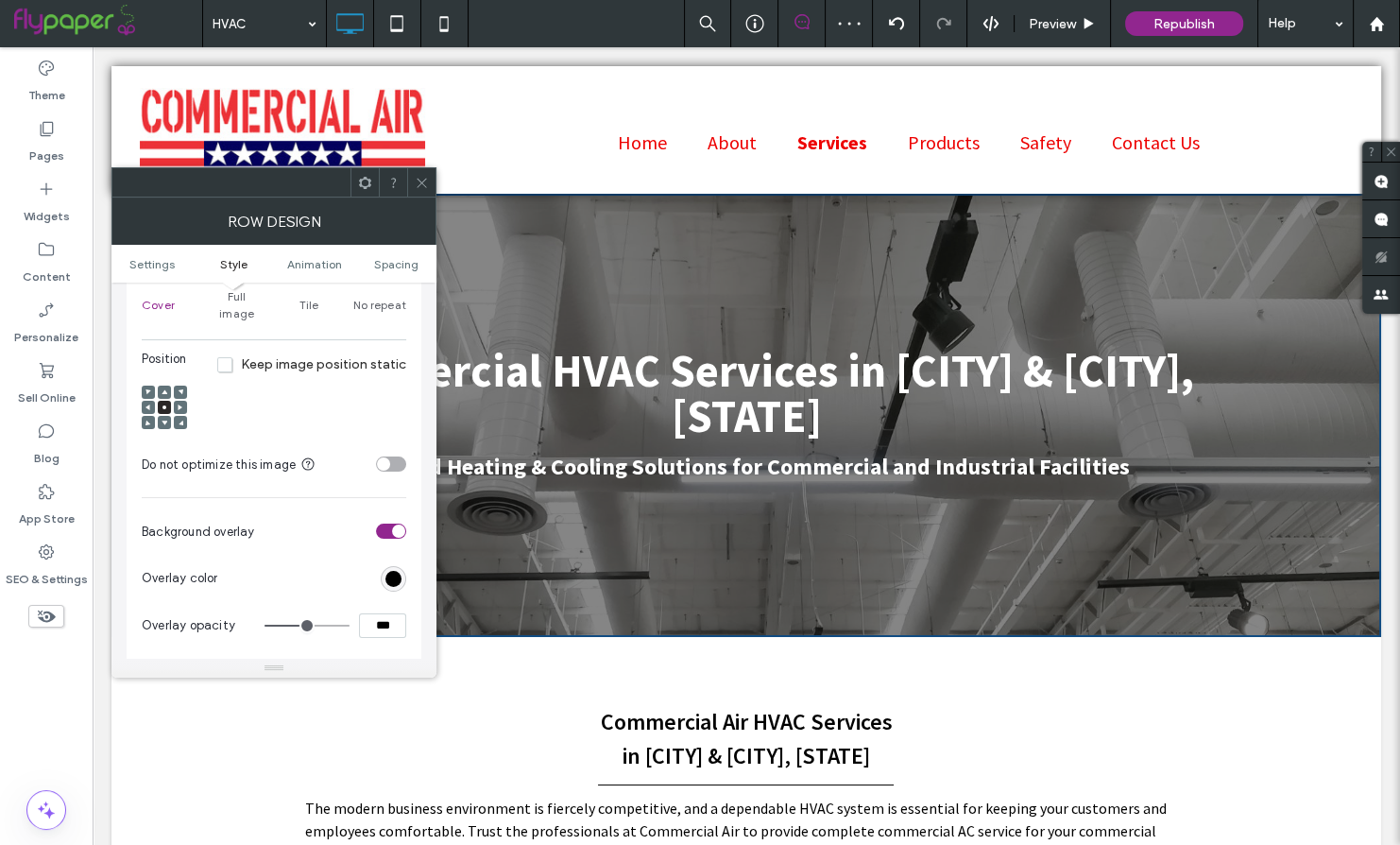 type on "**" 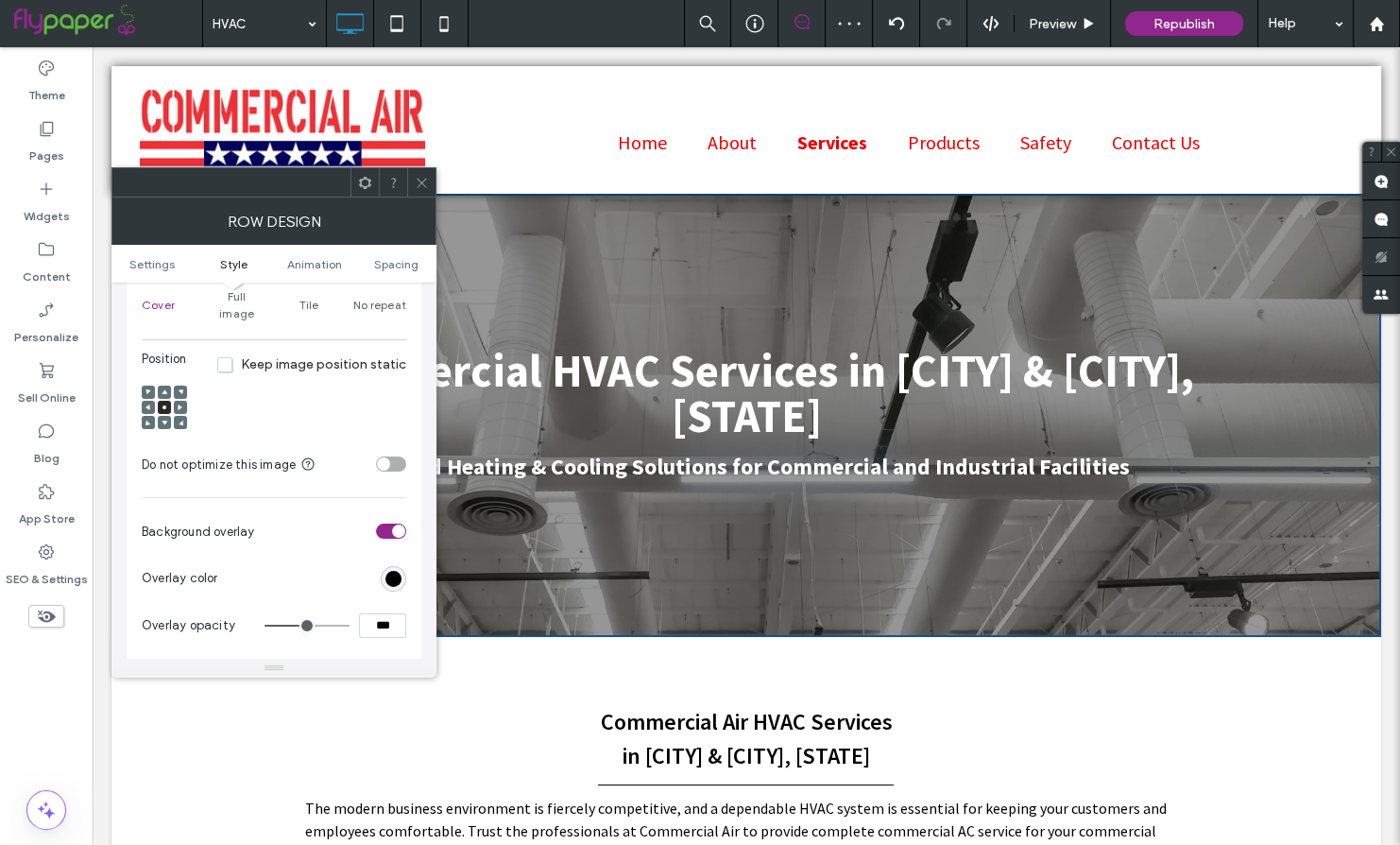 click 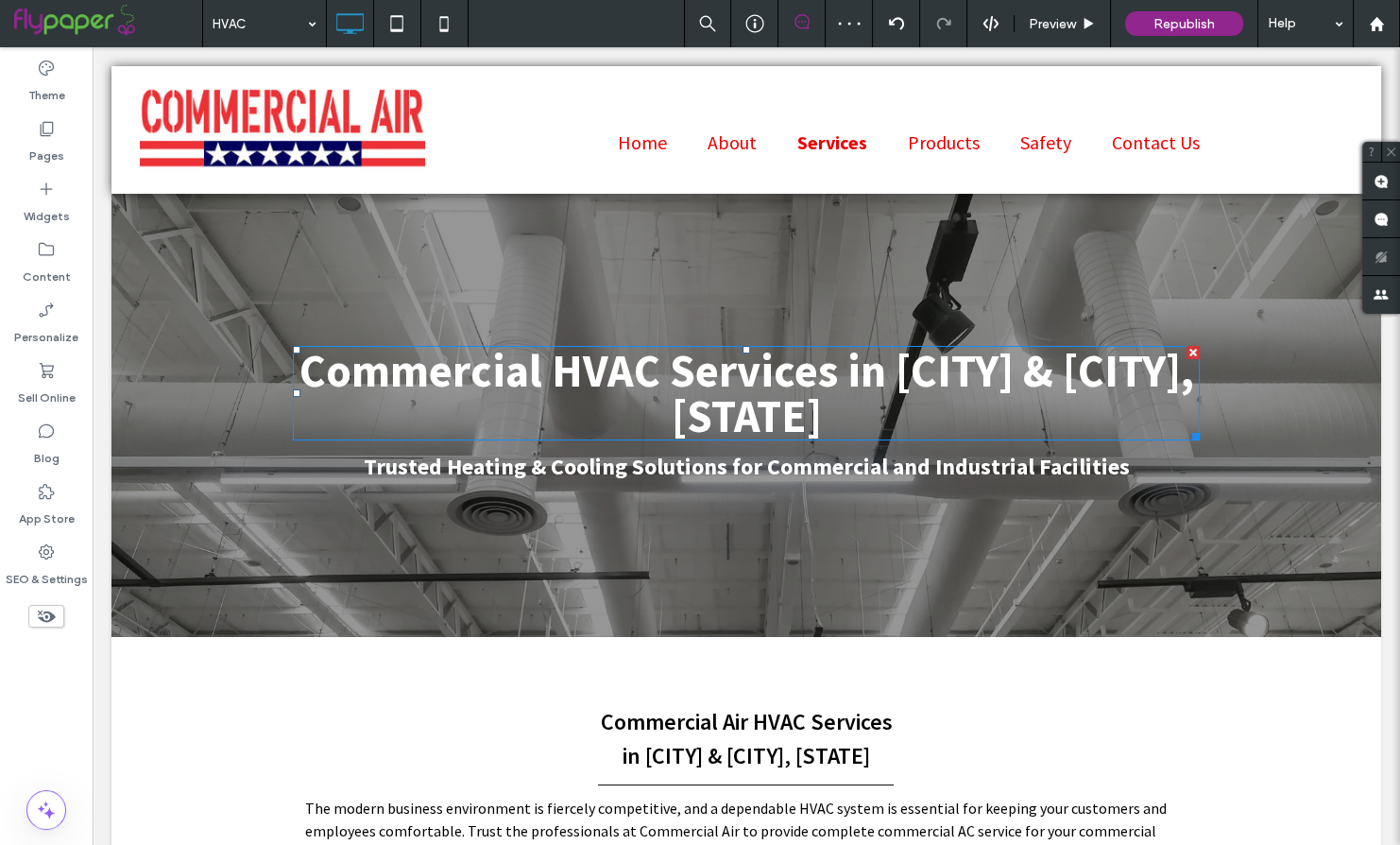 click on "Commercial HVAC Services in Little Rock & Springdale, AR" at bounding box center [746, 393] 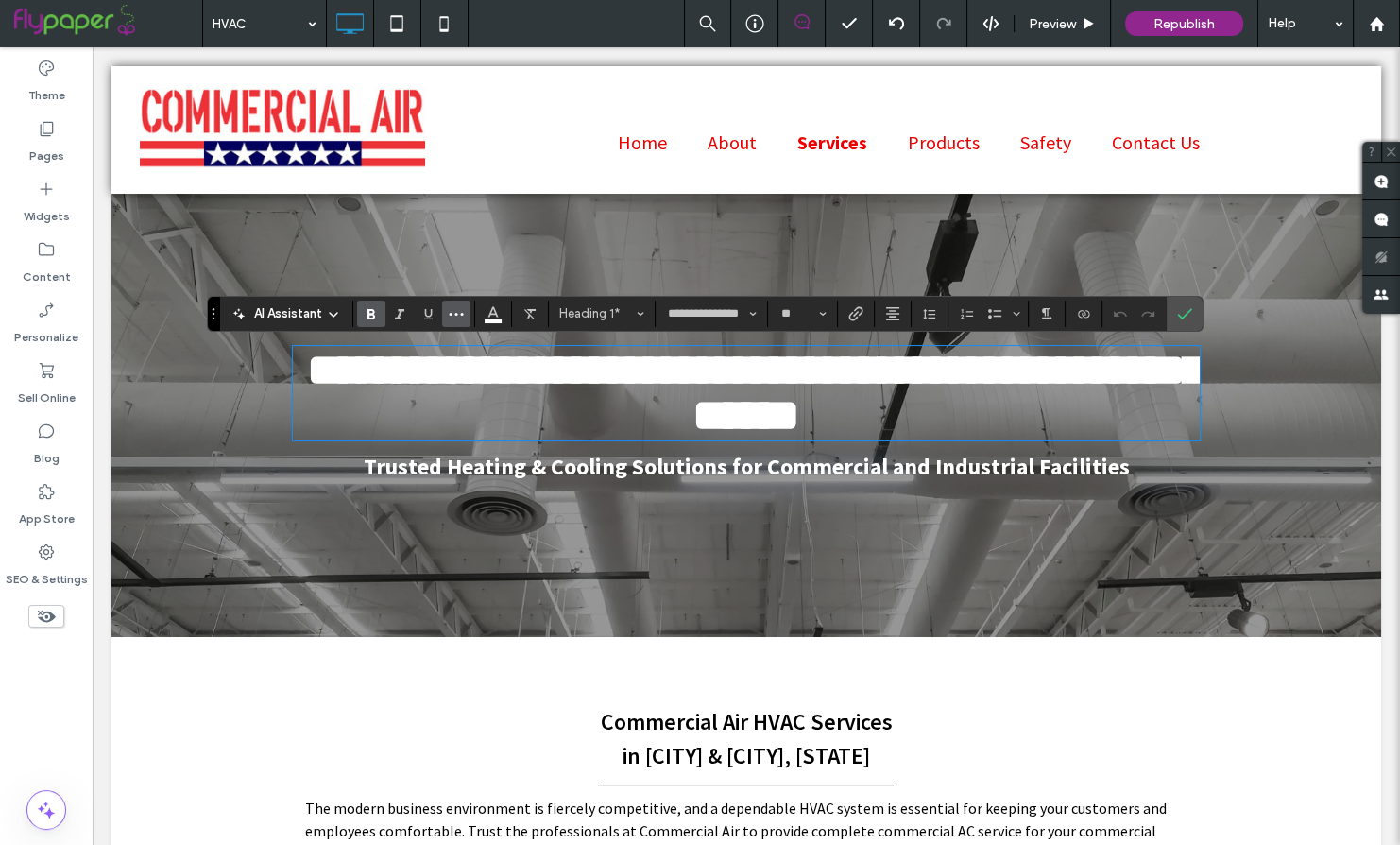 click at bounding box center [456, 314] 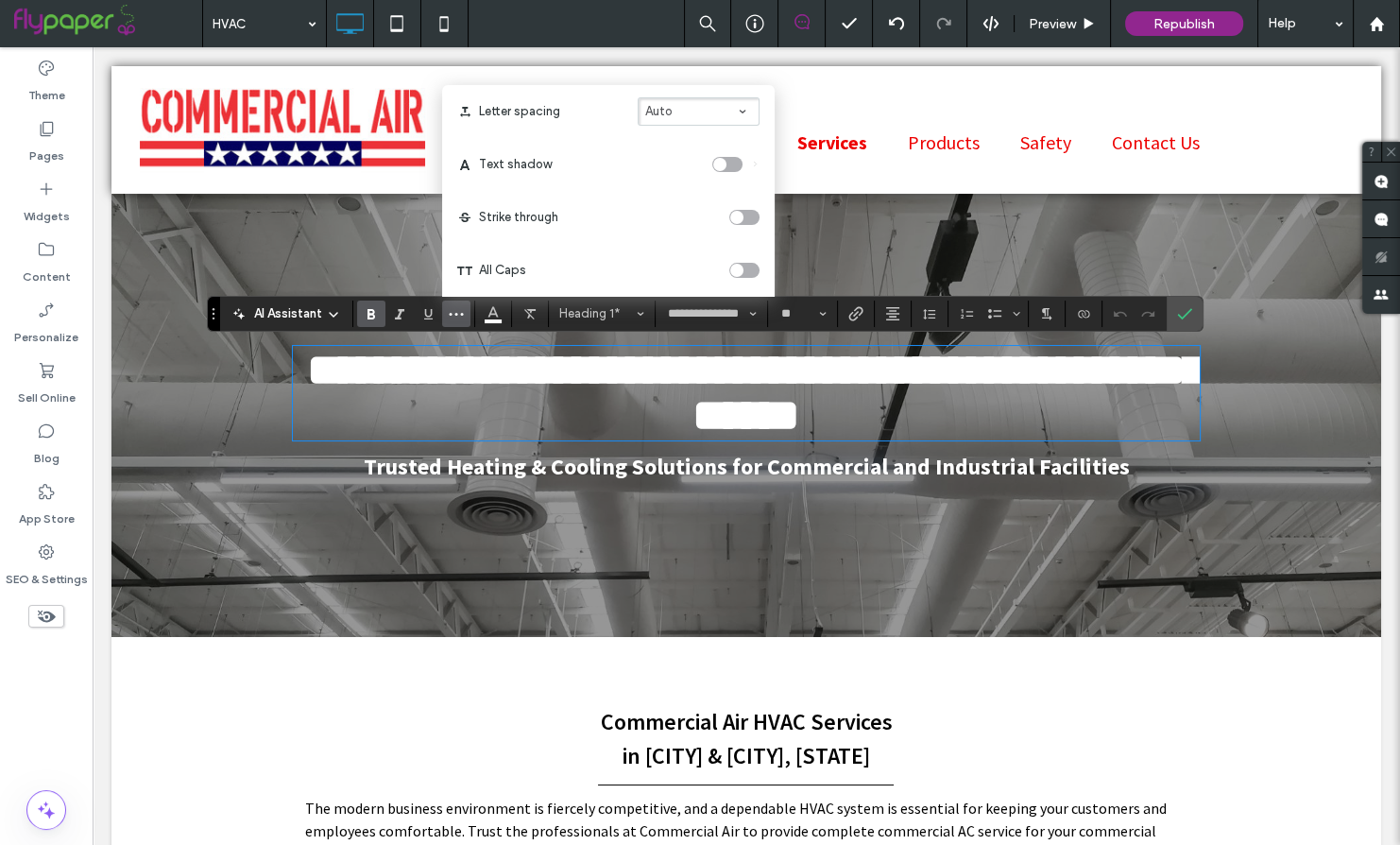 click at bounding box center (727, 164) 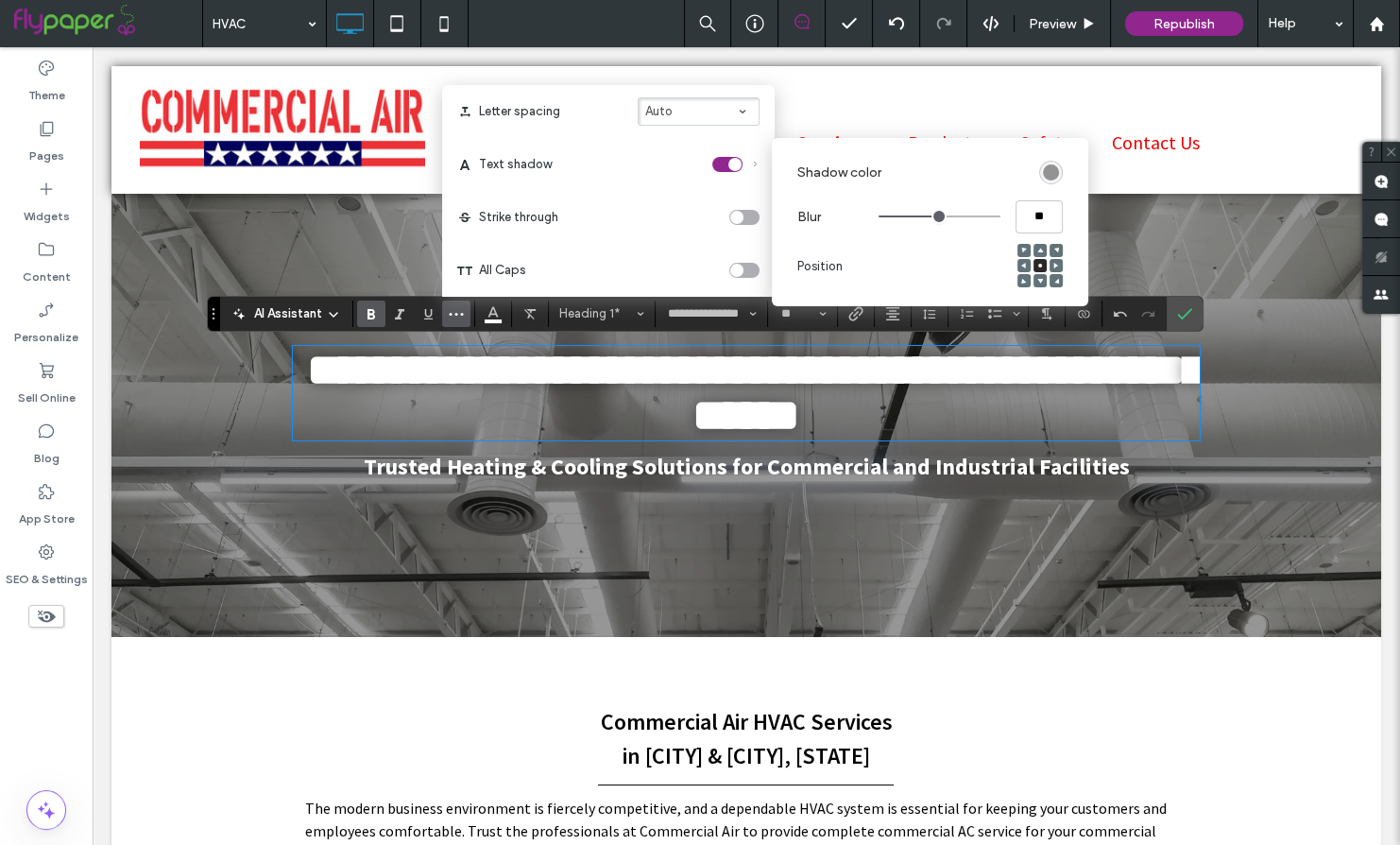 type on "***" 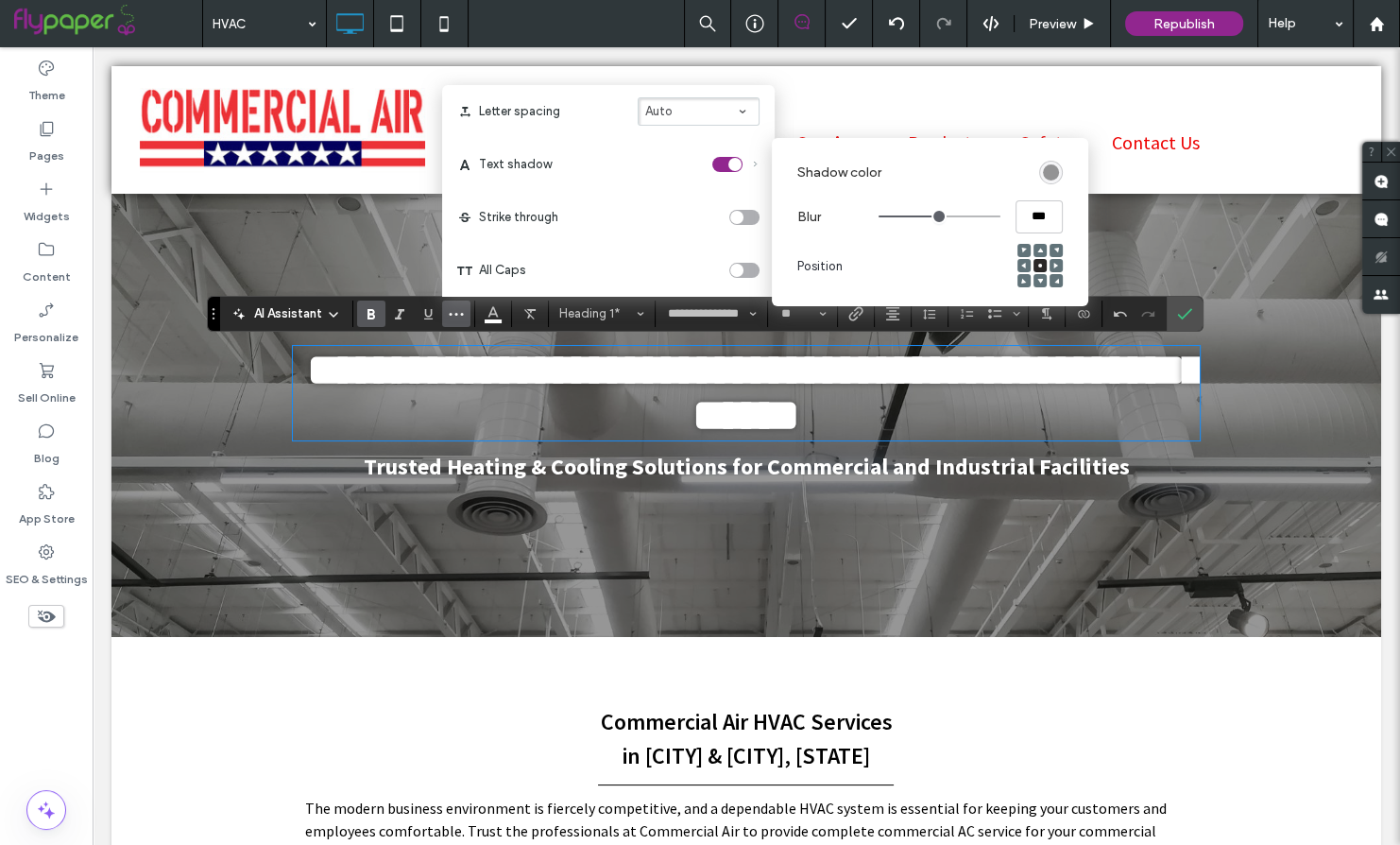 type on "***" 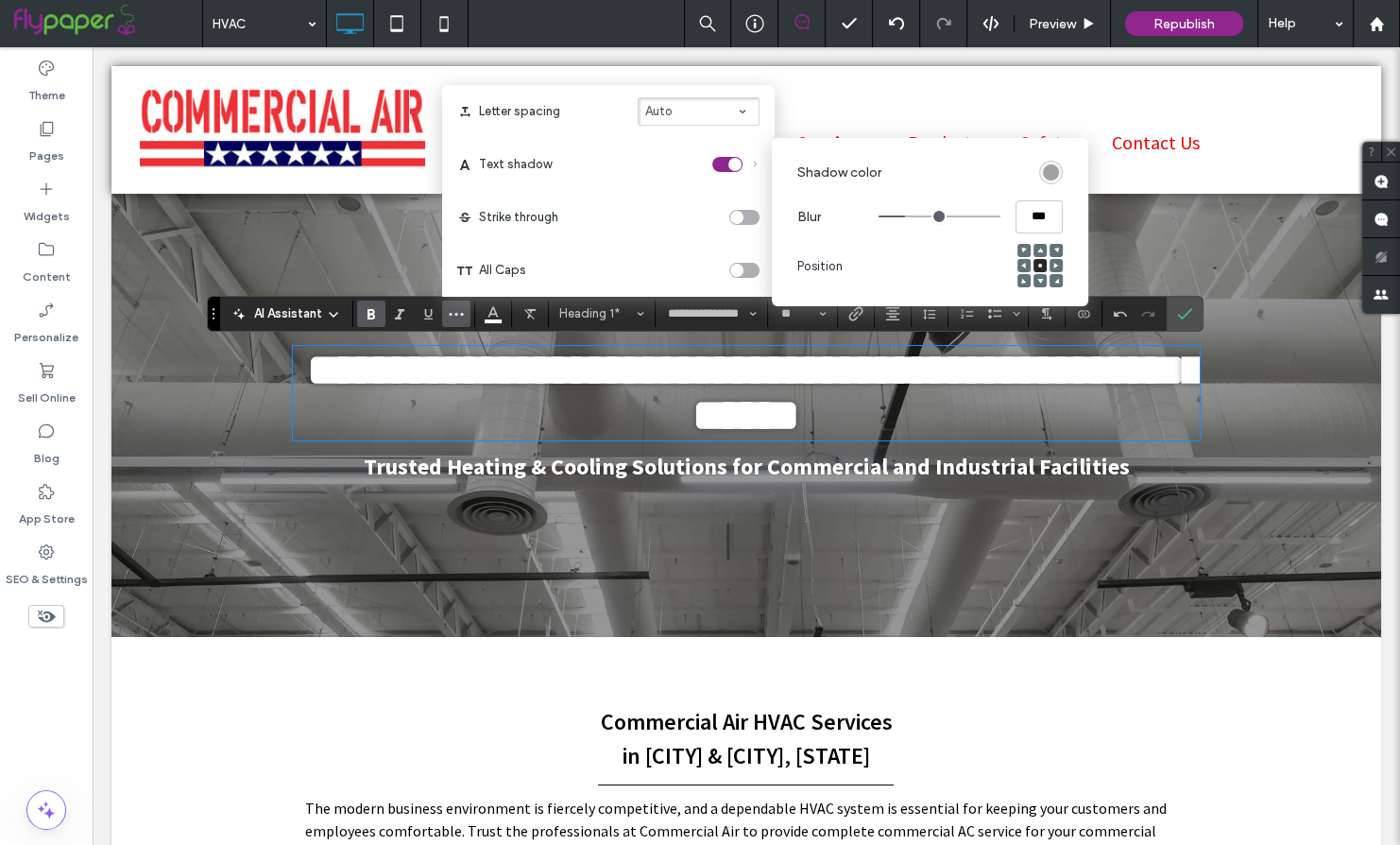 click at bounding box center (1050, 172) 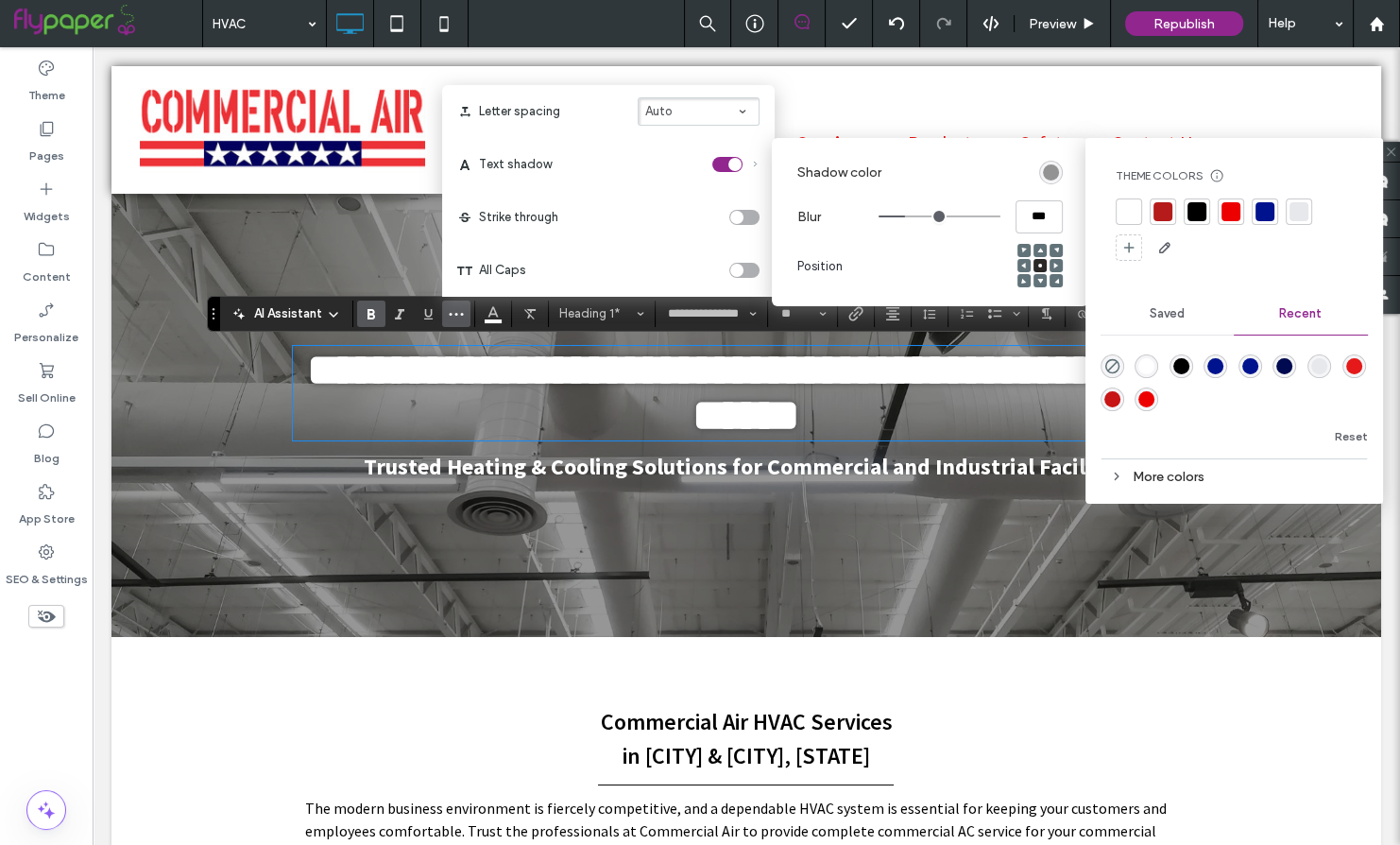 click at bounding box center (1197, 212) 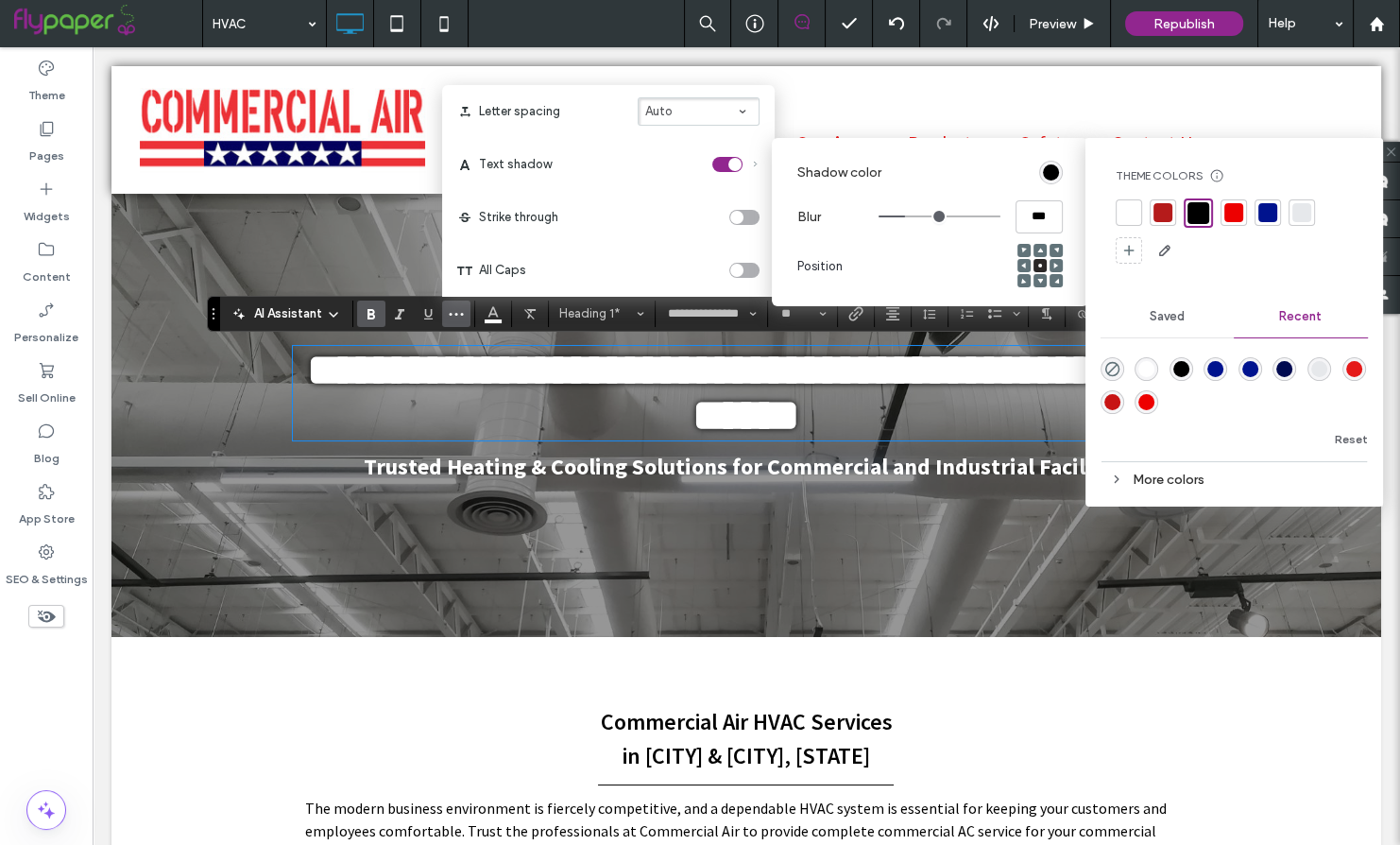 click on "Strike through" at bounding box center (608, 217) 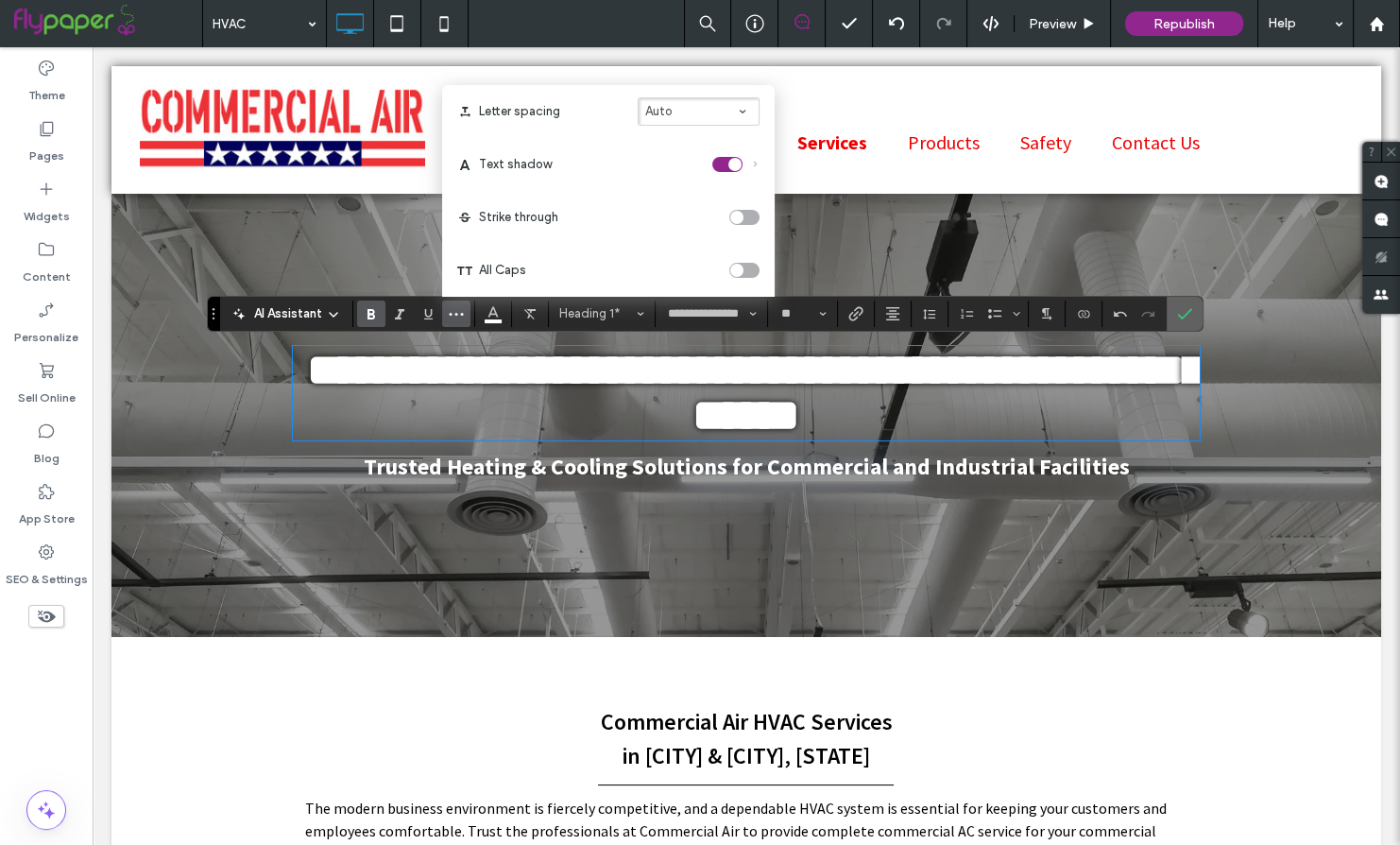 click at bounding box center [1181, 314] 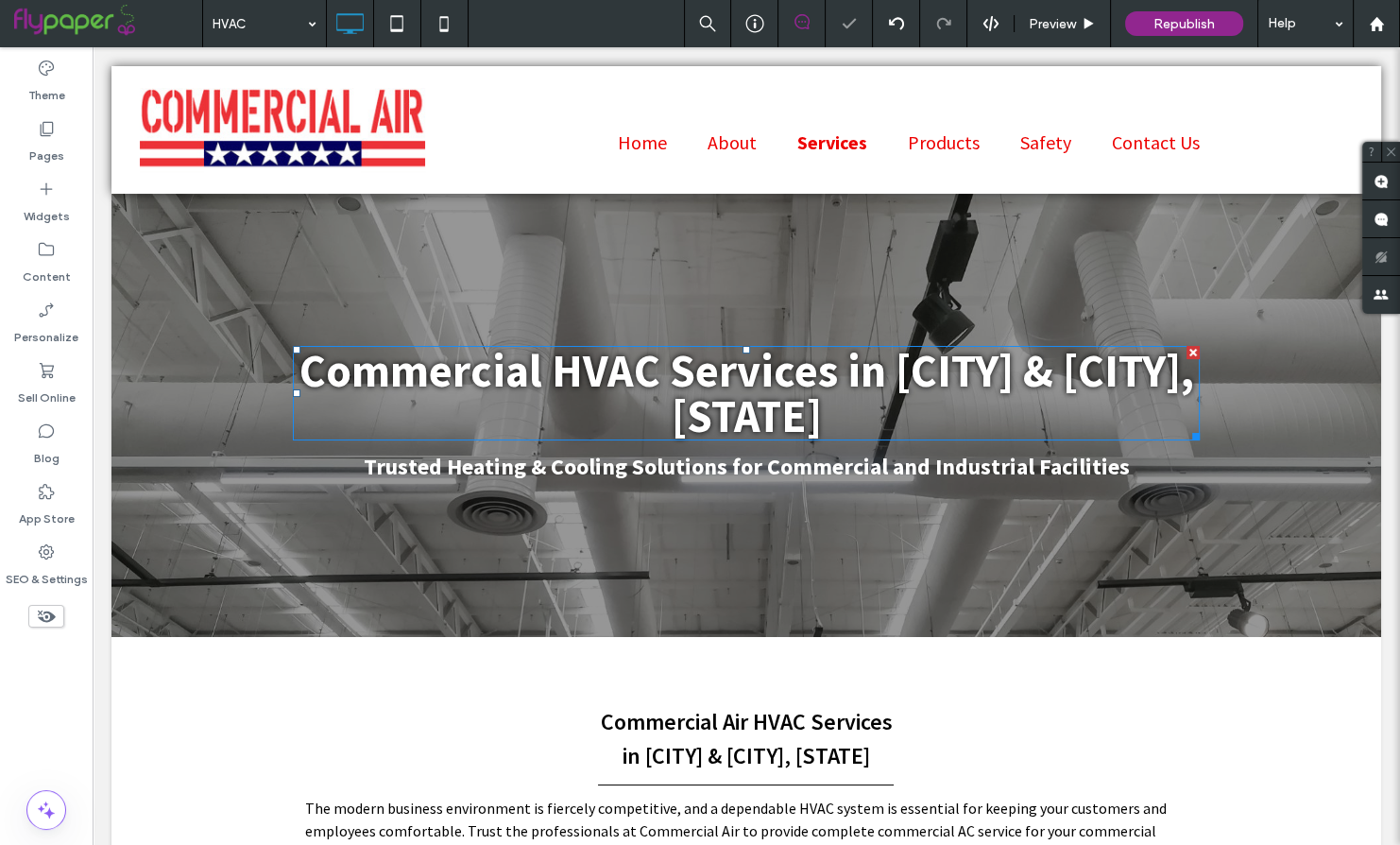 click on "Commercial HVAC Services in Little Rock & Springdale, AR" at bounding box center [746, 393] 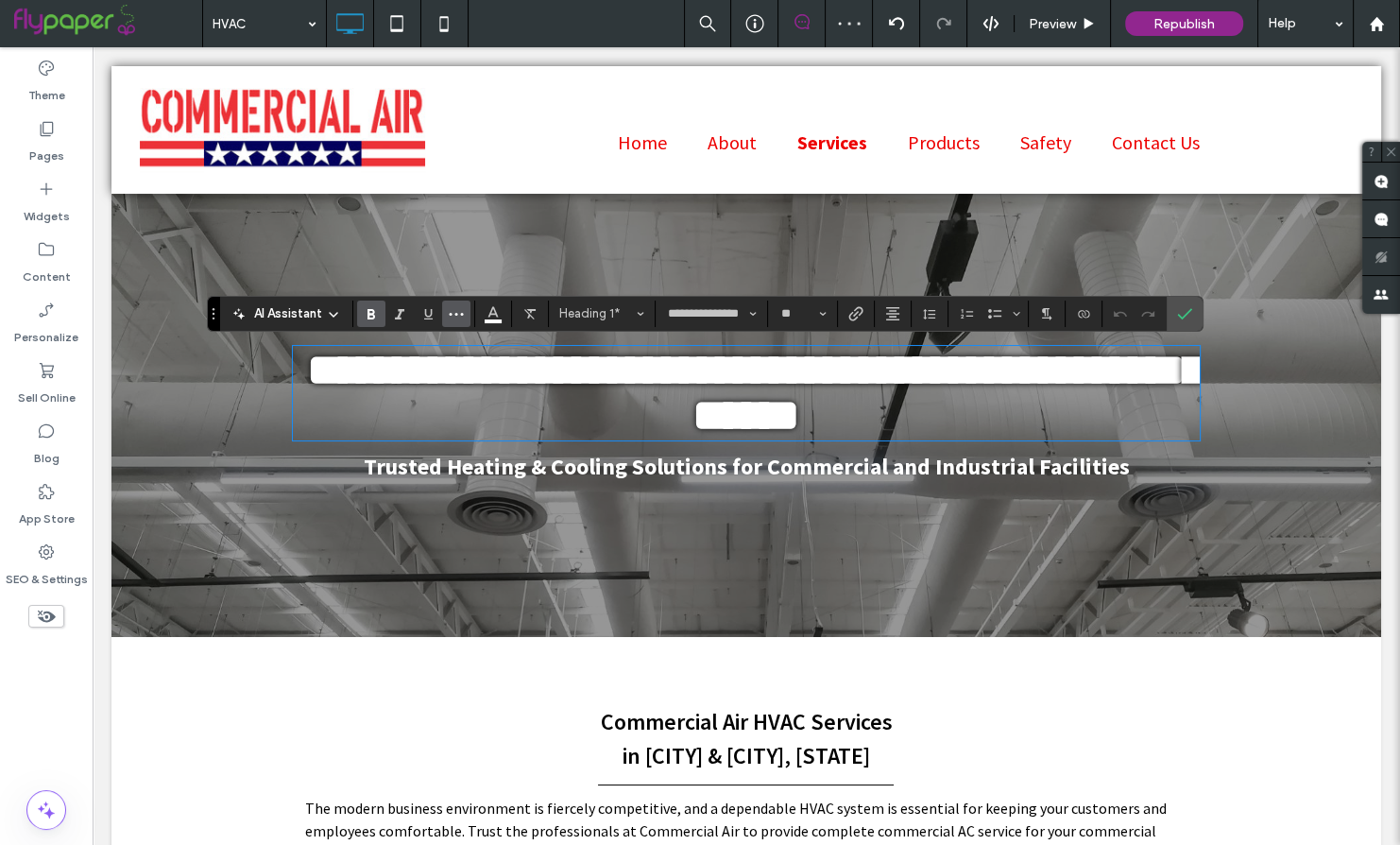click at bounding box center (456, 314) 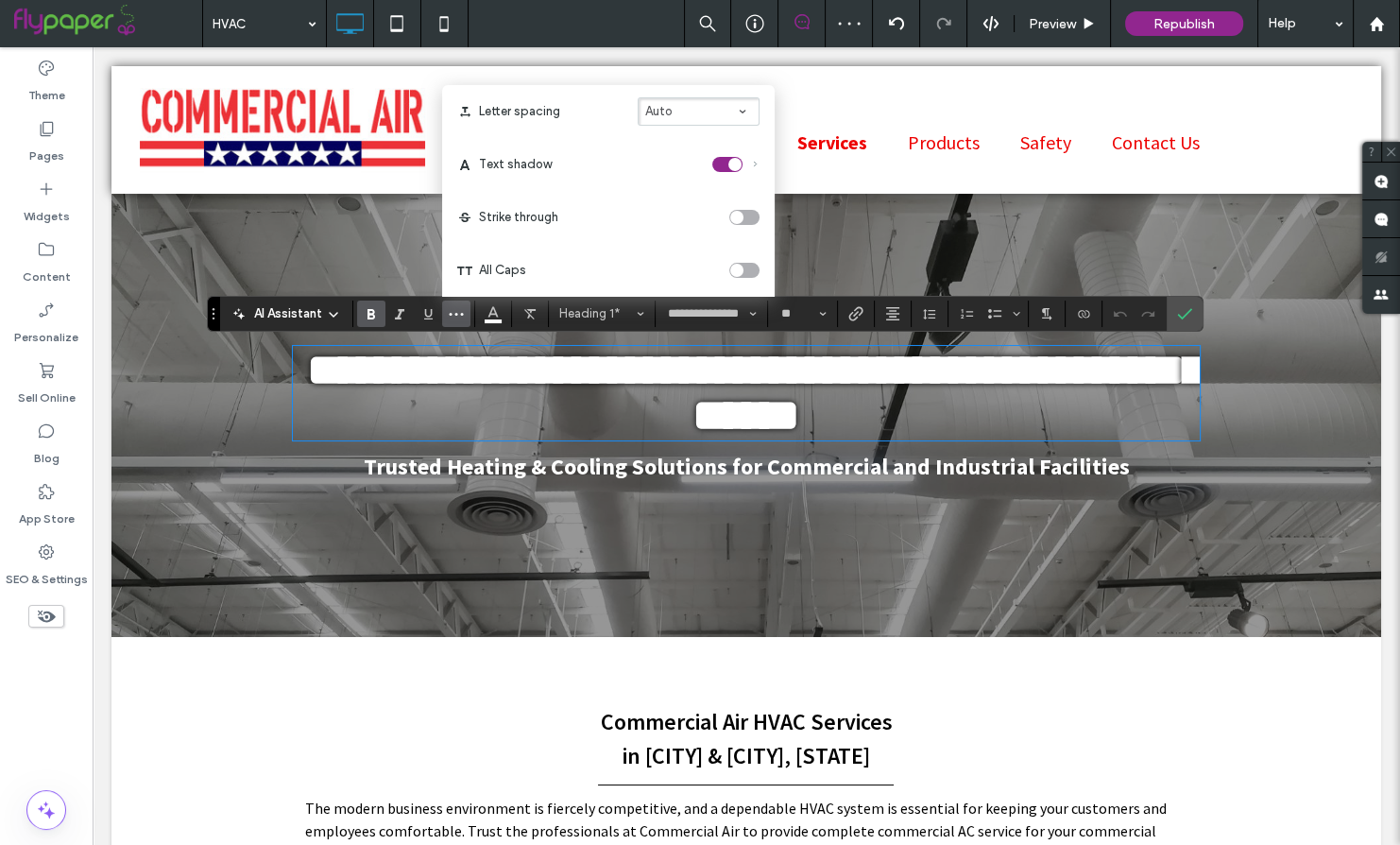 click at bounding box center [727, 164] 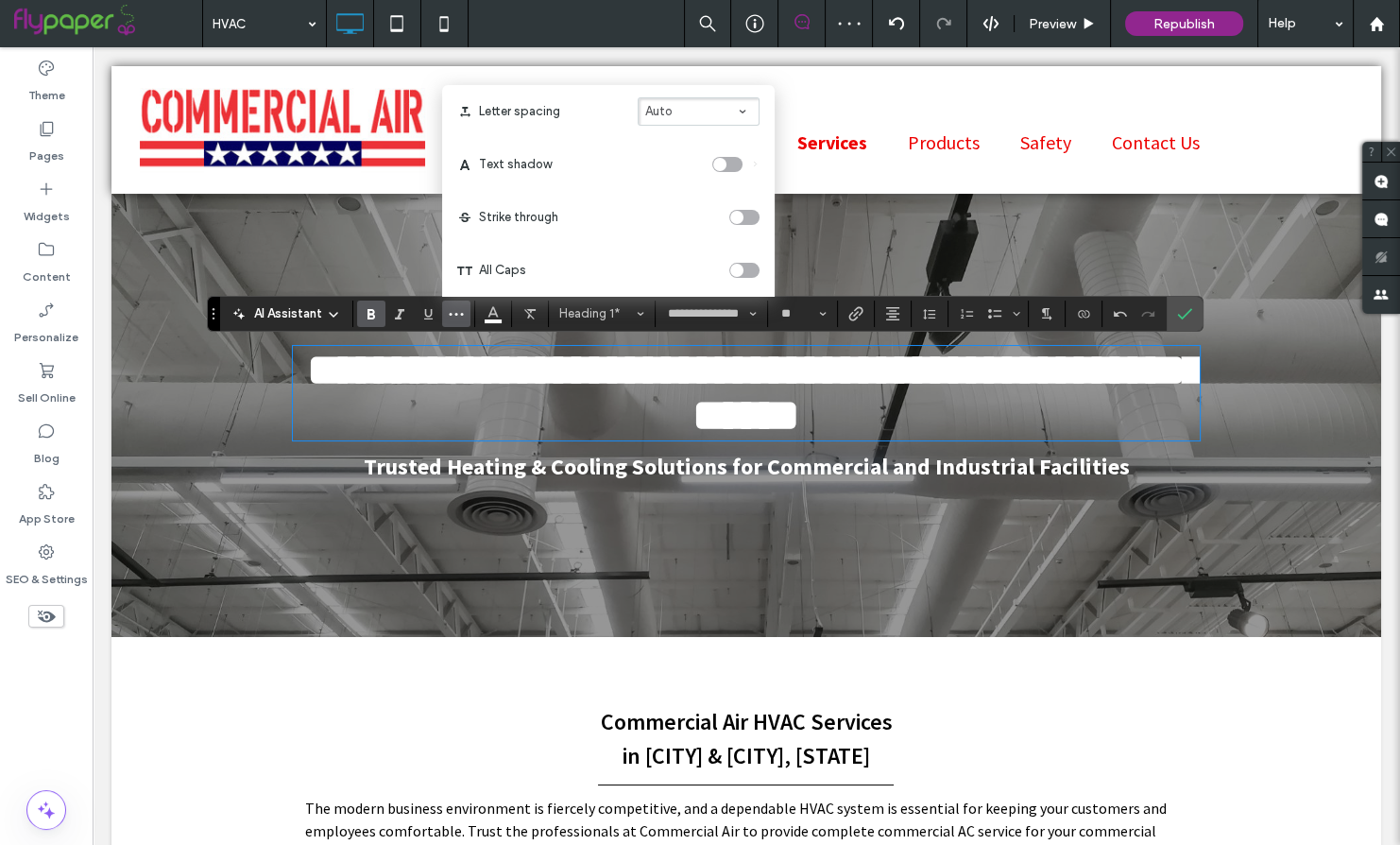 click at bounding box center [727, 164] 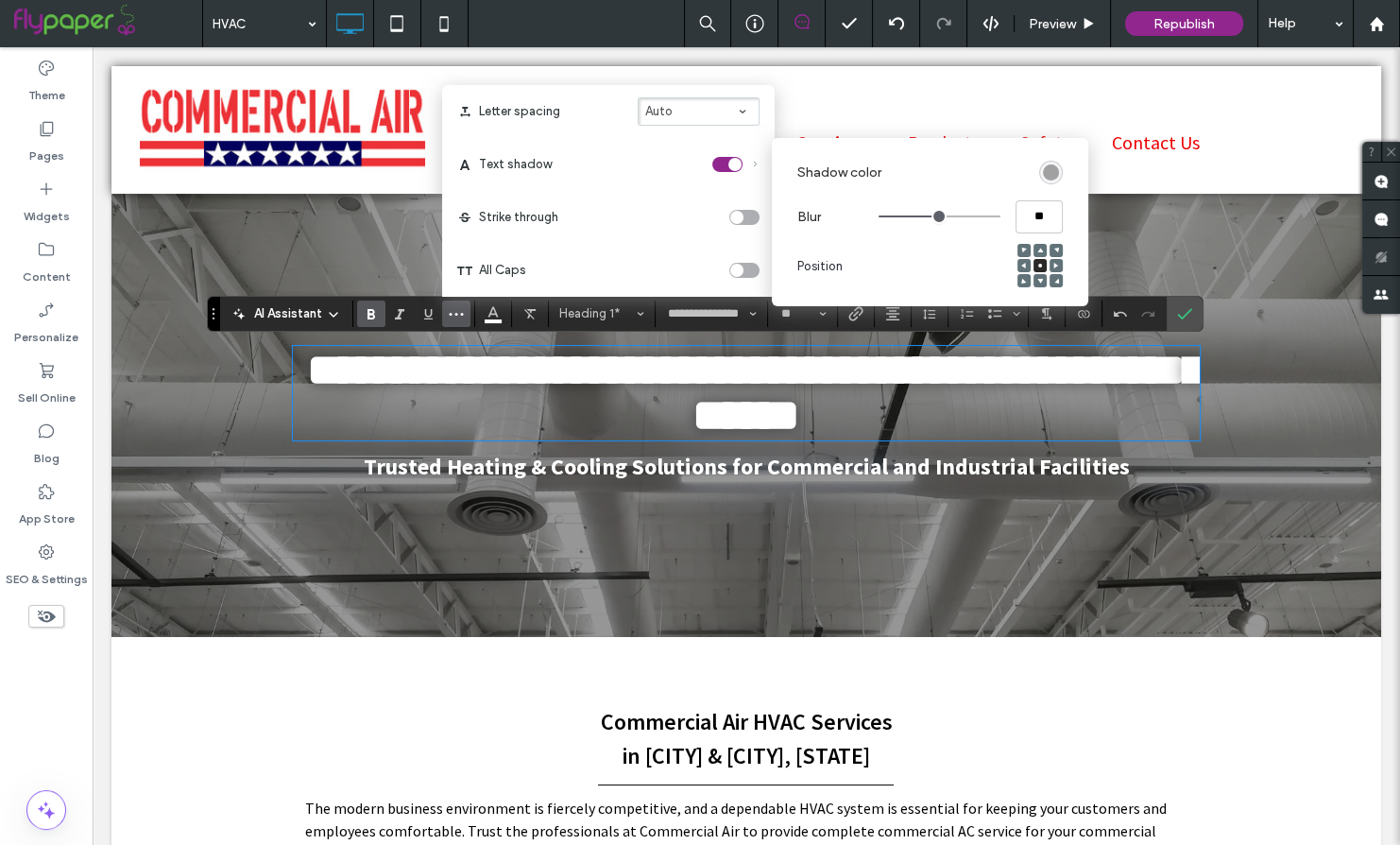 click at bounding box center [1050, 172] 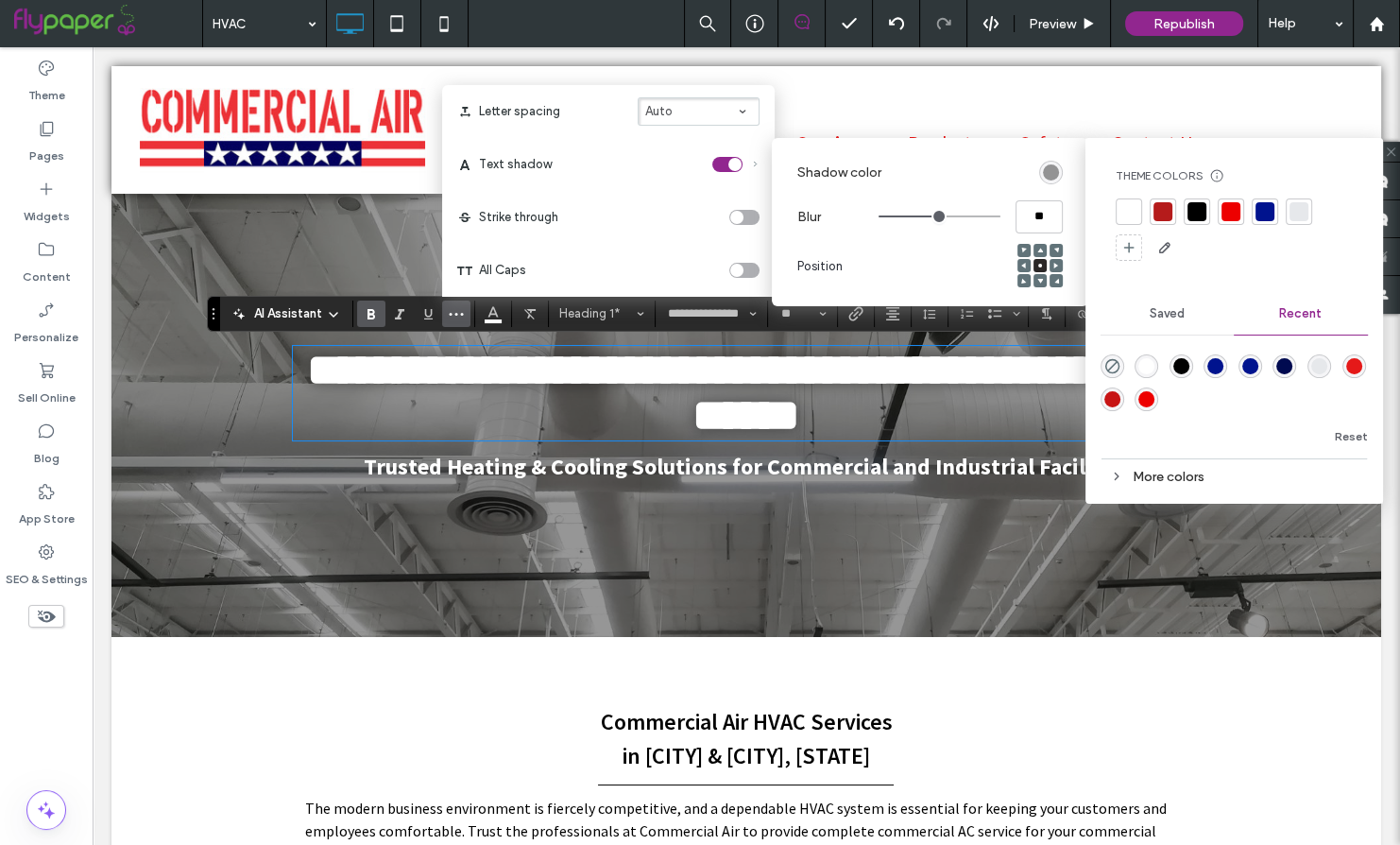 click at bounding box center [1197, 212] 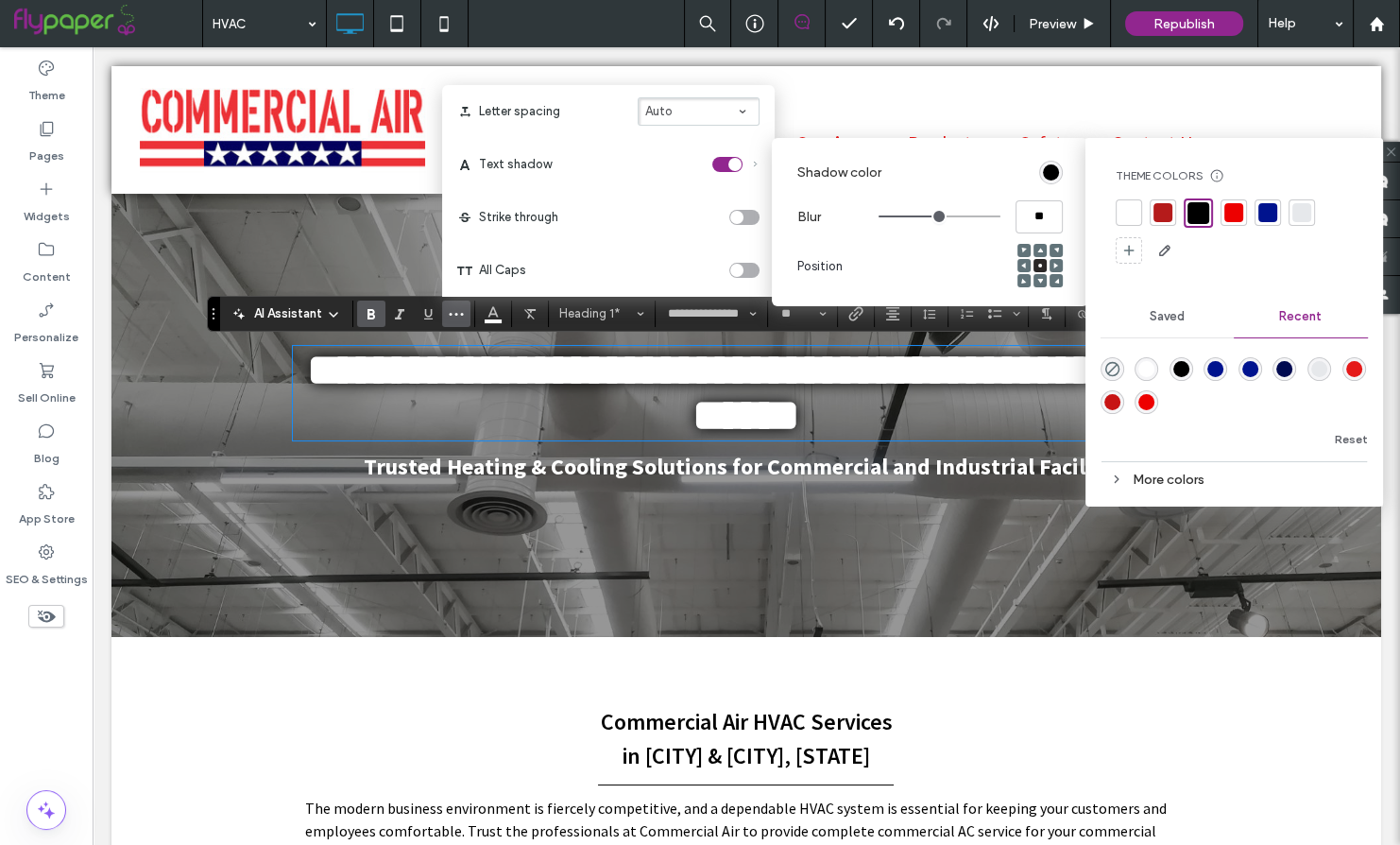 click on "Strike through" at bounding box center [608, 217] 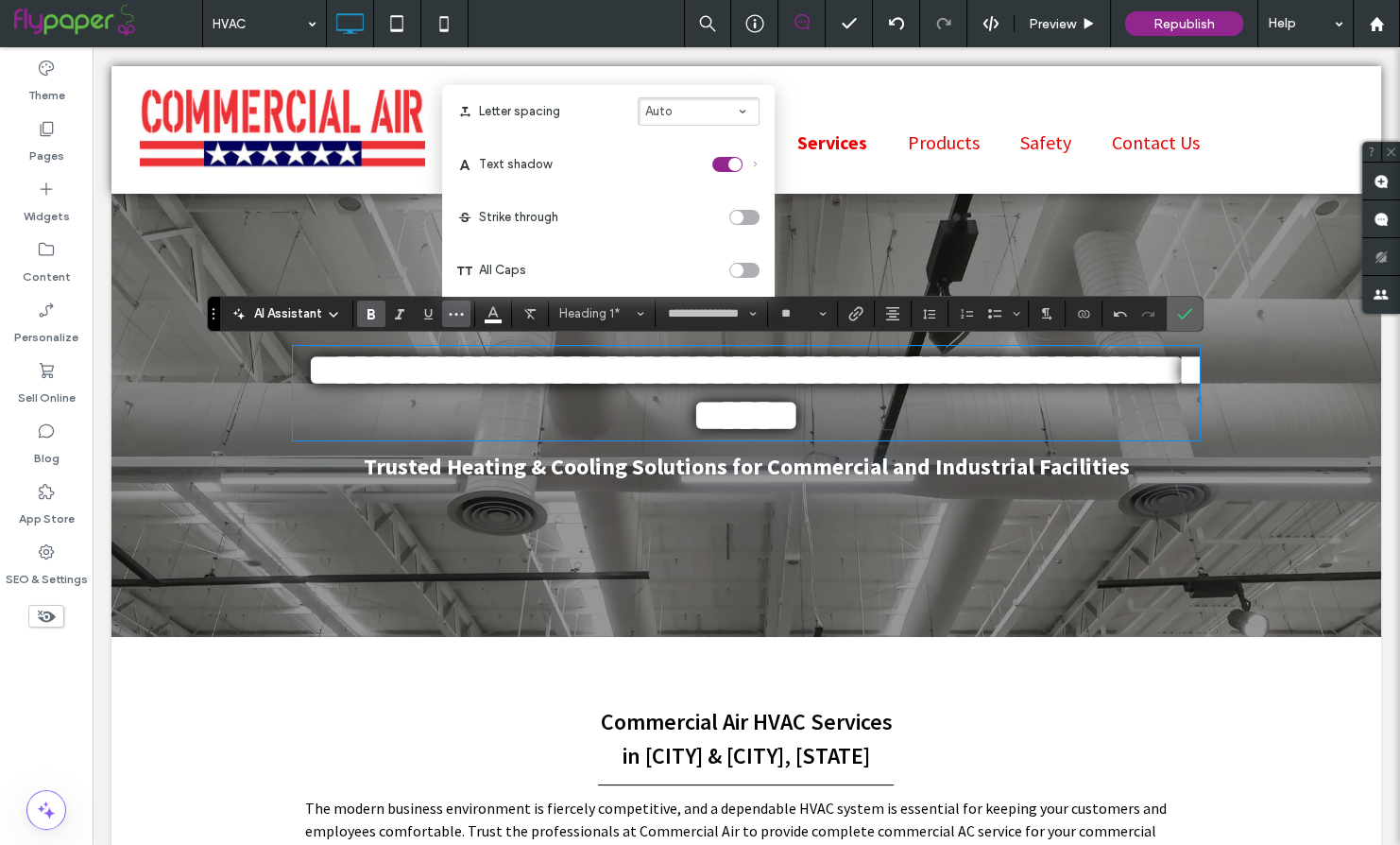 click at bounding box center (1185, 314) 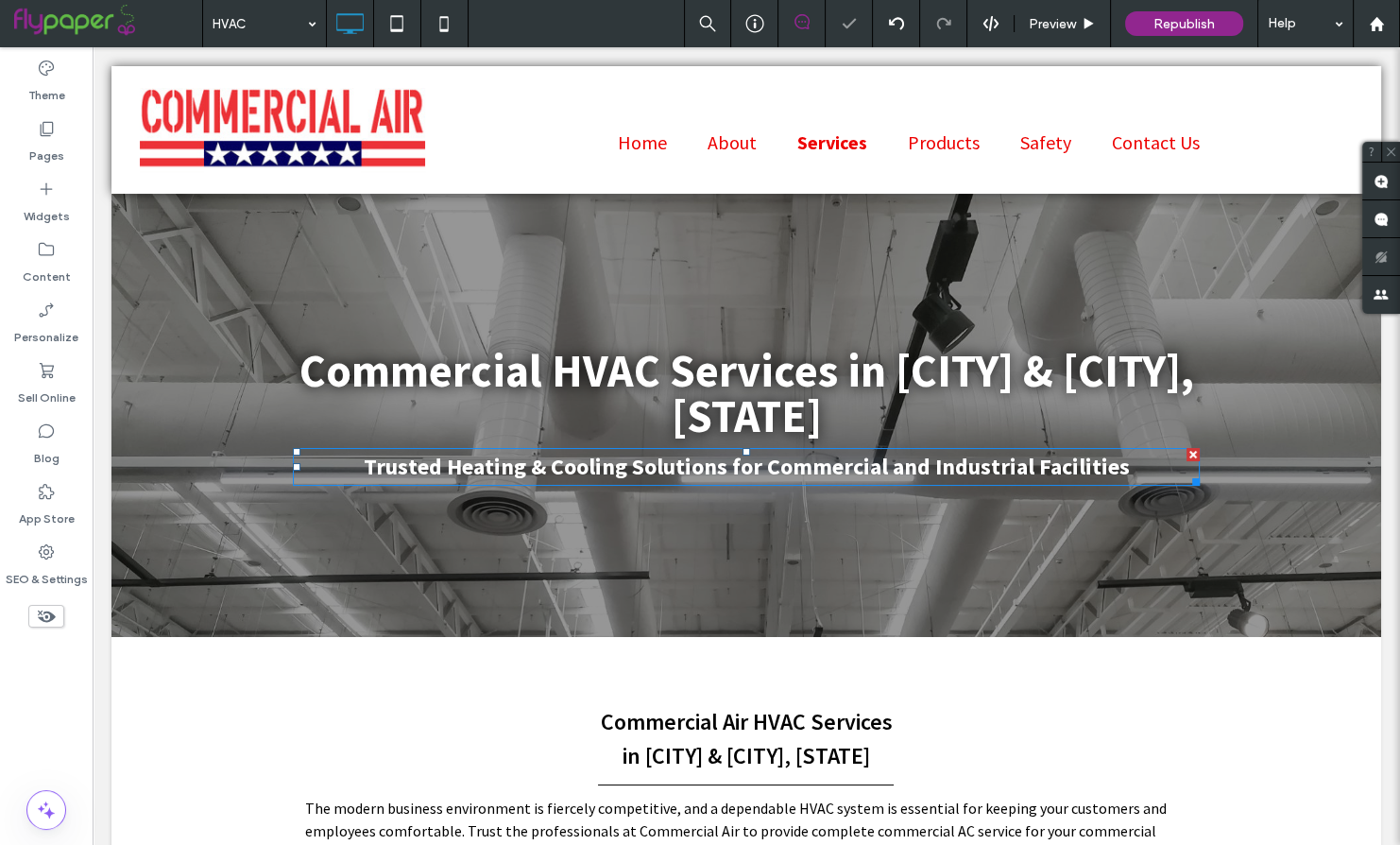 click on "Trusted Heating & Cooling Solutions for Commercial and Industrial Facilities" at bounding box center [746, 467] 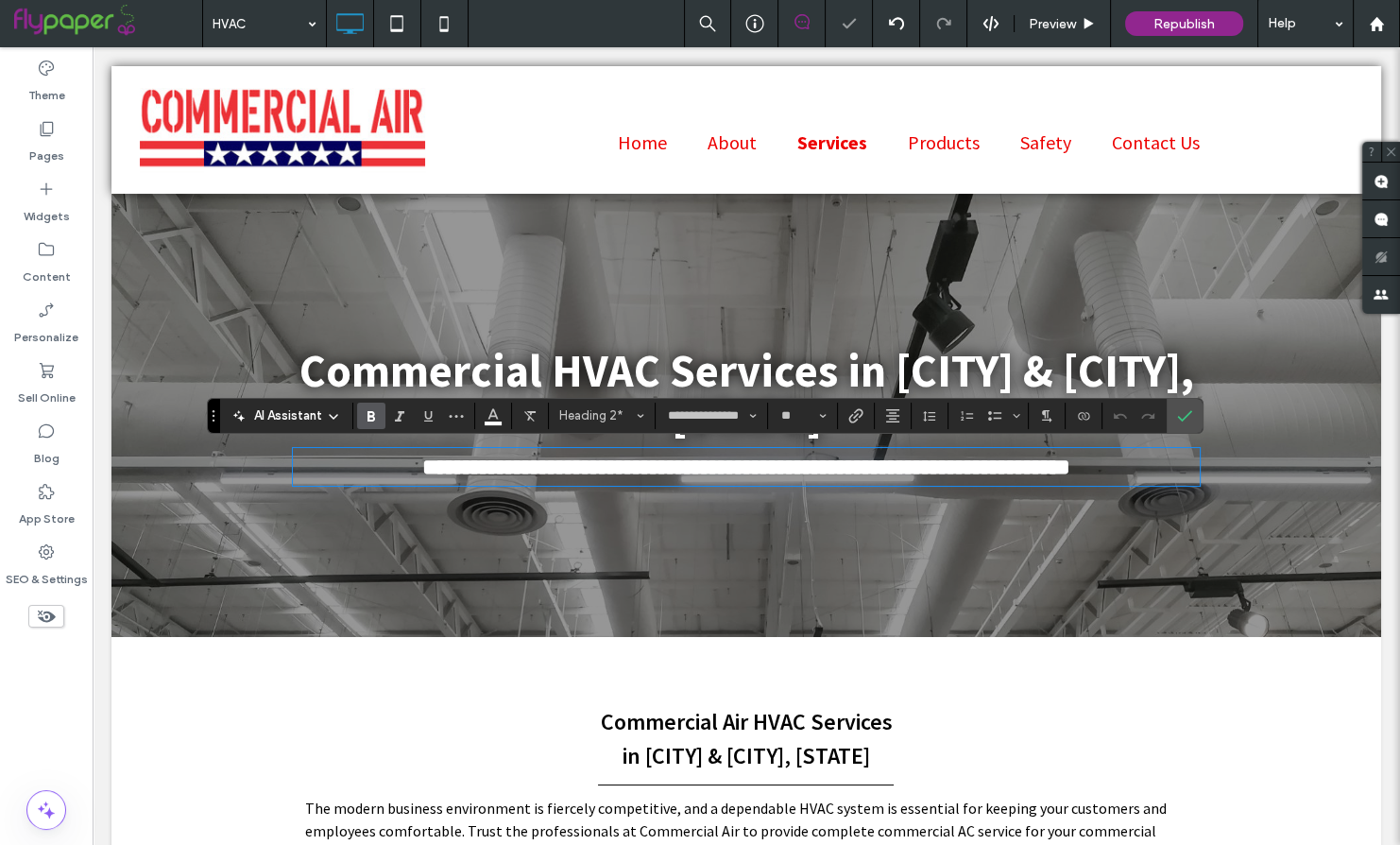 click on "**********" at bounding box center [705, 416] 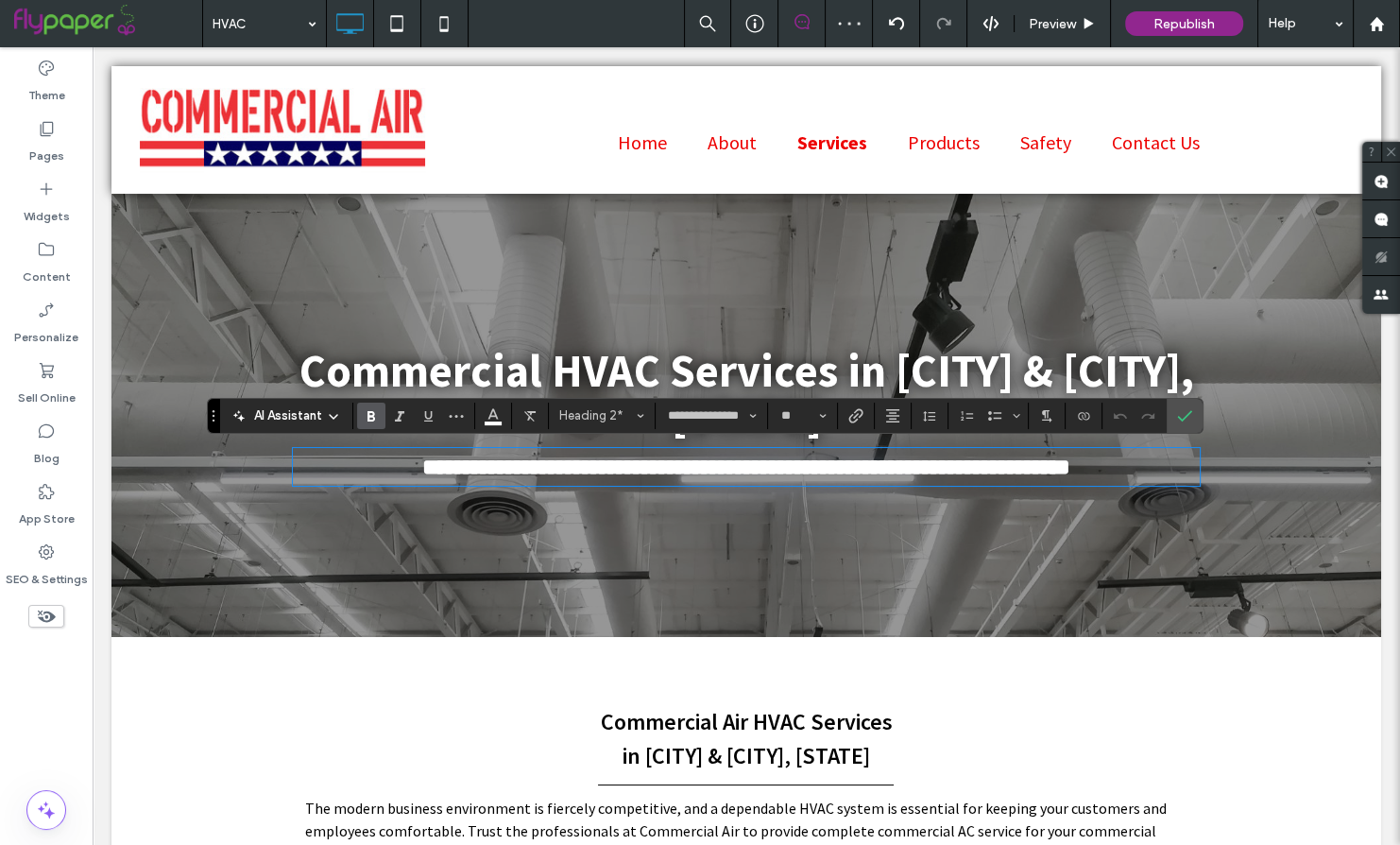 click on "**********" at bounding box center (705, 416) 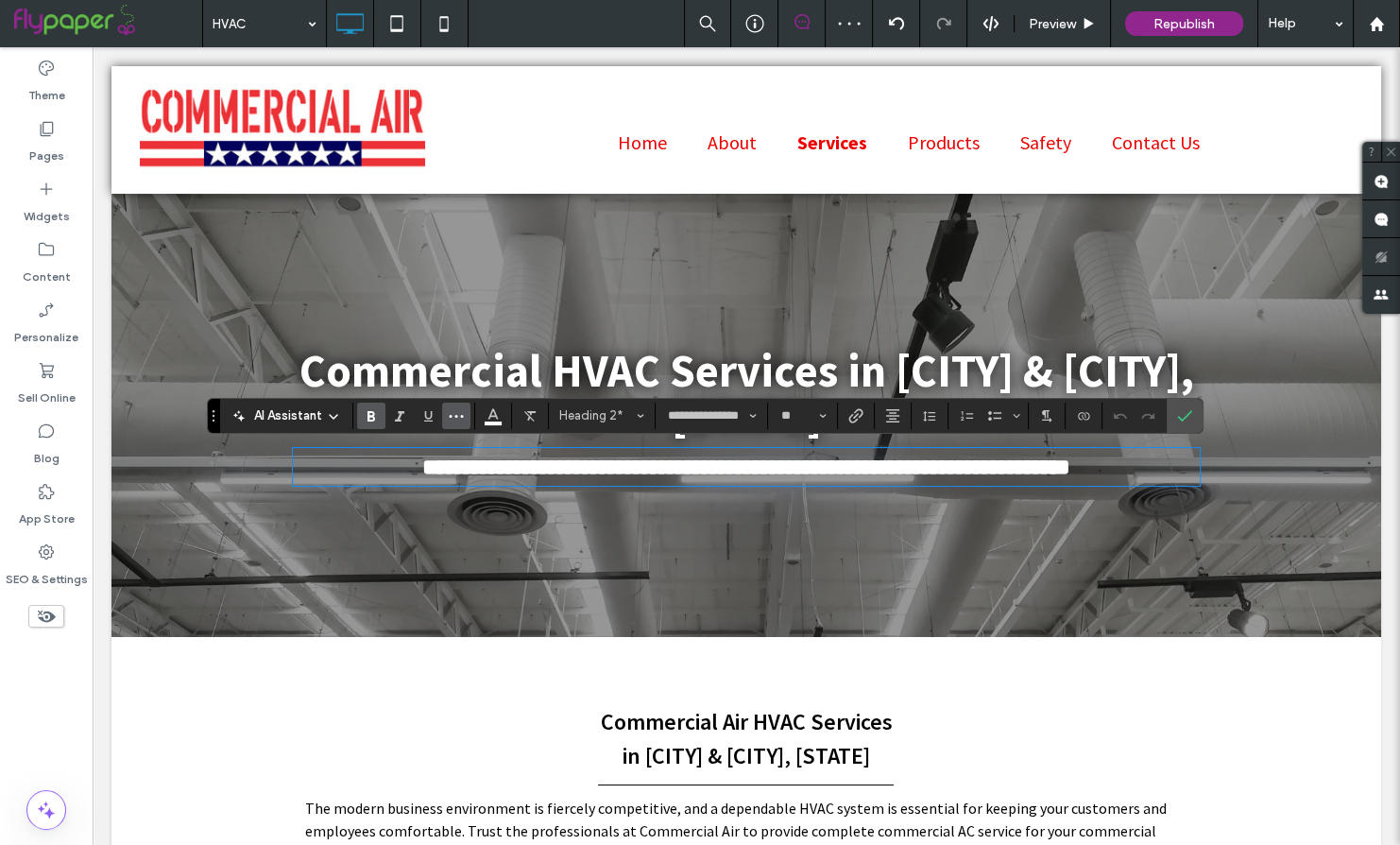 click 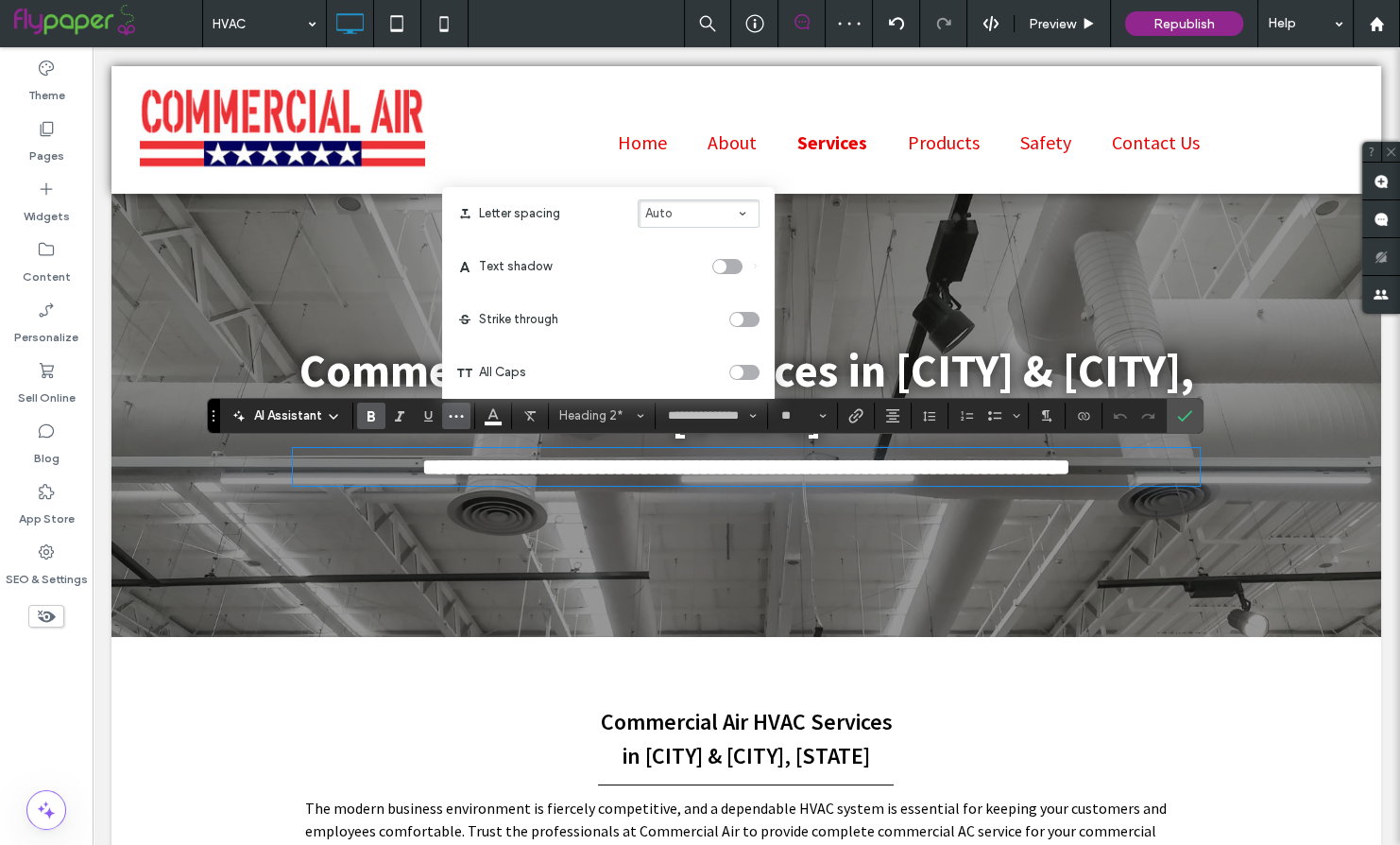 click on "Text shadow" at bounding box center (608, 267) 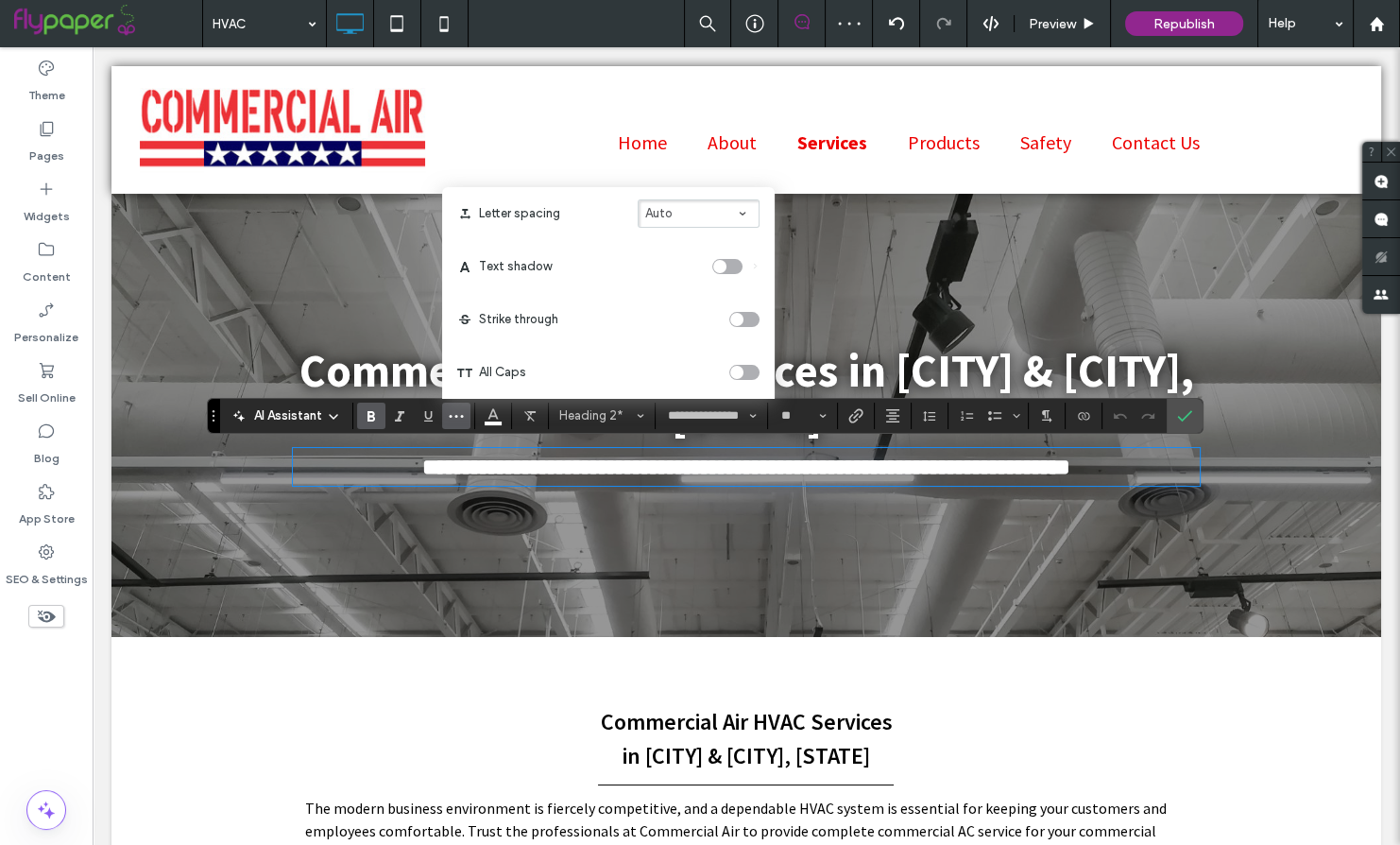 click at bounding box center [727, 267] 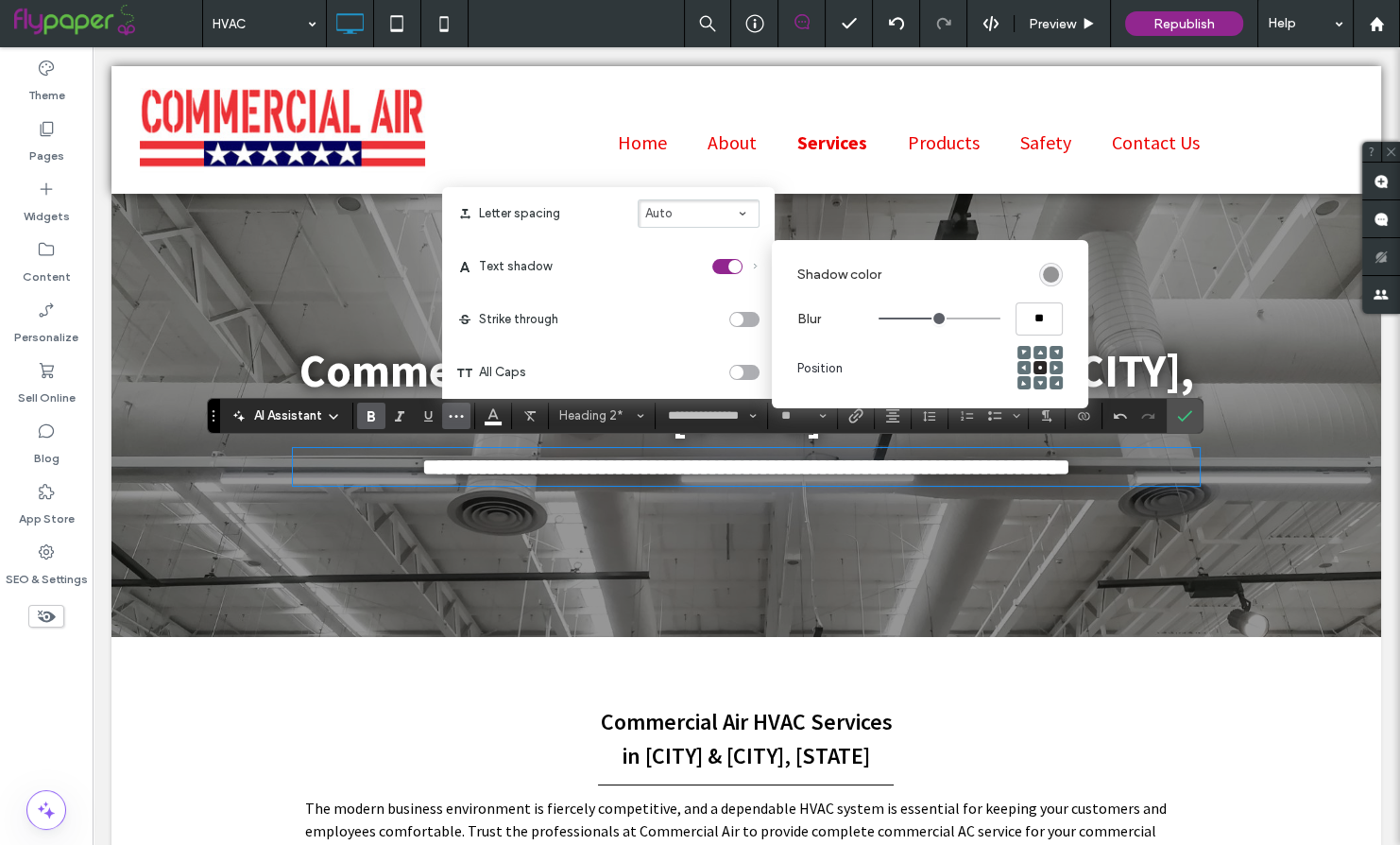 click on "Shadow color Blur ** Position" at bounding box center [930, 324] 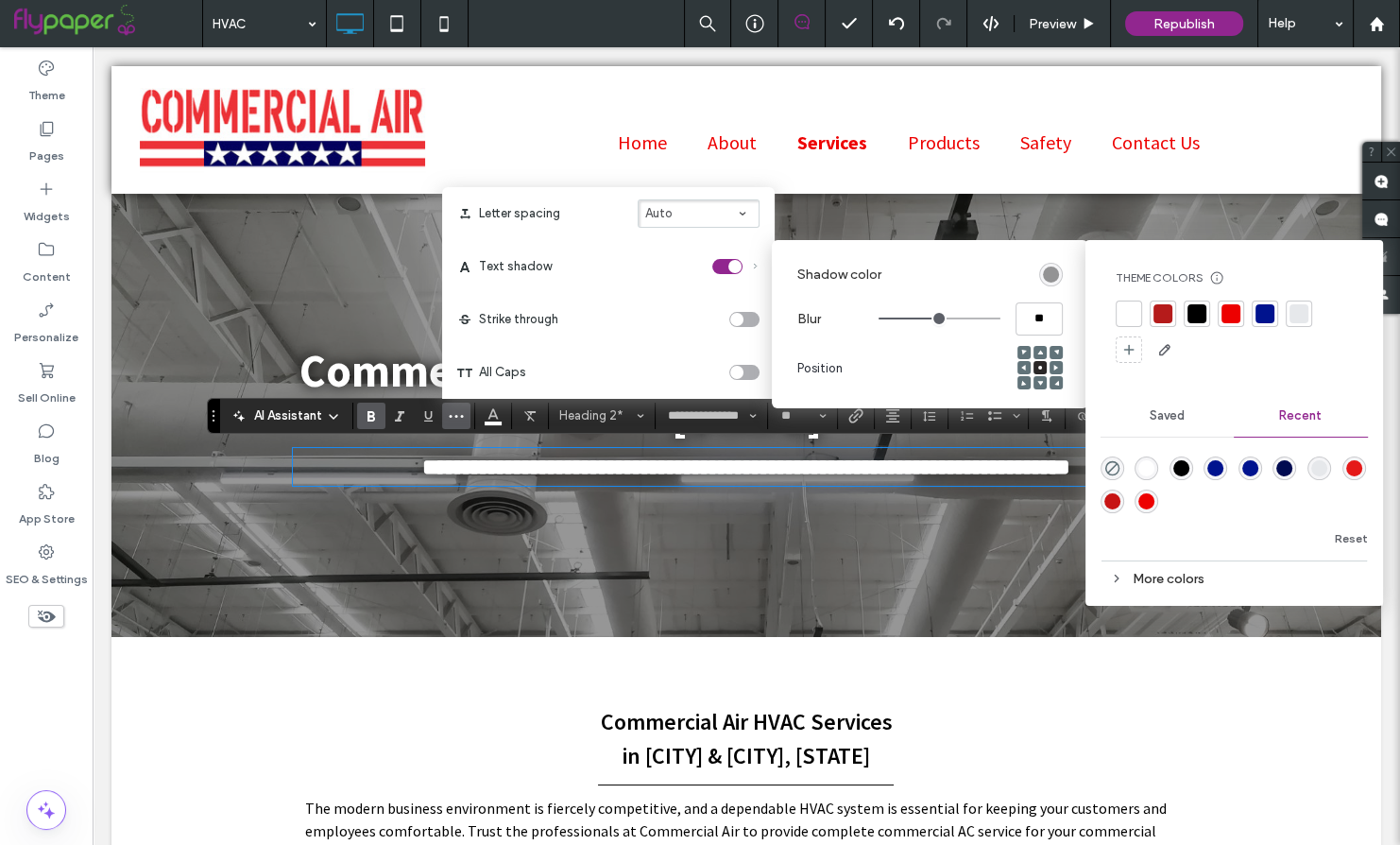 click at bounding box center (1197, 314) 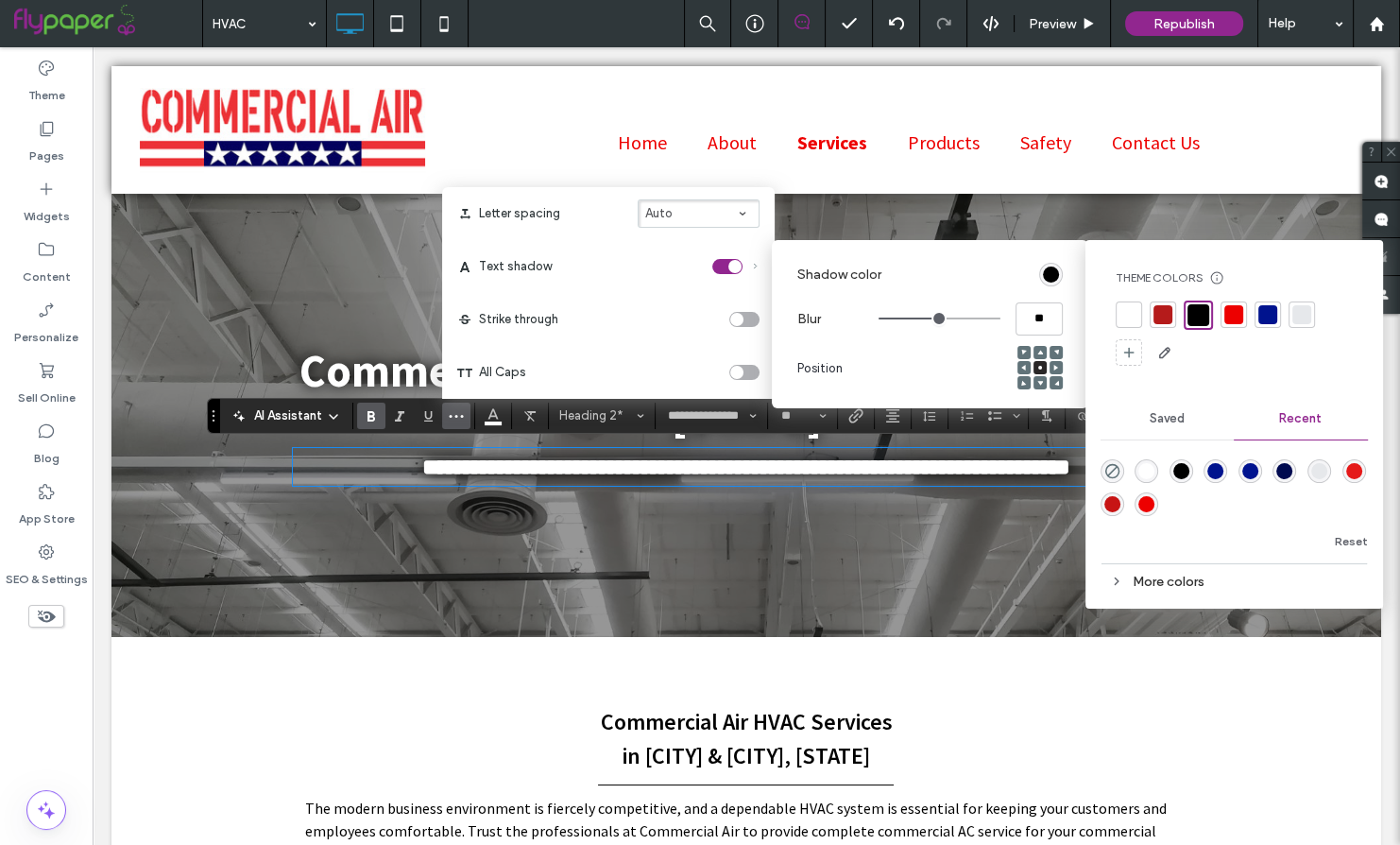 click on "Text shadow" at bounding box center [608, 267] 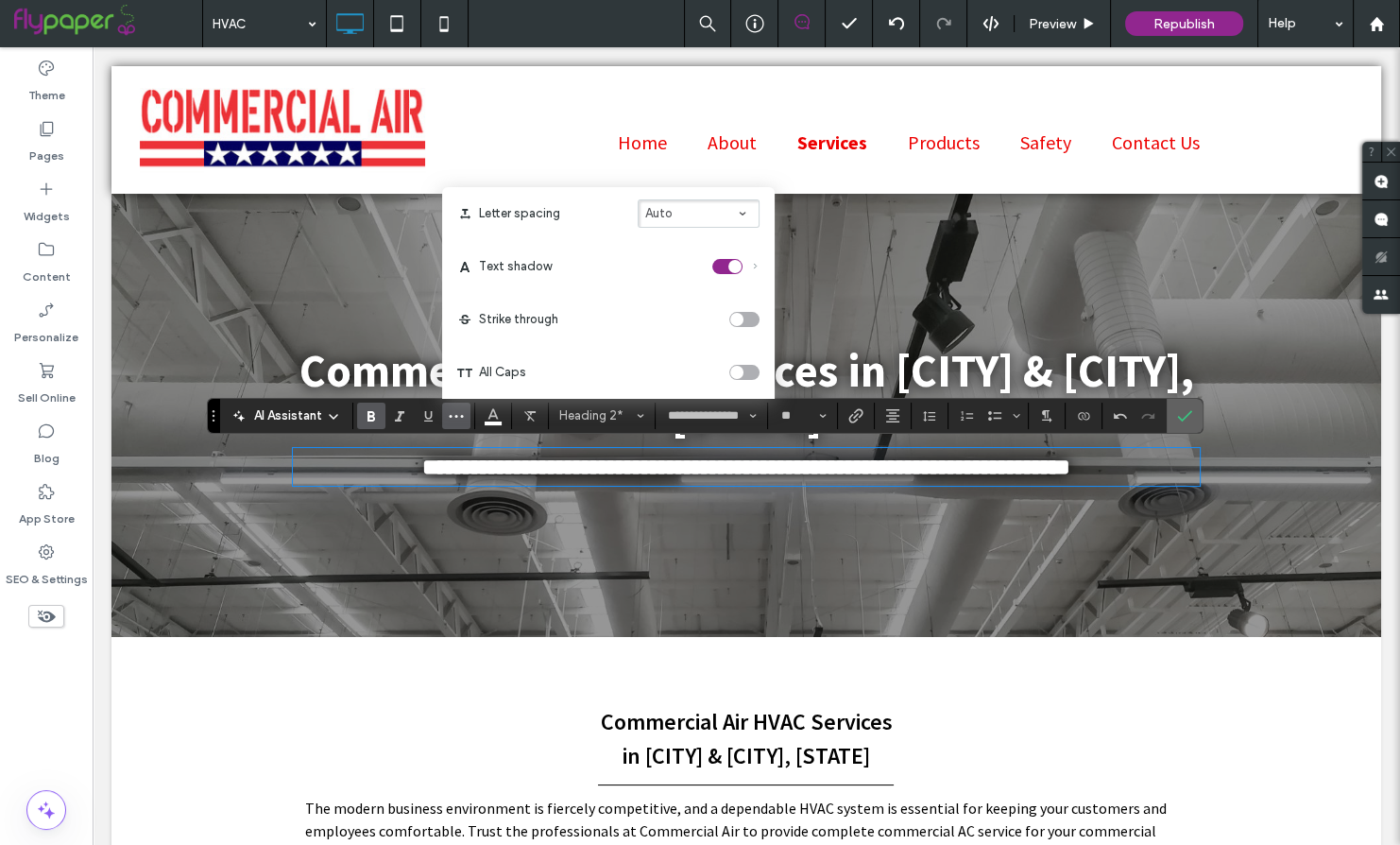 click 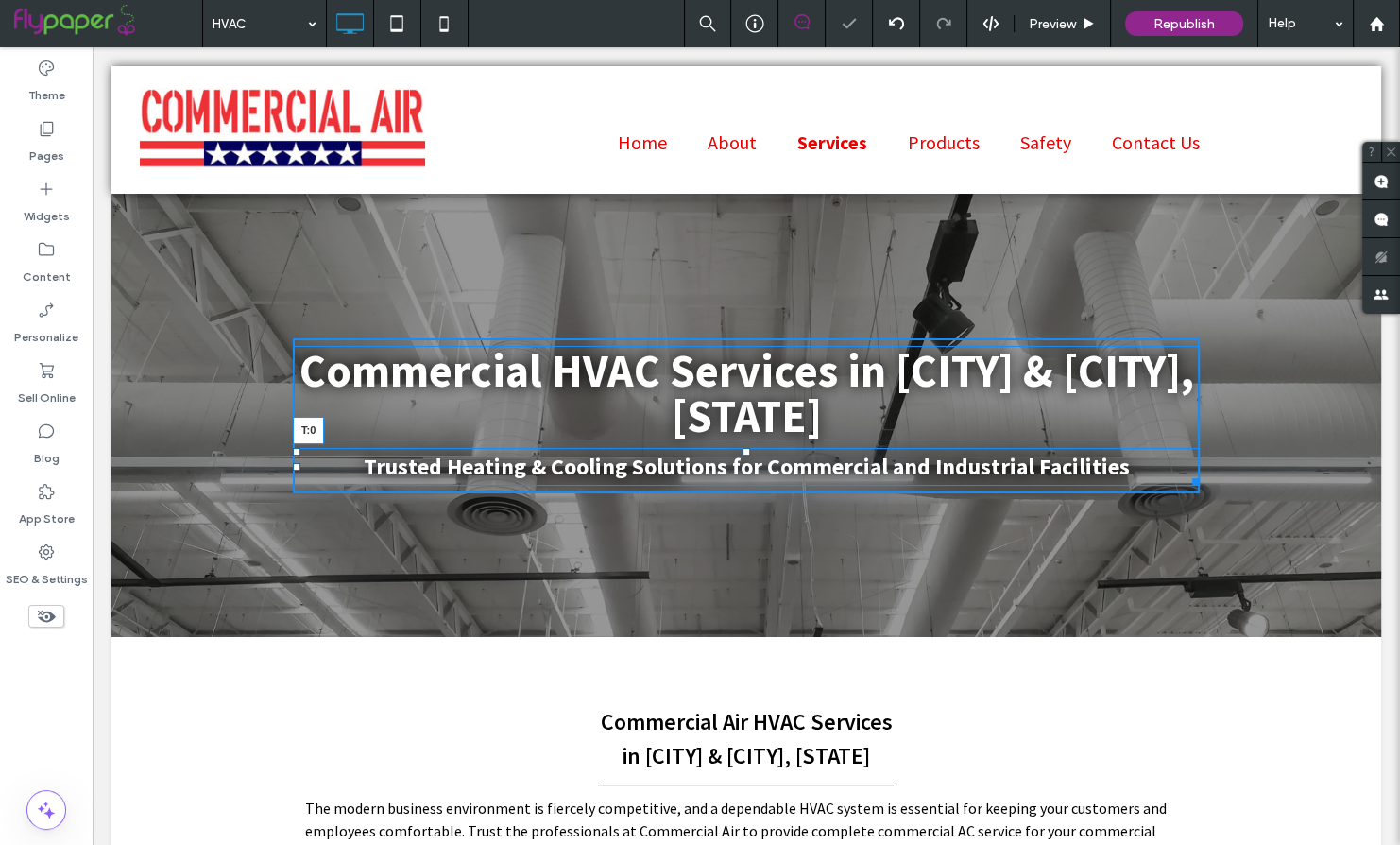 drag, startPoint x: 745, startPoint y: 451, endPoint x: 826, endPoint y: 492, distance: 90.78546 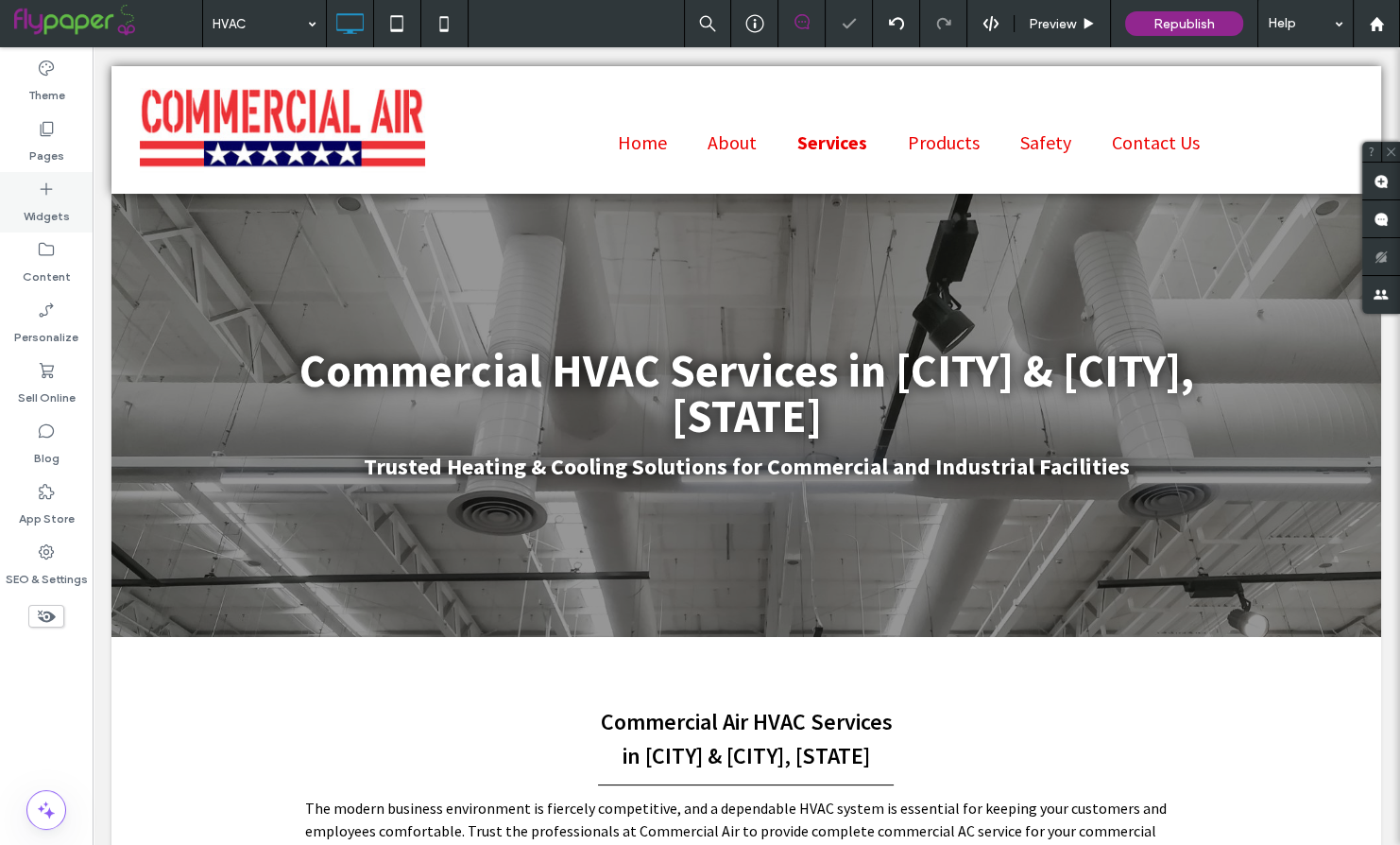 click 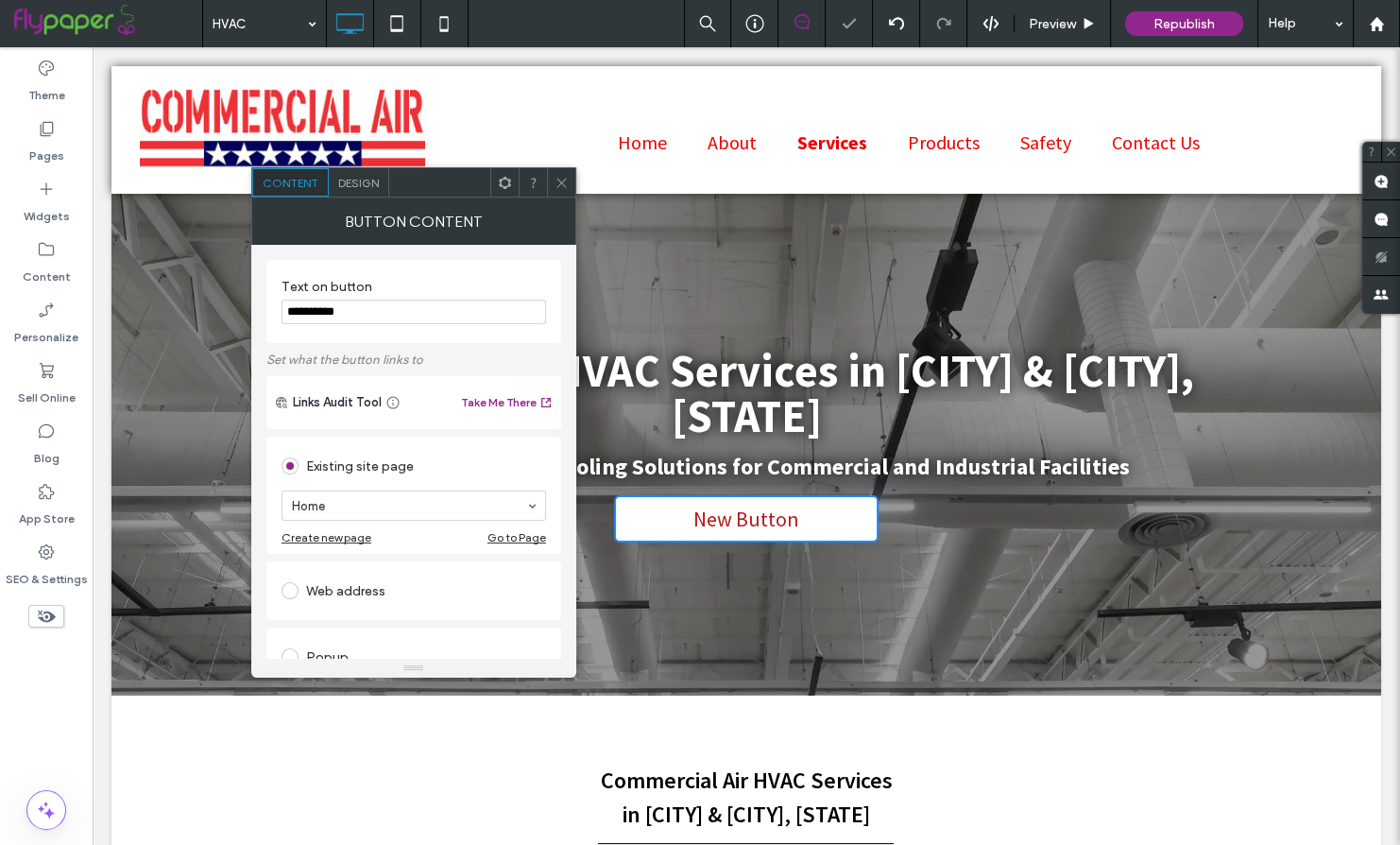 click on "**********" at bounding box center (414, 312) 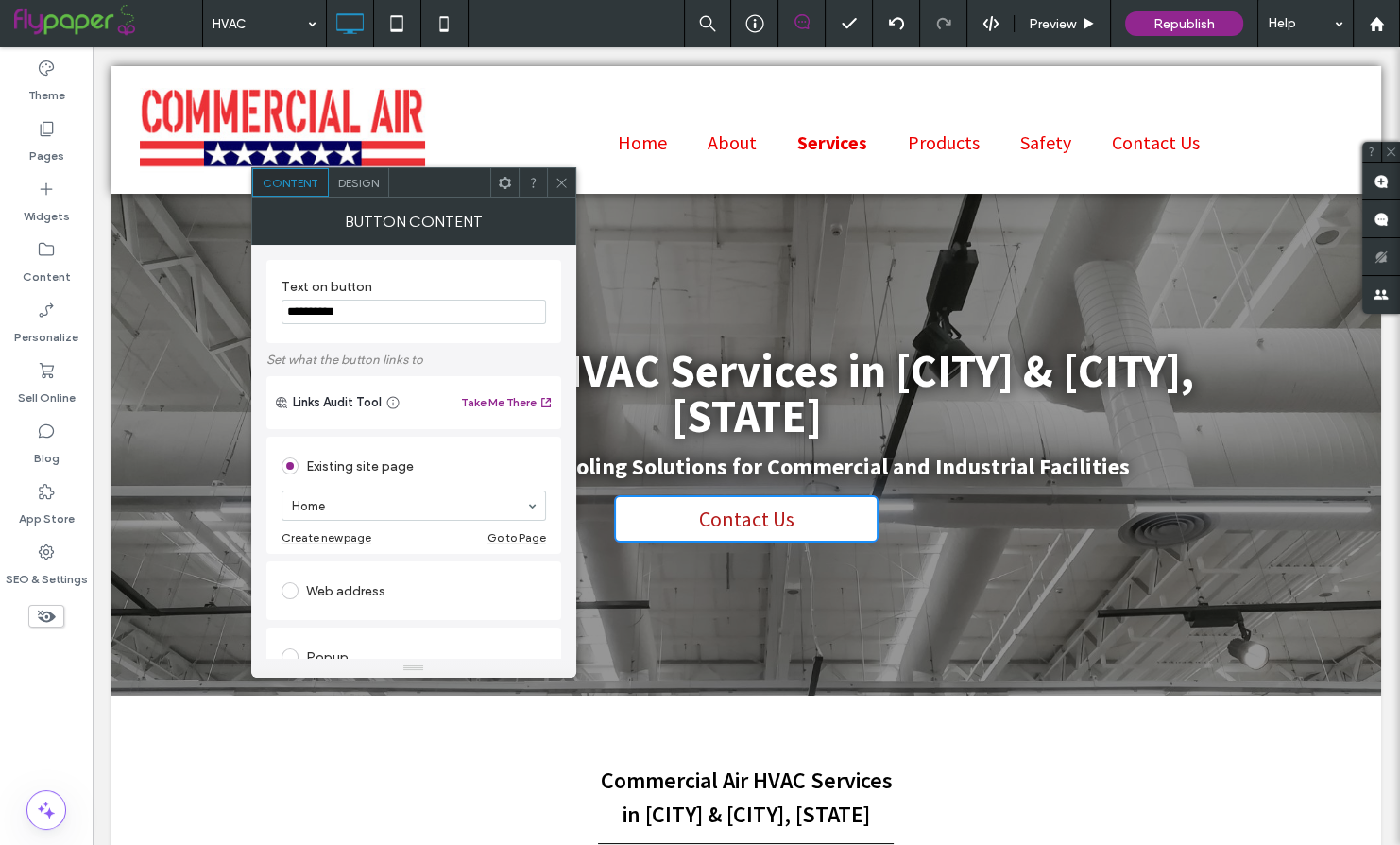 type on "**********" 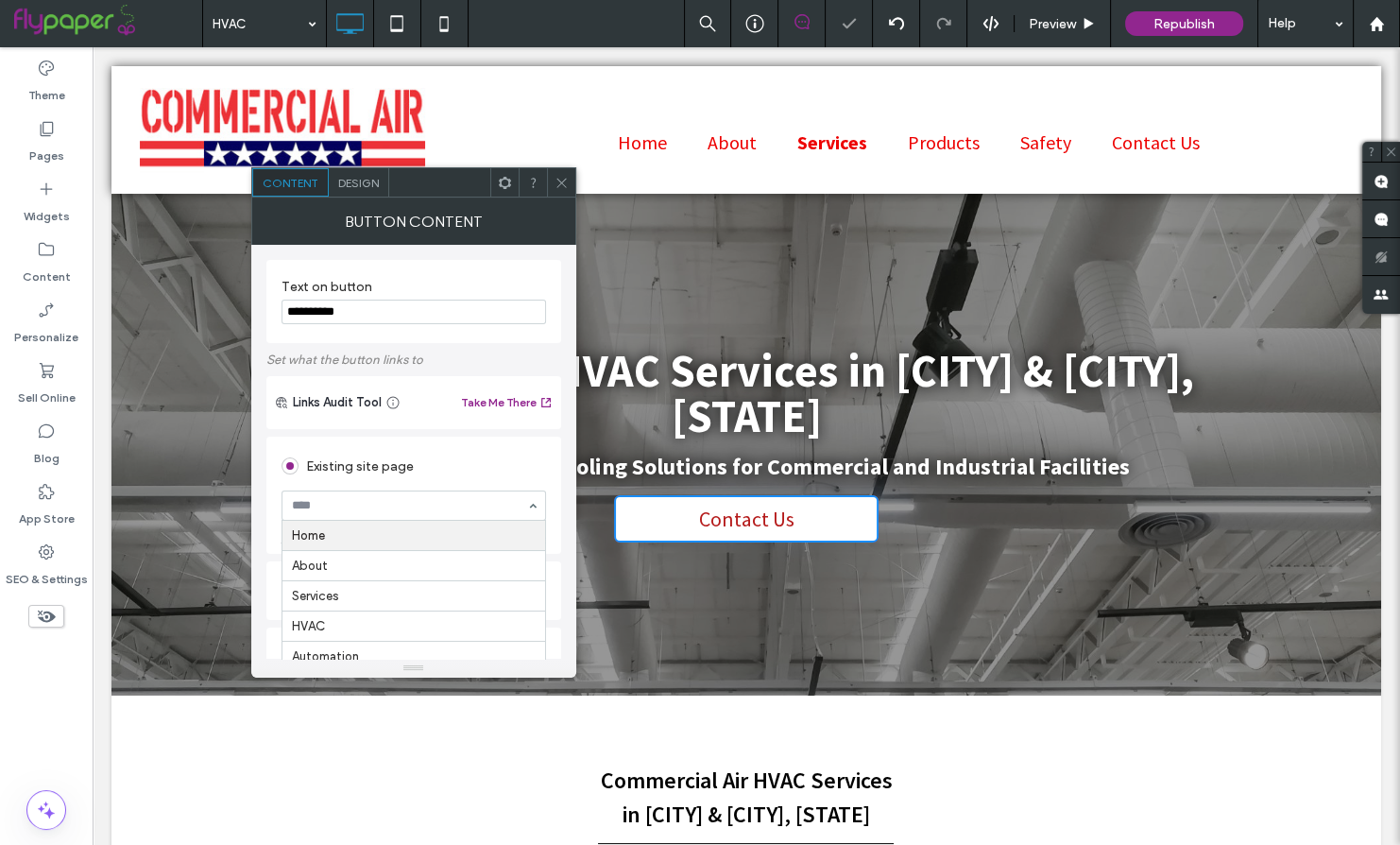 scroll, scrollTop: 189, scrollLeft: 0, axis: vertical 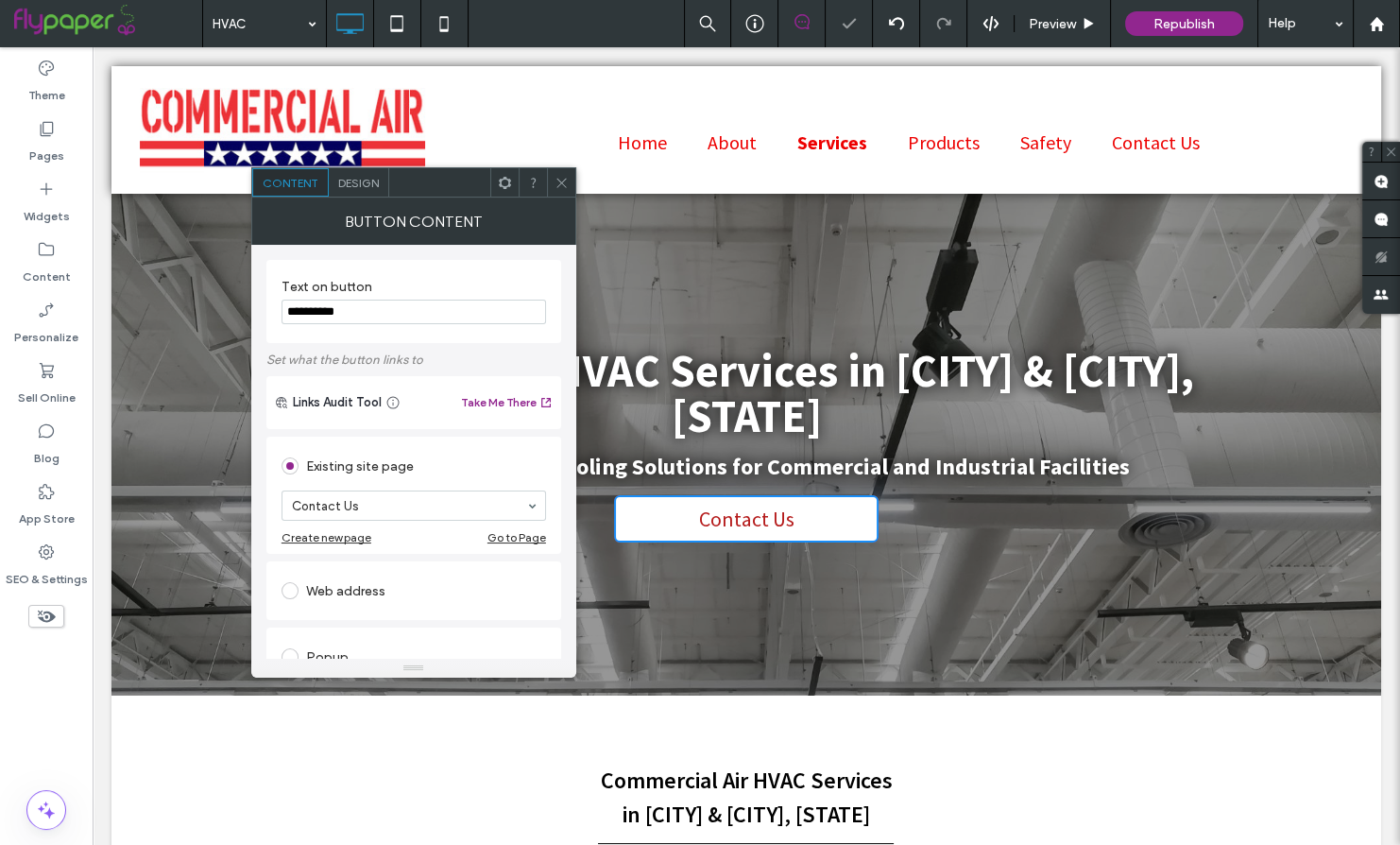 click at bounding box center [561, 182] 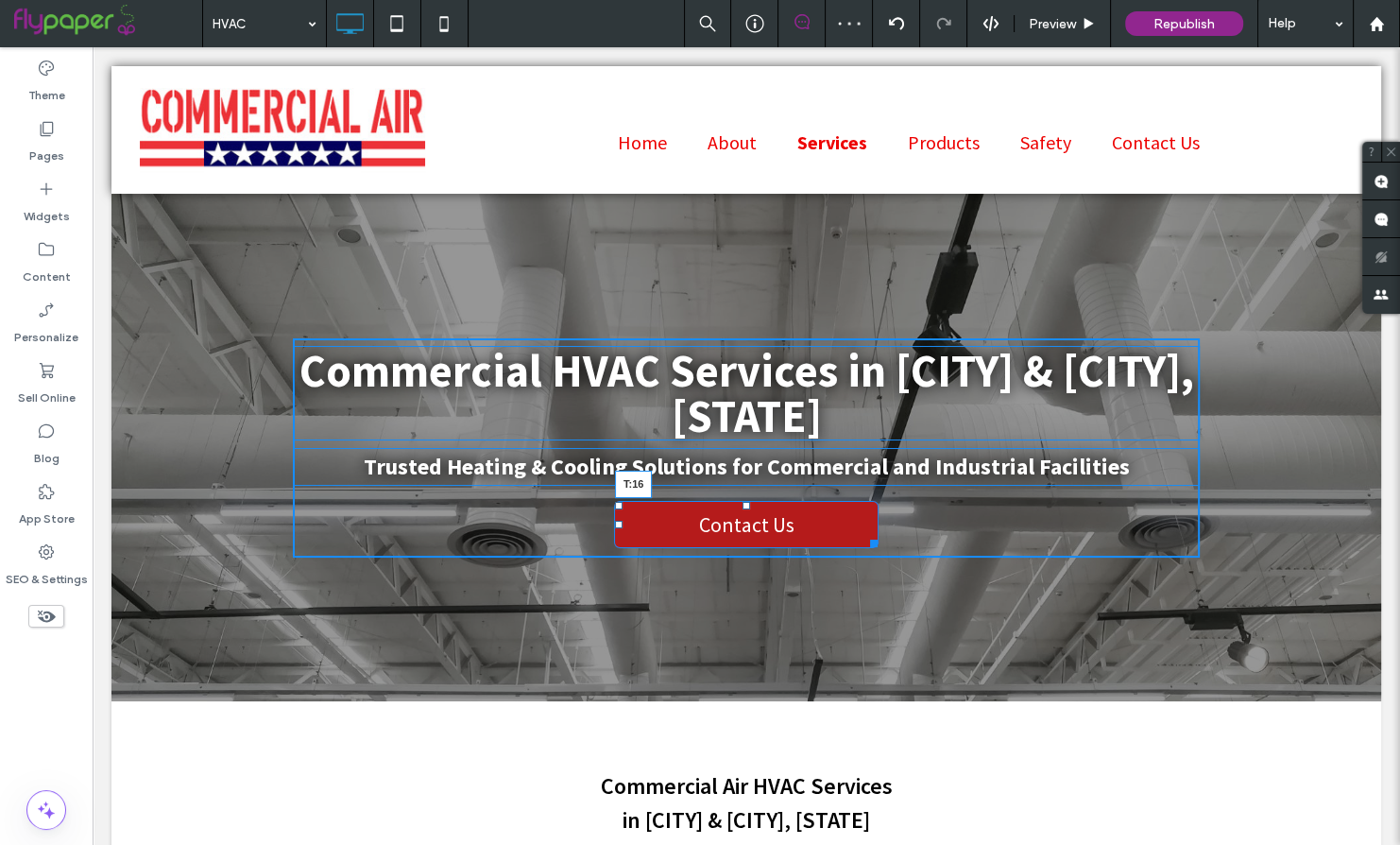 click at bounding box center (746, 506) 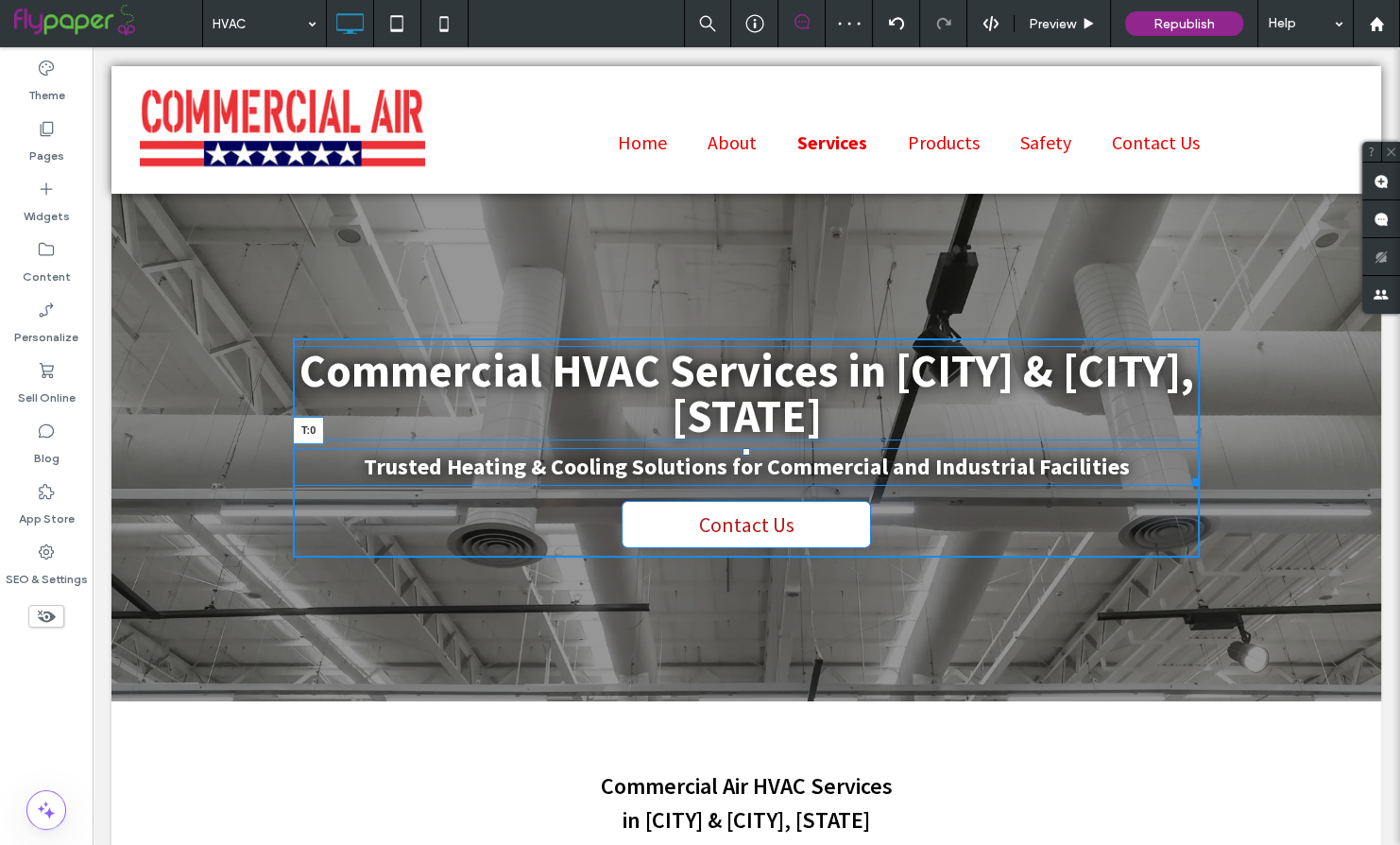 click on "Trusted Heating & Cooling Solutions for Commercial and Industrial Facilities T:0" at bounding box center (746, 467) 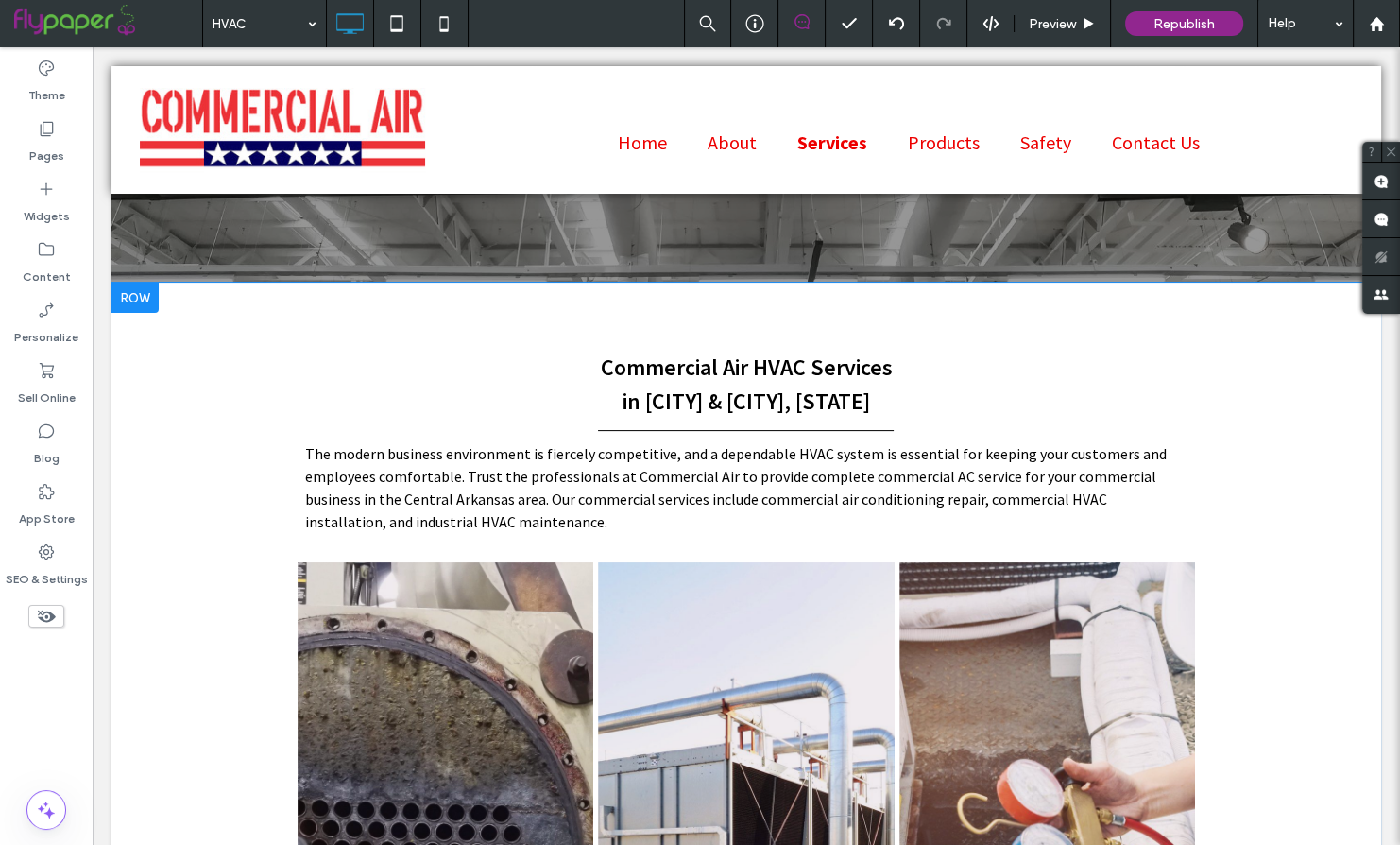 scroll, scrollTop: 379, scrollLeft: 0, axis: vertical 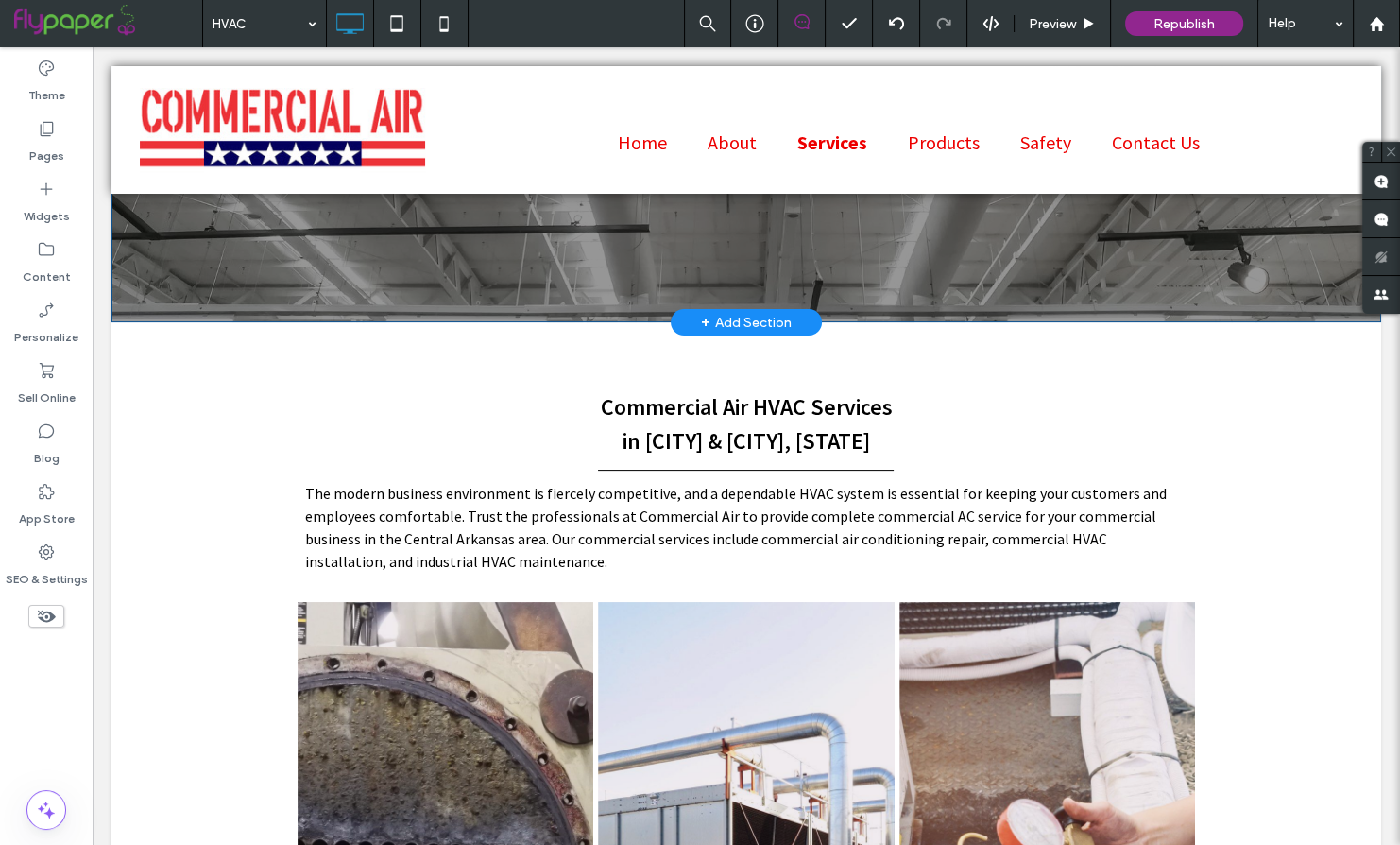 click on "+ Add Section" at bounding box center [746, 322] 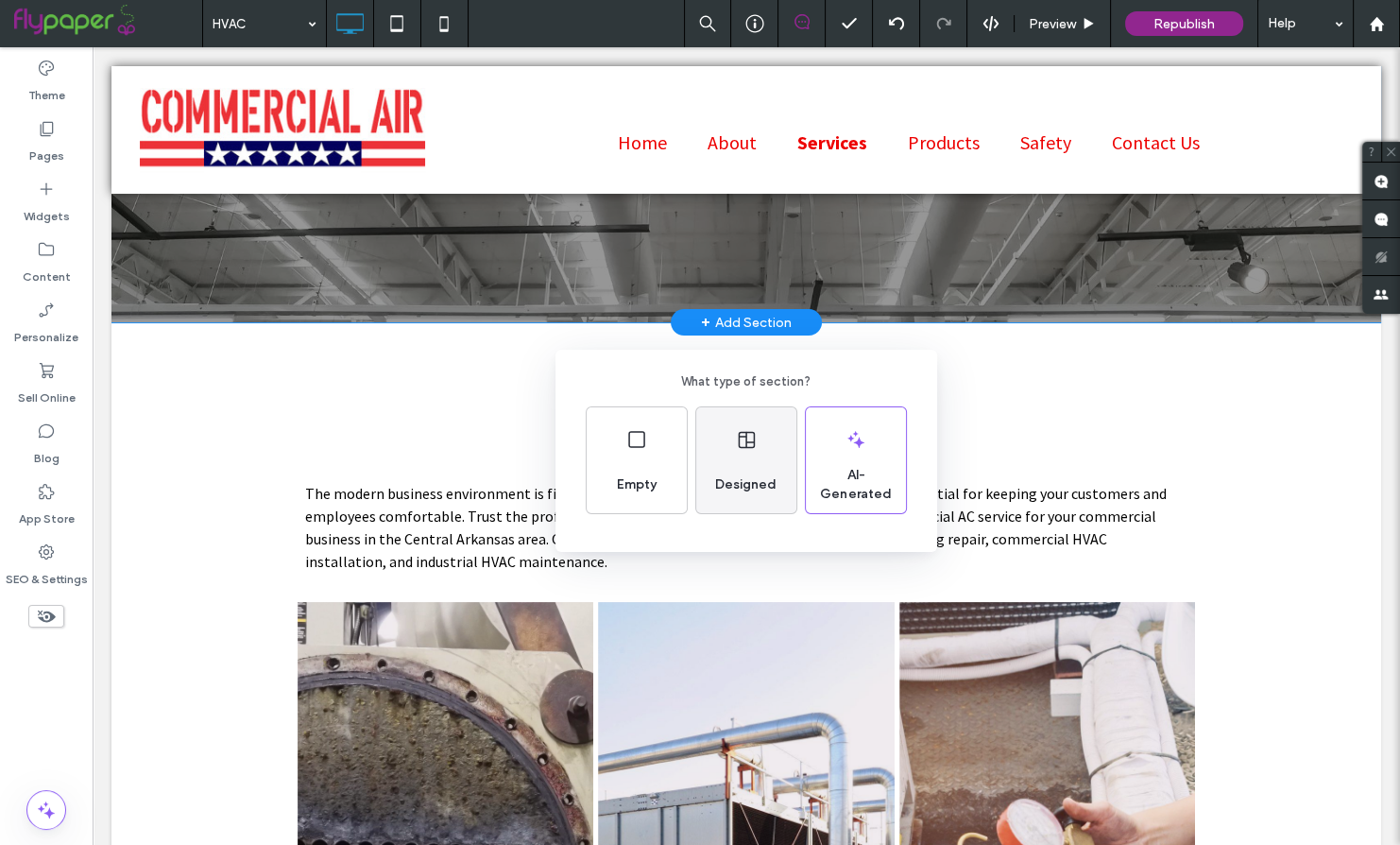 click on "Designed" at bounding box center [745, 485] 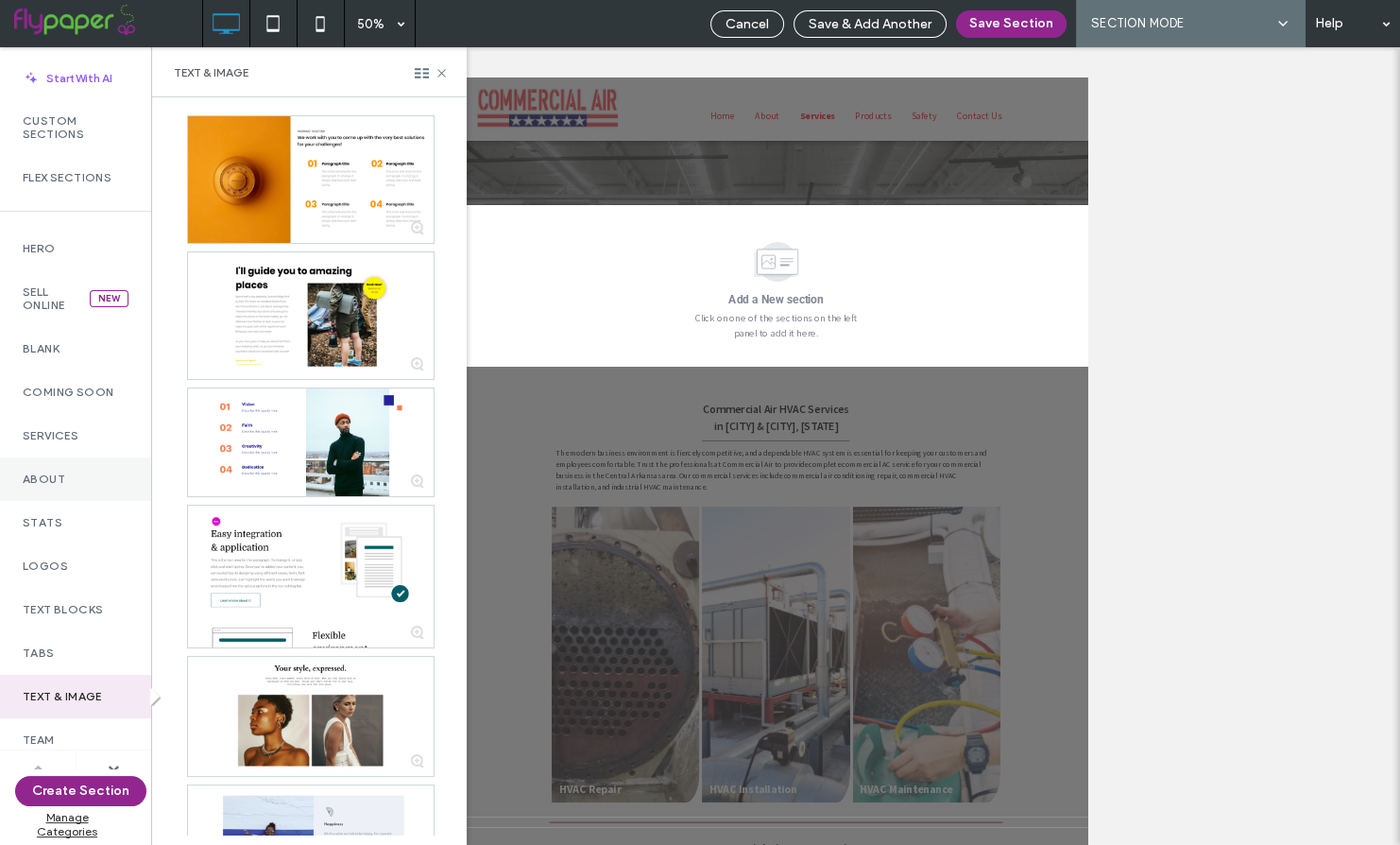 click on "About" at bounding box center (76, 479) 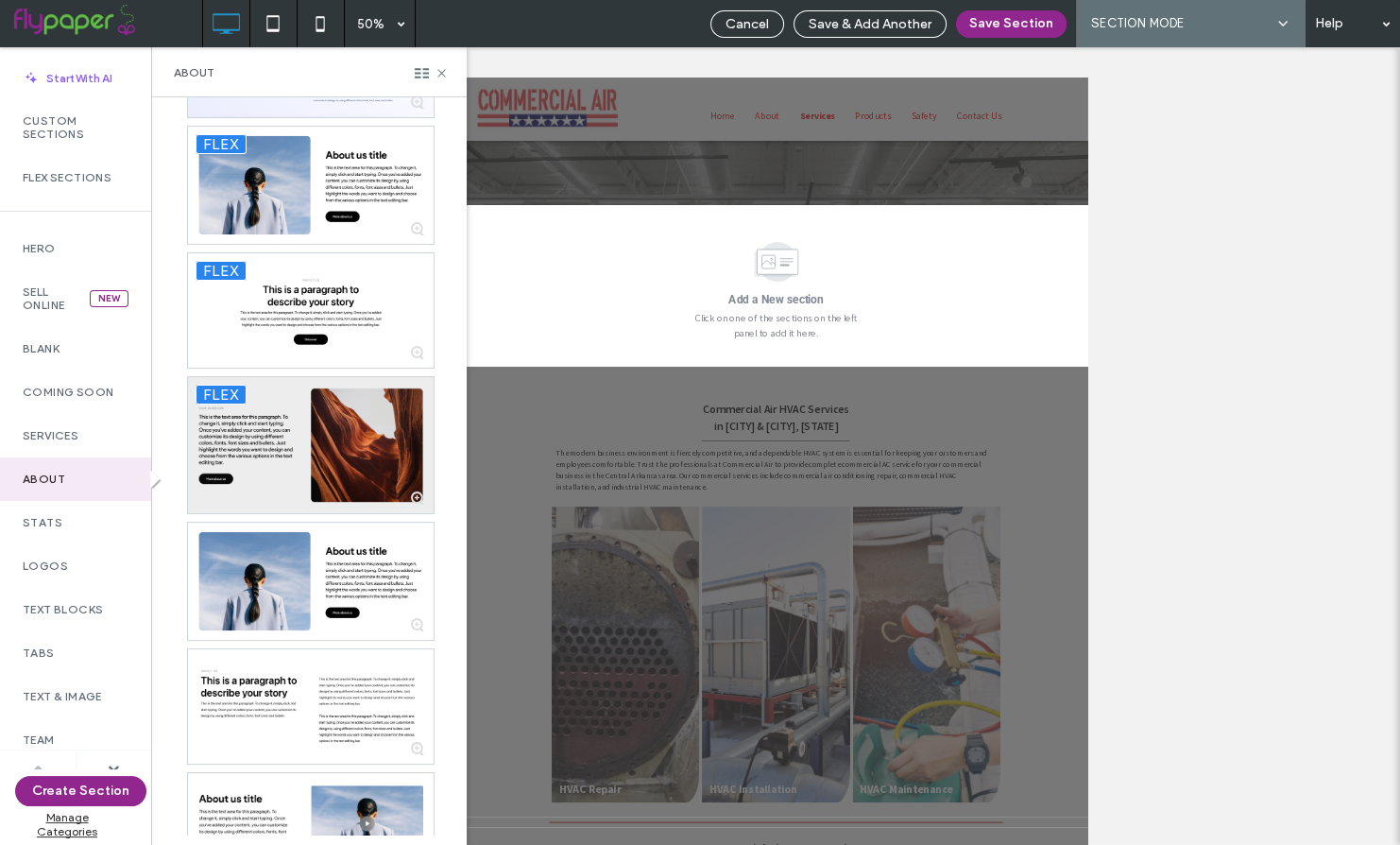 scroll, scrollTop: 107, scrollLeft: 0, axis: vertical 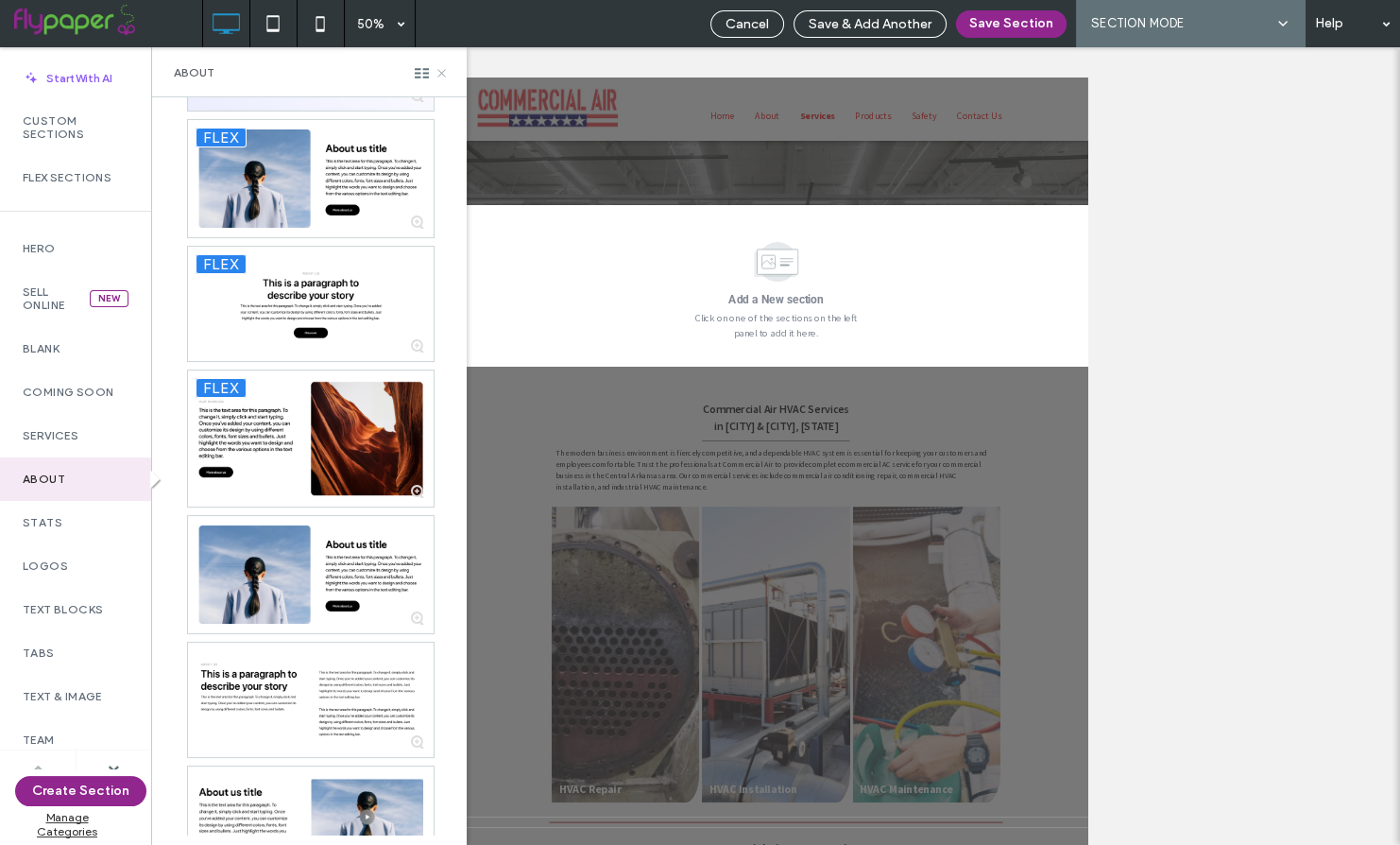 click 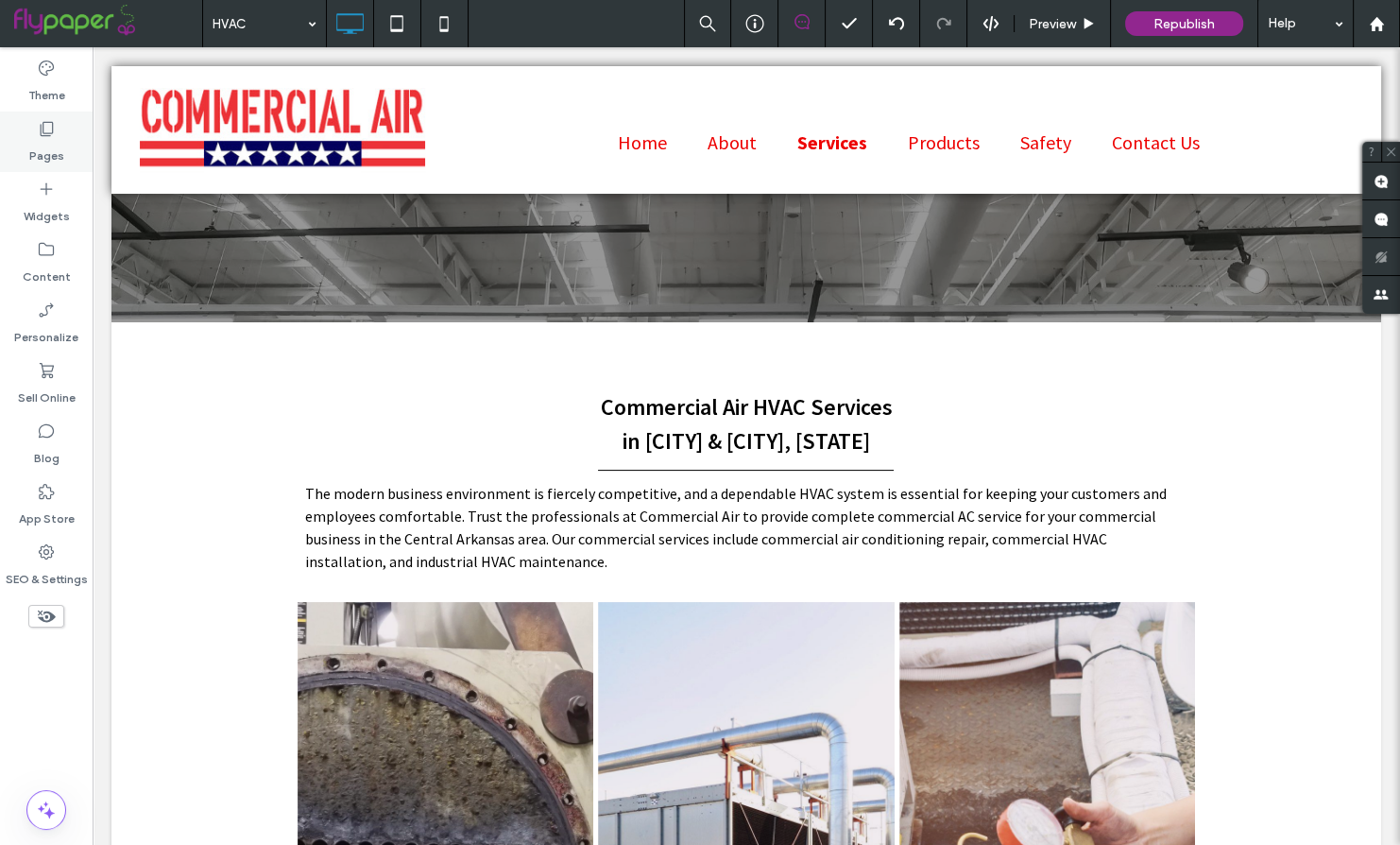 click on "Pages" at bounding box center (46, 142) 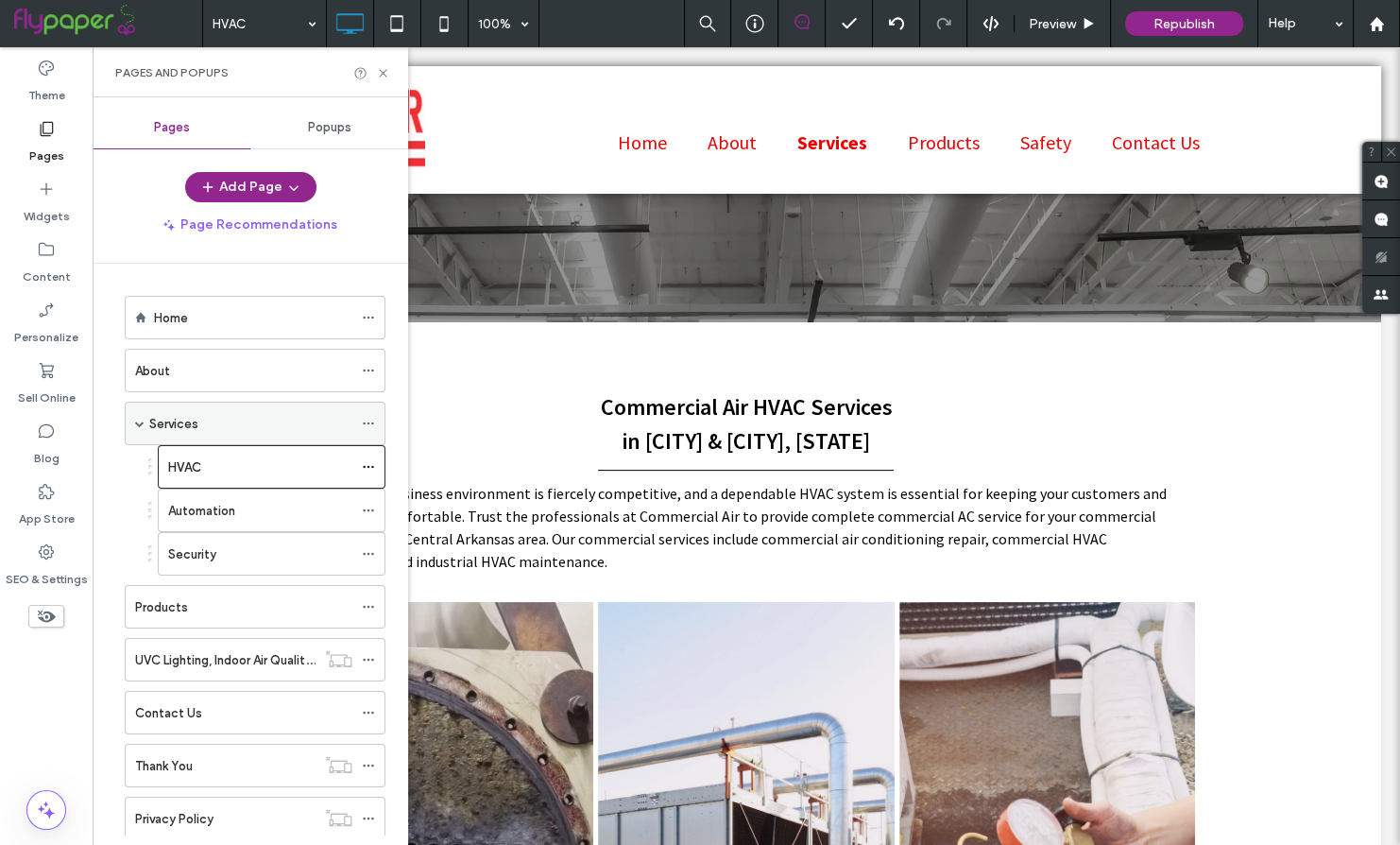 click on "Services" at bounding box center [250, 423] 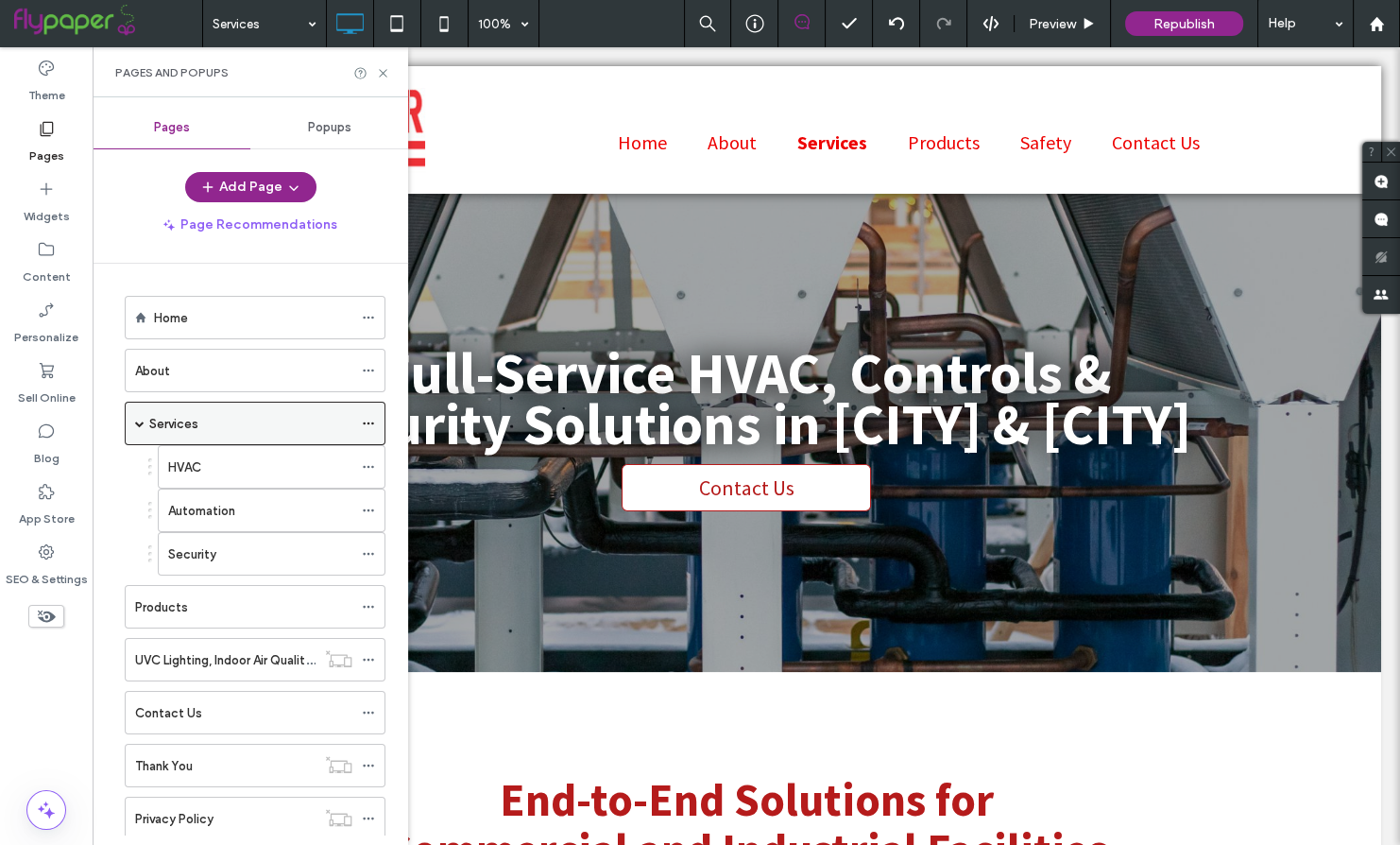 scroll, scrollTop: 0, scrollLeft: 0, axis: both 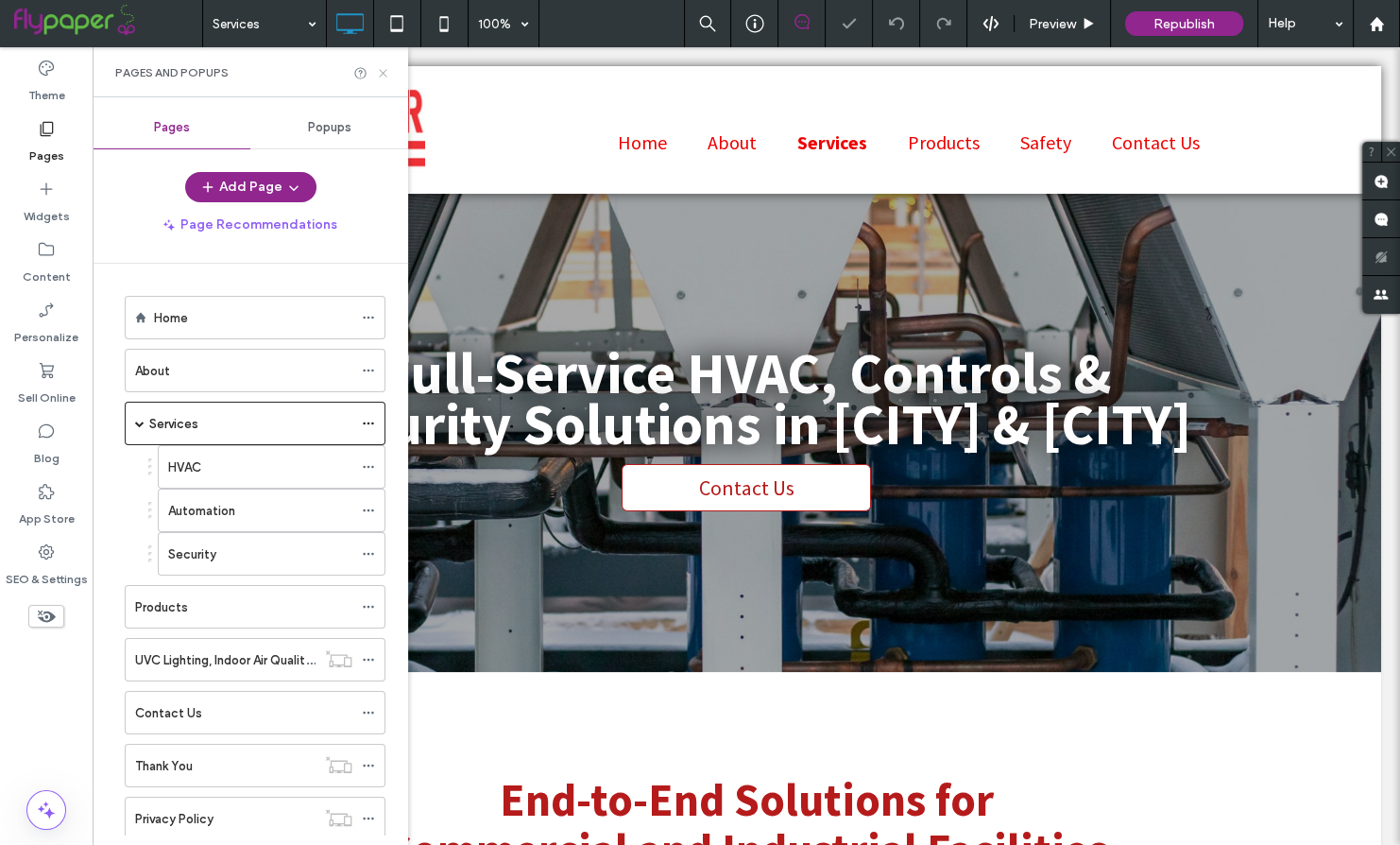 click 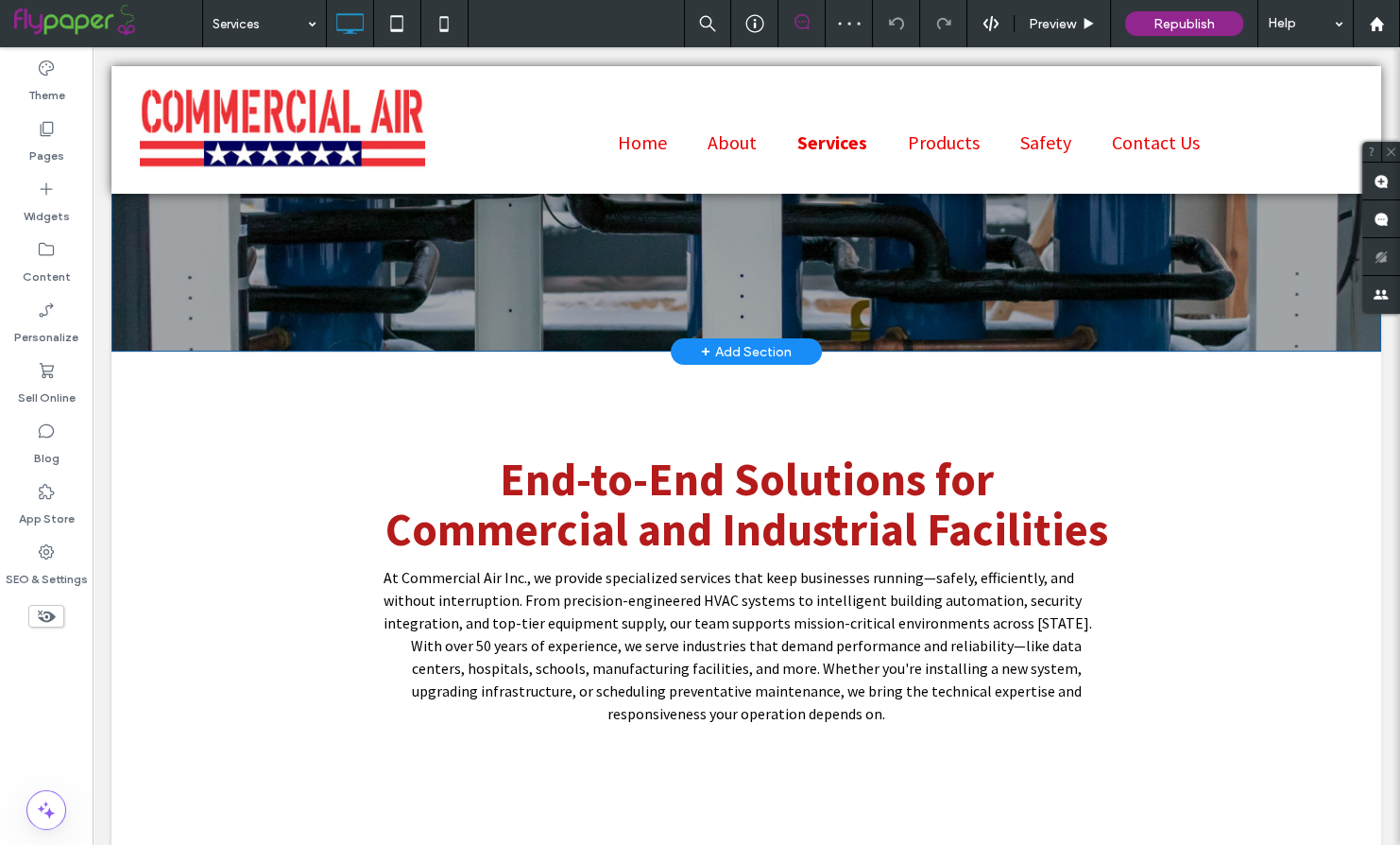 scroll, scrollTop: 321, scrollLeft: 0, axis: vertical 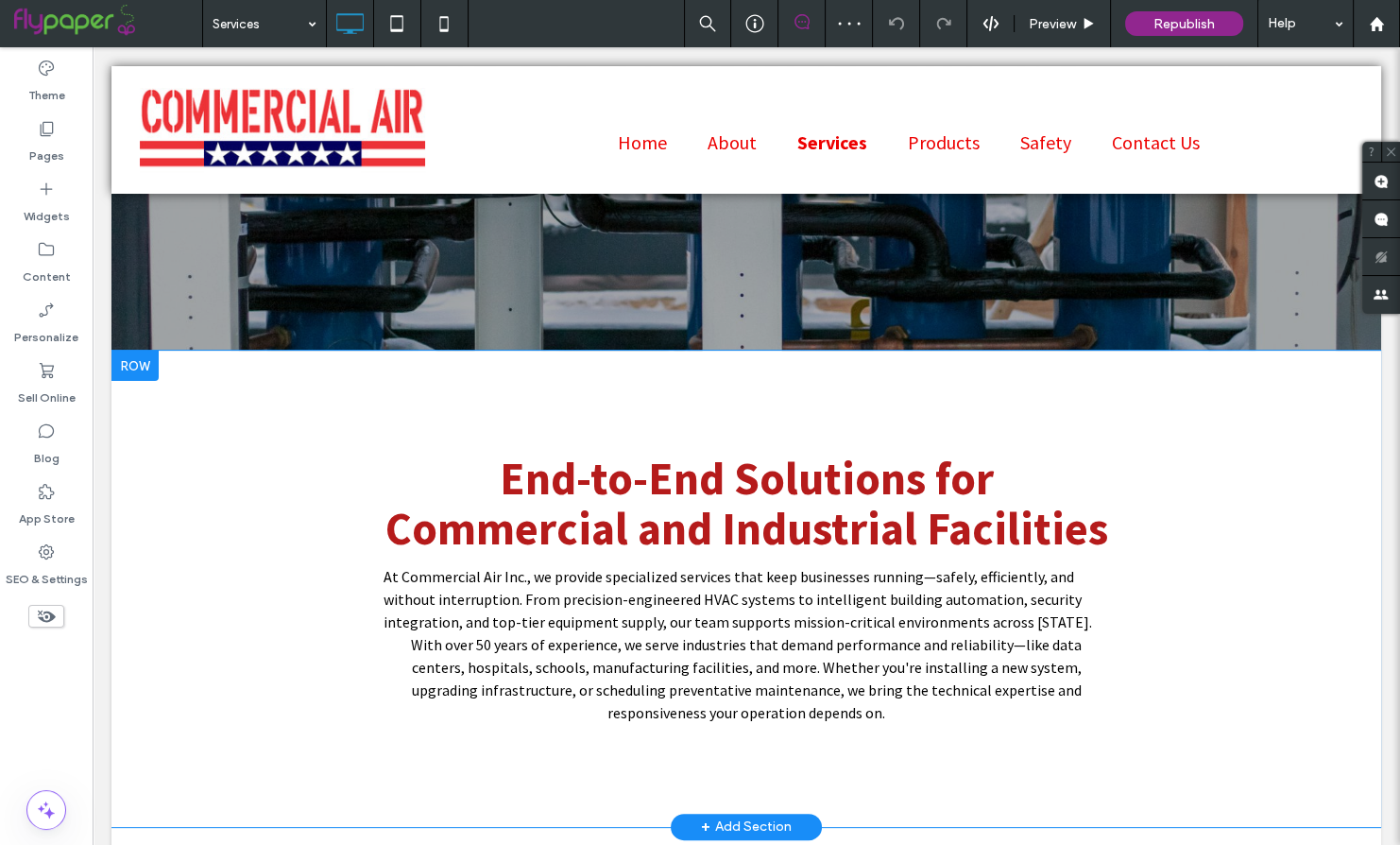 click at bounding box center [135, 366] 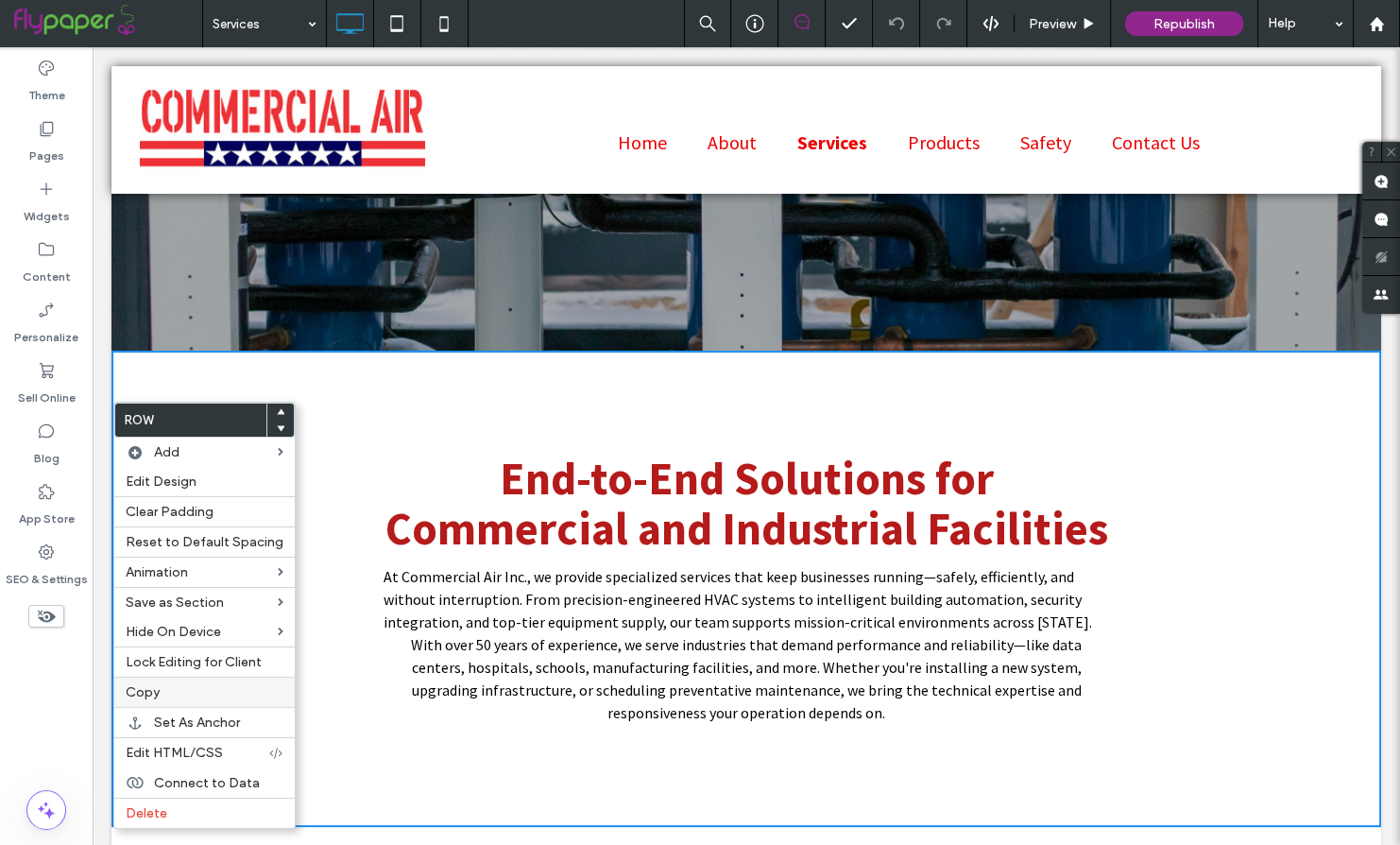 click on "Copy" at bounding box center (143, 692) 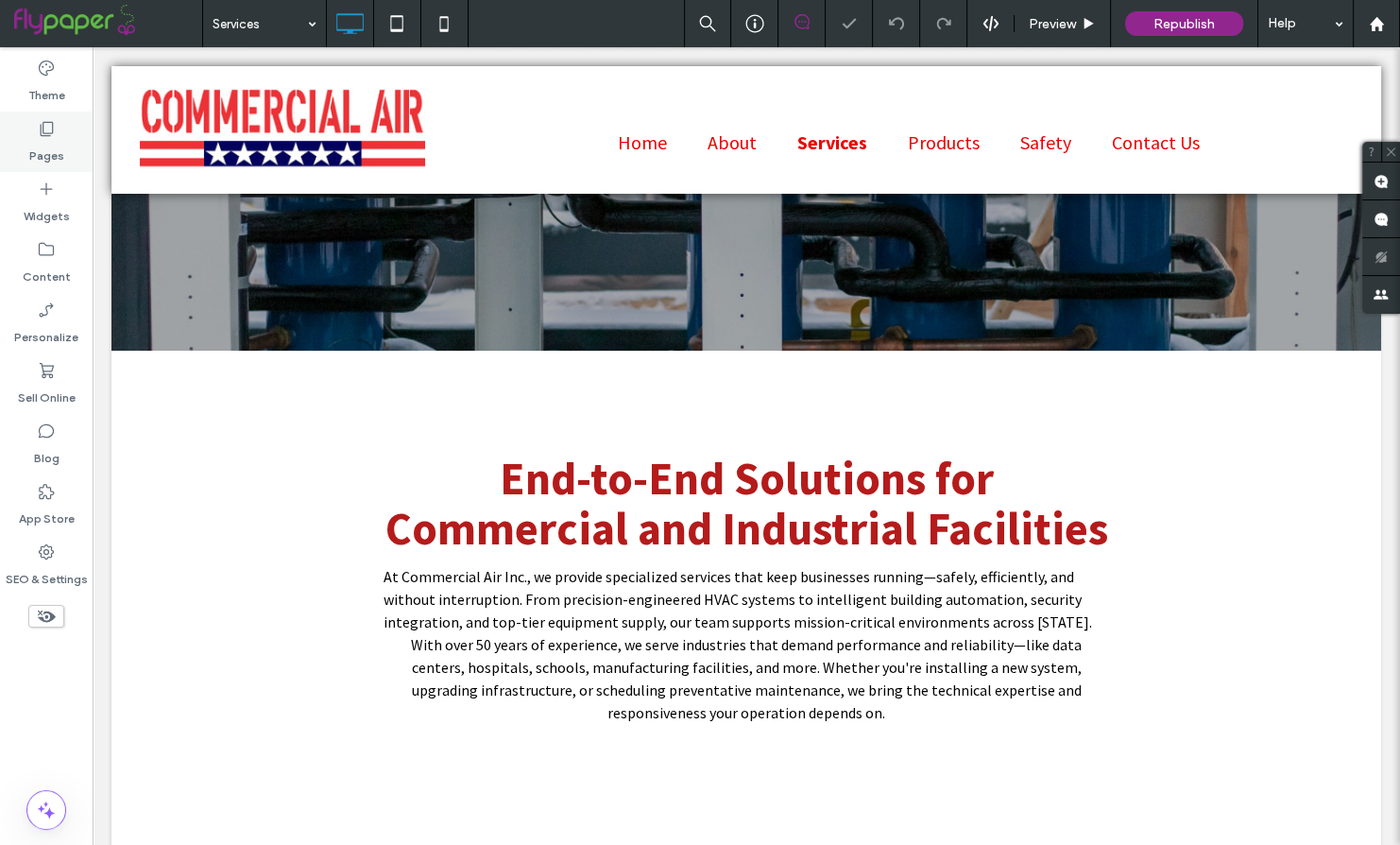 click on "Pages" at bounding box center (46, 142) 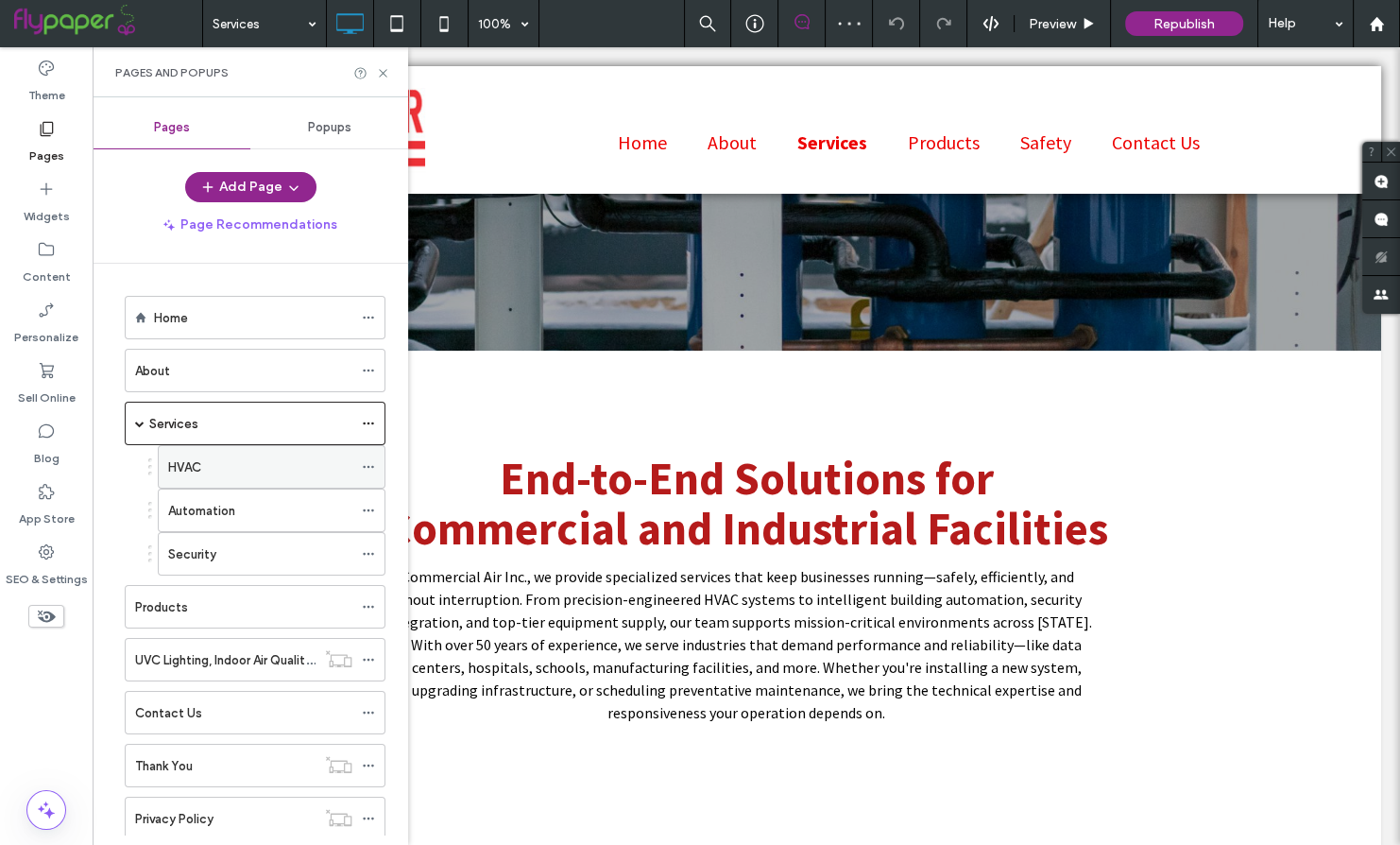 click on "HVAC" at bounding box center [260, 467] 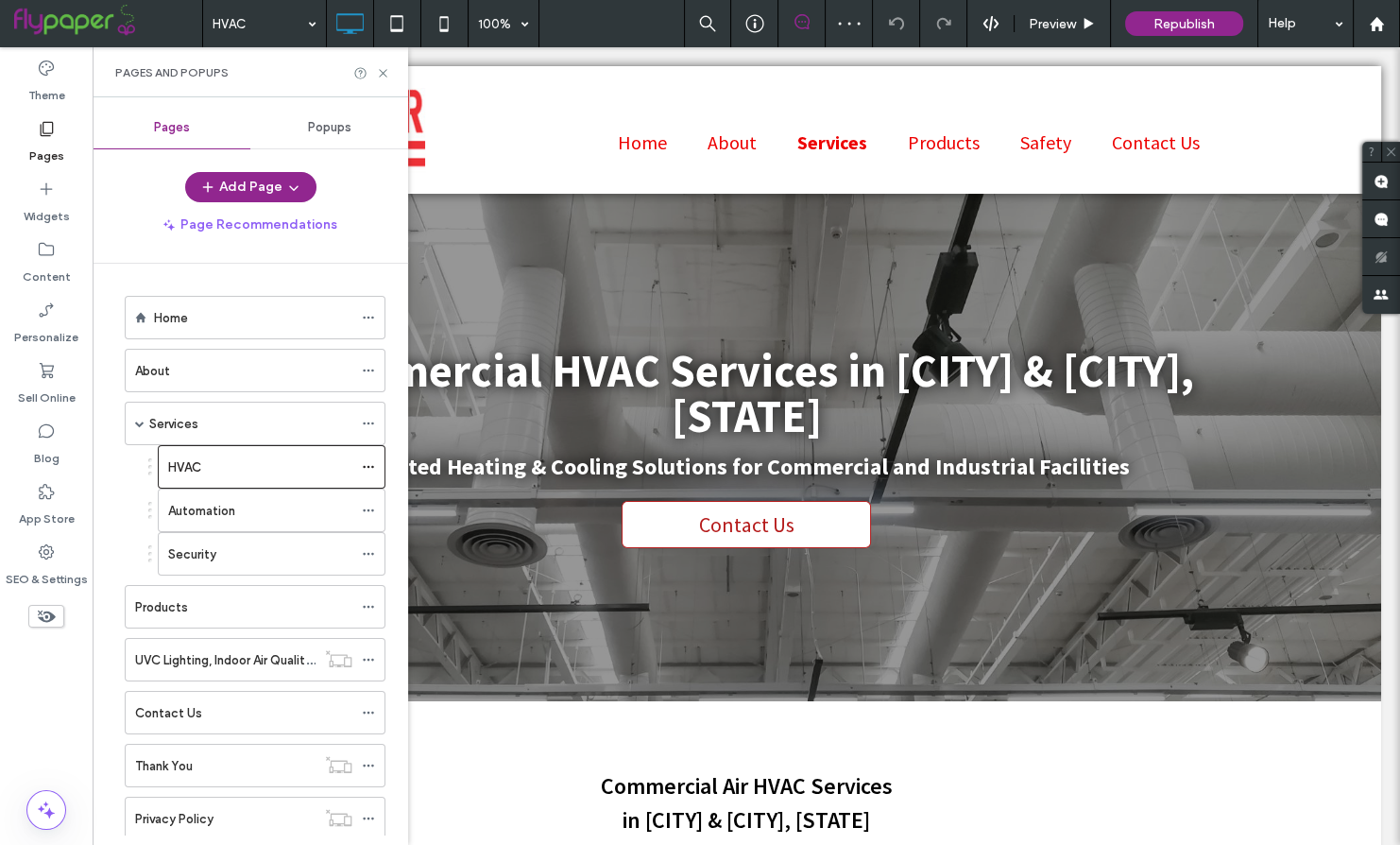scroll, scrollTop: 0, scrollLeft: 0, axis: both 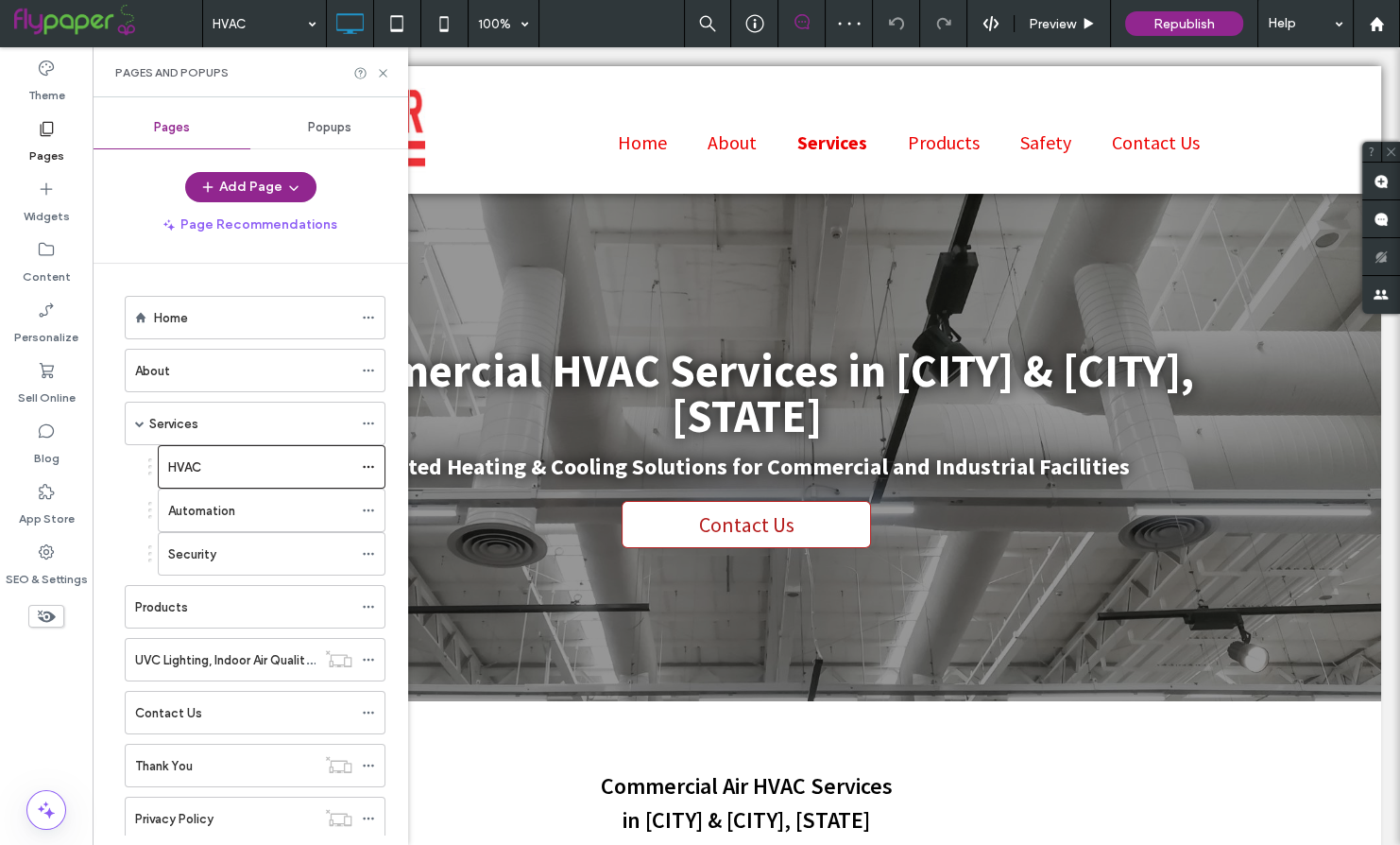 click on "Pages and Popups" at bounding box center [250, 72] 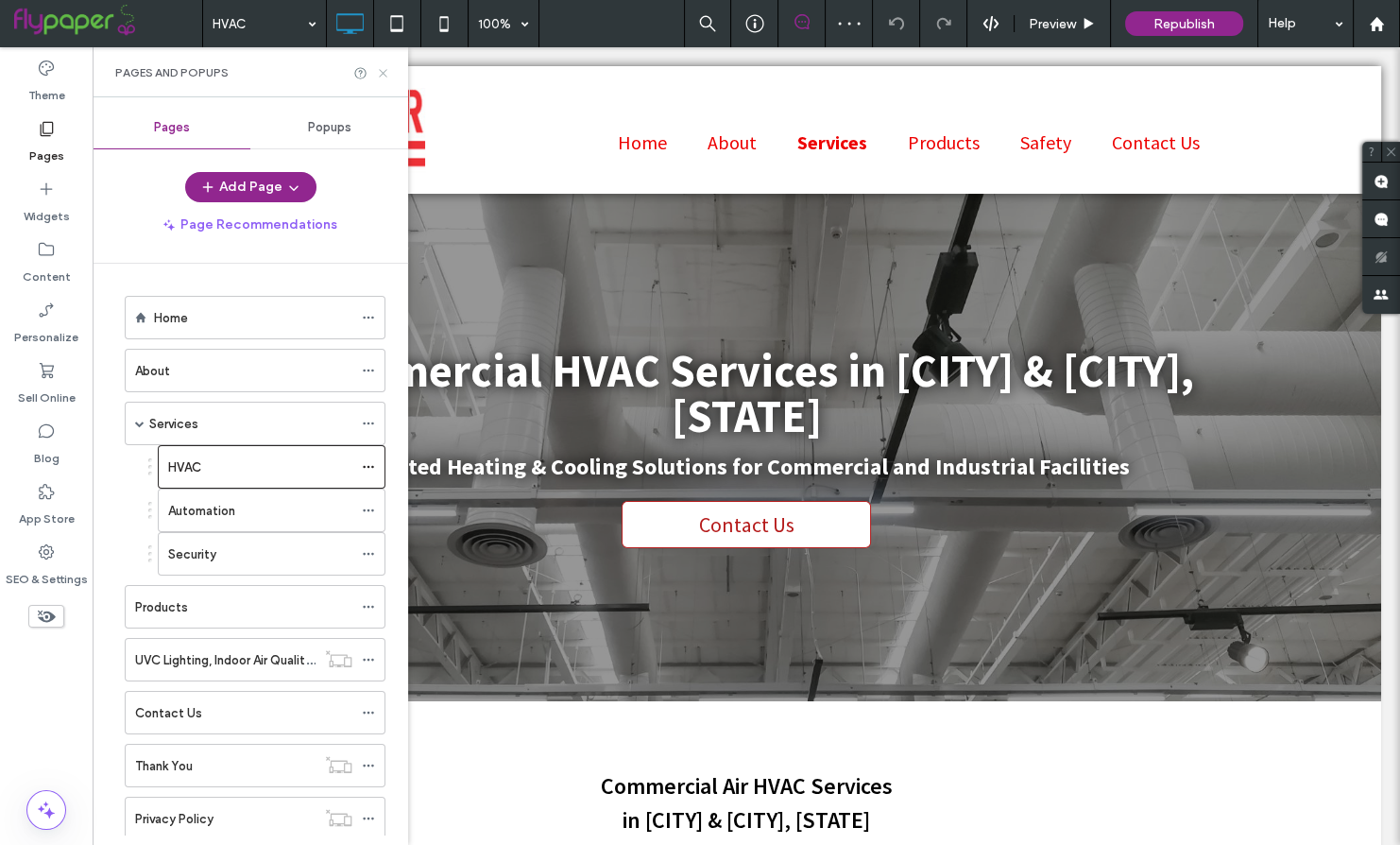 click 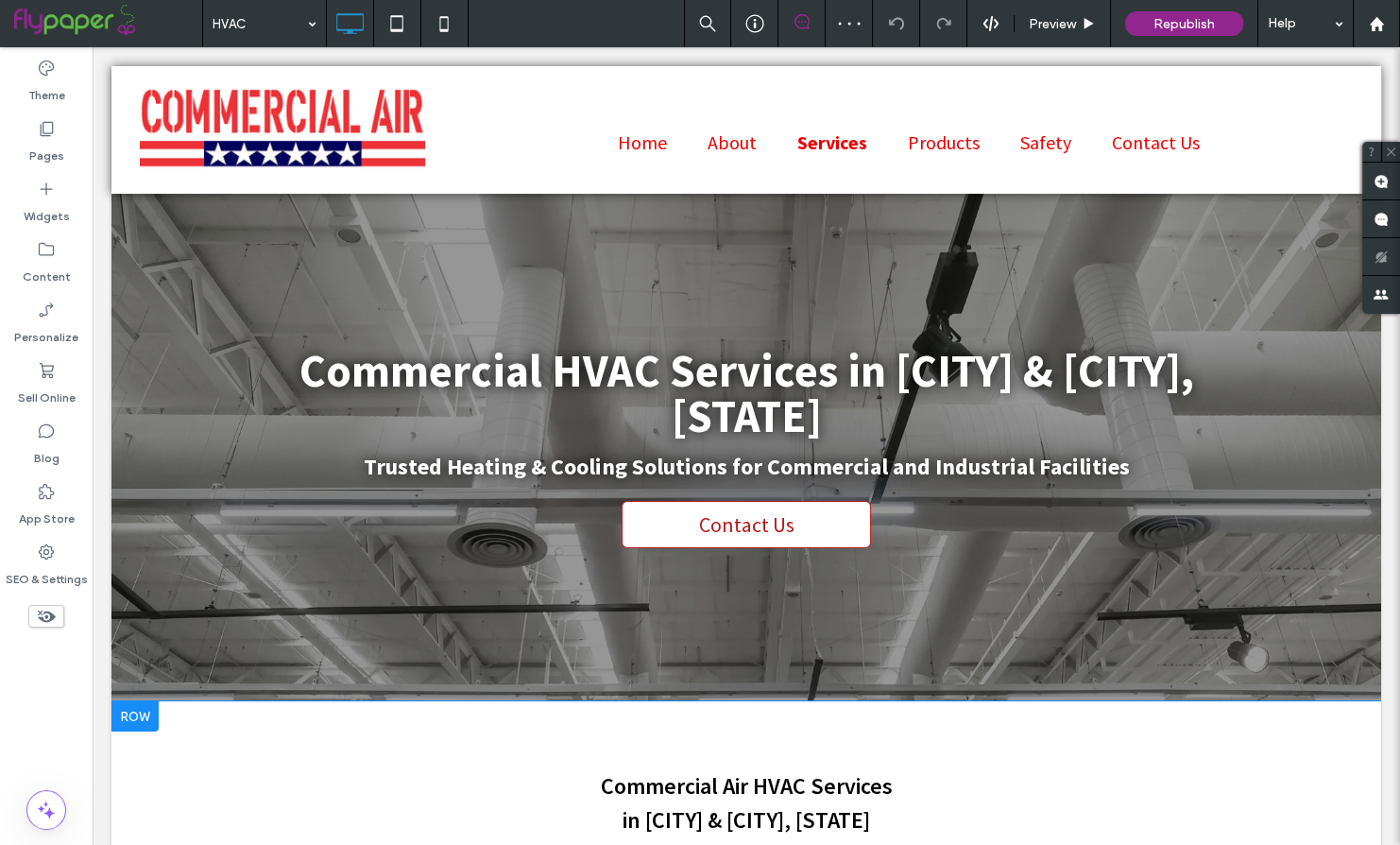 click at bounding box center (135, 716) 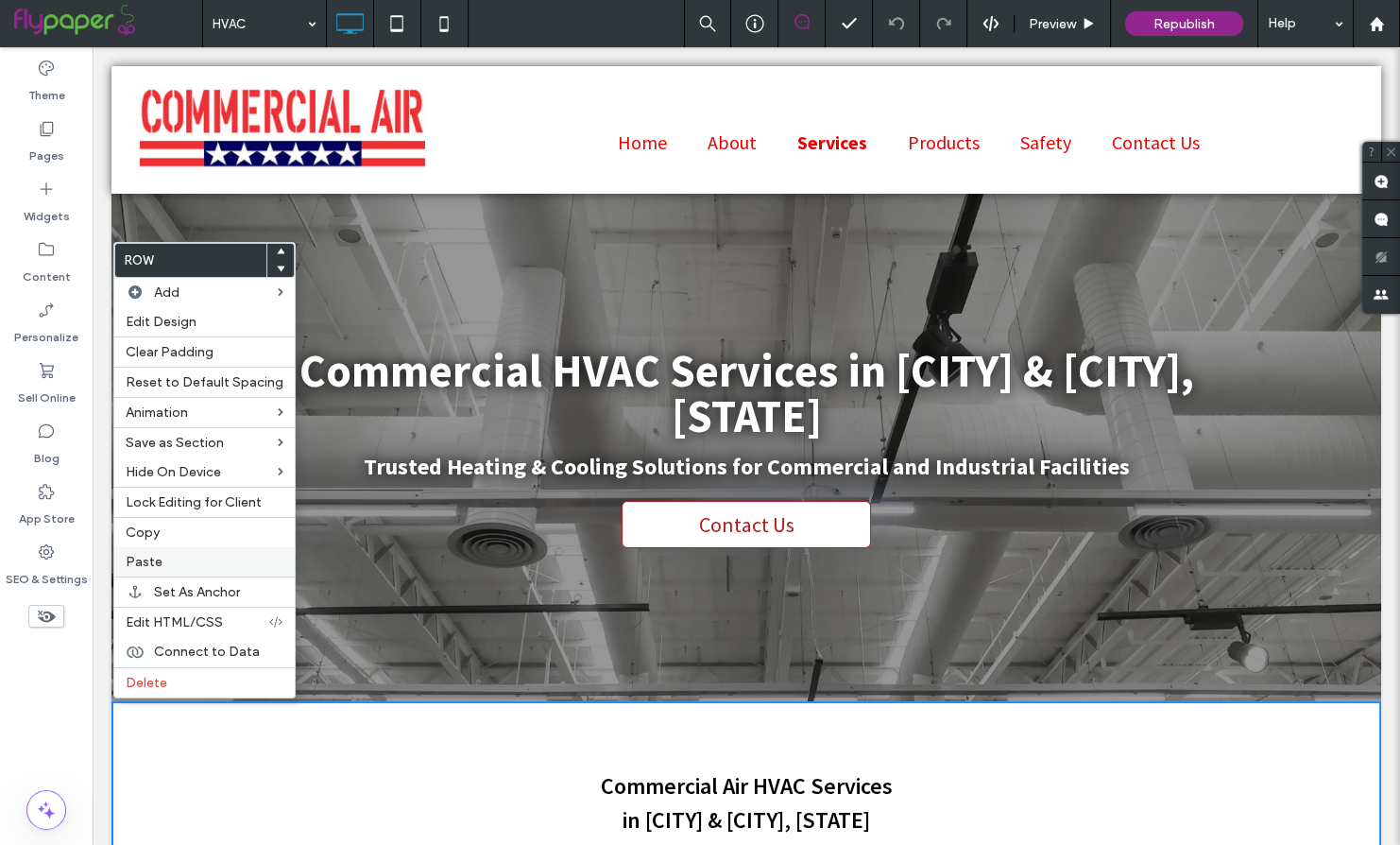 click on "Paste" at bounding box center [204, 561] 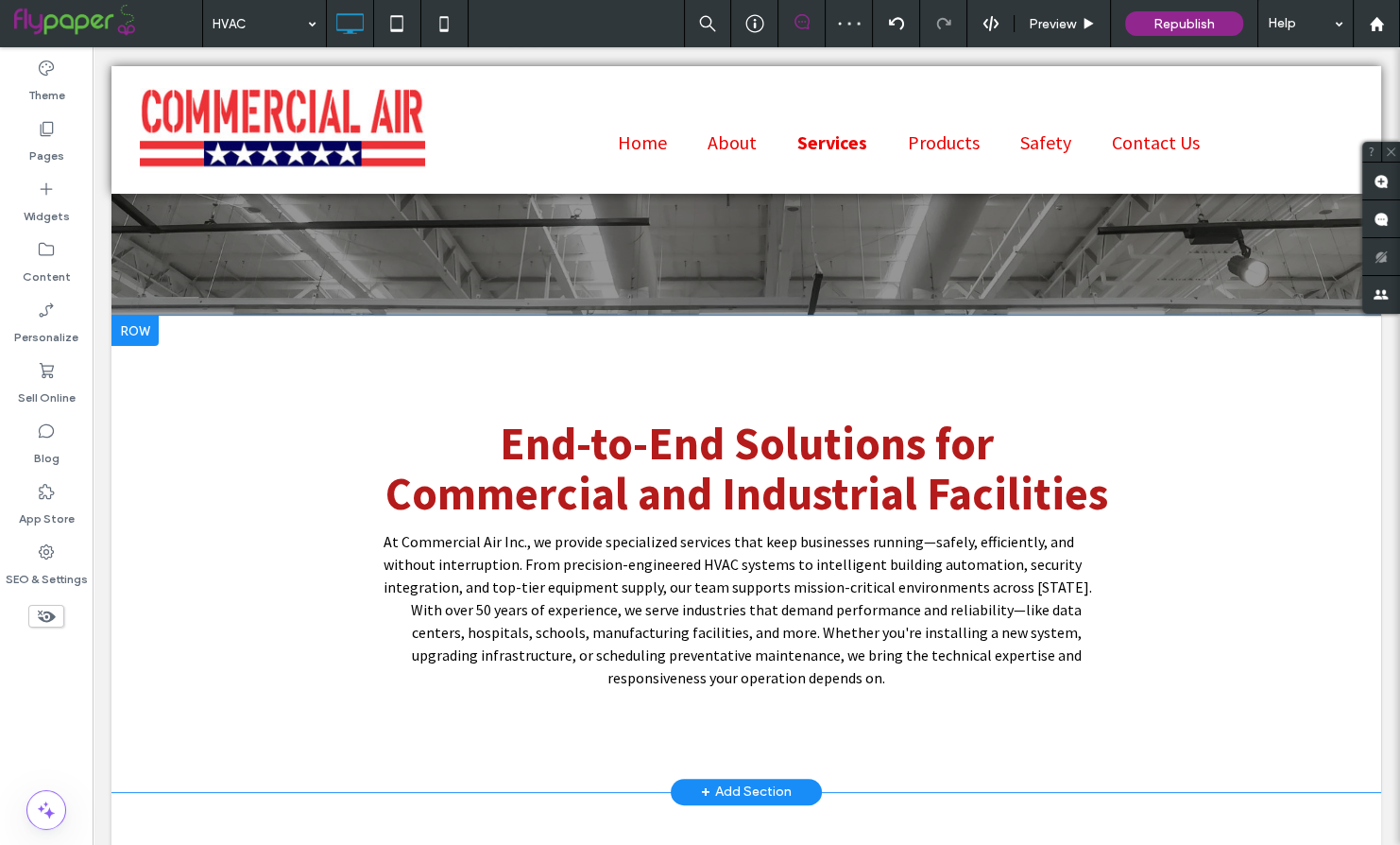scroll, scrollTop: 420, scrollLeft: 0, axis: vertical 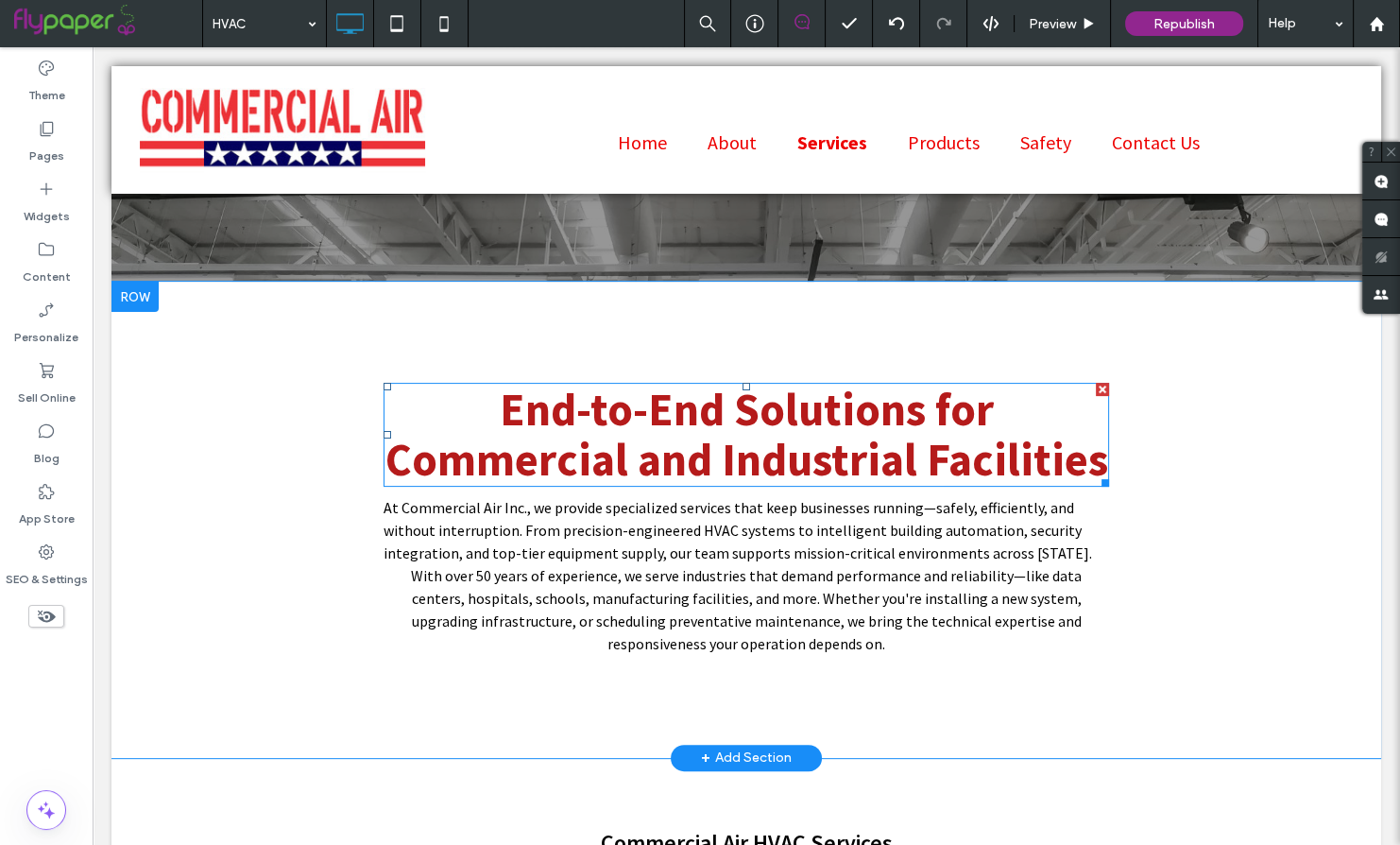 click on "End-to-End Solutions for Commercial and Industrial Facilities" at bounding box center [745, 434] 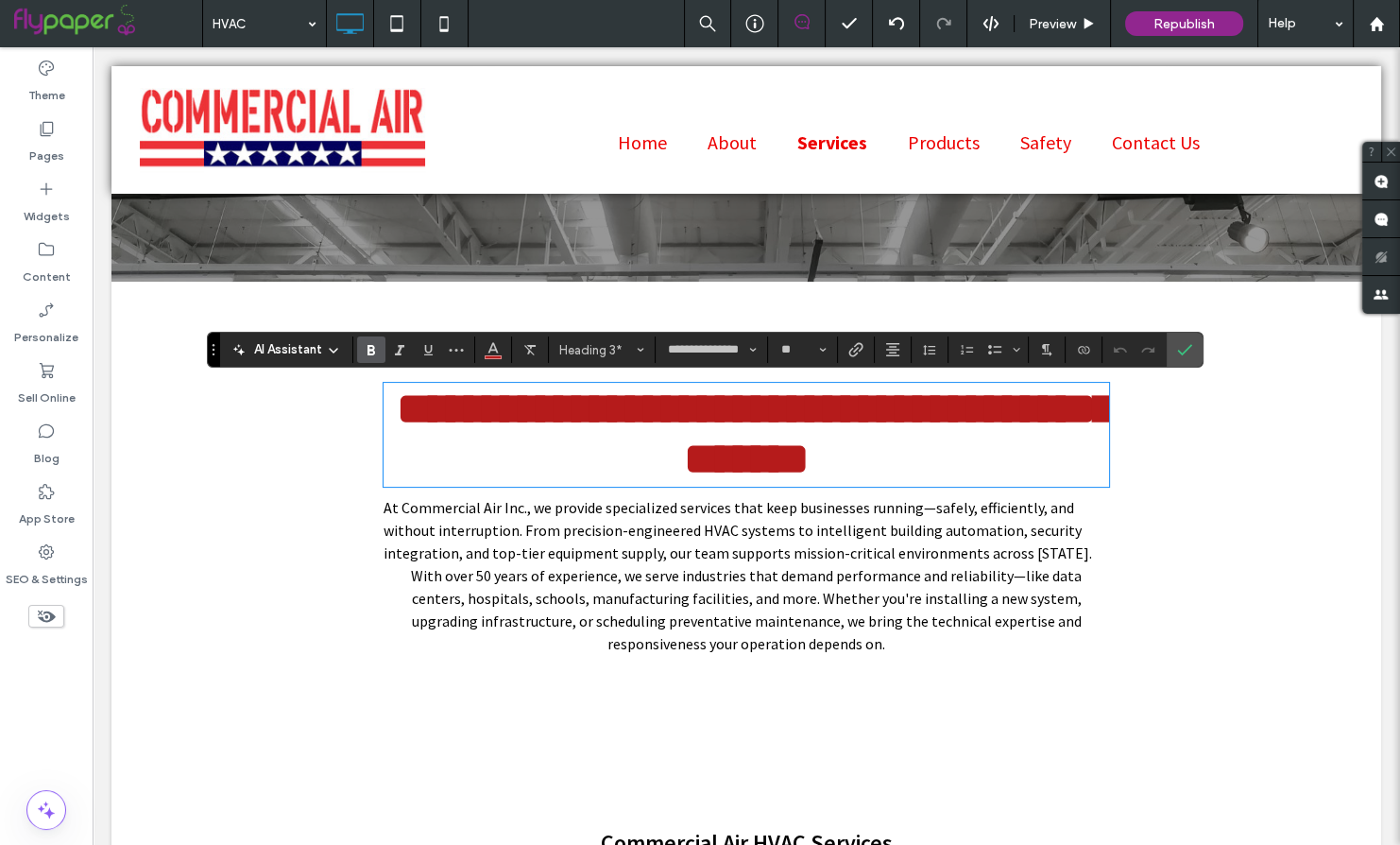 scroll, scrollTop: 0, scrollLeft: 0, axis: both 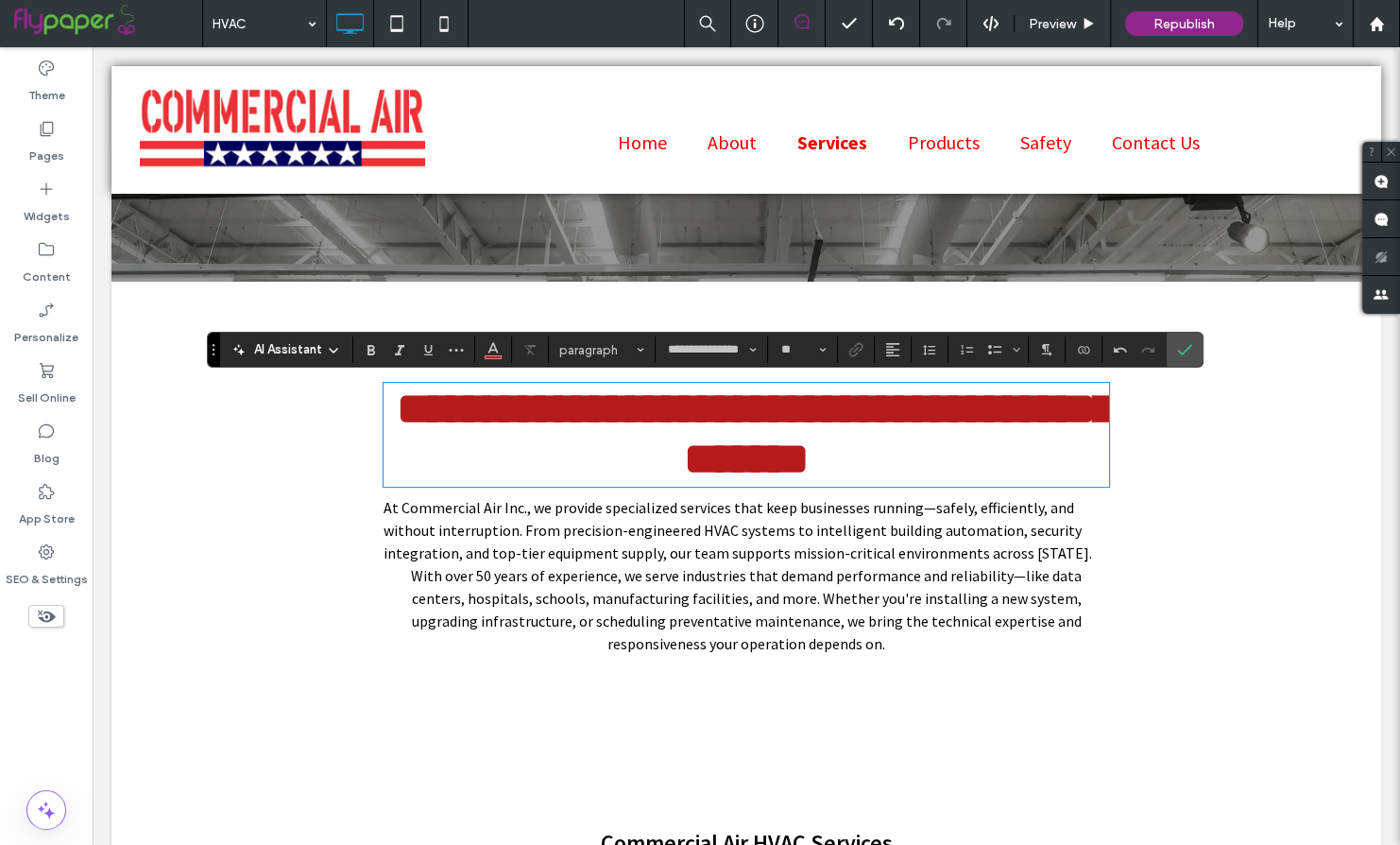 type 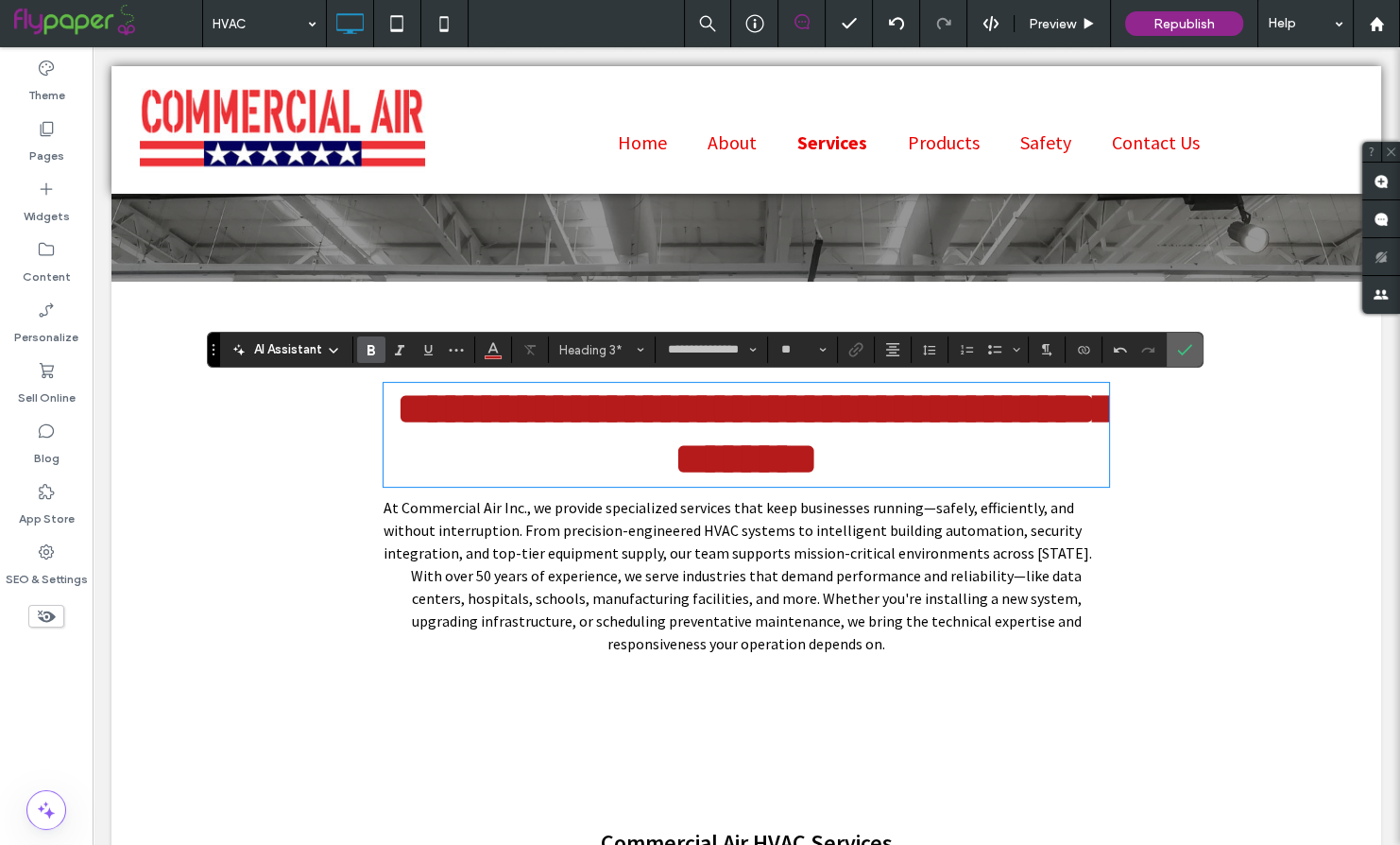 click 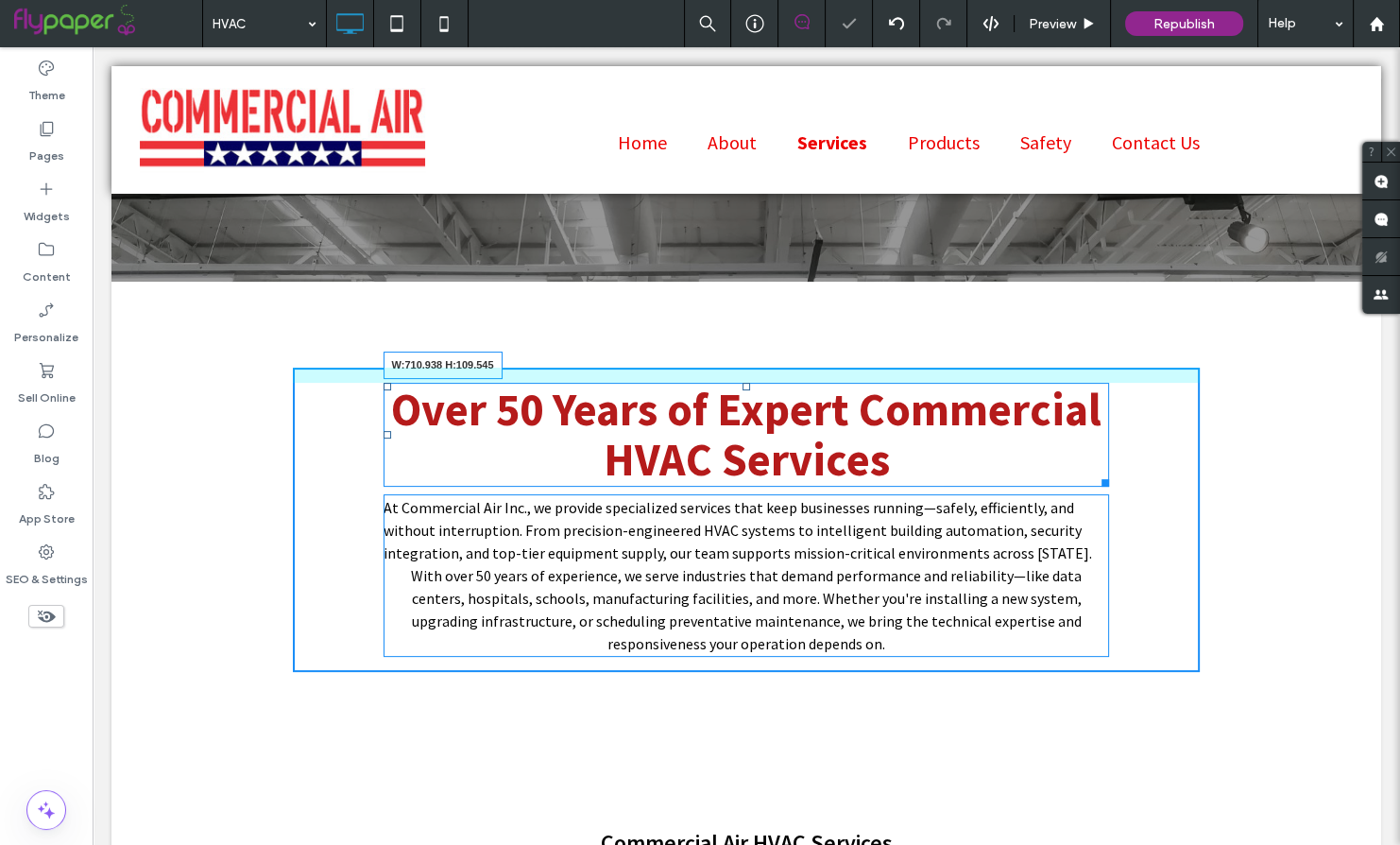 drag, startPoint x: 1104, startPoint y: 474, endPoint x: 1169, endPoint y: 521, distance: 80.21222 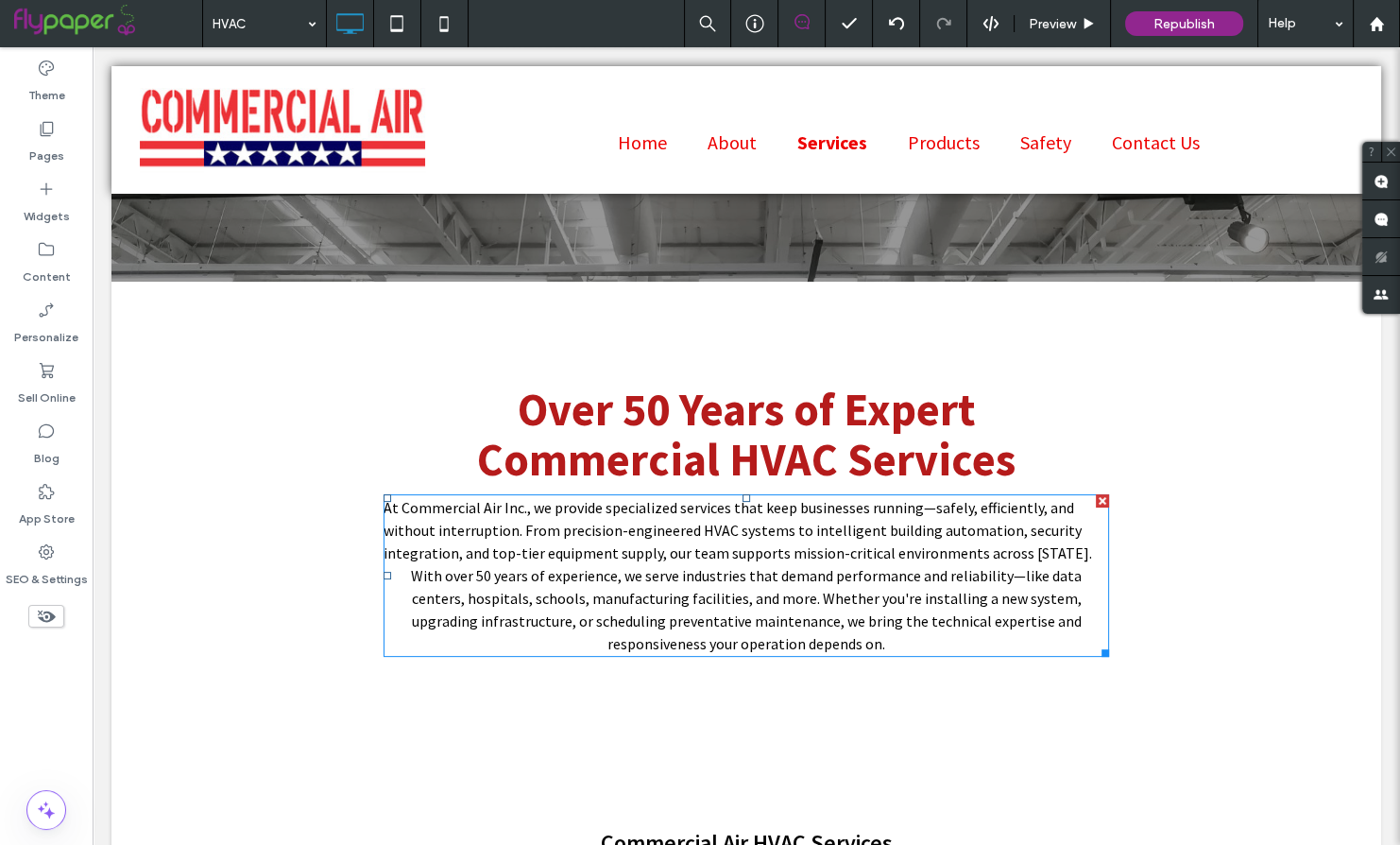click on "With over 50 years of experience, we serve industries that demand performance and reliability—like data centers, hospitals, schools, manufacturing facilities, and more. Whether you're installing a new system, upgrading infrastructure, or scheduling preventative maintenance, we bring the technical expertise and responsiveness your operation depends on." at bounding box center [746, 610] 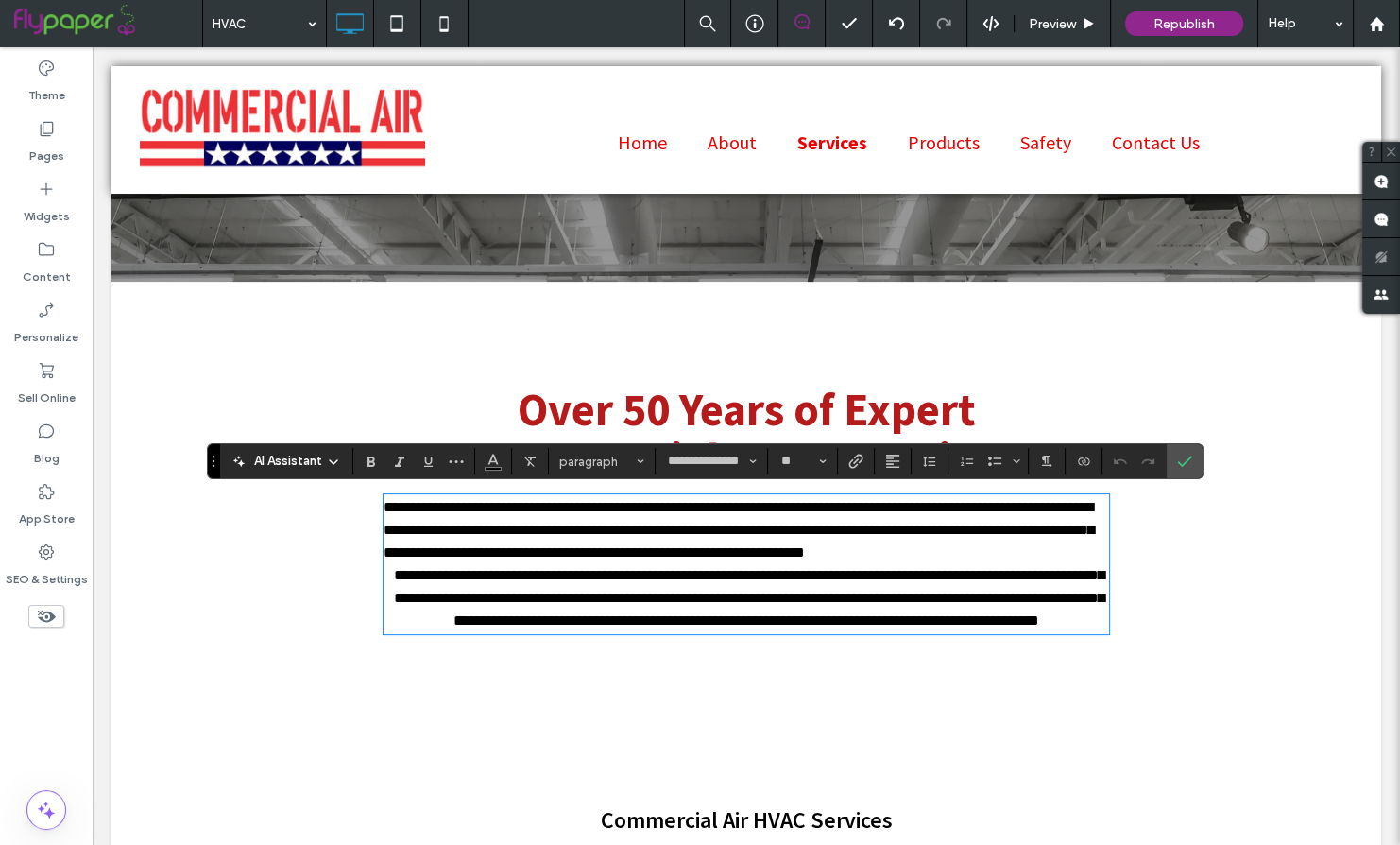 scroll, scrollTop: 0, scrollLeft: 0, axis: both 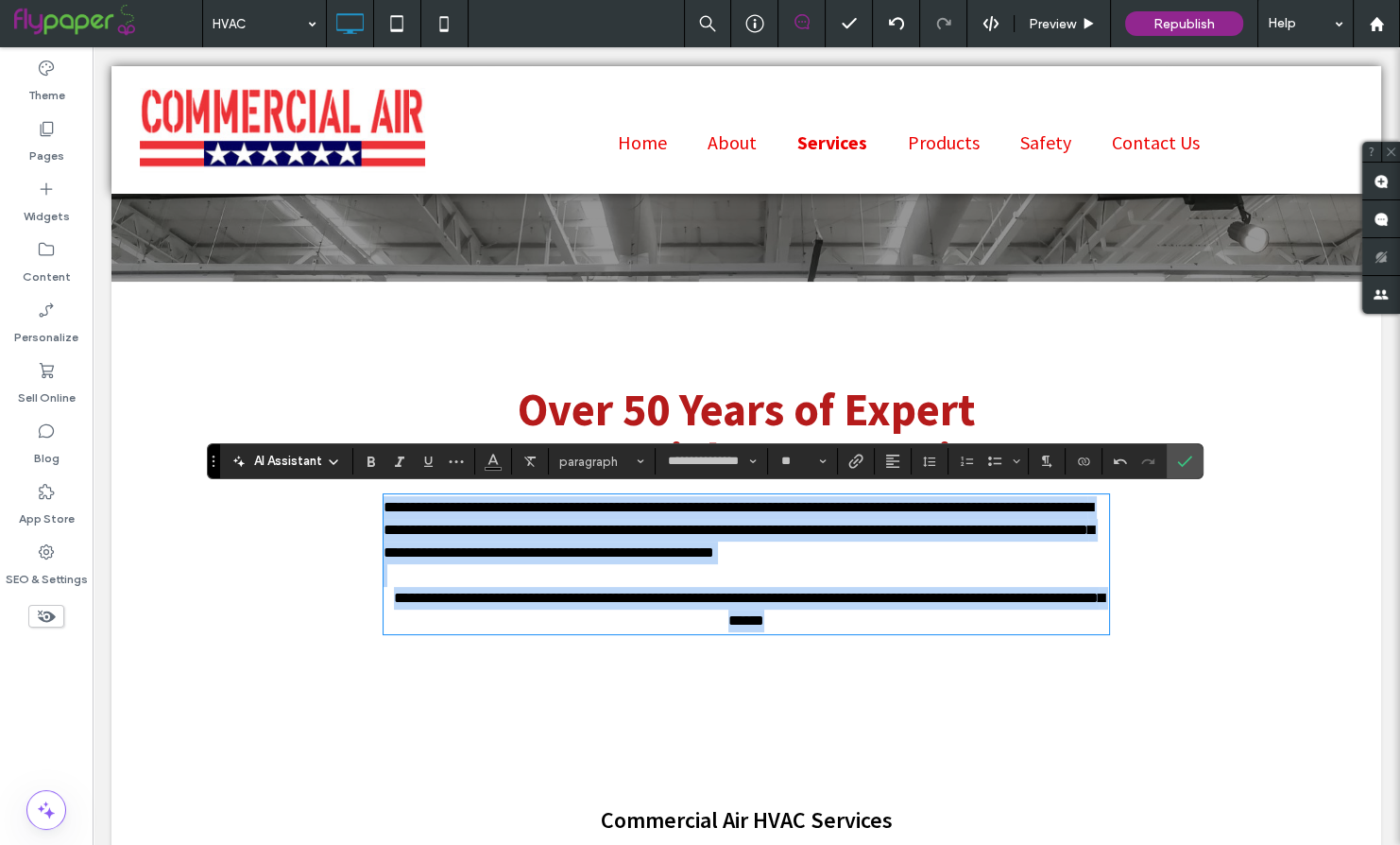 drag, startPoint x: 384, startPoint y: 508, endPoint x: 933, endPoint y: 652, distance: 567.5711 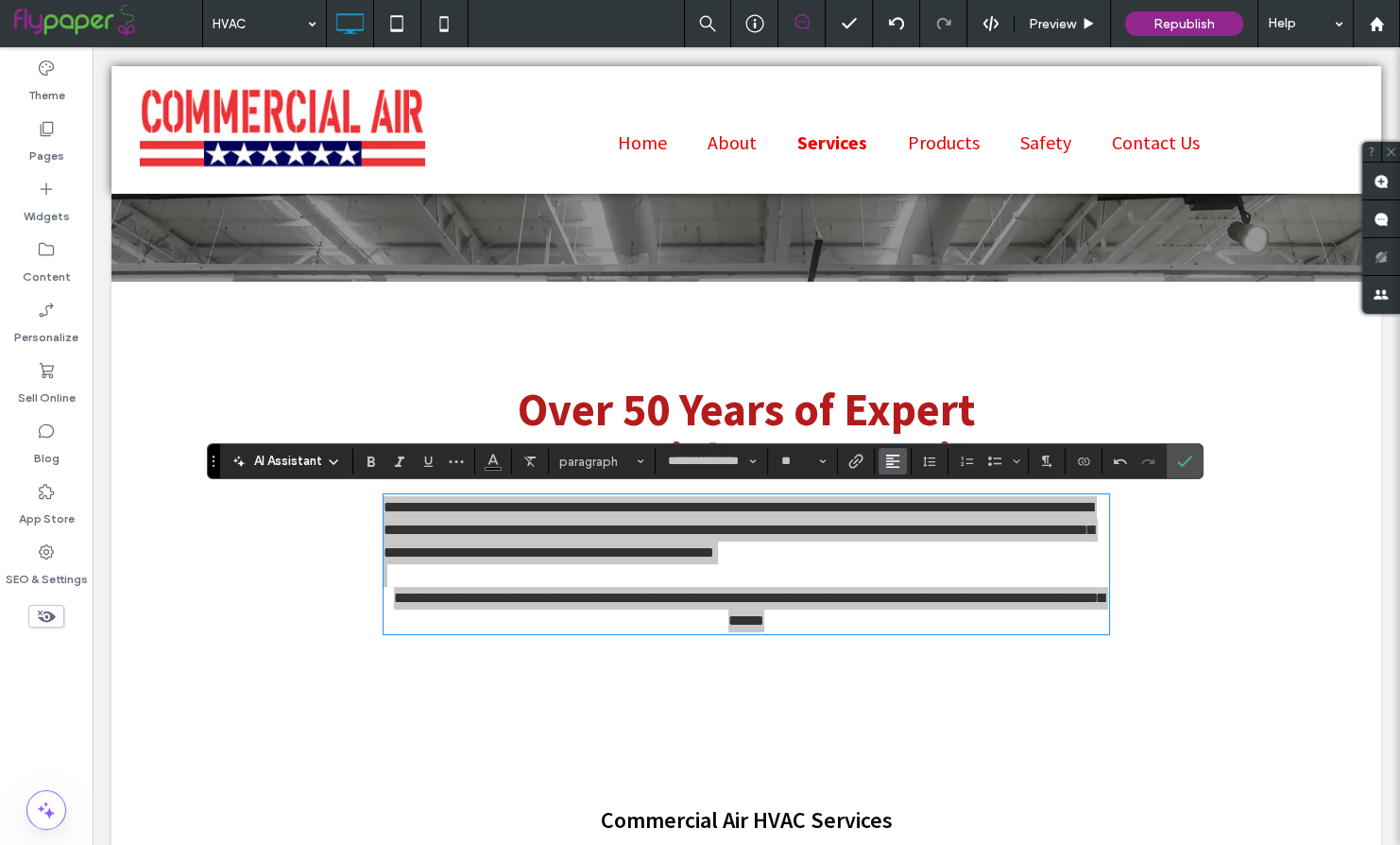 click 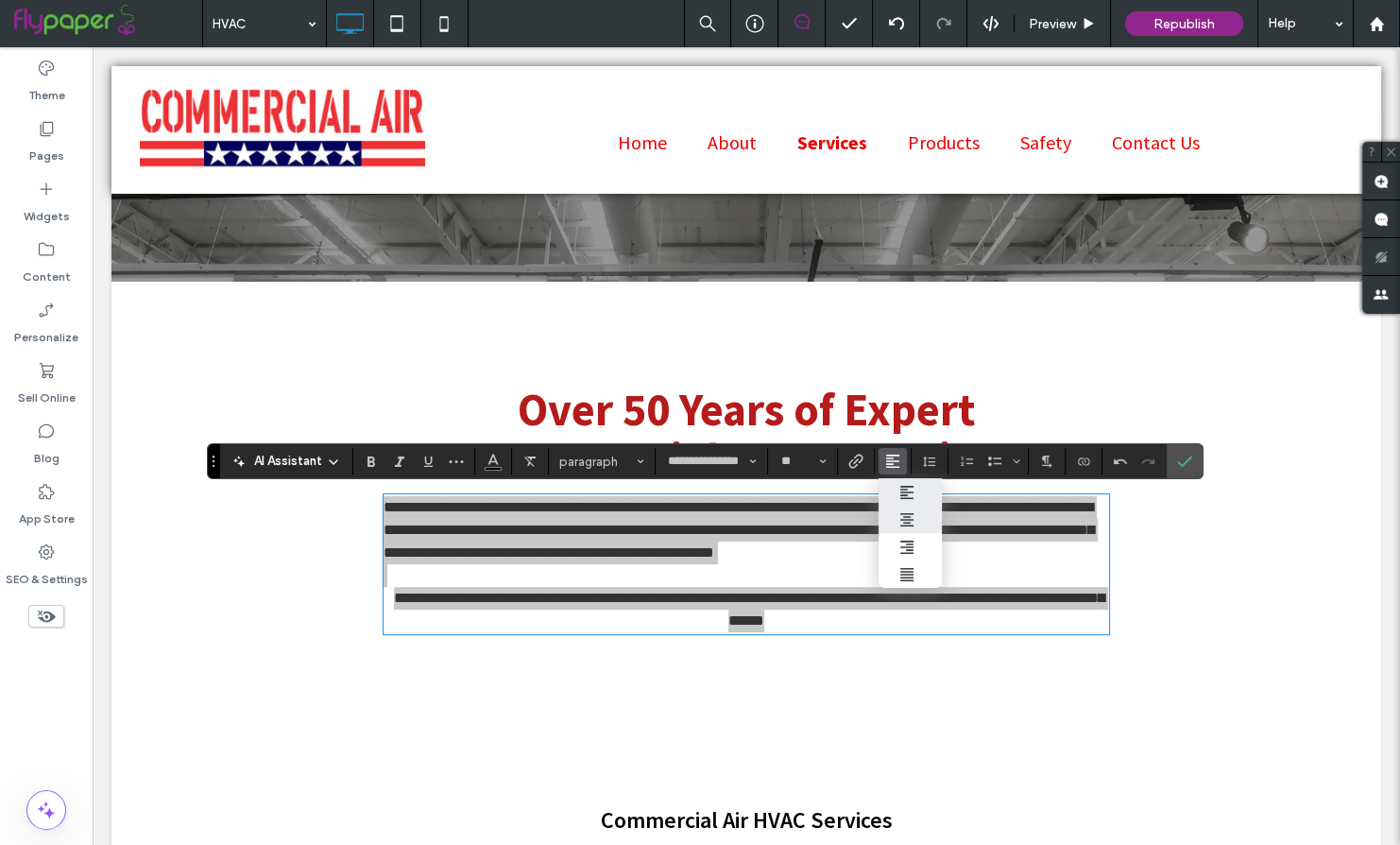 click 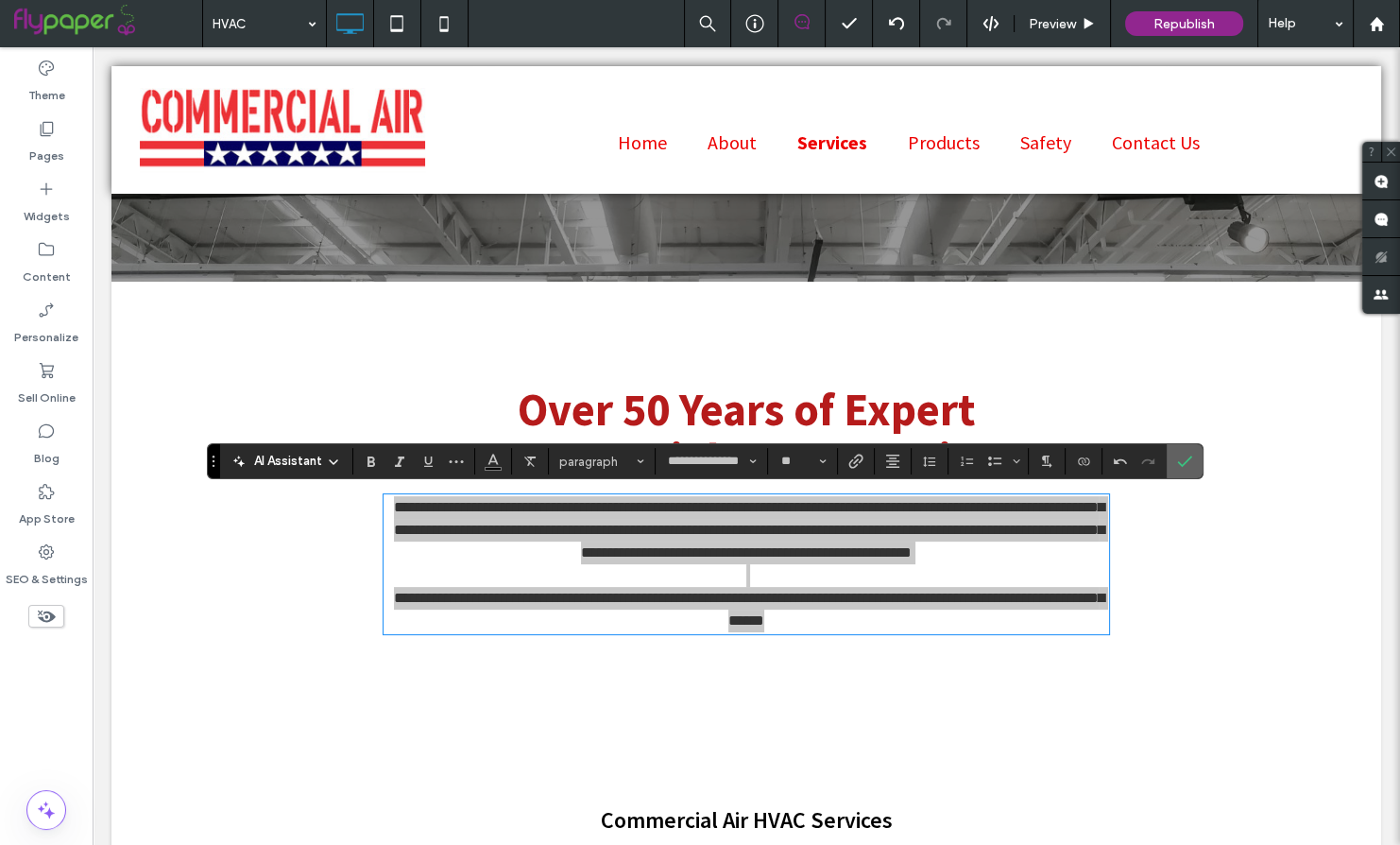 click at bounding box center (1181, 461) 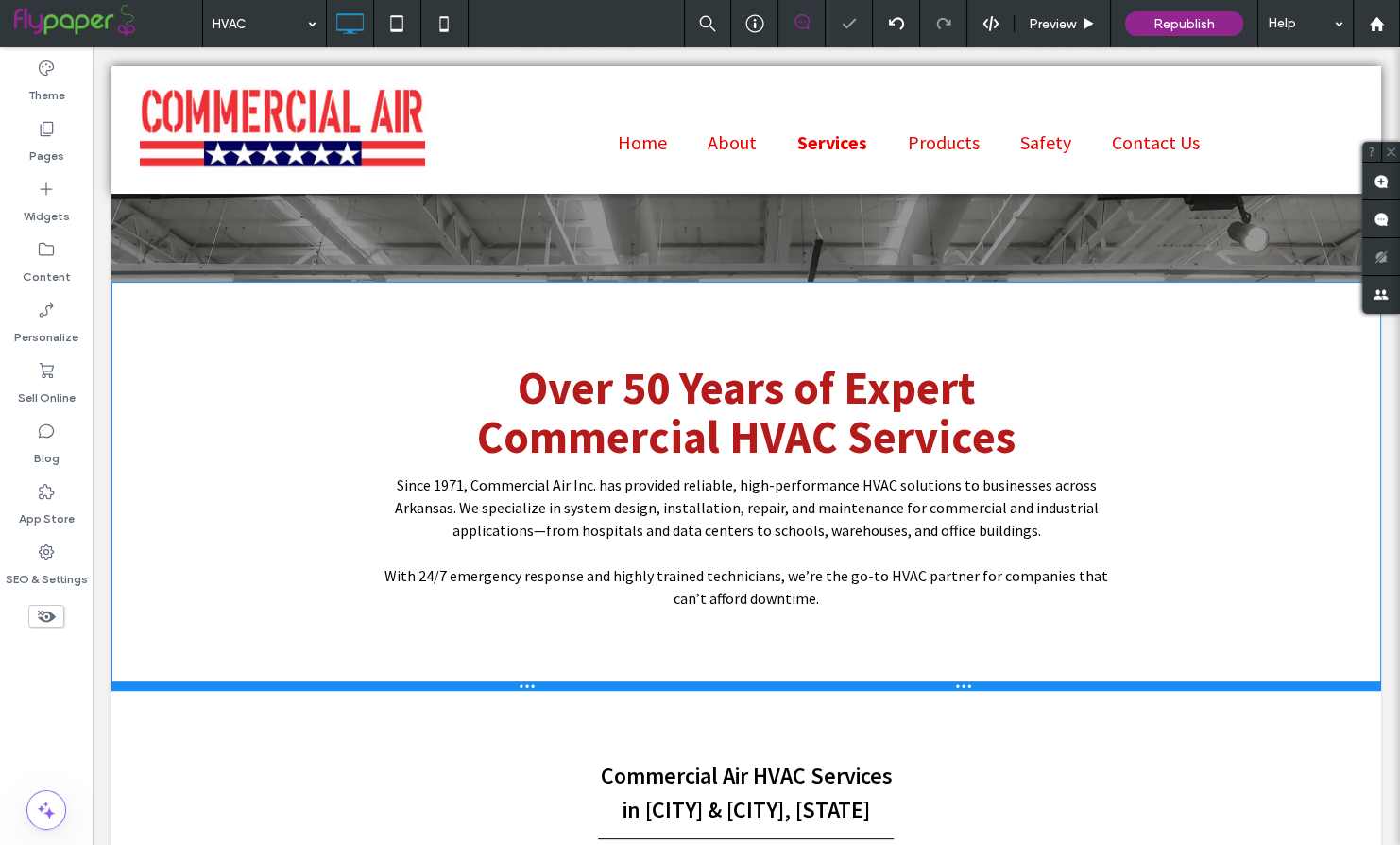drag, startPoint x: 1032, startPoint y: 733, endPoint x: 1114, endPoint y: 766, distance: 88.39118 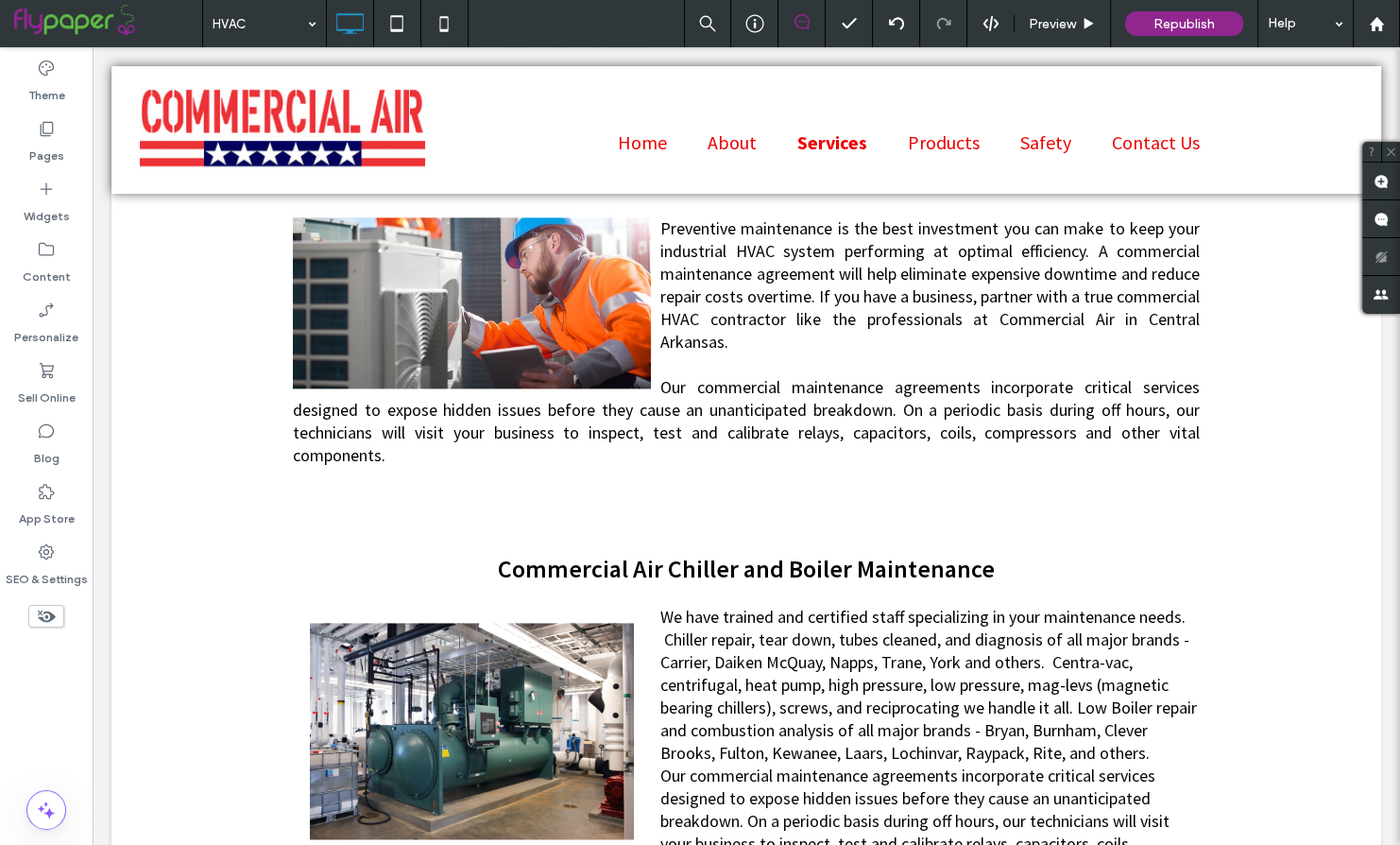 scroll, scrollTop: 2828, scrollLeft: 0, axis: vertical 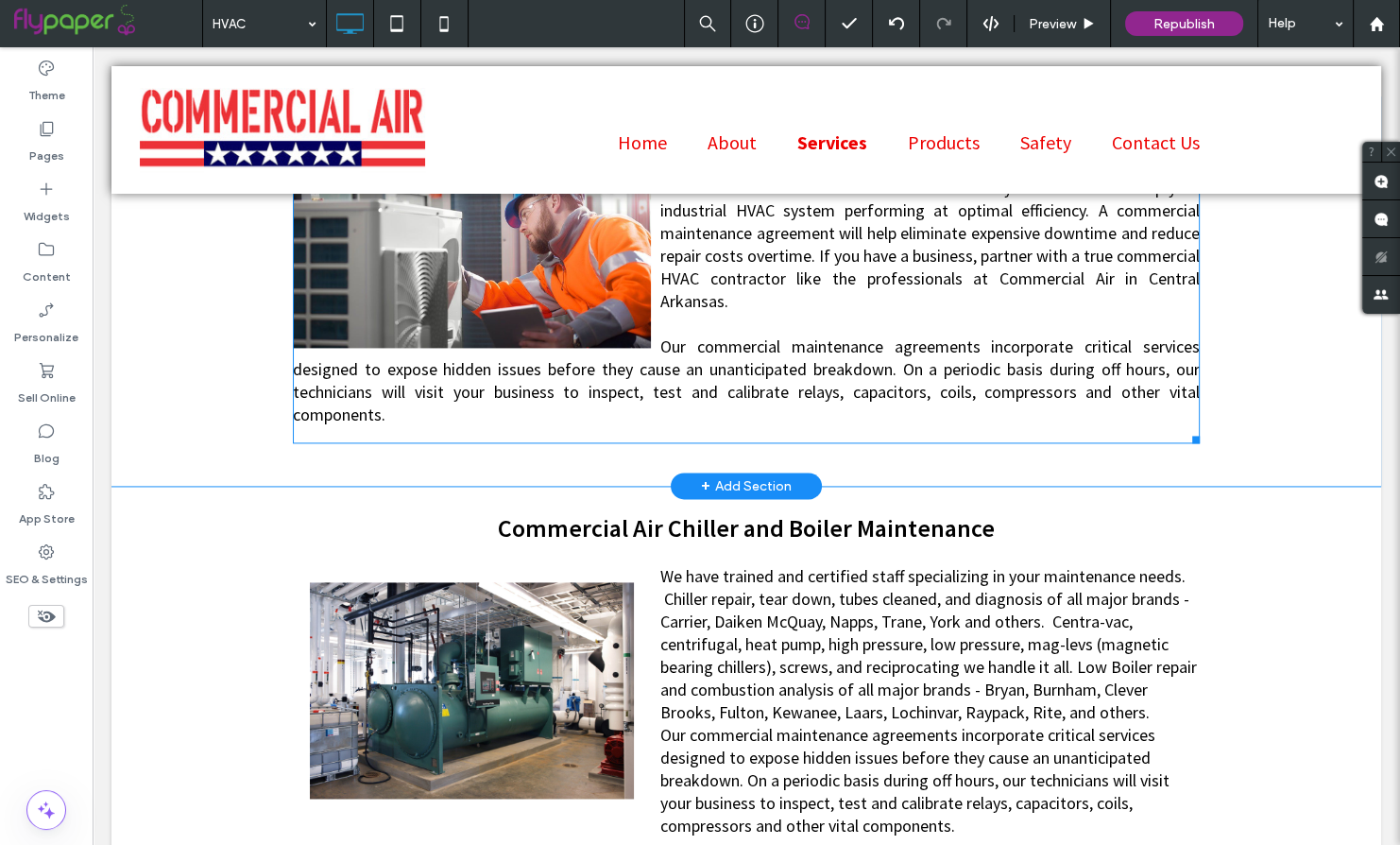 click at bounding box center (746, 310) 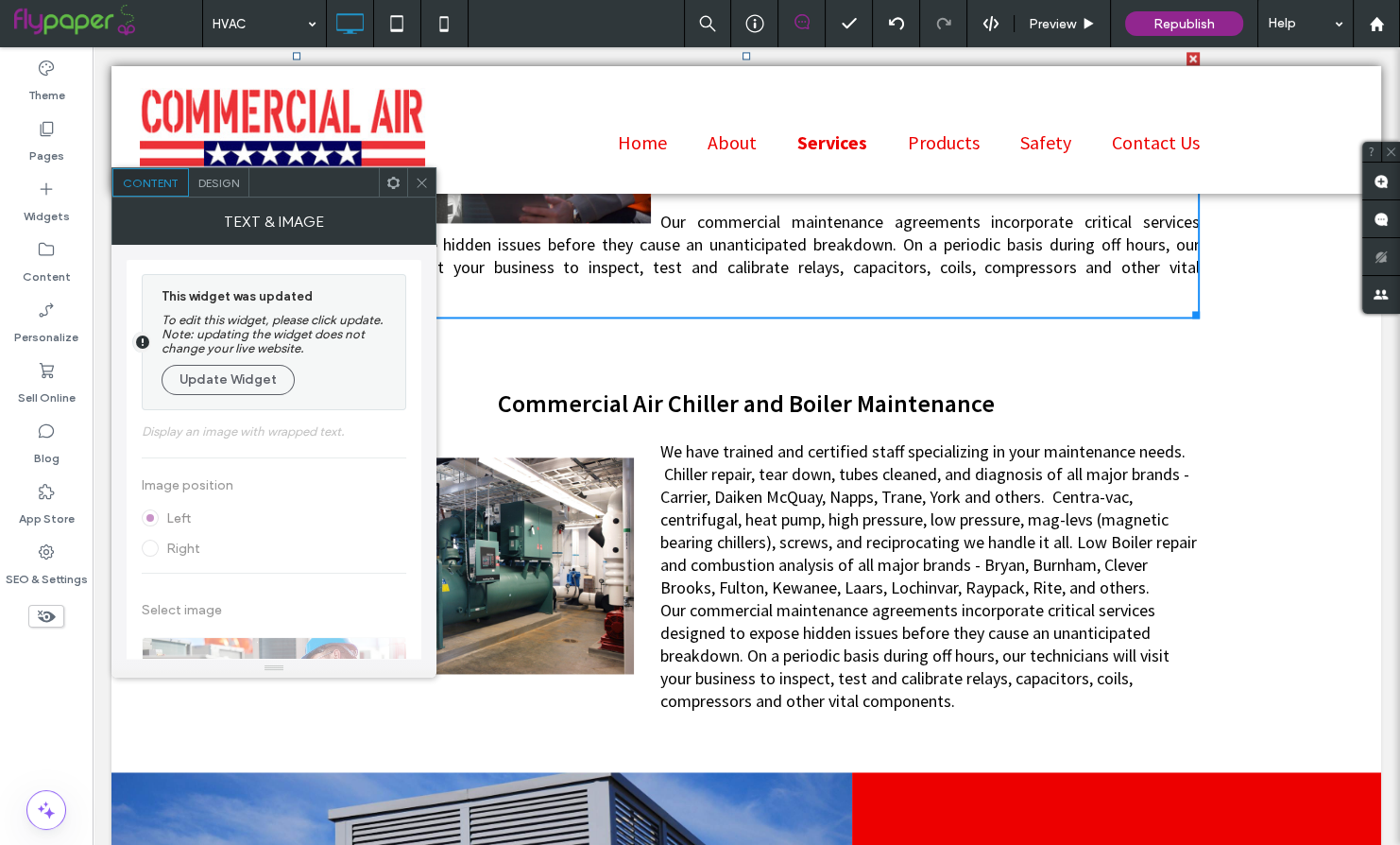 scroll, scrollTop: 3051, scrollLeft: 0, axis: vertical 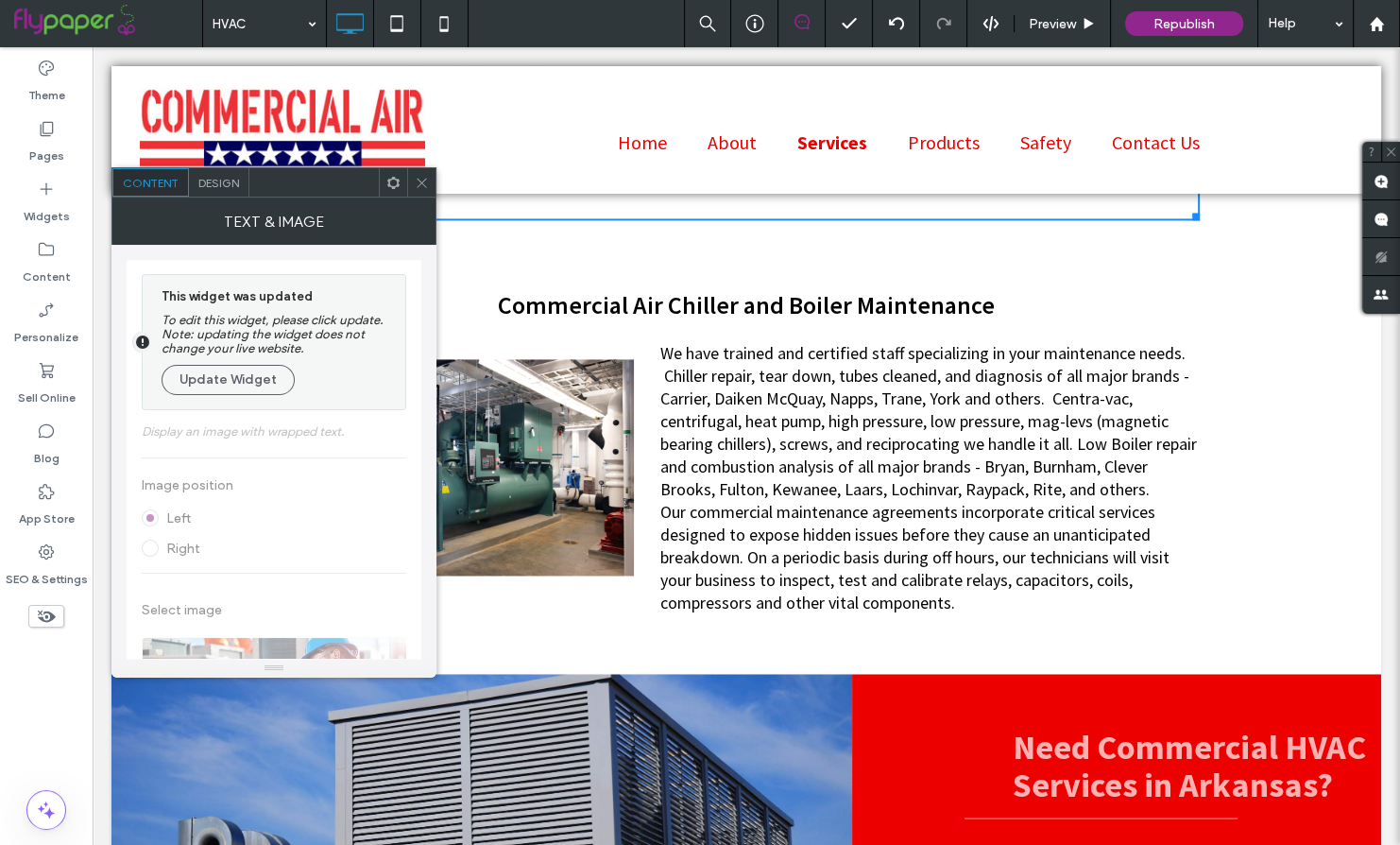 click at bounding box center (421, 182) 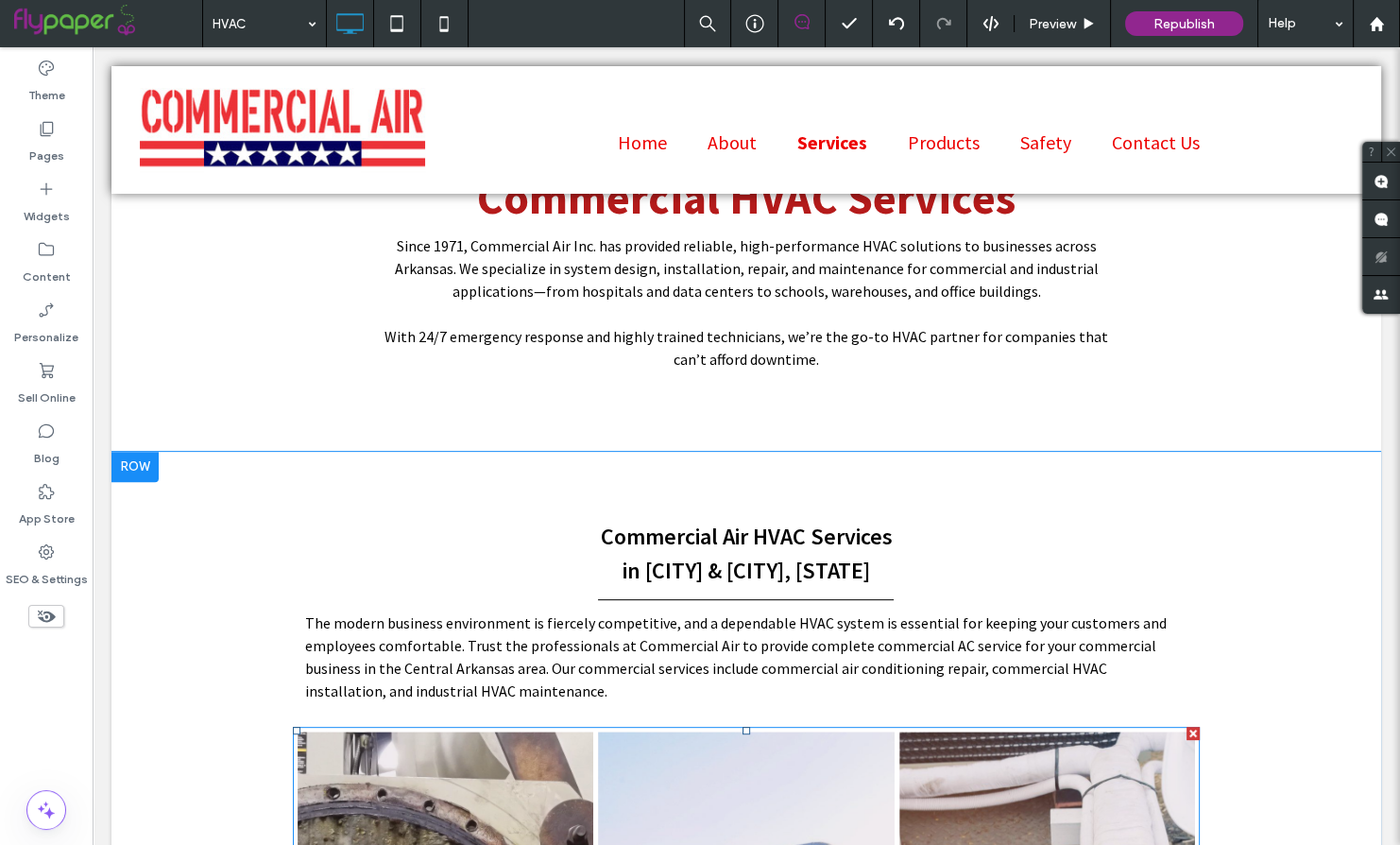 scroll, scrollTop: 505, scrollLeft: 0, axis: vertical 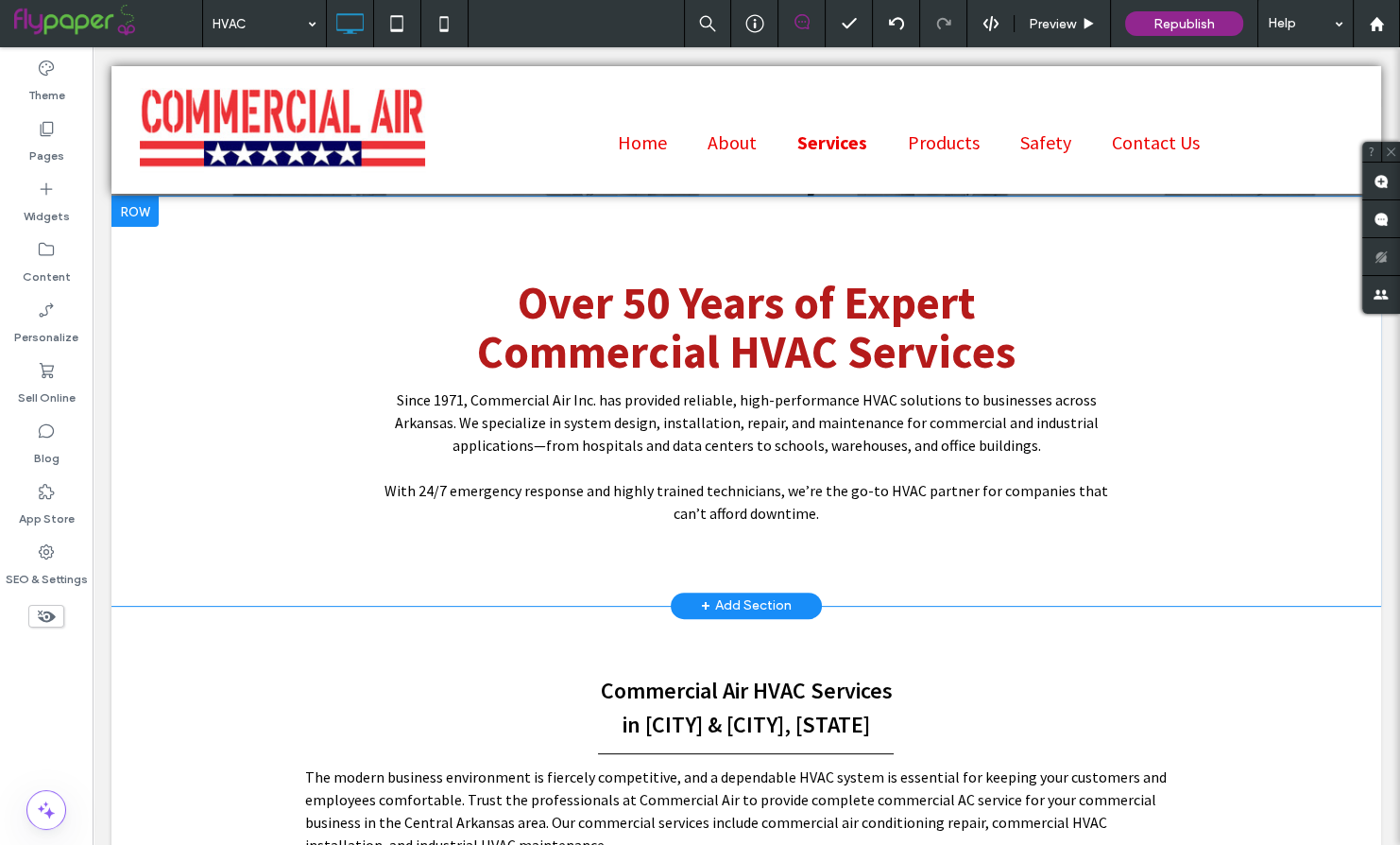 click on "+ Add Section" at bounding box center (746, 606) 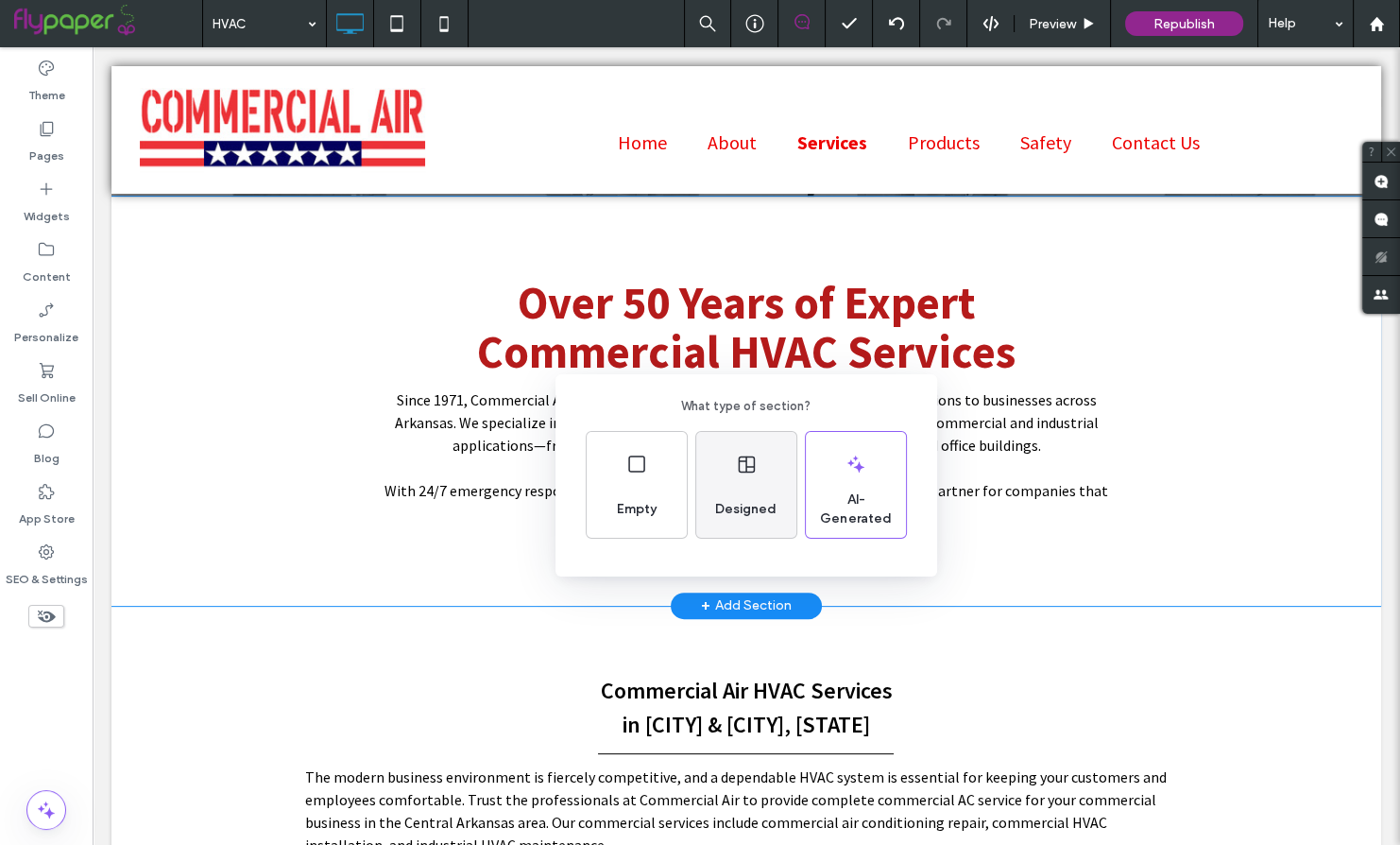 click on "Designed" at bounding box center (745, 509) 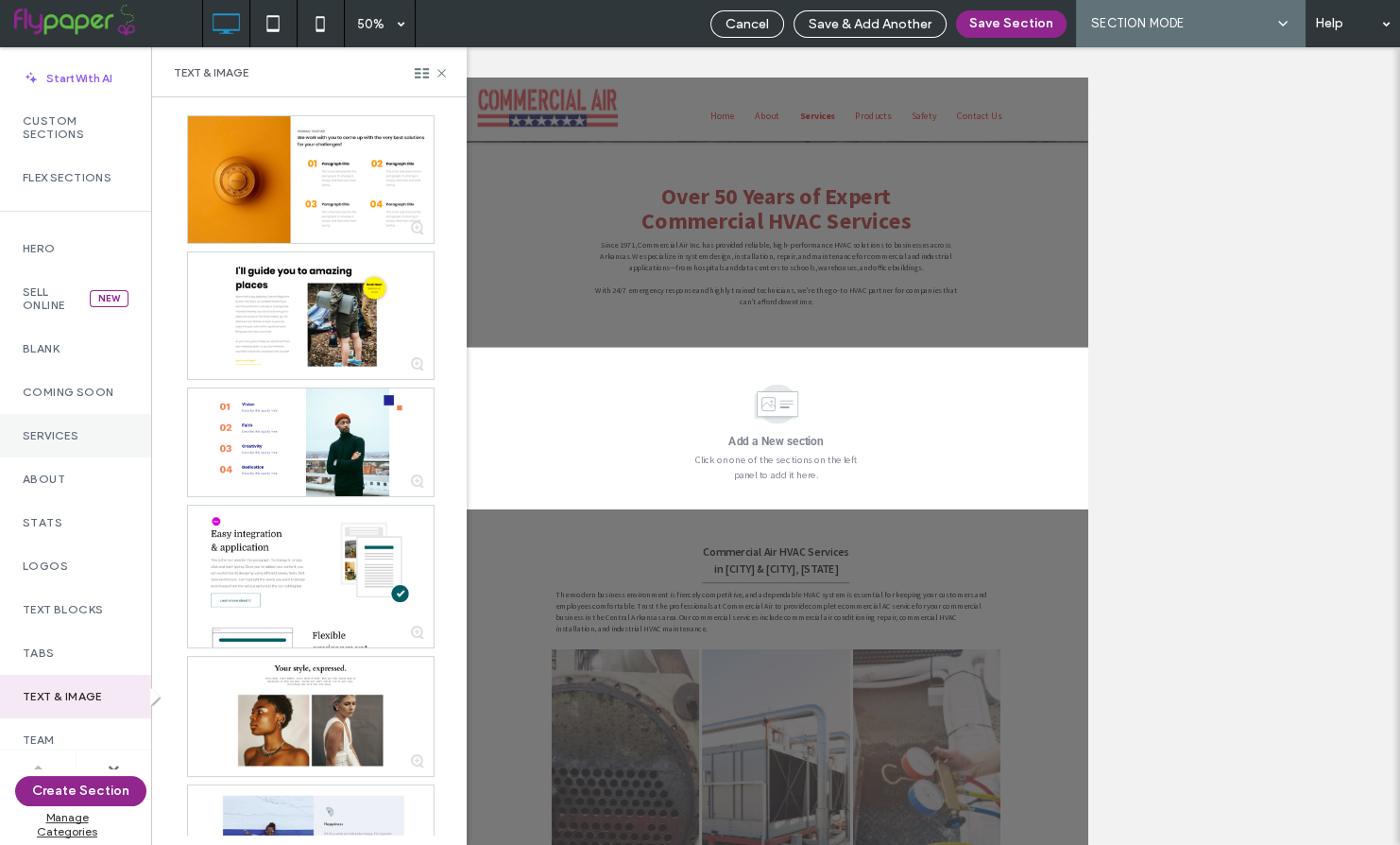 click on "Services" at bounding box center (76, 436) 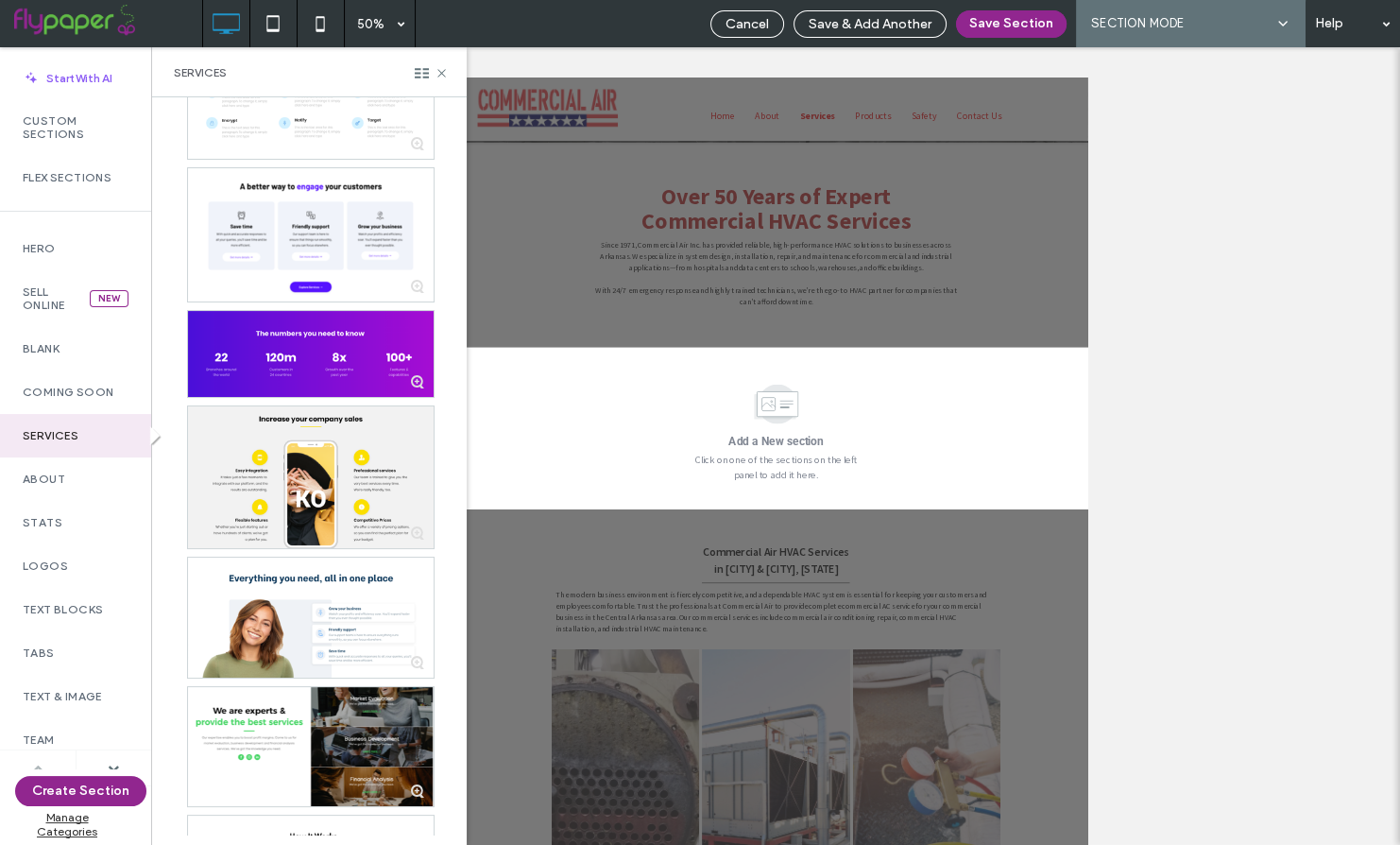 scroll, scrollTop: 3724, scrollLeft: 0, axis: vertical 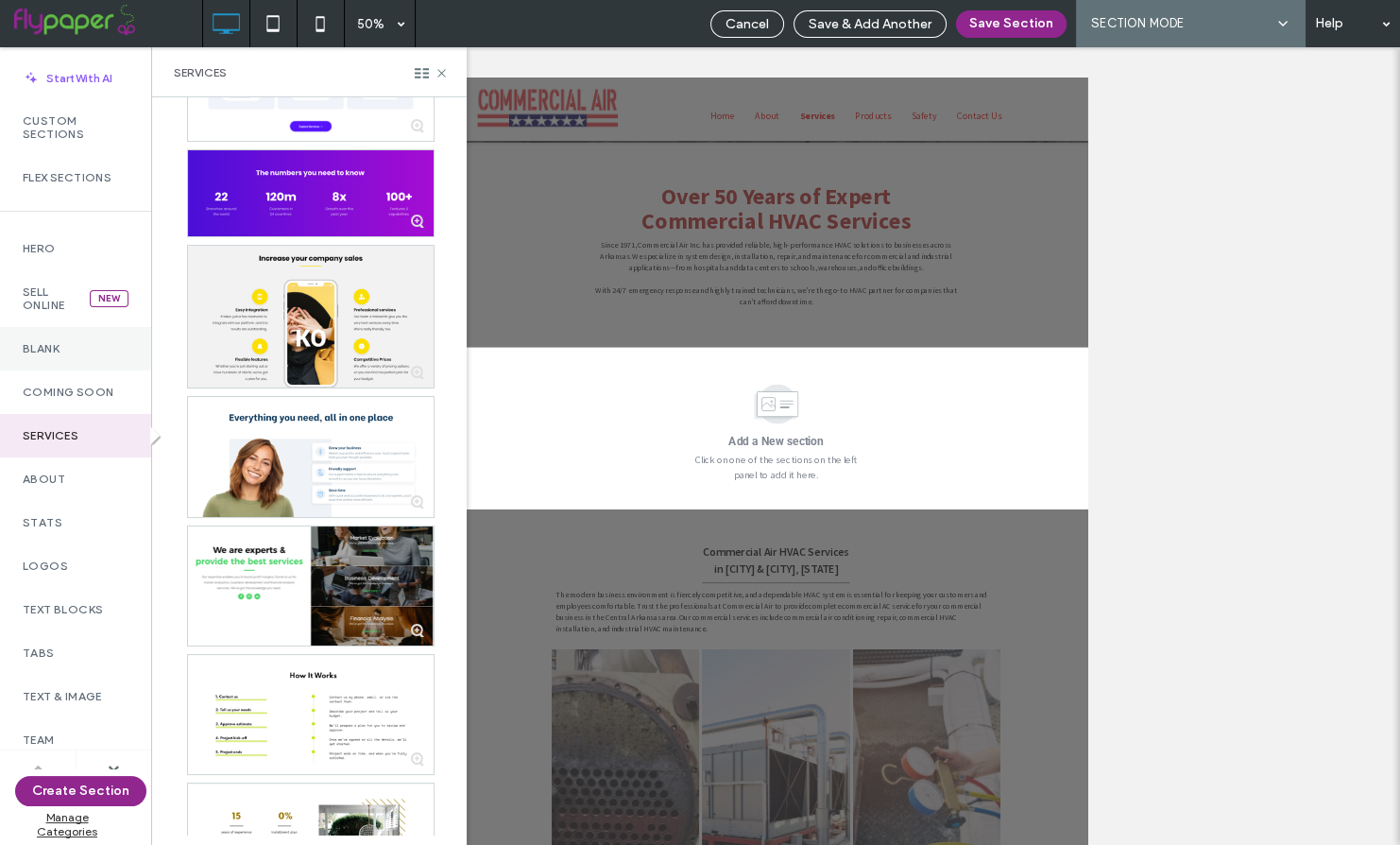 click on "Blank" at bounding box center (76, 349) 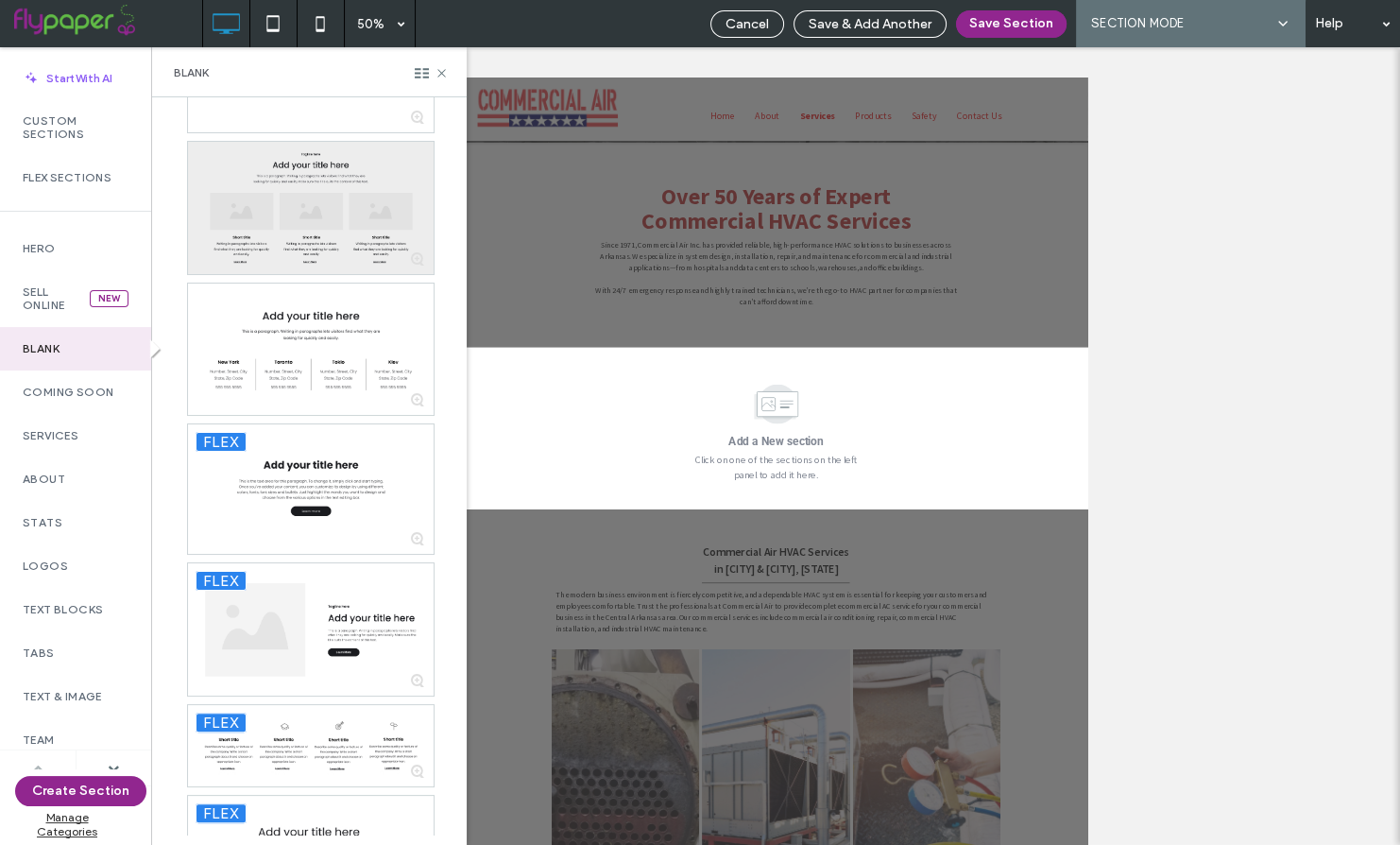 scroll, scrollTop: 378, scrollLeft: 0, axis: vertical 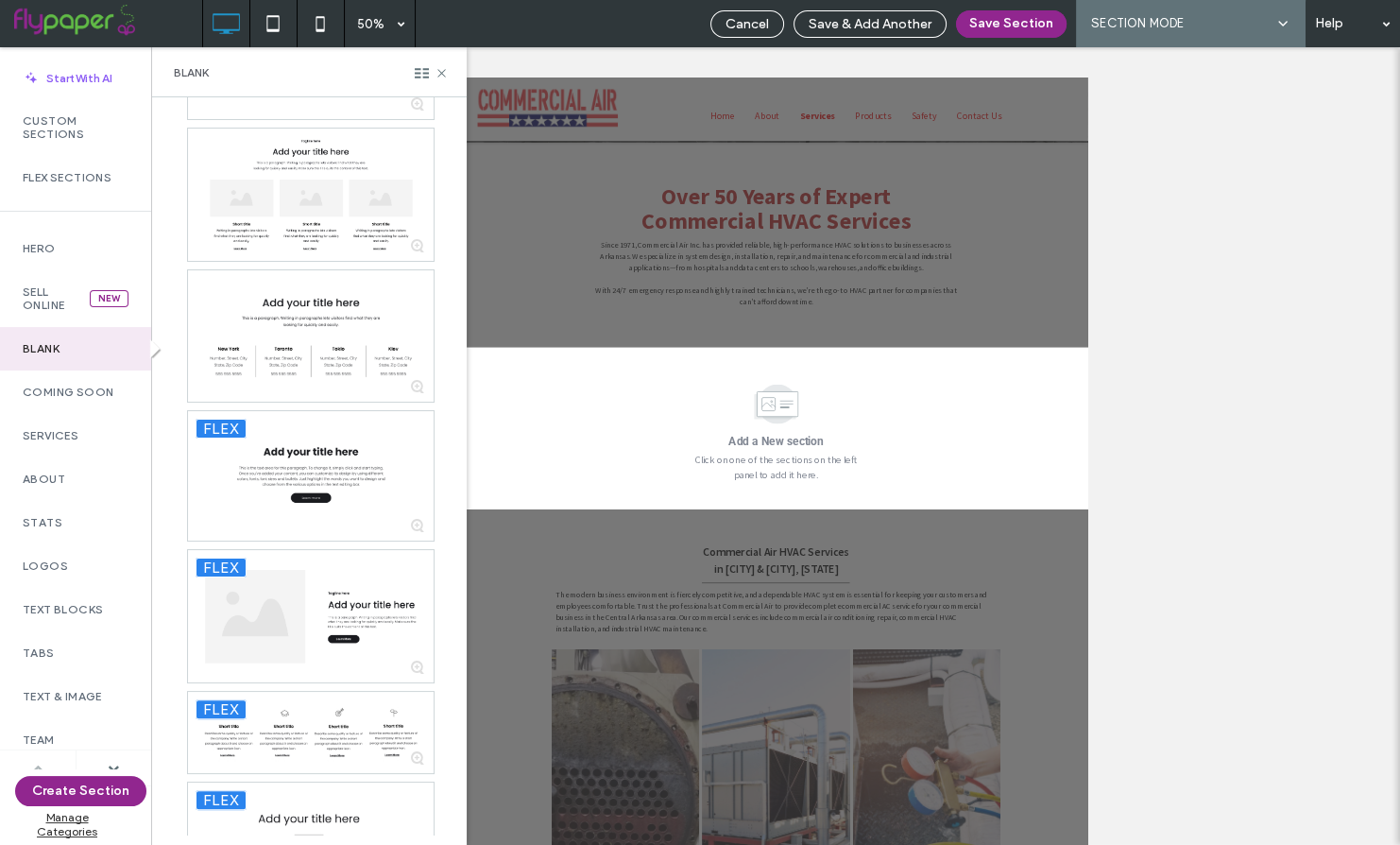 click on "flex flex flex flex flex flex flex flex flex Private Covid 19 Policy Category:  Blank Created by:  njackson@customerswhostick.com Private Non-Contact Temperature Checks Category:  Blank Created by:  njackson@customerswhostick.com" at bounding box center [311, 762] 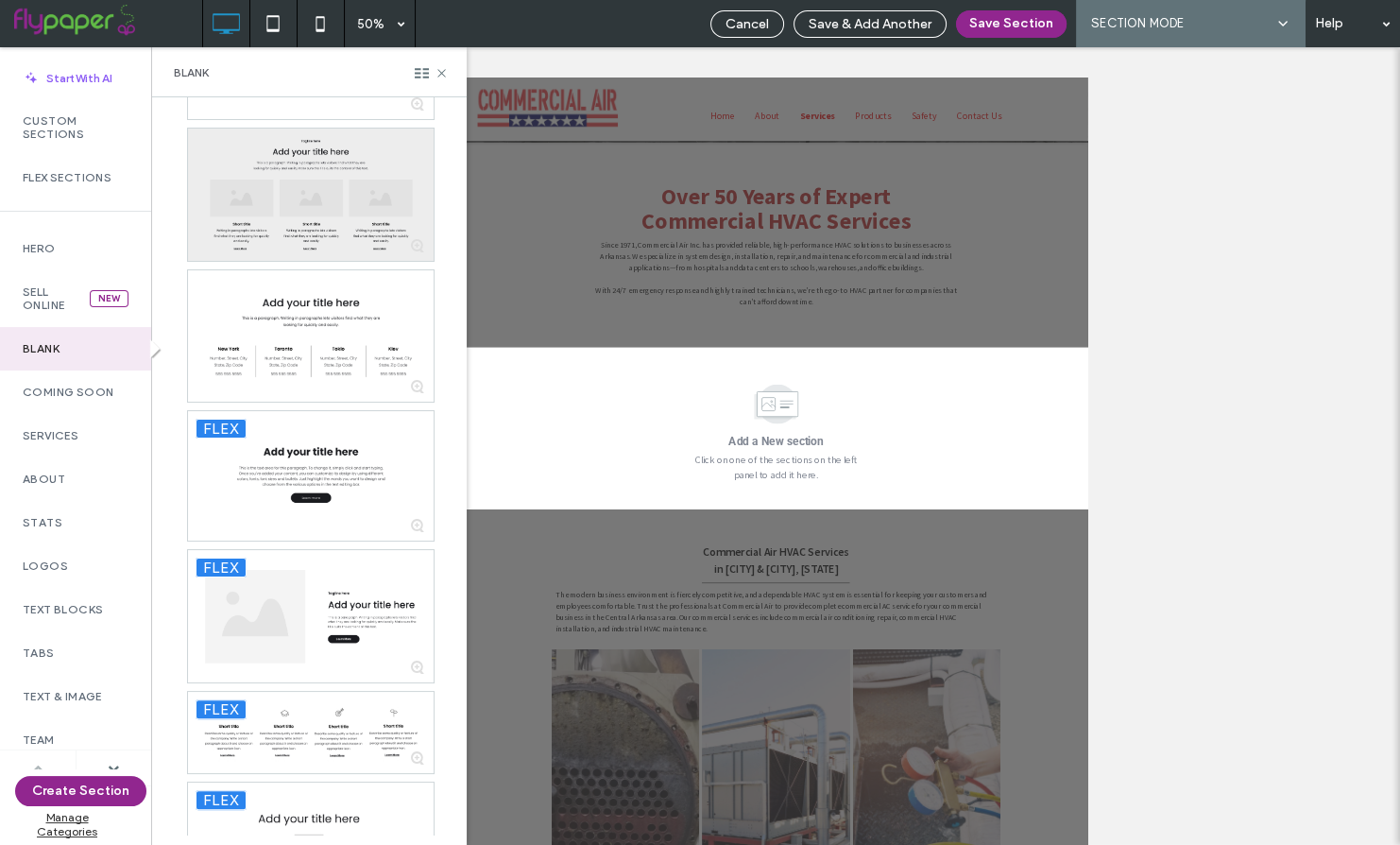 click at bounding box center (311, 195) 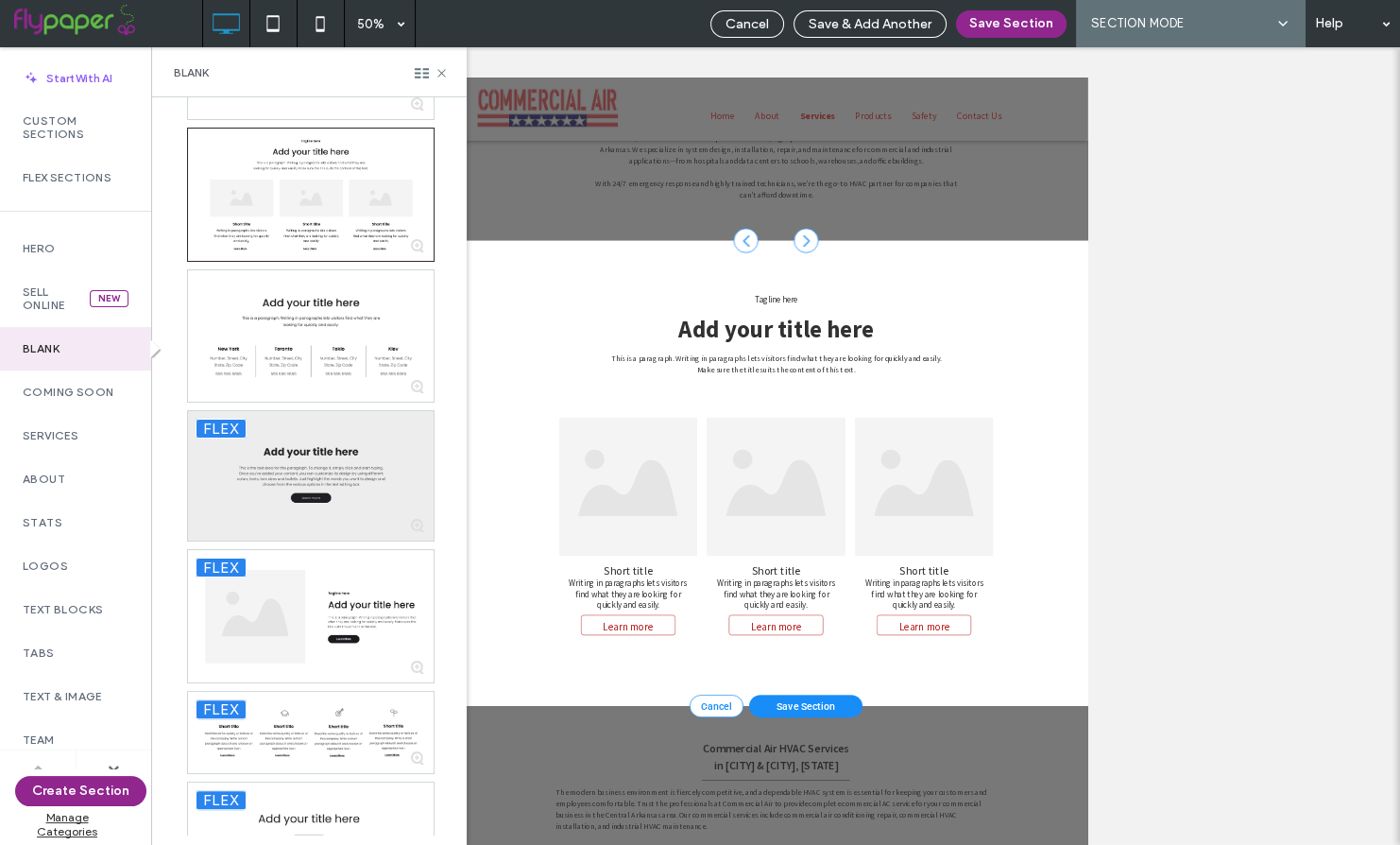 scroll, scrollTop: 892, scrollLeft: 0, axis: vertical 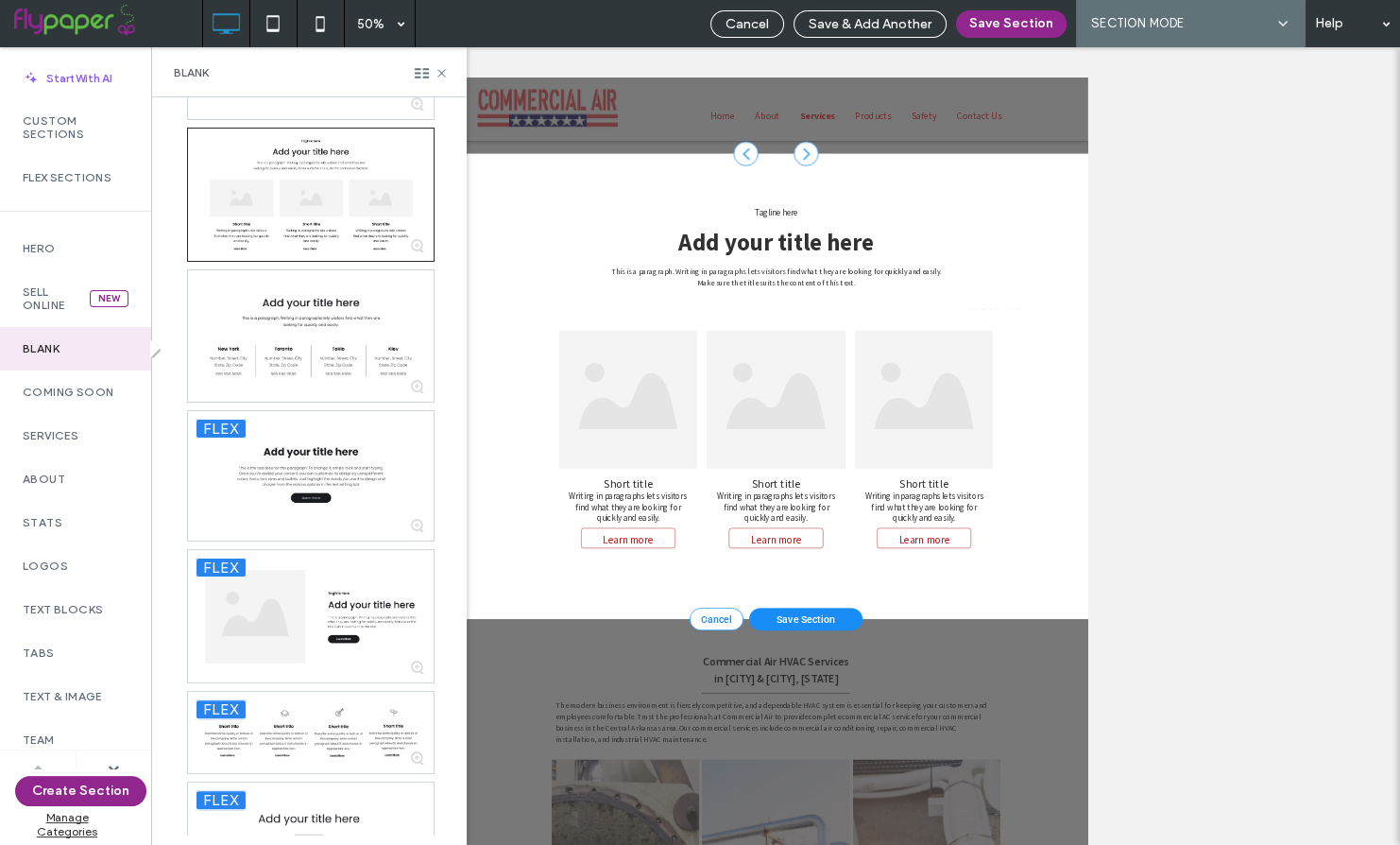 click on "Save Section" at bounding box center [1147, 1161] 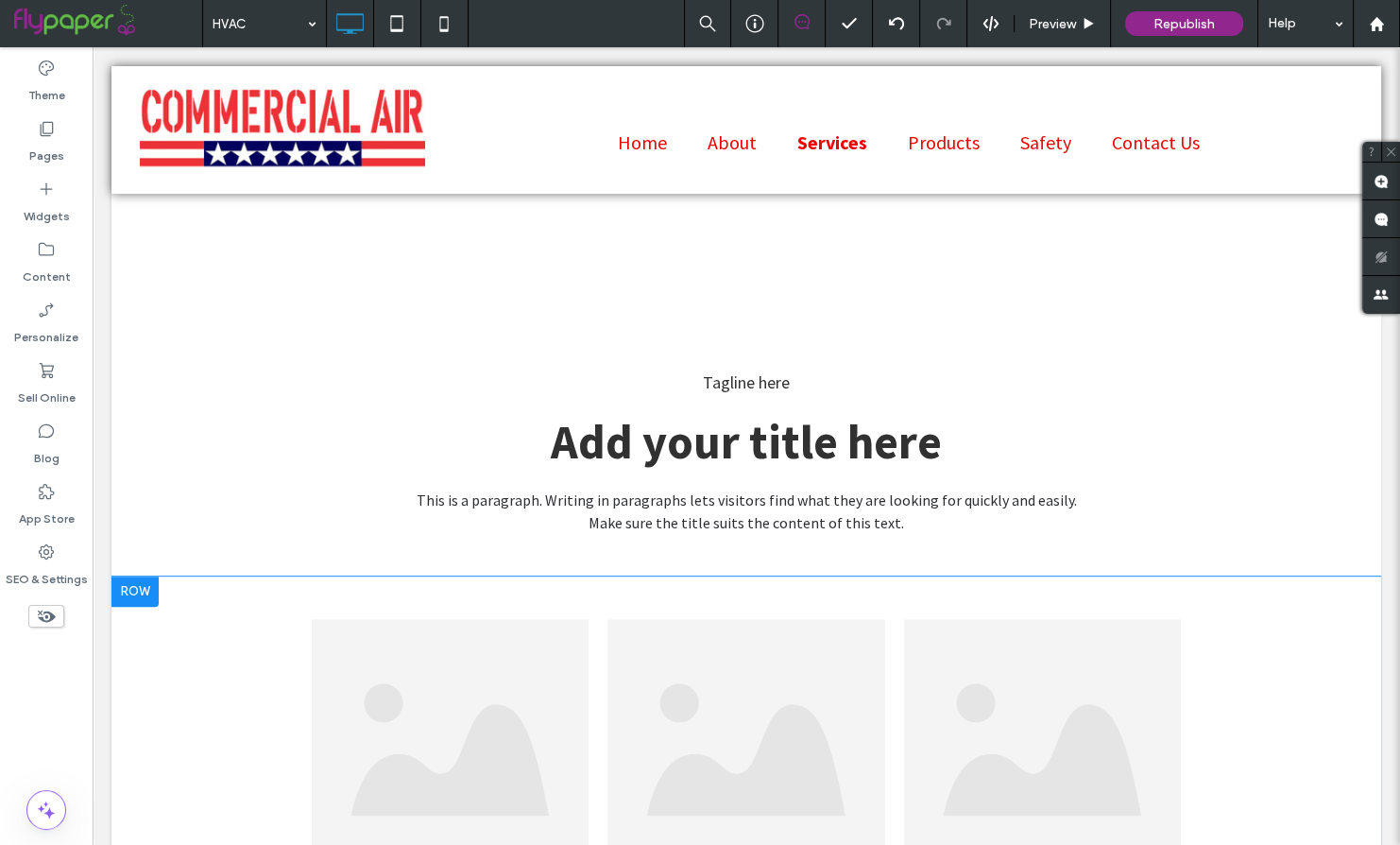 scroll, scrollTop: 840, scrollLeft: 0, axis: vertical 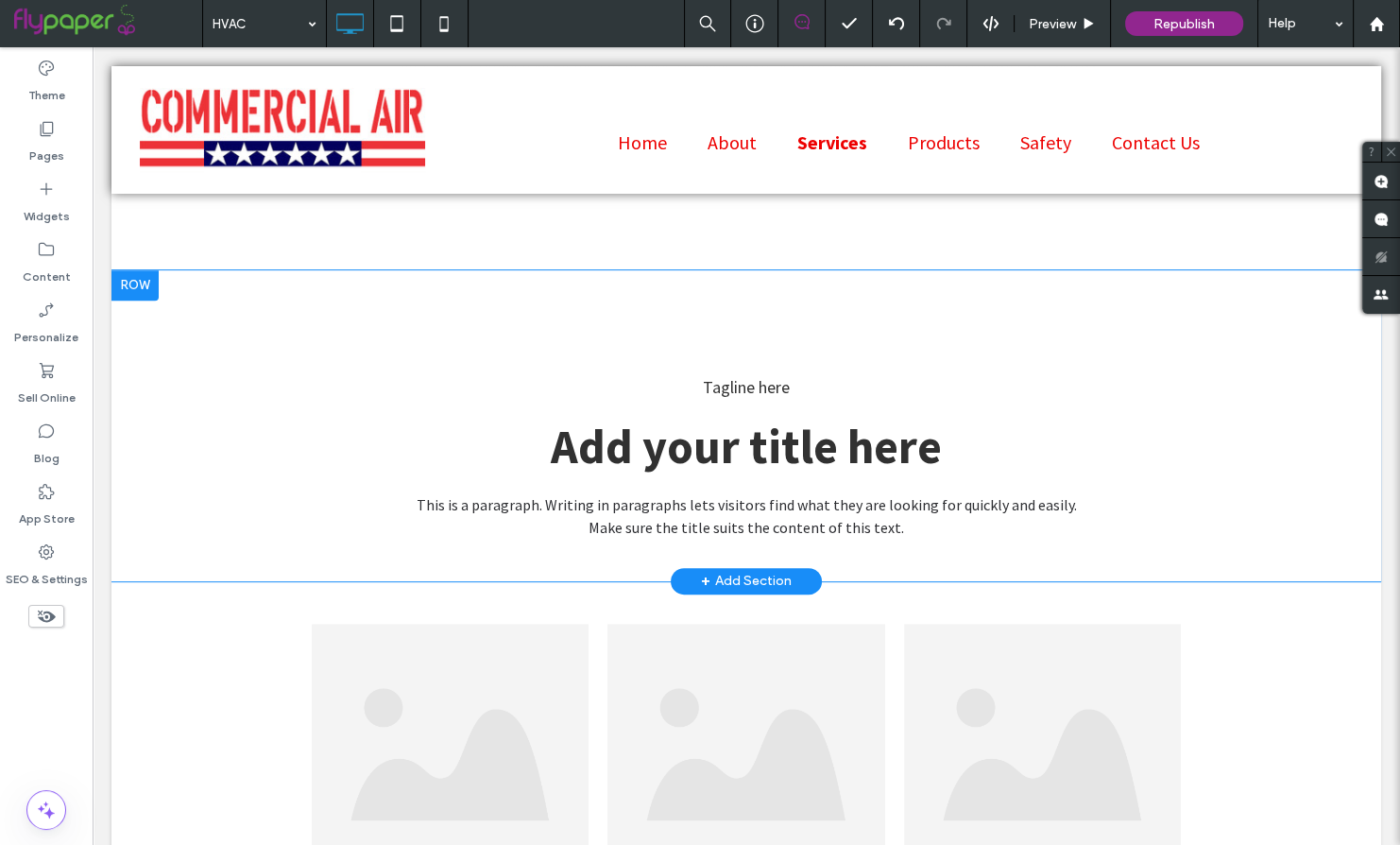 click at bounding box center [135, 285] 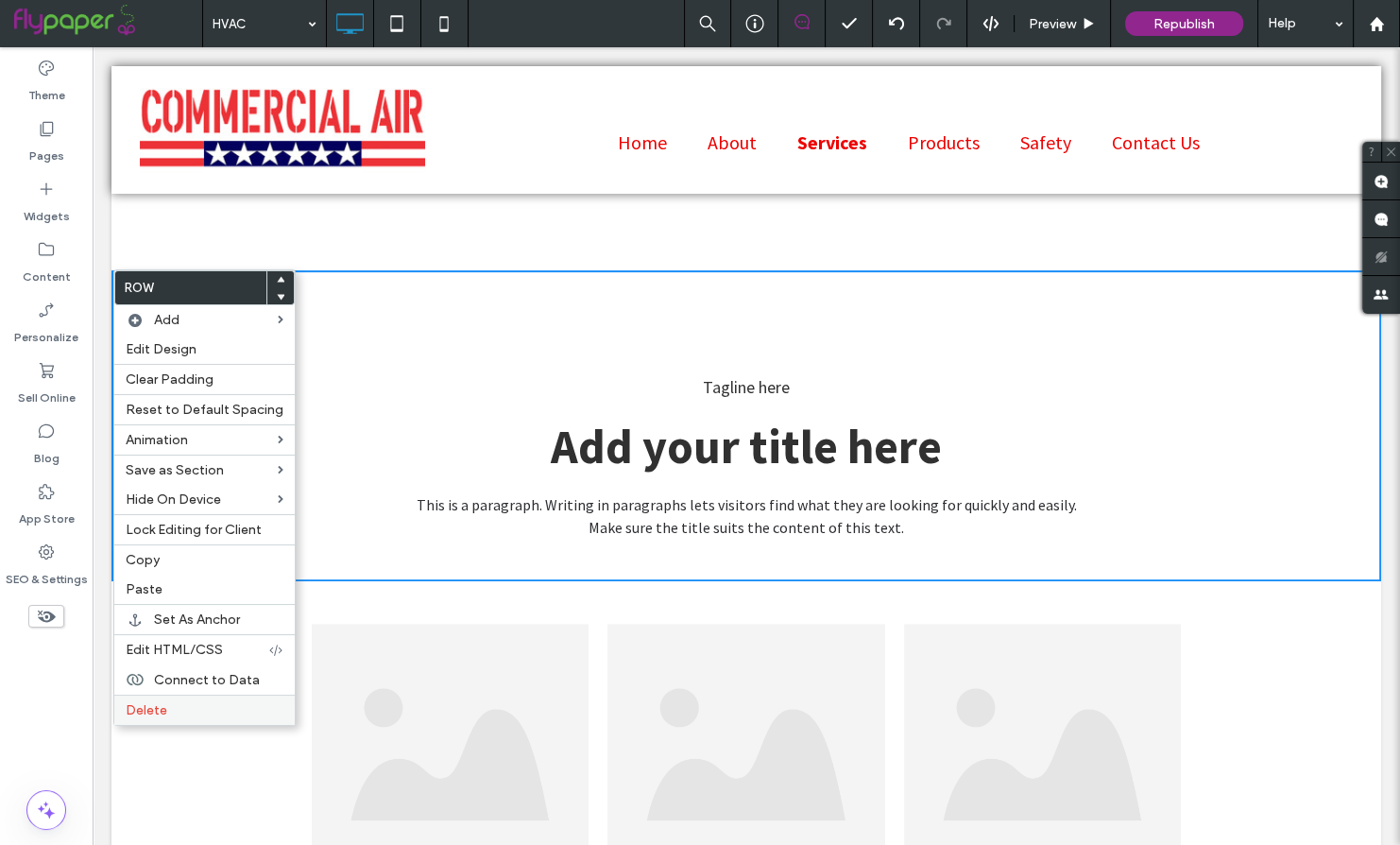 click on "Delete" at bounding box center (204, 710) 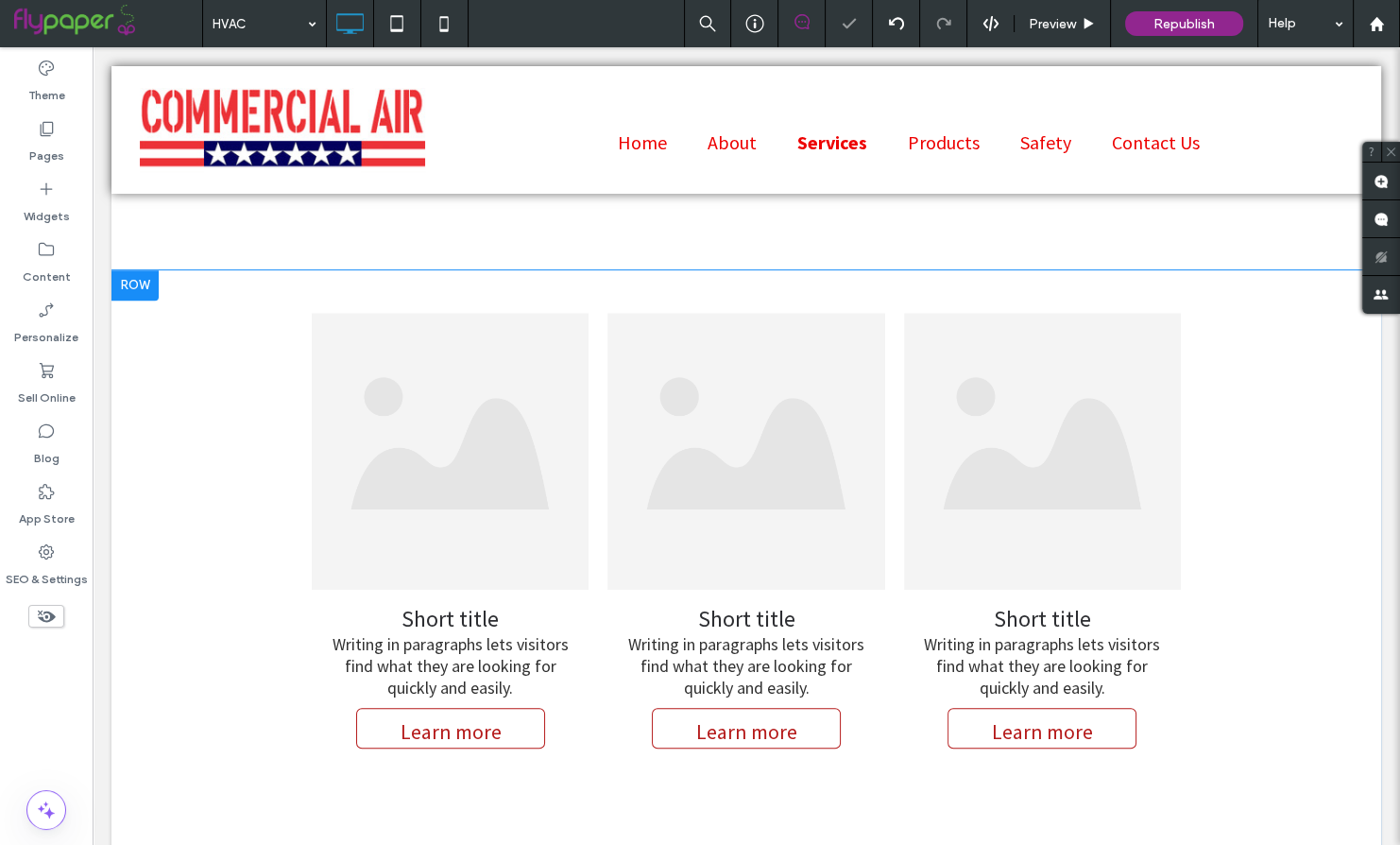 click at bounding box center (135, 285) 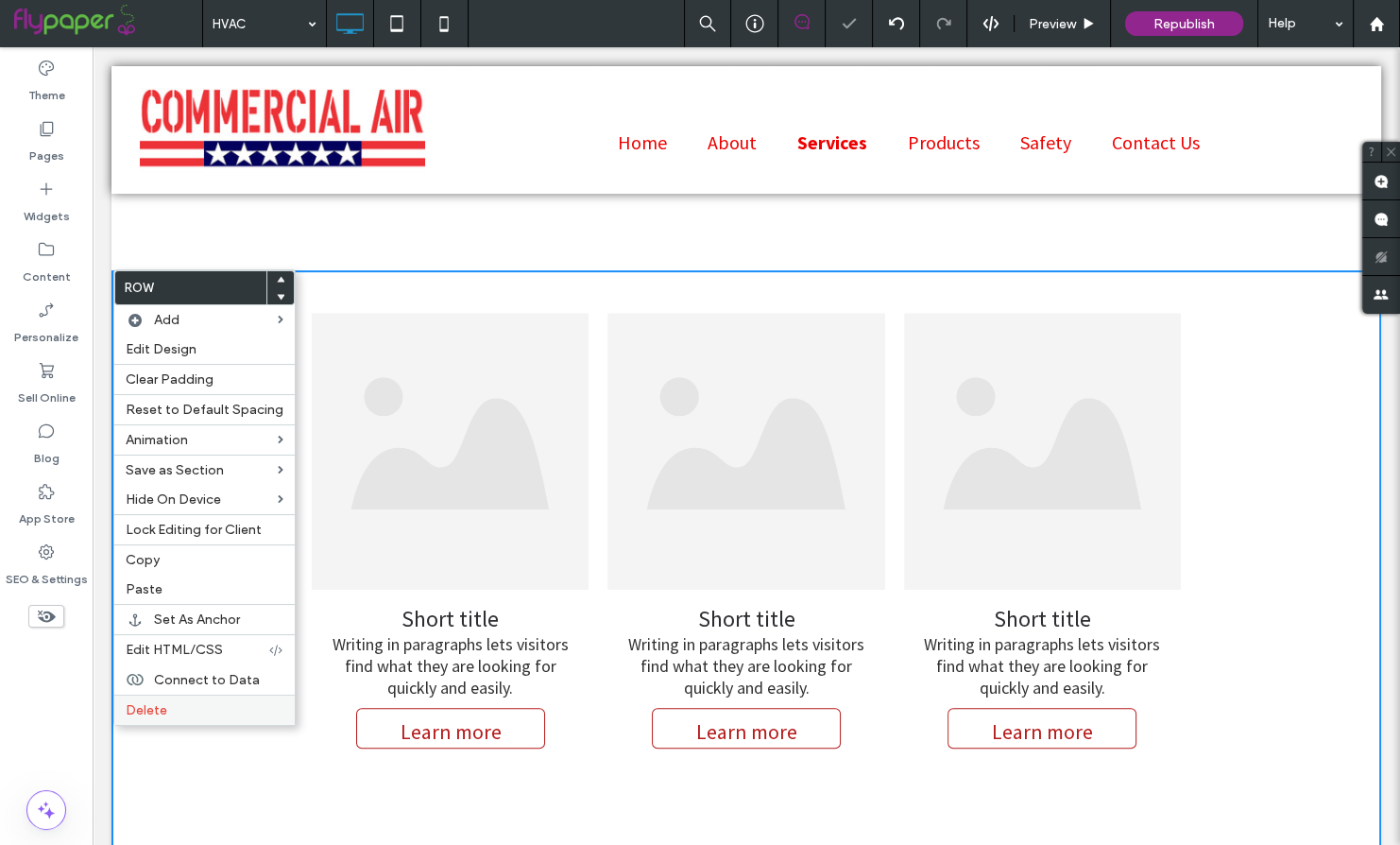 click on "Delete" at bounding box center (204, 710) 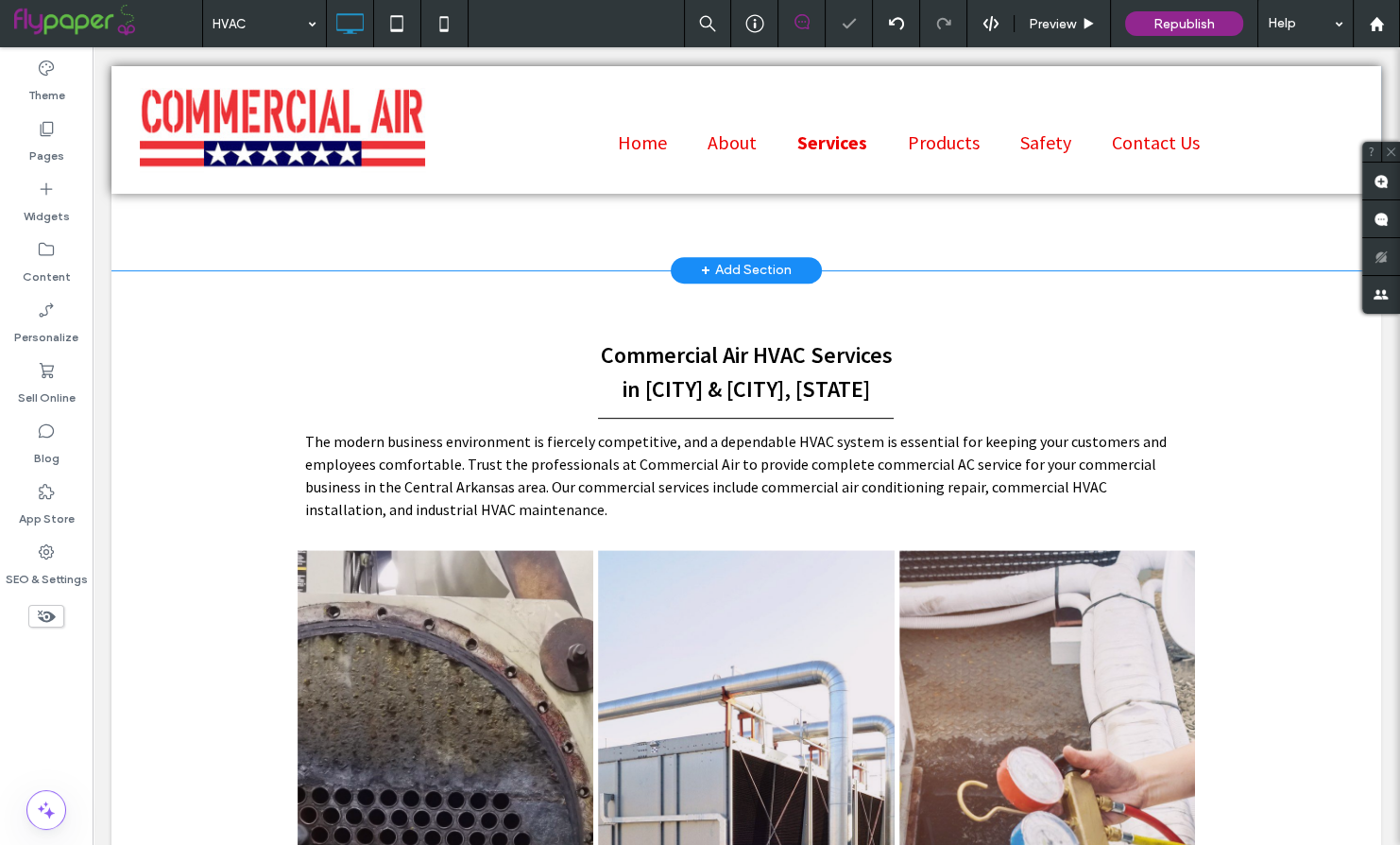 click on "+ Add Section" at bounding box center (746, 270) 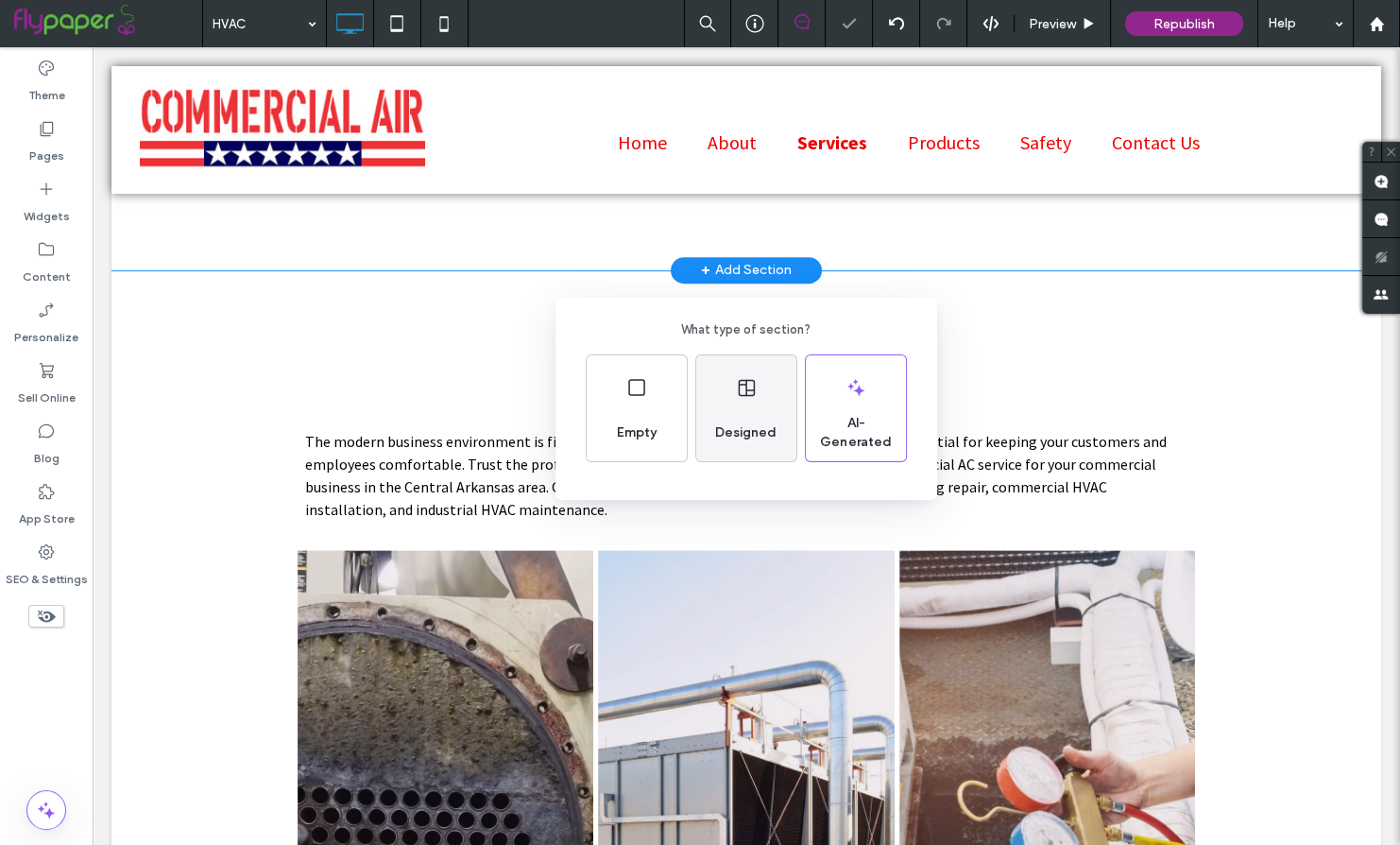 click on "Designed" at bounding box center (745, 433) 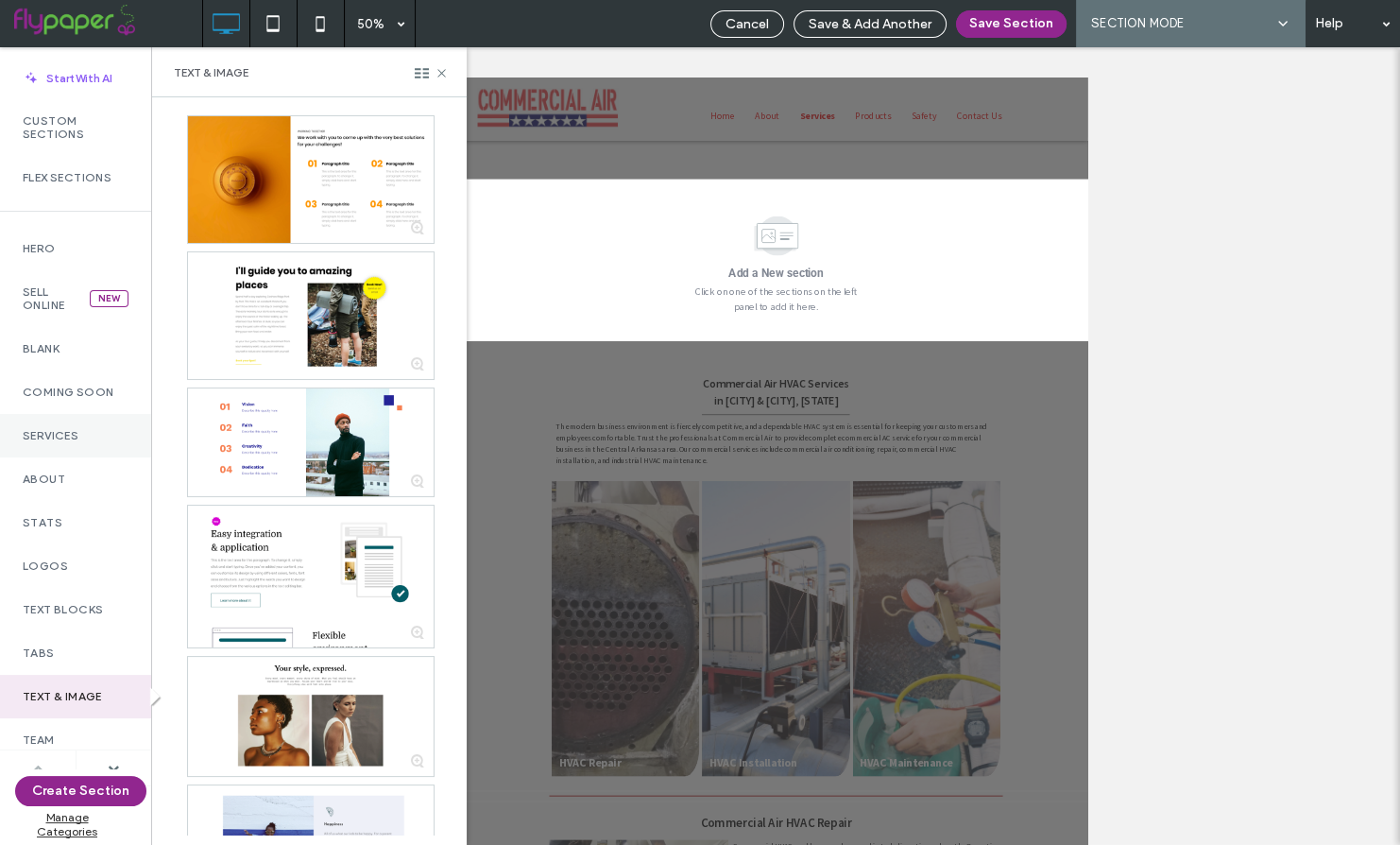 click on "Services" at bounding box center [76, 436] 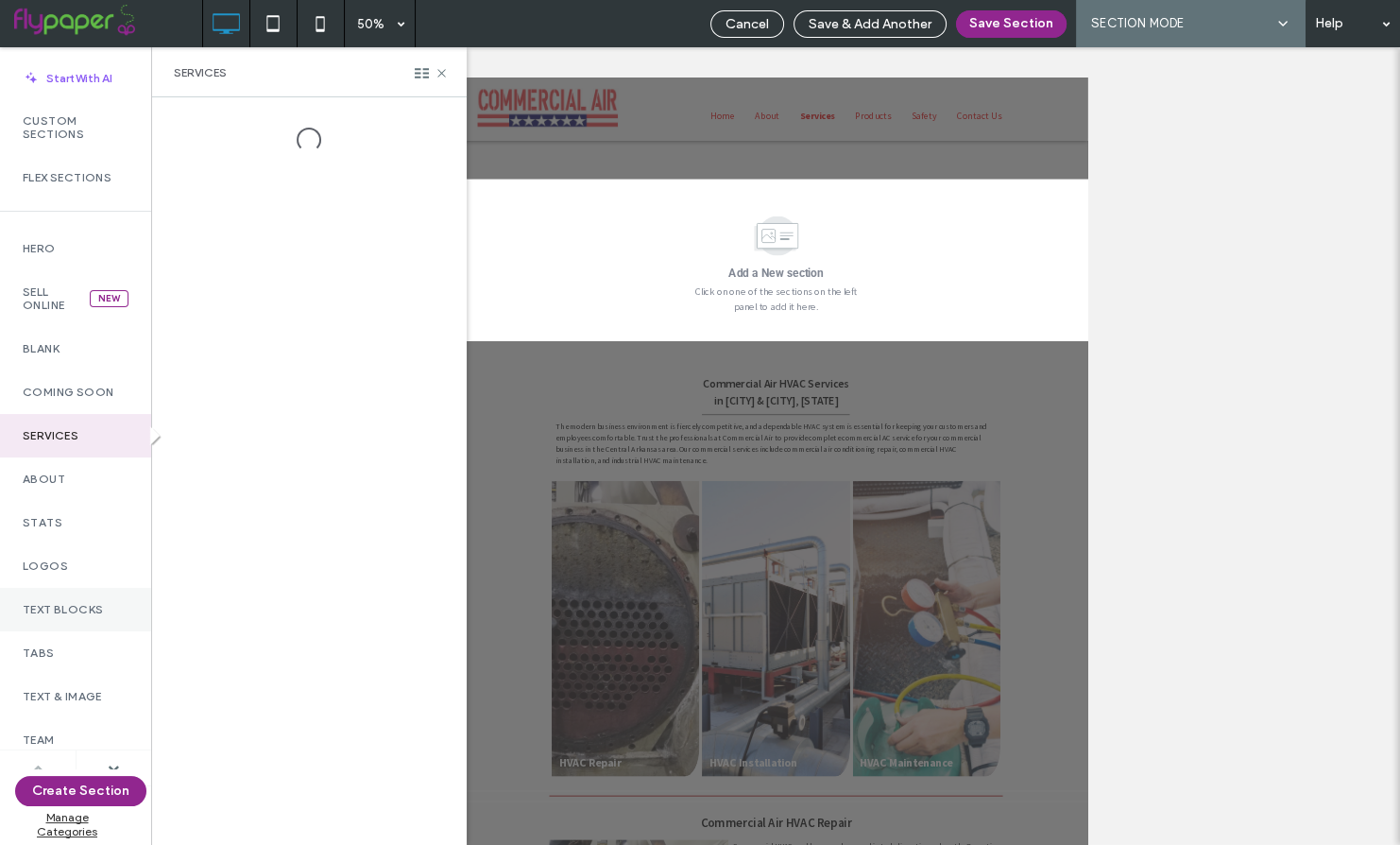 click on "Text Blocks" 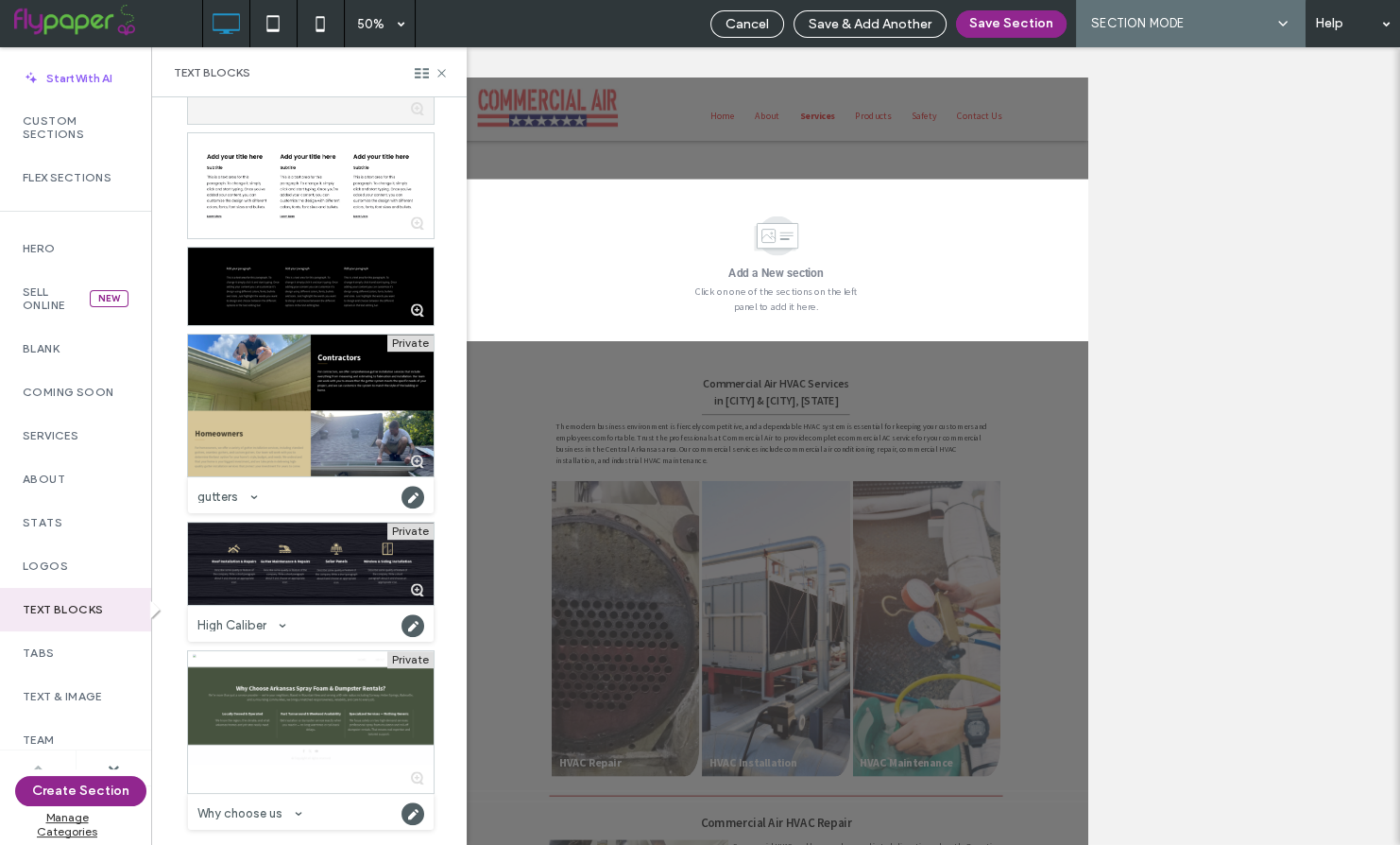 scroll, scrollTop: 1147, scrollLeft: 0, axis: vertical 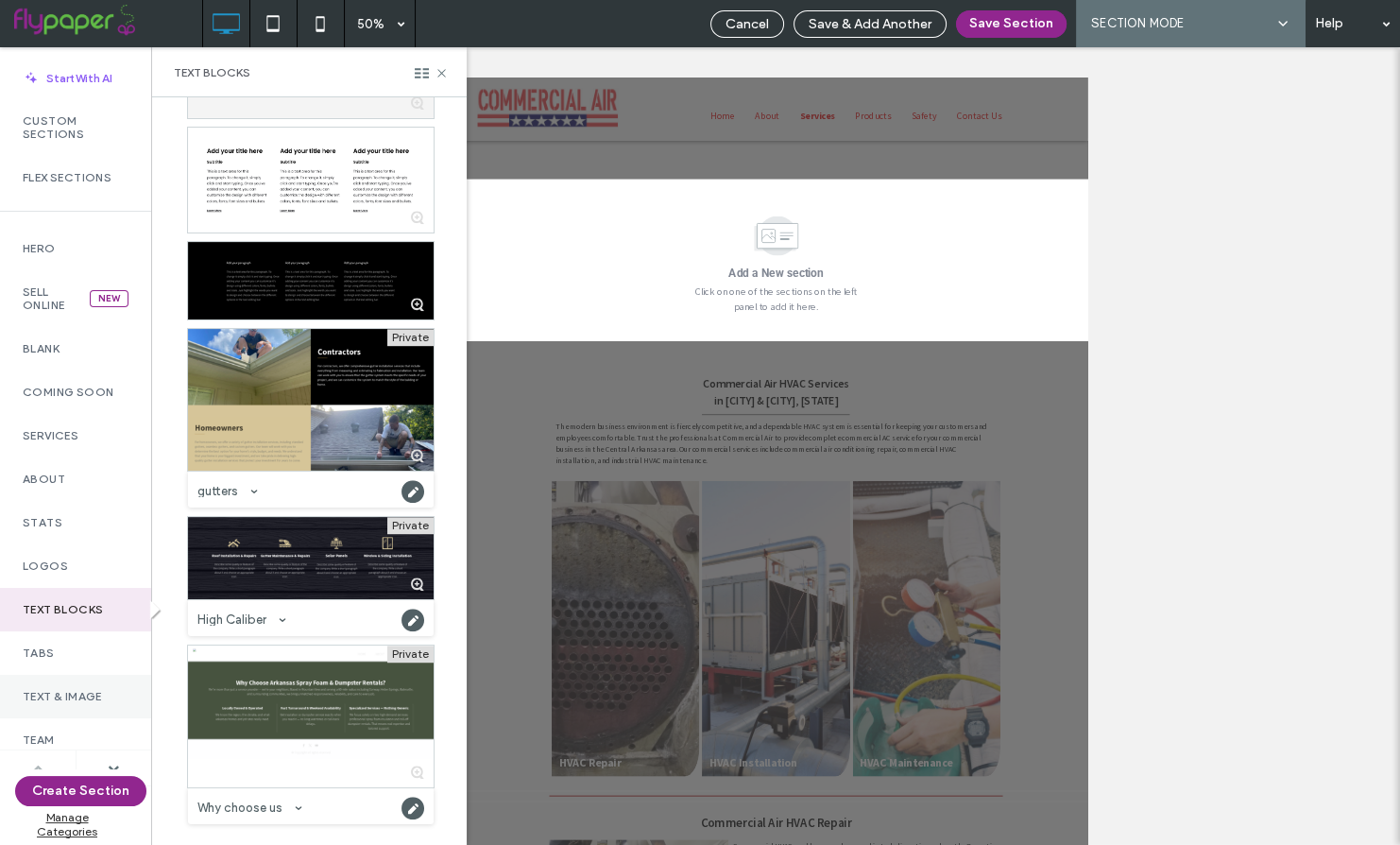 click on "Text & Image" 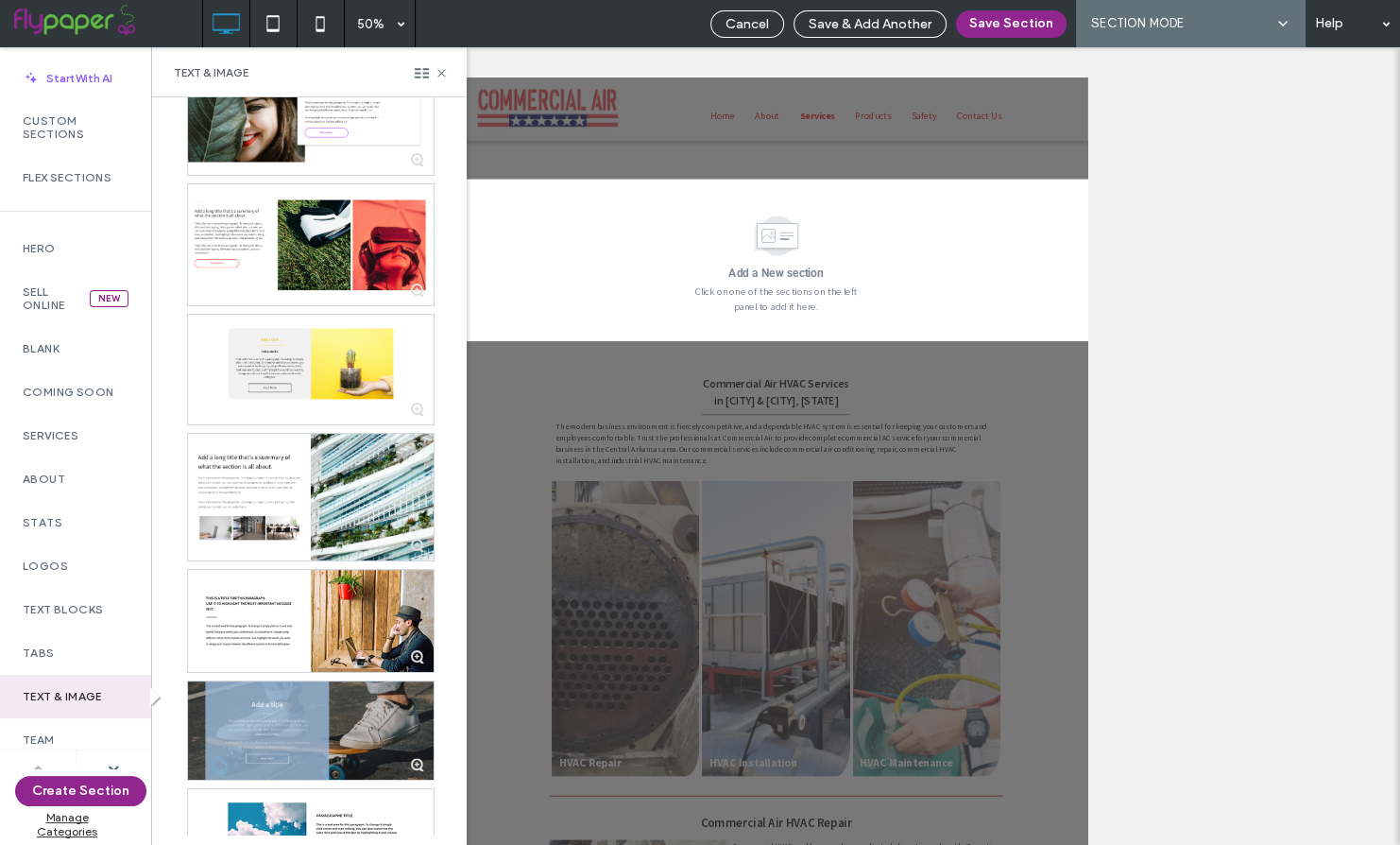 scroll, scrollTop: 1410, scrollLeft: 0, axis: vertical 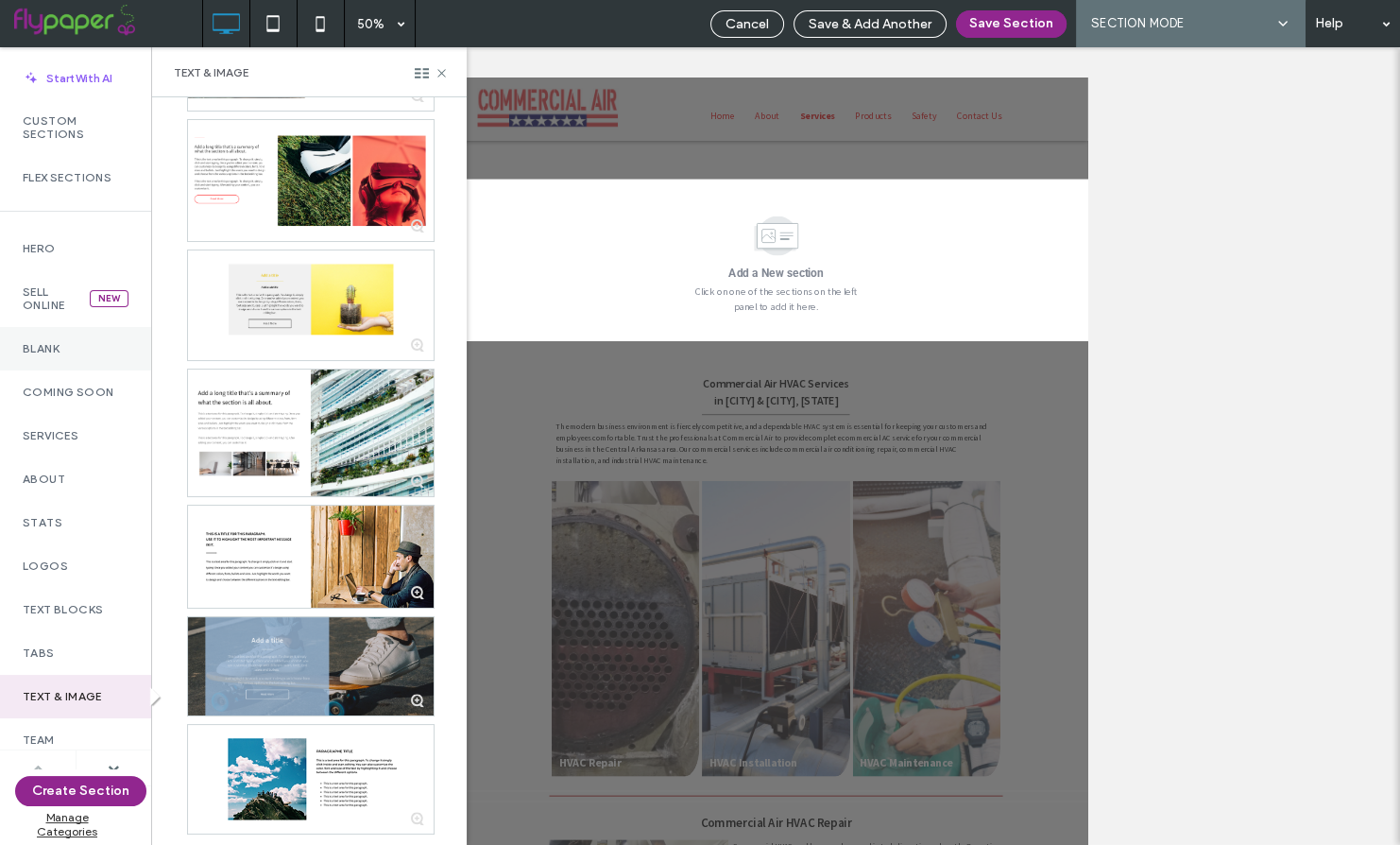 click on "Blank" 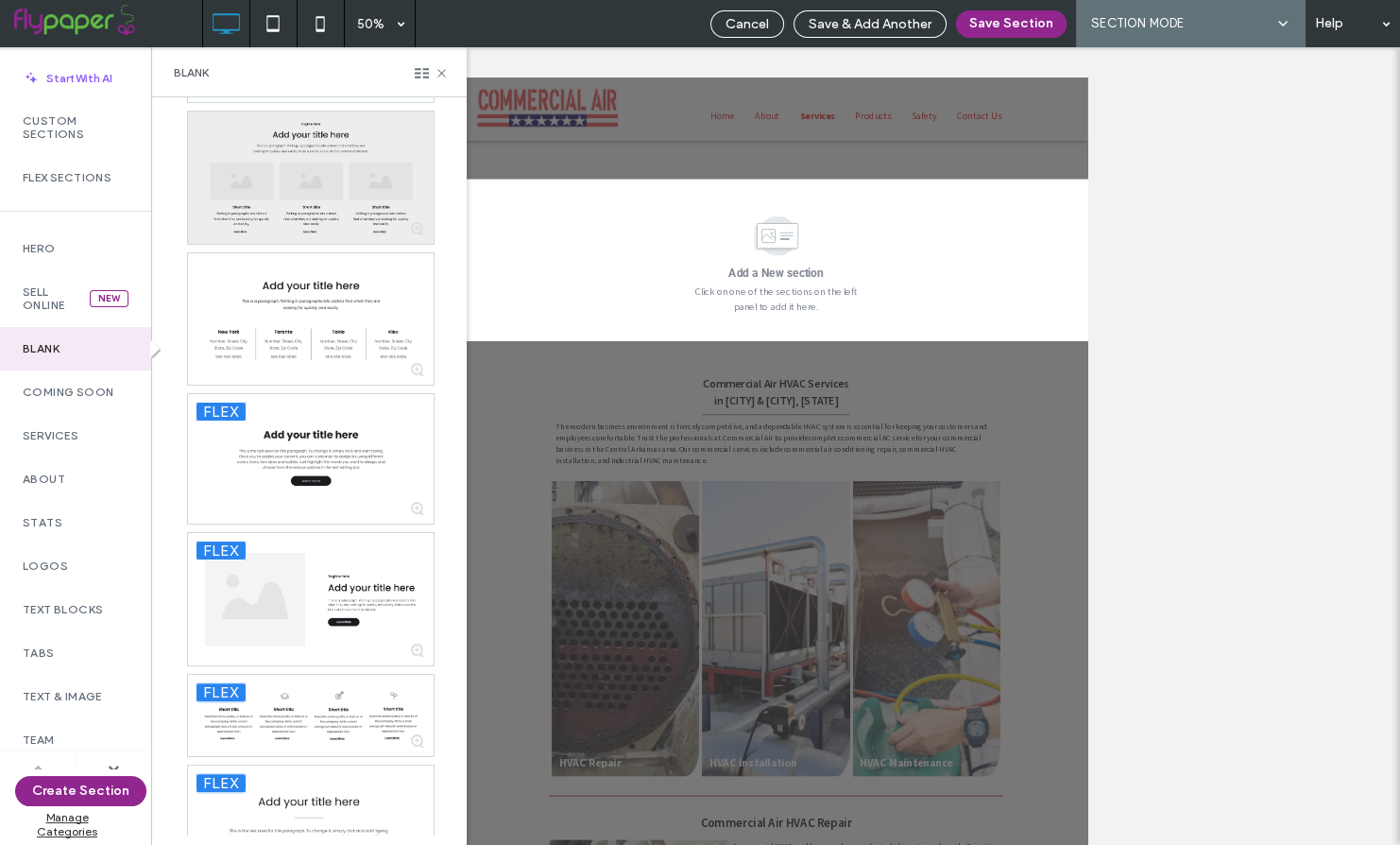 scroll, scrollTop: 319, scrollLeft: 0, axis: vertical 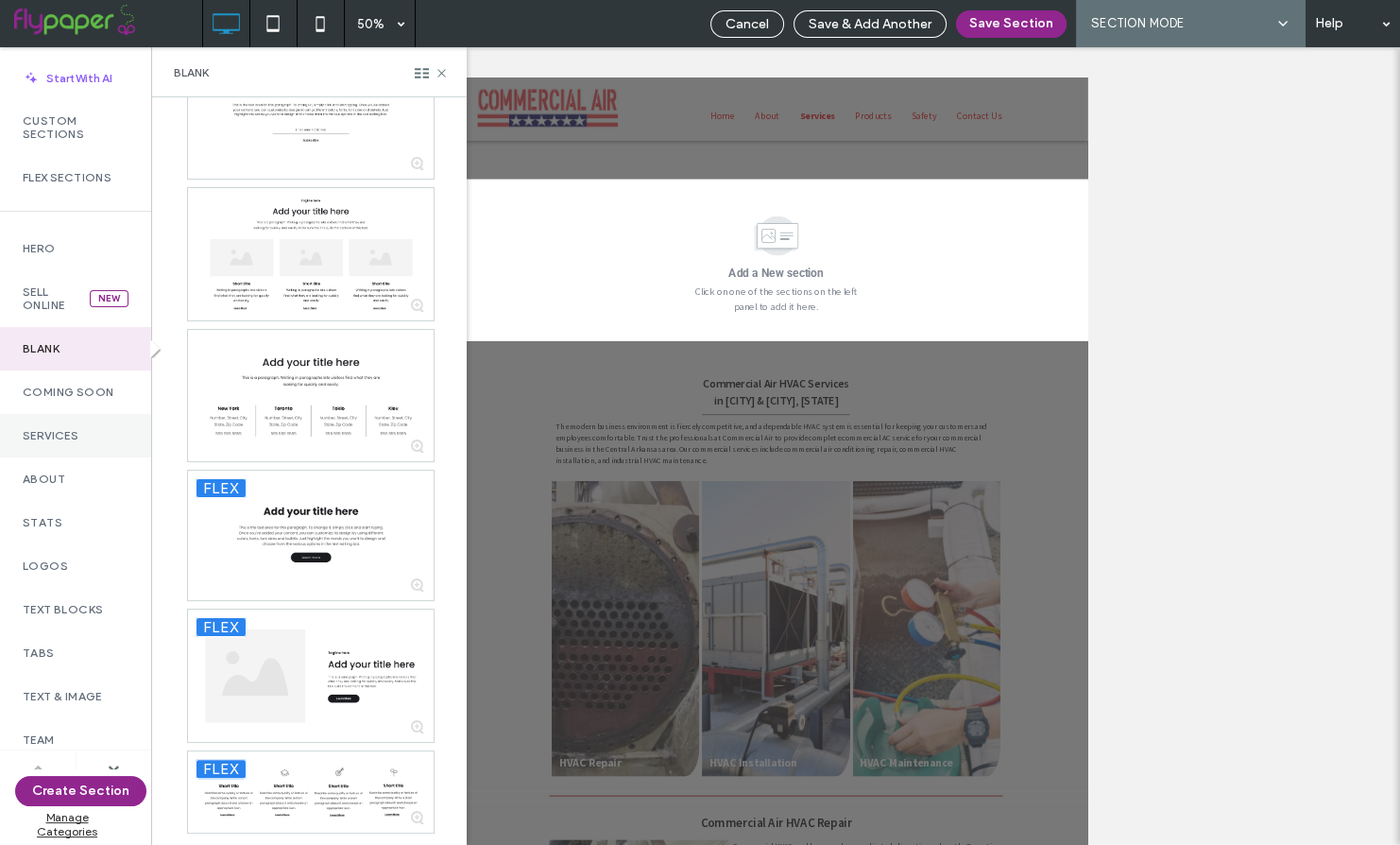 click on "Services" 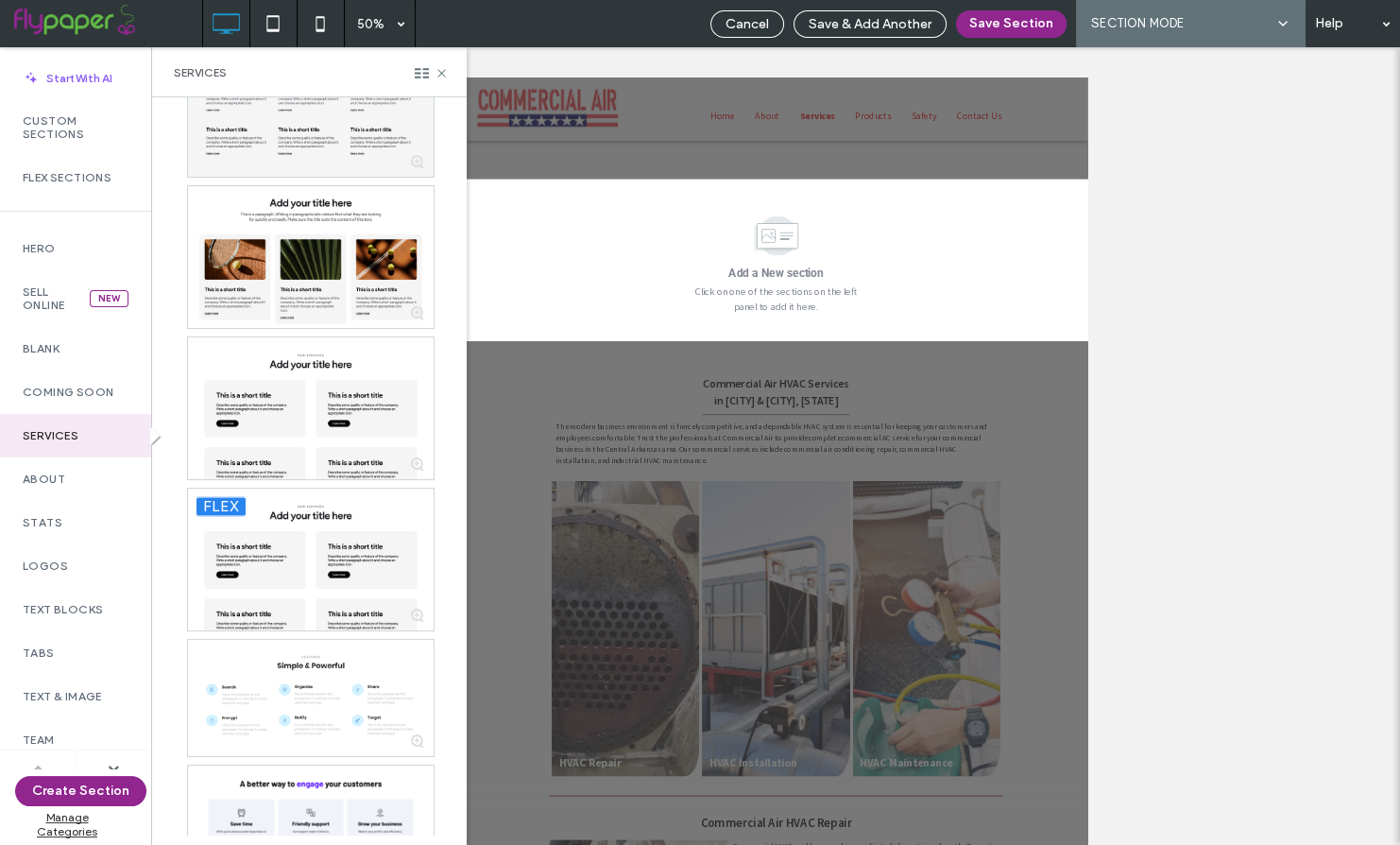 scroll, scrollTop: 2969, scrollLeft: 0, axis: vertical 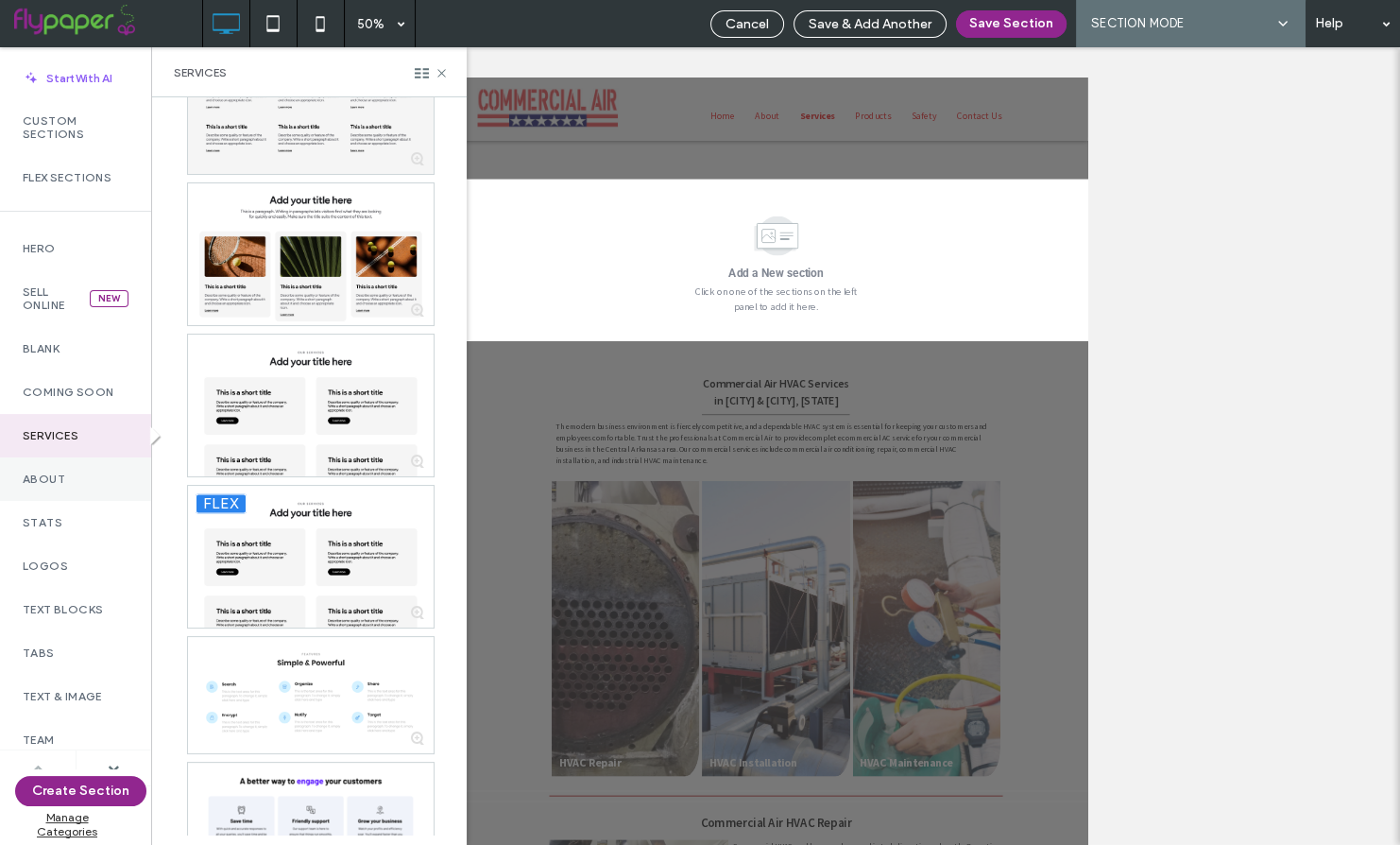 click on "About" 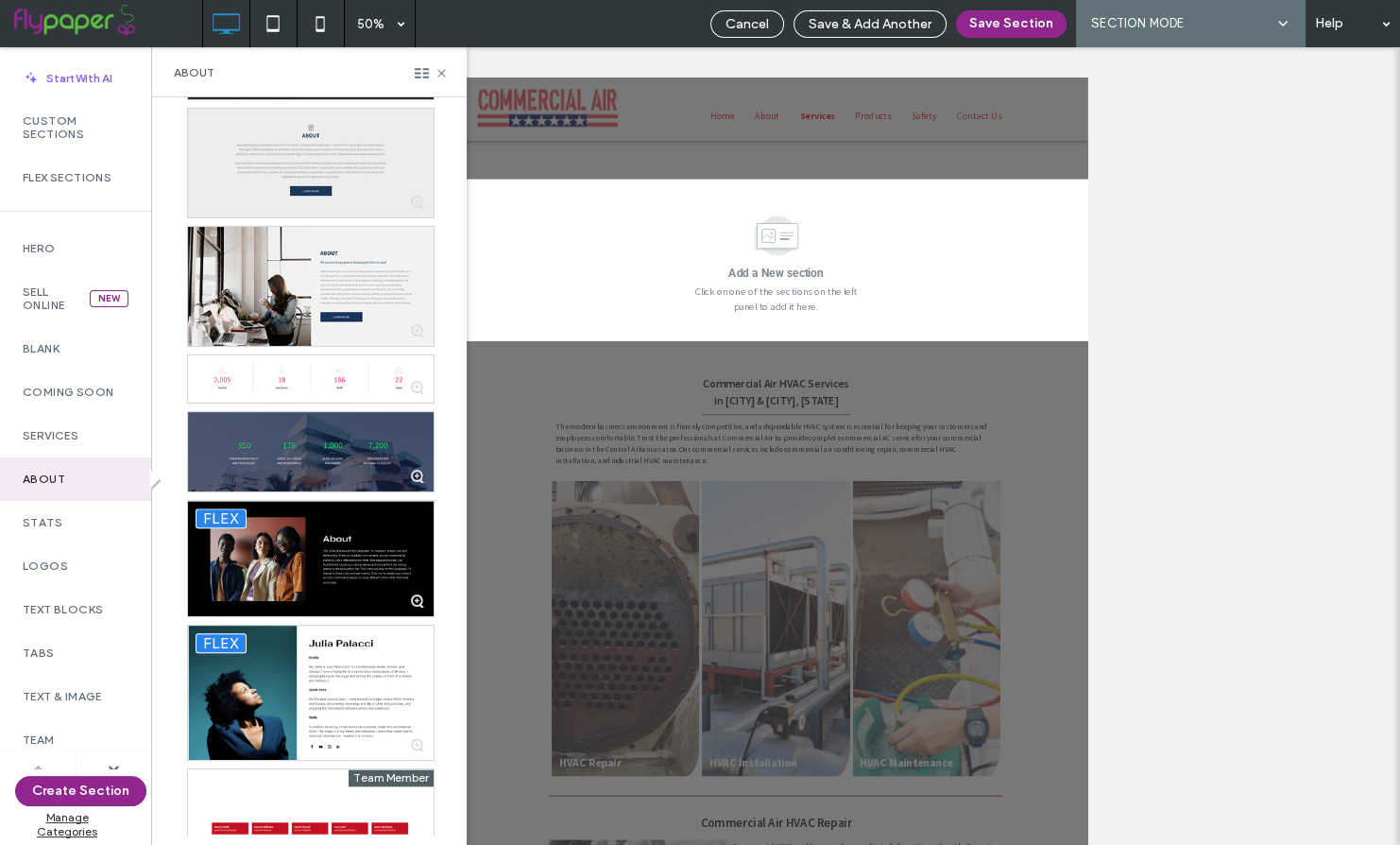 scroll, scrollTop: 2260, scrollLeft: 0, axis: vertical 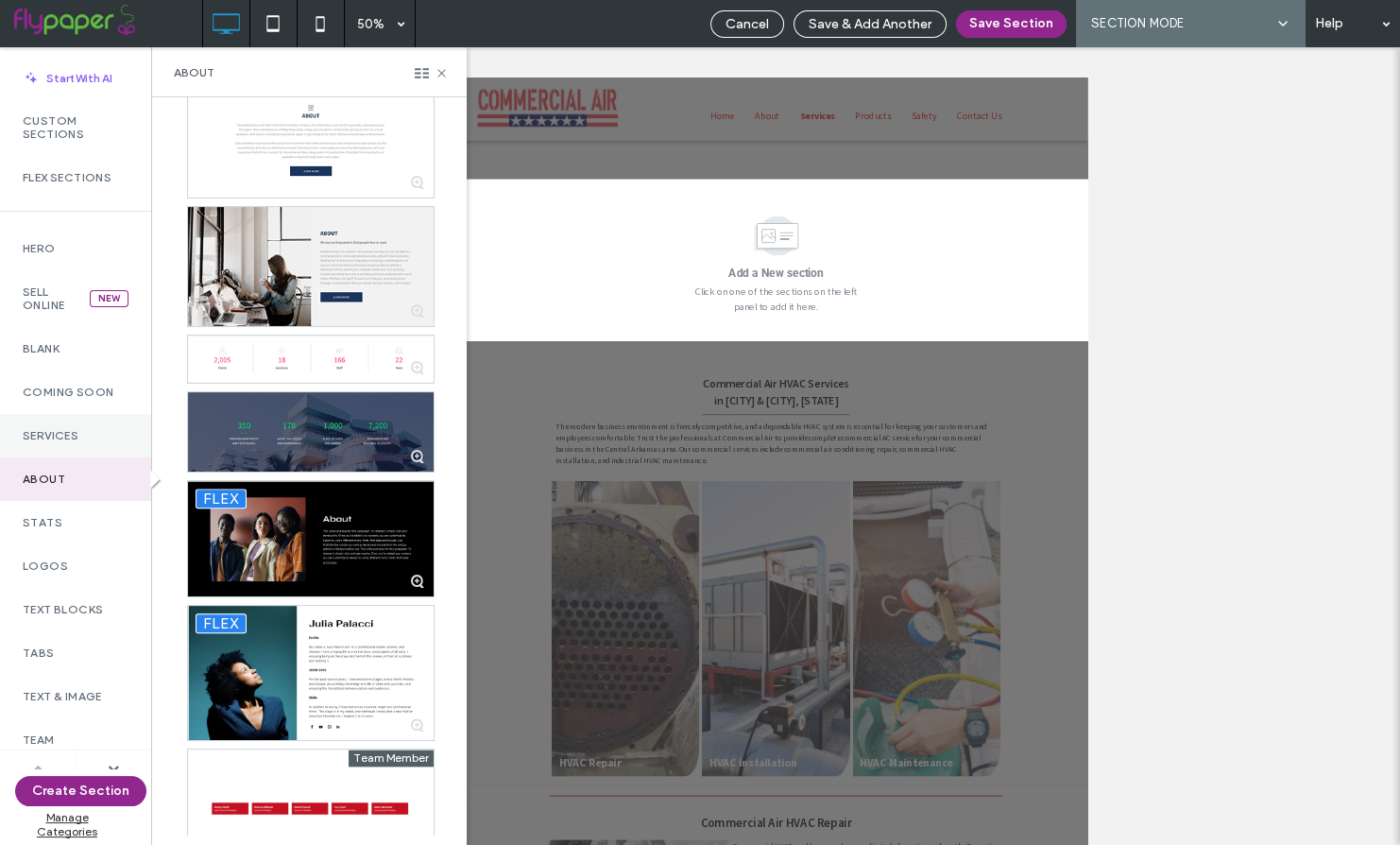 click on "Services" 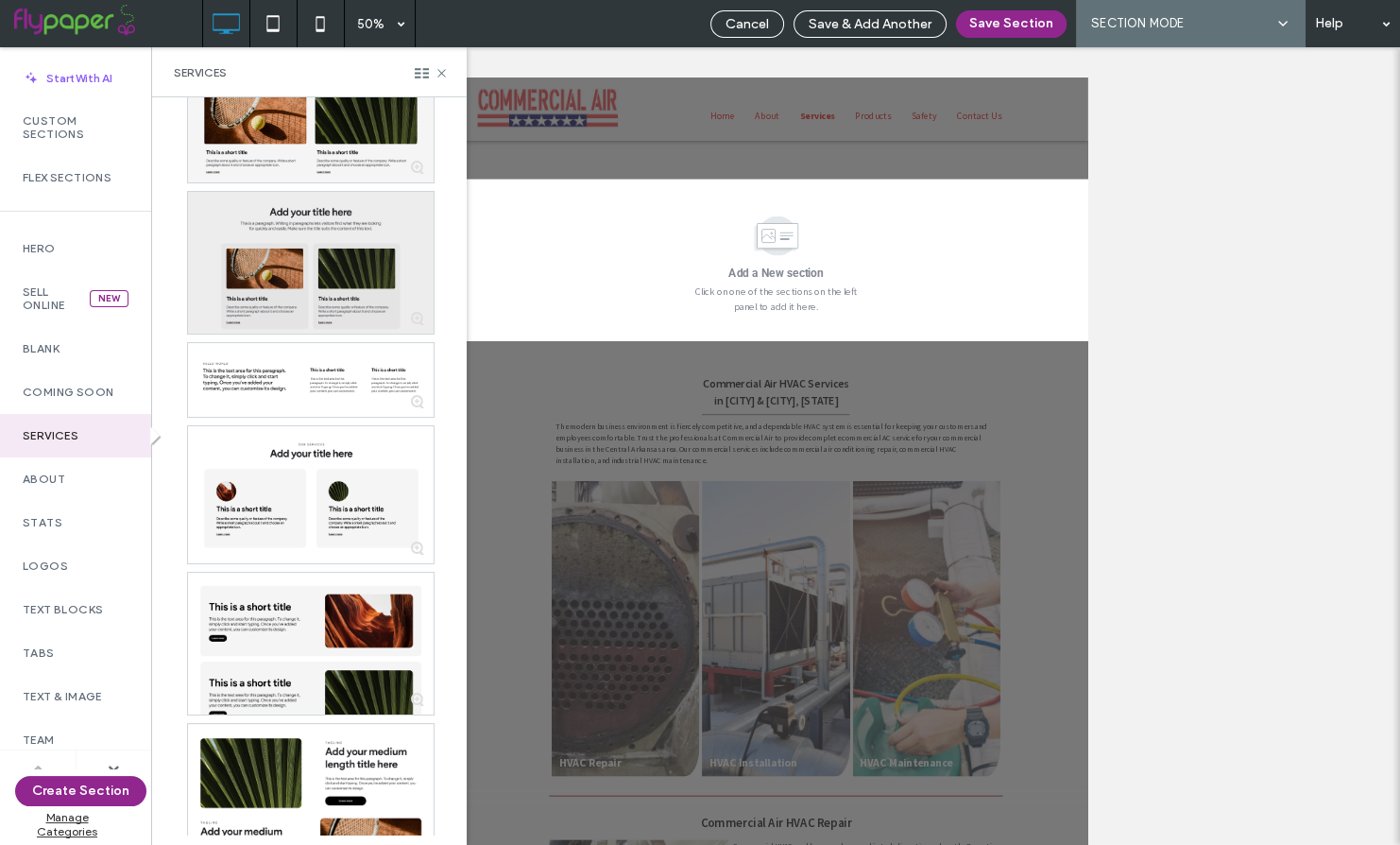 scroll, scrollTop: 397, scrollLeft: 0, axis: vertical 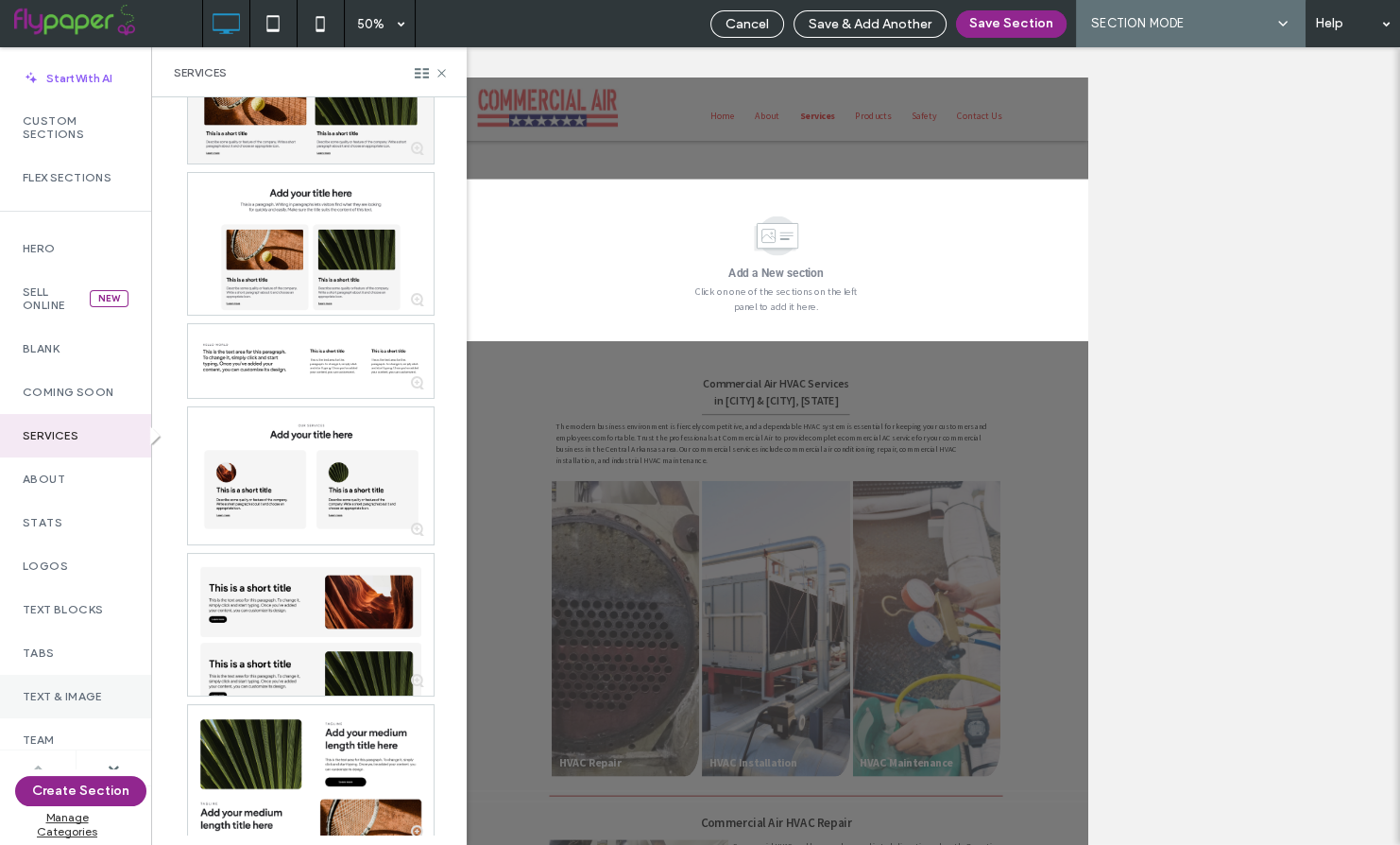 click on "Text & Image" 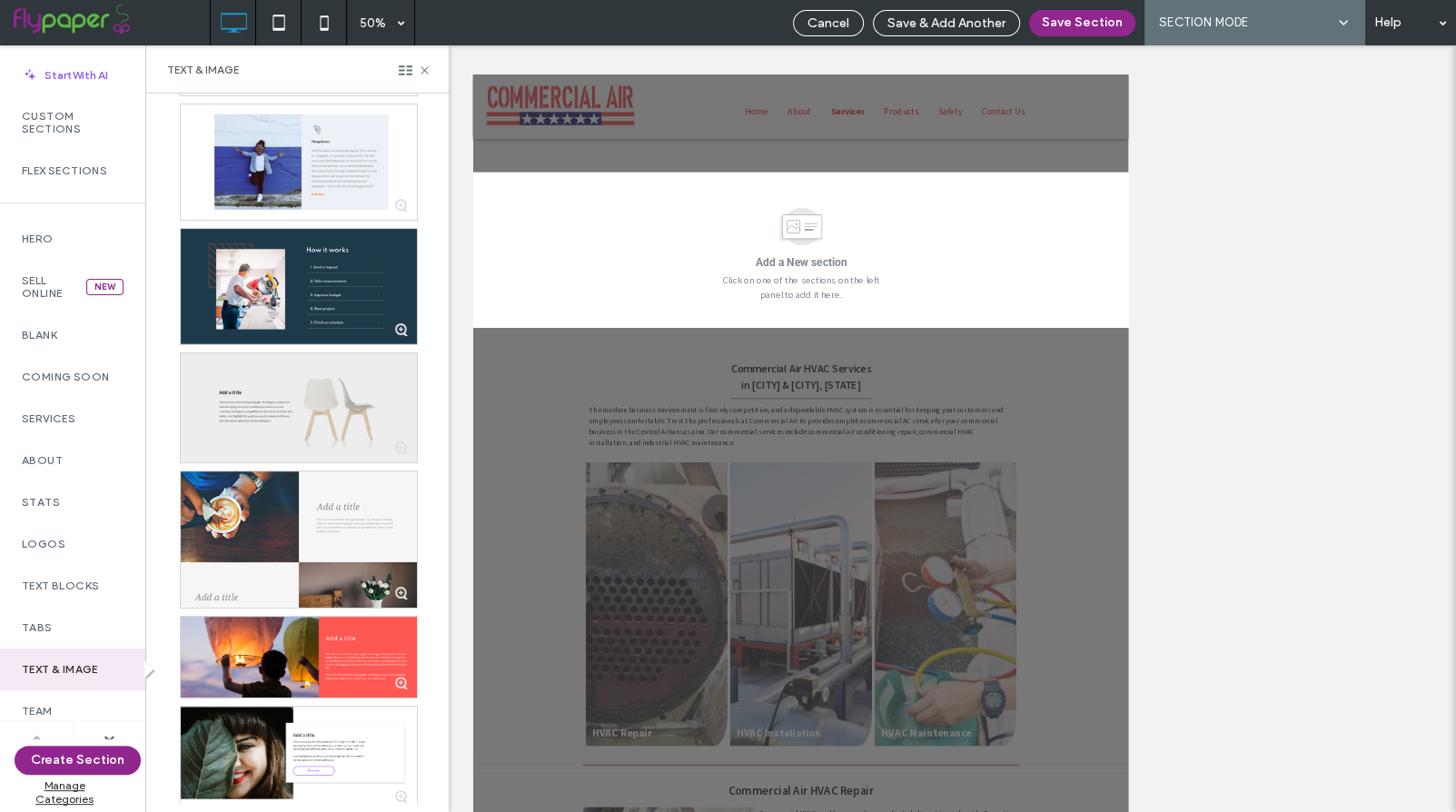 scroll, scrollTop: 651, scrollLeft: 0, axis: vertical 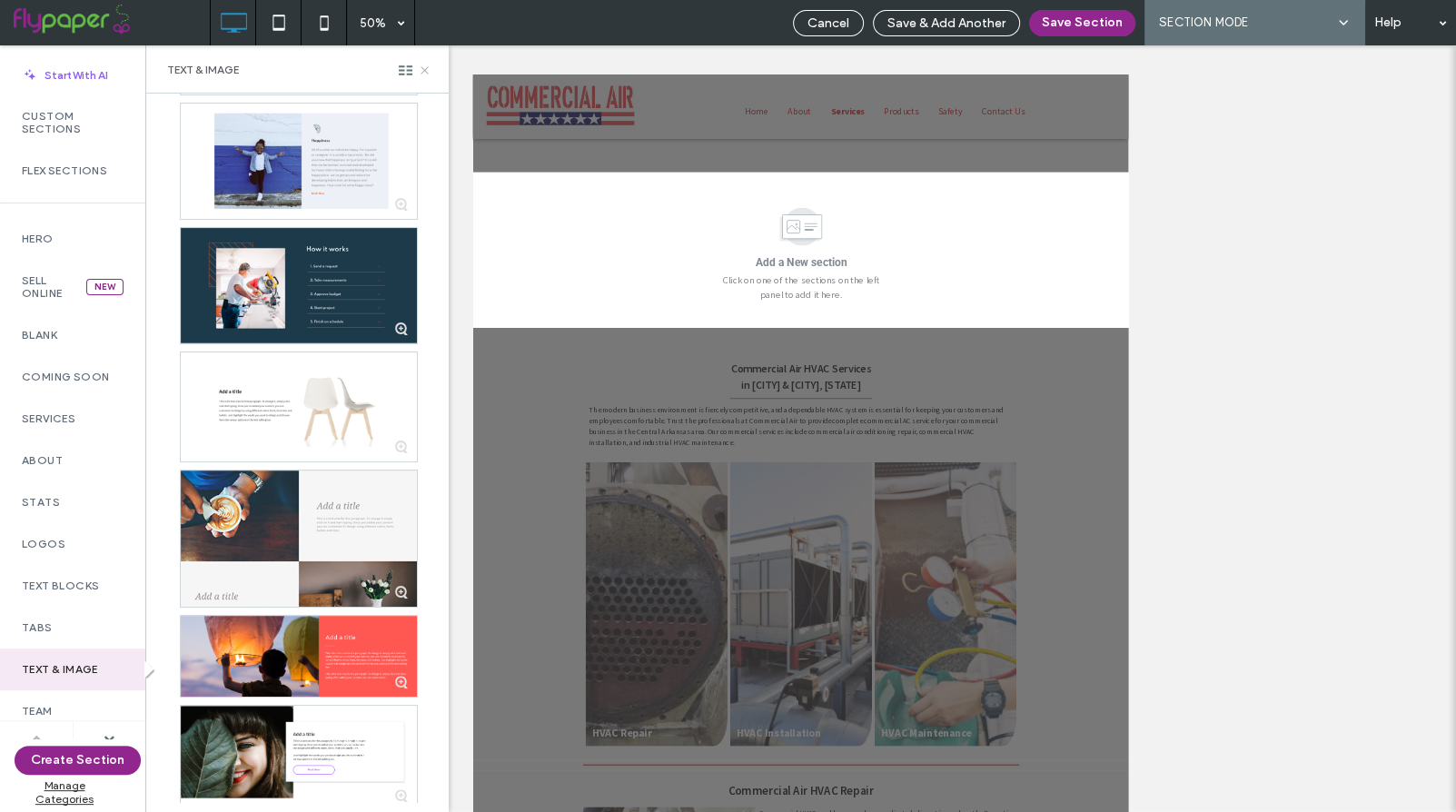 click 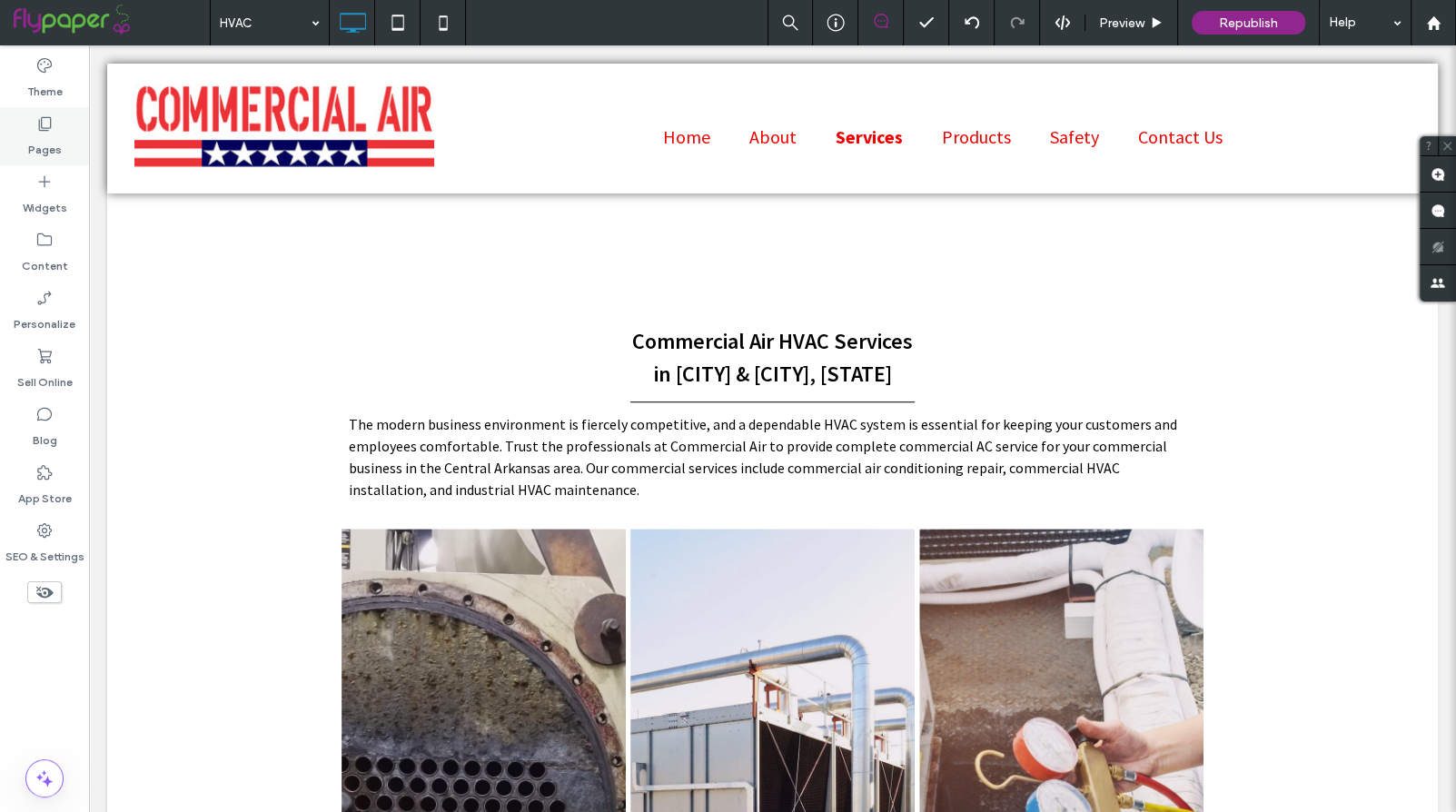 click on "Pages" 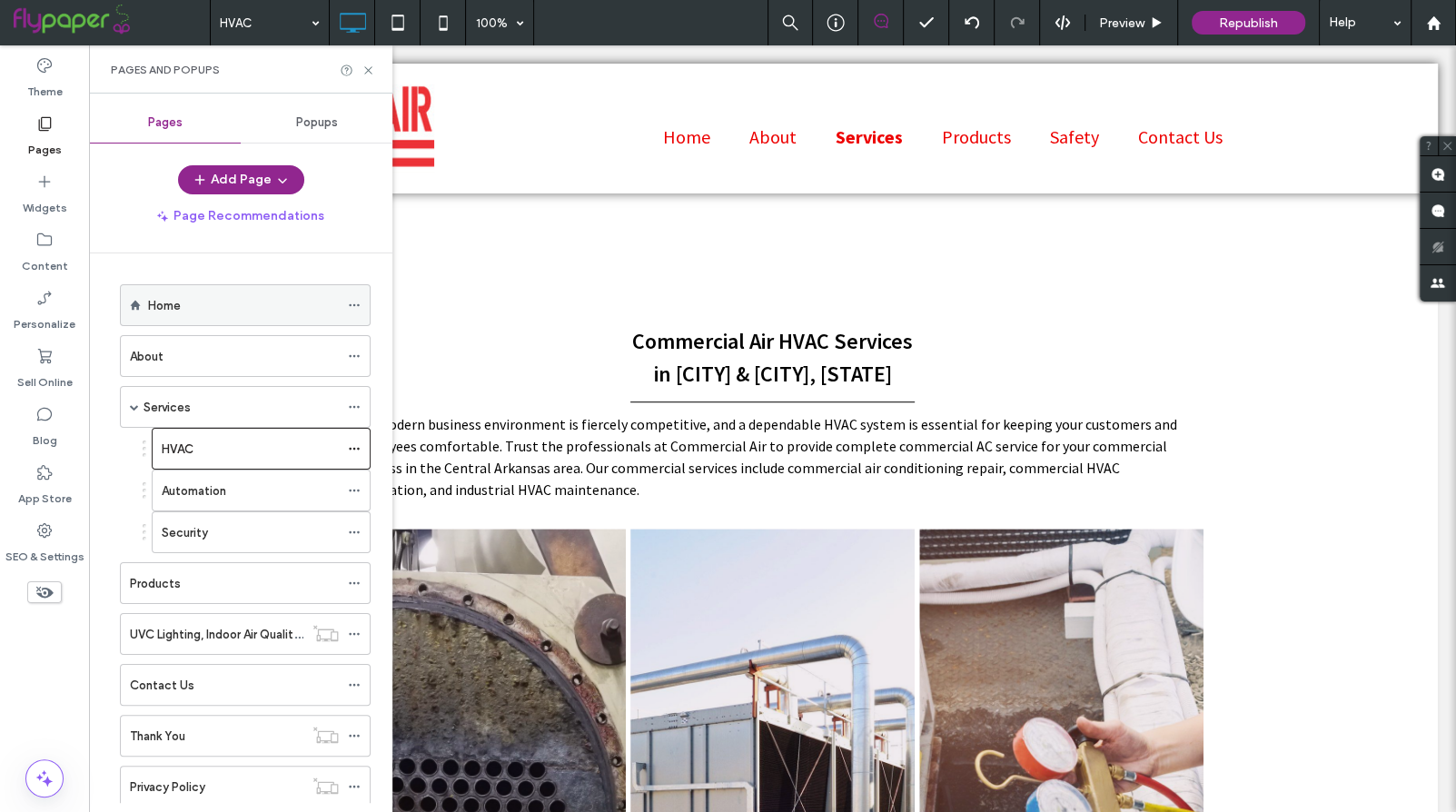 click on "Home" 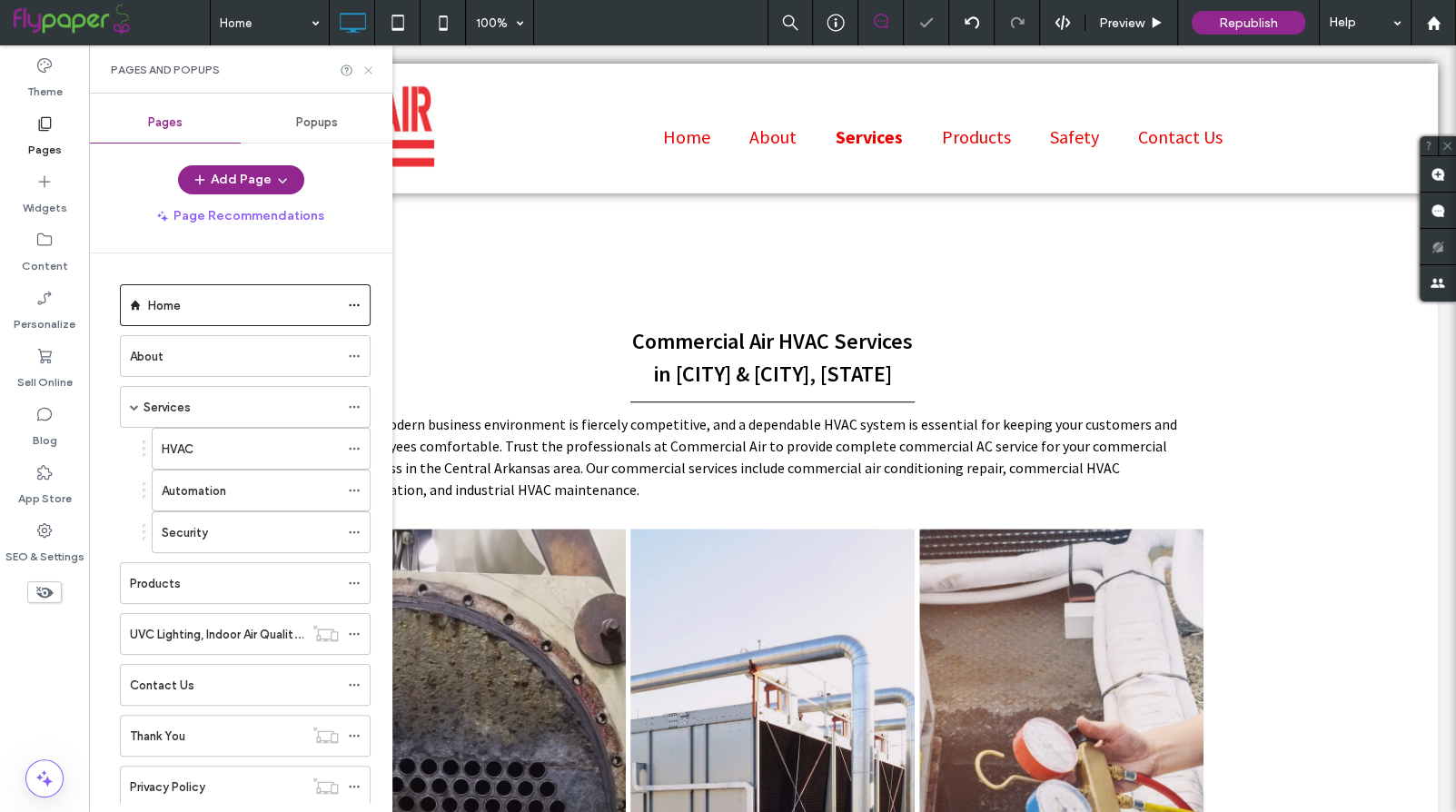 click 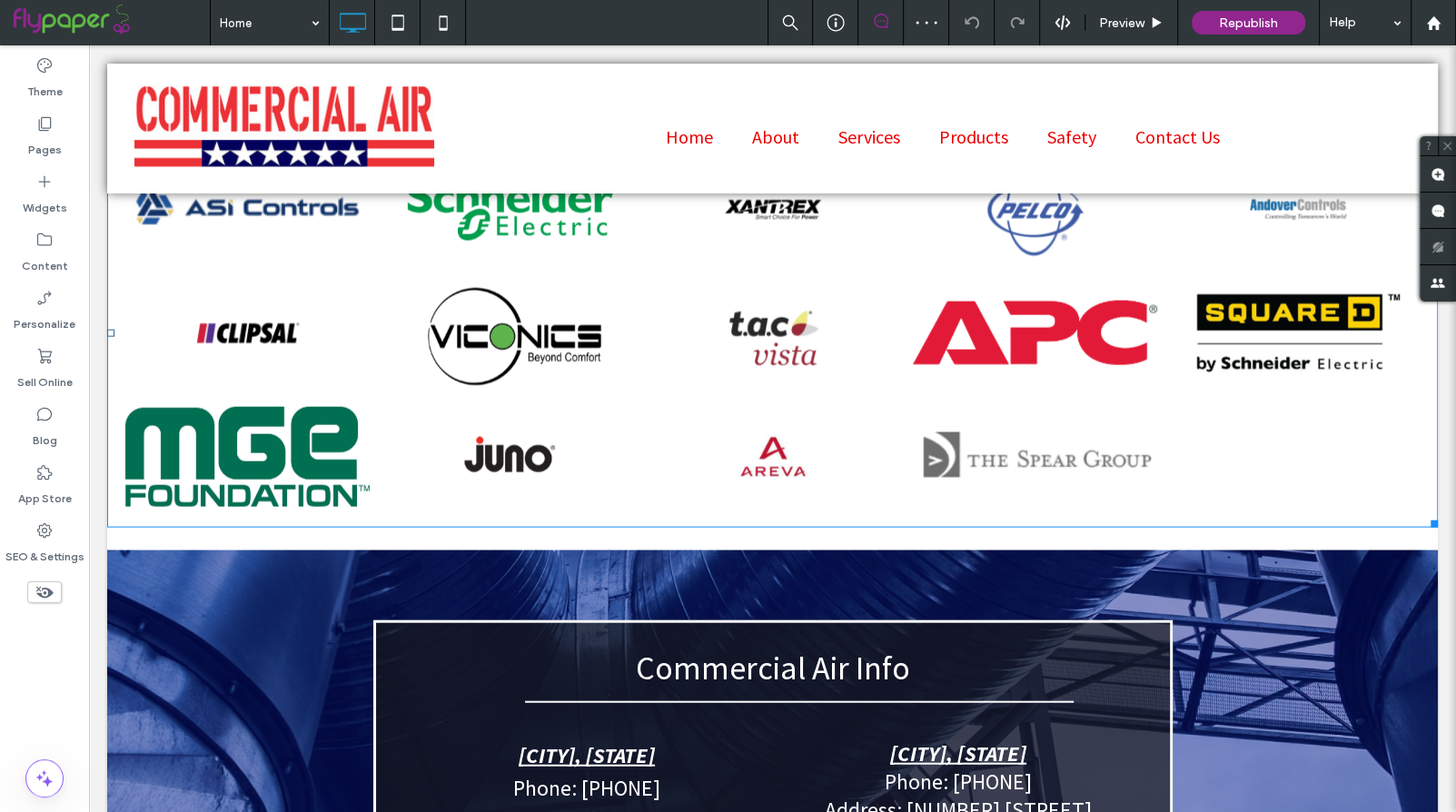 scroll, scrollTop: 3077, scrollLeft: 0, axis: vertical 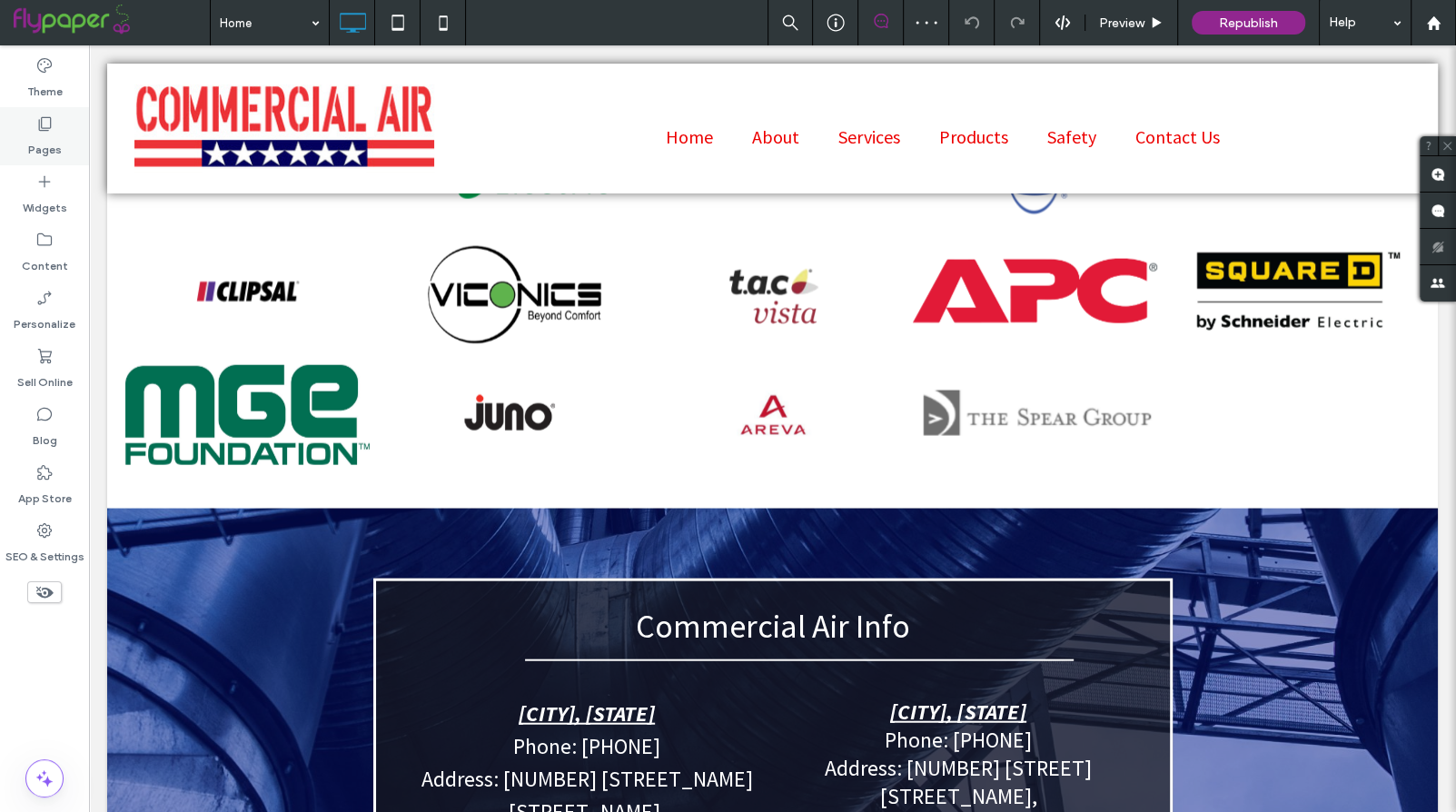 click on "Pages" 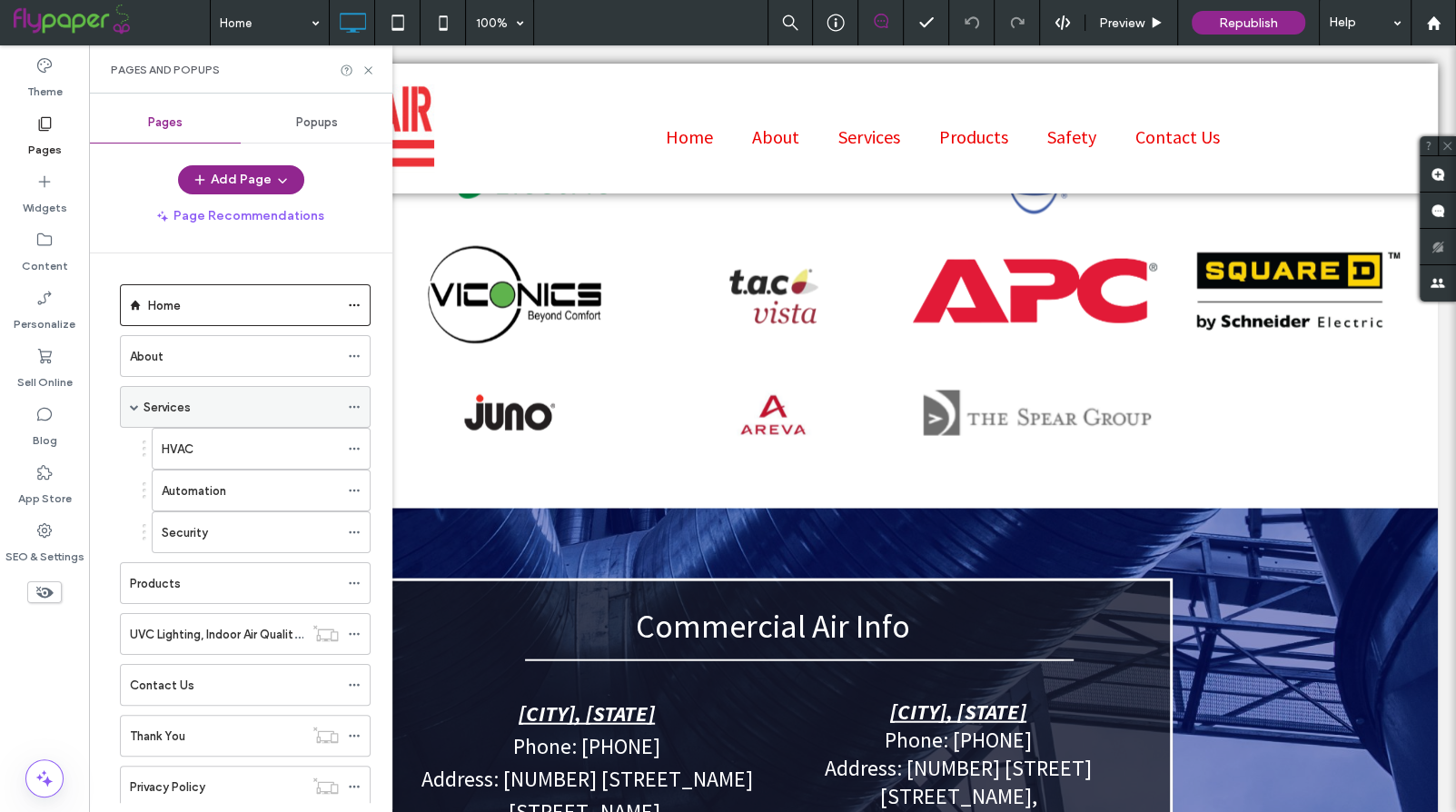 click on "Services" 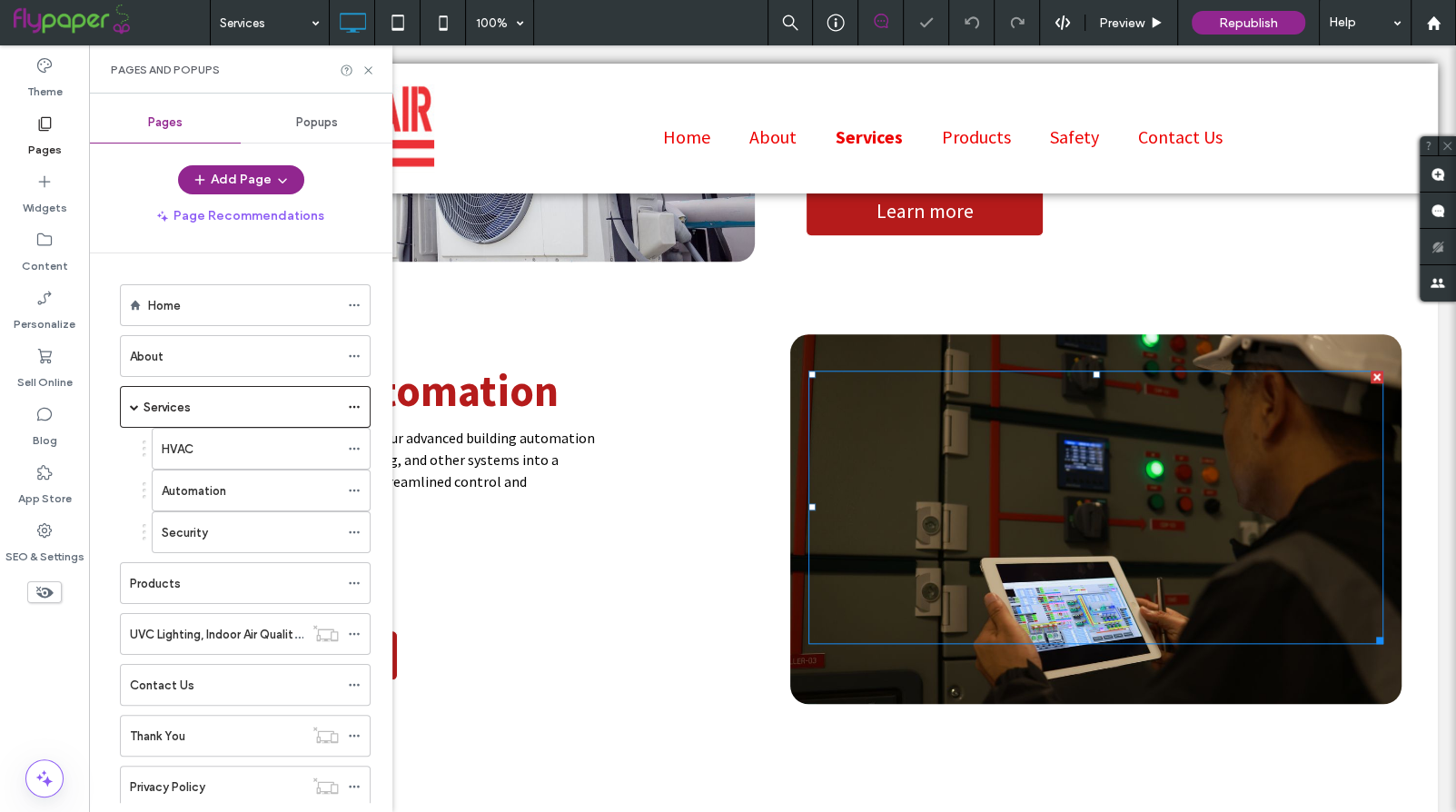 scroll, scrollTop: 1511, scrollLeft: 0, axis: vertical 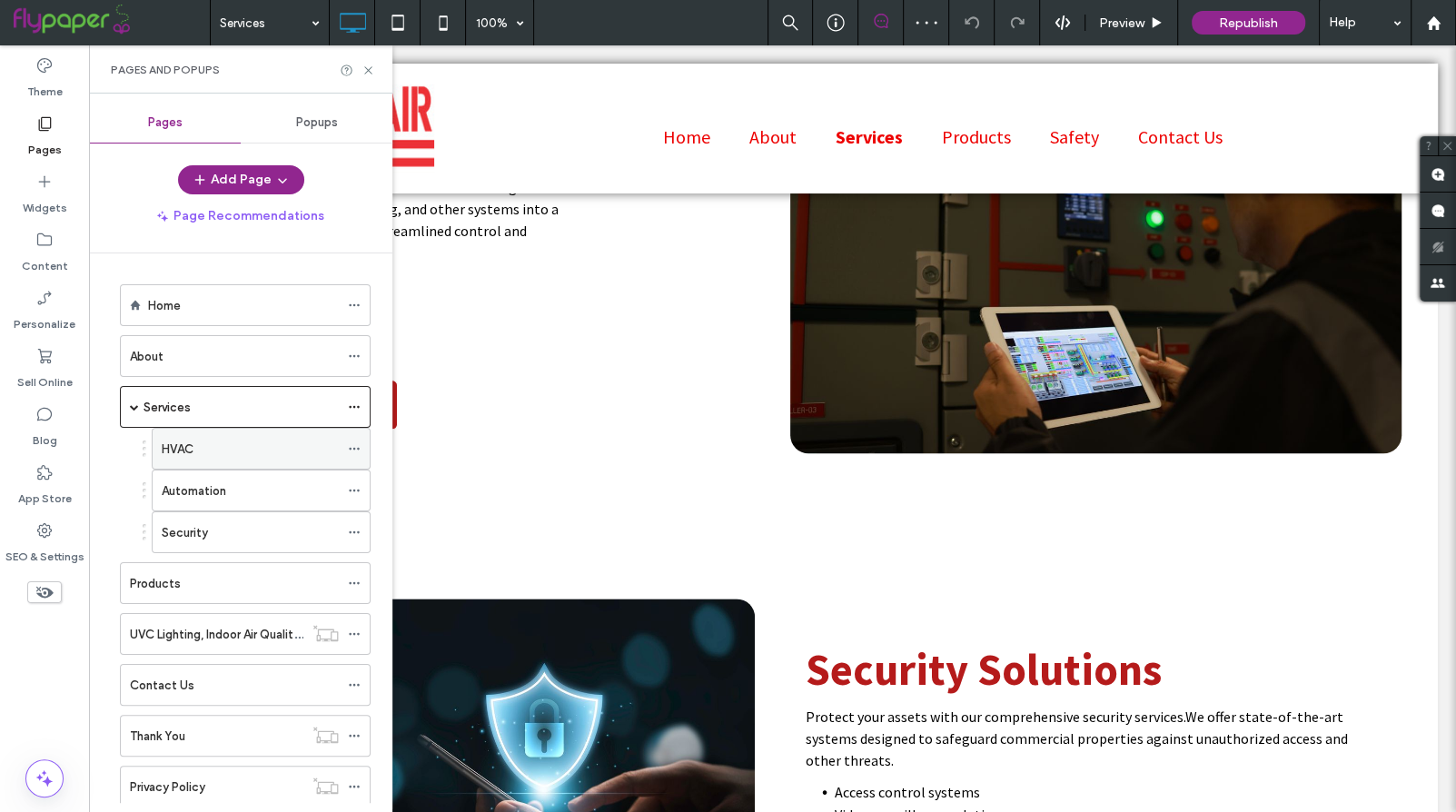 click on "HVAC" 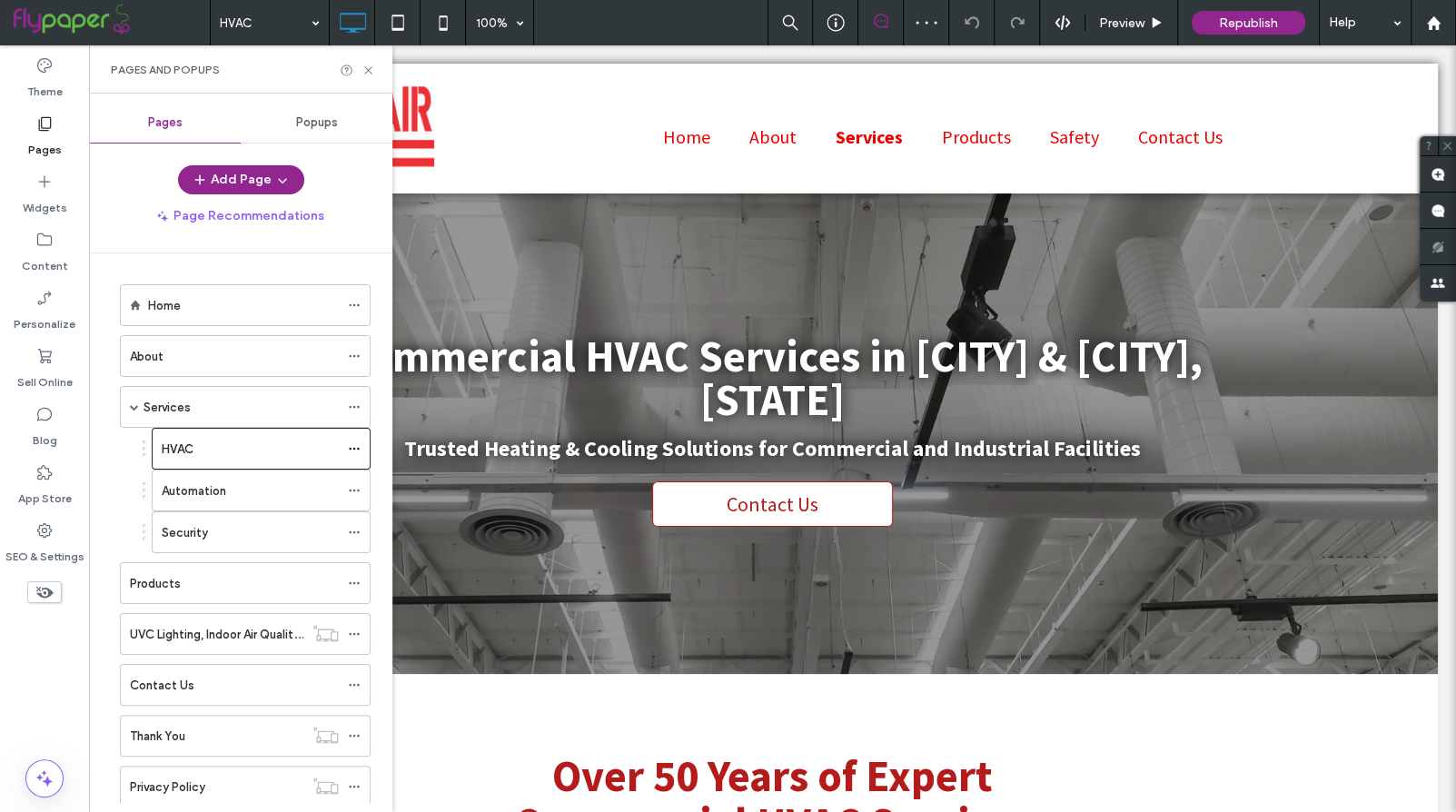 scroll, scrollTop: 0, scrollLeft: 0, axis: both 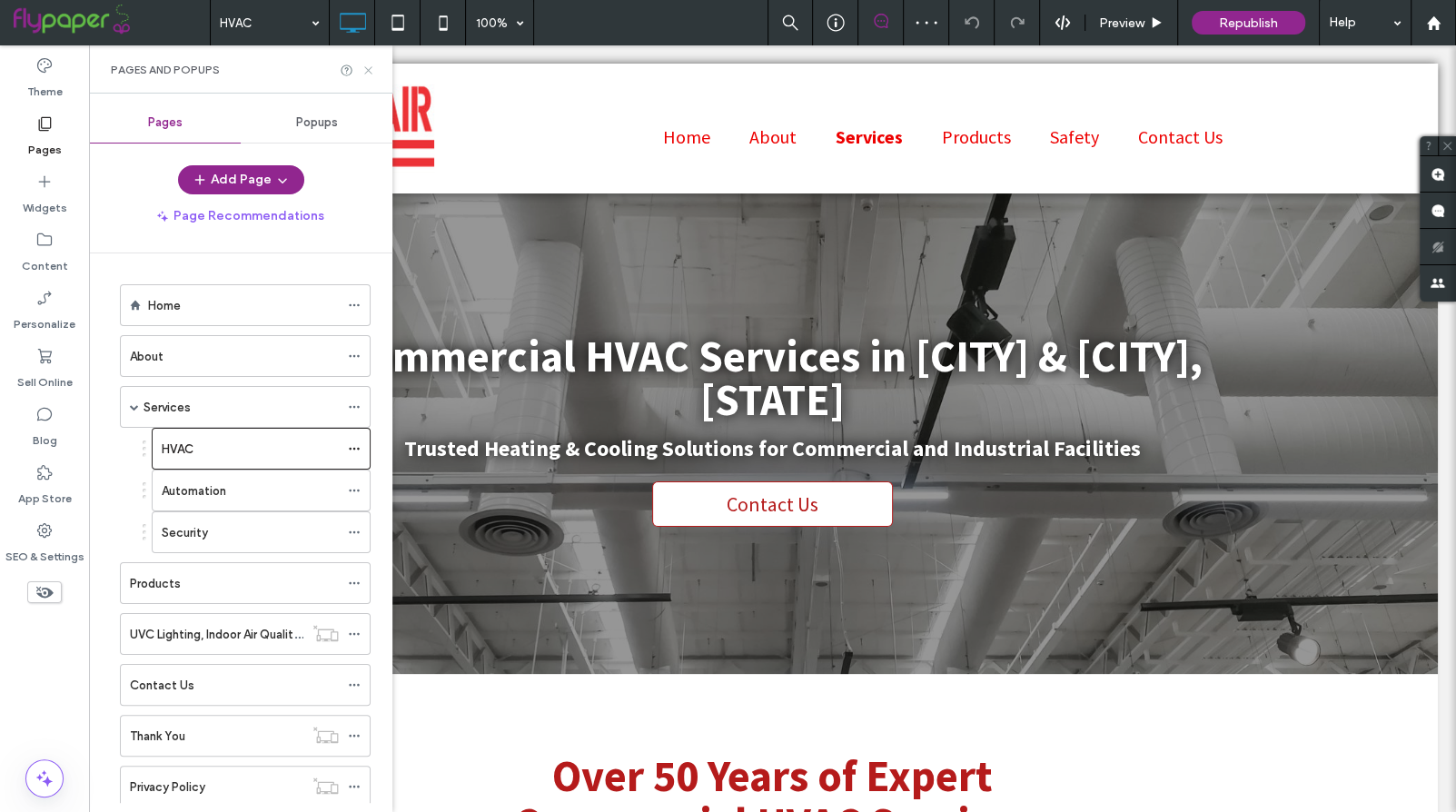 click 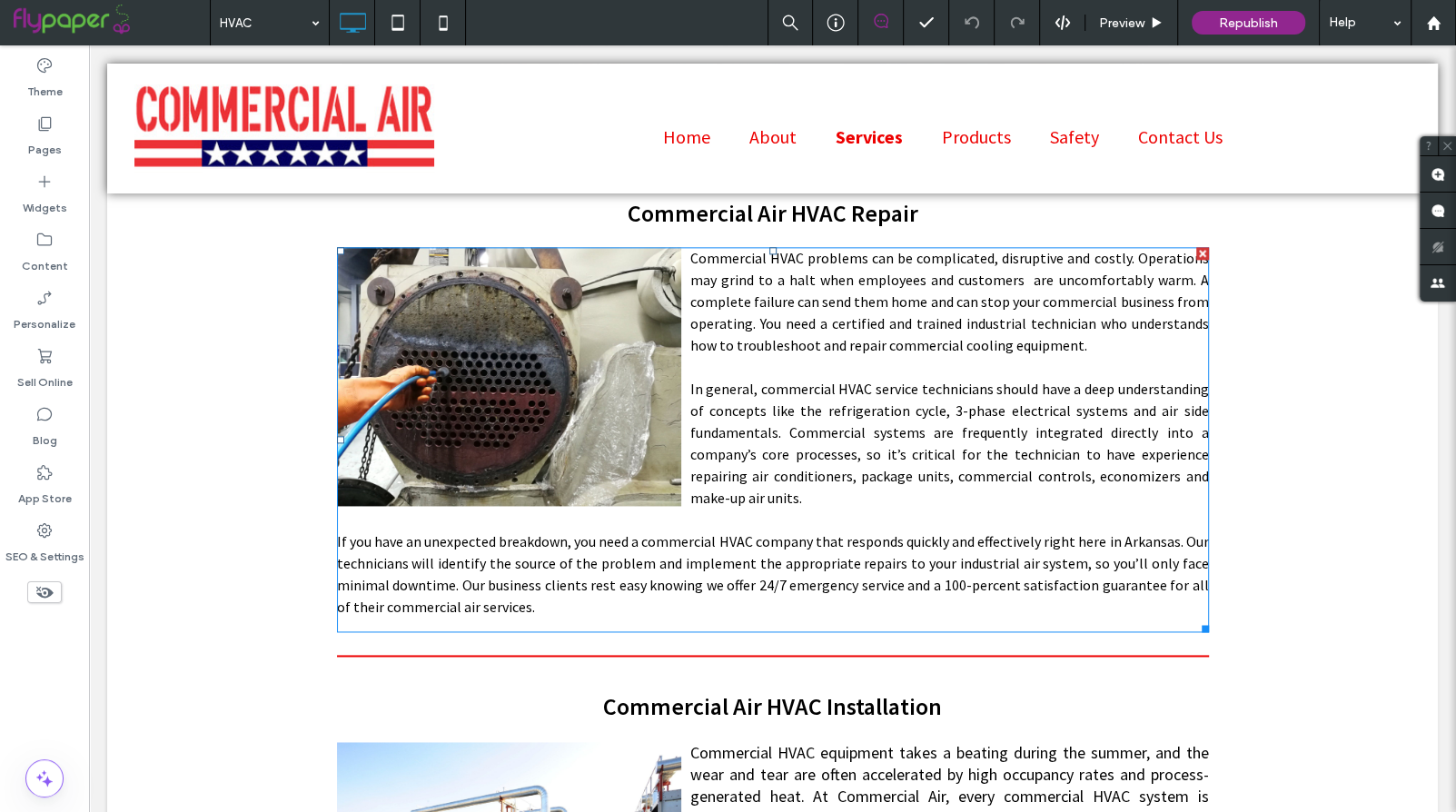 scroll, scrollTop: 1781, scrollLeft: 0, axis: vertical 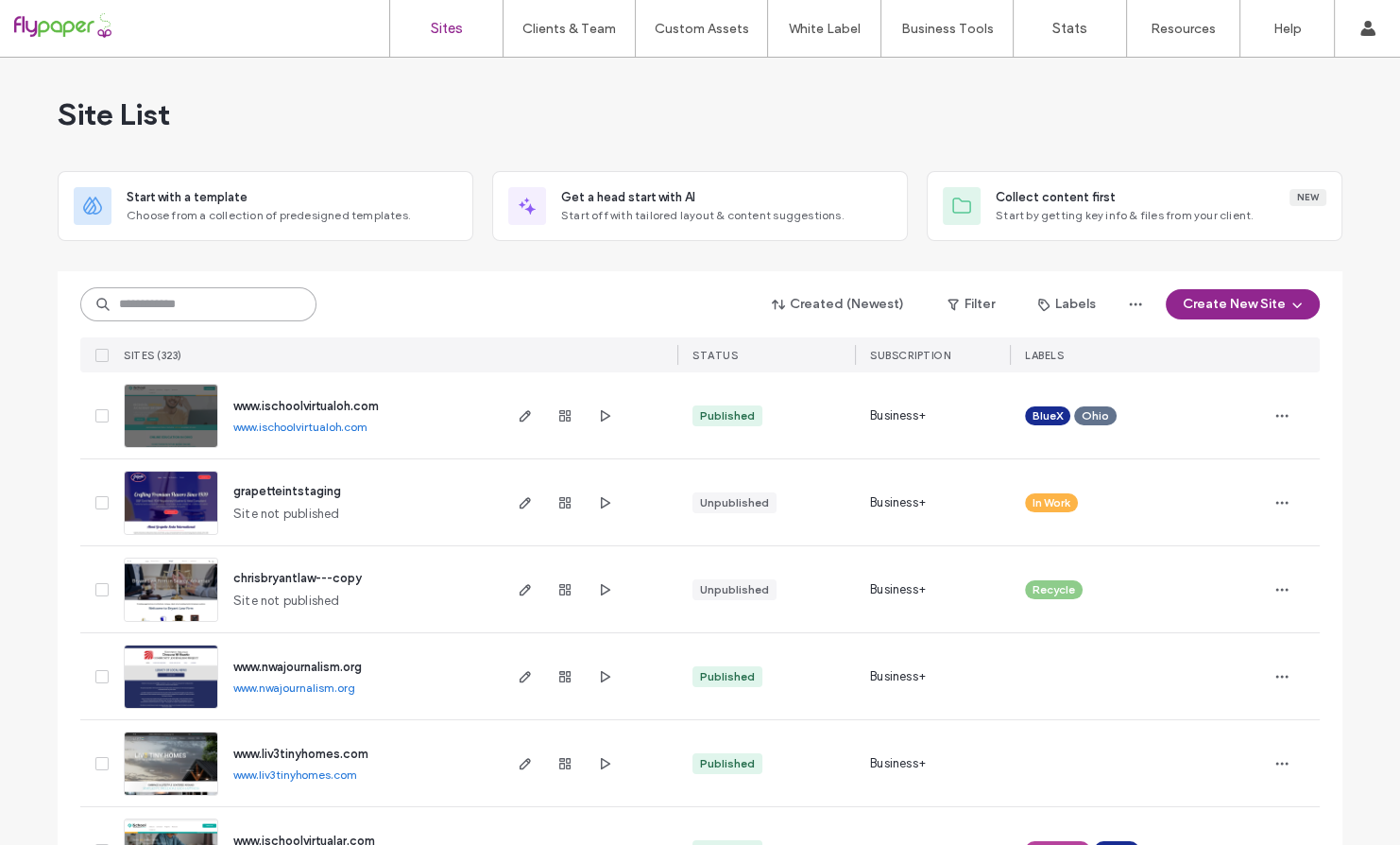 click at bounding box center (198, 304) 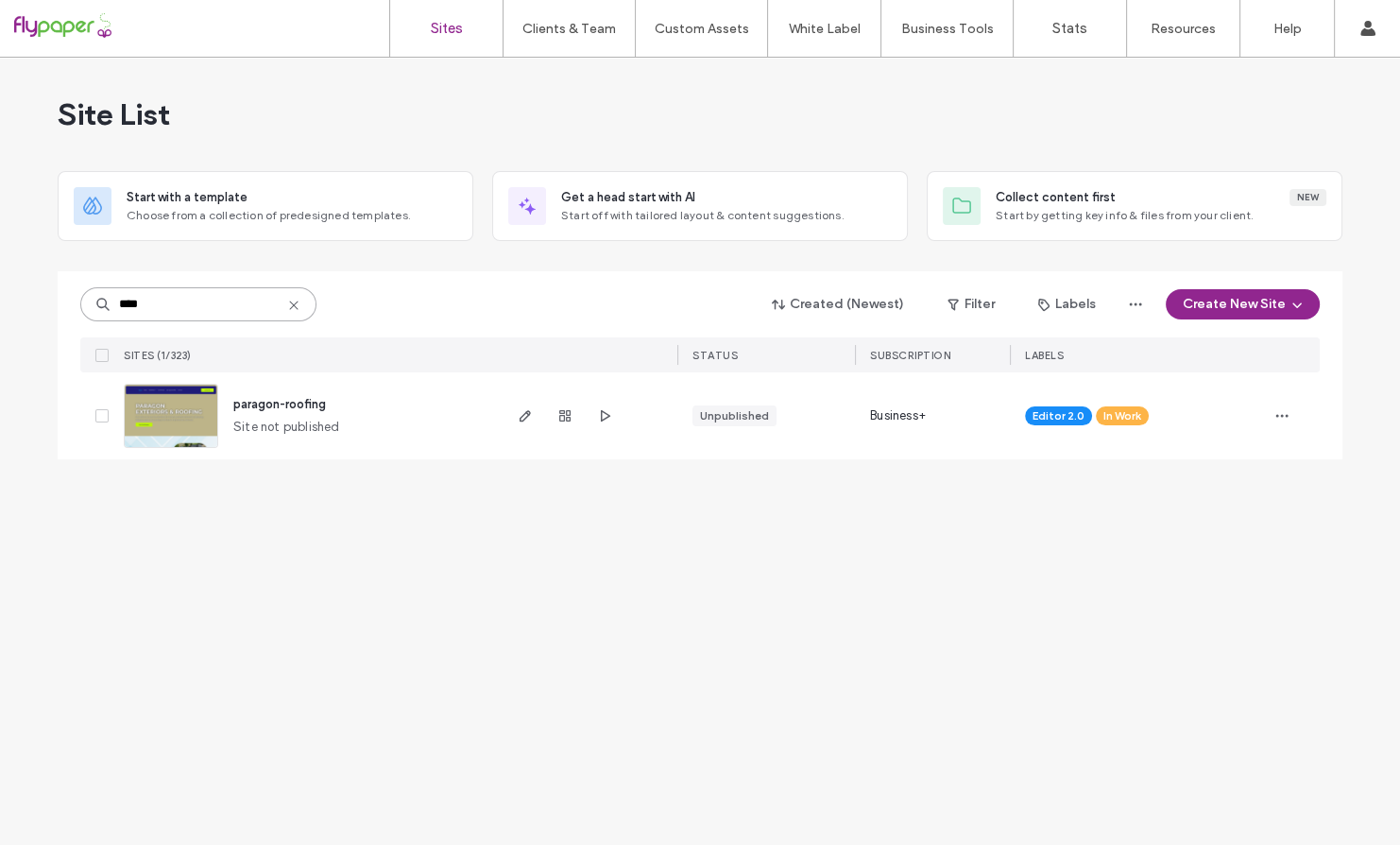 type on "****" 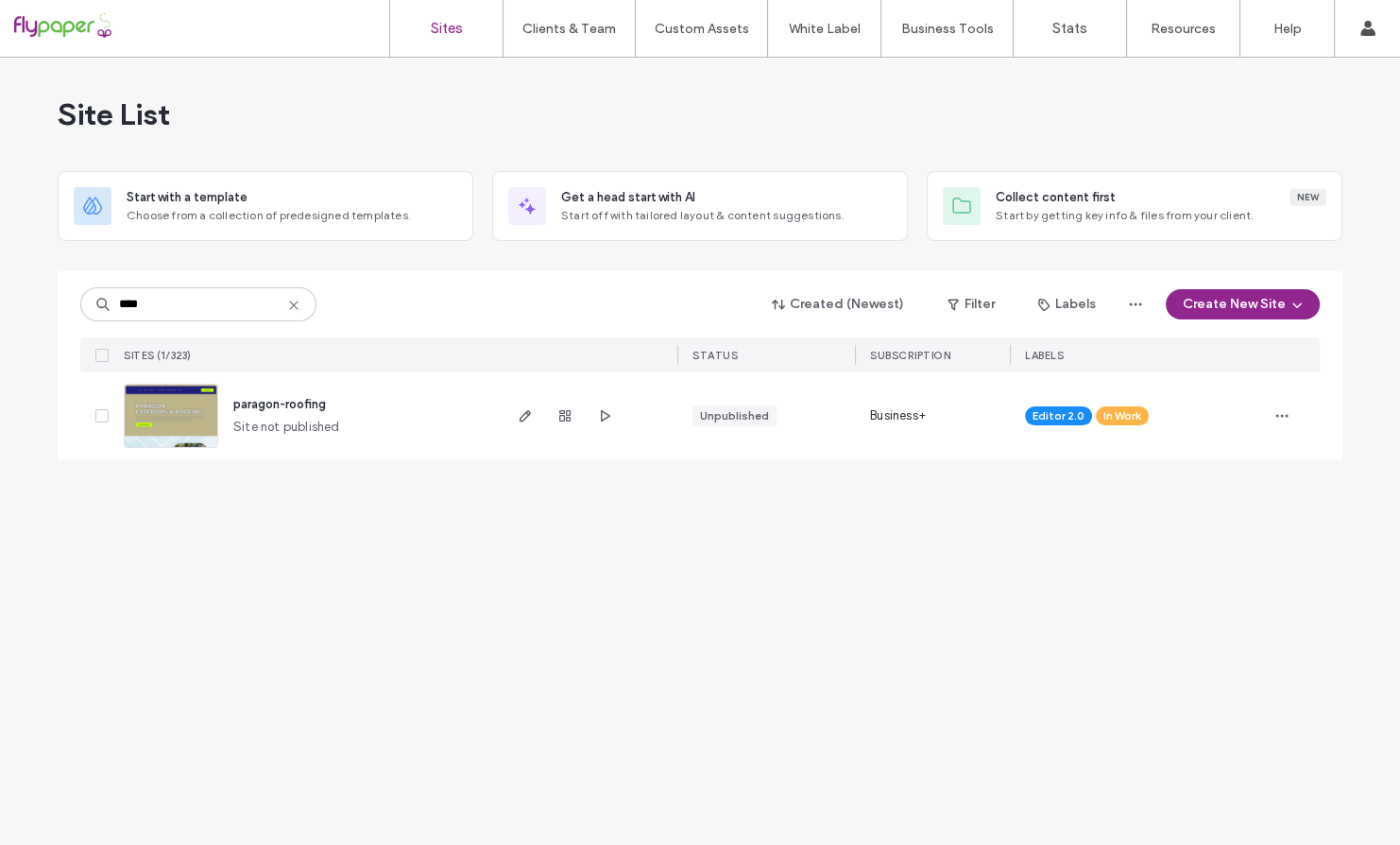 click on "paragon-roofing" at bounding box center (280, 404) 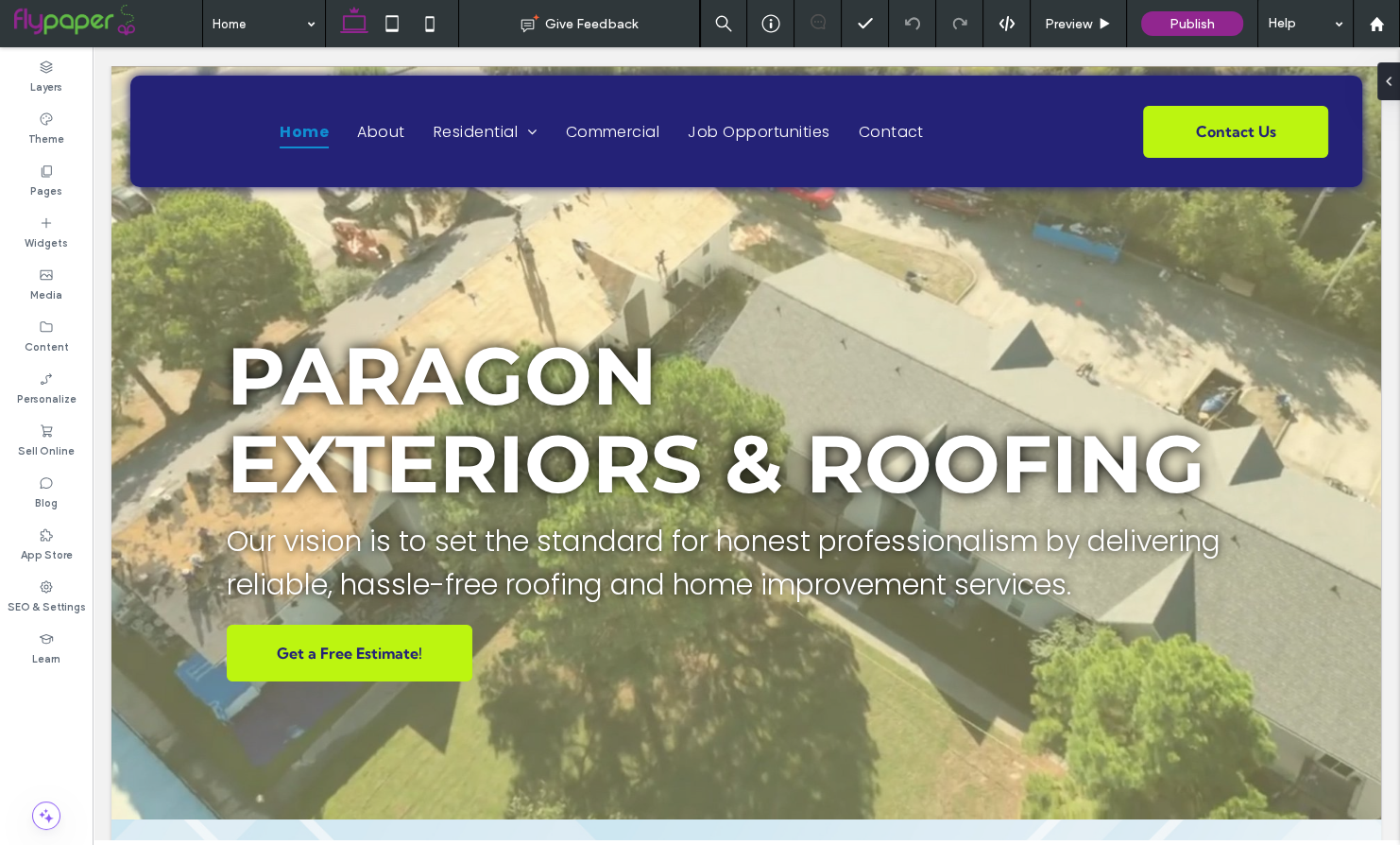scroll, scrollTop: 774, scrollLeft: 0, axis: vertical 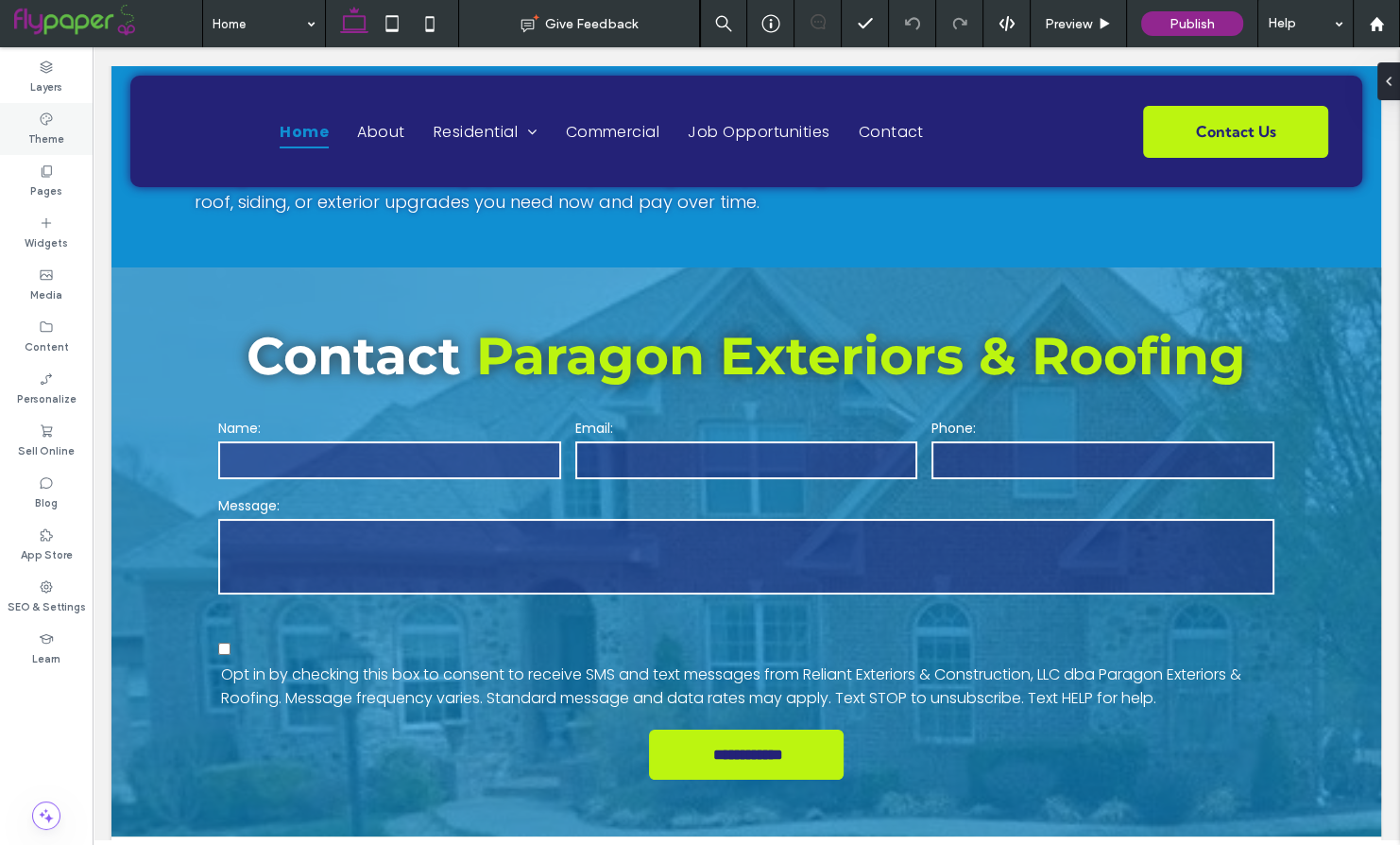 click on "Theme" at bounding box center (46, 137) 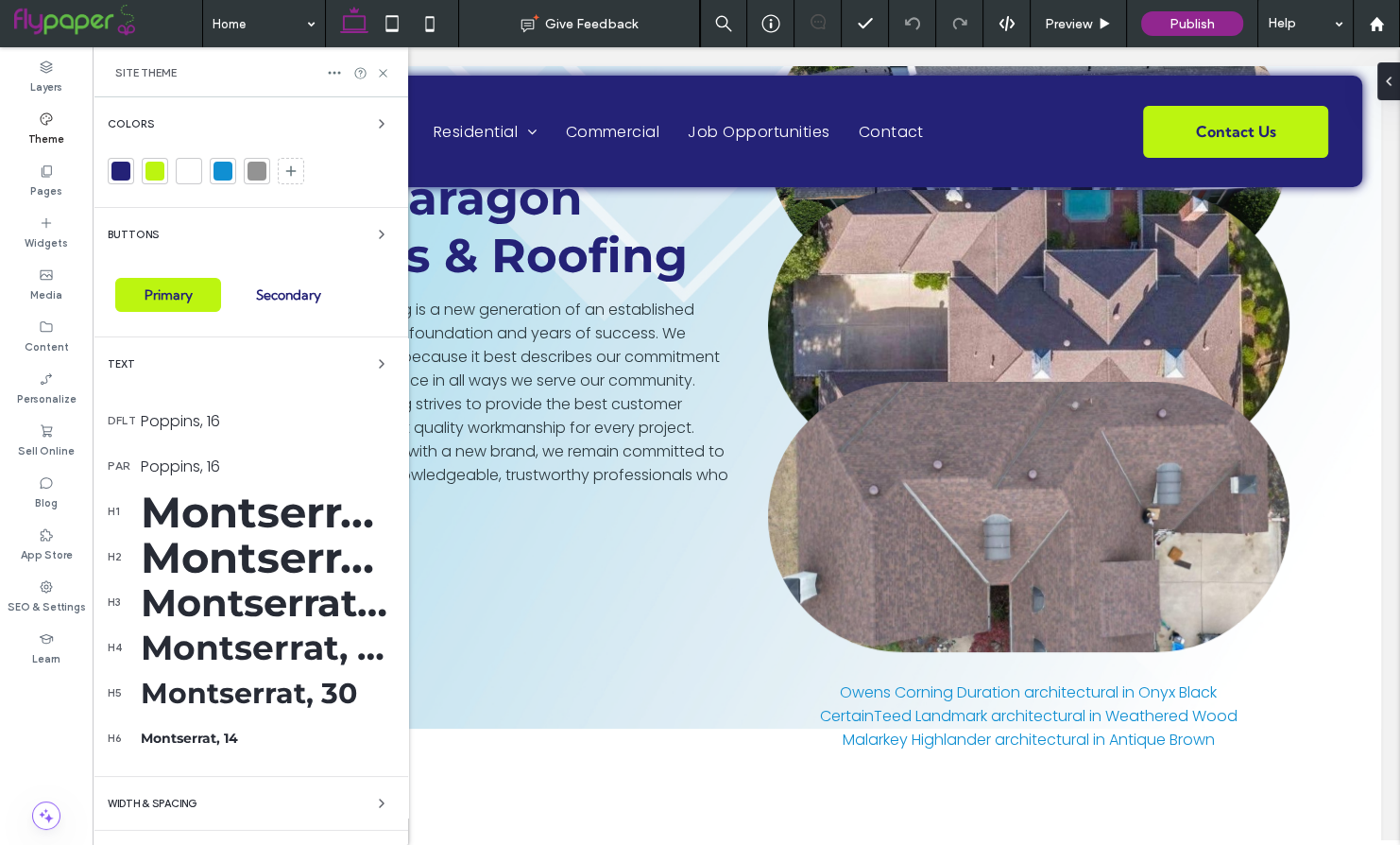 scroll, scrollTop: 0, scrollLeft: 0, axis: both 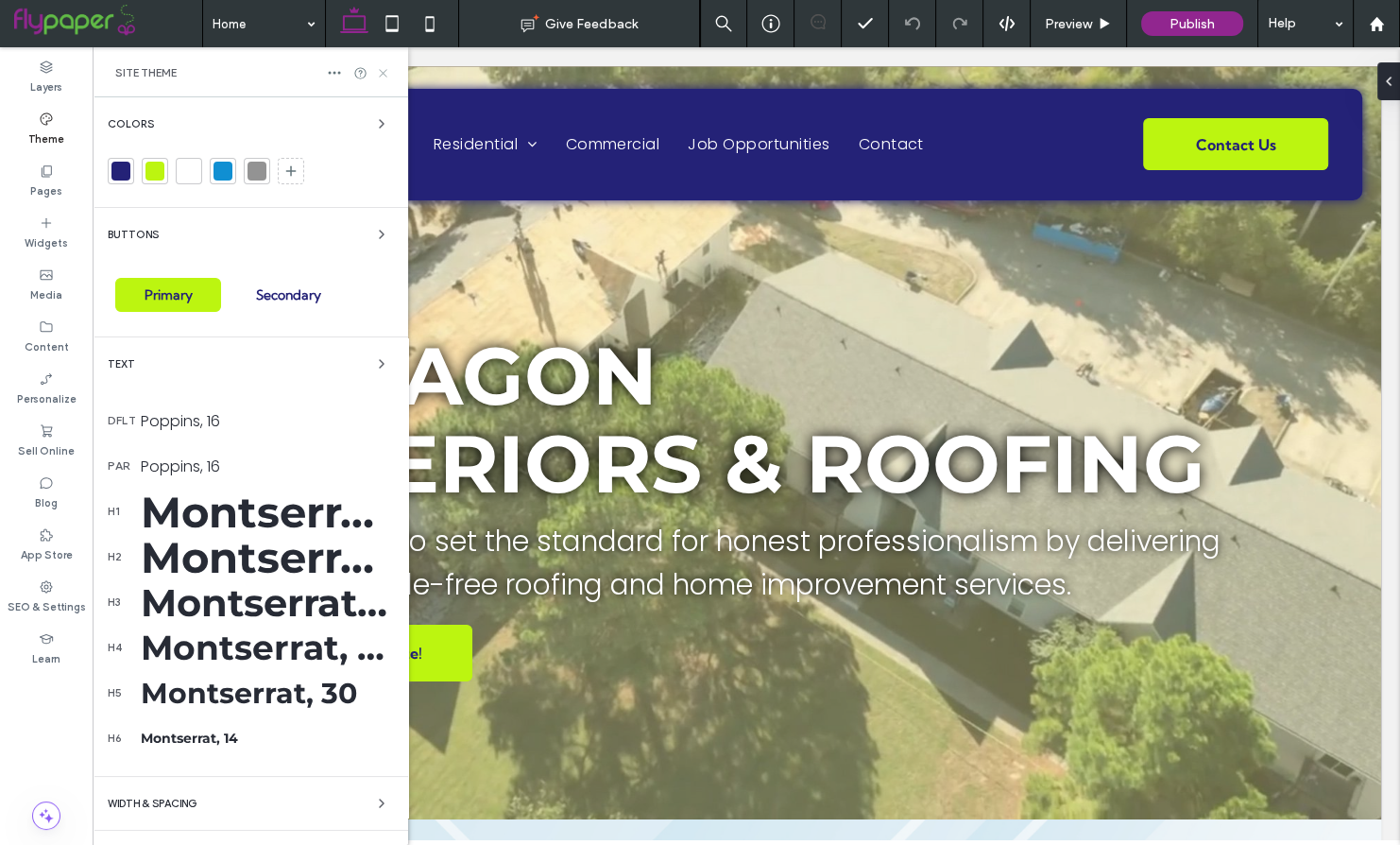 click 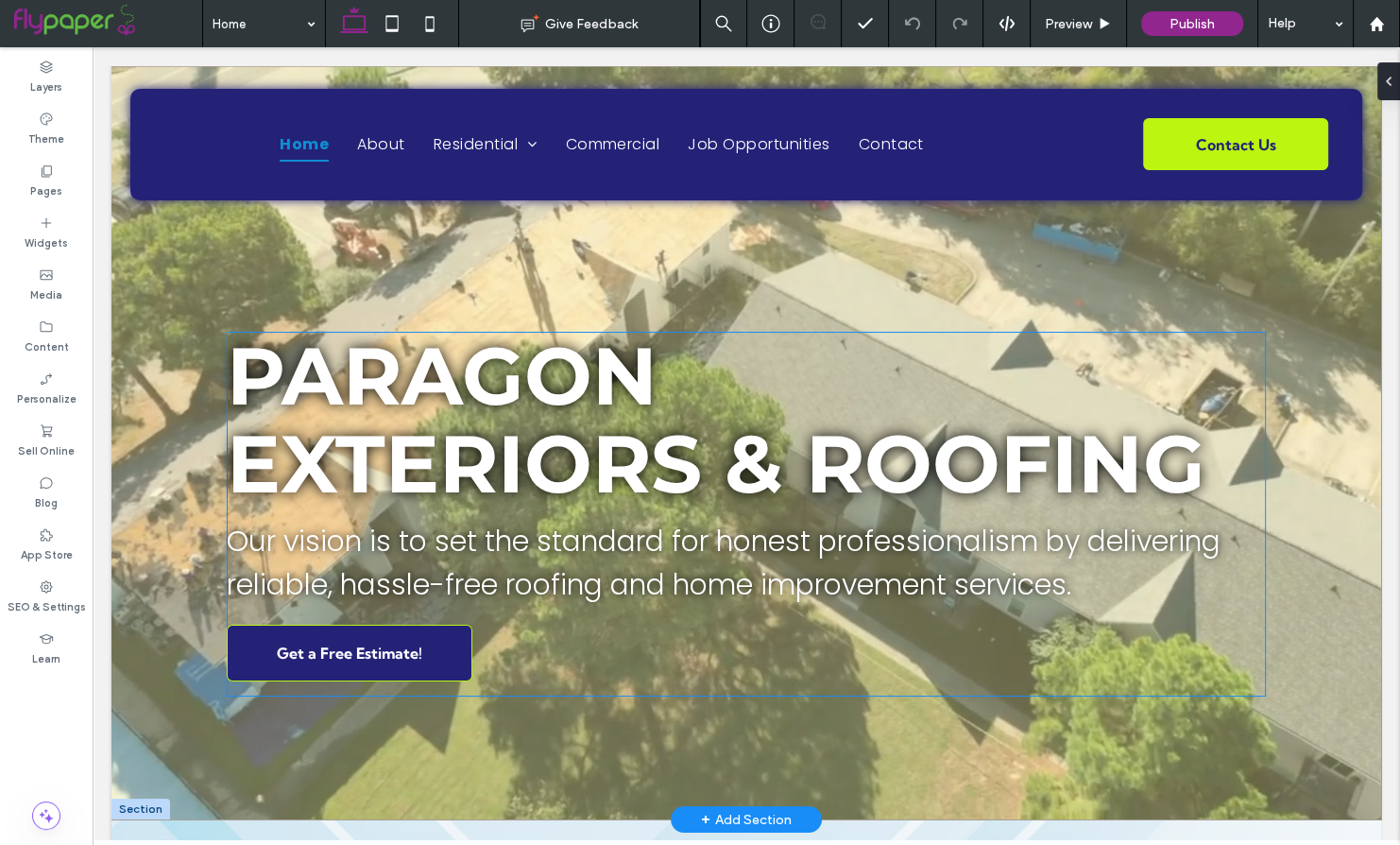 click on "Get a Free Estimate!" at bounding box center (350, 653) 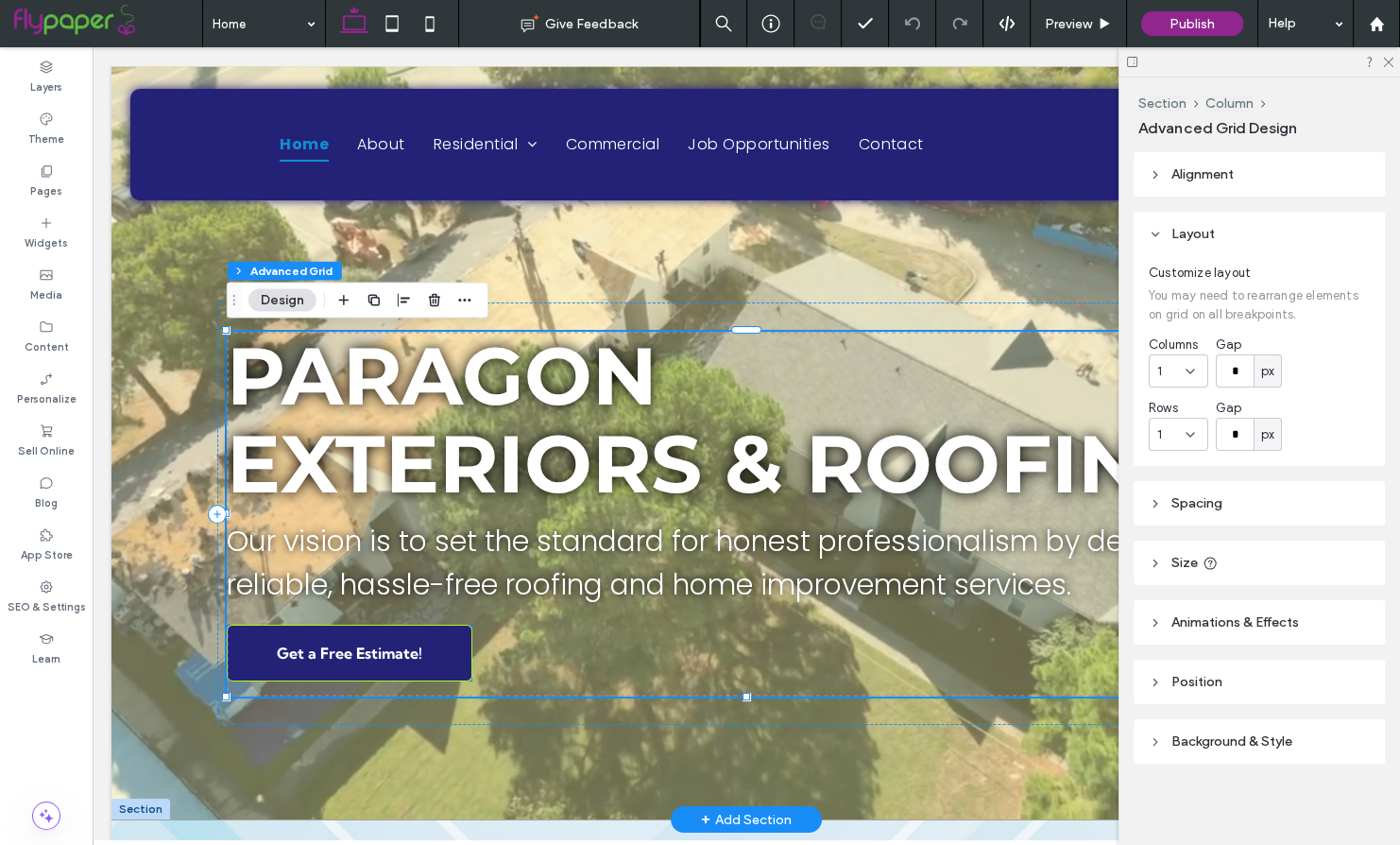 click on "Get a Free Estimate!" at bounding box center (350, 653) 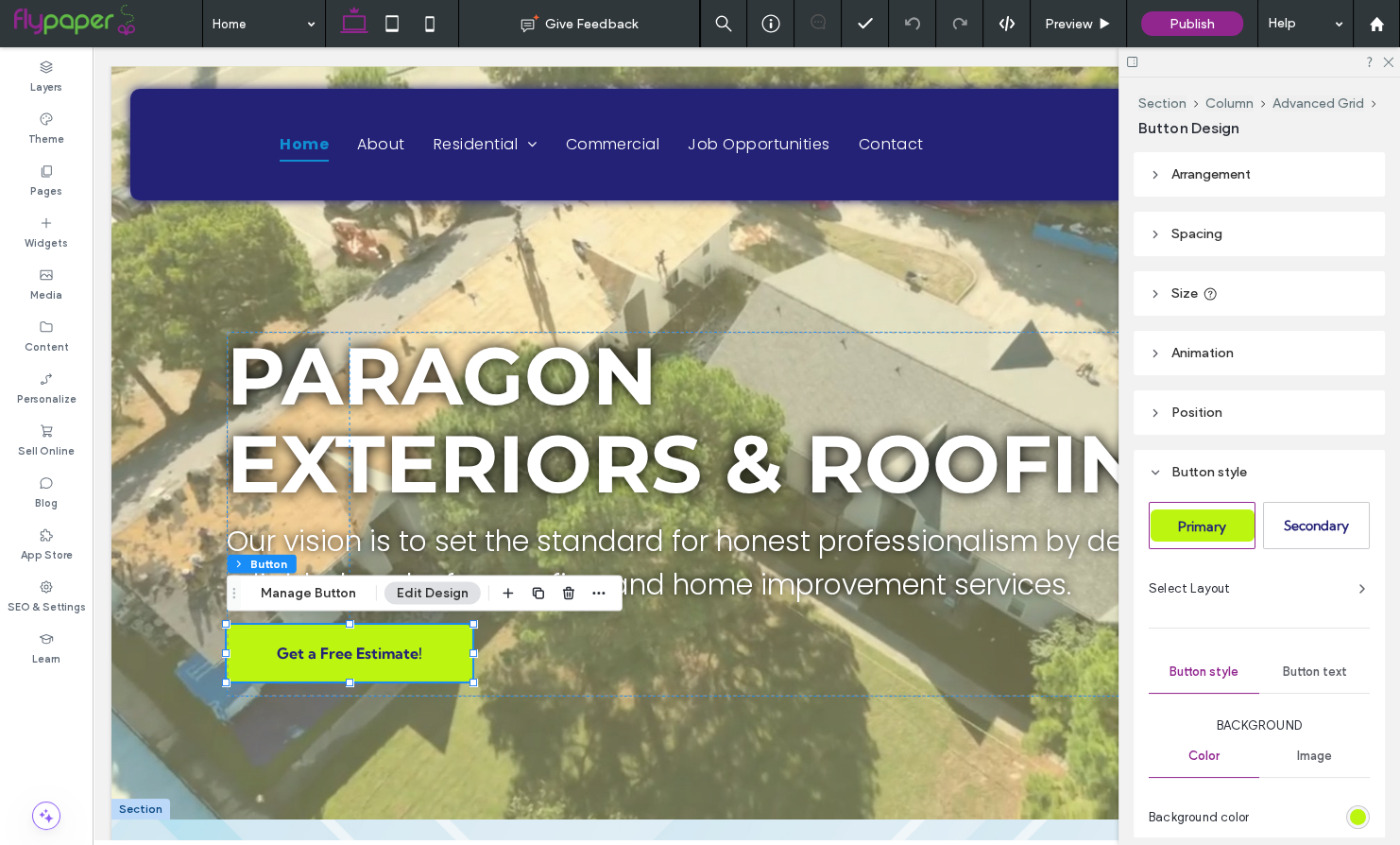 click on "Section Column Advanced Grid Button Manage Button Edit Design" at bounding box center (424, 593) 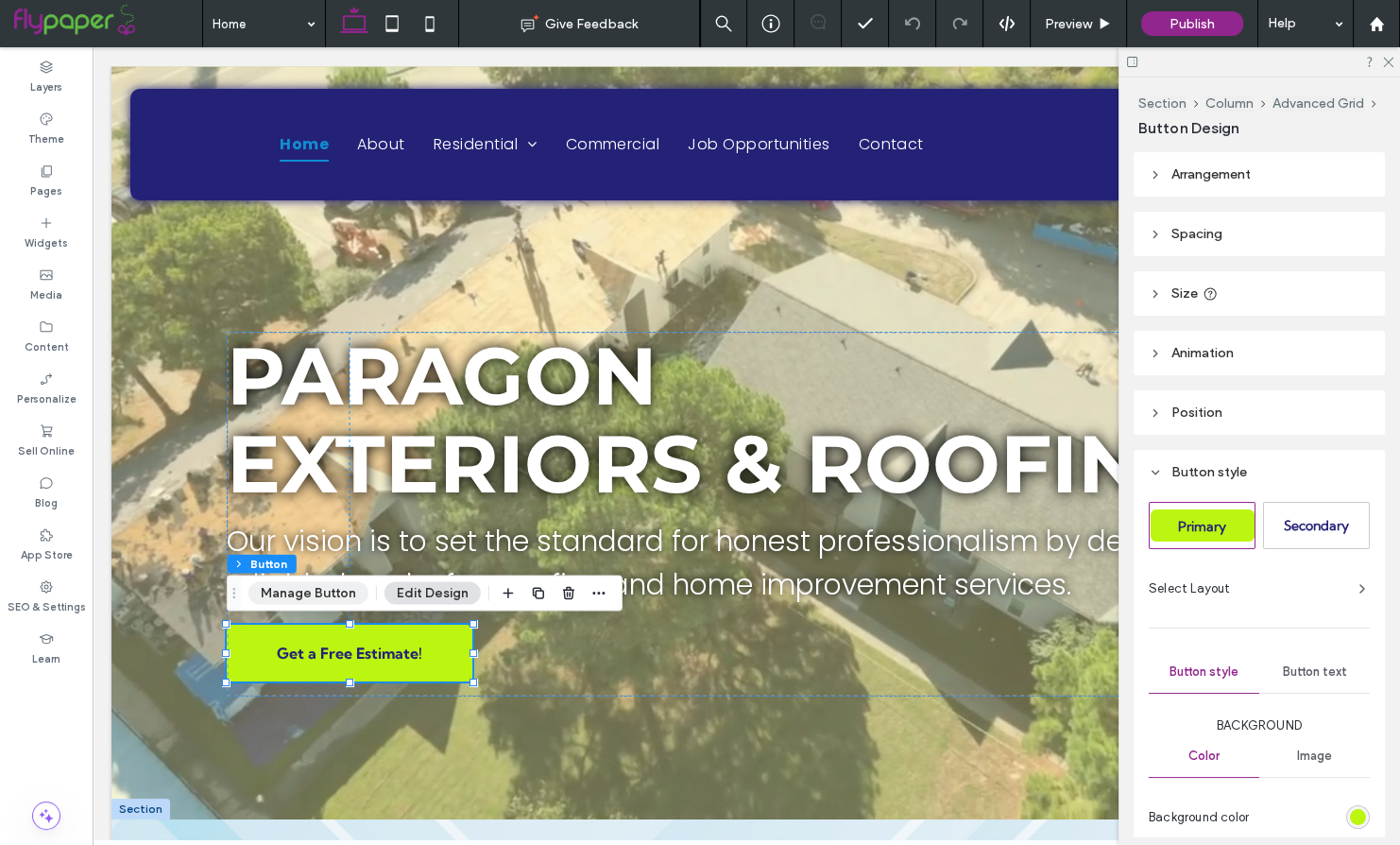 click on "Manage Button" at bounding box center [308, 593] 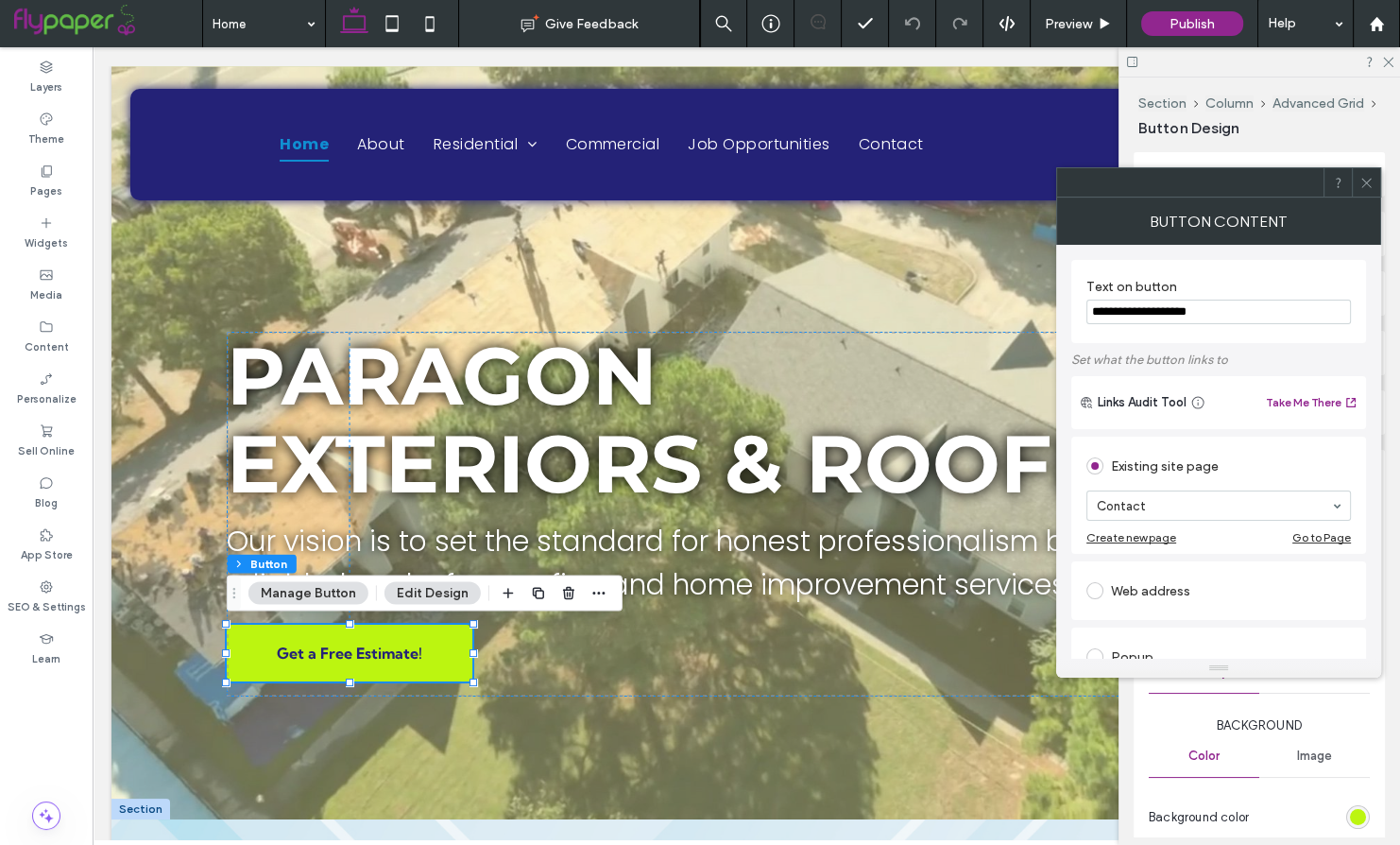 click 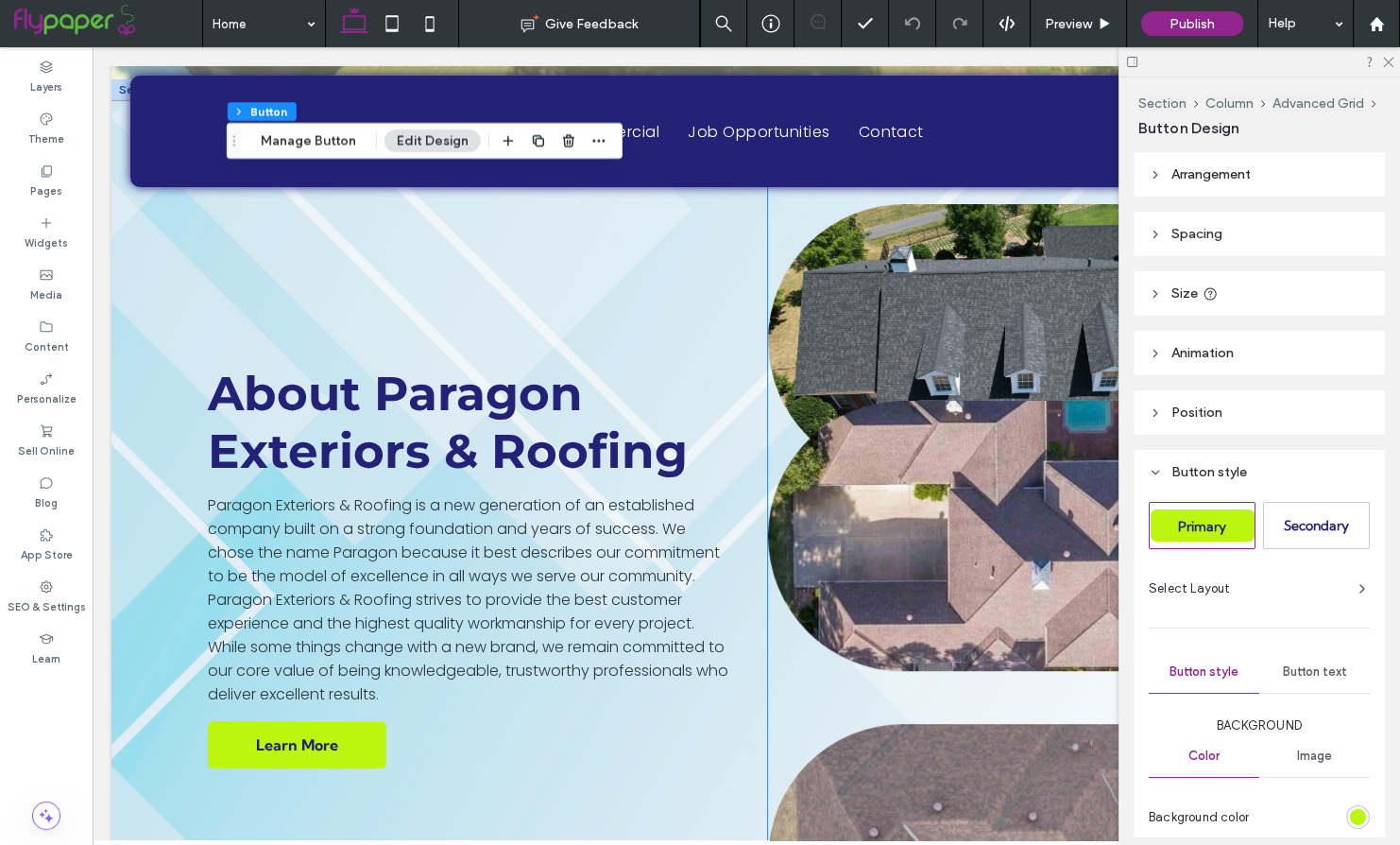 scroll, scrollTop: 824, scrollLeft: 0, axis: vertical 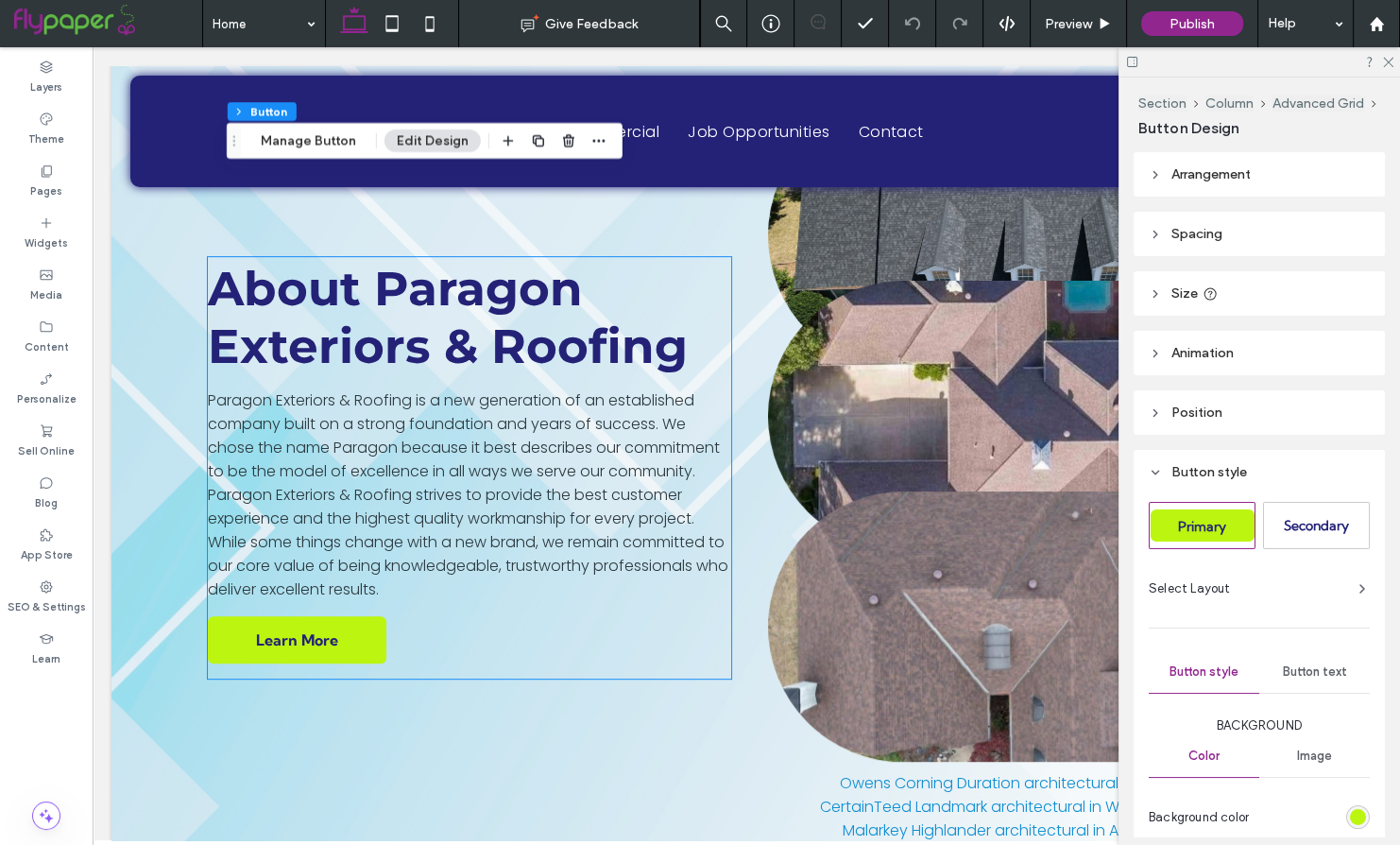 click on "About Paragon Exteriors & Roofing
Paragon Exteriors & Roofing is a new generation of an established company built on a strong foundation and years of success. We chose the name Paragon because it best describes our commitment to be the model of excellence in all ways we serve our community. Paragon Exteriors & Roofing strives to provide the best customer experience and the highest quality workmanship for every project. While some things change with a new brand, we remain committed to our core value of being knowledgeable, trustworthy professionals who deliver excellent results.
Learn More" at bounding box center [470, 468] 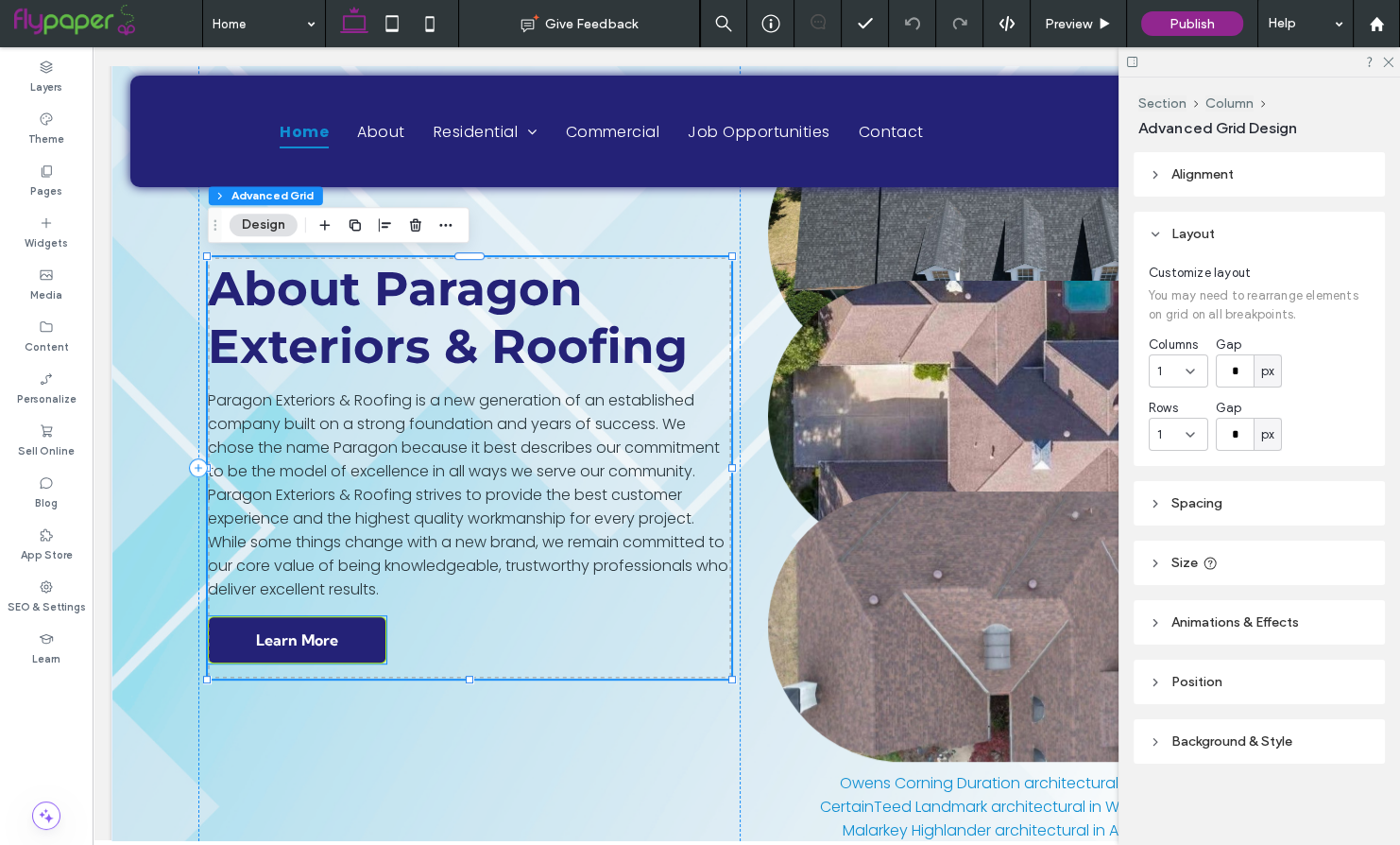click on "Learn More" at bounding box center [297, 640] 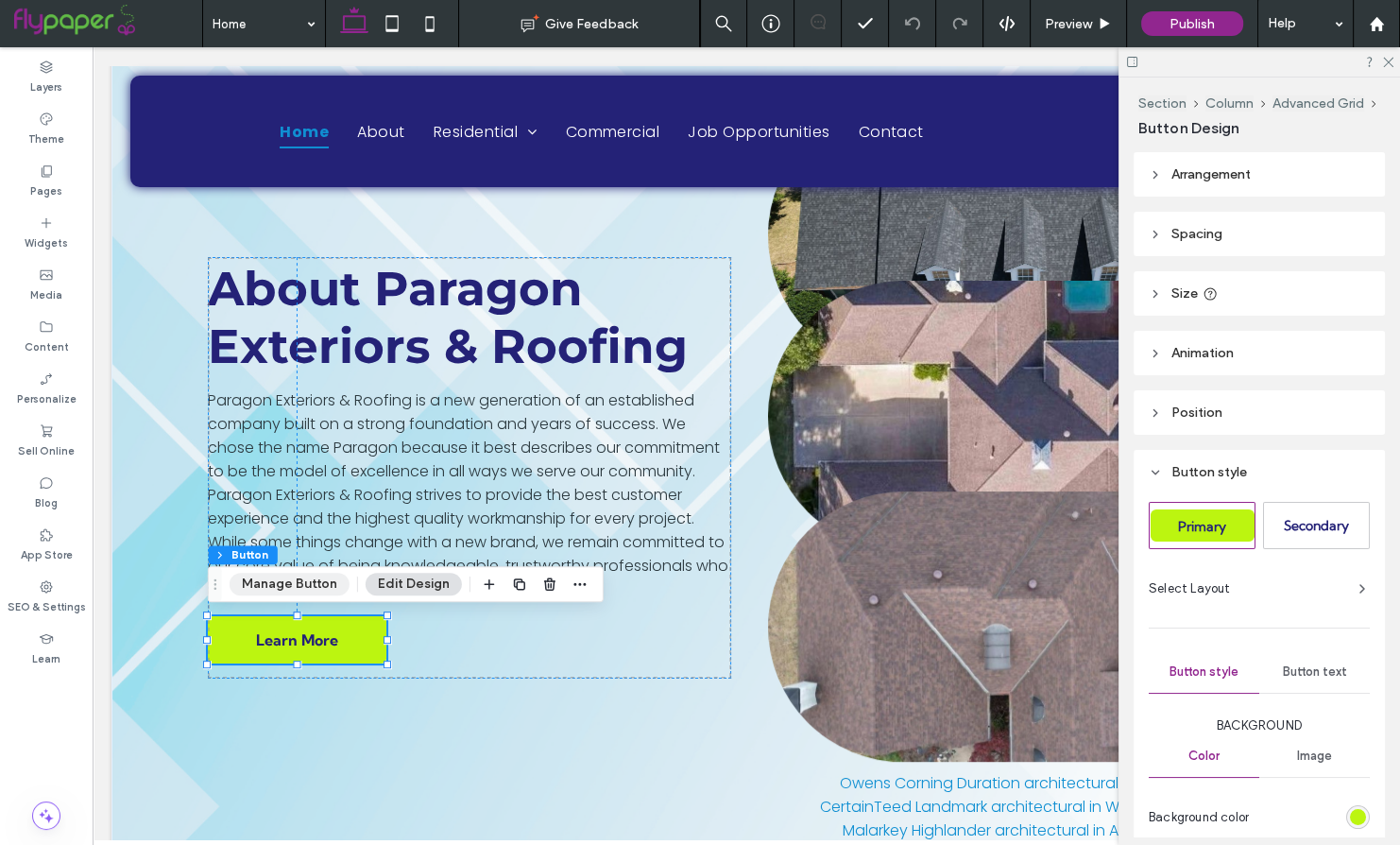 click on "Manage Button" at bounding box center (289, 584) 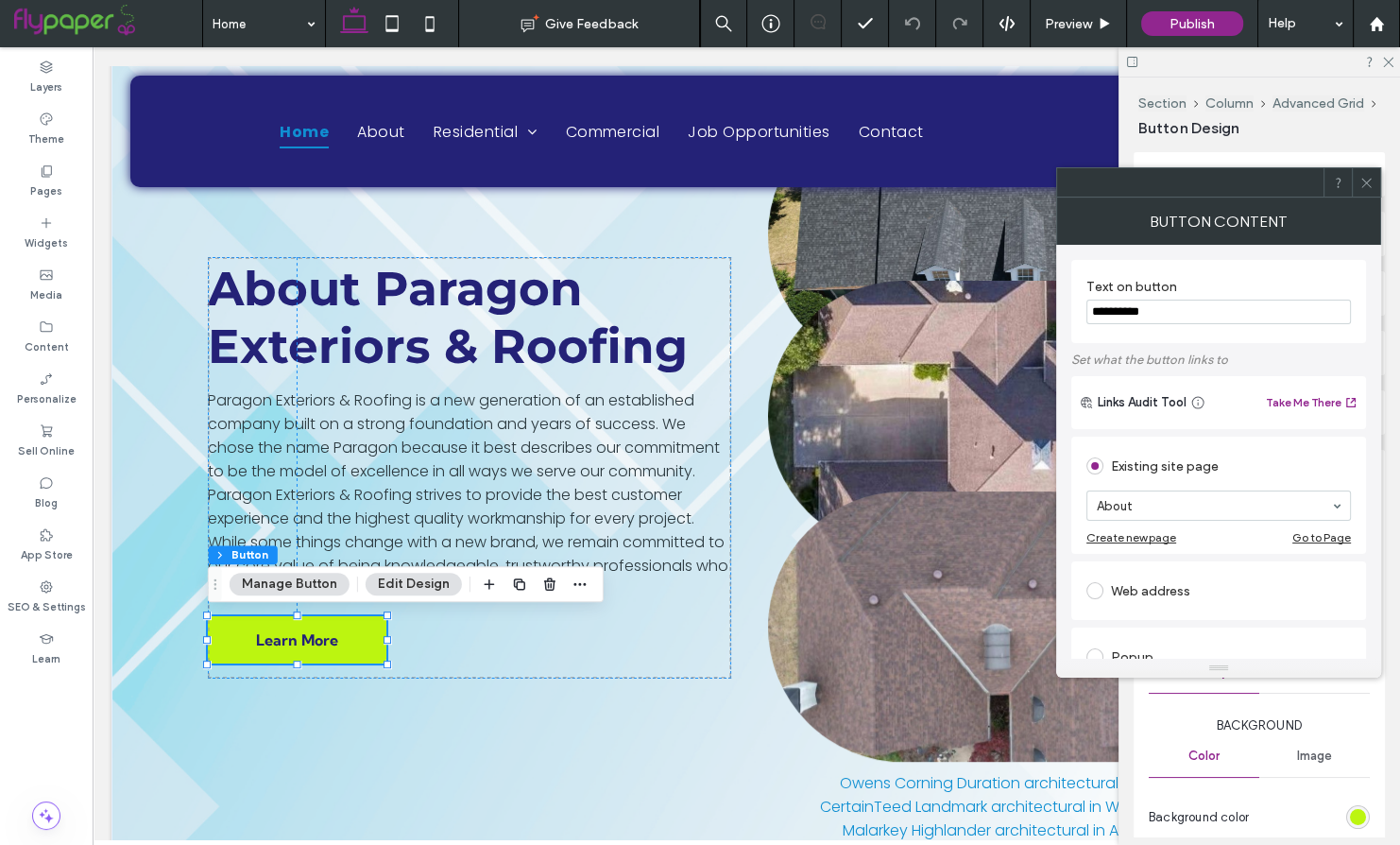 click at bounding box center [1366, 182] 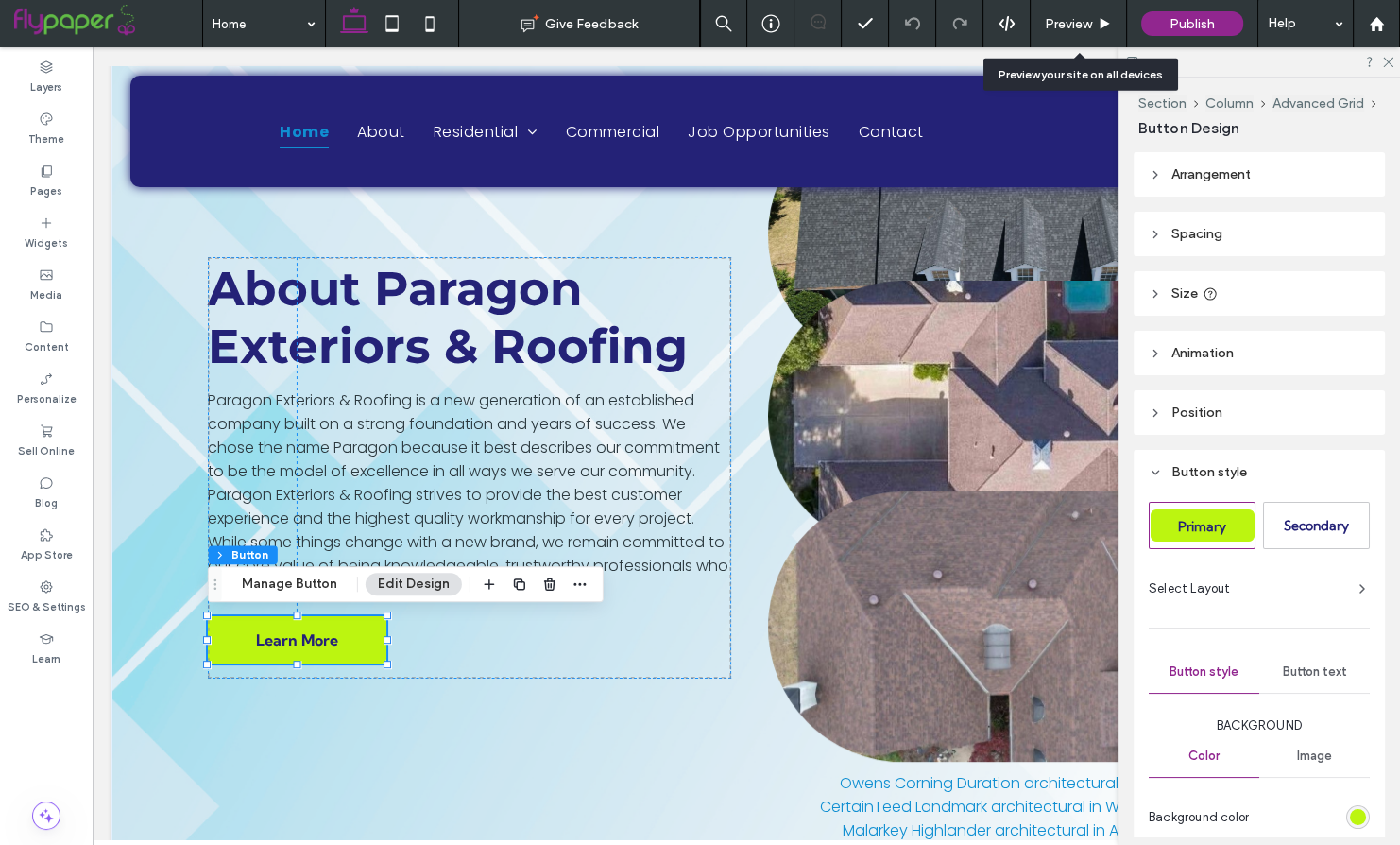 click on "Preview" at bounding box center [1079, 24] 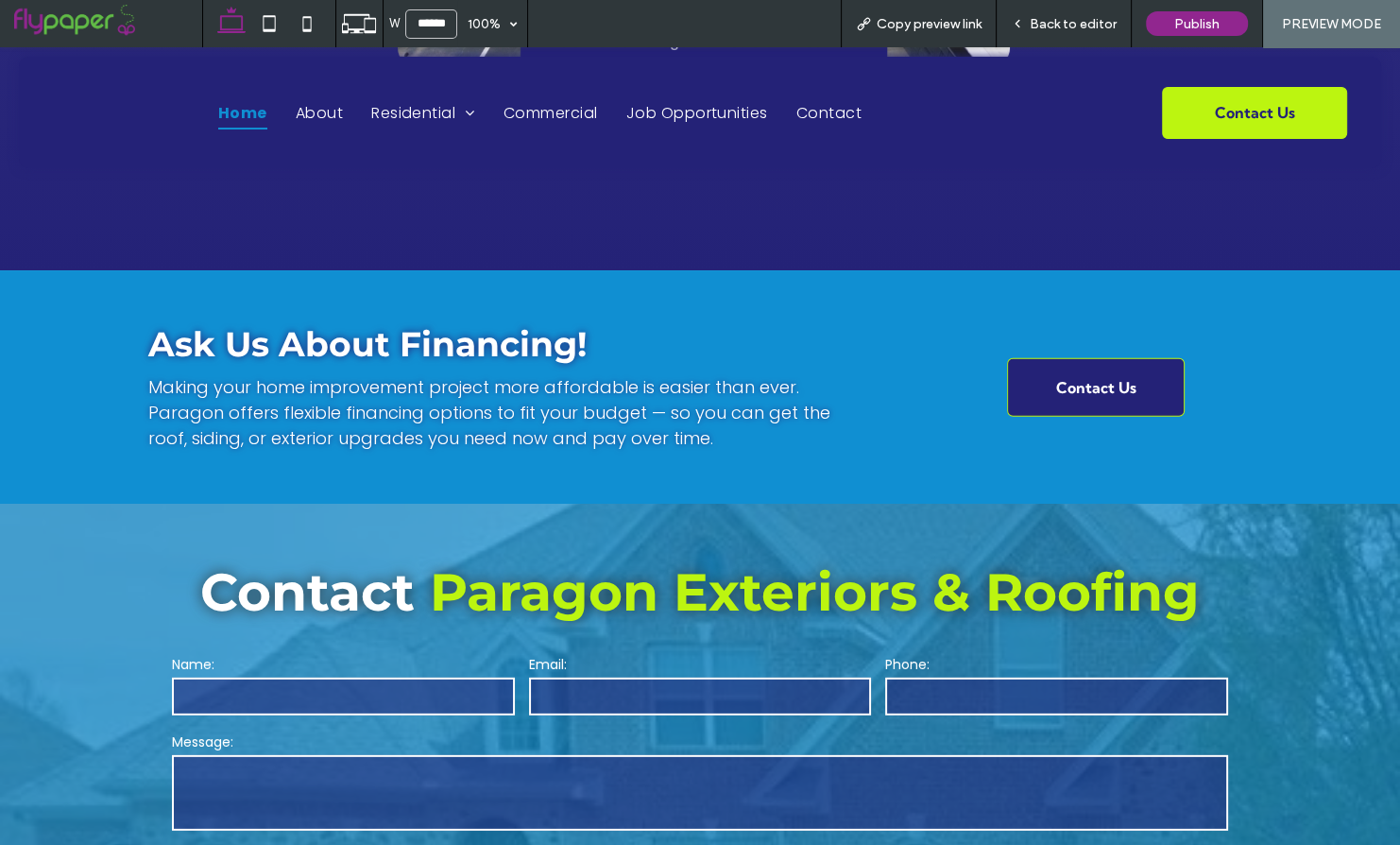 scroll, scrollTop: 13458, scrollLeft: 0, axis: vertical 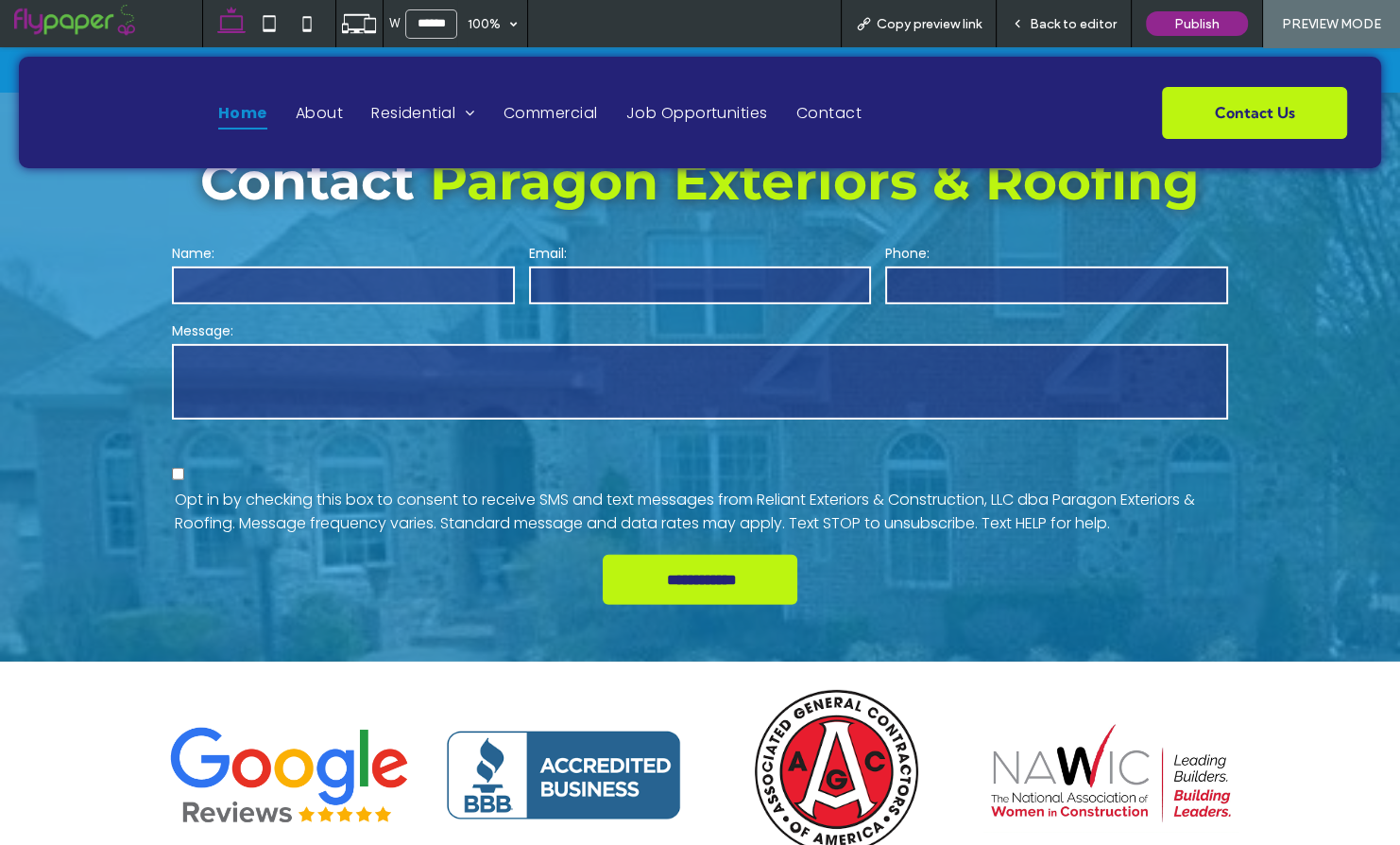 click on "Back to editor" at bounding box center [1073, 24] 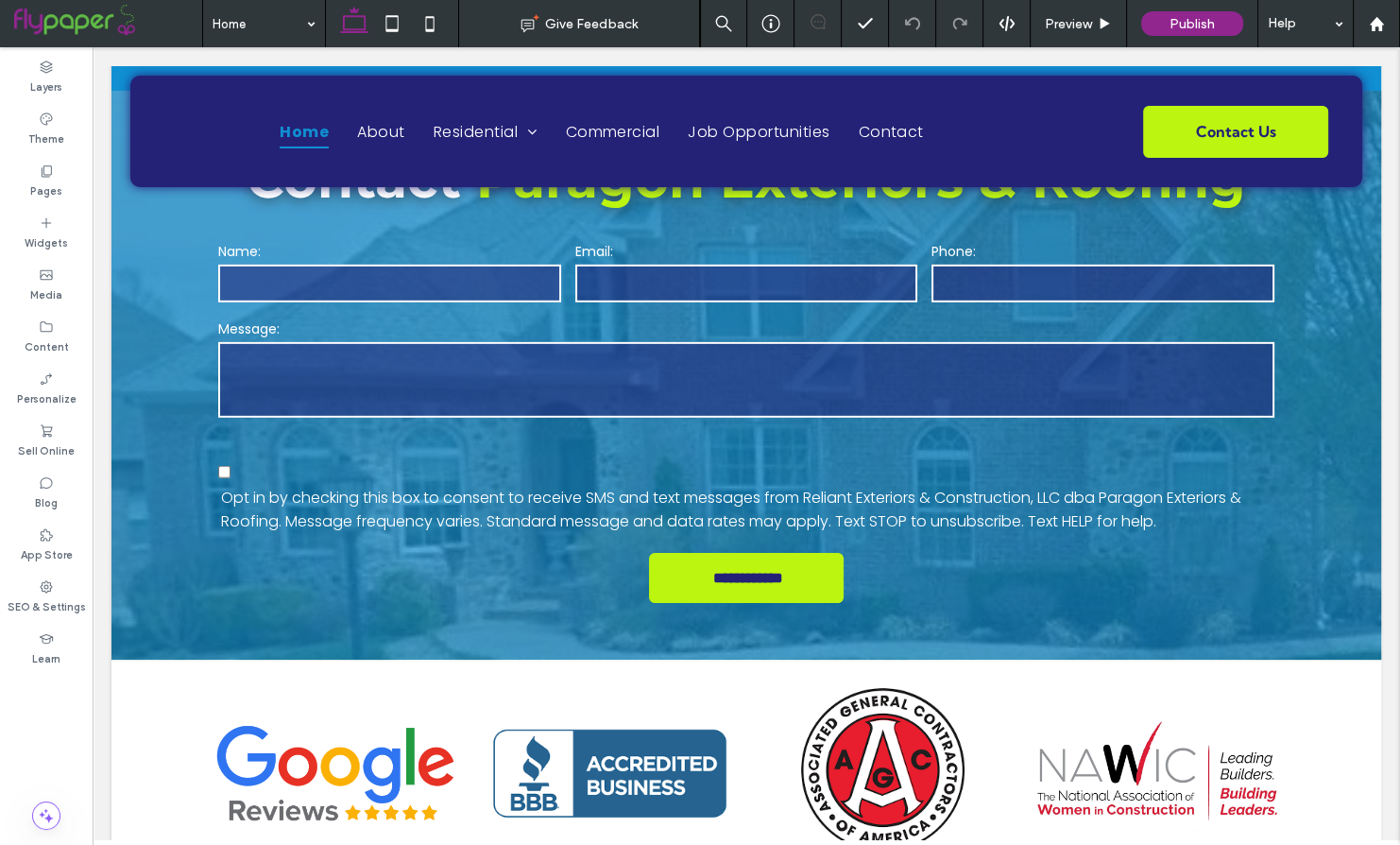 scroll, scrollTop: 13837, scrollLeft: 0, axis: vertical 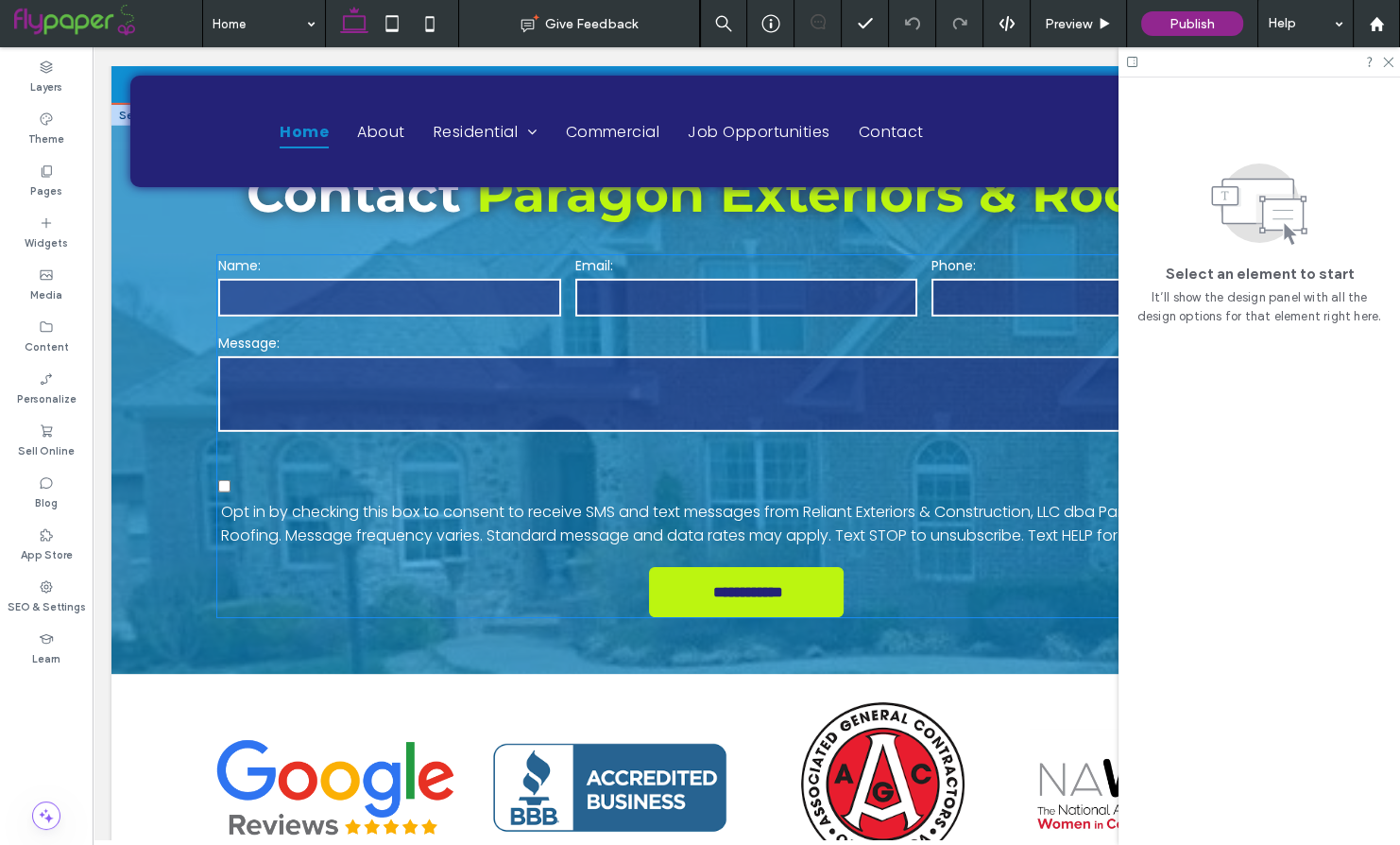click on "Message:" at bounding box center (746, 385) 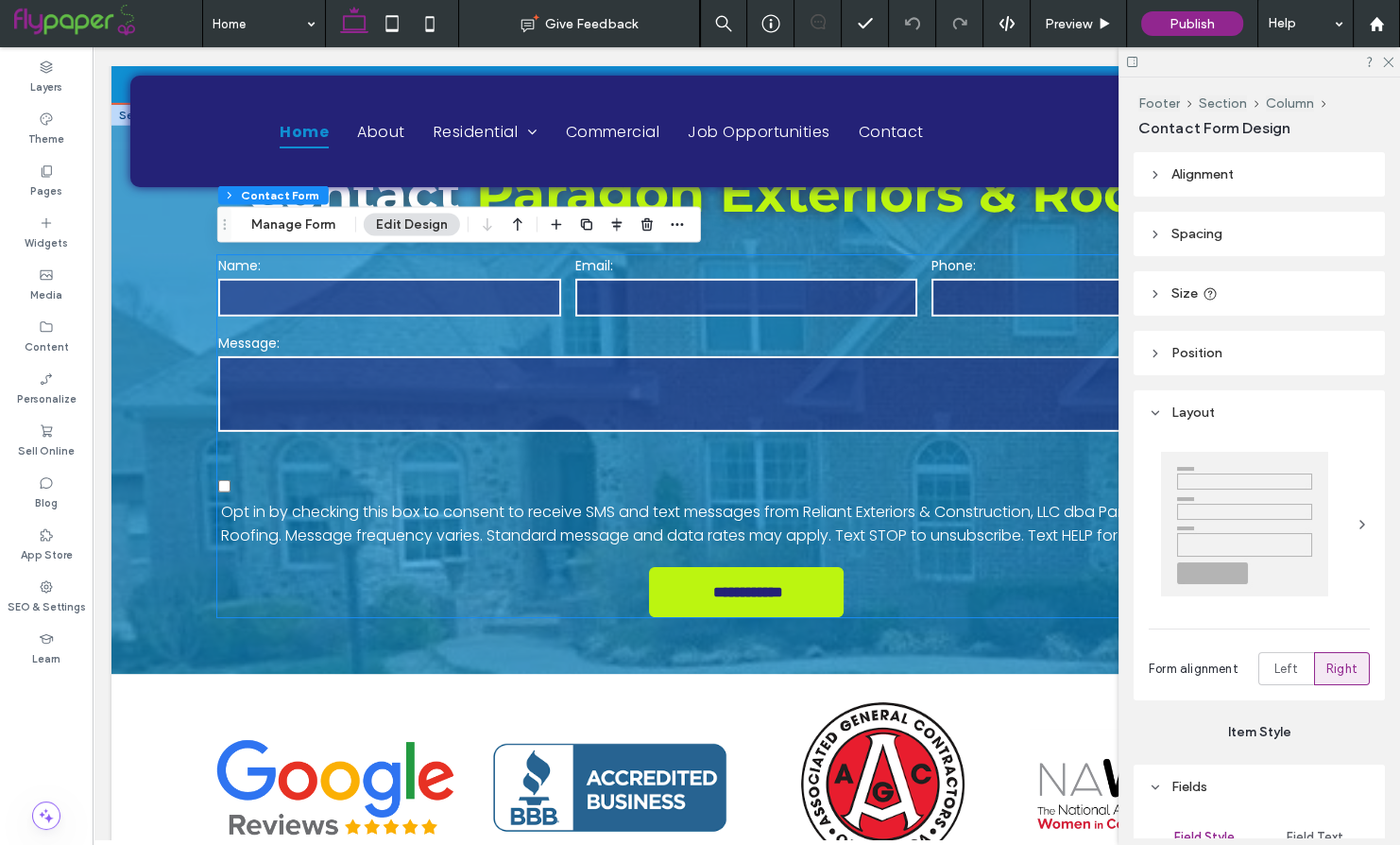 type on "*" 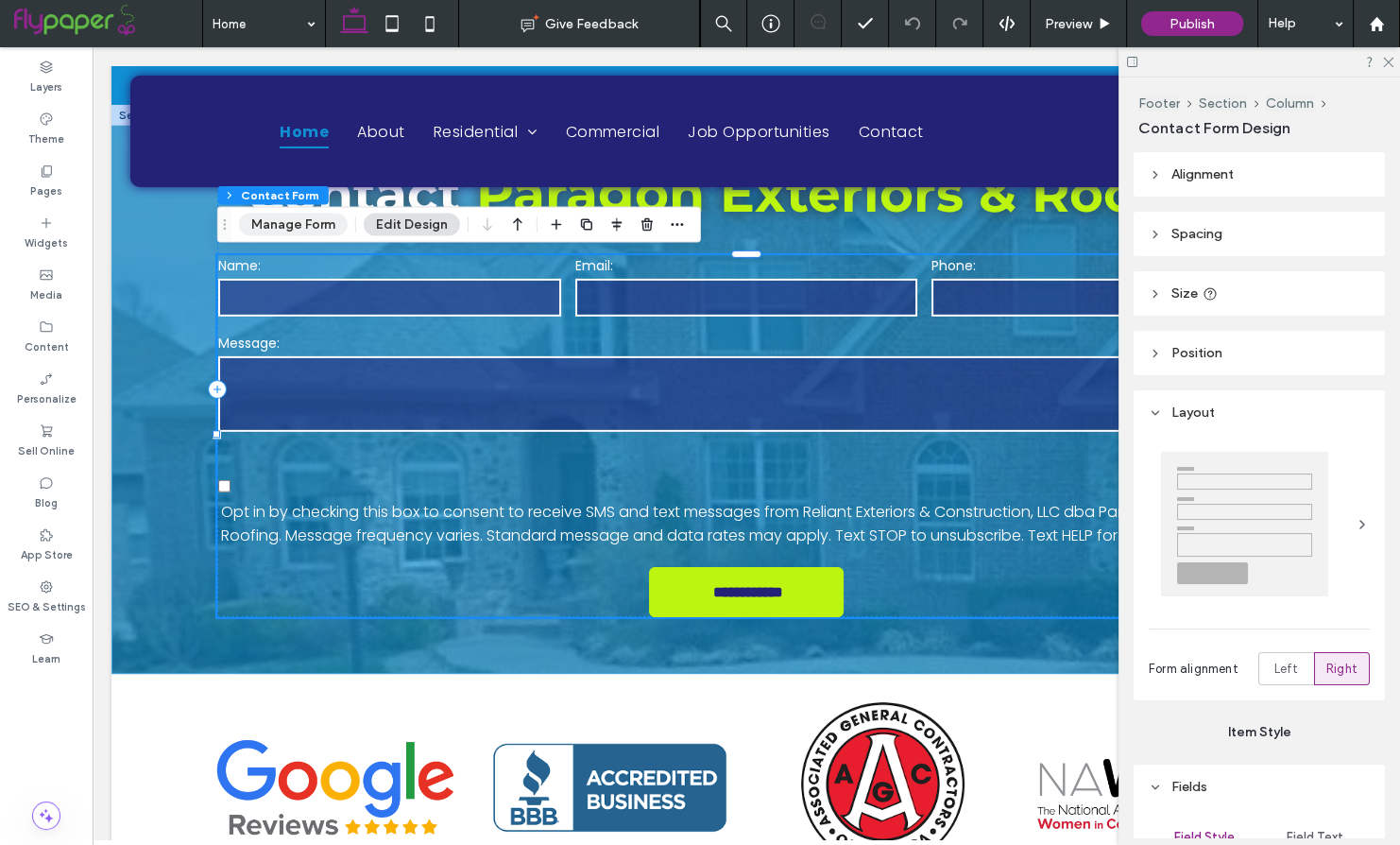 click on "Manage Form" at bounding box center (293, 225) 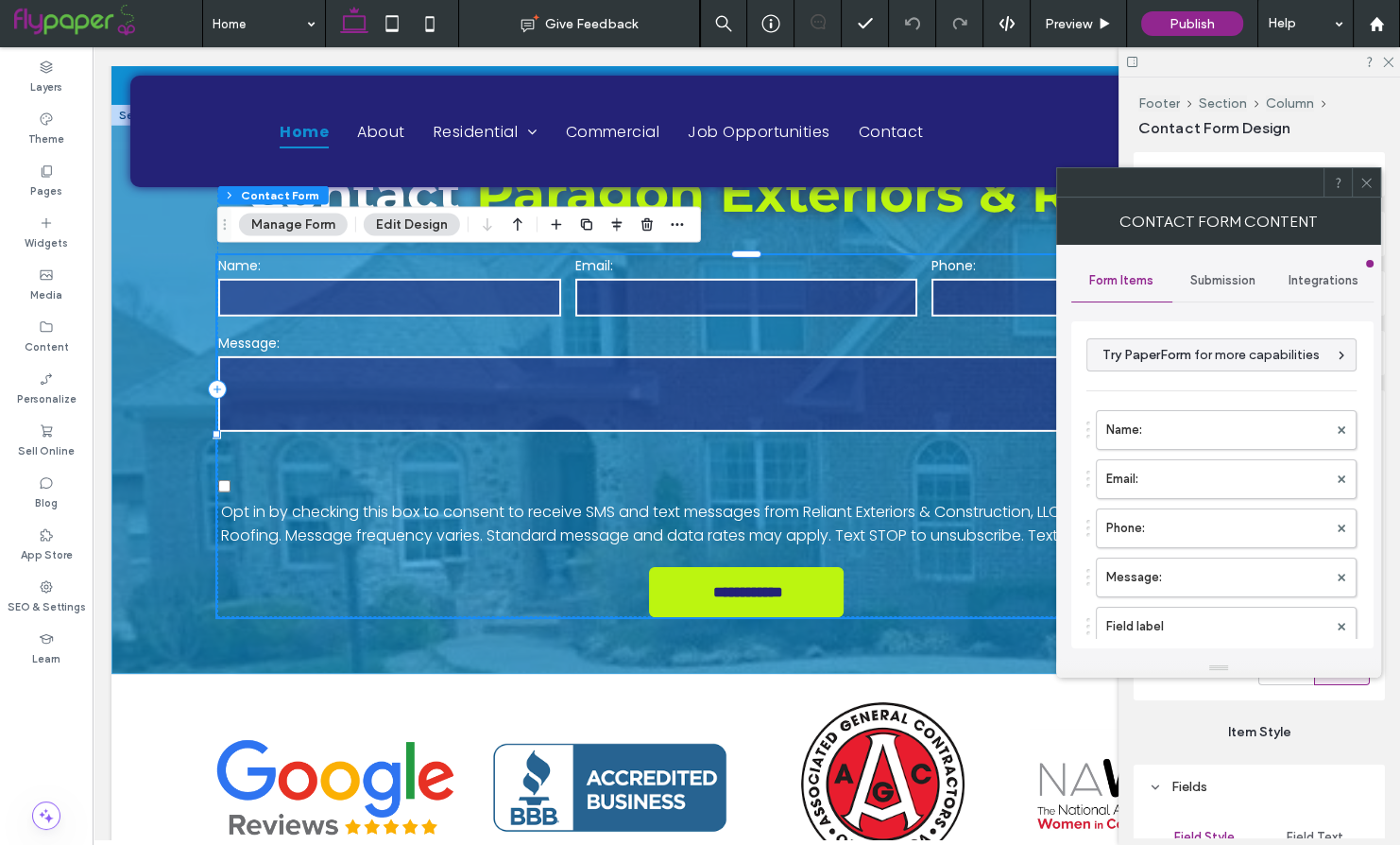 click on "Submission" at bounding box center (1222, 281) 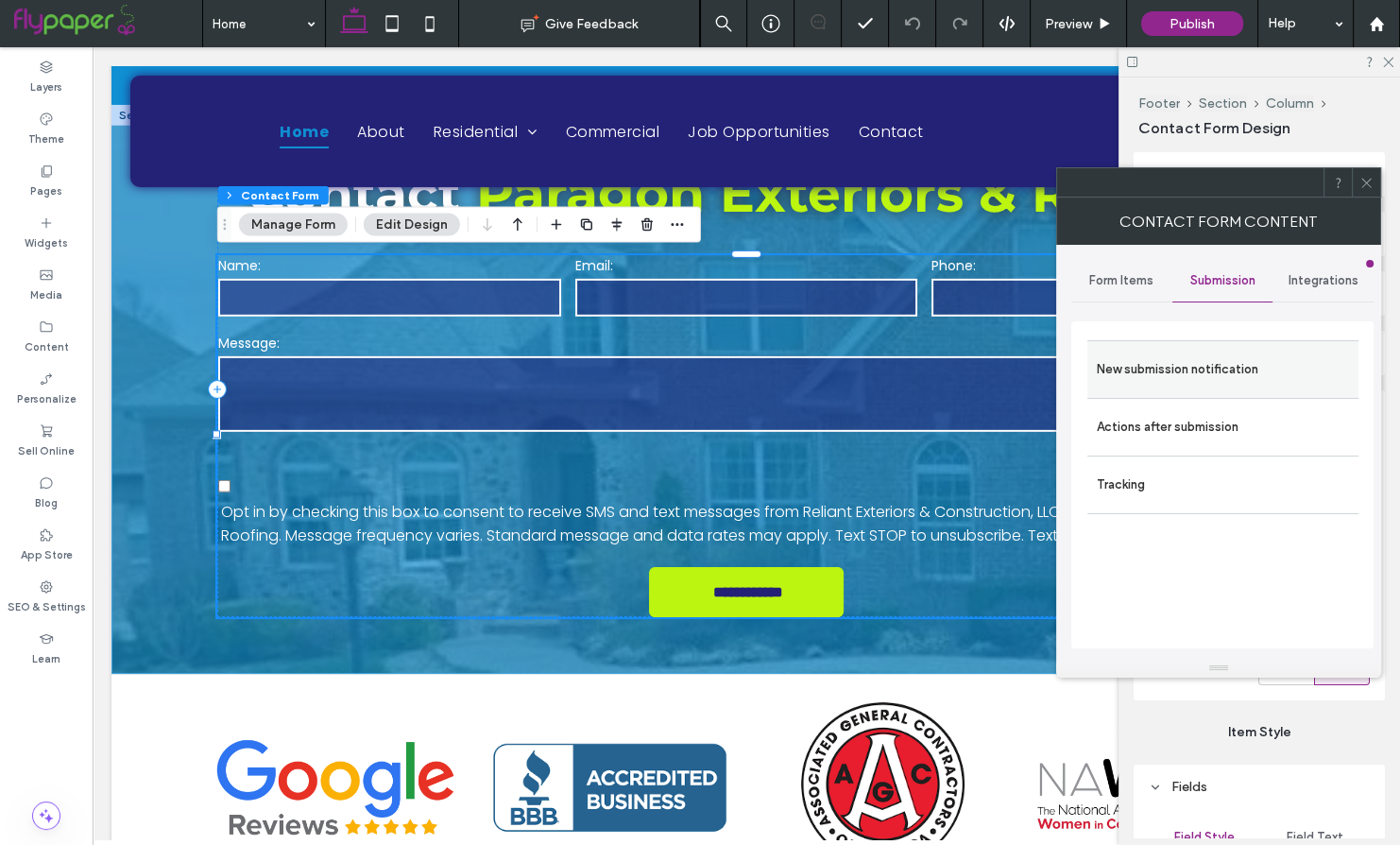click on "New submission notification" at bounding box center [1222, 370] 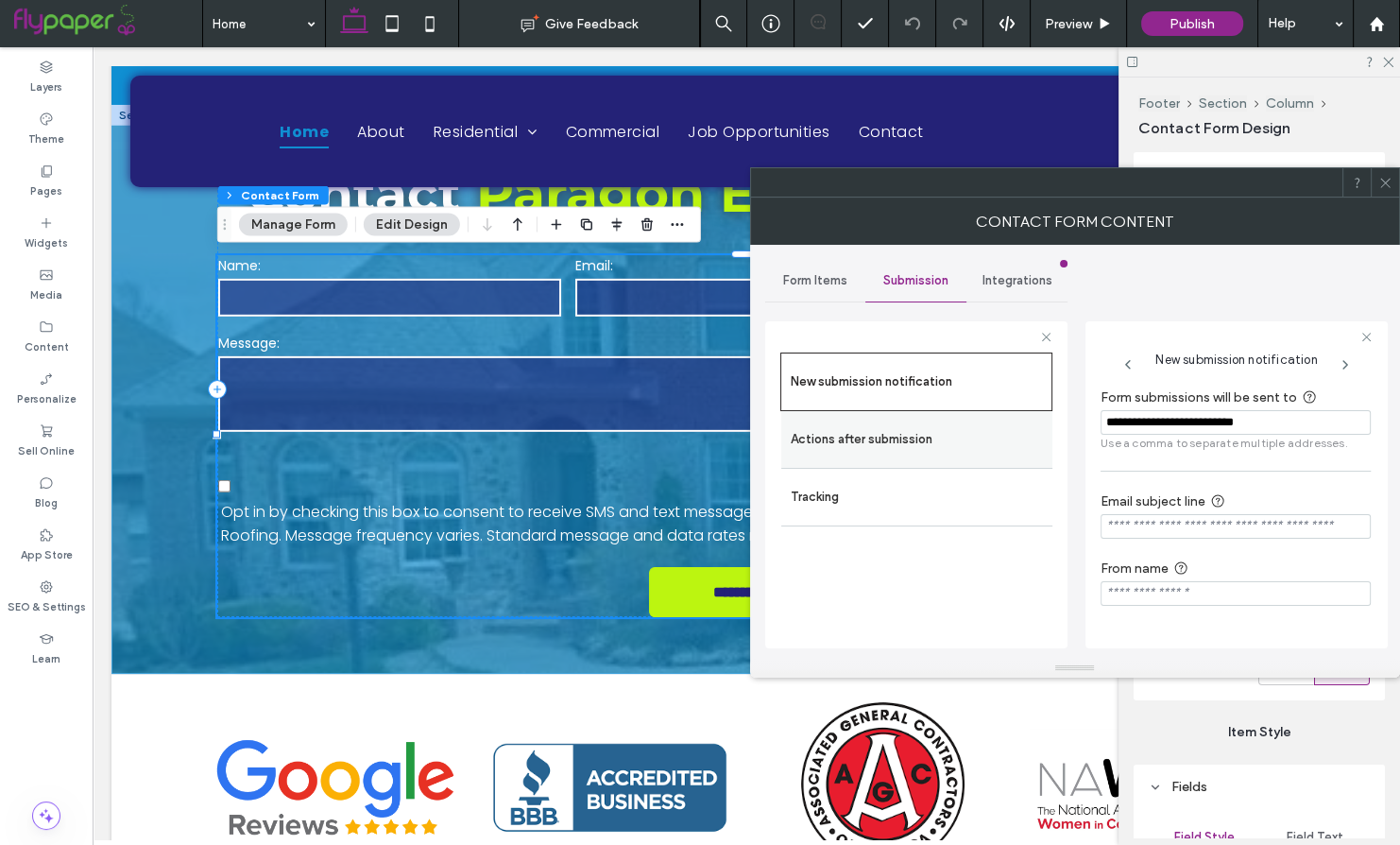 click on "Actions after submission" at bounding box center (916, 440) 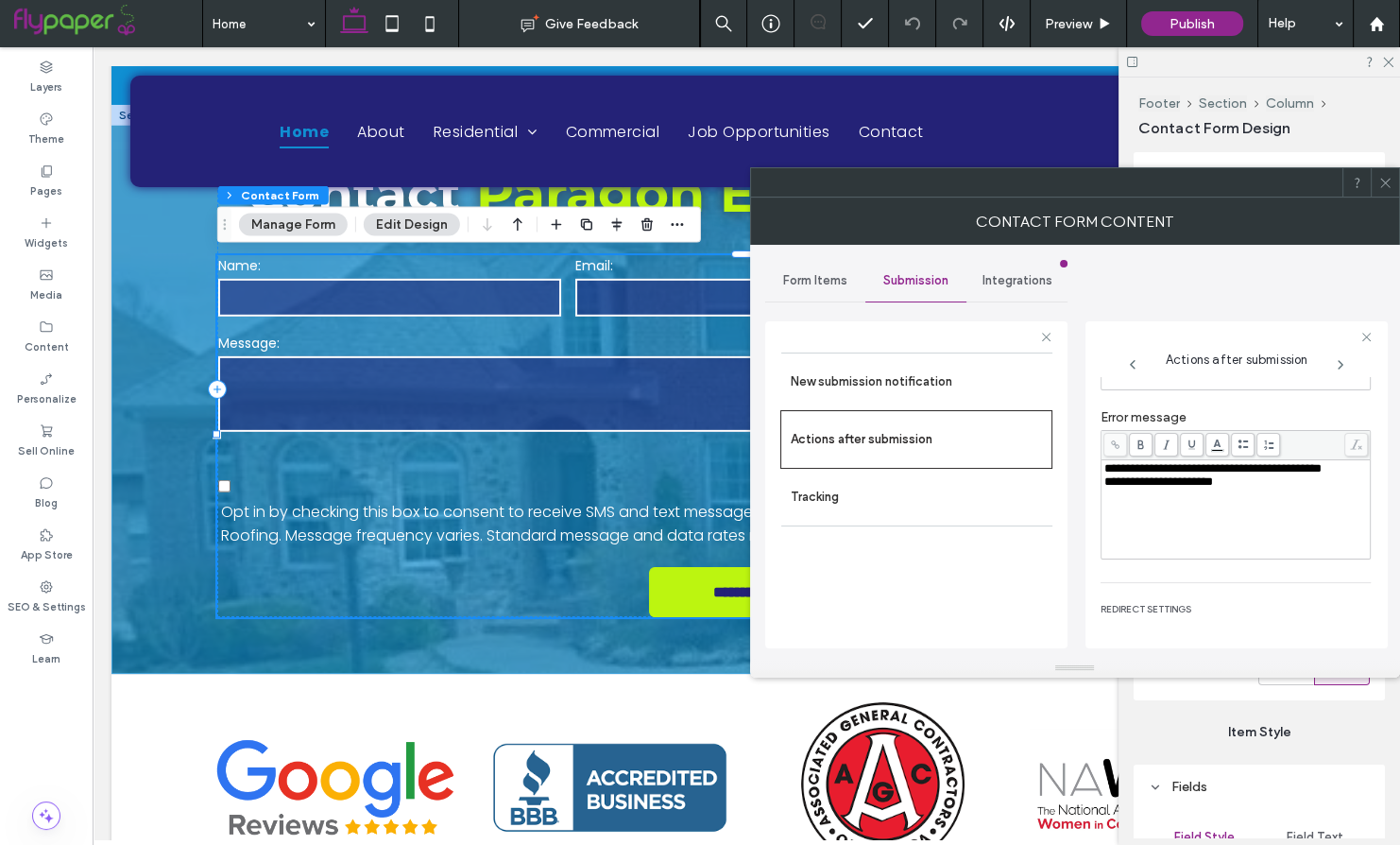 scroll, scrollTop: 238, scrollLeft: 0, axis: vertical 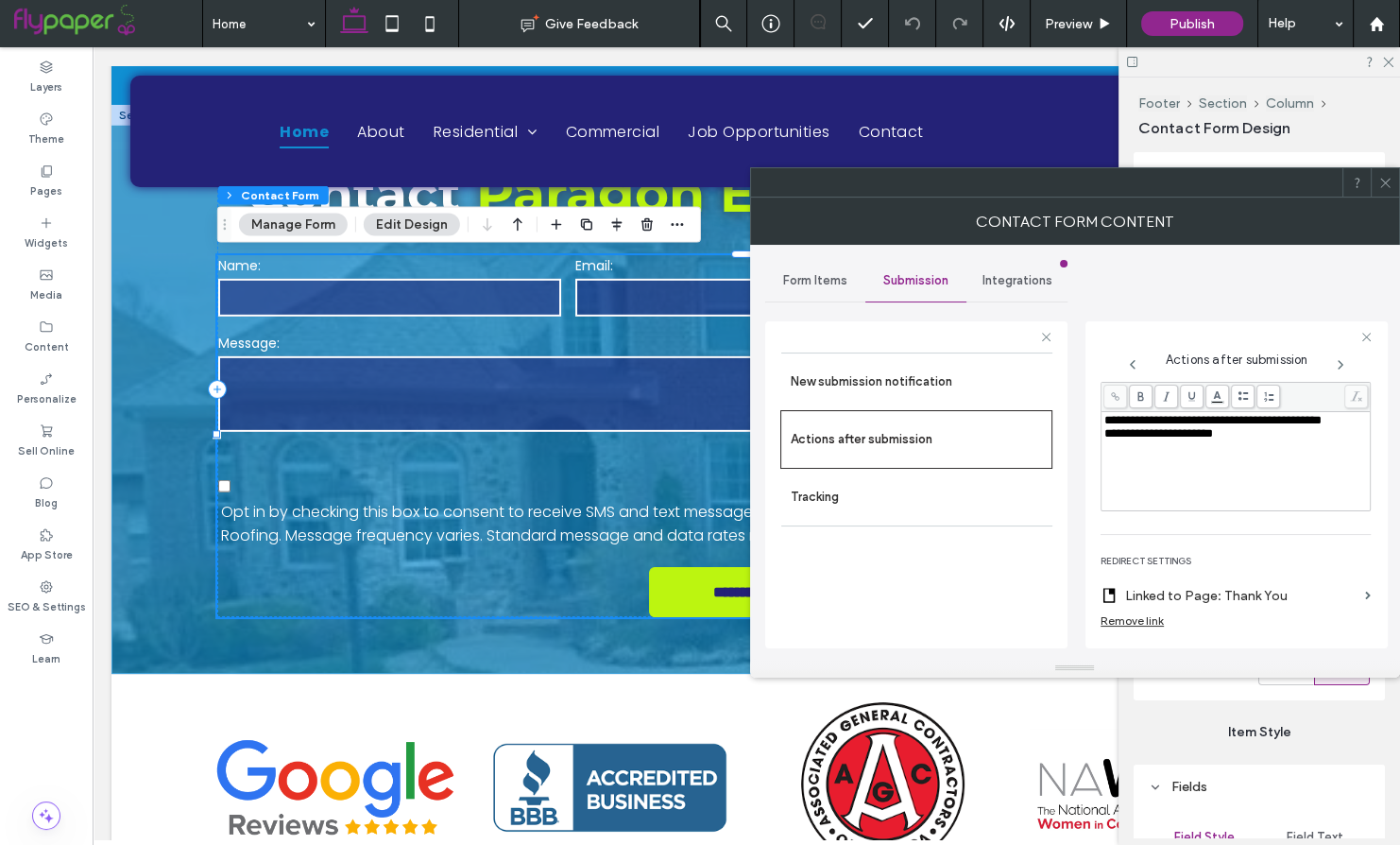 click 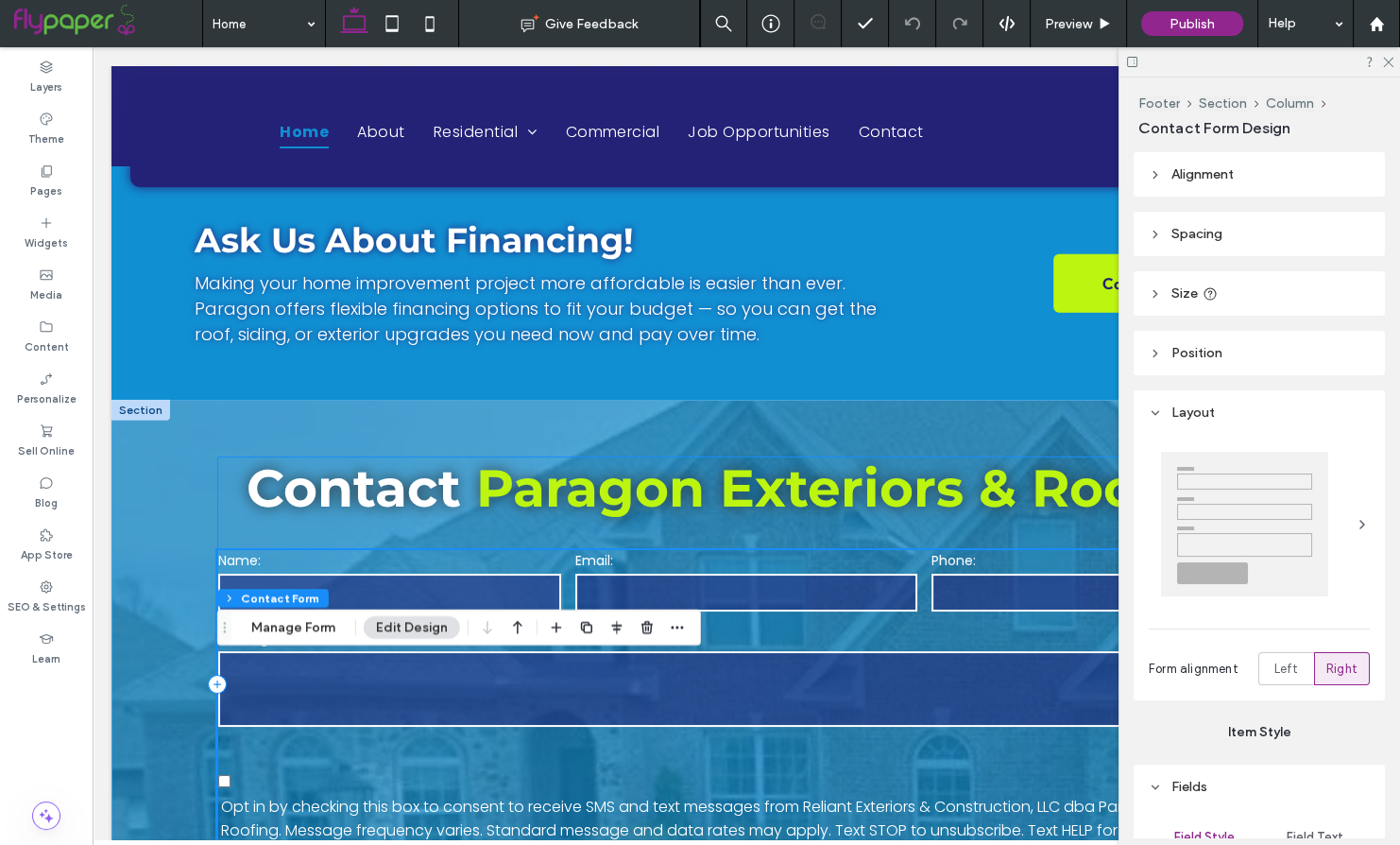 scroll, scrollTop: 13433, scrollLeft: 0, axis: vertical 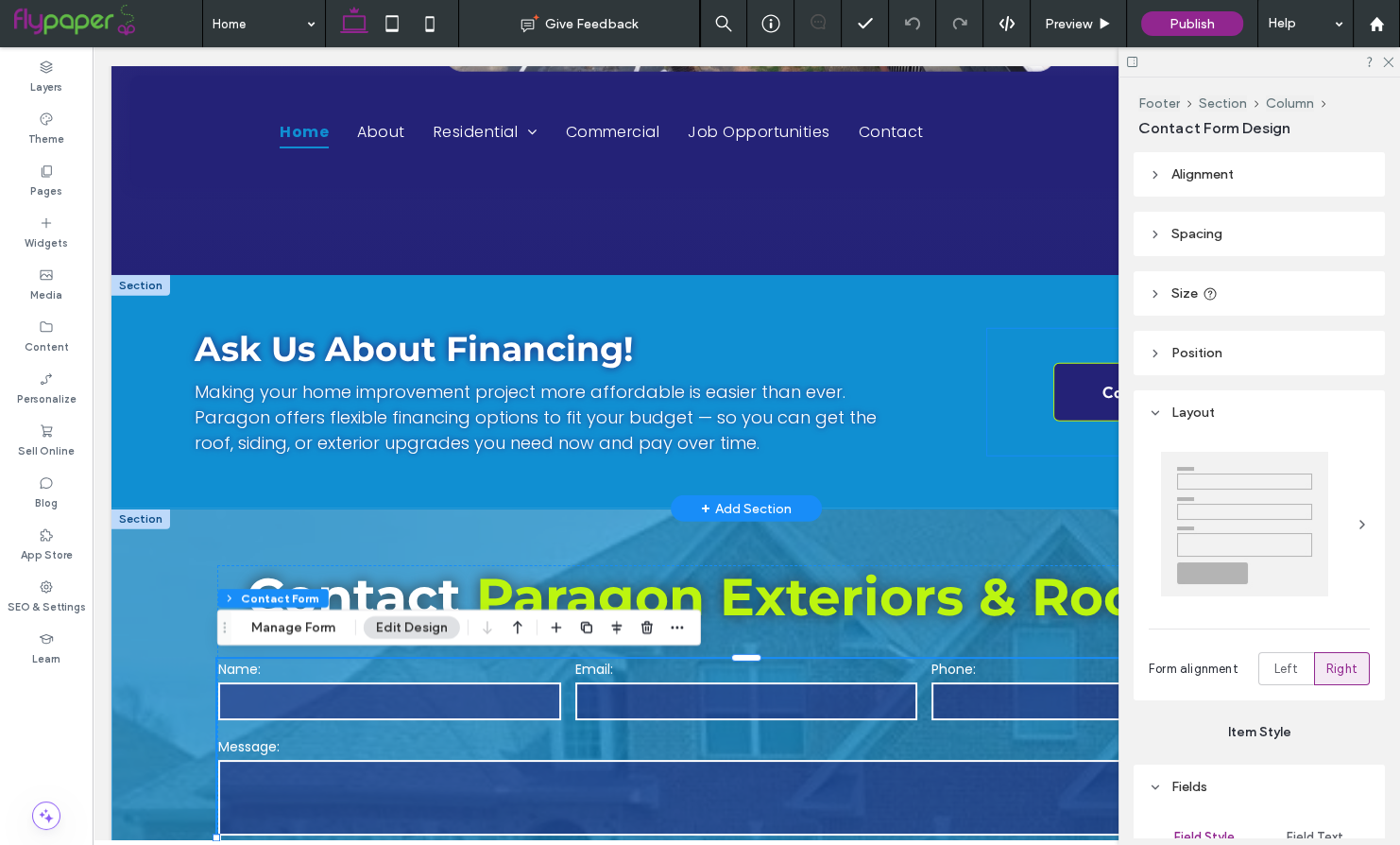 click on "Contact Us" at bounding box center [1142, 392] 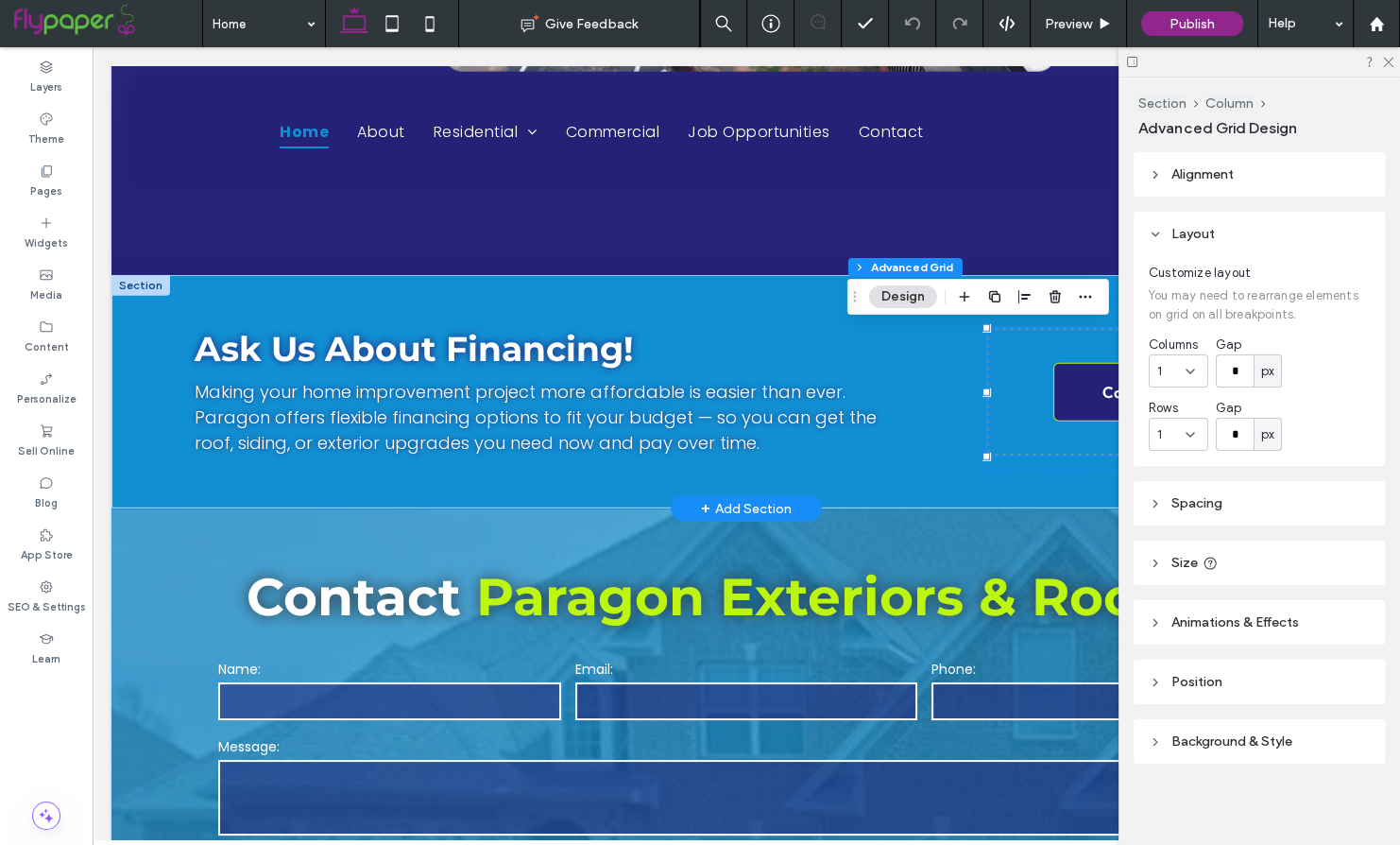 click on "Contact Us" at bounding box center [1142, 392] 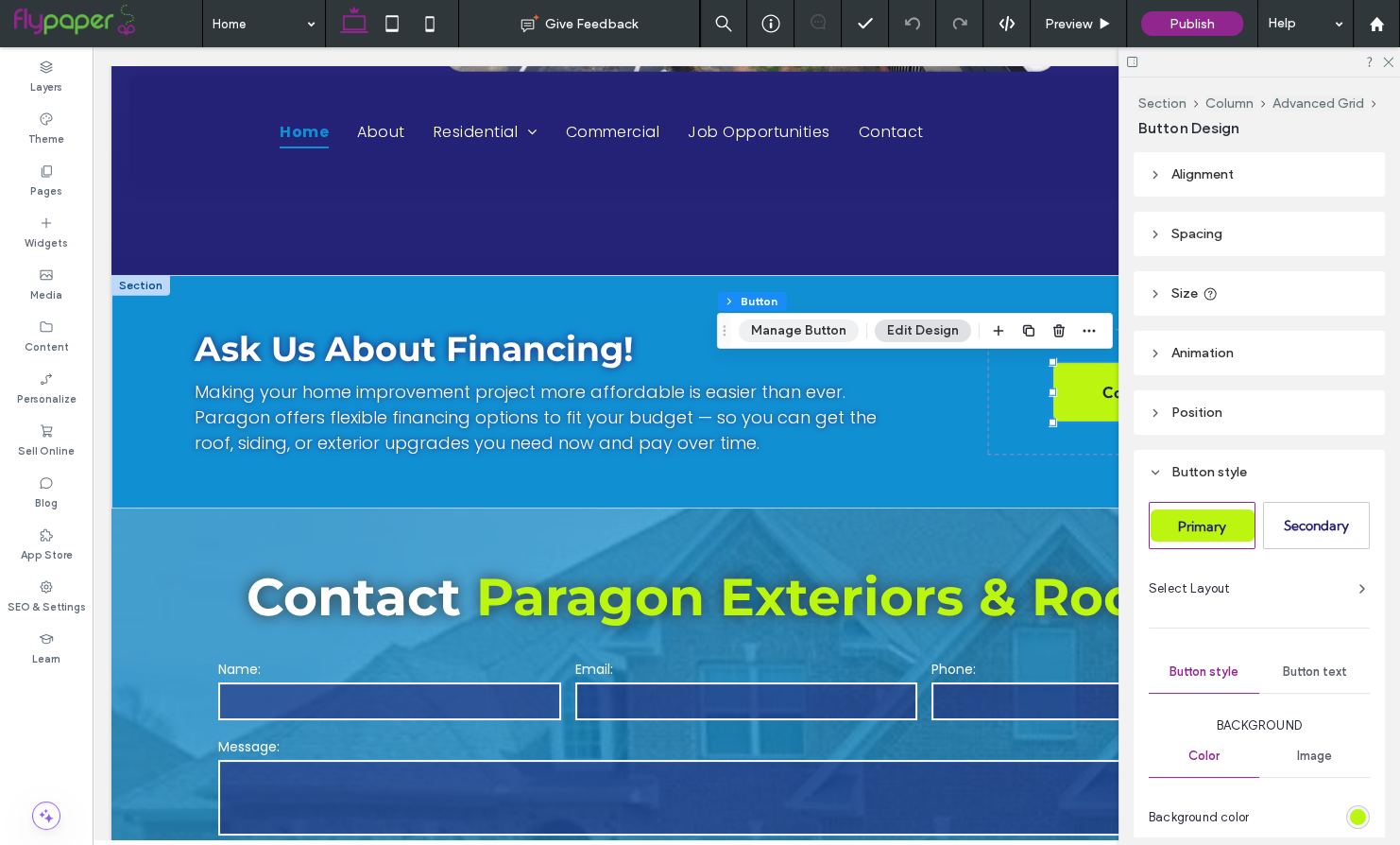 click on "Manage Button" at bounding box center [798, 331] 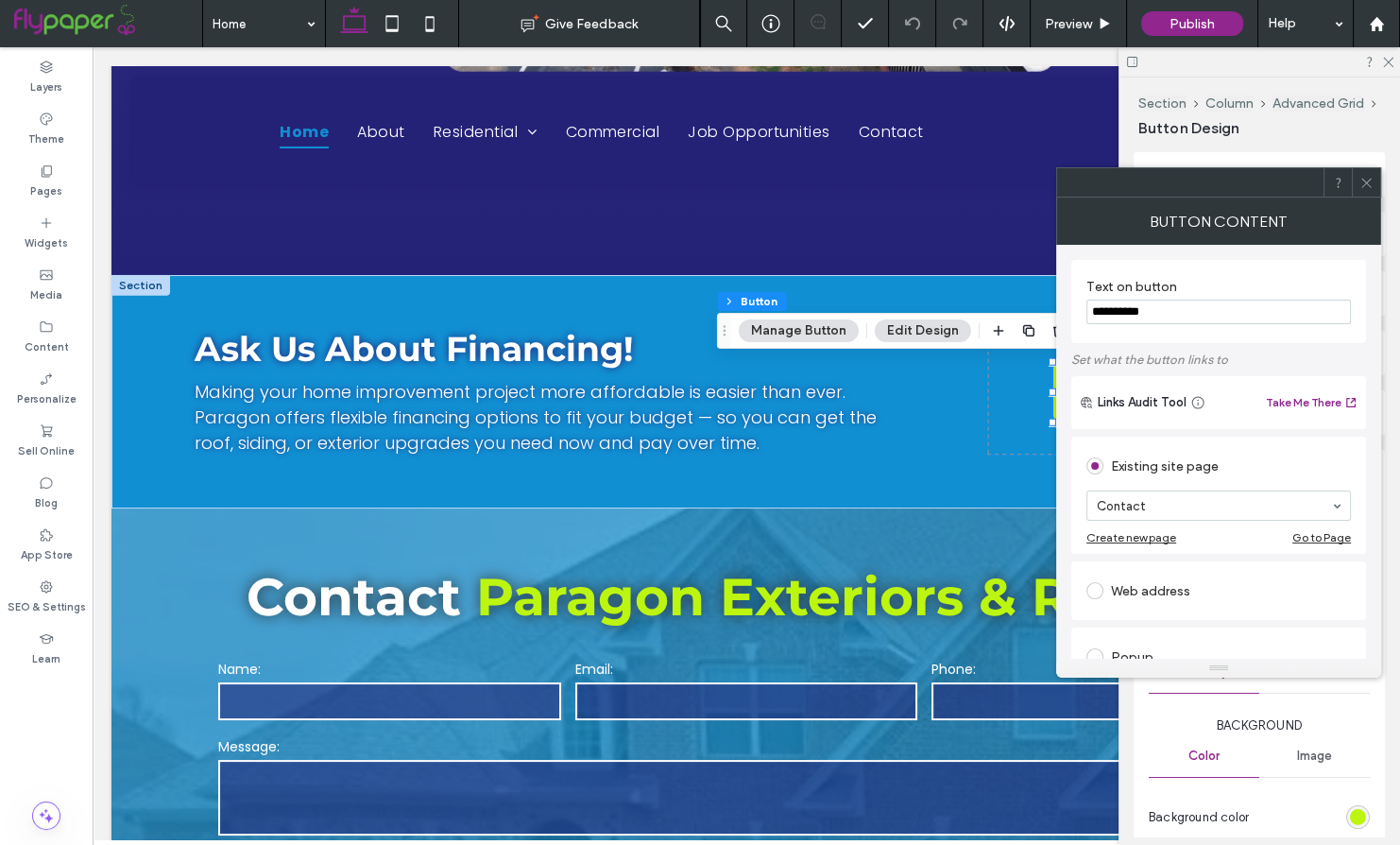 click 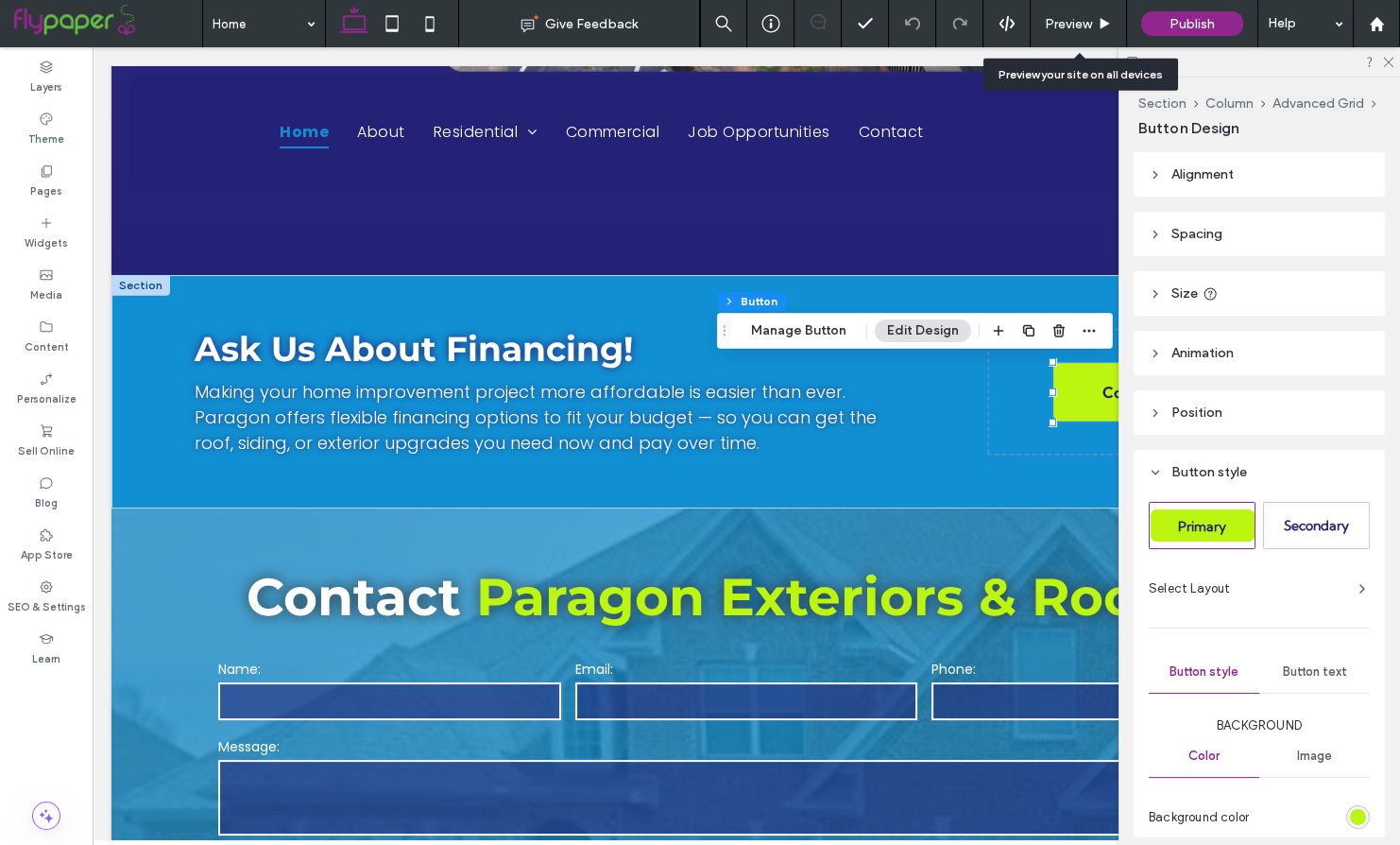 click on "Preview" at bounding box center (1078, 24) 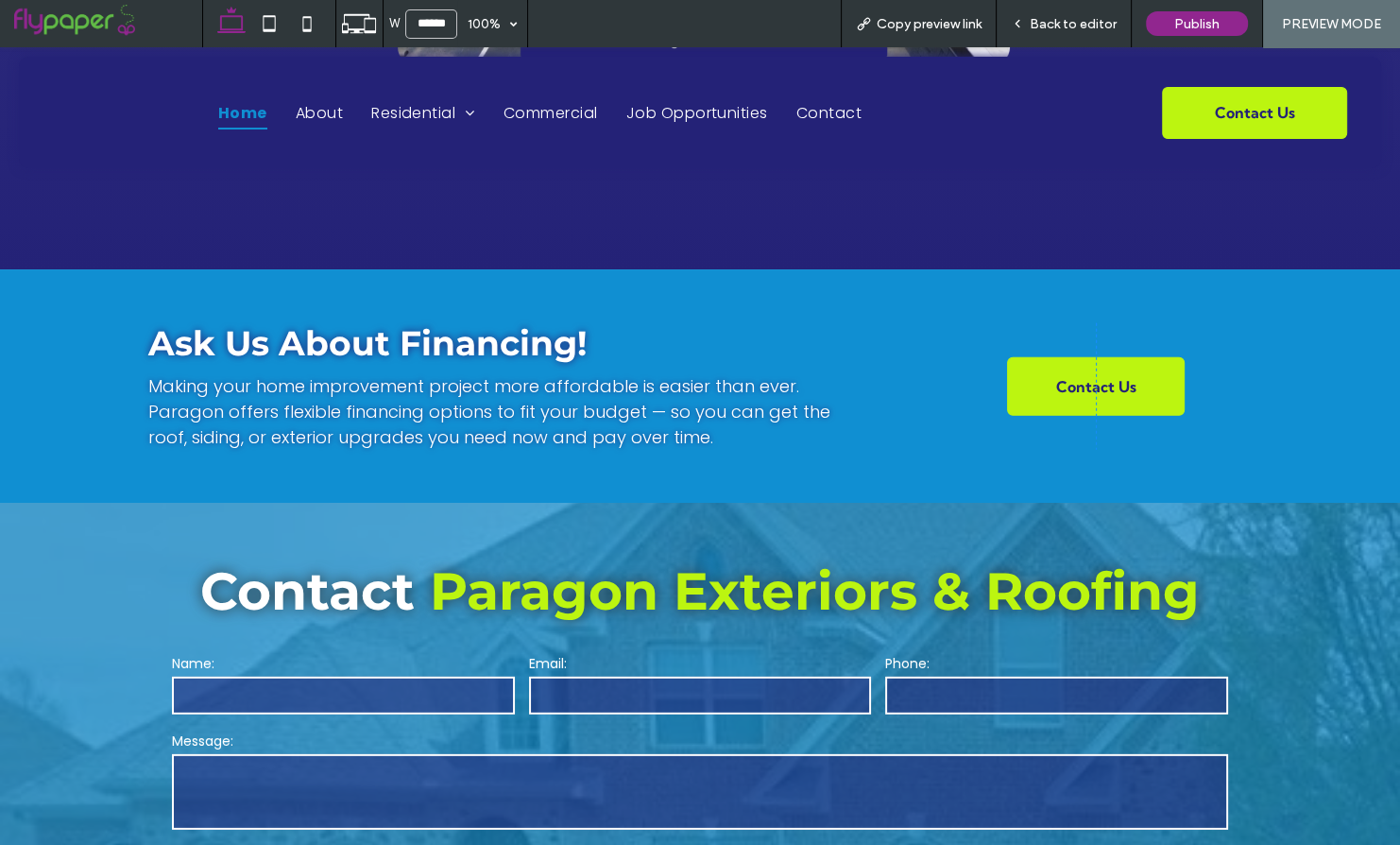 scroll, scrollTop: 13448, scrollLeft: 0, axis: vertical 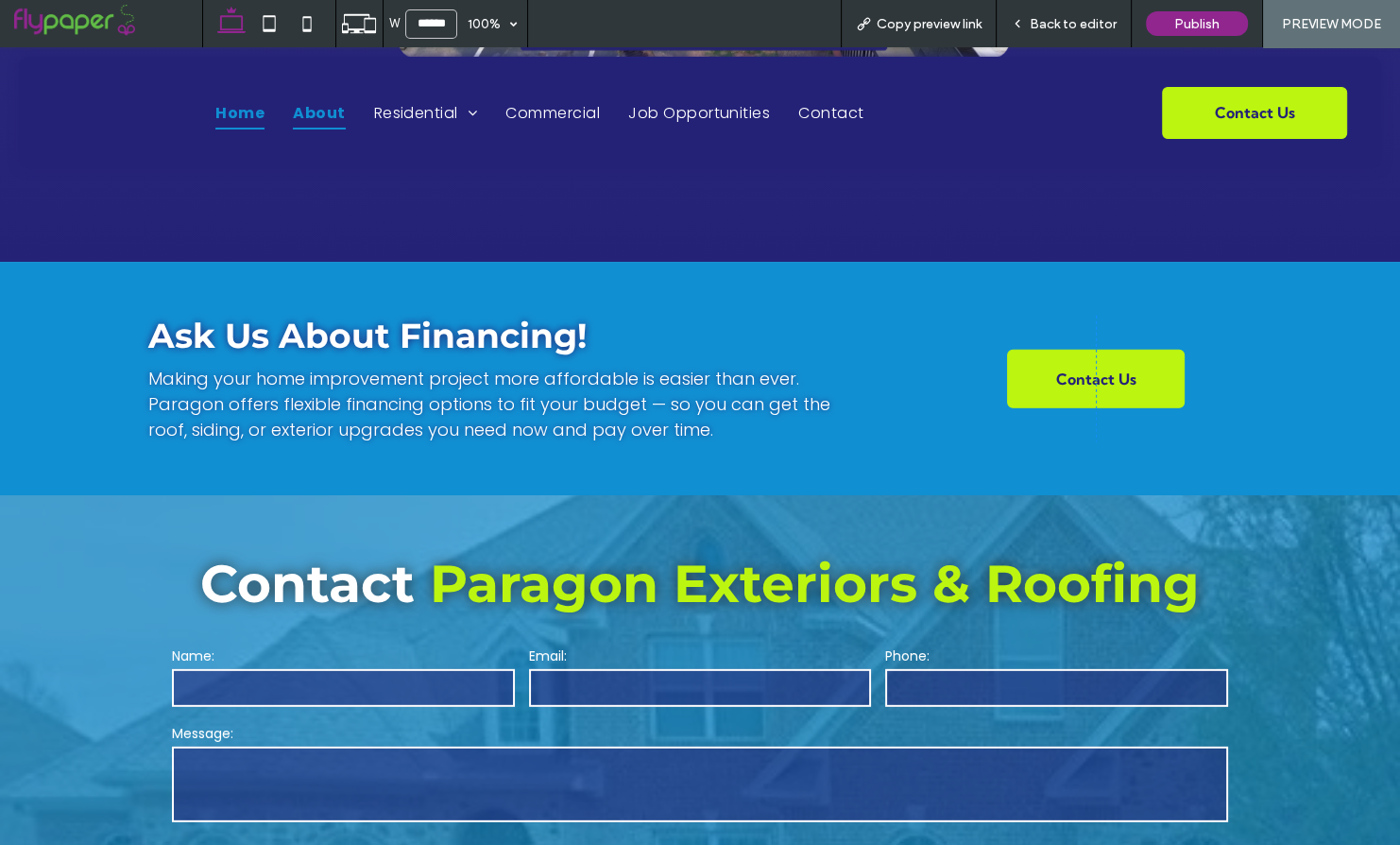 click on "About" at bounding box center (318, 112) 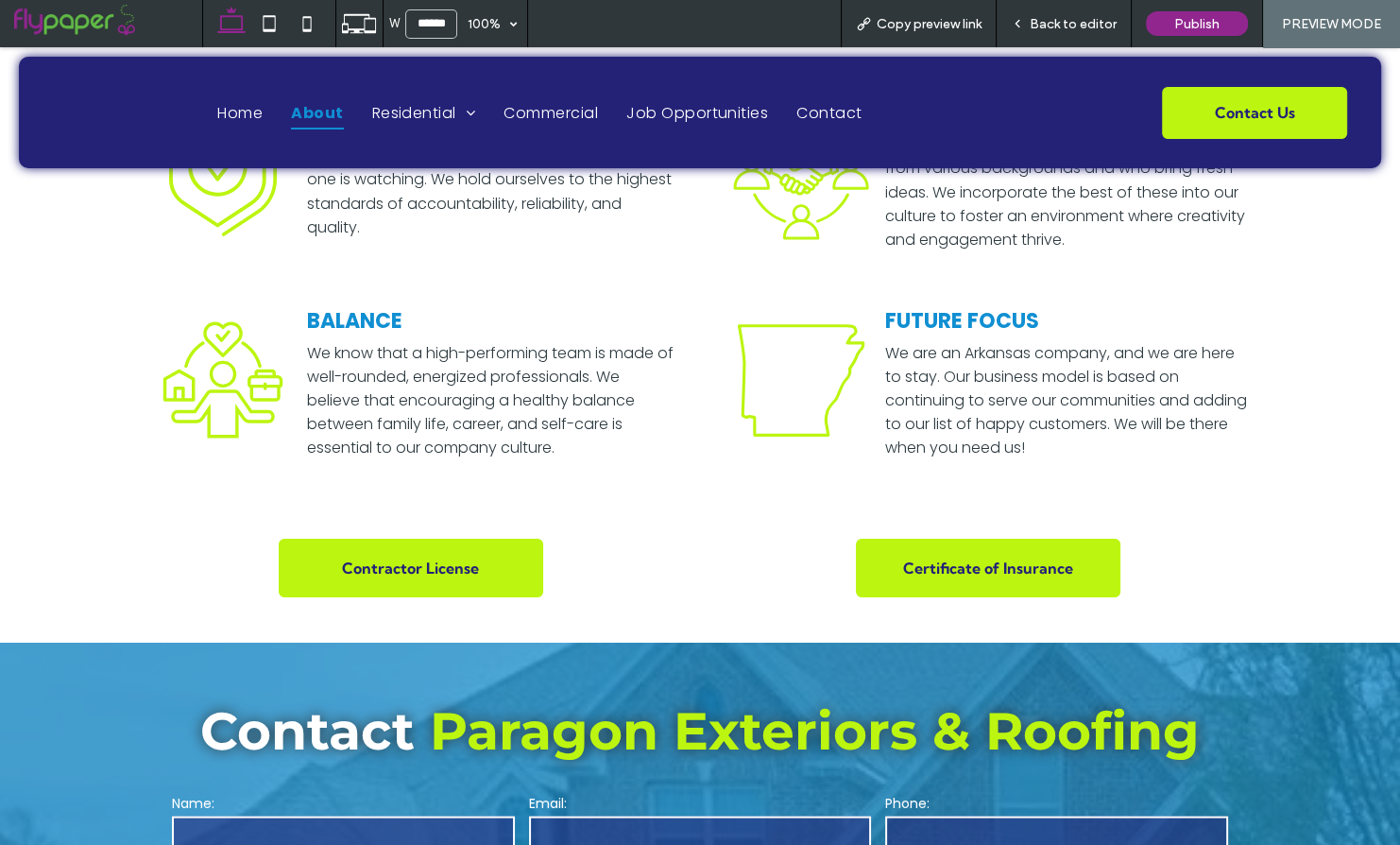 scroll, scrollTop: 3790, scrollLeft: 0, axis: vertical 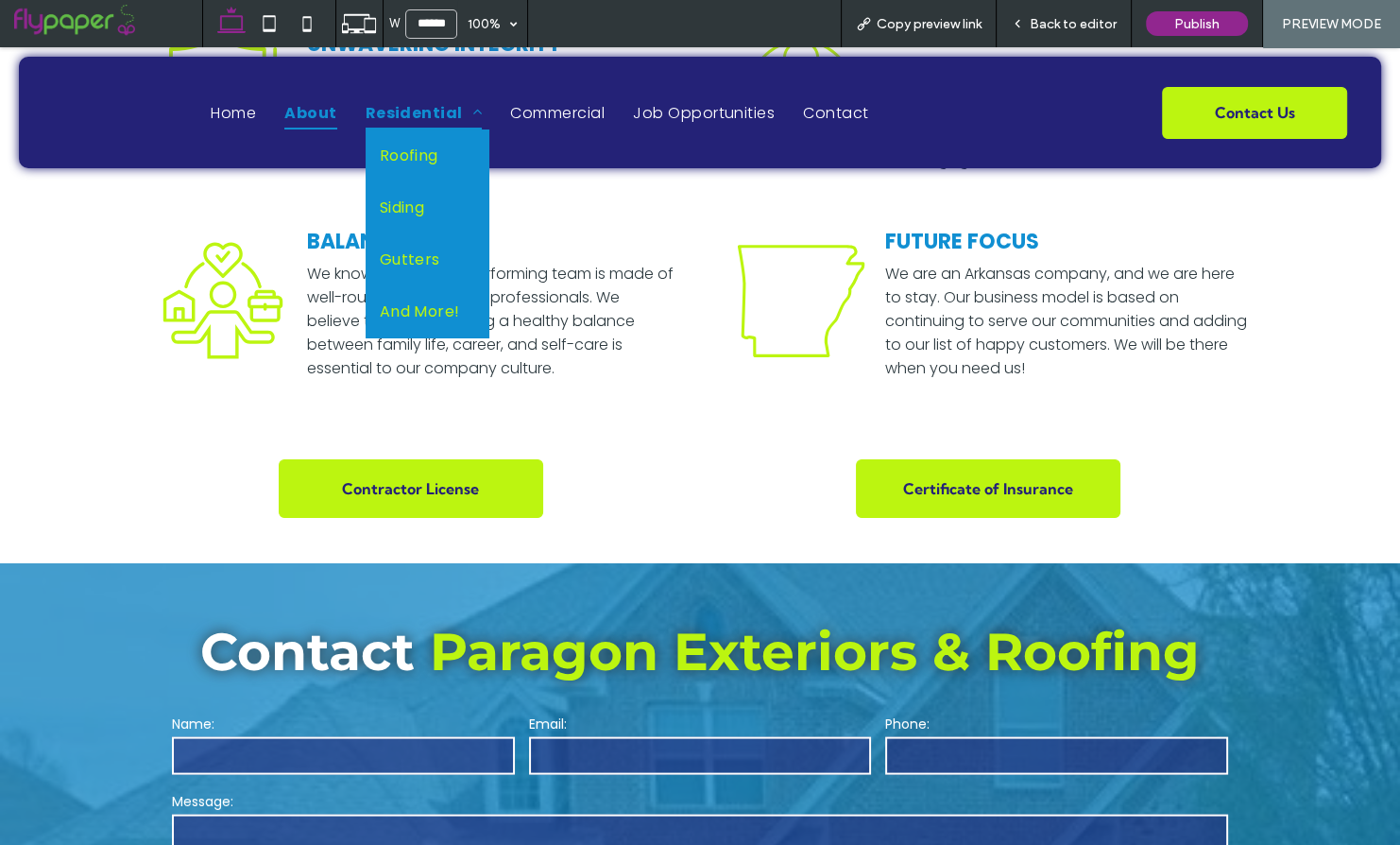 click on "Residential" at bounding box center (424, 112) 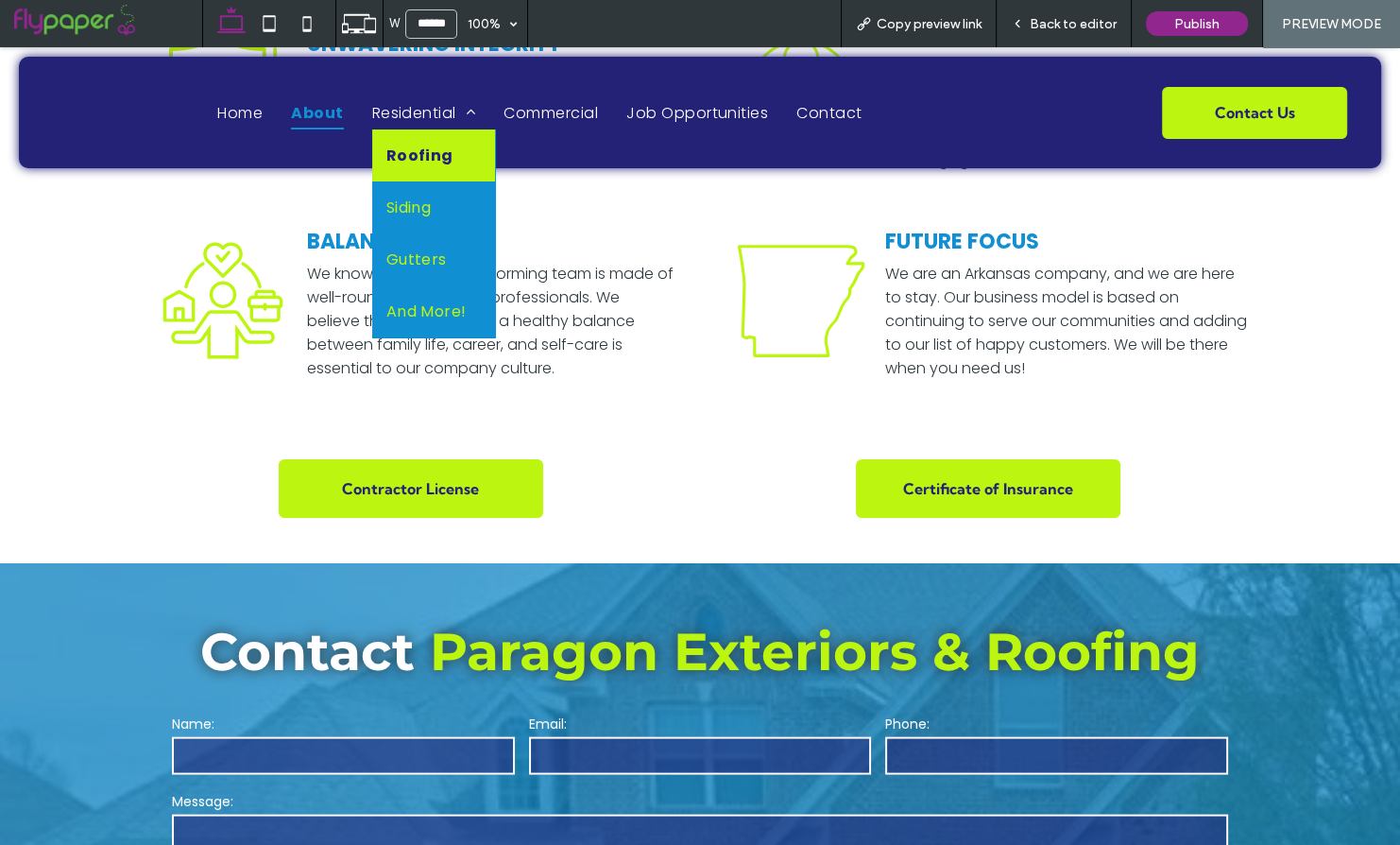 click on "Roofing" at bounding box center [434, 155] 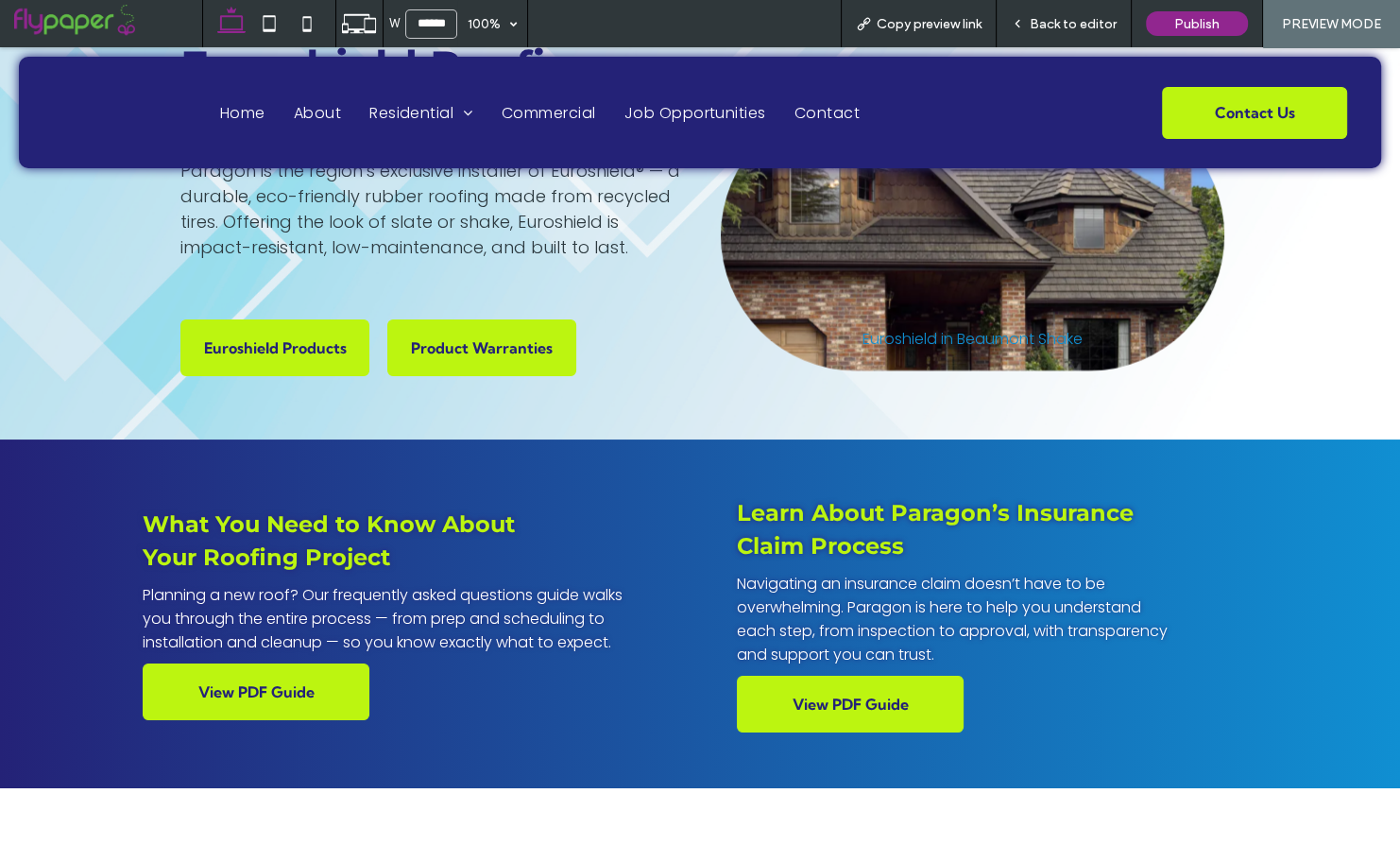 scroll, scrollTop: 4565, scrollLeft: 0, axis: vertical 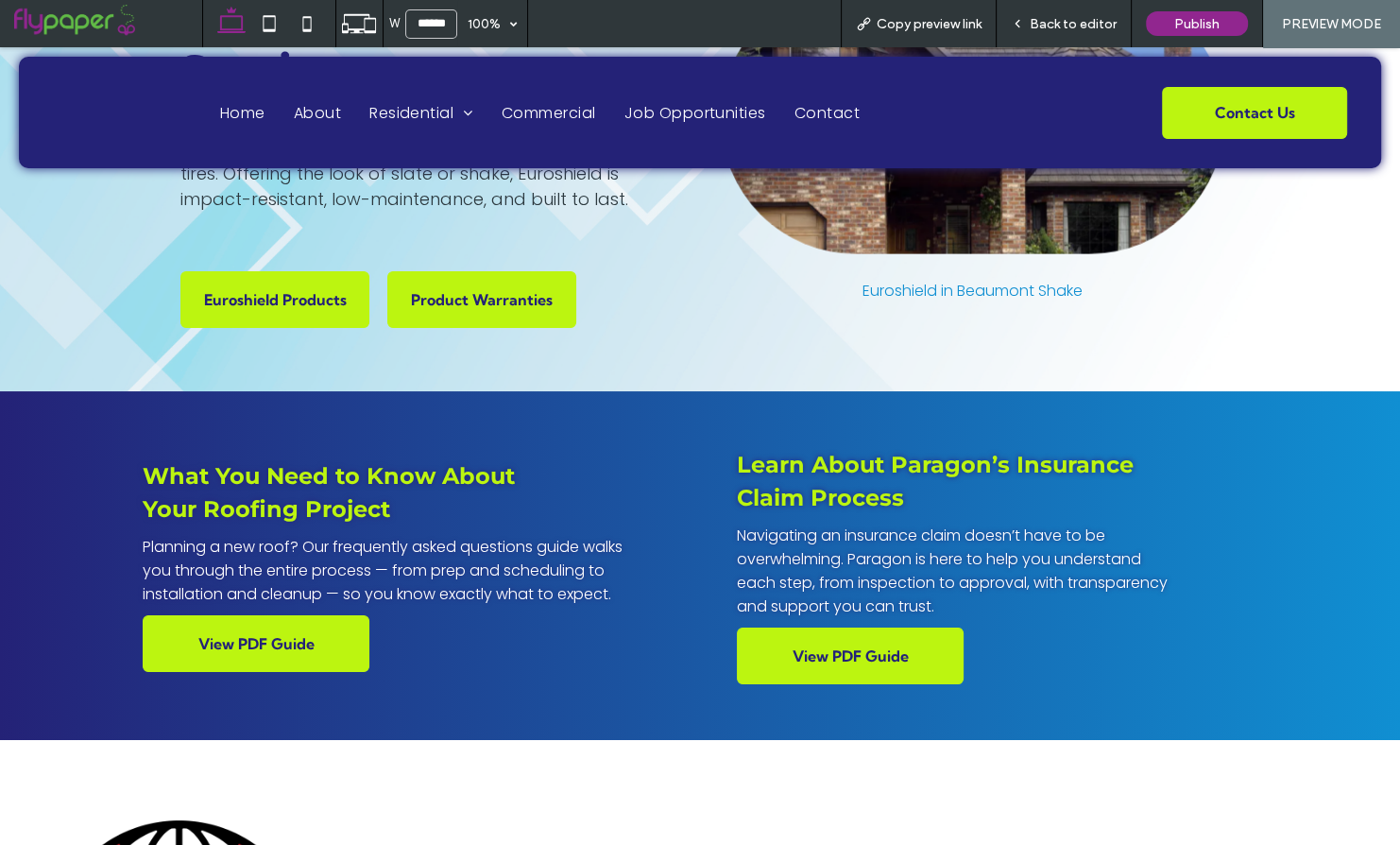 click on "Back to editor" at bounding box center [1073, 24] 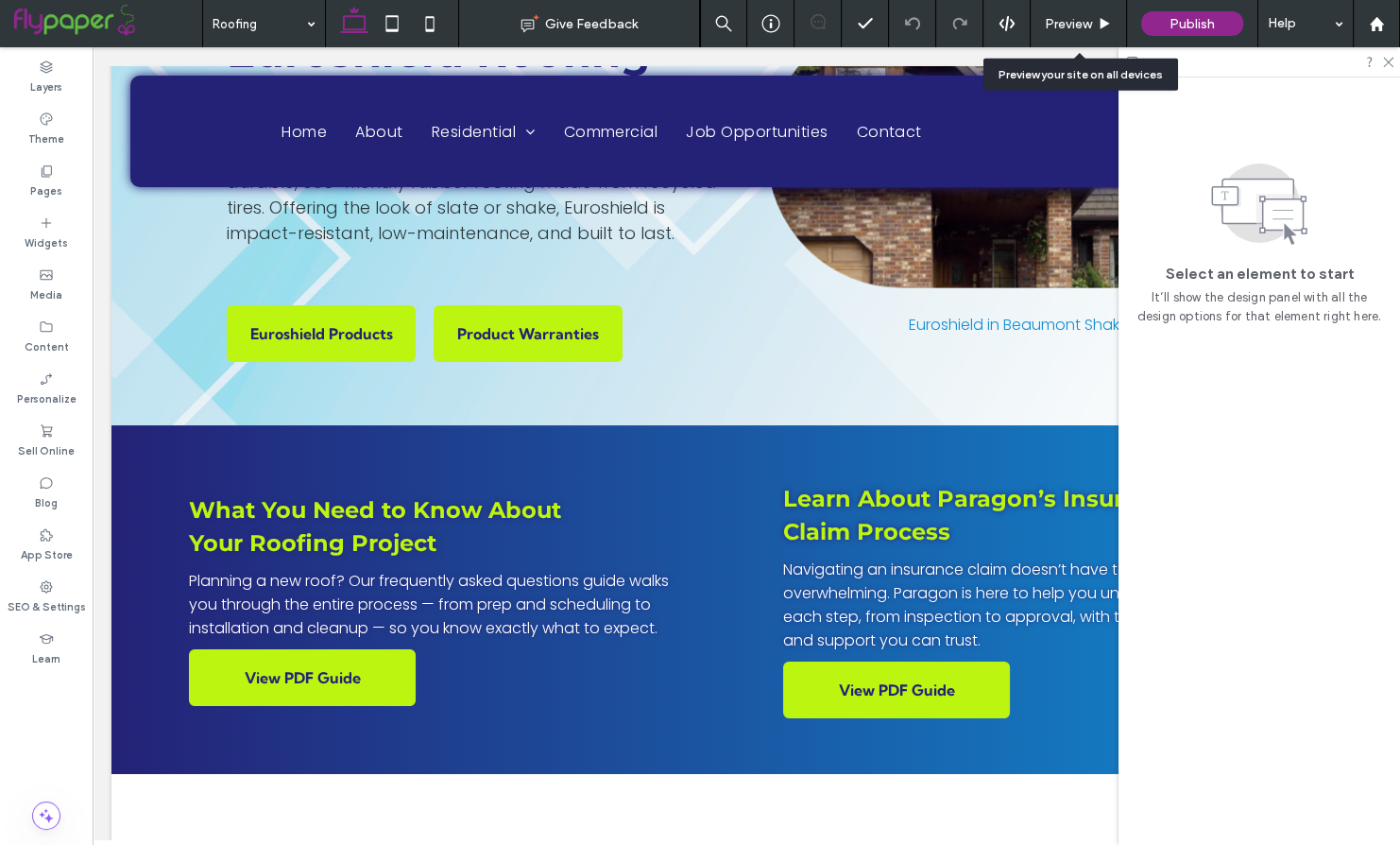 scroll, scrollTop: 4580, scrollLeft: 0, axis: vertical 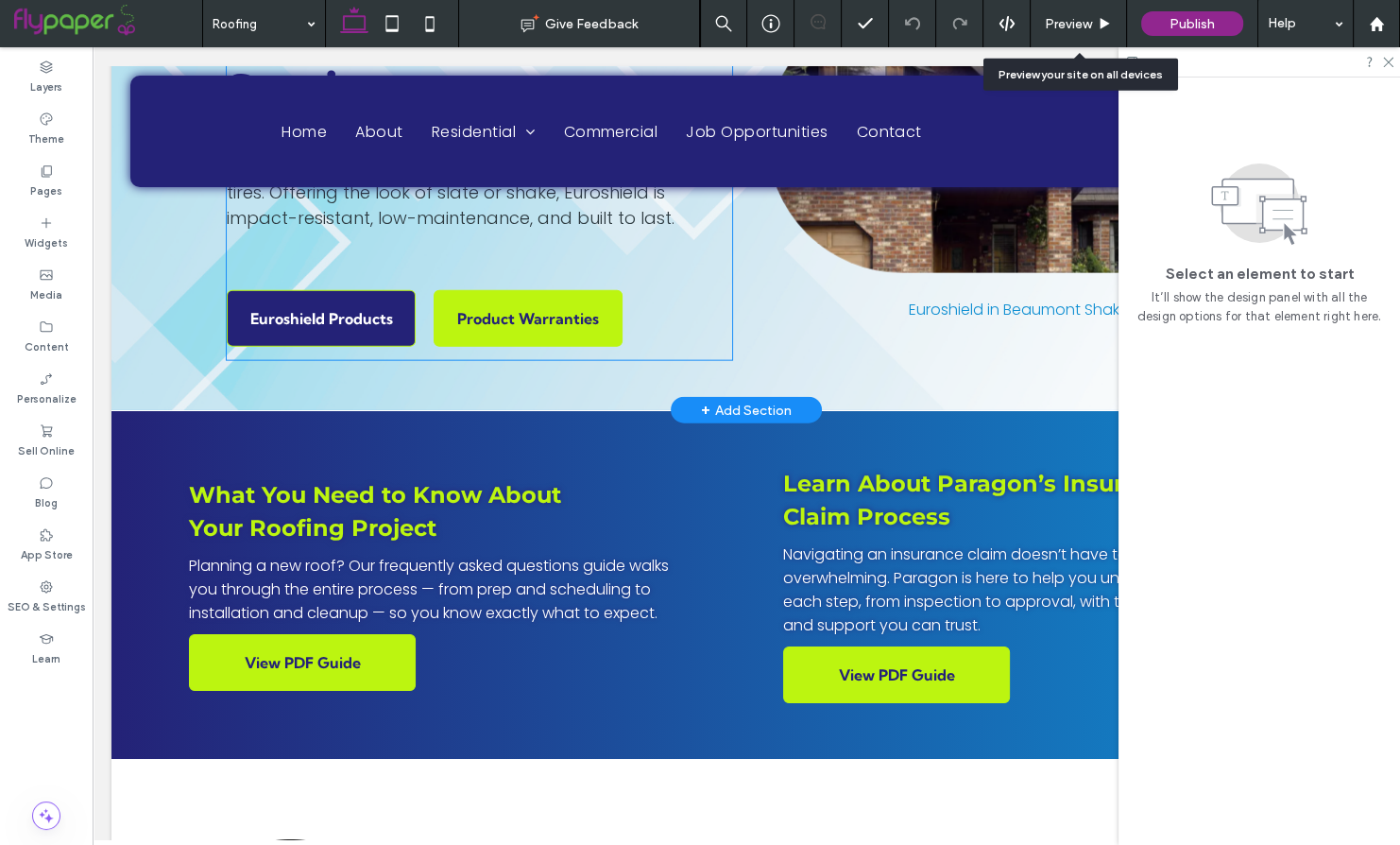 click on "Euroshield Products" at bounding box center (321, 319) 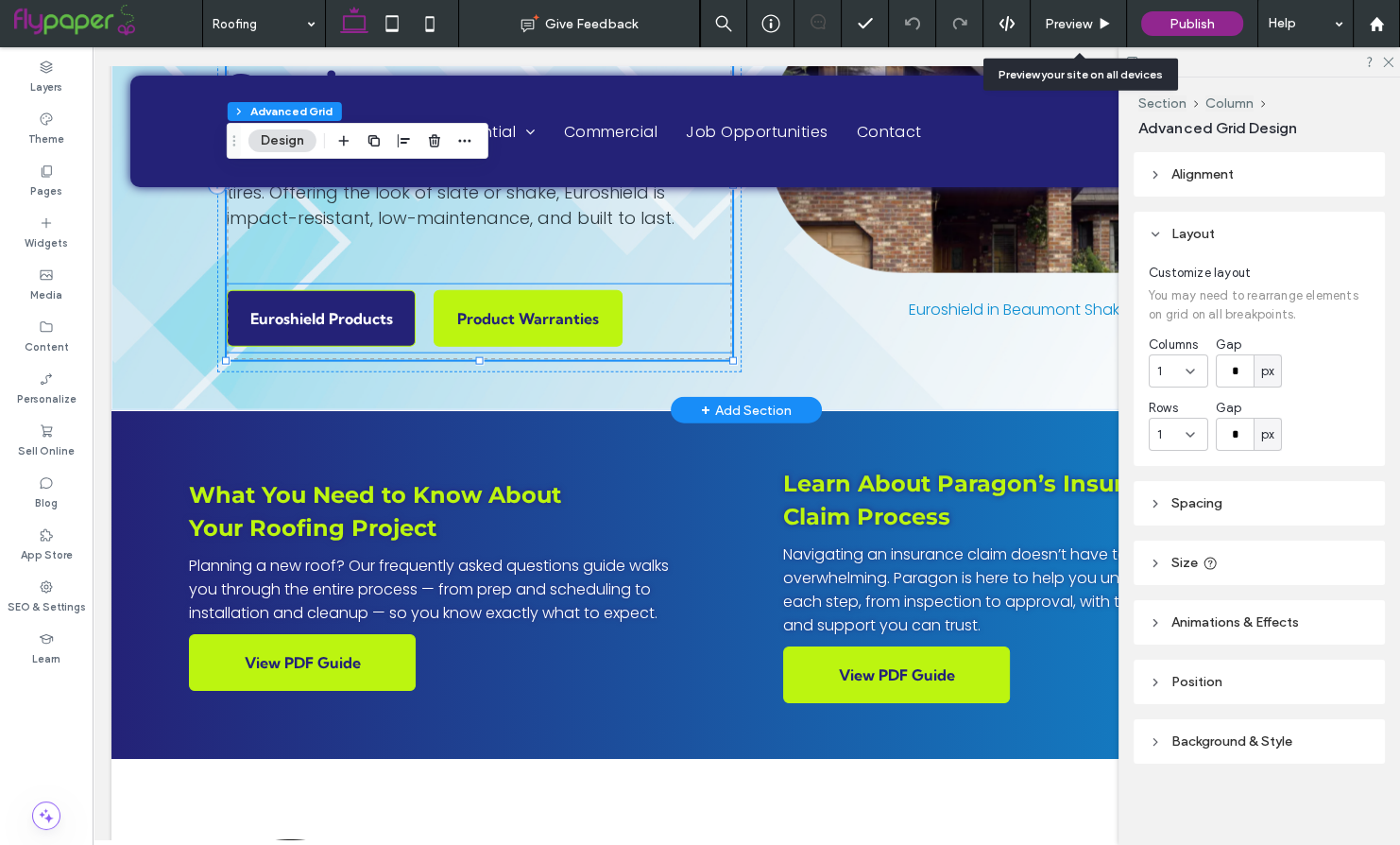click on "Euroshield Products" at bounding box center (321, 319) 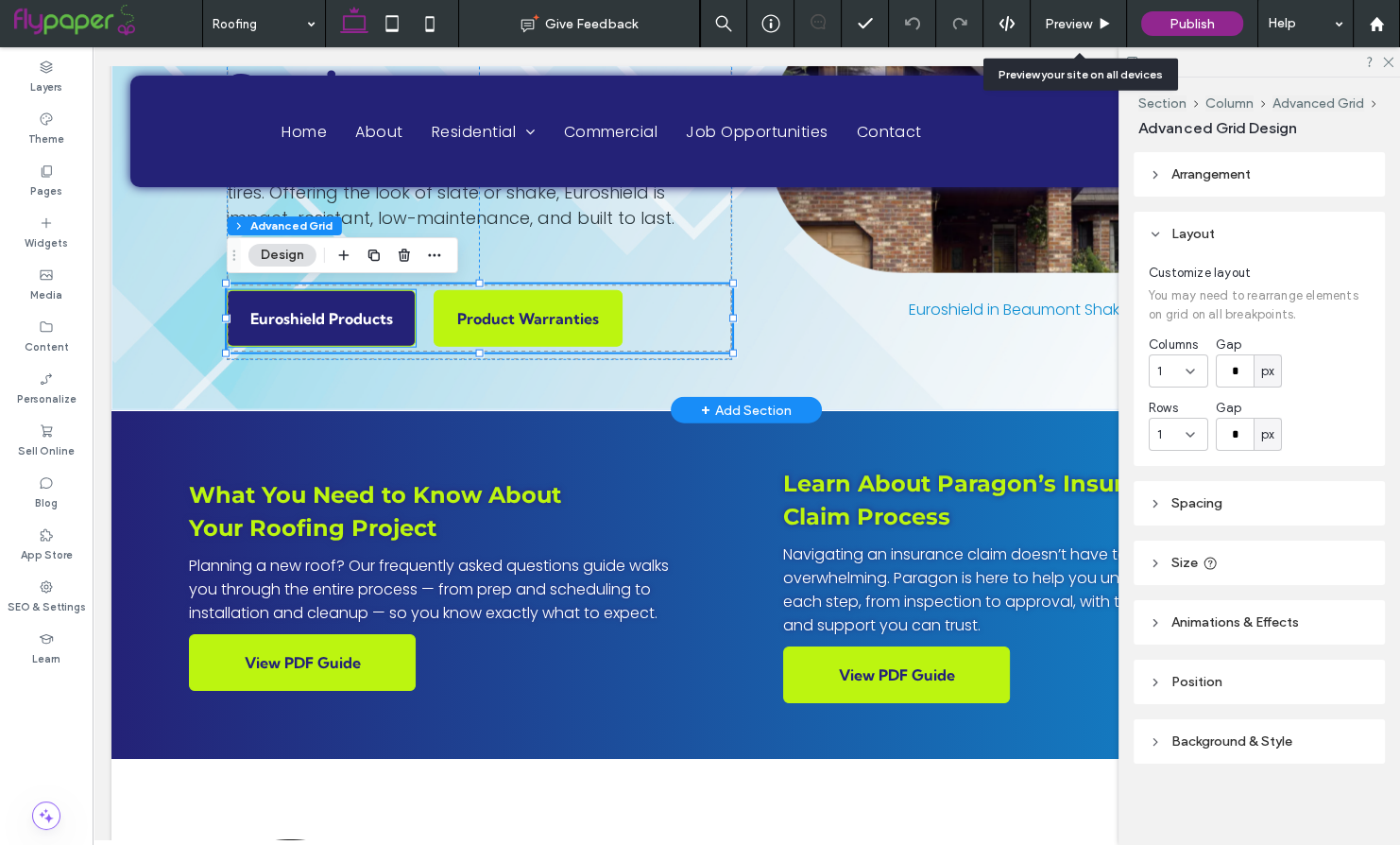 click on "Euroshield Products" at bounding box center (321, 319) 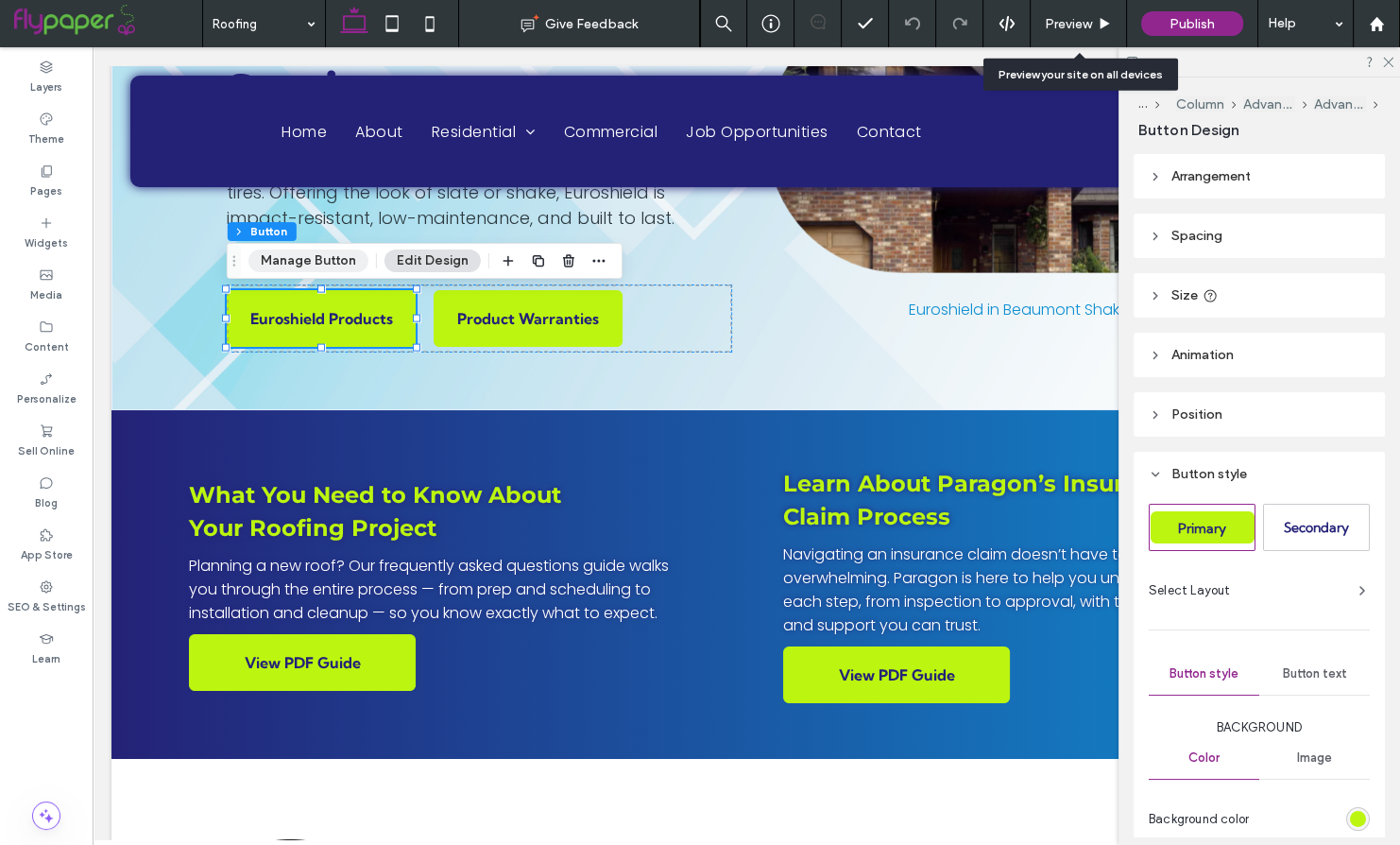click on "Manage Button" at bounding box center (308, 261) 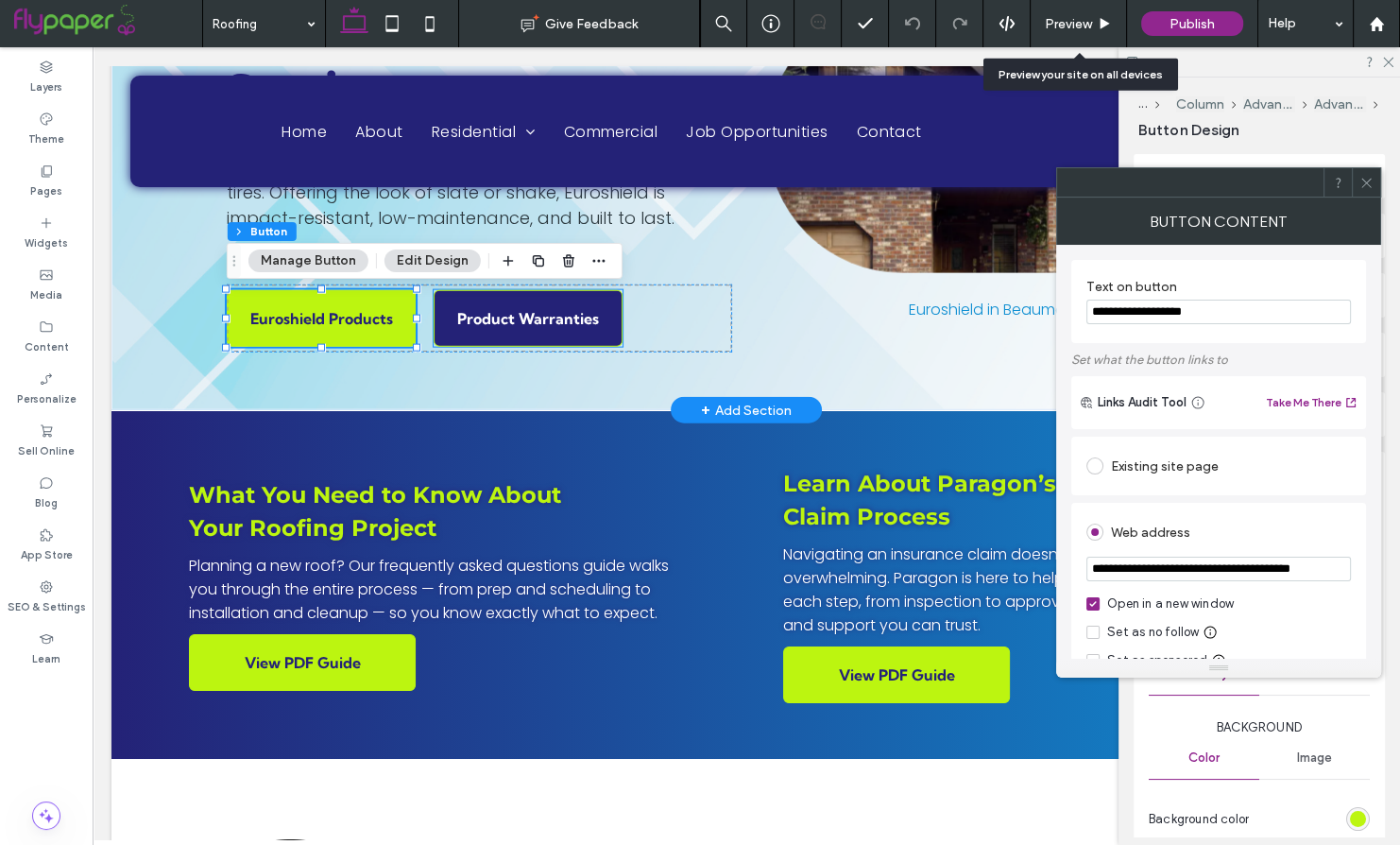 click on "Product Warranties" at bounding box center [528, 319] 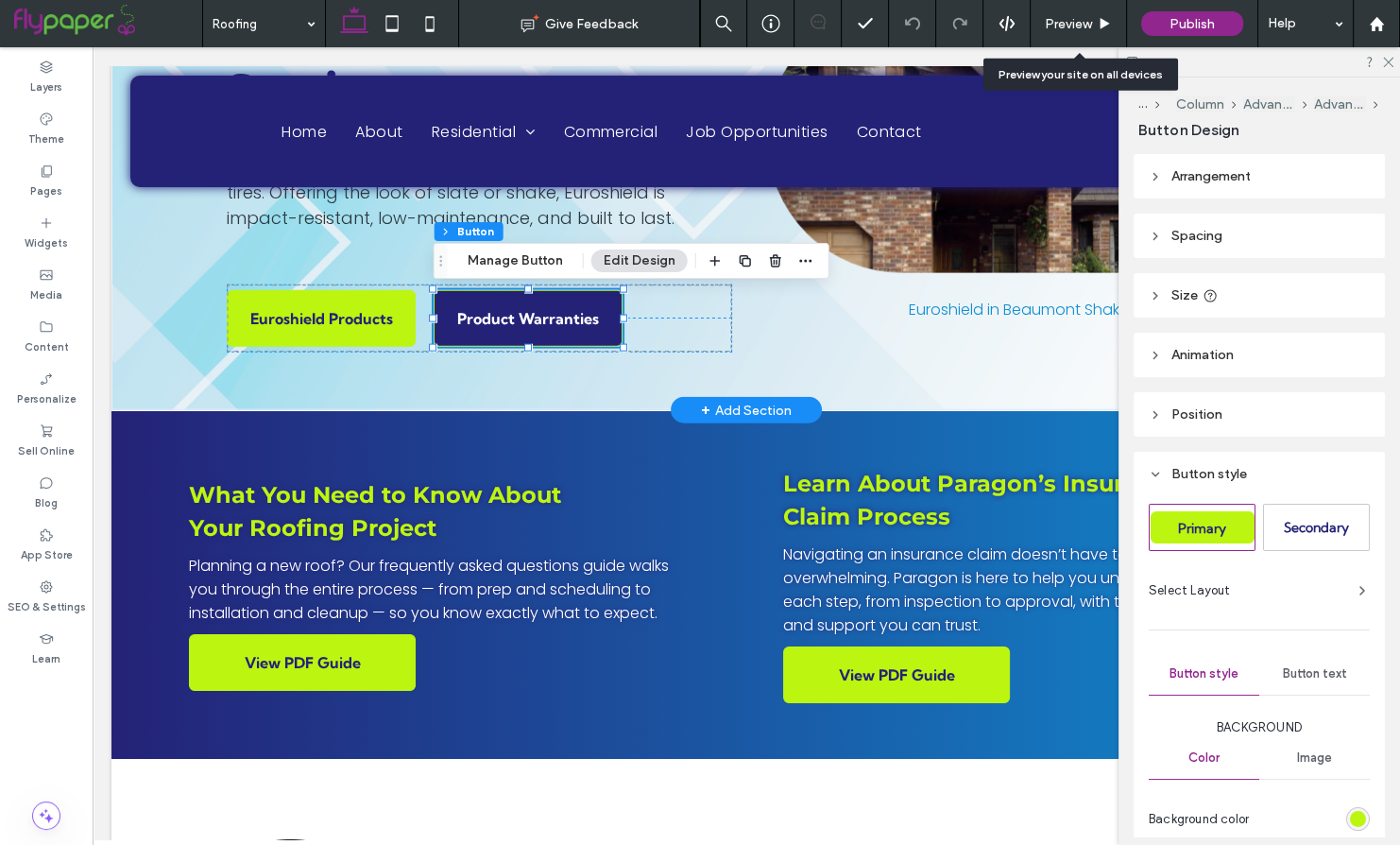 click on "Product Warranties" at bounding box center (528, 319) 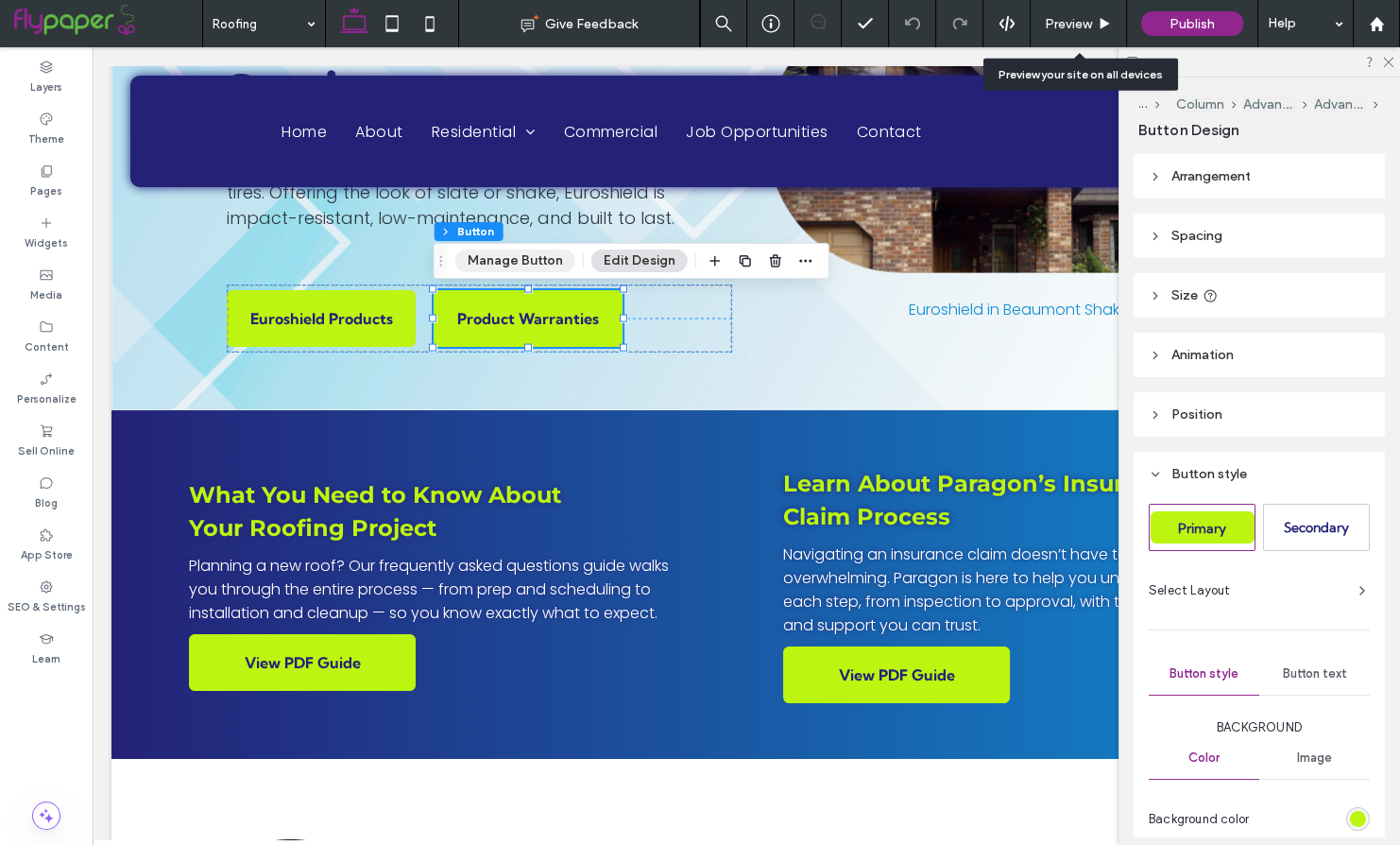 click on "Manage Button" at bounding box center (515, 261) 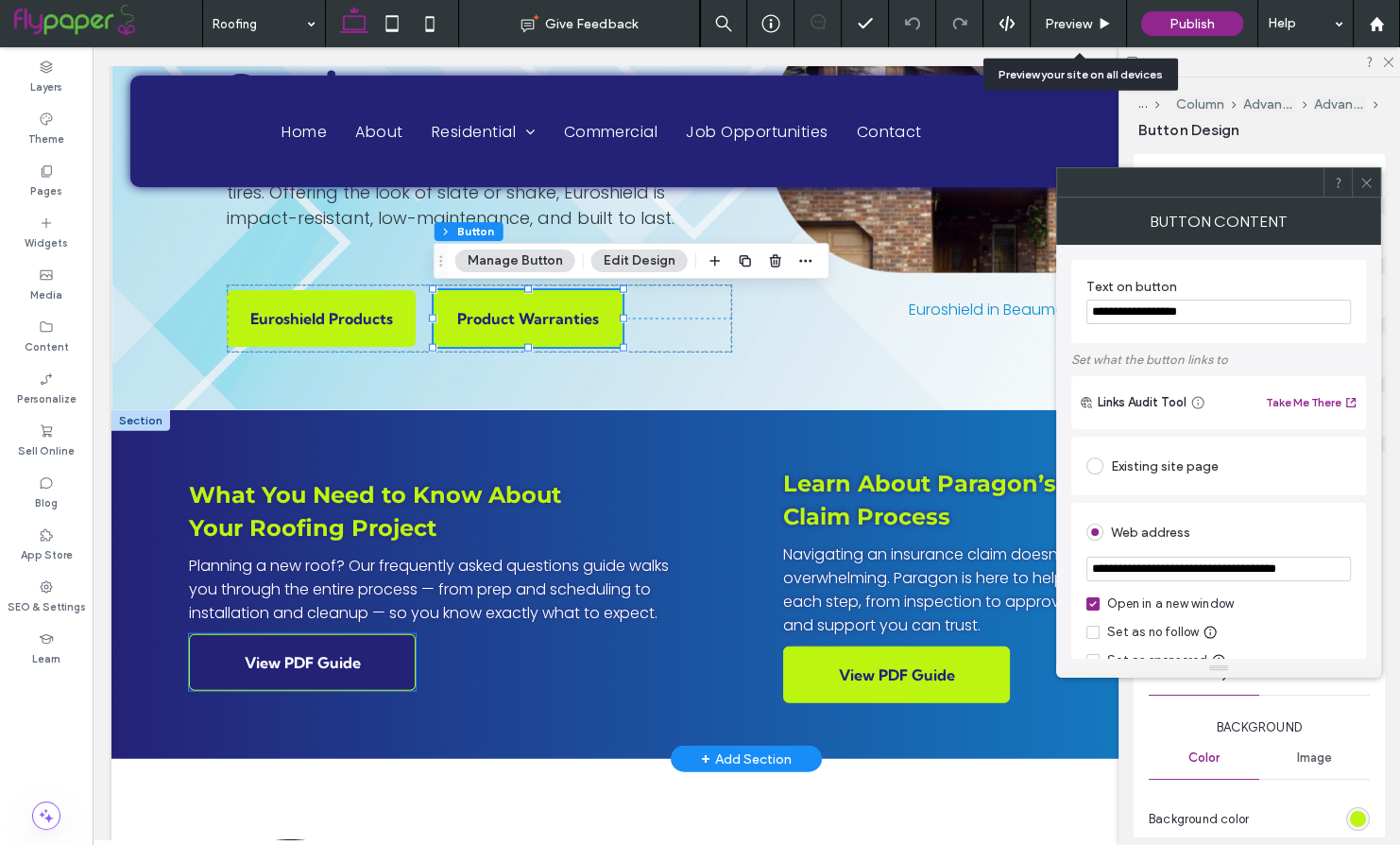 click on "View PDF Guide" at bounding box center [302, 663] 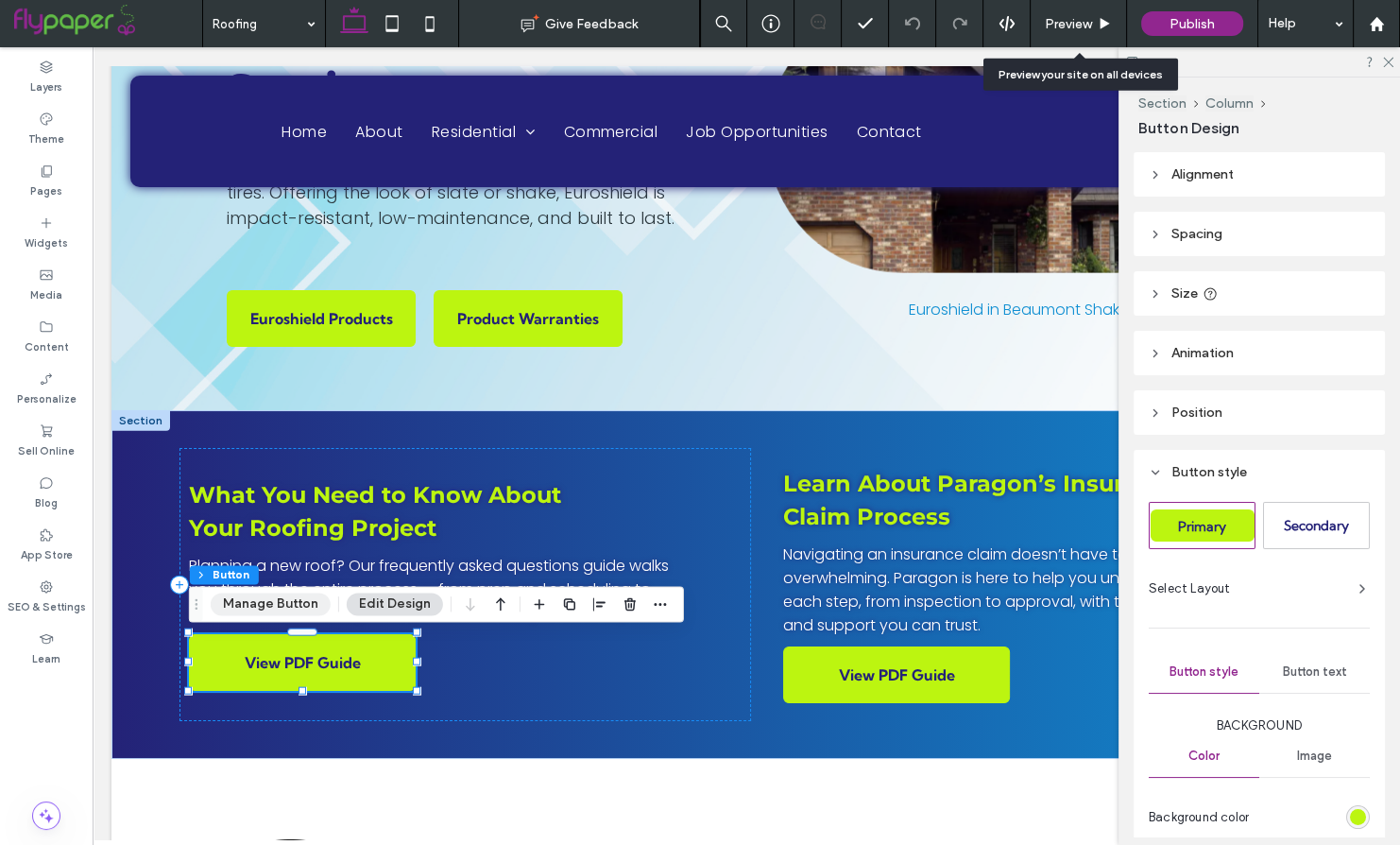 click on "Manage Button" at bounding box center [270, 604] 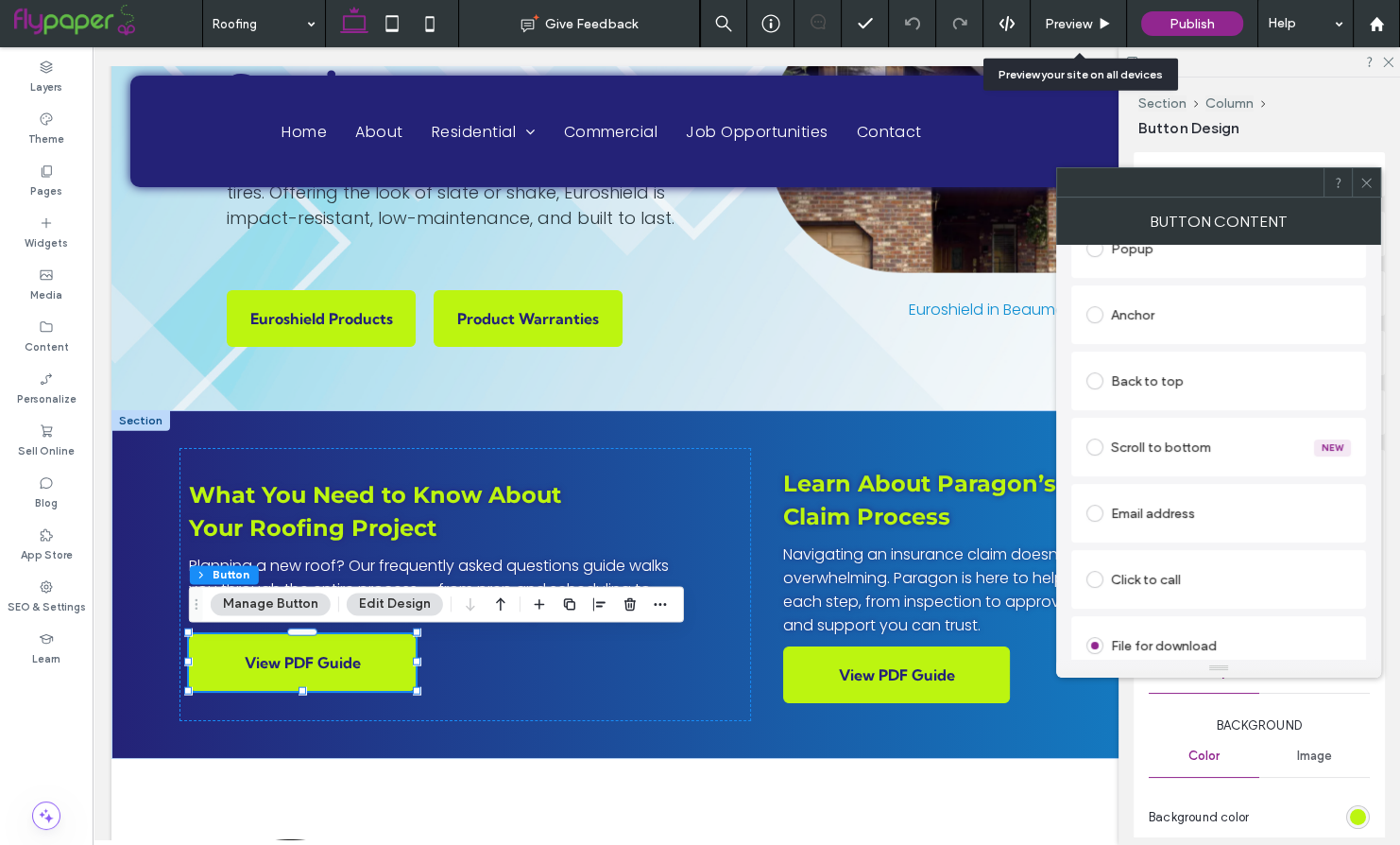scroll, scrollTop: 426, scrollLeft: 0, axis: vertical 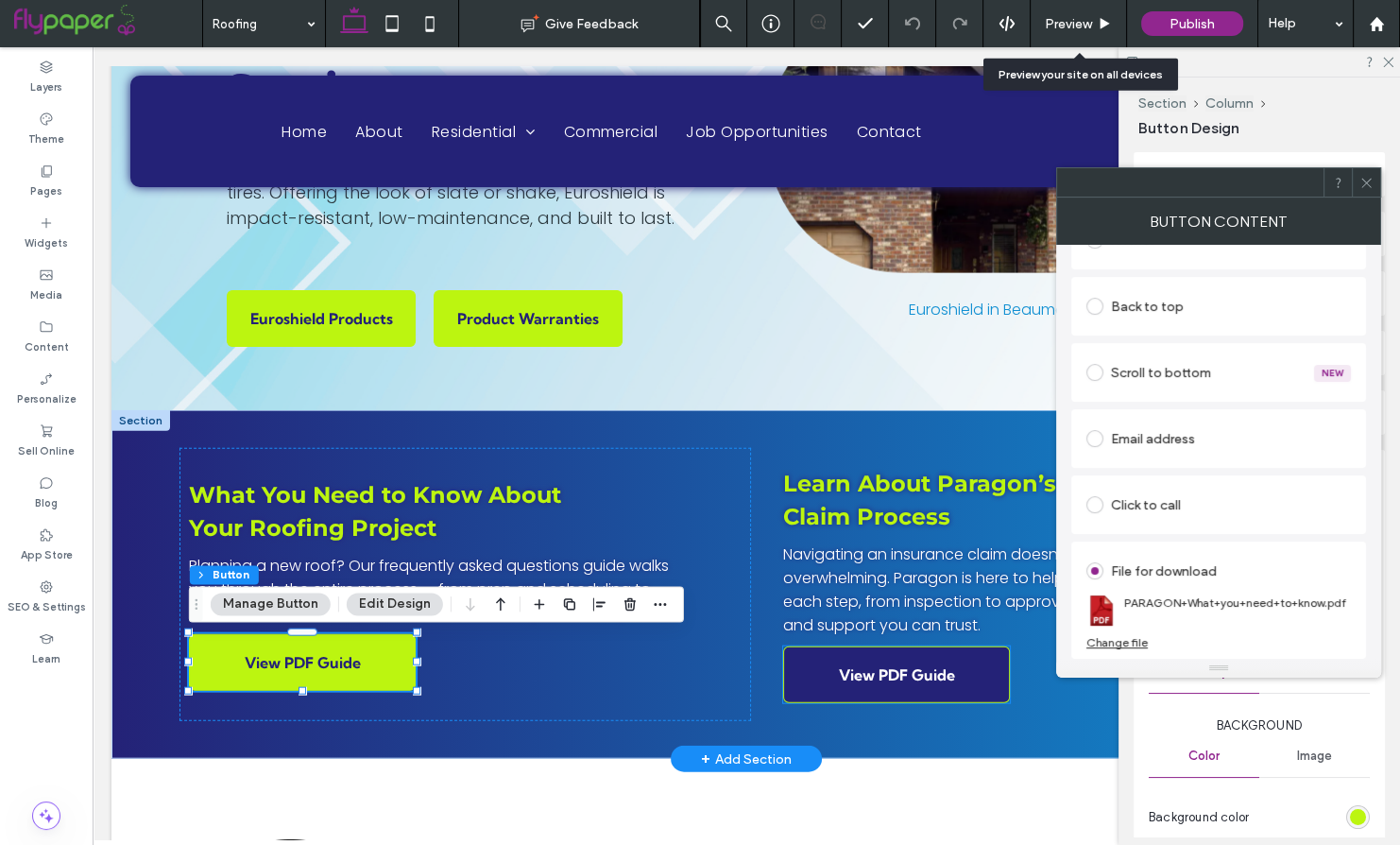click on "View PDF Guide" at bounding box center [896, 675] 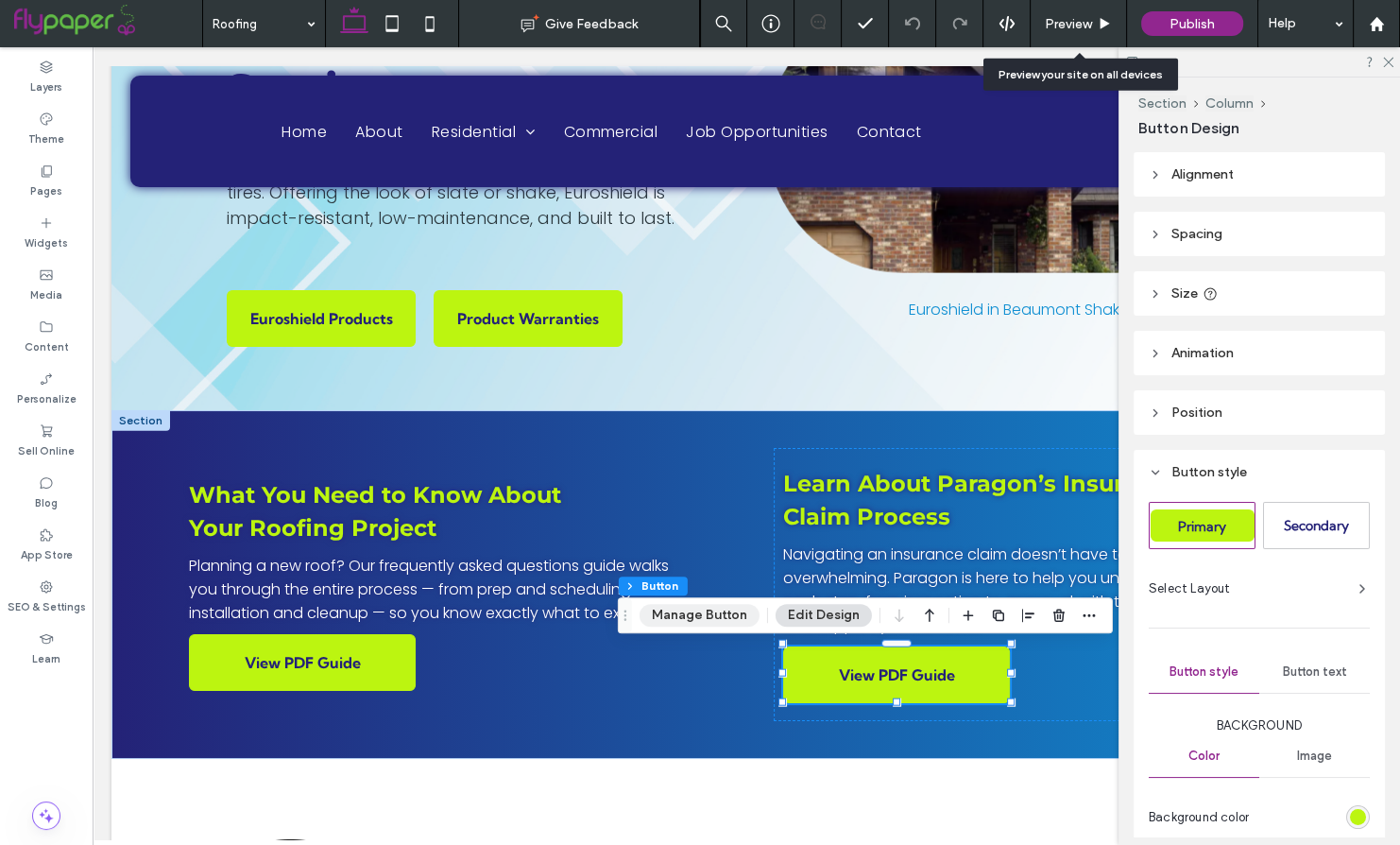 click on "Manage Button" at bounding box center (699, 615) 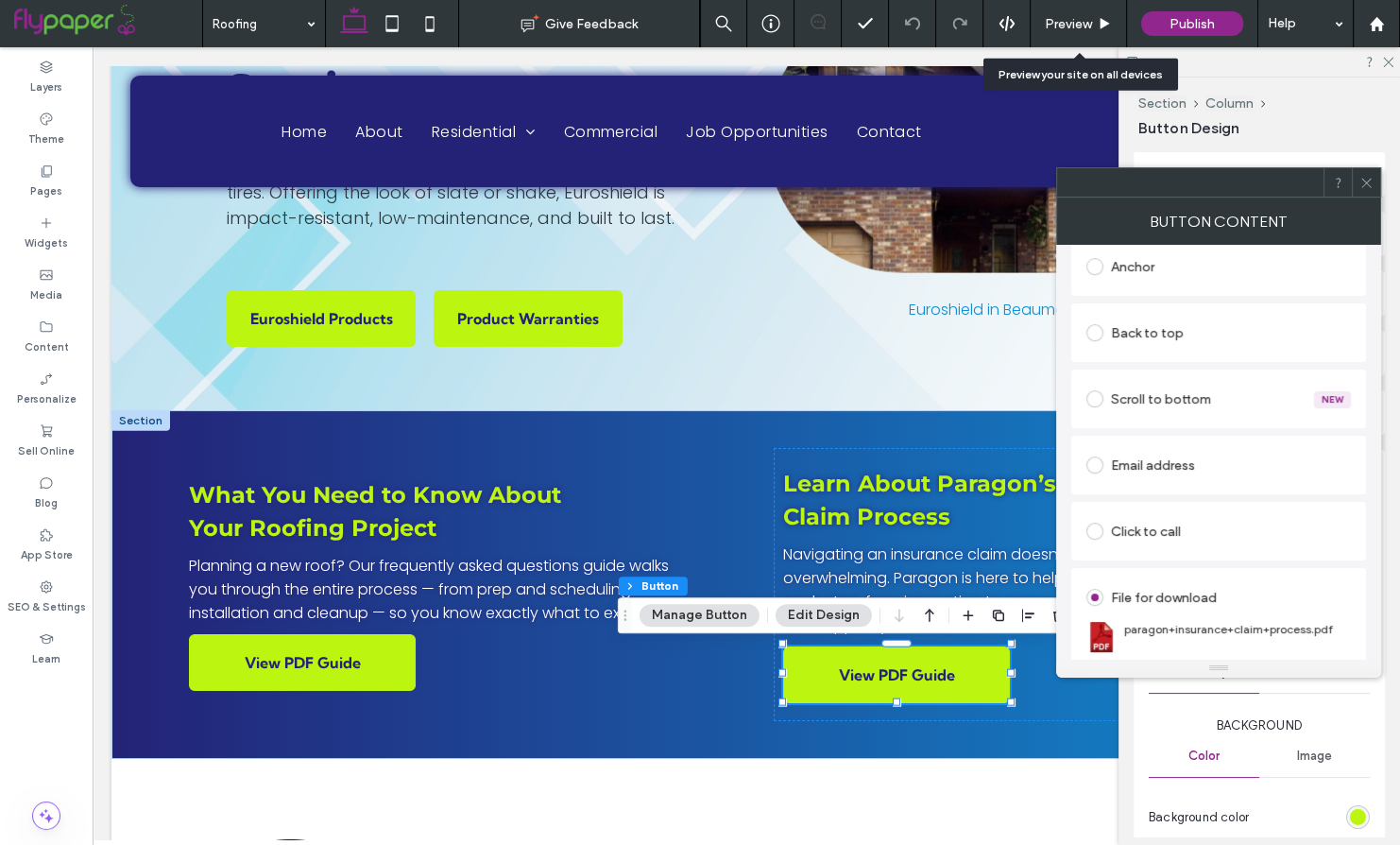 scroll, scrollTop: 426, scrollLeft: 0, axis: vertical 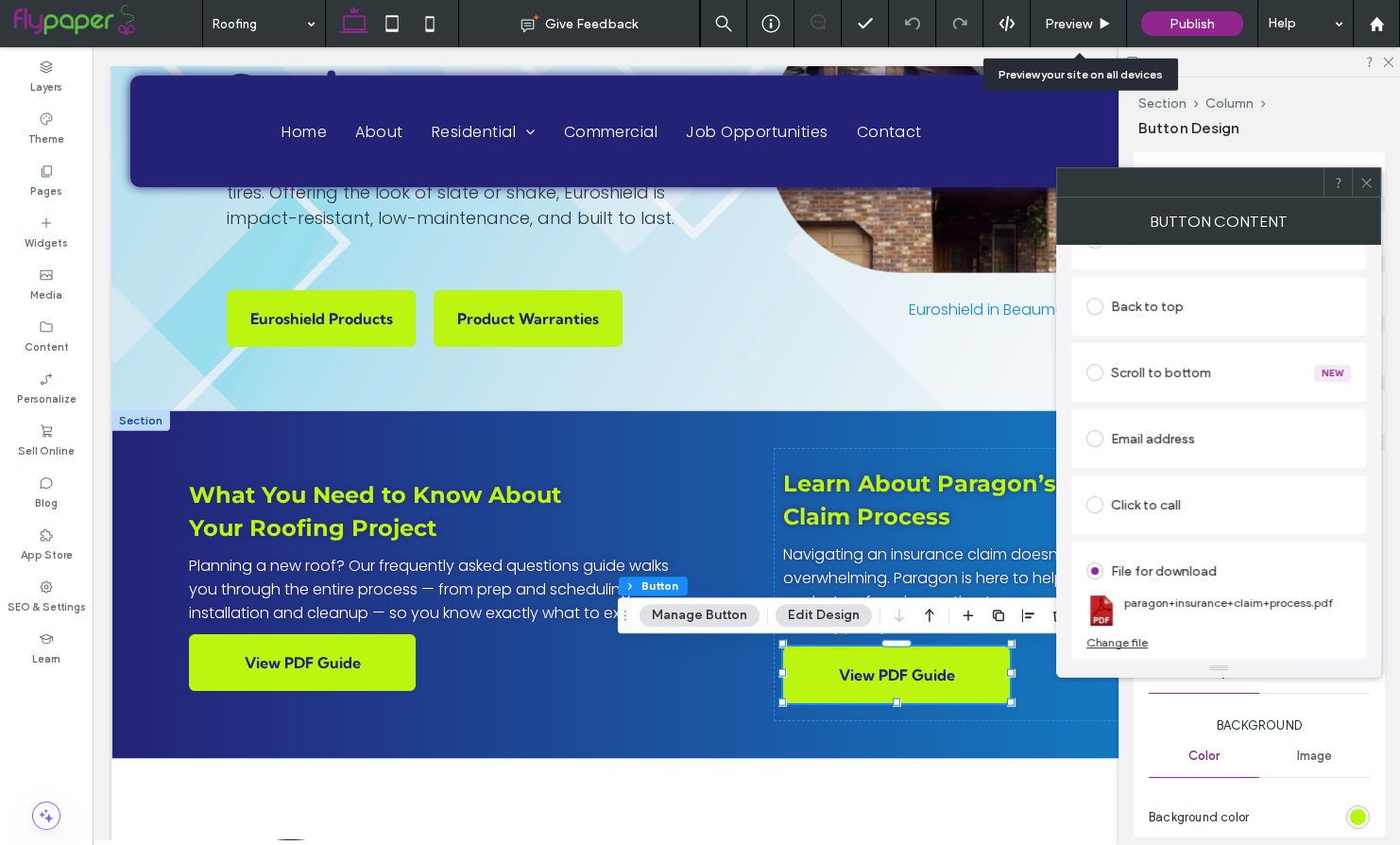 click 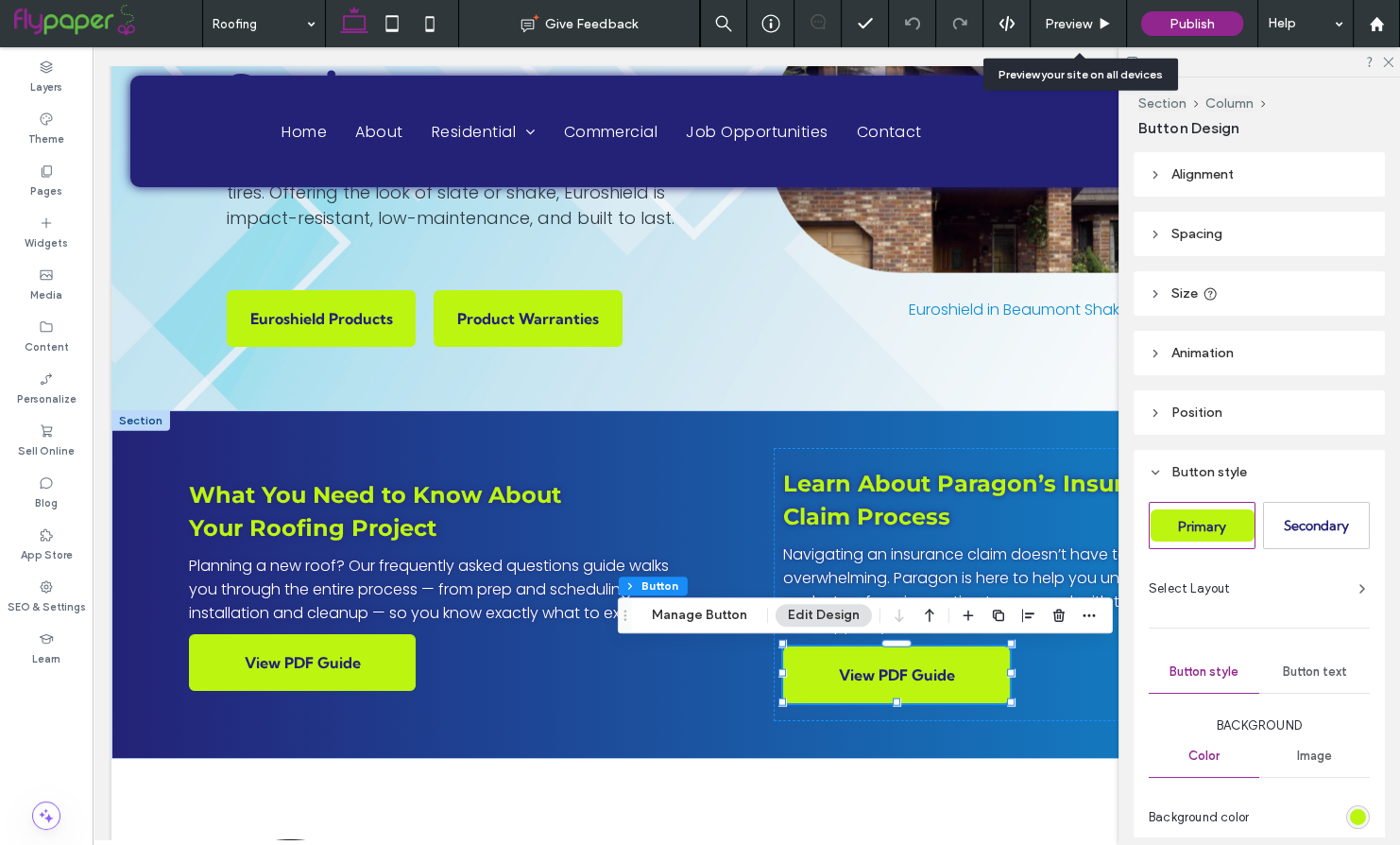click on "Preview" at bounding box center [1068, 24] 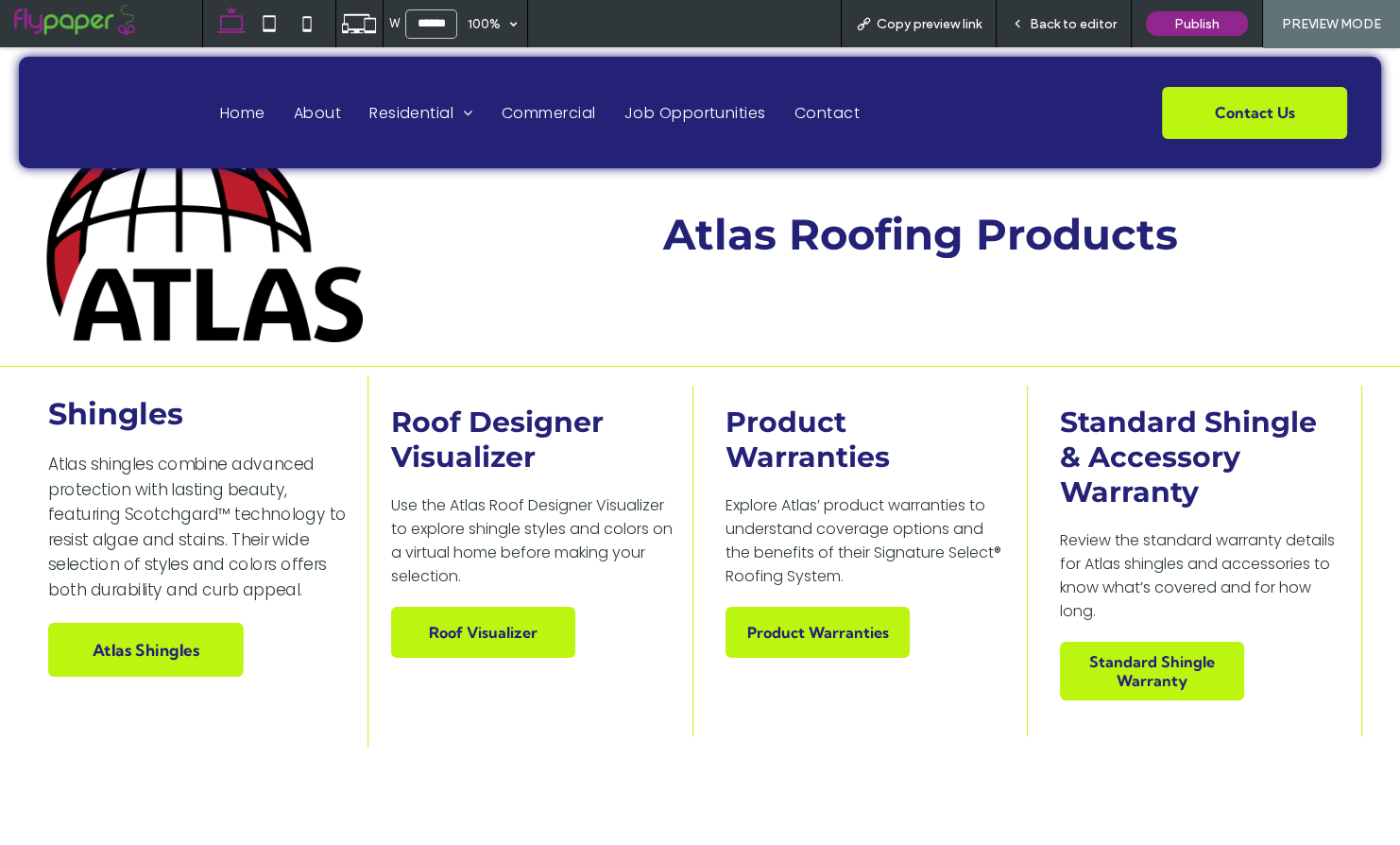scroll, scrollTop: 5278, scrollLeft: 0, axis: vertical 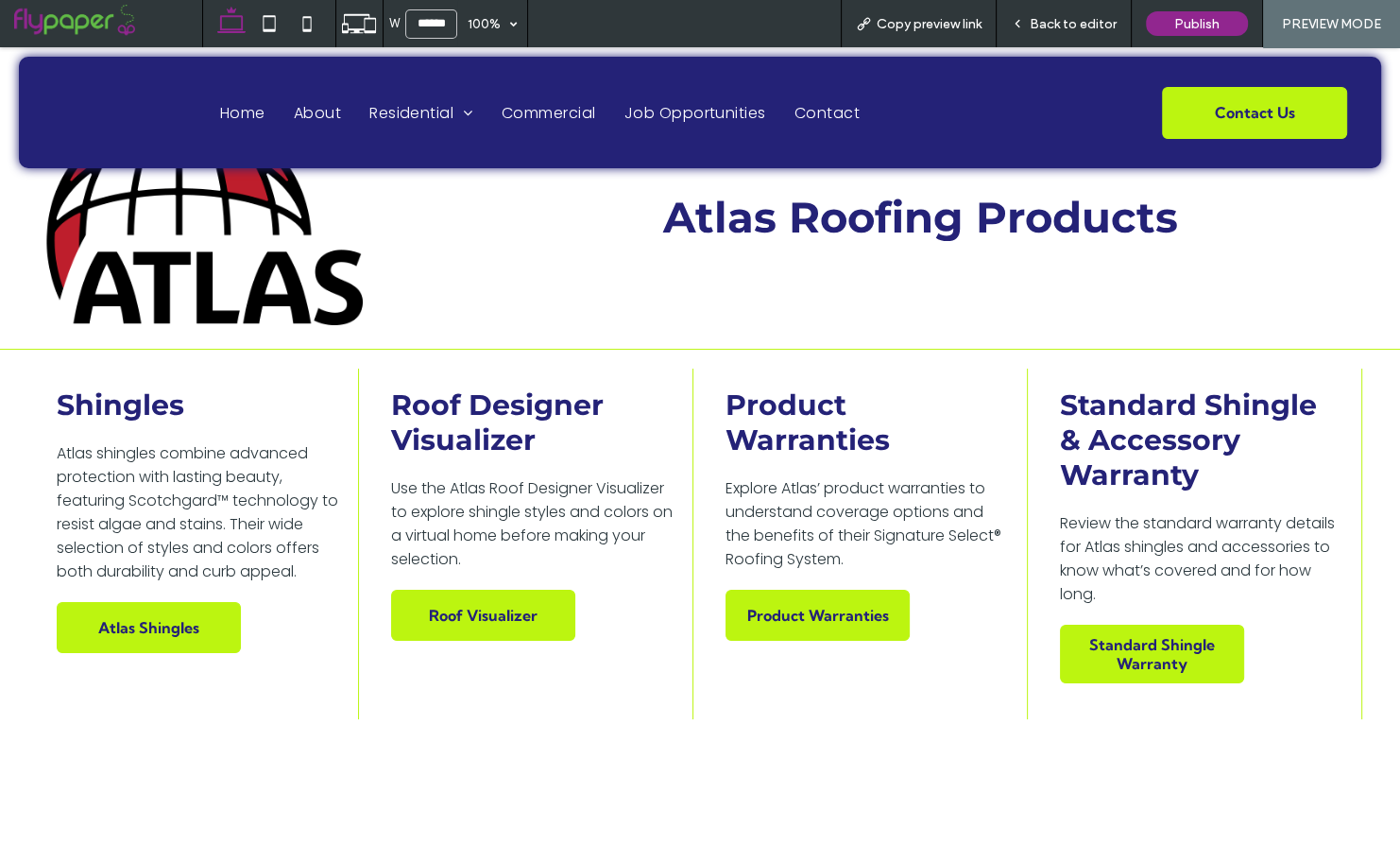 click on "Back to editor" at bounding box center [1064, 24] 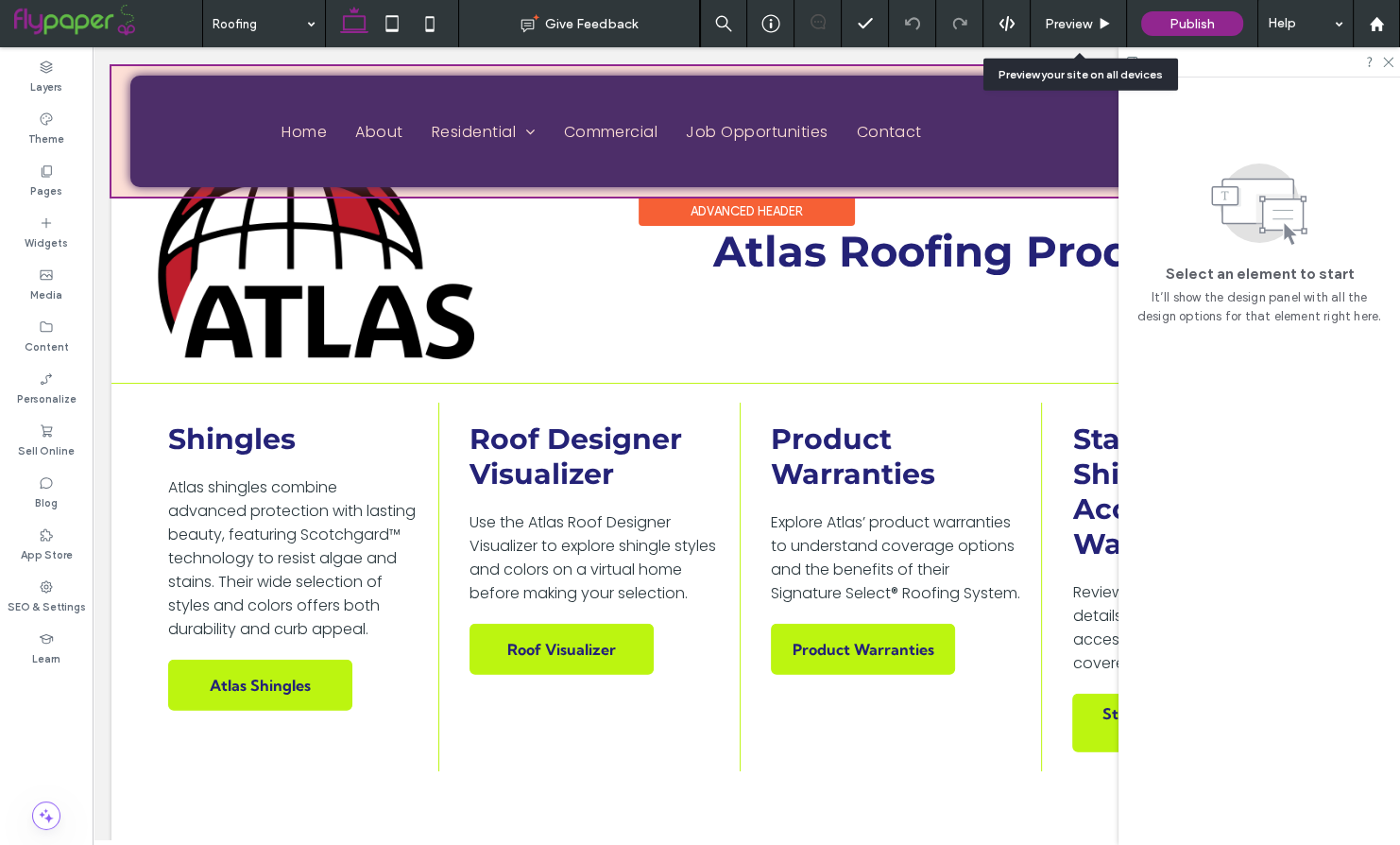 scroll, scrollTop: 5293, scrollLeft: 0, axis: vertical 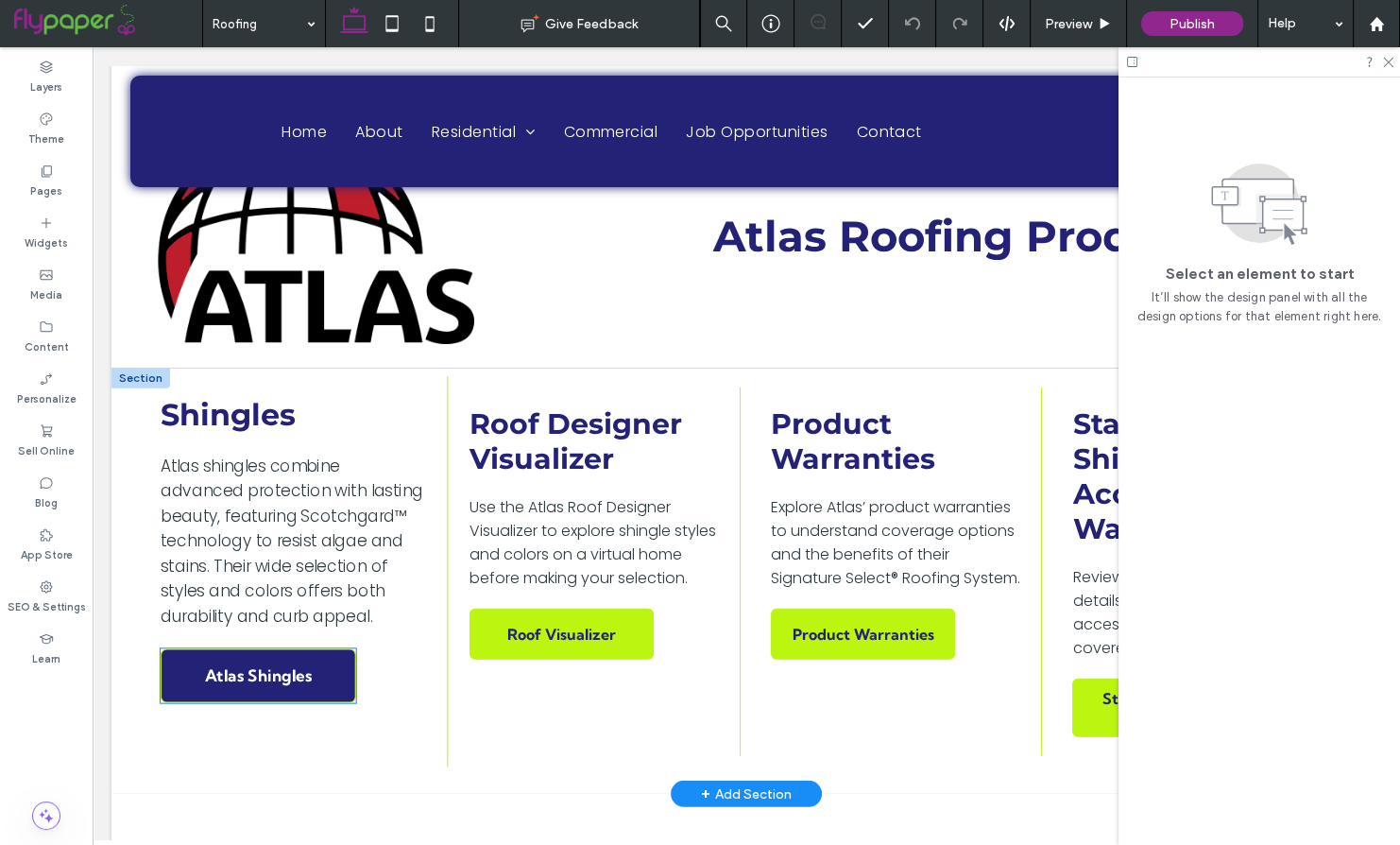 click on "Atlas Shingles" at bounding box center [258, 676] 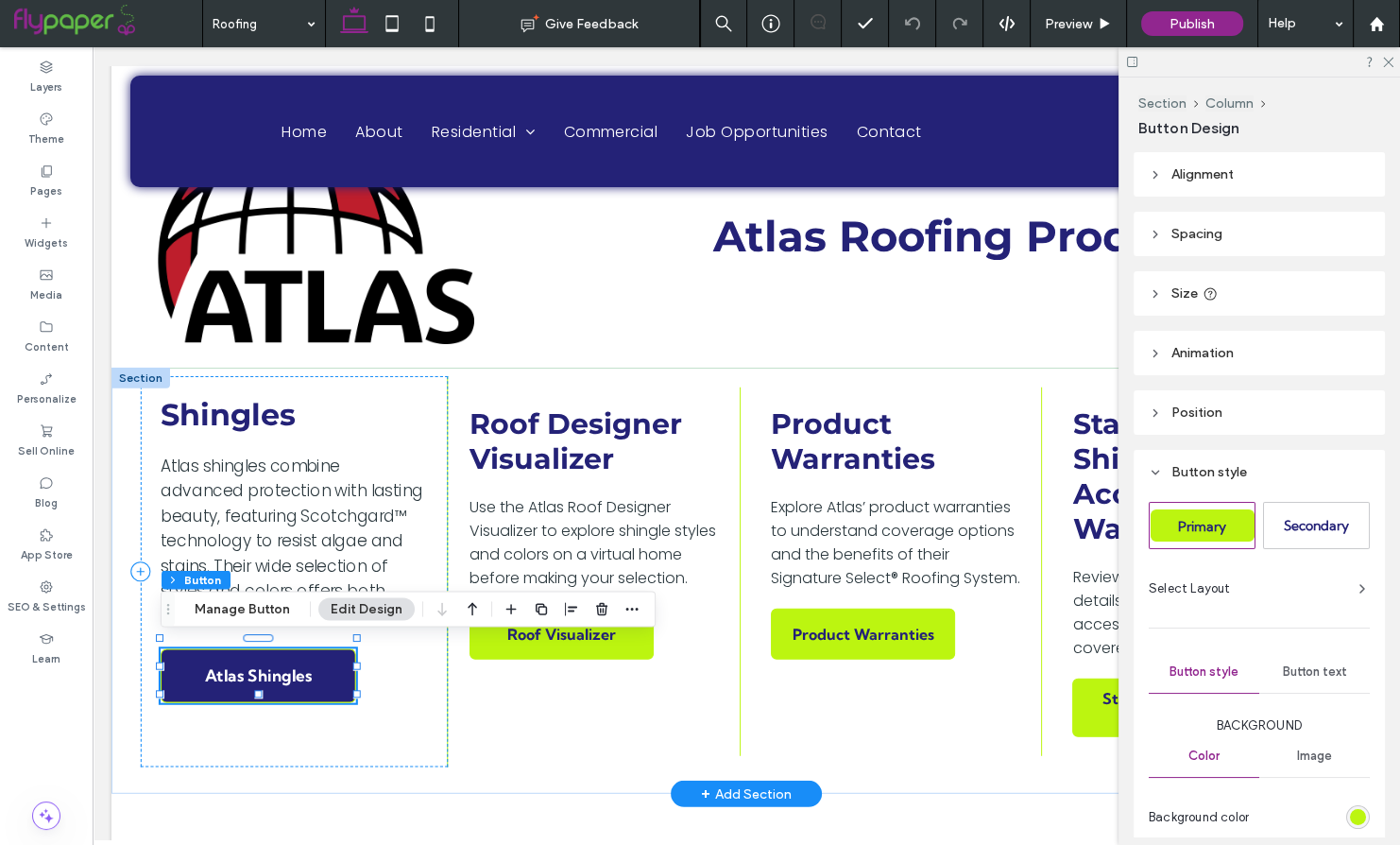 click on "Atlas Shingles" at bounding box center [258, 676] 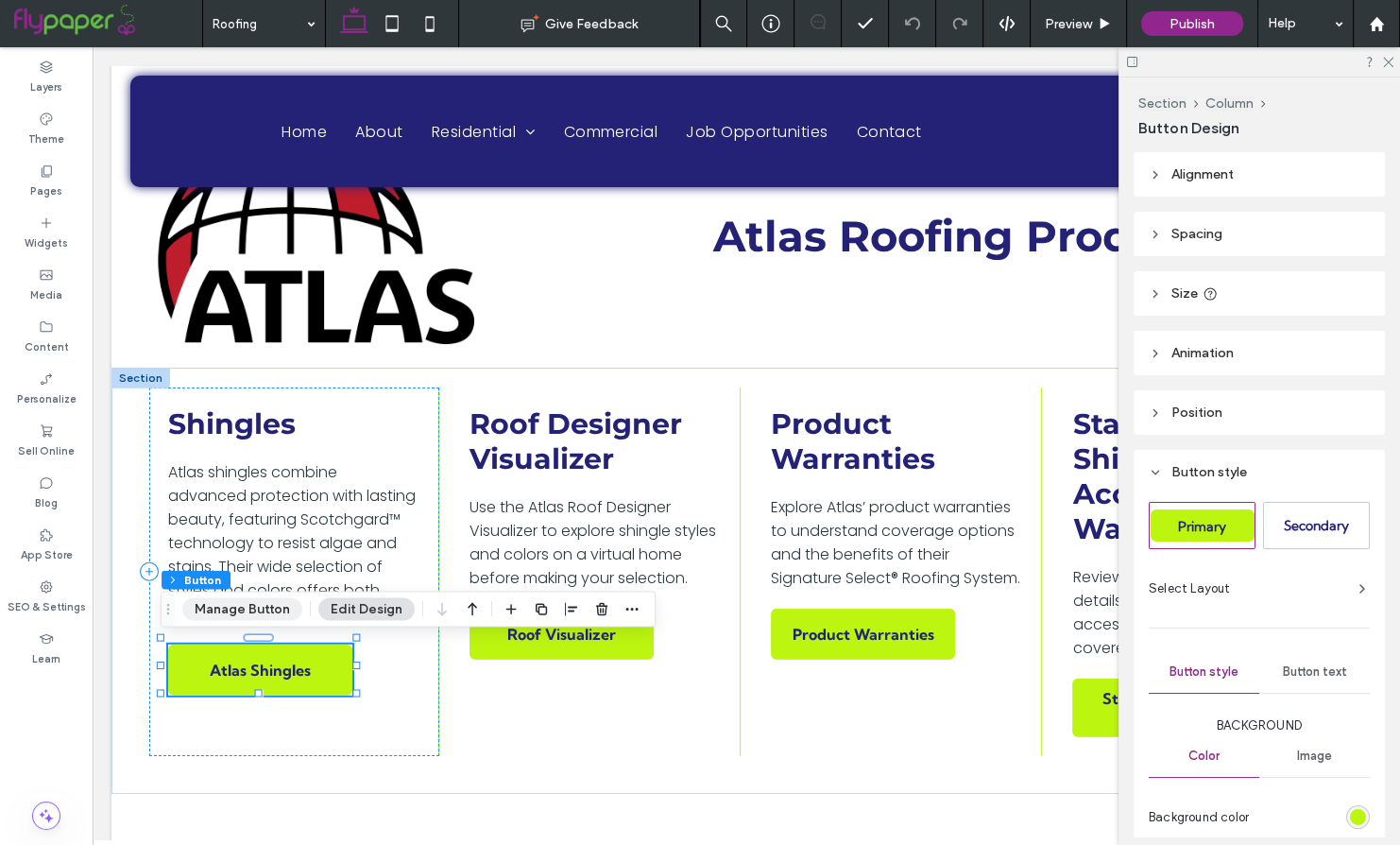 click on "Manage Button" at bounding box center [242, 610] 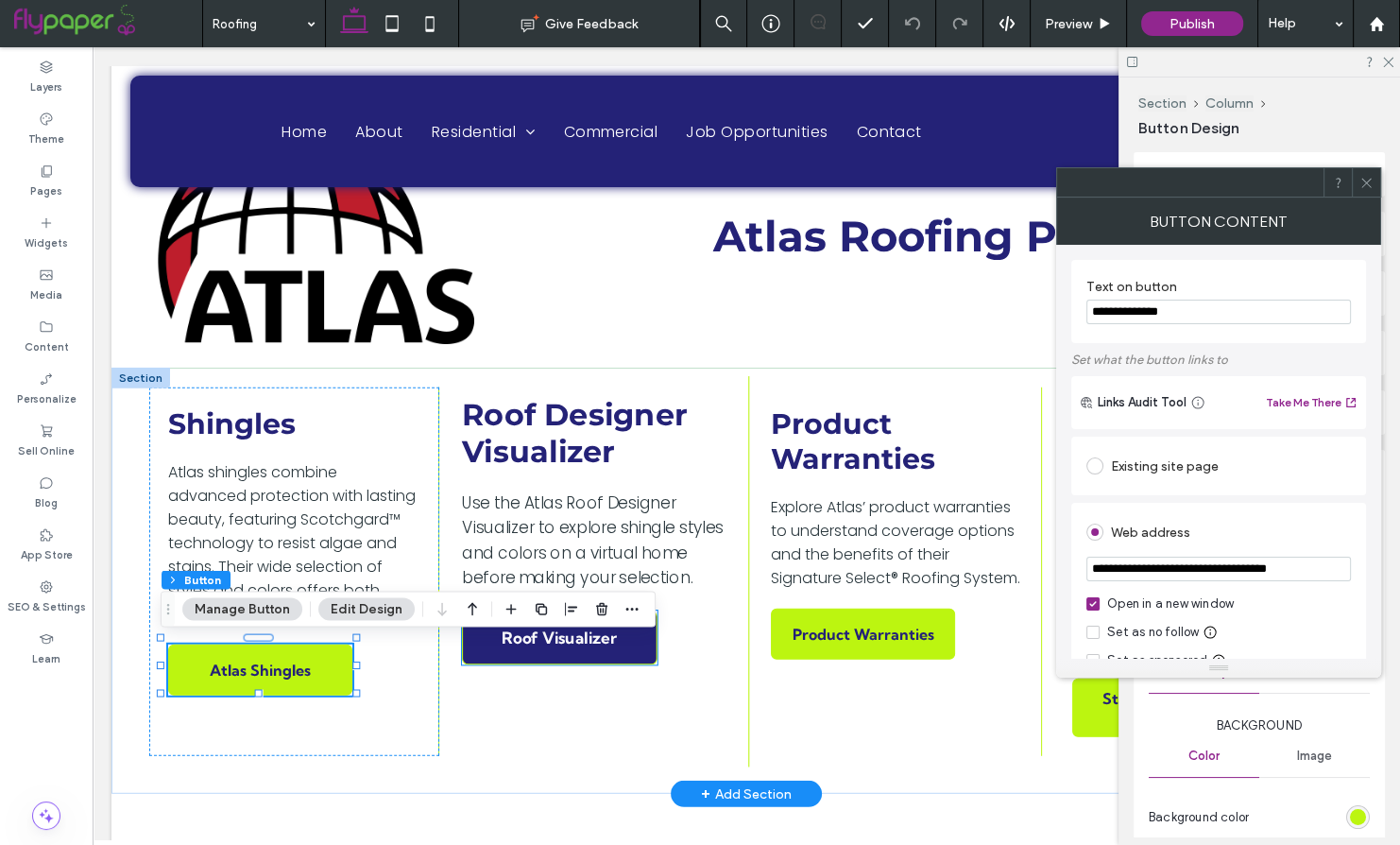 click on "Roof Visualizer" at bounding box center [559, 637] 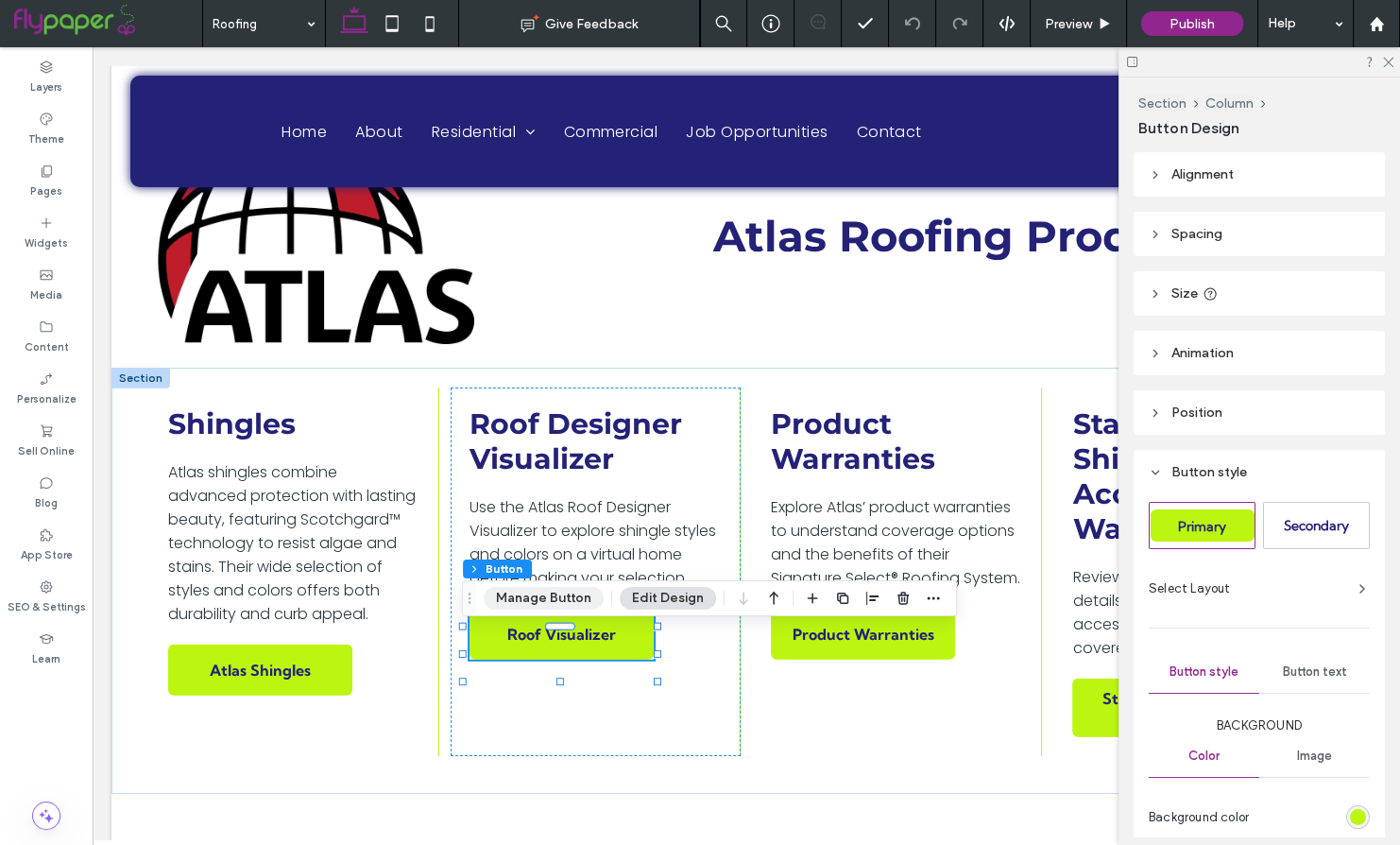 click on "Manage Button" at bounding box center [543, 598] 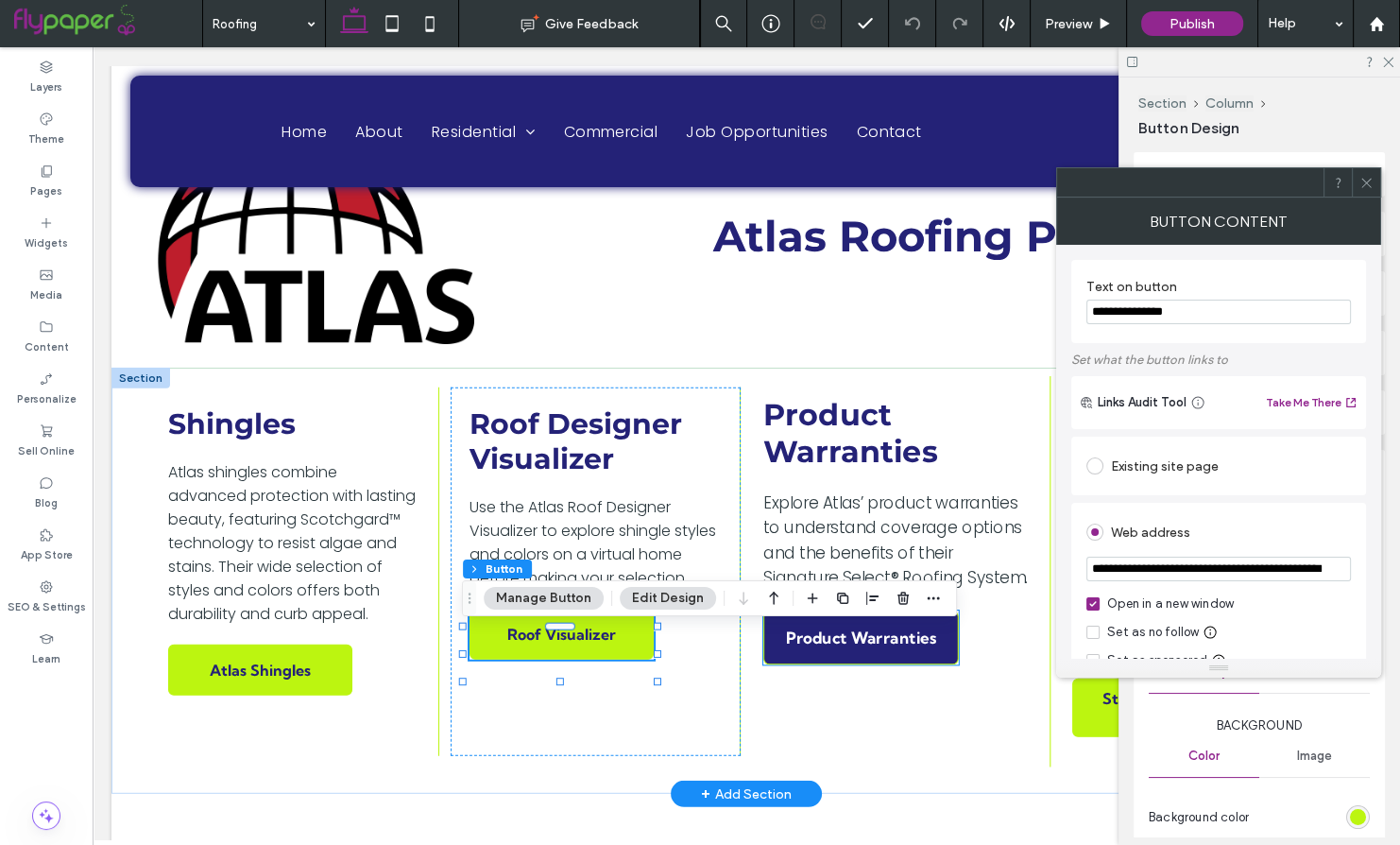 click on "Product Warranties" at bounding box center (861, 637) 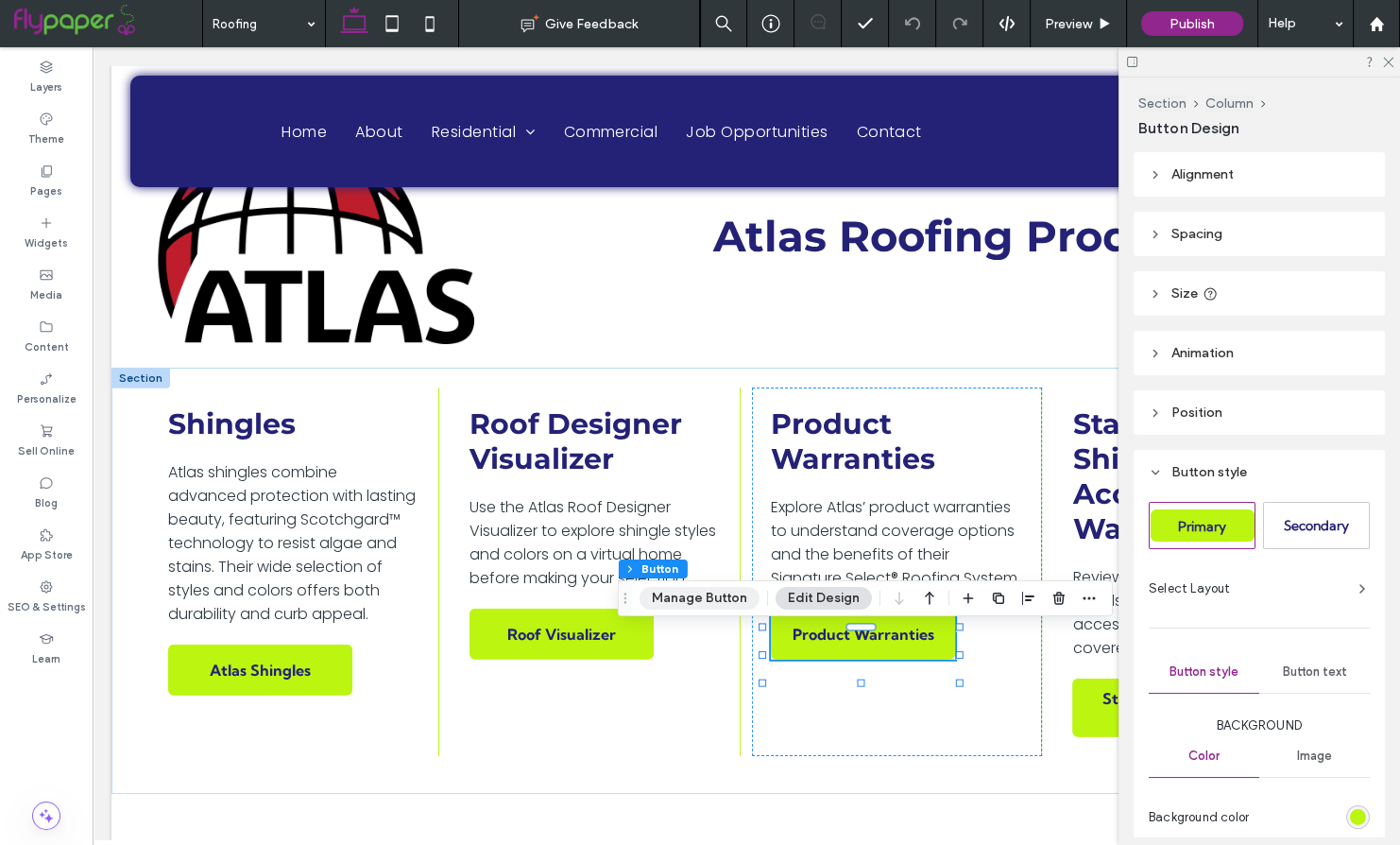 click on "Manage Button" at bounding box center (699, 598) 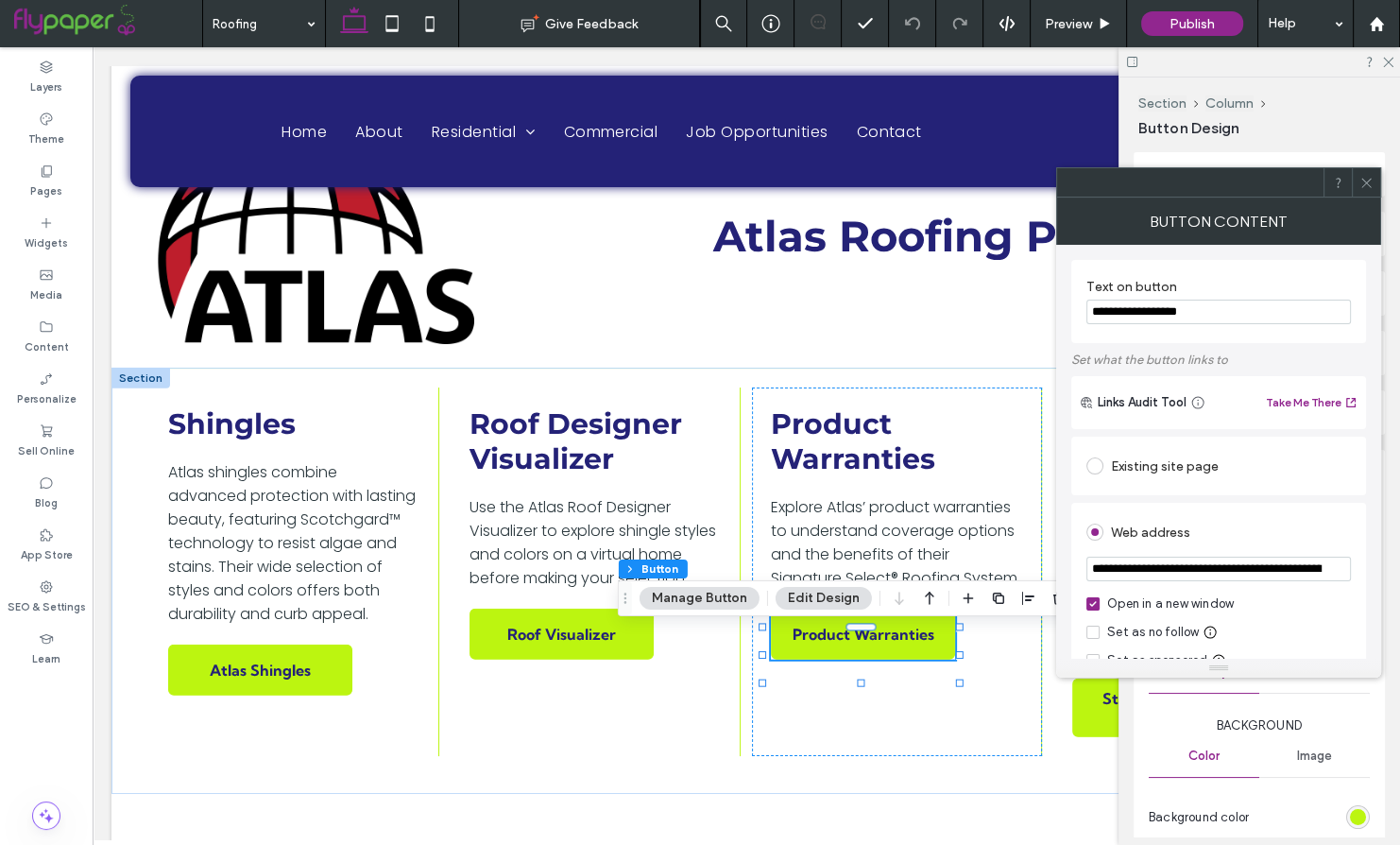 click 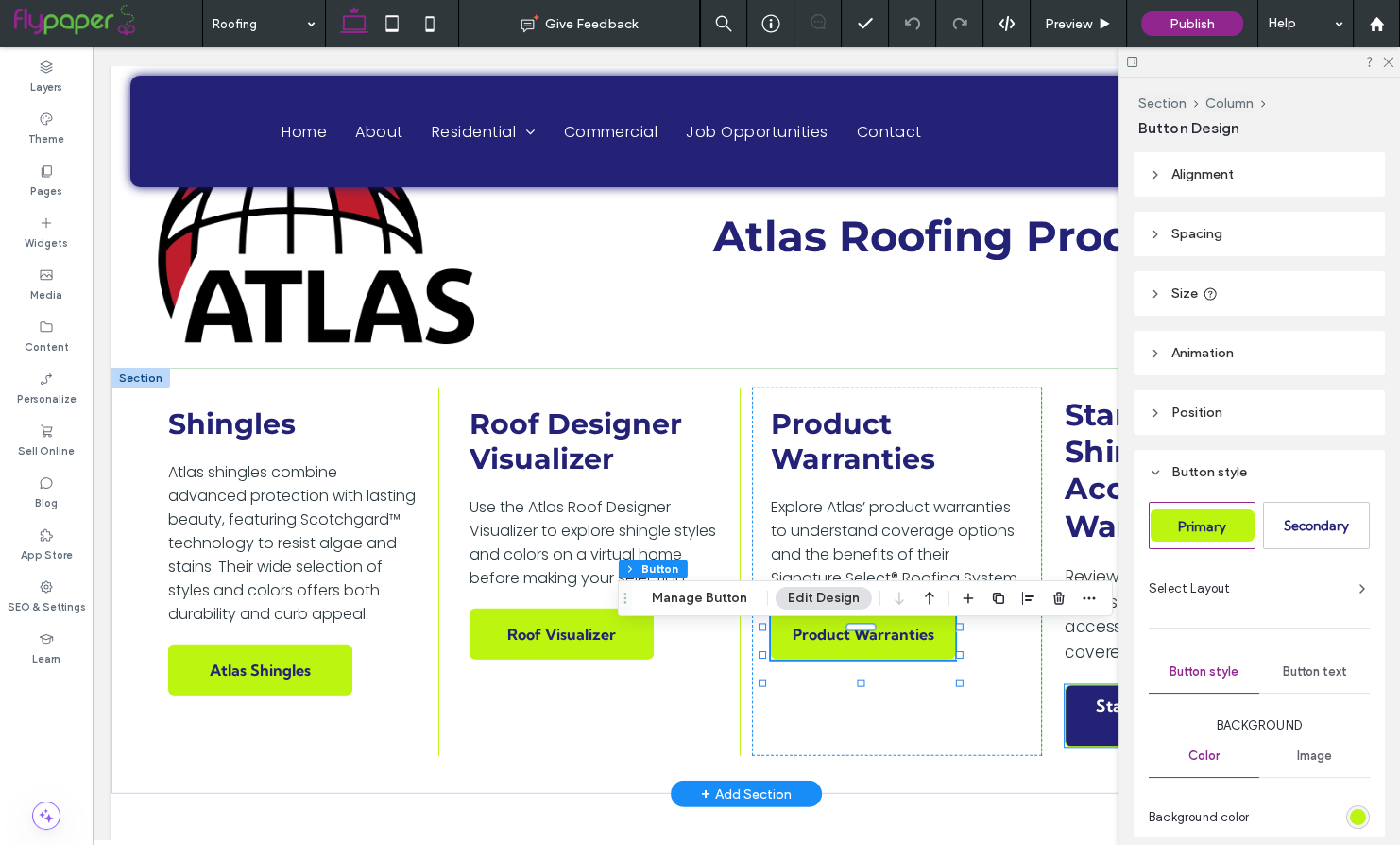 click on "Standard Shingle Warranty" at bounding box center (1163, 716) 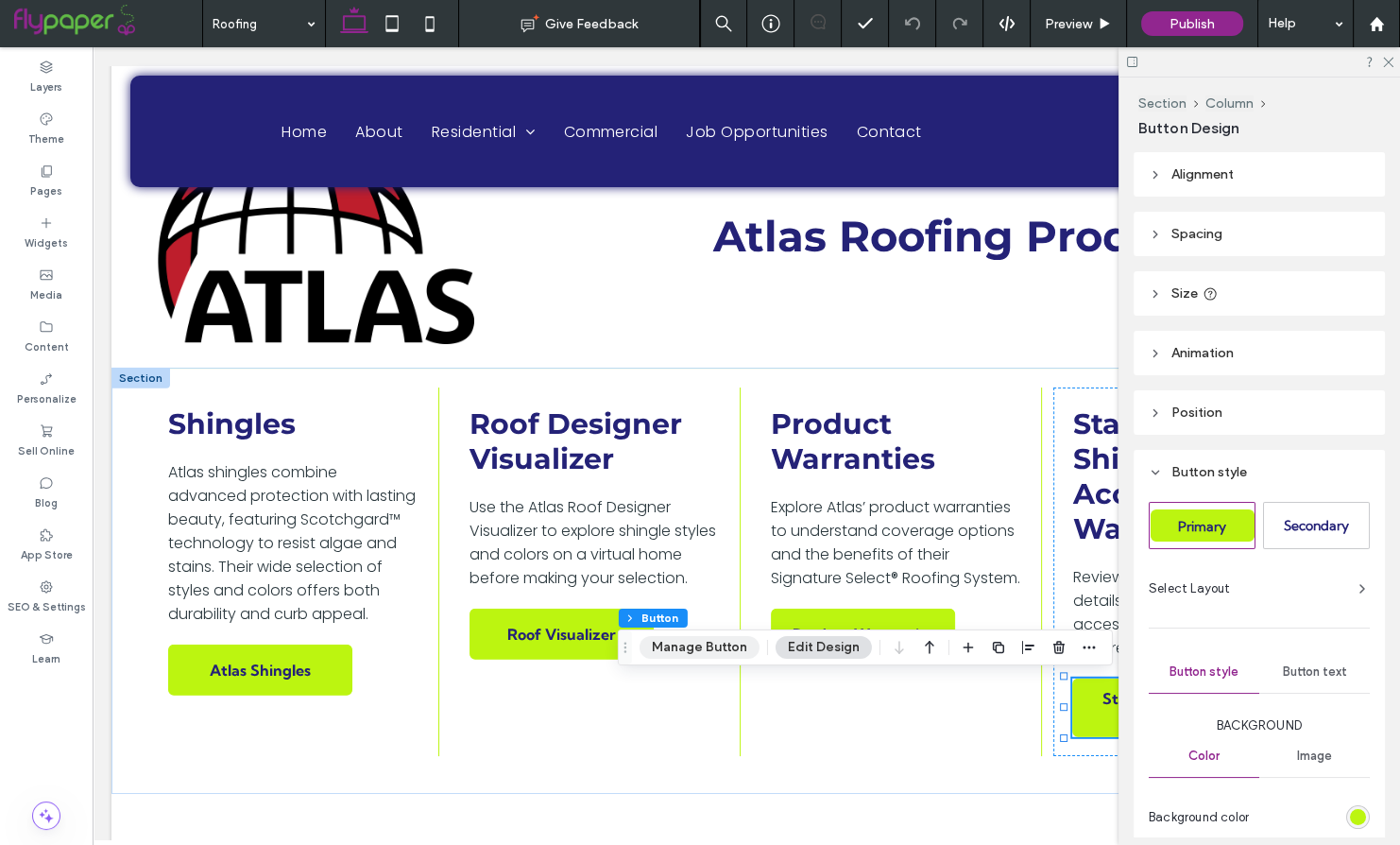 click on "Manage Button" at bounding box center (699, 647) 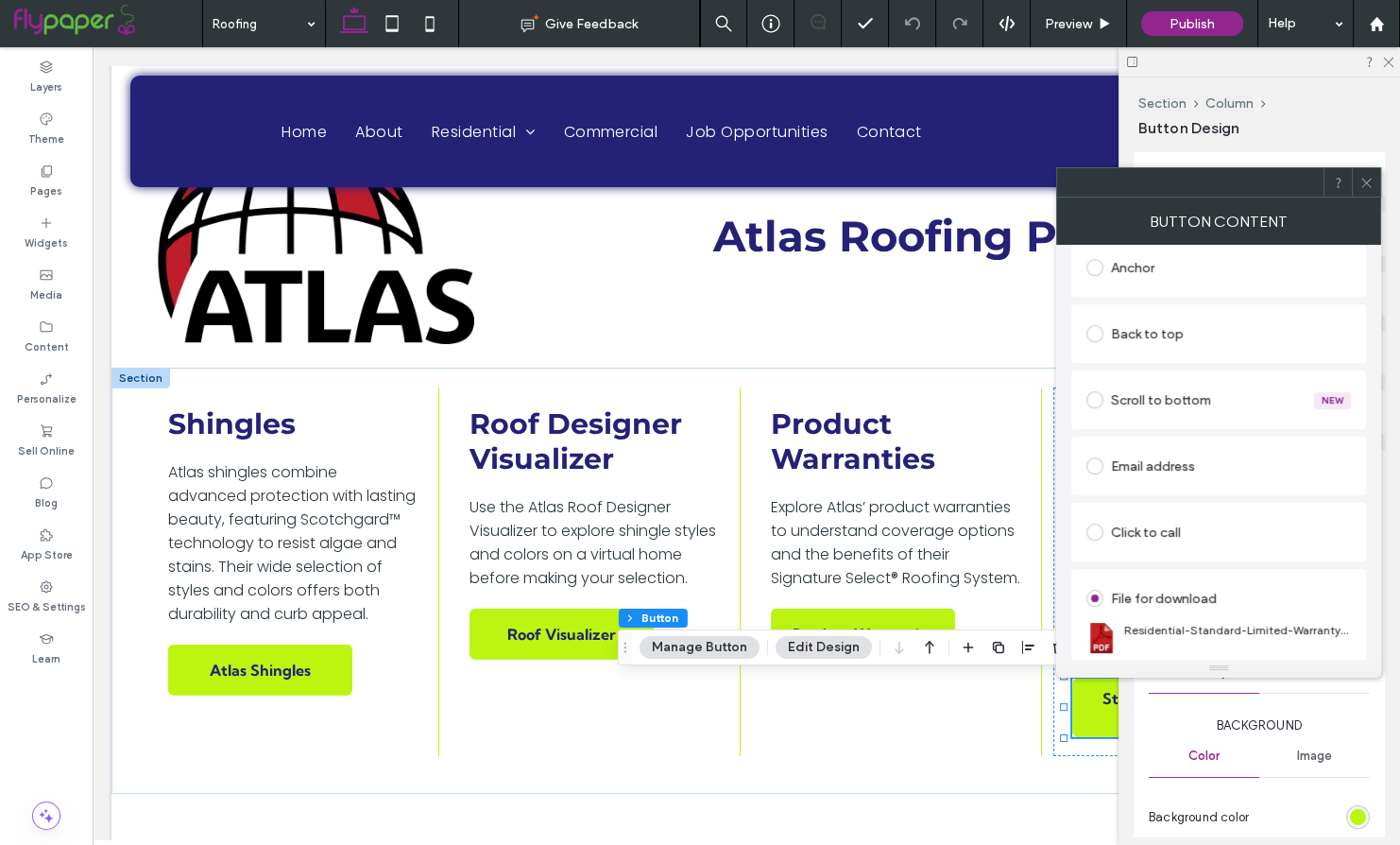 scroll, scrollTop: 421, scrollLeft: 0, axis: vertical 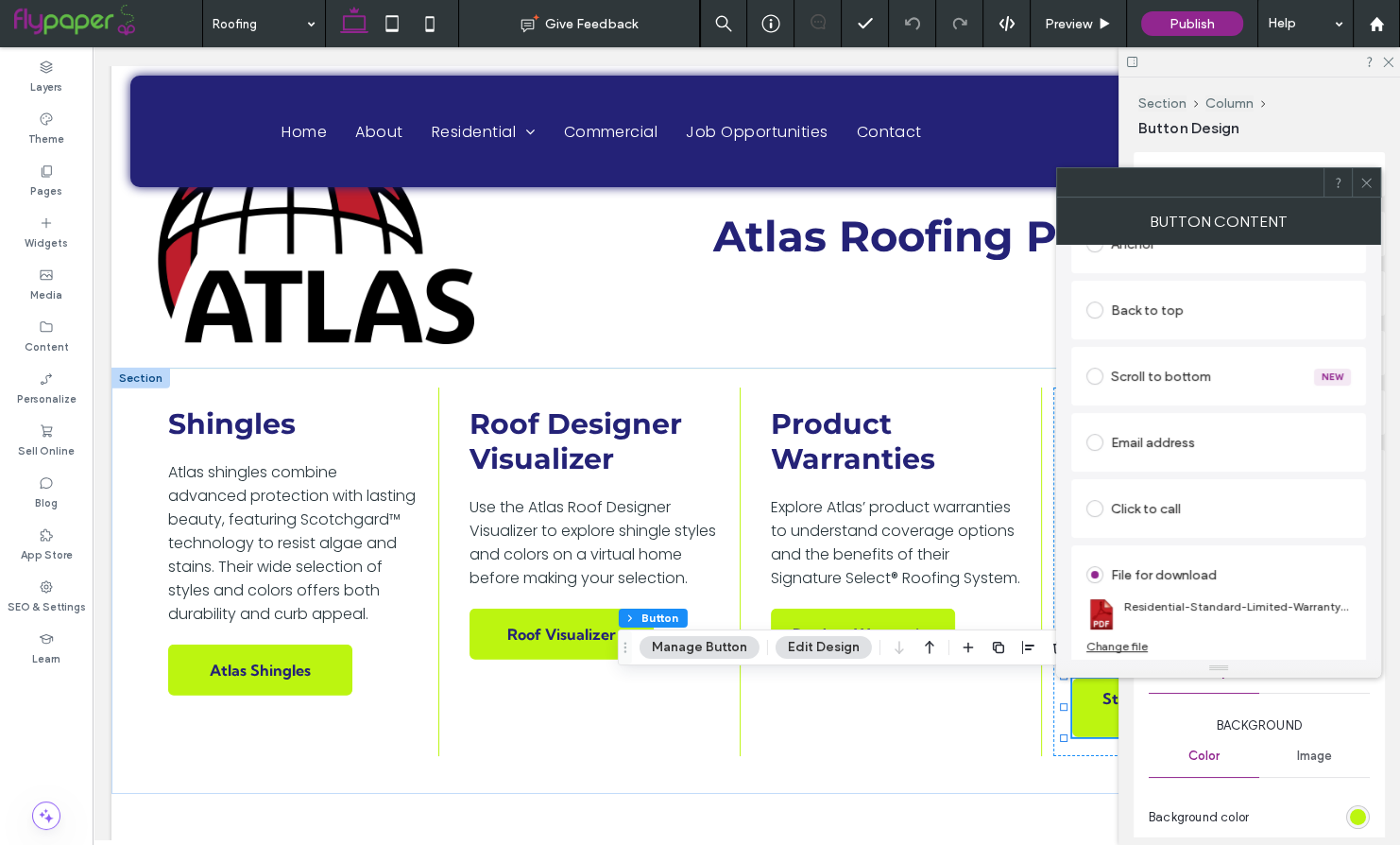 click 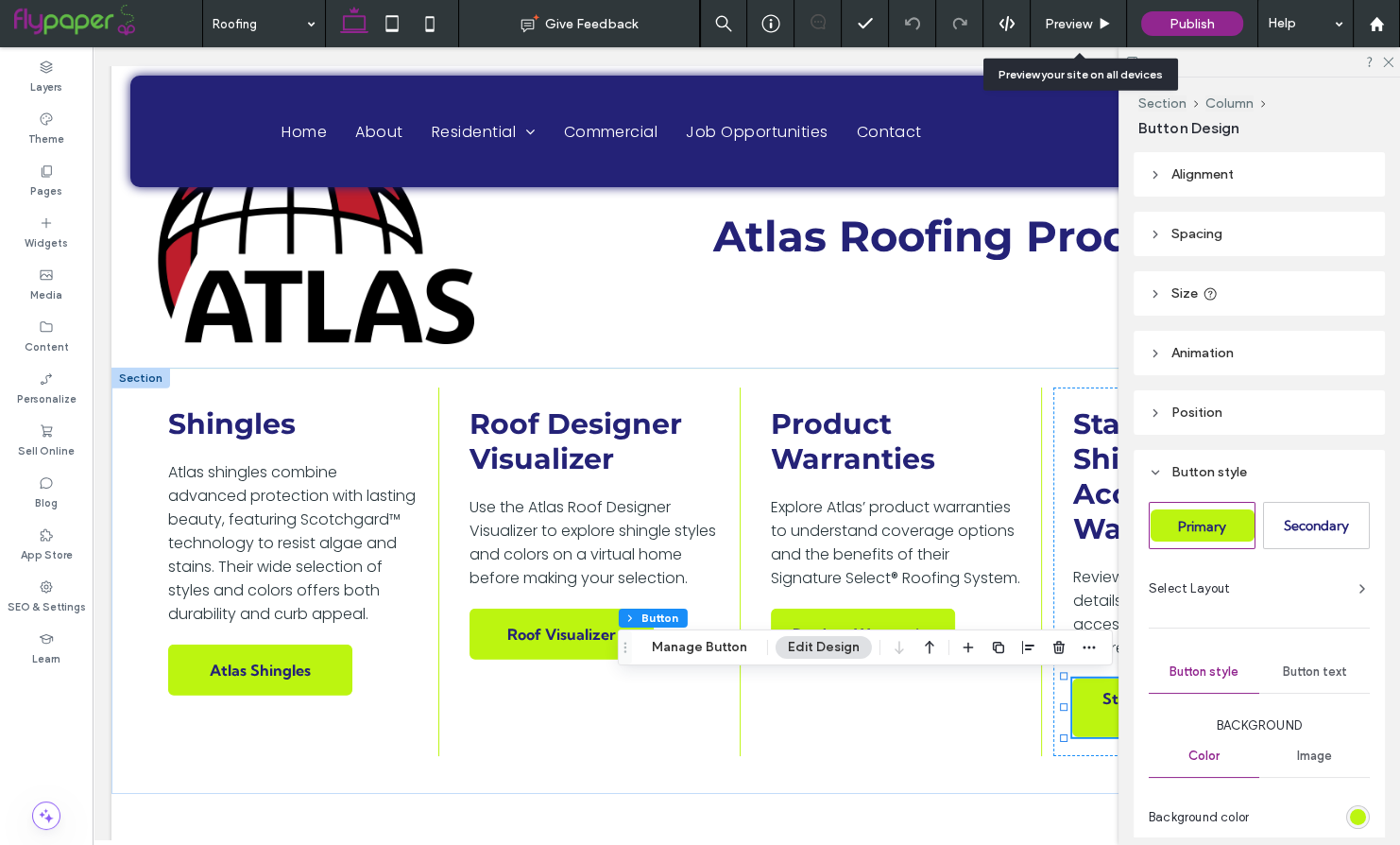 click on "Preview" at bounding box center [1068, 24] 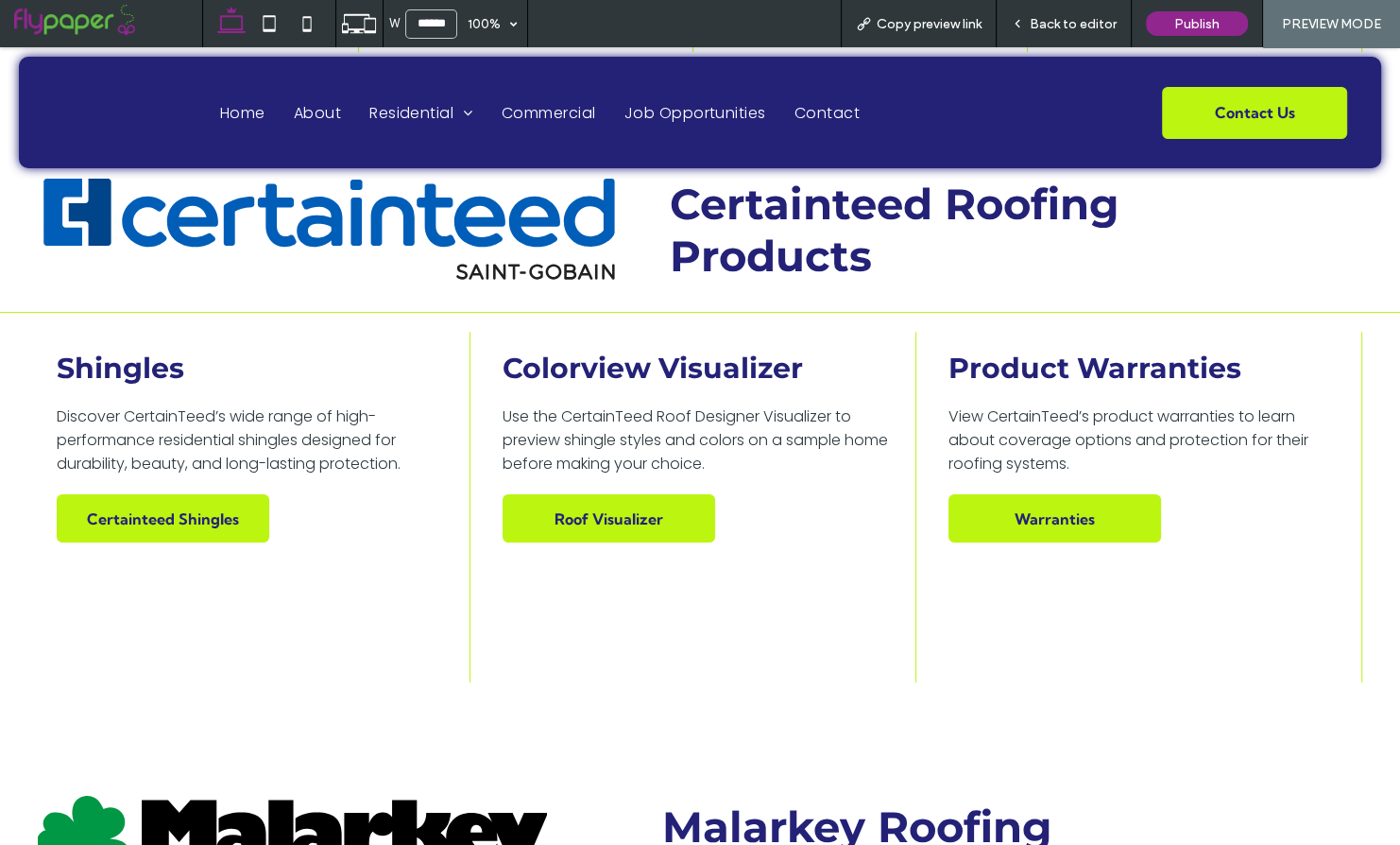 scroll, scrollTop: 5955, scrollLeft: 0, axis: vertical 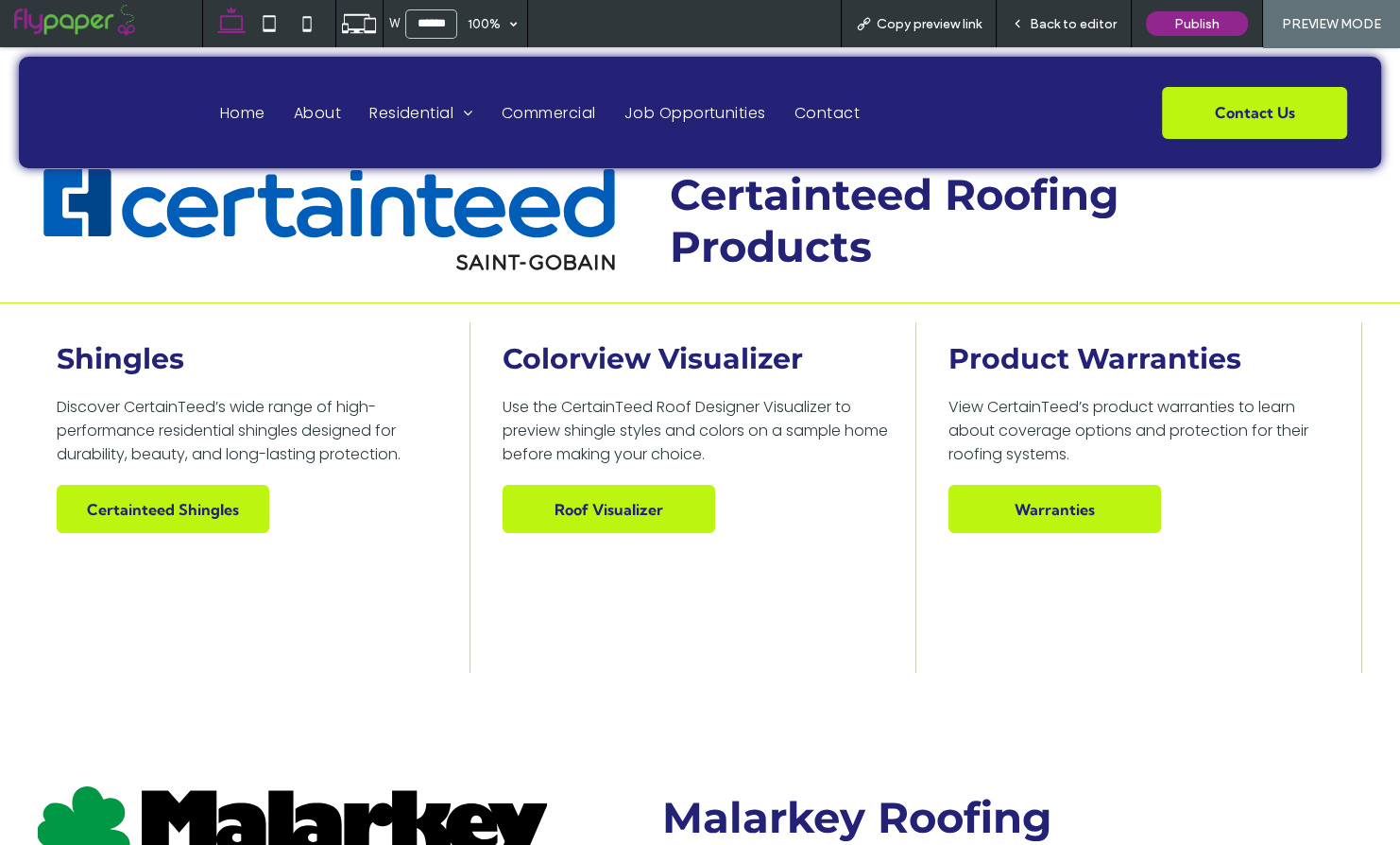 click on "Back to editor" at bounding box center [1064, 24] 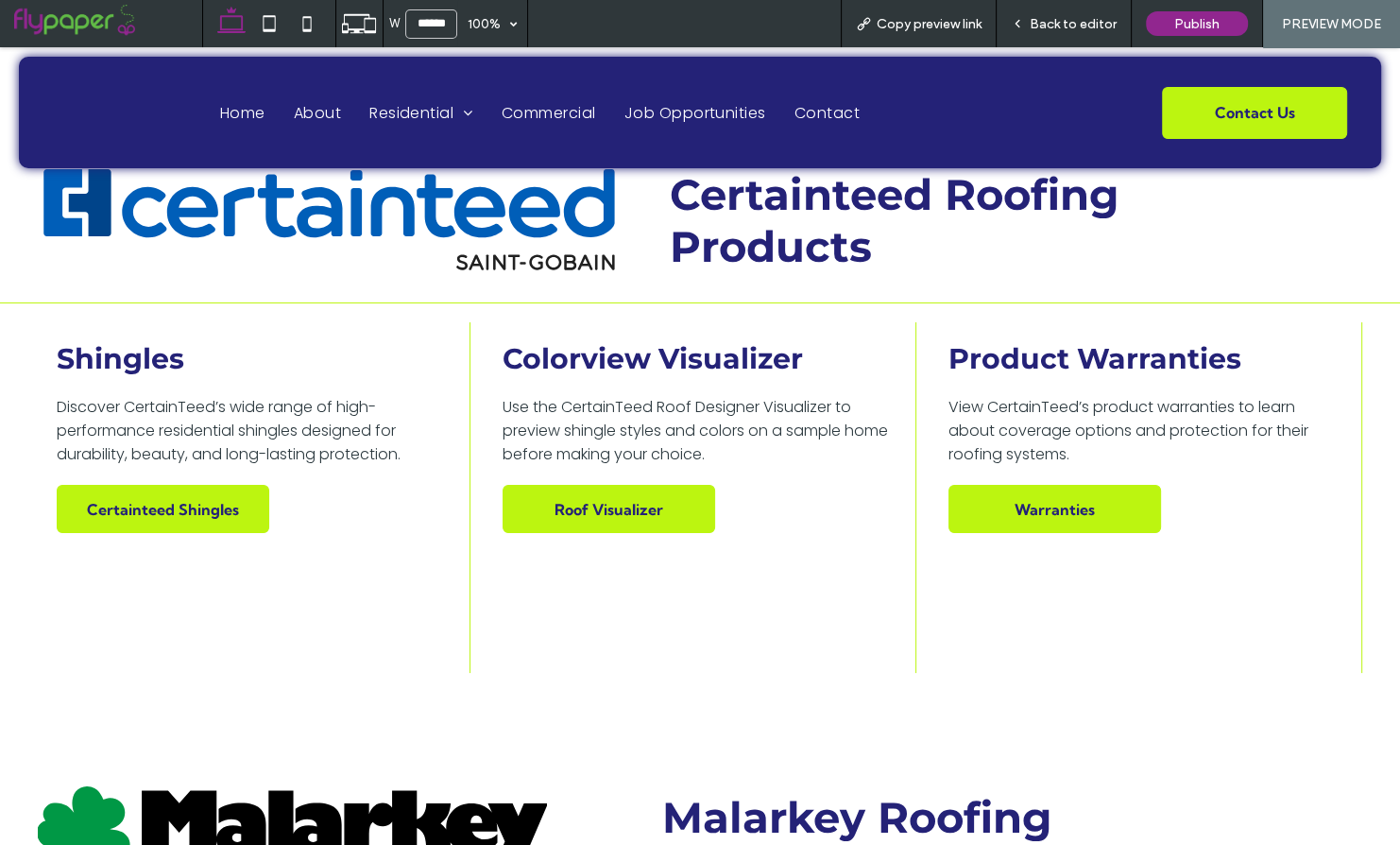 click on "Back to editor" at bounding box center [1064, 24] 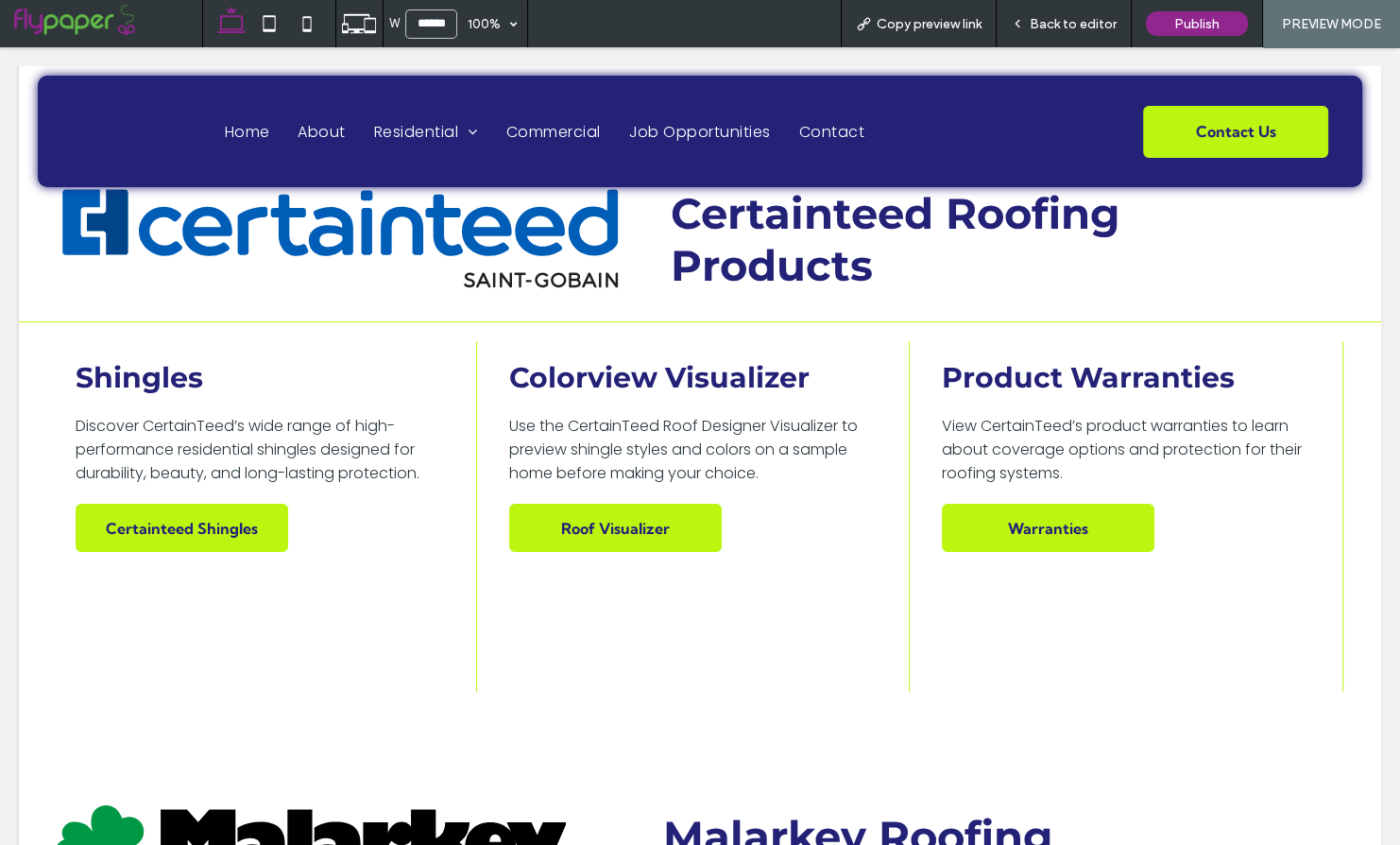 scroll, scrollTop: 5970, scrollLeft: 0, axis: vertical 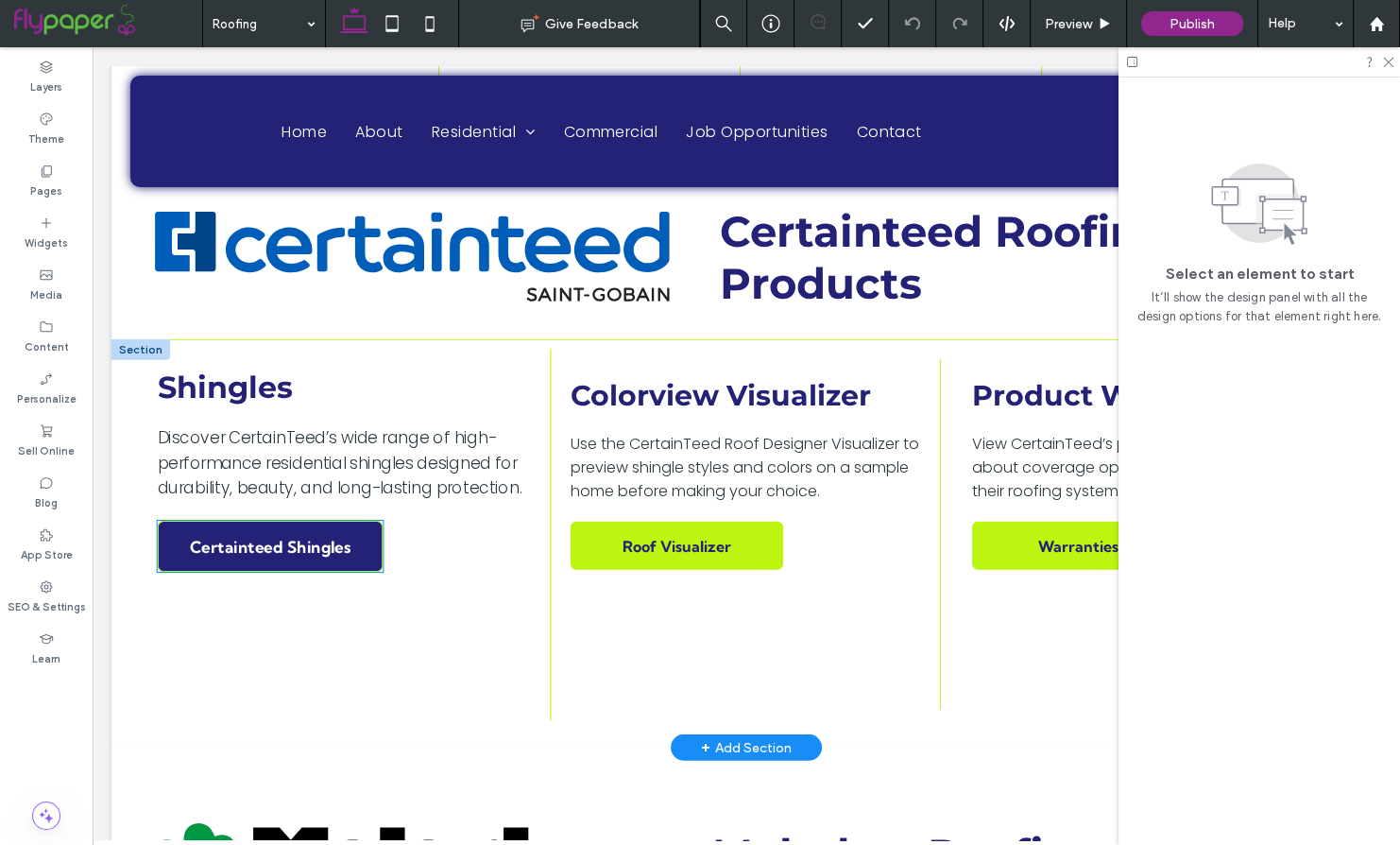 click on "Certainteed Shingles" at bounding box center (270, 546) 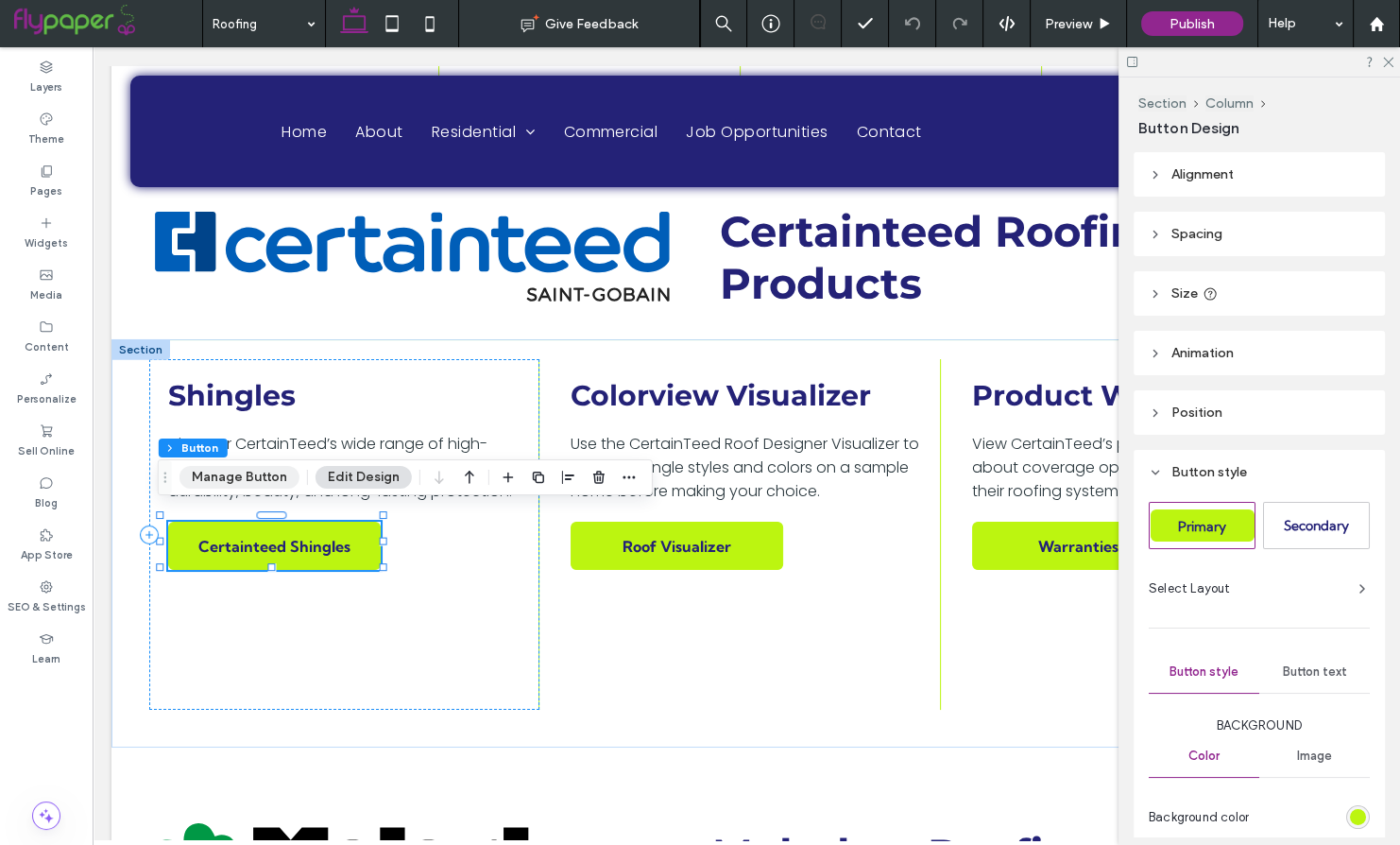 click on "Manage Button" at bounding box center (239, 477) 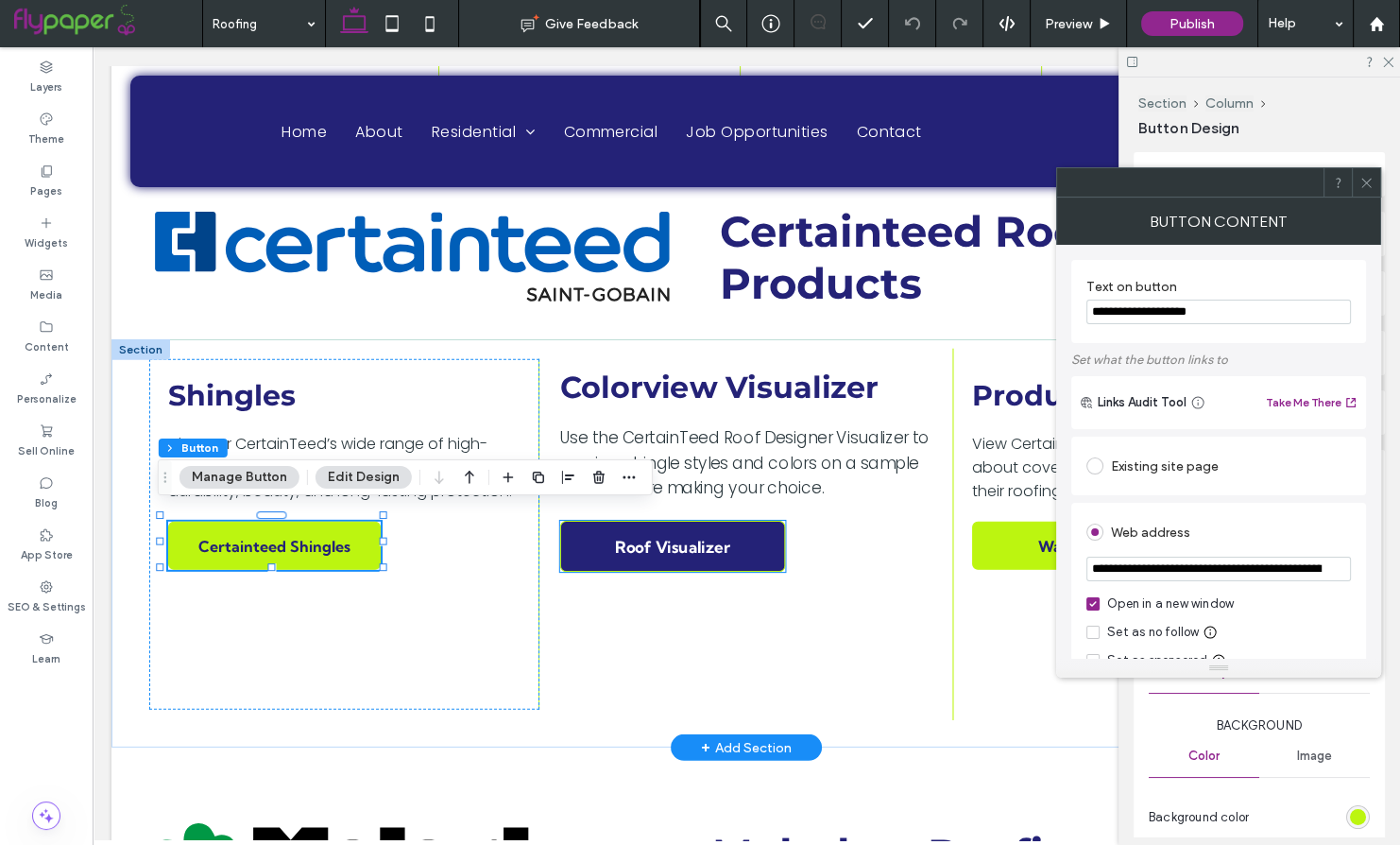 click on "Roof Visualizer" at bounding box center [673, 546] 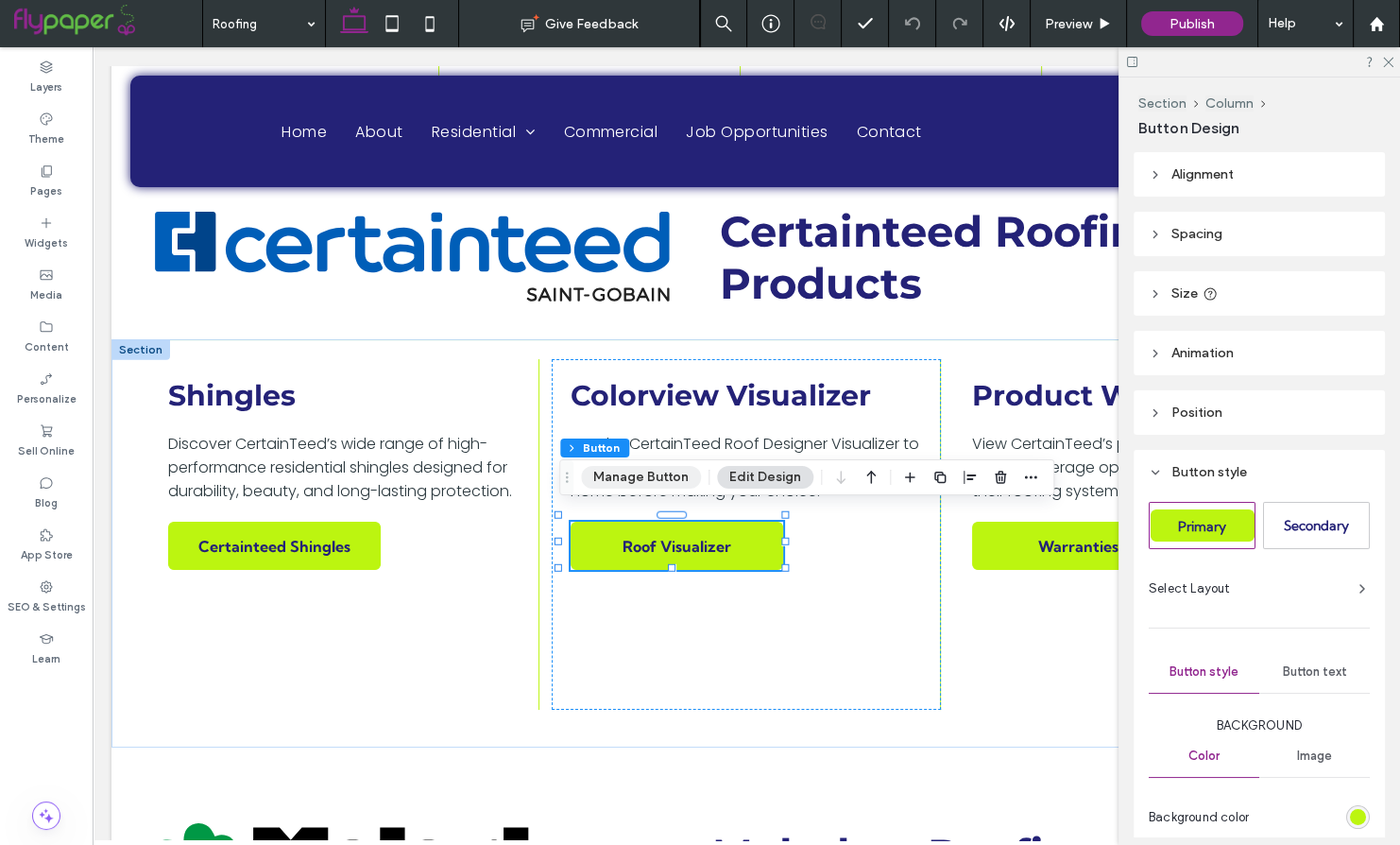 click on "Manage Button" at bounding box center [640, 477] 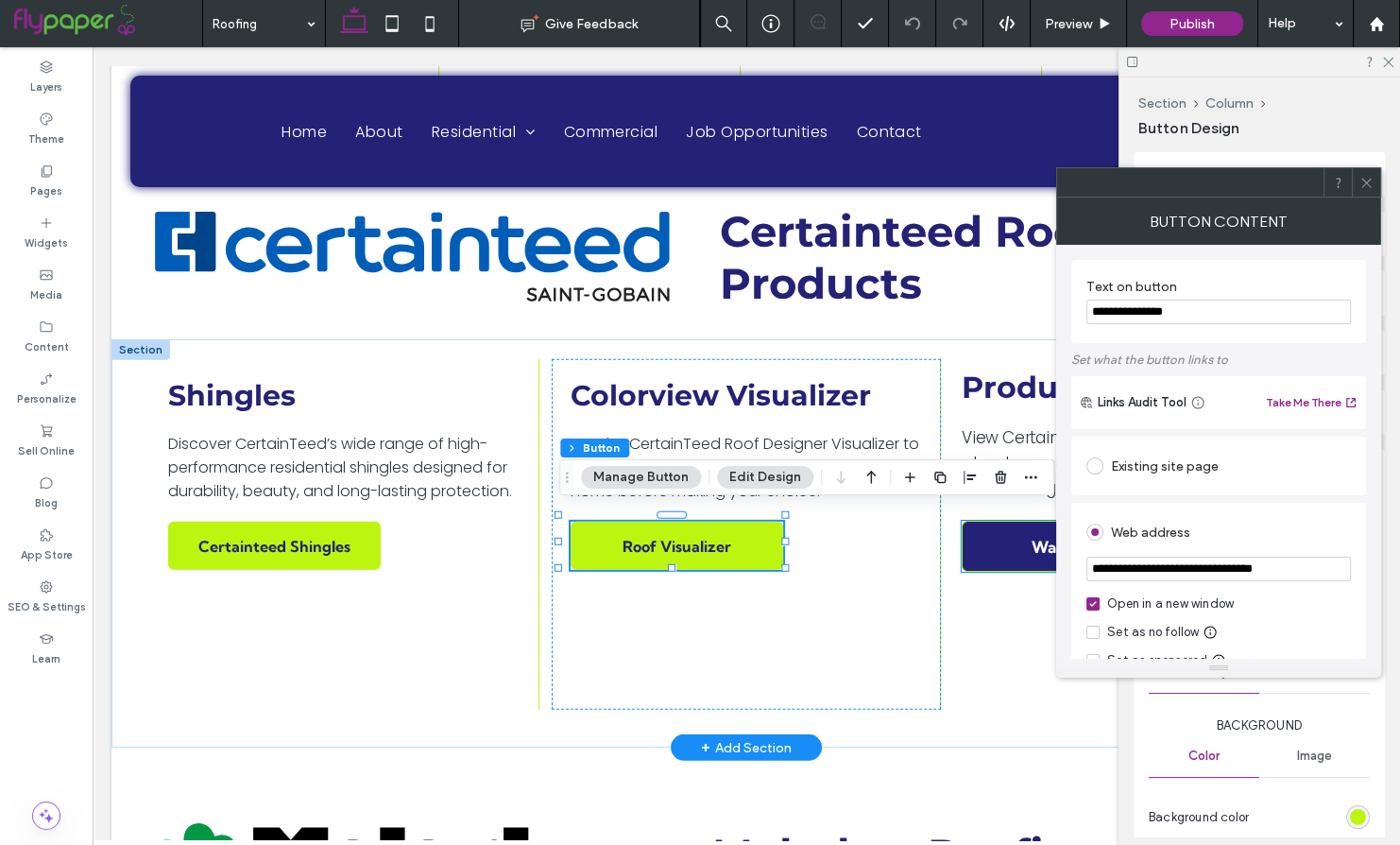 click on "Warranties" at bounding box center (1074, 546) 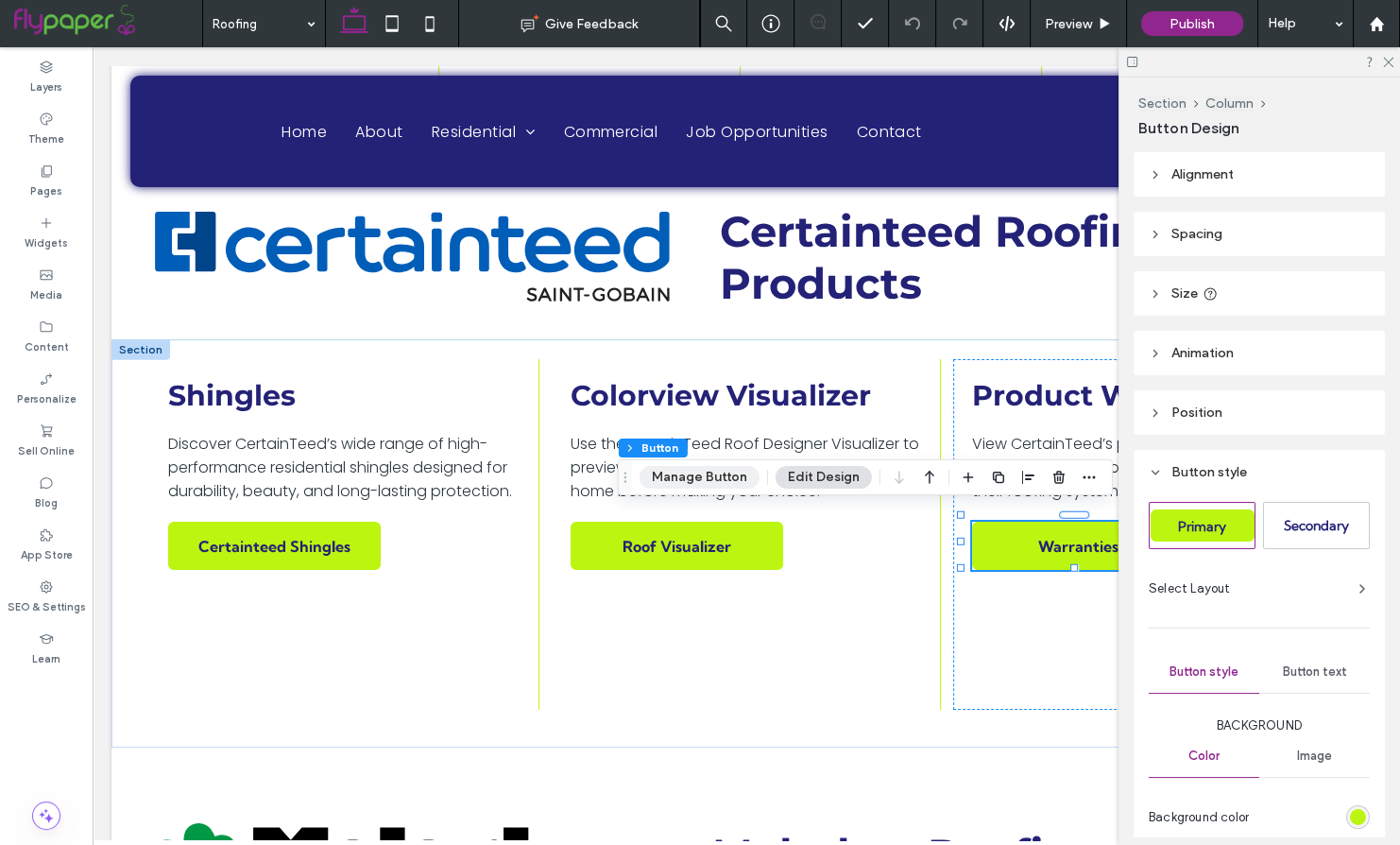 click on "Manage Button" at bounding box center [699, 477] 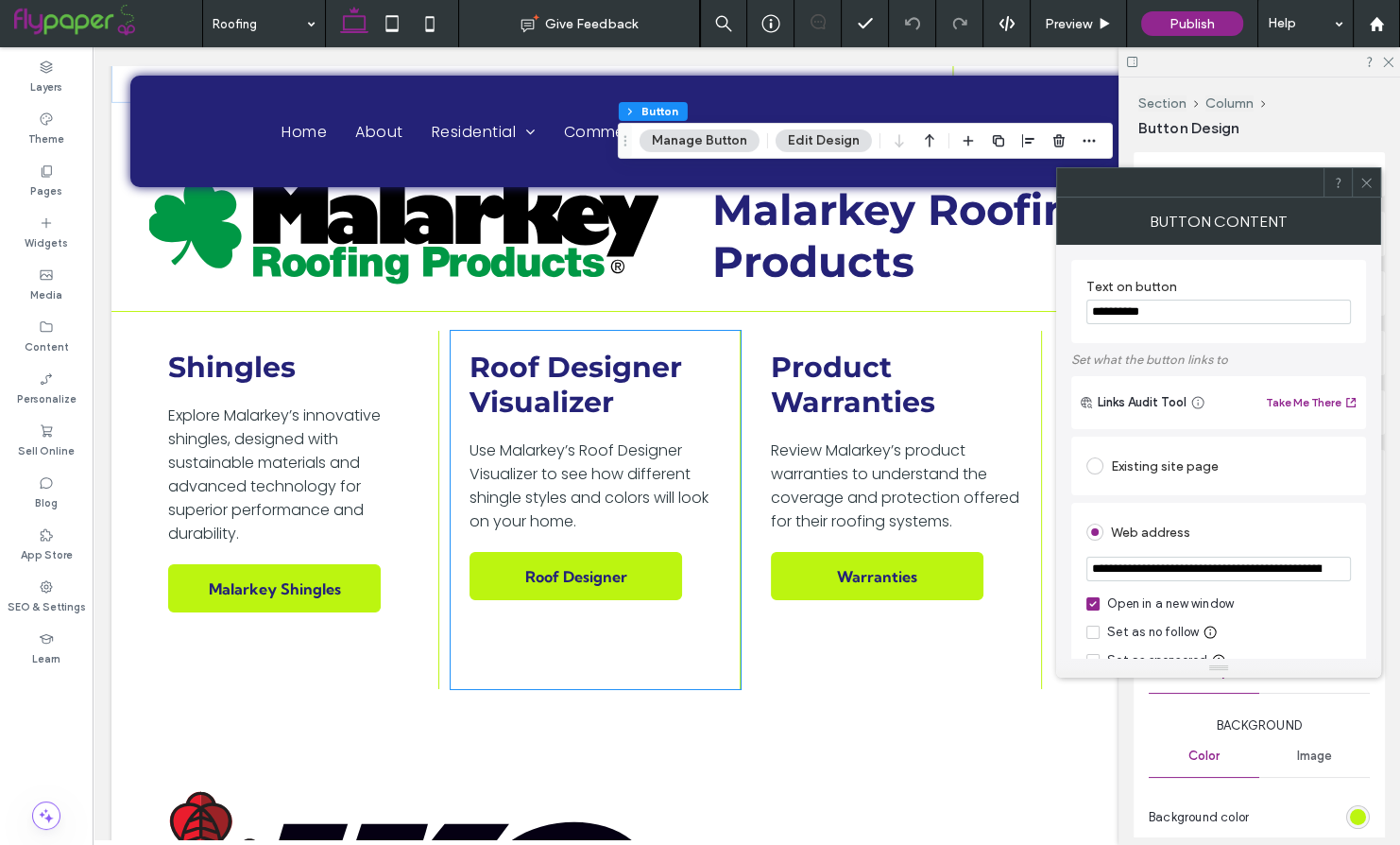 scroll, scrollTop: 6666, scrollLeft: 0, axis: vertical 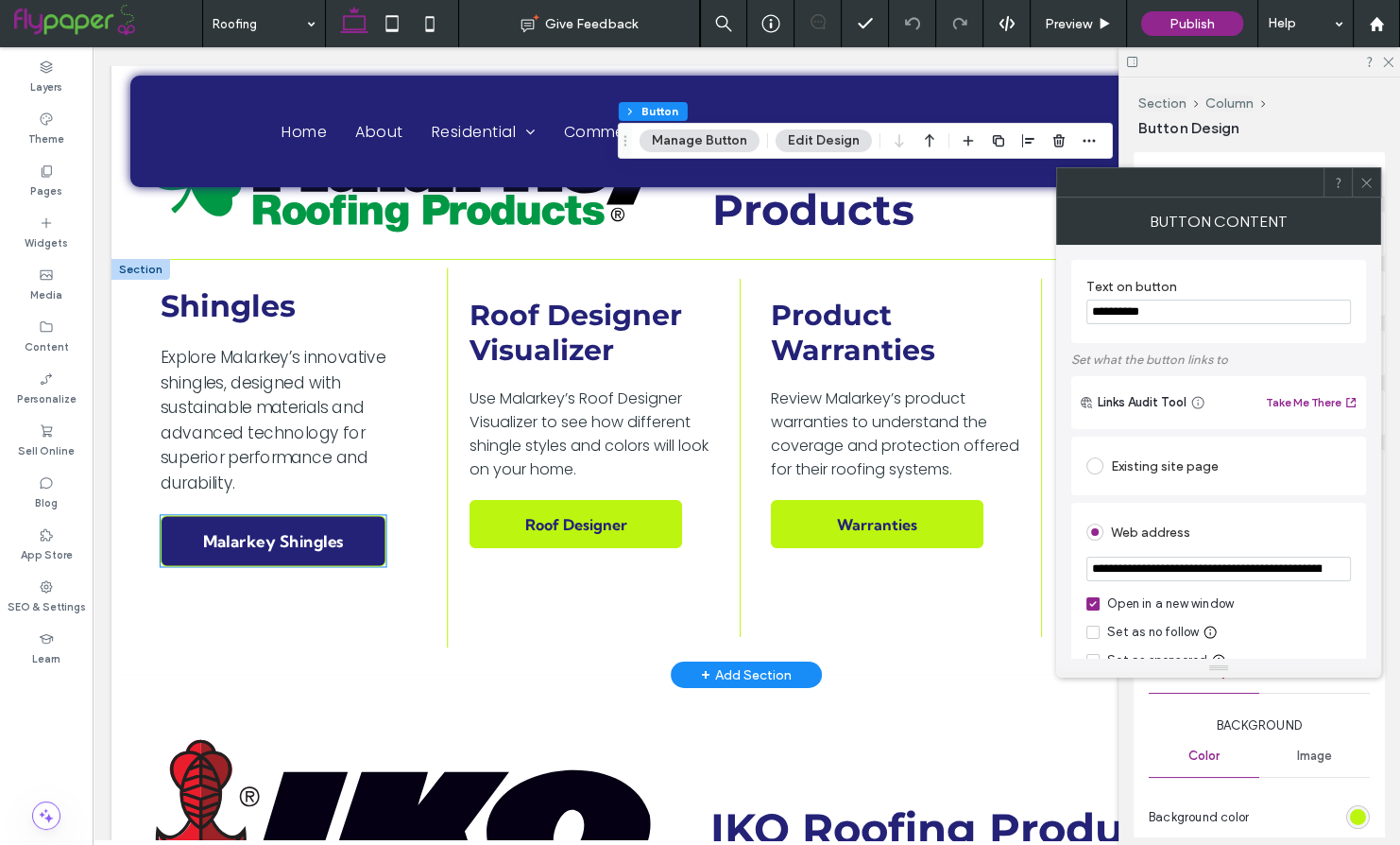 click on "Malarkey Shingles" at bounding box center [273, 541] 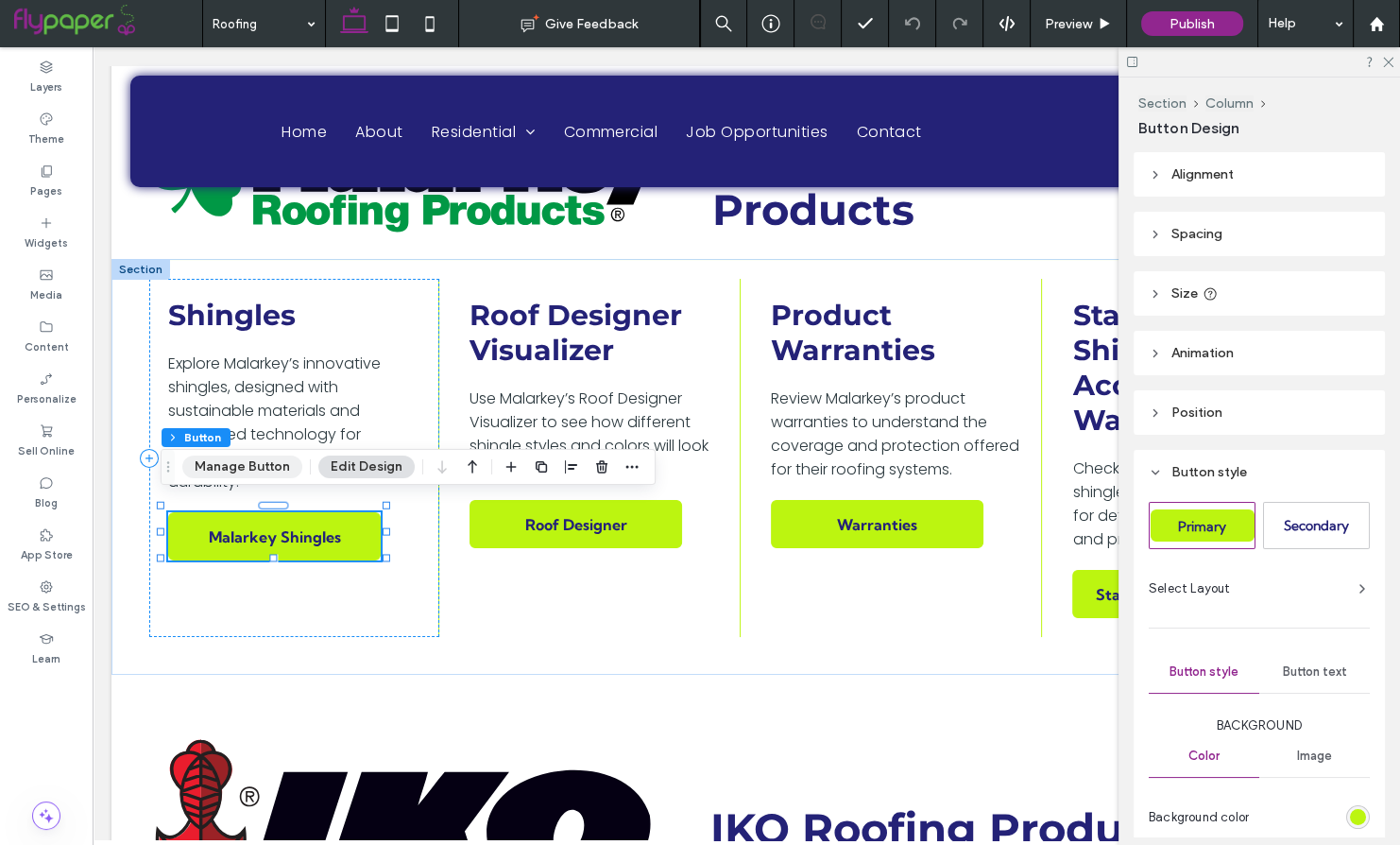 click on "Manage Button" at bounding box center [242, 467] 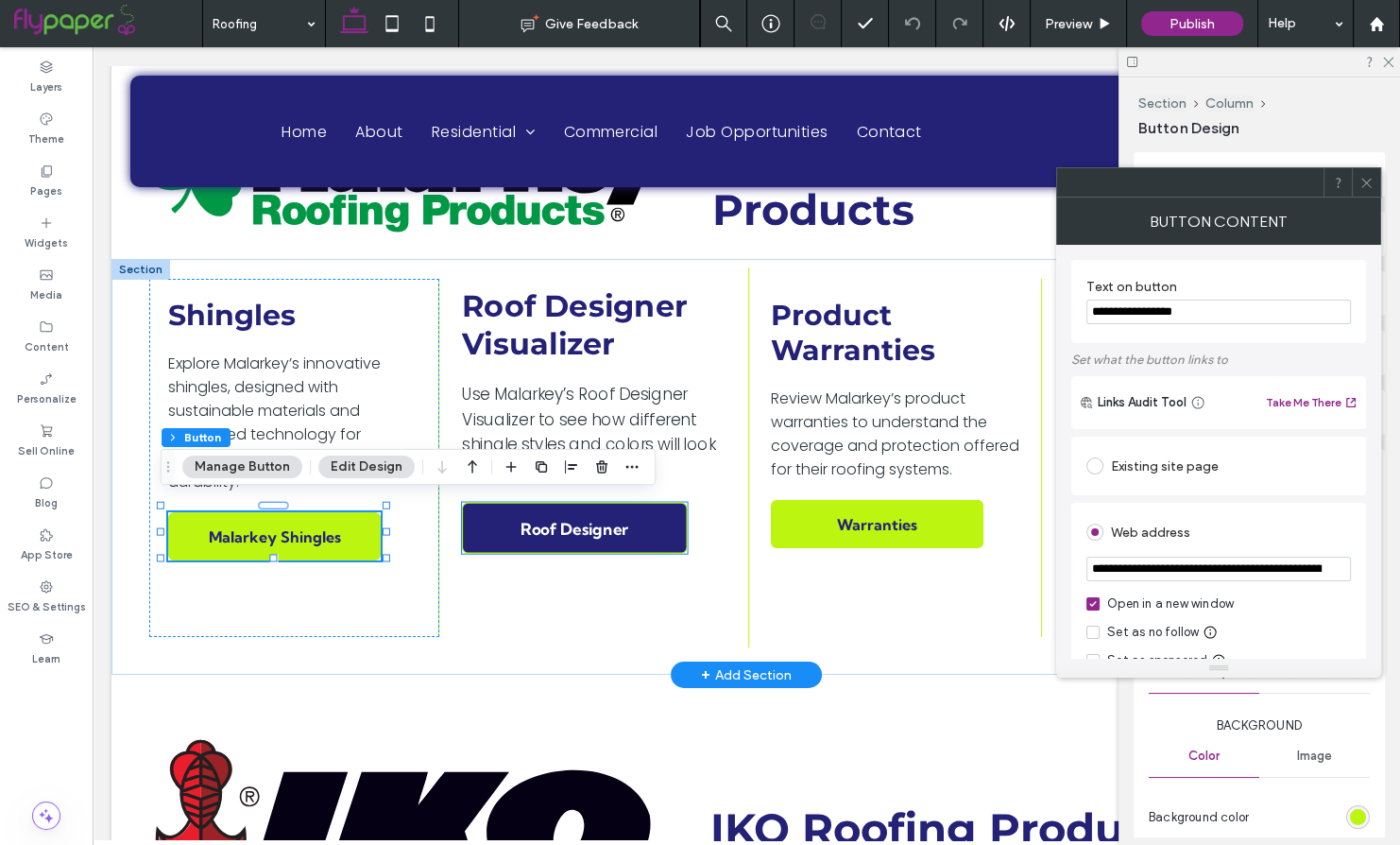 click on "Roof Designer" at bounding box center (574, 527) 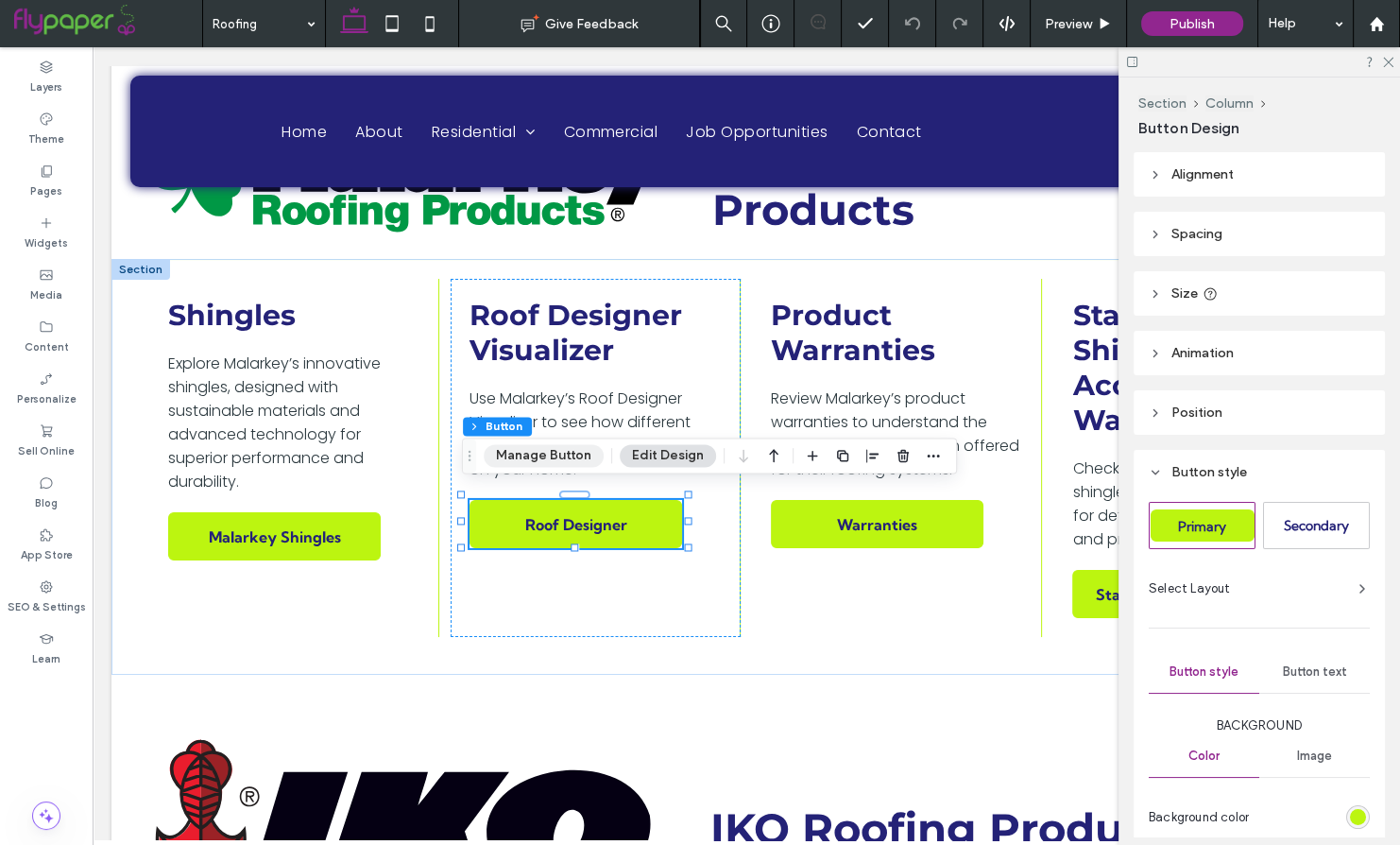 click on "Manage Button" at bounding box center [543, 456] 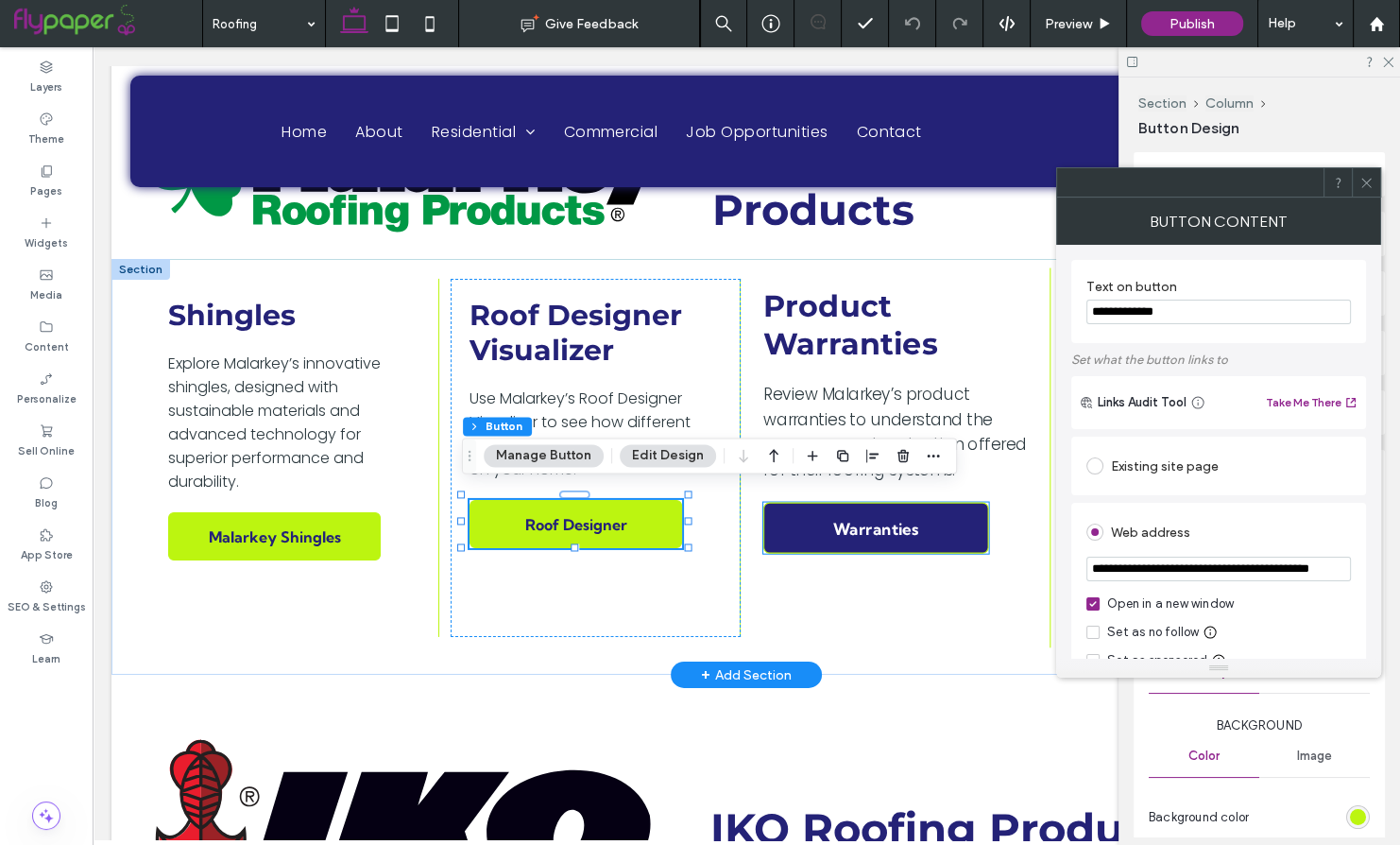 click on "Warranties" at bounding box center (876, 528) 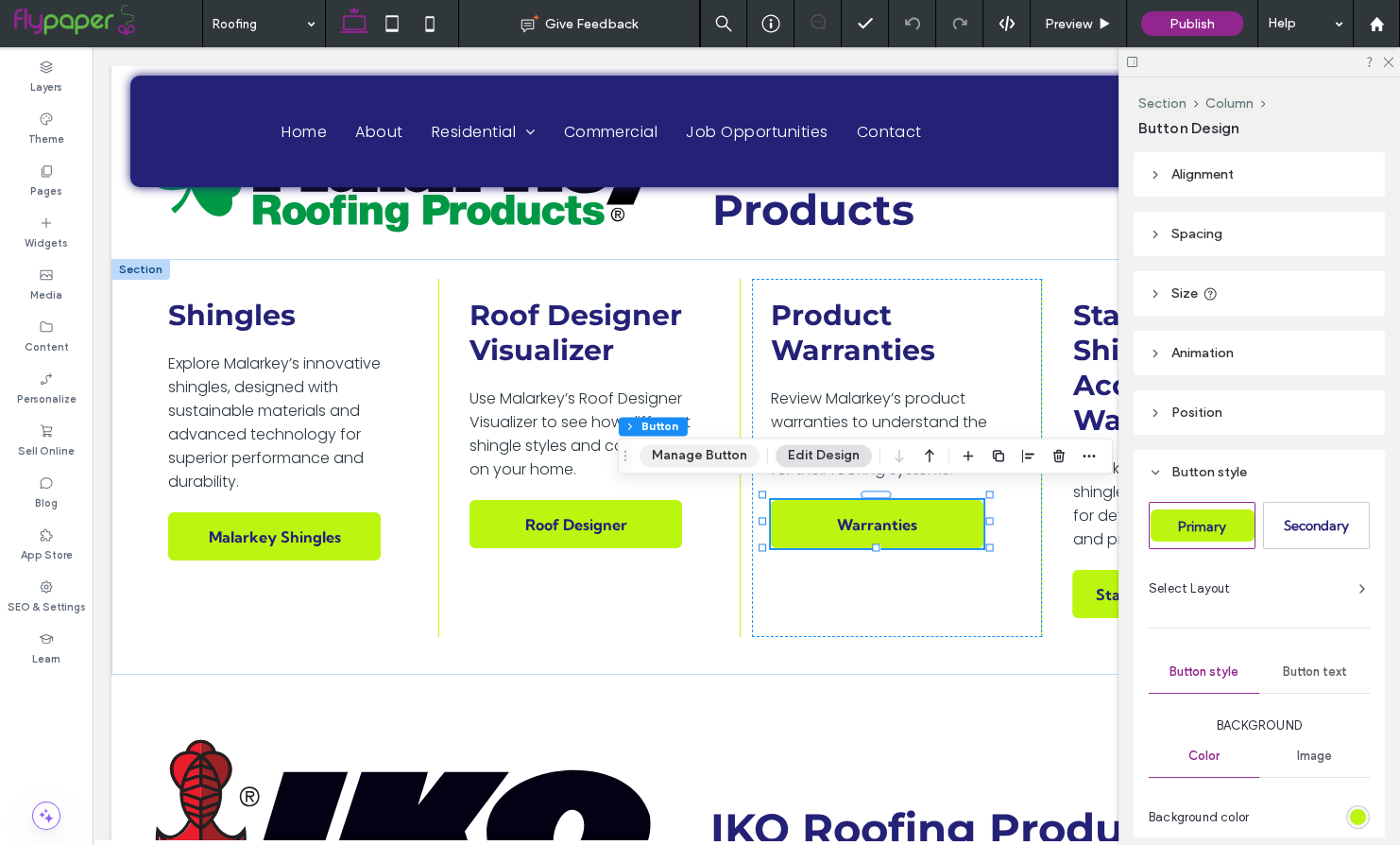 click on "Manage Button" at bounding box center [699, 456] 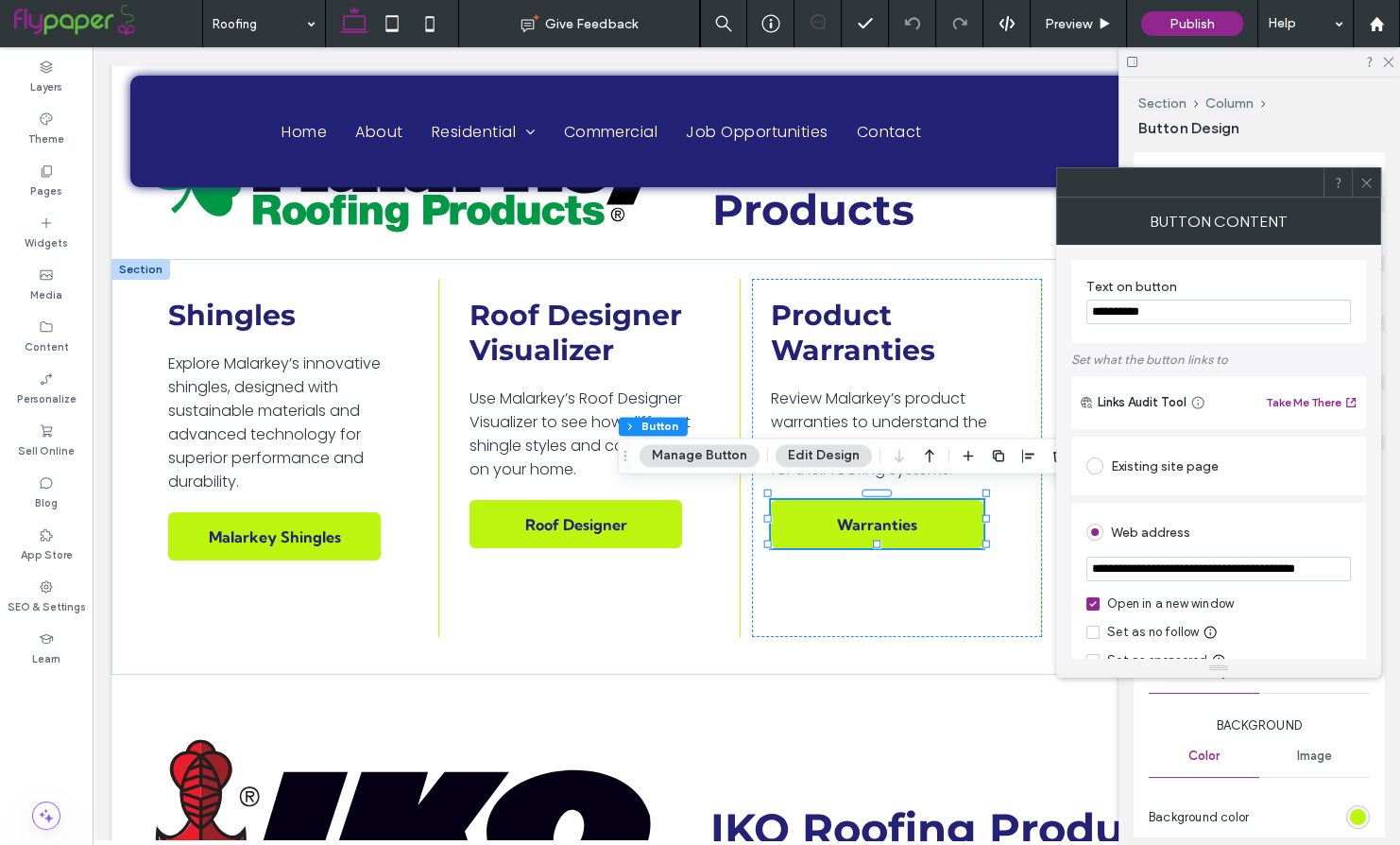 click 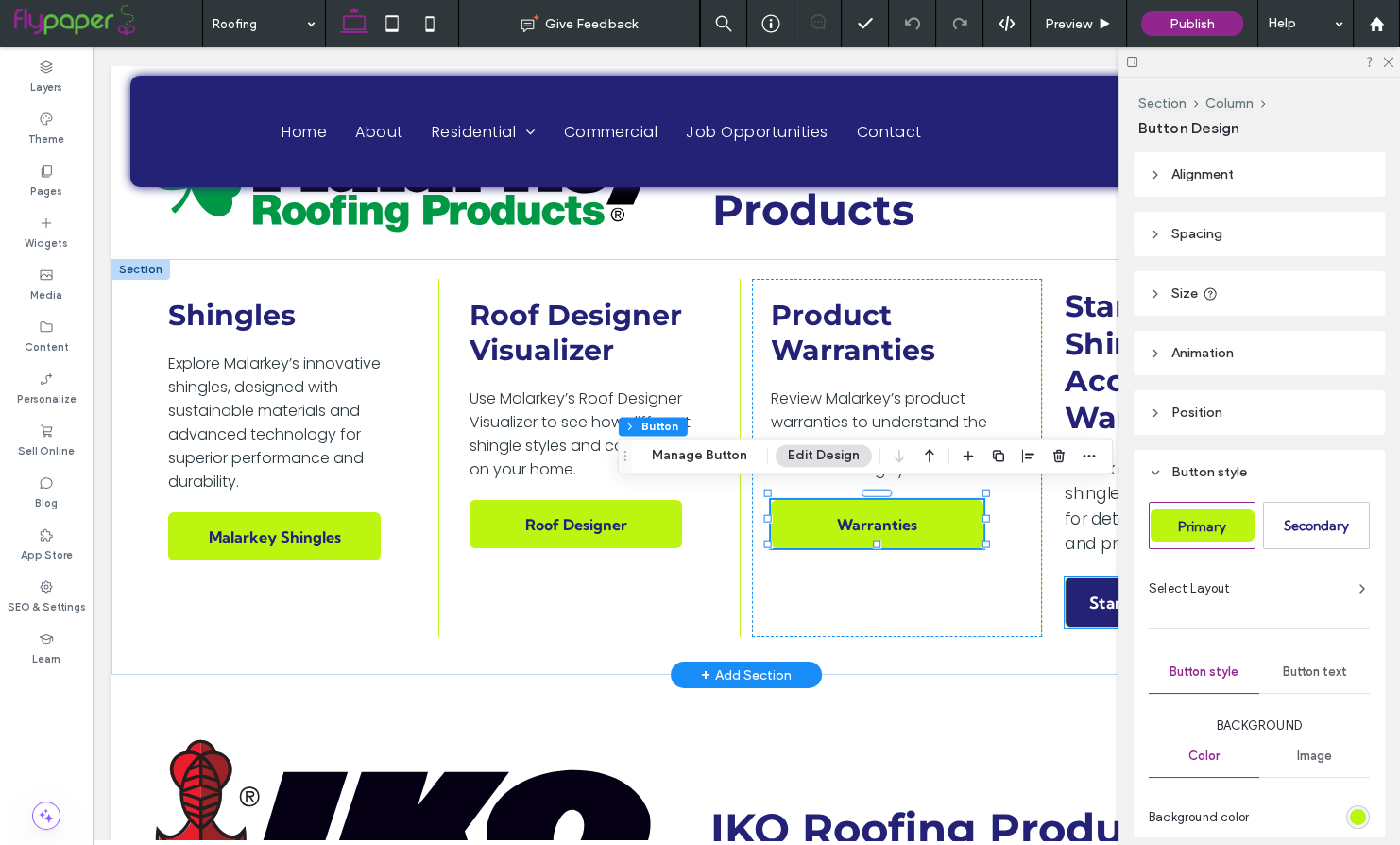 click on "Standard Shingle Warranty" at bounding box center [1195, 602] 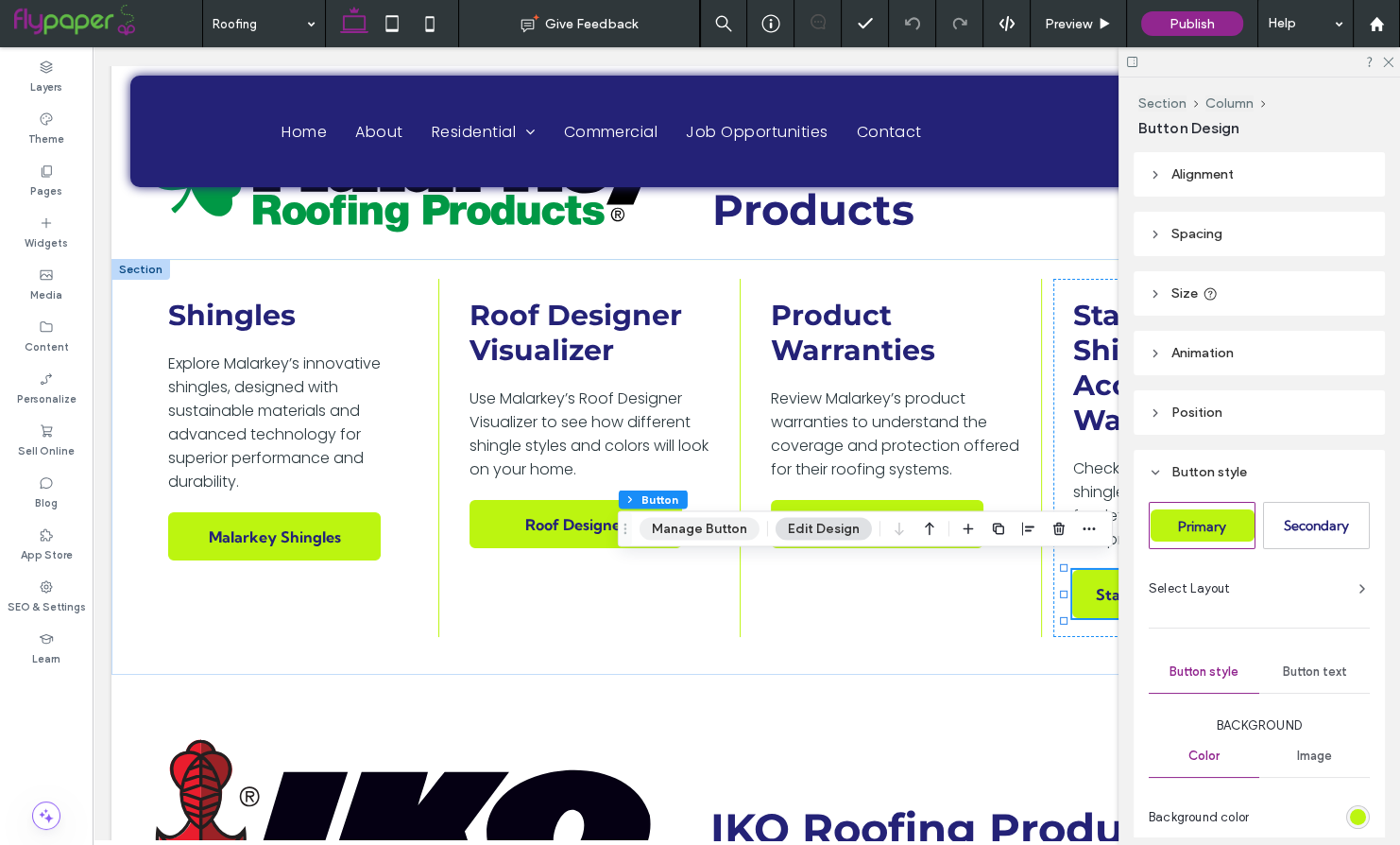 click on "Manage Button" at bounding box center (699, 528) 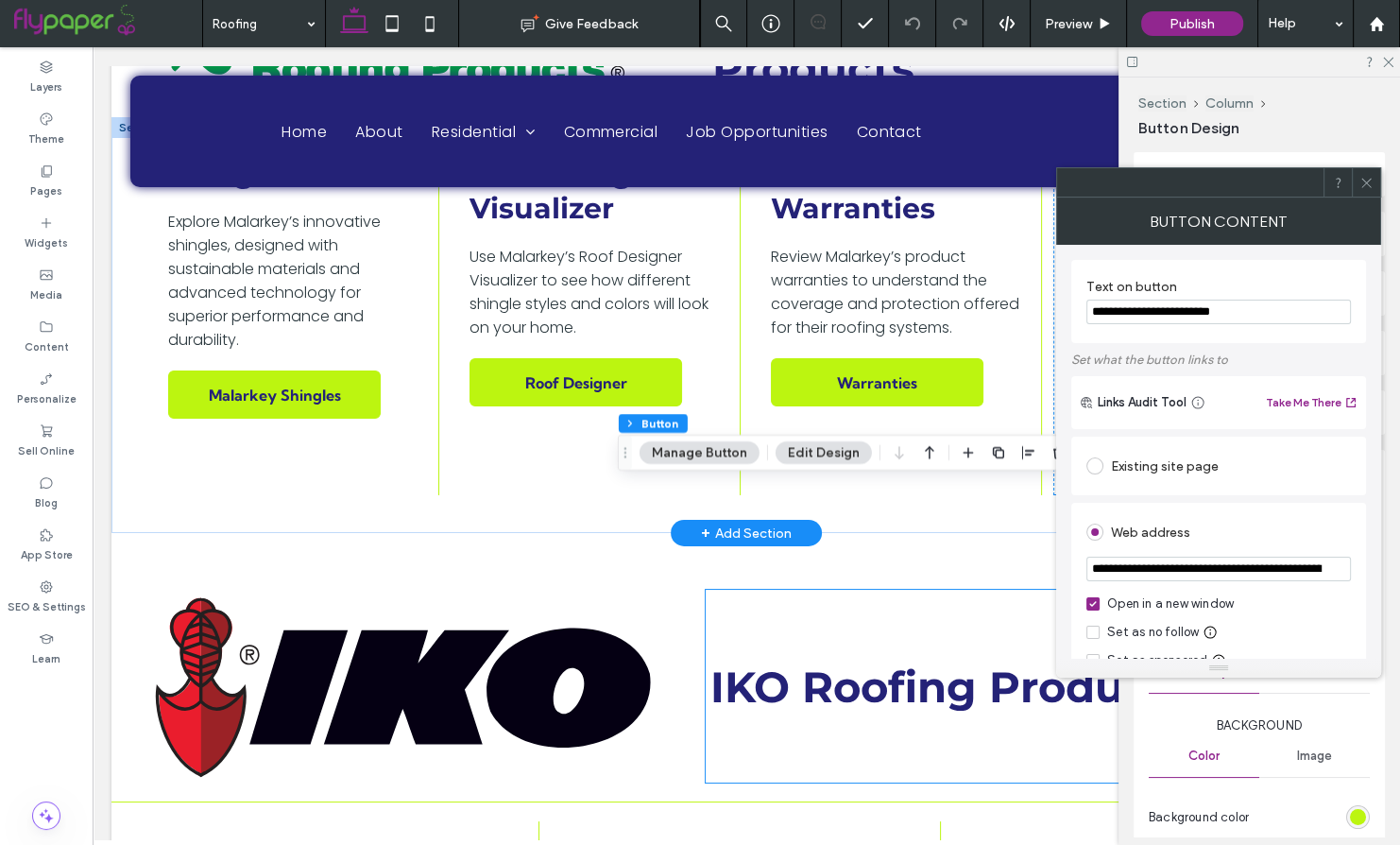 scroll, scrollTop: 7054, scrollLeft: 0, axis: vertical 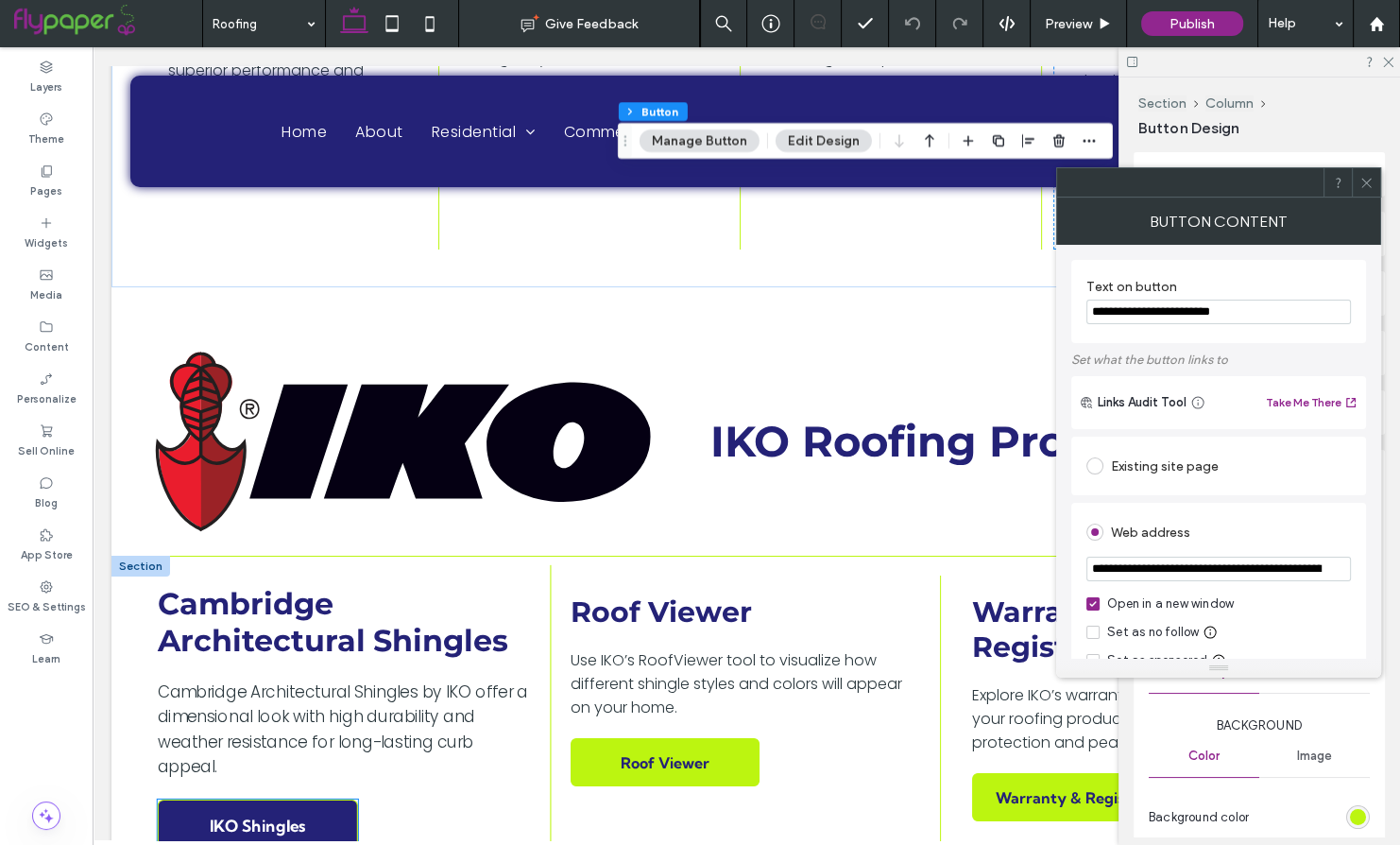 click on "IKO Shingles" at bounding box center [258, 825] 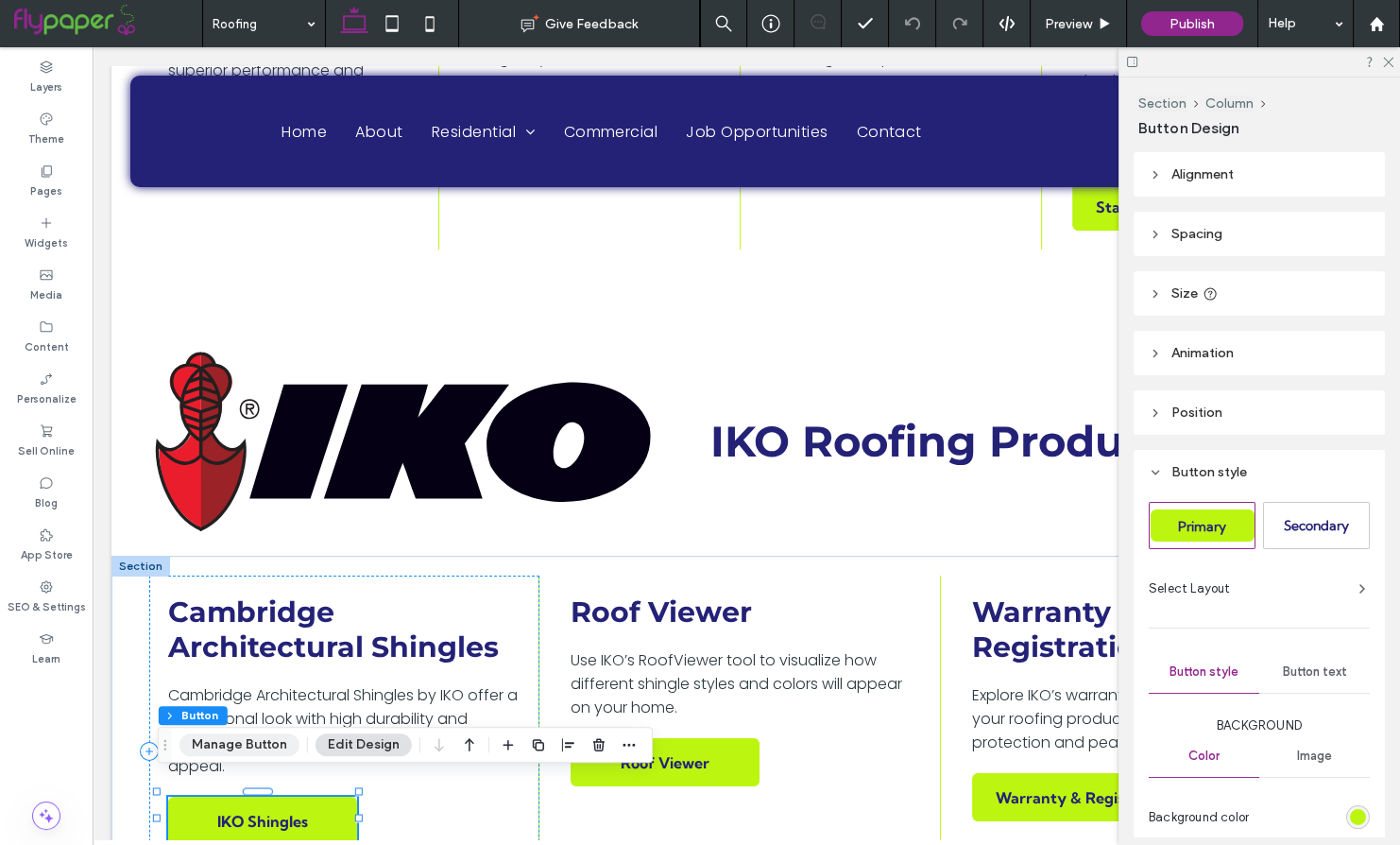 click on "Manage Button" at bounding box center [239, 745] 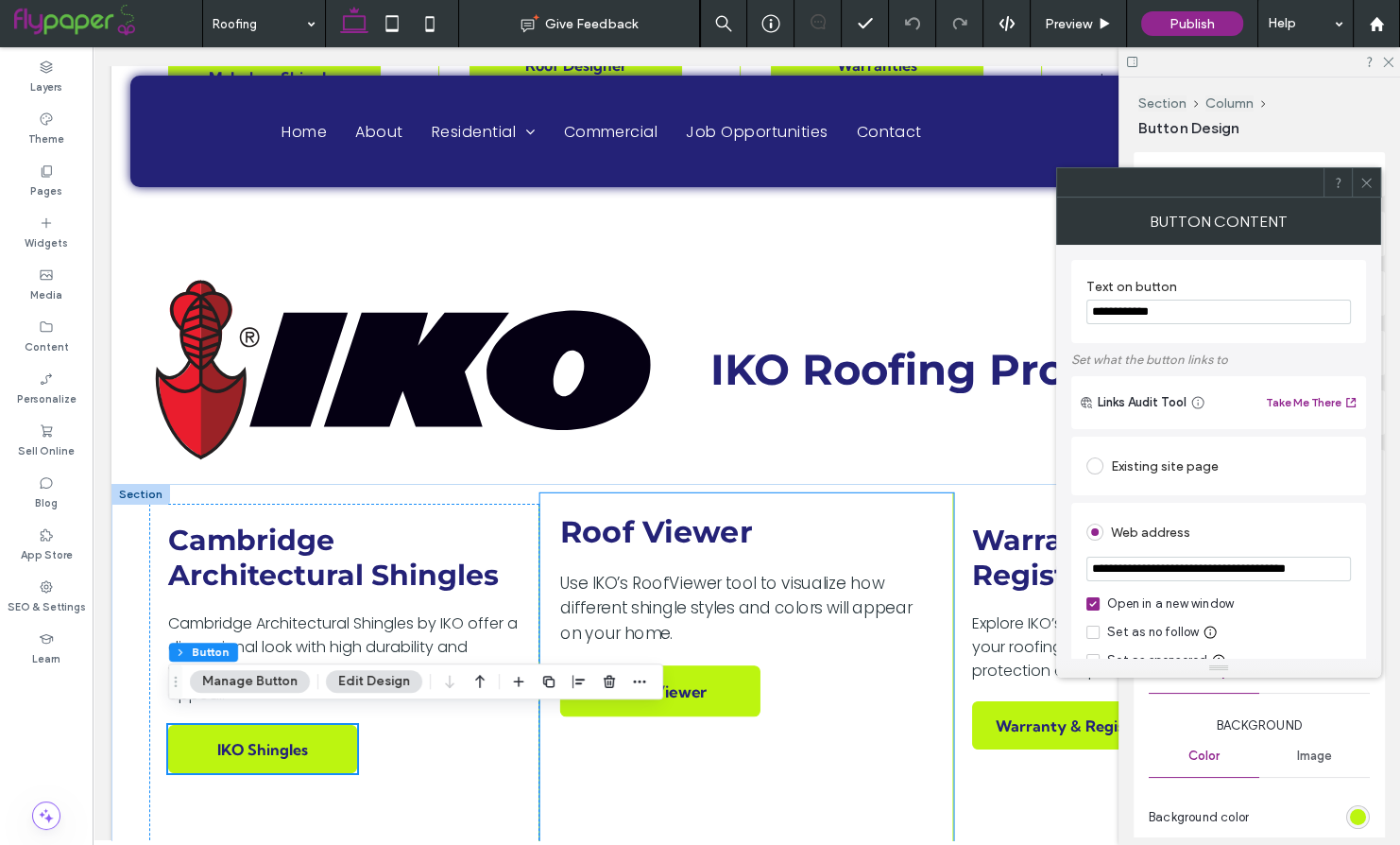 scroll, scrollTop: 7153, scrollLeft: 0, axis: vertical 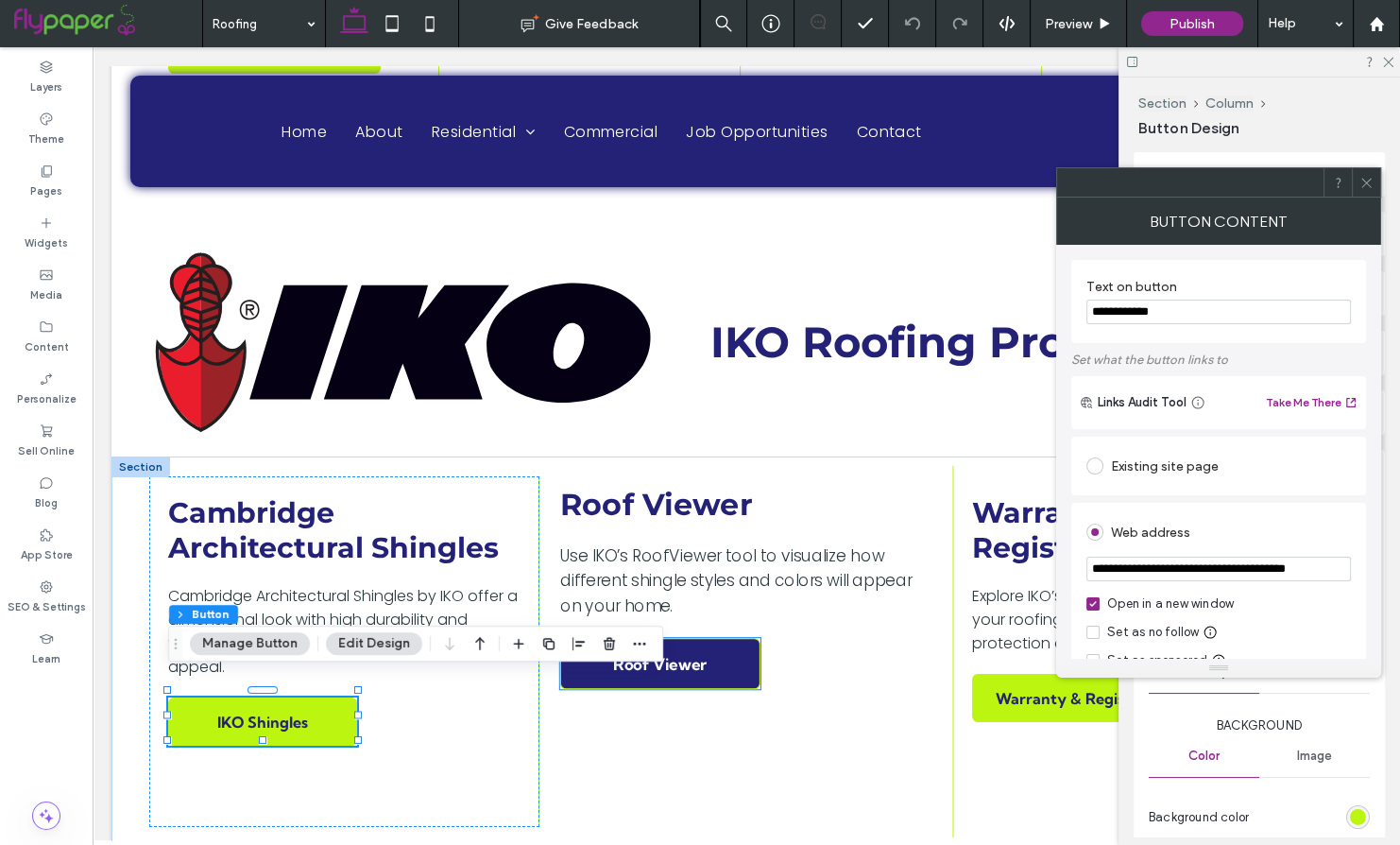 click on "Roof Viewer" at bounding box center [660, 664] 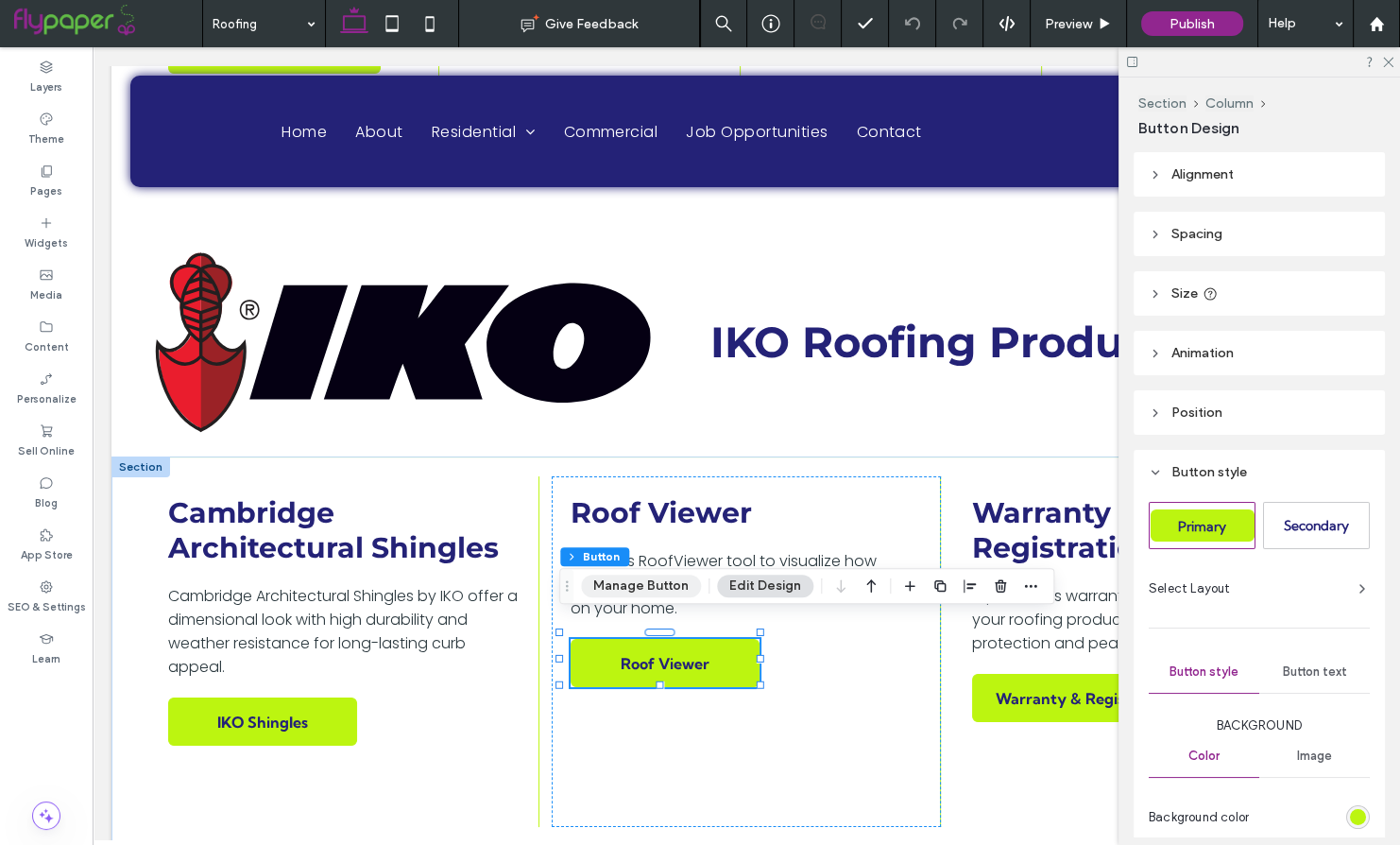 click on "Manage Button" at bounding box center [640, 586] 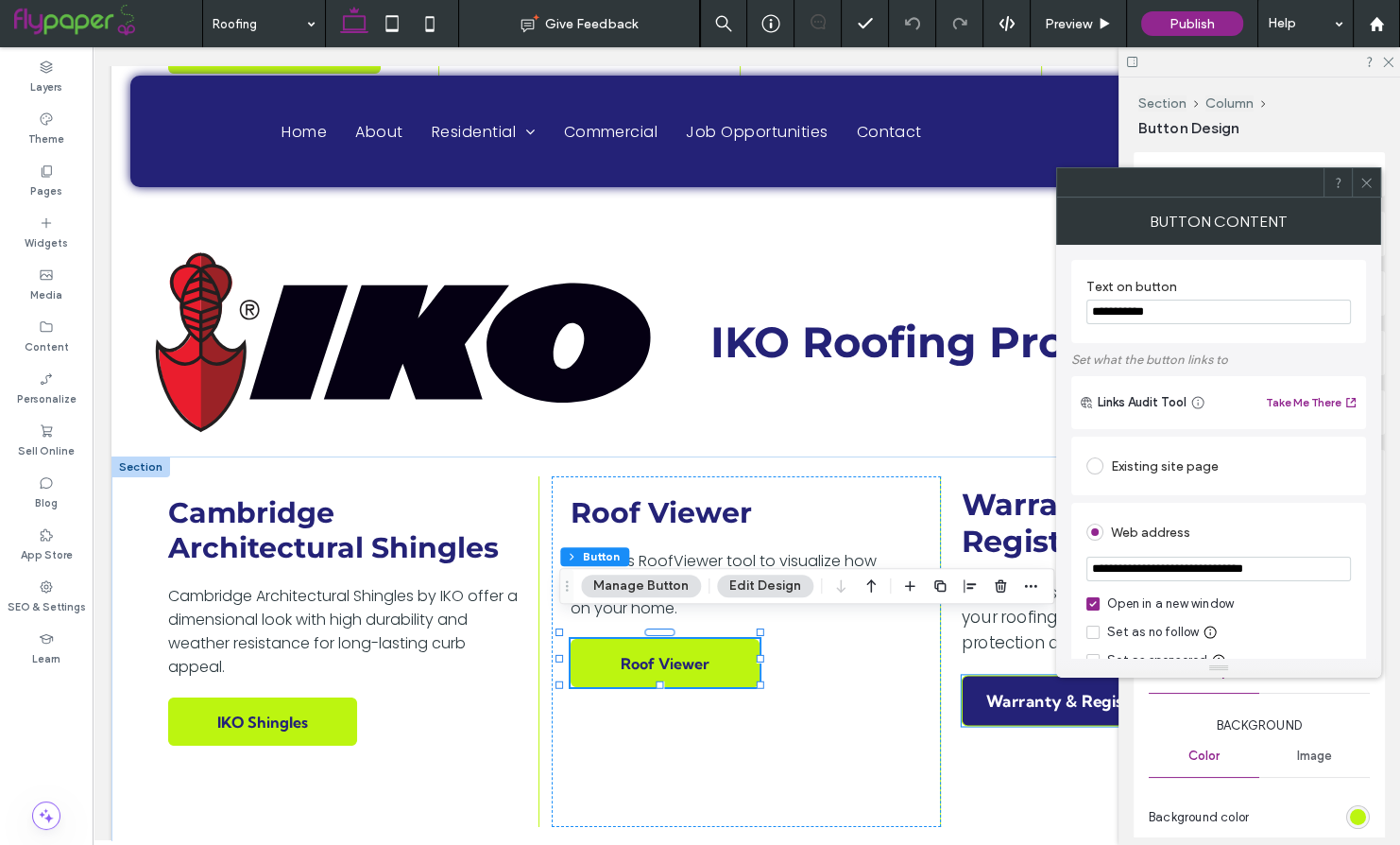 click on "Warranty & Registration" at bounding box center [1081, 700] 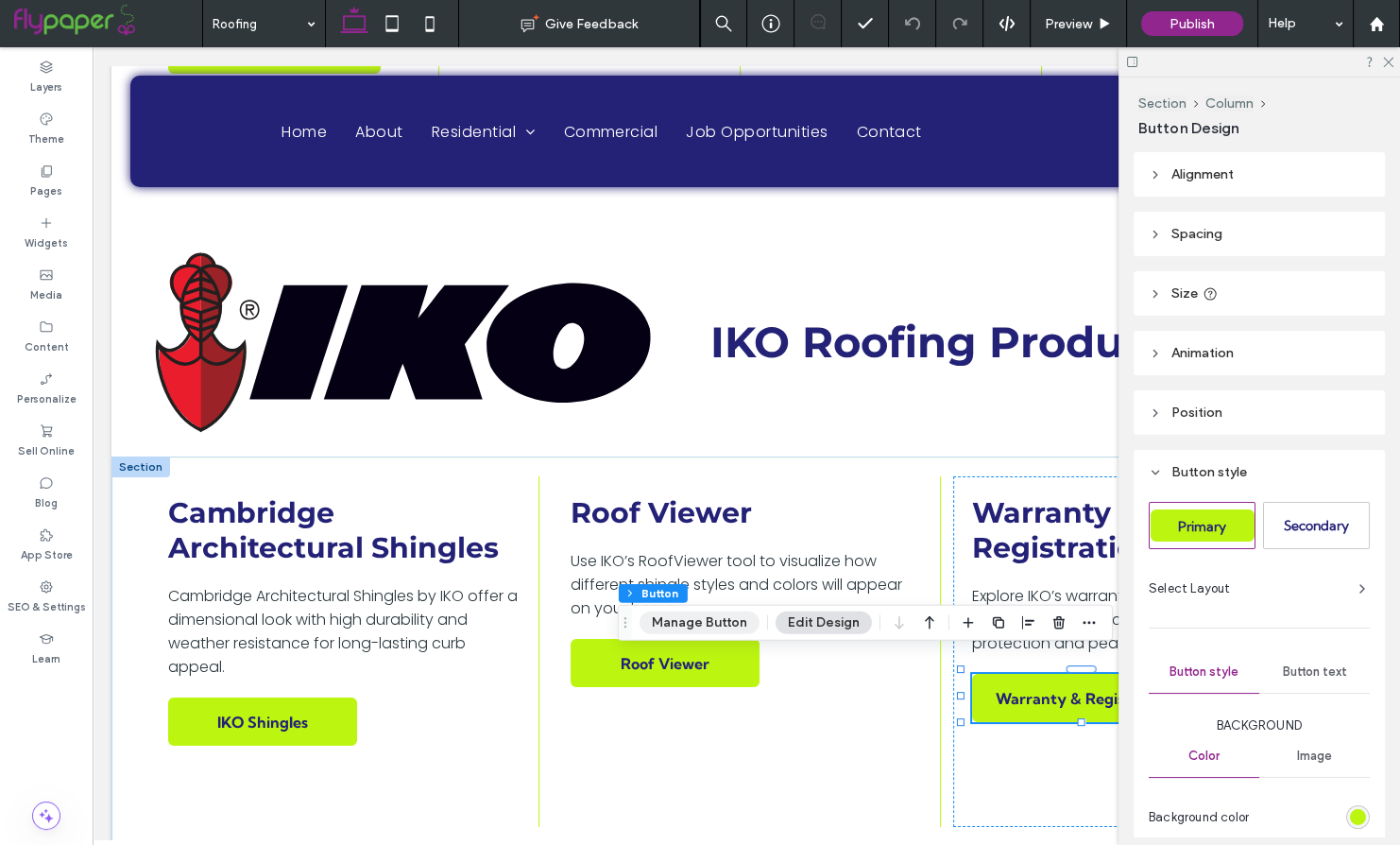 click on "Manage Button" at bounding box center (699, 623) 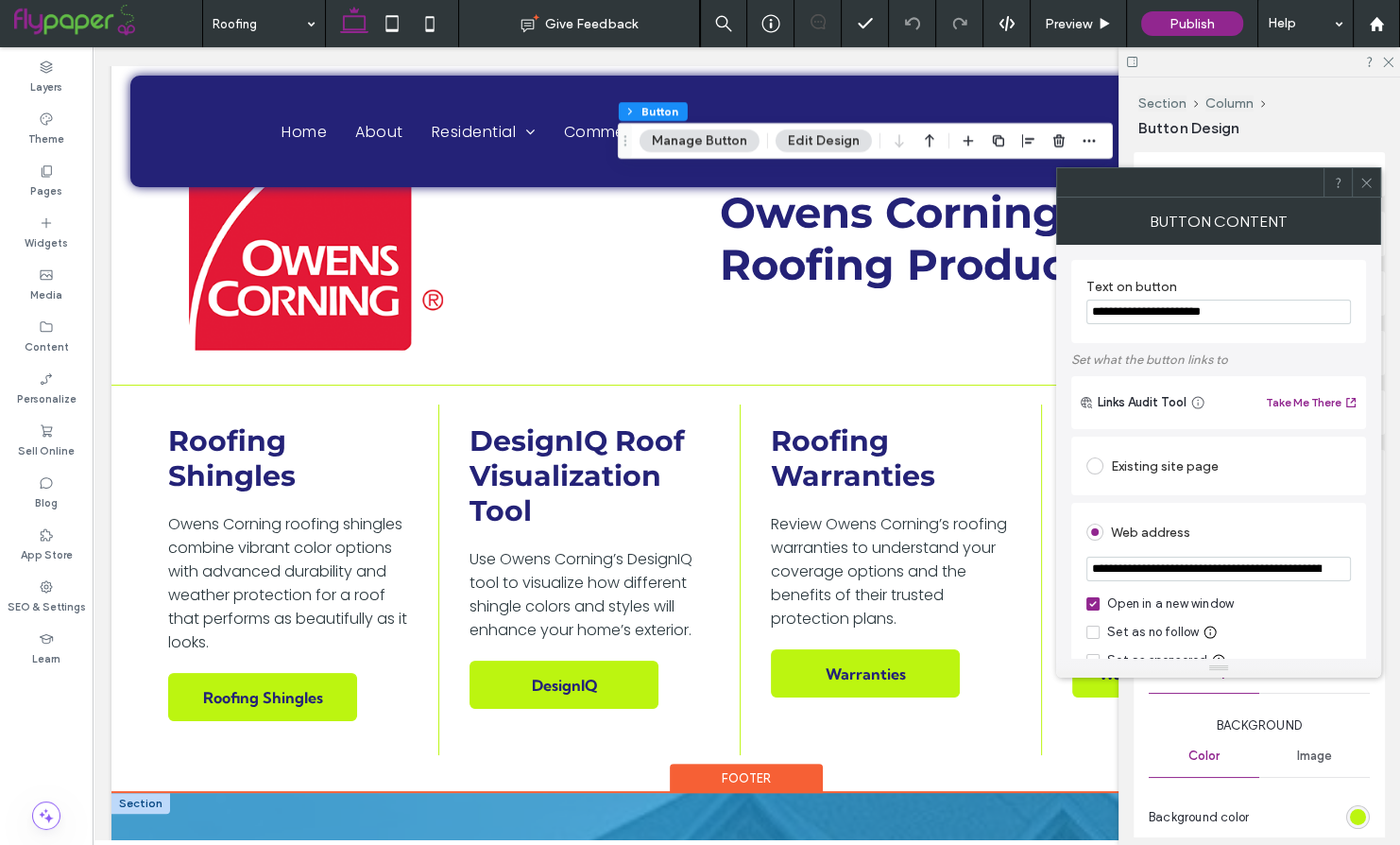 scroll, scrollTop: 8092, scrollLeft: 0, axis: vertical 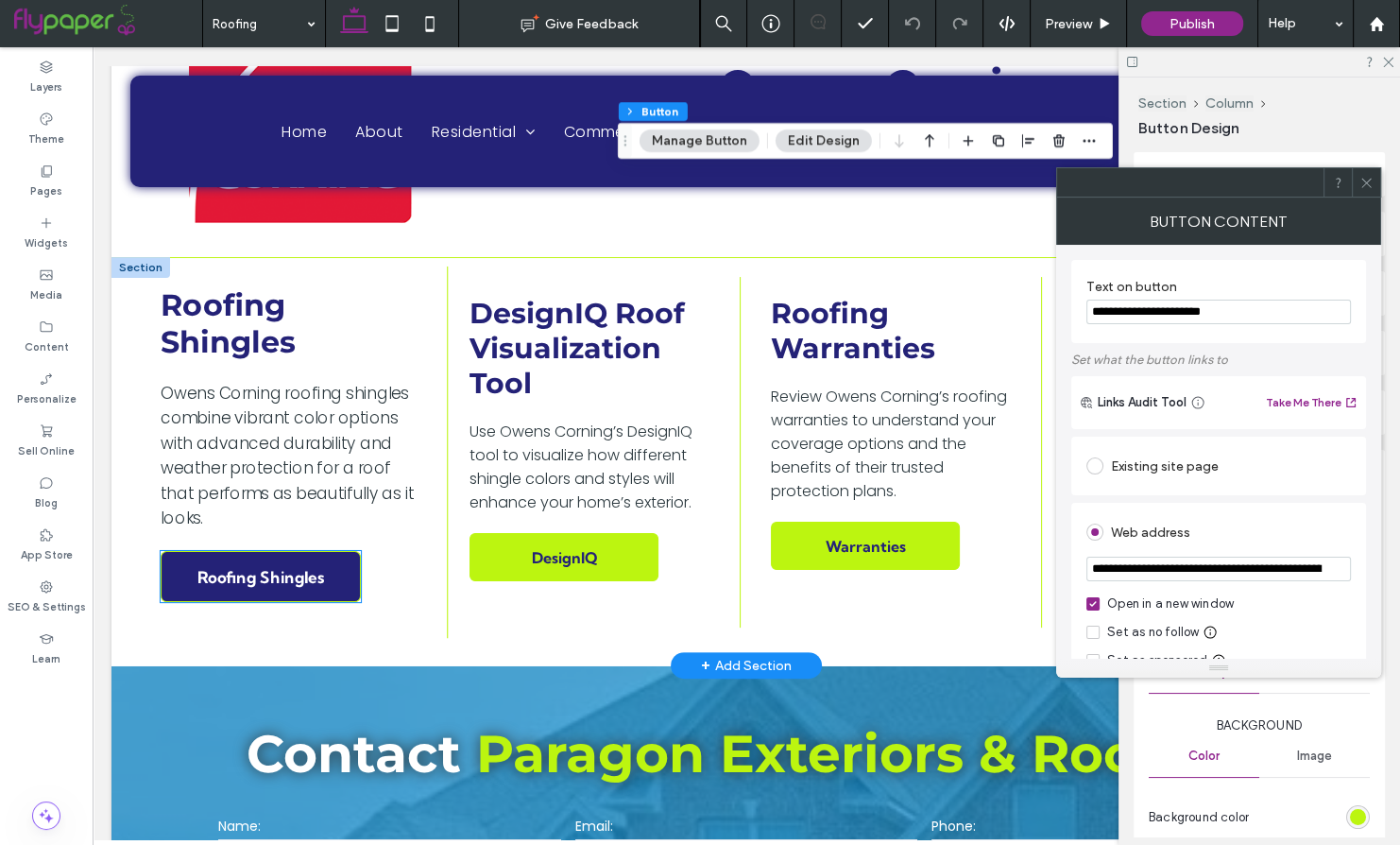 click on "Roofing Shingles" at bounding box center (261, 577) 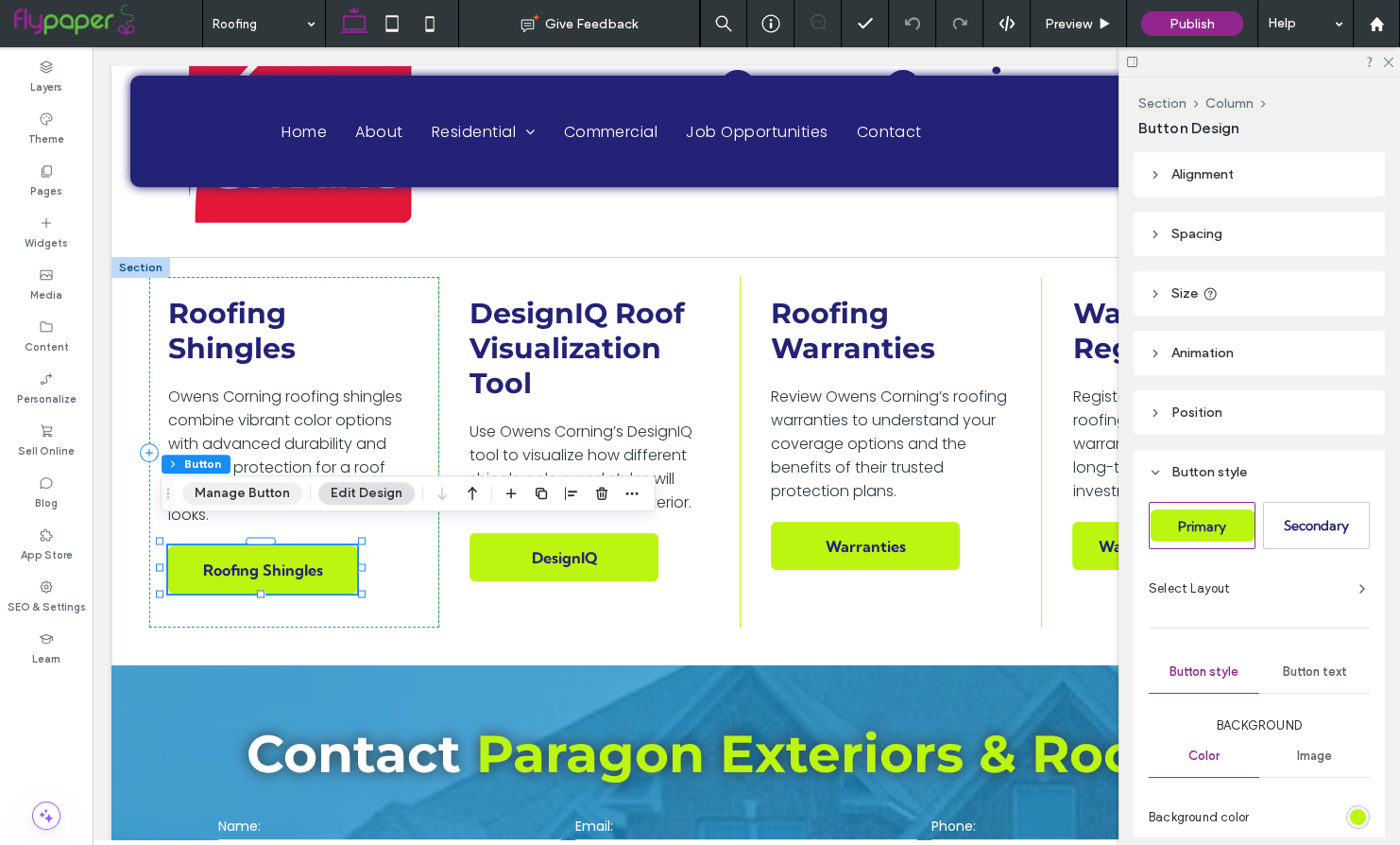 click on "Manage Button" at bounding box center [242, 493] 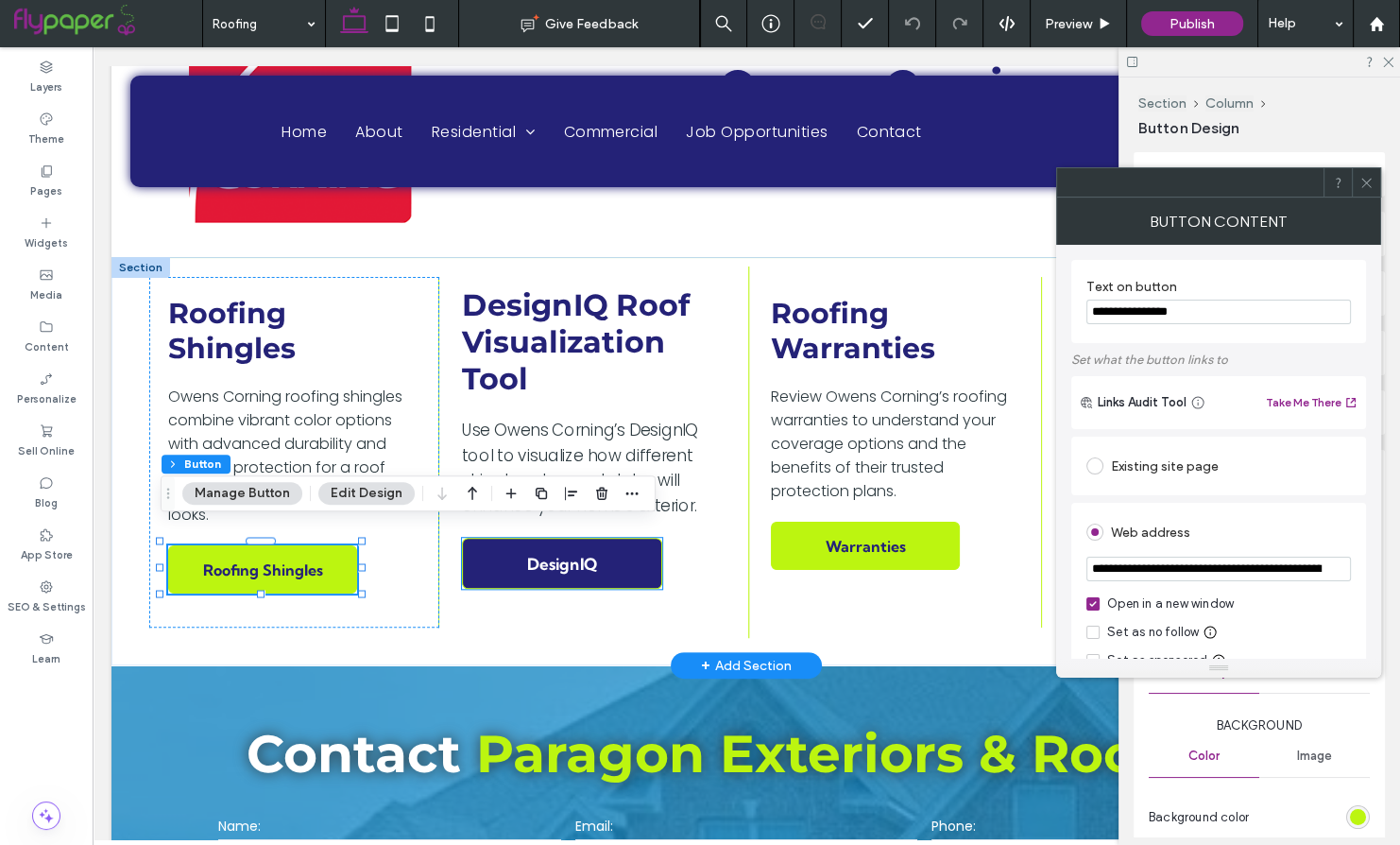 click on "DesignIQ" at bounding box center (562, 563) 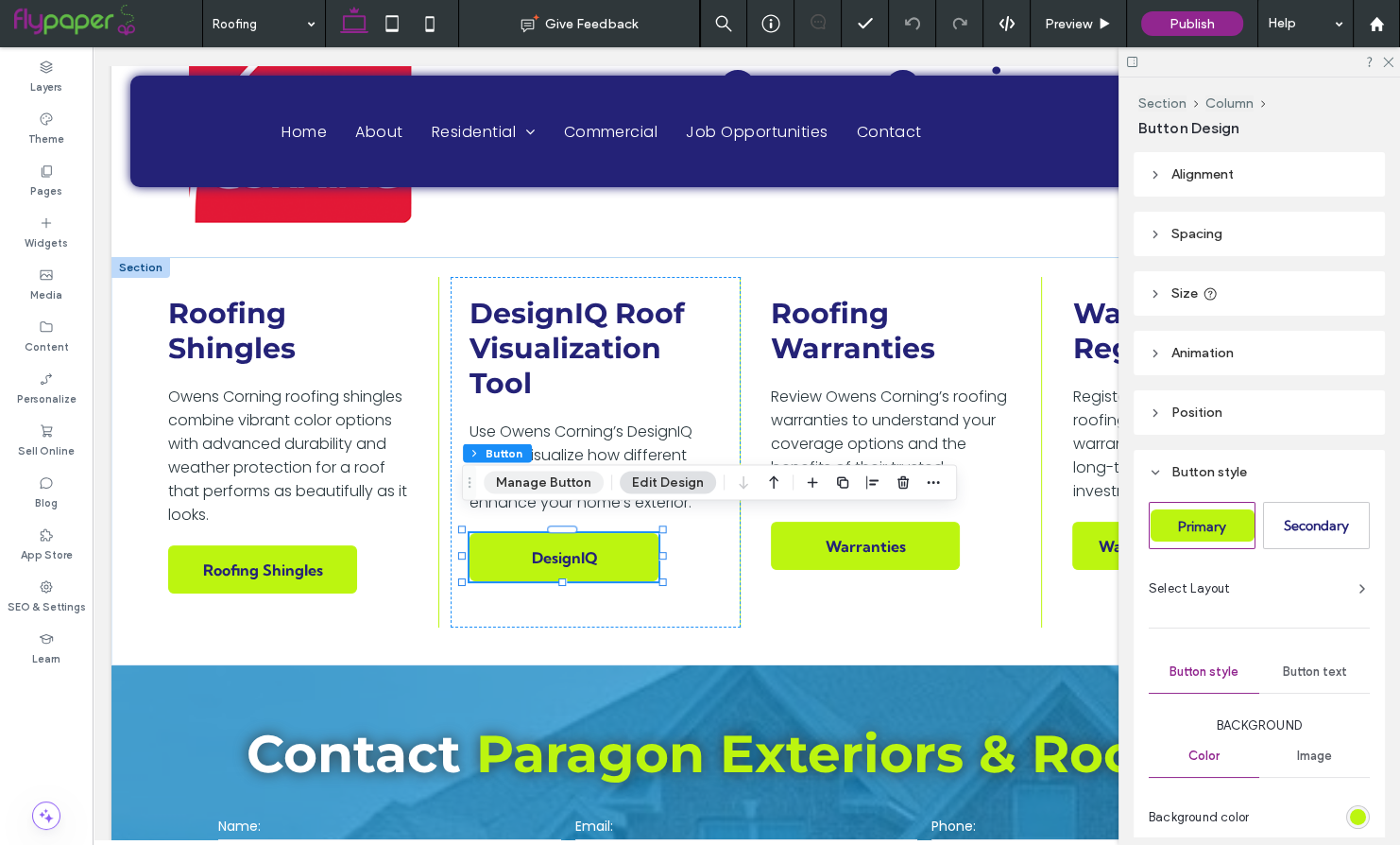 click on "Manage Button" at bounding box center [543, 483] 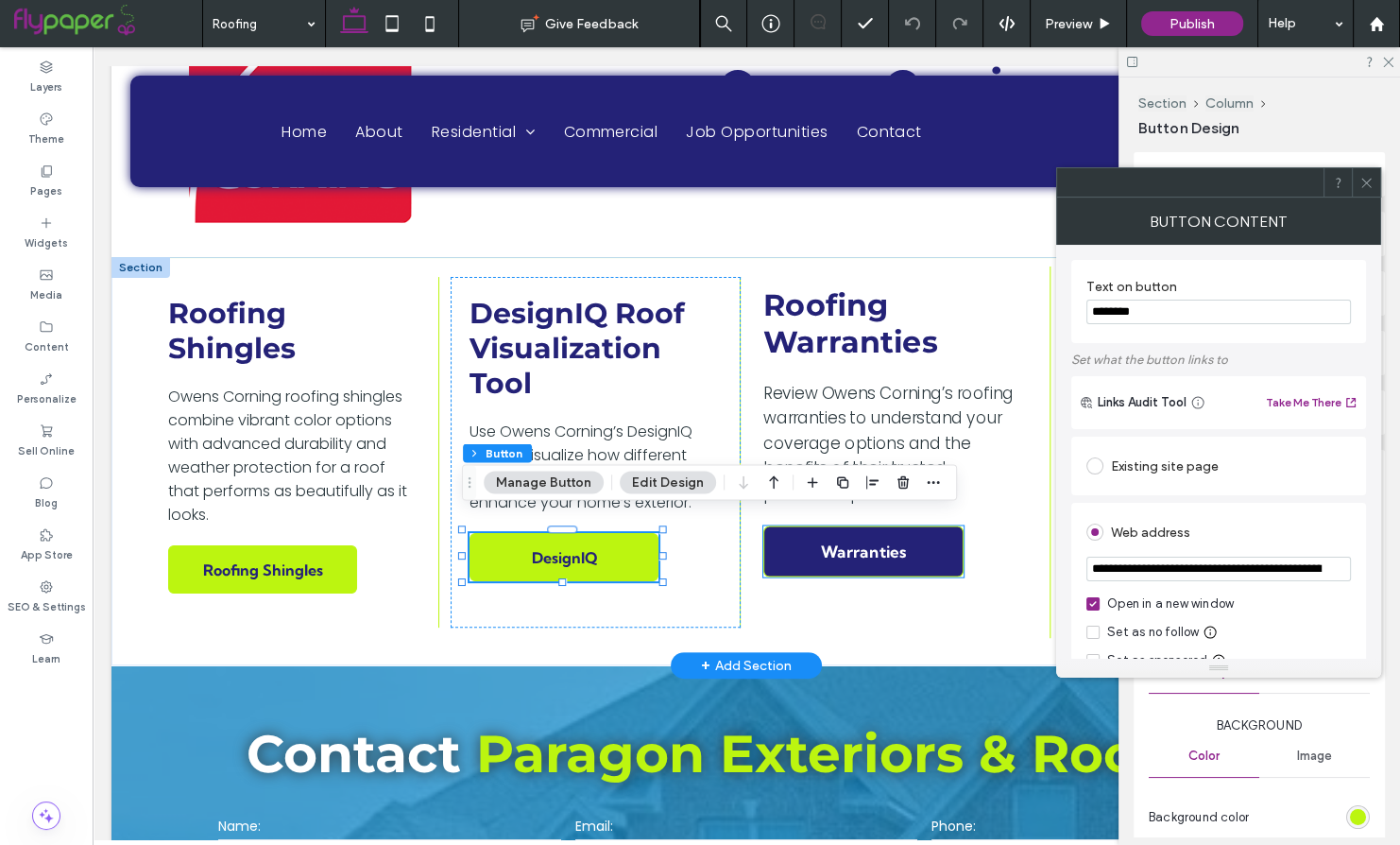 click on "Warranties" at bounding box center [863, 551] 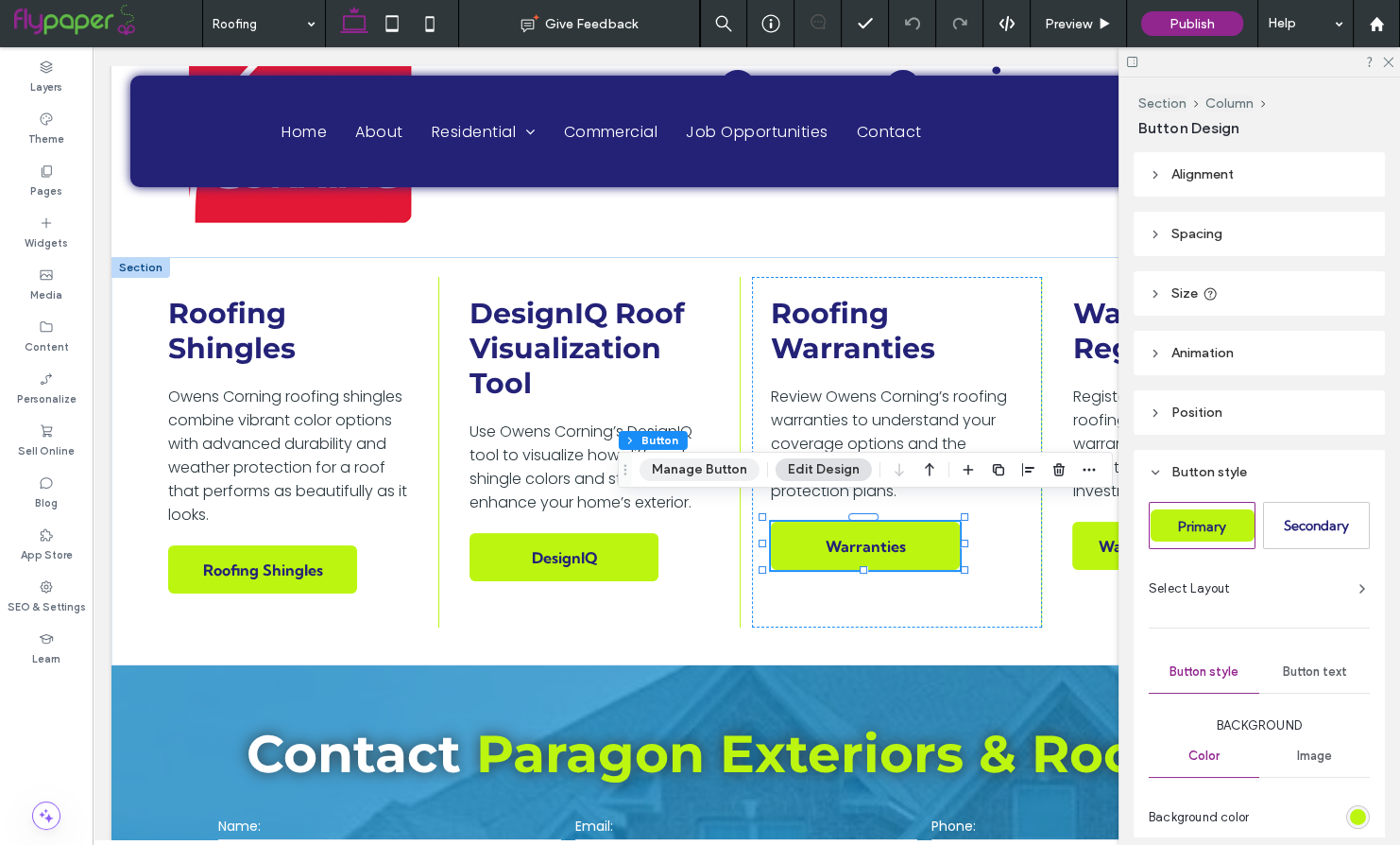 click on "Manage Button" at bounding box center (699, 470) 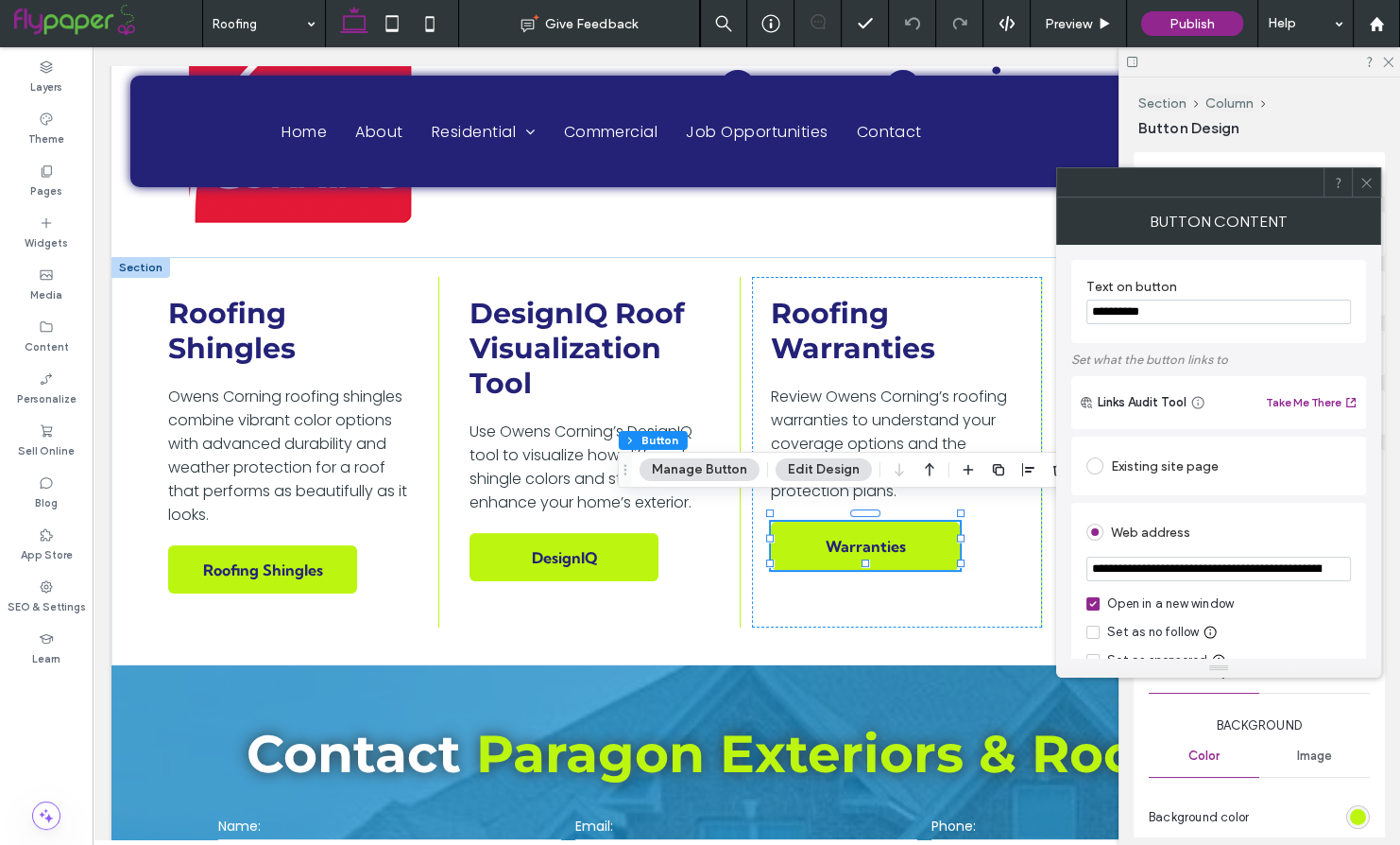 click 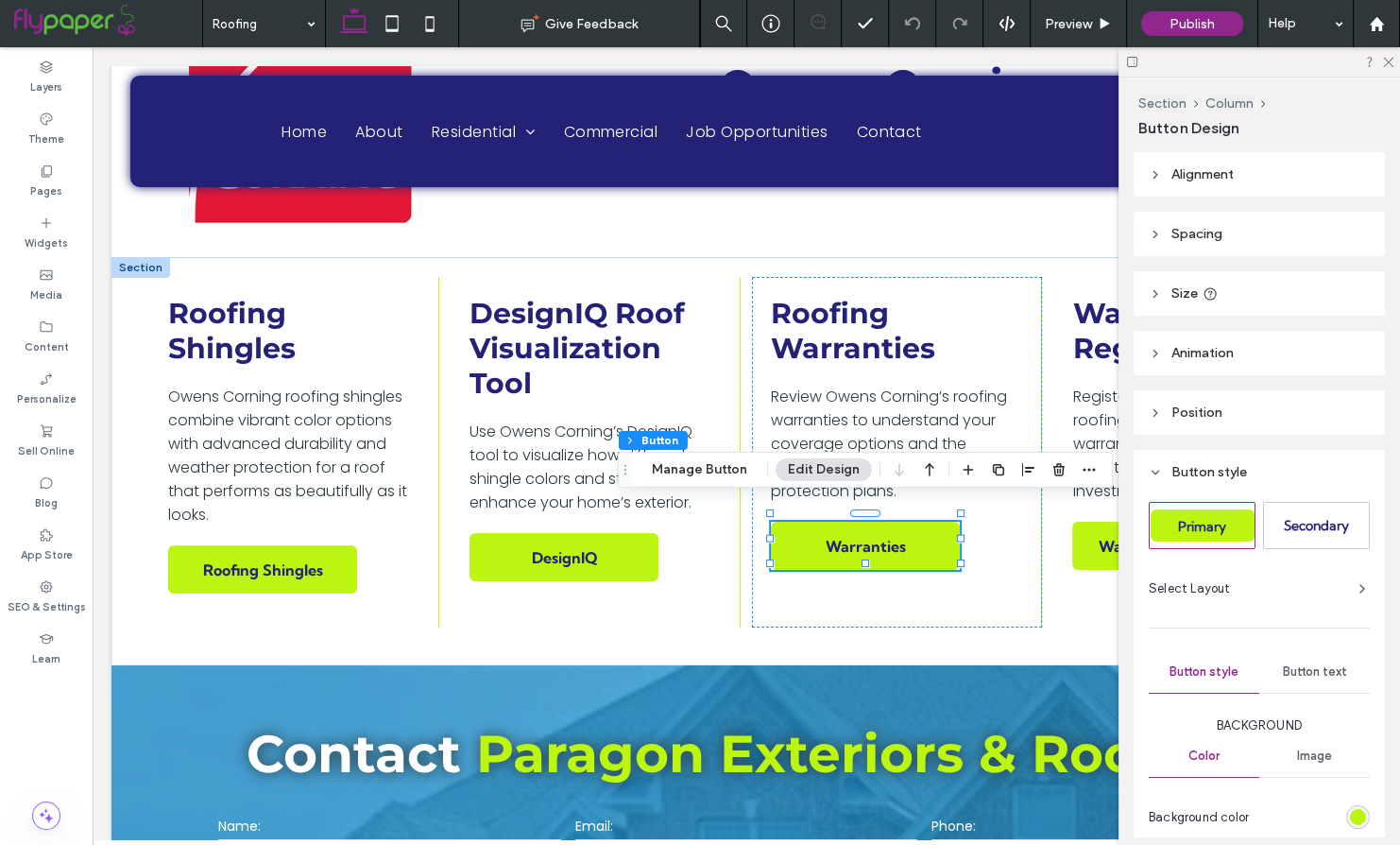 click on "Section Column Button Design Alignment Spacing Set margins and padding 0px 0% 0px 0% ** px 7px ** px 7px Reset padding Size Width *** px Height ** px More Size Options Animation Trigger None Position Position type Default Button style Primary Secondary Select Layout Button style Button text Background Color Image Background color Border *** Show icon More design options Reset to Site Theme style" at bounding box center [1259, 461] 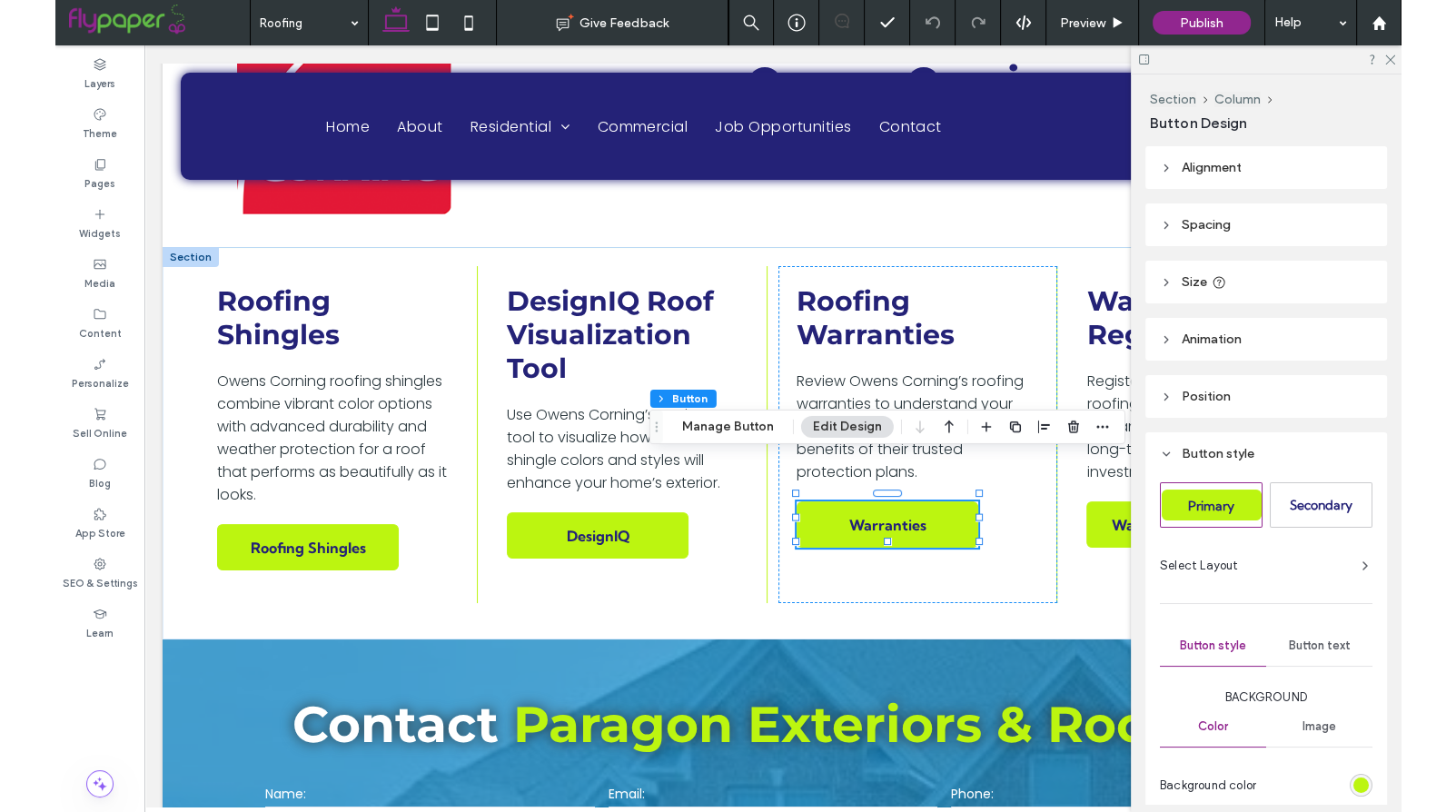scroll, scrollTop: 7753, scrollLeft: 0, axis: vertical 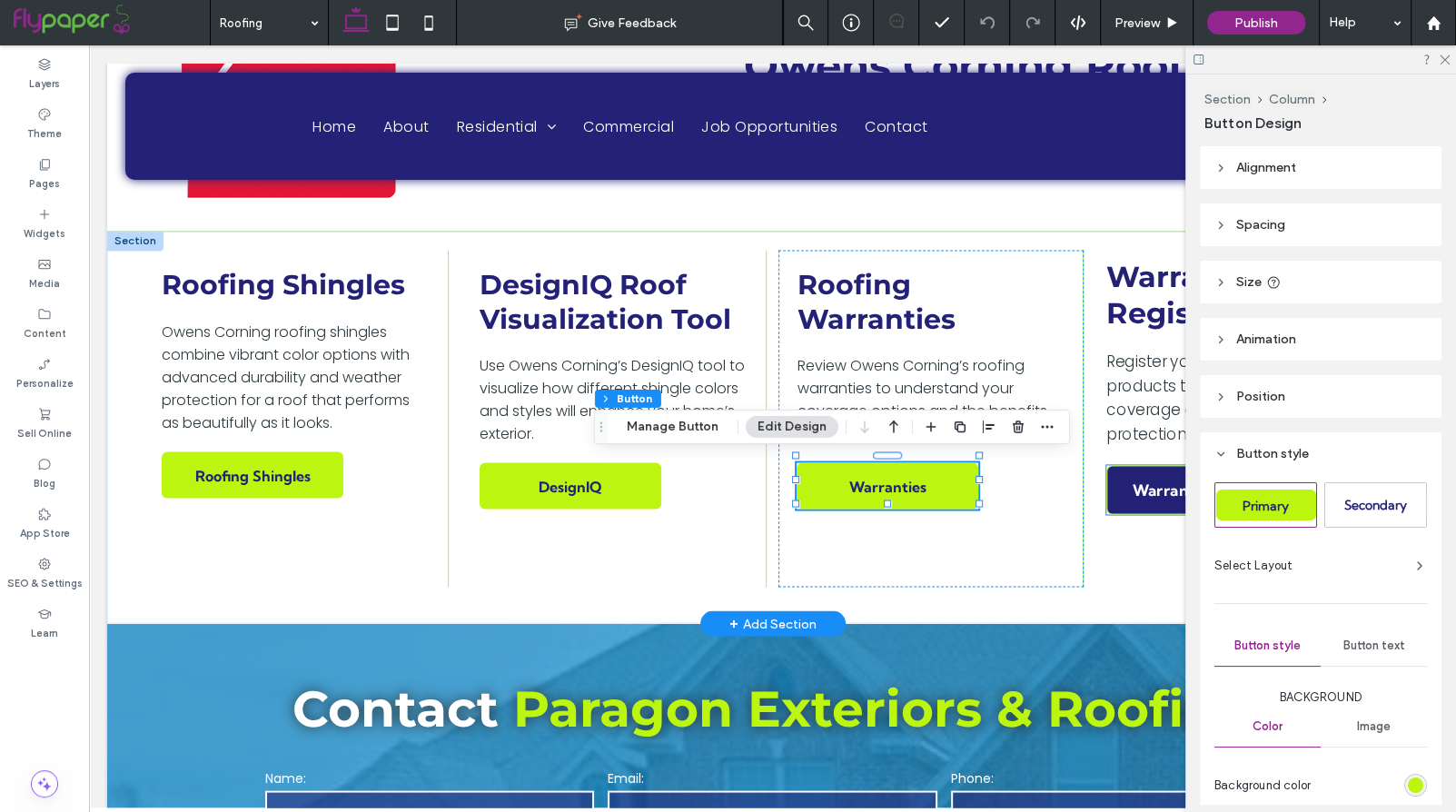click on "Warranty Registration" at bounding box center (1215, 489) 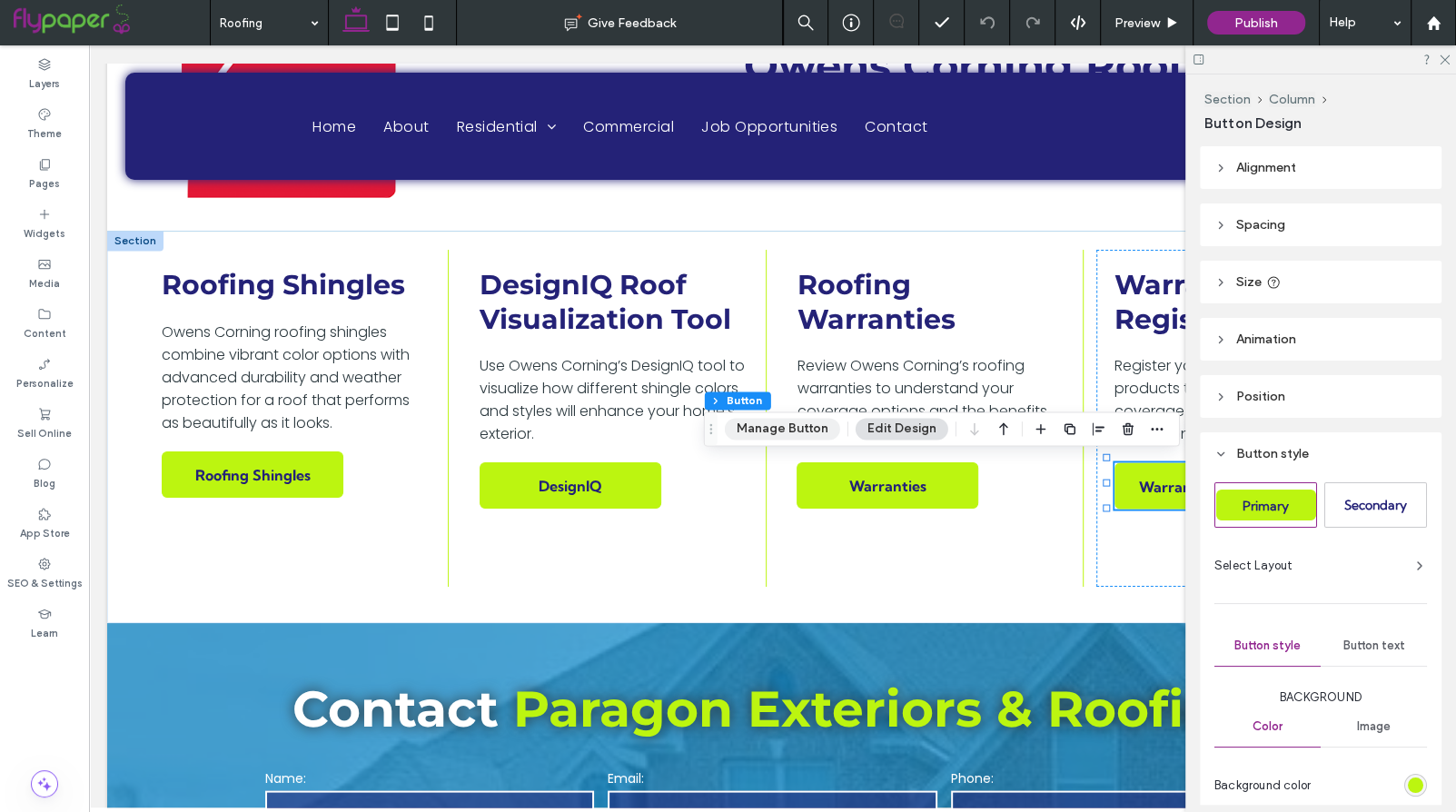 click on "Manage Button" at bounding box center (782, 429) 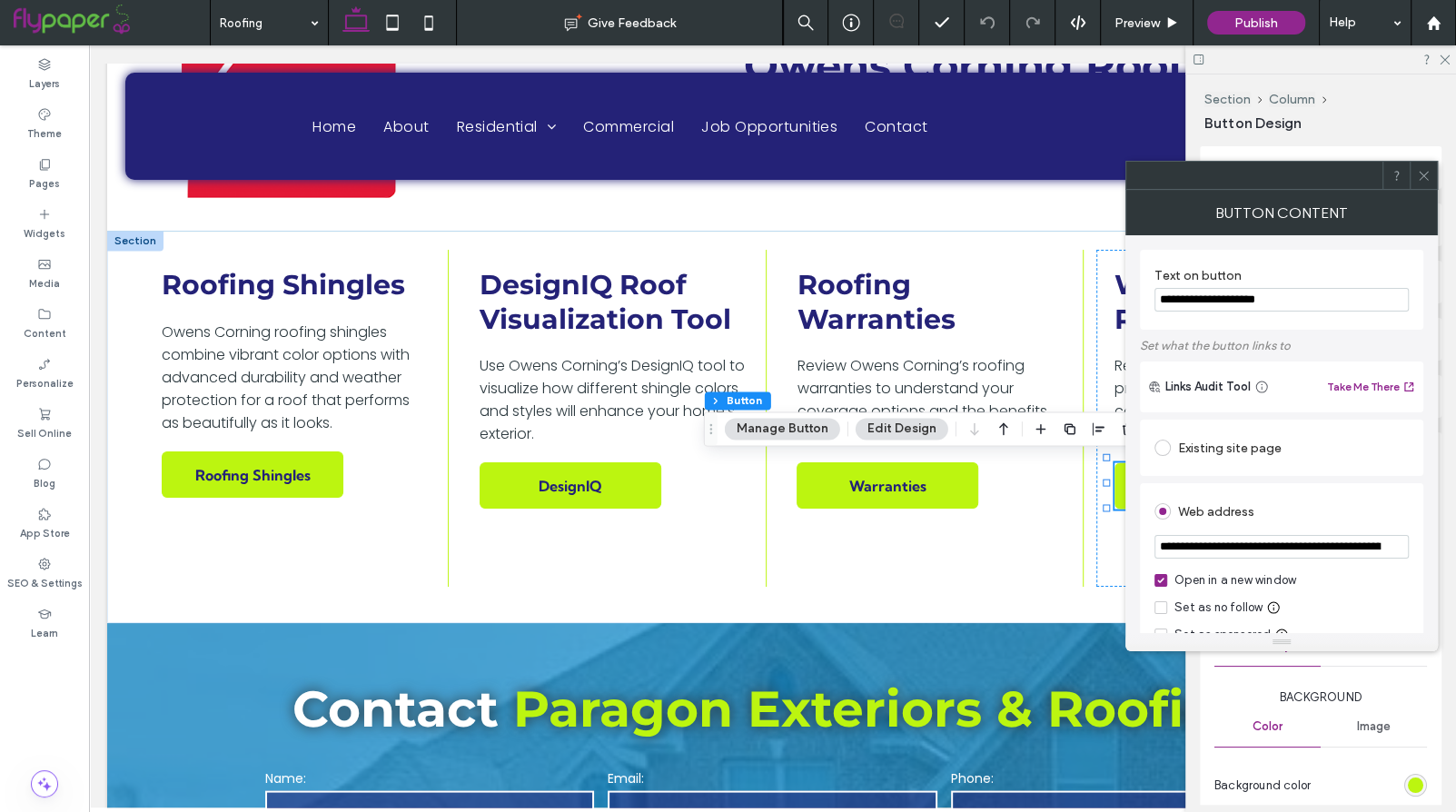 click 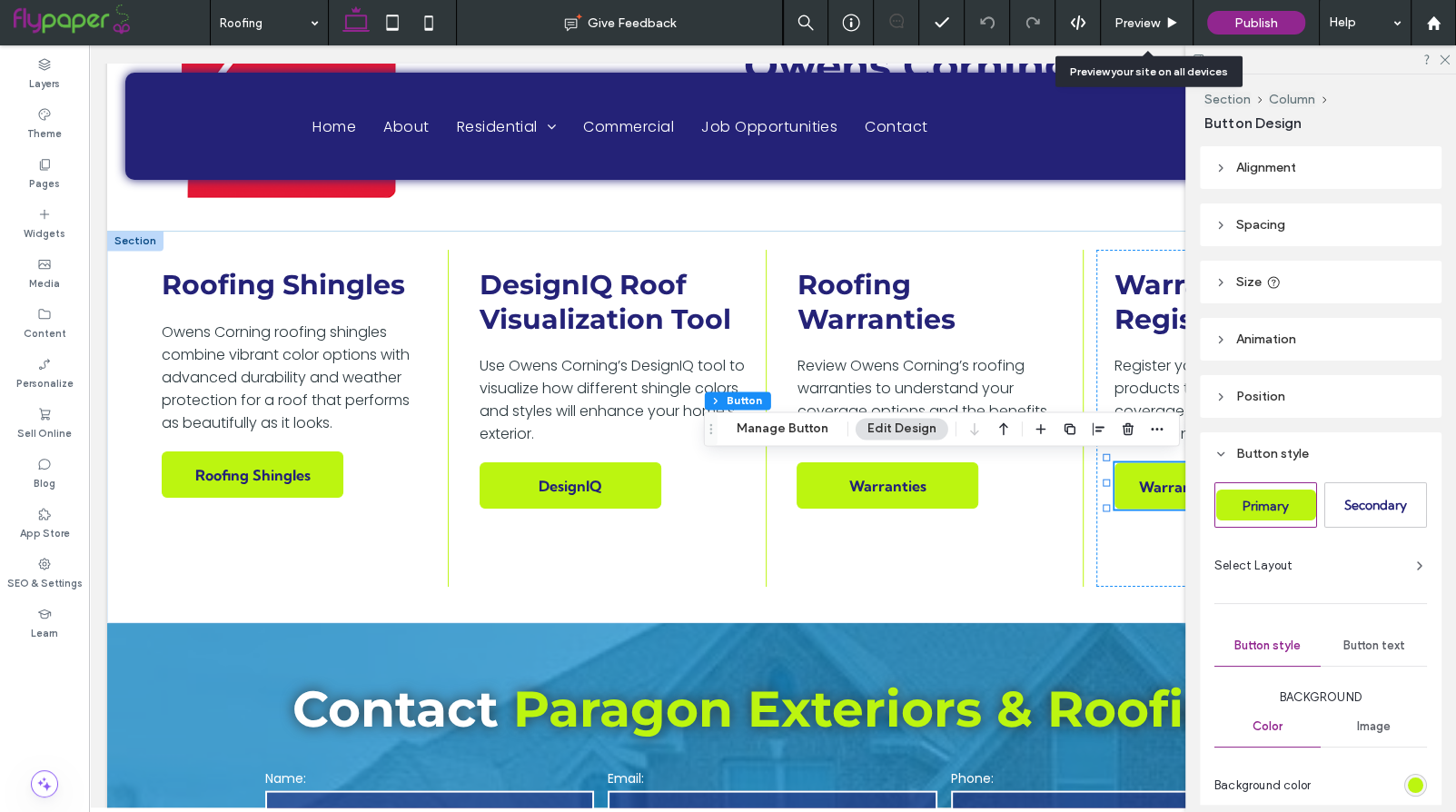 click on "Preview" at bounding box center [1137, 23] 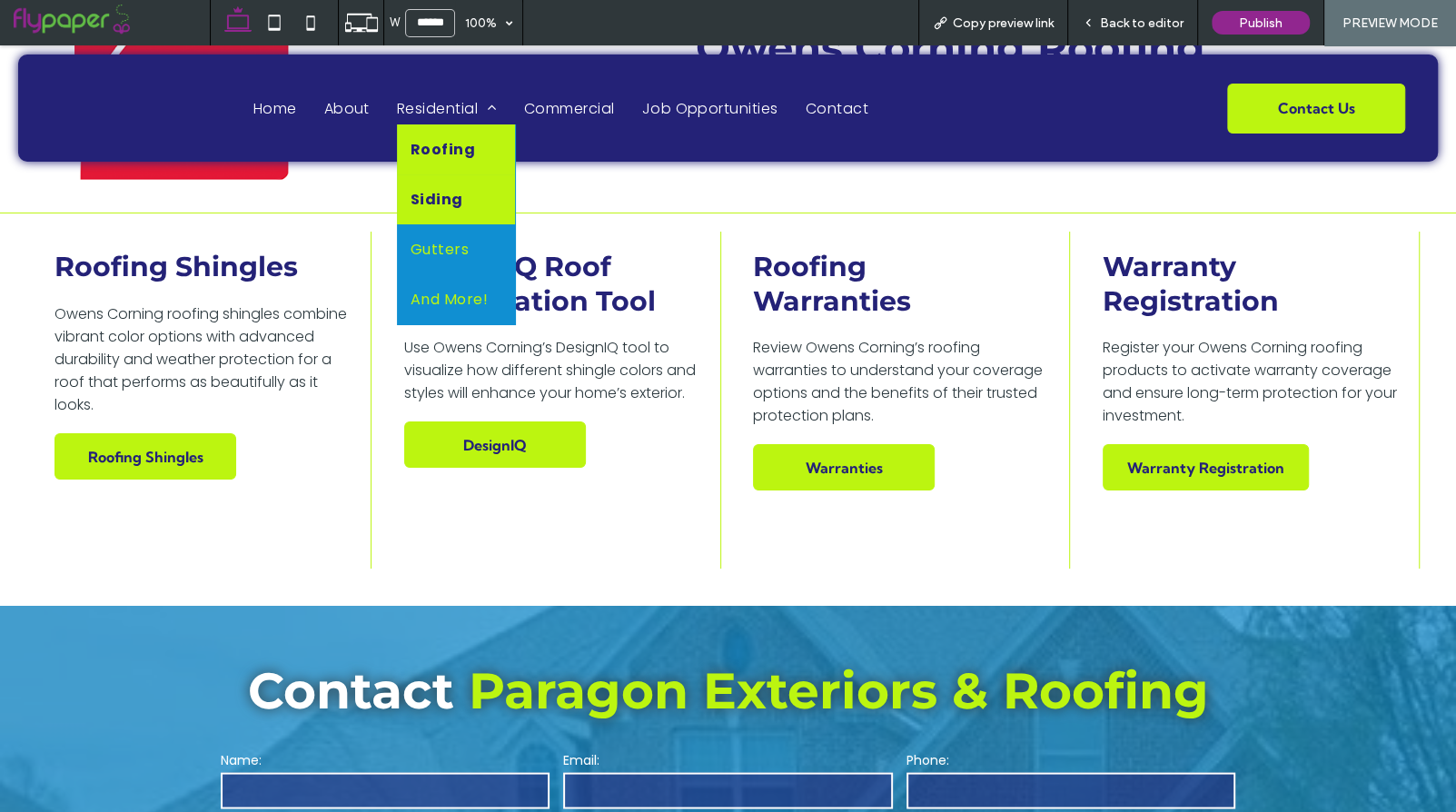 click on "Siding" at bounding box center (456, 199) 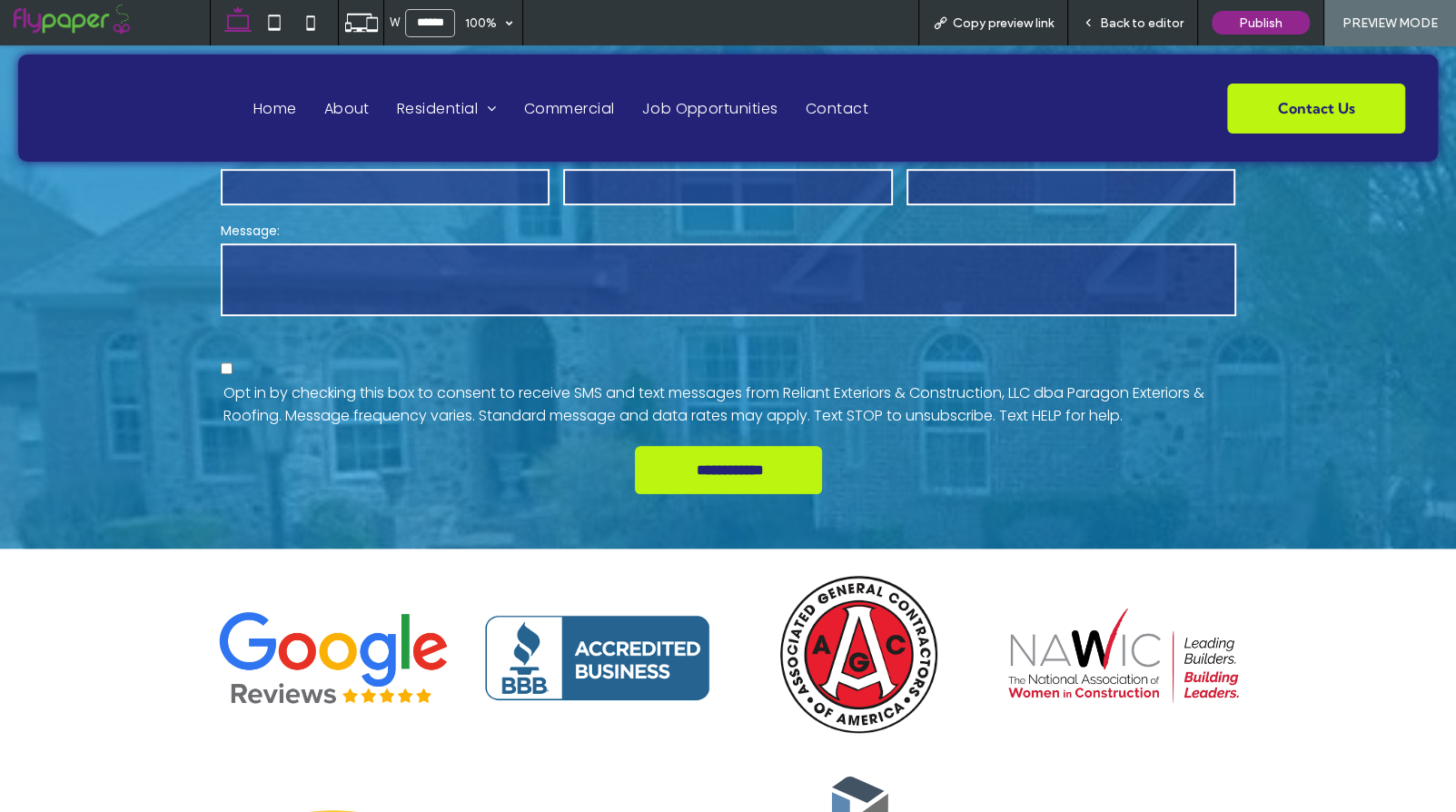 scroll, scrollTop: 6477, scrollLeft: 0, axis: vertical 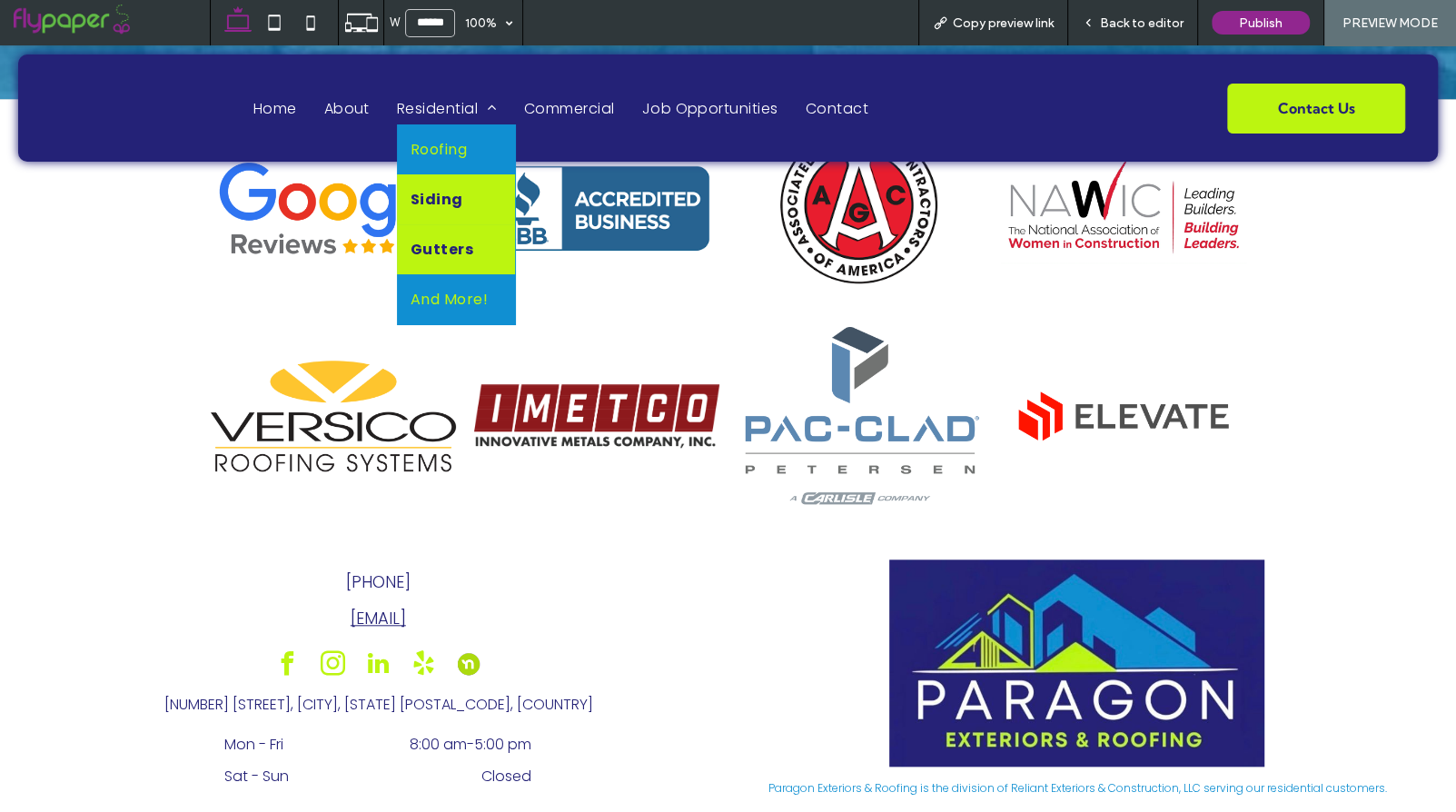 click on "Gutters" at bounding box center [441, 249] 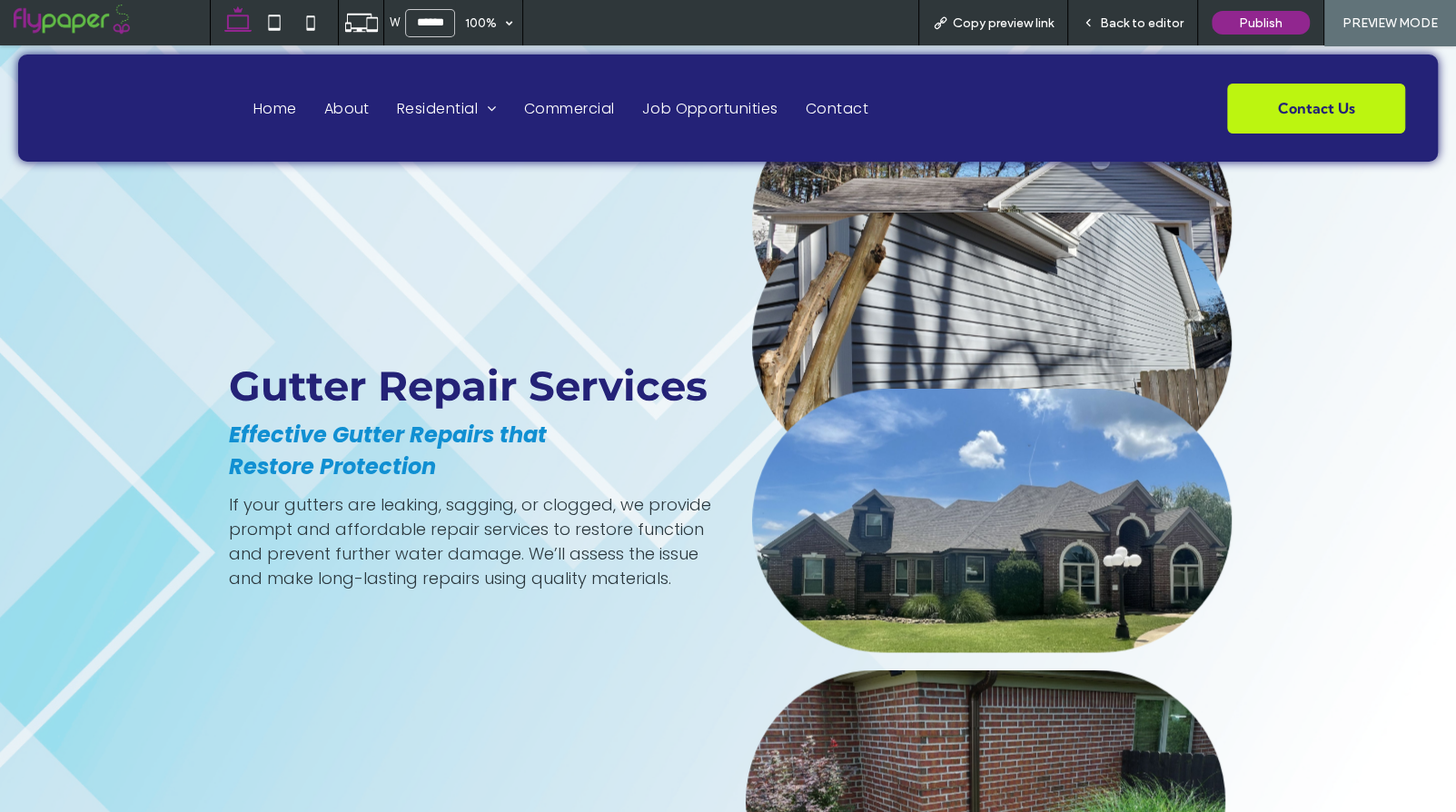 scroll, scrollTop: 2100, scrollLeft: 0, axis: vertical 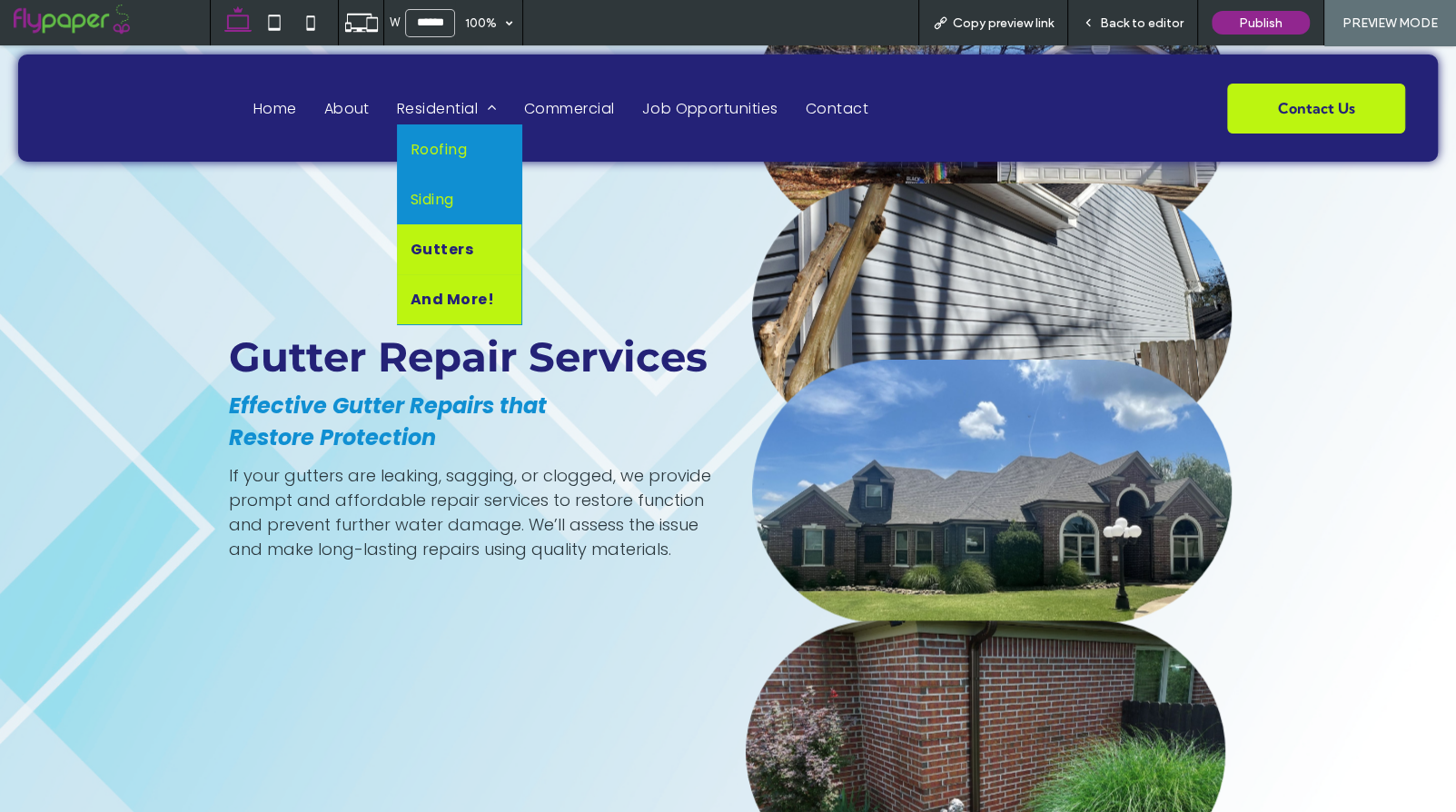 click on "And More!" at bounding box center (452, 299) 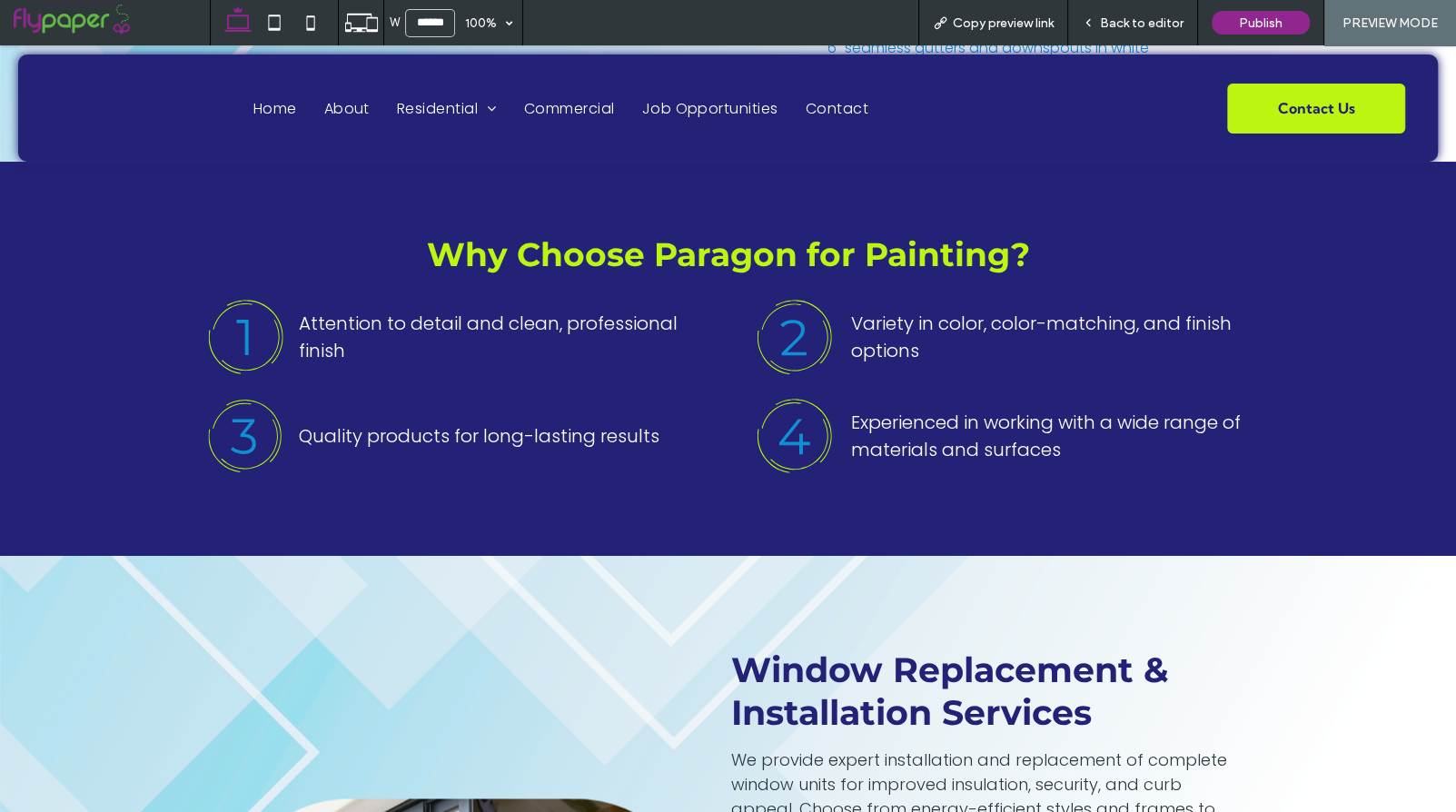 scroll, scrollTop: 2543, scrollLeft: 0, axis: vertical 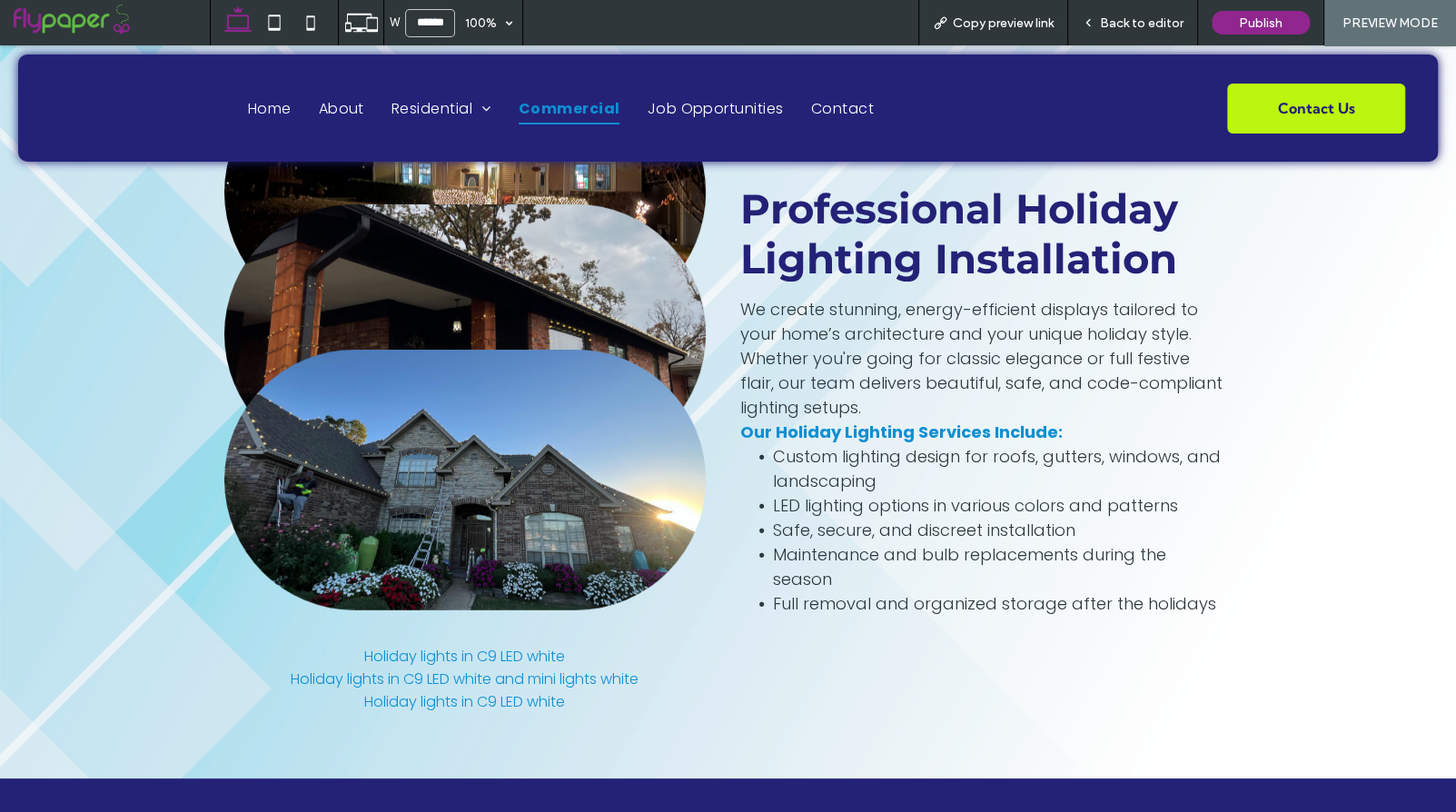 click on "Commercial" at bounding box center [570, 107] 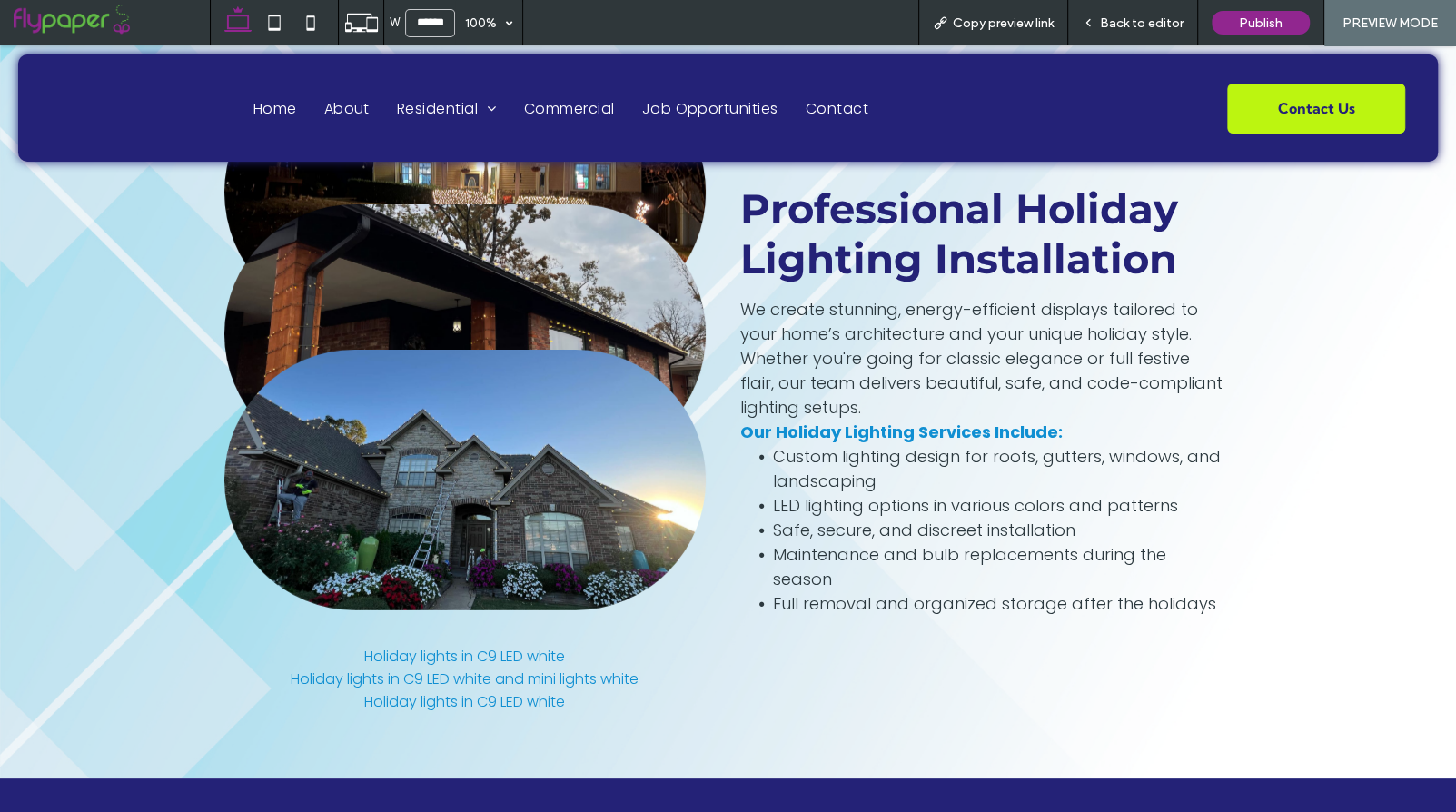 click on "Back to editor" at bounding box center (1142, 23) 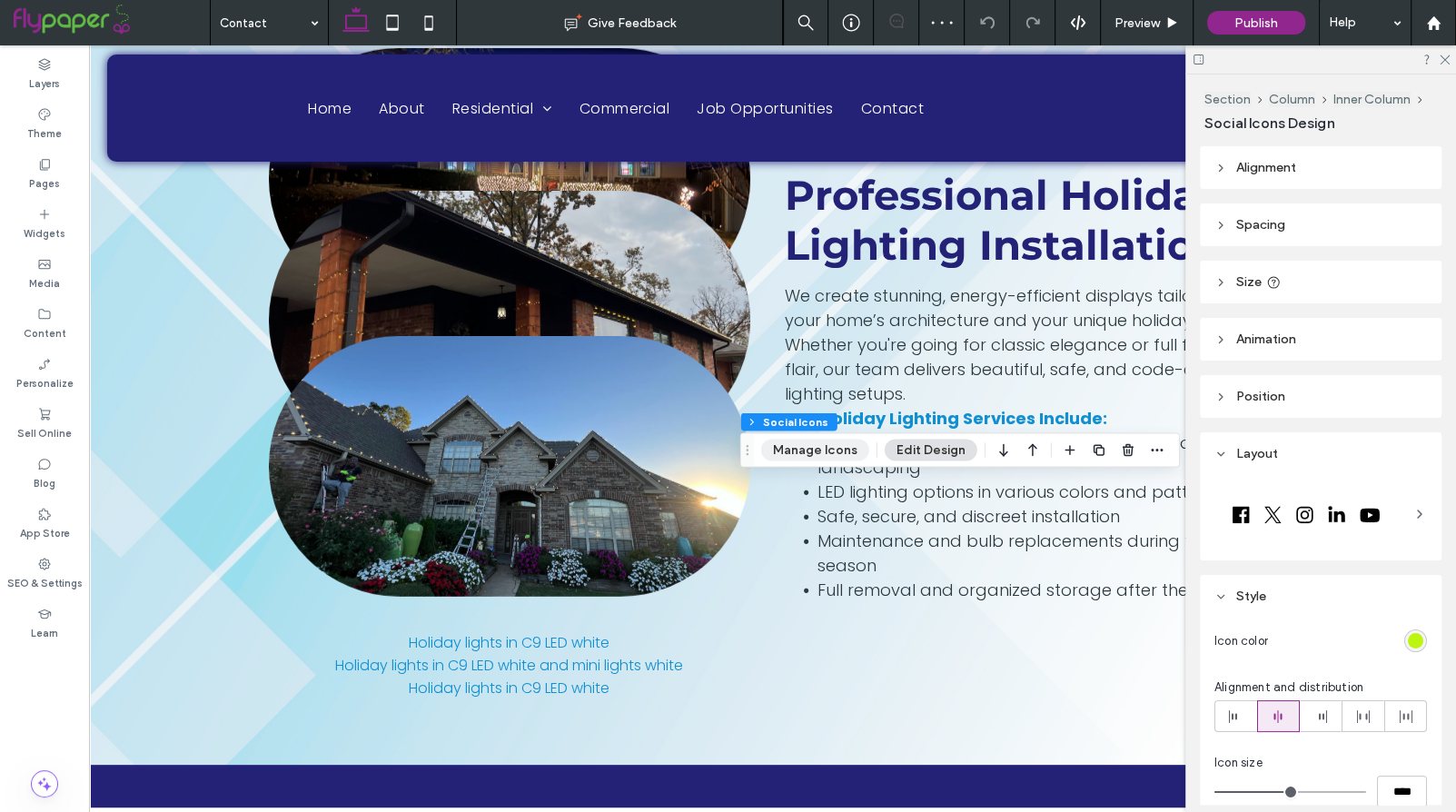 click on "Manage Icons" at bounding box center (815, 451) 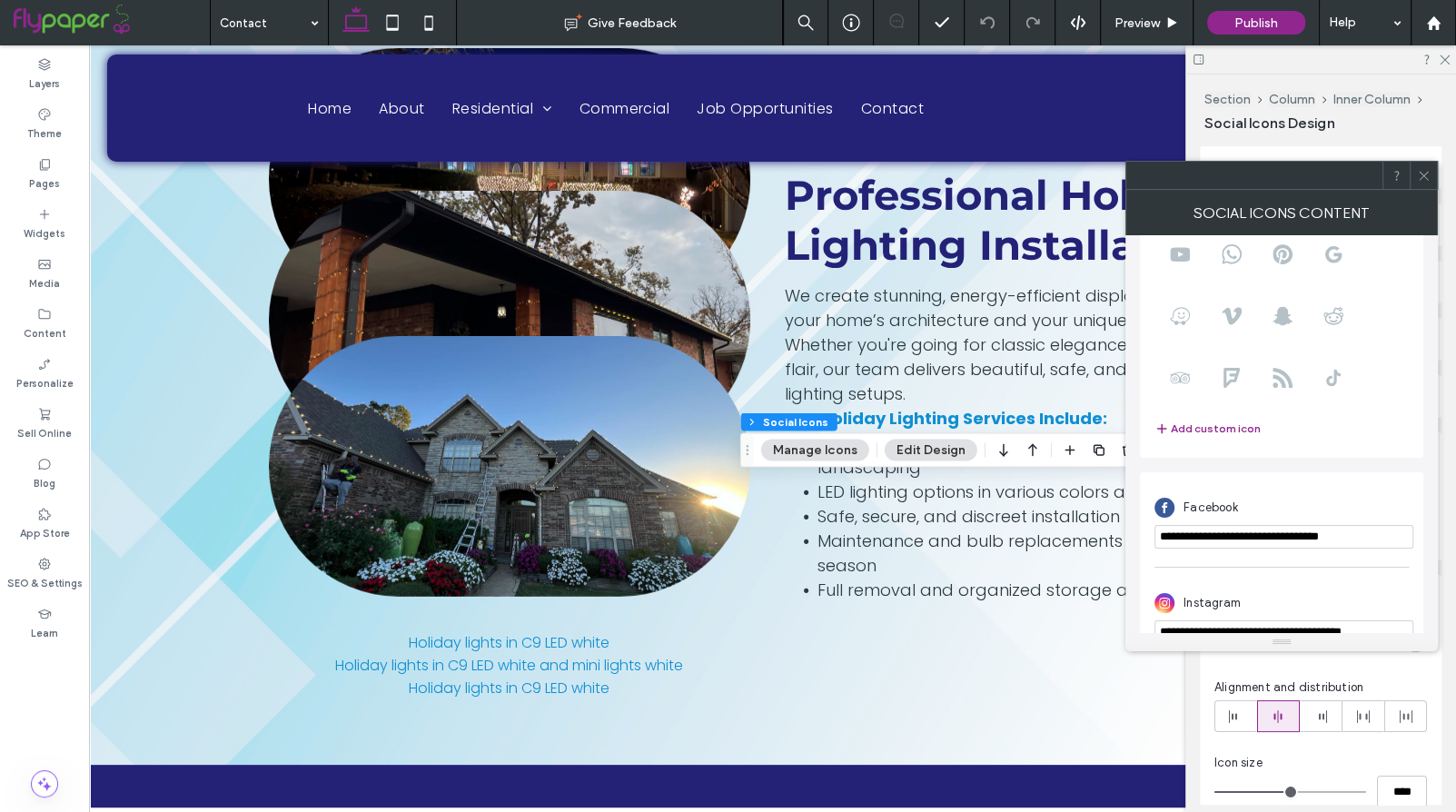 scroll, scrollTop: 66, scrollLeft: 0, axis: vertical 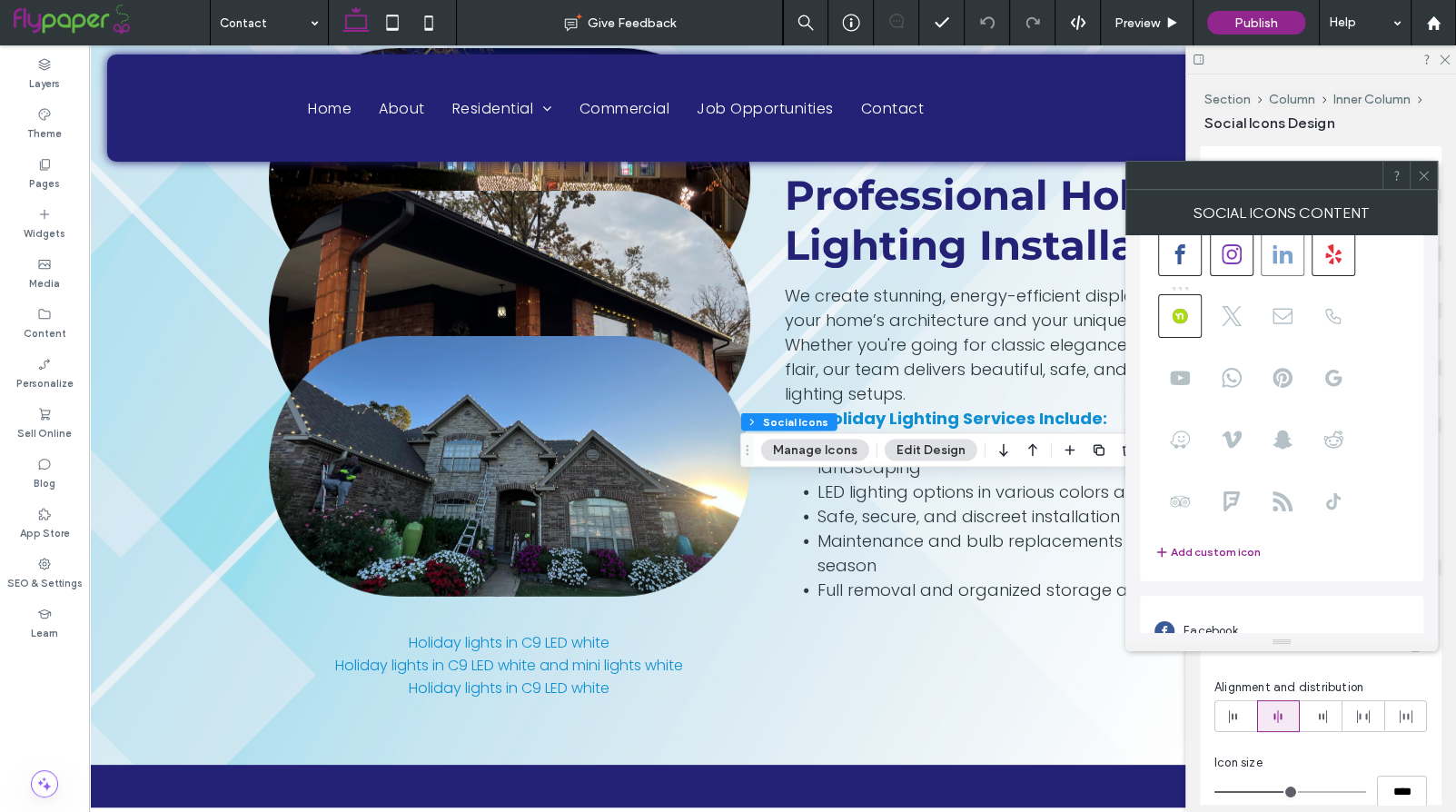 click 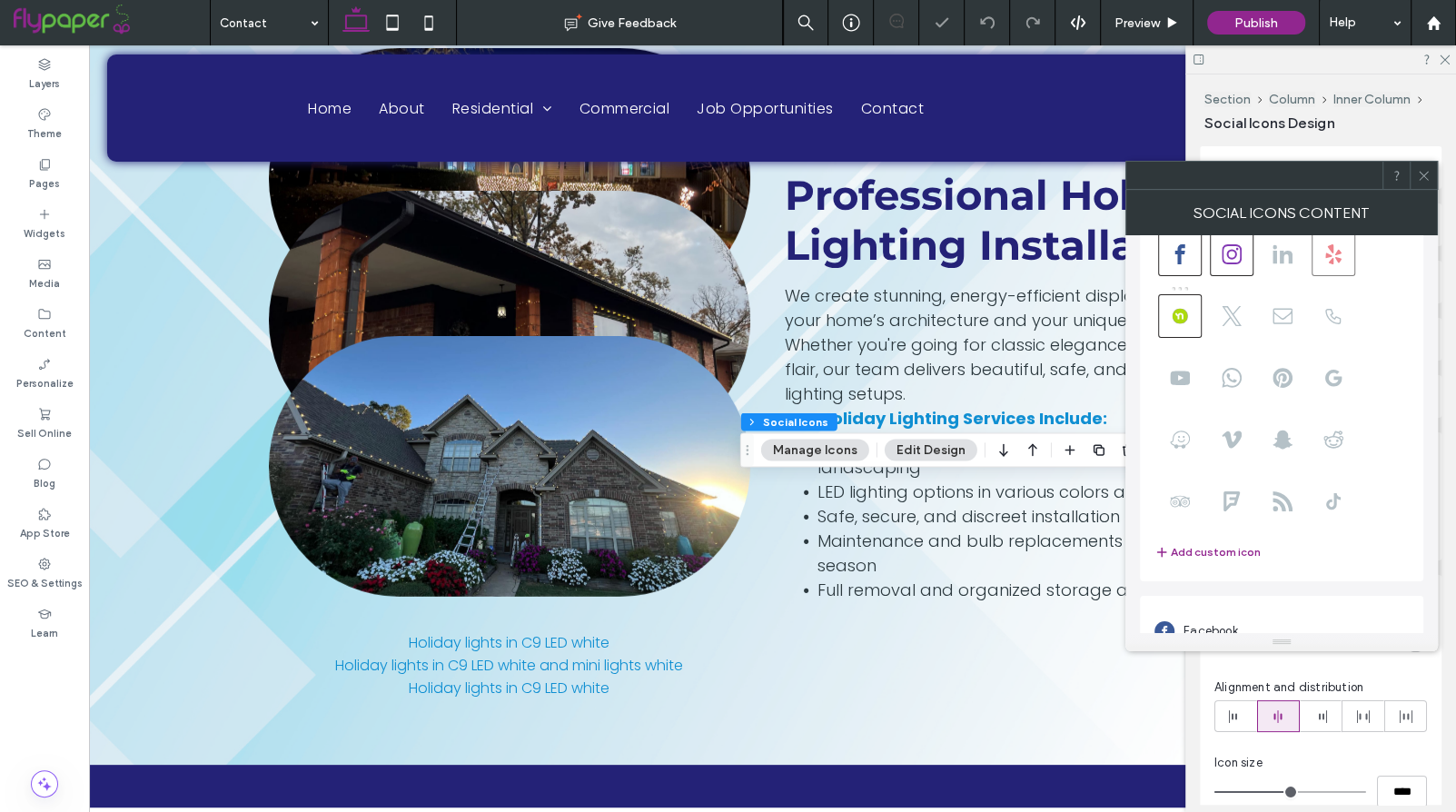 click at bounding box center (728, 406) 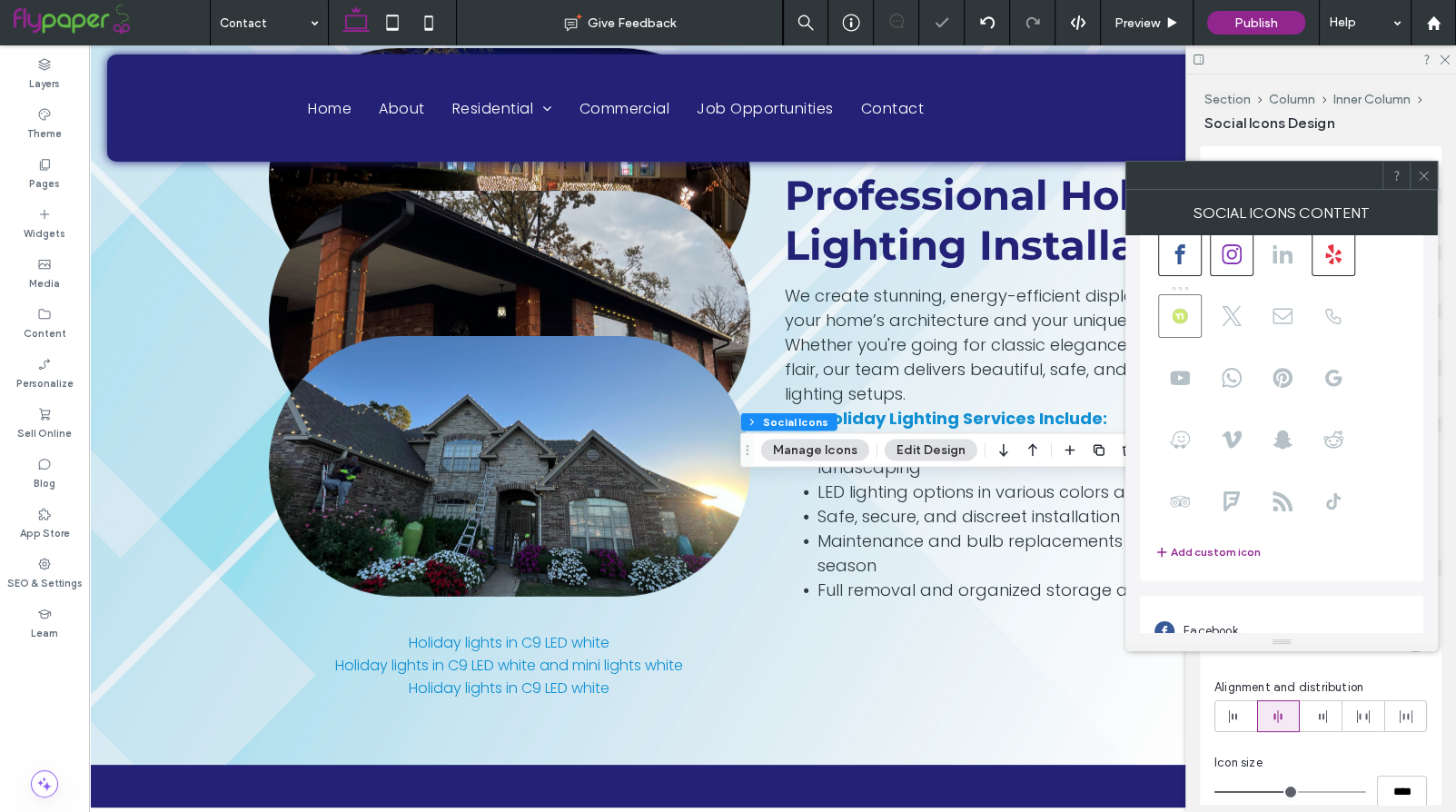 click 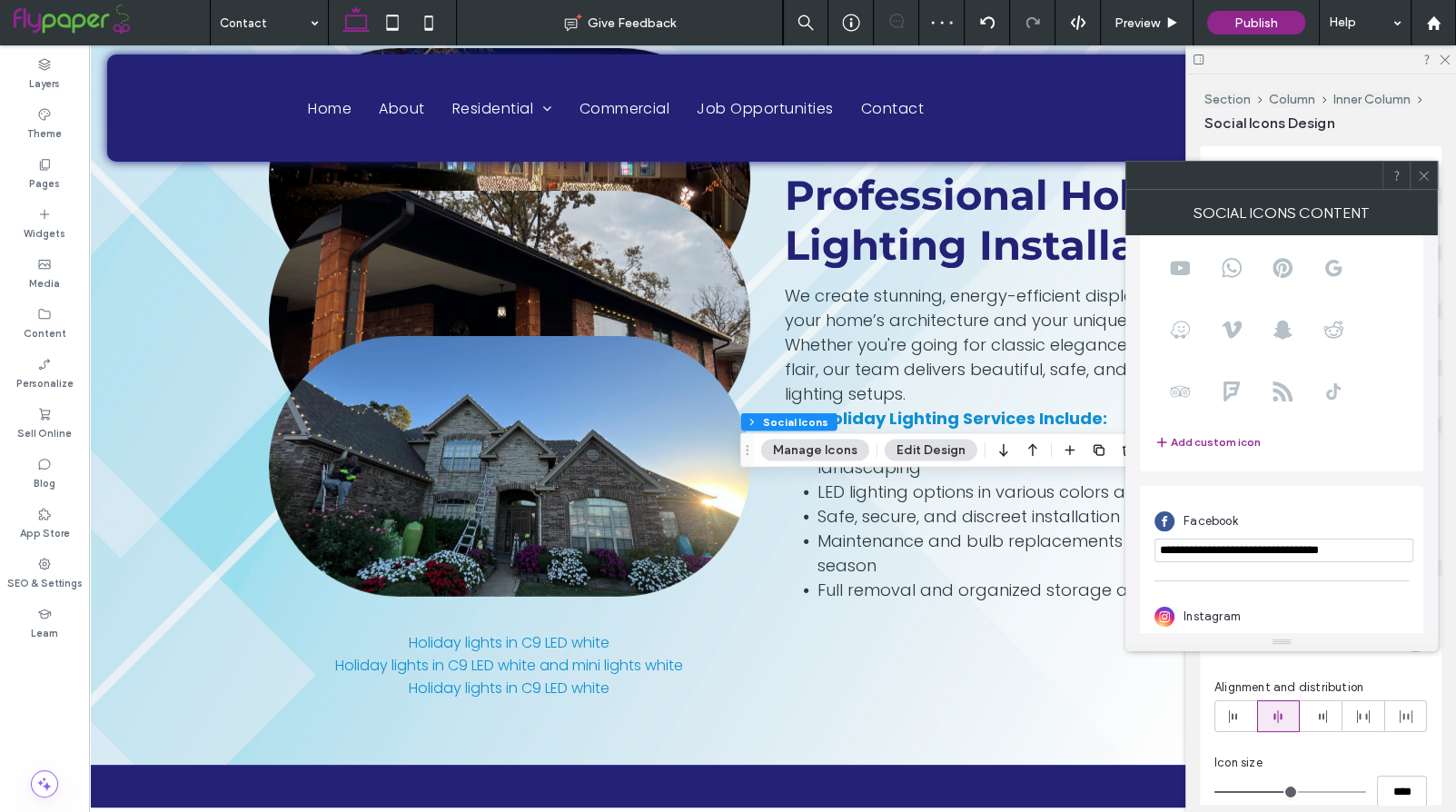 scroll, scrollTop: 0, scrollLeft: 0, axis: both 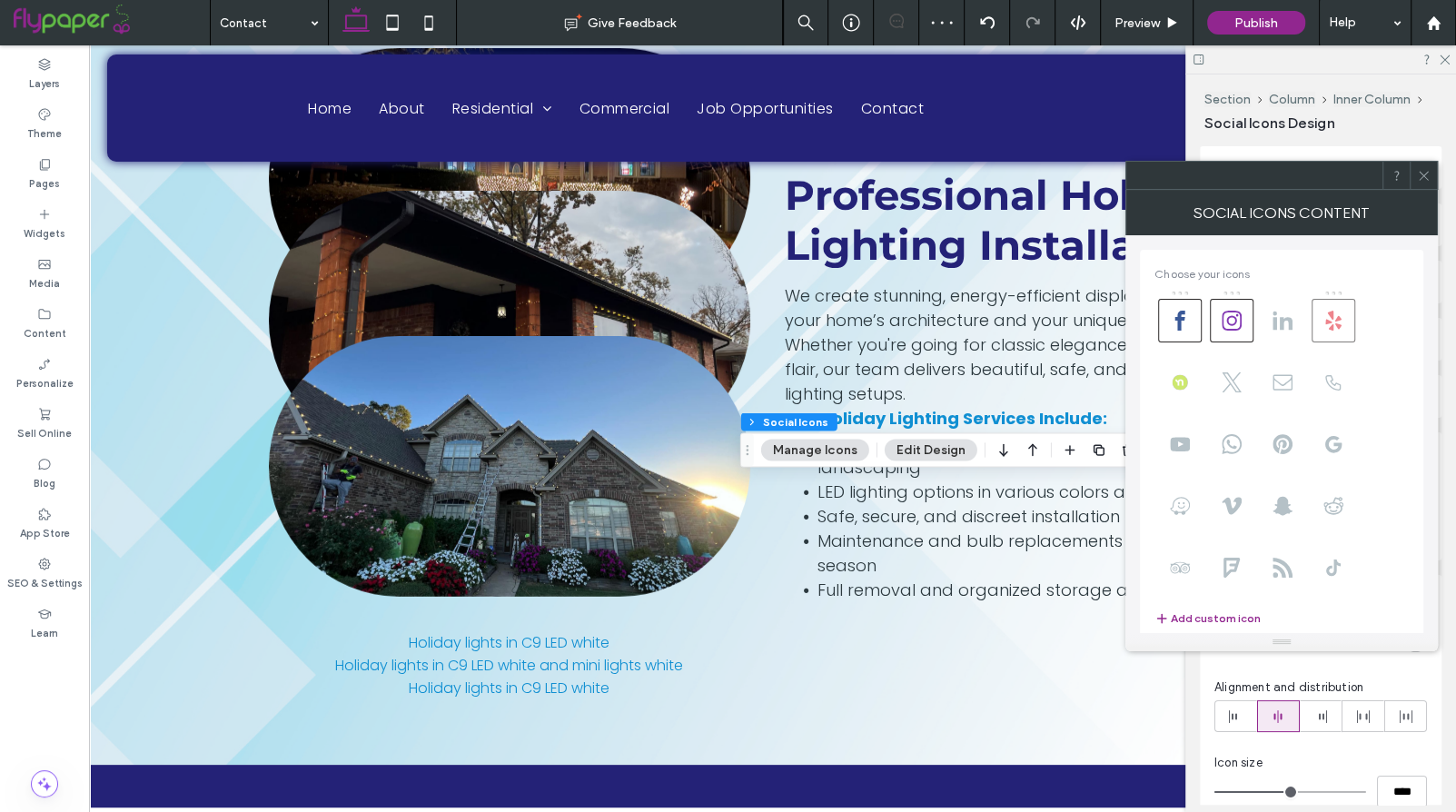 click 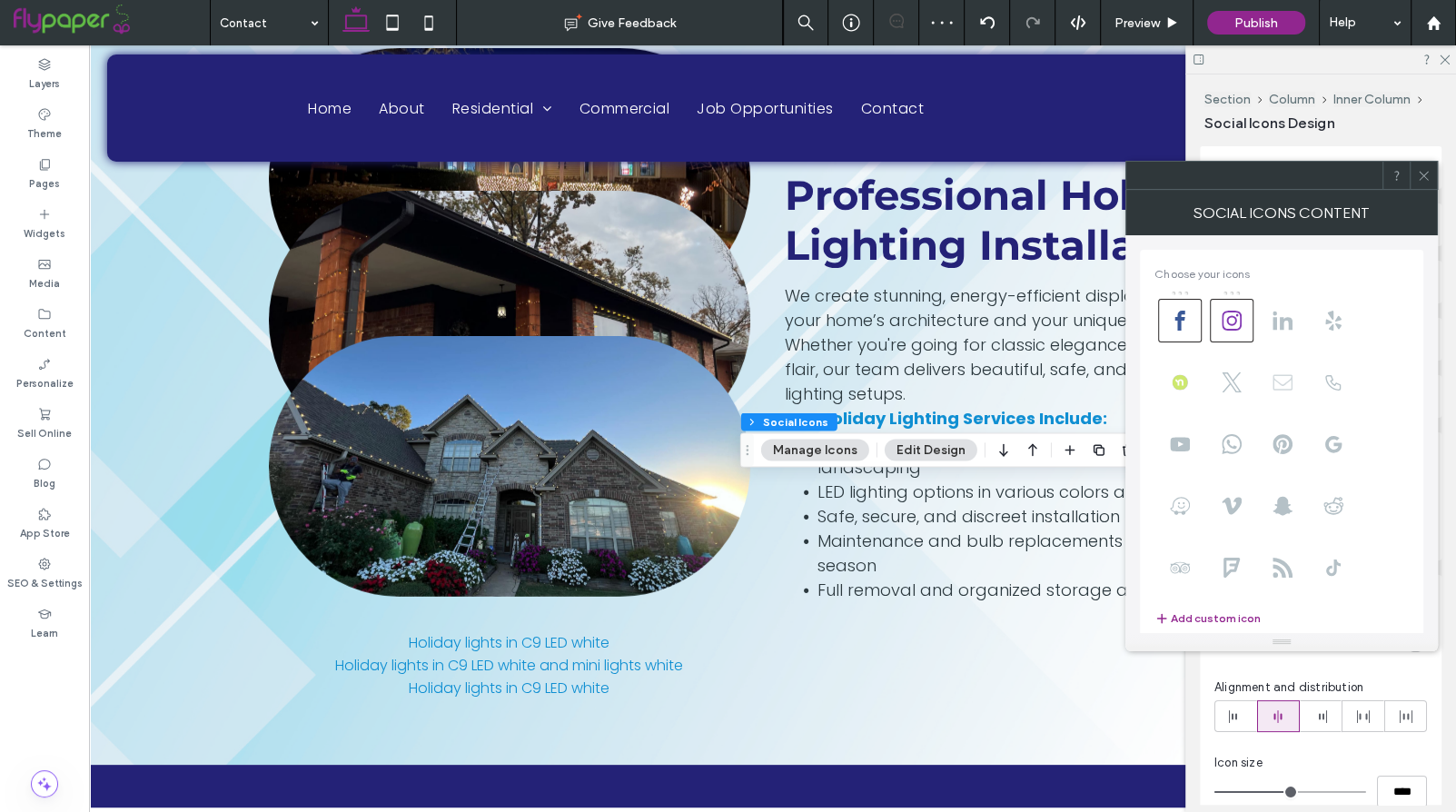 click 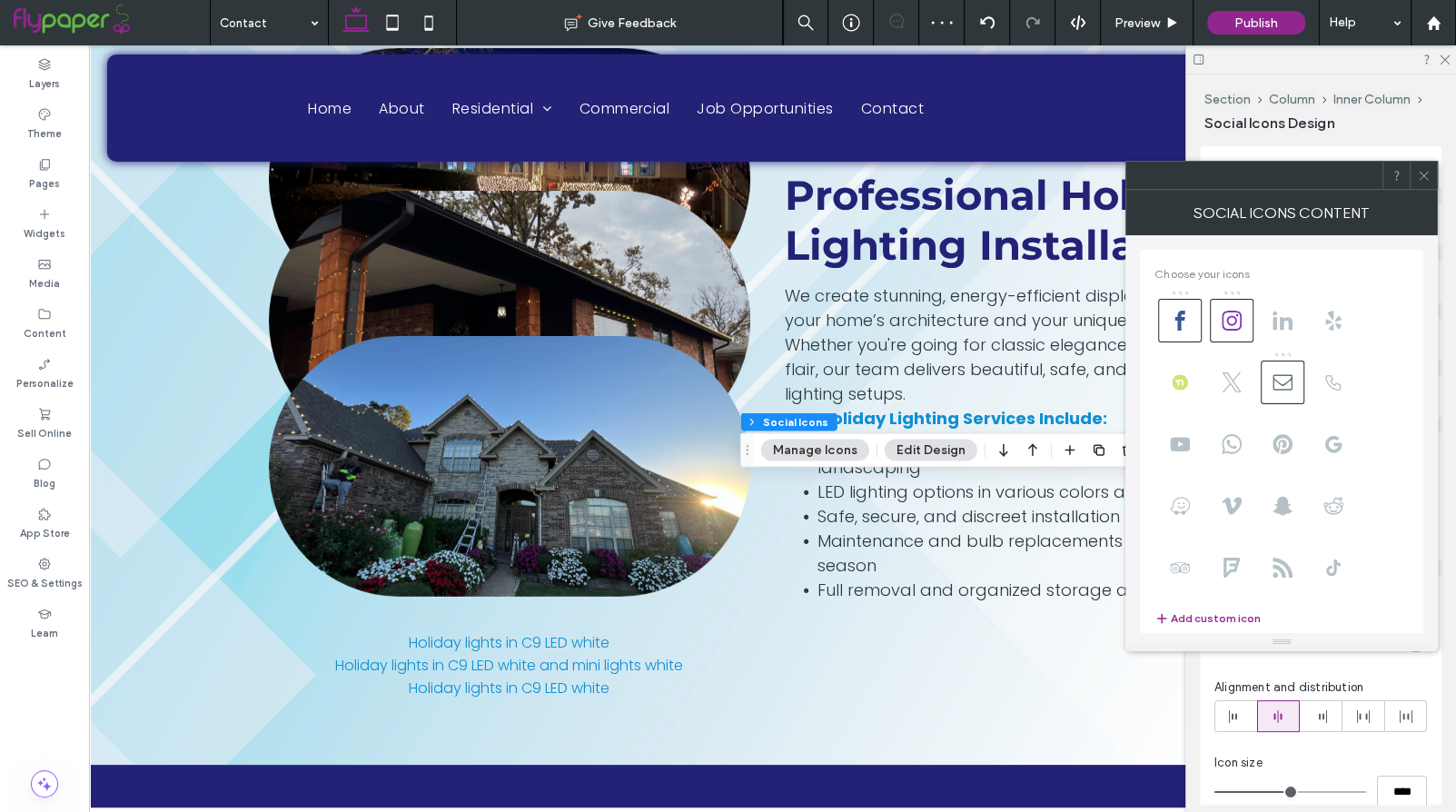 click at bounding box center [1282, 444] 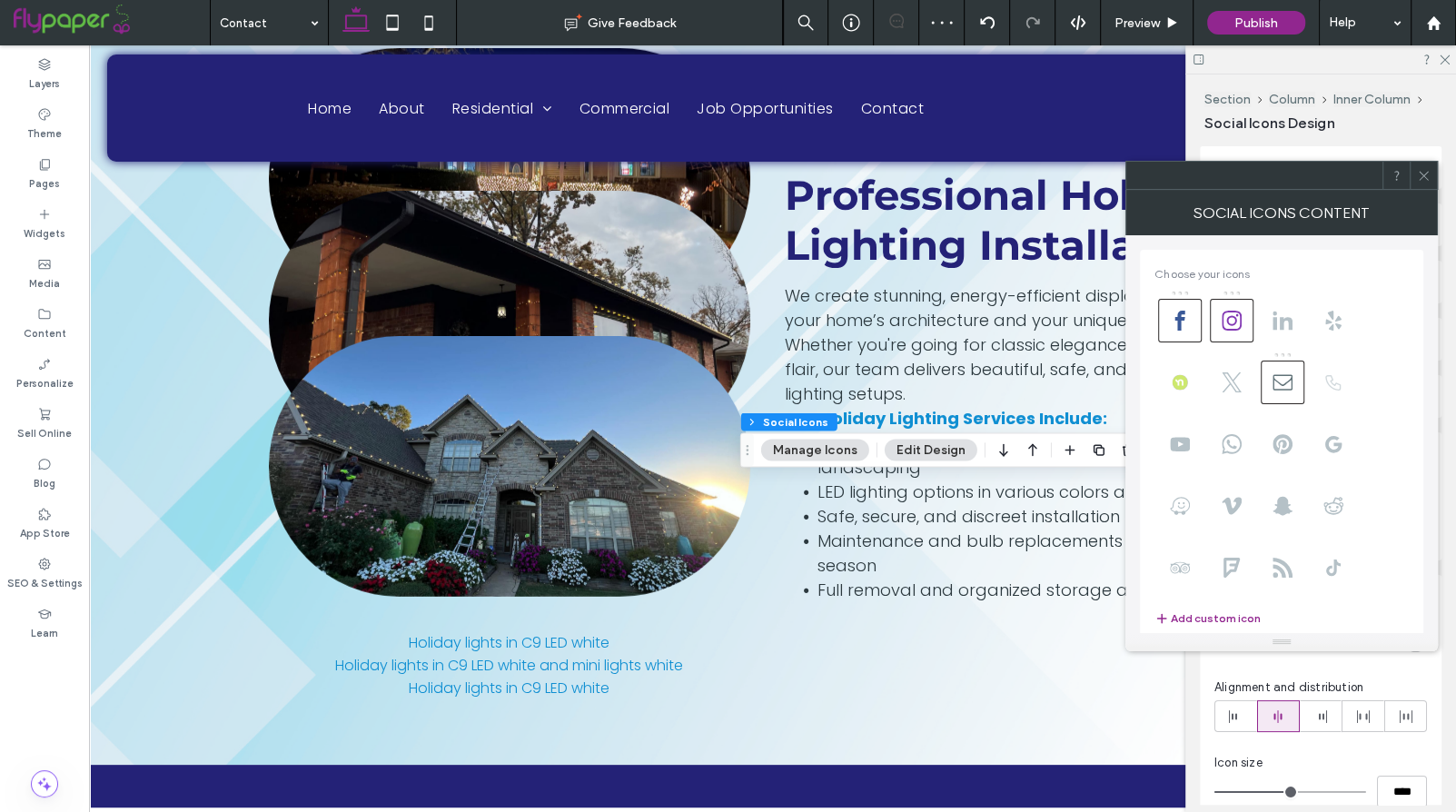 click 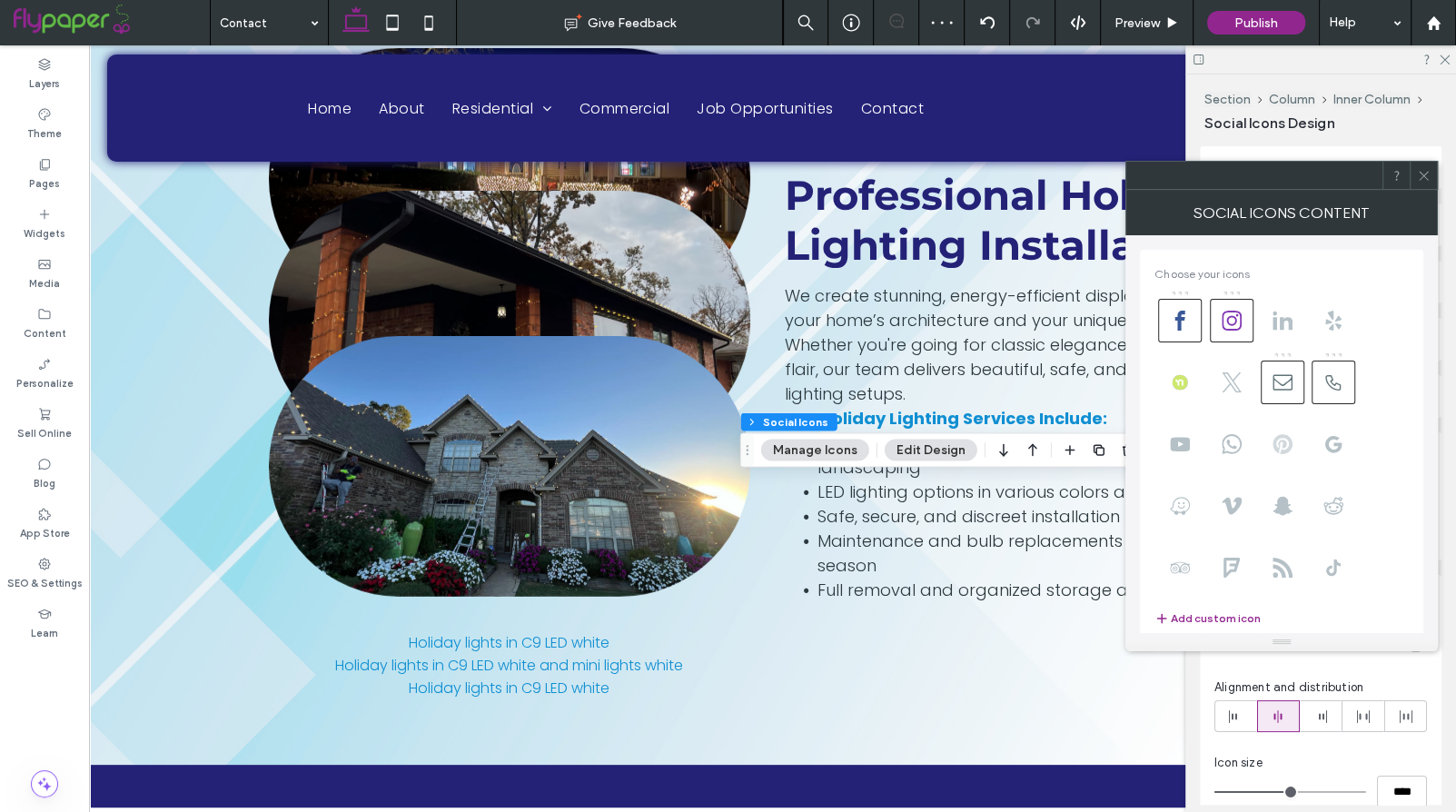 scroll, scrollTop: 420, scrollLeft: 0, axis: vertical 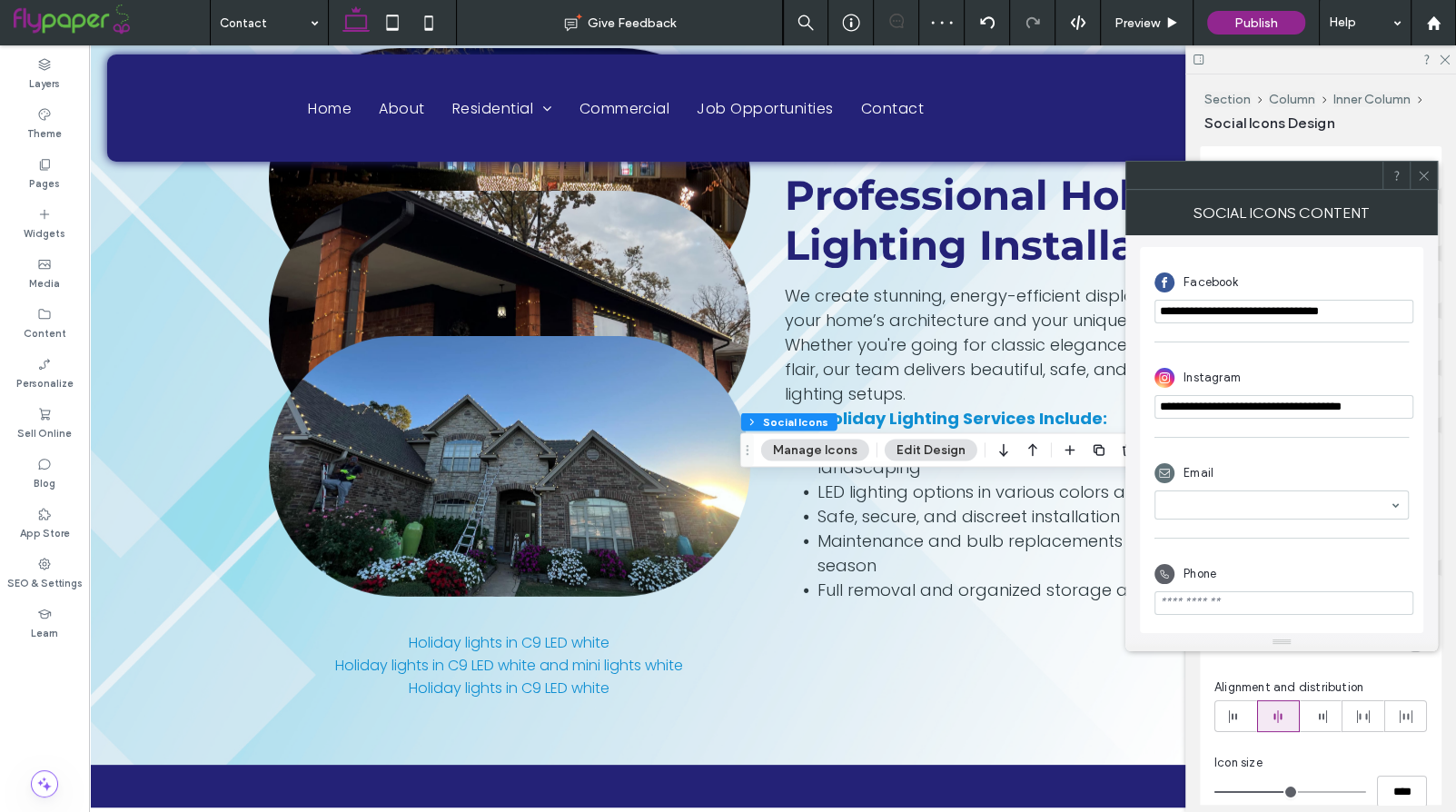 click on "Email" at bounding box center [1282, 473] 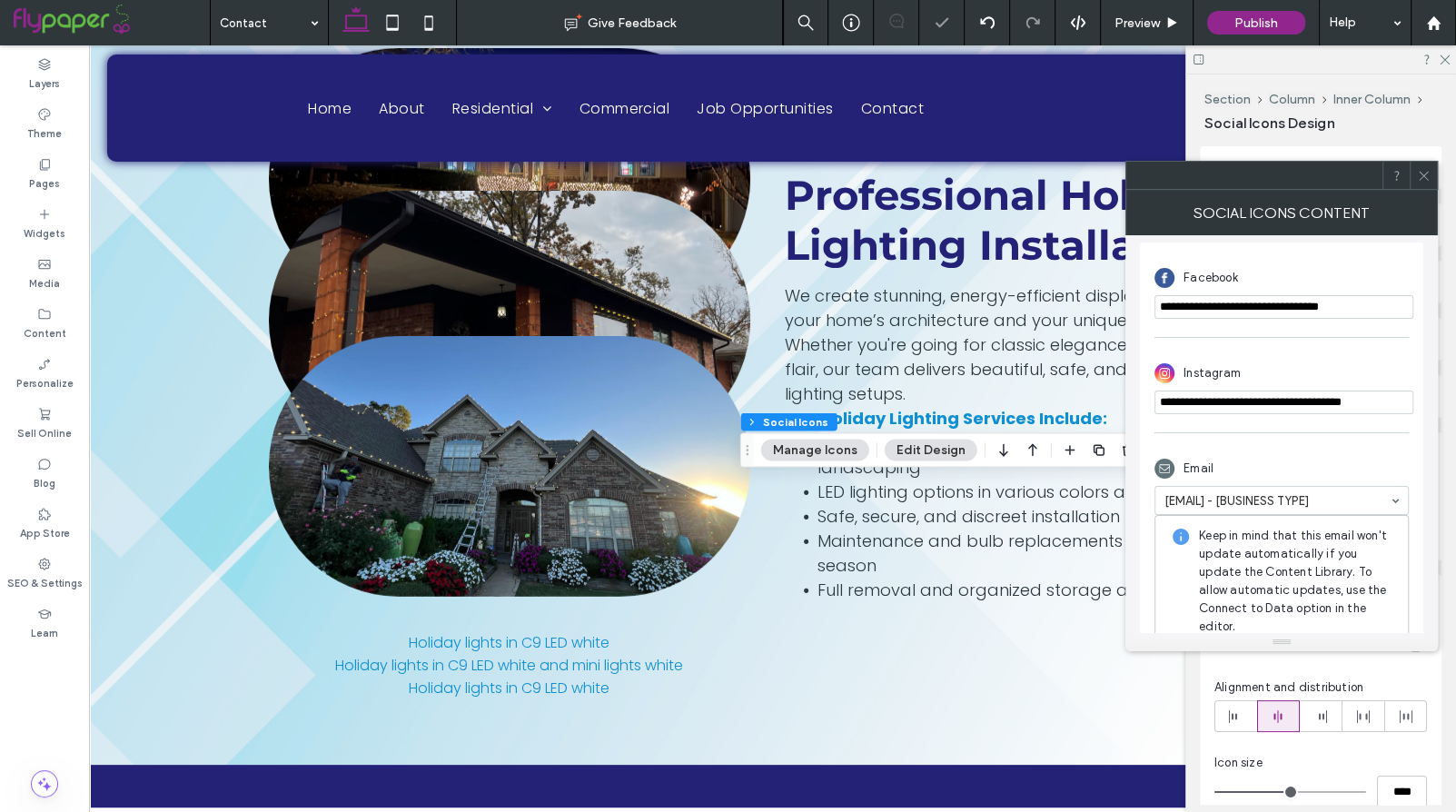 click on "Email" at bounding box center (1282, 469) 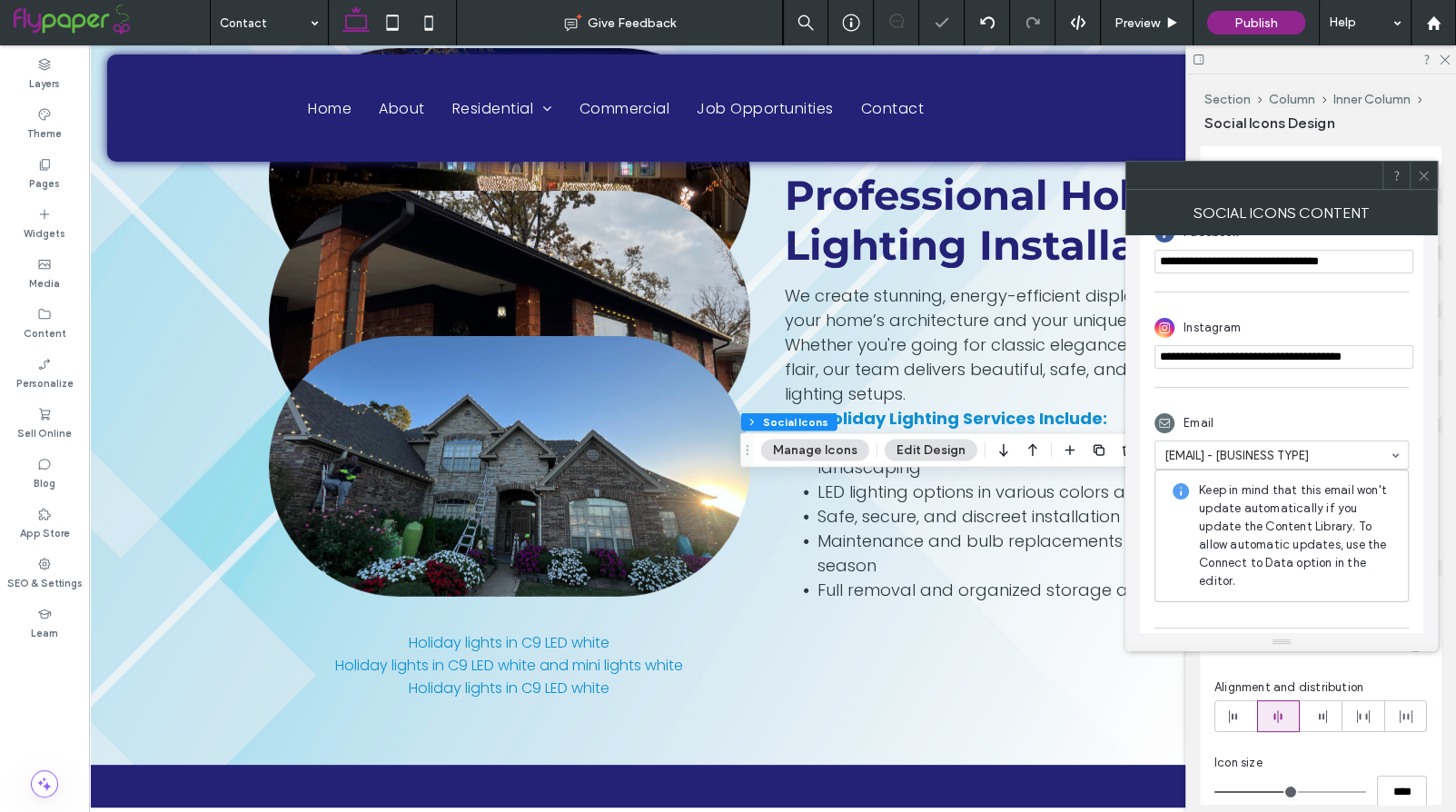 scroll, scrollTop: 559, scrollLeft: 0, axis: vertical 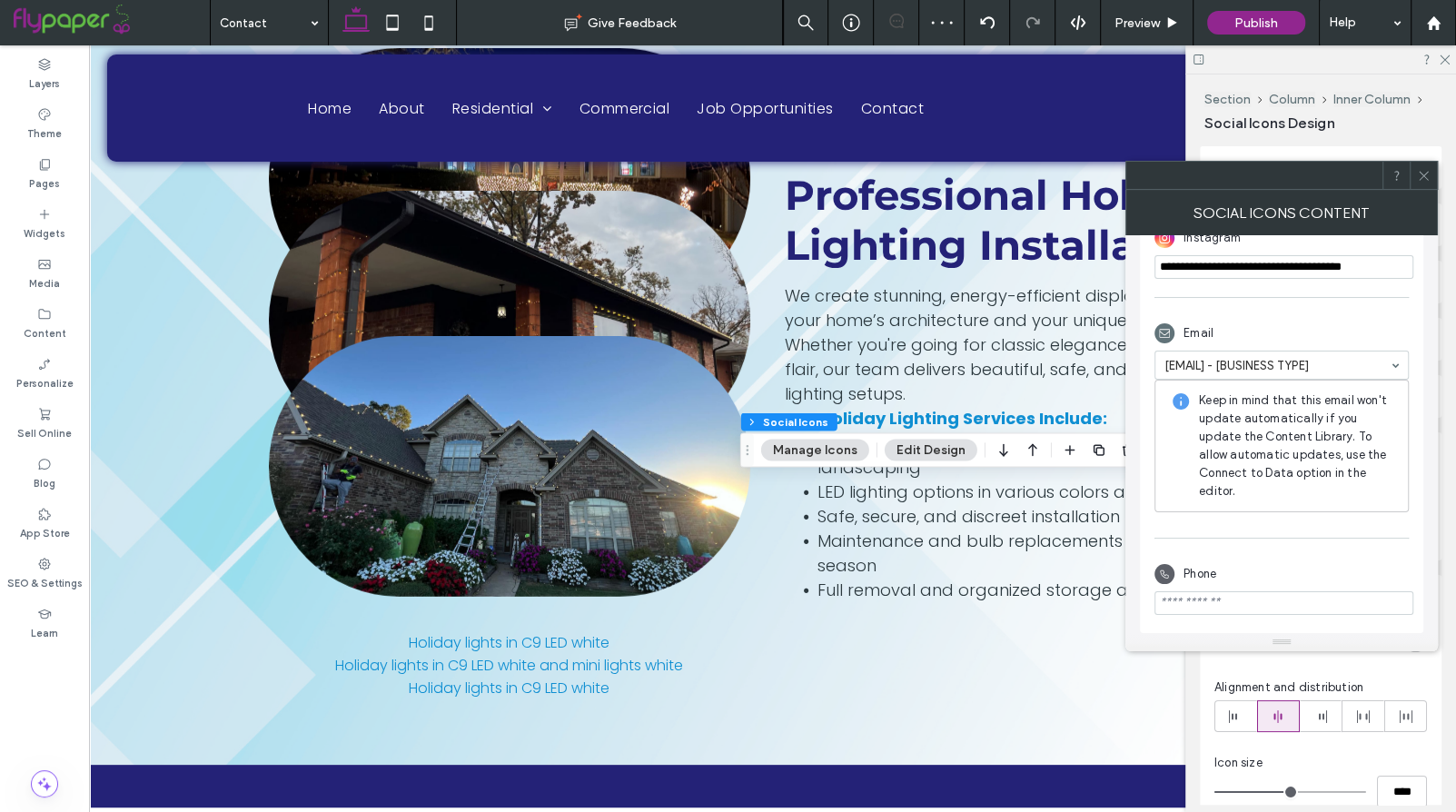 click 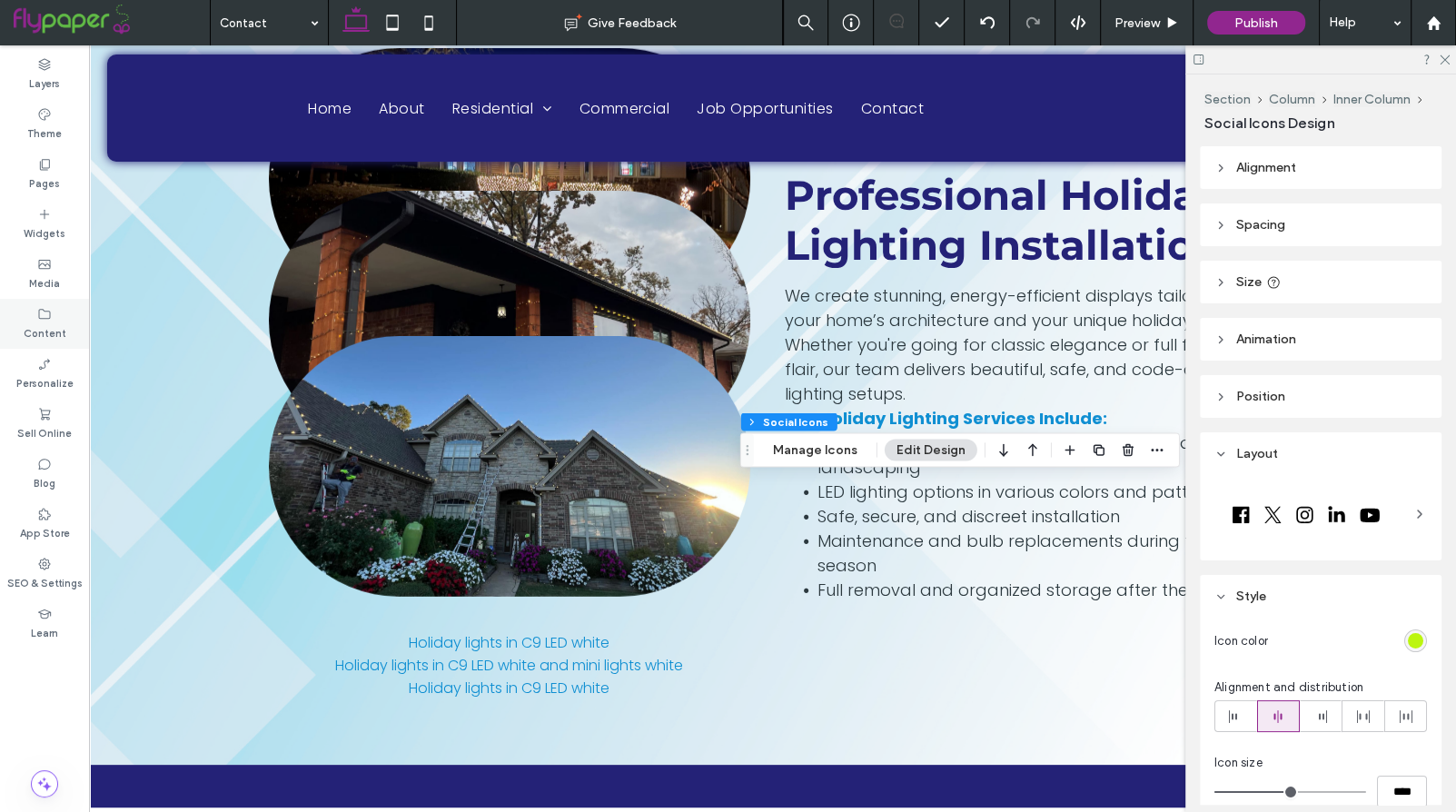 click 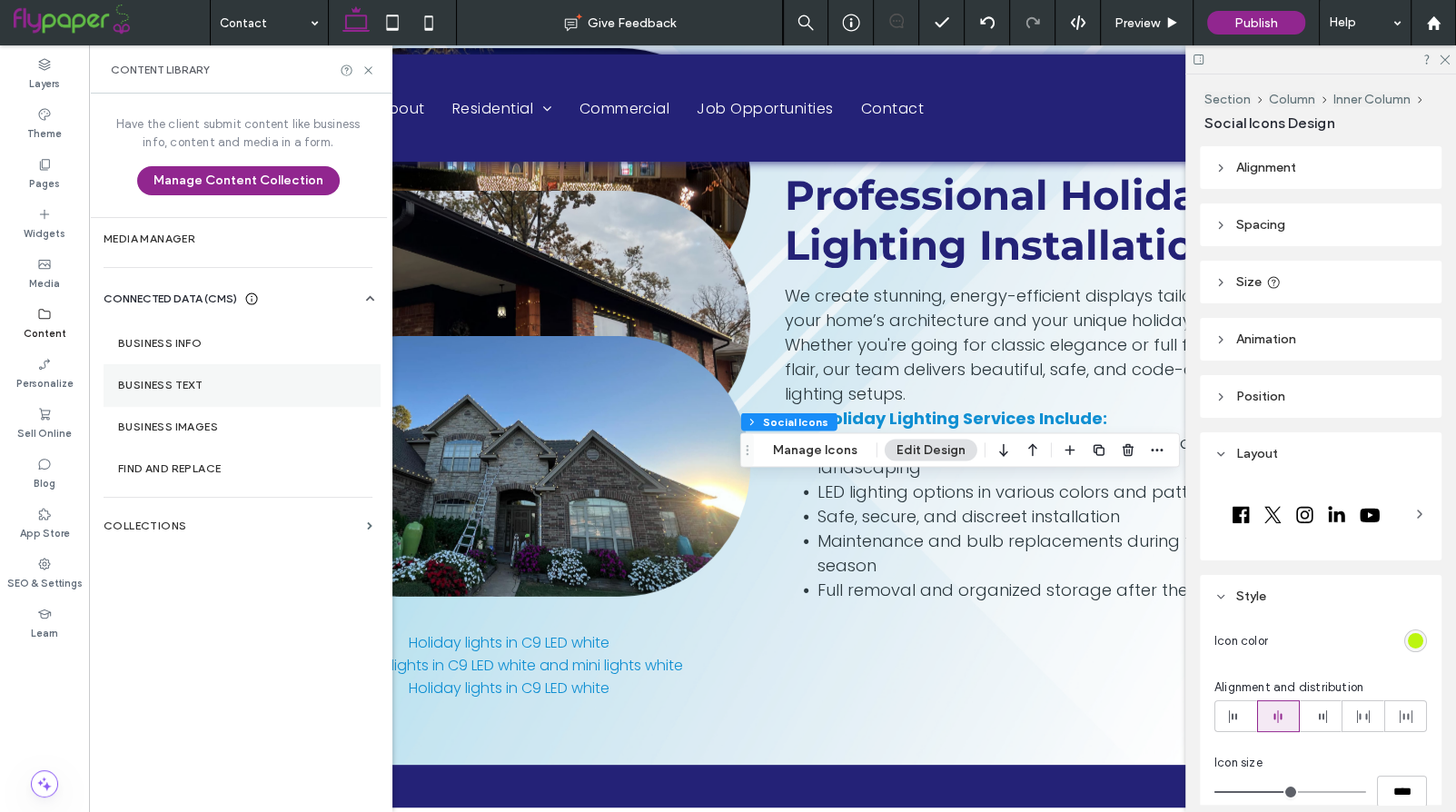 click on "Business Text" at bounding box center (242, 385) 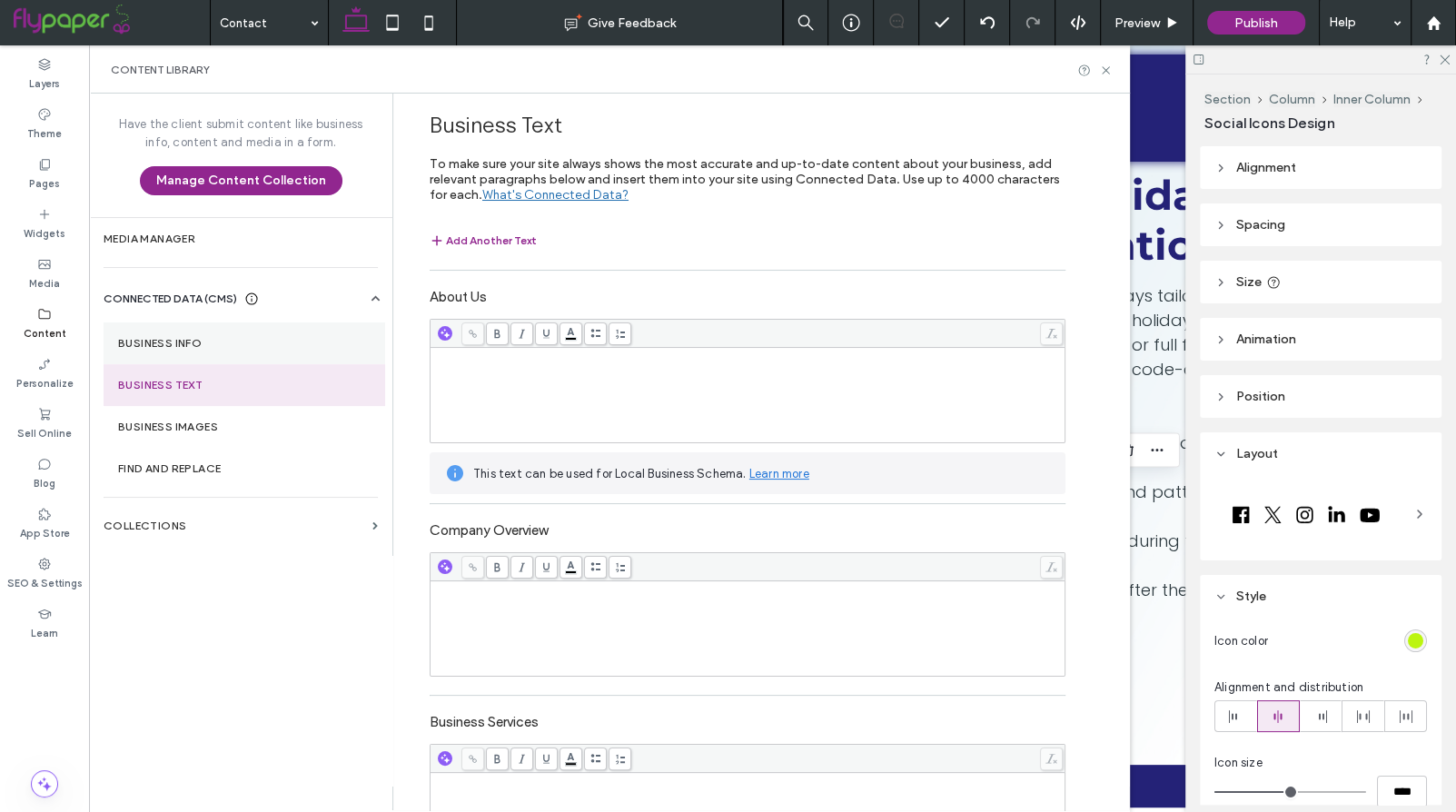 click on "Business Info" at bounding box center (244, 343) 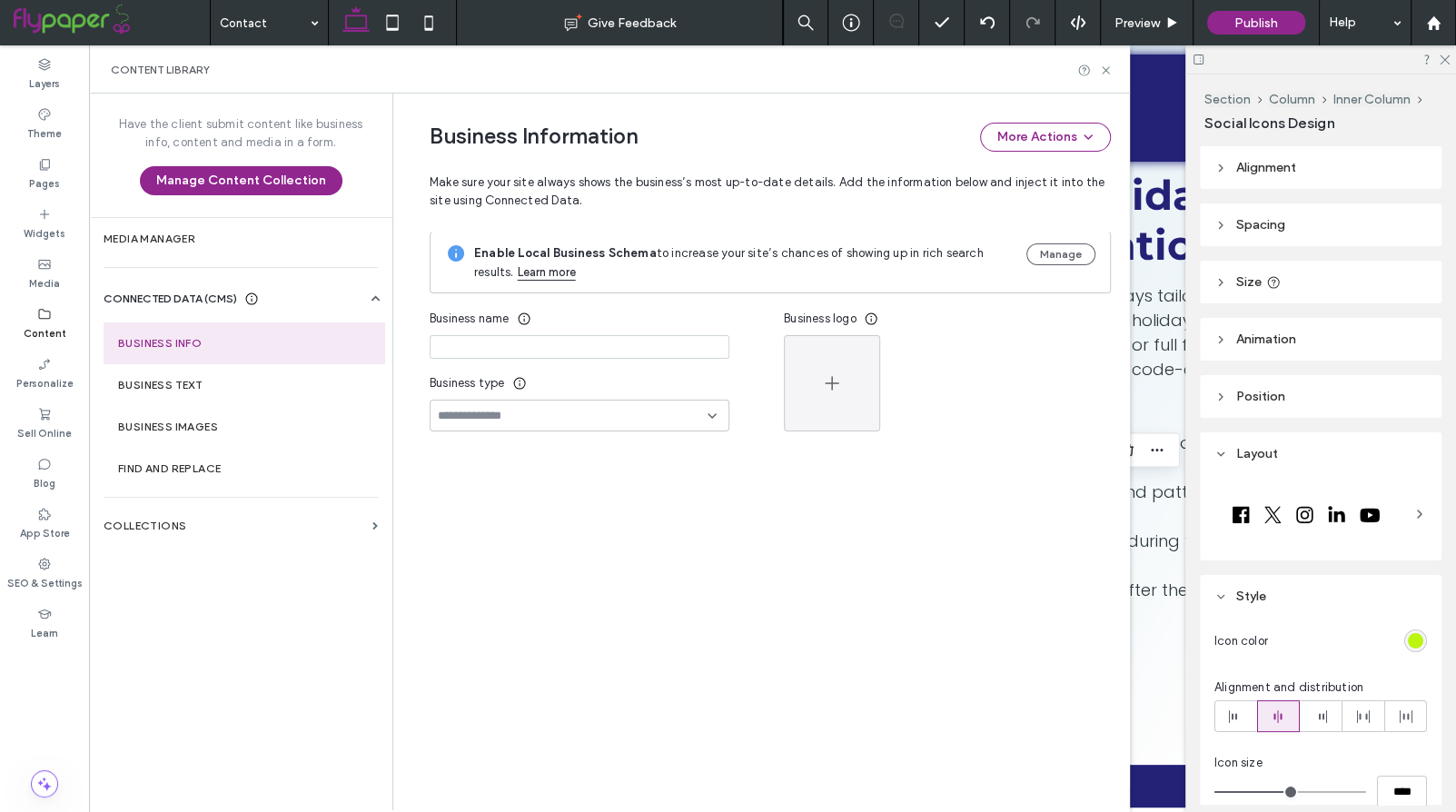 type on "**********" 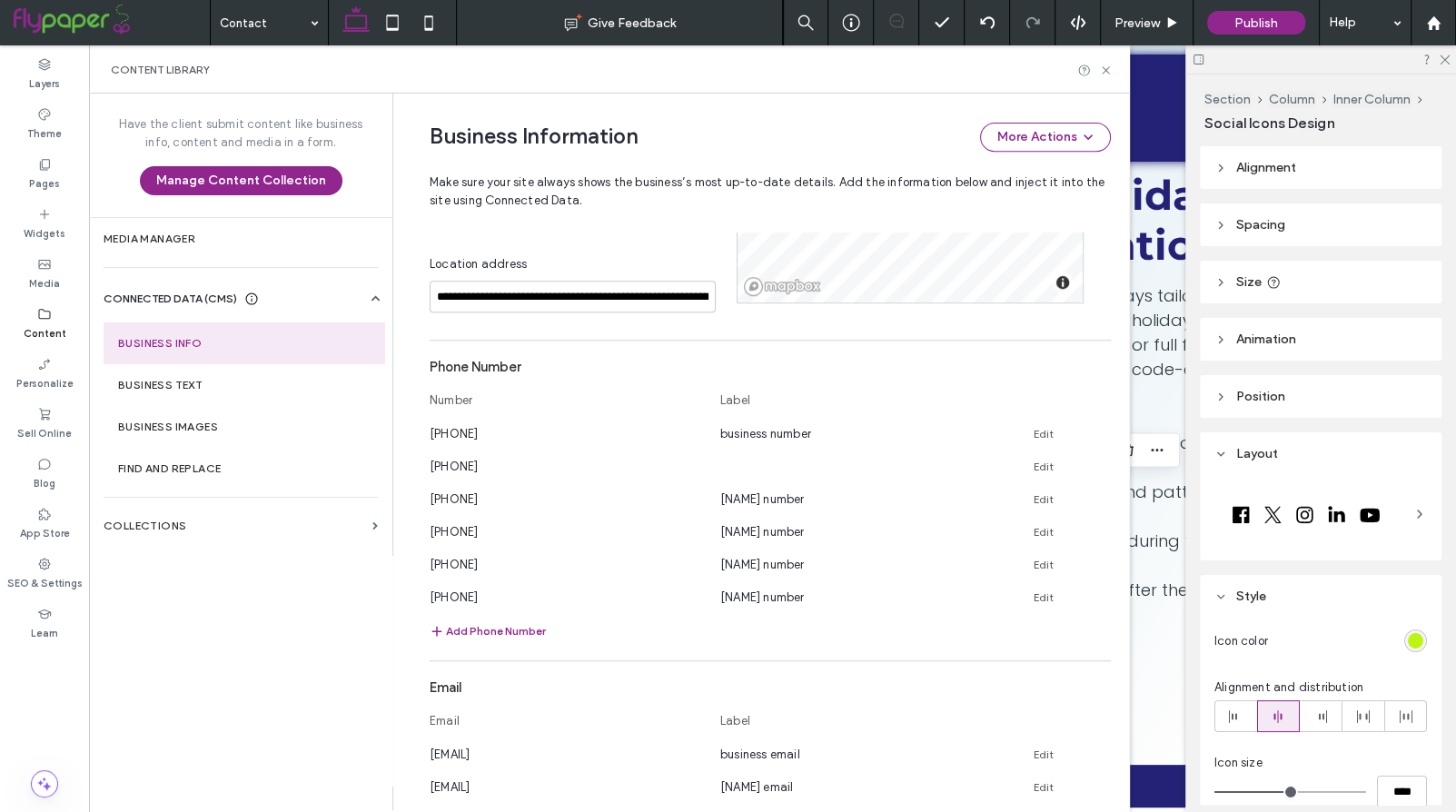 scroll, scrollTop: 648, scrollLeft: 0, axis: vertical 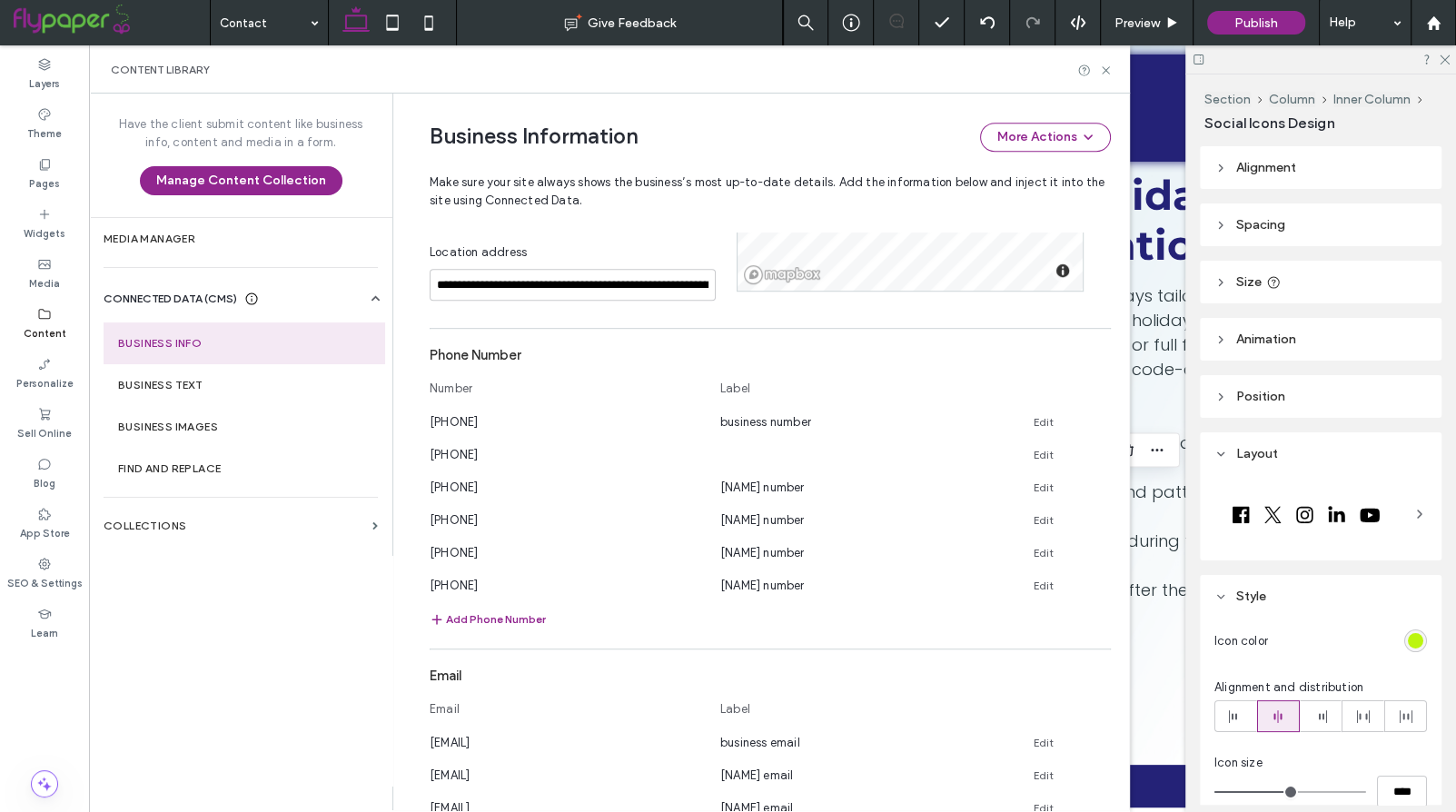 drag, startPoint x: 253, startPoint y: 679, endPoint x: 199, endPoint y: 679, distance: 54 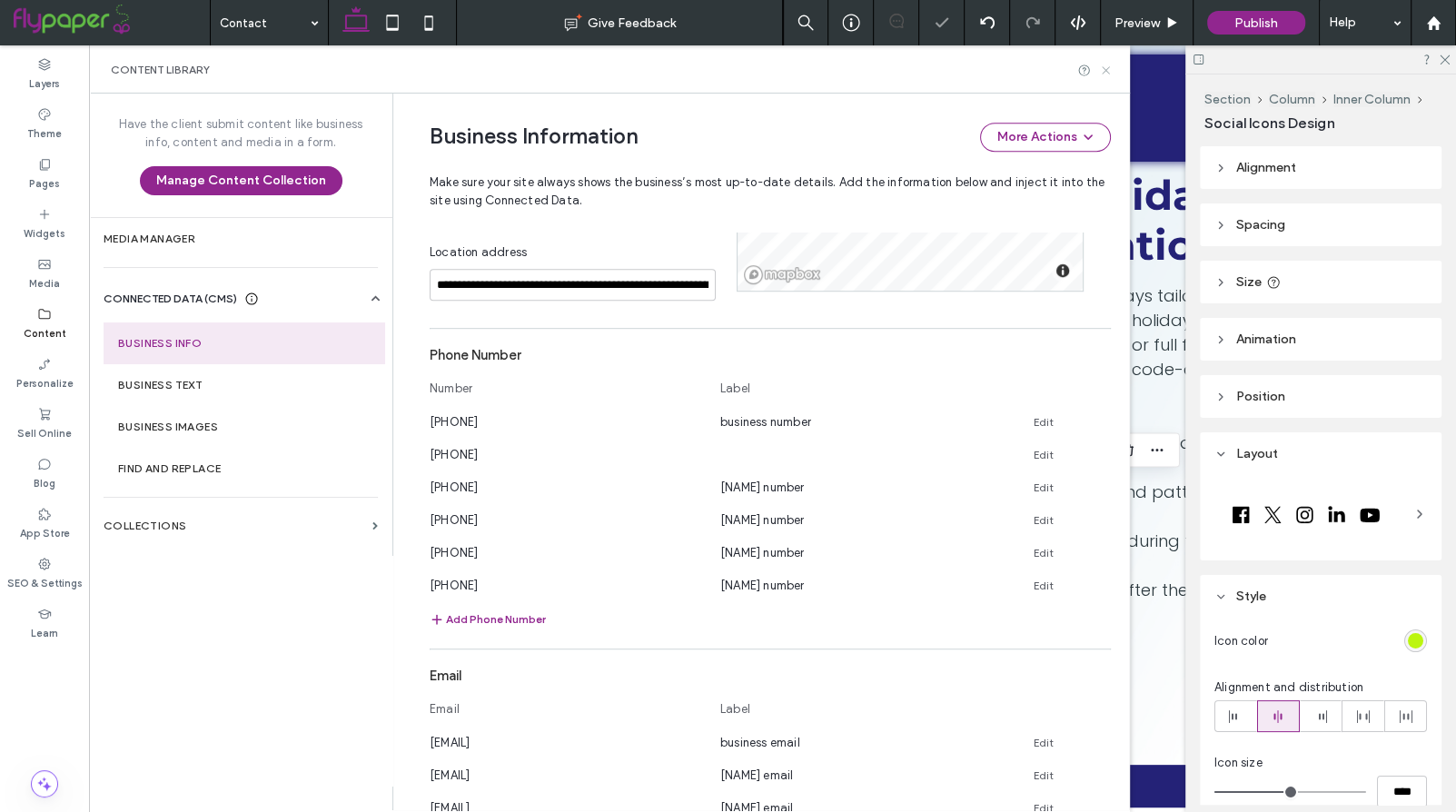 click 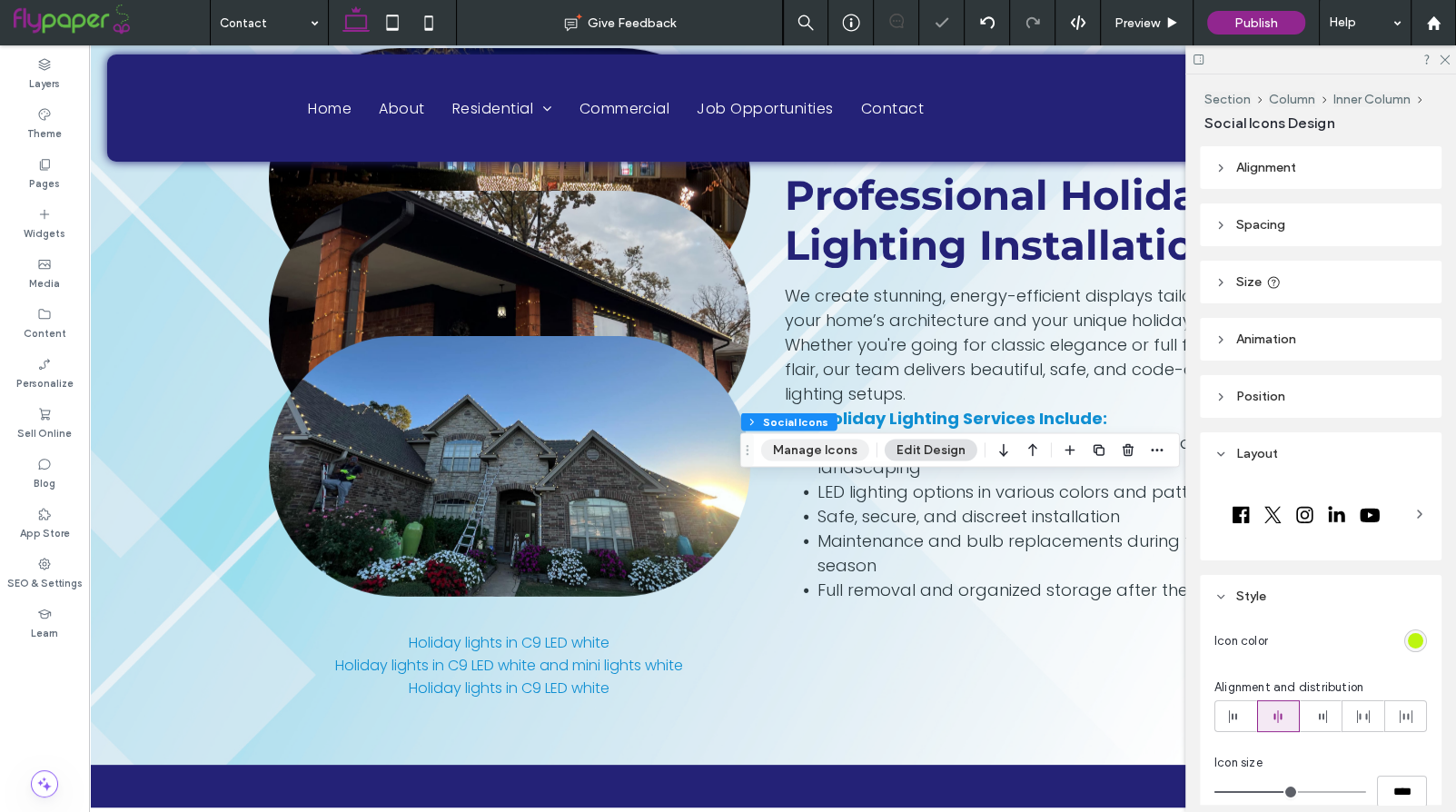 click on "Manage Icons" at bounding box center [815, 451] 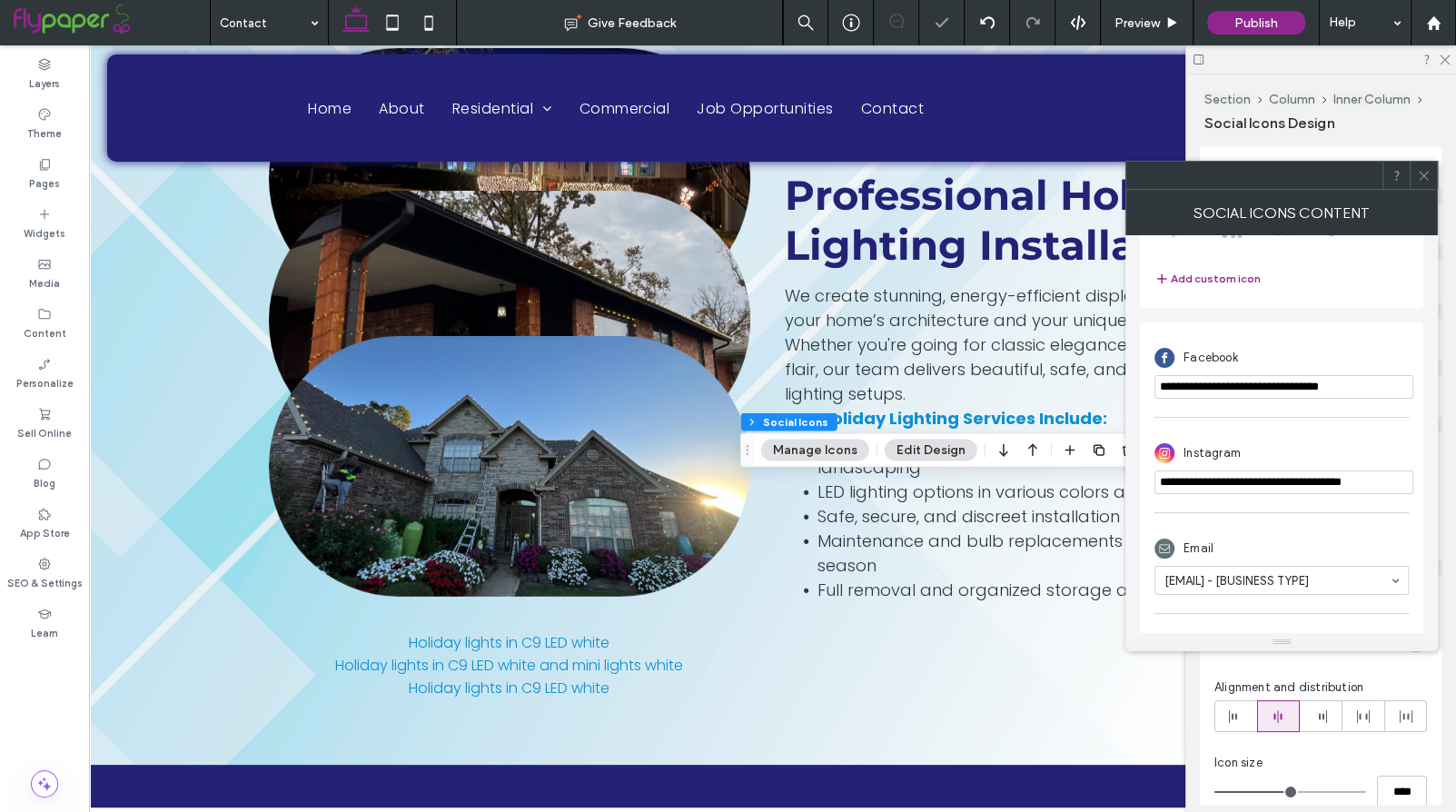 scroll, scrollTop: 420, scrollLeft: 0, axis: vertical 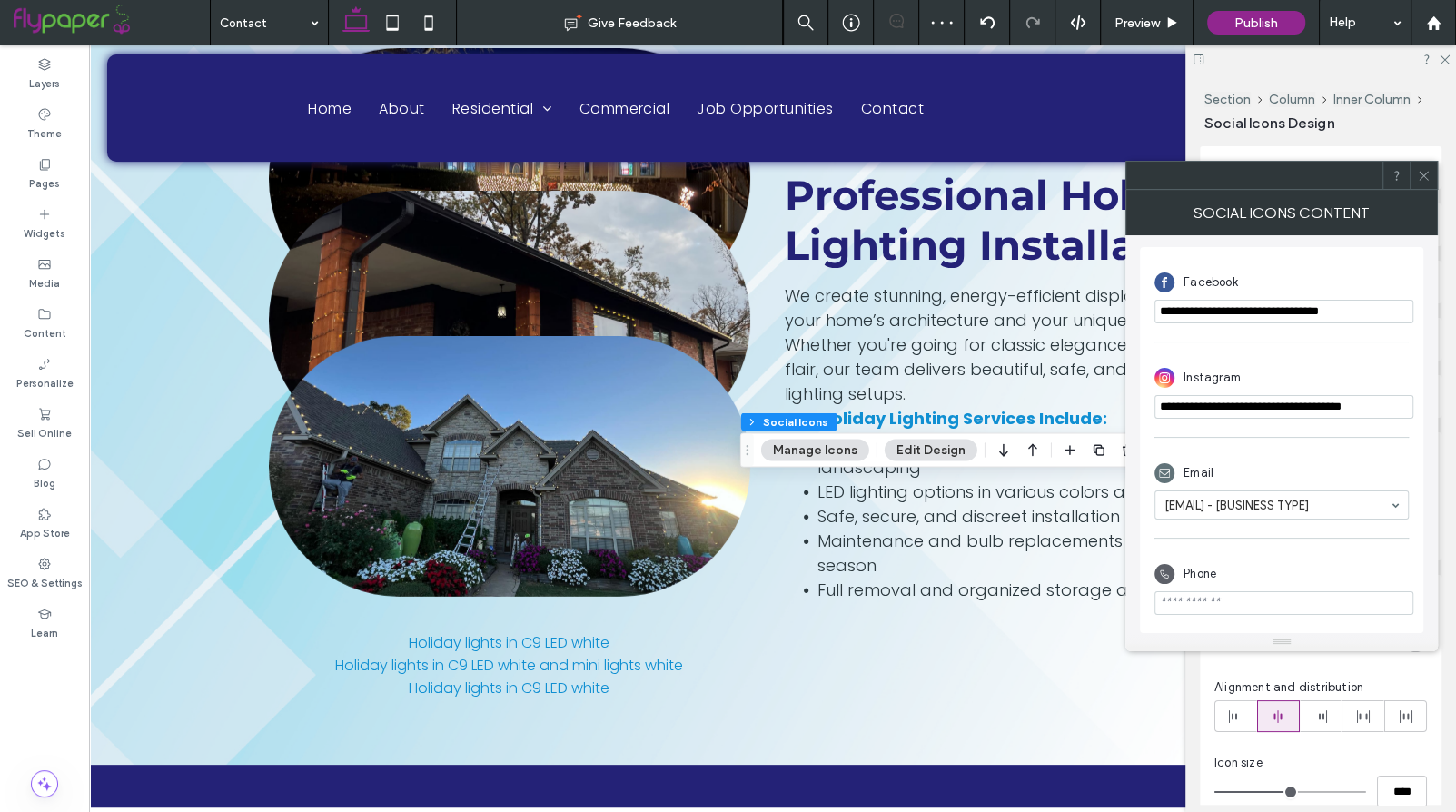 click at bounding box center (1283, 603) 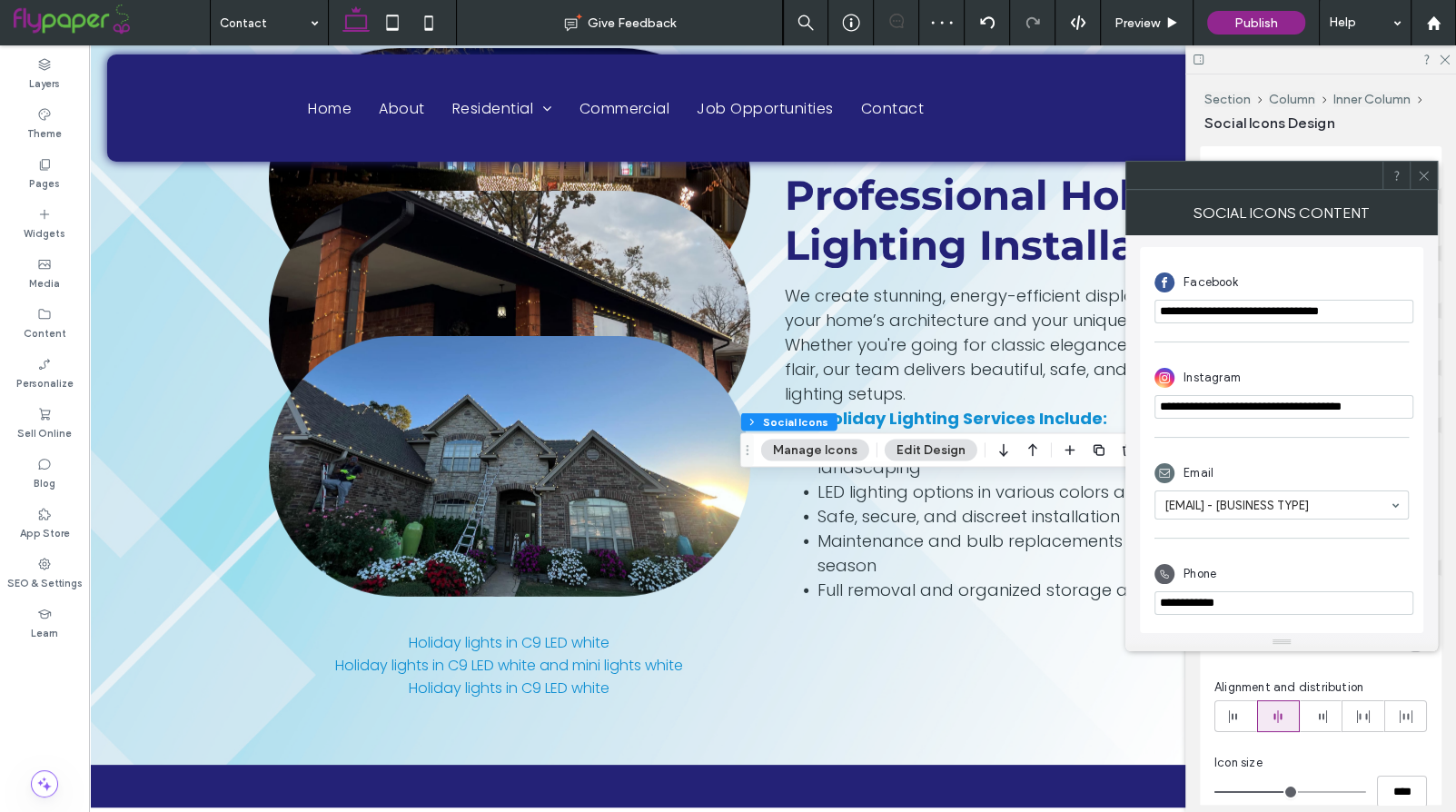 type on "**********" 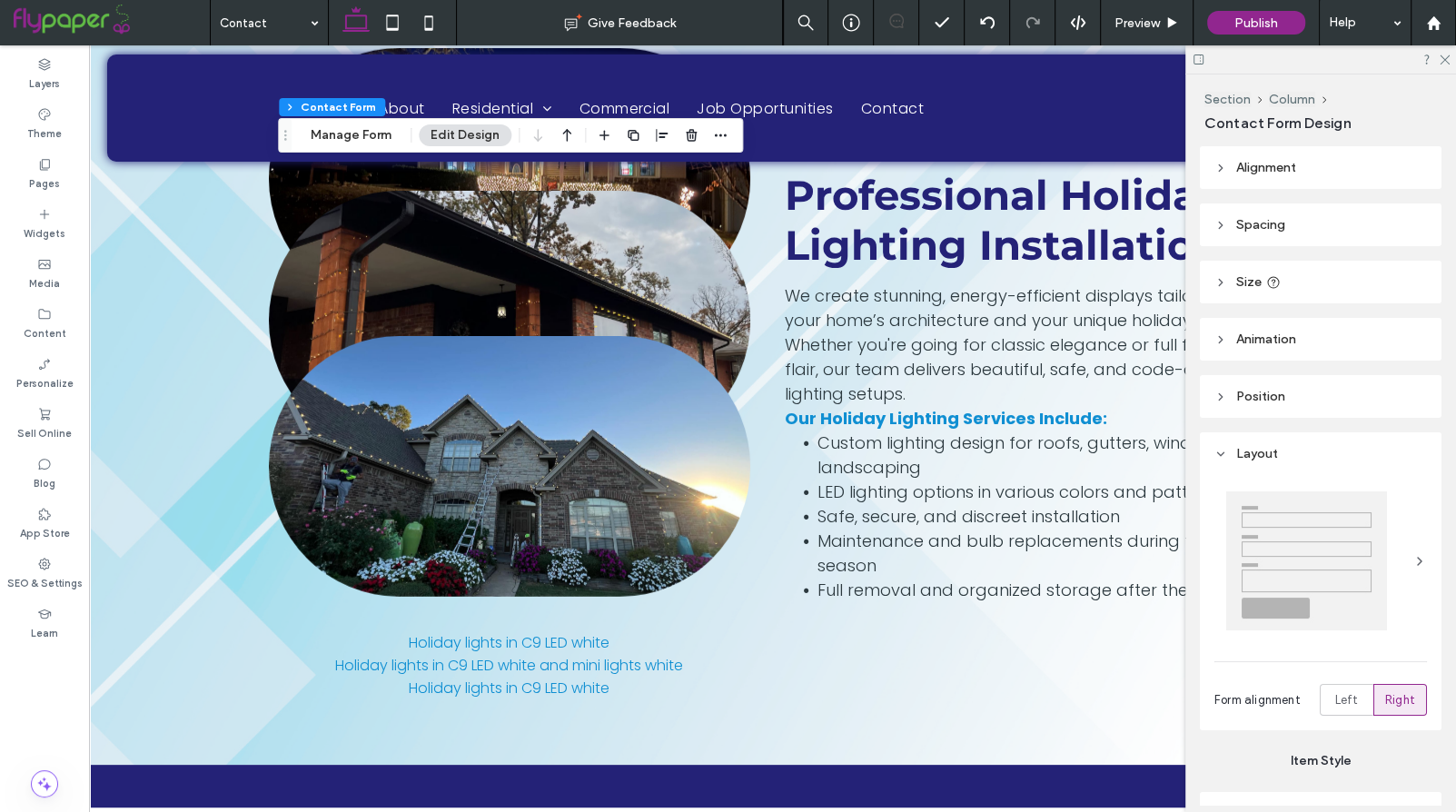 type on "*" 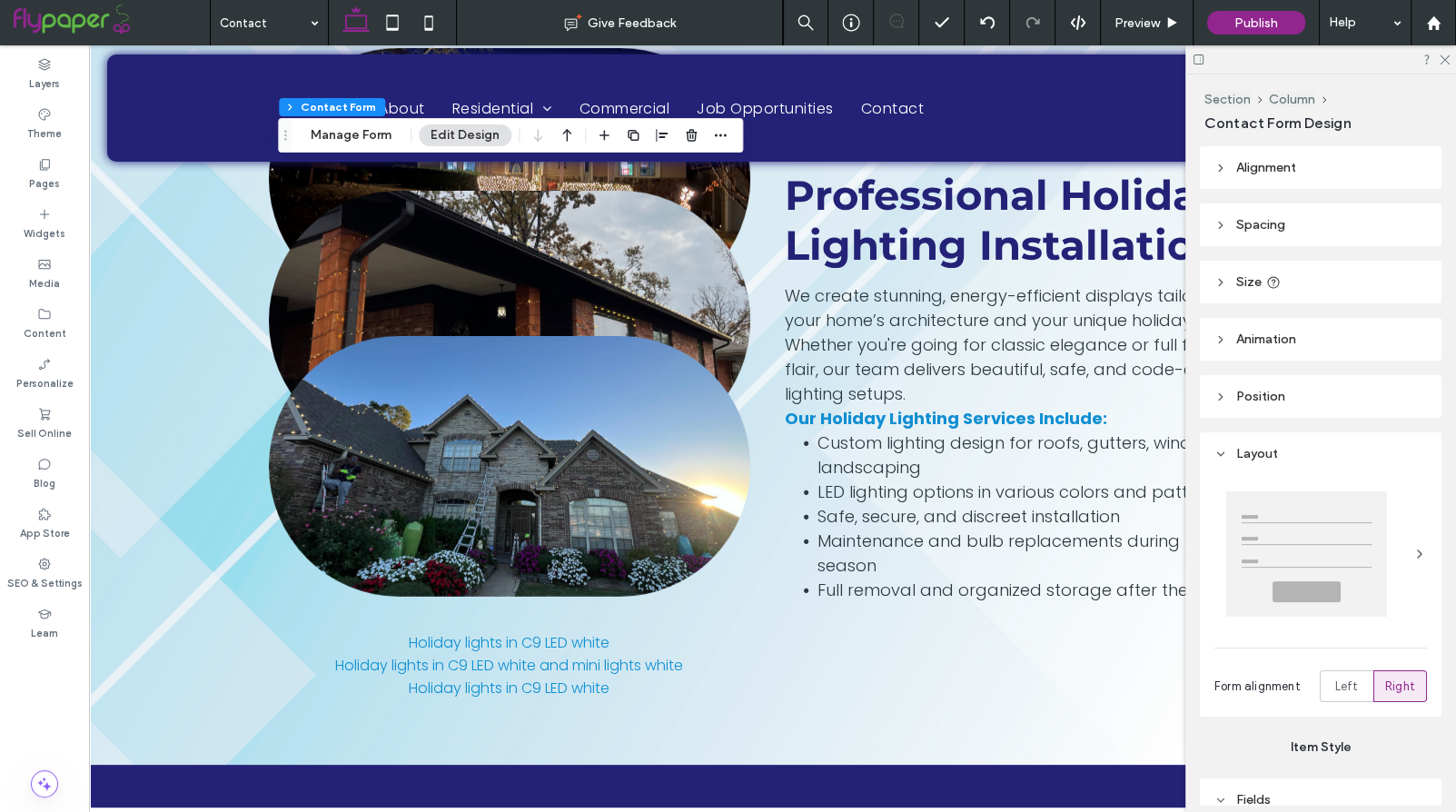 type on "*" 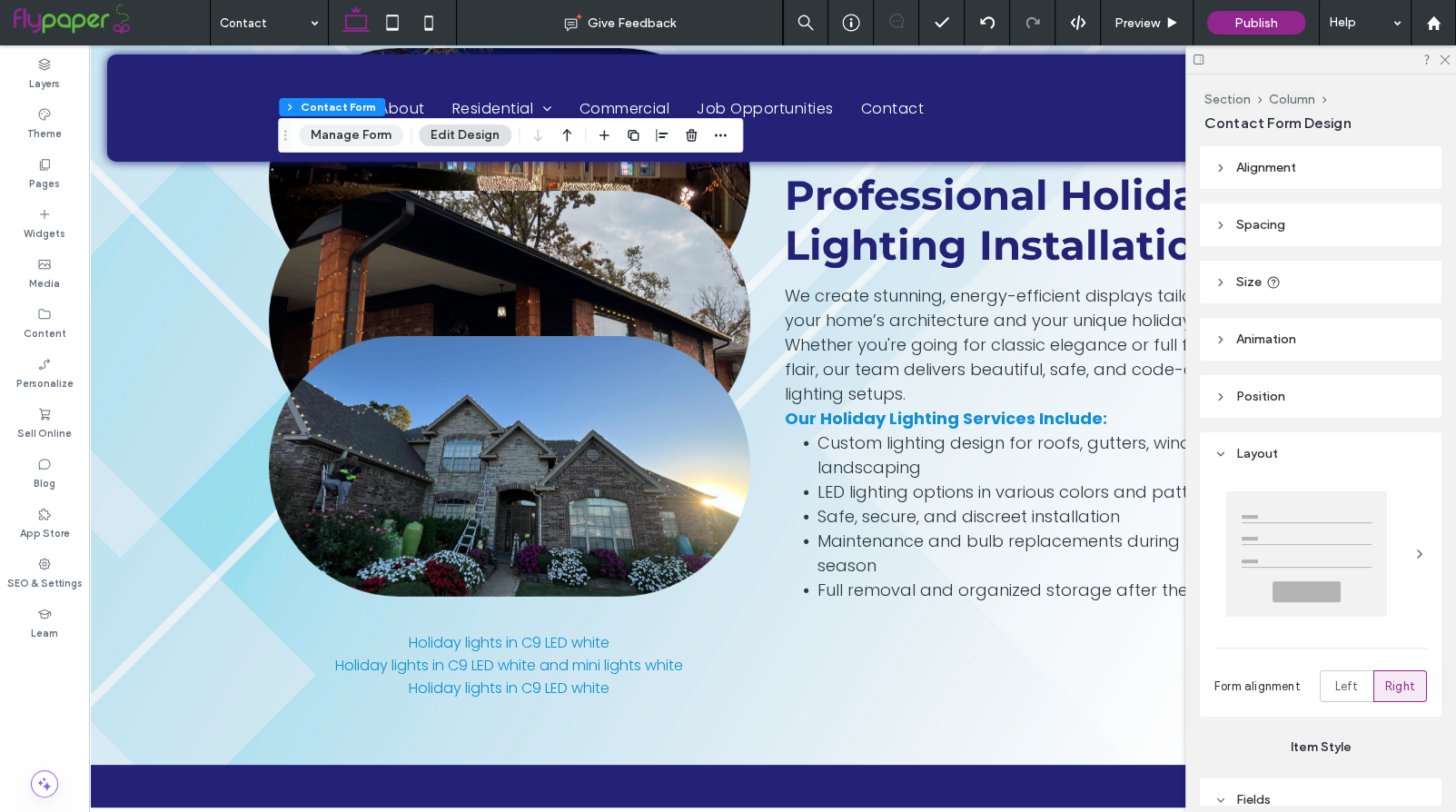 click on "Manage Form" at bounding box center [351, 135] 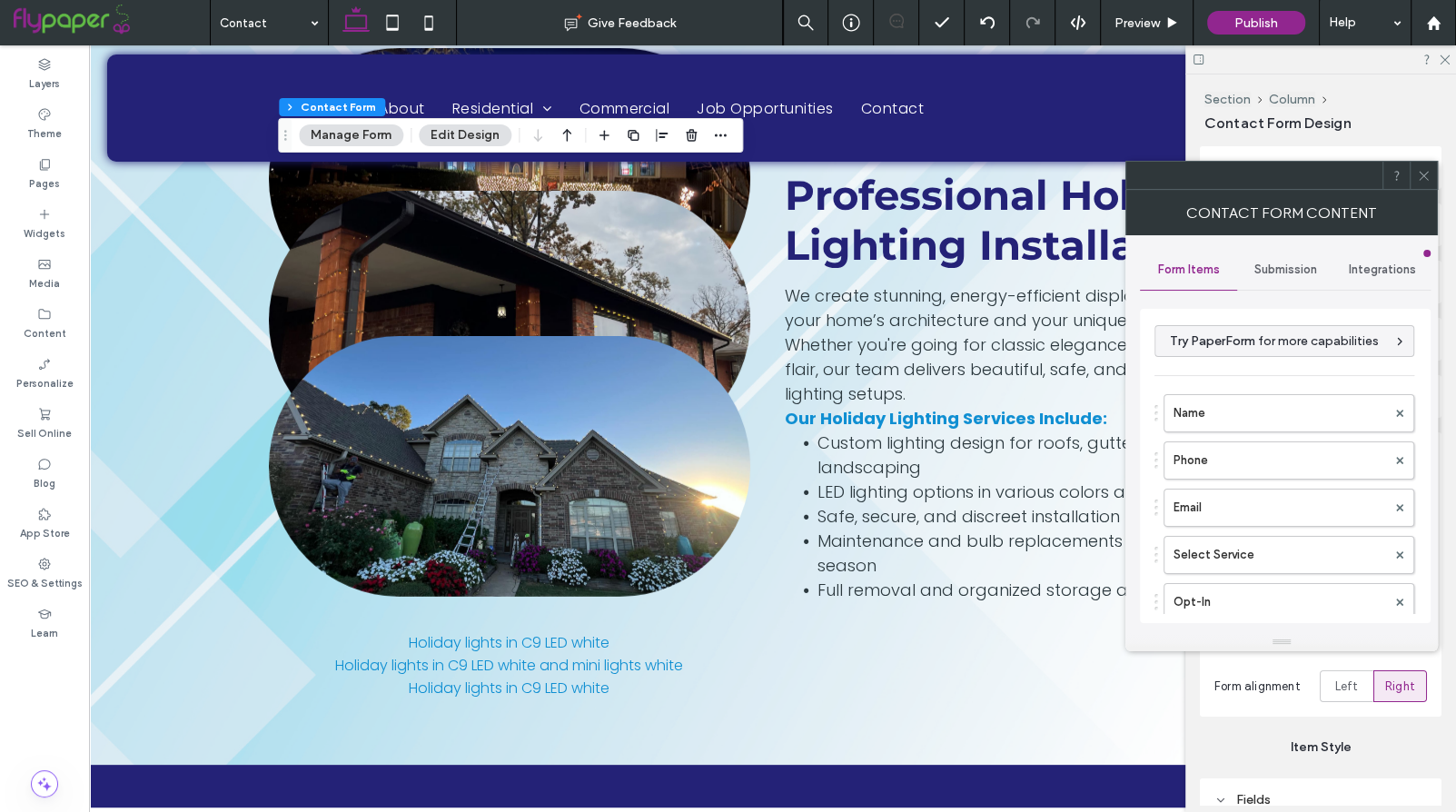 click on "Submission" at bounding box center [1285, 270] 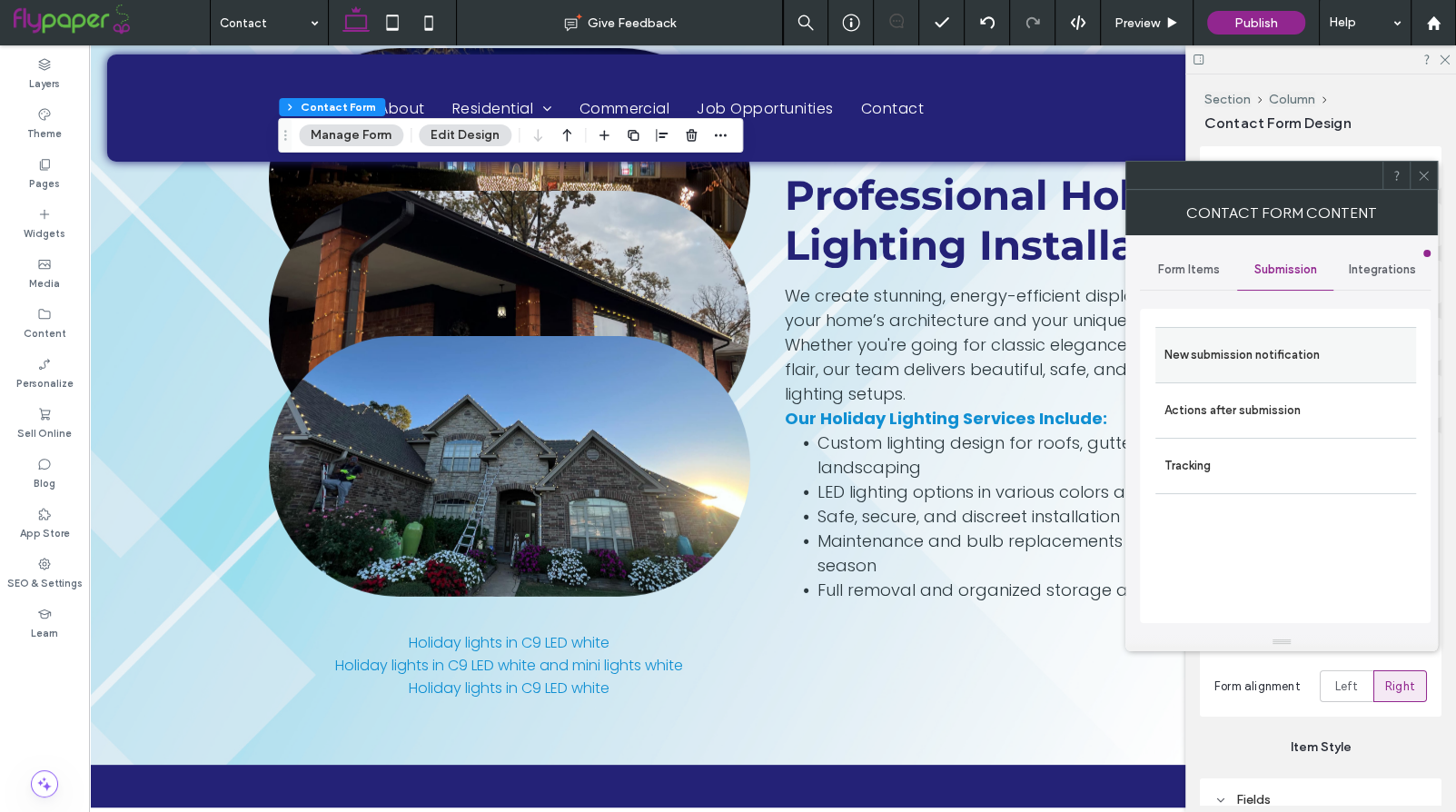 click on "New submission notification" at bounding box center (1285, 355) 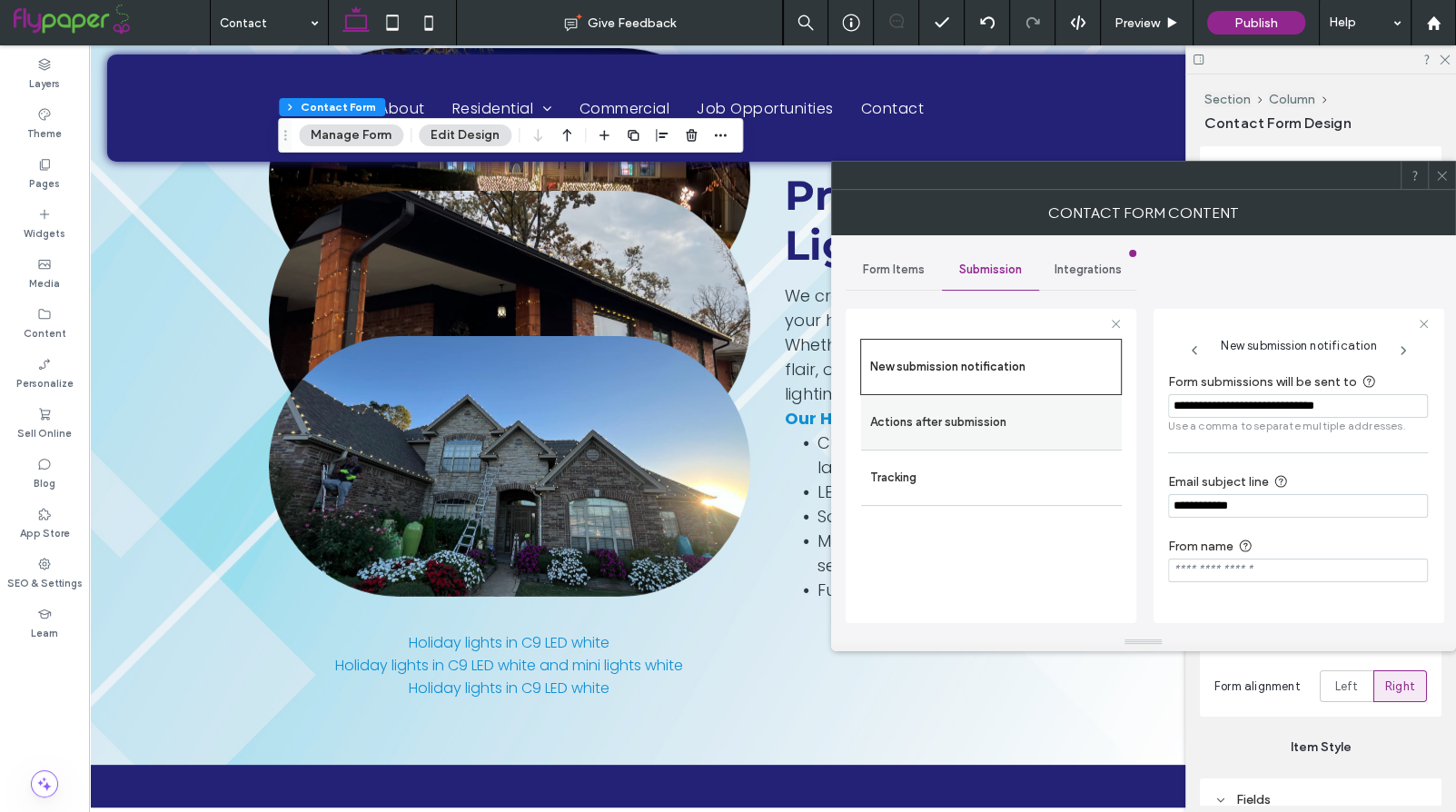 click on "Actions after submission" at bounding box center (991, 422) 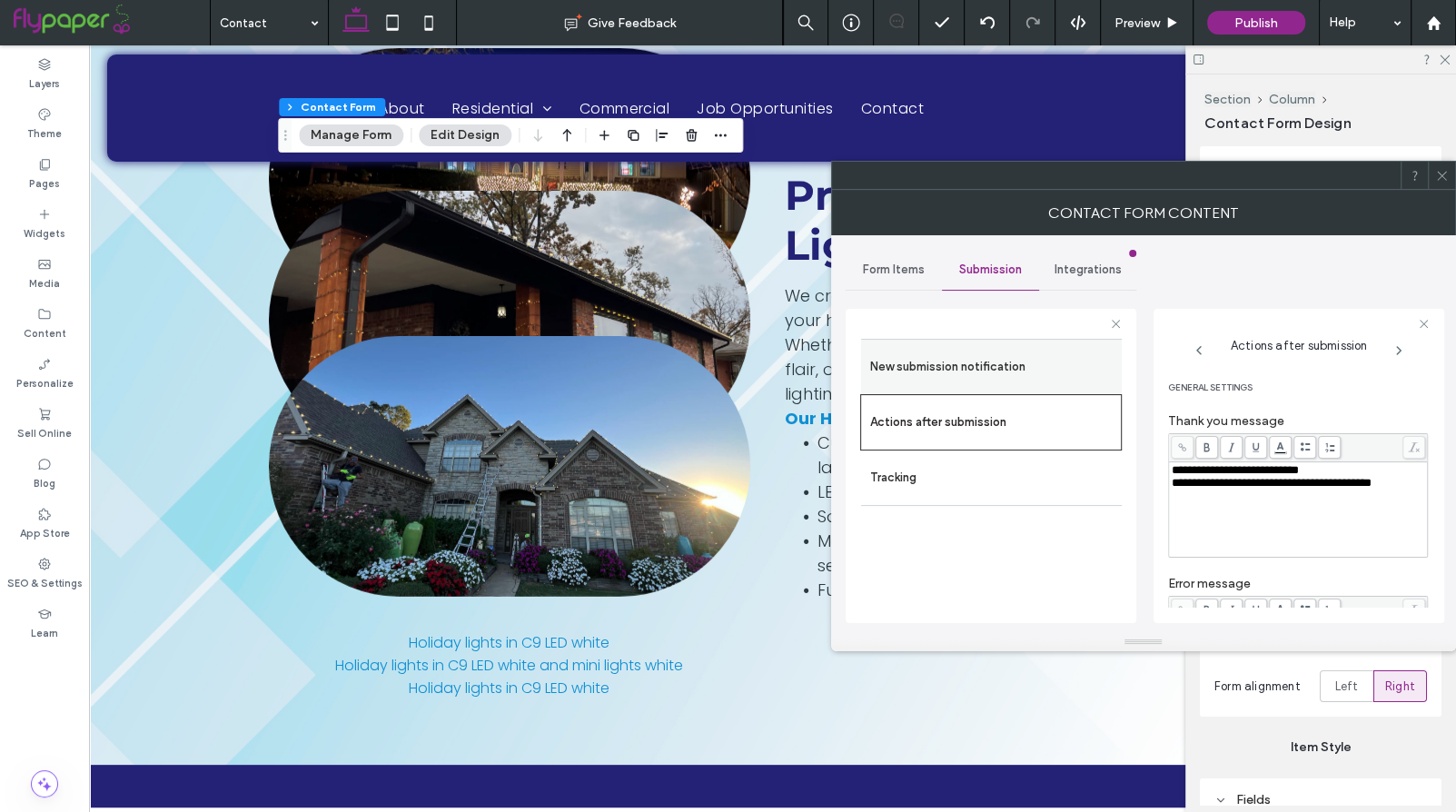 click on "New submission notification" at bounding box center (991, 367) 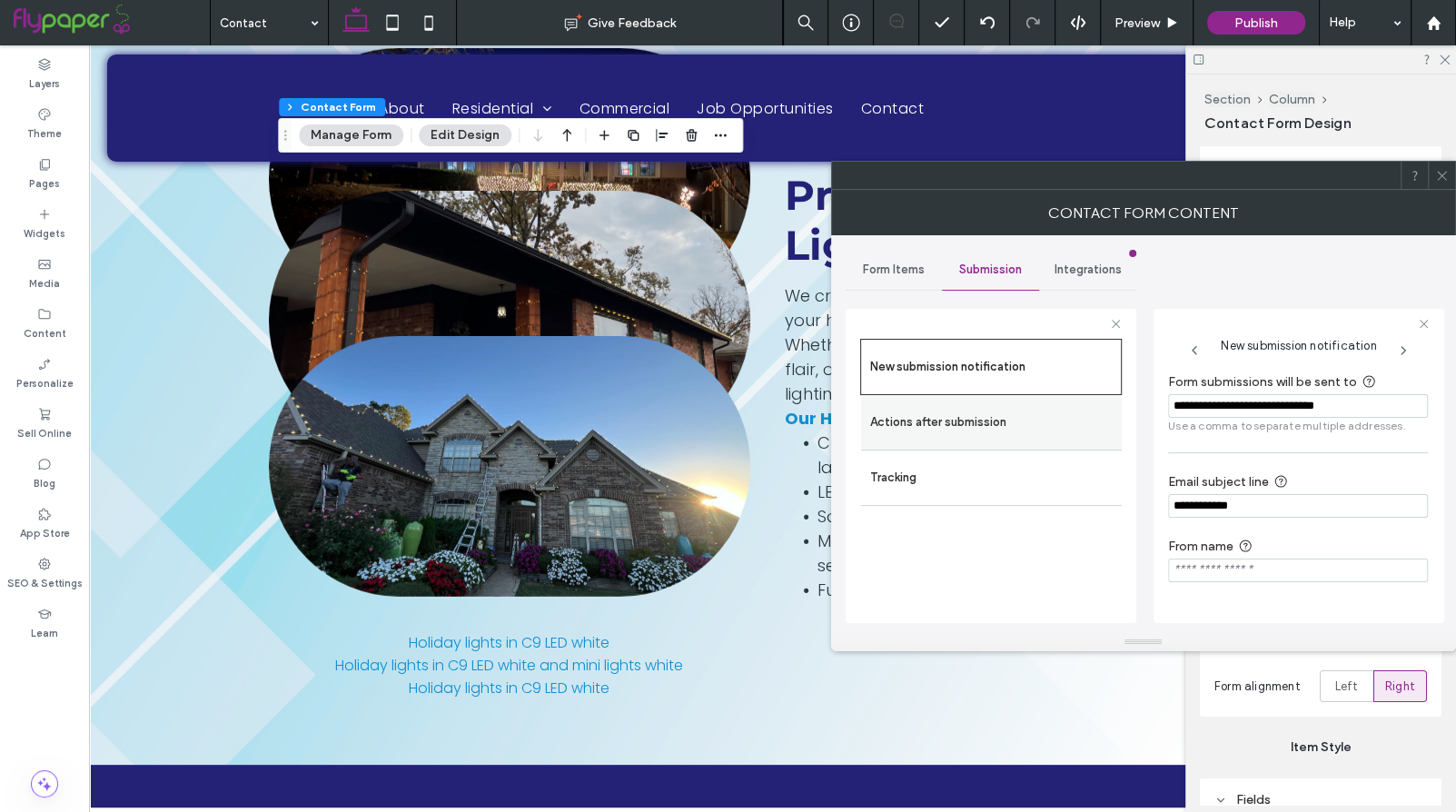 click on "Actions after submission" at bounding box center [991, 422] 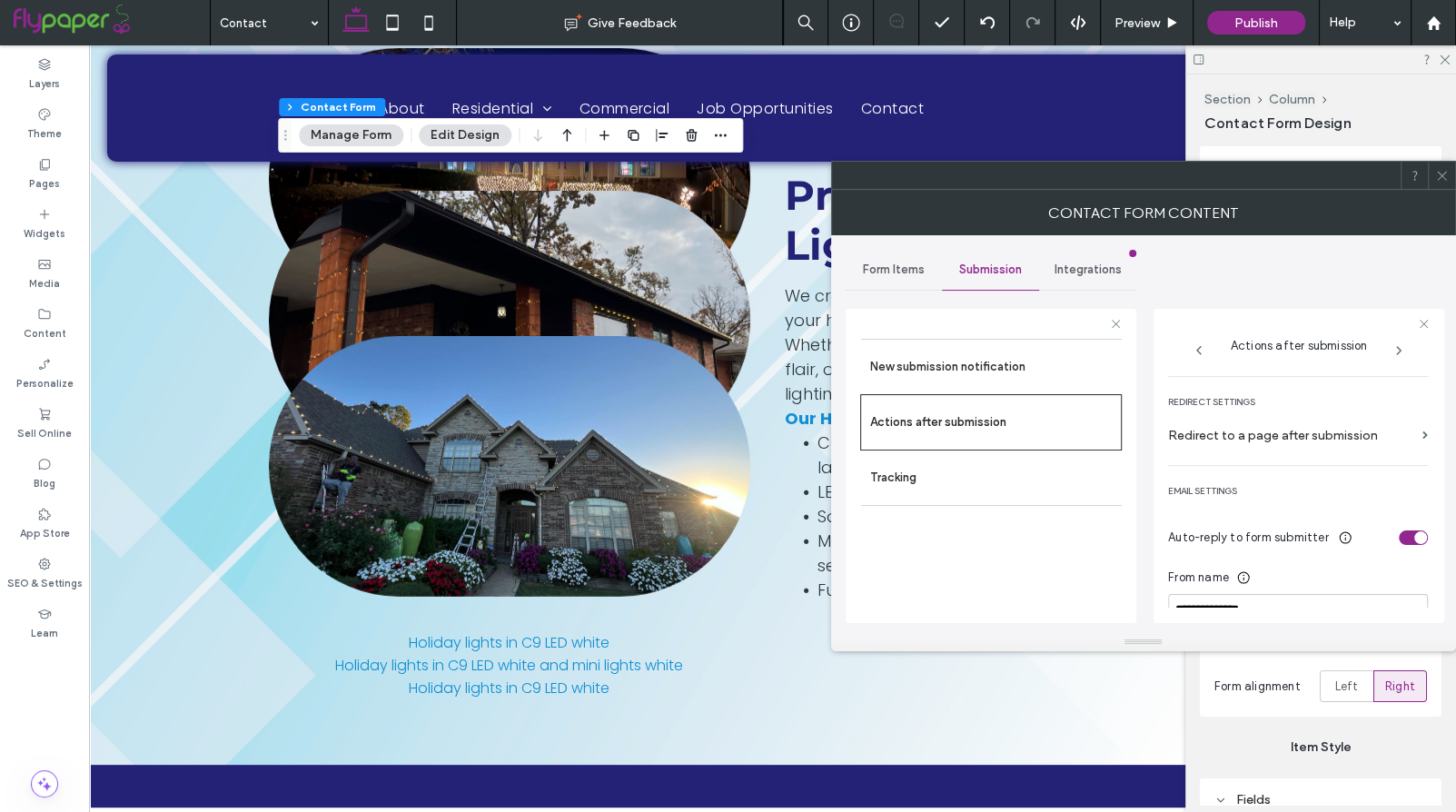 scroll, scrollTop: 354, scrollLeft: 0, axis: vertical 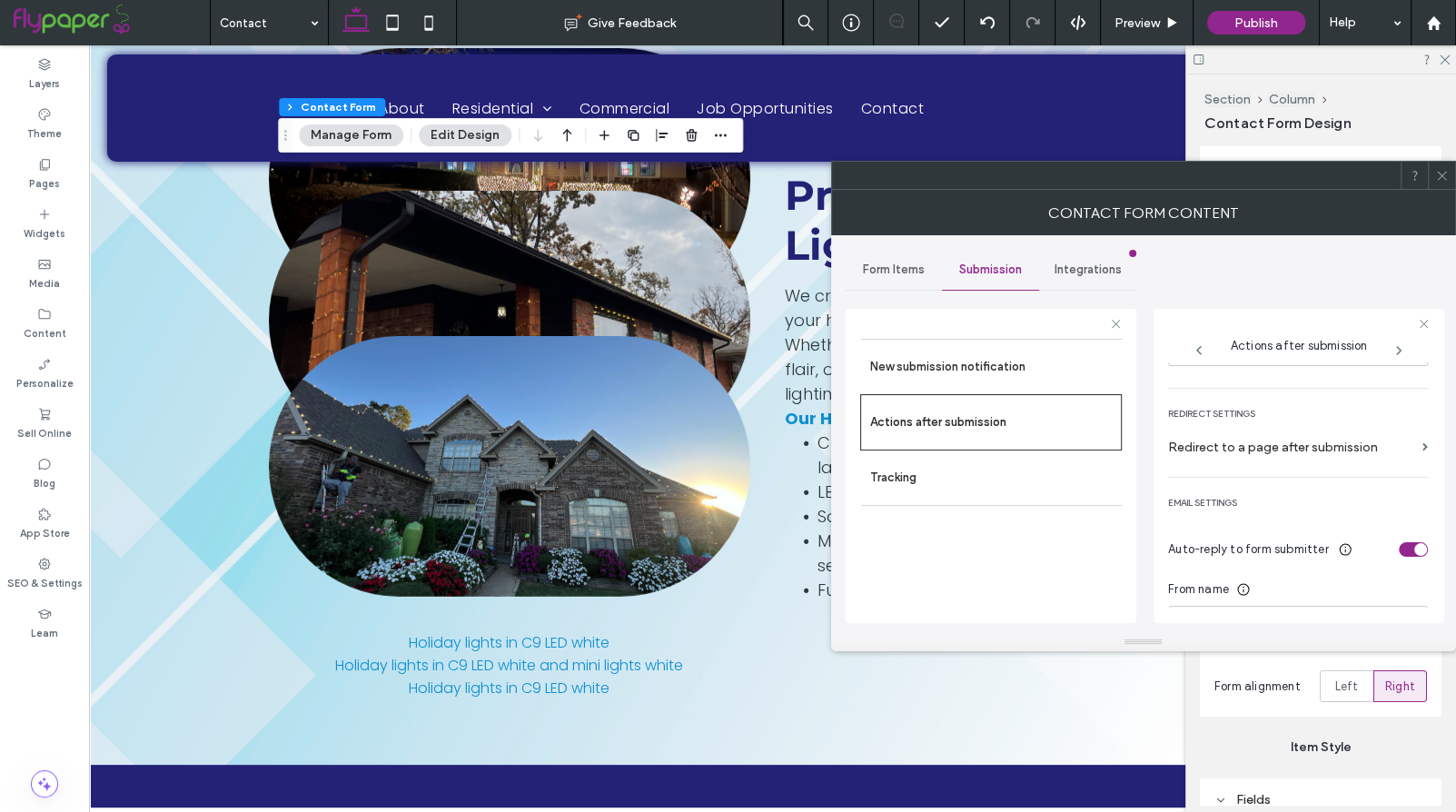click on "Redirect to a page after submission" at bounding box center [1292, 447] 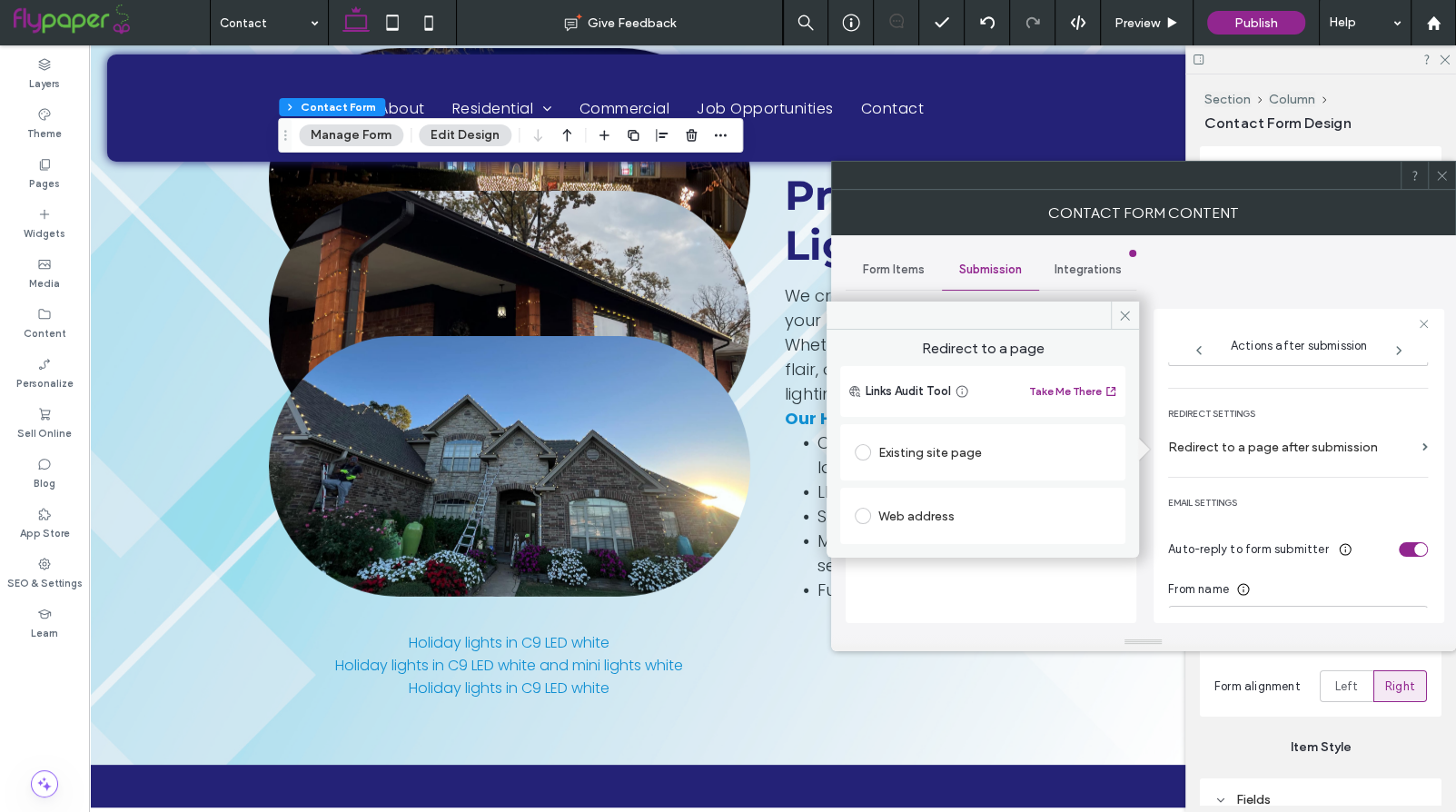 click on "Existing site page" at bounding box center [983, 452] 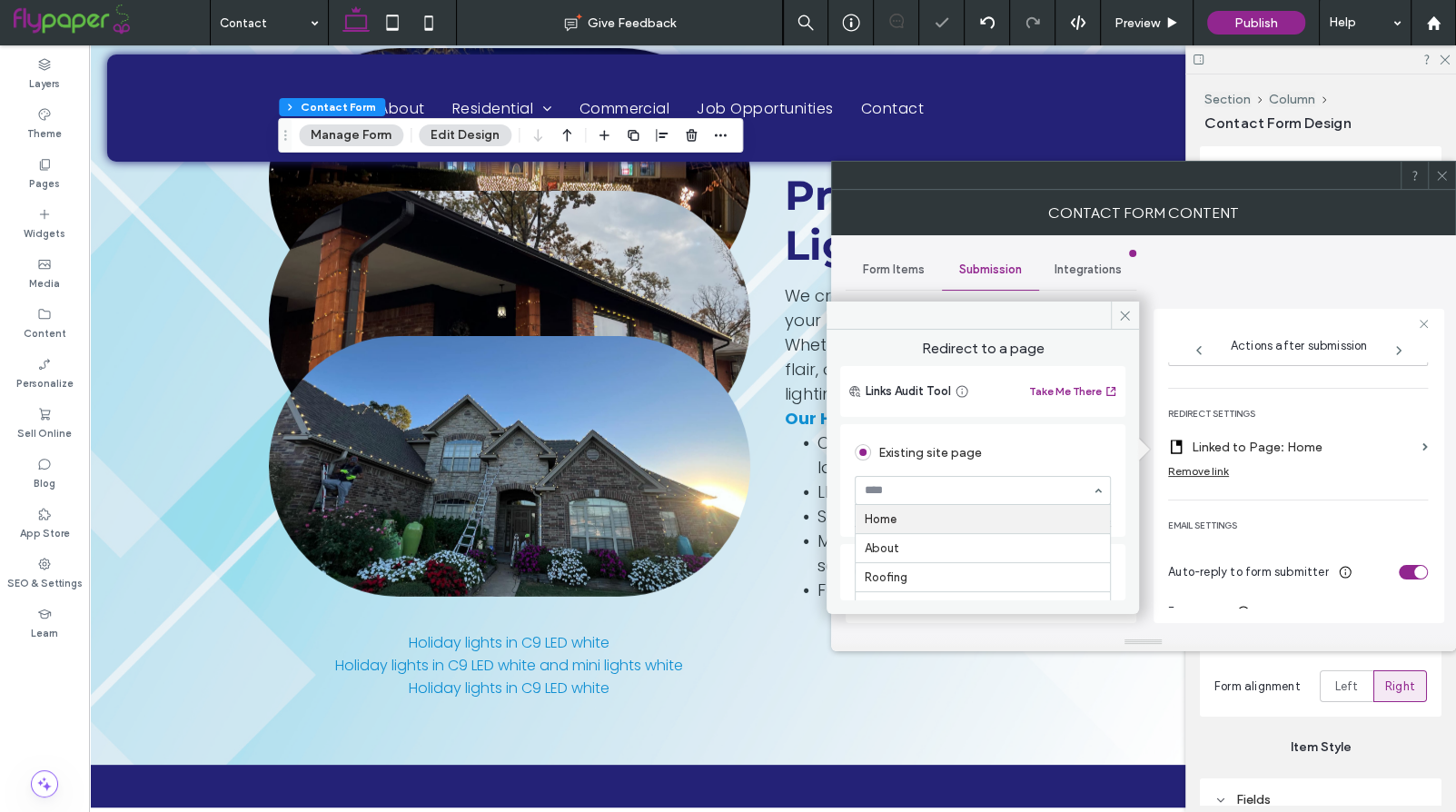 scroll, scrollTop: 152, scrollLeft: 0, axis: vertical 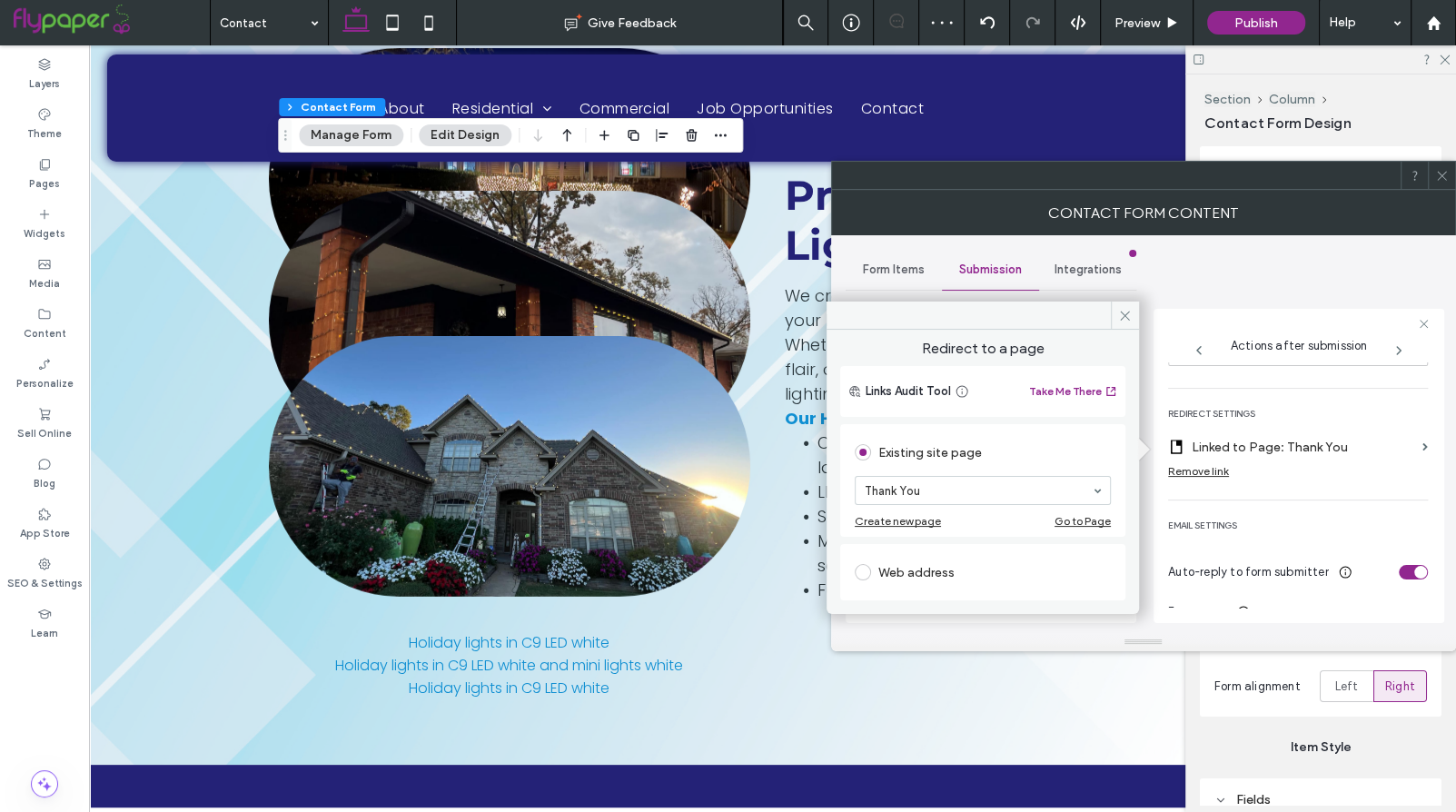 click 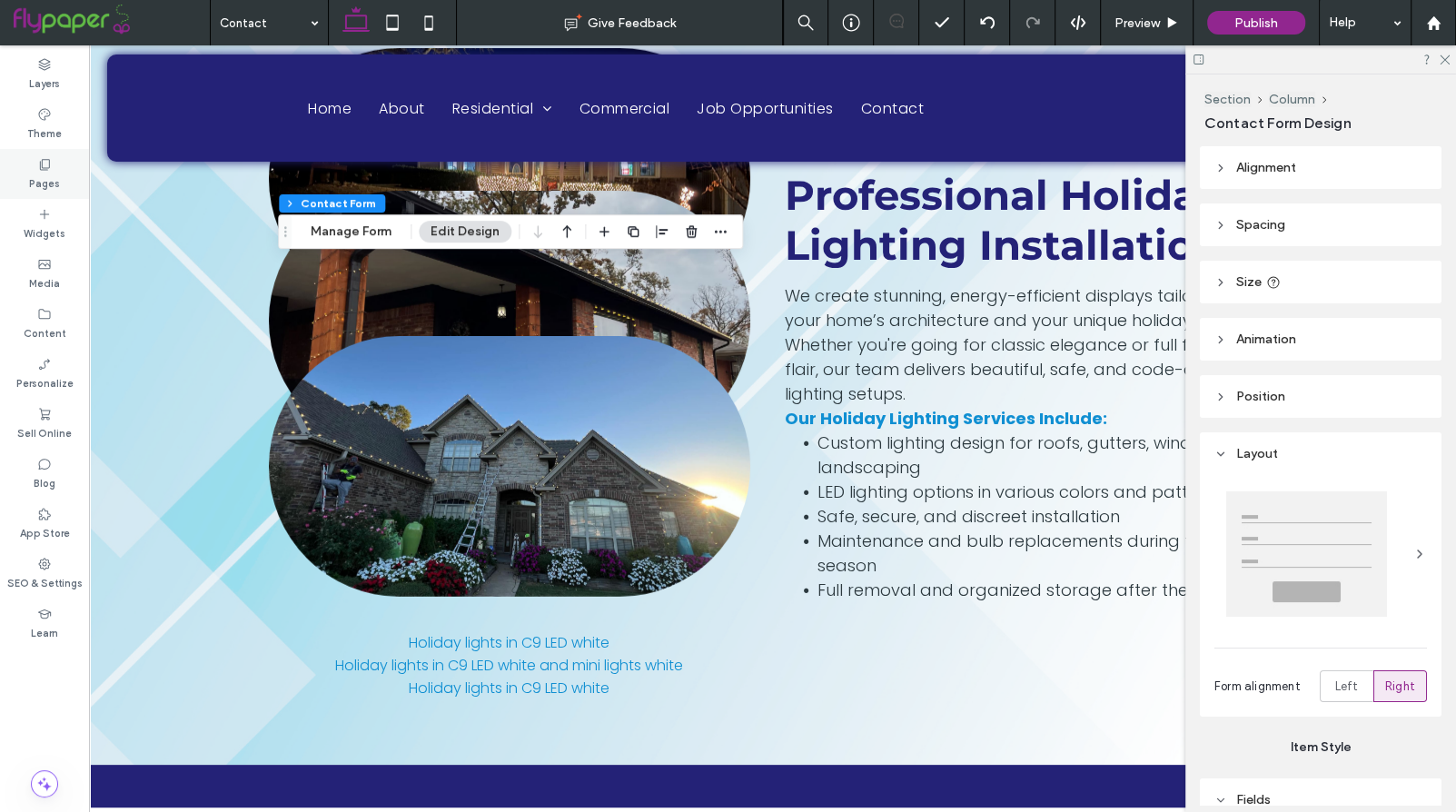 click on "Pages" at bounding box center (45, 182) 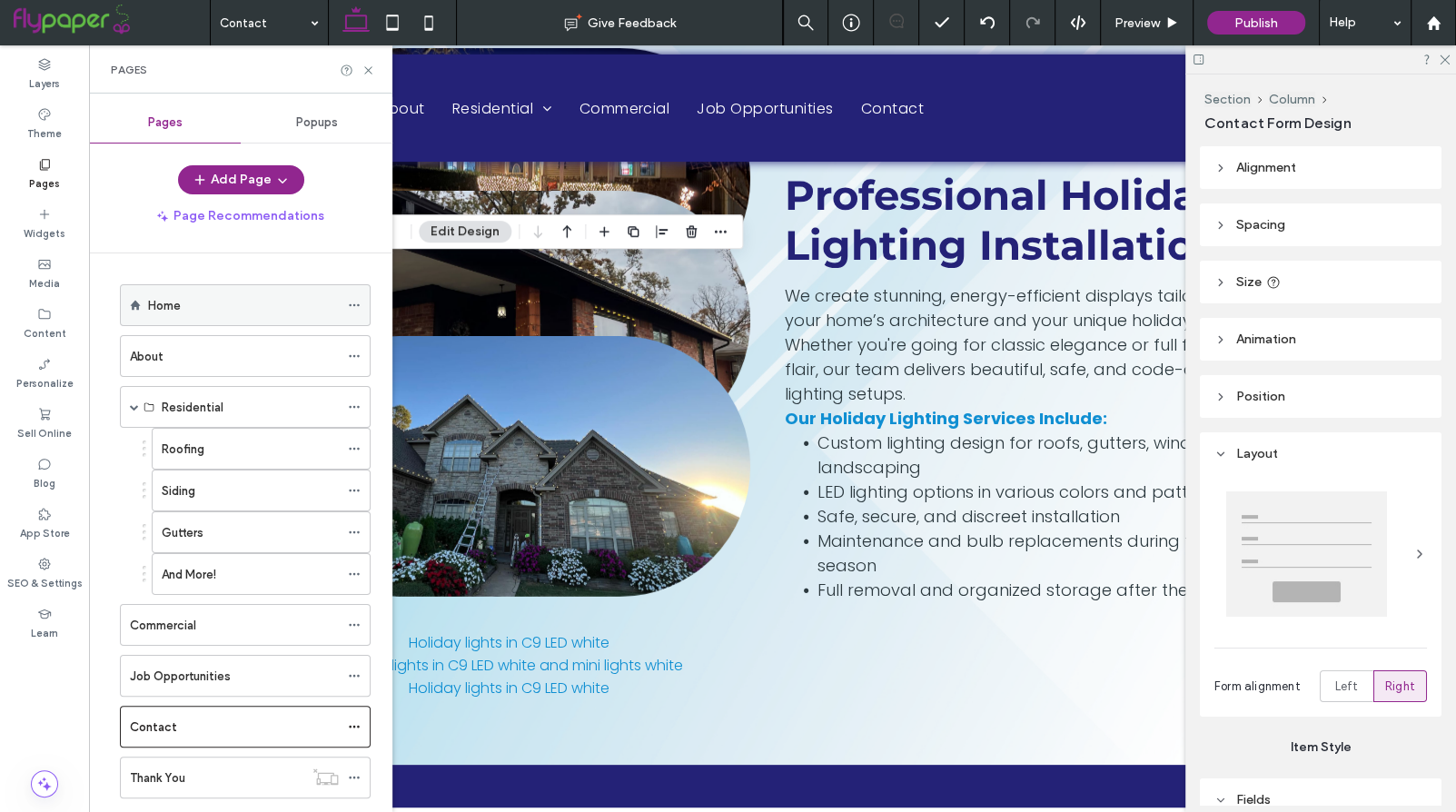 click on "Home" at bounding box center (243, 305) 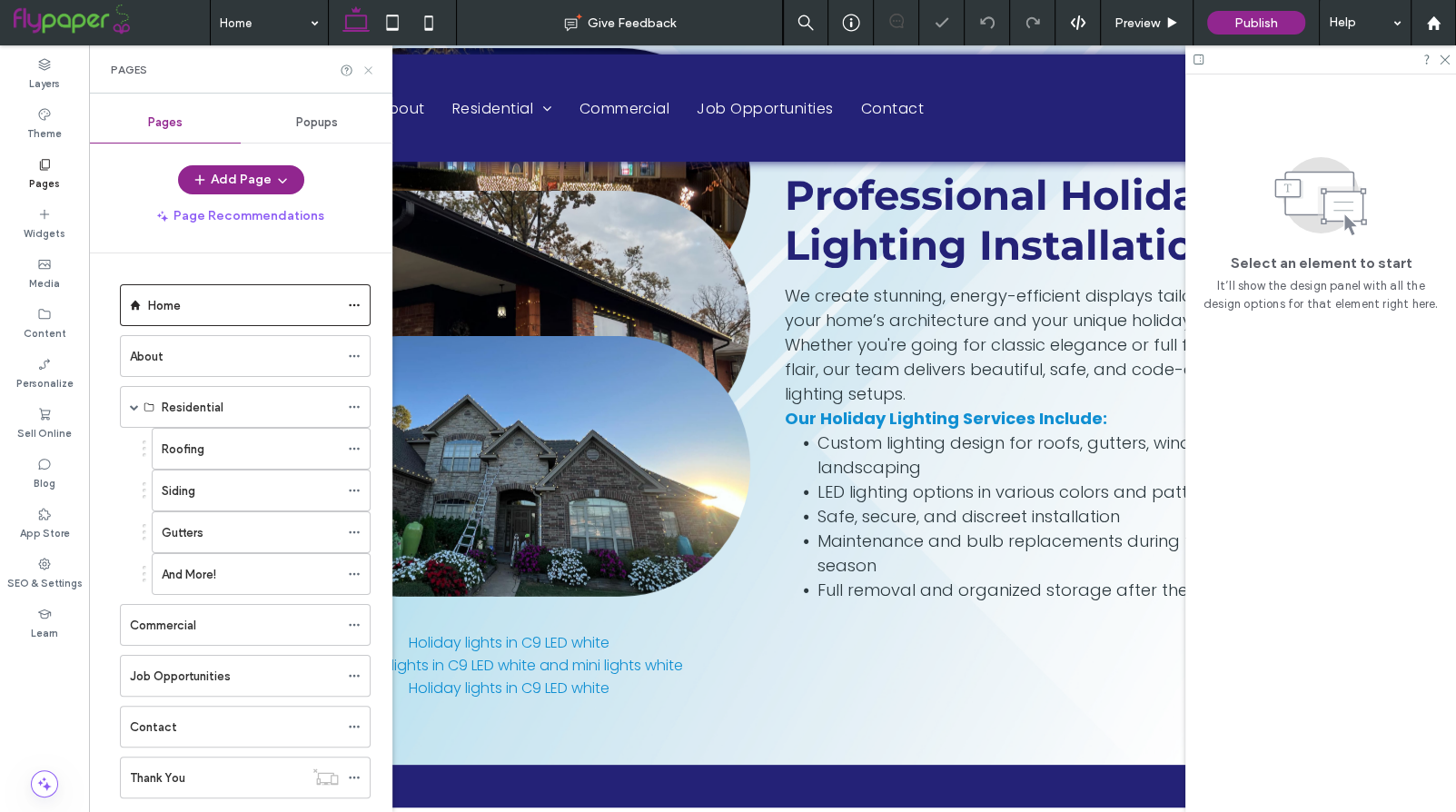 click 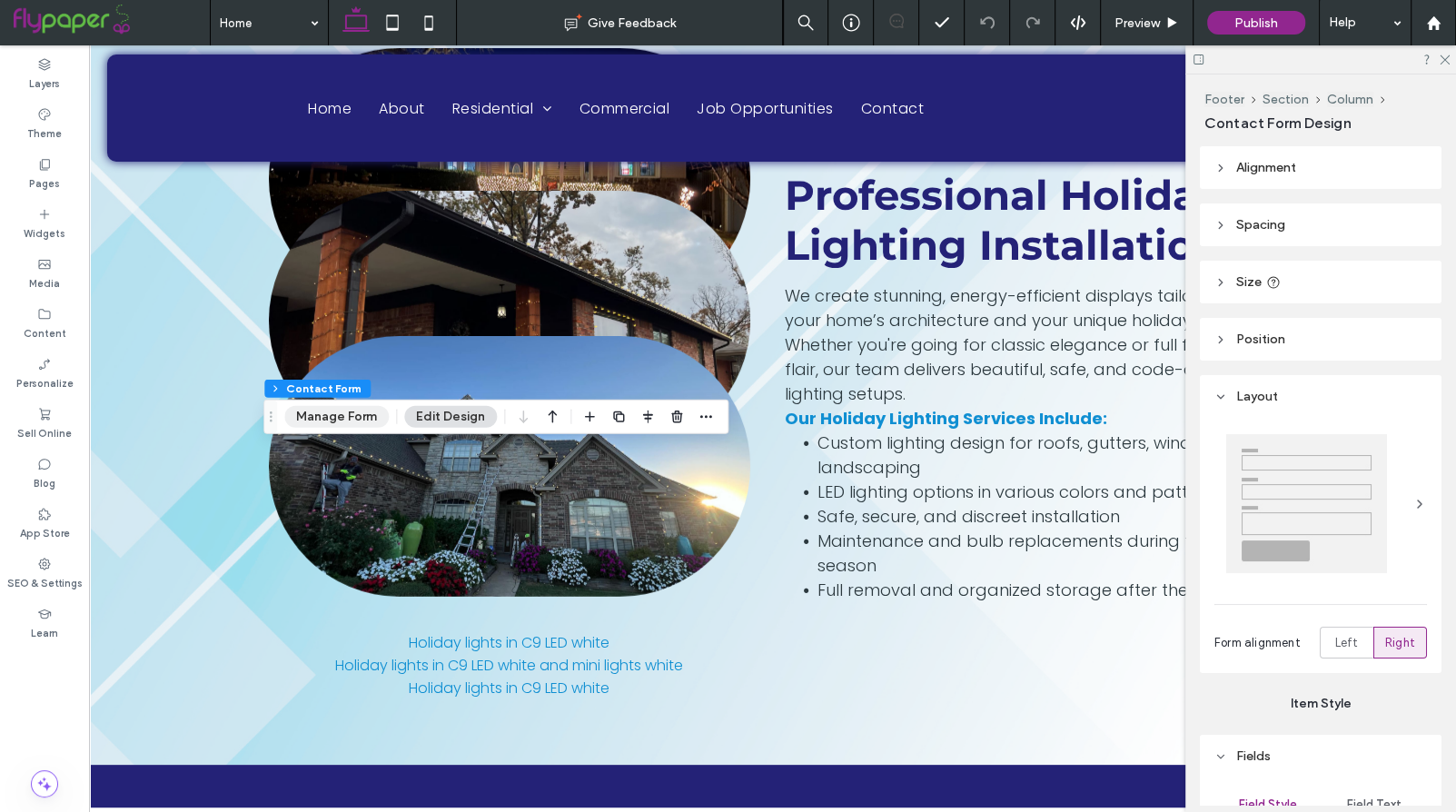 click on "Manage Form" at bounding box center (336, 417) 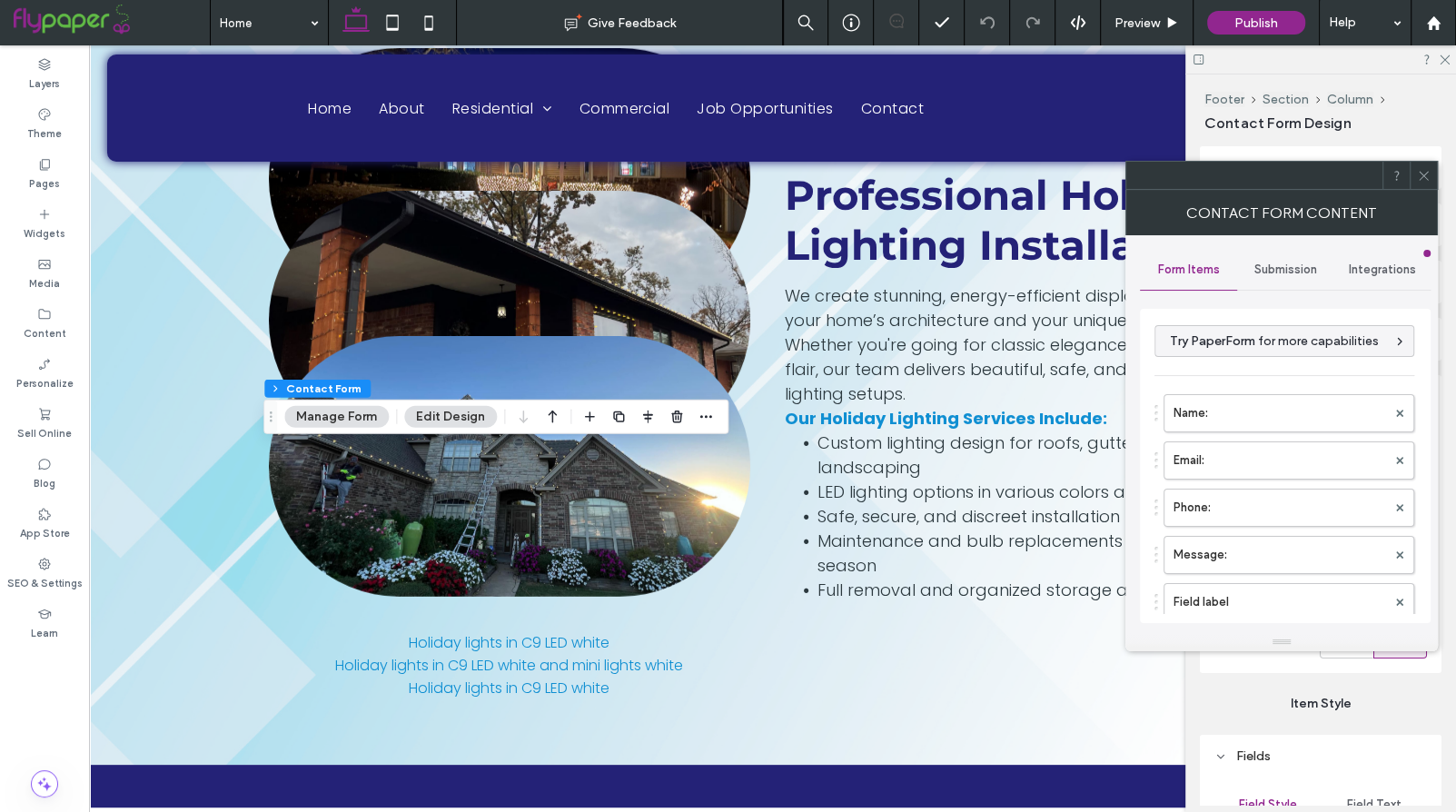 click on "Submission" at bounding box center (1285, 270) 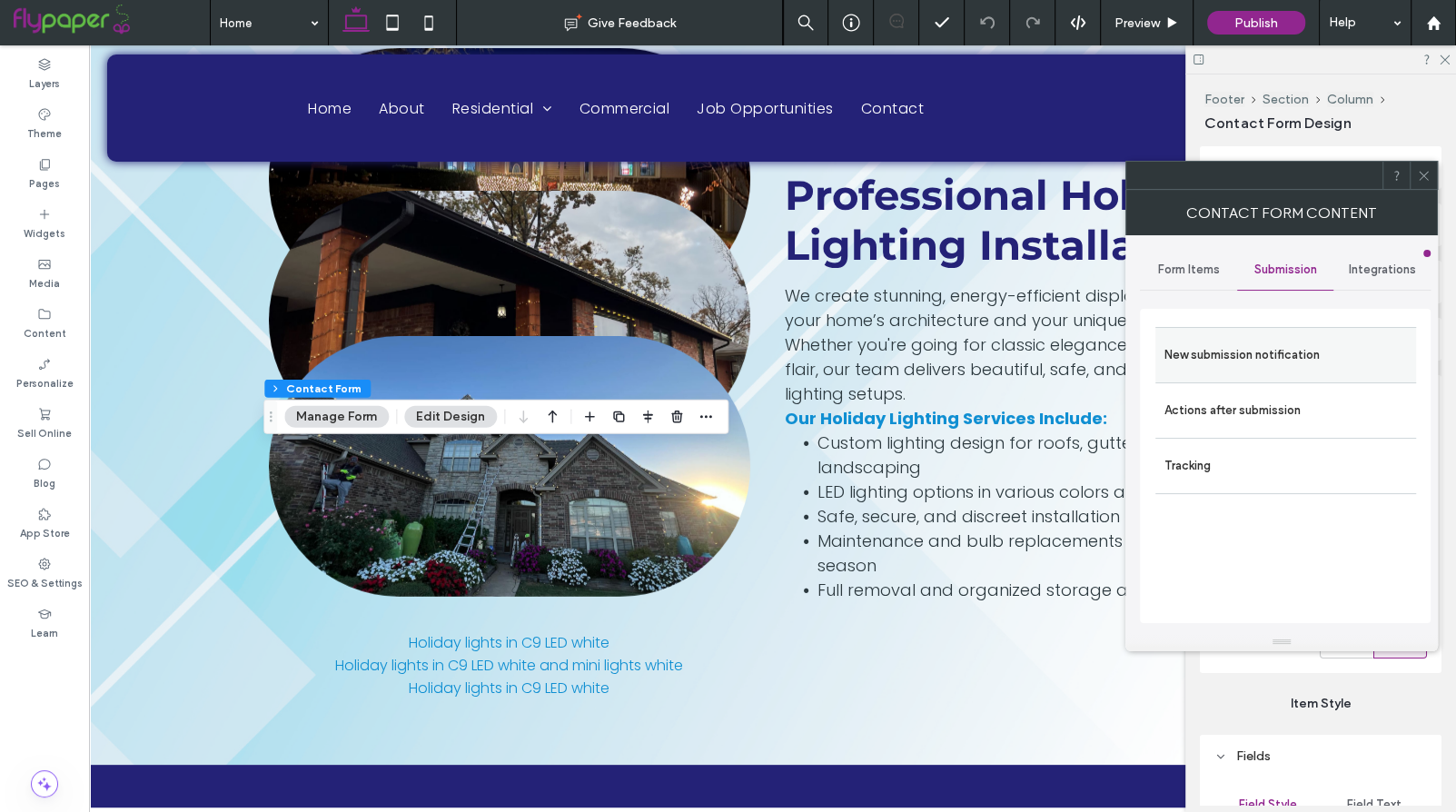 click on "New submission notification" at bounding box center (1285, 355) 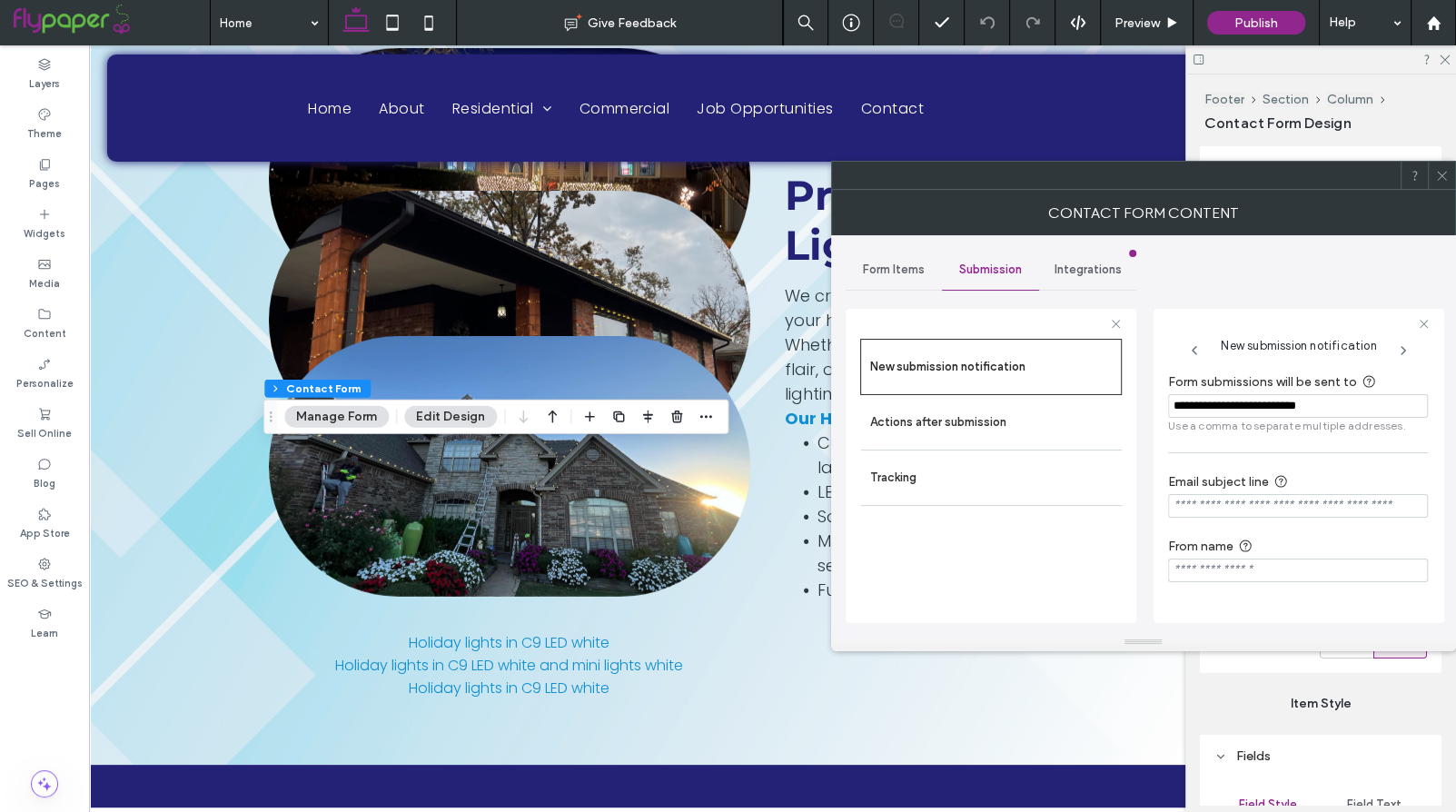 click on "**********" at bounding box center (1298, 406) 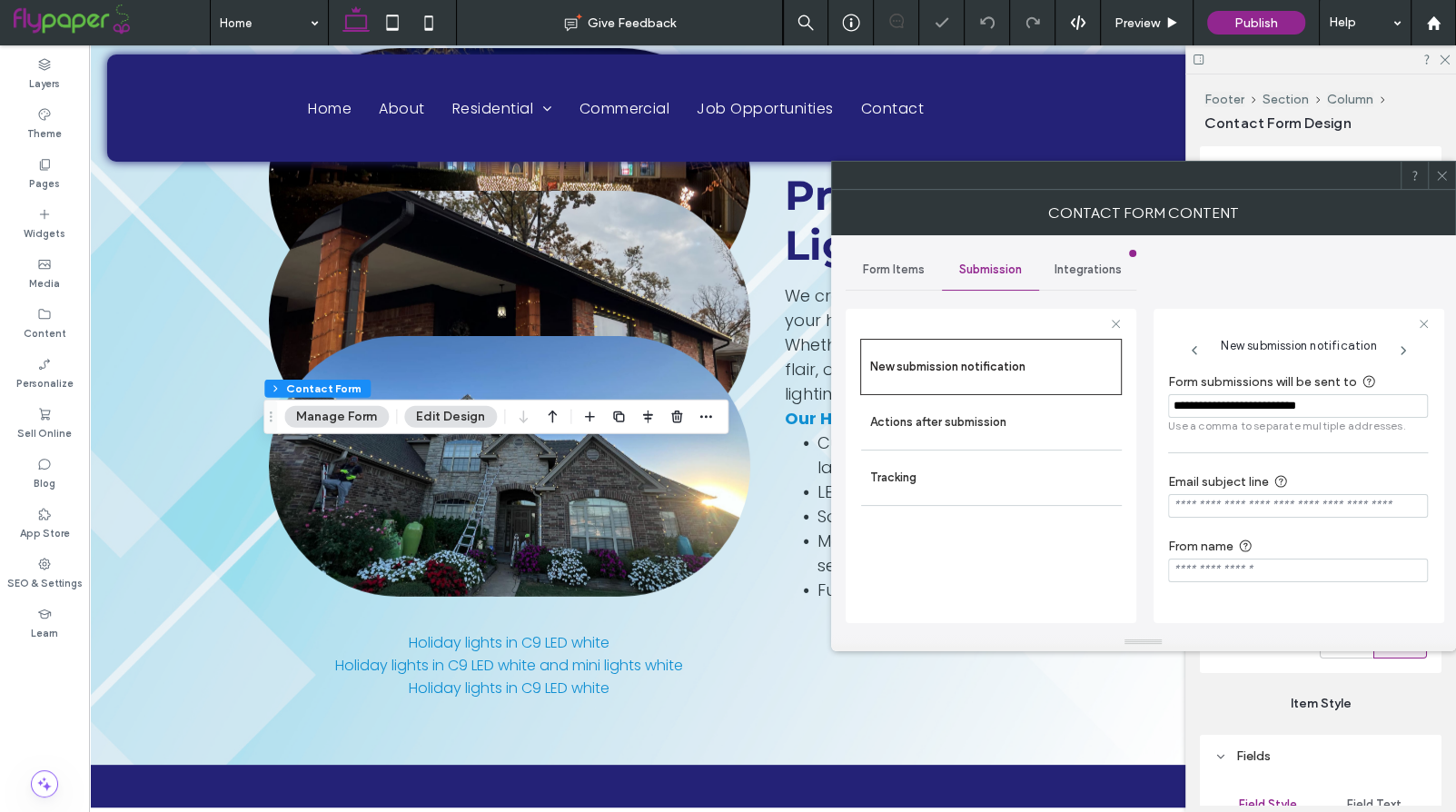 click at bounding box center (1441, 175) 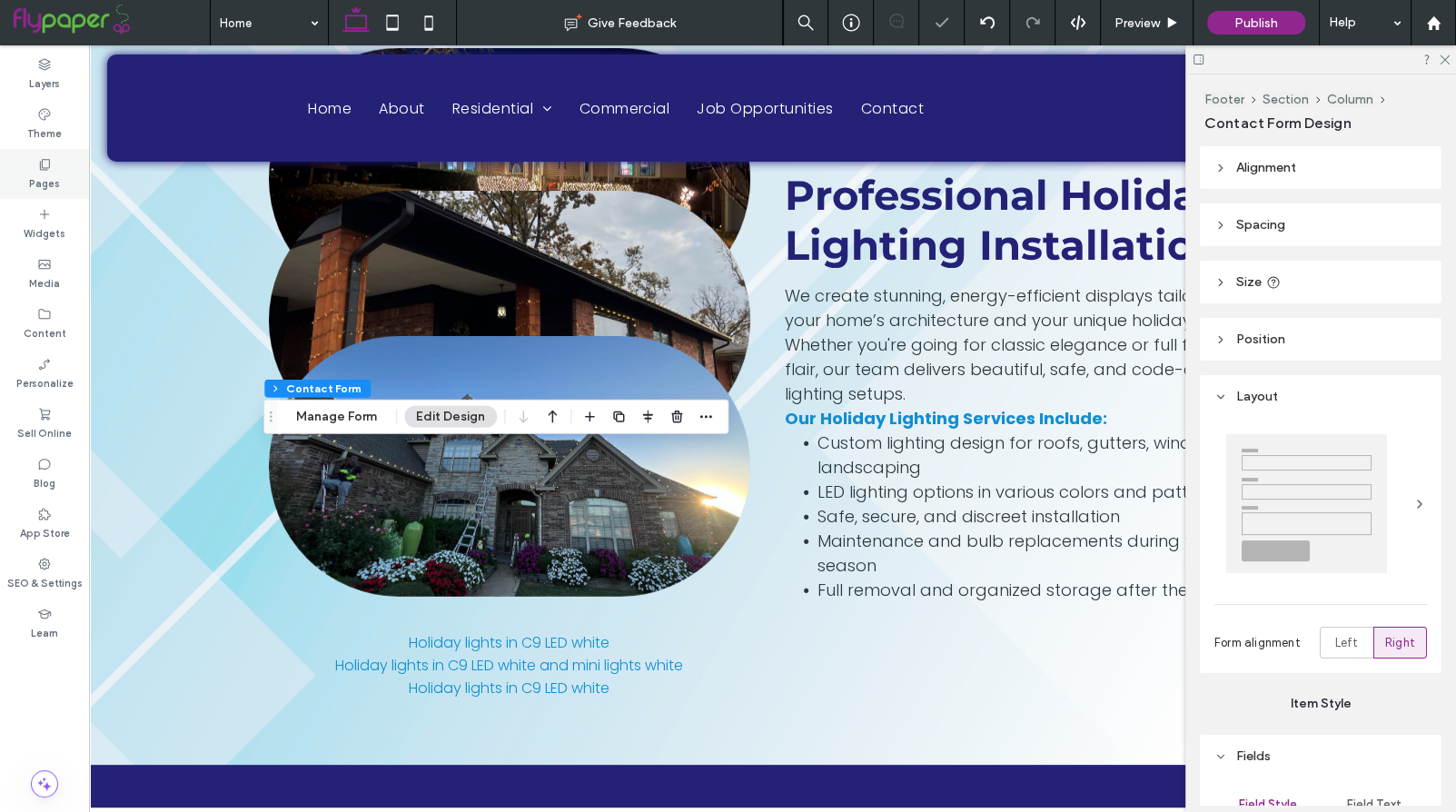 click on "Pages" at bounding box center (45, 182) 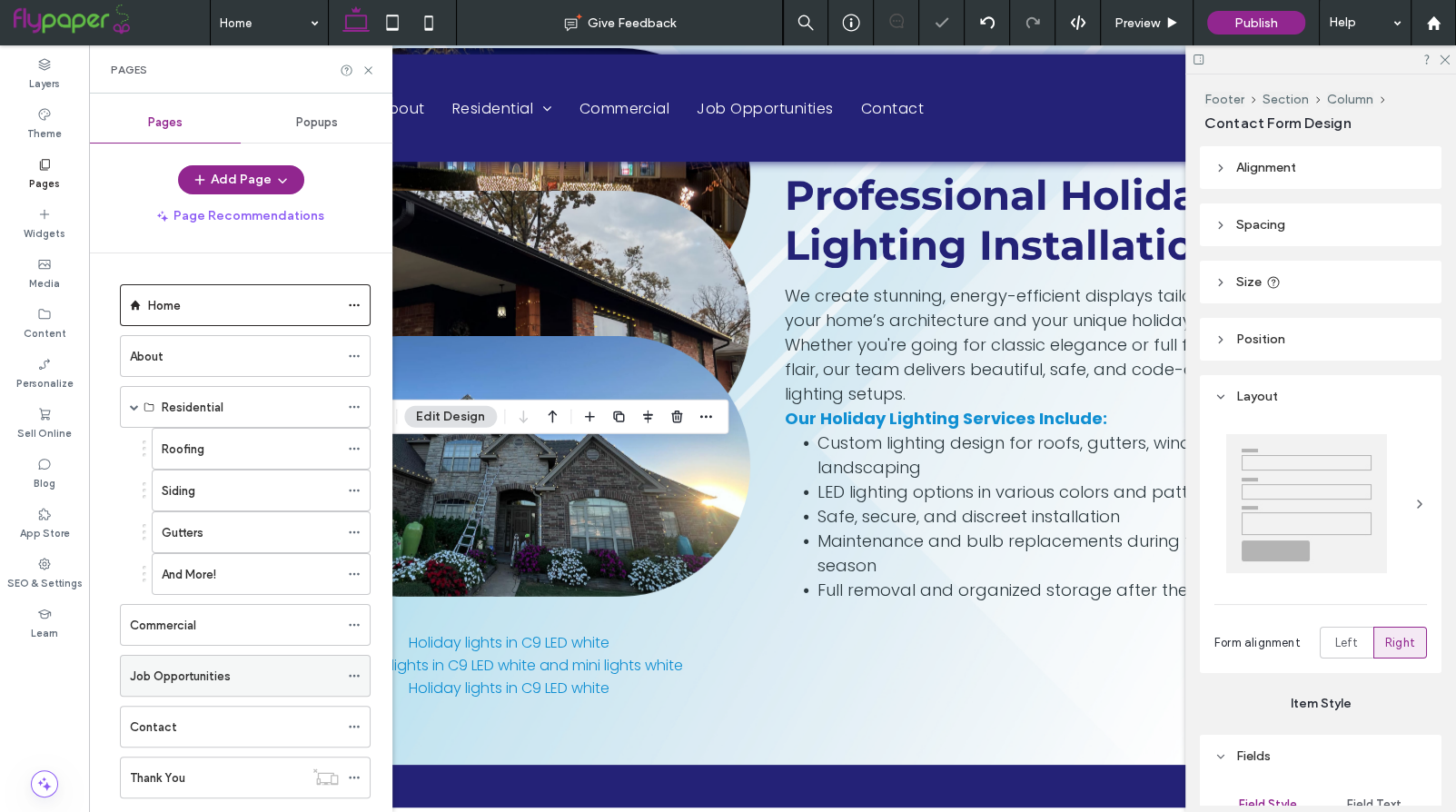 scroll, scrollTop: 38, scrollLeft: 0, axis: vertical 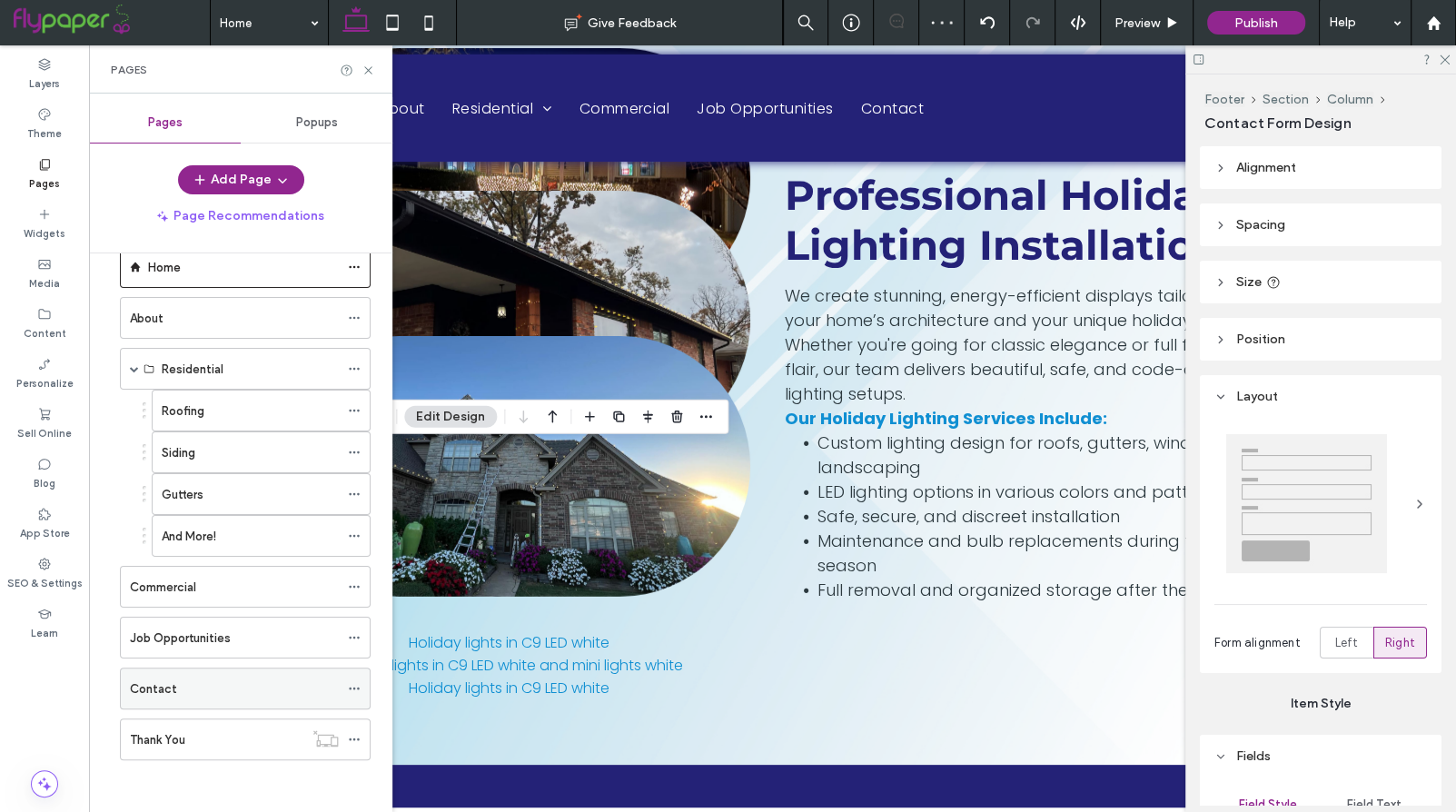 click on "Contact" at bounding box center (234, 688) 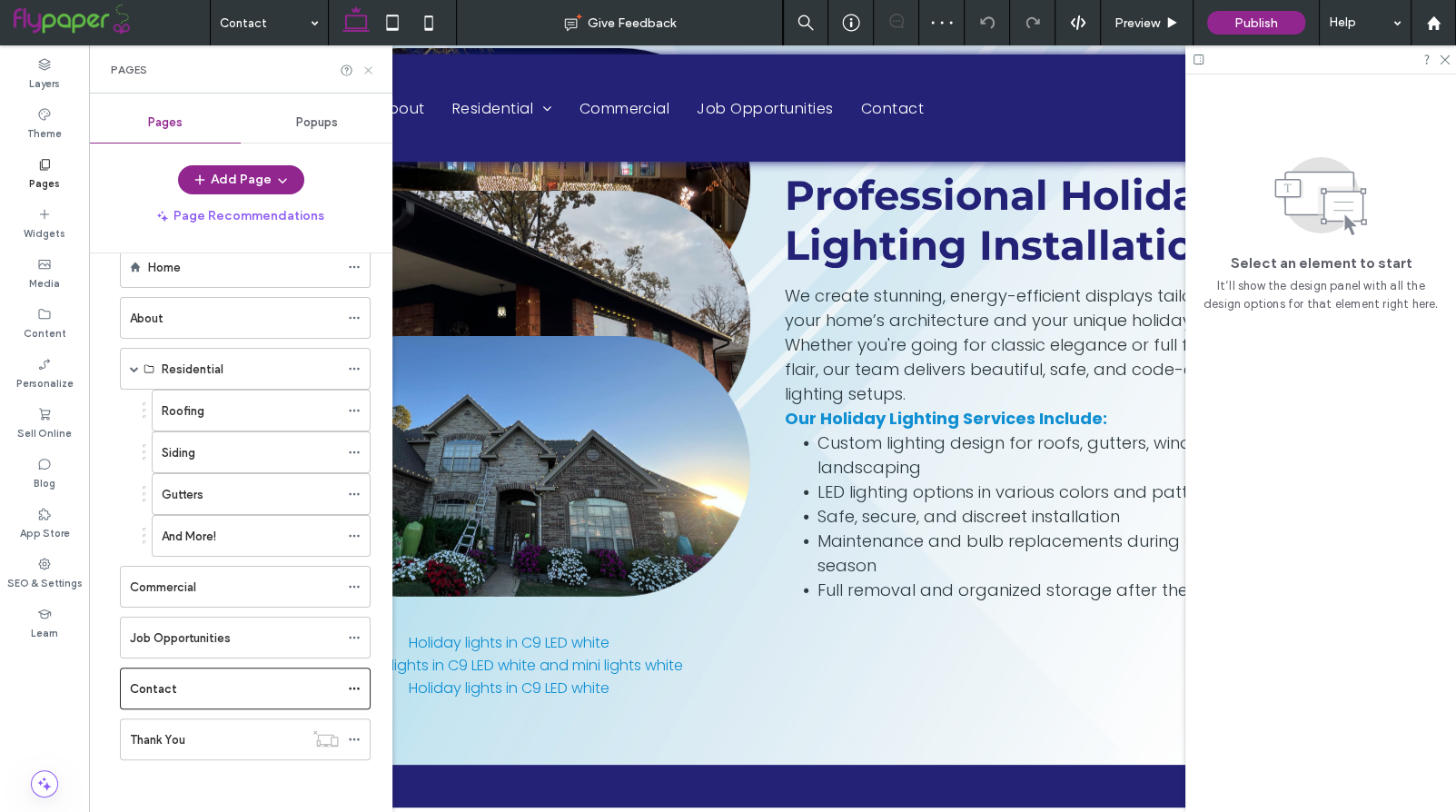click 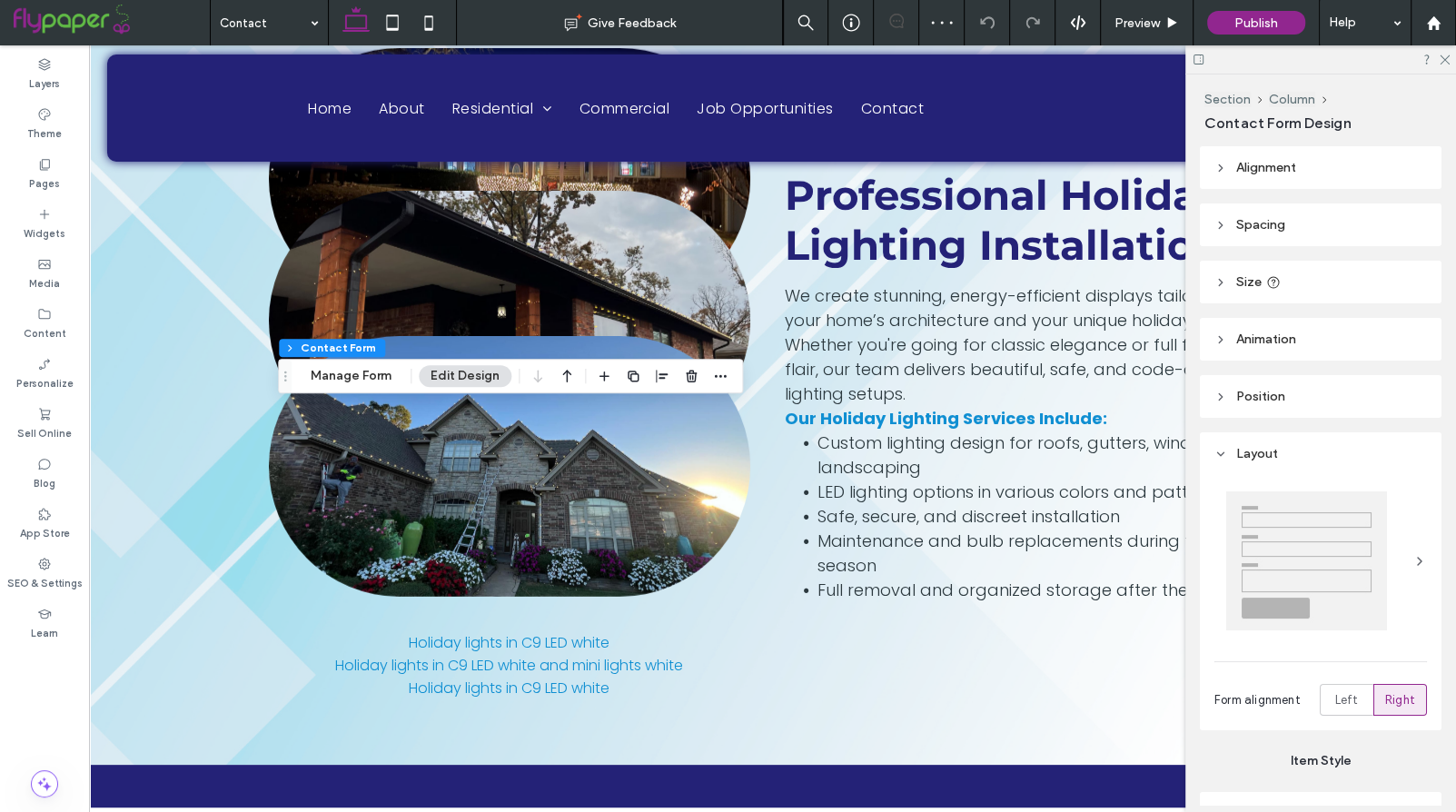 type on "*" 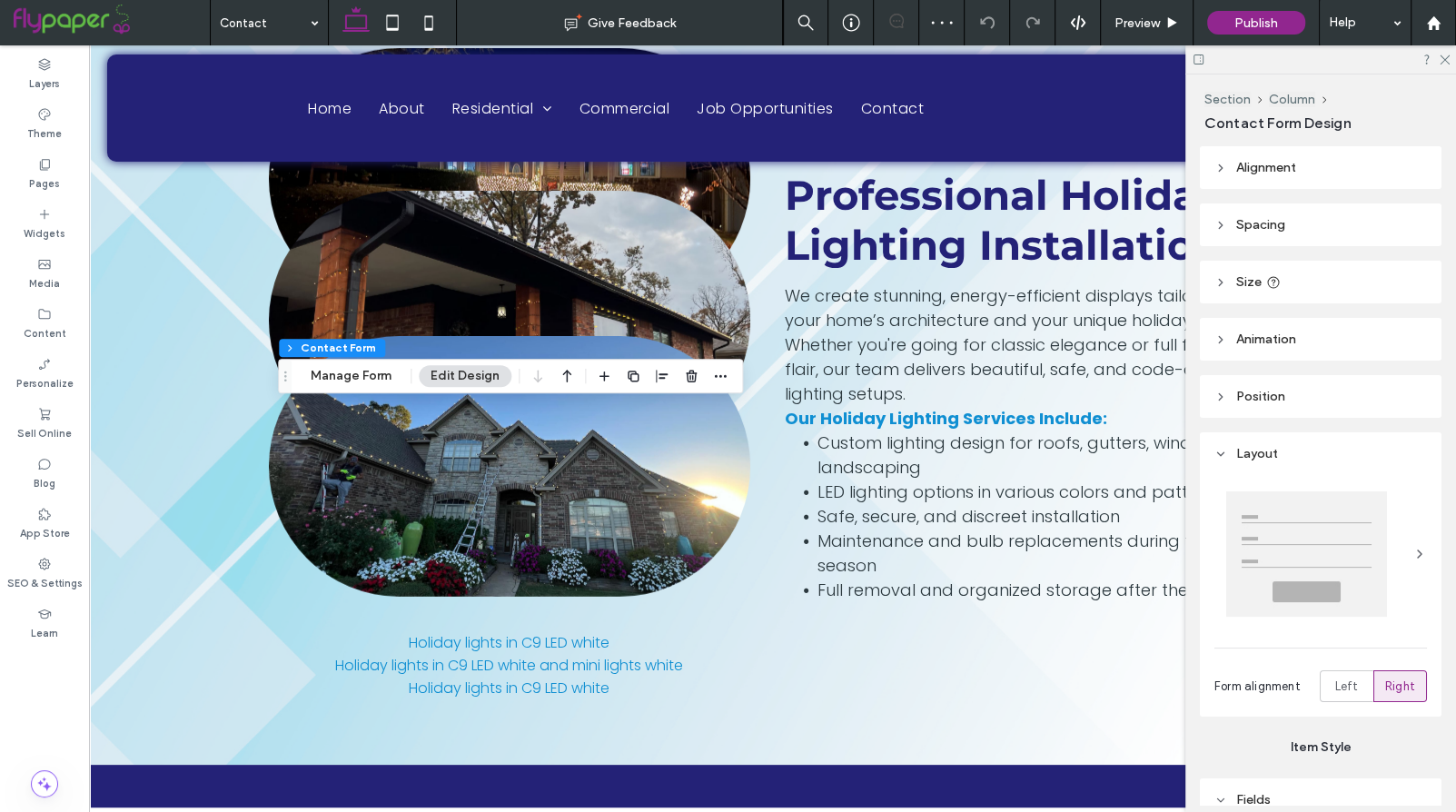 click on "Section Column Contact Form Manage Form Edit Design" at bounding box center [510, 376] 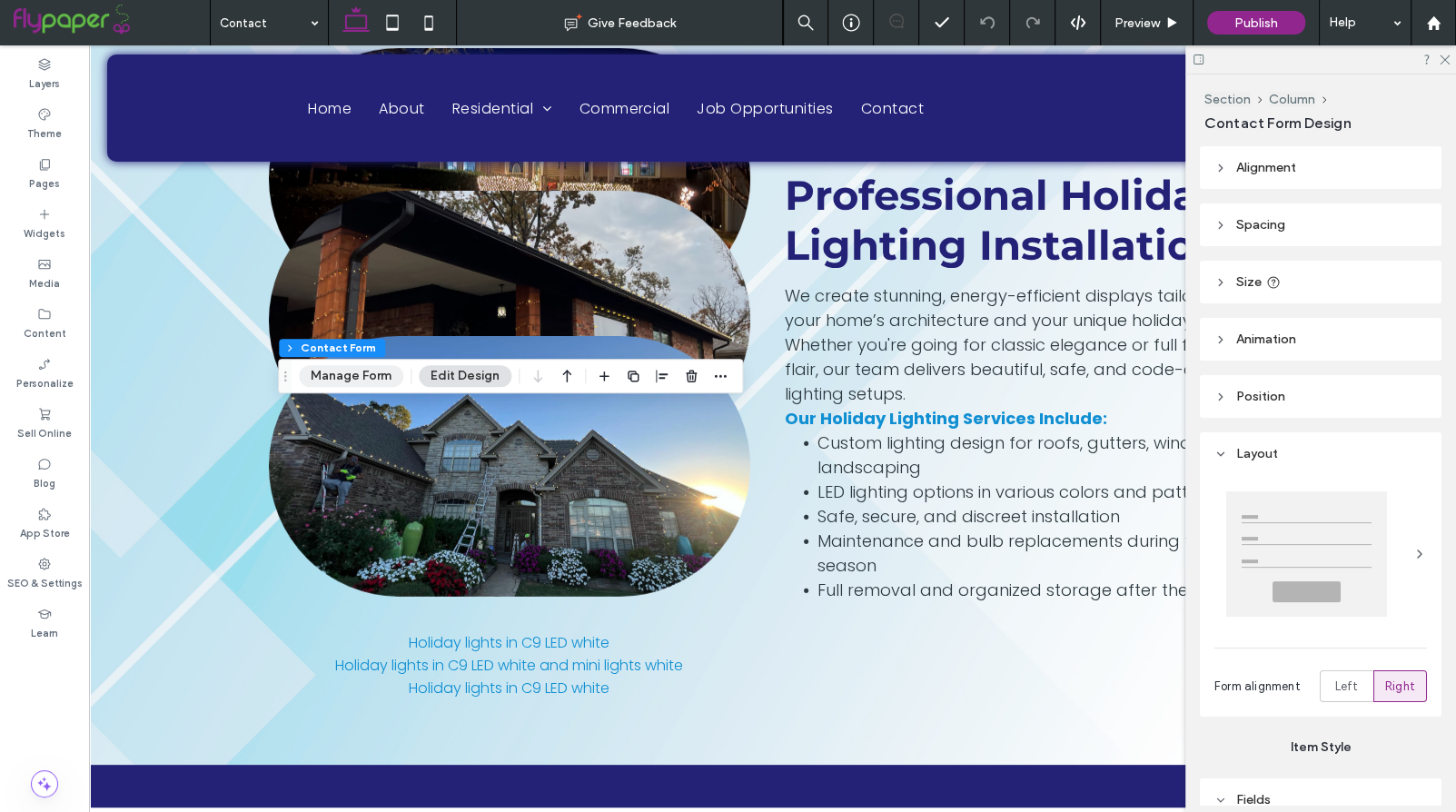 click on "Manage Form" at bounding box center (351, 376) 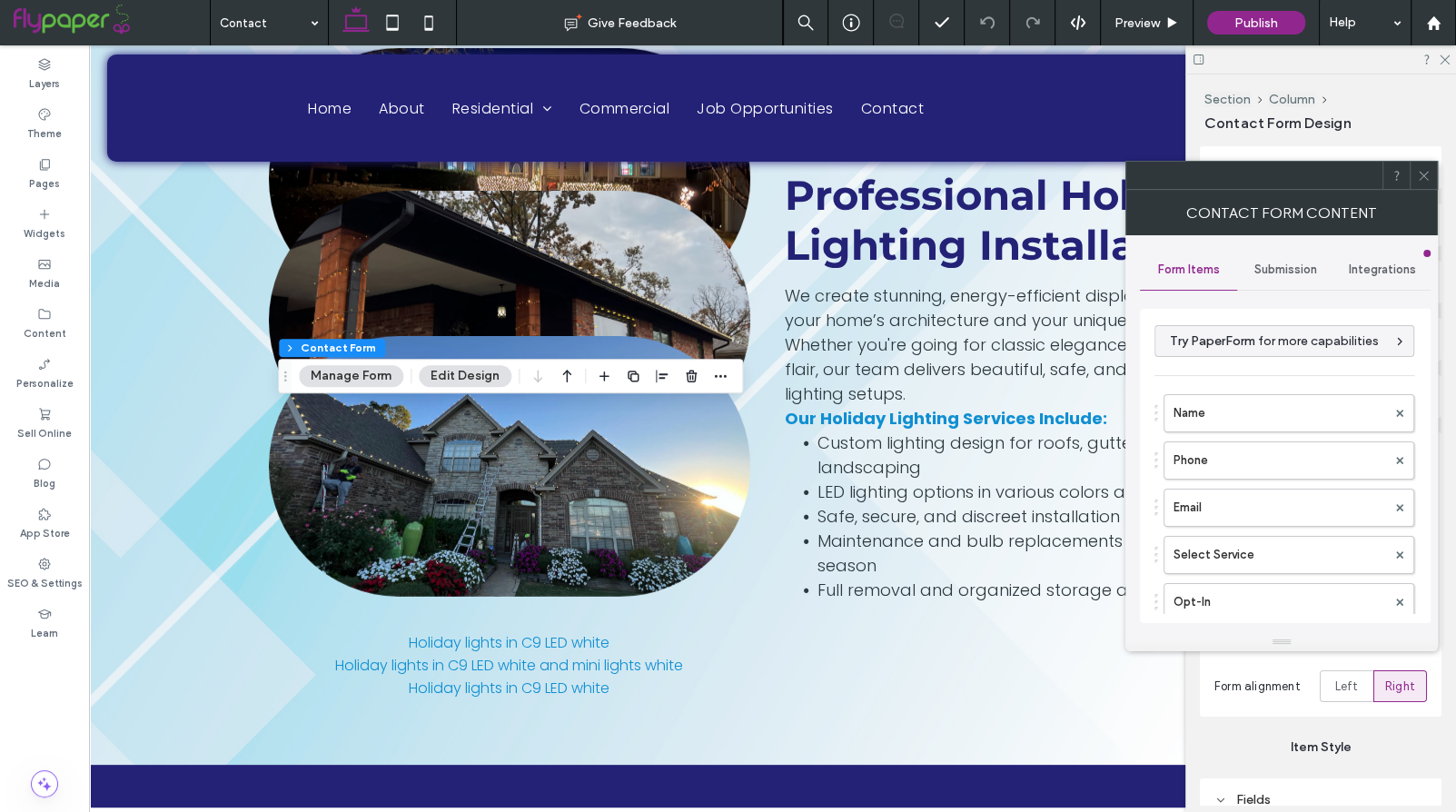click on "Submission" at bounding box center [1285, 270] 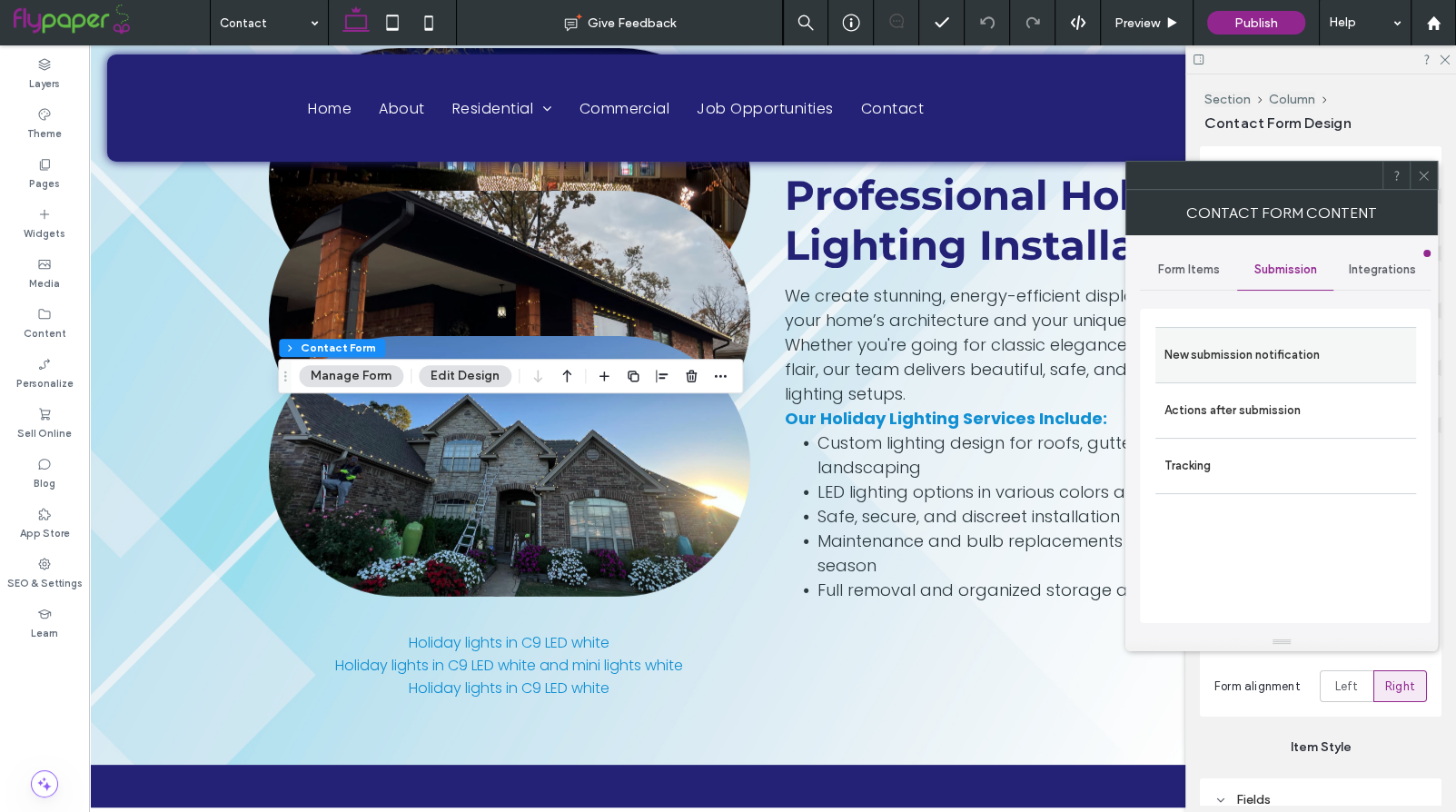 click on "New submission notification" at bounding box center [1285, 355] 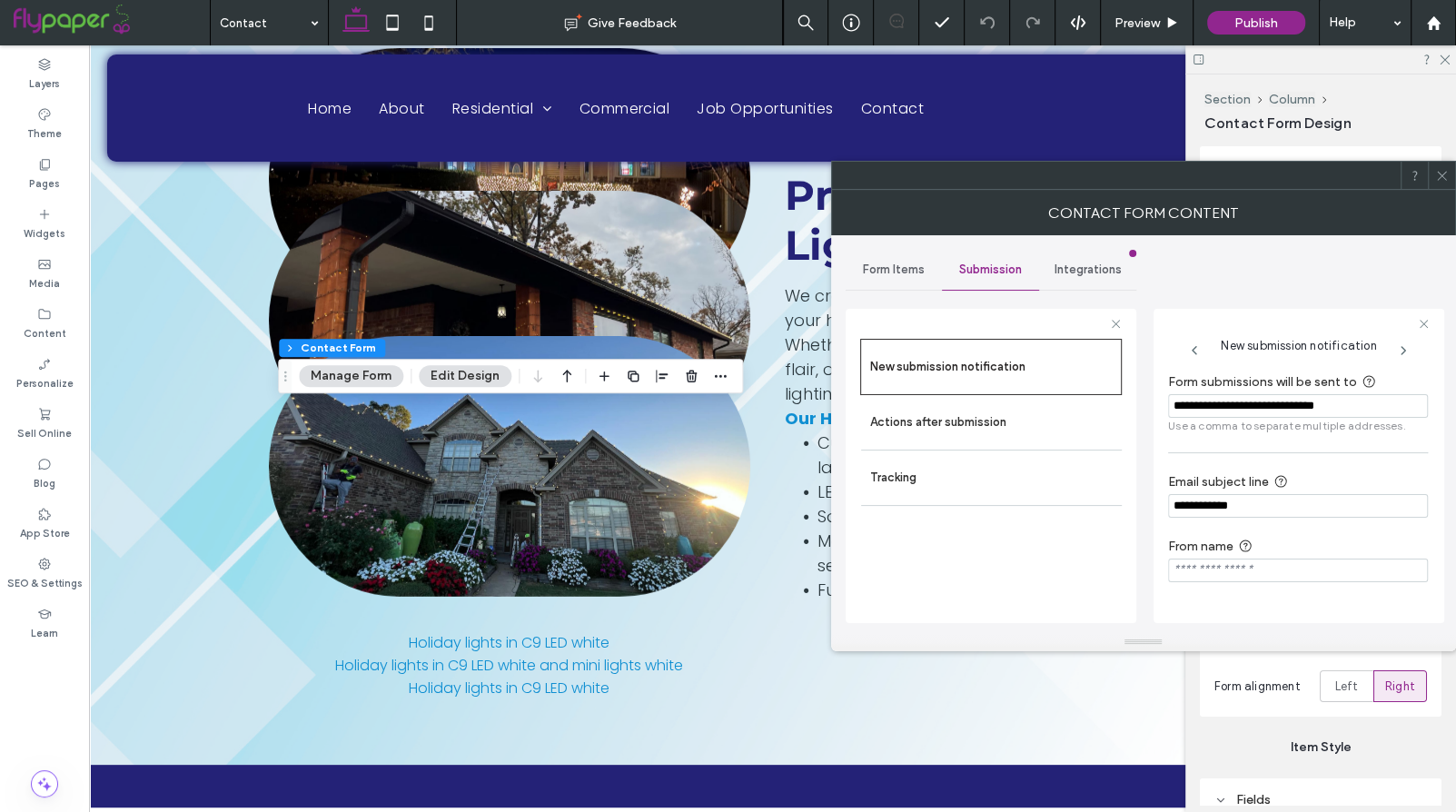 click on "**********" at bounding box center (1298, 406) 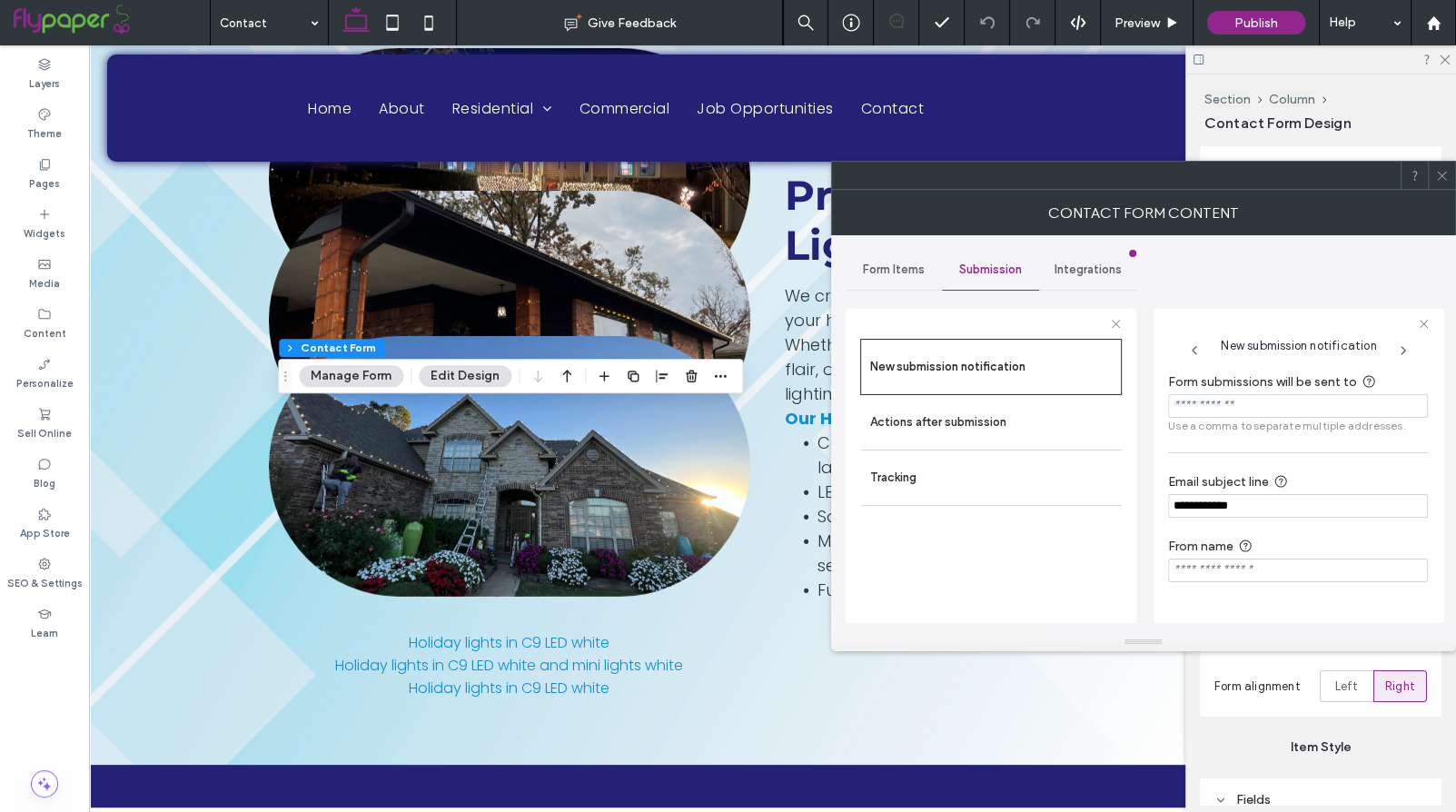 paste on "**********" 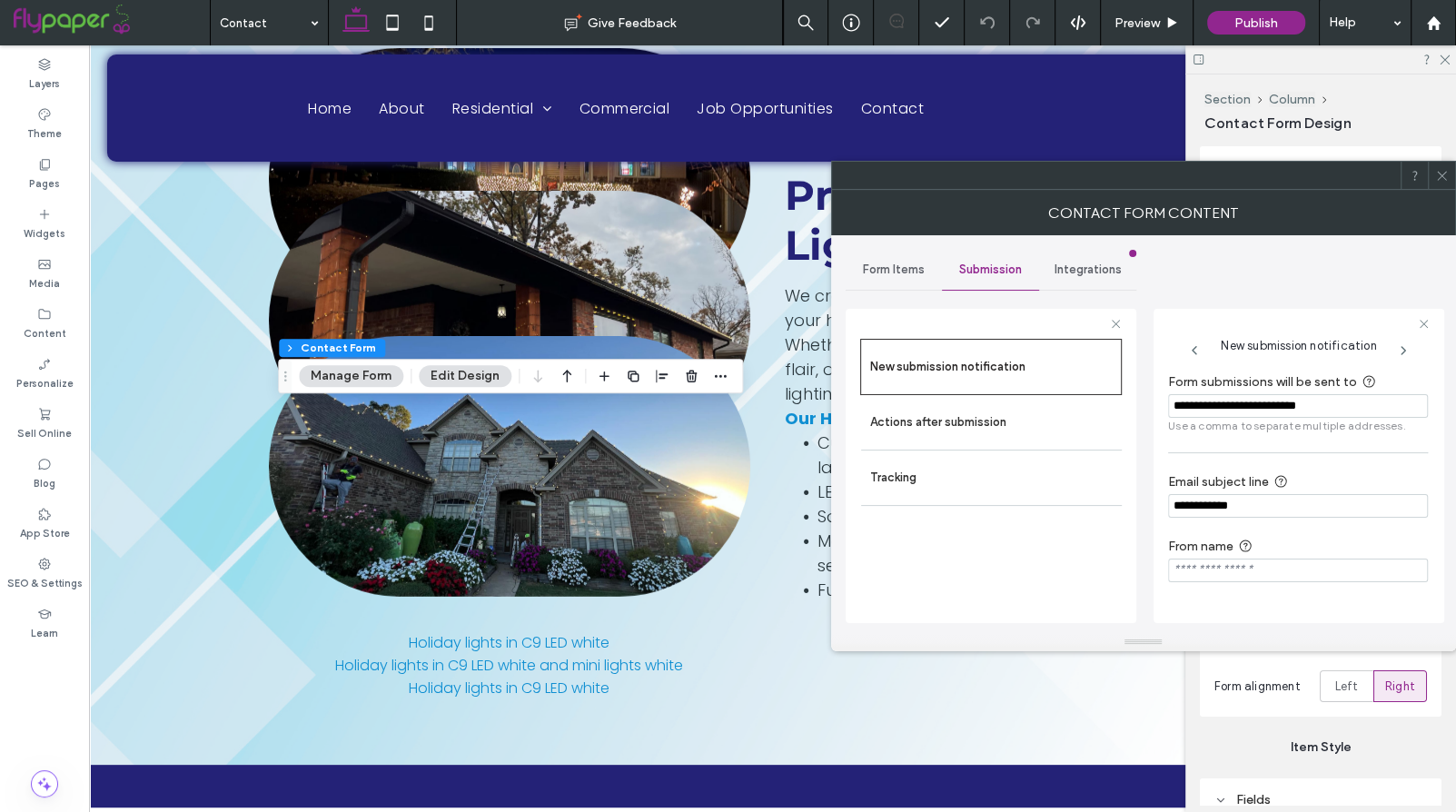 type on "**********" 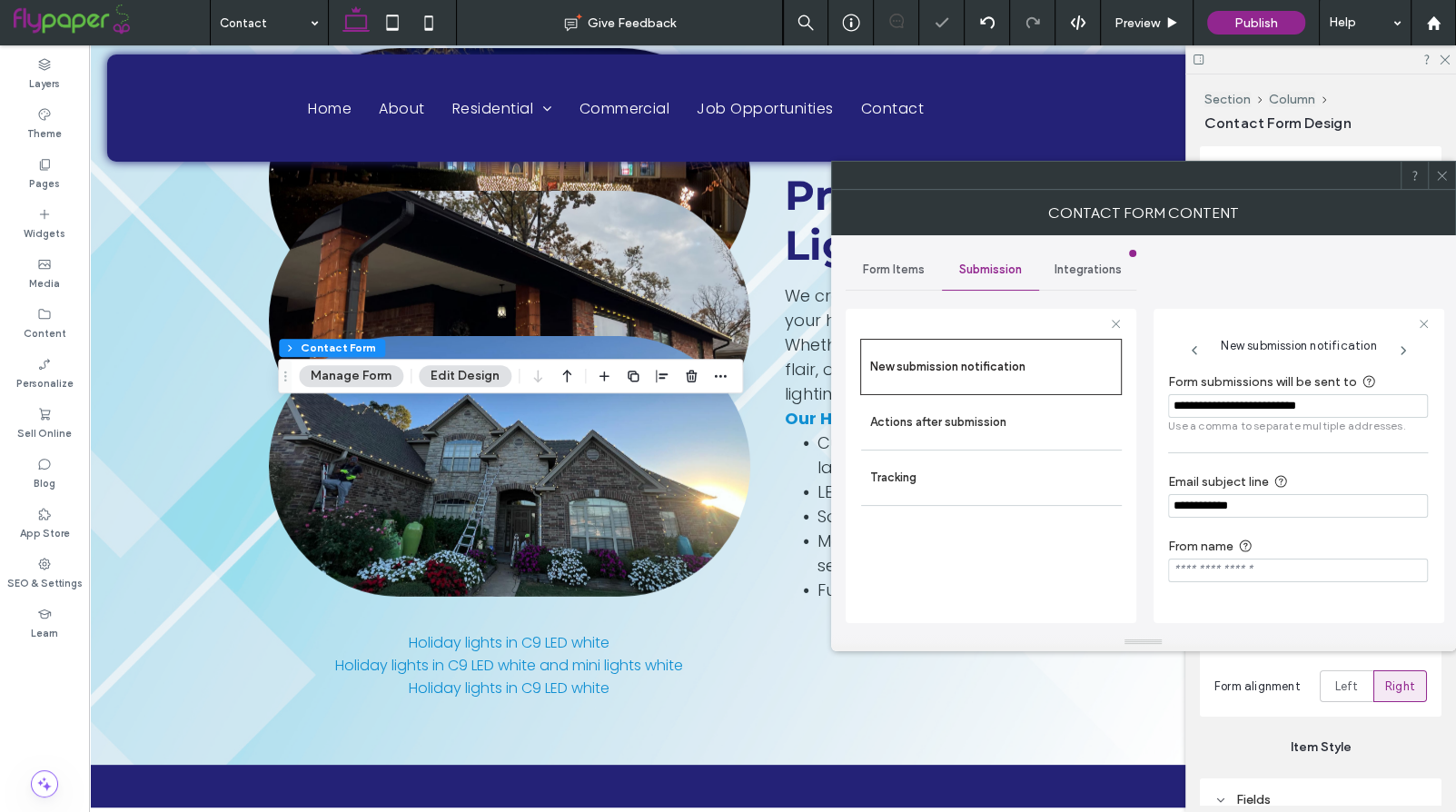 click on "**********" at bounding box center [1298, 406] 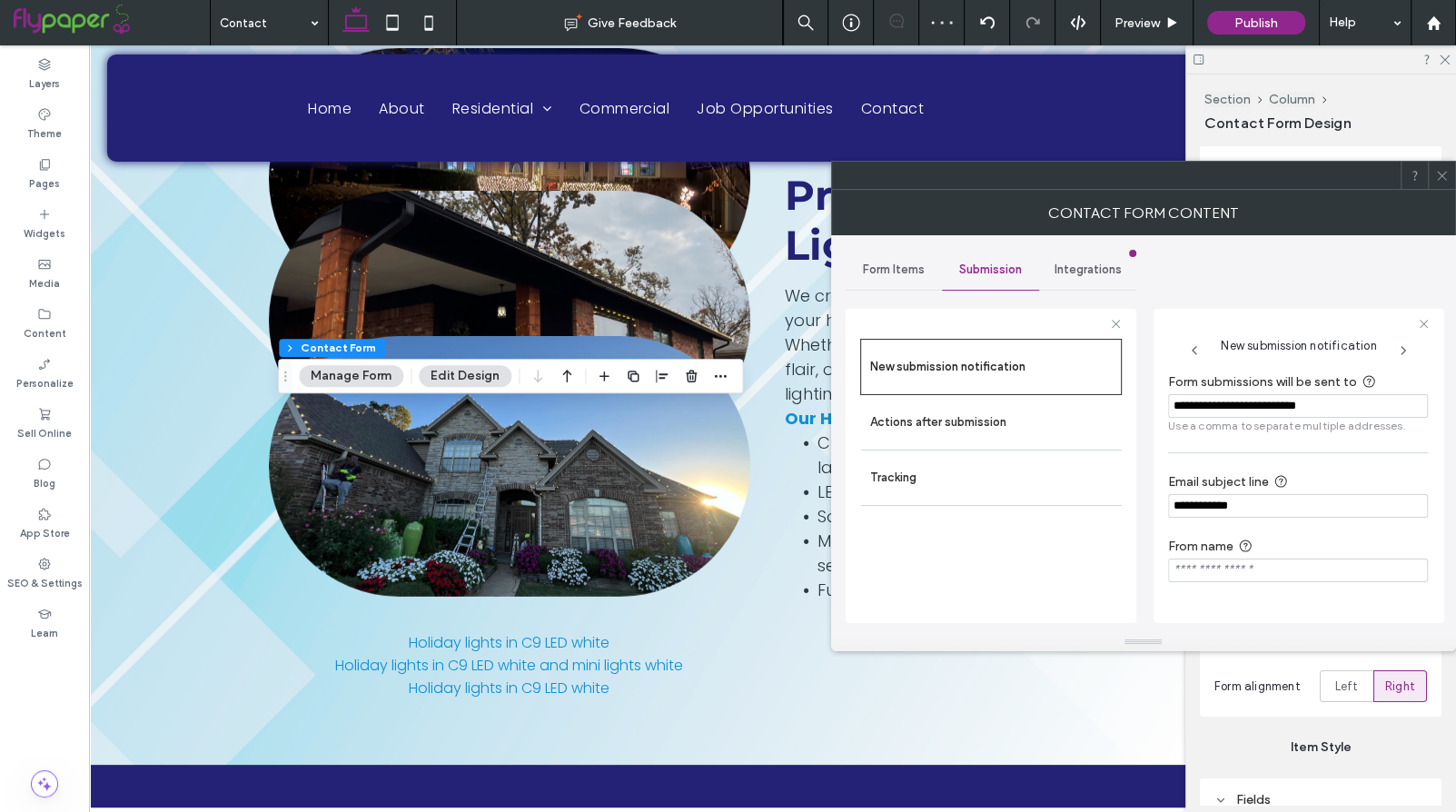 click on "**********" at bounding box center [1298, 494] 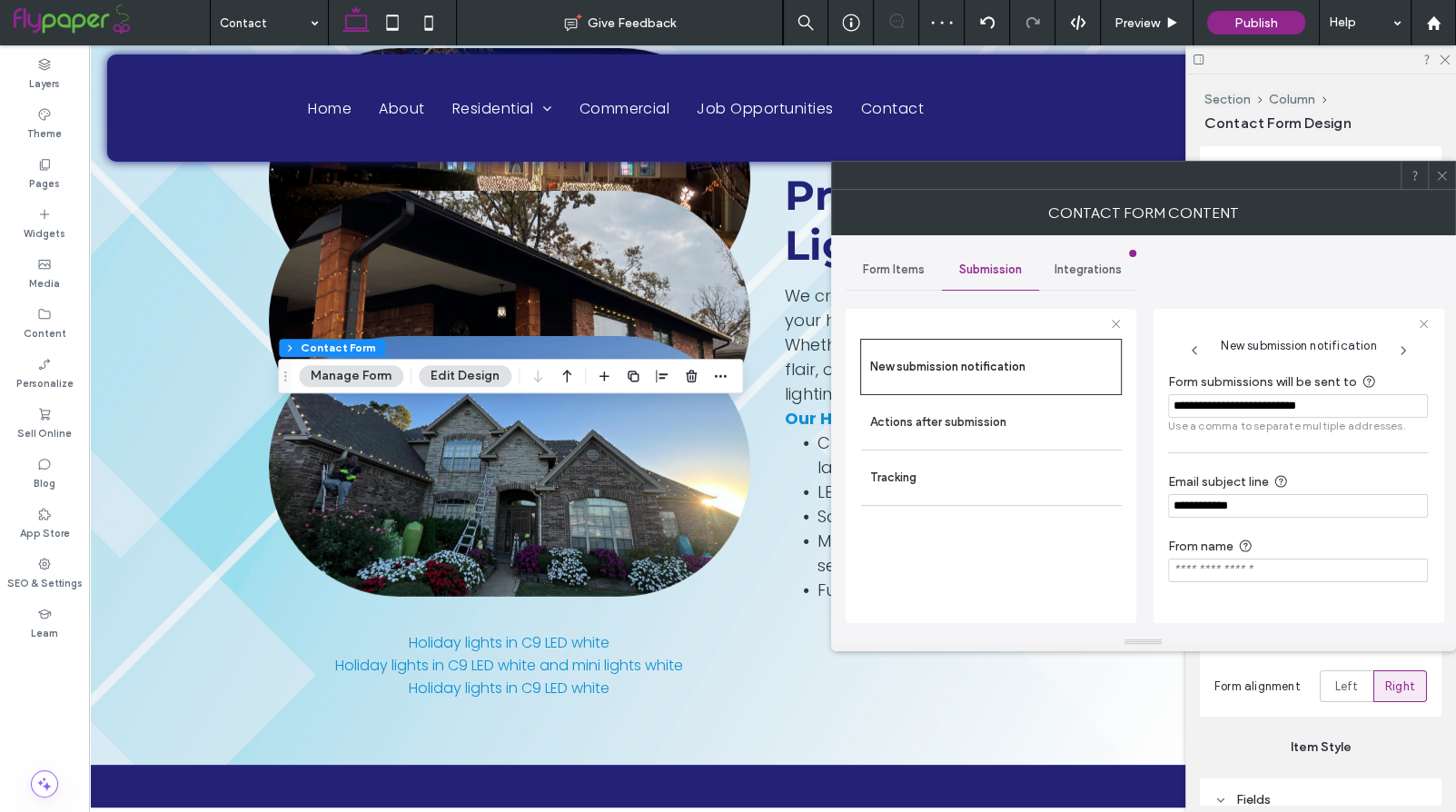 click at bounding box center (1441, 175) 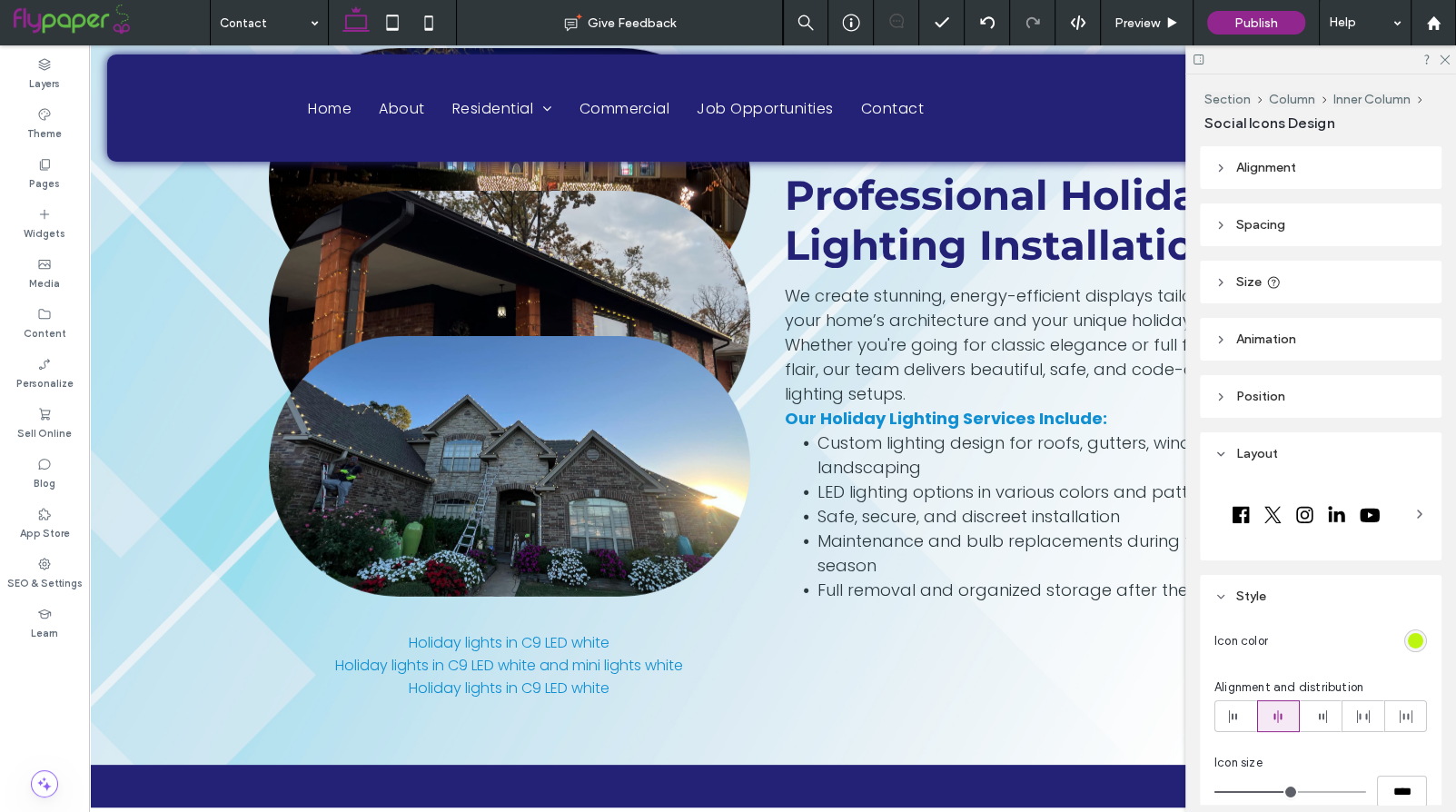 type on "***" 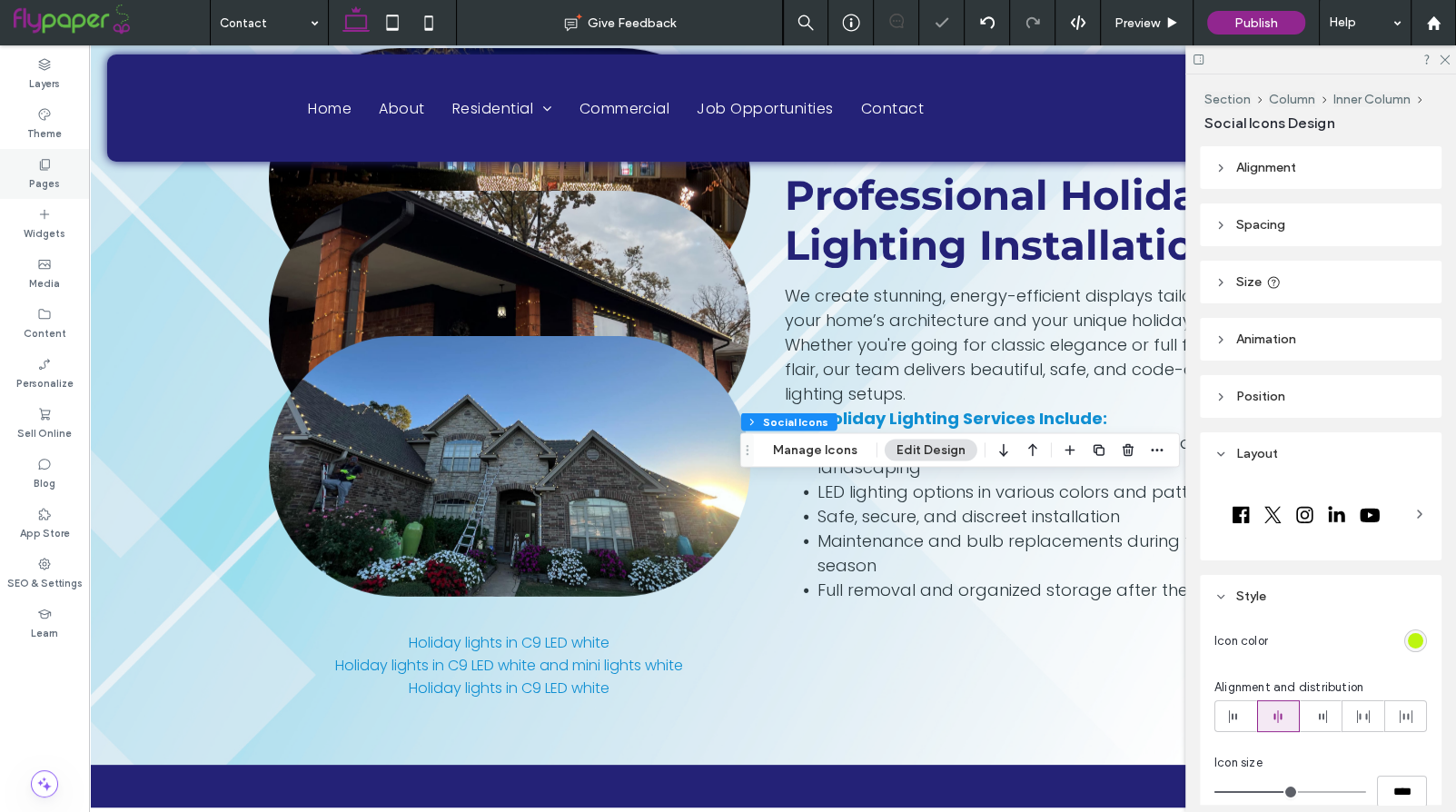 click 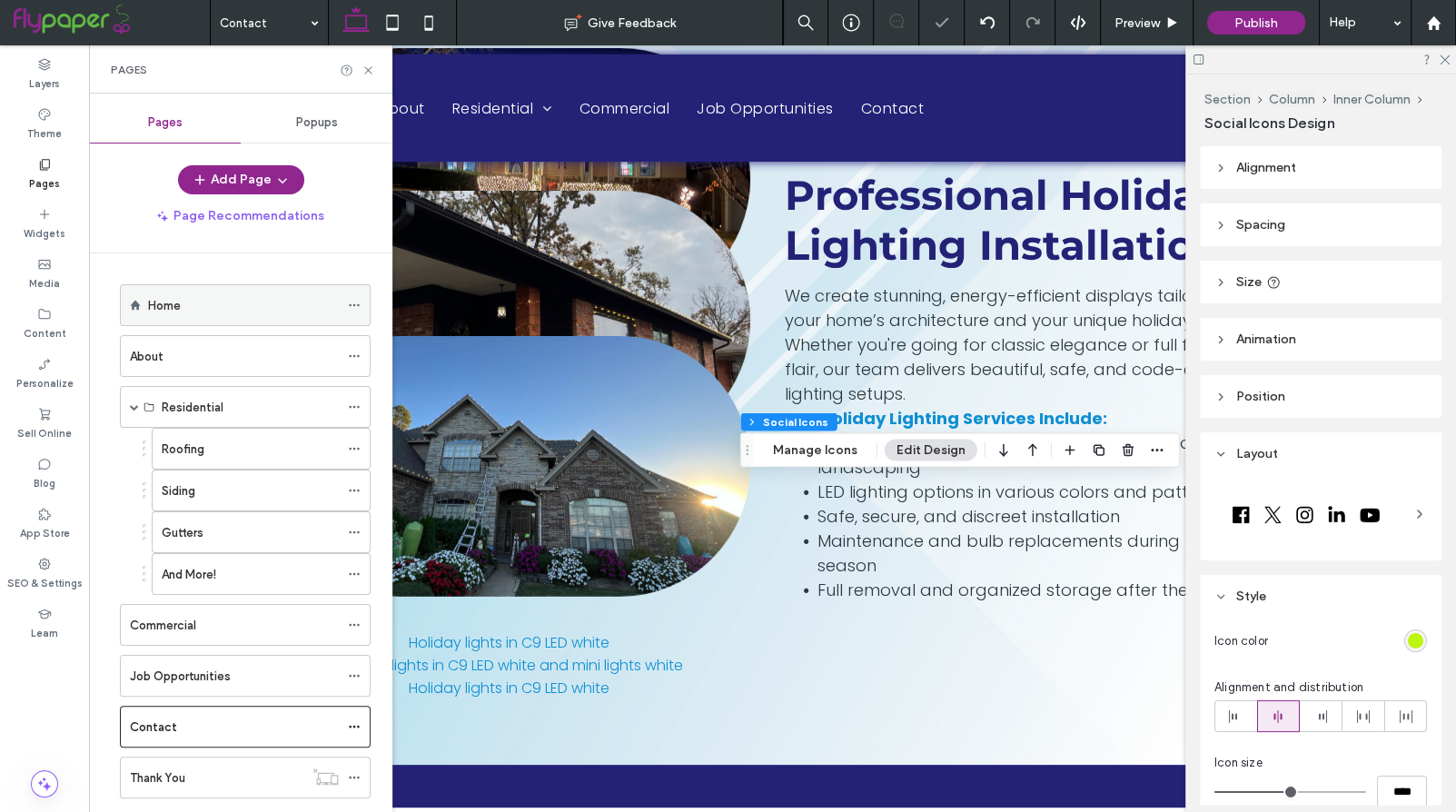 click on "Home" at bounding box center (243, 305) 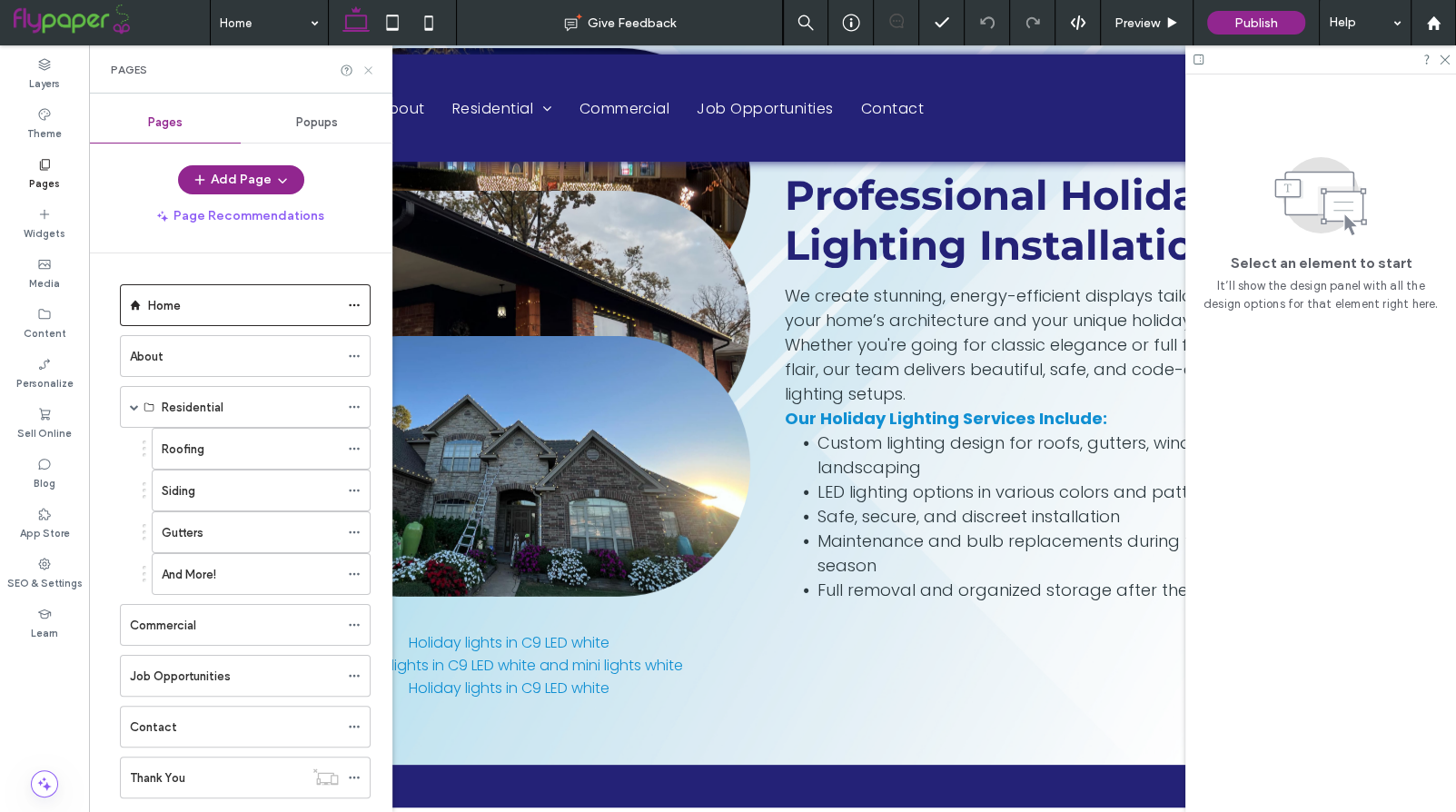 click 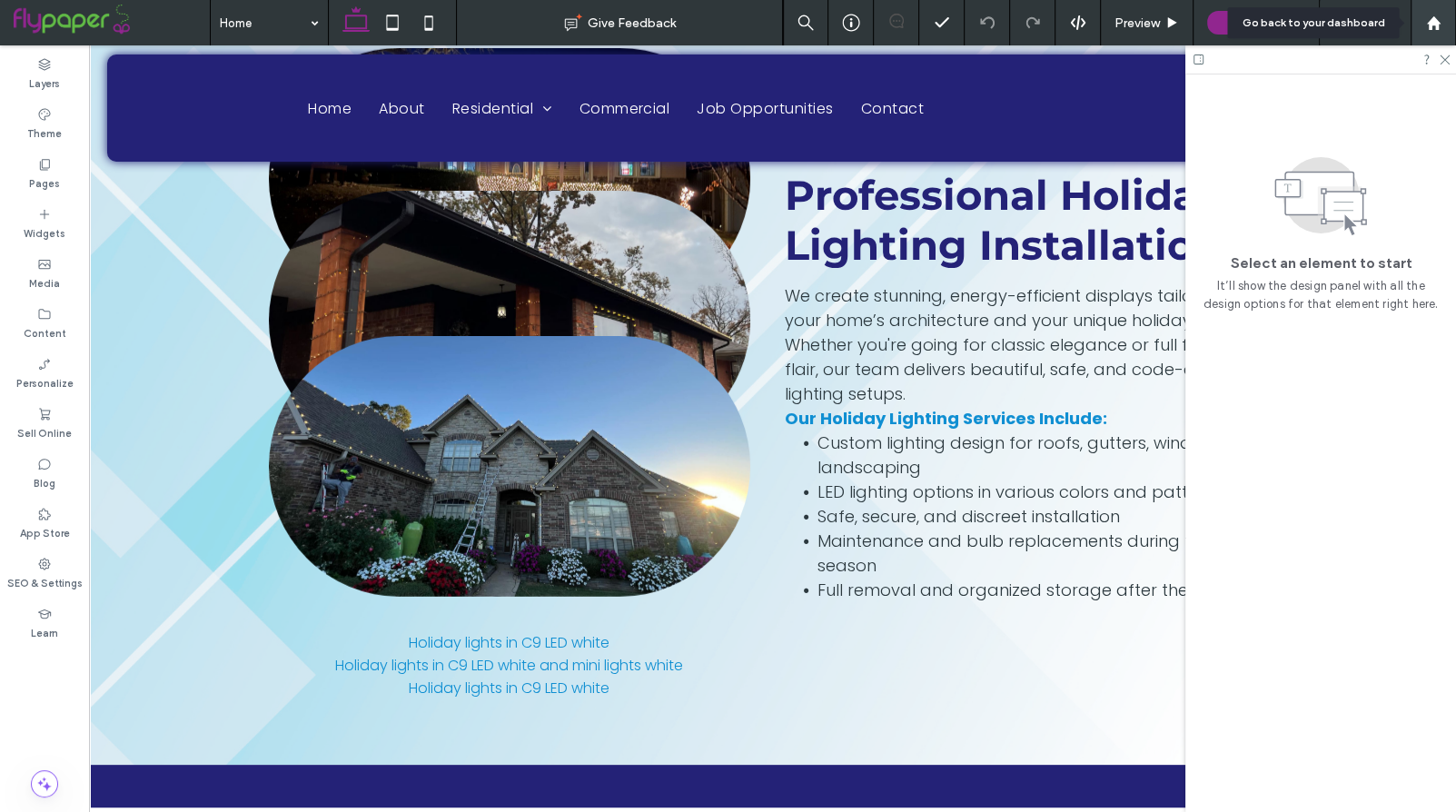 click at bounding box center (1433, 23) 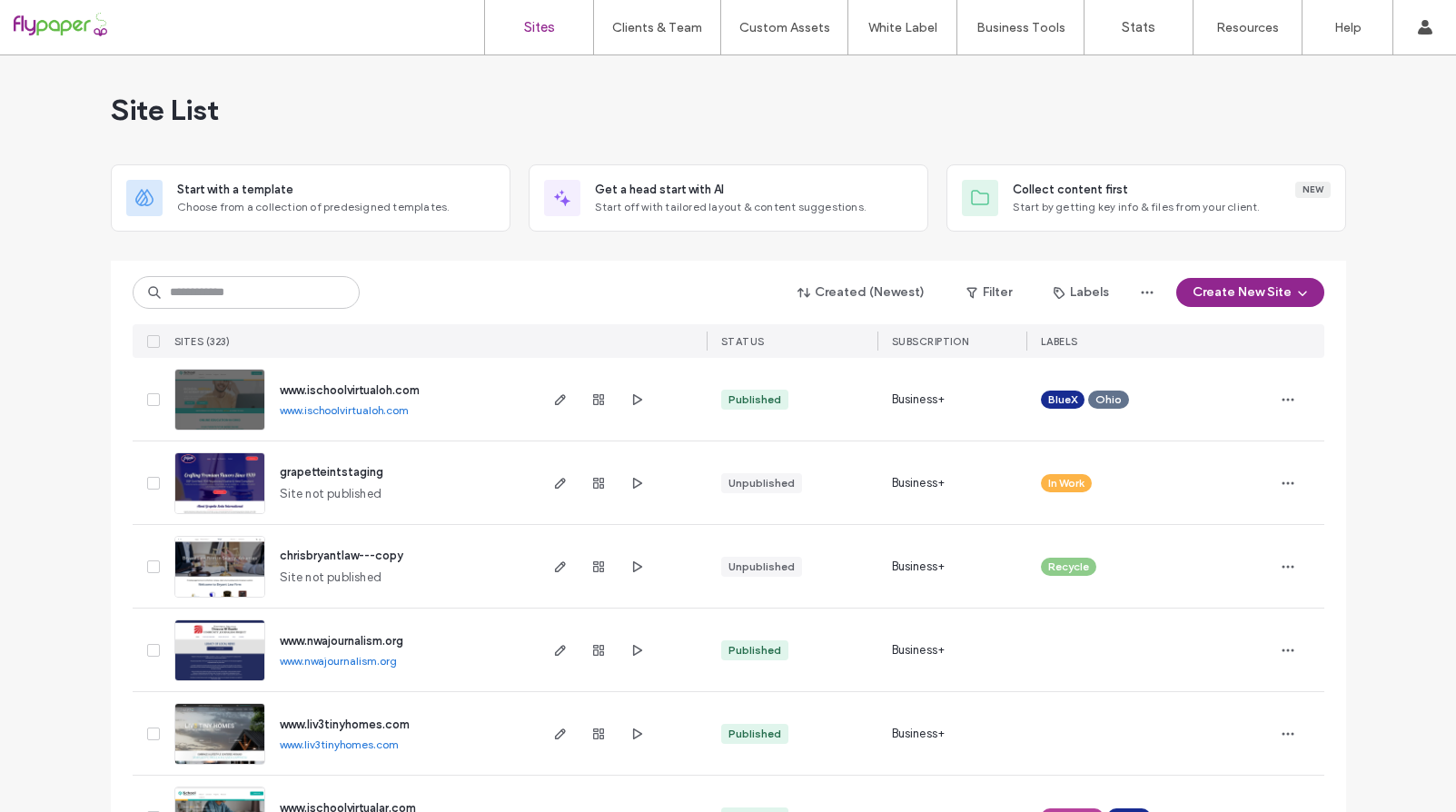 scroll, scrollTop: 0, scrollLeft: 0, axis: both 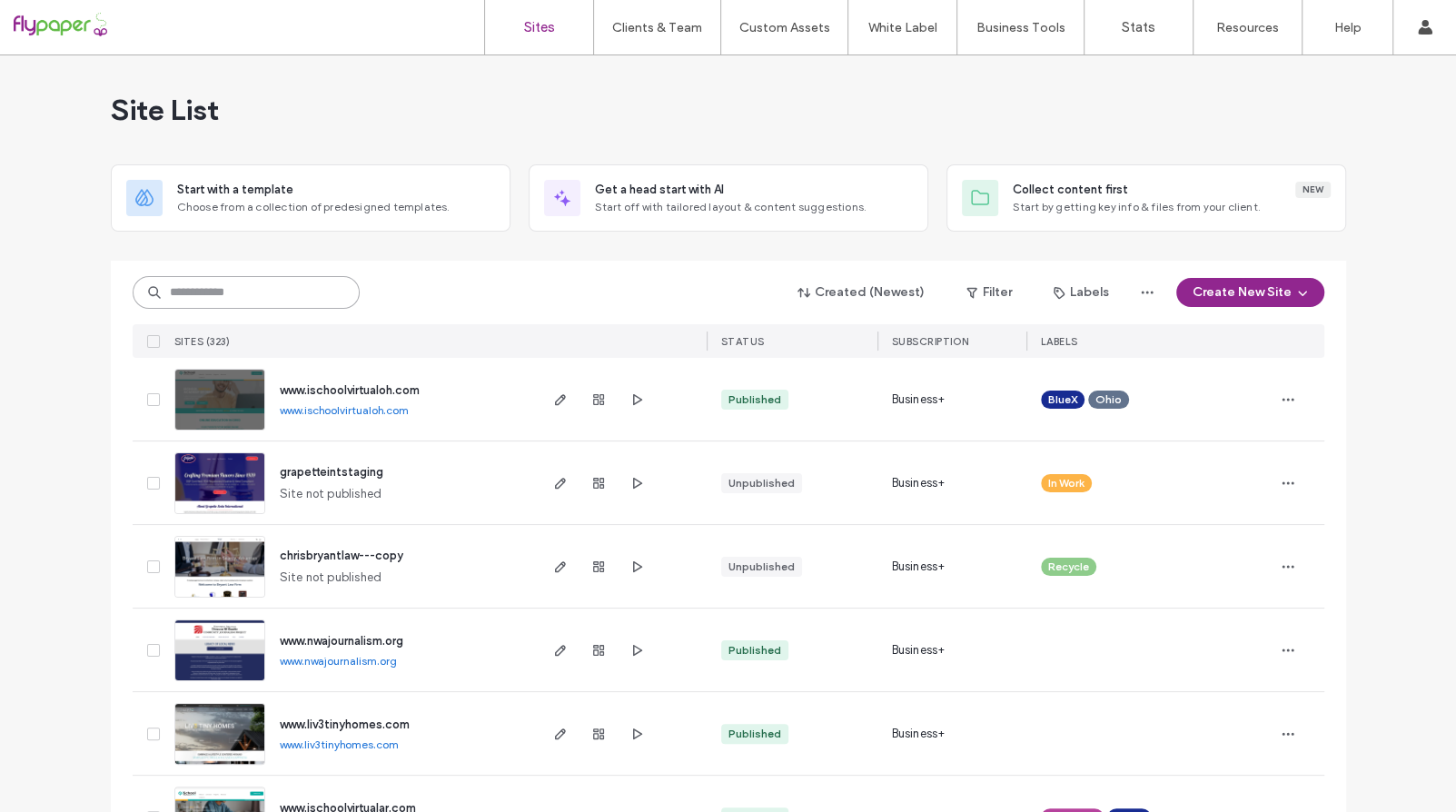click at bounding box center [246, 292] 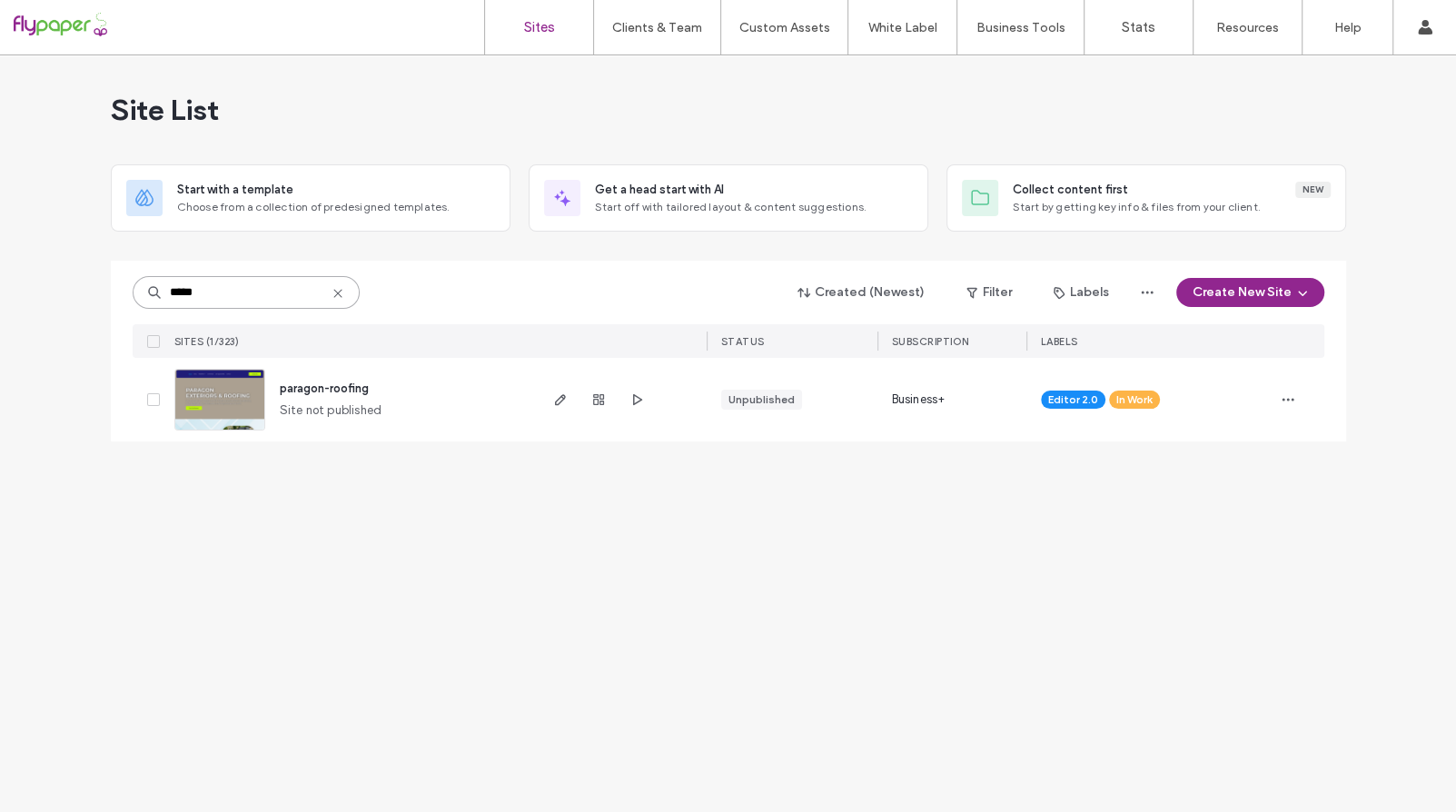 type on "*****" 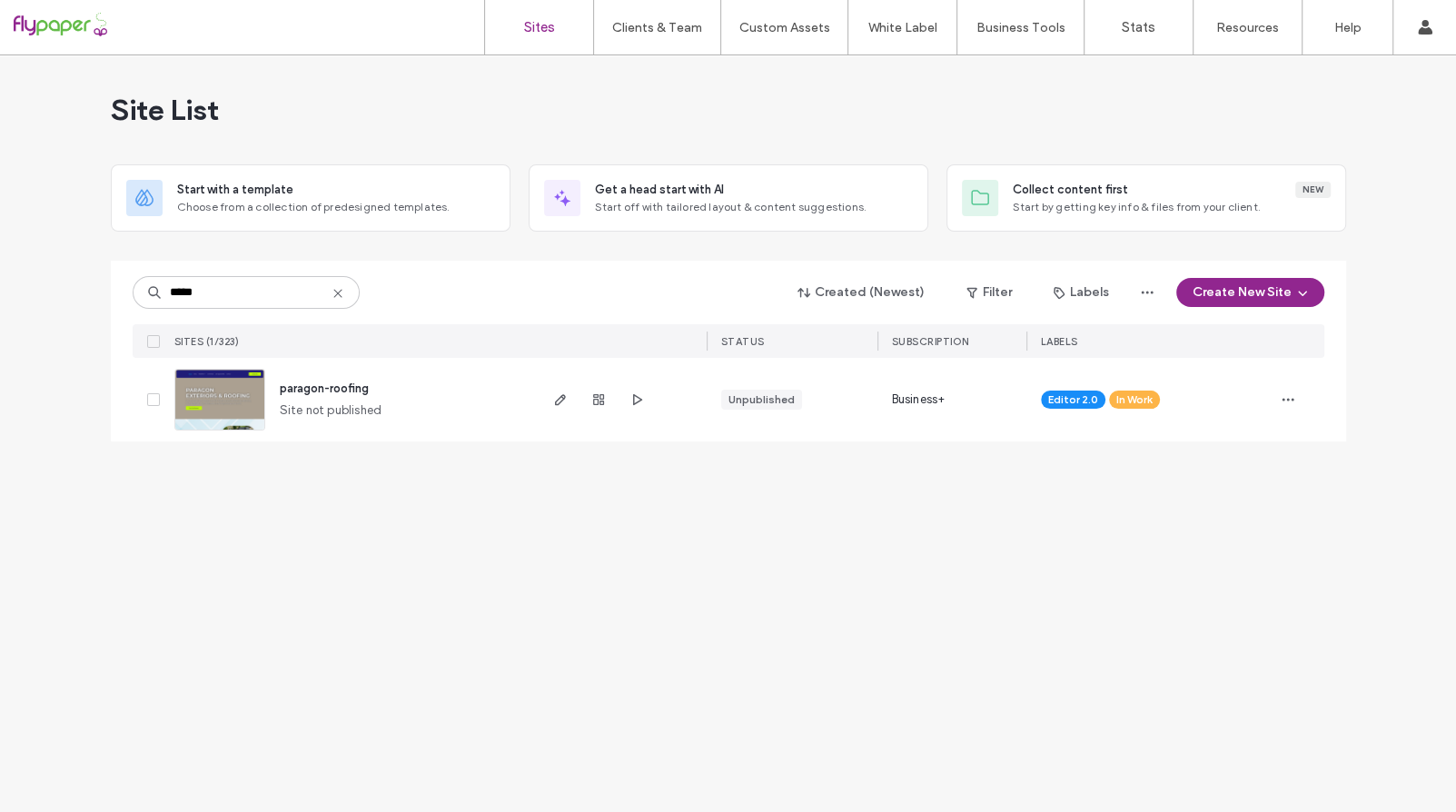 click on "paragon-roofing" at bounding box center (324, 388) 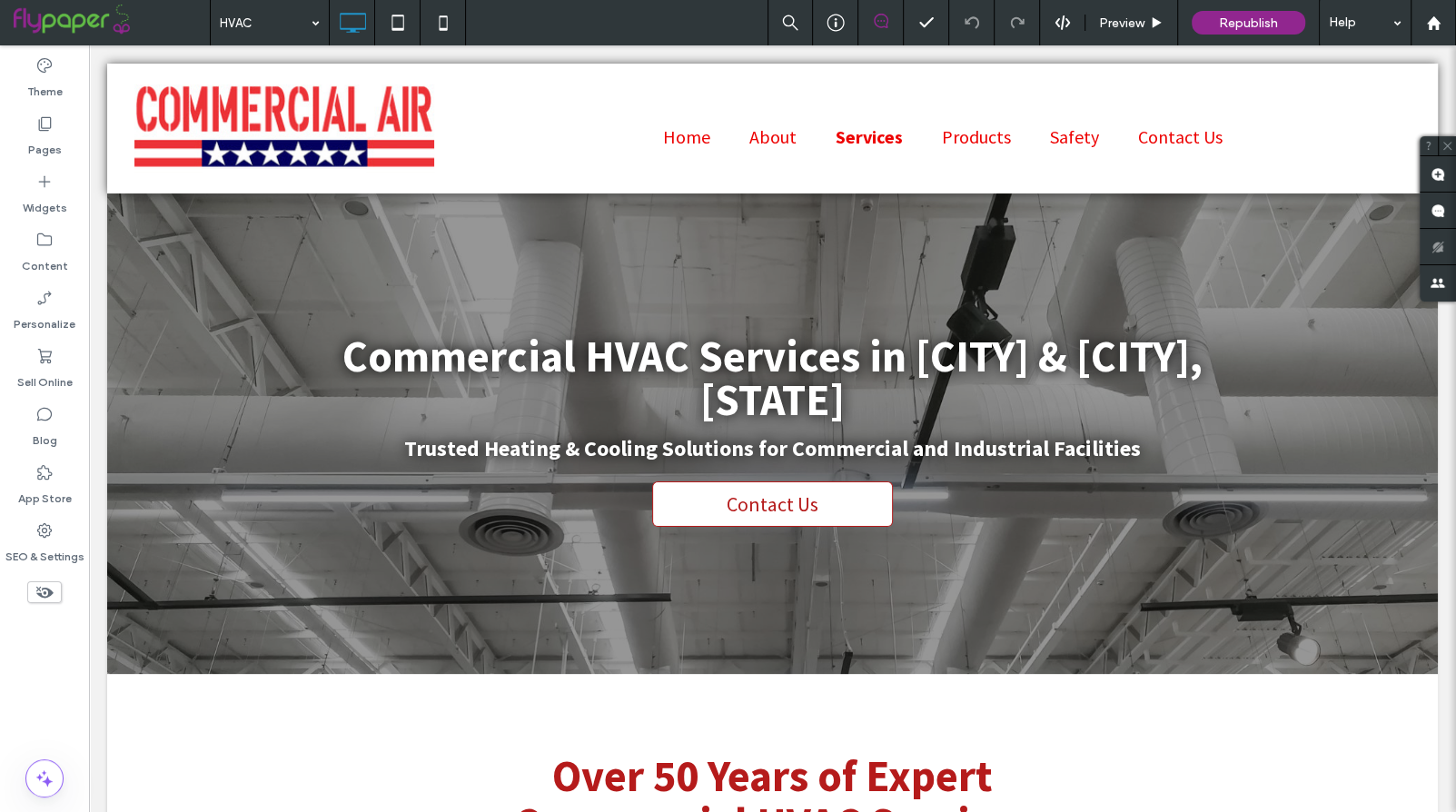 scroll, scrollTop: 1781, scrollLeft: 0, axis: vertical 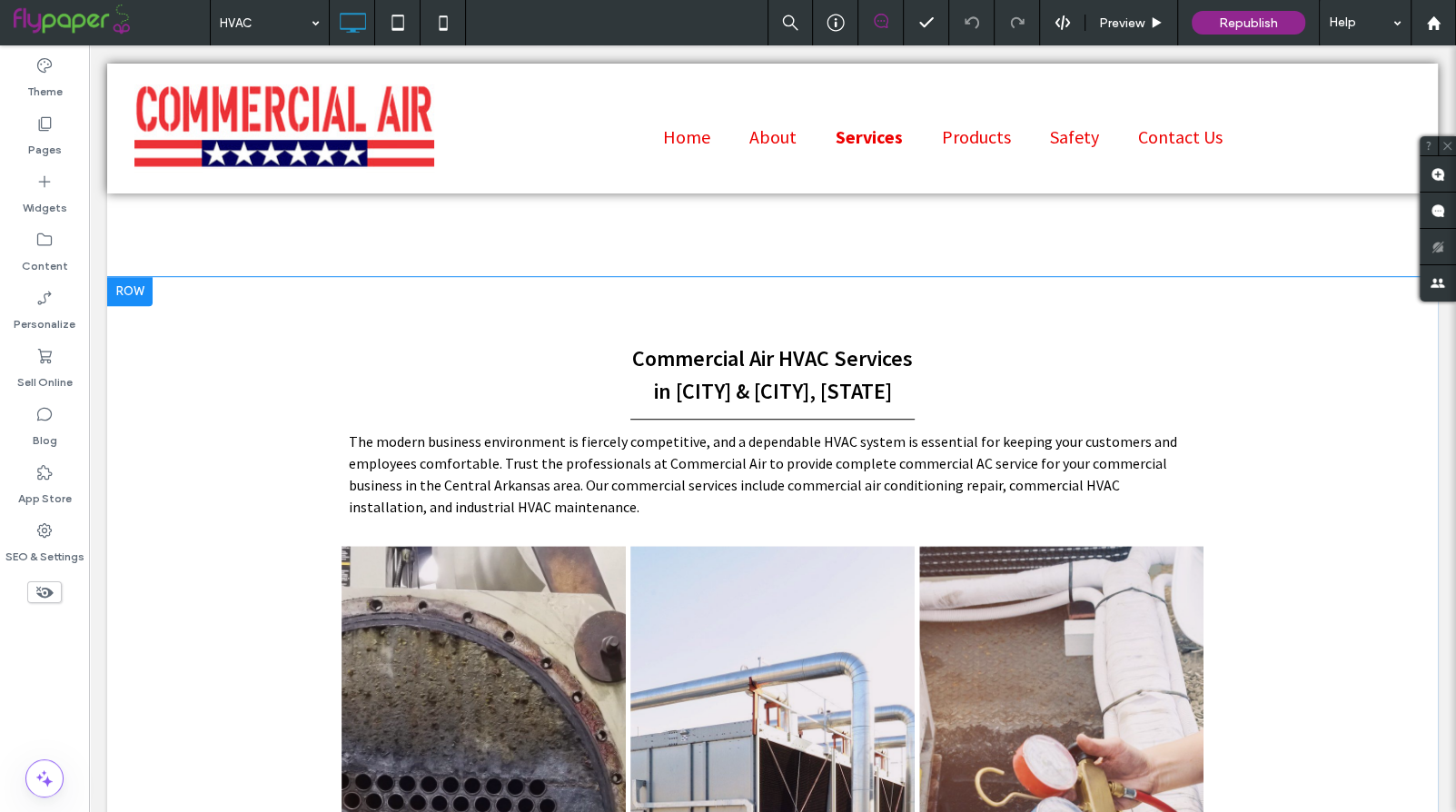 click at bounding box center (130, 292) 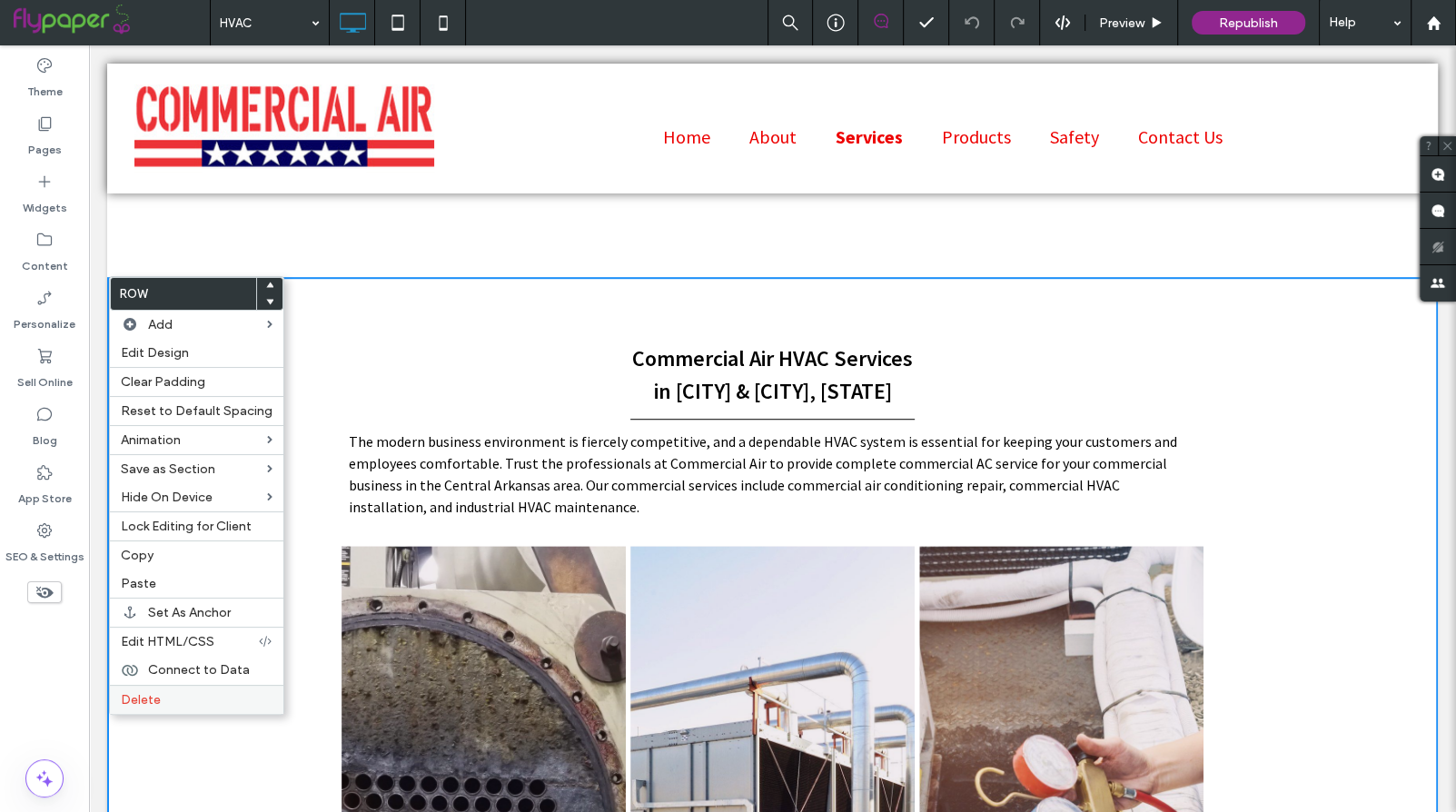 click on "Delete" at bounding box center [196, 699] 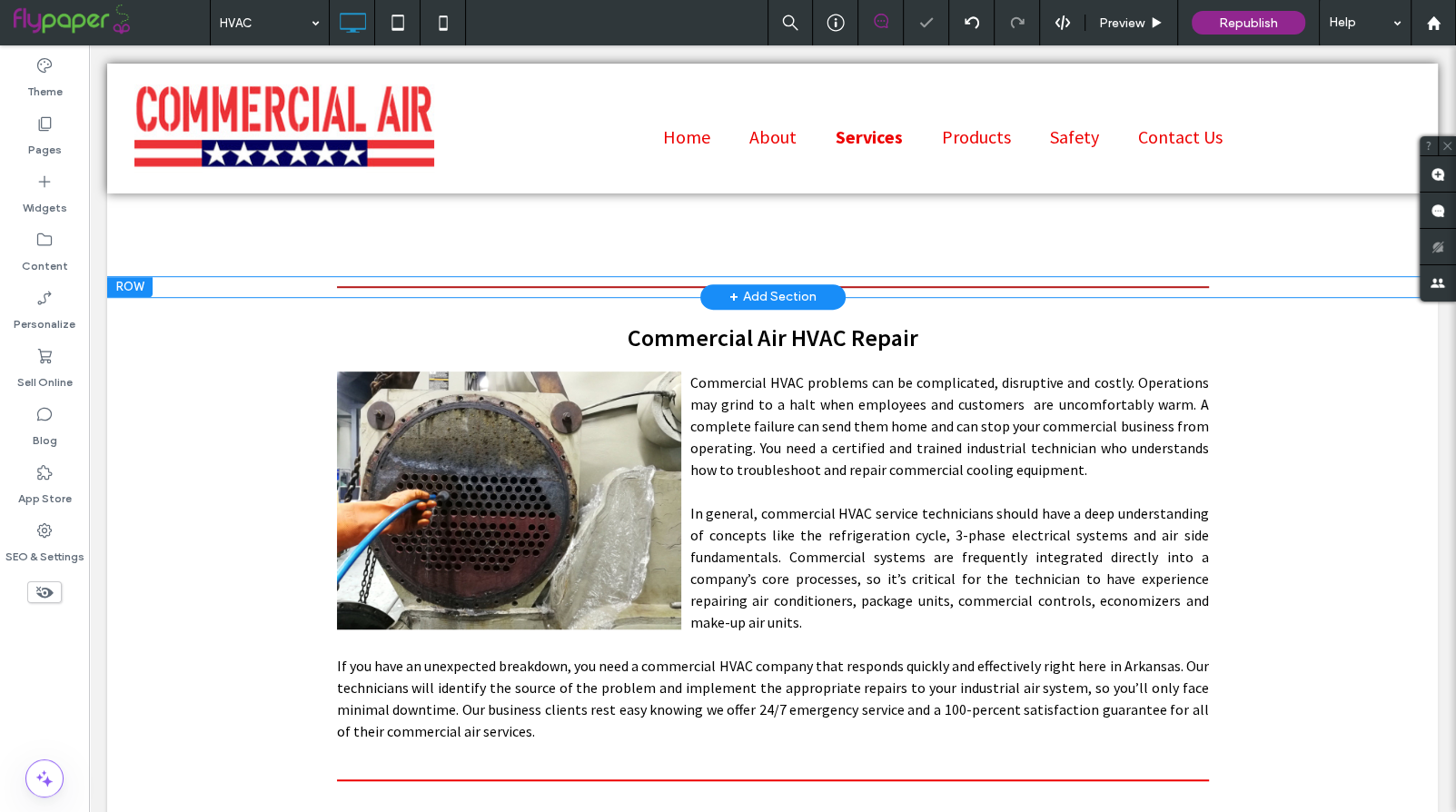 click at bounding box center [130, 287] 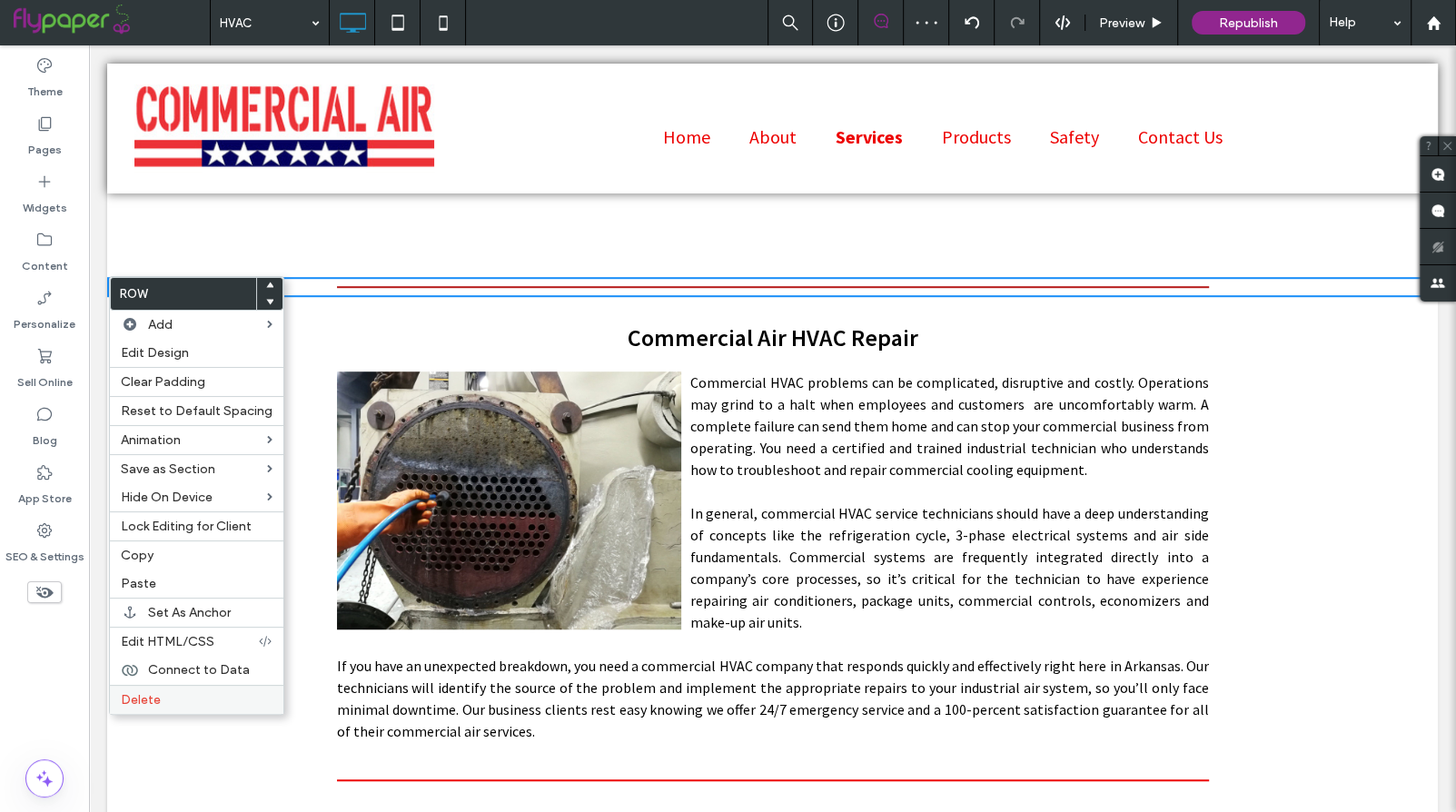 click on "Delete" at bounding box center (141, 699) 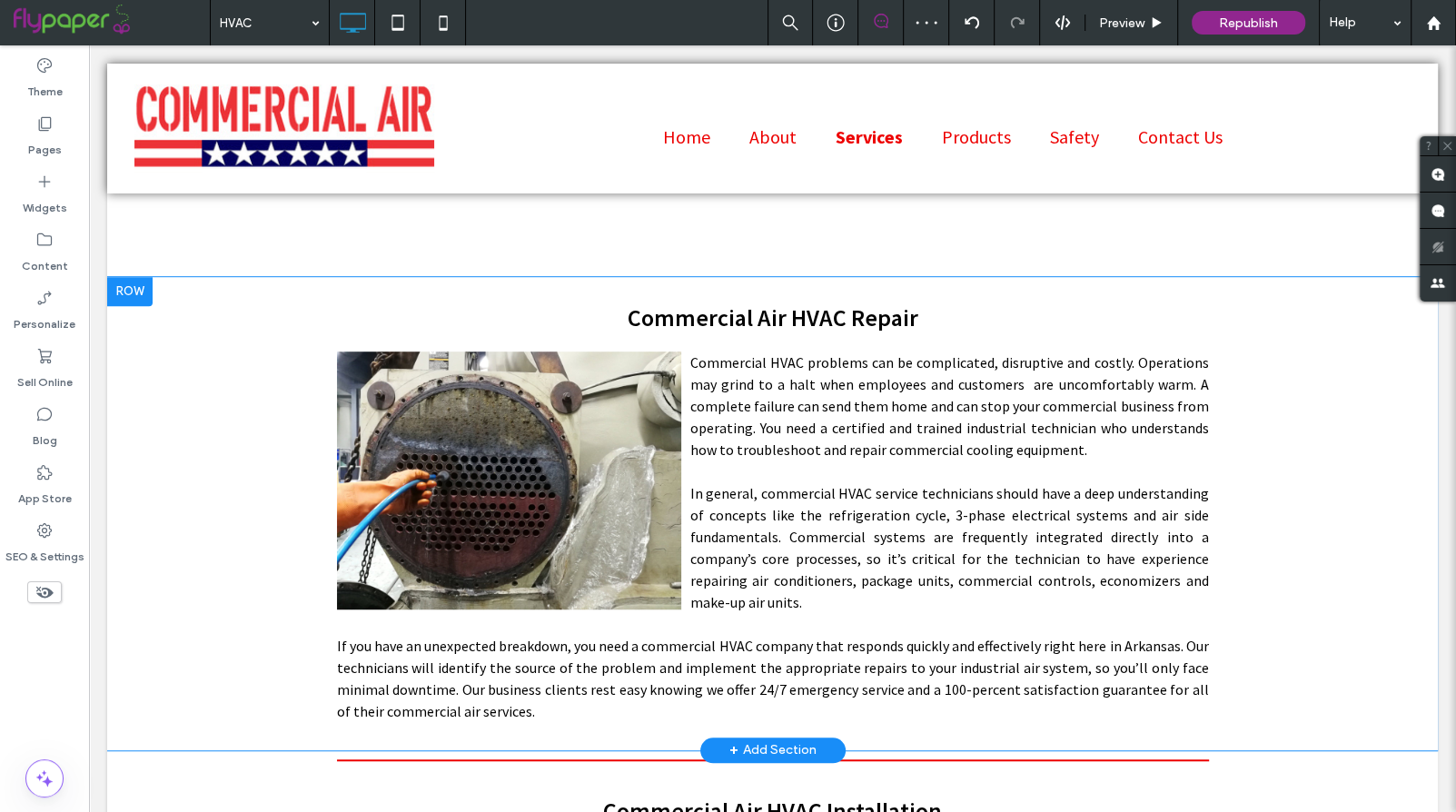 click at bounding box center (130, 292) 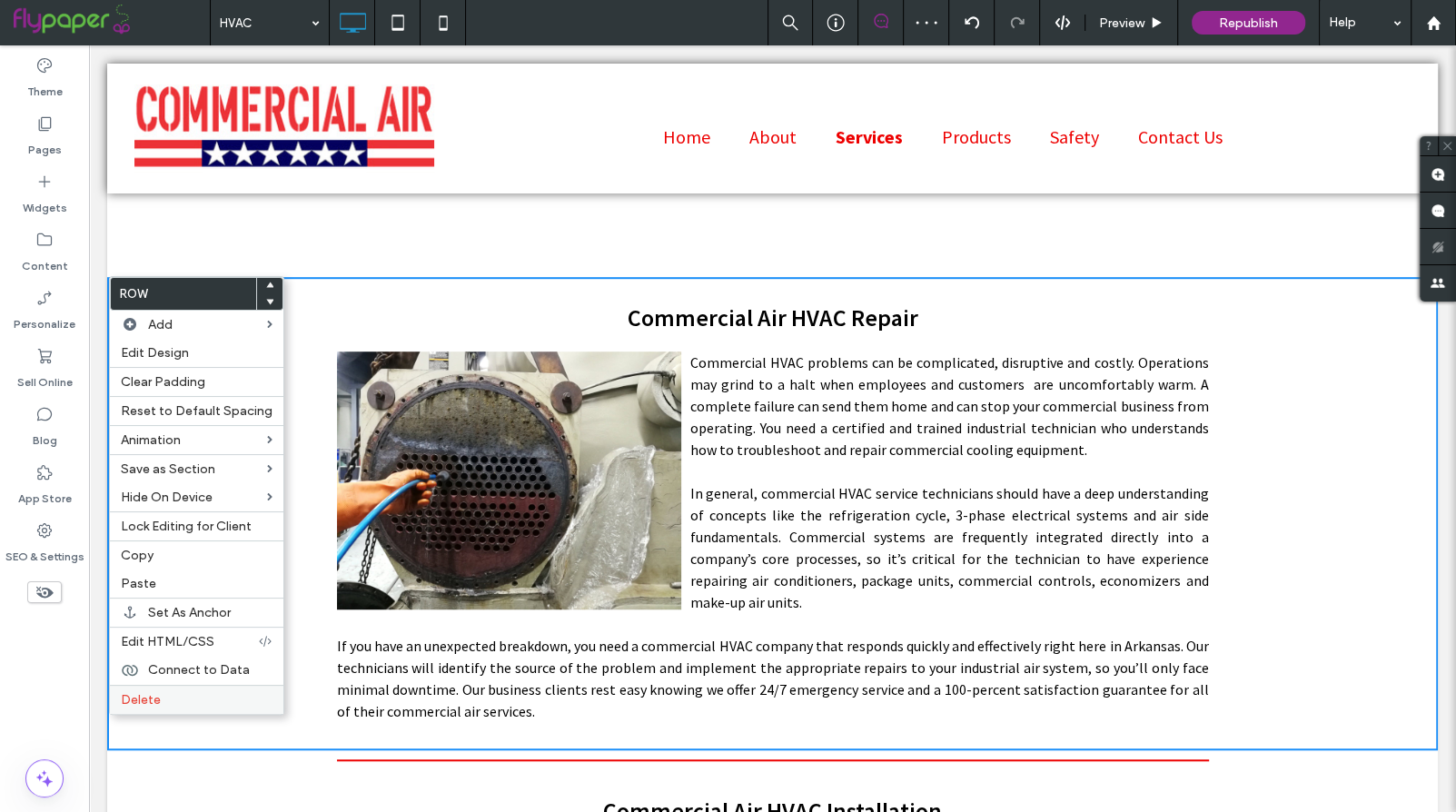 click on "Delete" at bounding box center (141, 699) 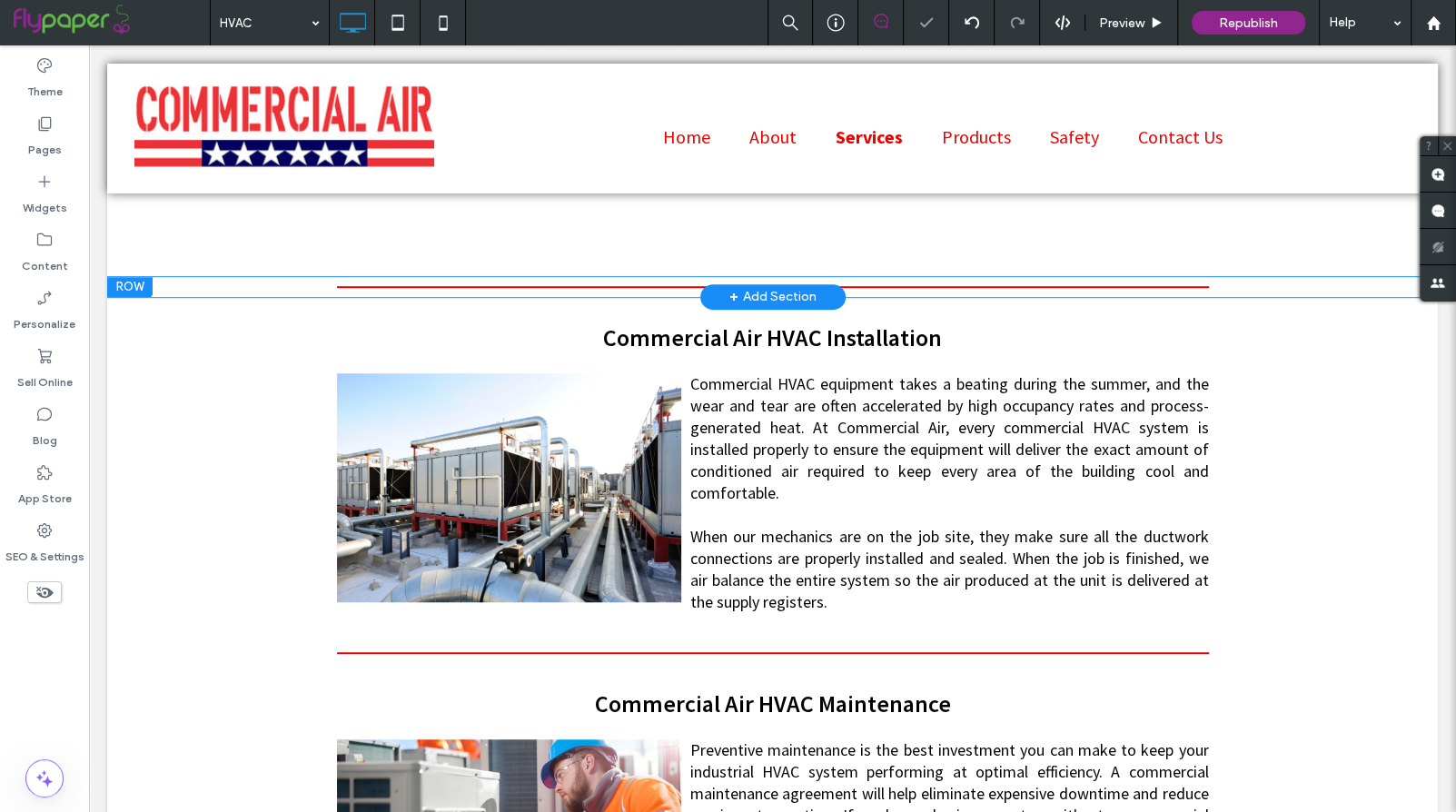 click at bounding box center [130, 287] 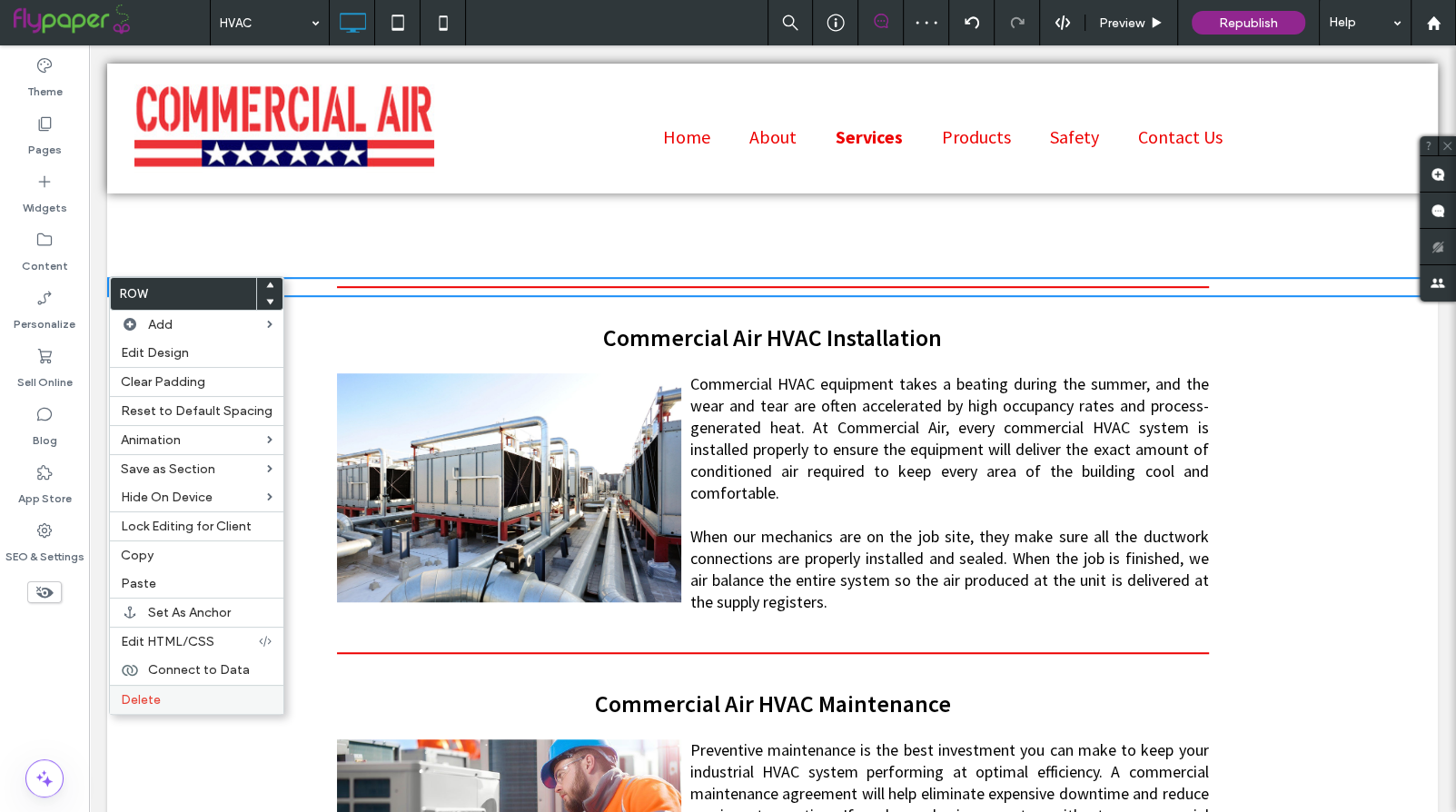 click on "Delete" at bounding box center [141, 699] 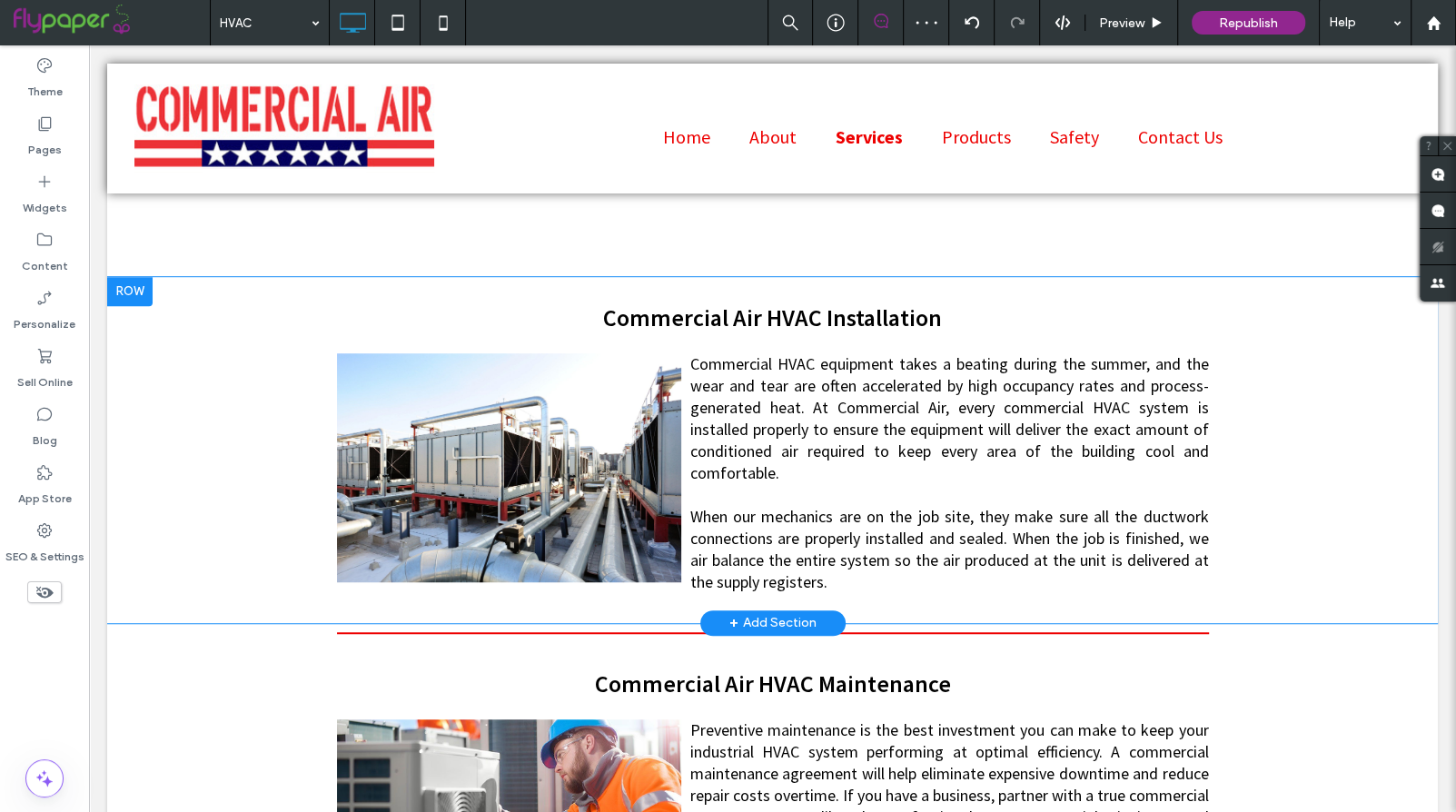 click at bounding box center (130, 292) 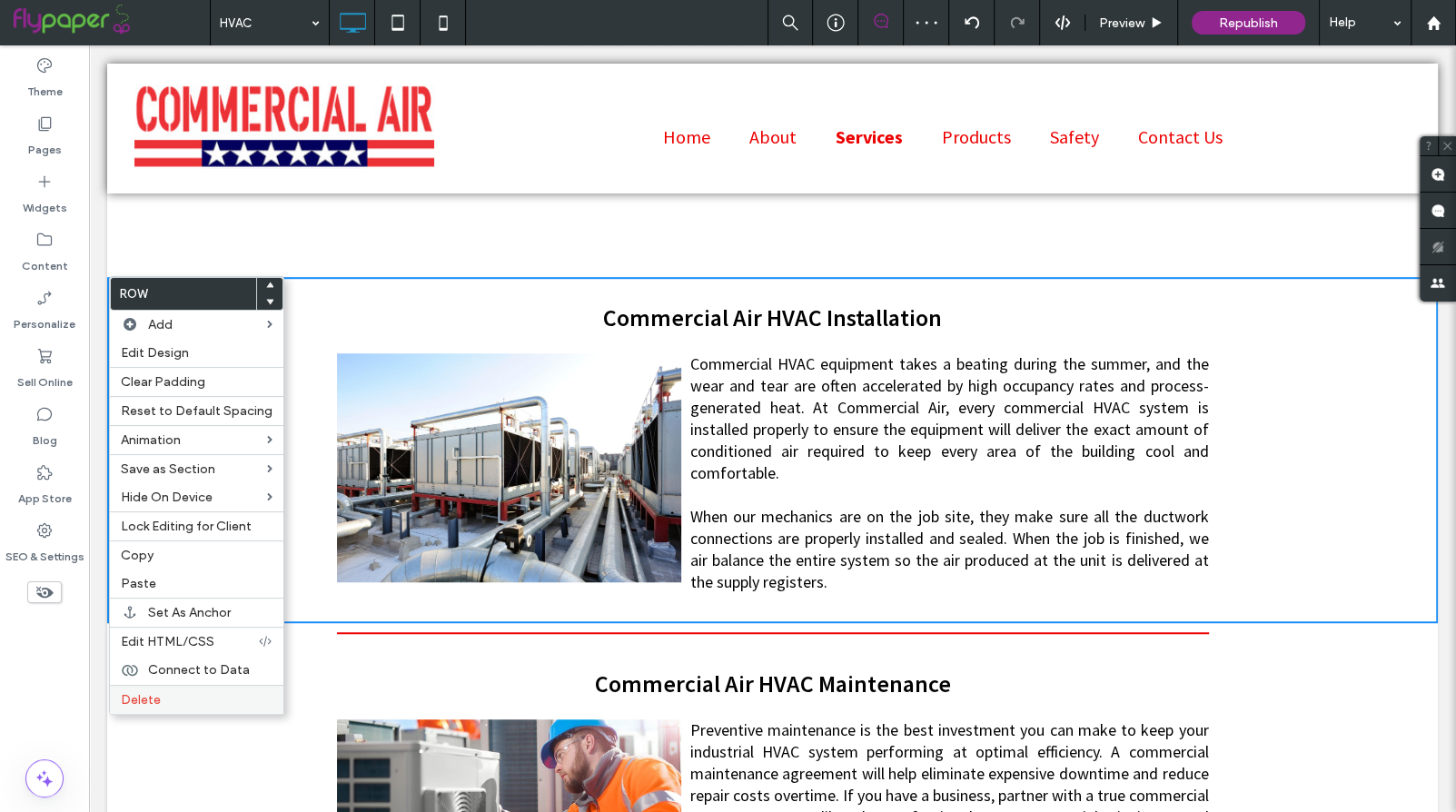 click on "Delete" at bounding box center (141, 699) 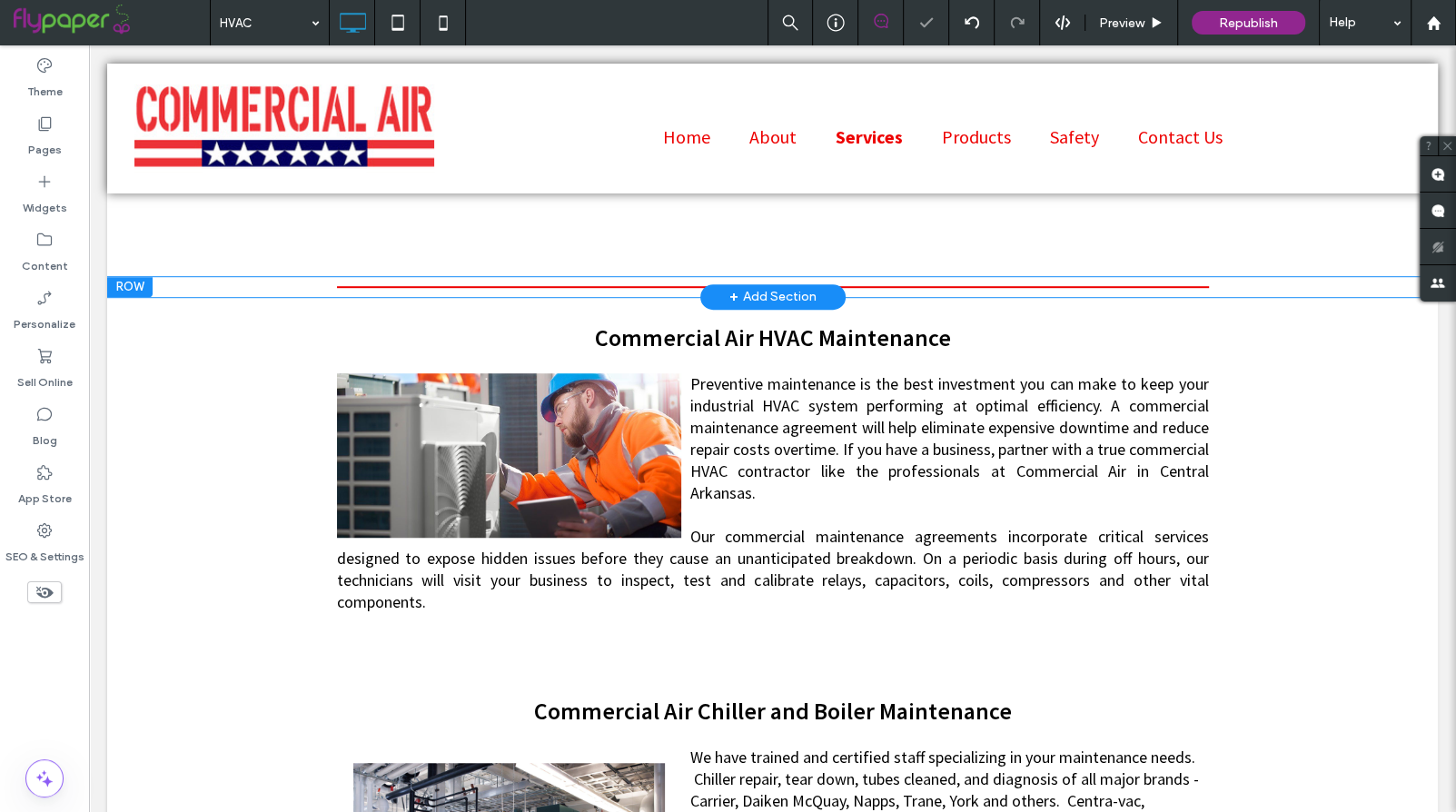 click at bounding box center [130, 287] 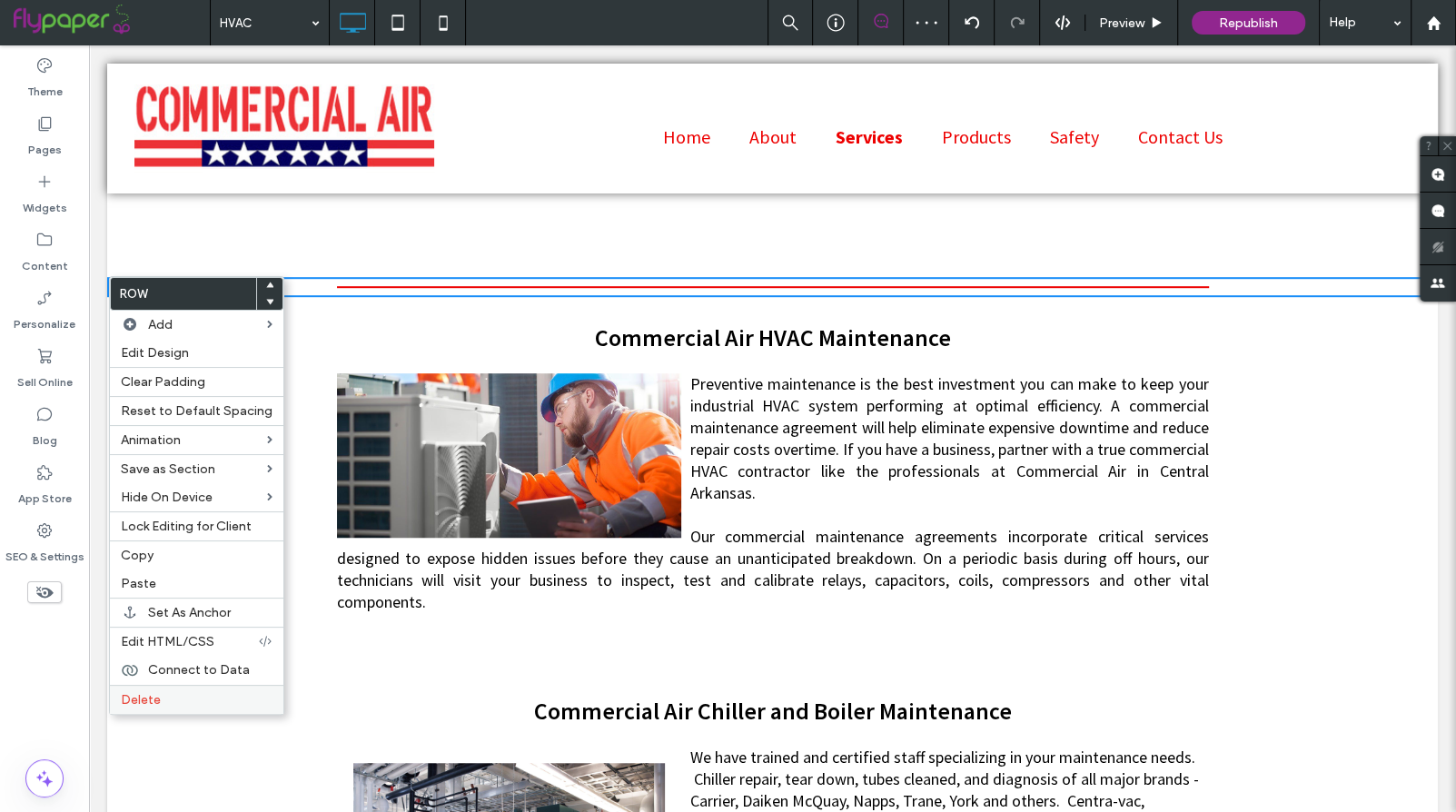 click on "Delete" at bounding box center [196, 699] 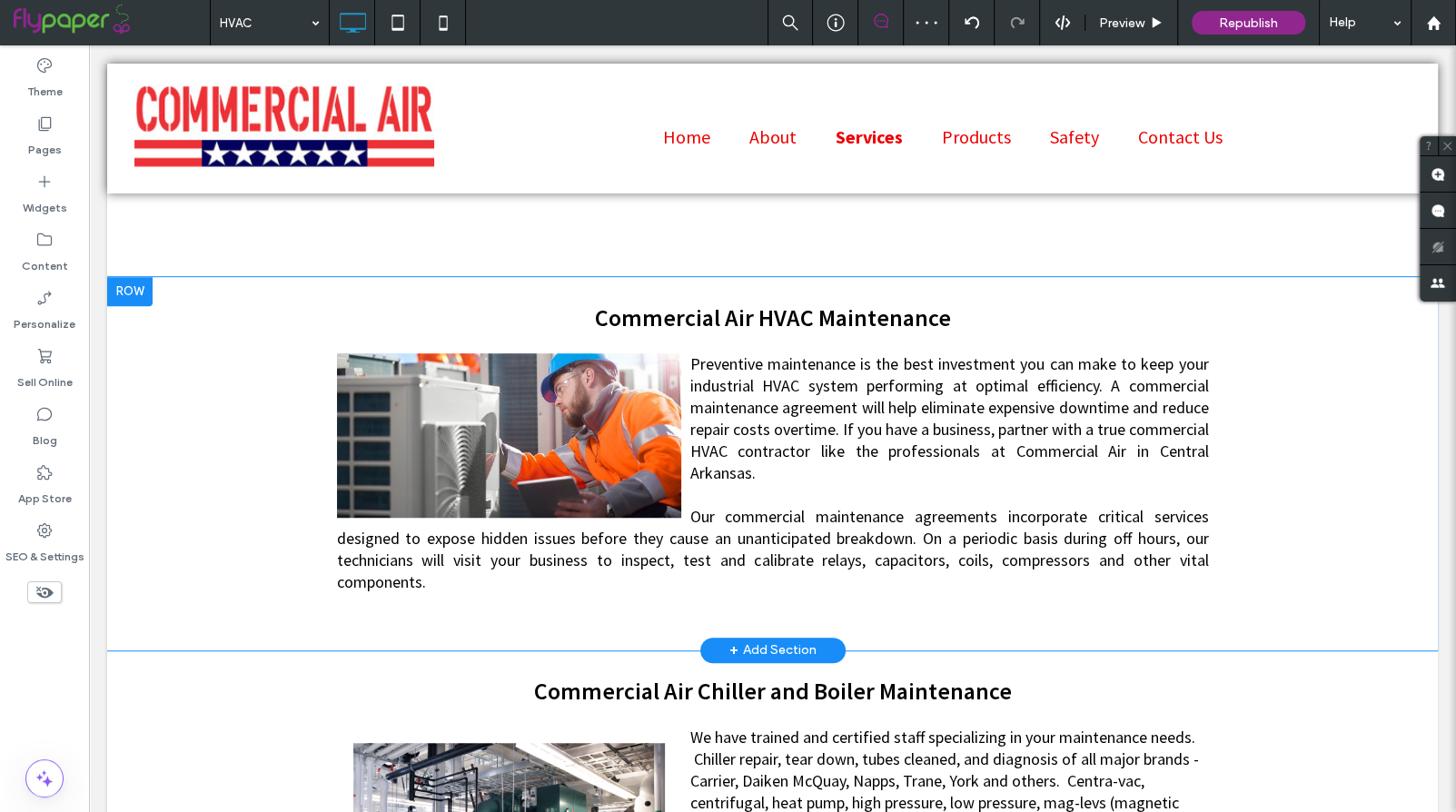 click at bounding box center [130, 292] 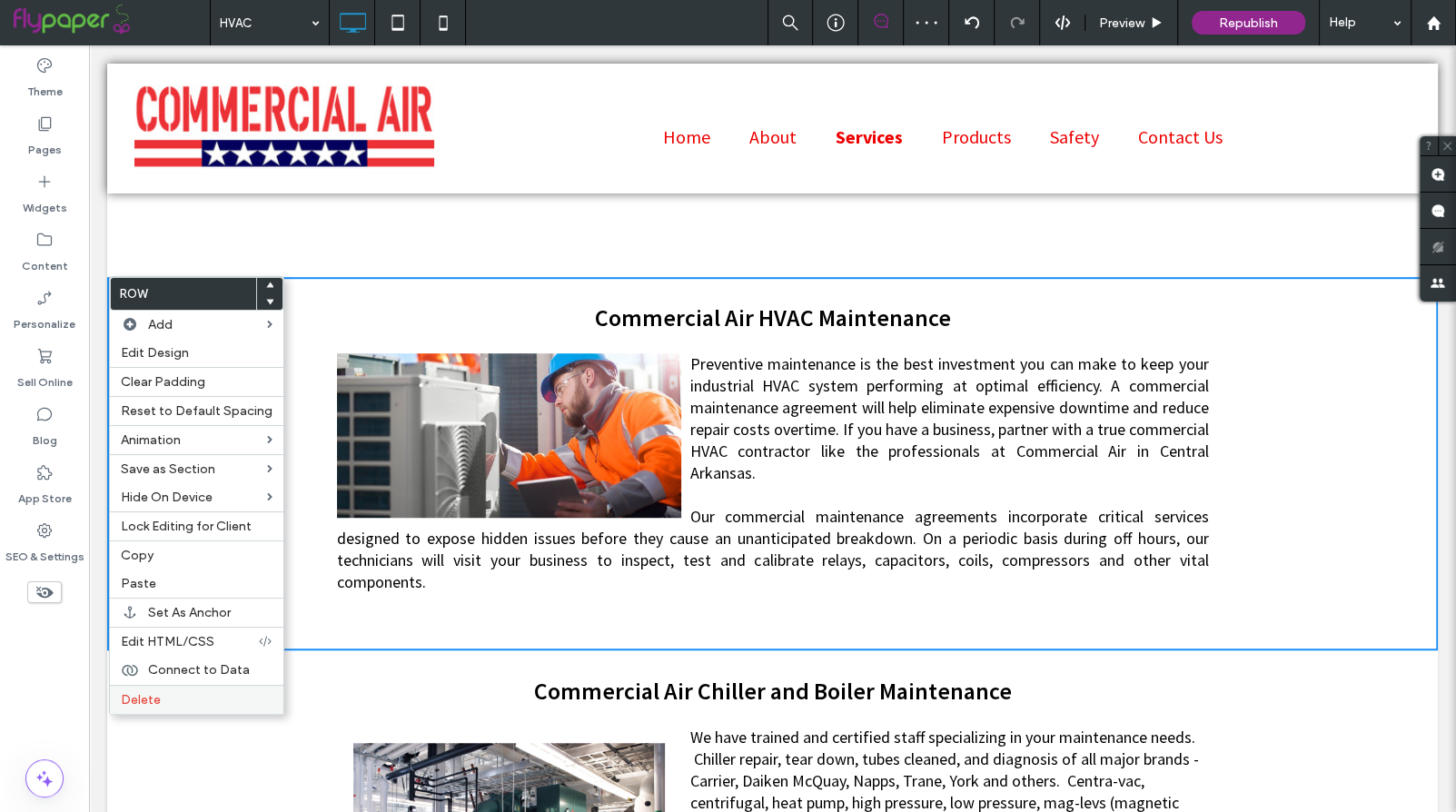 click on "Delete" at bounding box center [196, 699] 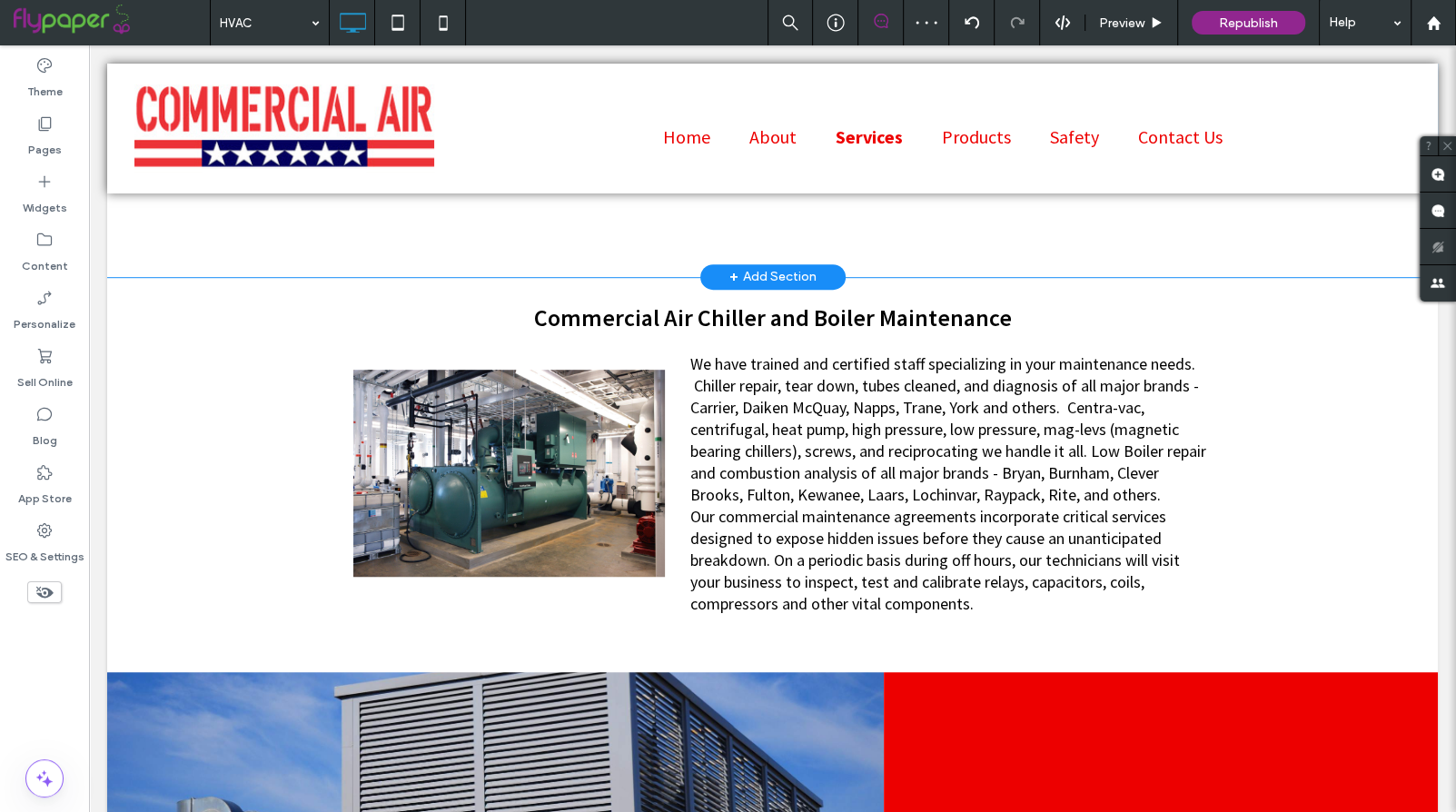 click on "+ Add Section" at bounding box center (773, 277) 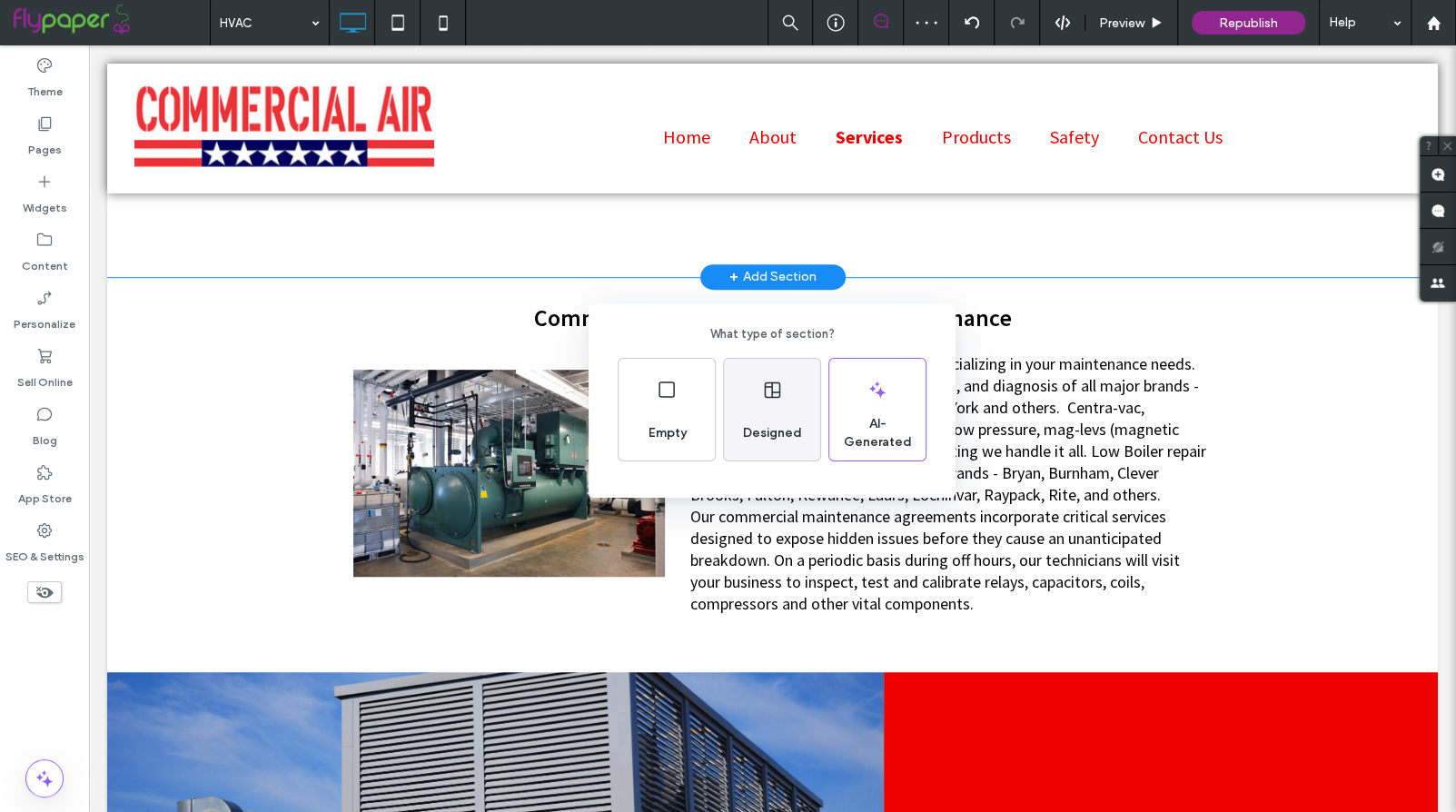 click on "Designed" at bounding box center [772, 433] 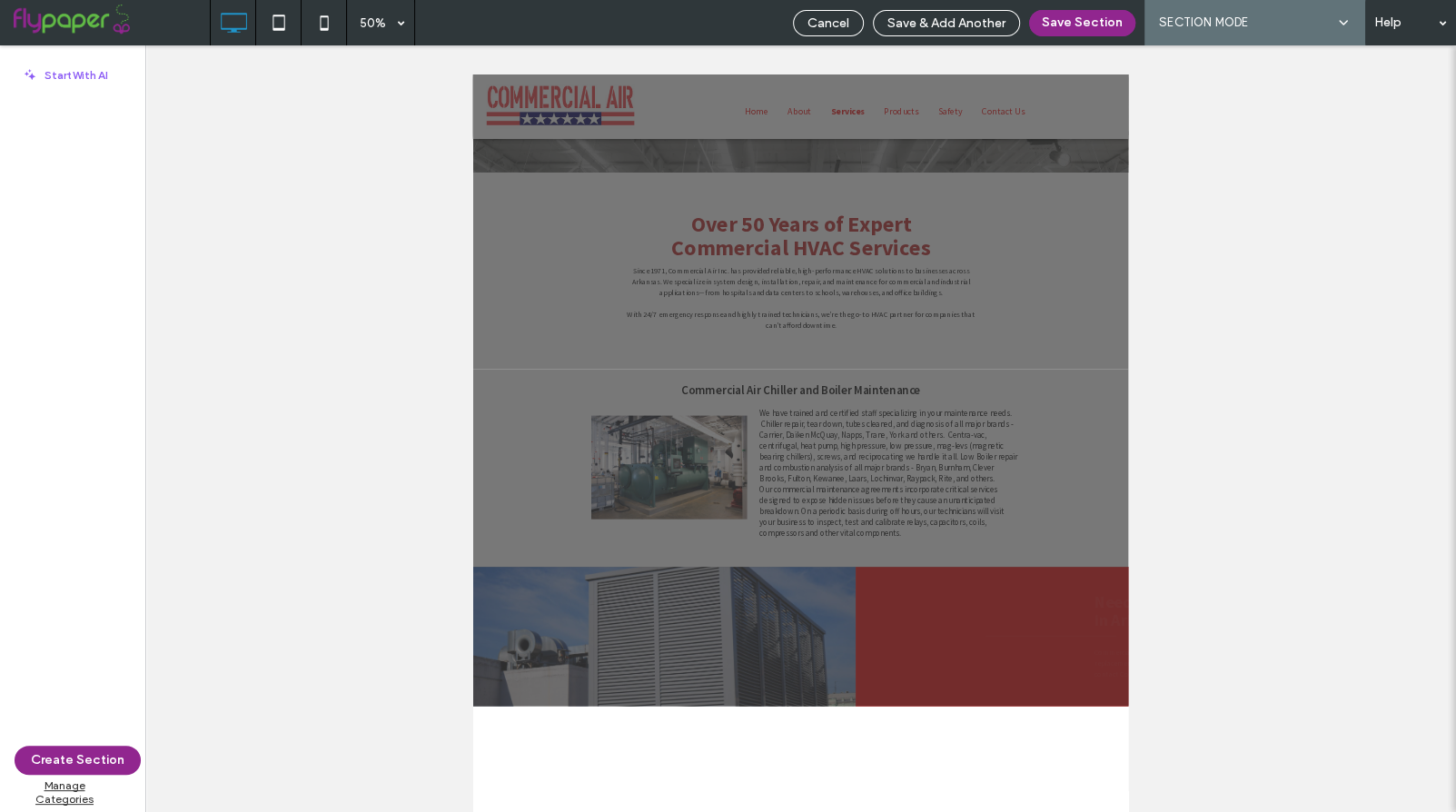 scroll, scrollTop: 0, scrollLeft: 0, axis: both 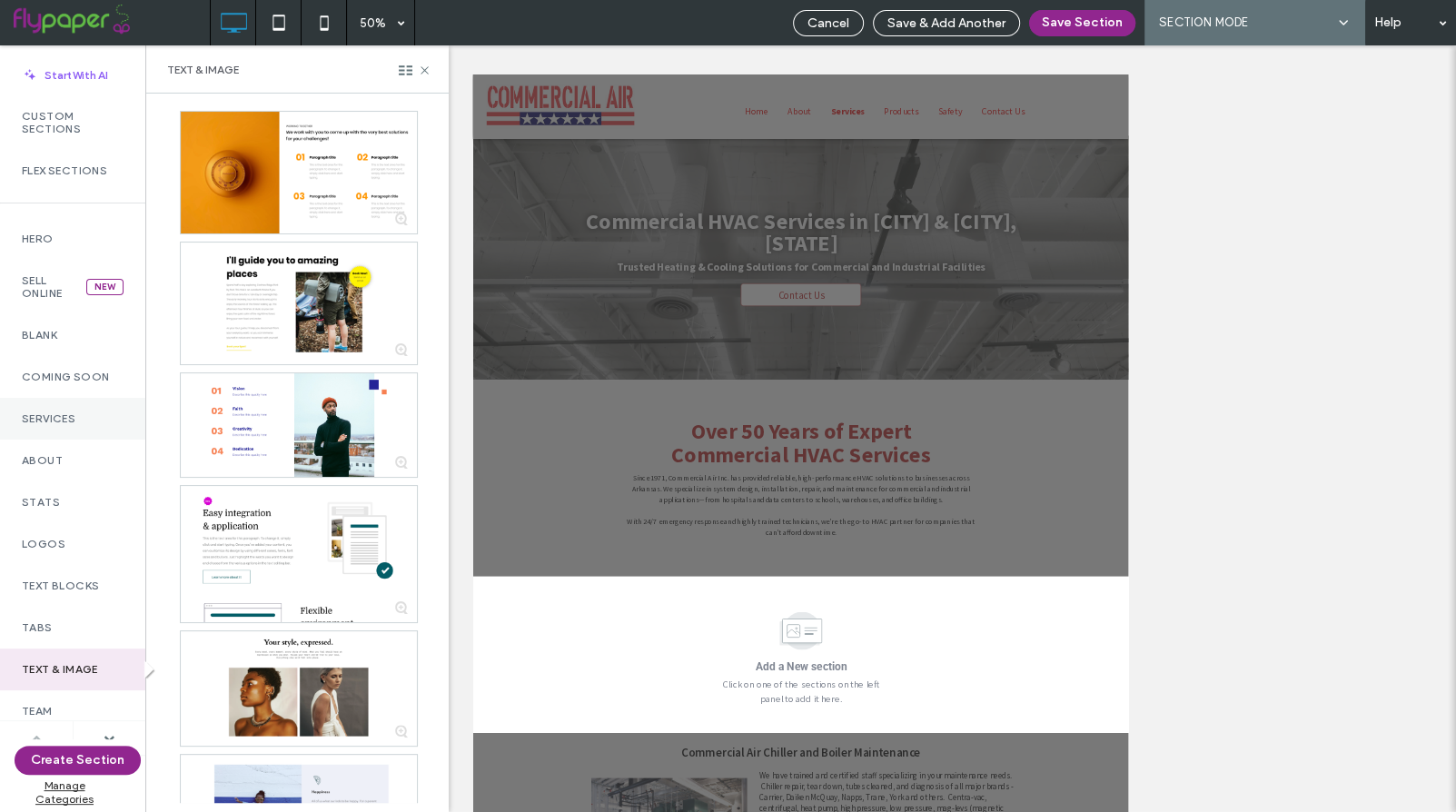click on "Services" at bounding box center (73, 419) 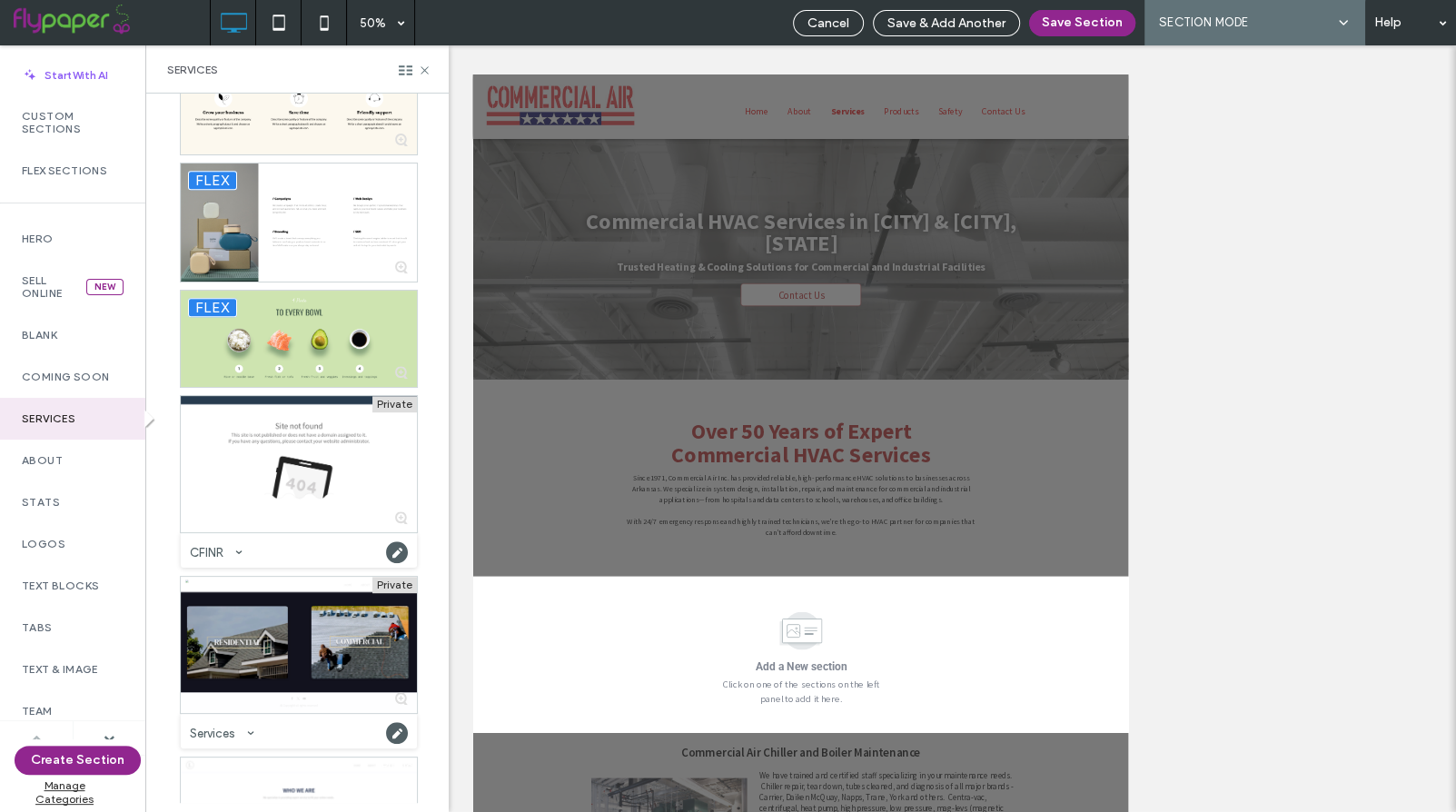 scroll, scrollTop: 6127, scrollLeft: 0, axis: vertical 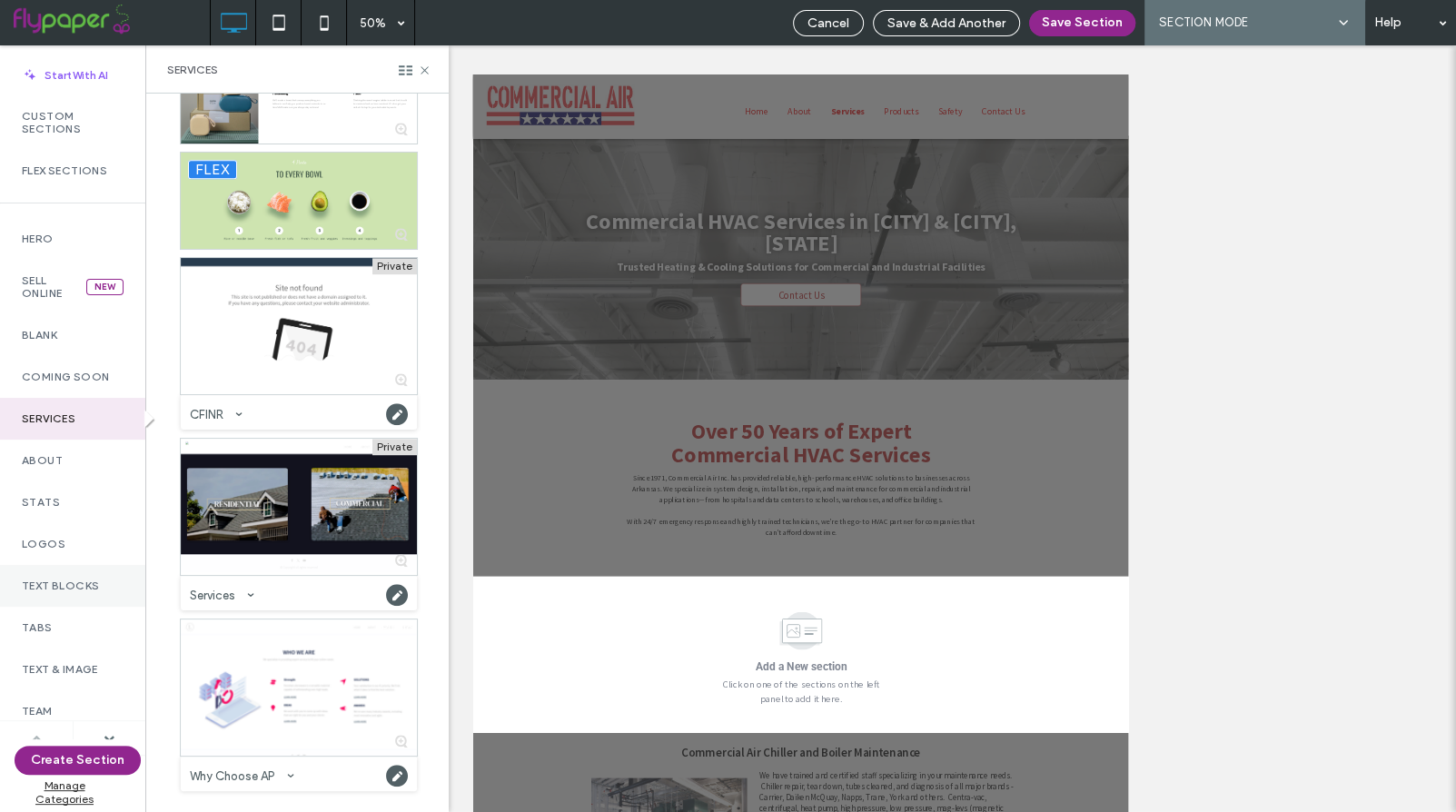 click on "Text Blocks" at bounding box center [73, 586] 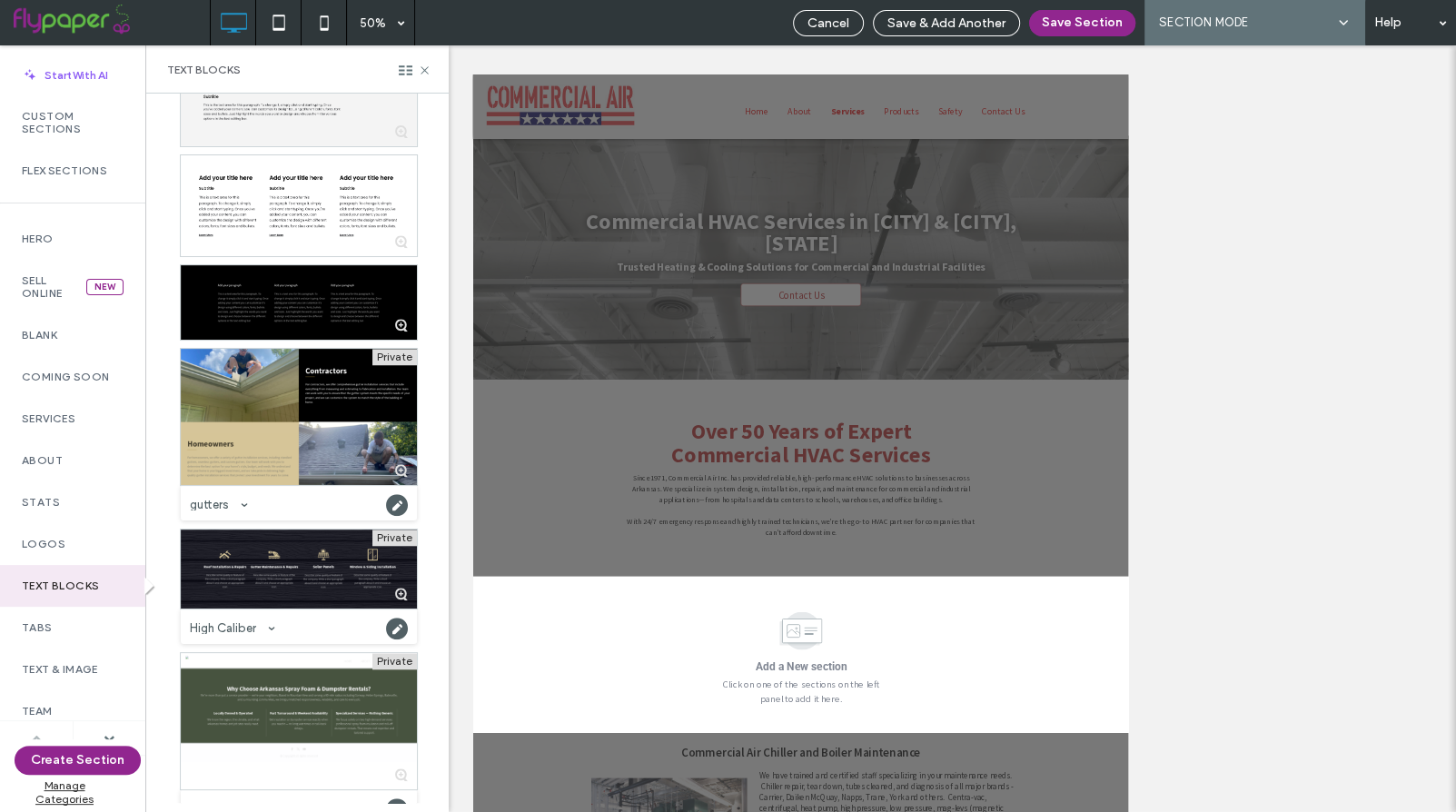 scroll, scrollTop: 1103, scrollLeft: 0, axis: vertical 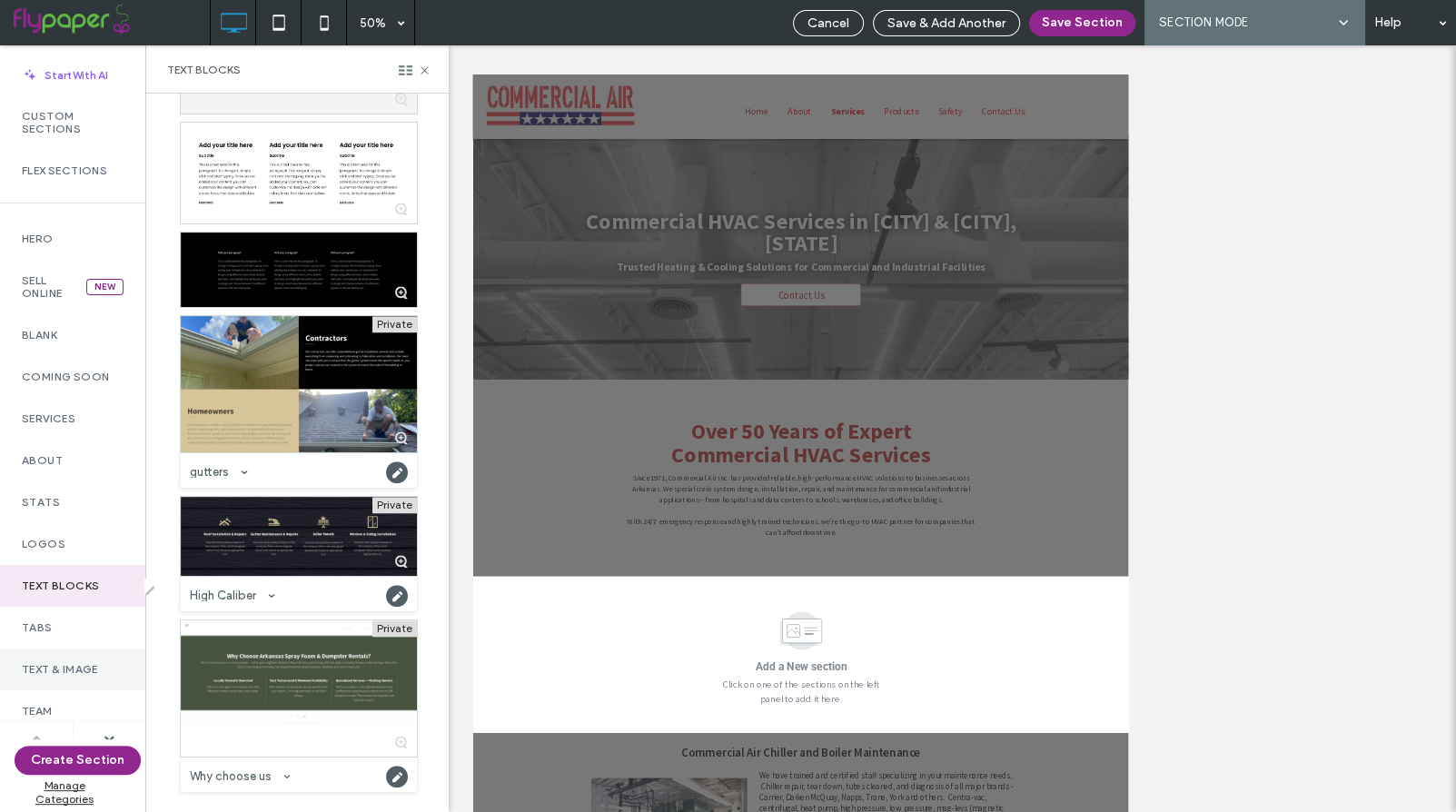 click on "Text & Image" at bounding box center [73, 669] 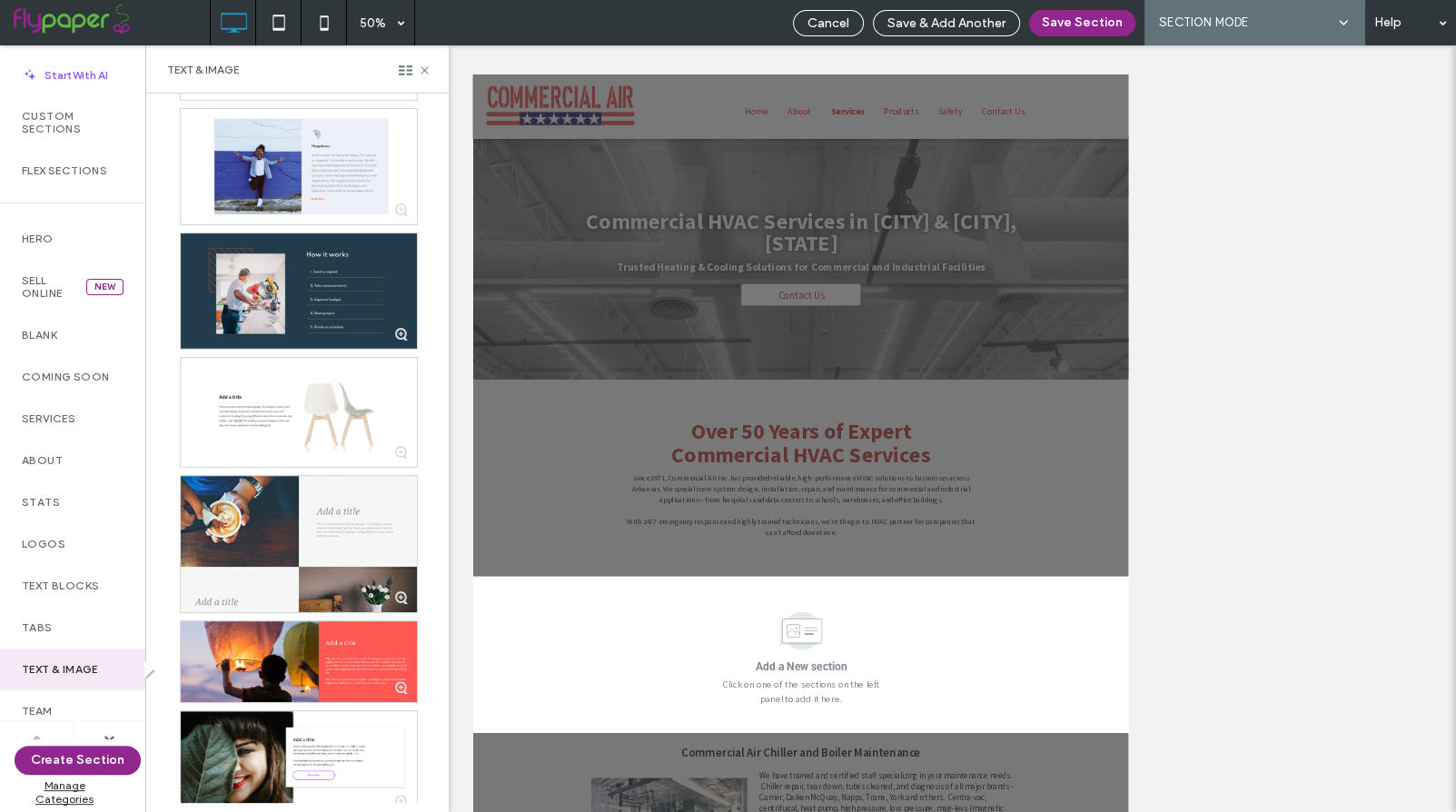 scroll, scrollTop: 653, scrollLeft: 0, axis: vertical 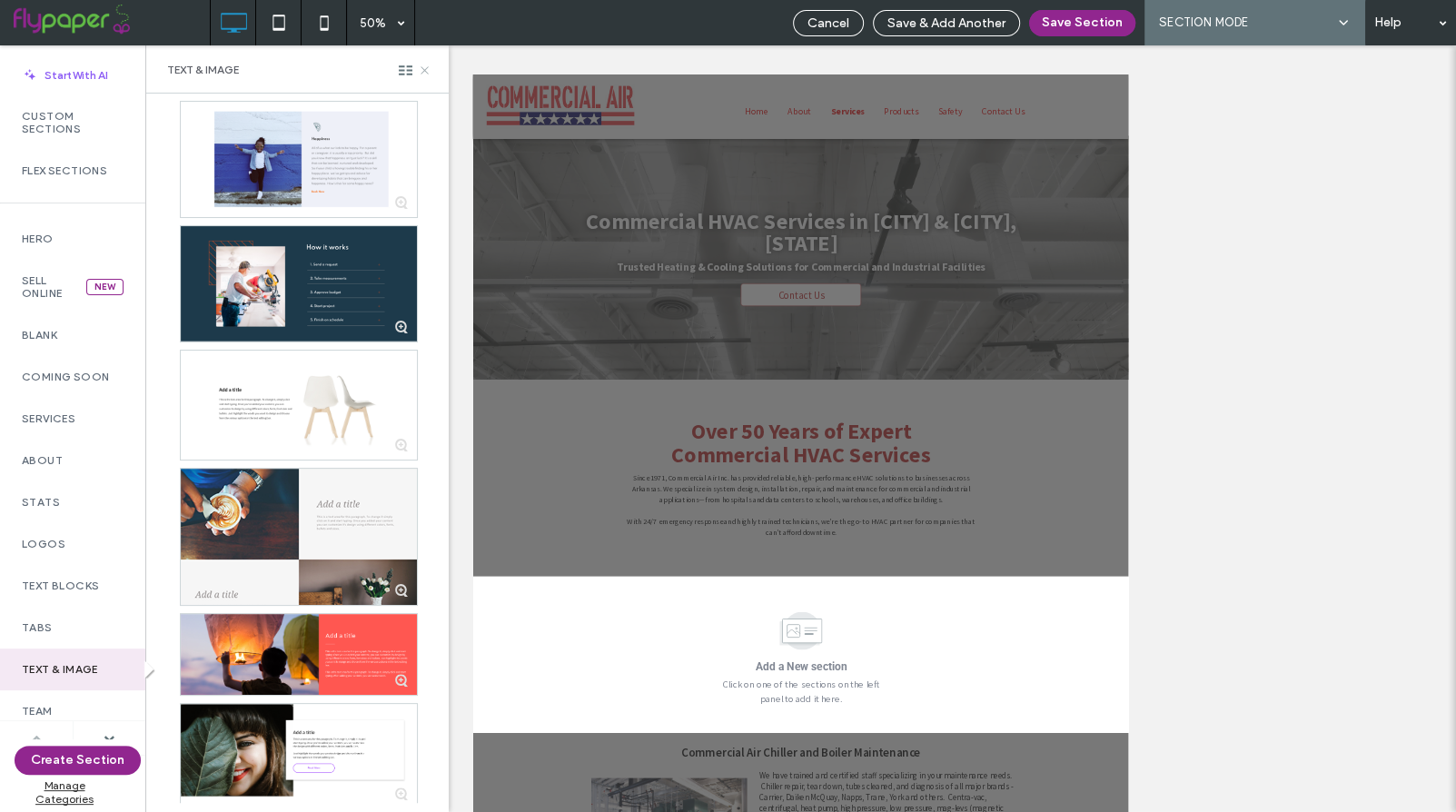 click 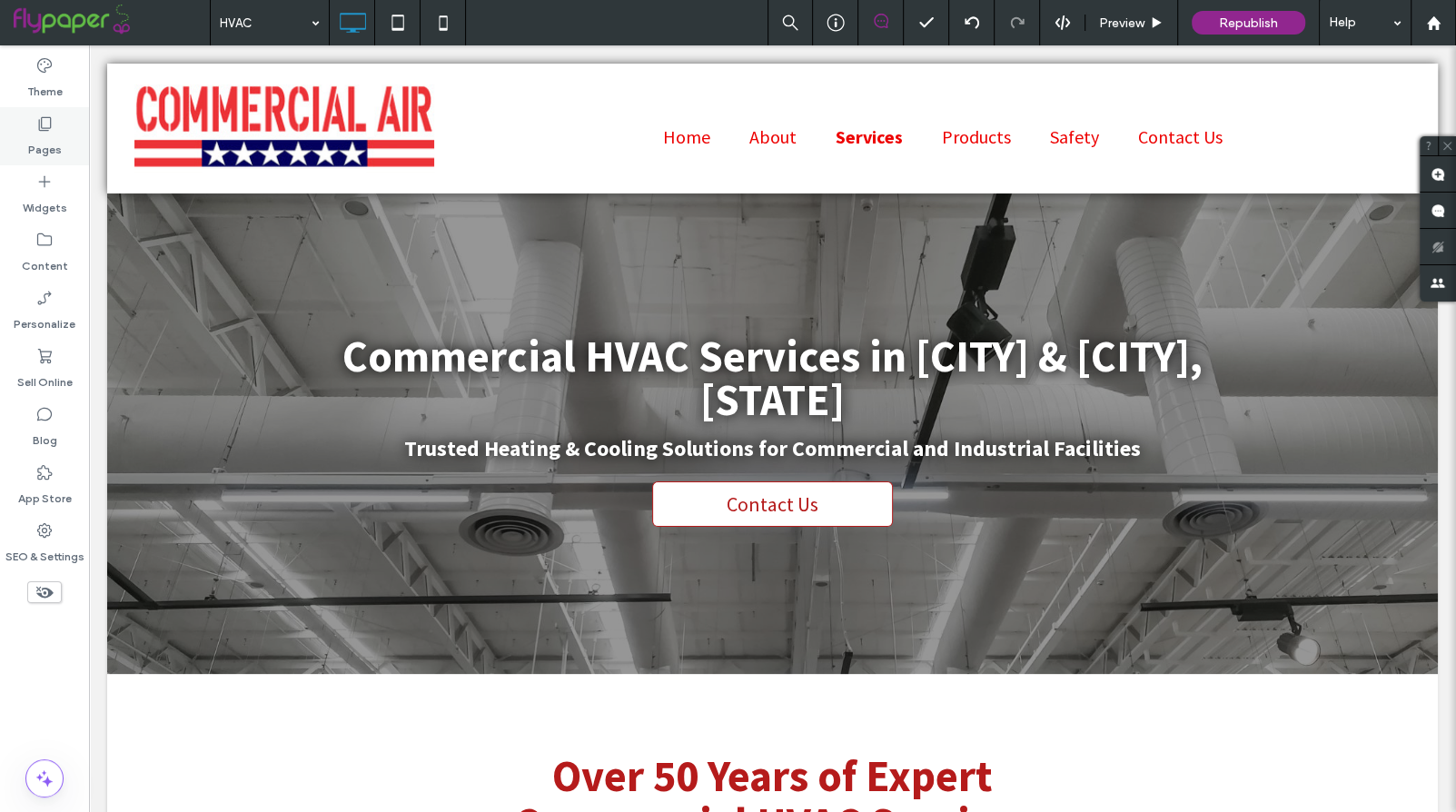 click on "Pages" at bounding box center [45, 145] 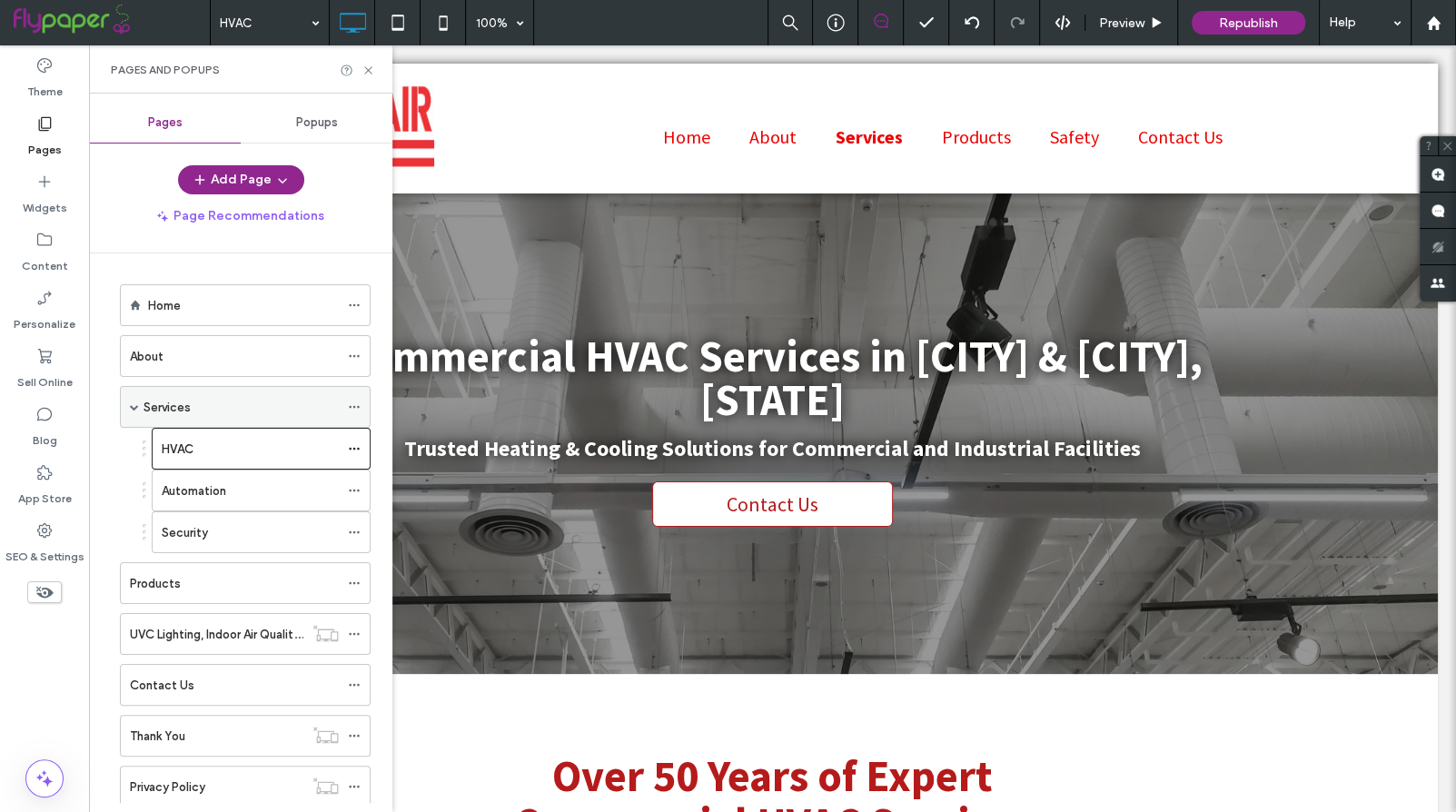 click on "Services" at bounding box center (167, 407) 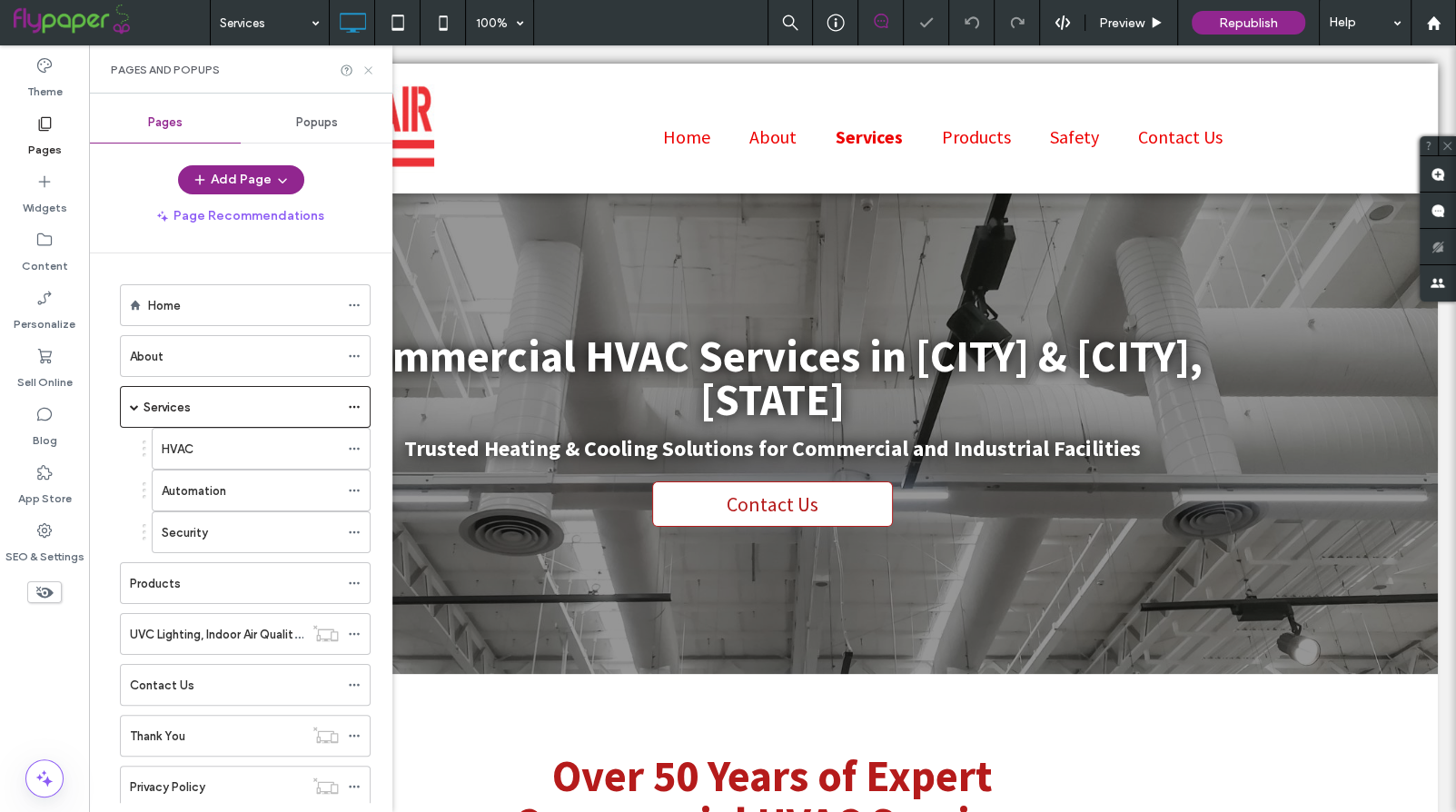 click 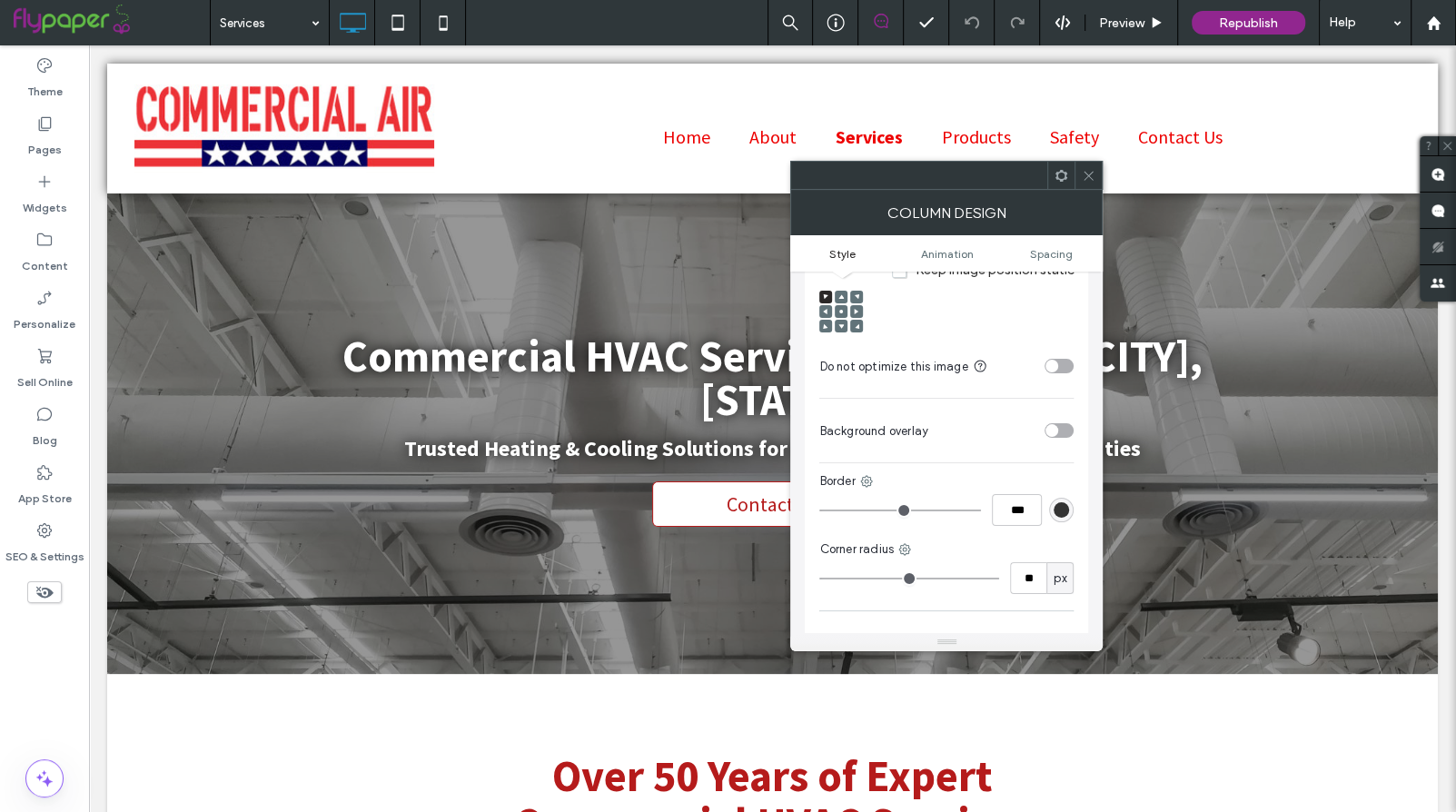 scroll, scrollTop: 600, scrollLeft: 0, axis: vertical 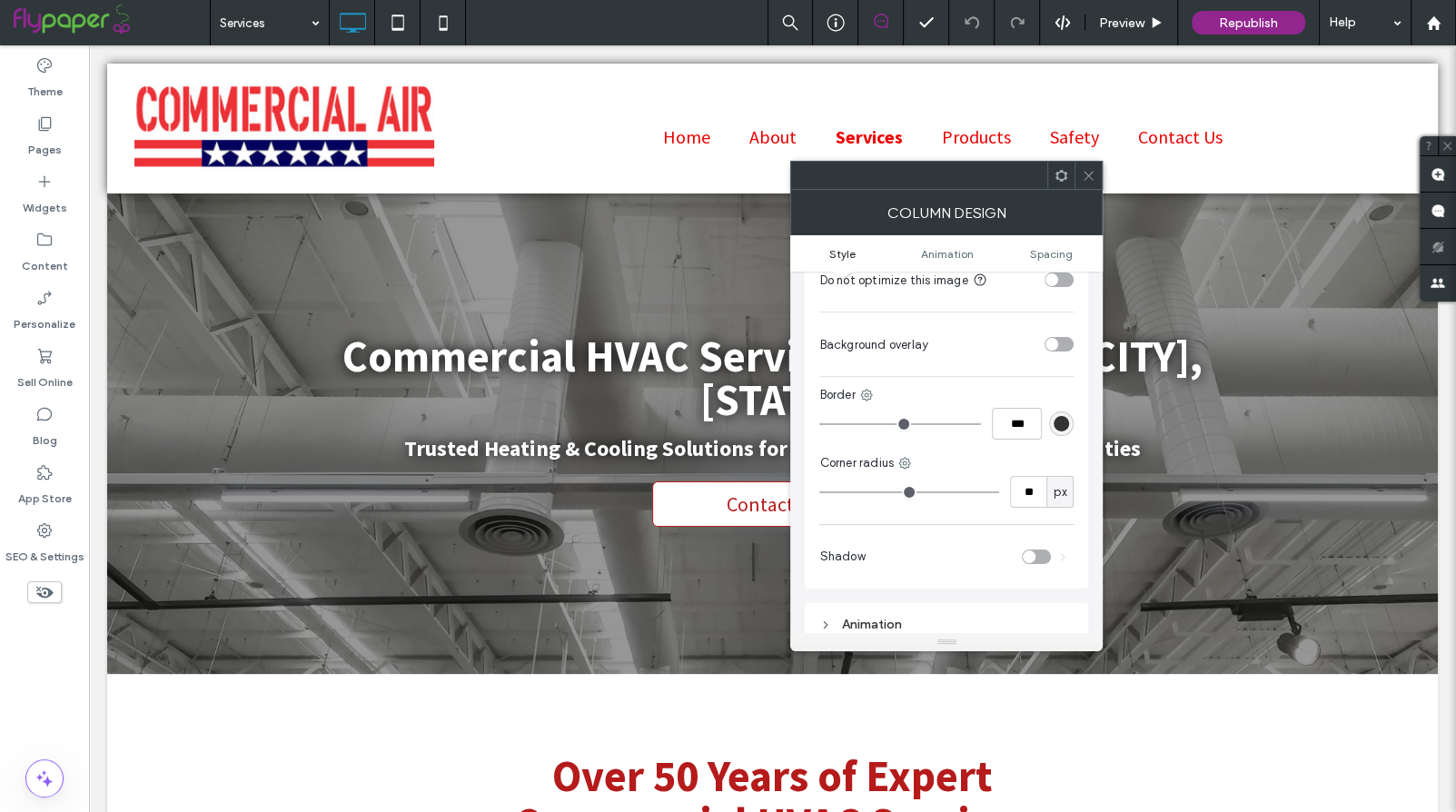 type on "**" 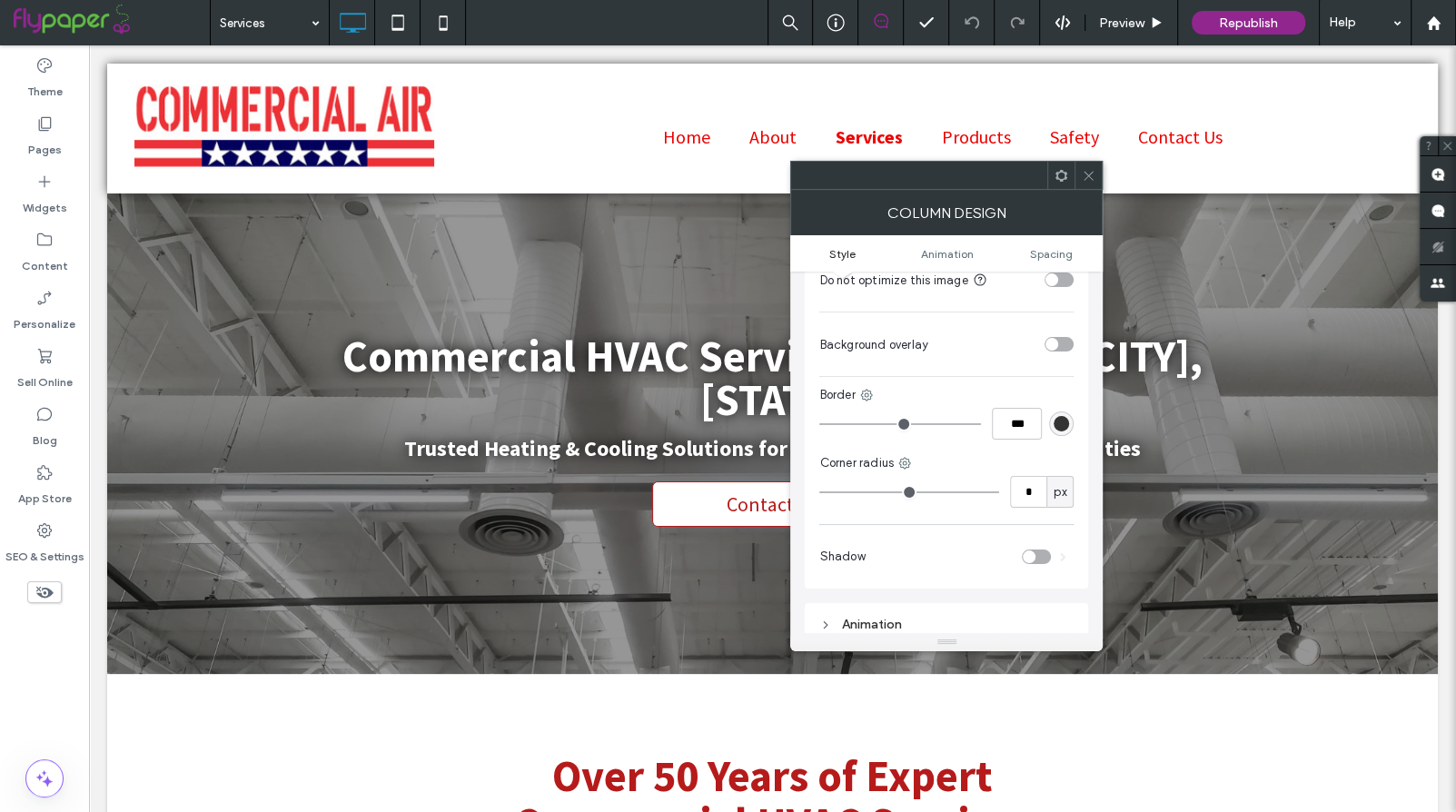 type on "*" 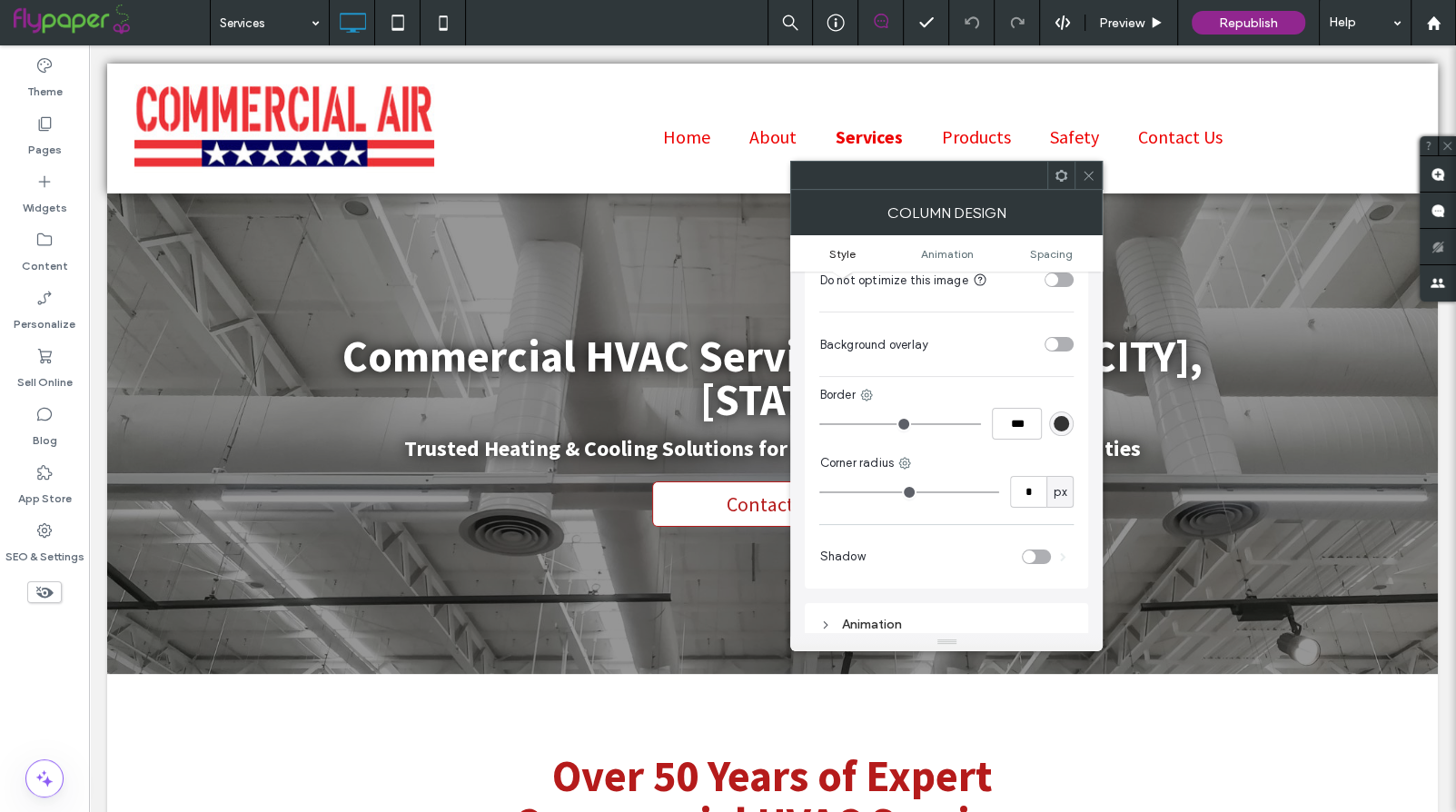 drag, startPoint x: 857, startPoint y: 475, endPoint x: 803, endPoint y: 473, distance: 54.03702 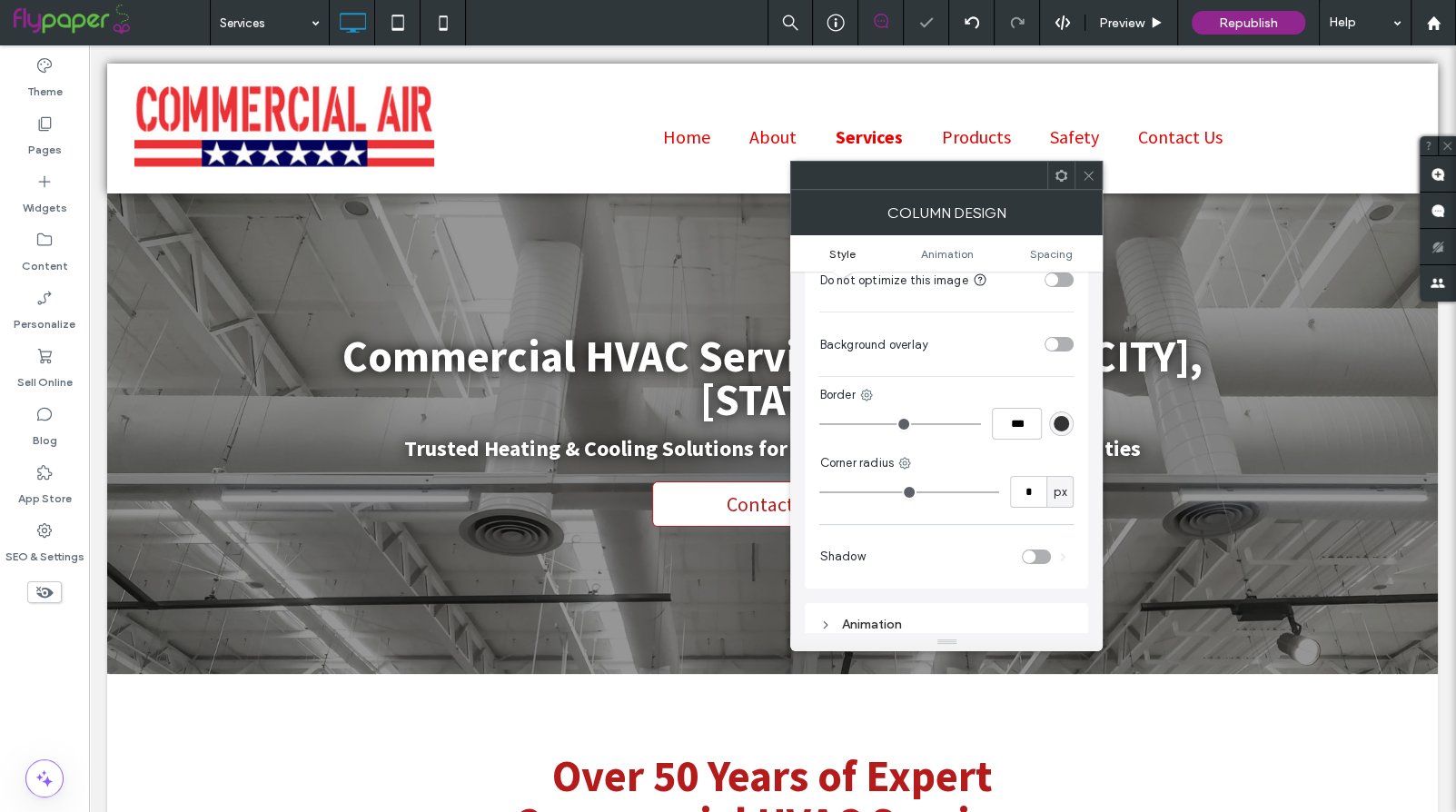 click 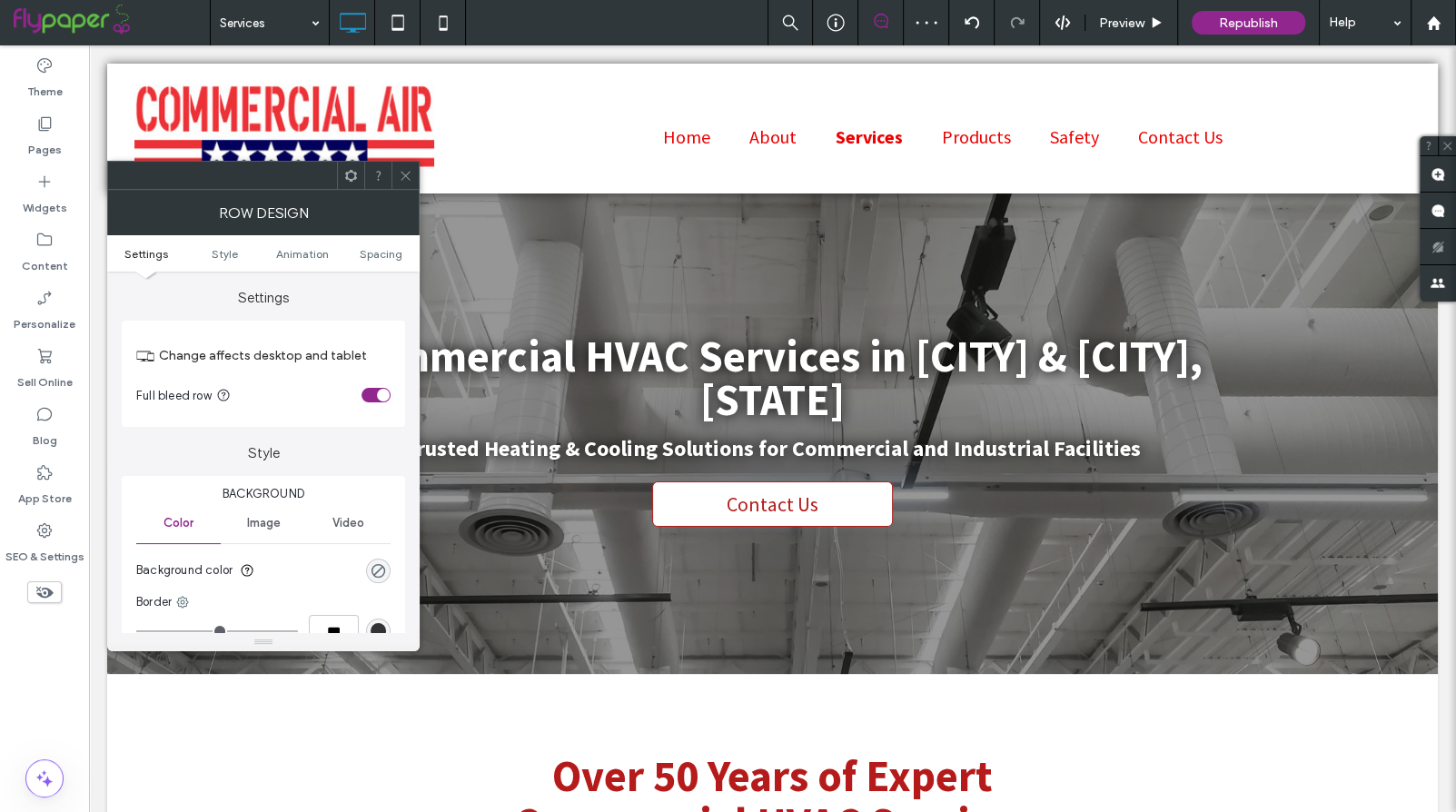 click at bounding box center [383, 395] 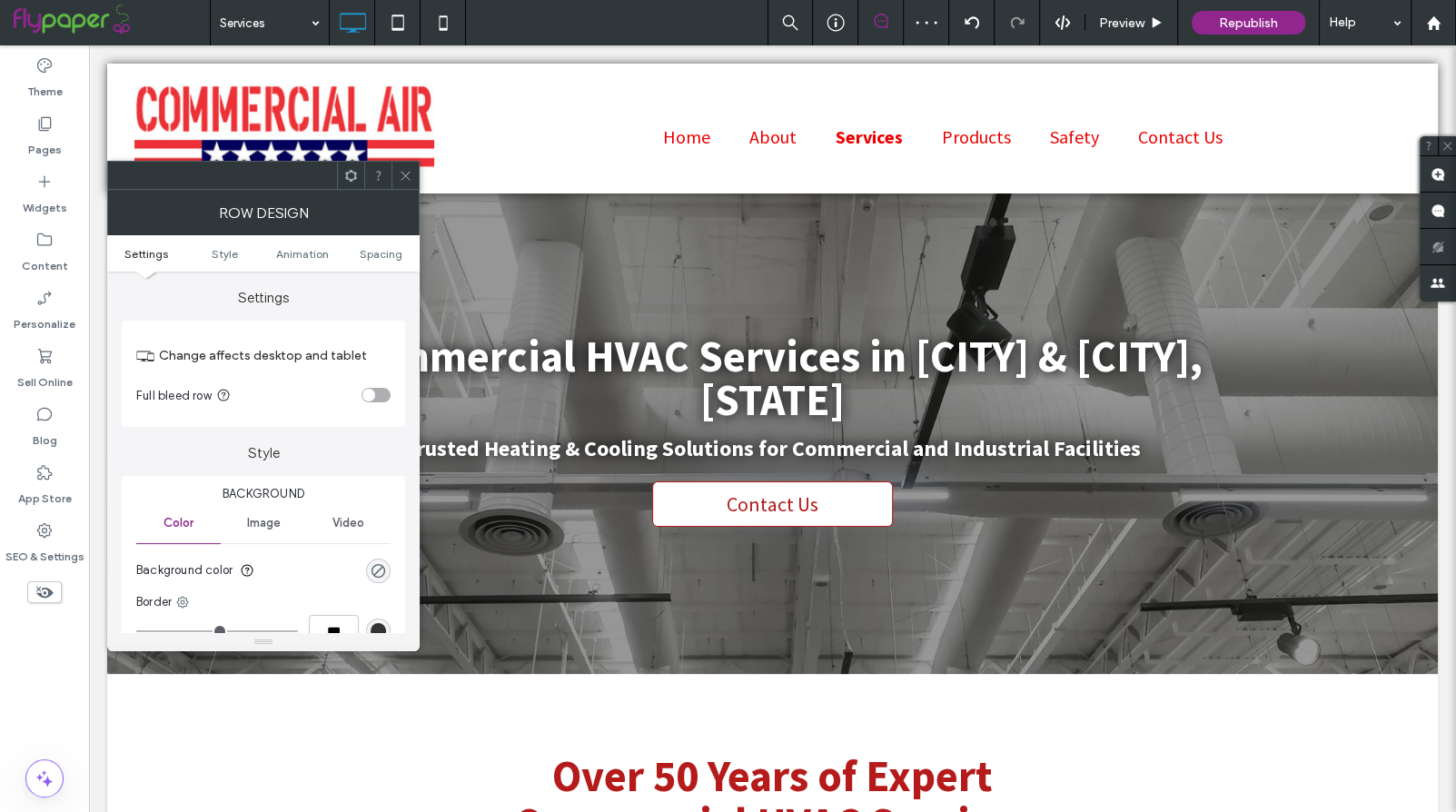 click at bounding box center (376, 395) 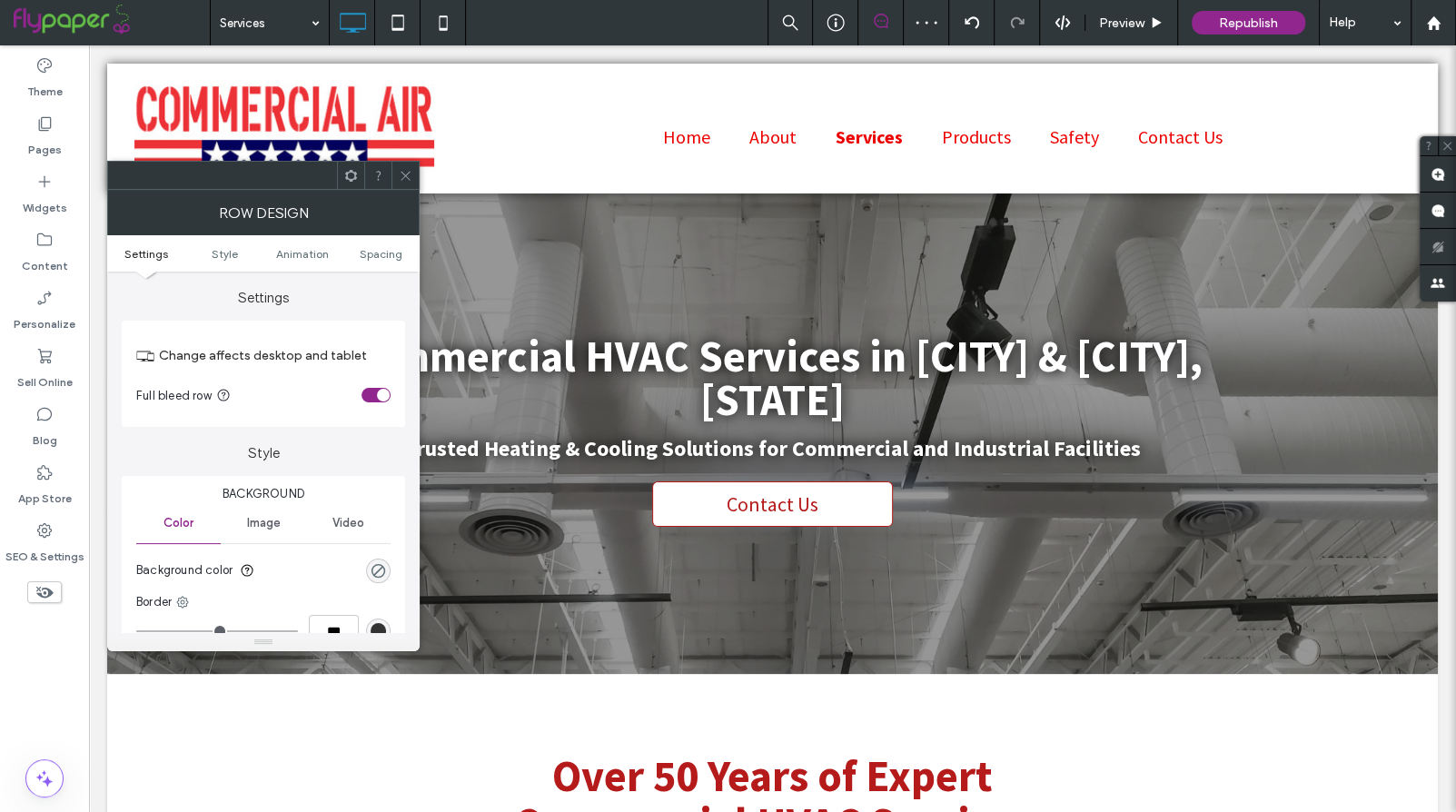 click at bounding box center [405, 175] 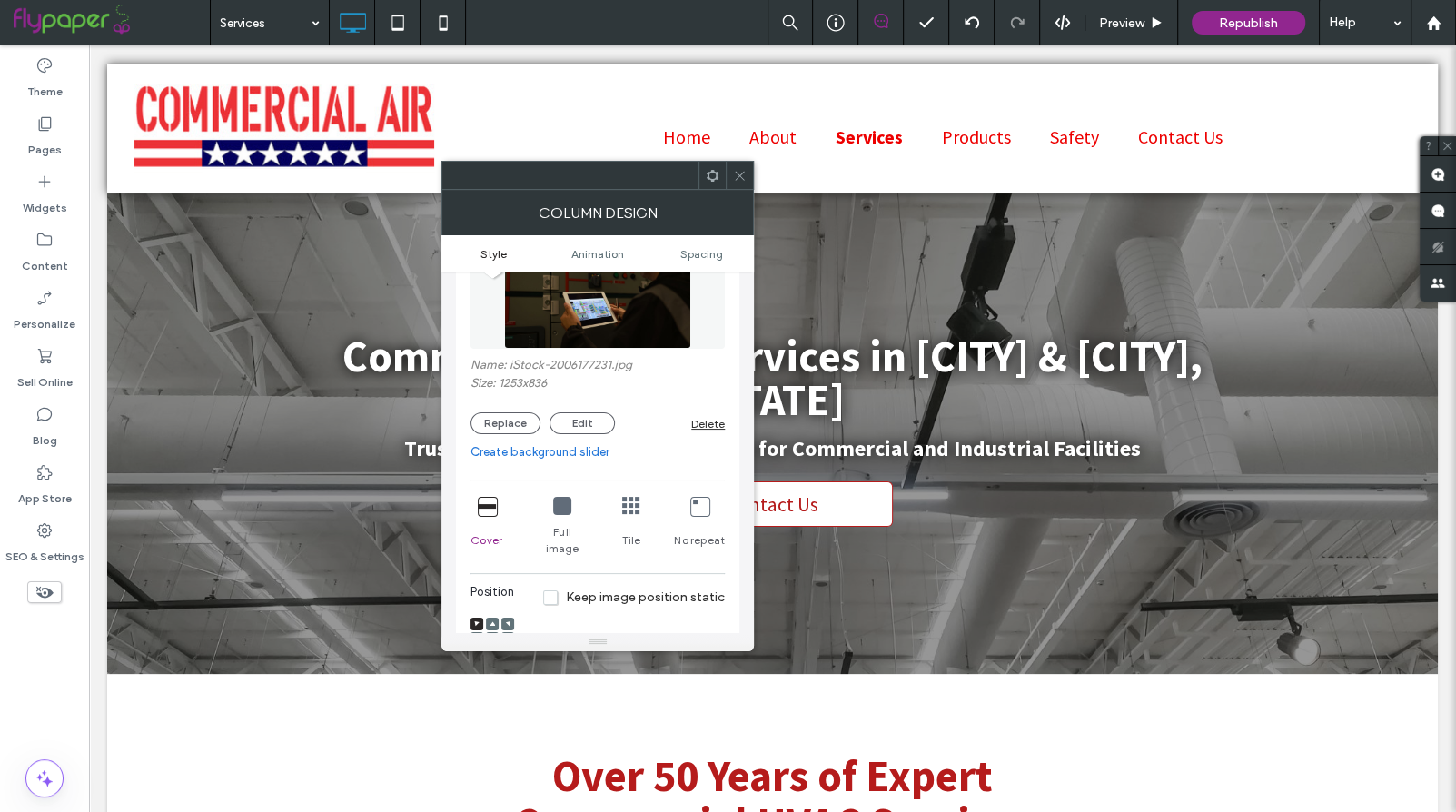 scroll, scrollTop: 500, scrollLeft: 0, axis: vertical 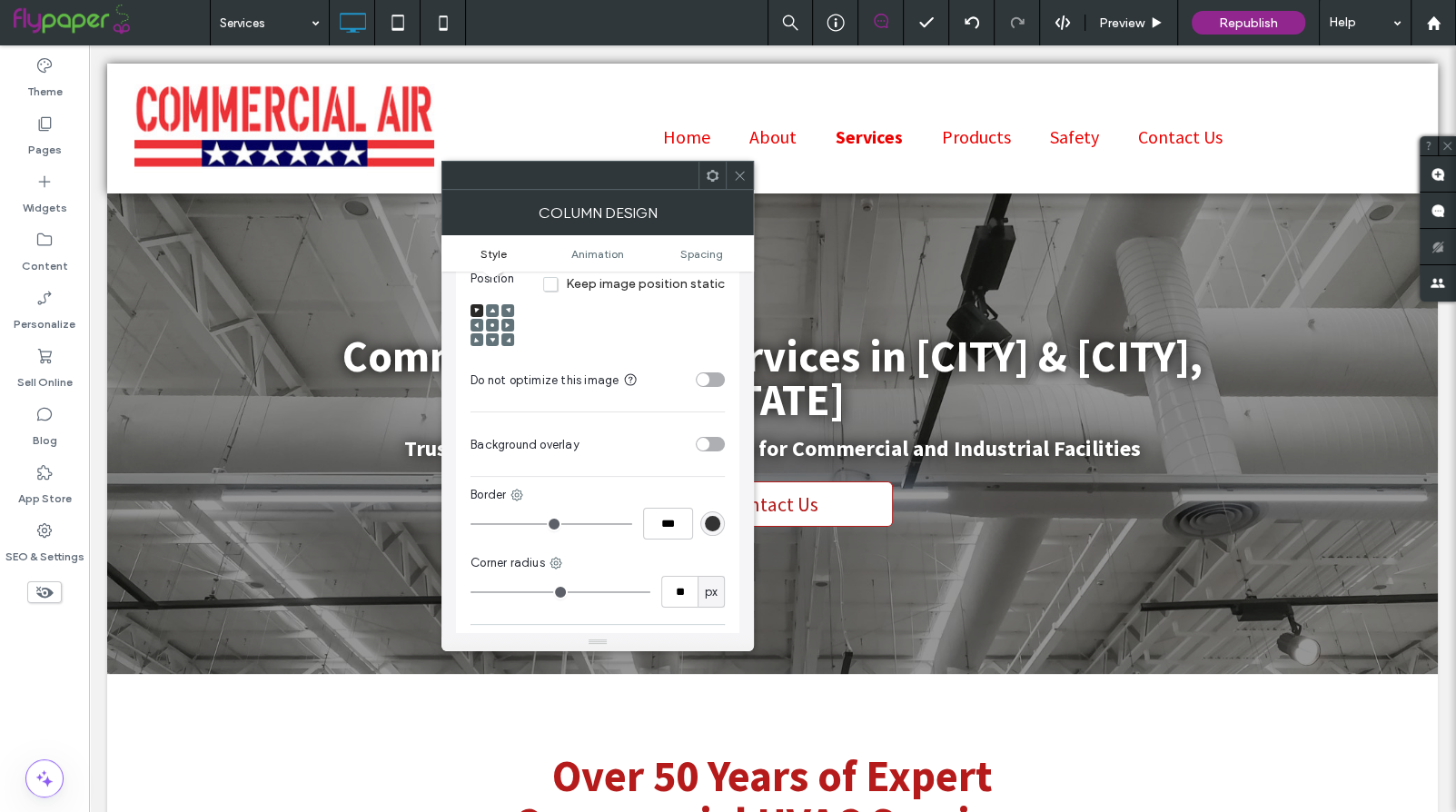 type on "**" 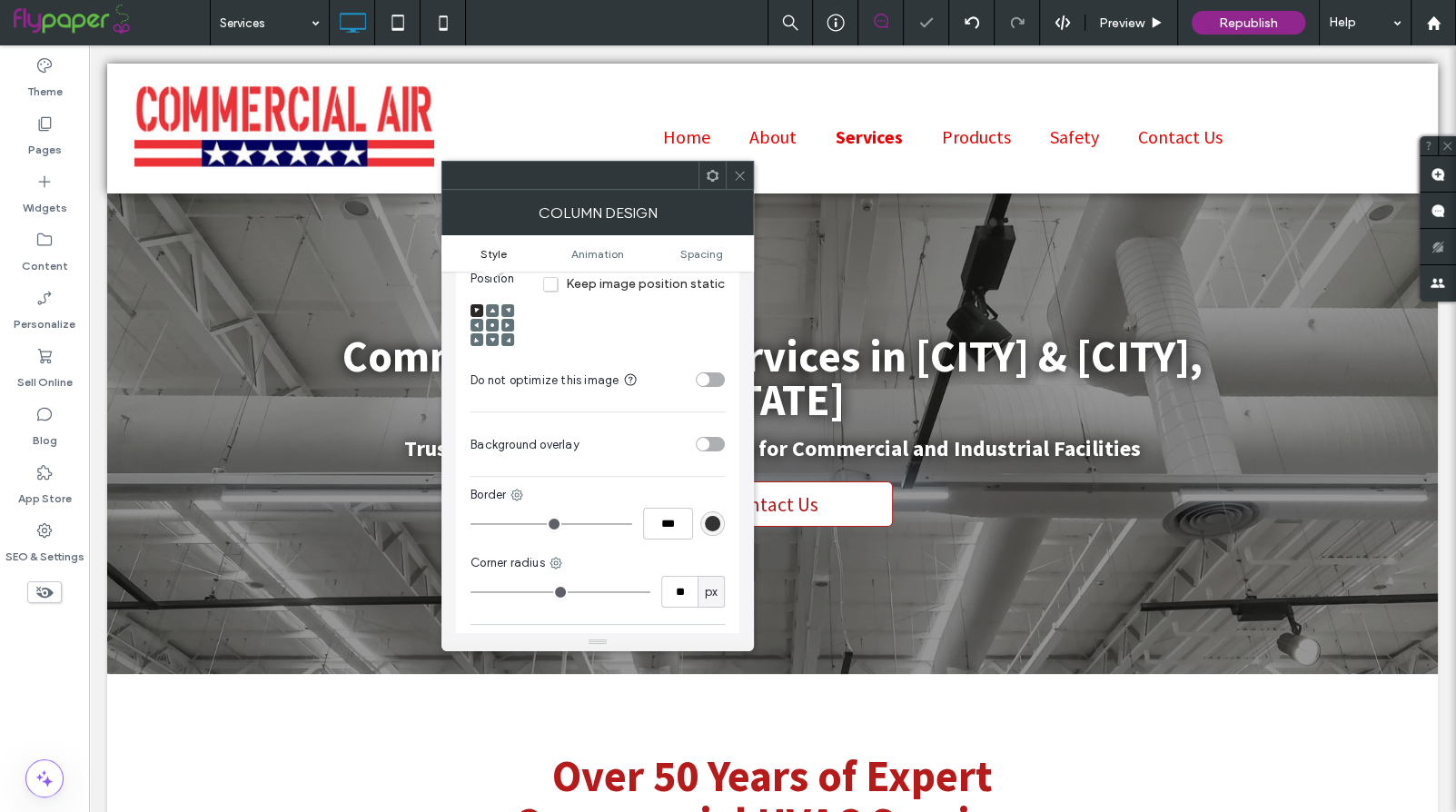 type on "**" 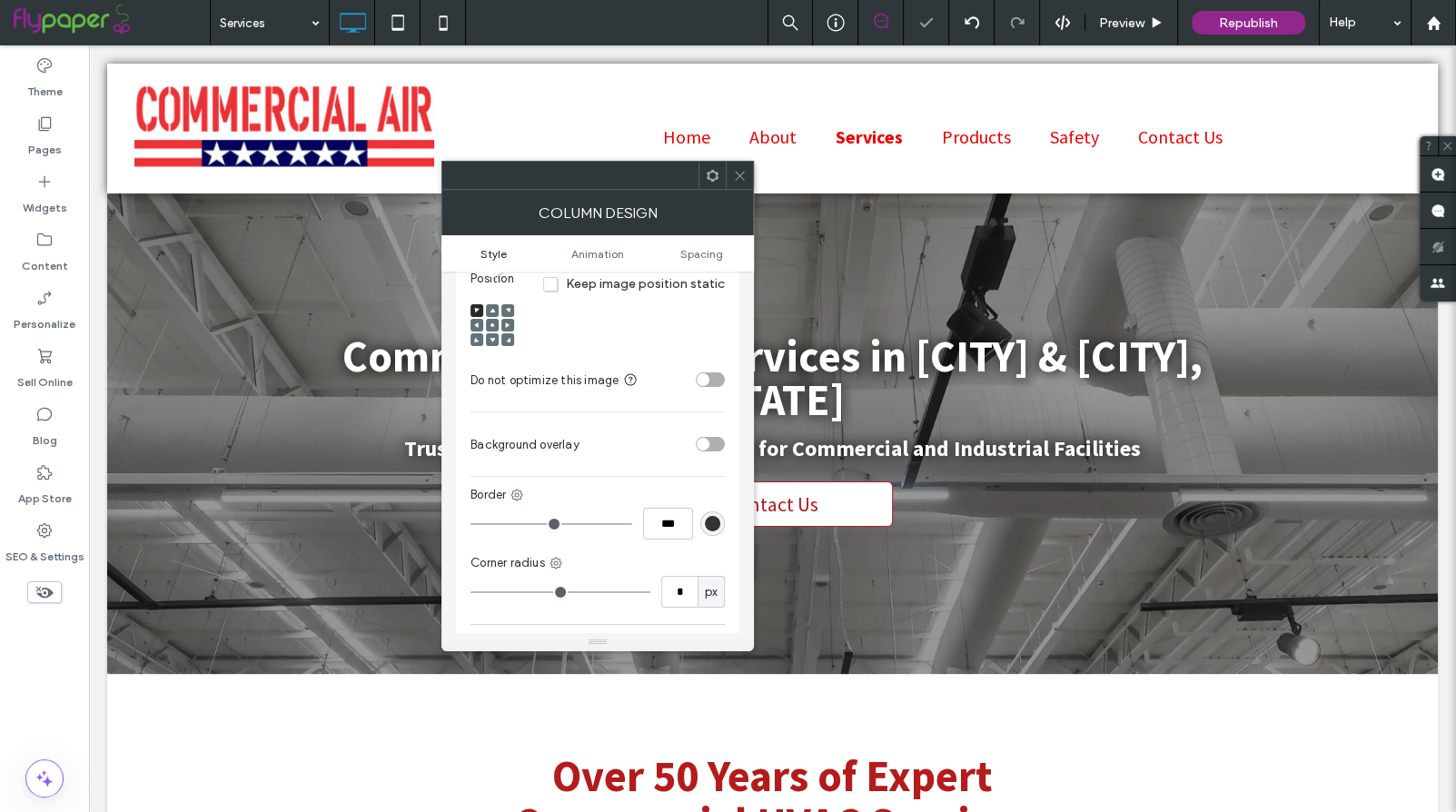 type on "*" 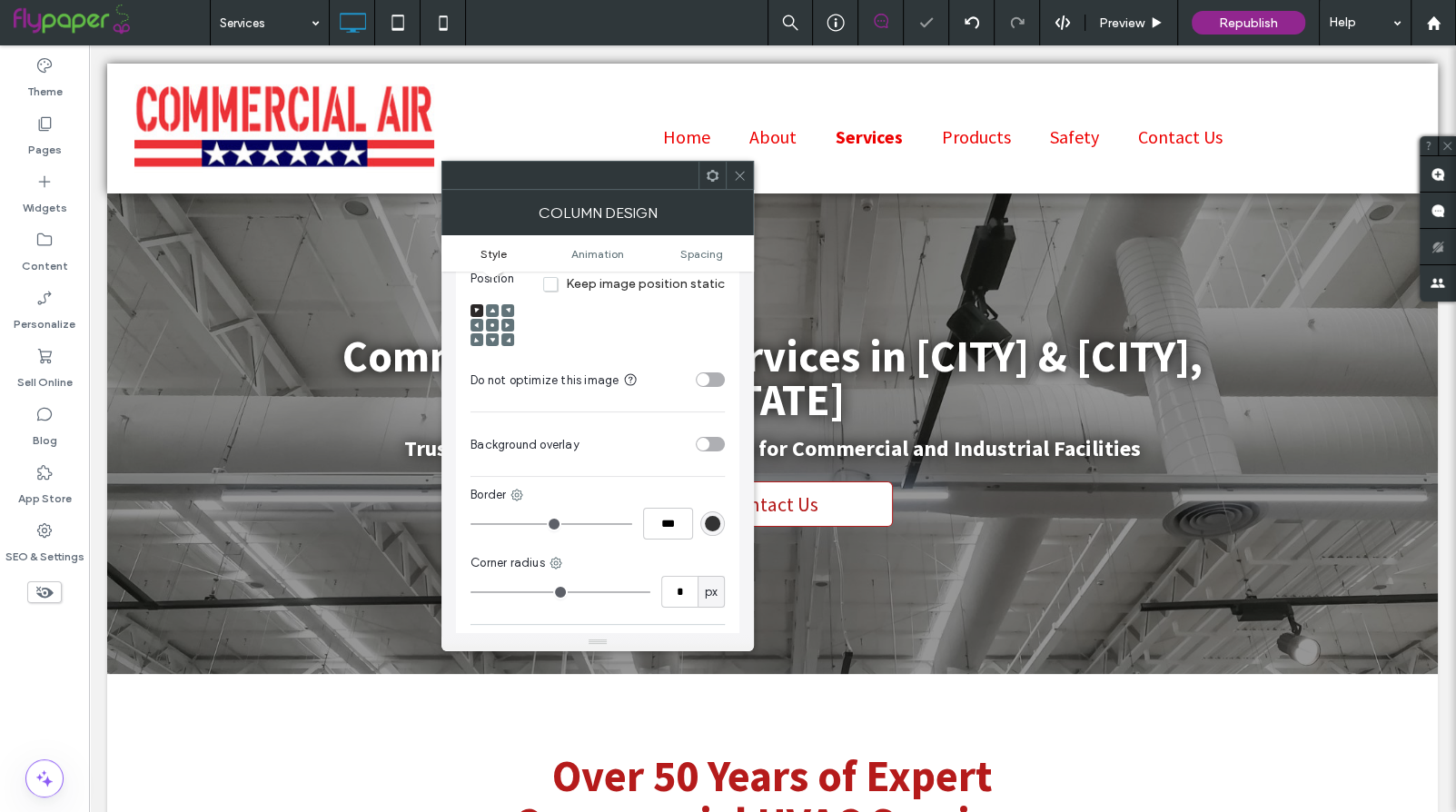 drag, startPoint x: 503, startPoint y: 582, endPoint x: 446, endPoint y: 581, distance: 57.008771 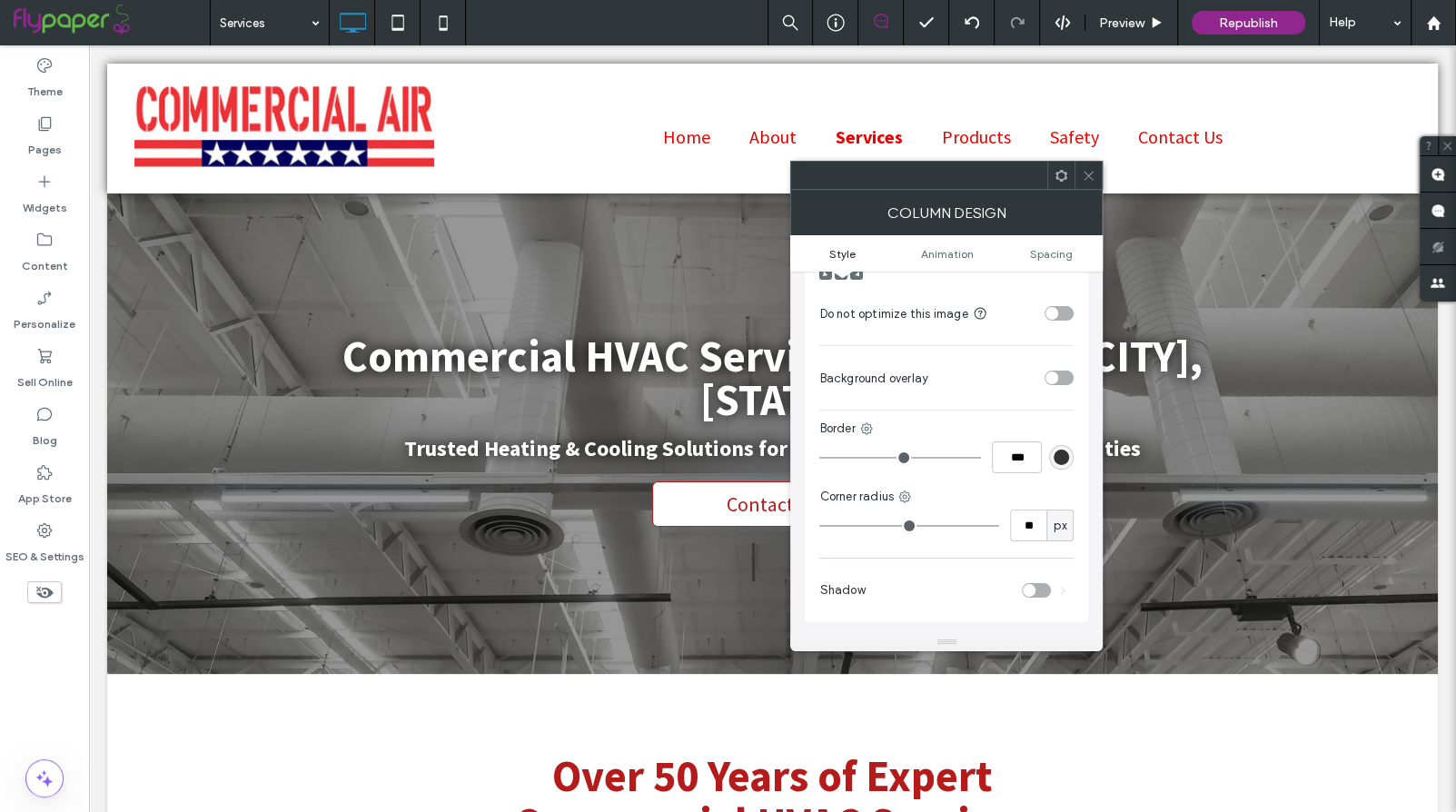scroll, scrollTop: 568, scrollLeft: 0, axis: vertical 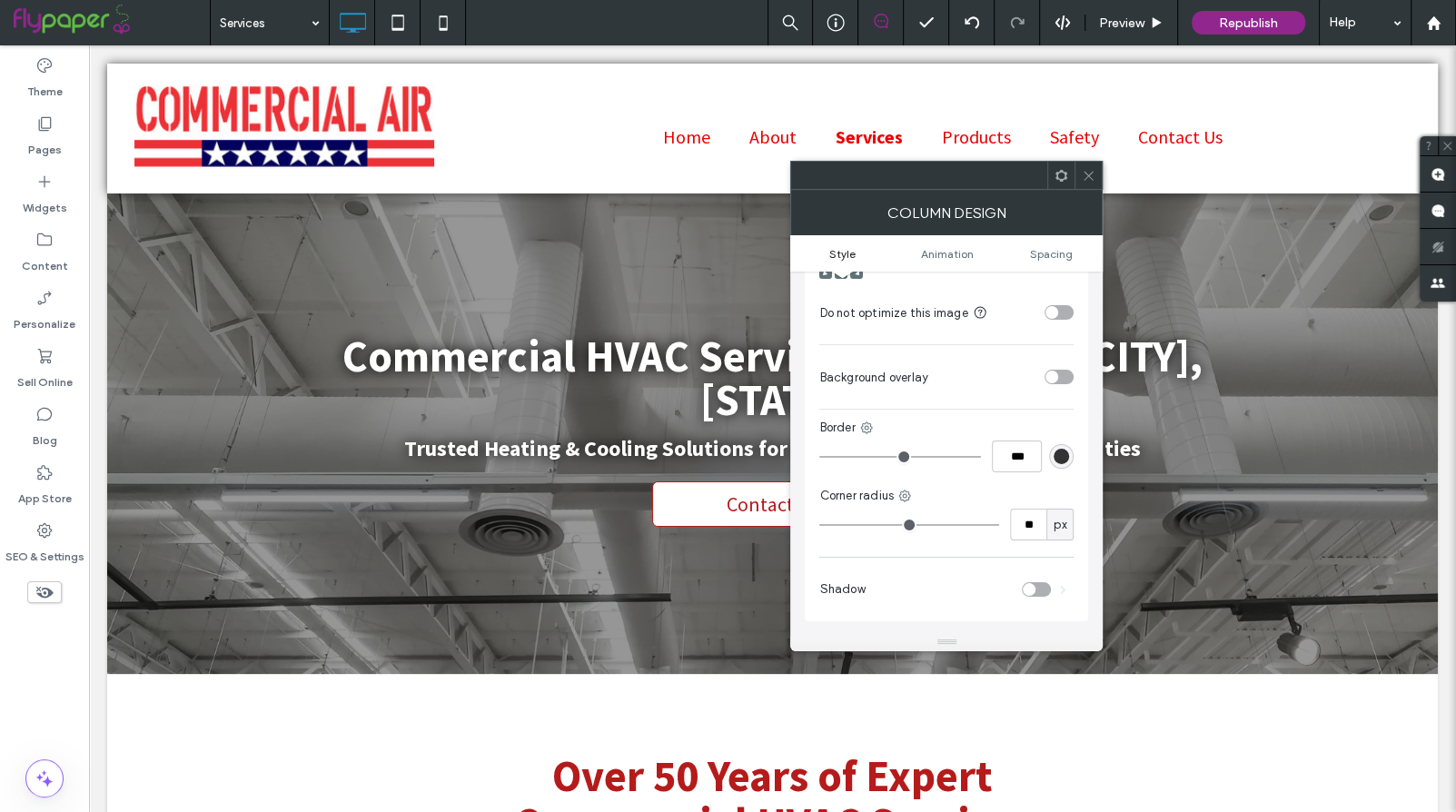 type on "**" 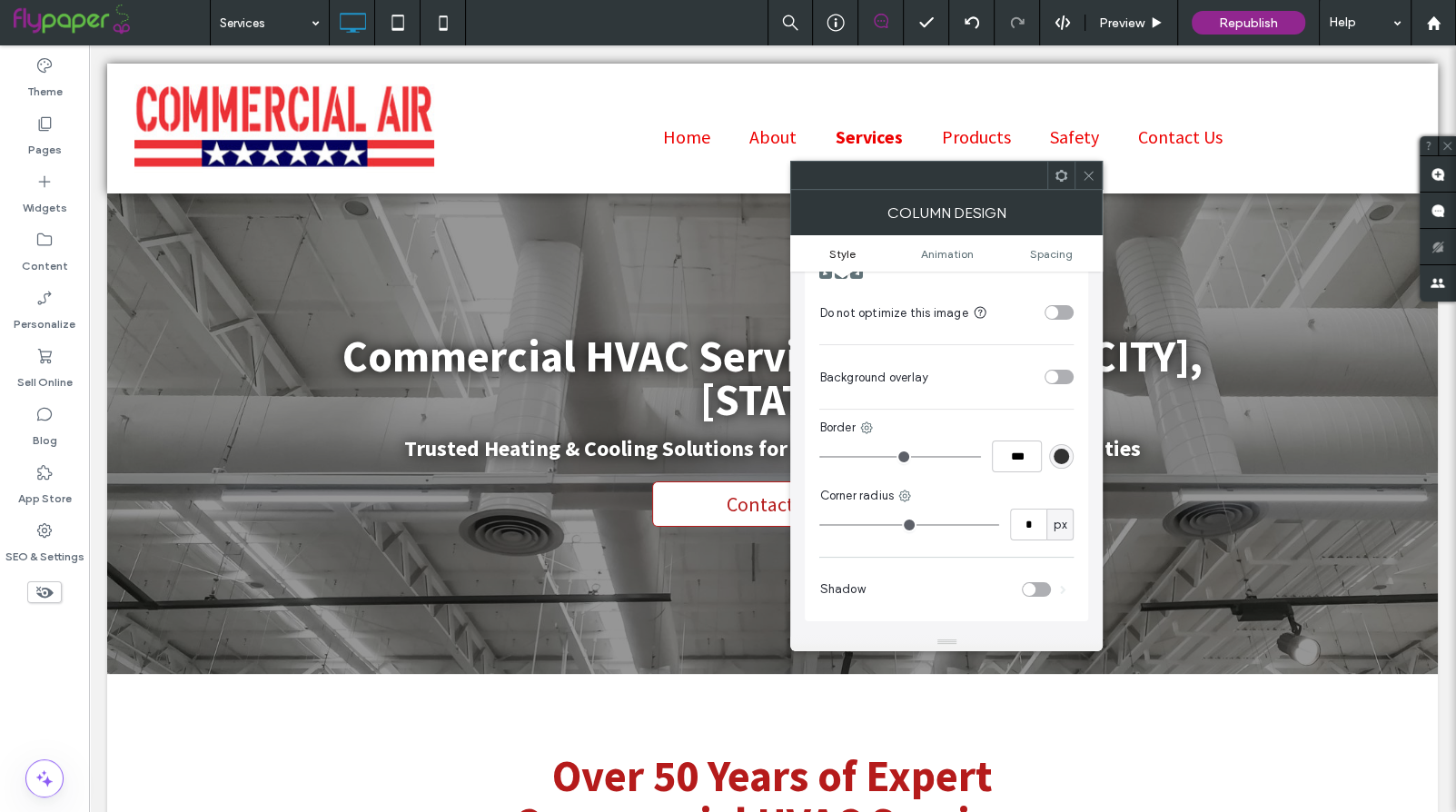 type on "*" 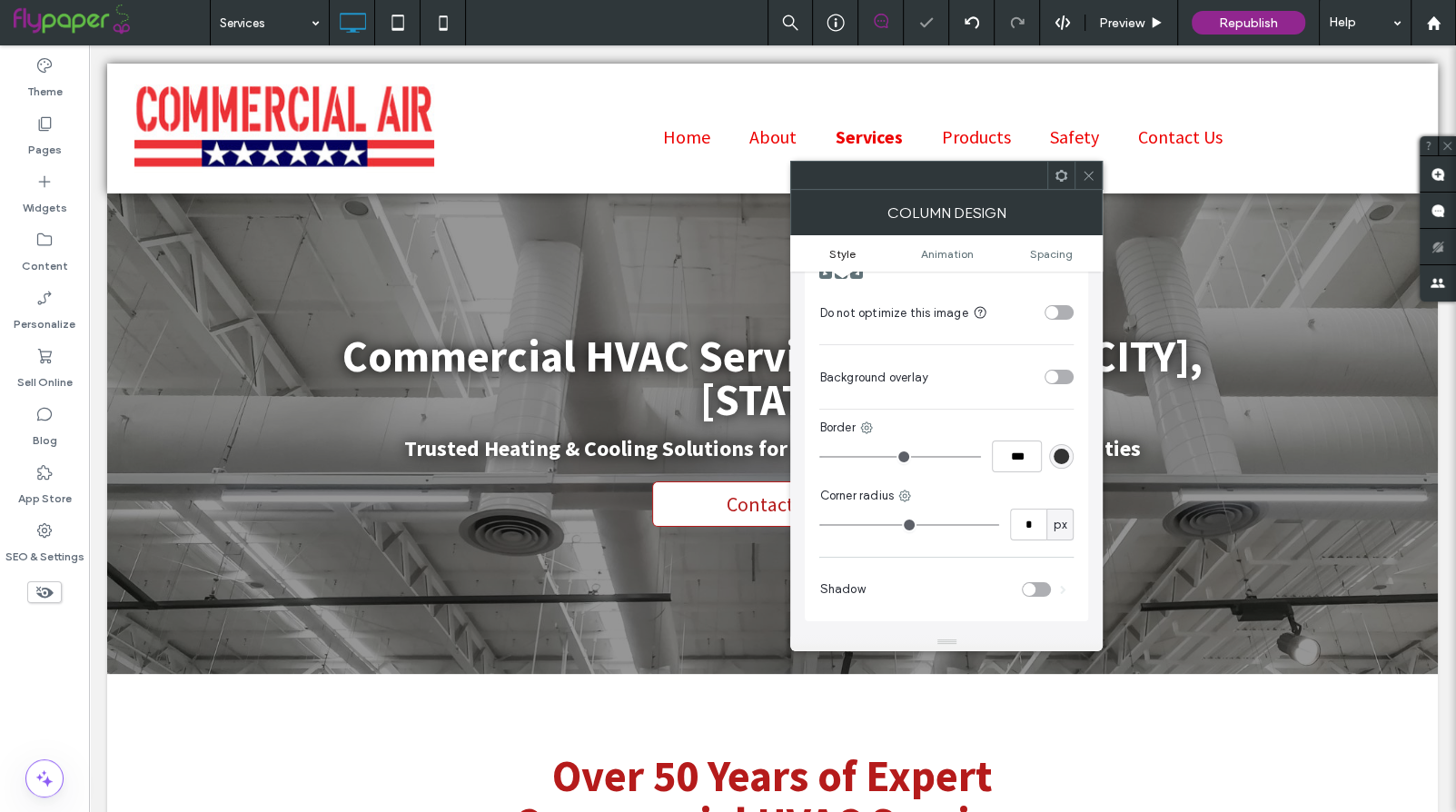 click 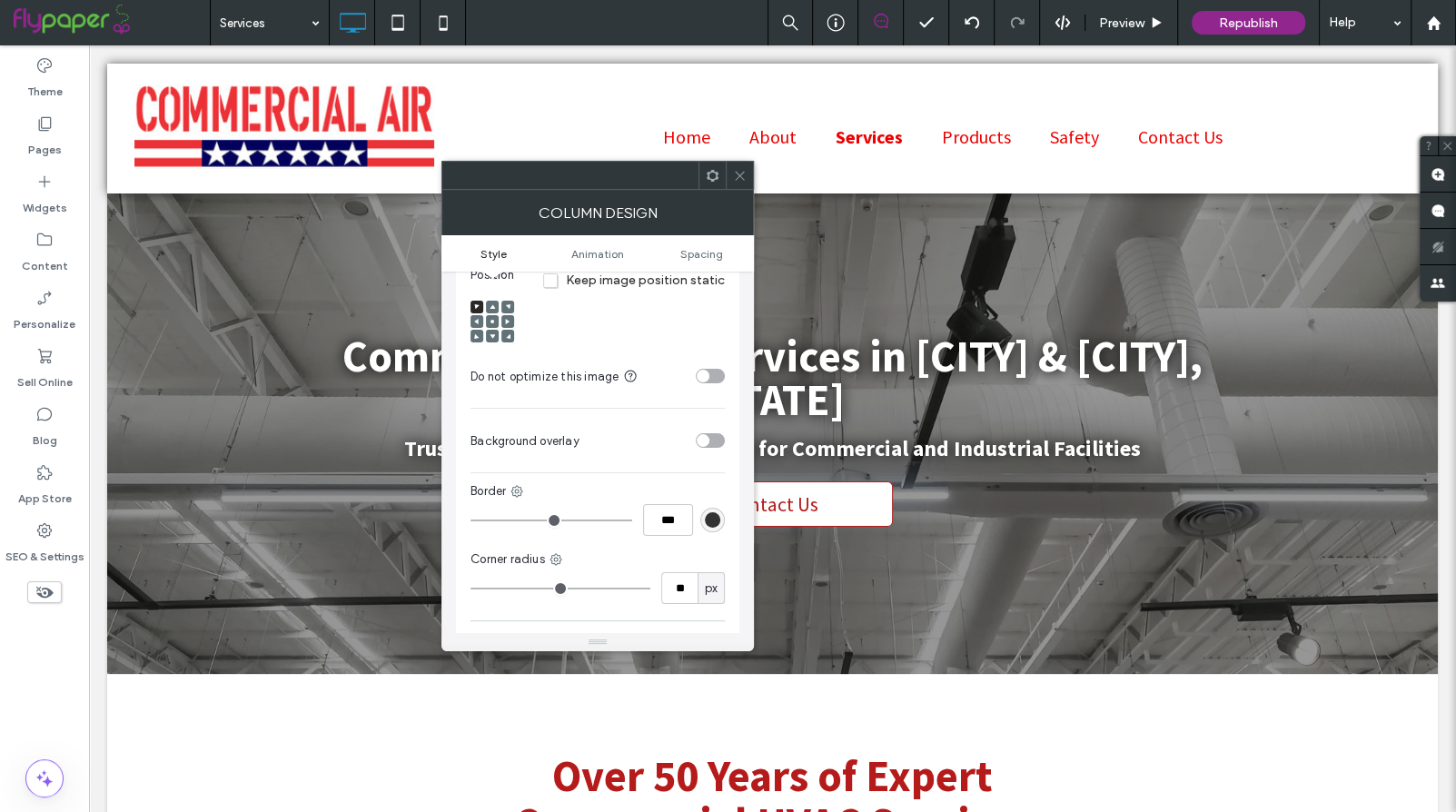 scroll, scrollTop: 626, scrollLeft: 0, axis: vertical 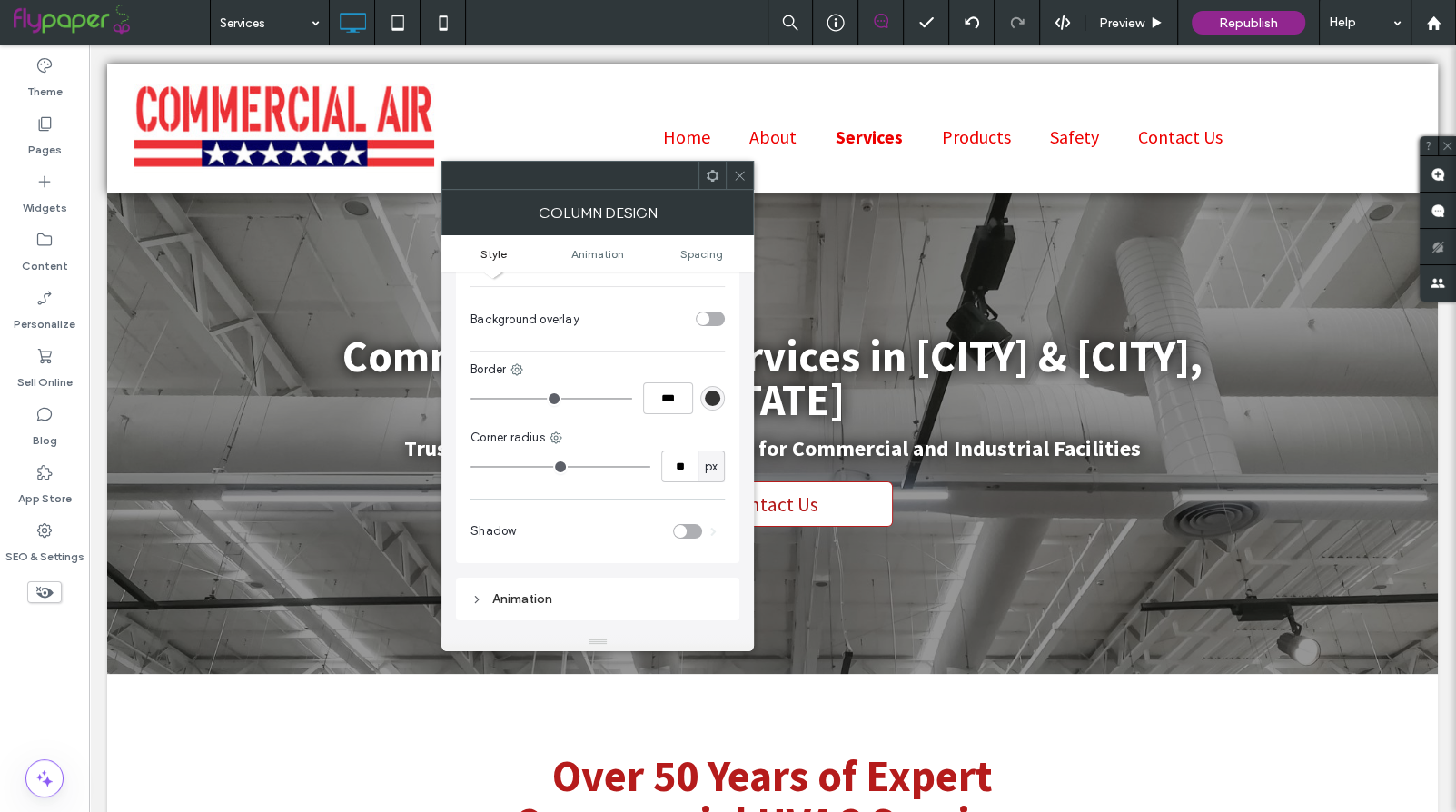 type on "**" 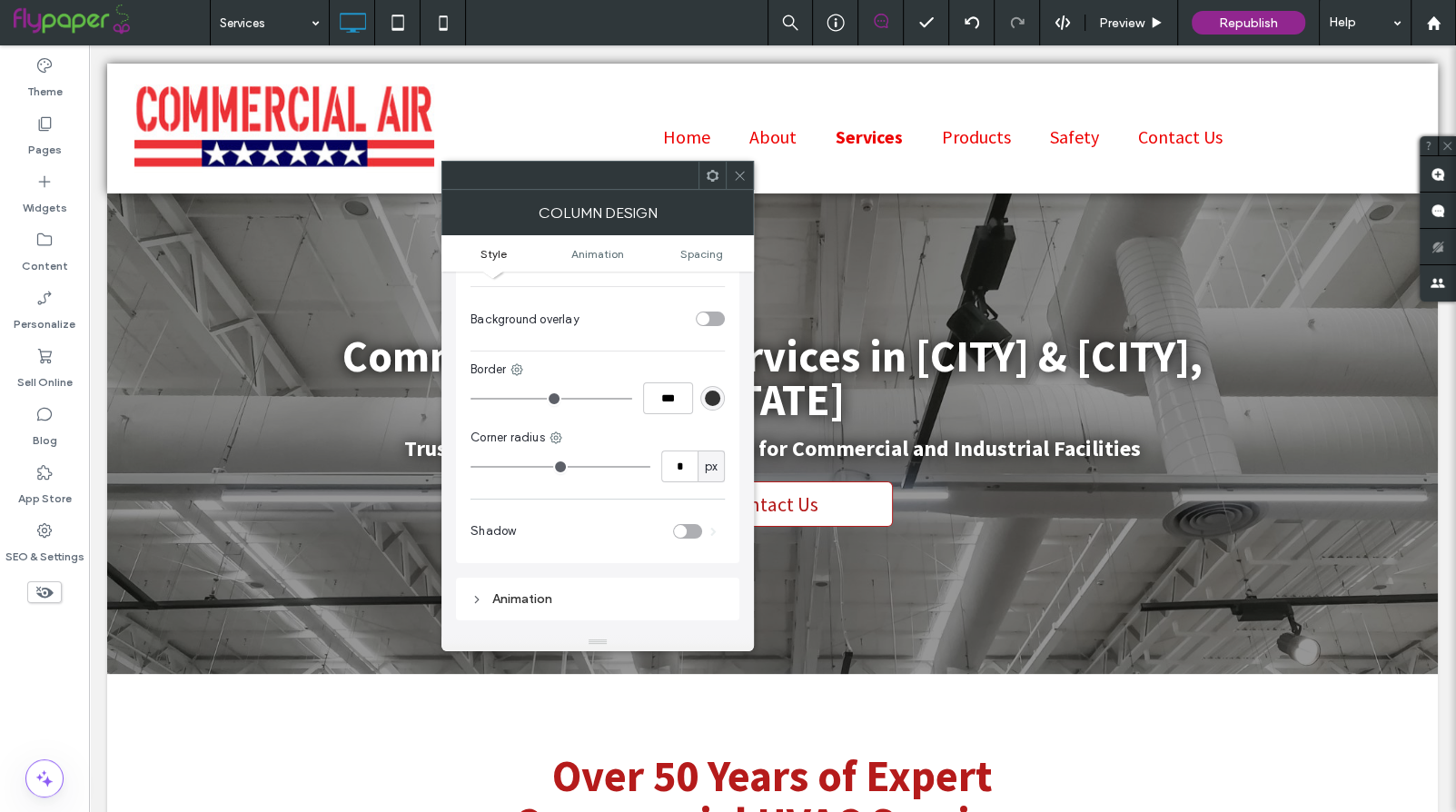 type on "*" 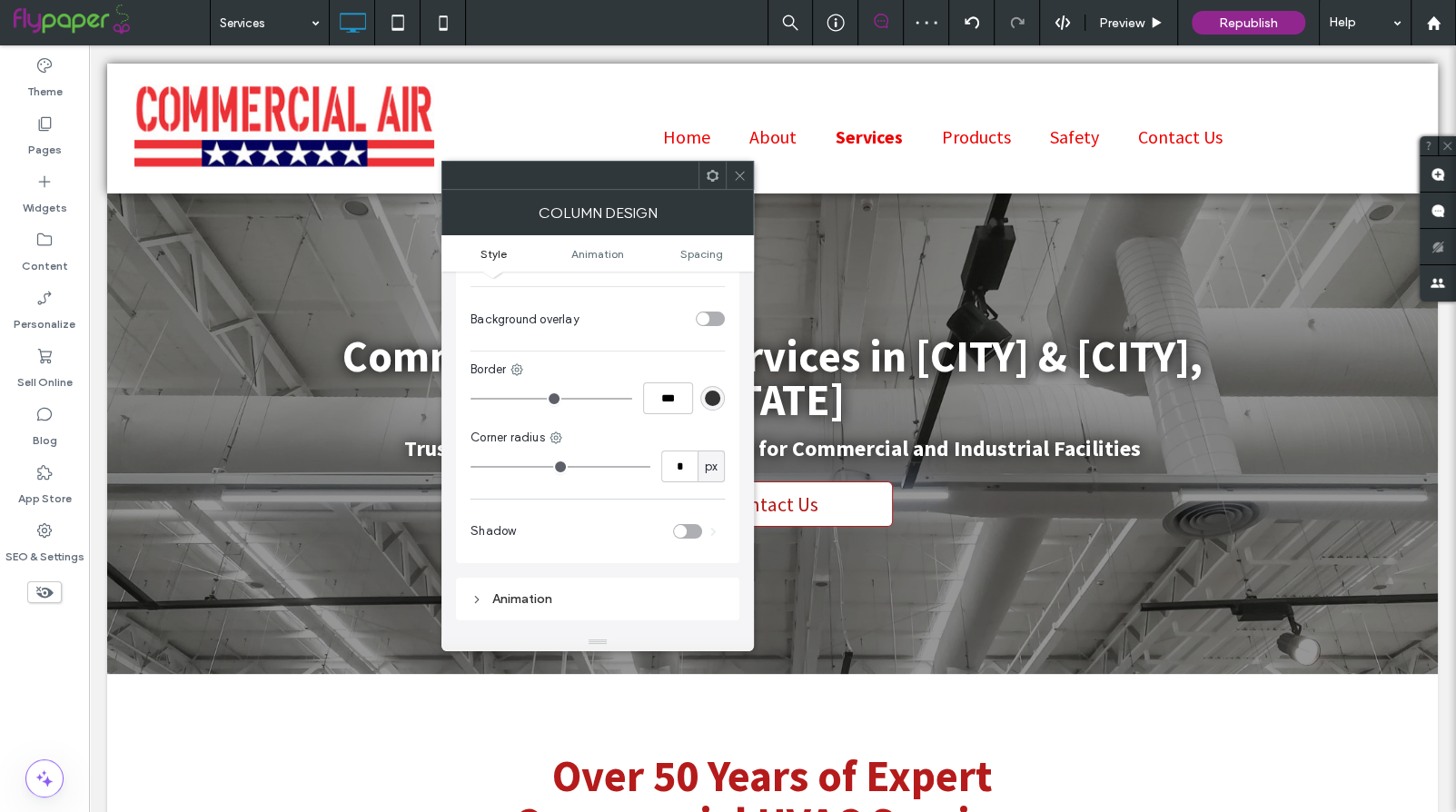 type on "*" 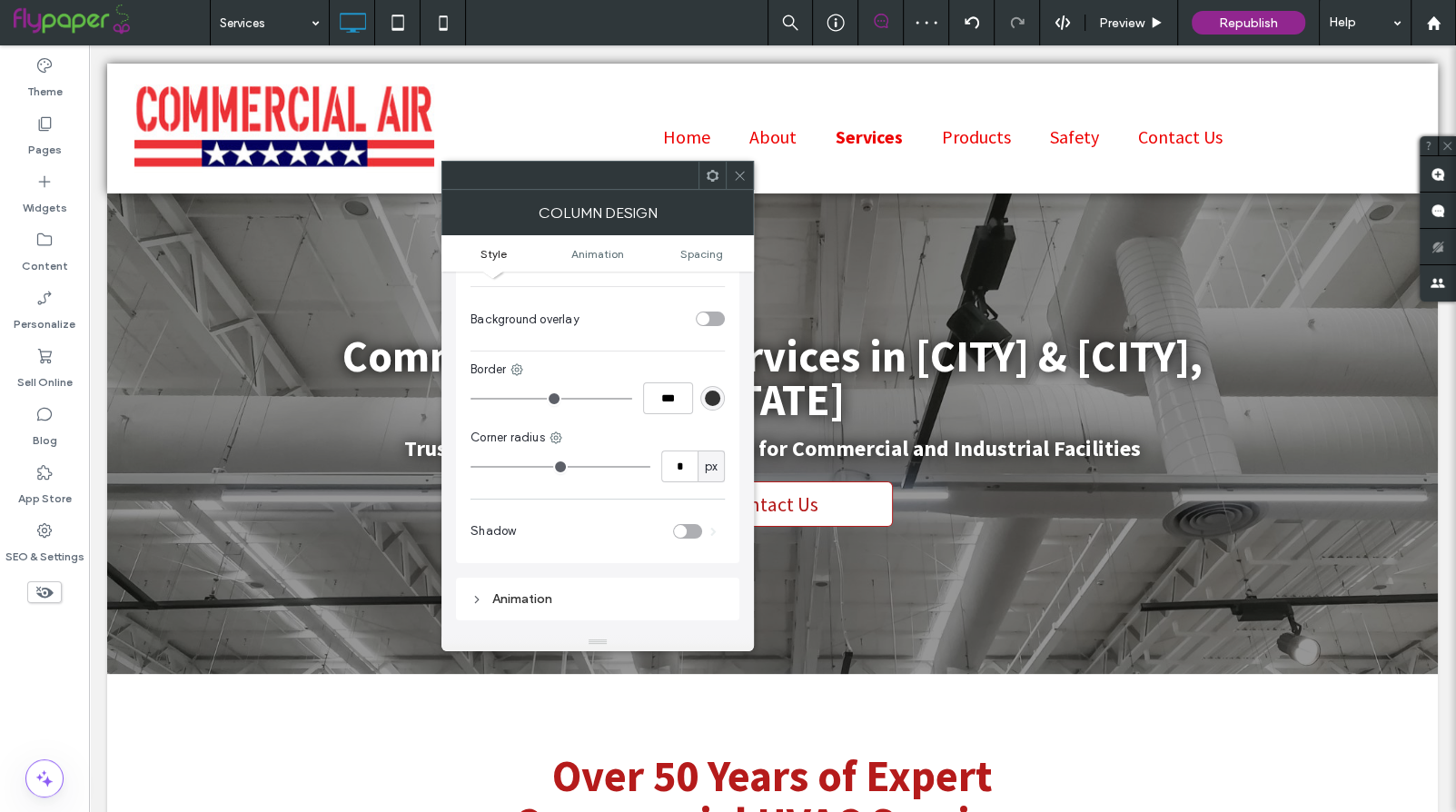 type on "*" 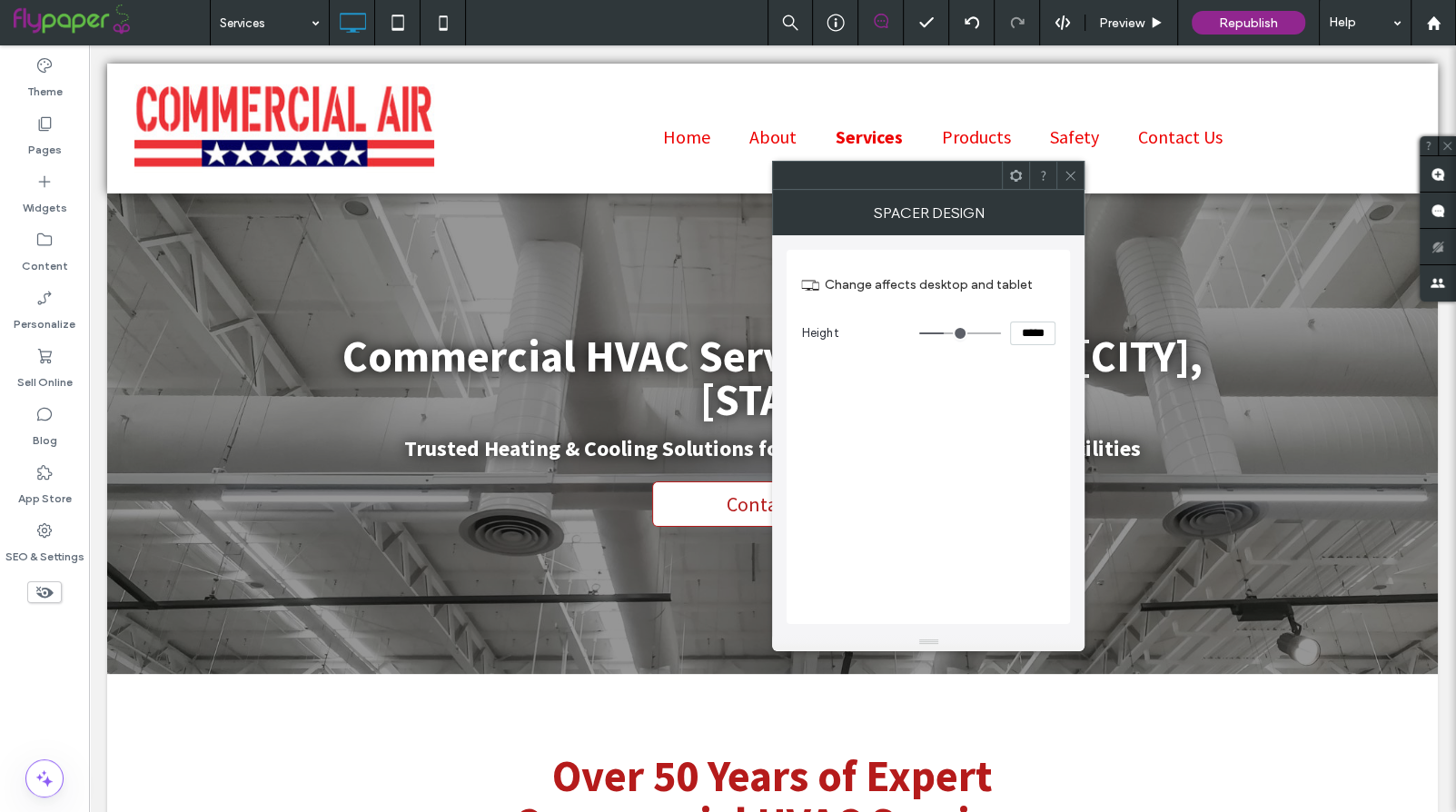 click at bounding box center [1070, 175] 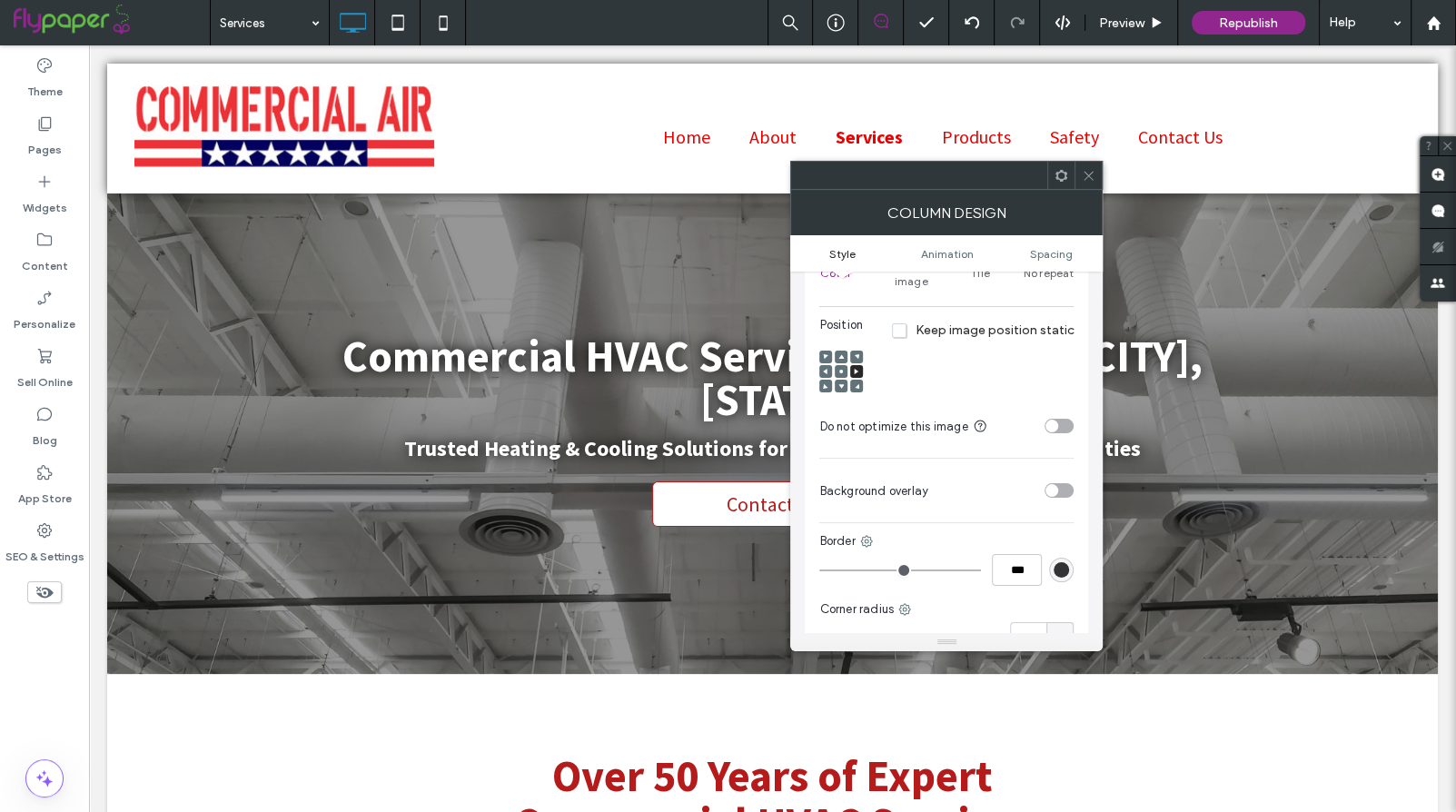 scroll, scrollTop: 551, scrollLeft: 0, axis: vertical 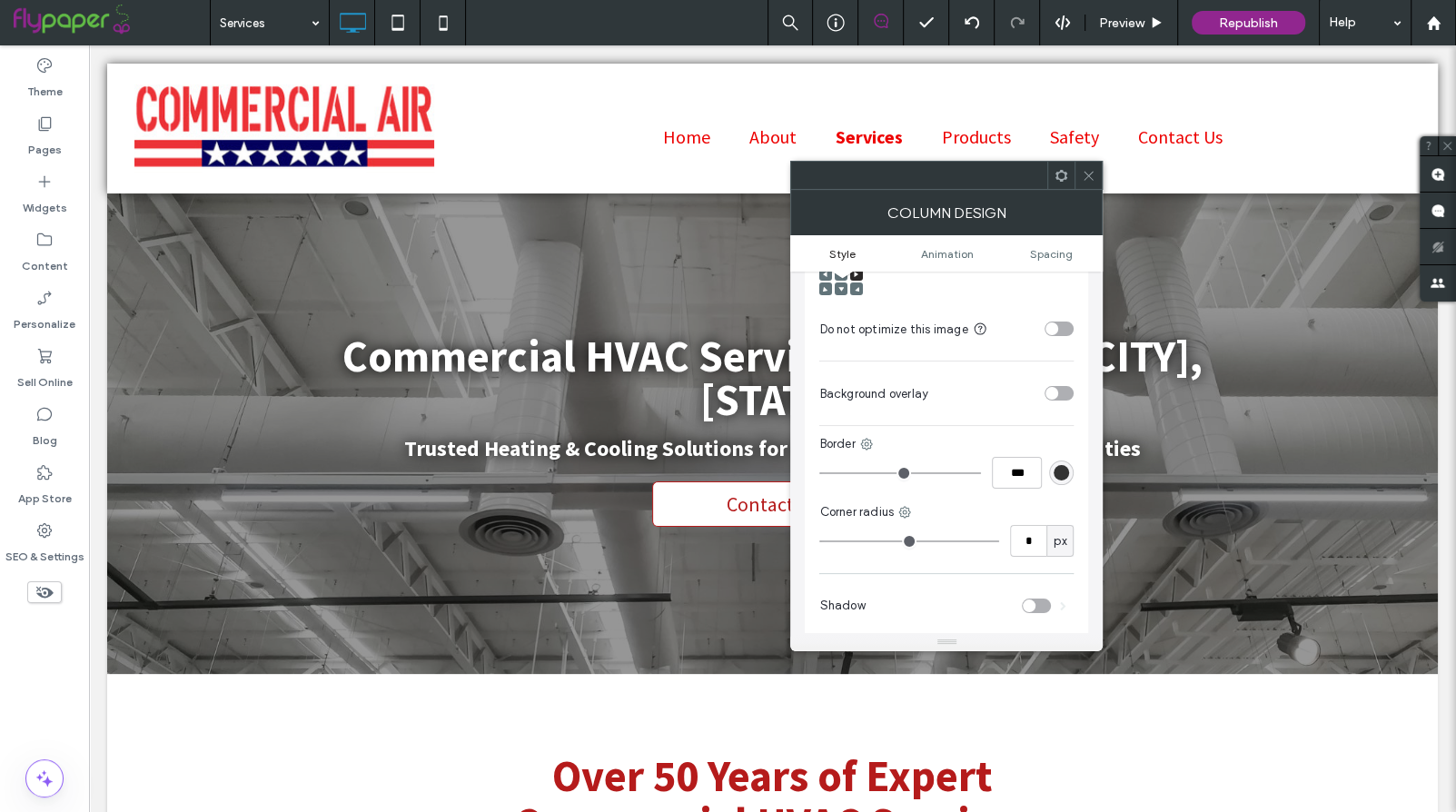 type on "*" 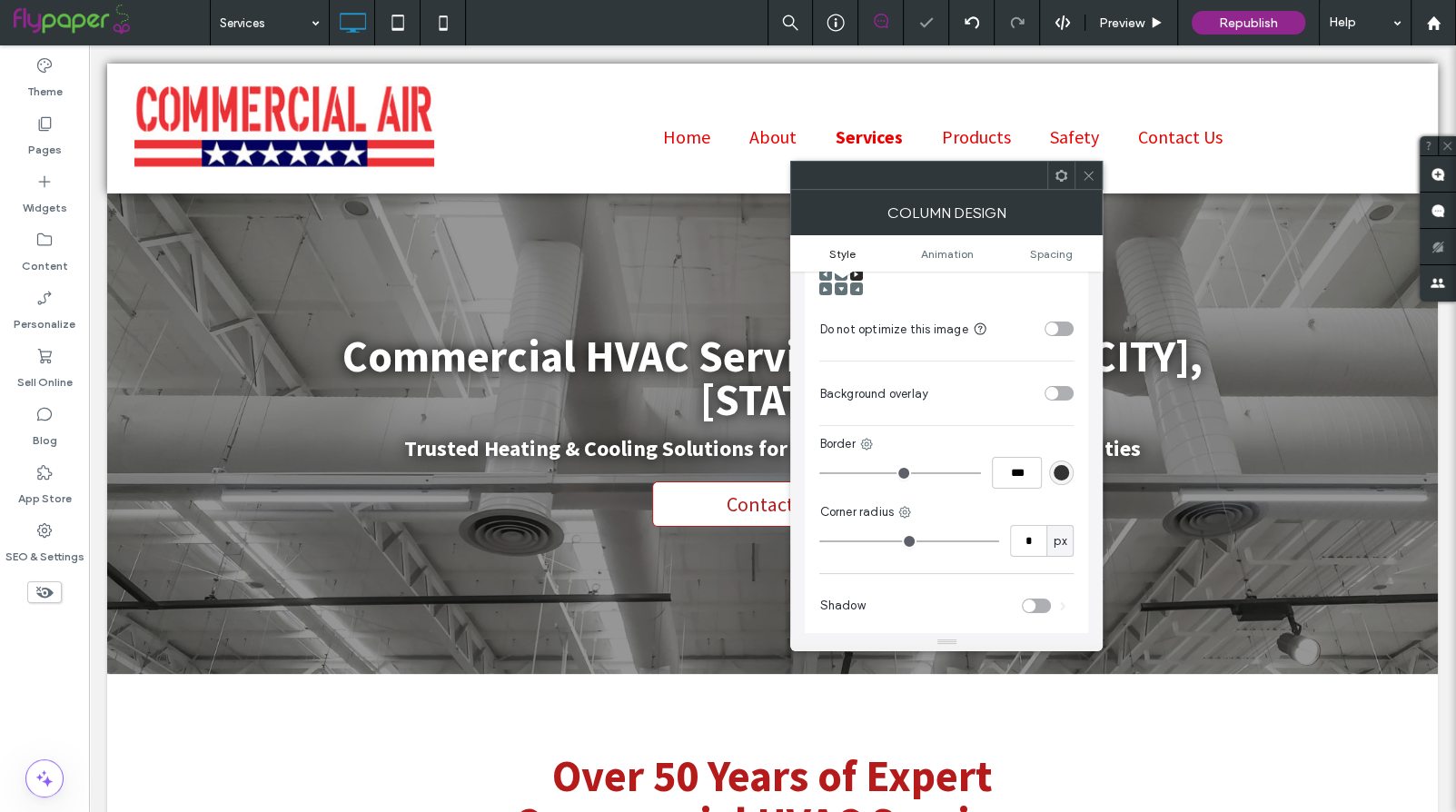type on "*" 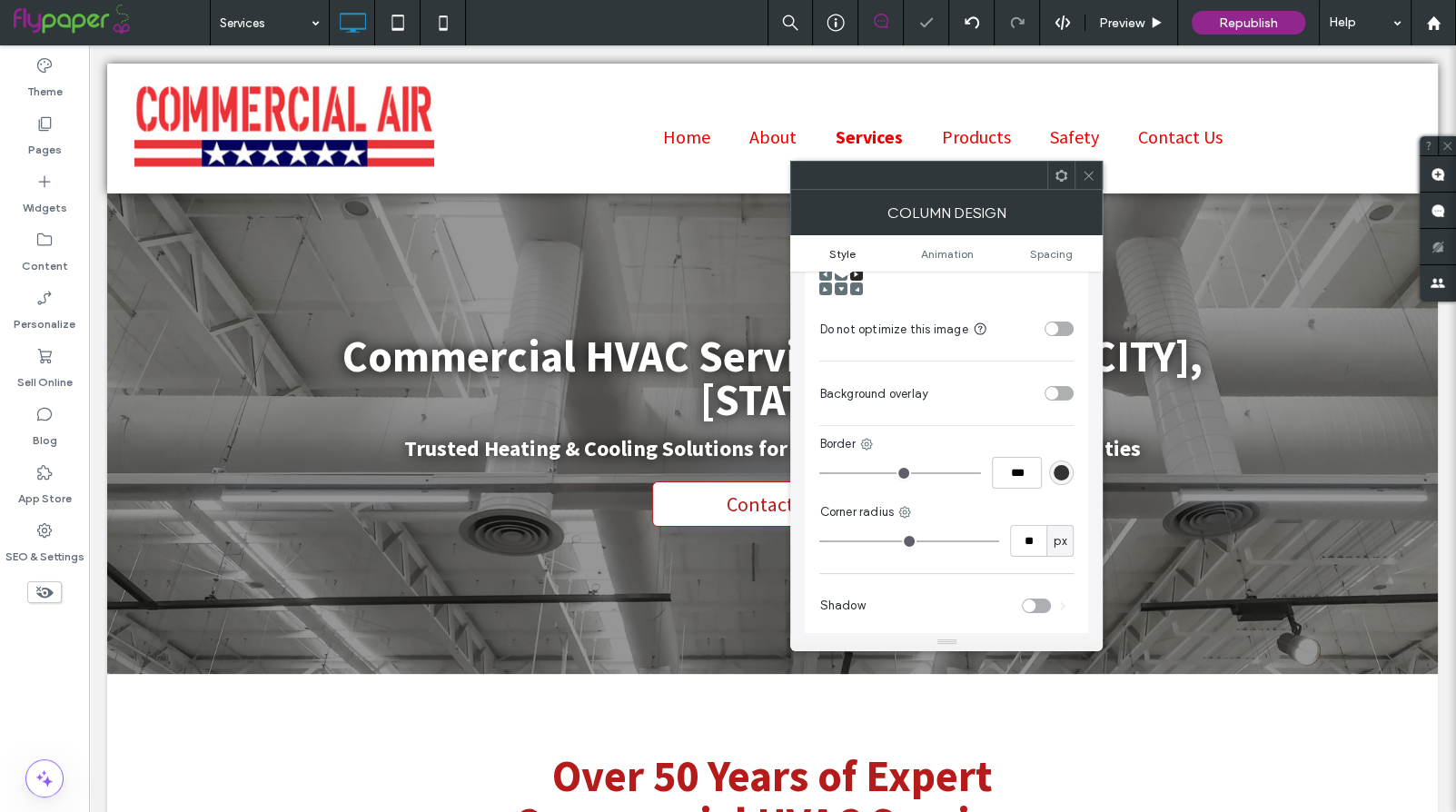 click at bounding box center (909, 541) 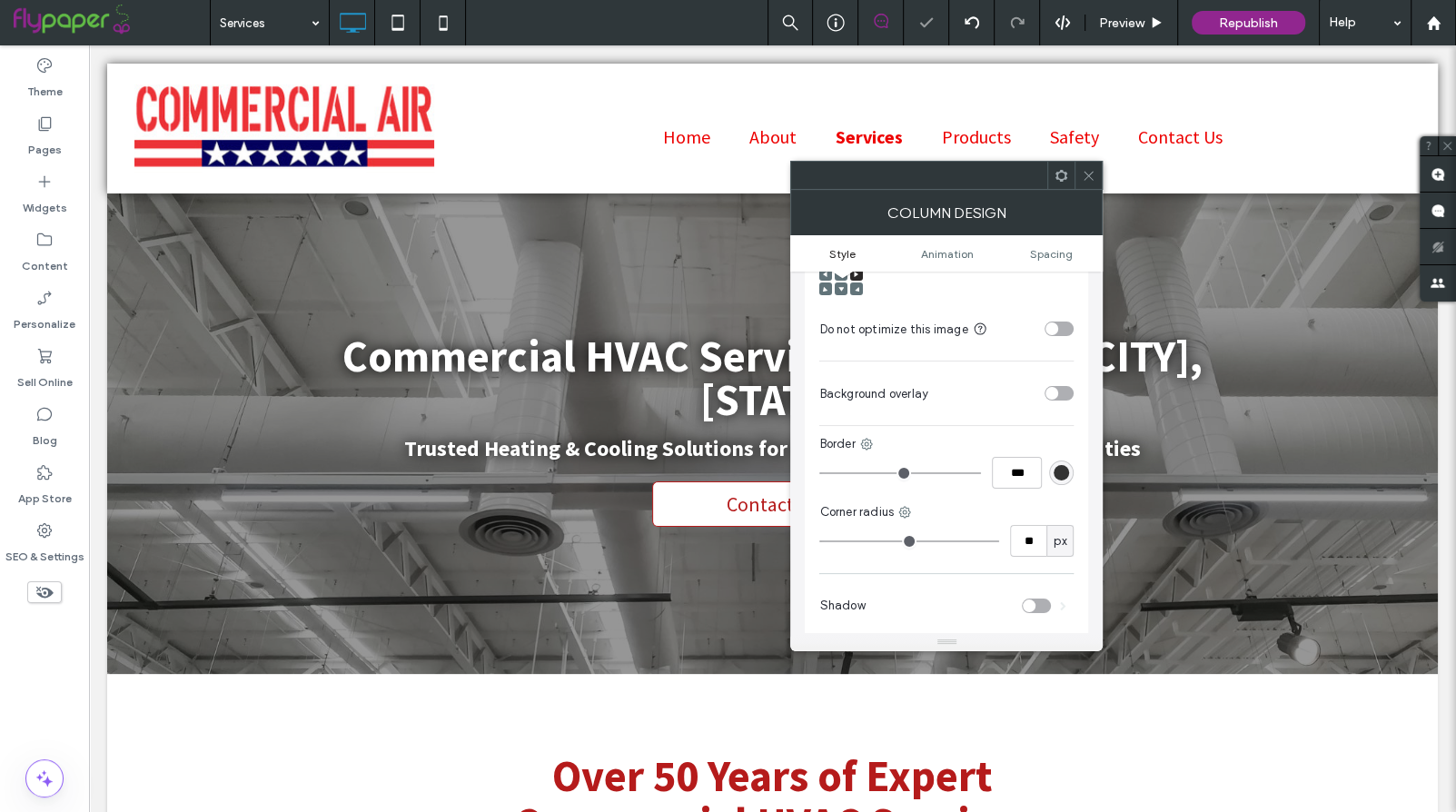 type on "**" 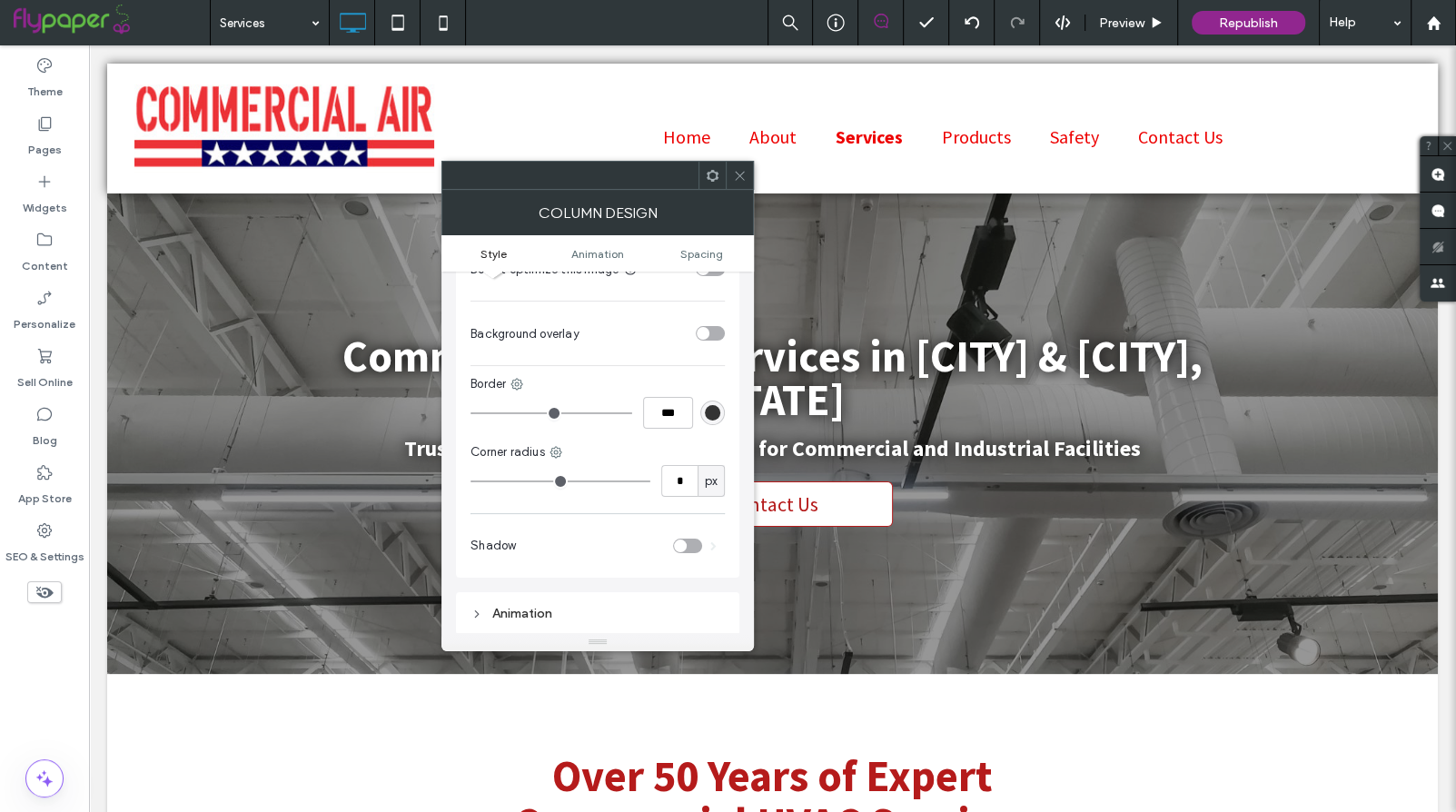scroll, scrollTop: 619, scrollLeft: 0, axis: vertical 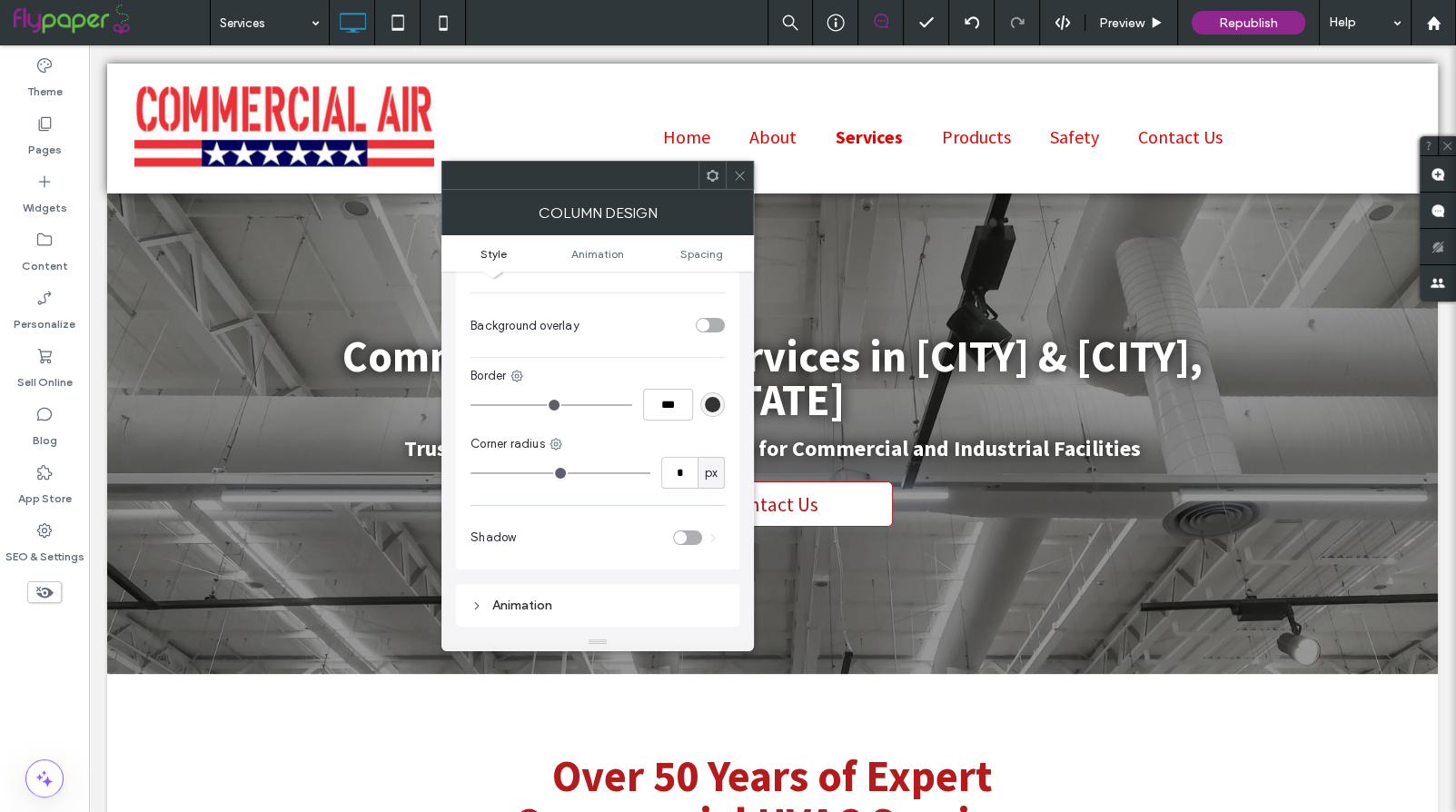 type on "*" 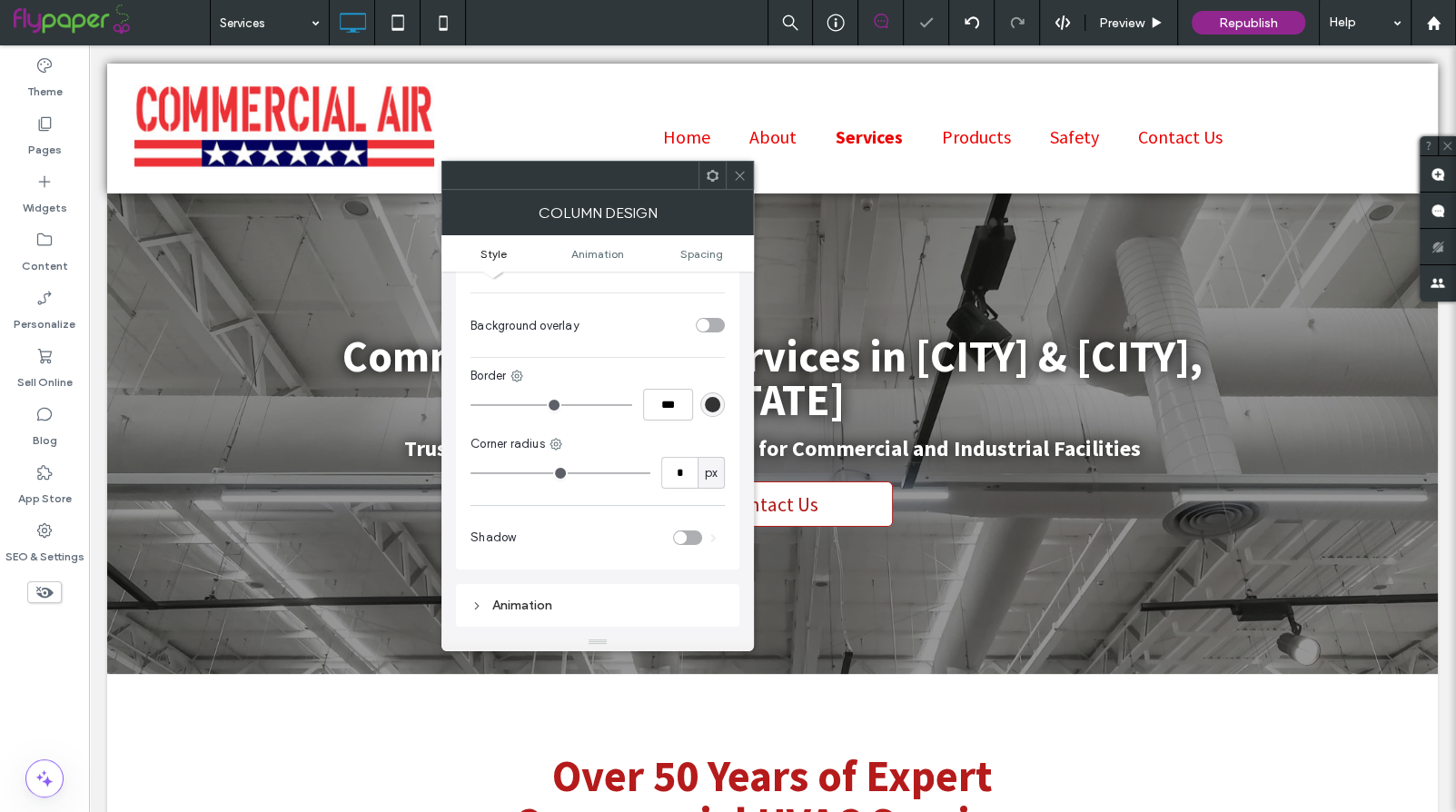 type on "*" 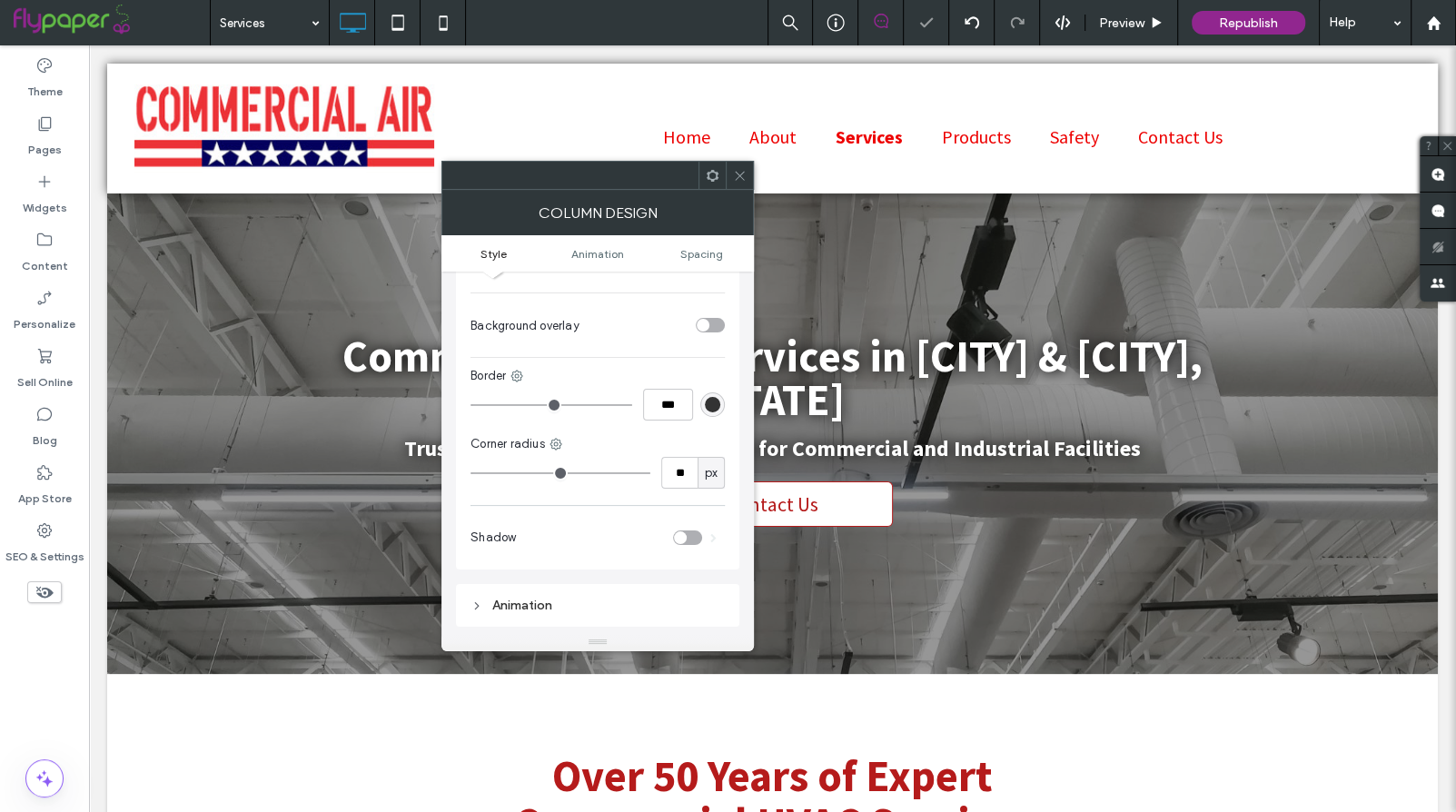 type on "**" 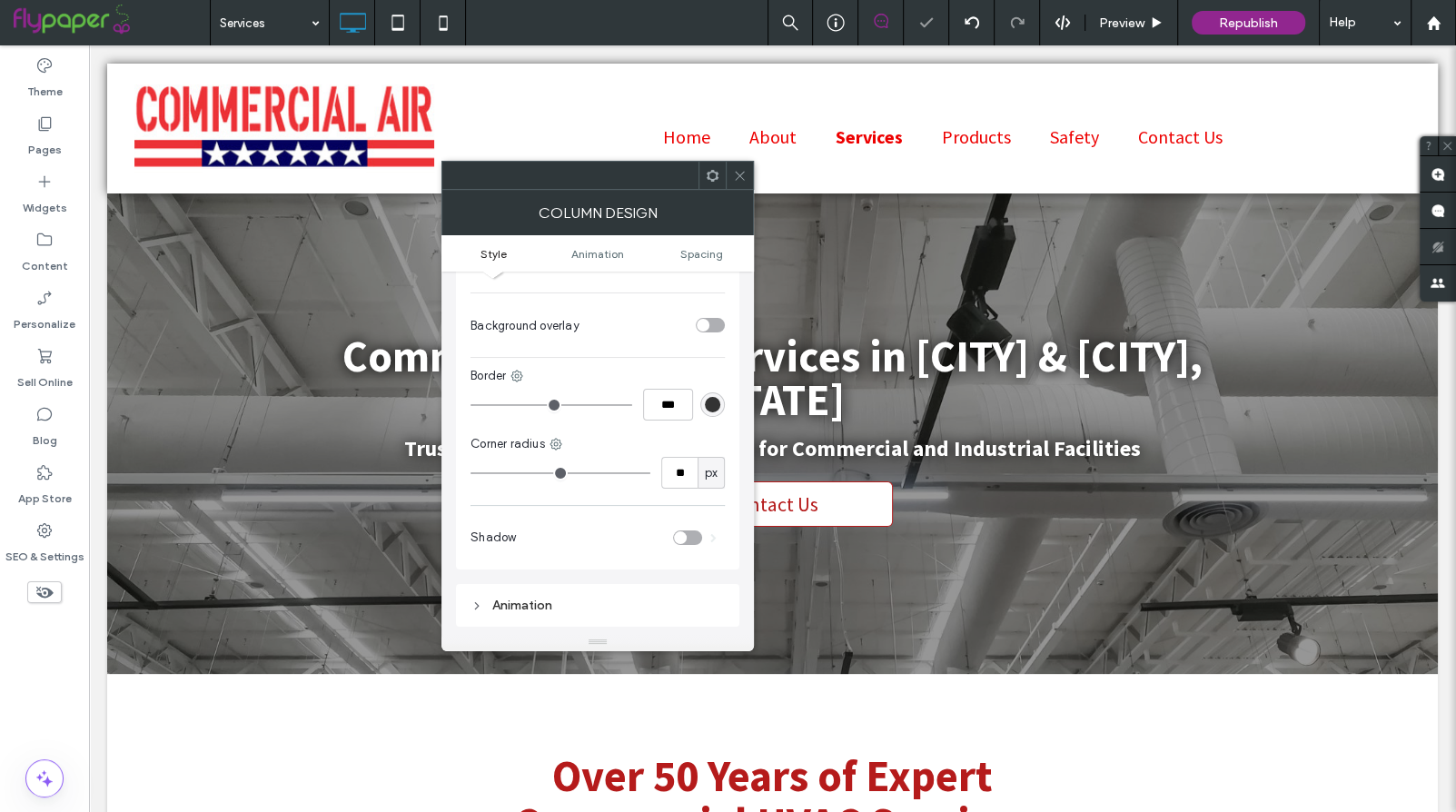 click at bounding box center [739, 175] 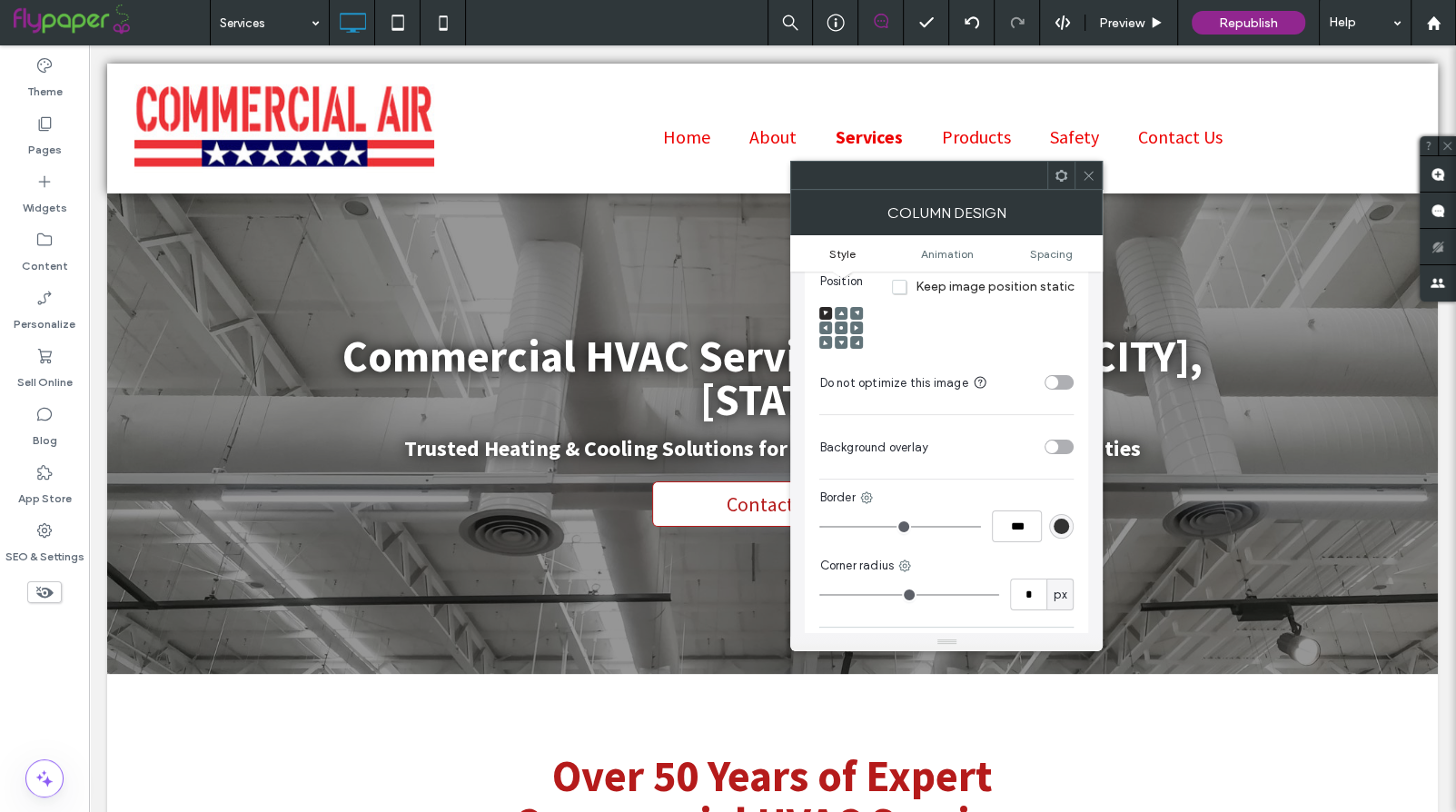 scroll, scrollTop: 557, scrollLeft: 0, axis: vertical 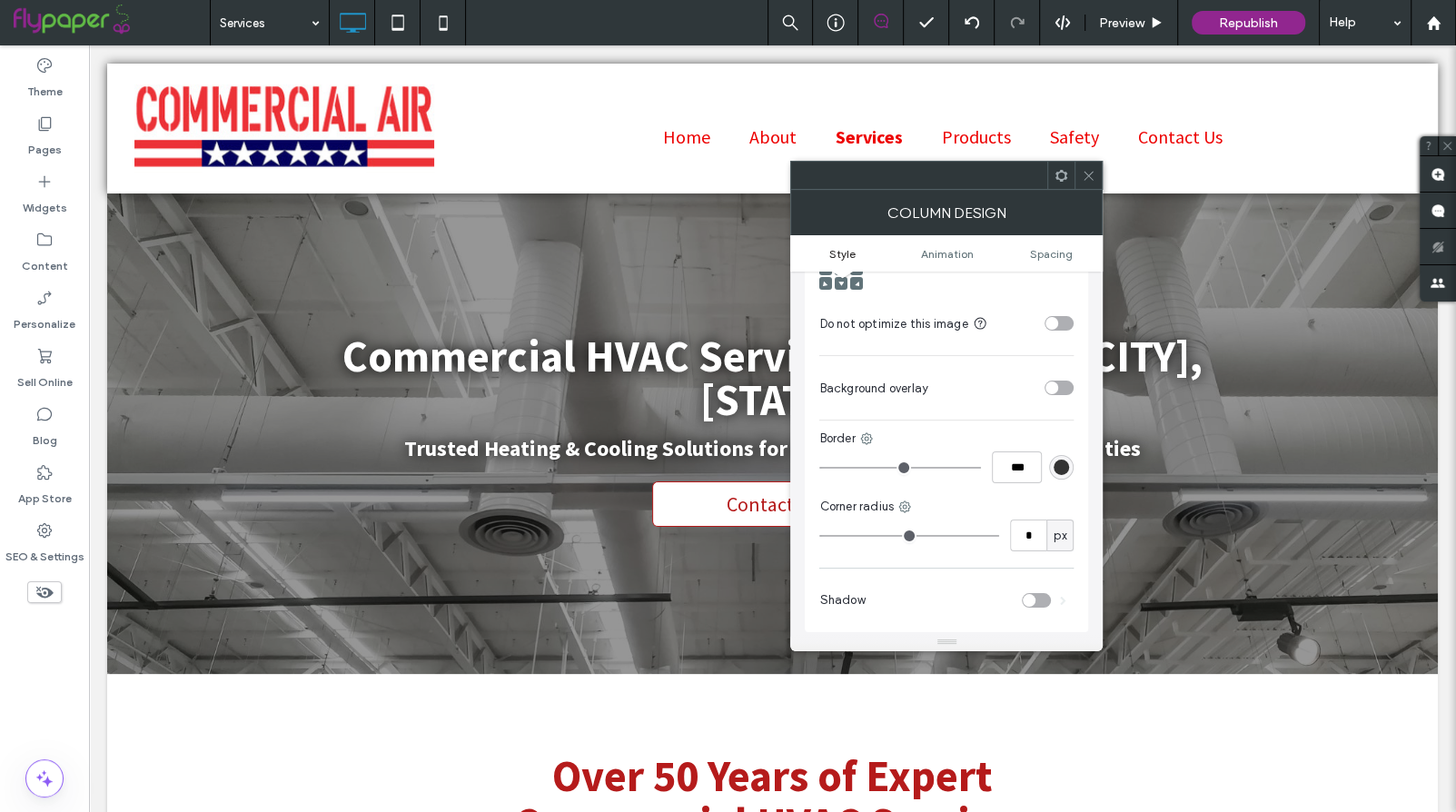 type on "*" 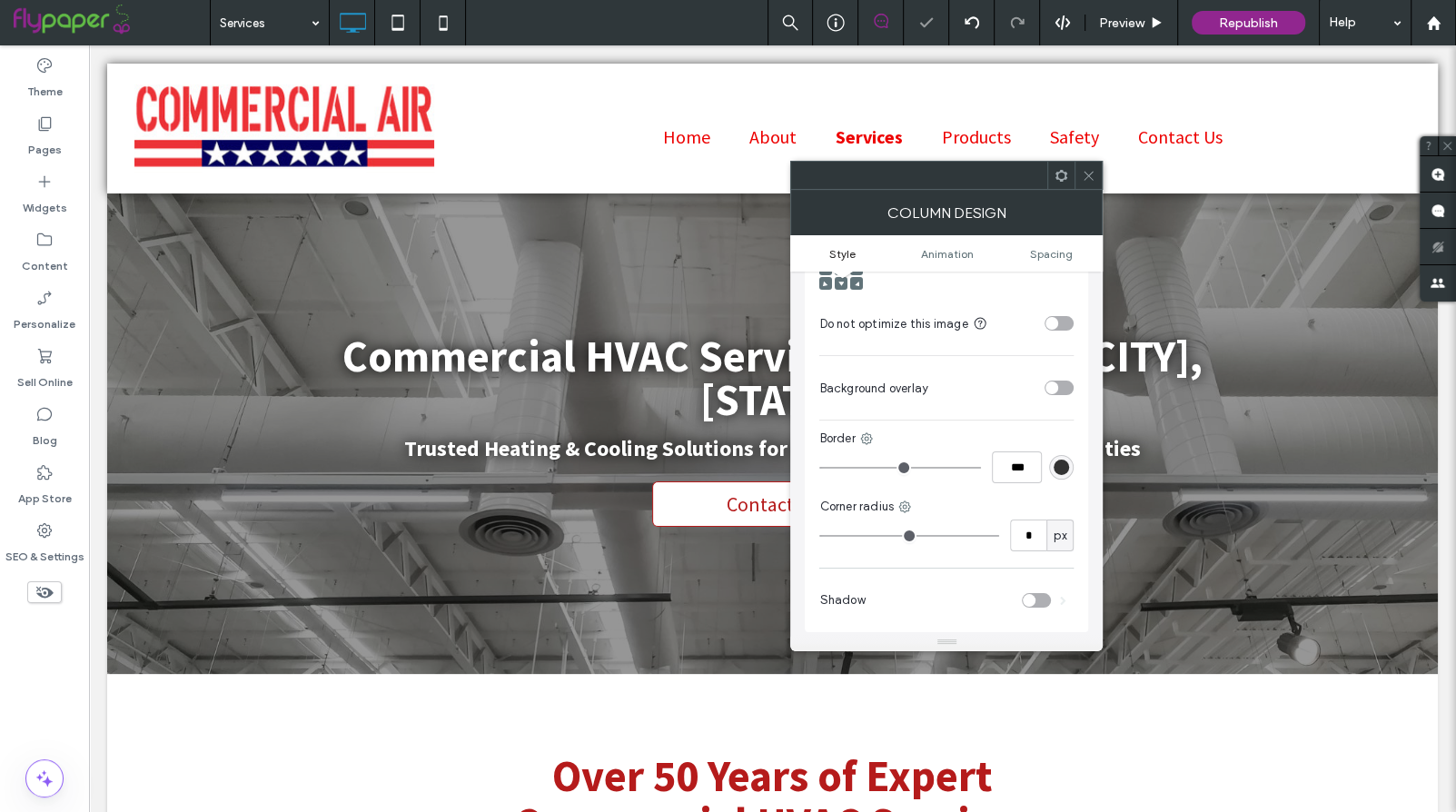 type on "*" 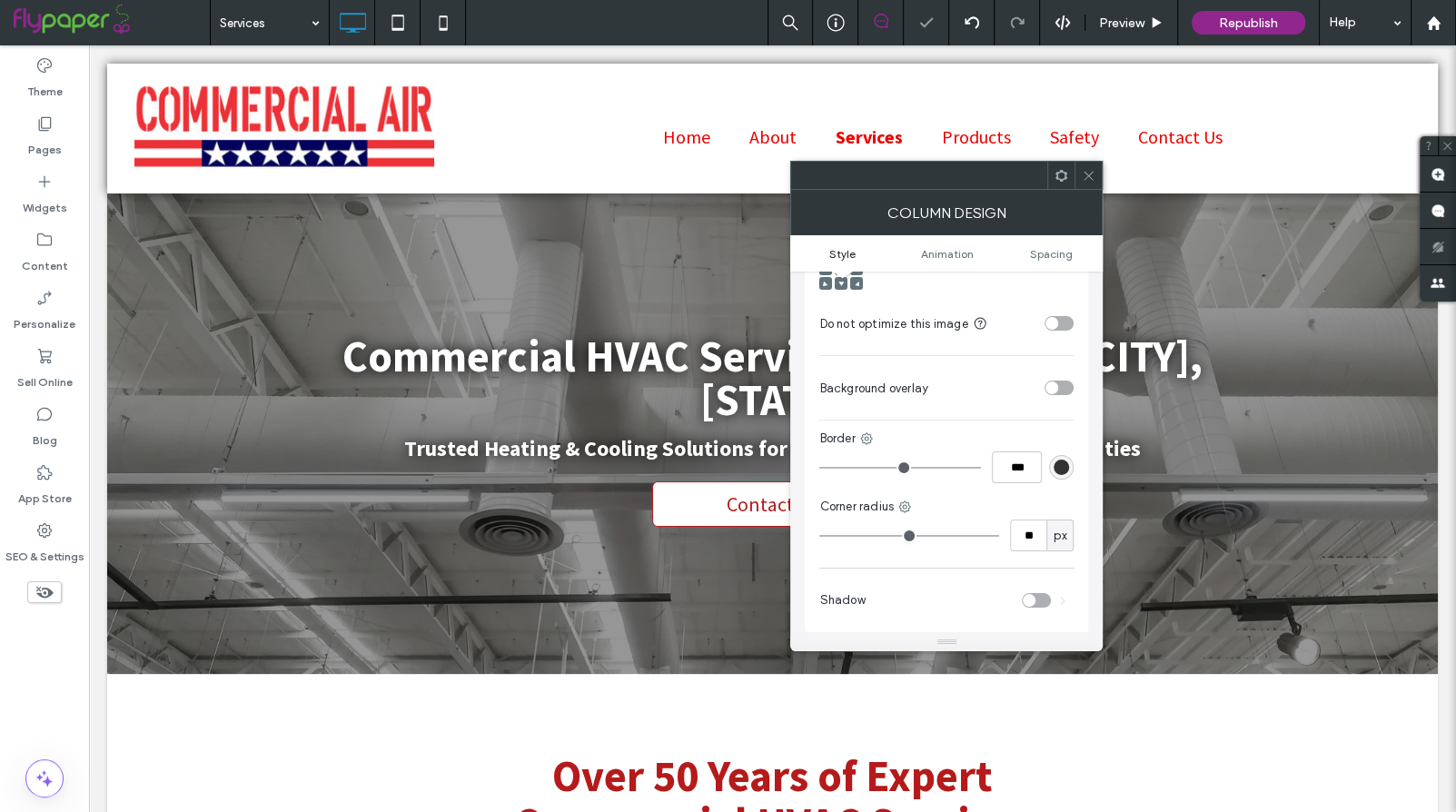 type on "**" 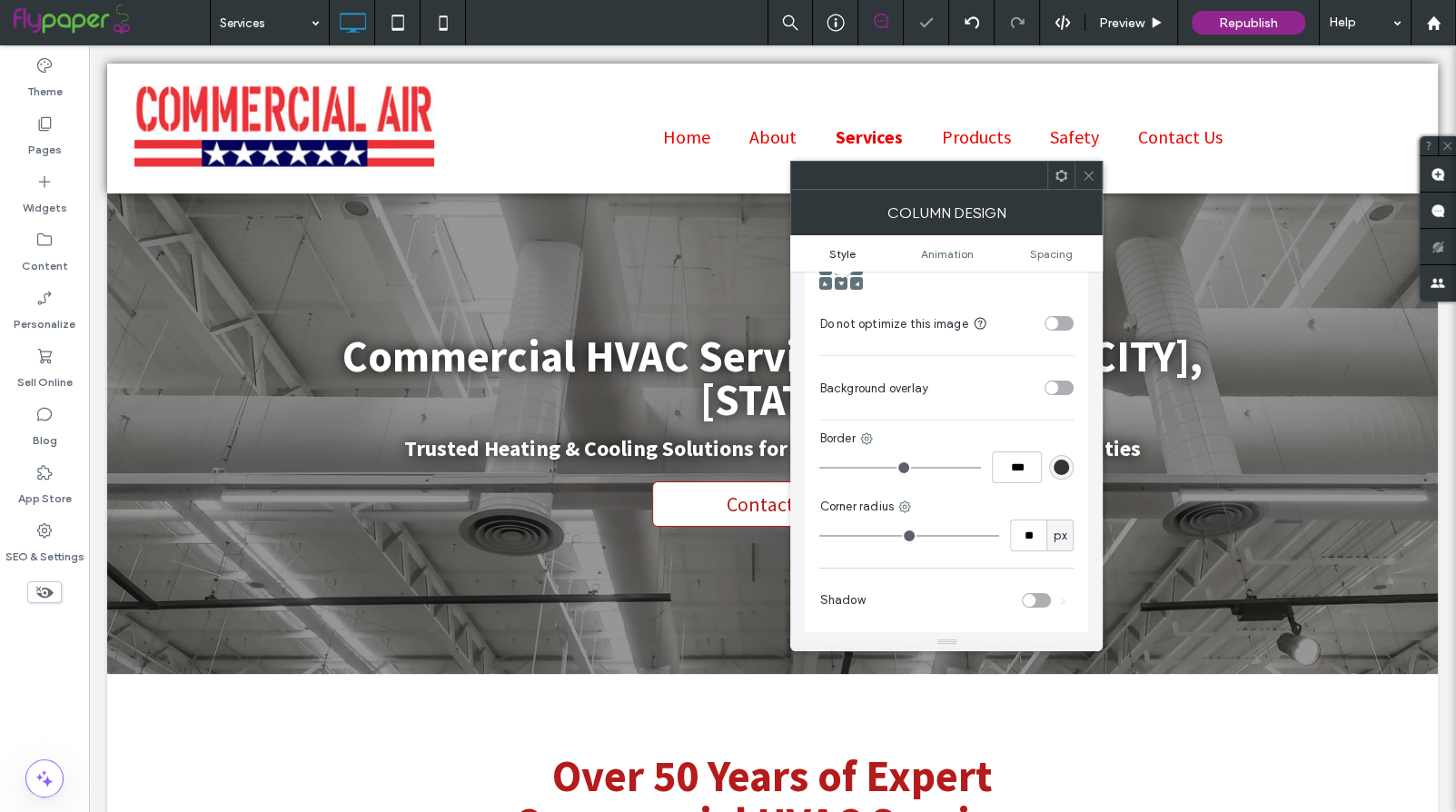 type on "**" 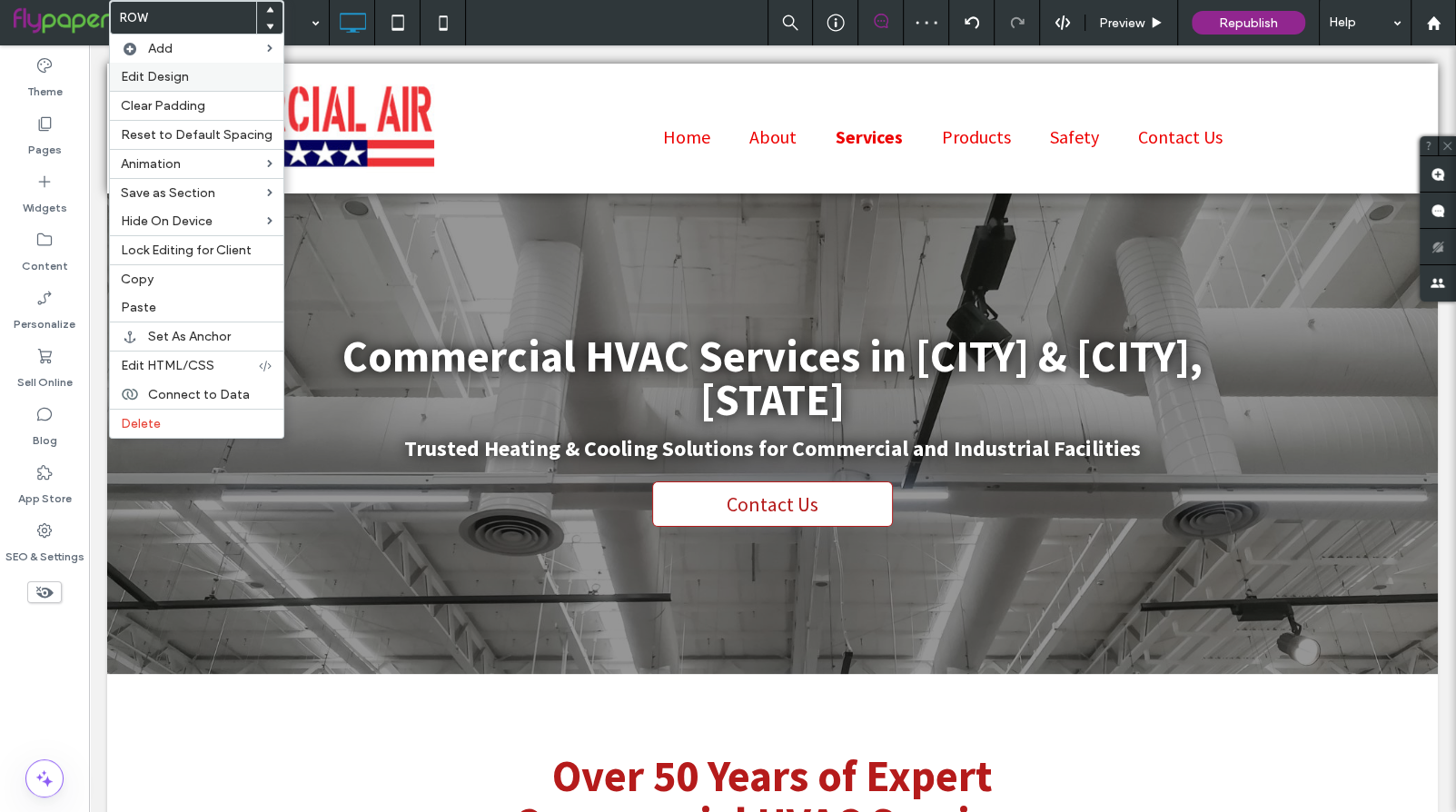 click on "Edit Design" at bounding box center (196, 76) 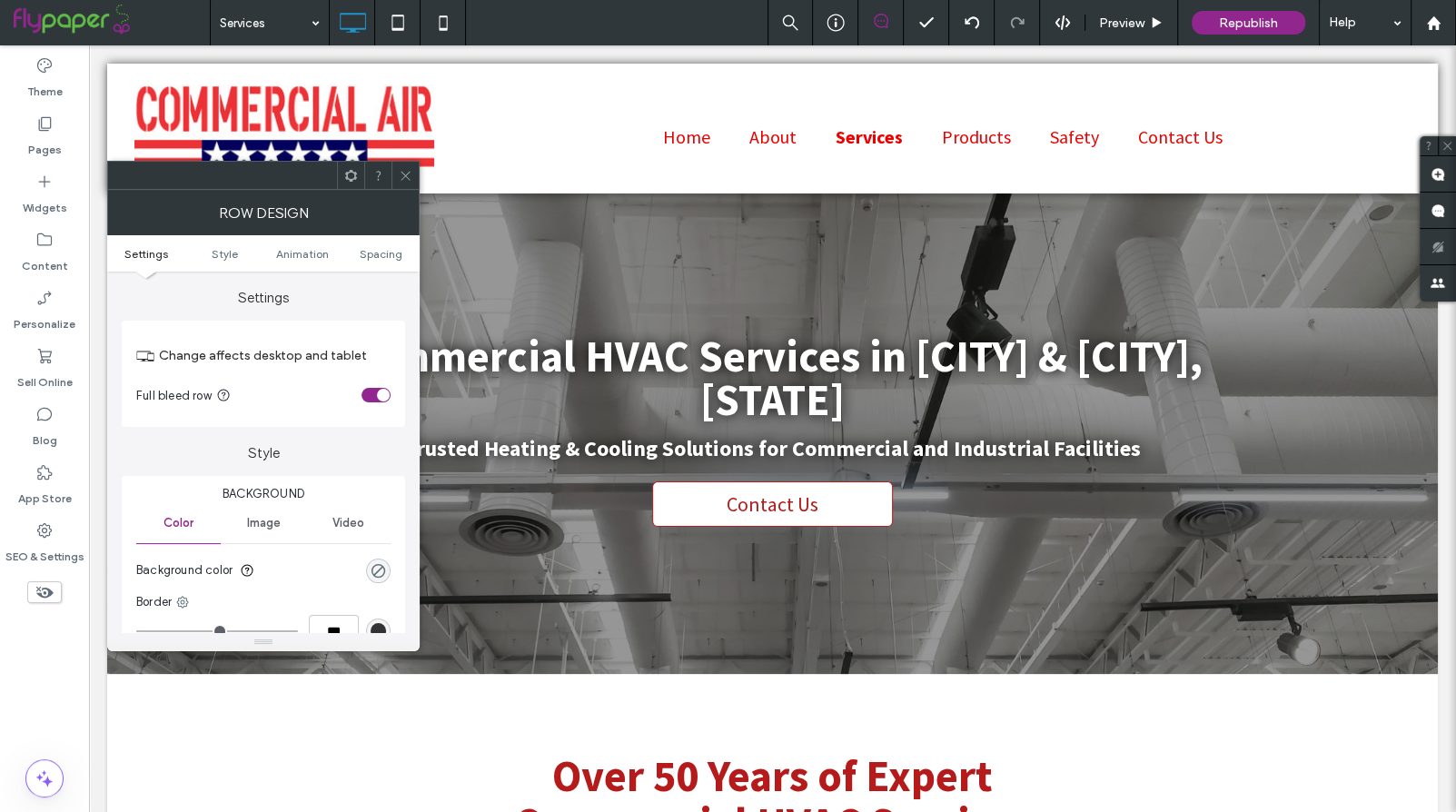 click 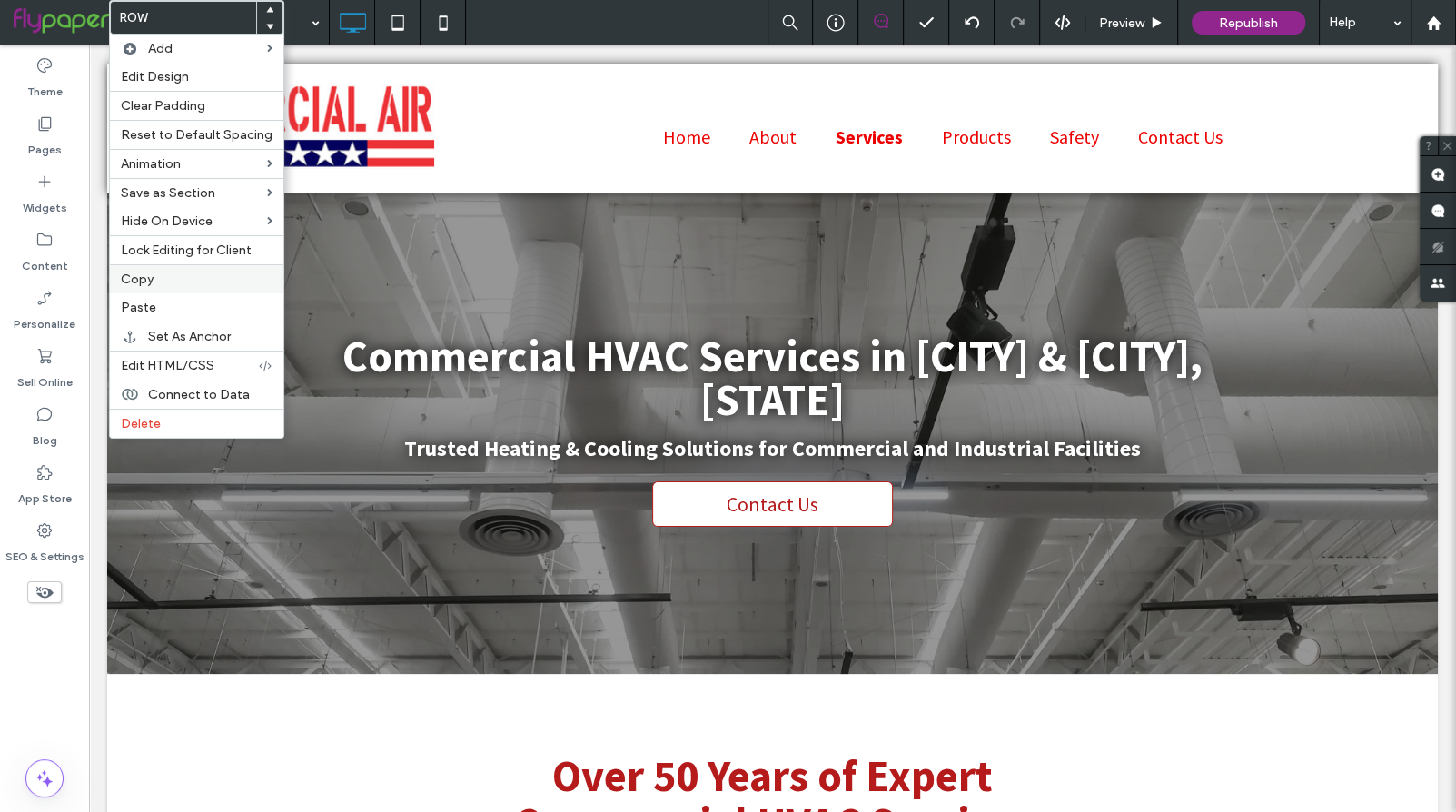 click on "Copy" at bounding box center [196, 279] 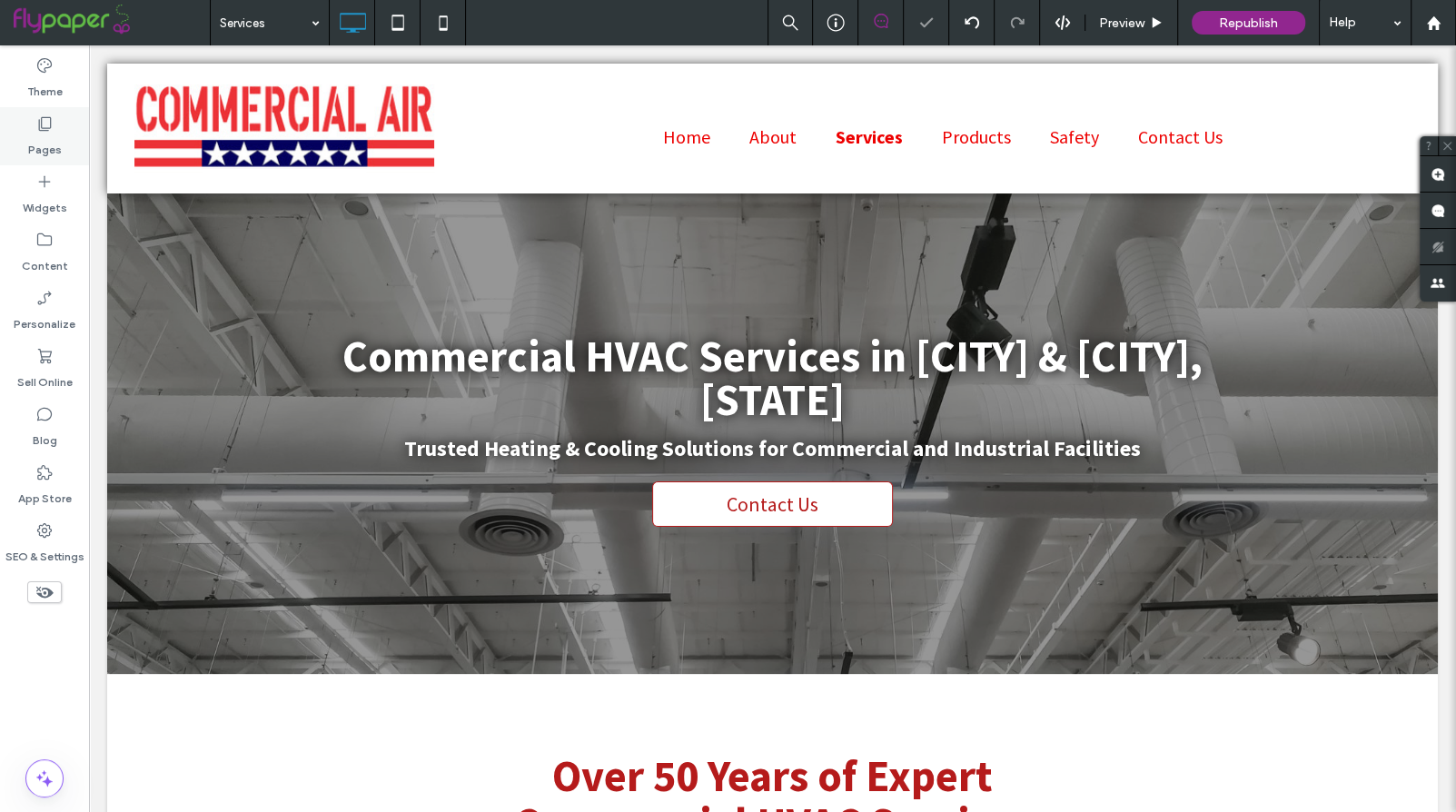 click on "Pages" at bounding box center [45, 145] 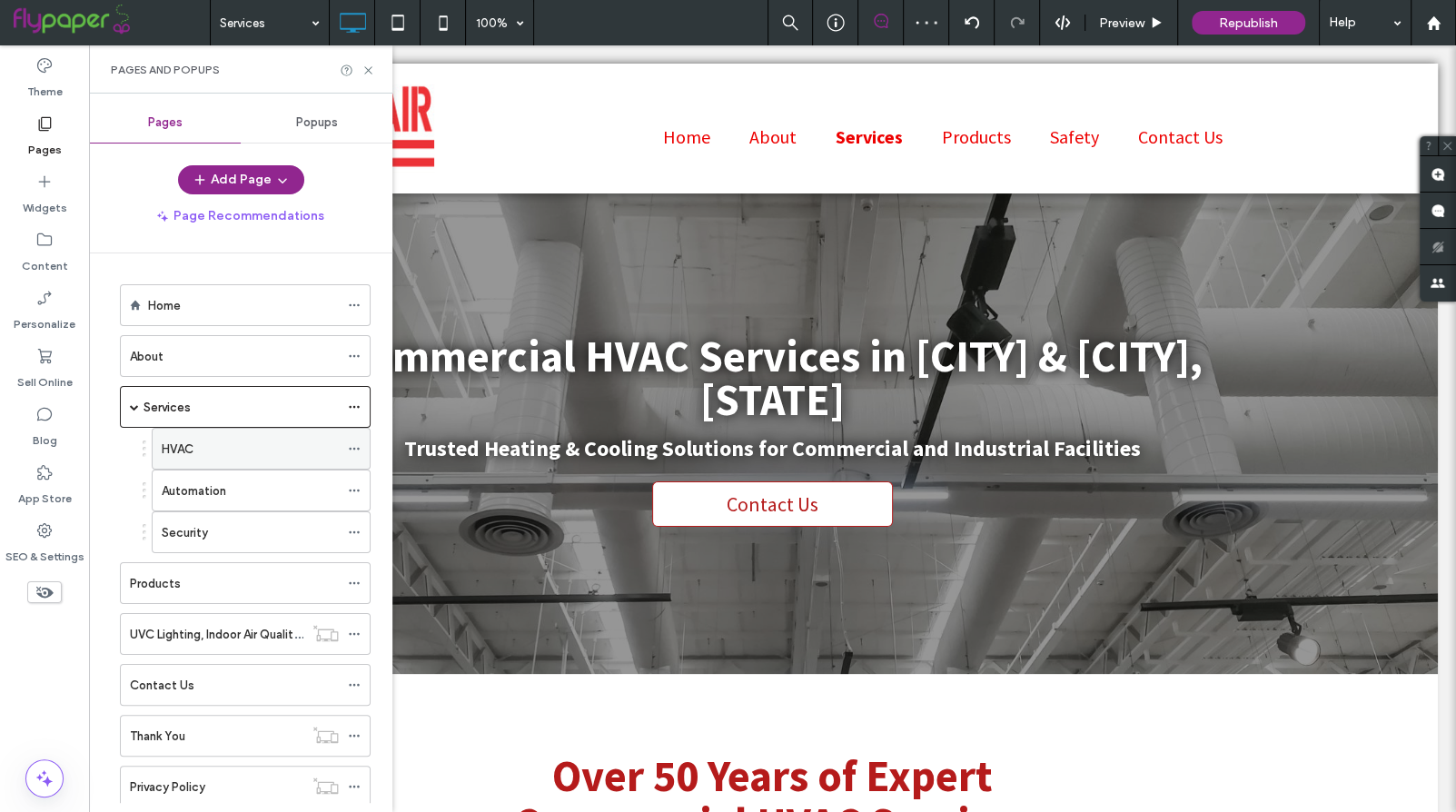 click on "HVAC" at bounding box center (250, 449) 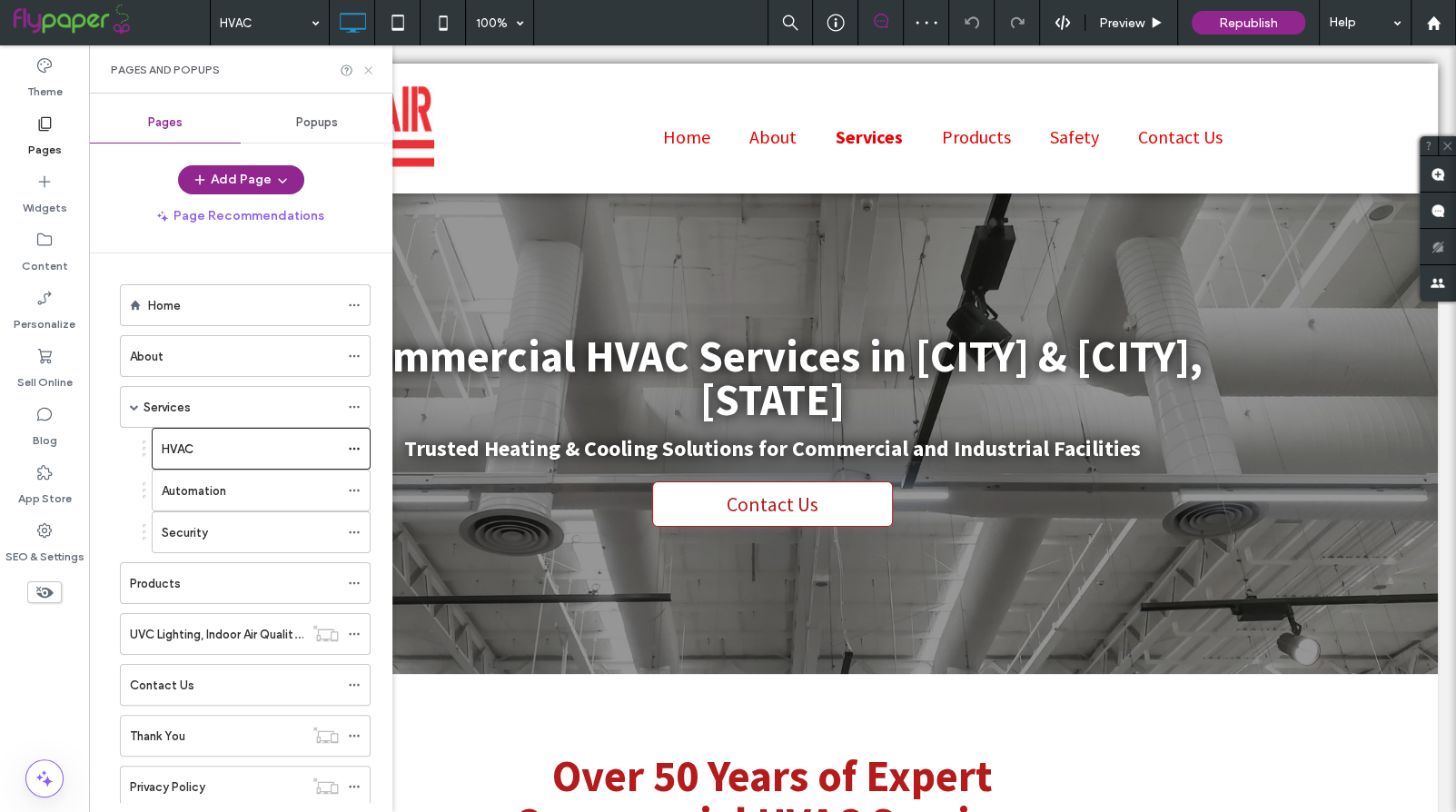 click 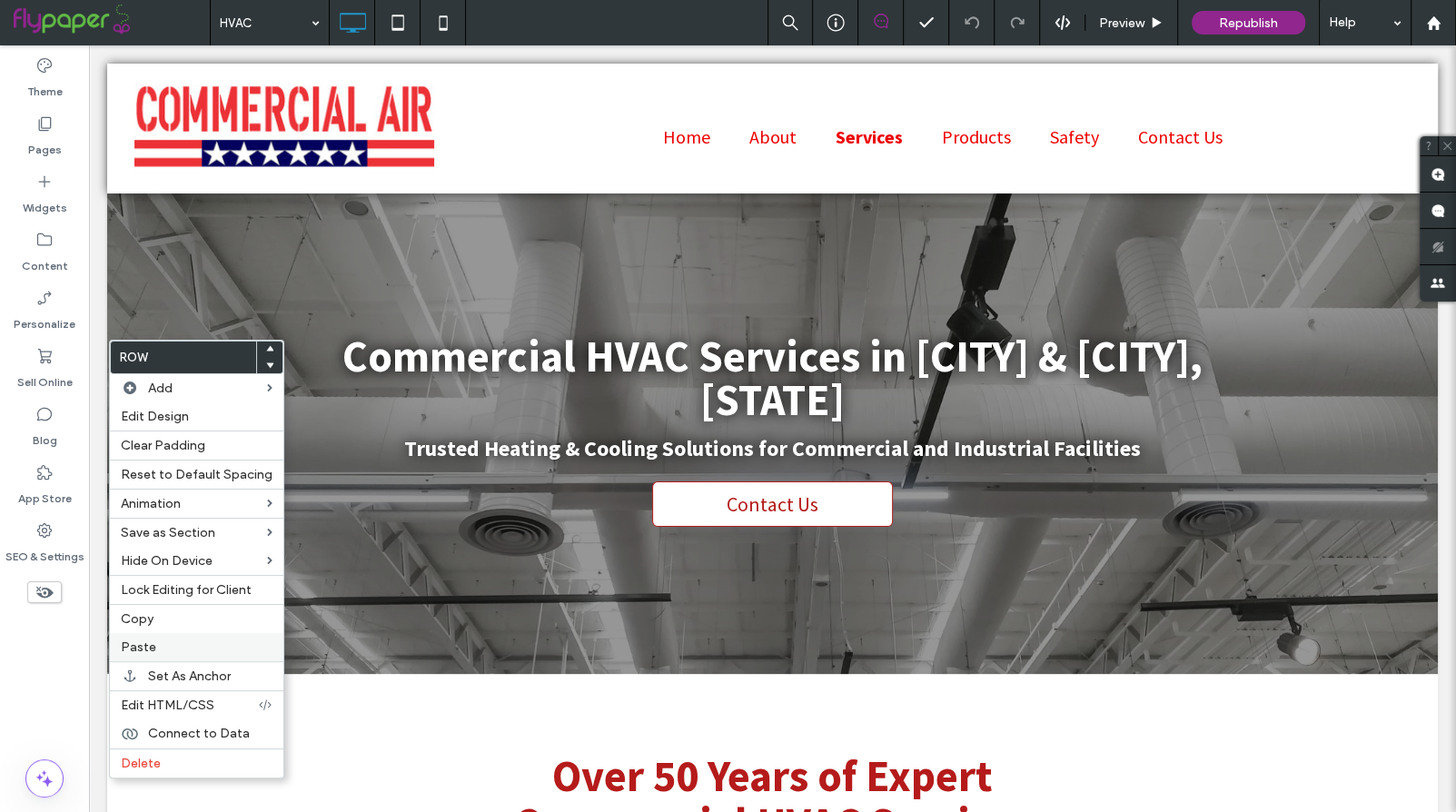 click on "Paste" at bounding box center [196, 647] 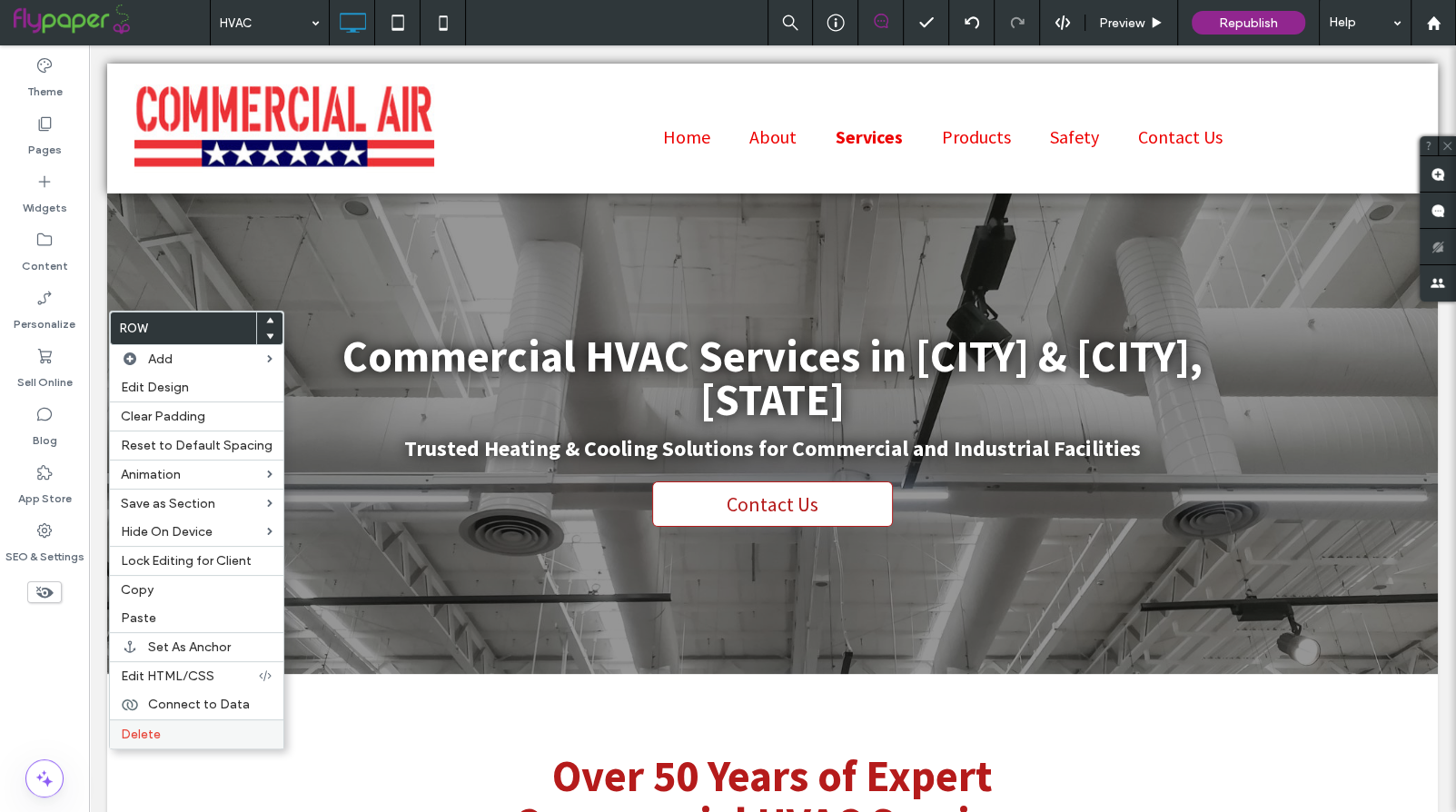 click on "Delete" at bounding box center (196, 734) 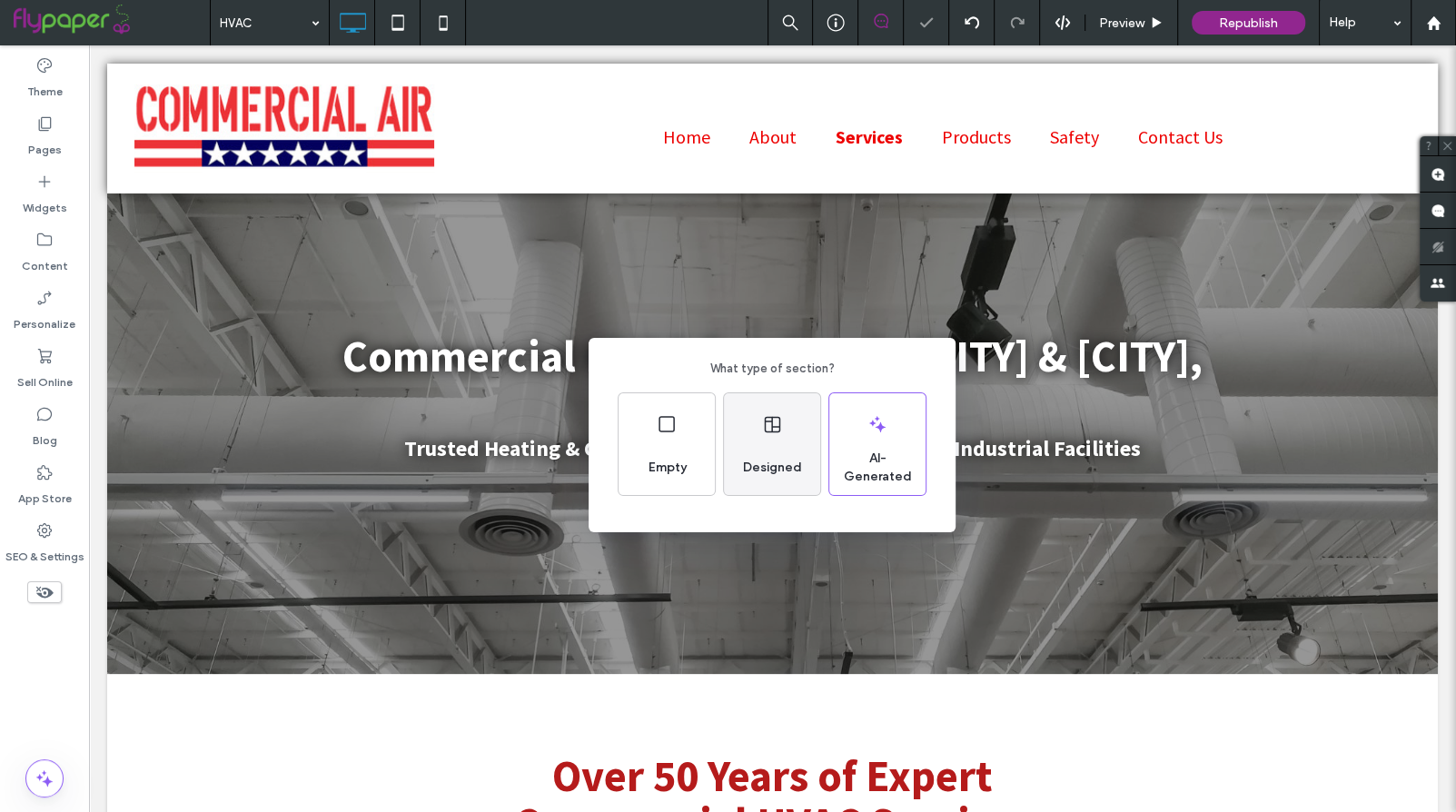 click on "Designed" at bounding box center [772, 444] 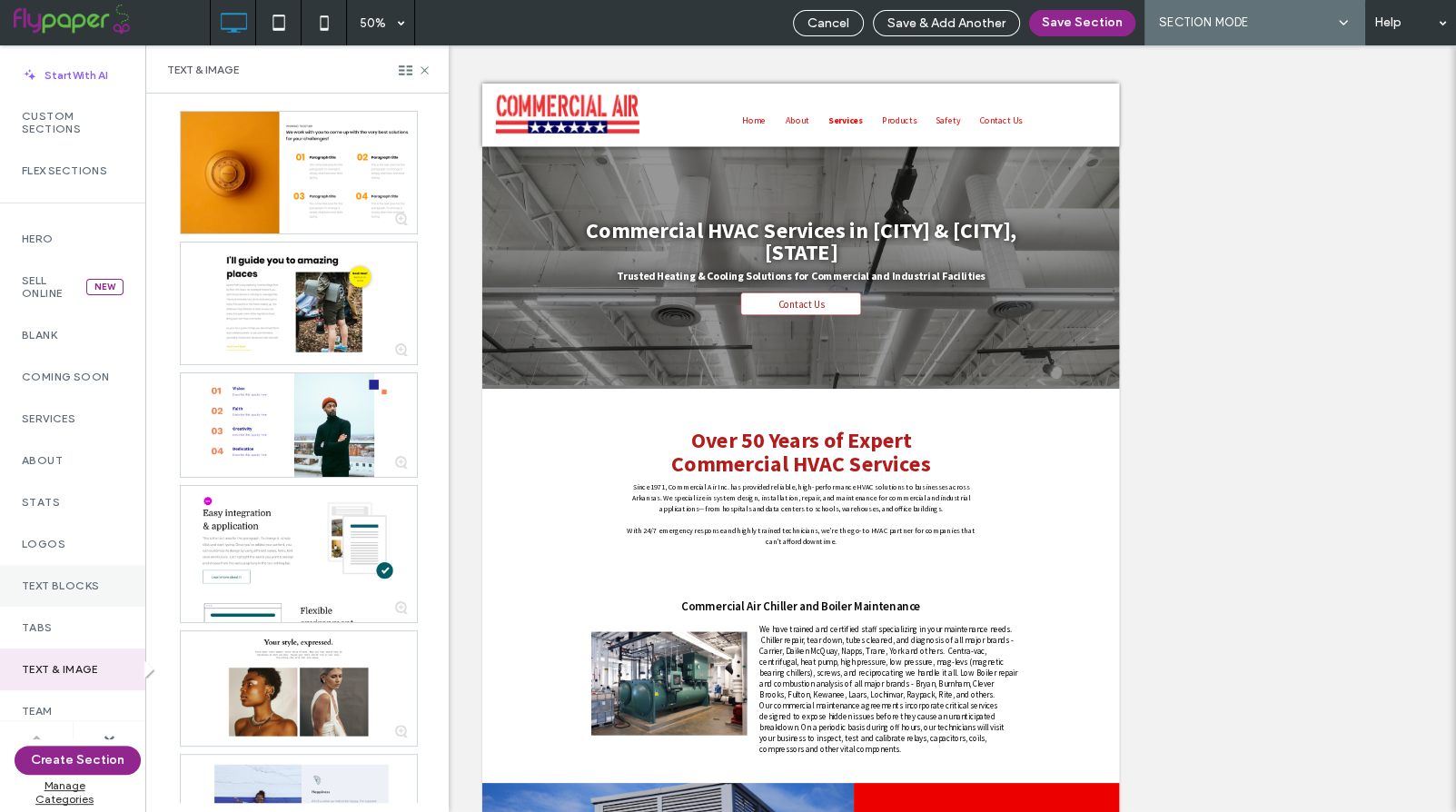 click on "Text Blocks" at bounding box center (73, 586) 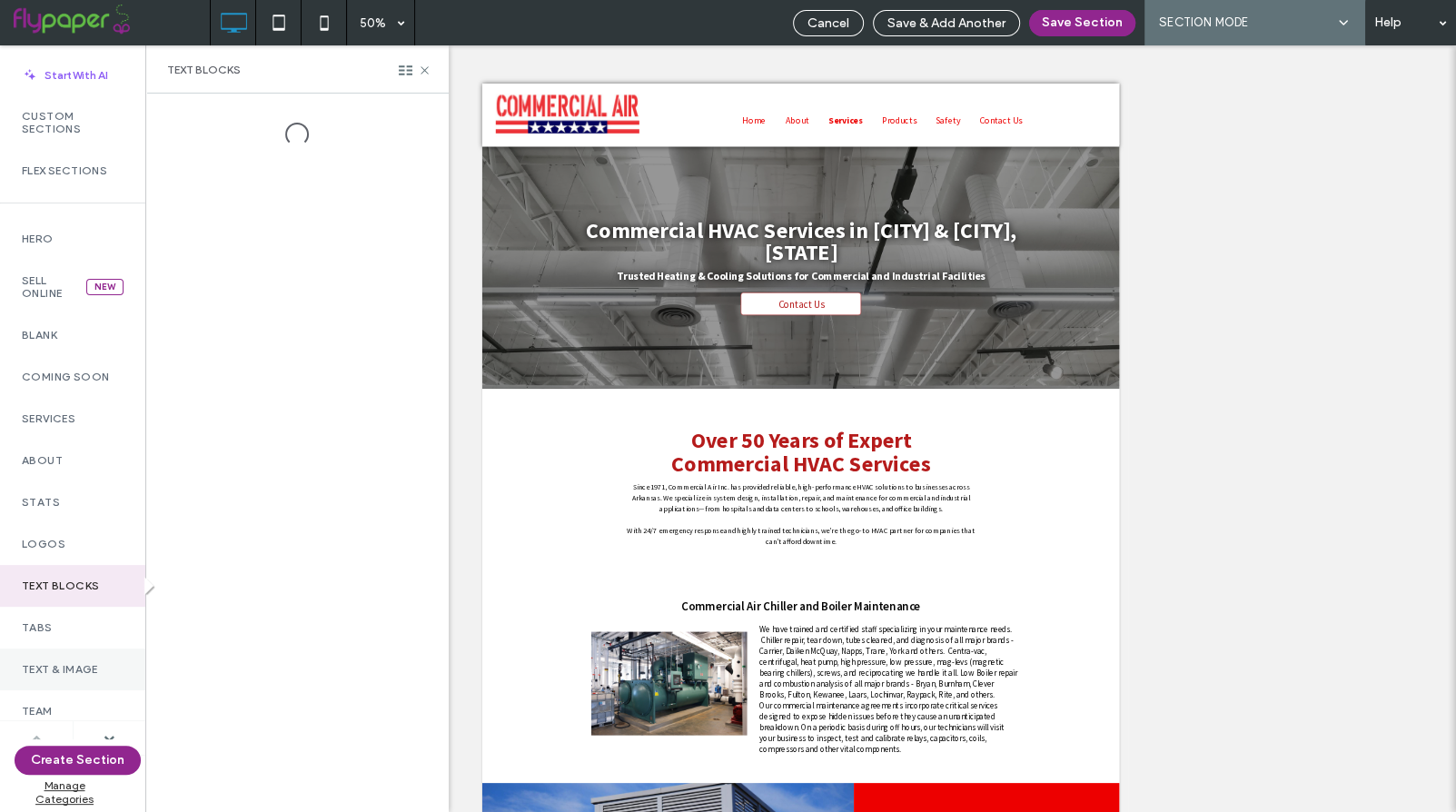 click on "Text & Image" at bounding box center [73, 669] 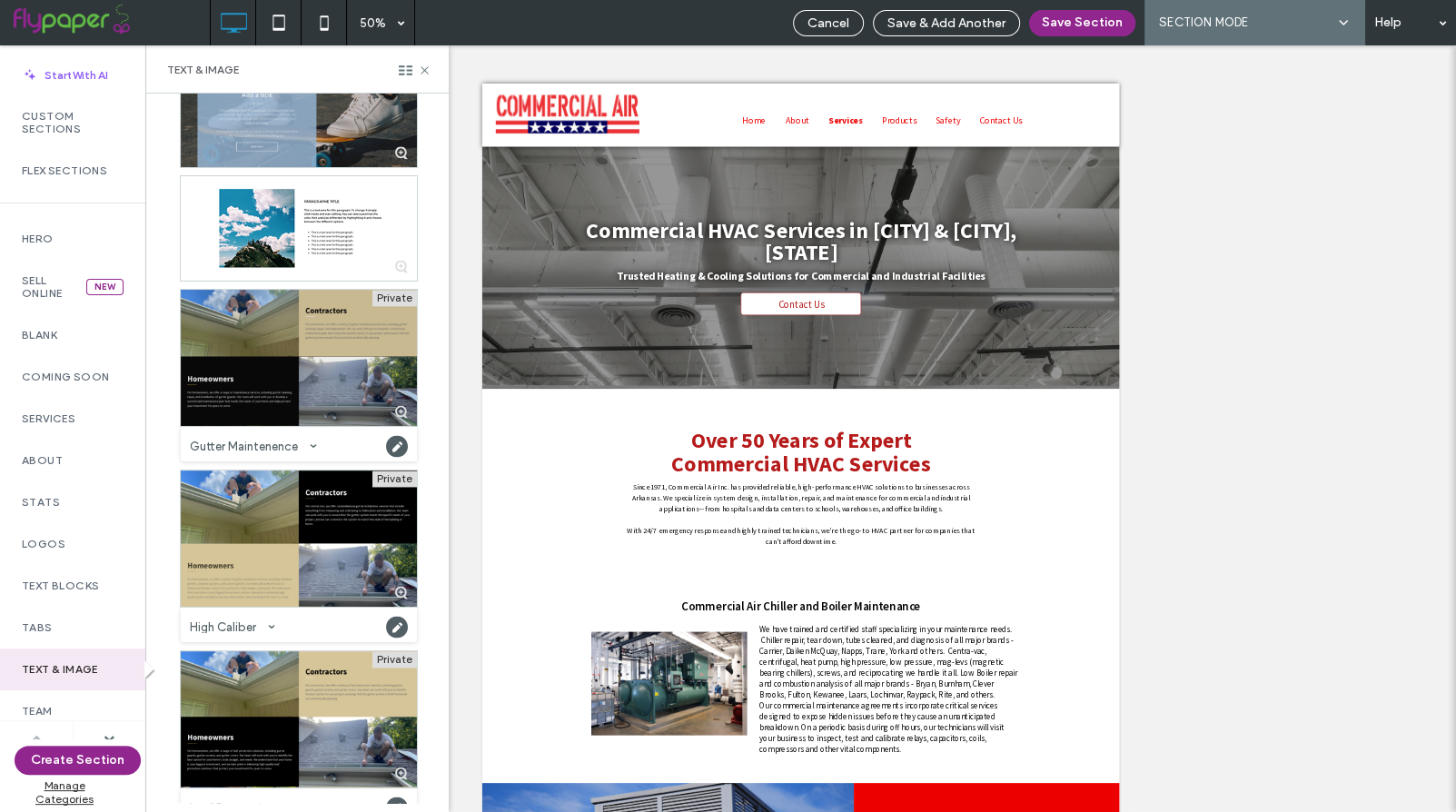 scroll, scrollTop: 1907, scrollLeft: 0, axis: vertical 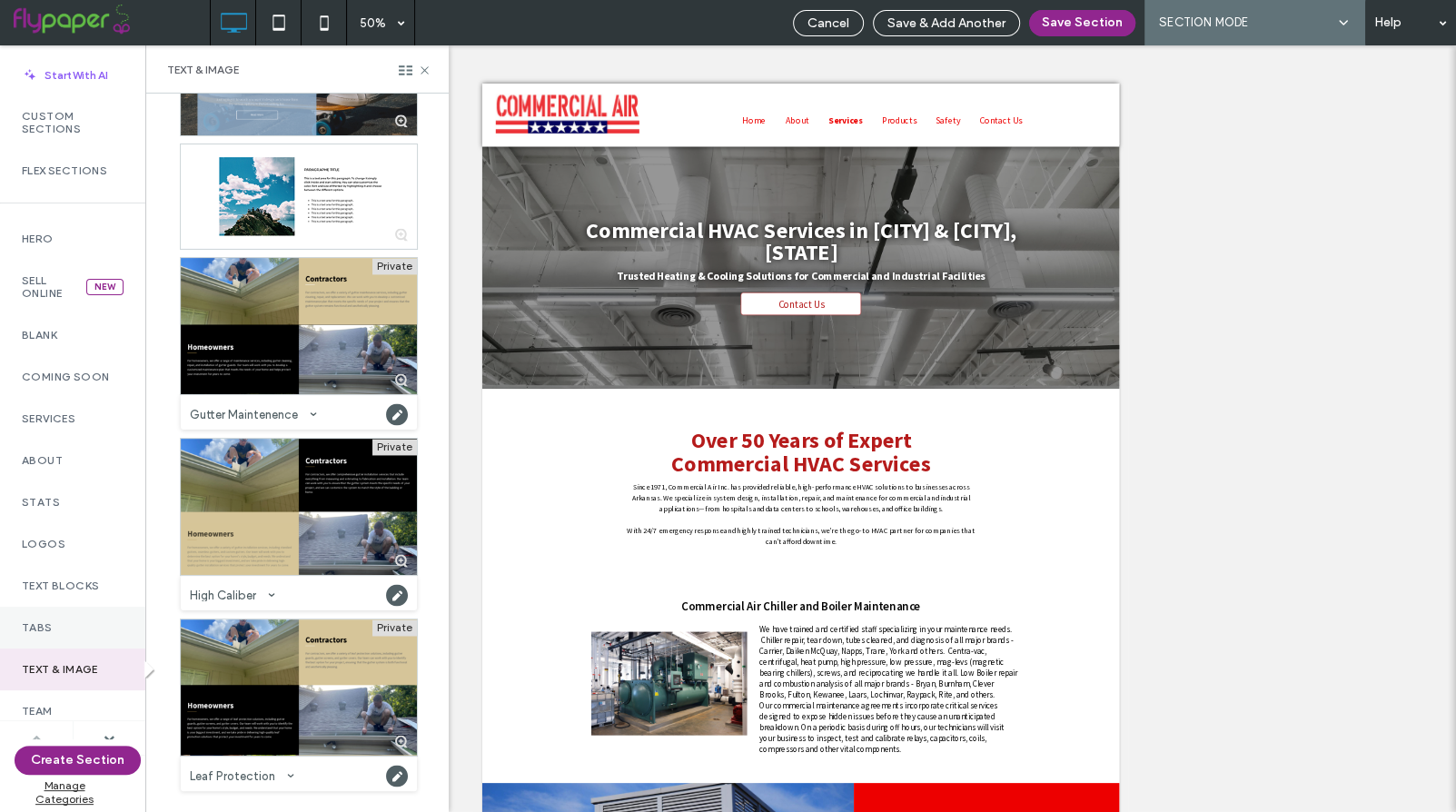 click on "Tabs" at bounding box center (73, 628) 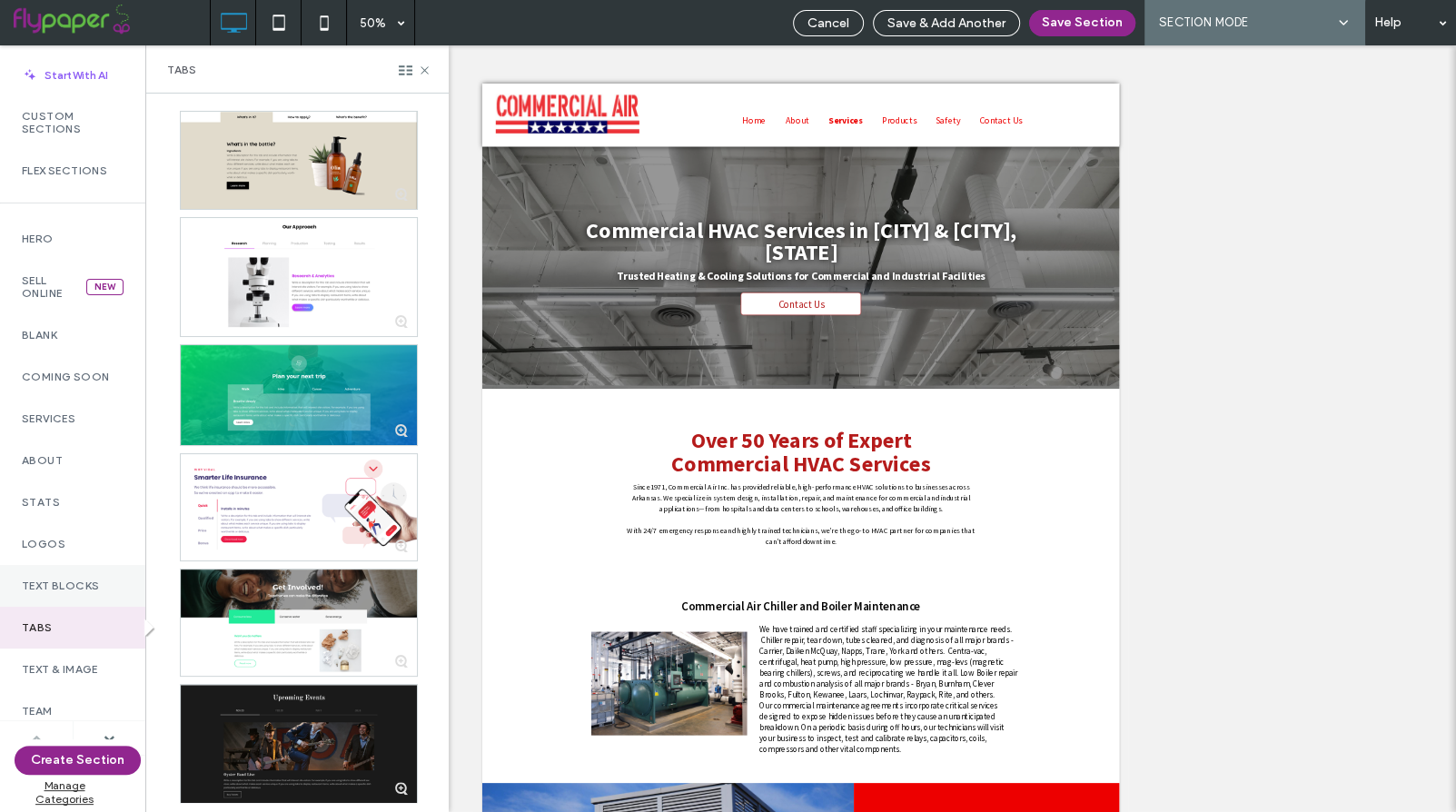click on "Text Blocks" at bounding box center (73, 586) 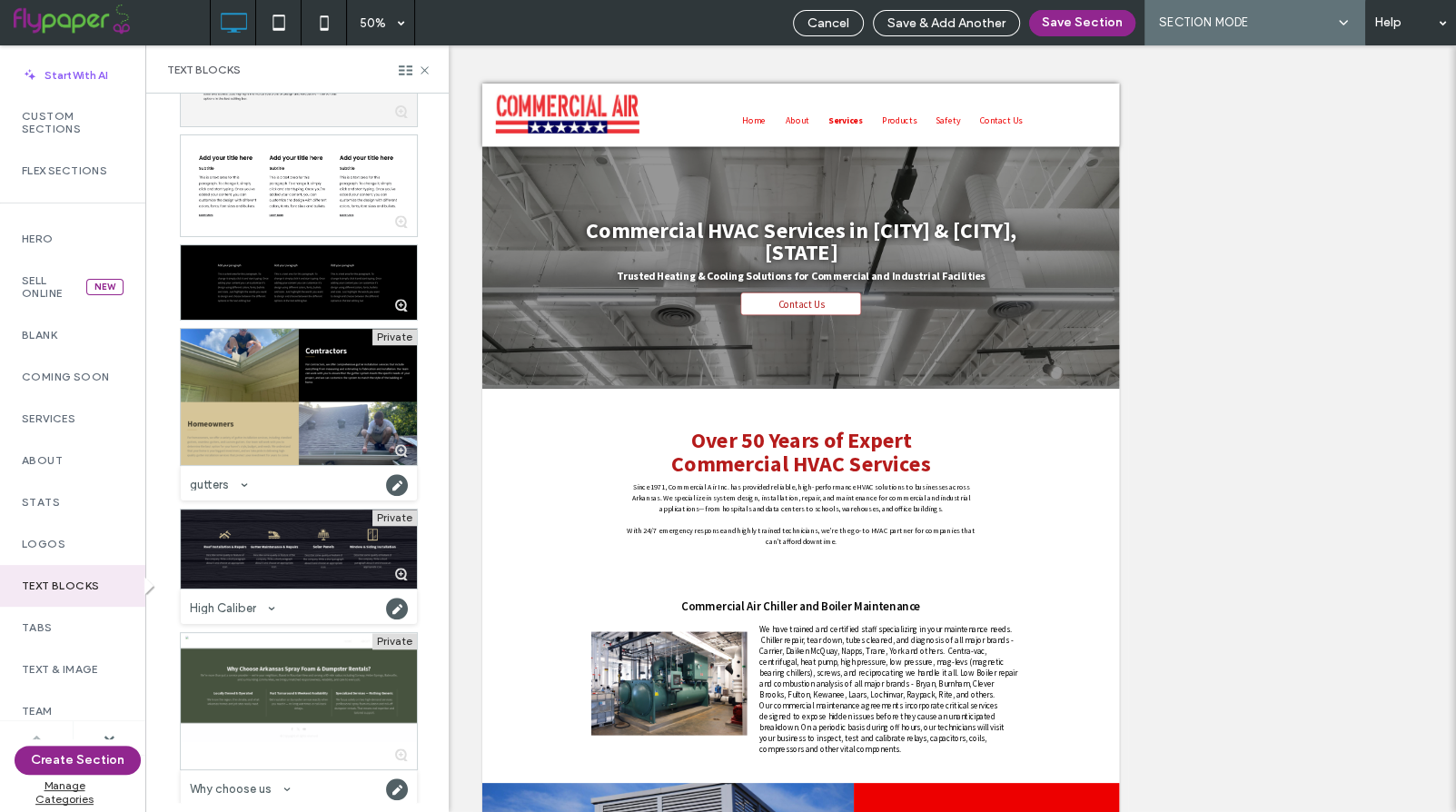 scroll, scrollTop: 1103, scrollLeft: 0, axis: vertical 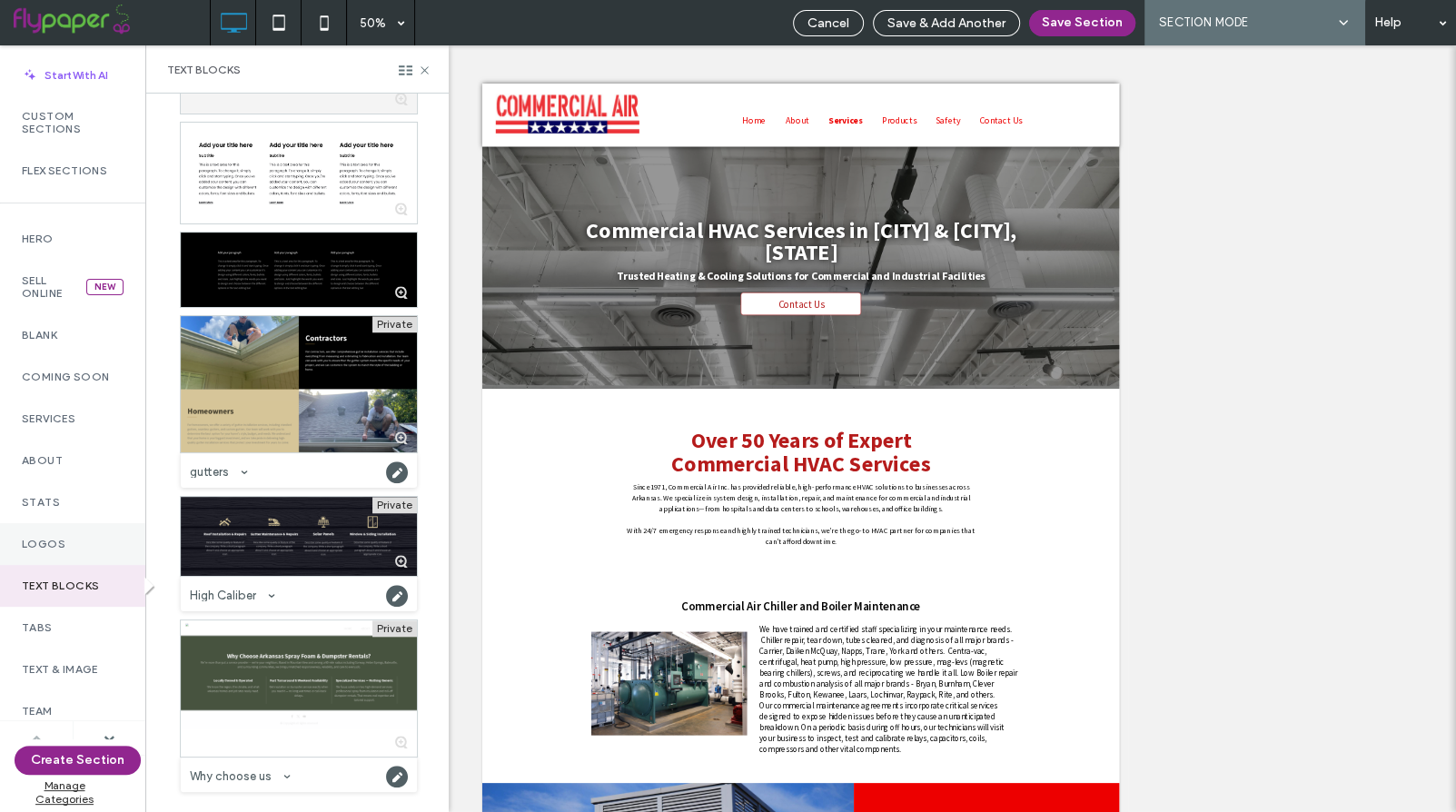 click on "Logos" at bounding box center (73, 544) 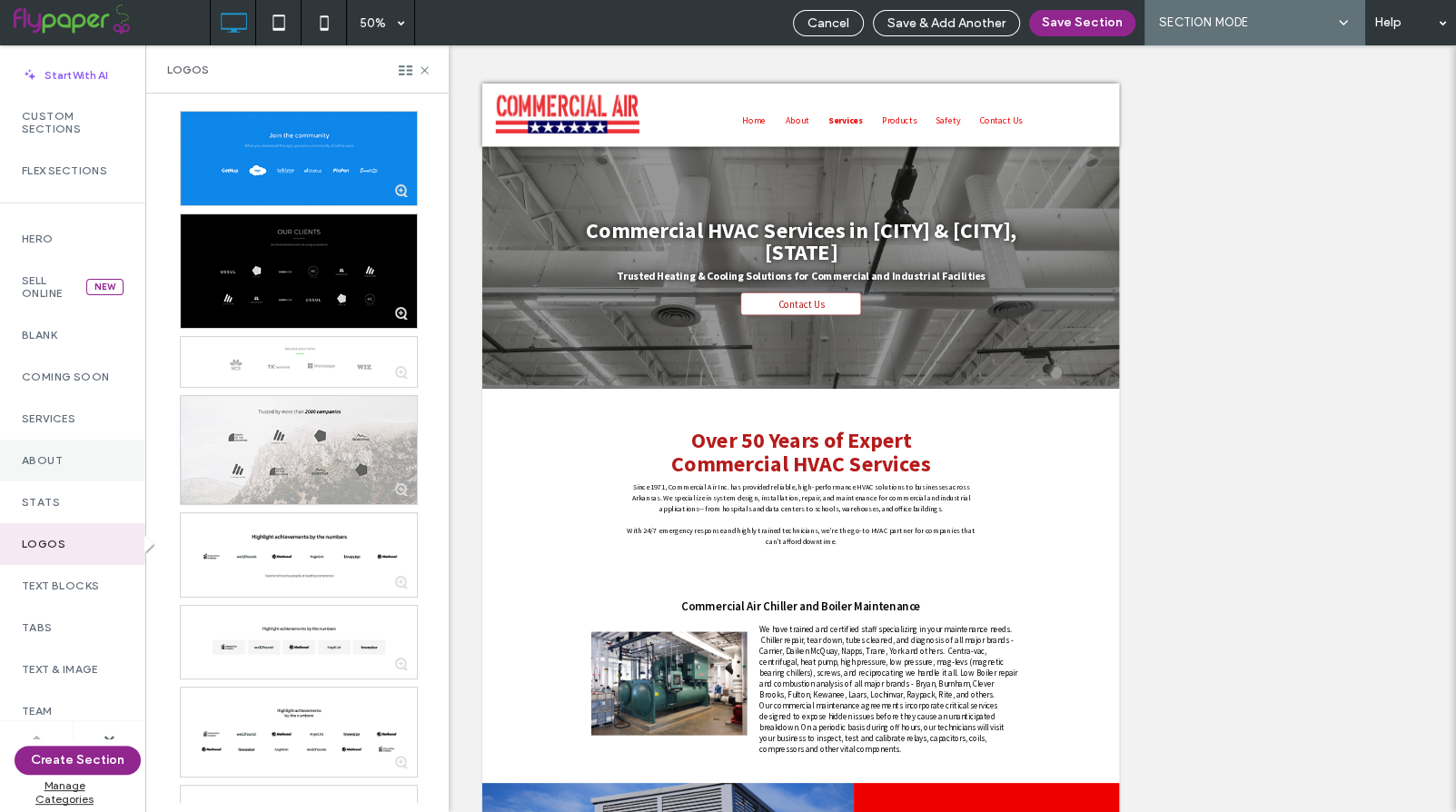 click on "About" at bounding box center [73, 460] 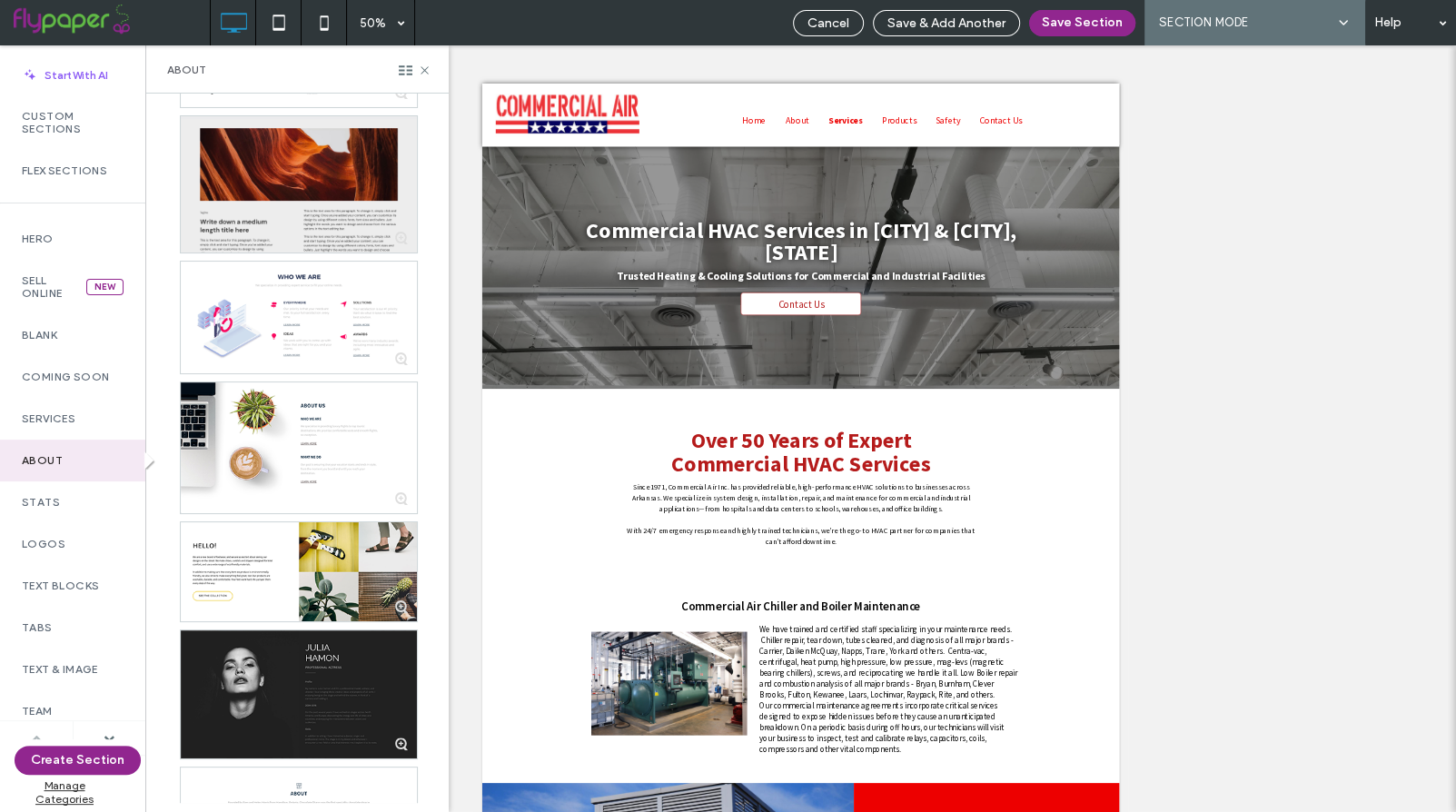 scroll, scrollTop: 1490, scrollLeft: 0, axis: vertical 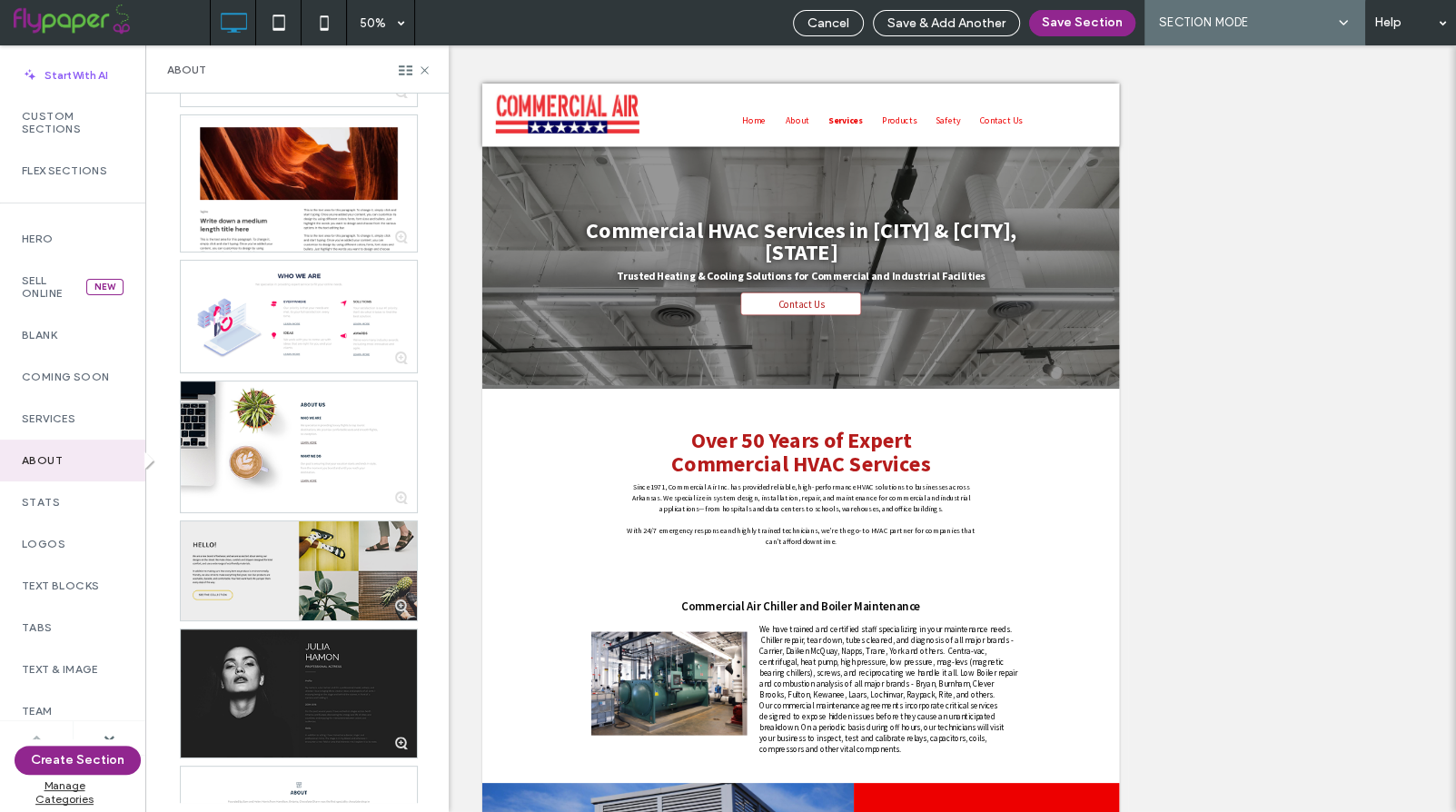 click at bounding box center [299, 570] 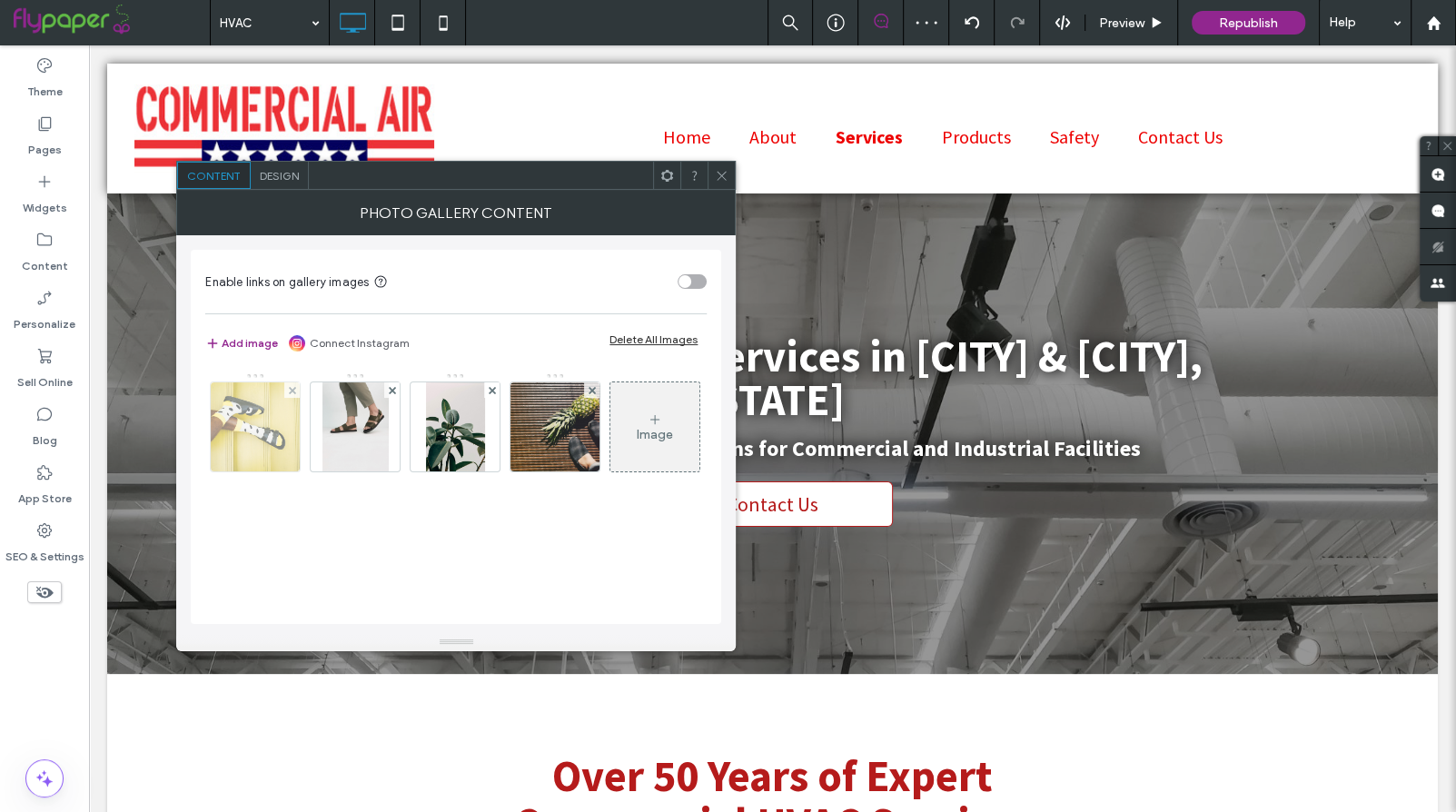 click at bounding box center (292, 390) 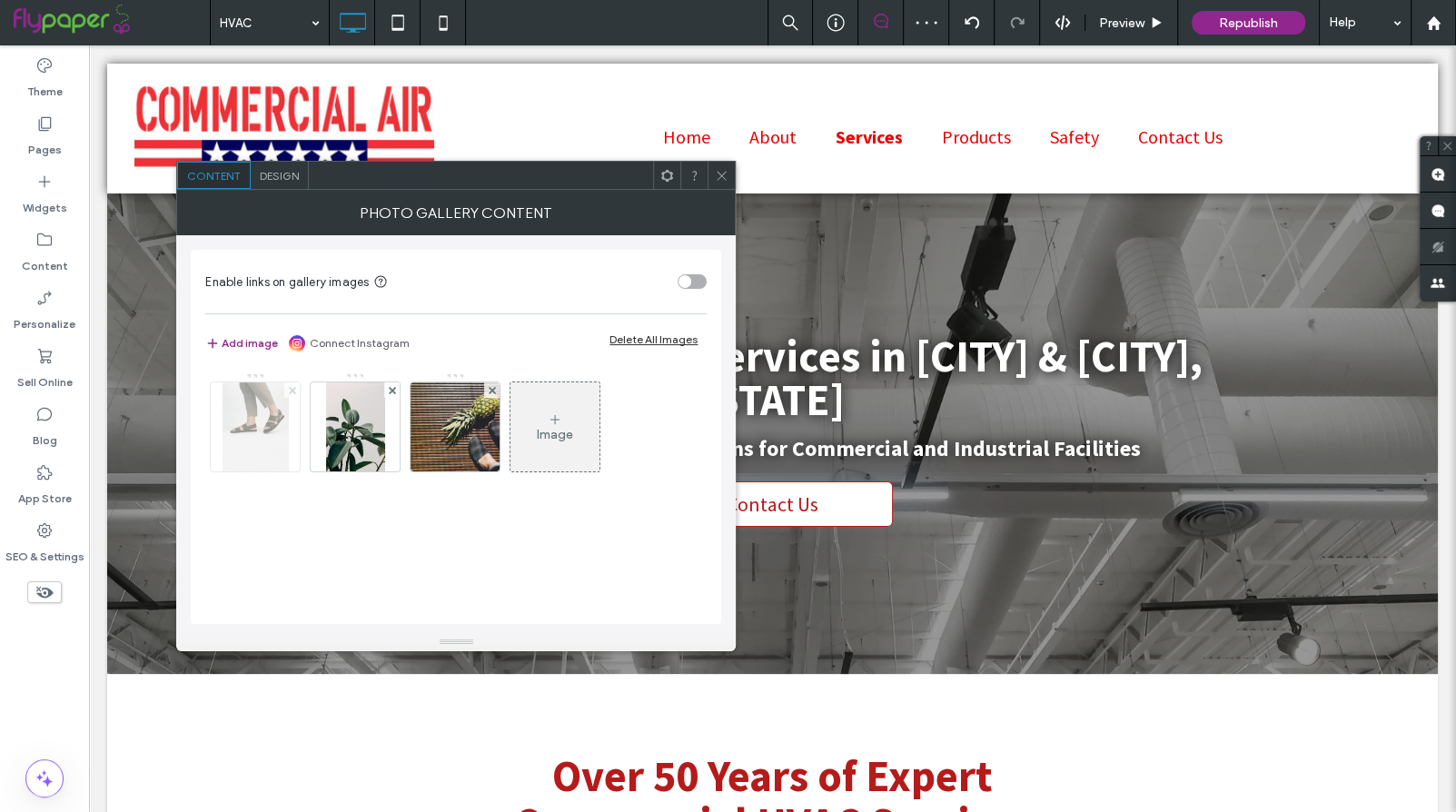 click 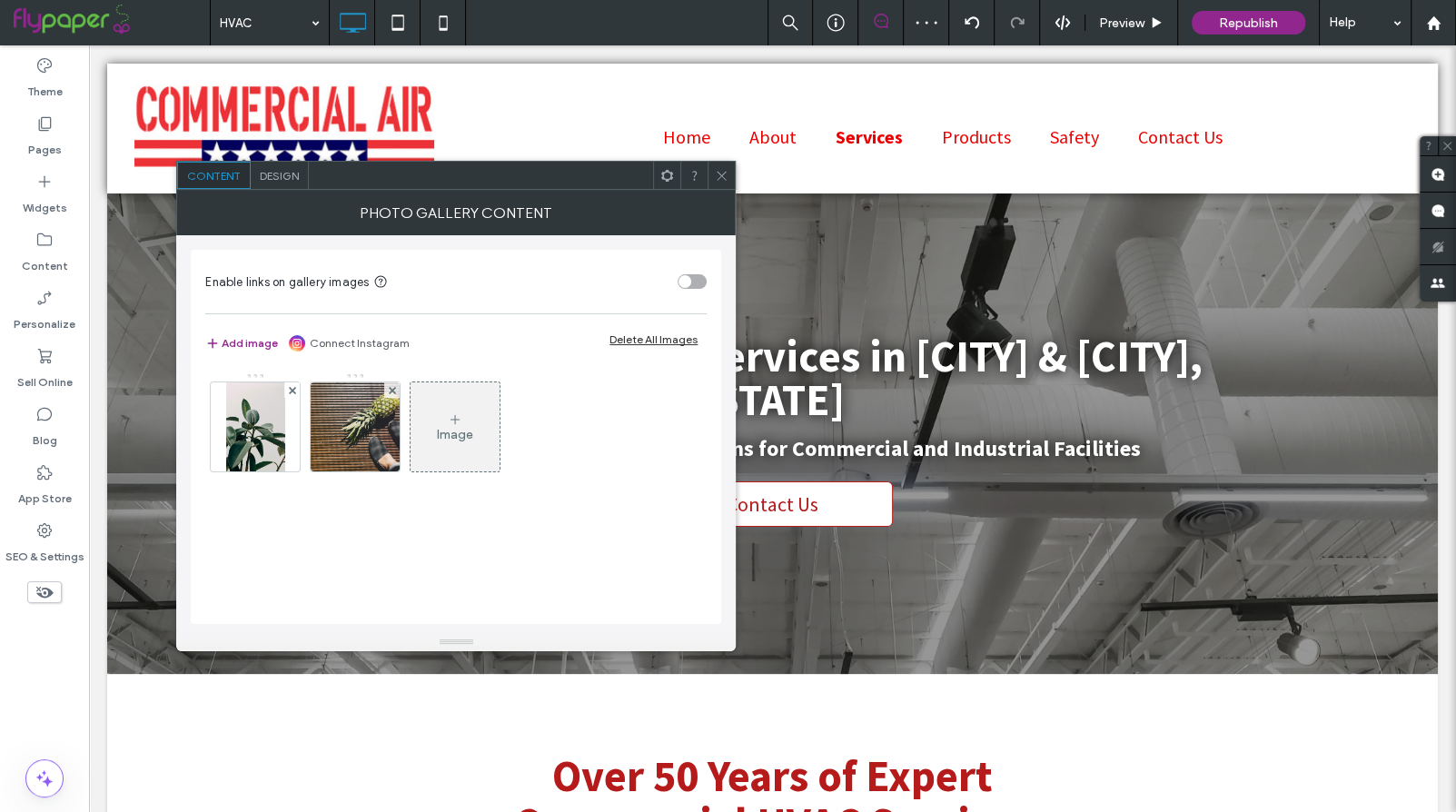 click 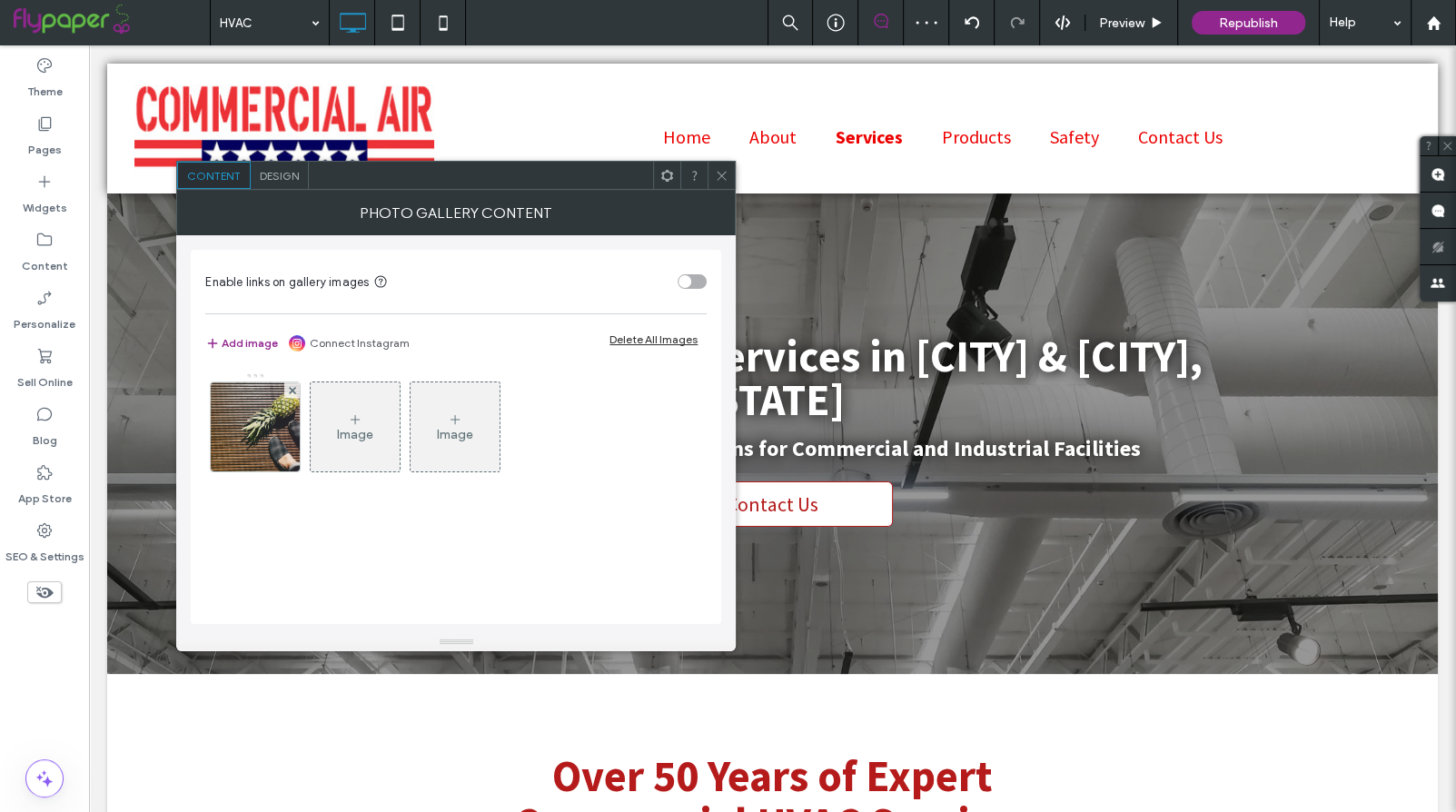 click 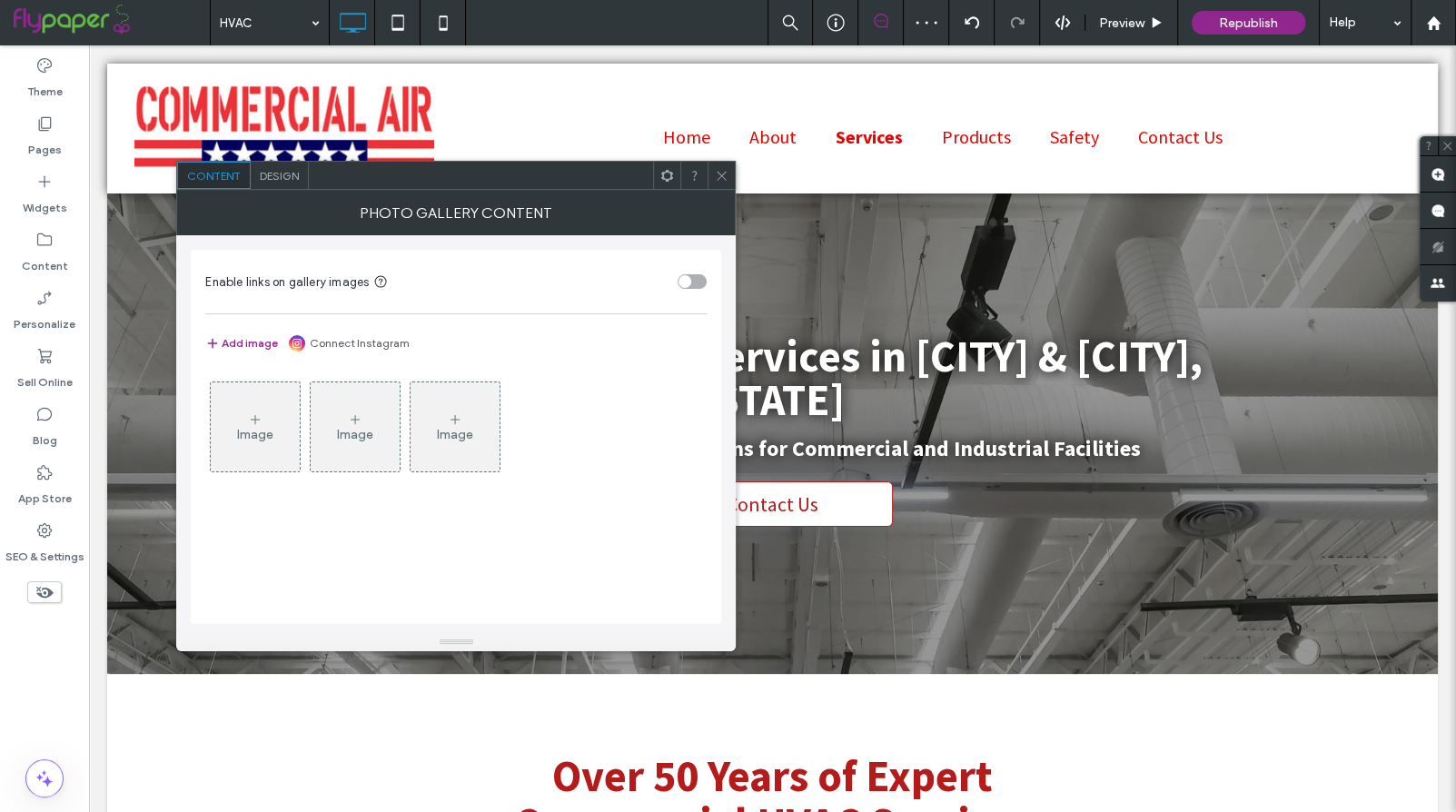 click 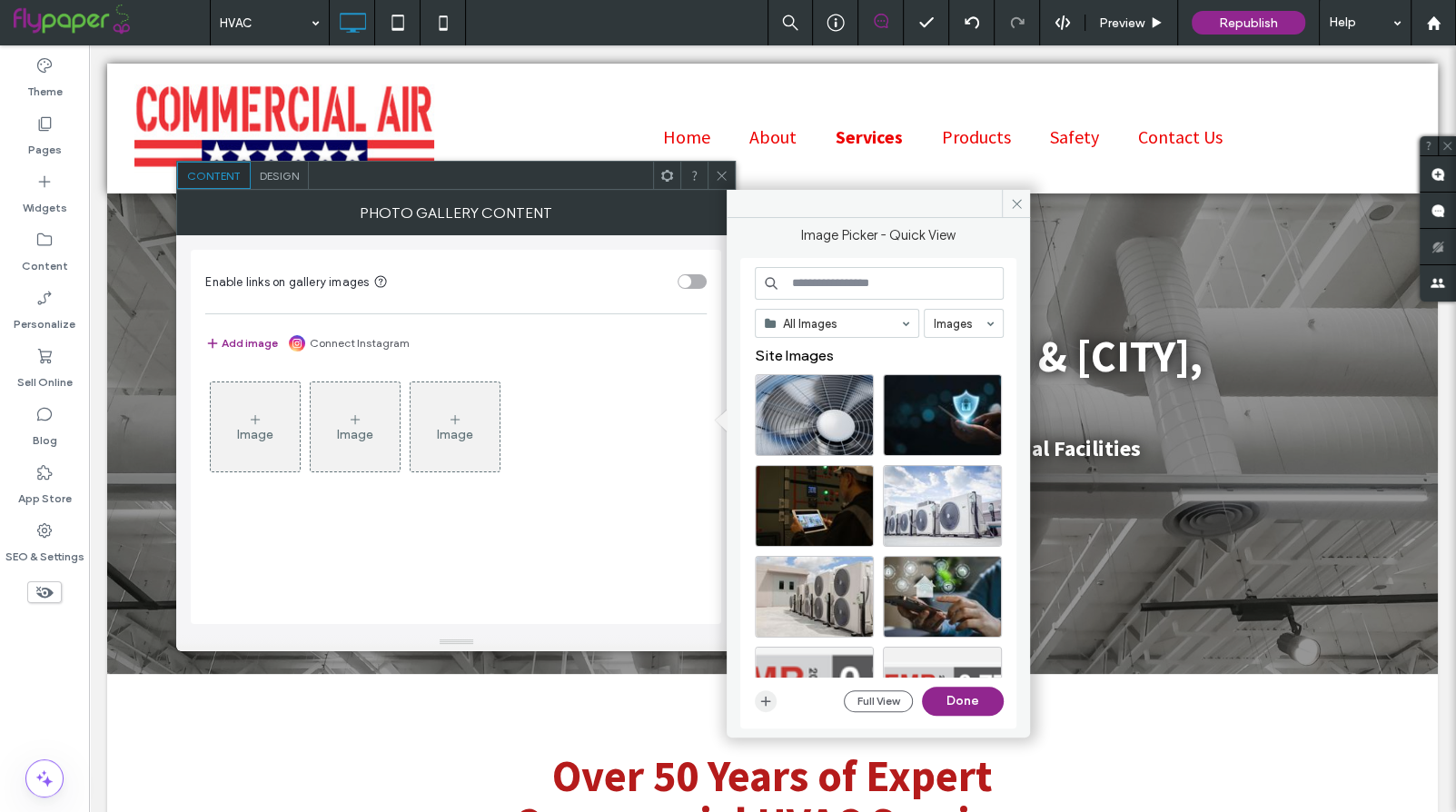 click 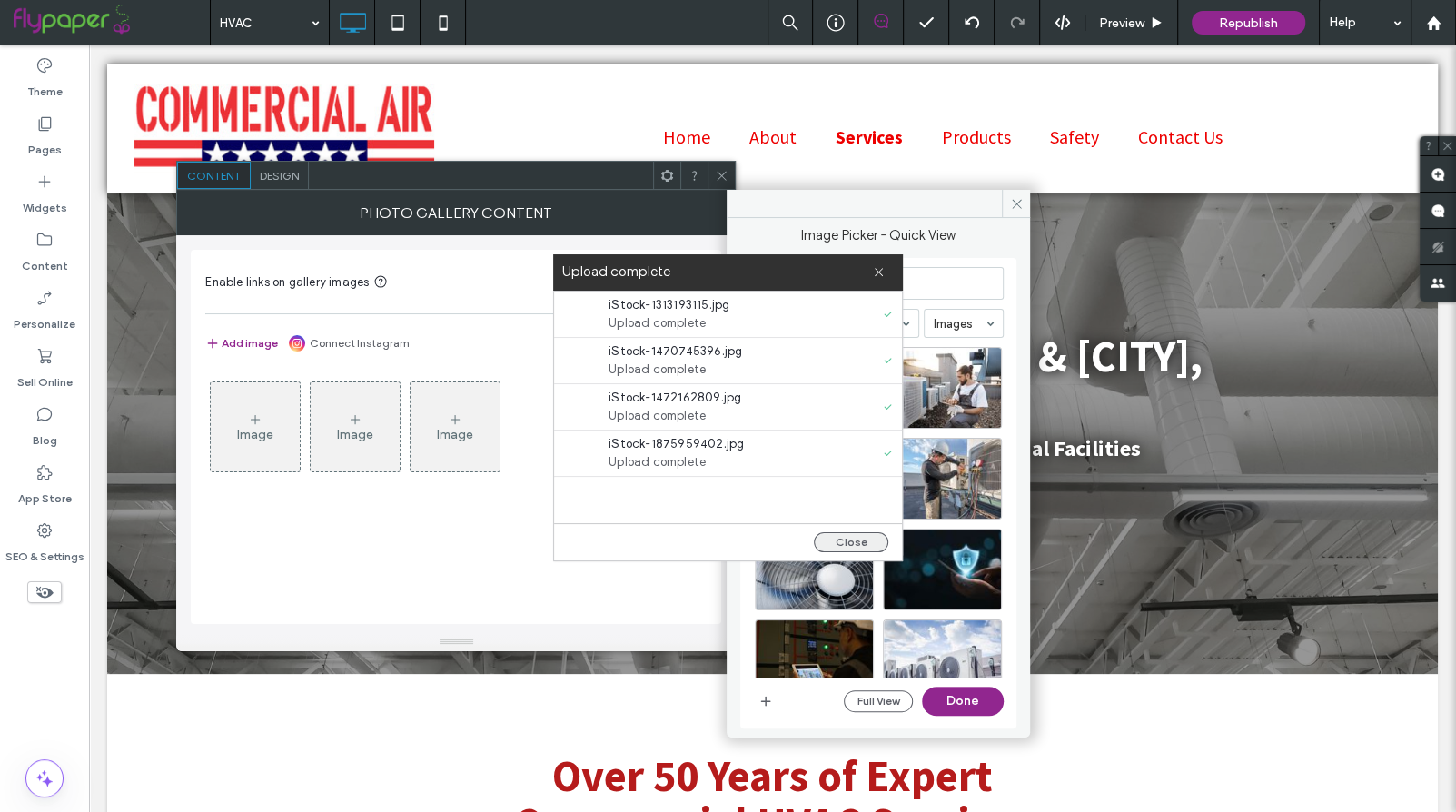 click on "Close" at bounding box center (851, 542) 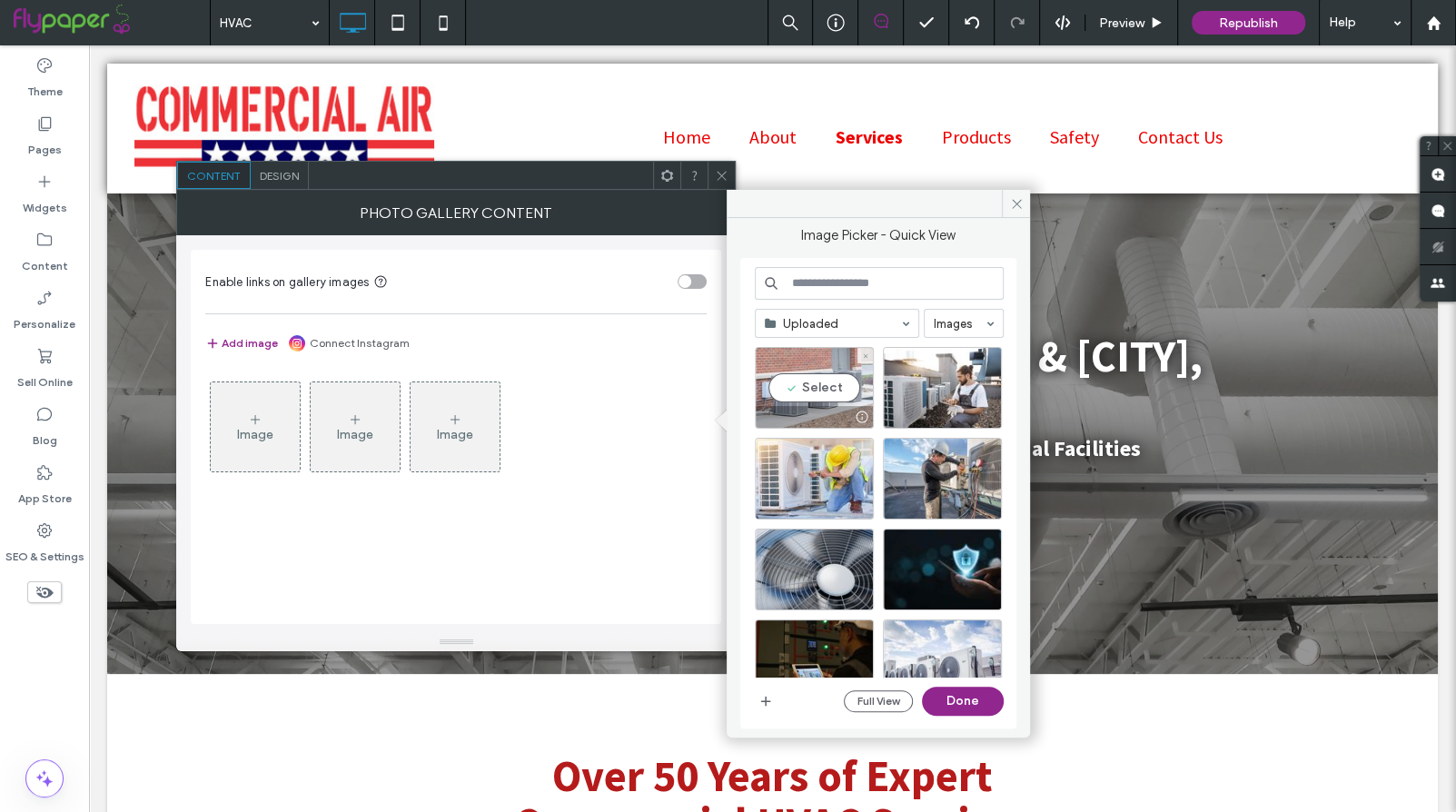 click on "Select" at bounding box center (814, 388) 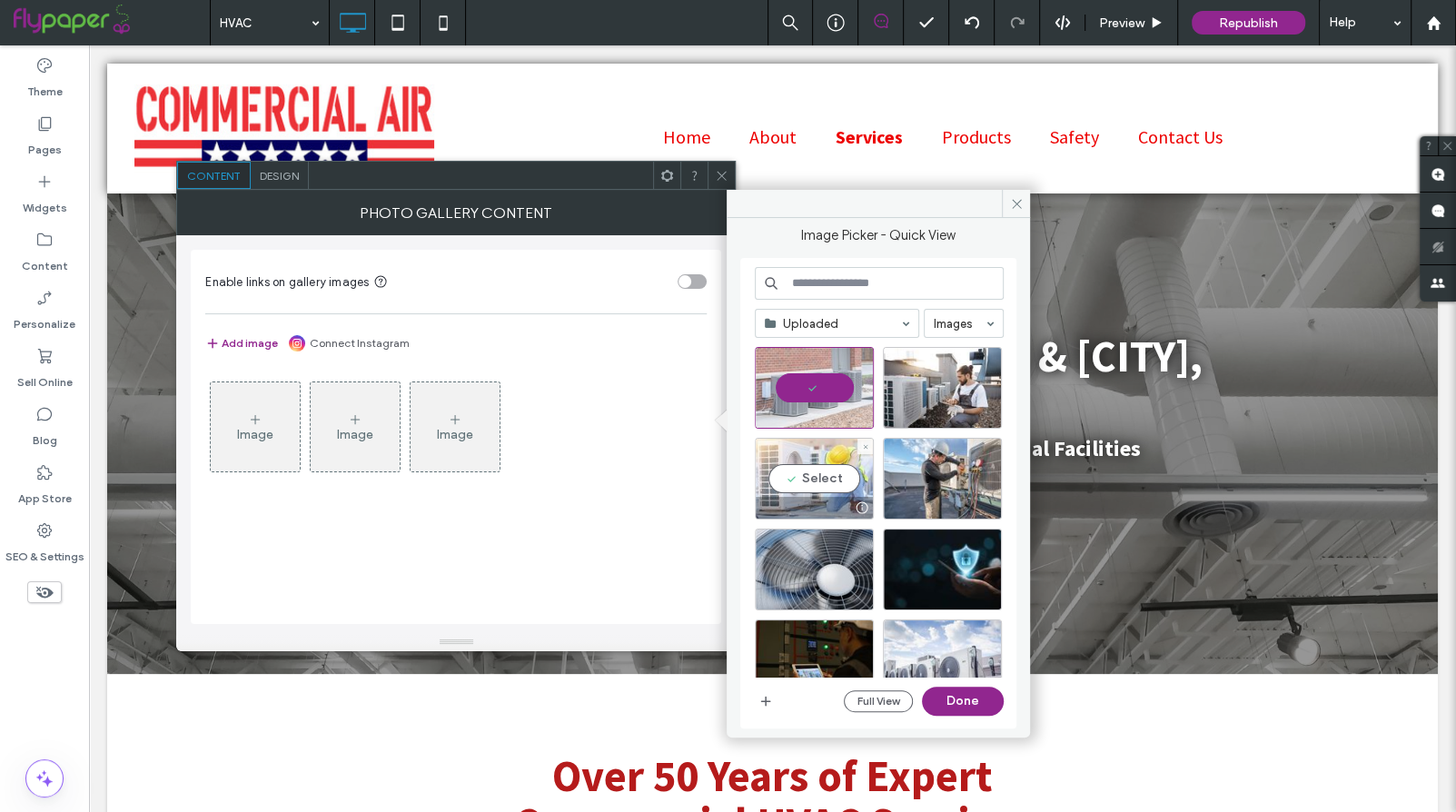 click on "Select" at bounding box center [814, 479] 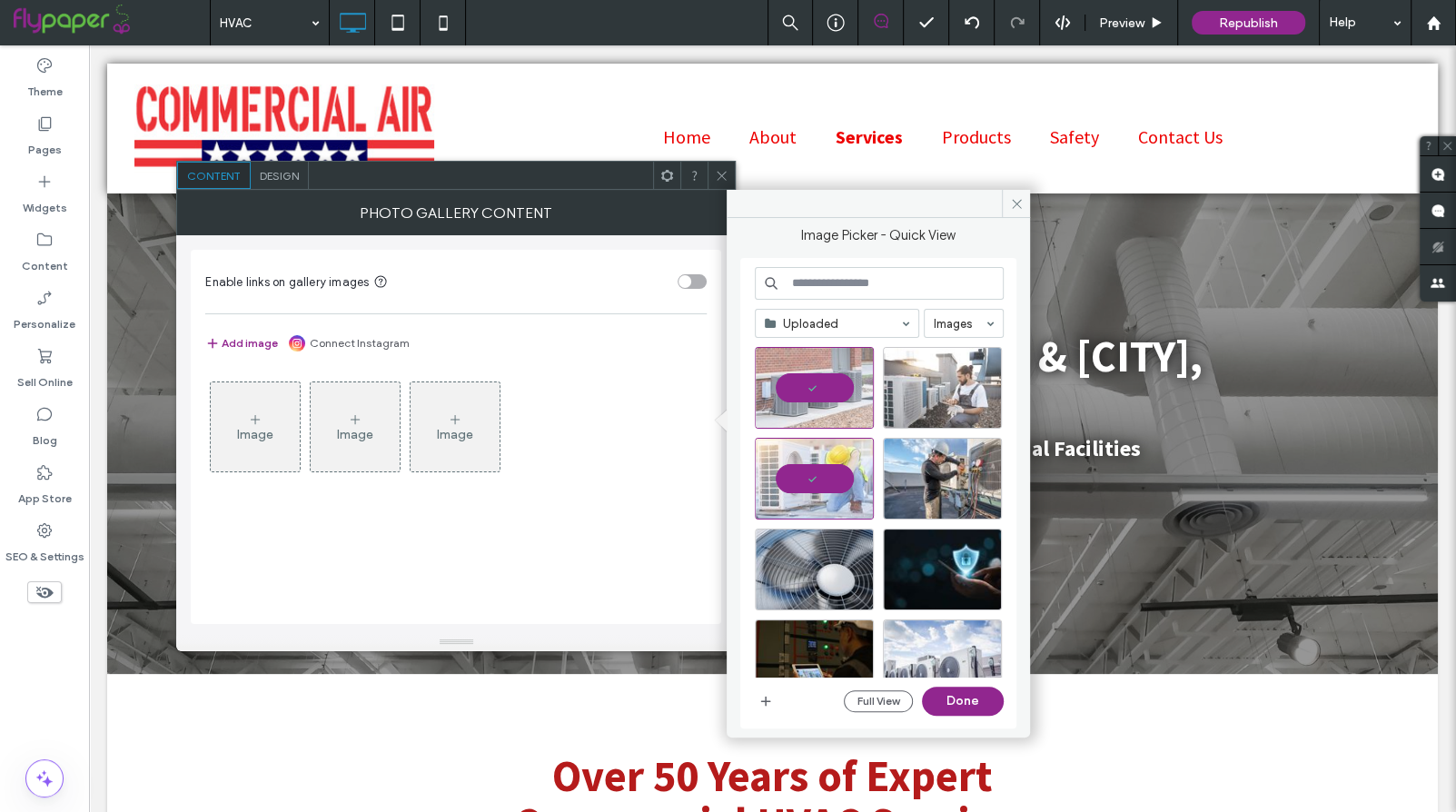 click at bounding box center [942, 388] 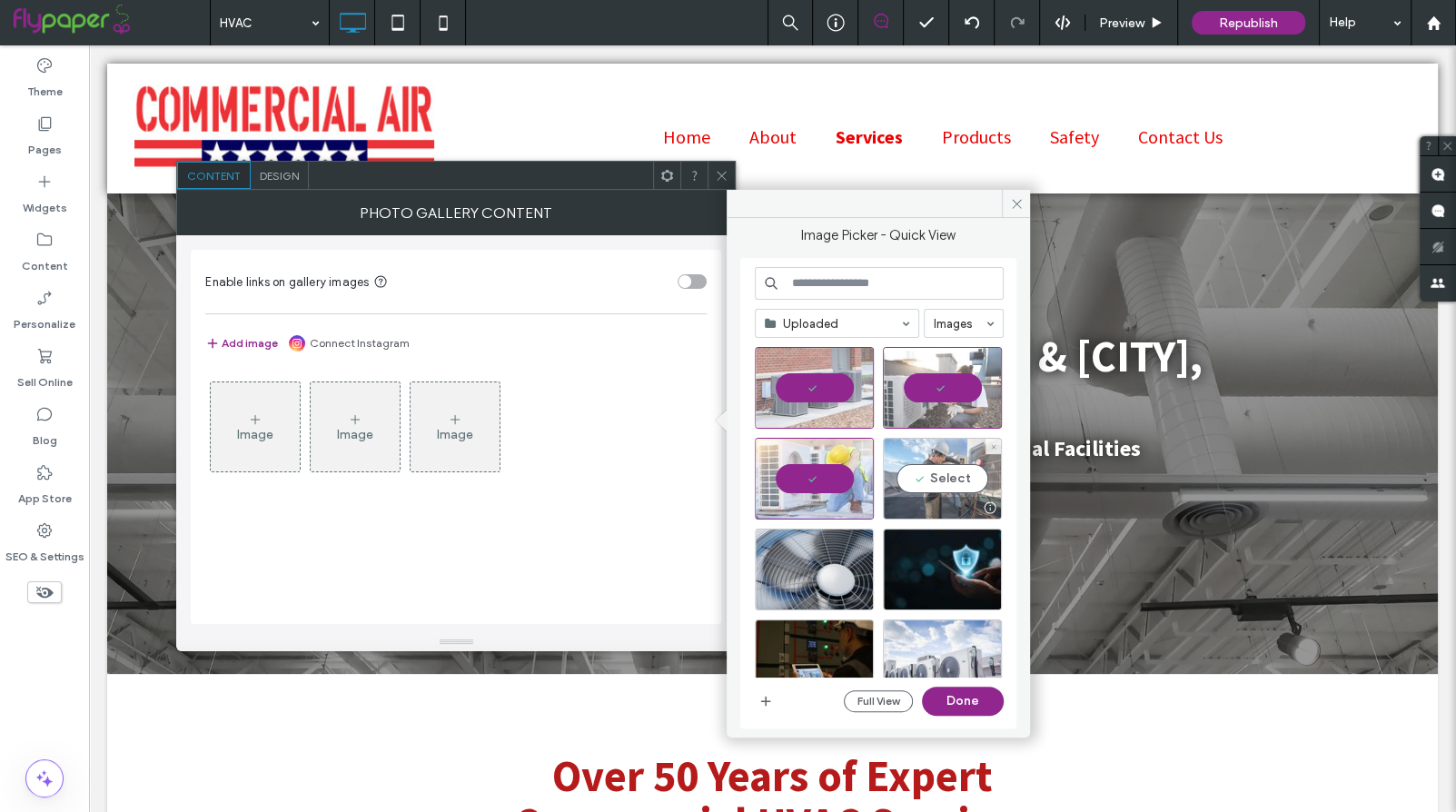 click on "Select" at bounding box center (942, 479) 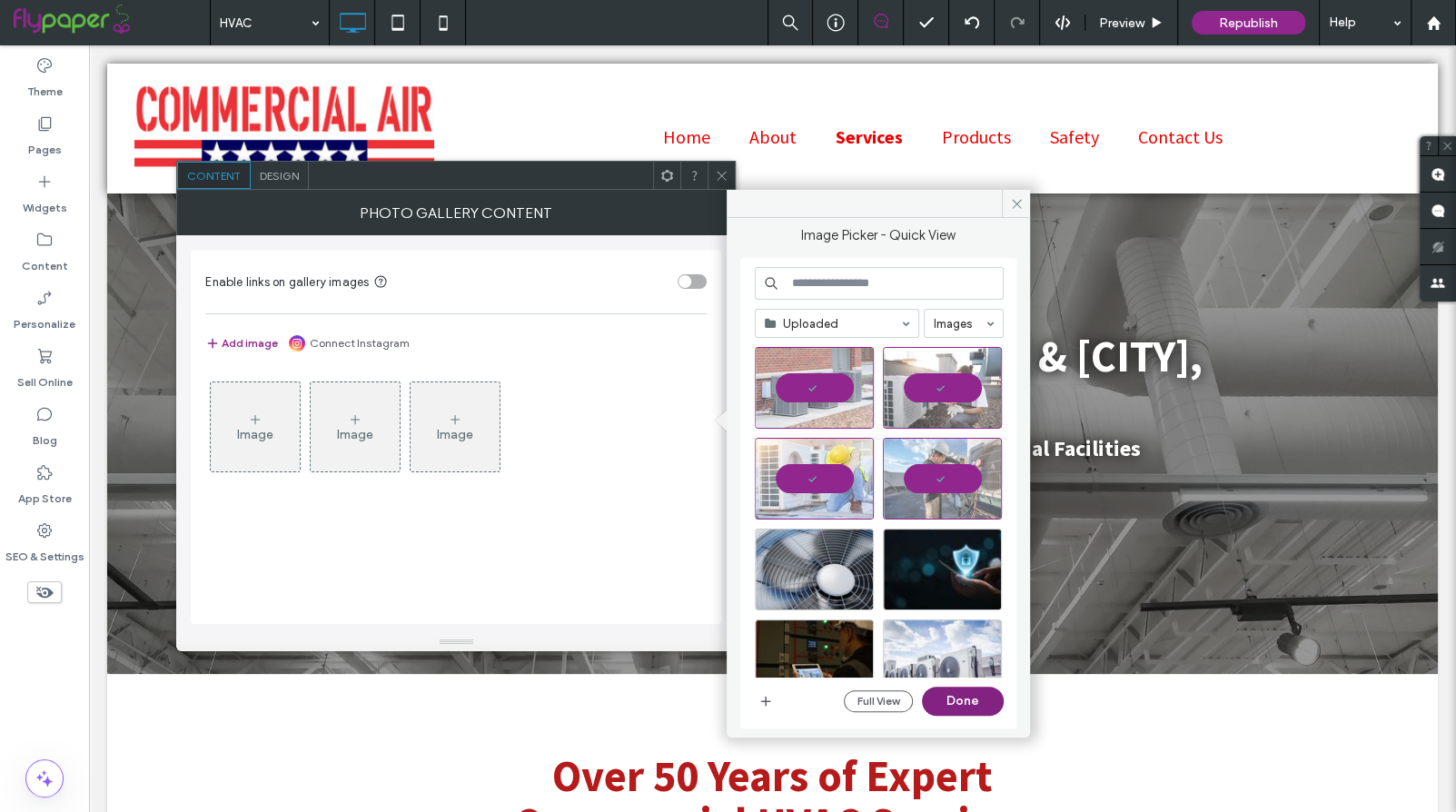 click on "Done" at bounding box center [963, 701] 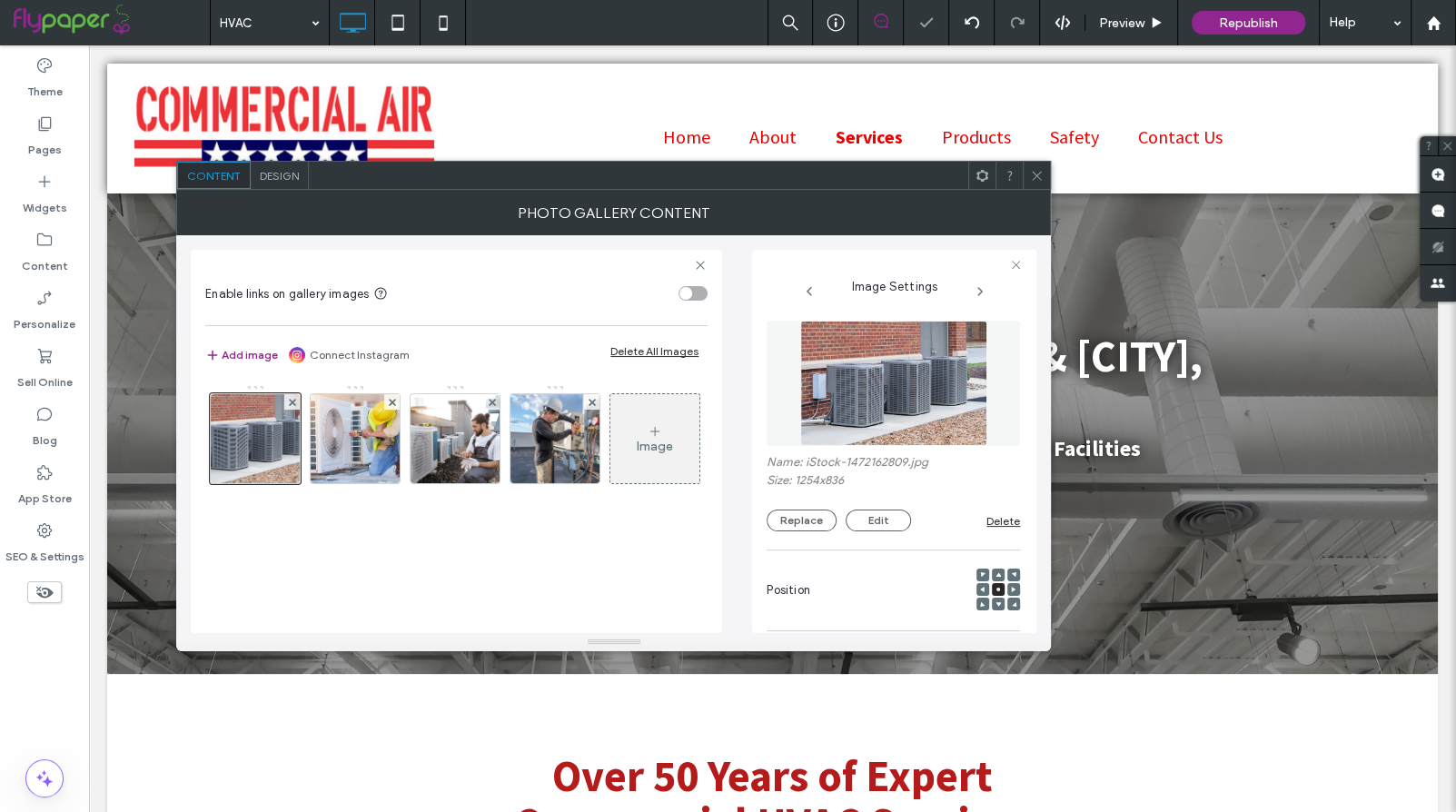 click 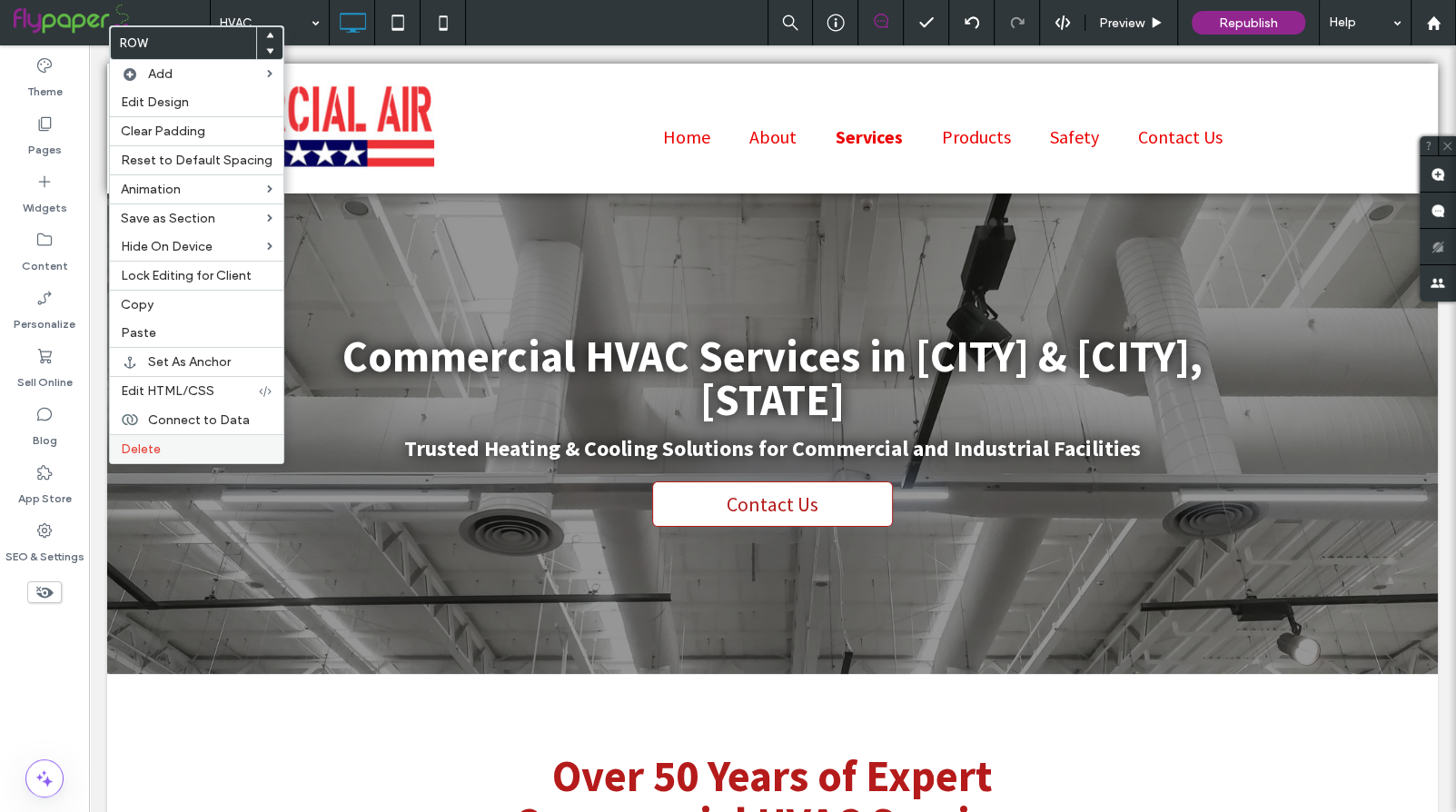 click on "Delete" at bounding box center [141, 449] 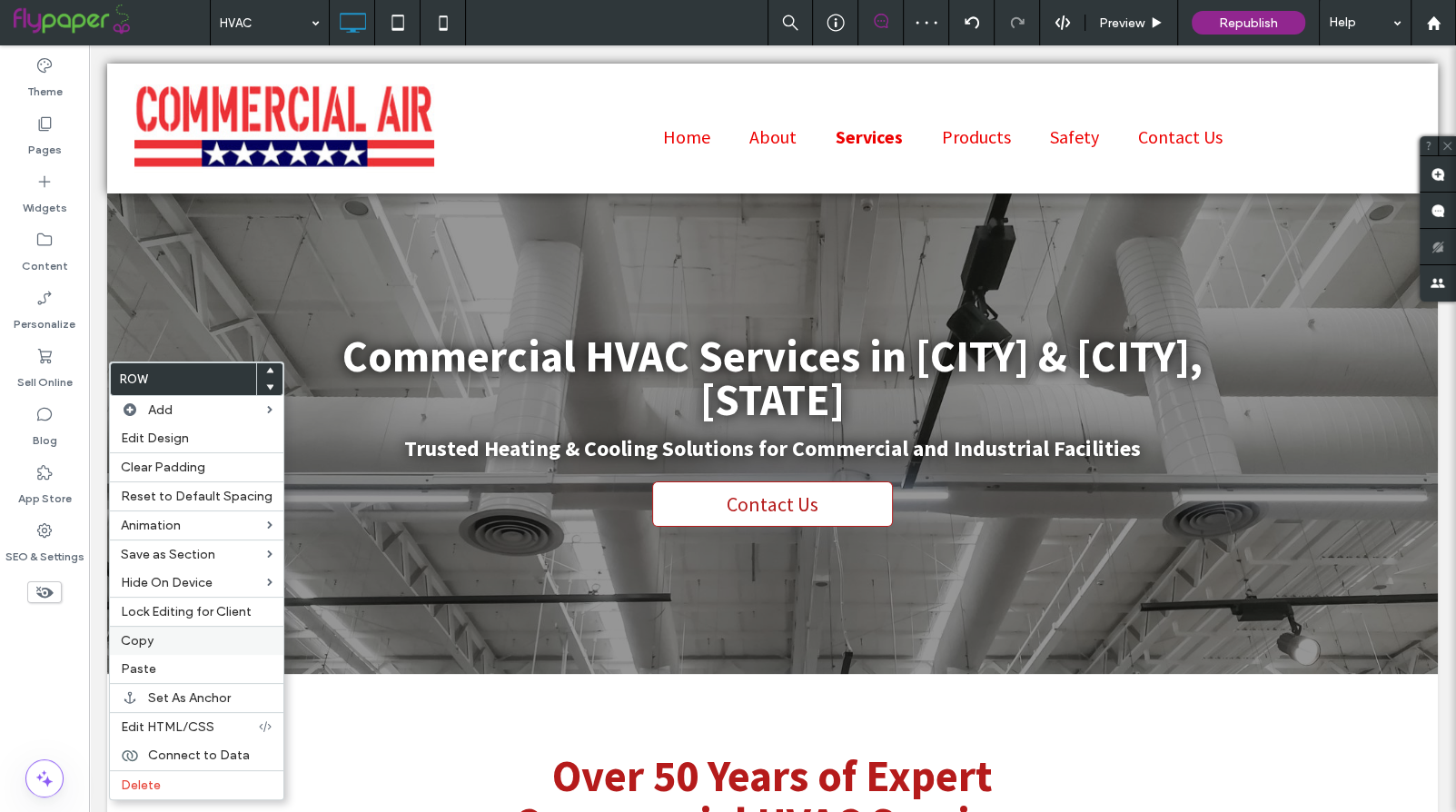 click on "Copy" at bounding box center (196, 640) 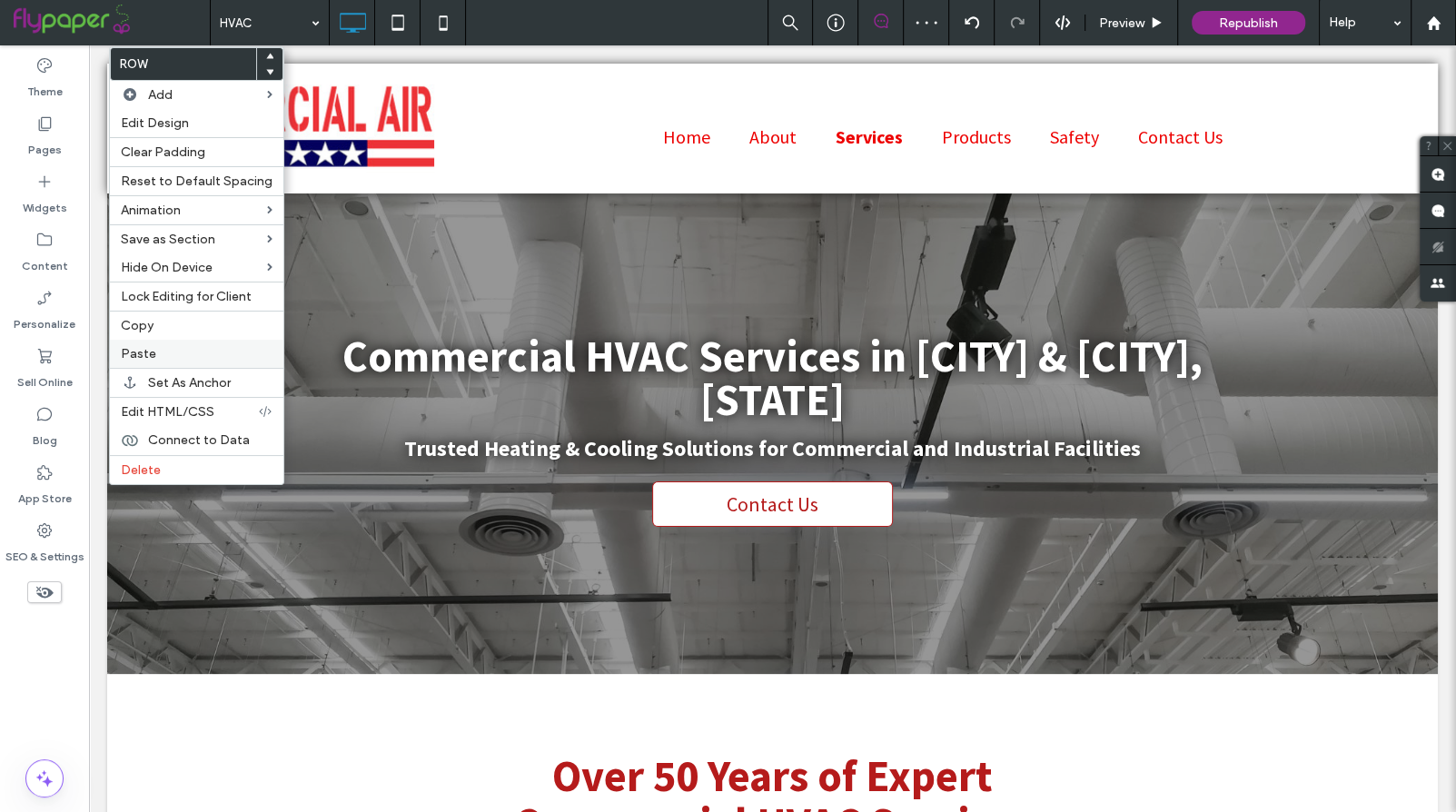 click on "Paste" at bounding box center [196, 353] 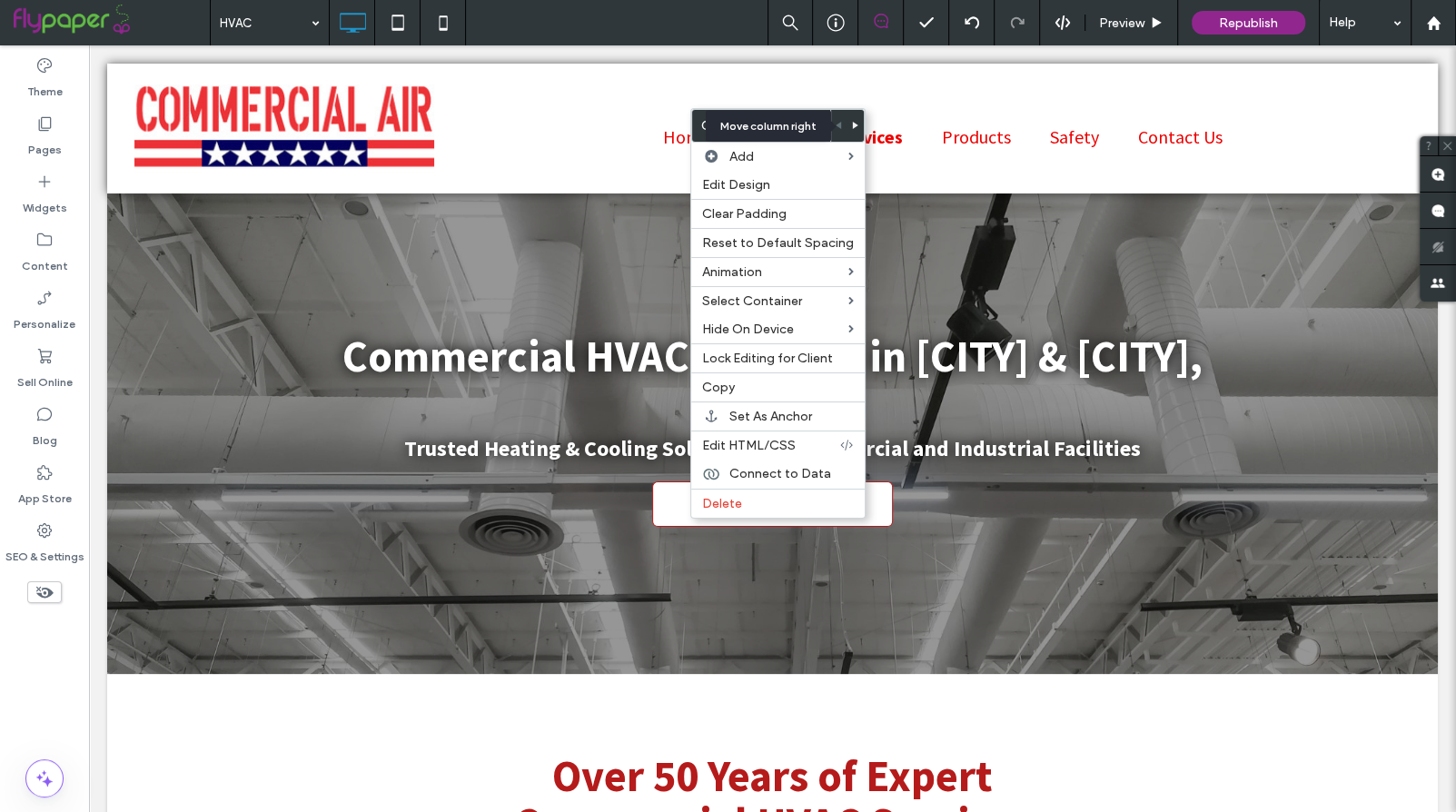 click at bounding box center (856, 125) 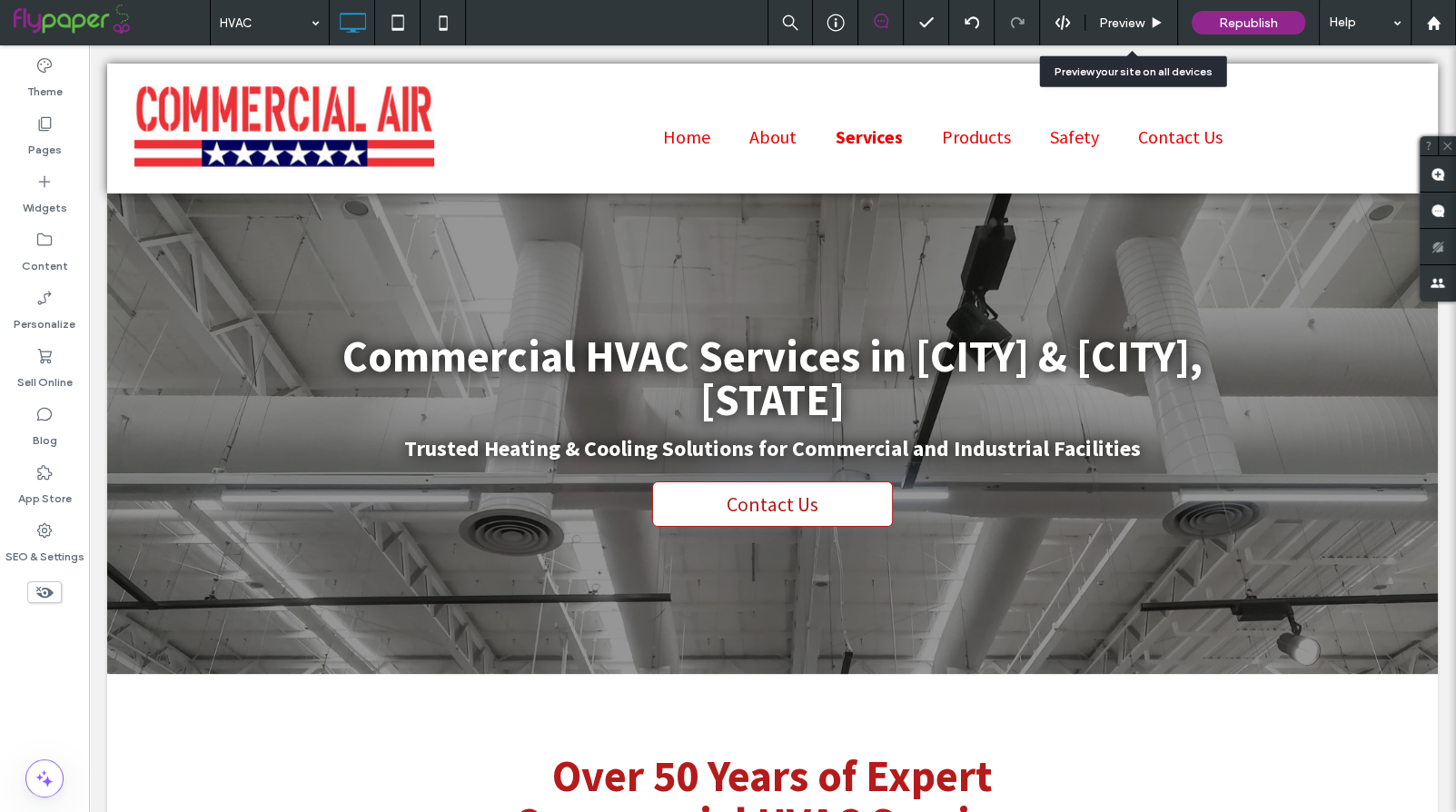 click on "Preview" at bounding box center (1132, 23) 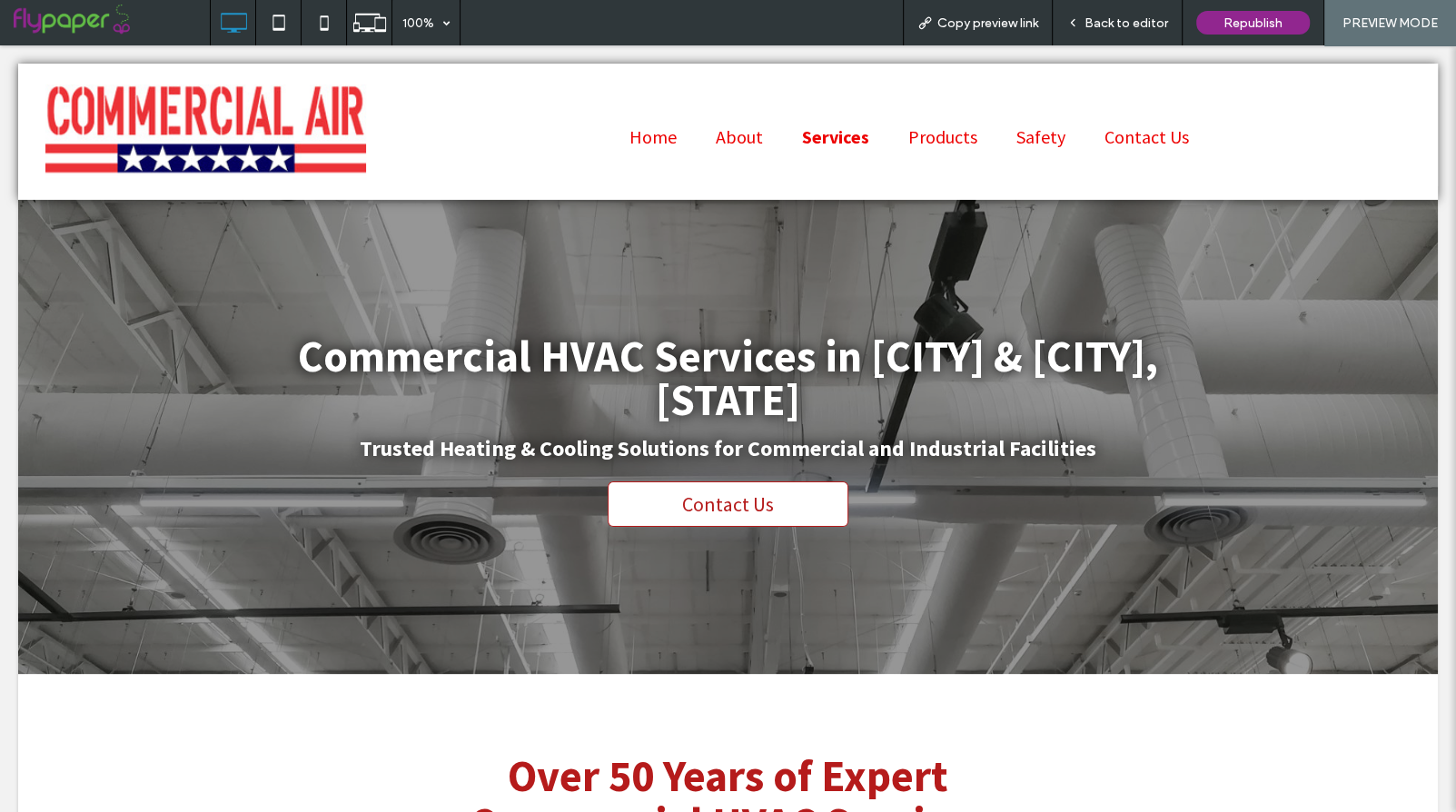 click on "Back to editor" at bounding box center (1126, 23) 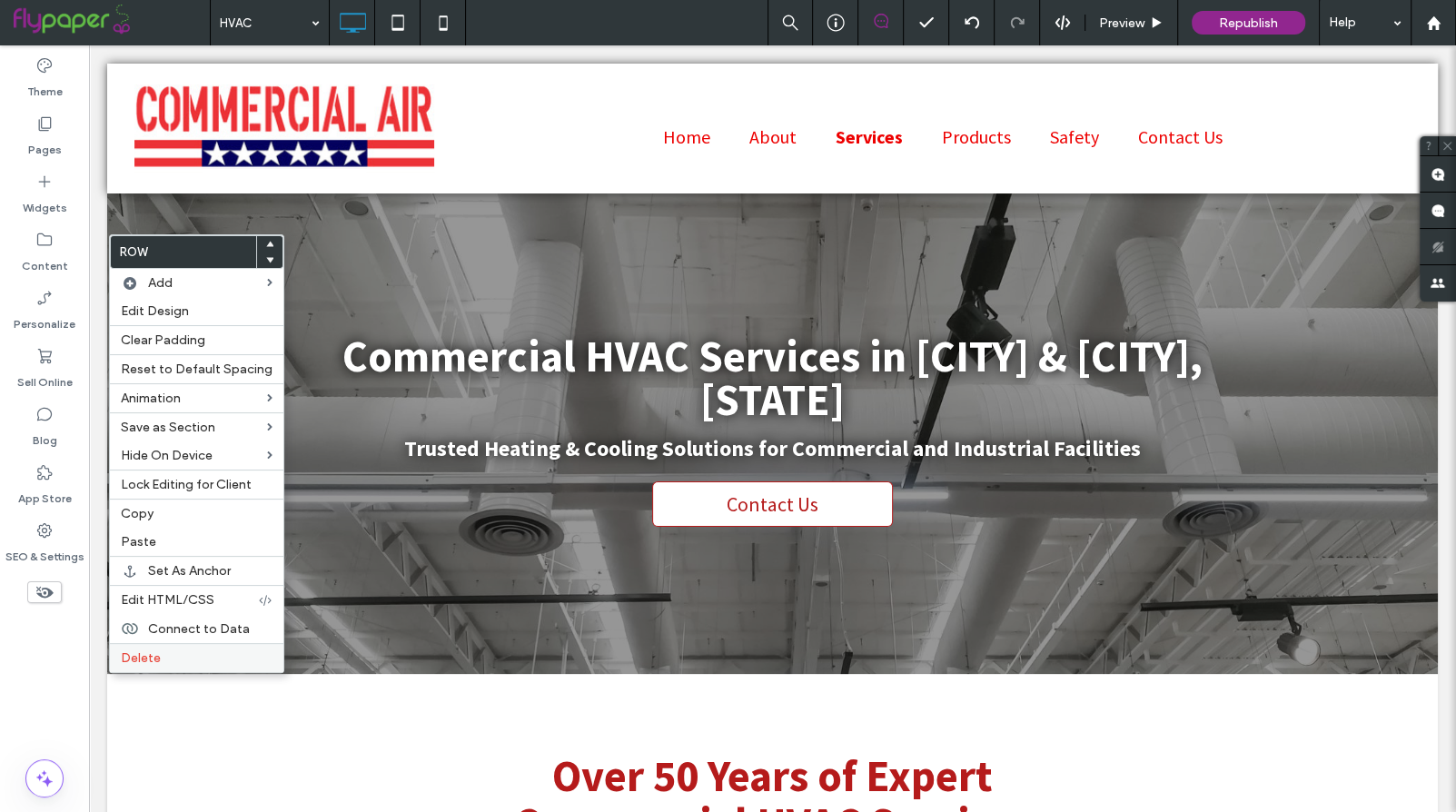click on "Delete" at bounding box center [141, 658] 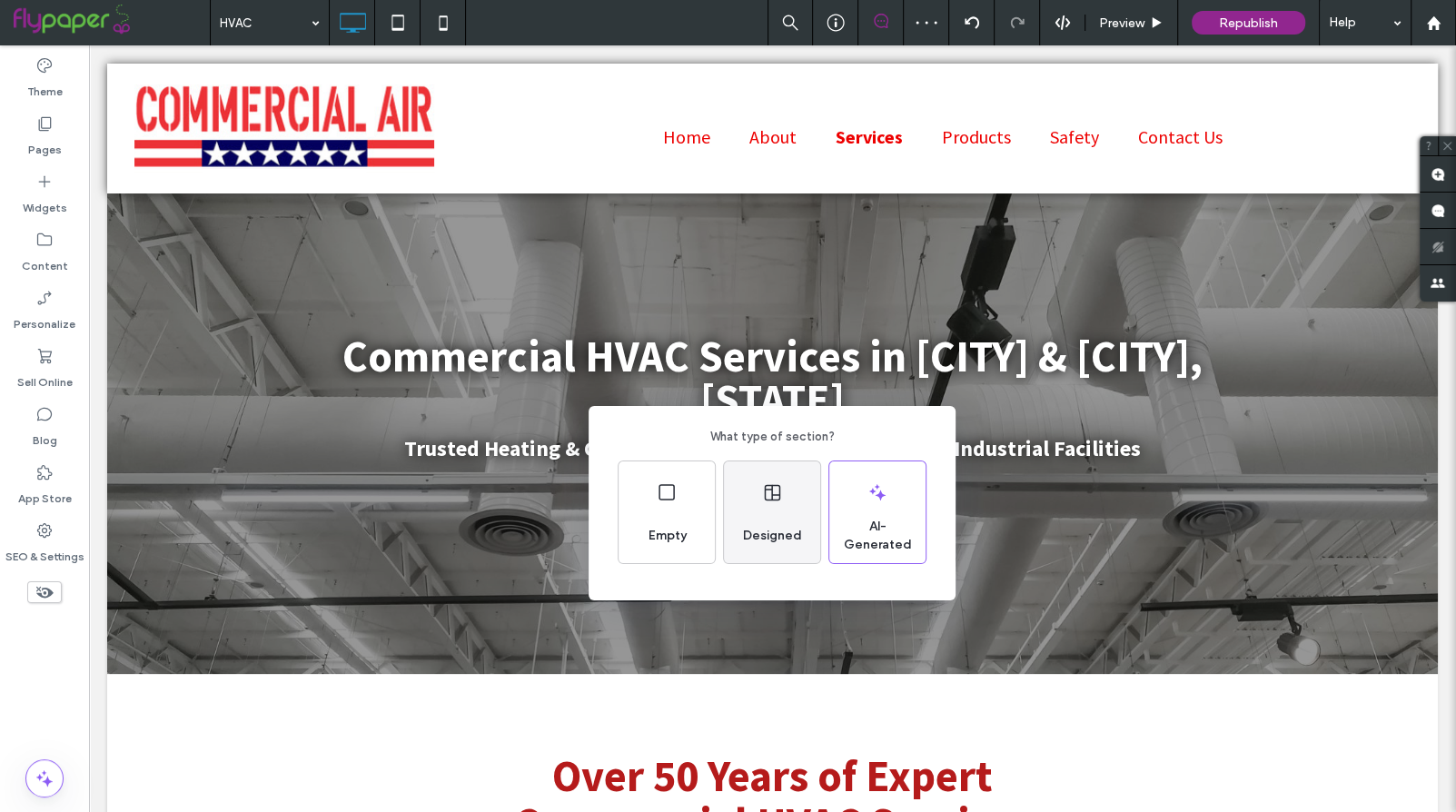click on "Designed" at bounding box center [772, 512] 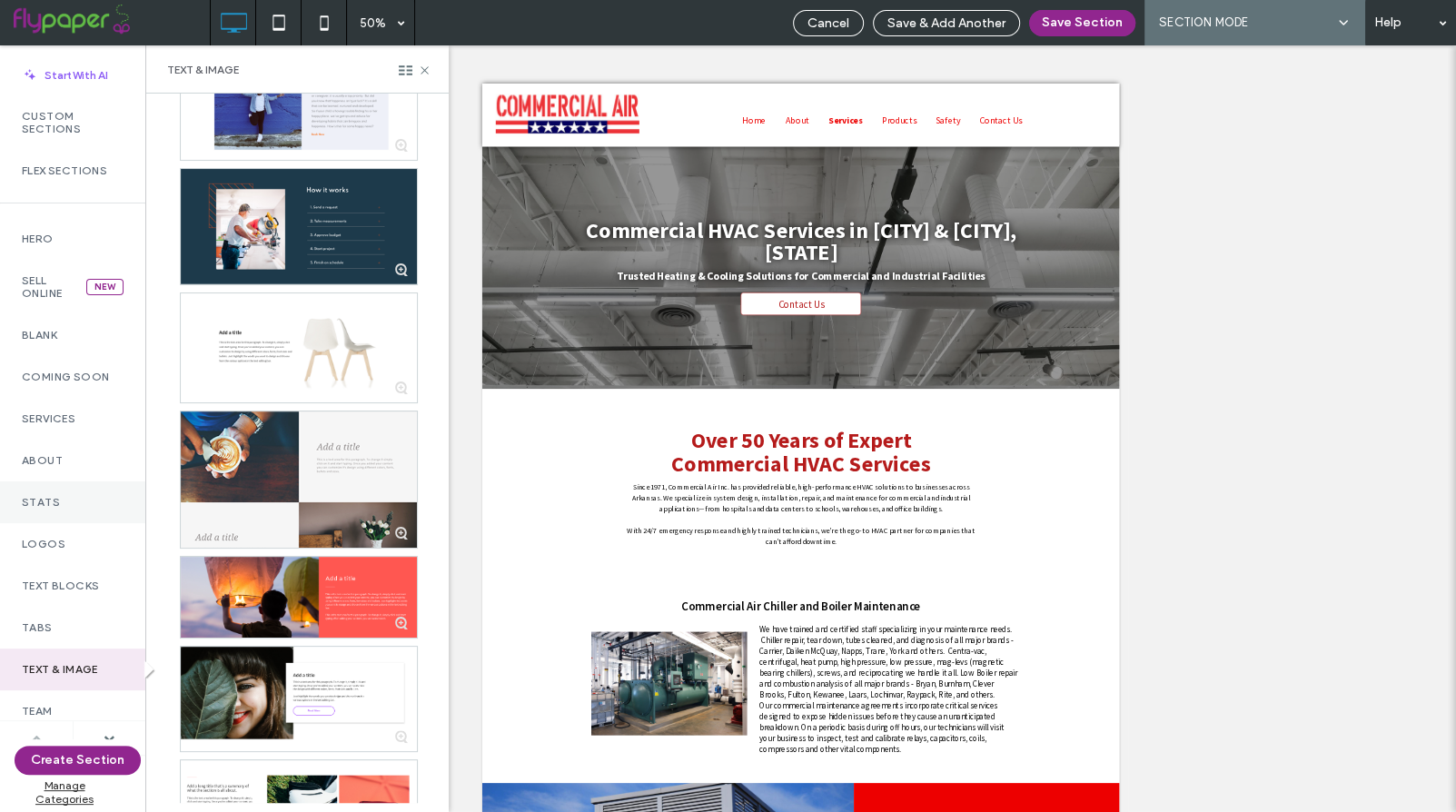 scroll, scrollTop: 727, scrollLeft: 0, axis: vertical 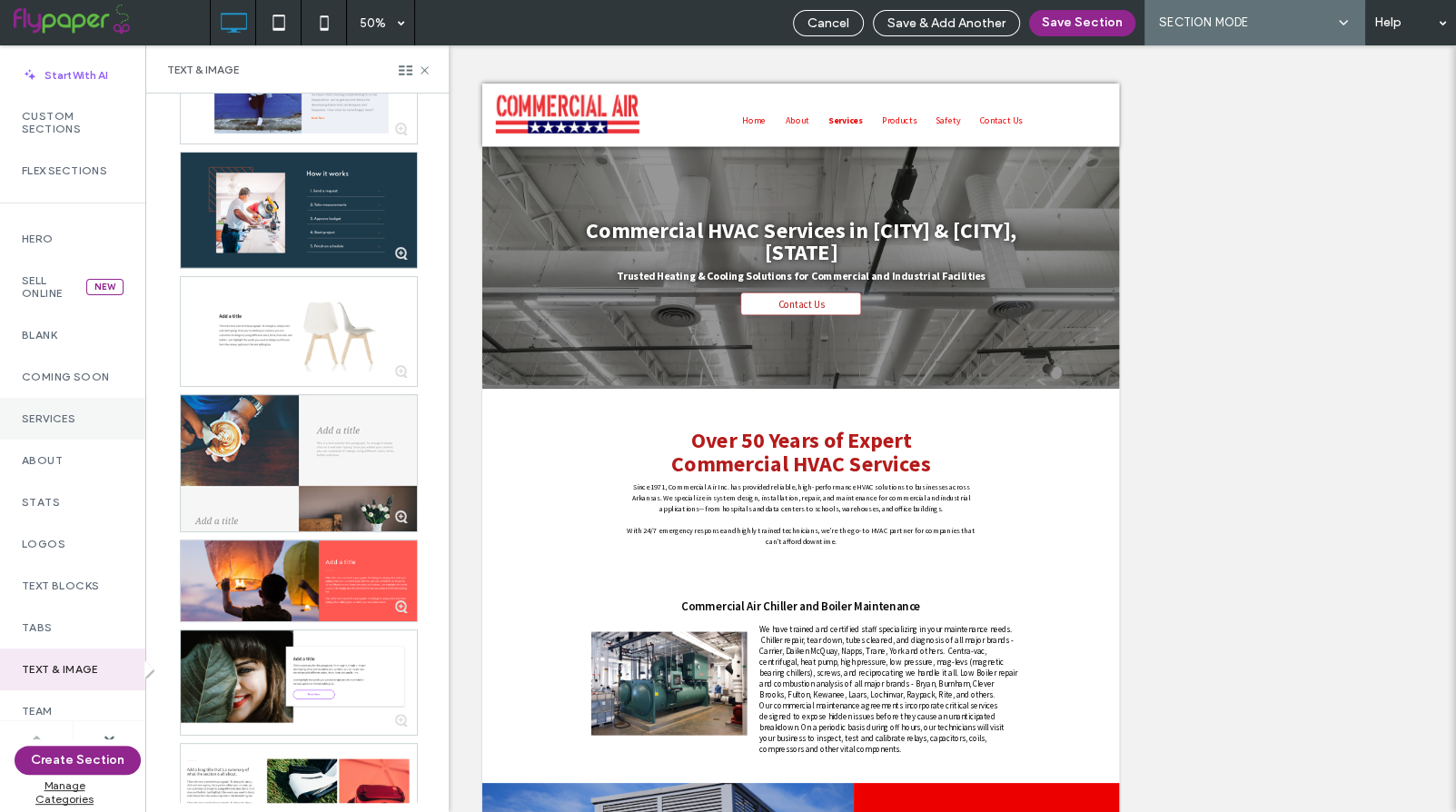 click on "Services" at bounding box center (73, 419) 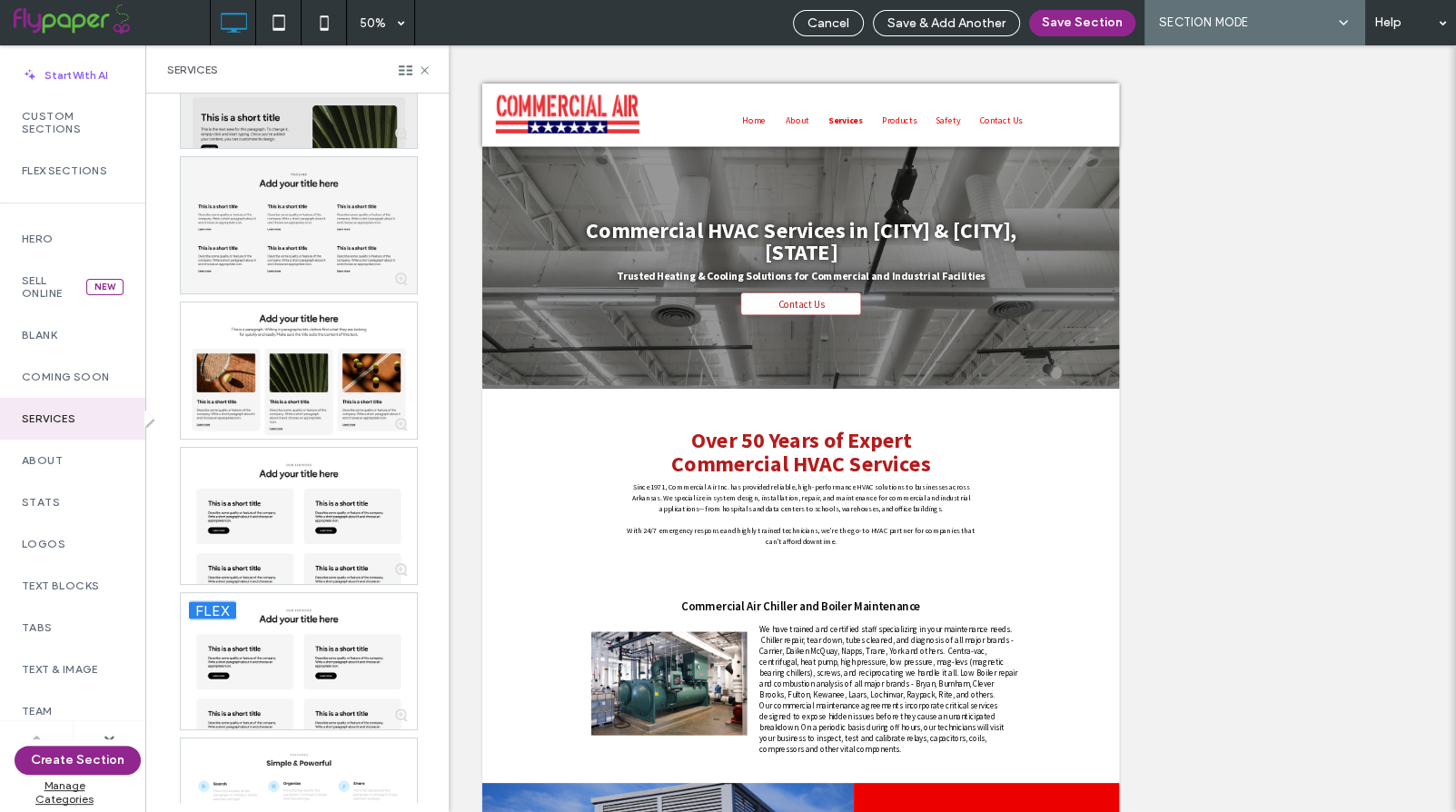 scroll, scrollTop: 2734, scrollLeft: 0, axis: vertical 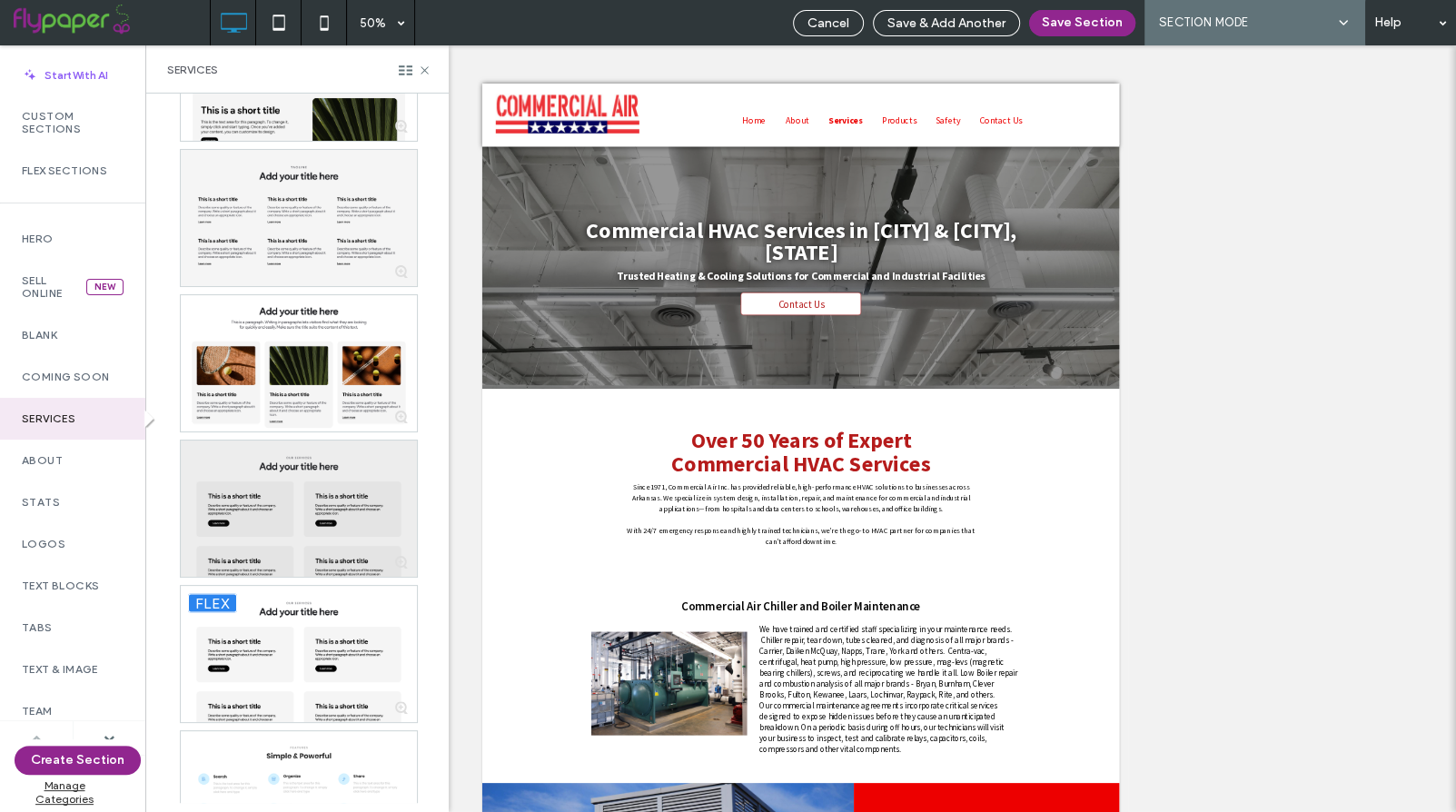 click at bounding box center (299, 509) 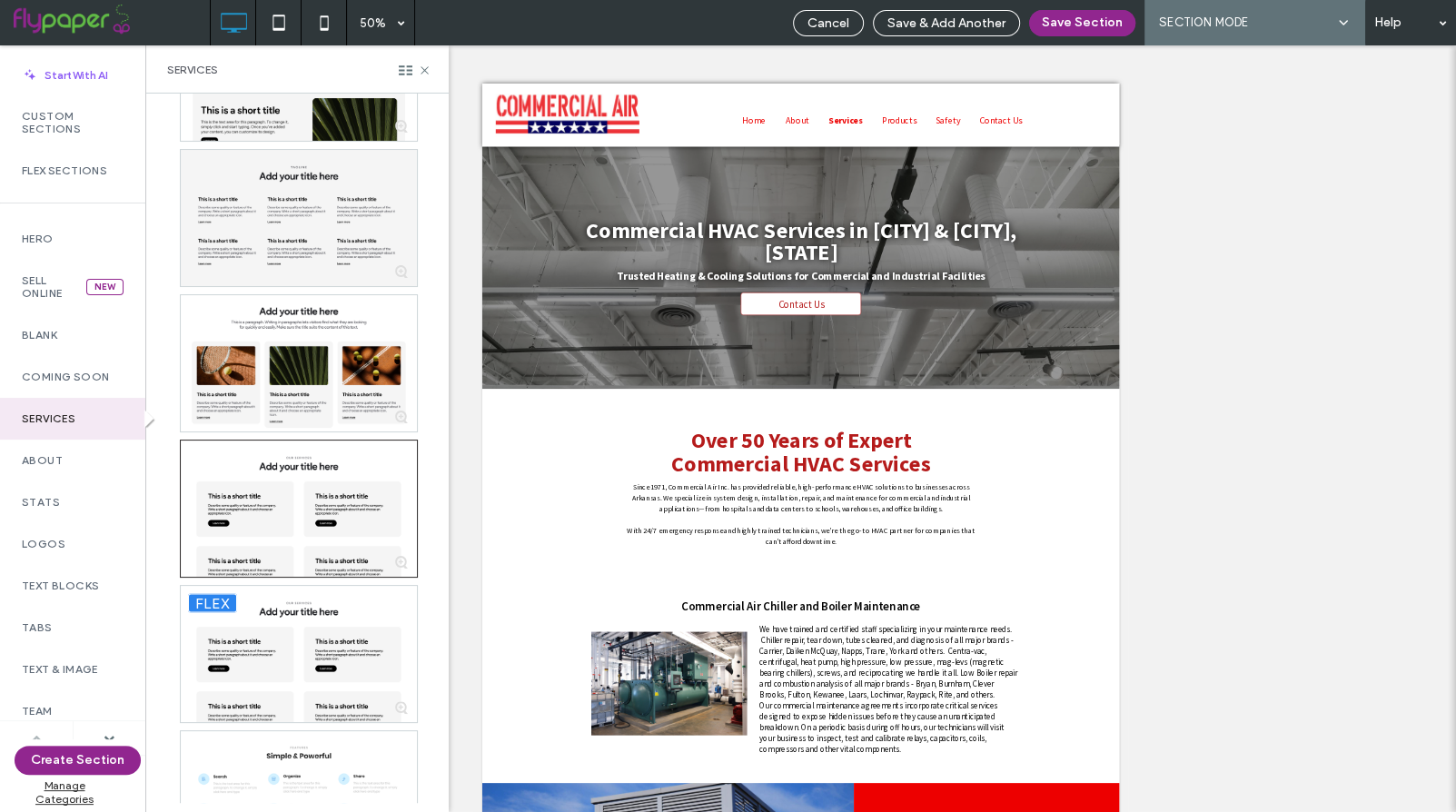scroll, scrollTop: 43, scrollLeft: 0, axis: vertical 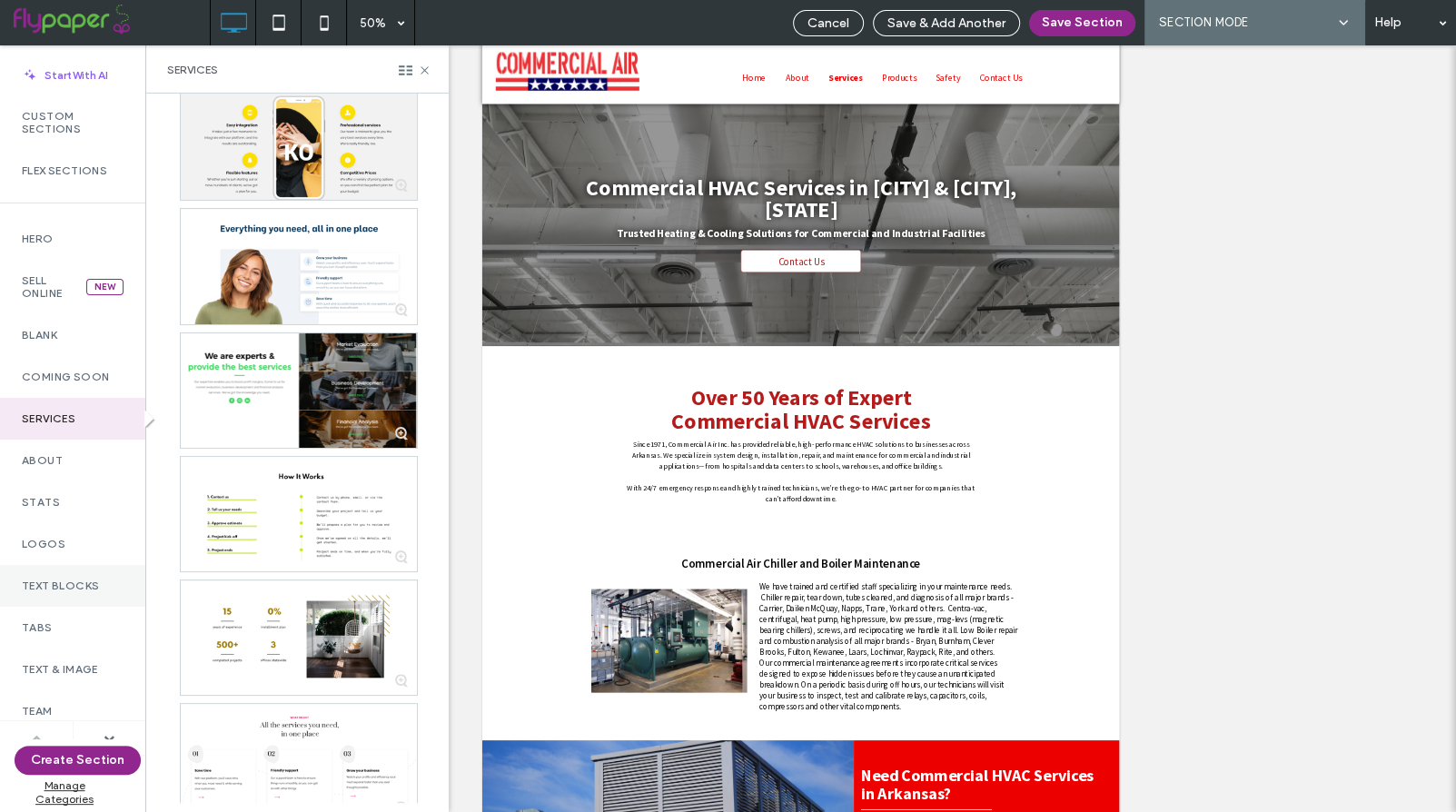 click on "Text Blocks" at bounding box center (73, 586) 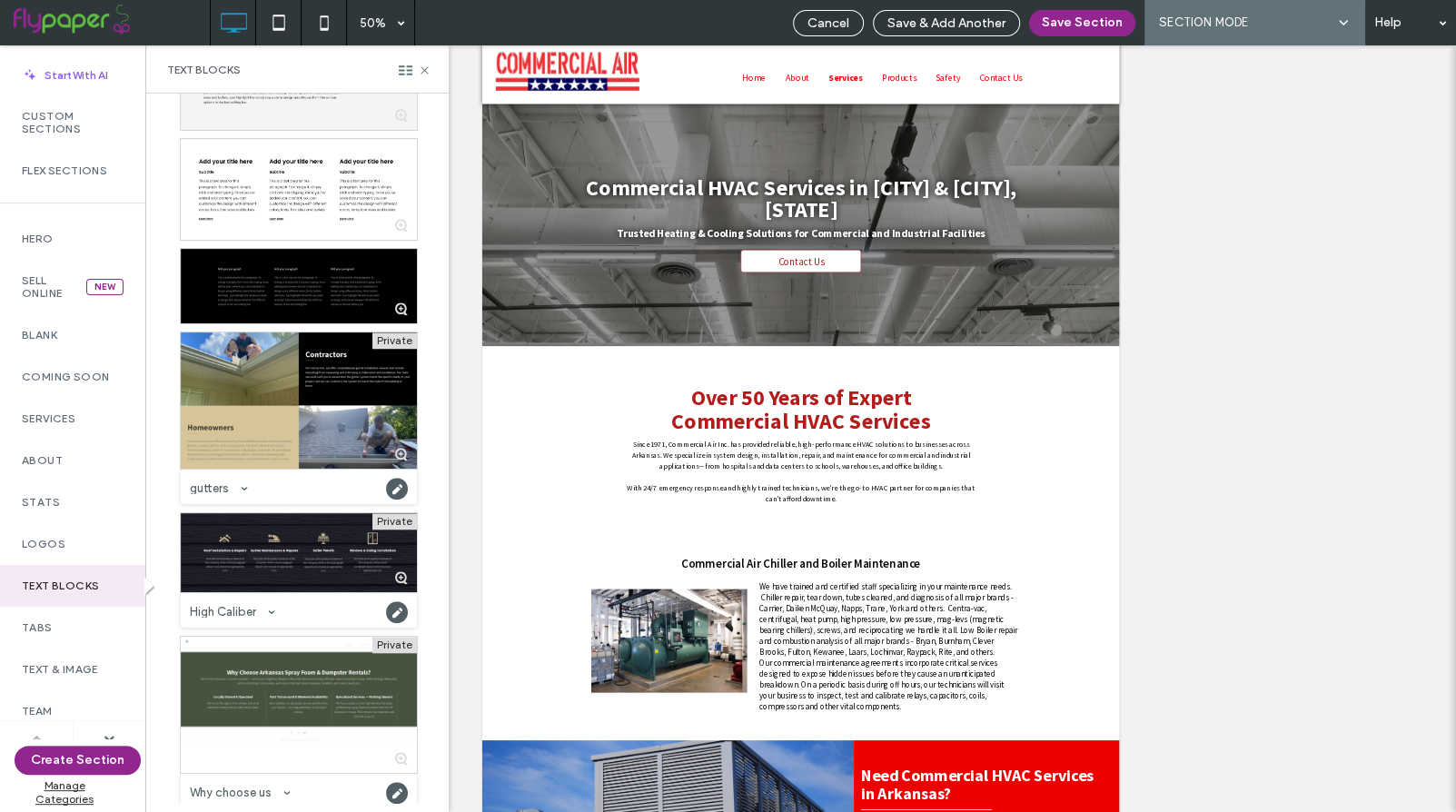 scroll, scrollTop: 1103, scrollLeft: 0, axis: vertical 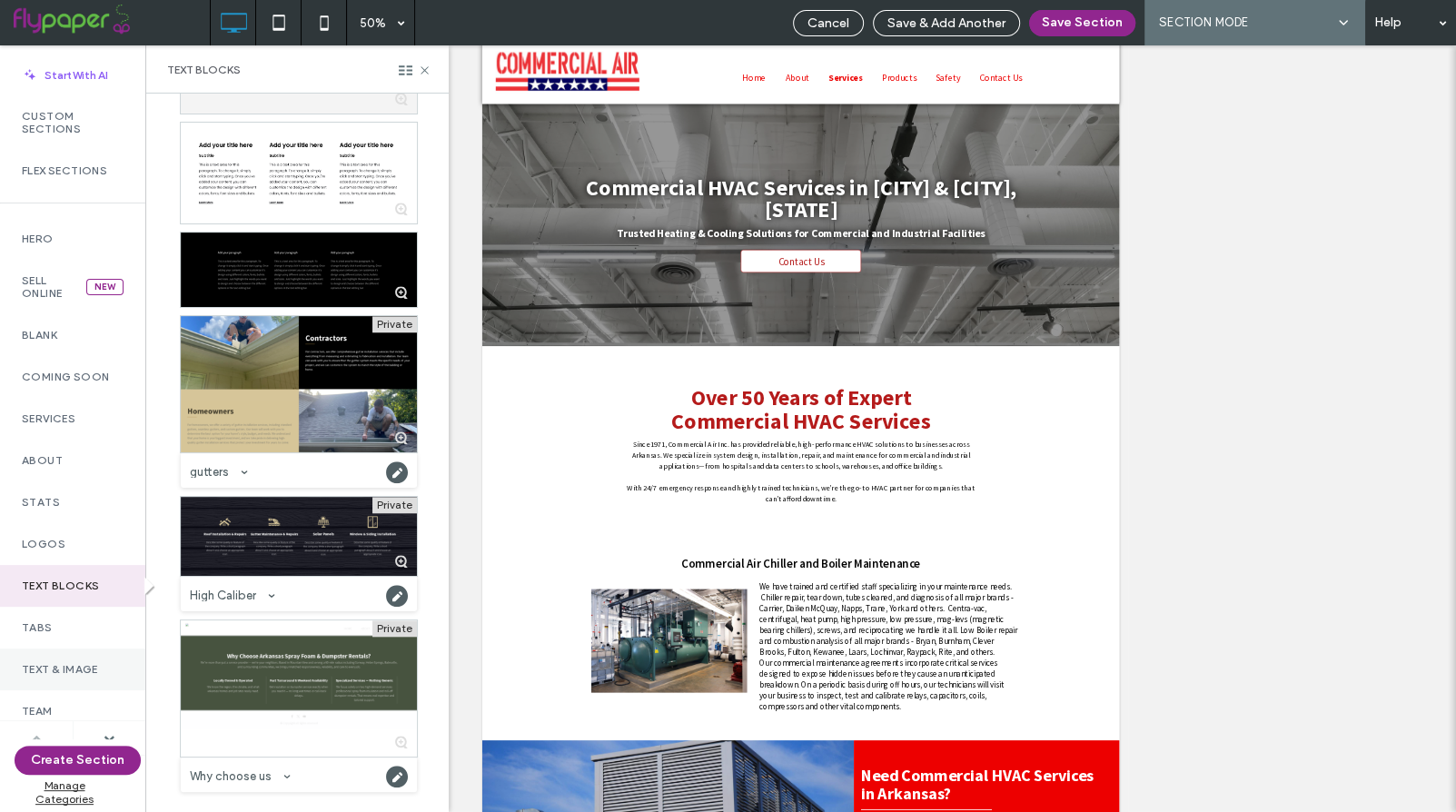 click on "Text & Image" at bounding box center (73, 669) 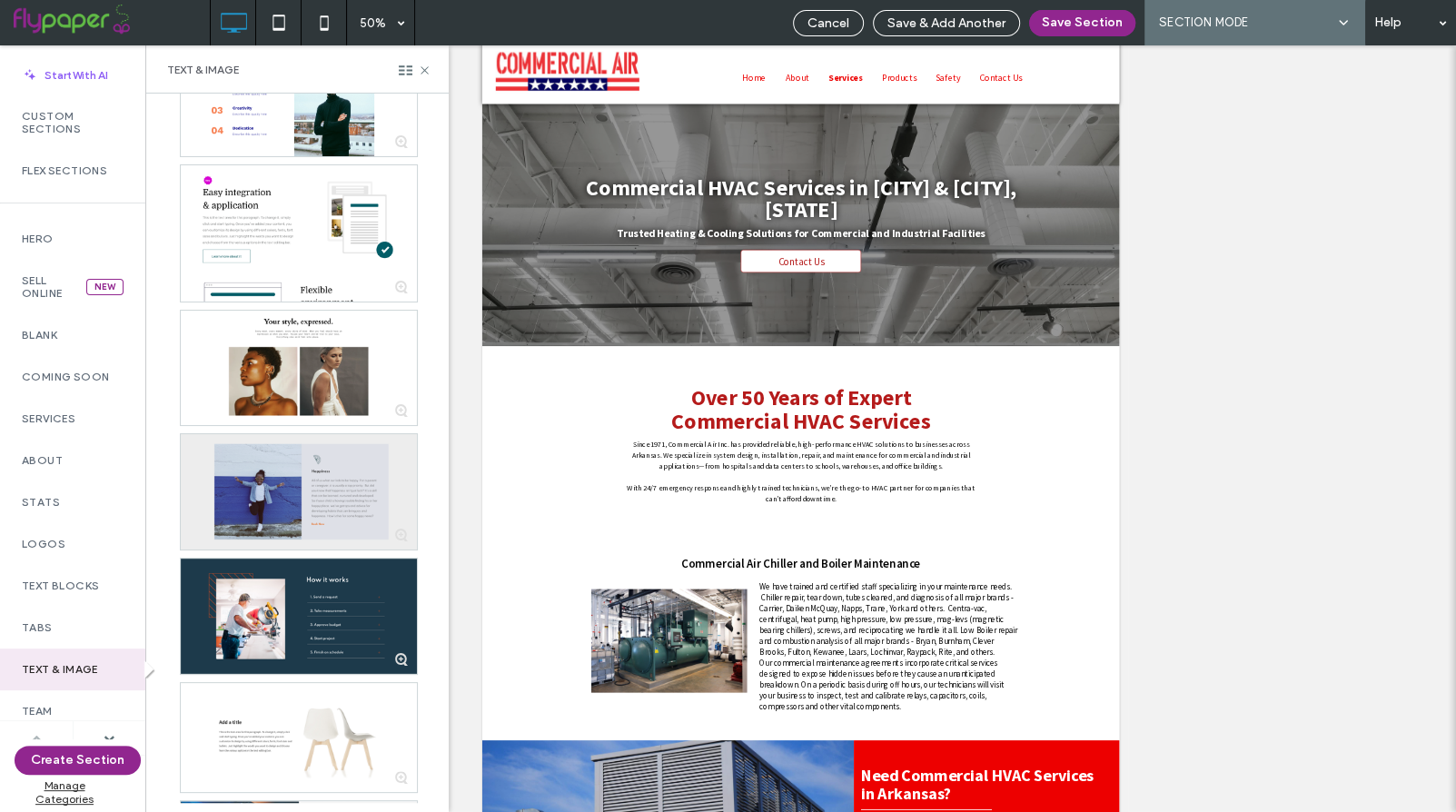 scroll, scrollTop: 378, scrollLeft: 0, axis: vertical 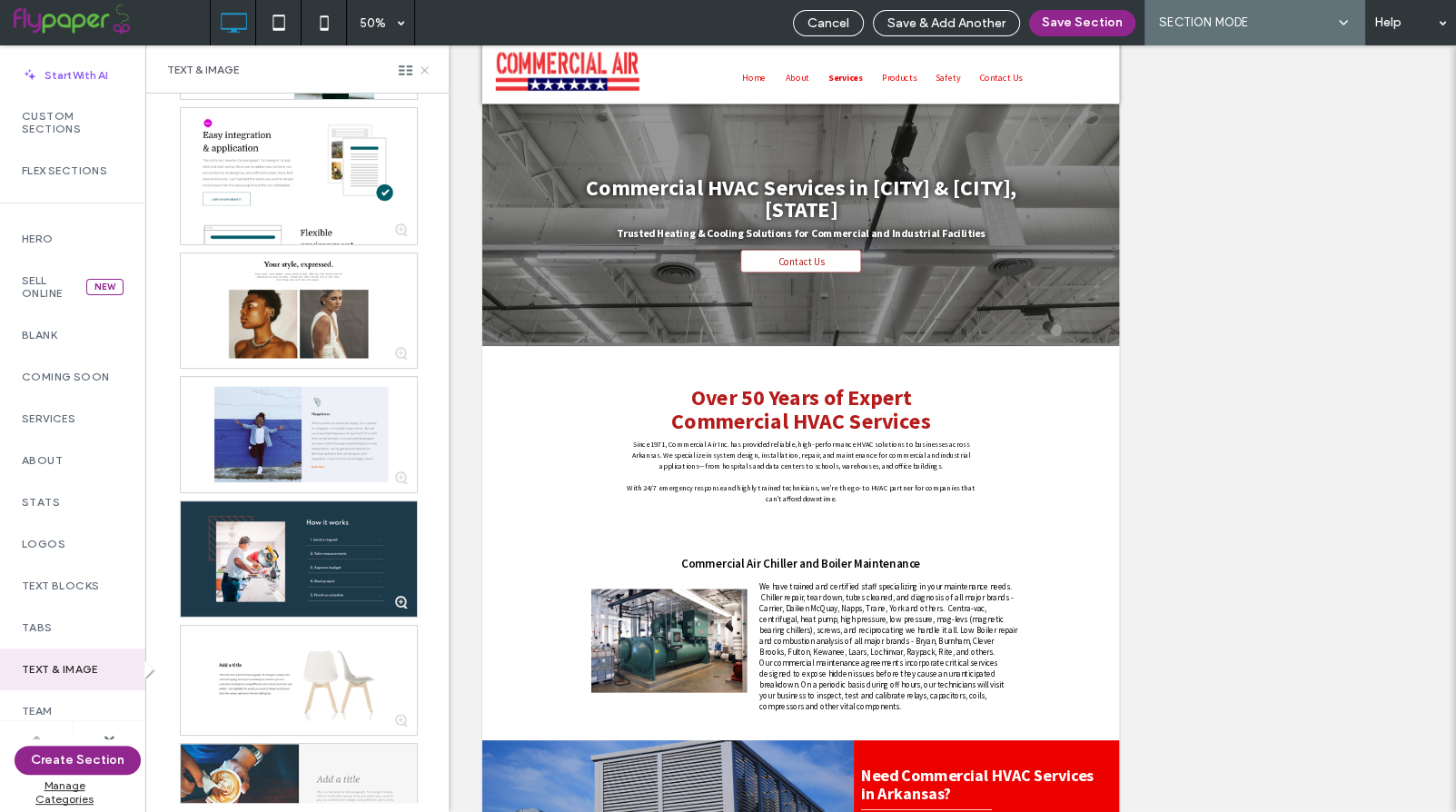 click 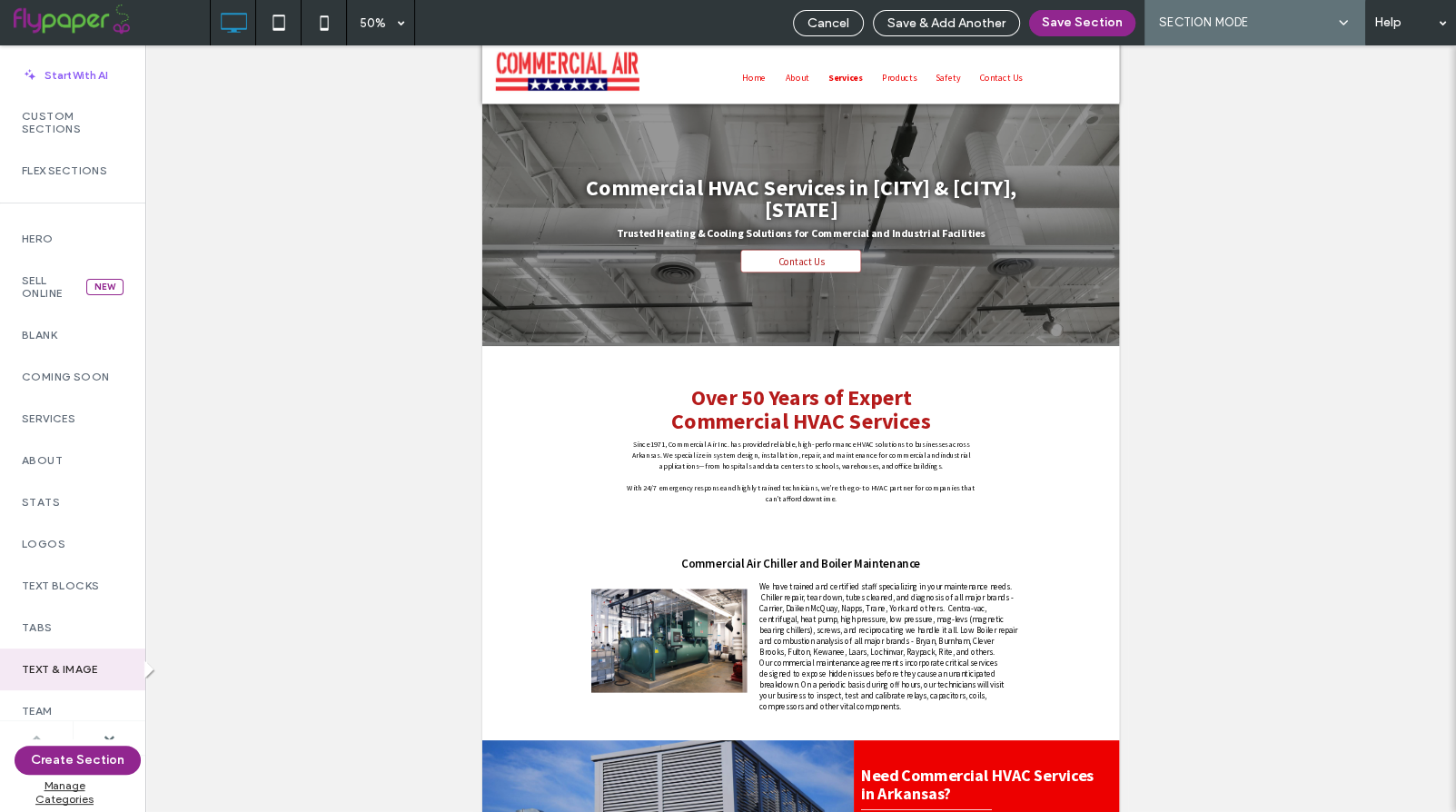 click on "Cancel" at bounding box center (828, 23) 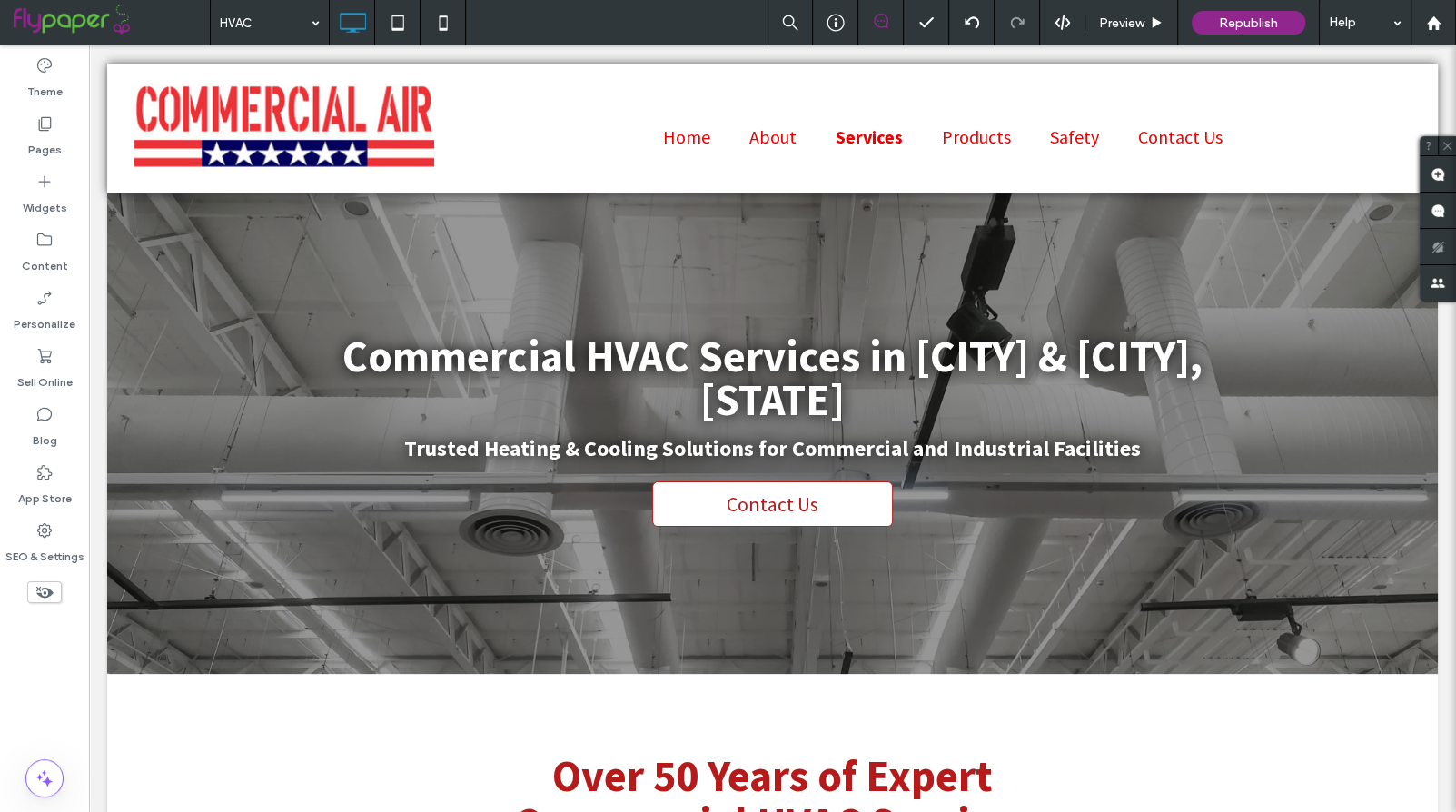 scroll, scrollTop: 0, scrollLeft: 0, axis: both 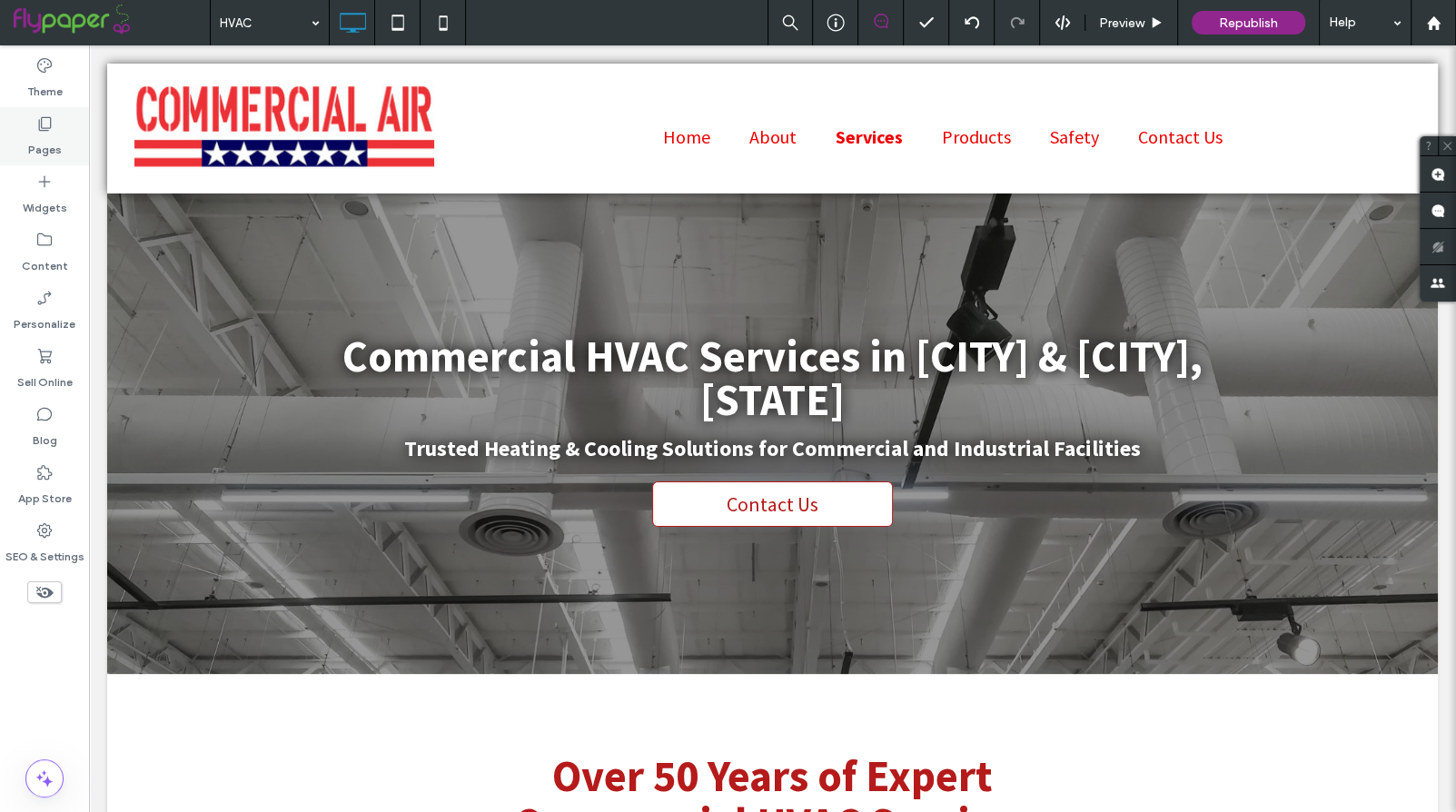 click 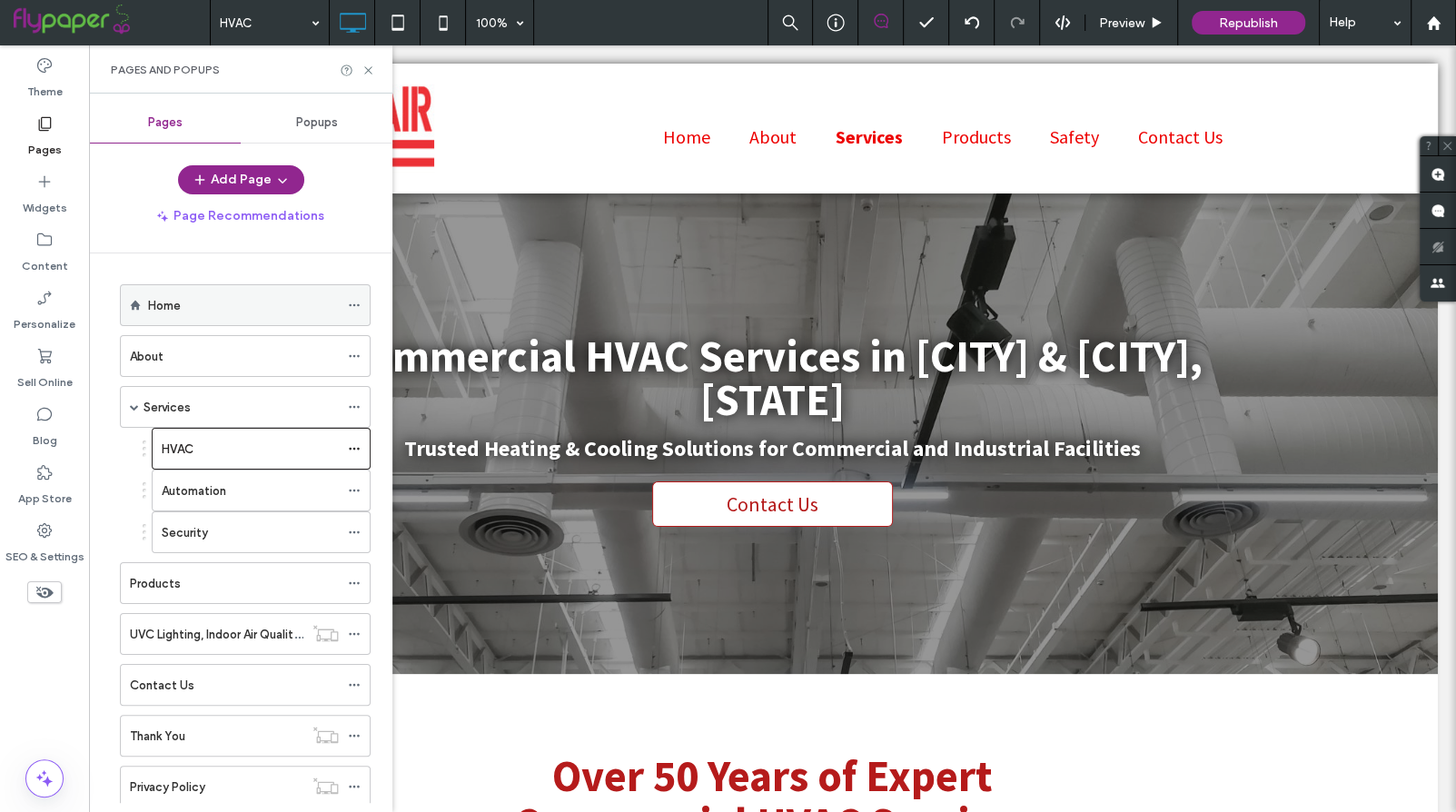 click on "Home" at bounding box center [243, 305] 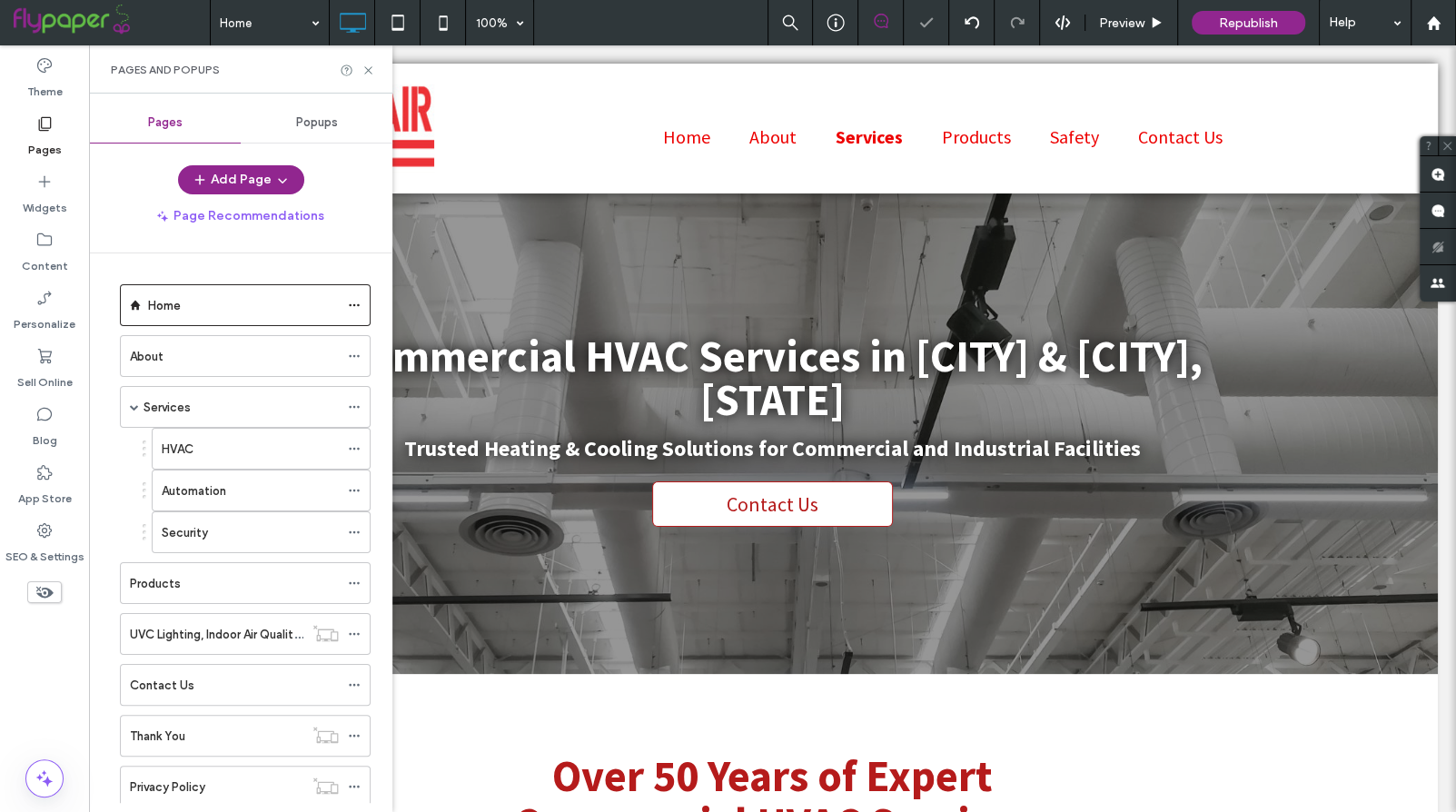 click 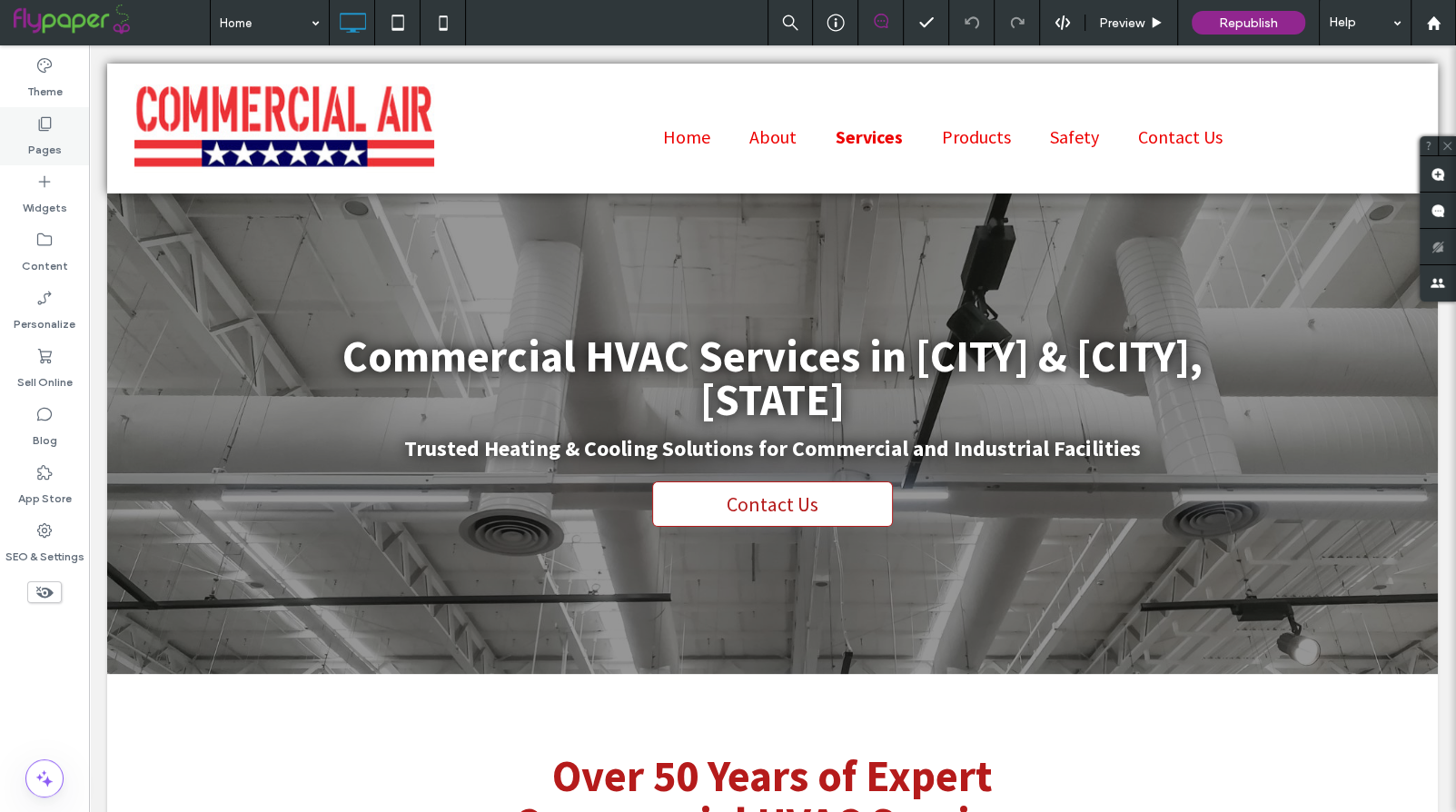 click on "Pages" at bounding box center [45, 145] 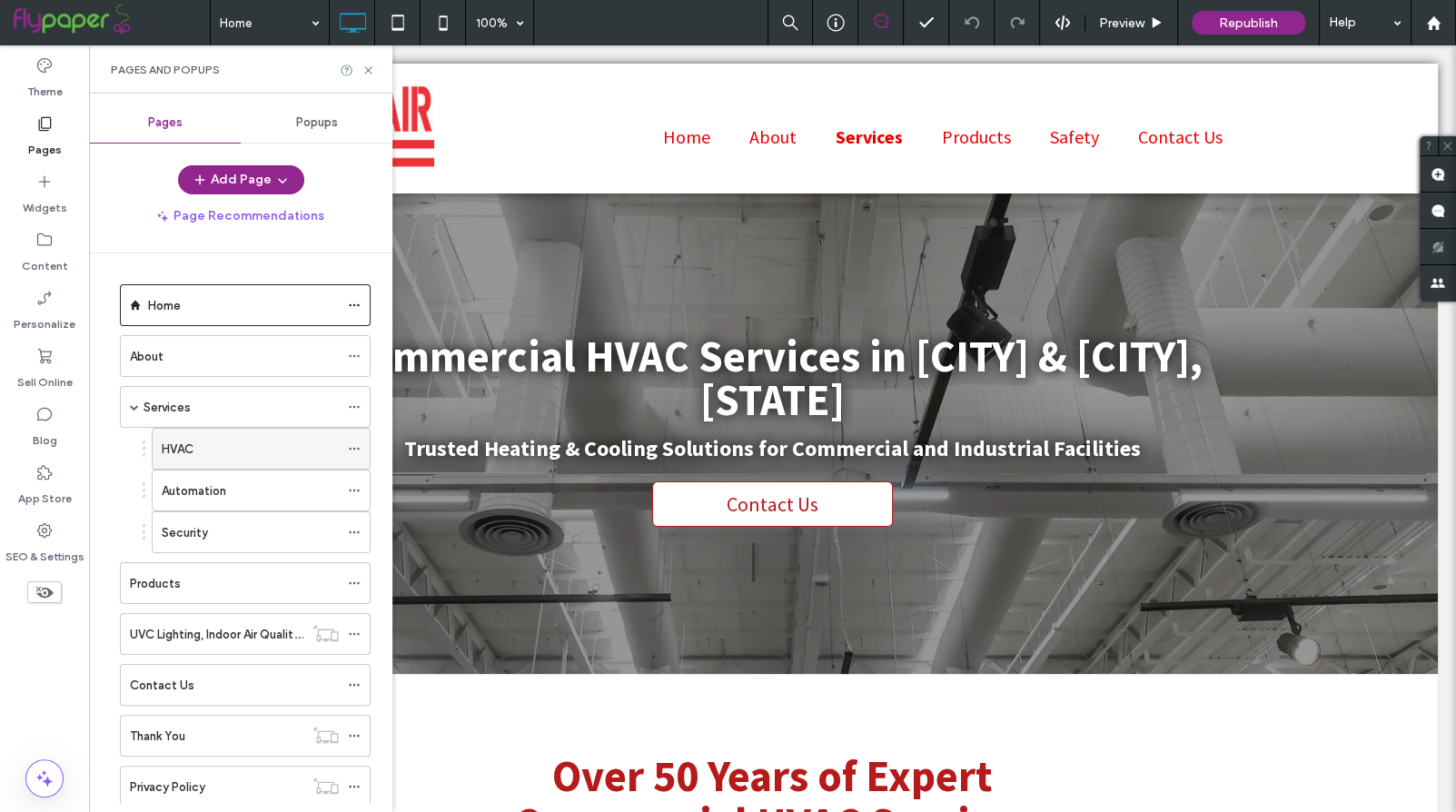 scroll, scrollTop: 7, scrollLeft: 0, axis: vertical 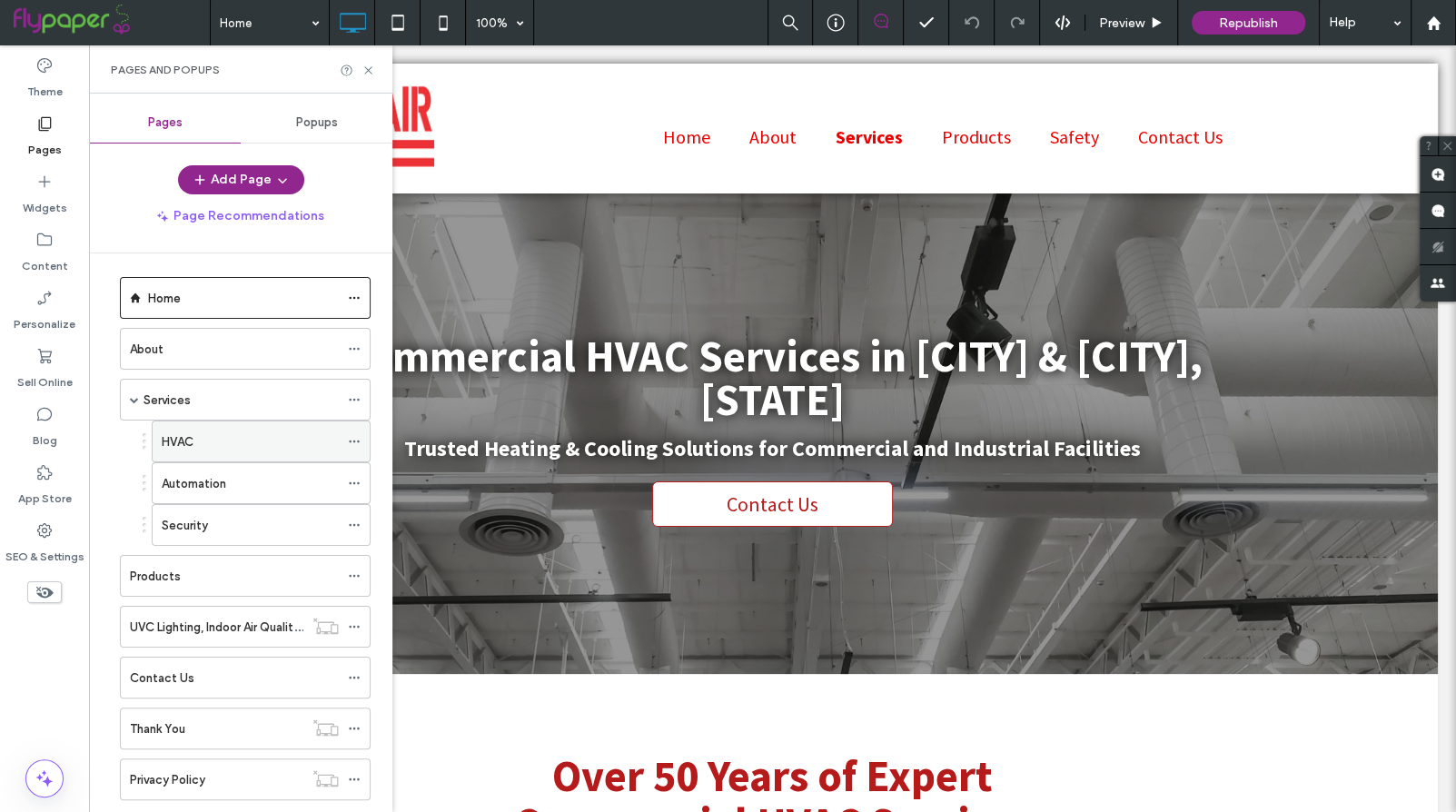 click on "Automation" at bounding box center [250, 483] 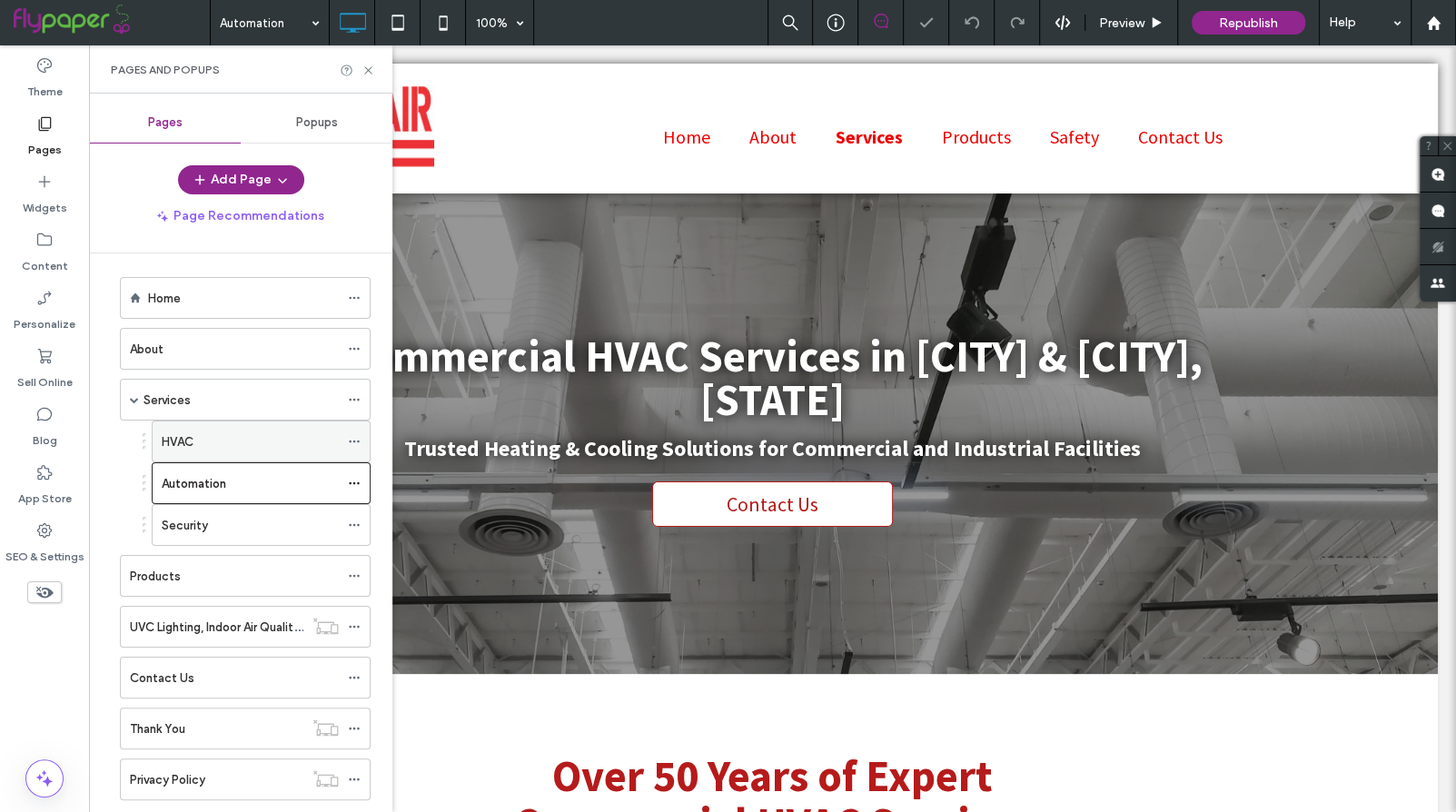 click on "HVAC" at bounding box center [250, 441] 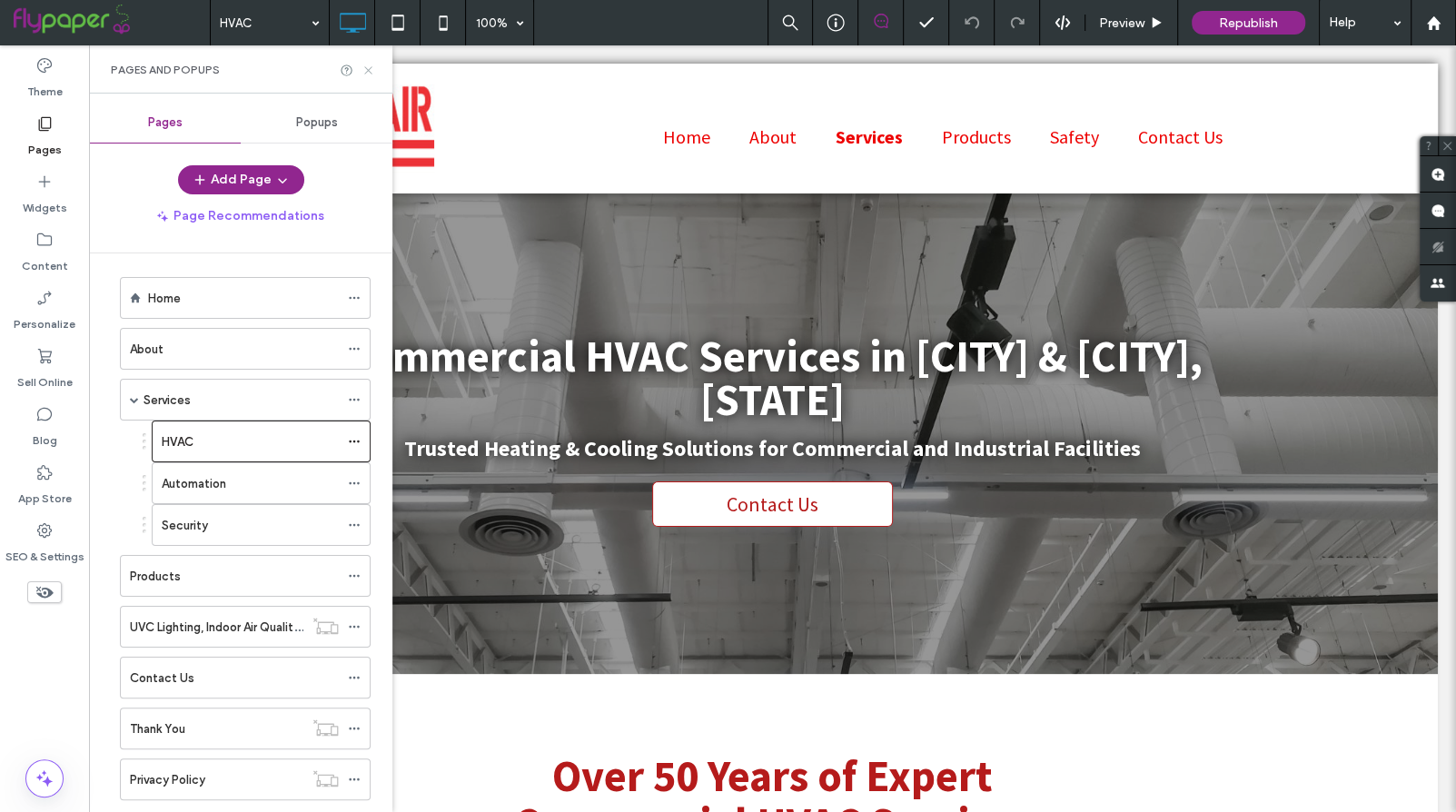click 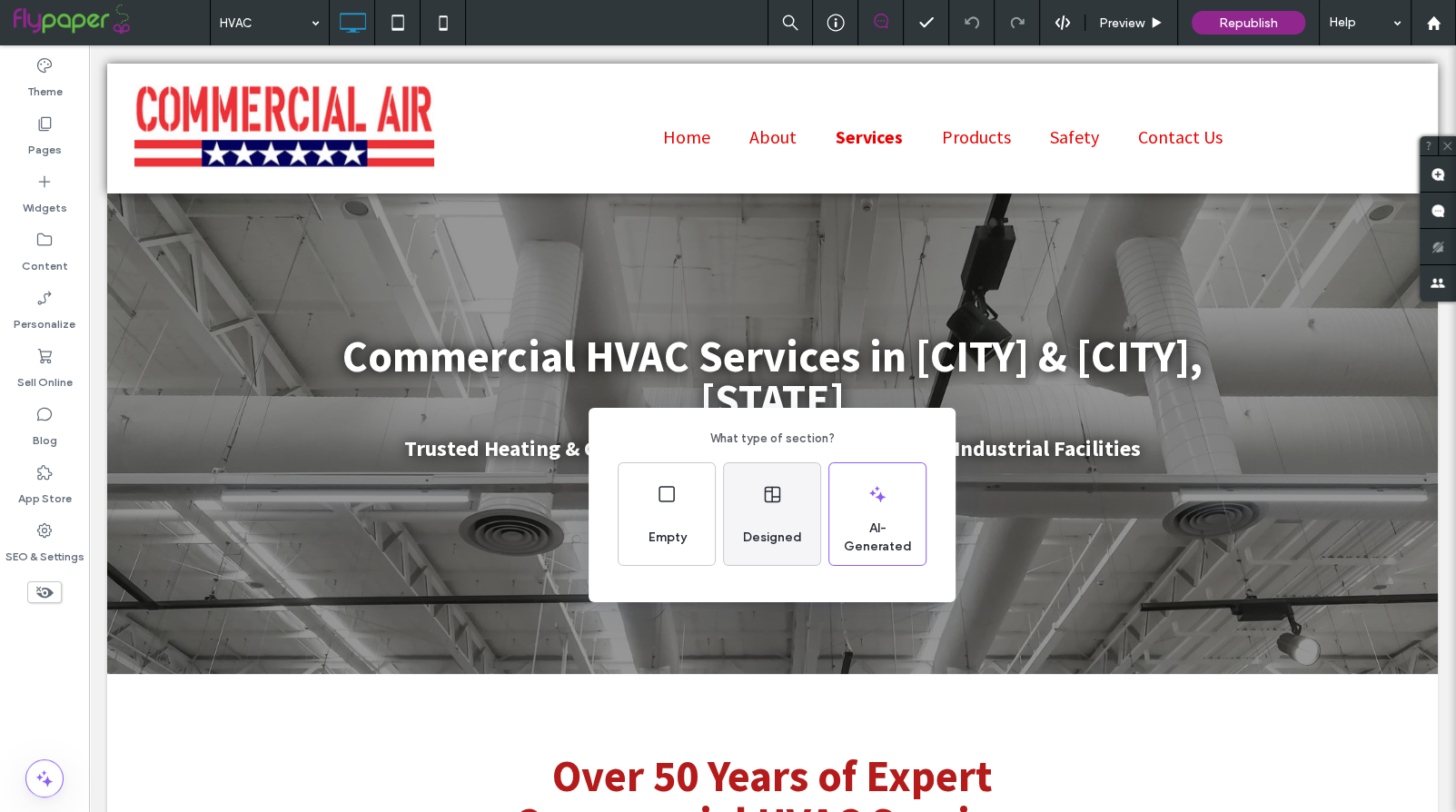 click on "Designed" at bounding box center [772, 538] 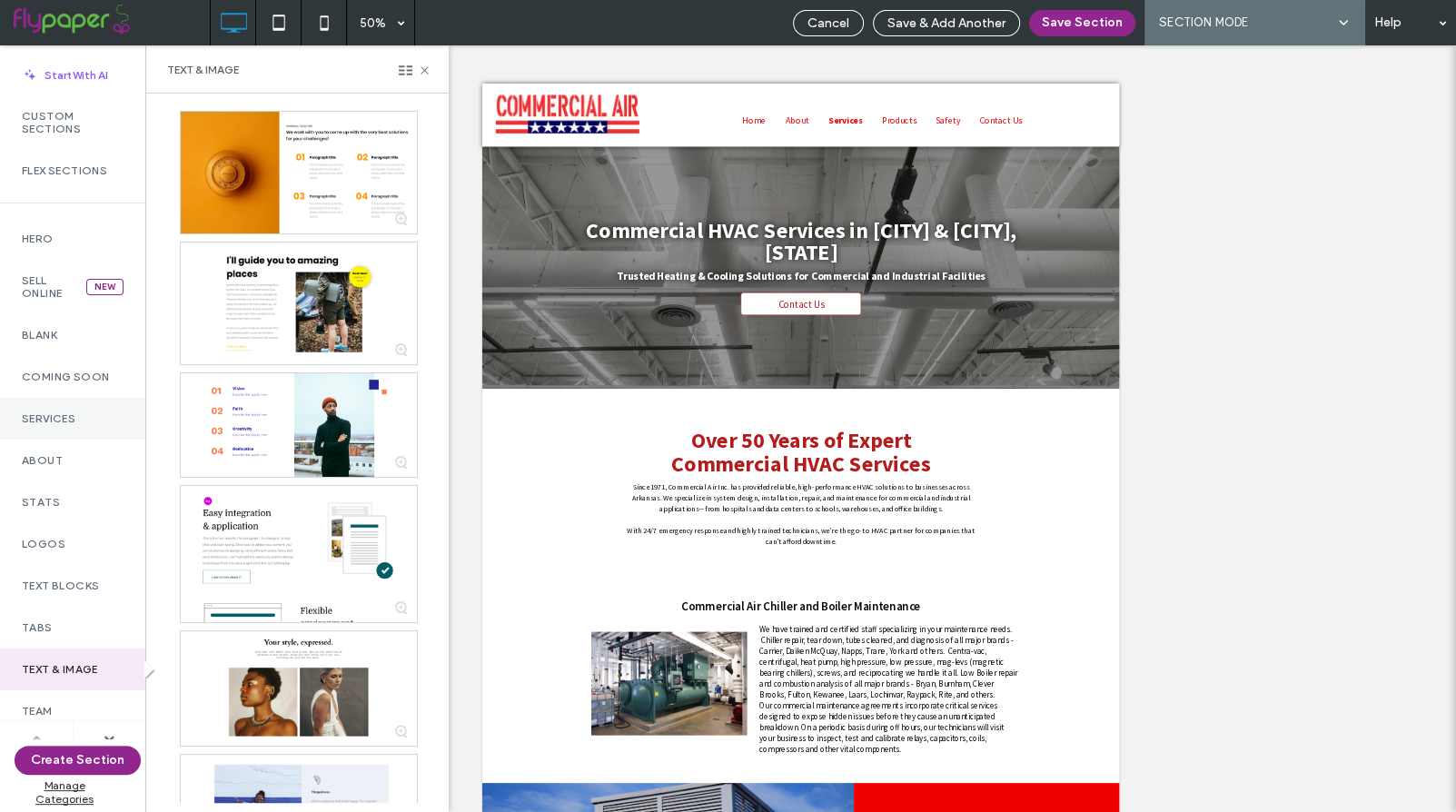 click on "Services" at bounding box center [73, 419] 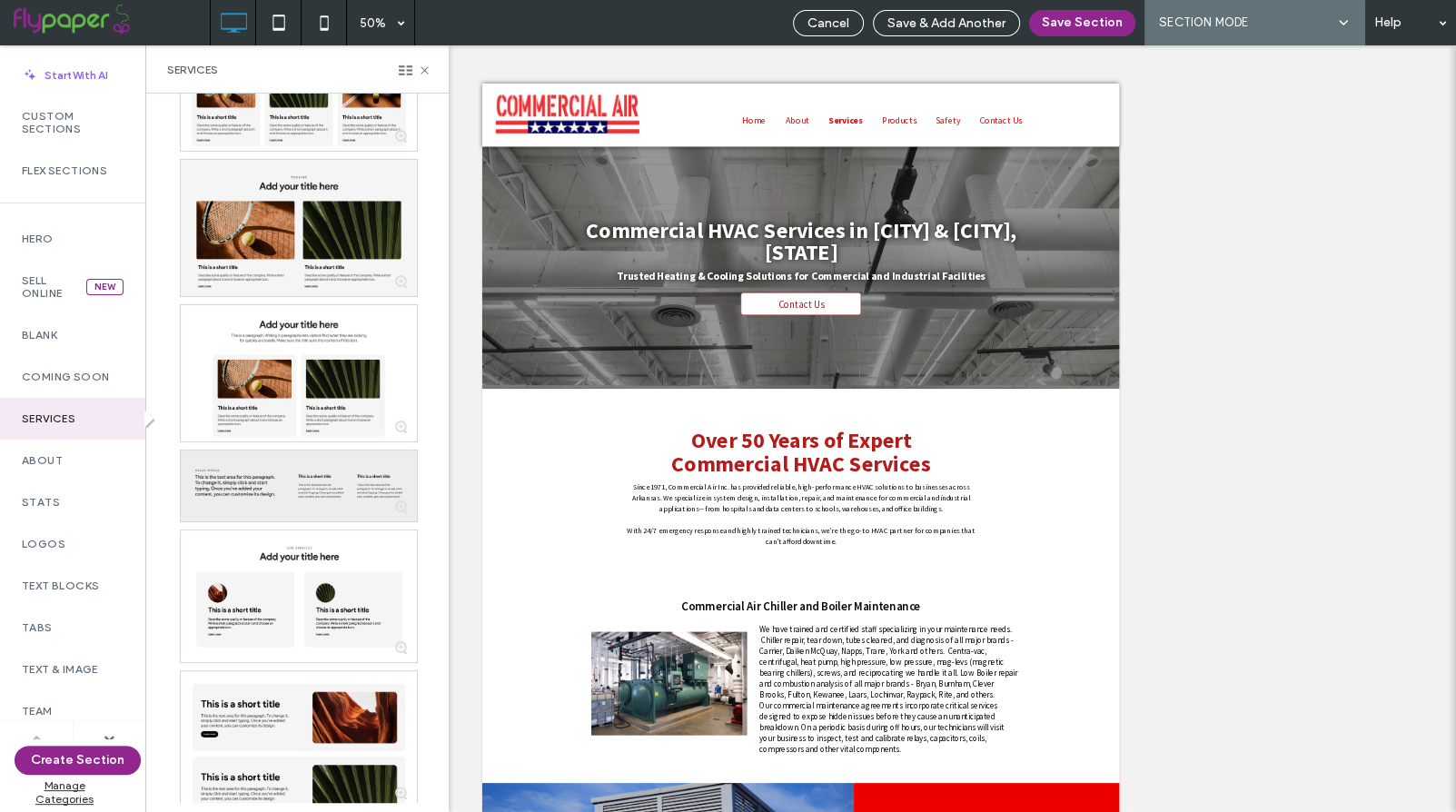 scroll, scrollTop: 244, scrollLeft: 0, axis: vertical 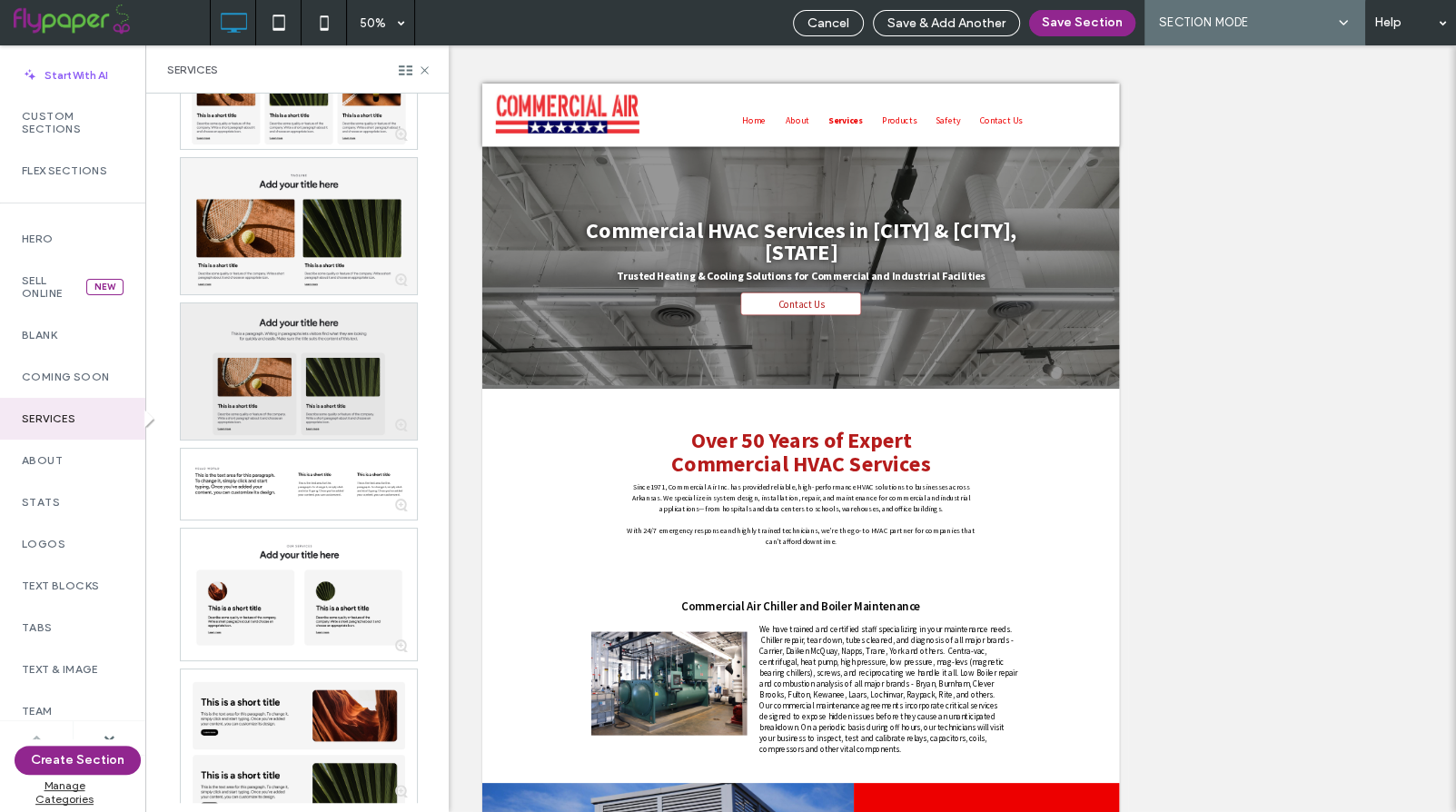 click at bounding box center (299, 371) 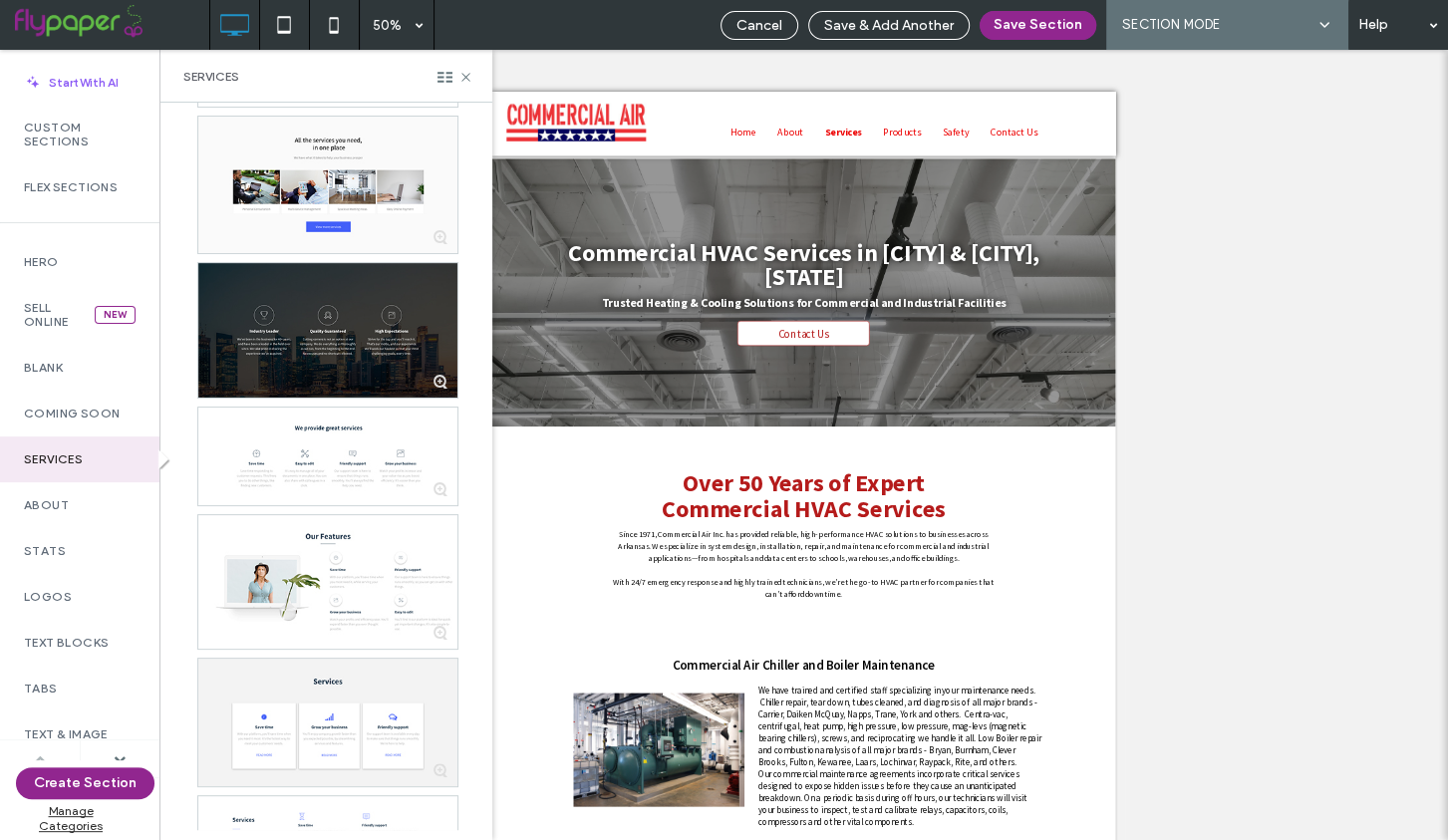 scroll, scrollTop: 5610, scrollLeft: 0, axis: vertical 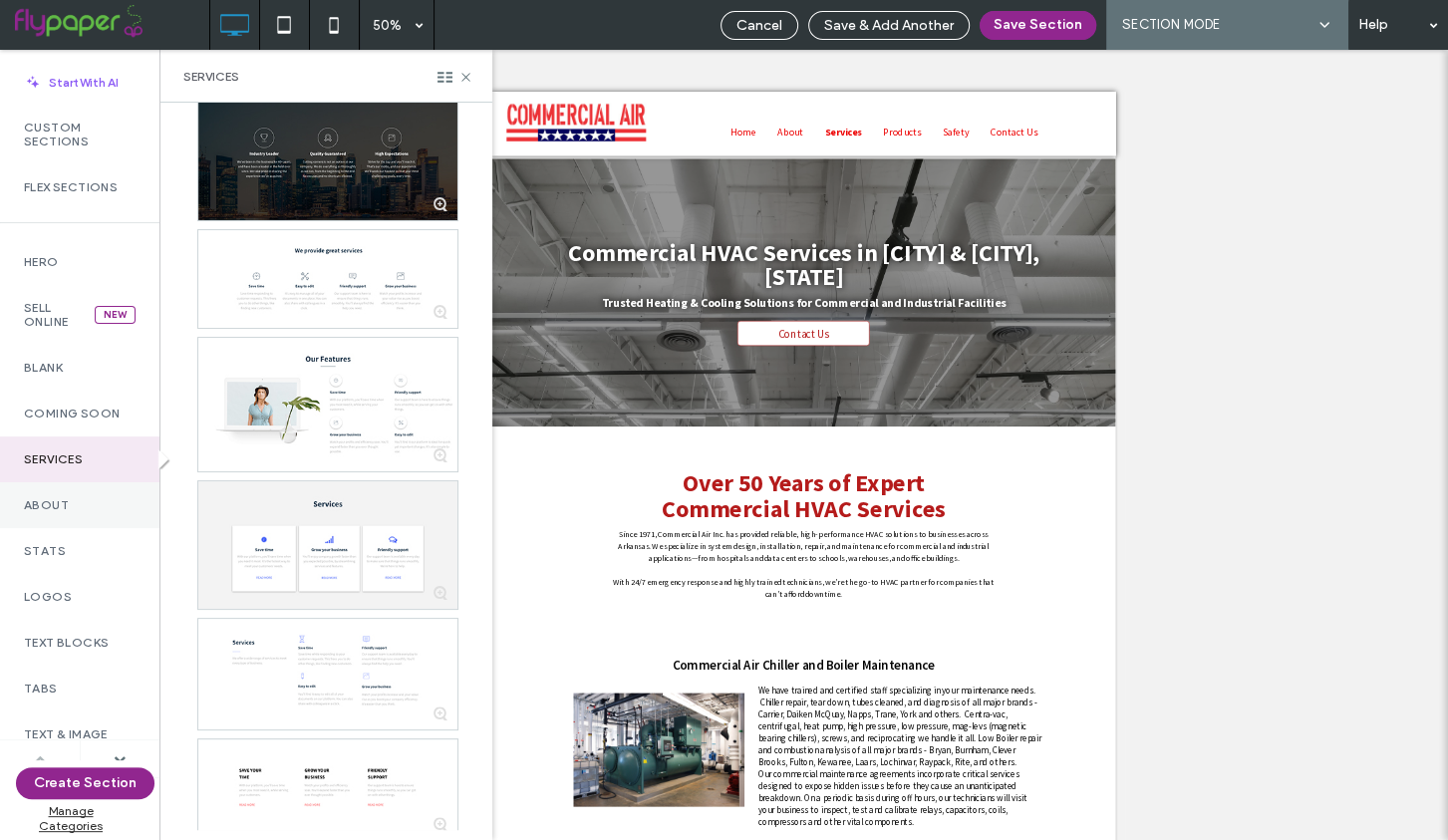 click on "About" at bounding box center [80, 505] 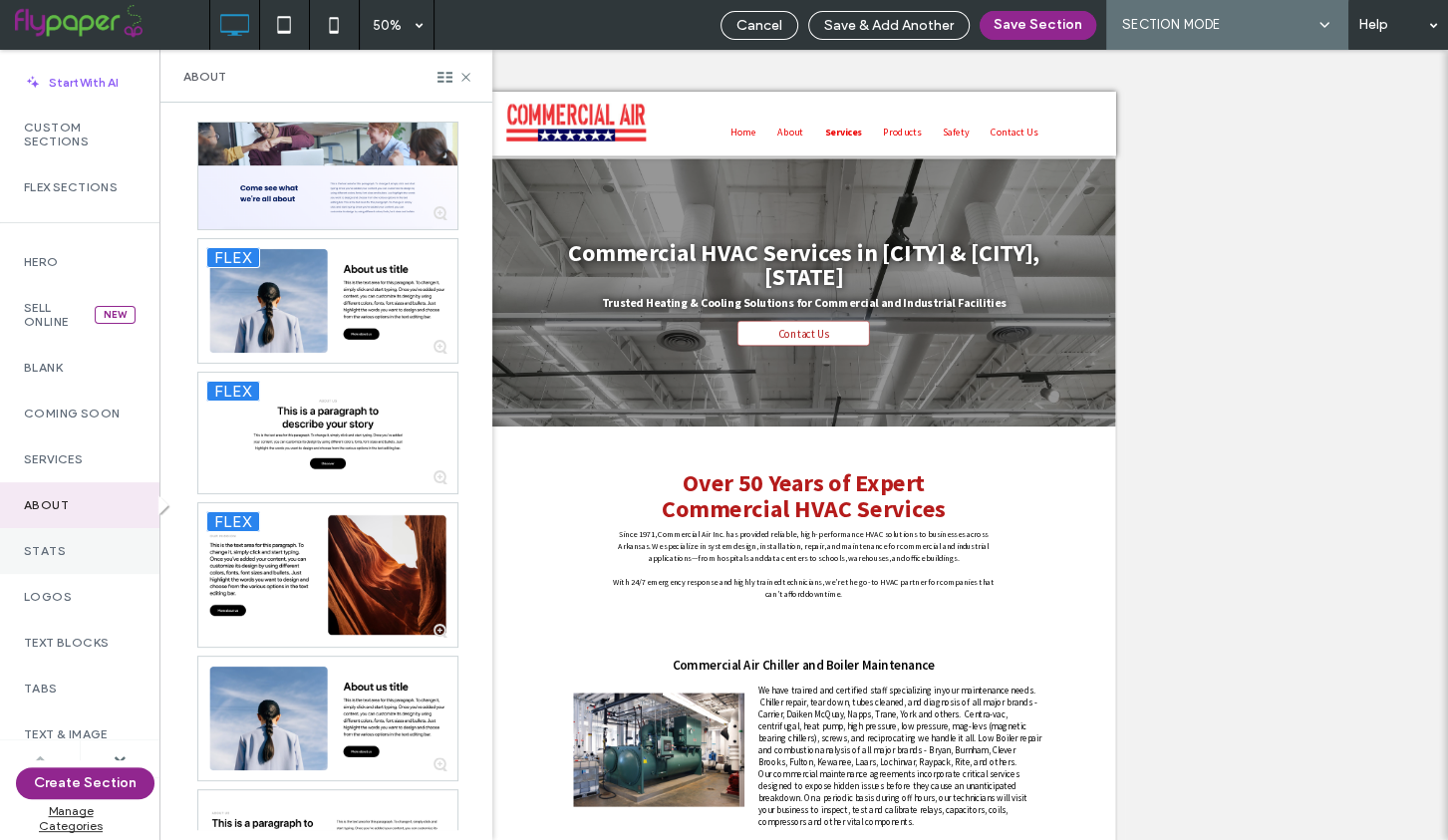click on "Stats" at bounding box center (80, 551) 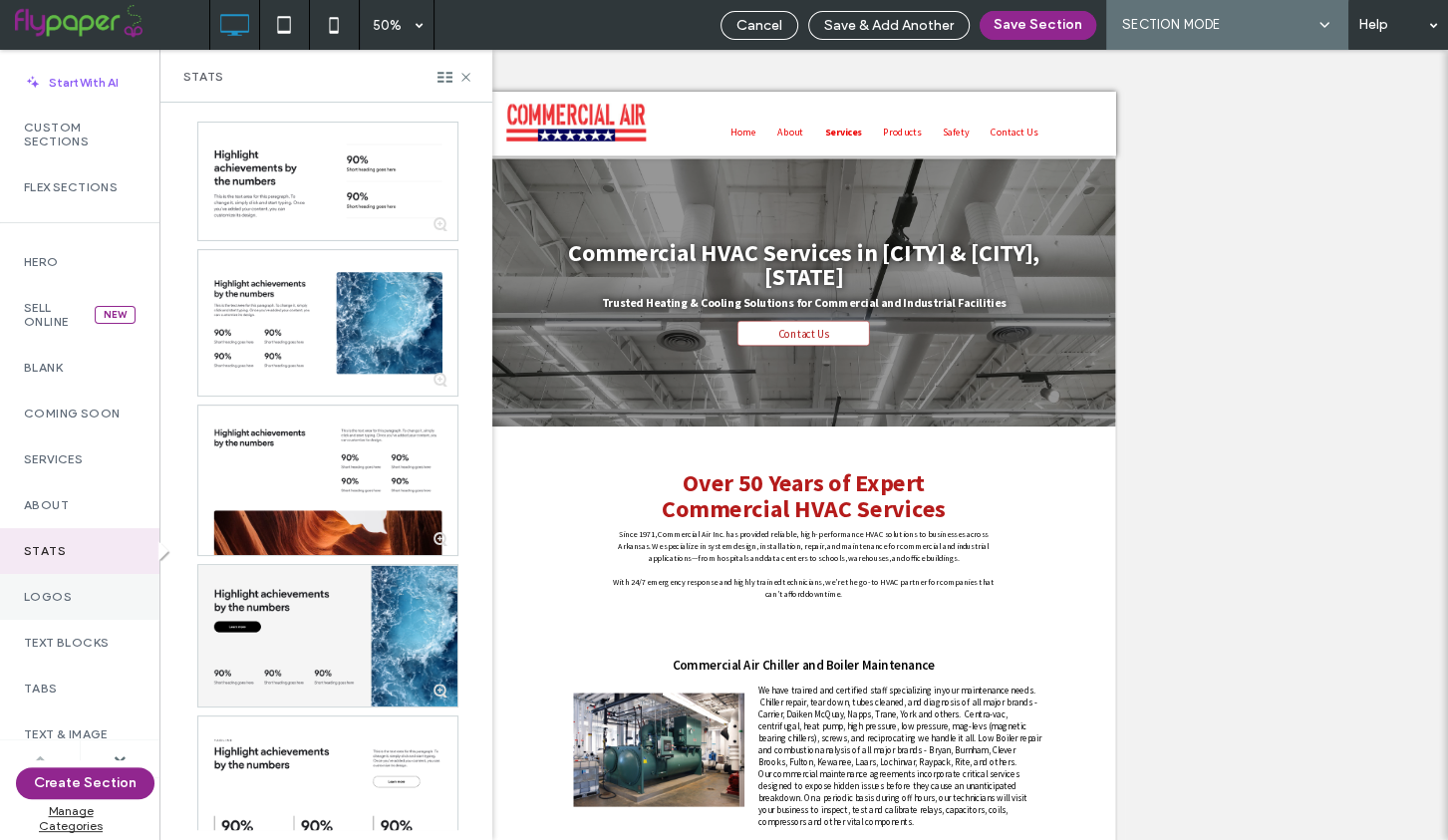 click on "Logos" at bounding box center (80, 597) 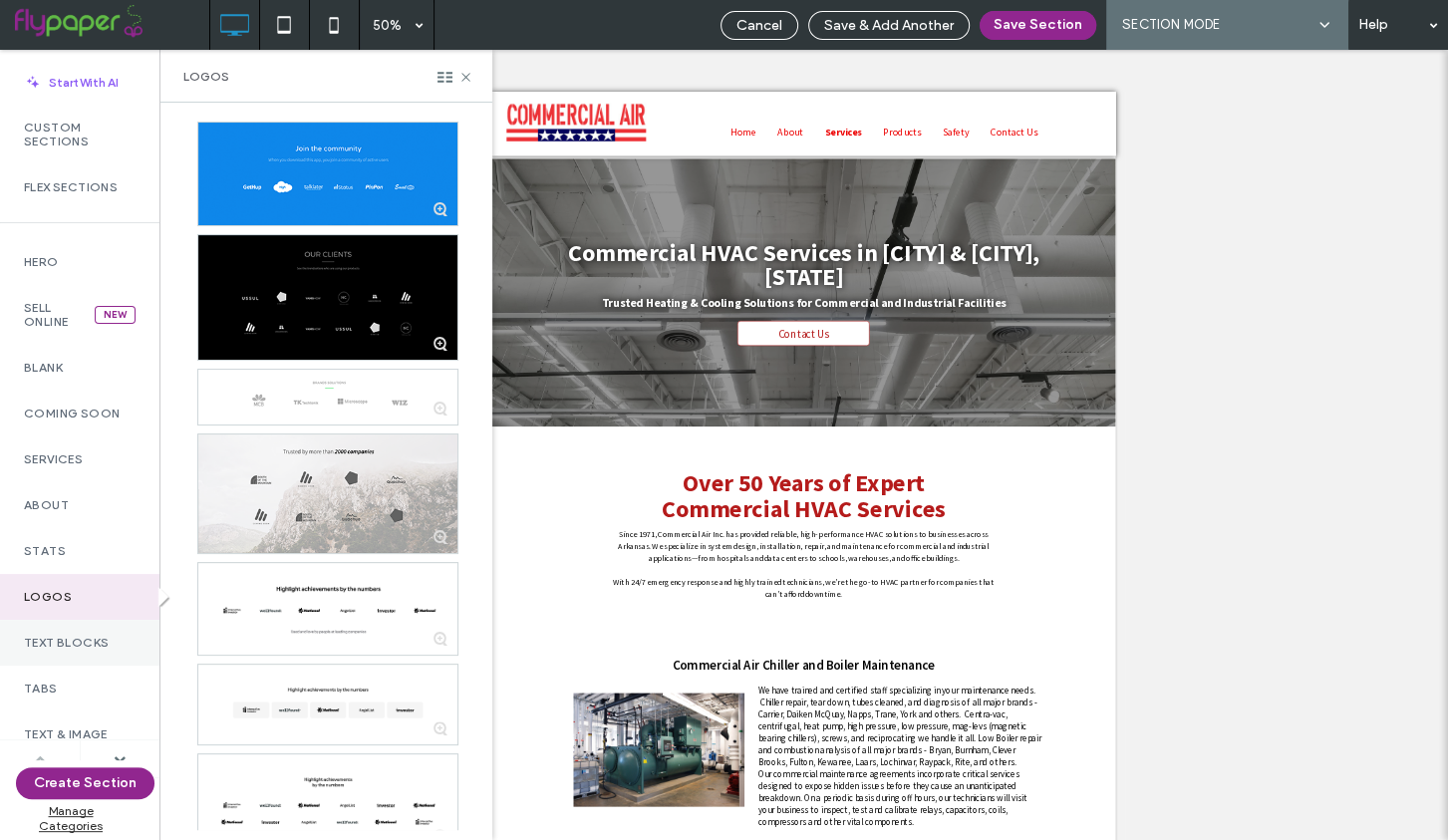 click on "Text Blocks" at bounding box center [80, 643] 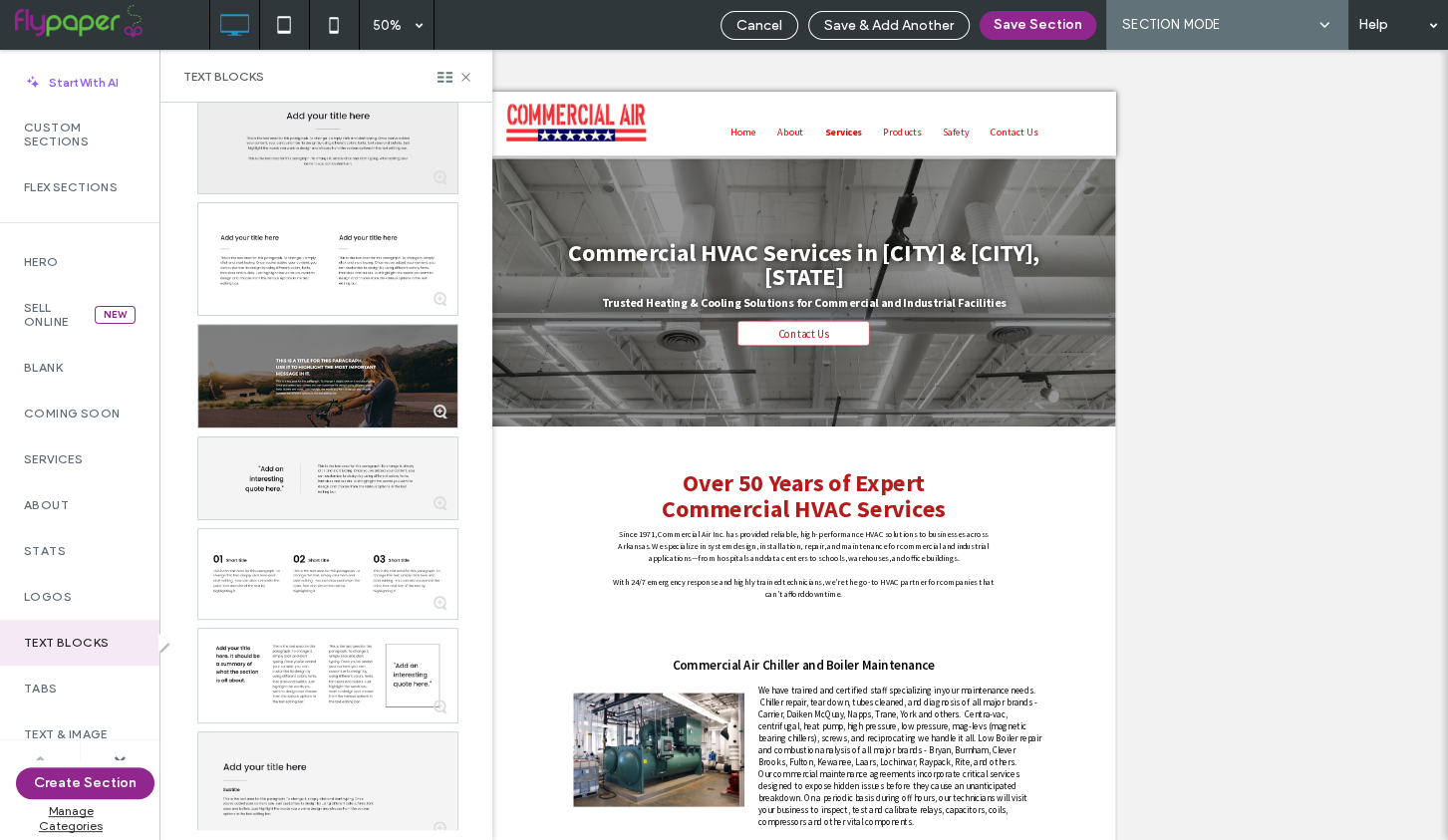 scroll, scrollTop: 471, scrollLeft: 0, axis: vertical 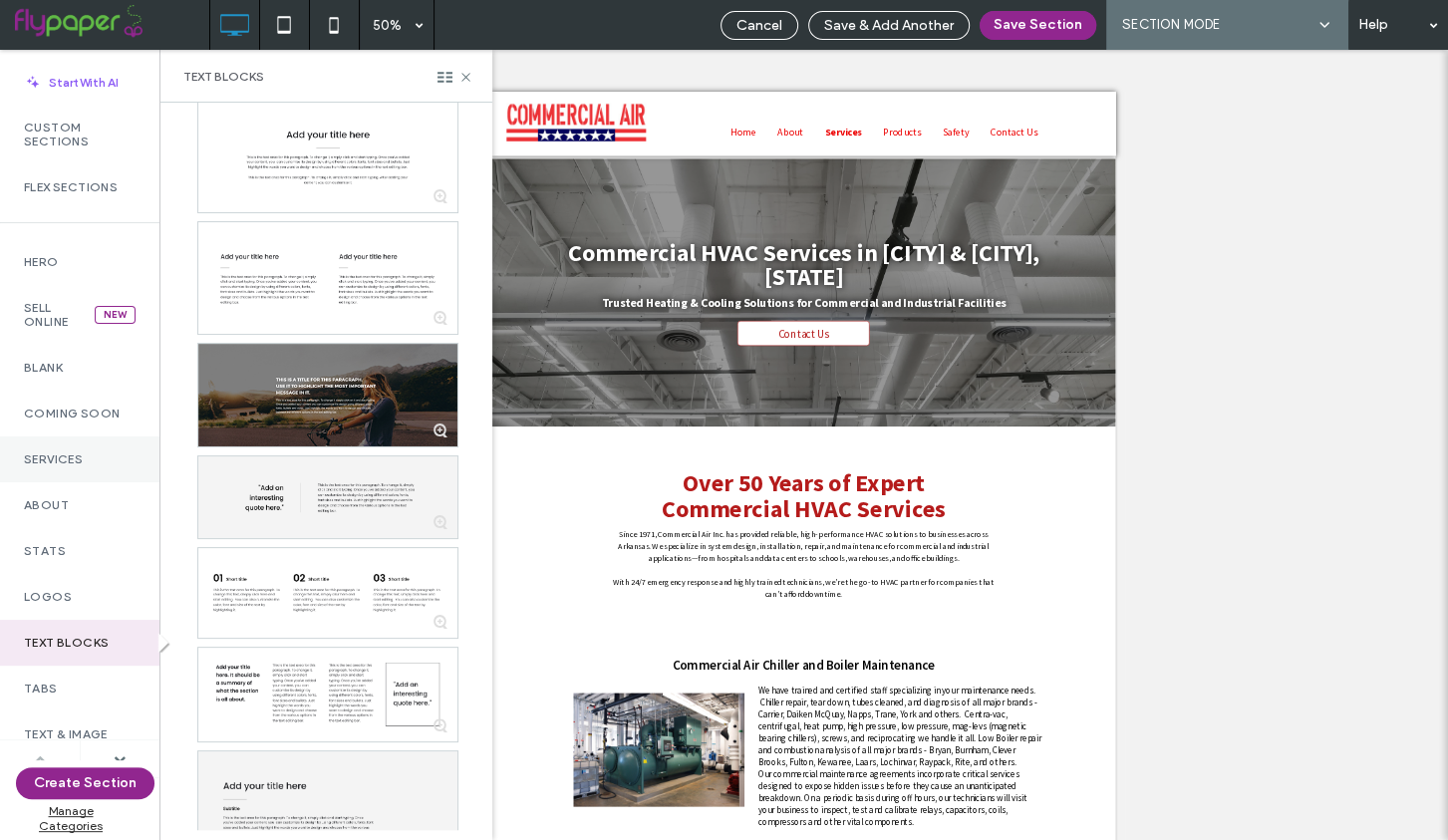 click on "Services" at bounding box center [80, 459] 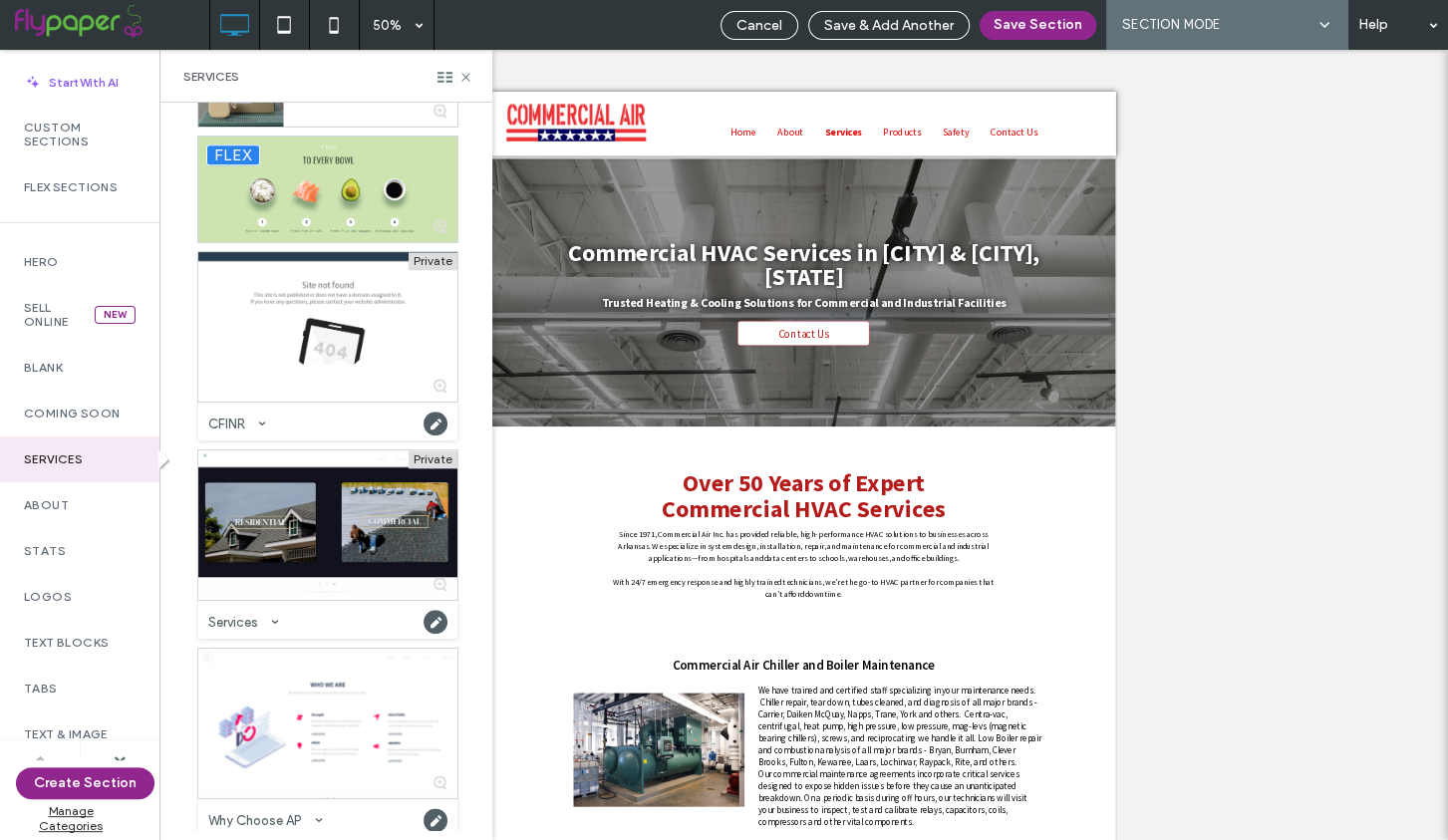 scroll, scrollTop: 6773, scrollLeft: 0, axis: vertical 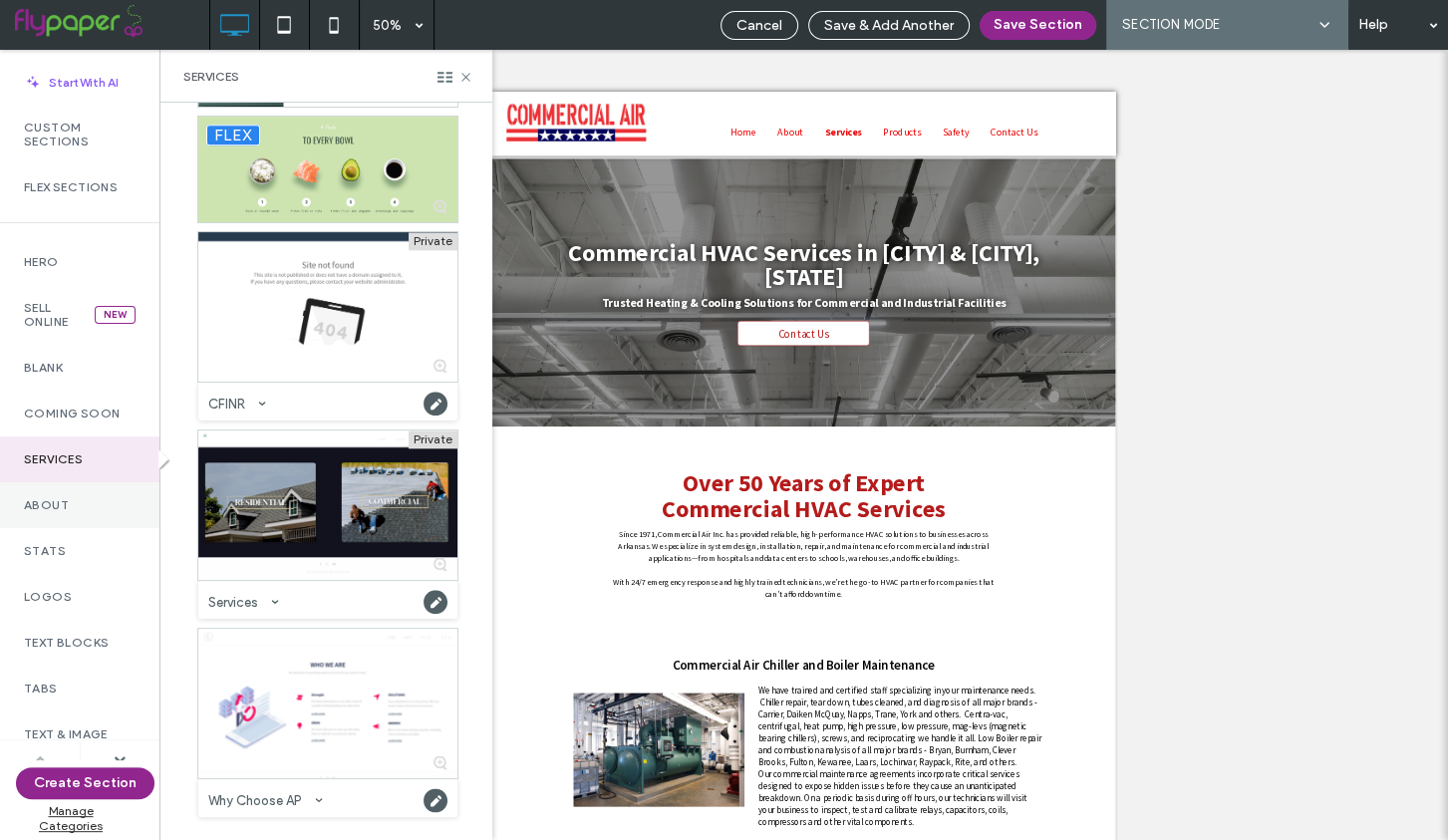 click on "About" at bounding box center [80, 505] 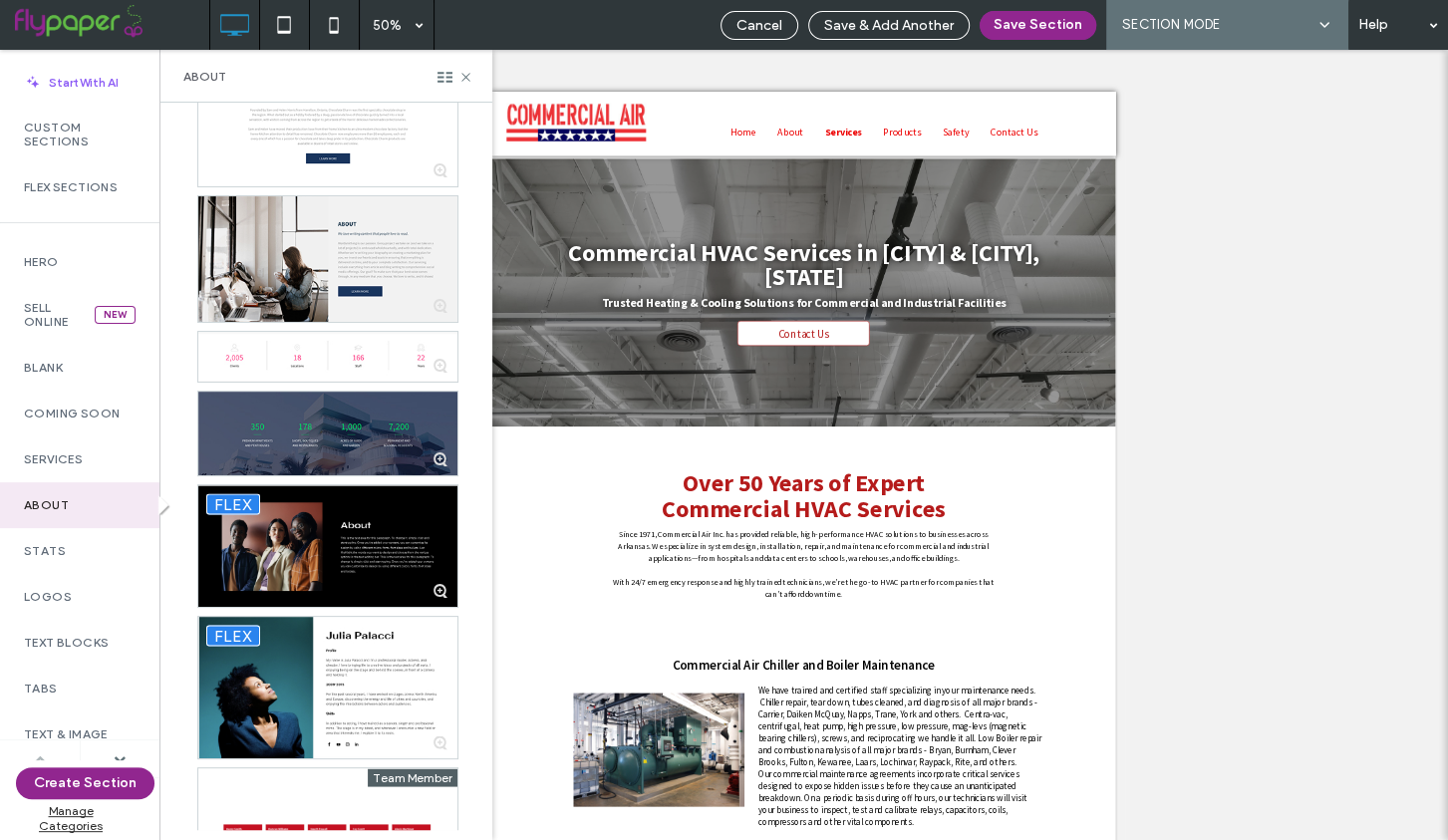 scroll, scrollTop: 2448, scrollLeft: 0, axis: vertical 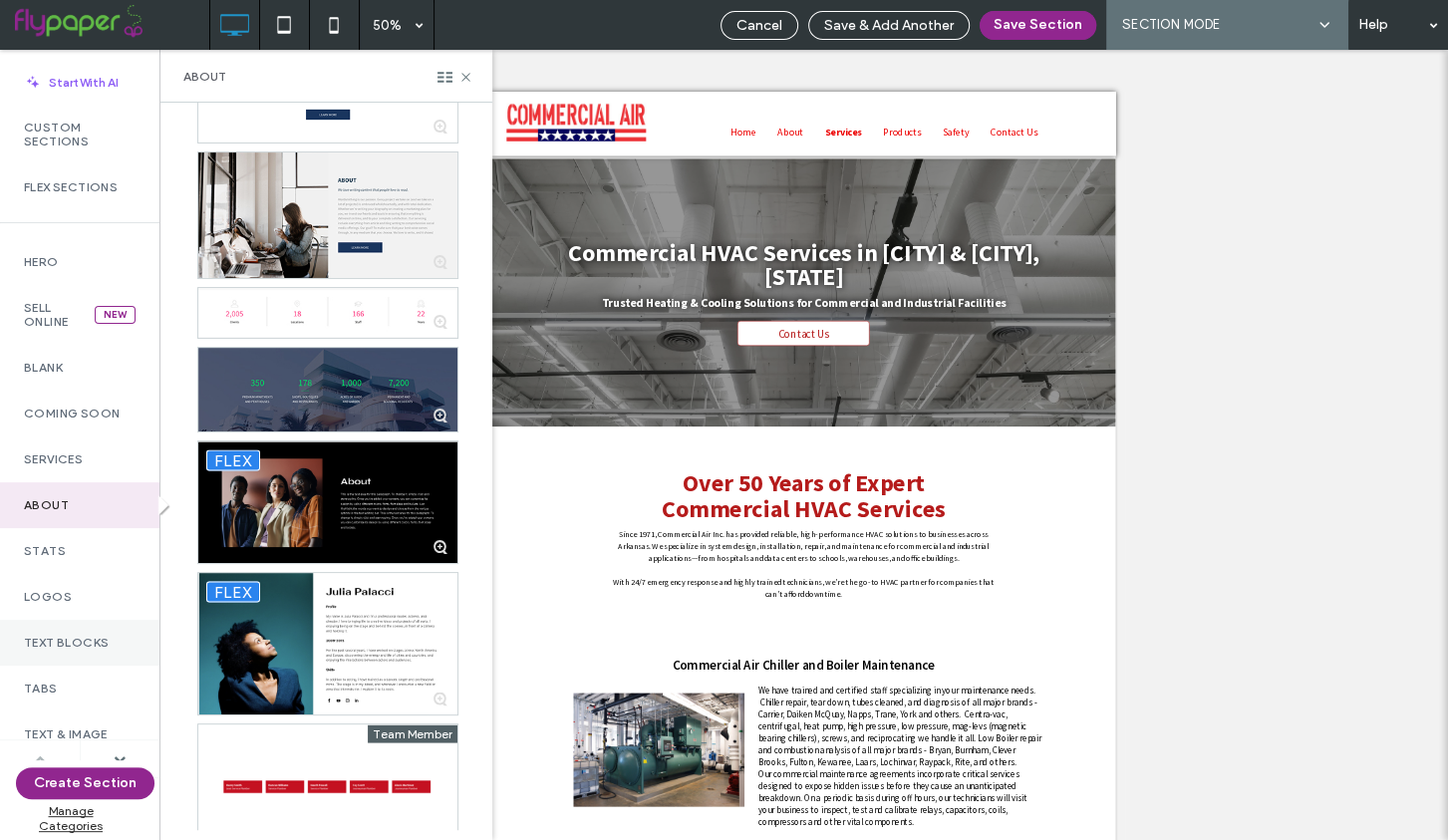 click on "Text Blocks" at bounding box center (80, 643) 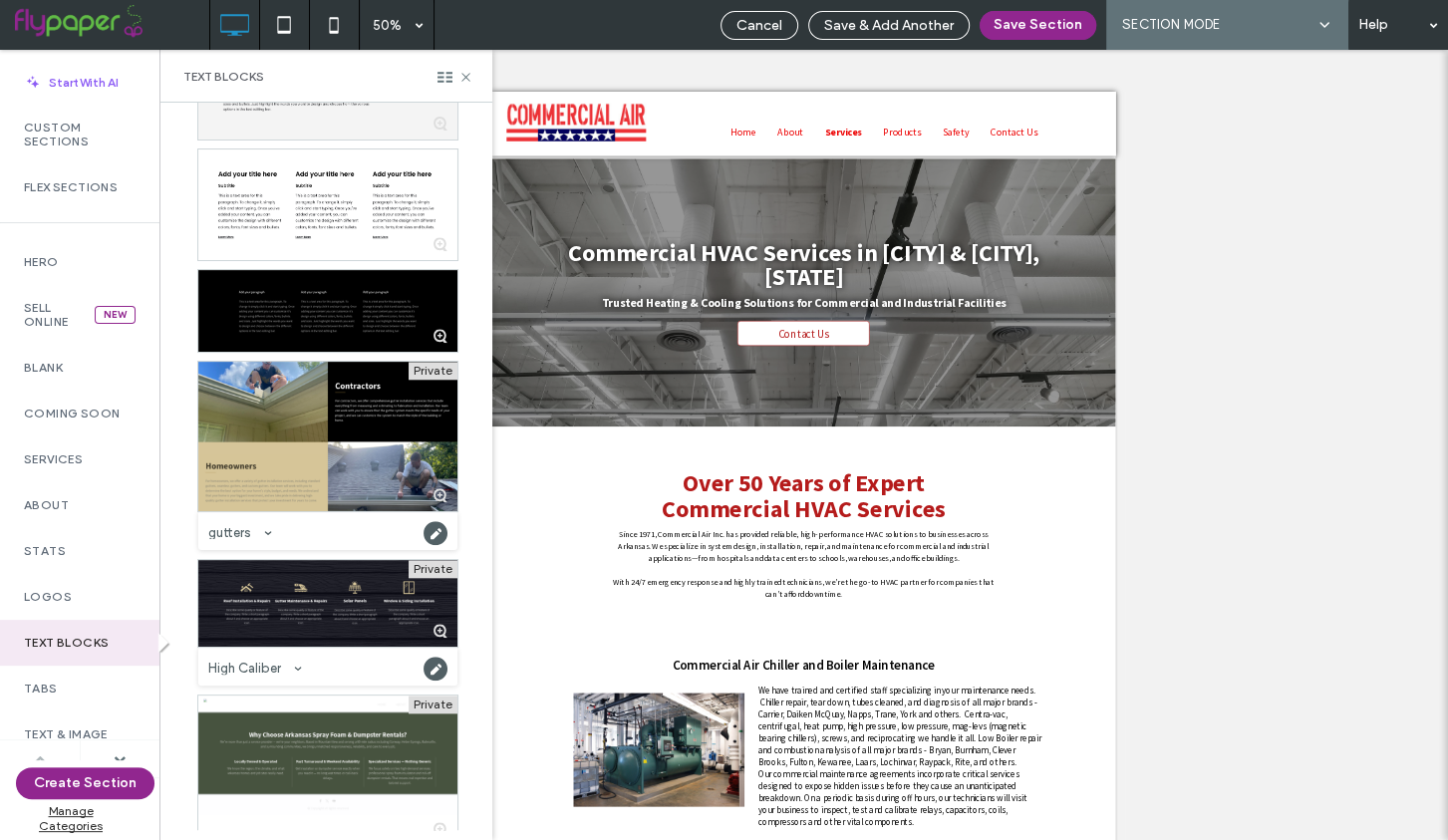 scroll, scrollTop: 1260, scrollLeft: 0, axis: vertical 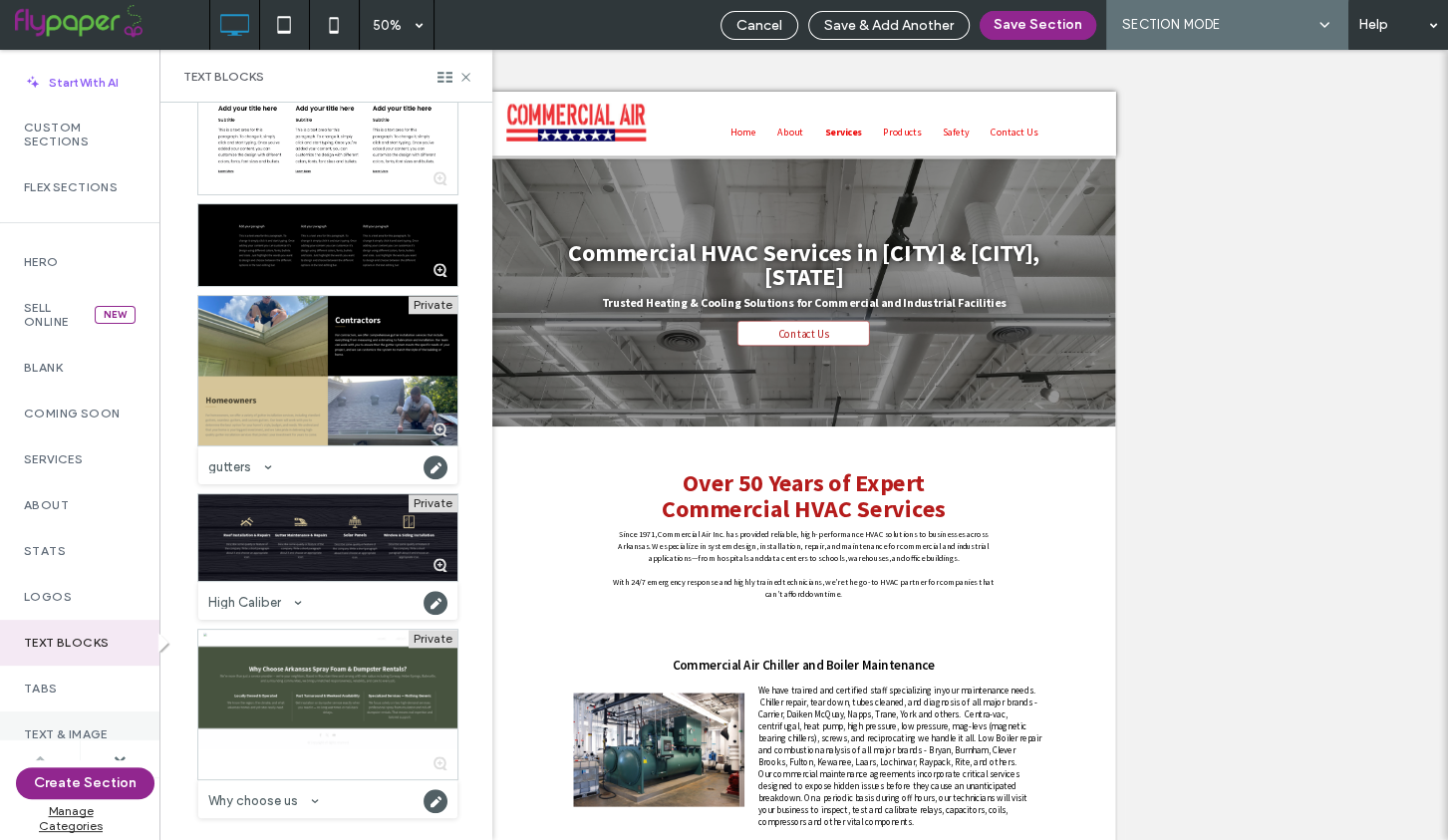 click on "Text & Image" at bounding box center (80, 734) 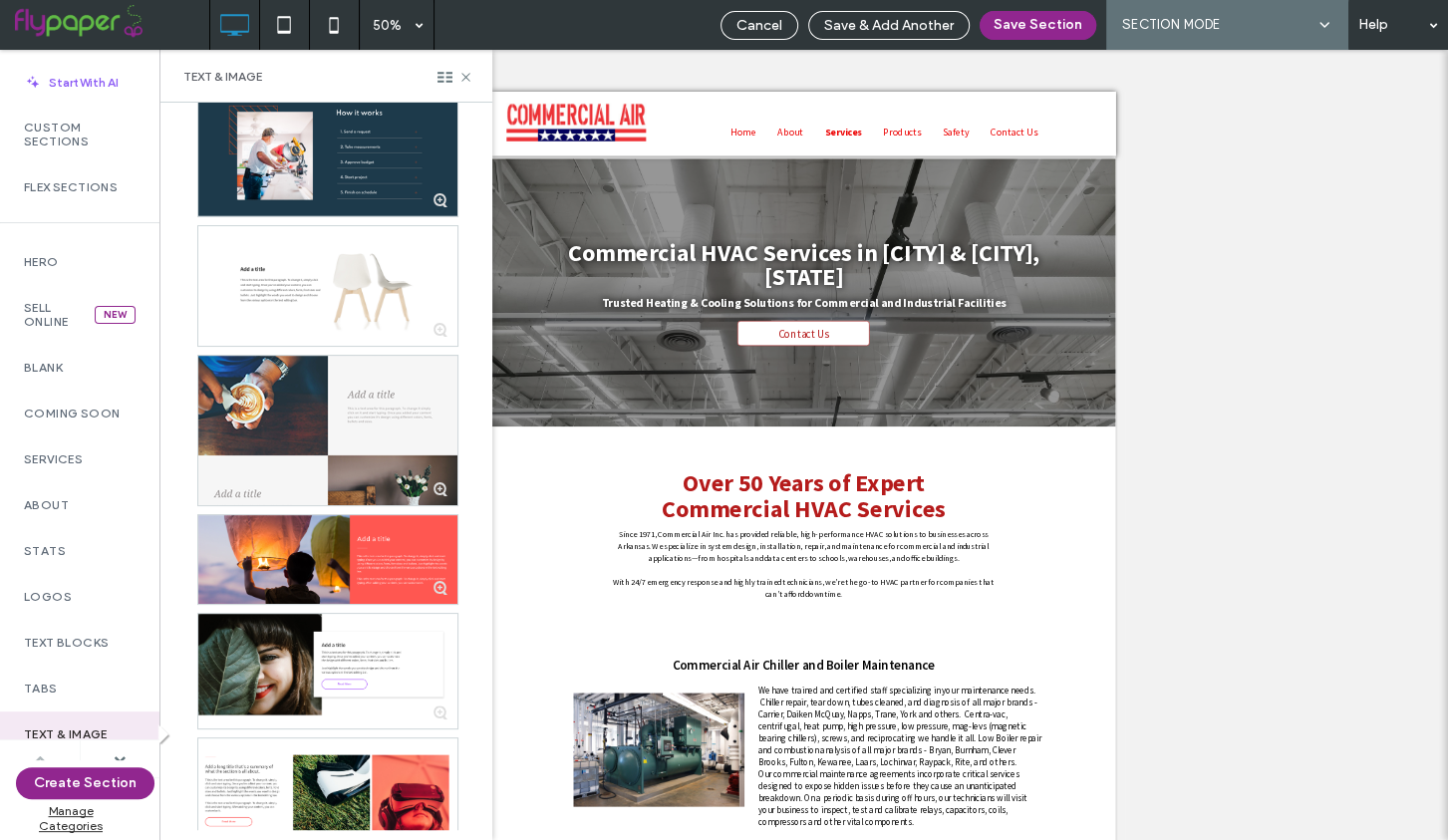scroll, scrollTop: 861, scrollLeft: 0, axis: vertical 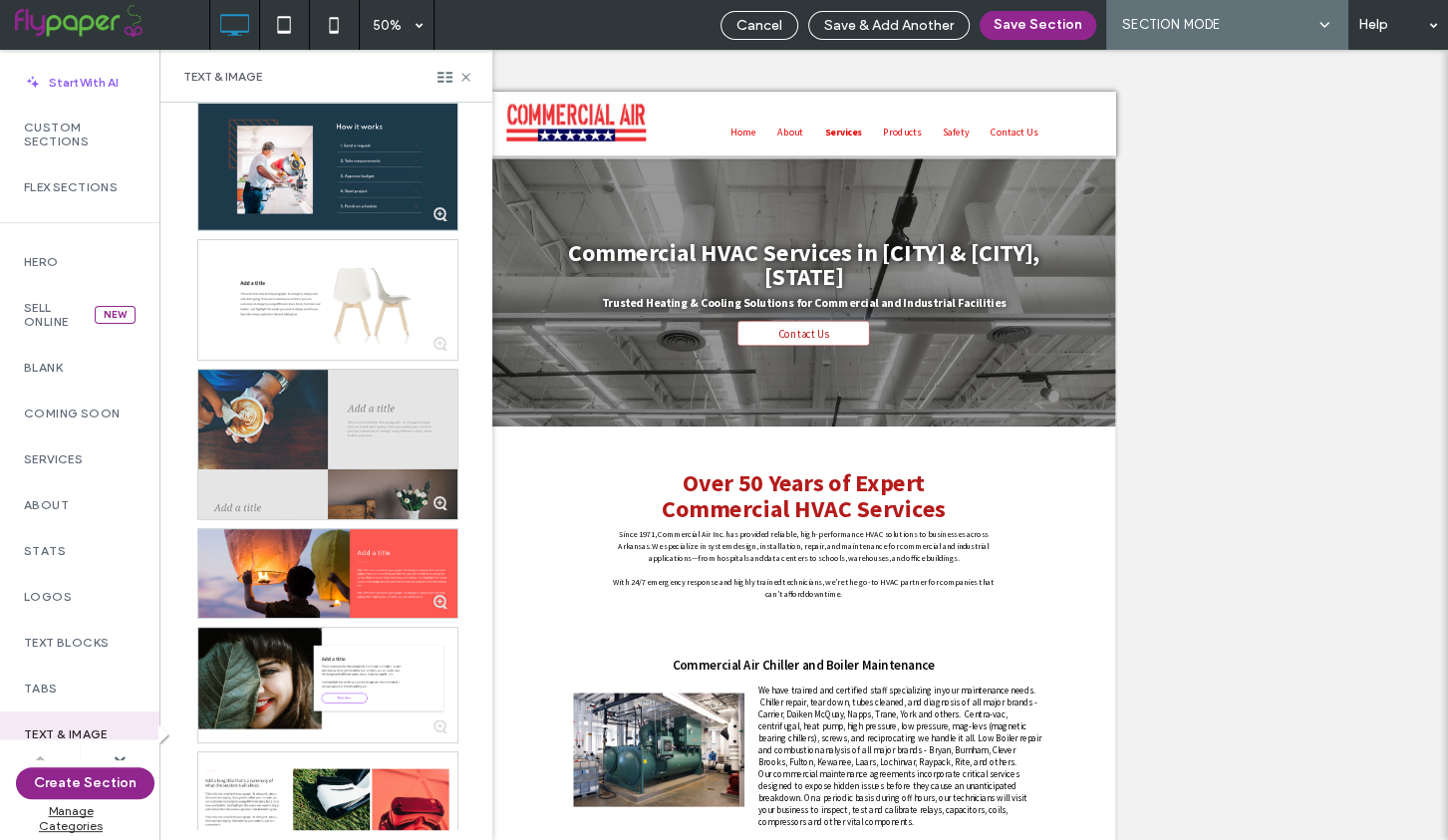 click at bounding box center [328, 444] 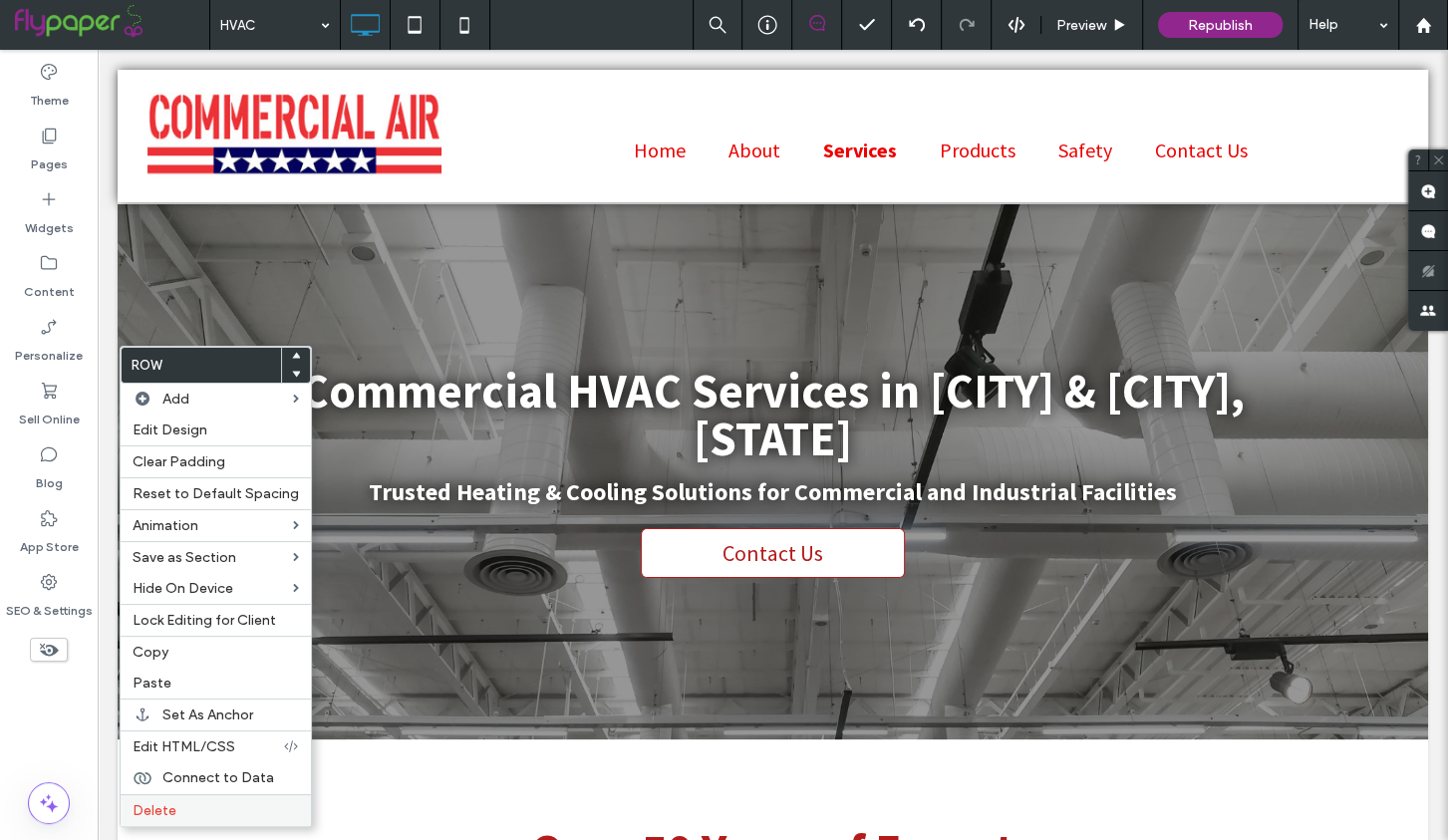 click on "Delete" at bounding box center (215, 810) 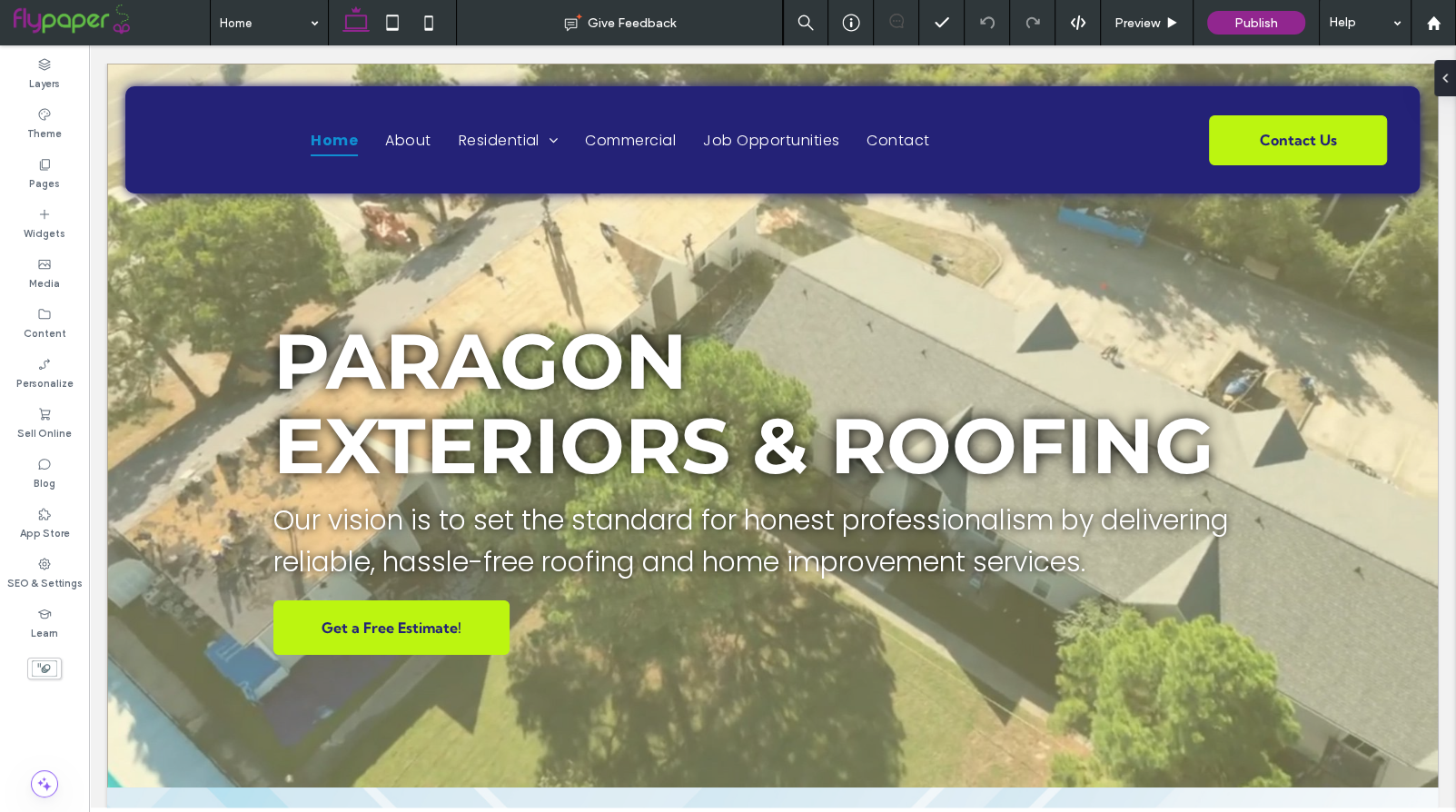scroll, scrollTop: 0, scrollLeft: 0, axis: both 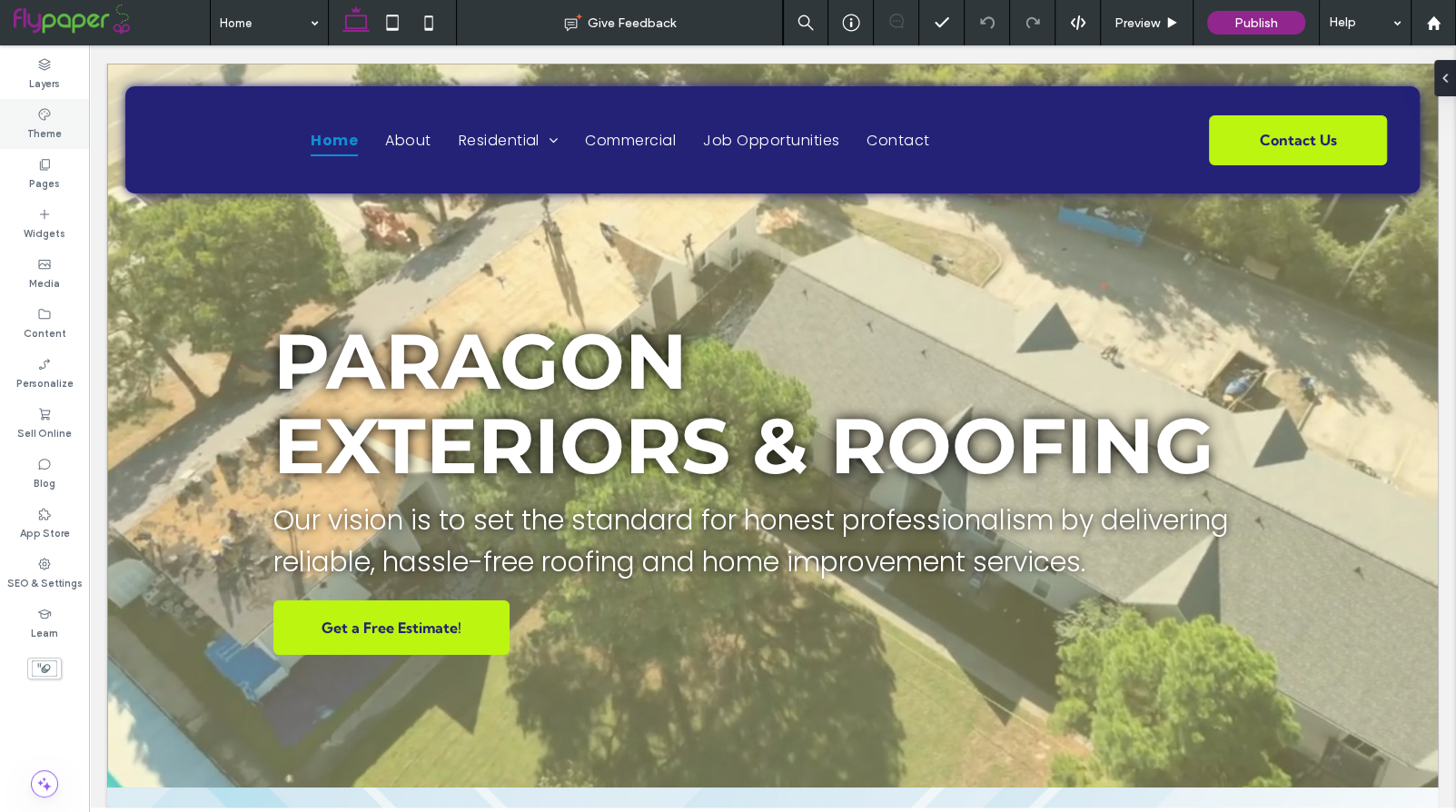 click on "Theme" at bounding box center [45, 132] 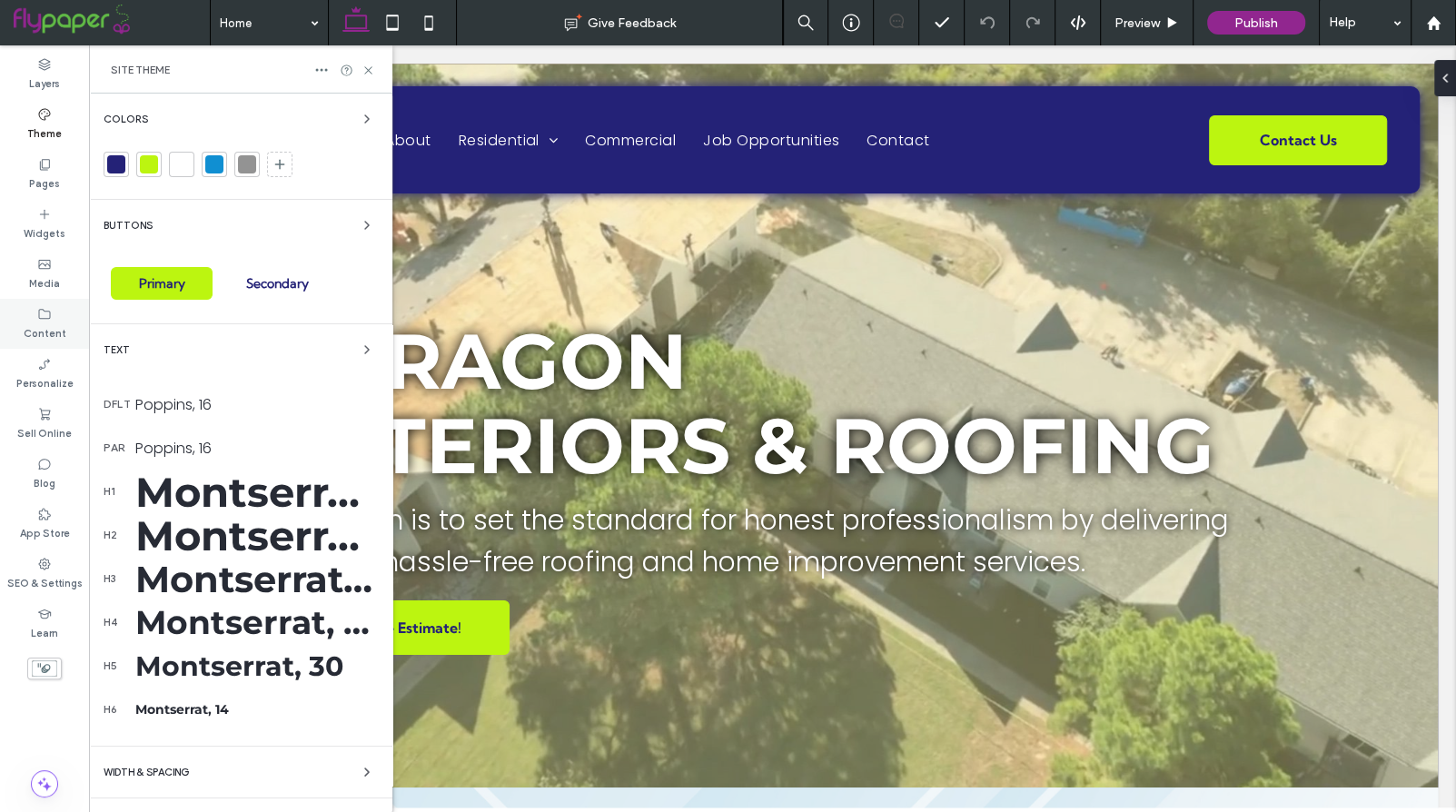 click on "Content" at bounding box center [45, 332] 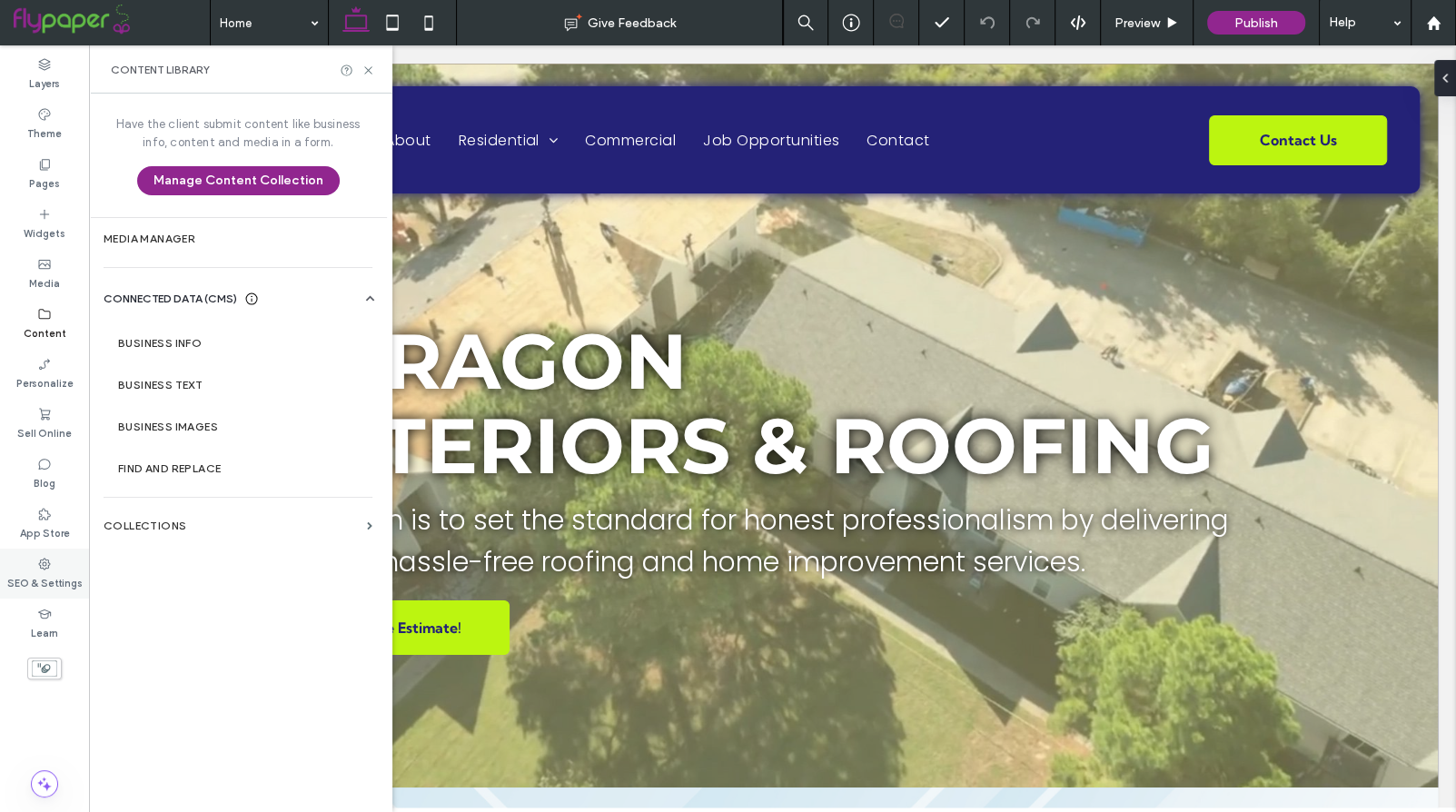 click on "SEO & Settings" at bounding box center (45, 581) 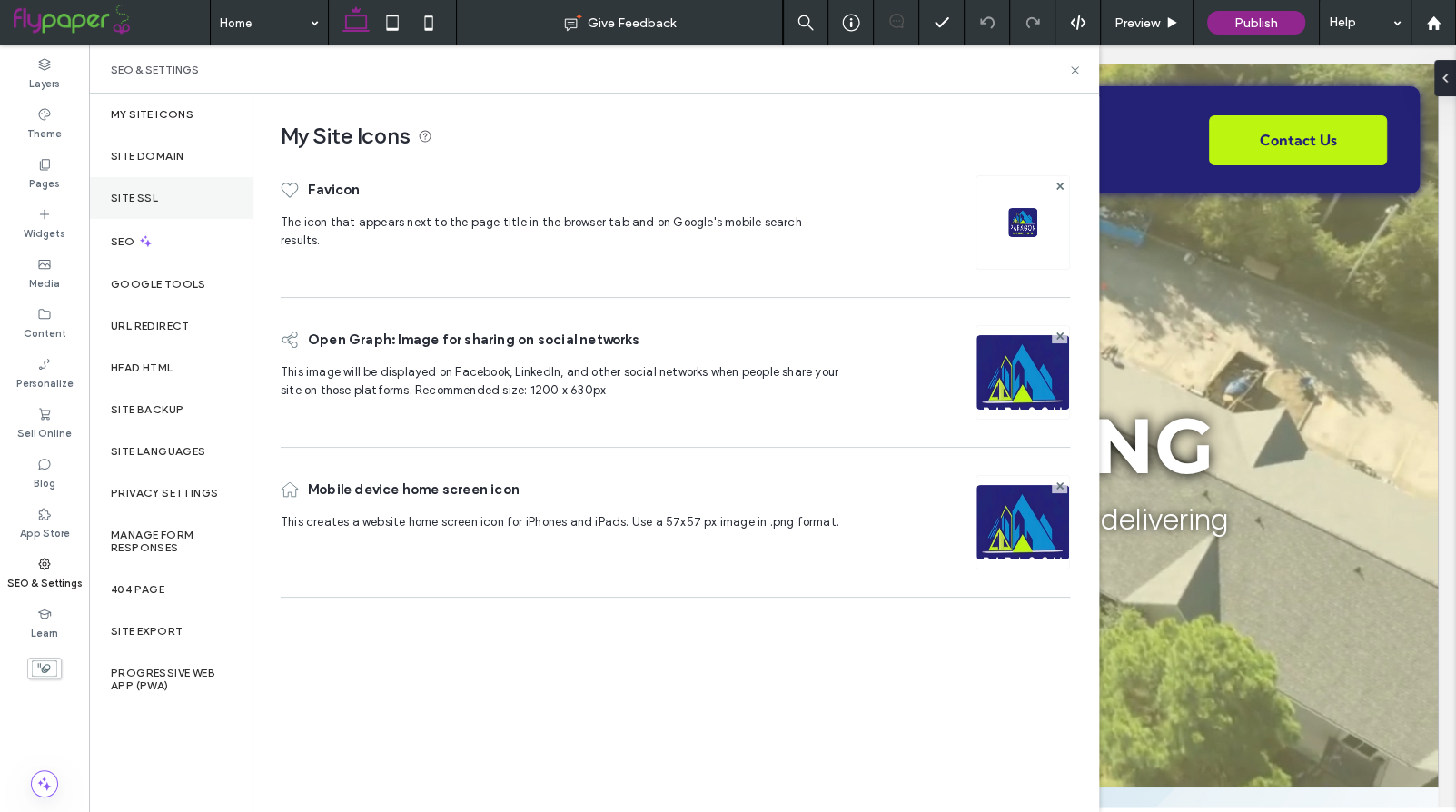 click on "Site SSL" at bounding box center (171, 198) 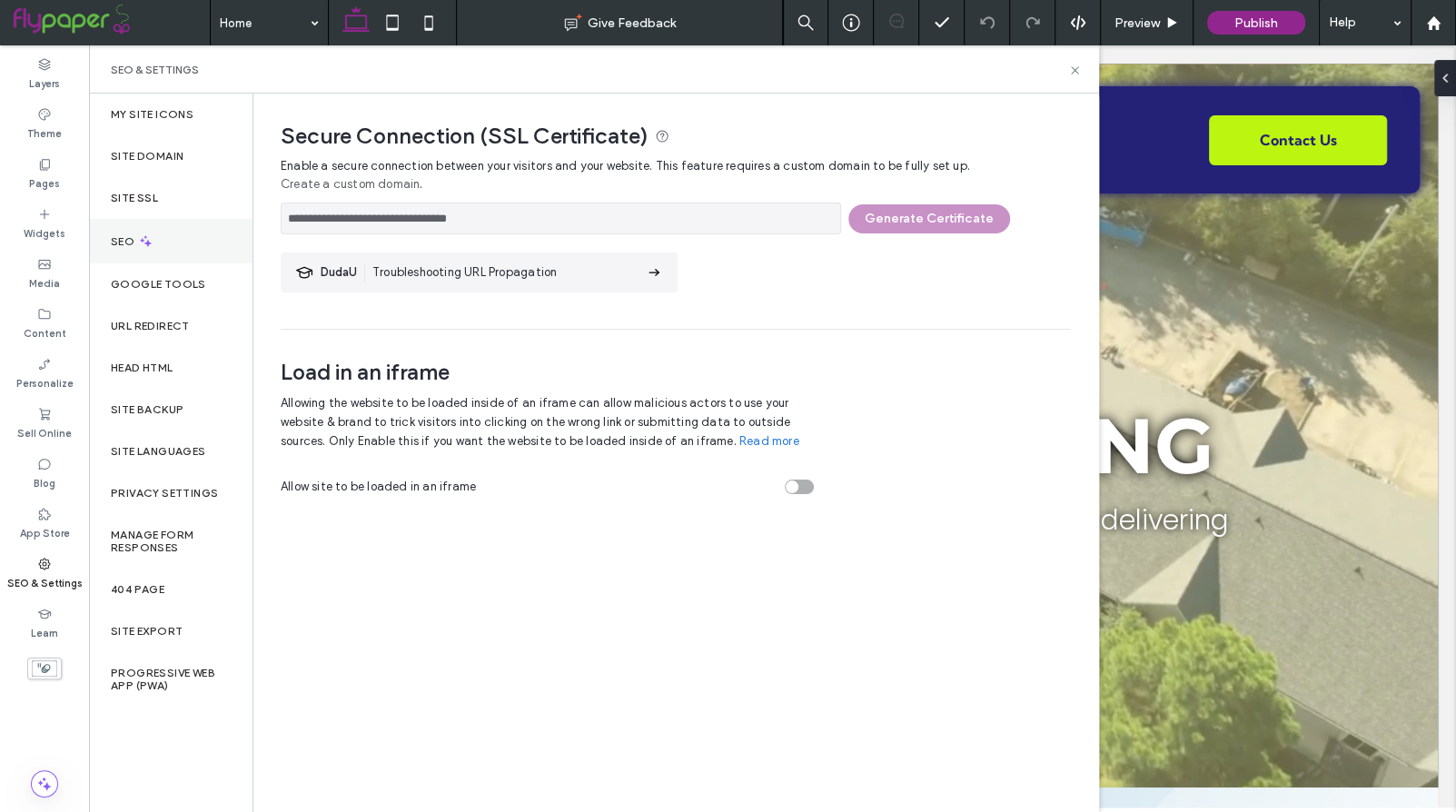 click 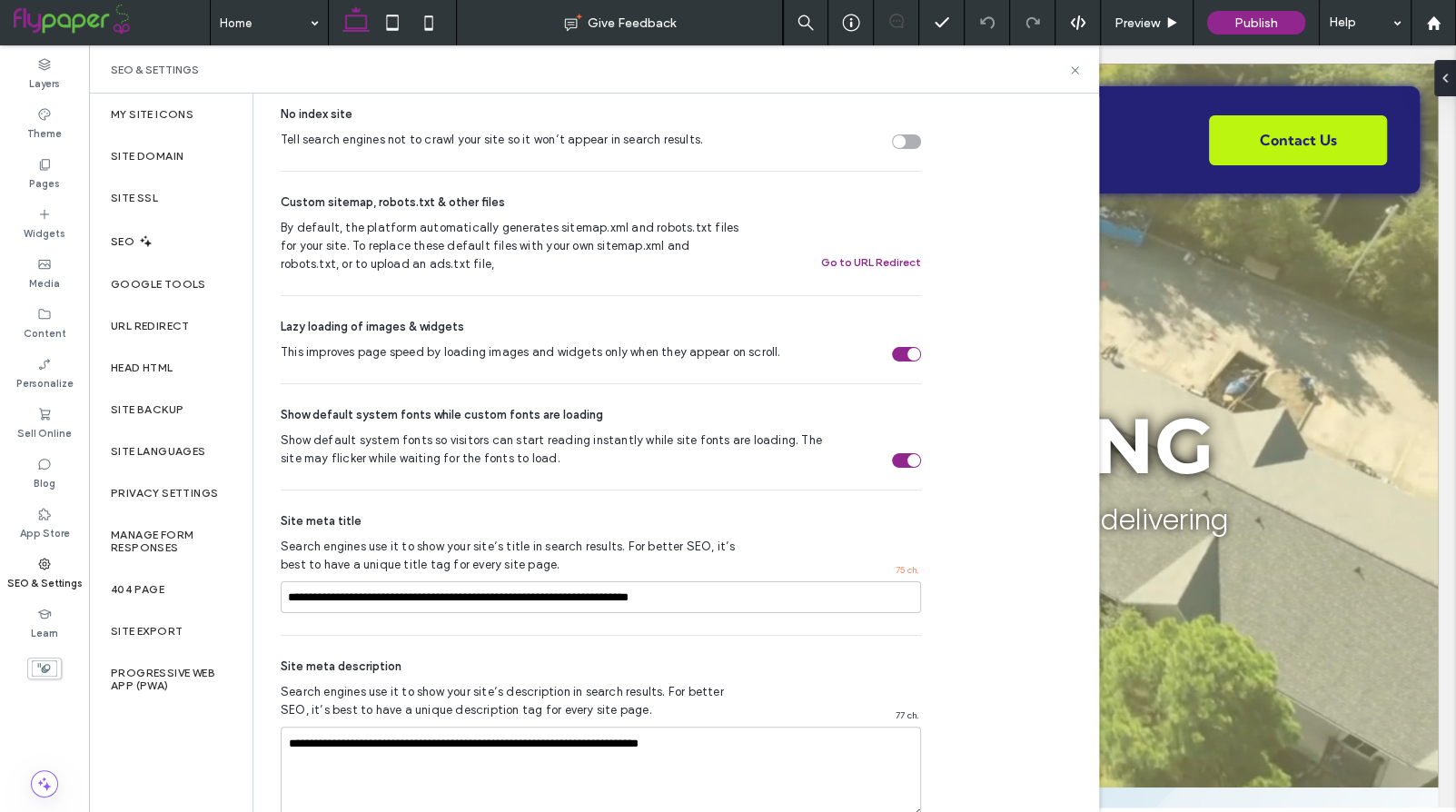 scroll, scrollTop: 837, scrollLeft: 0, axis: vertical 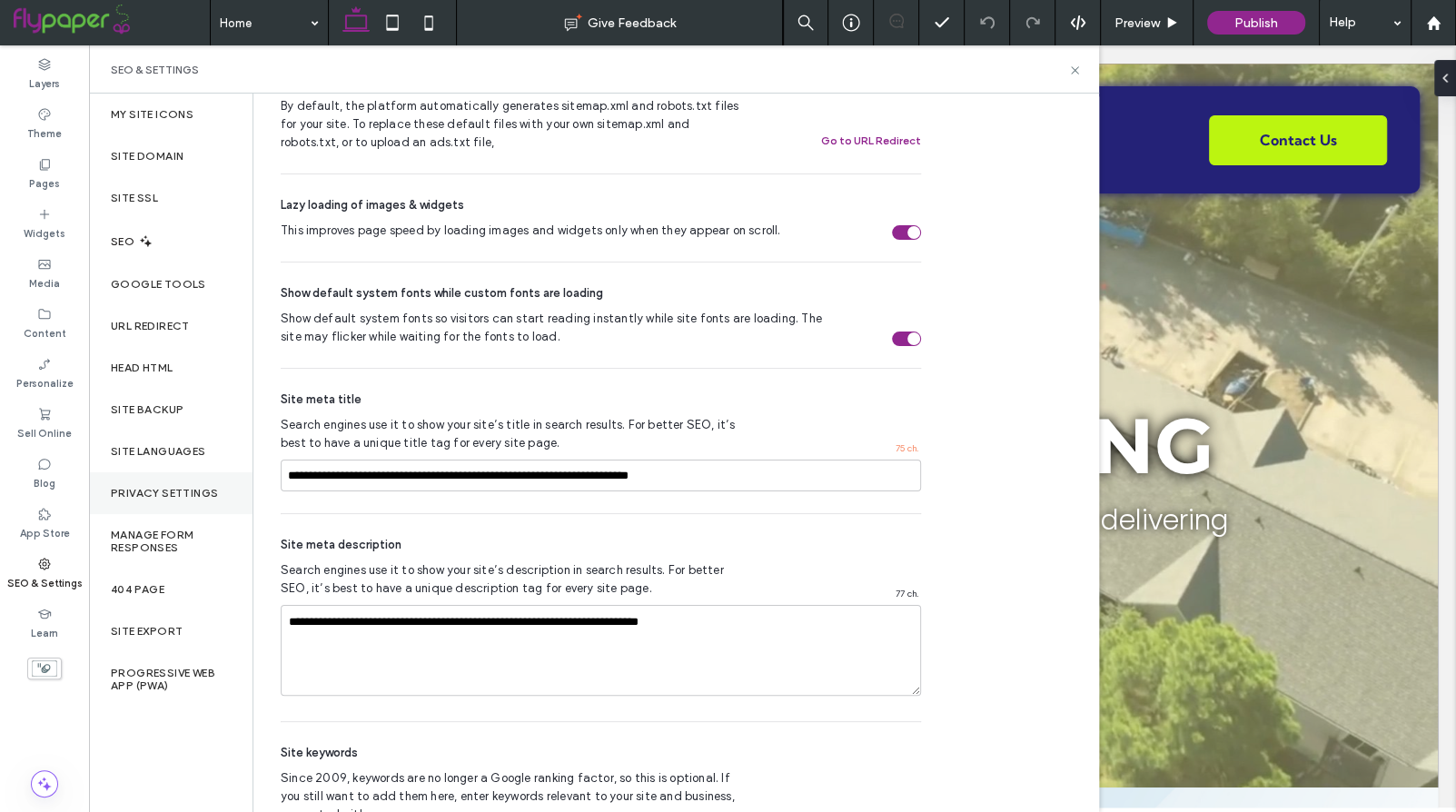 click on "Privacy Settings" at bounding box center (171, 493) 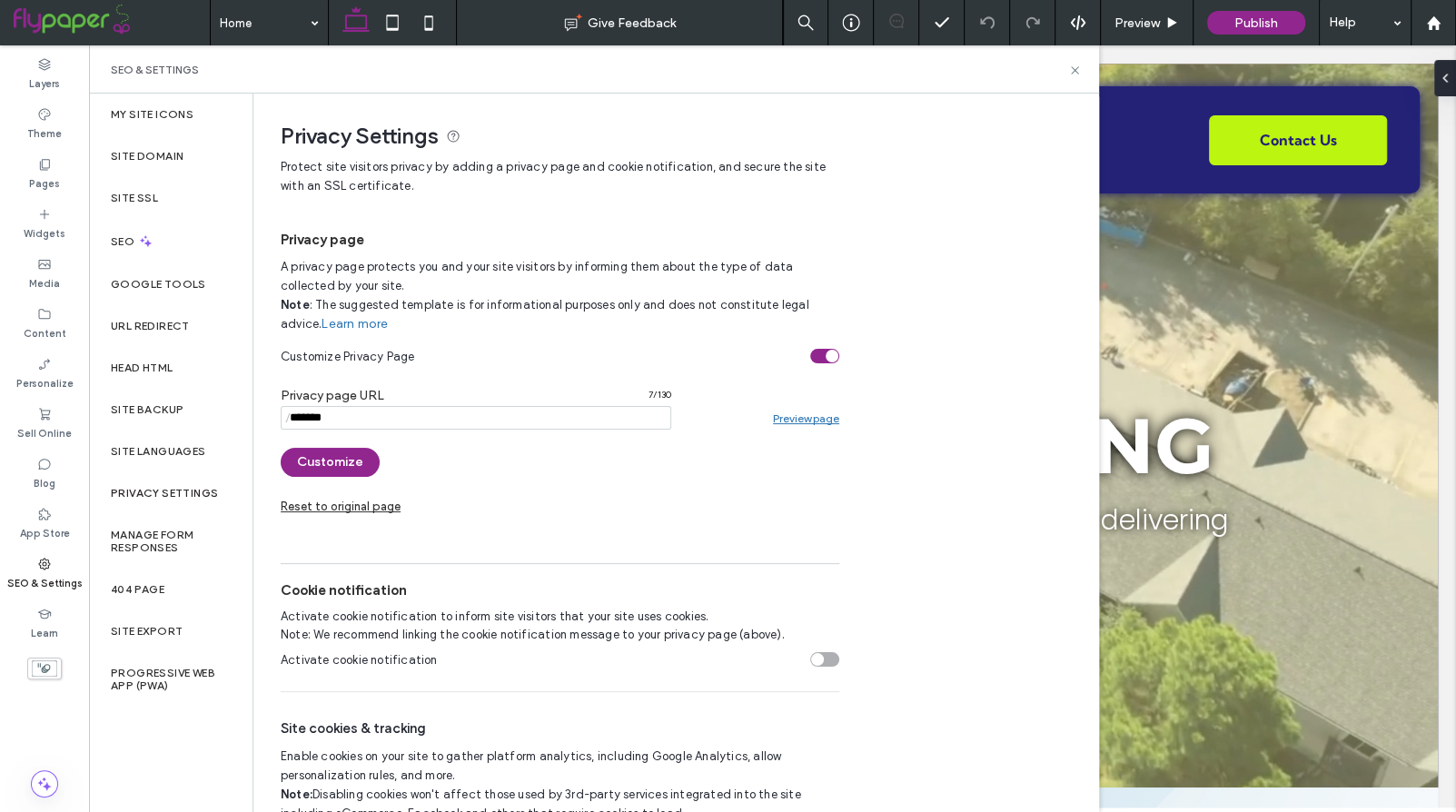 click on "Preview page" at bounding box center (806, 418) 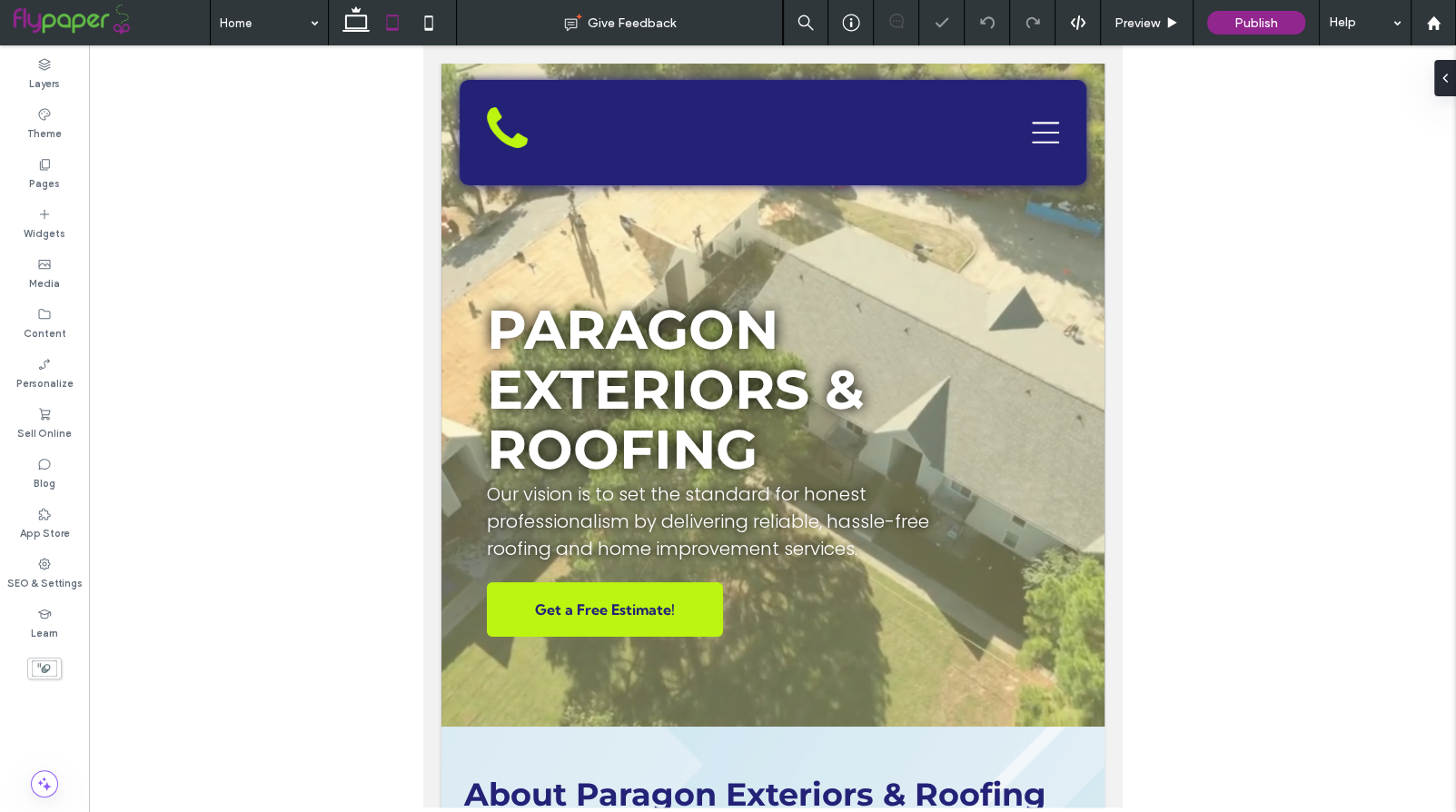 click 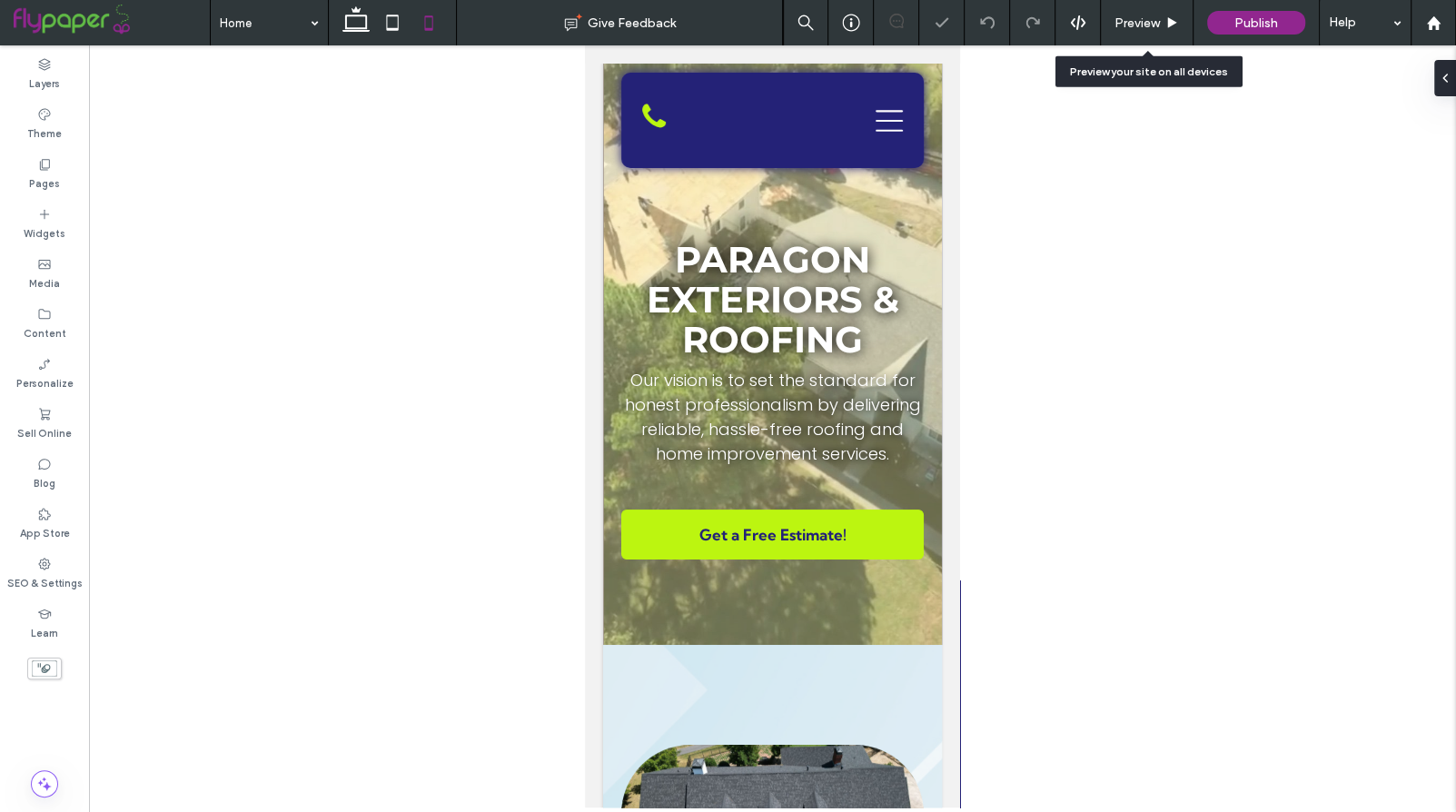 click on "Preview" at bounding box center [1147, 23] 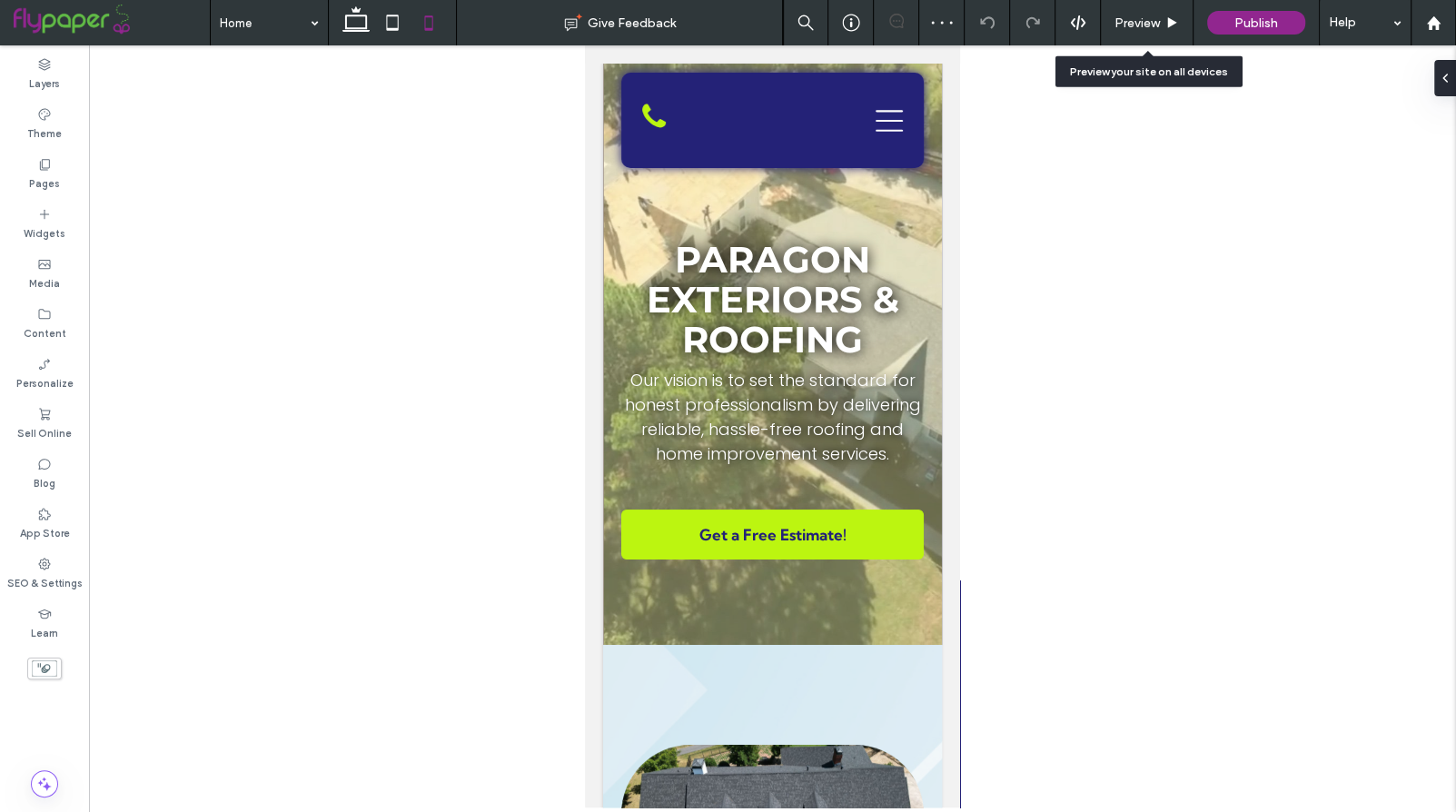 click on "Preview" at bounding box center (1137, 23) 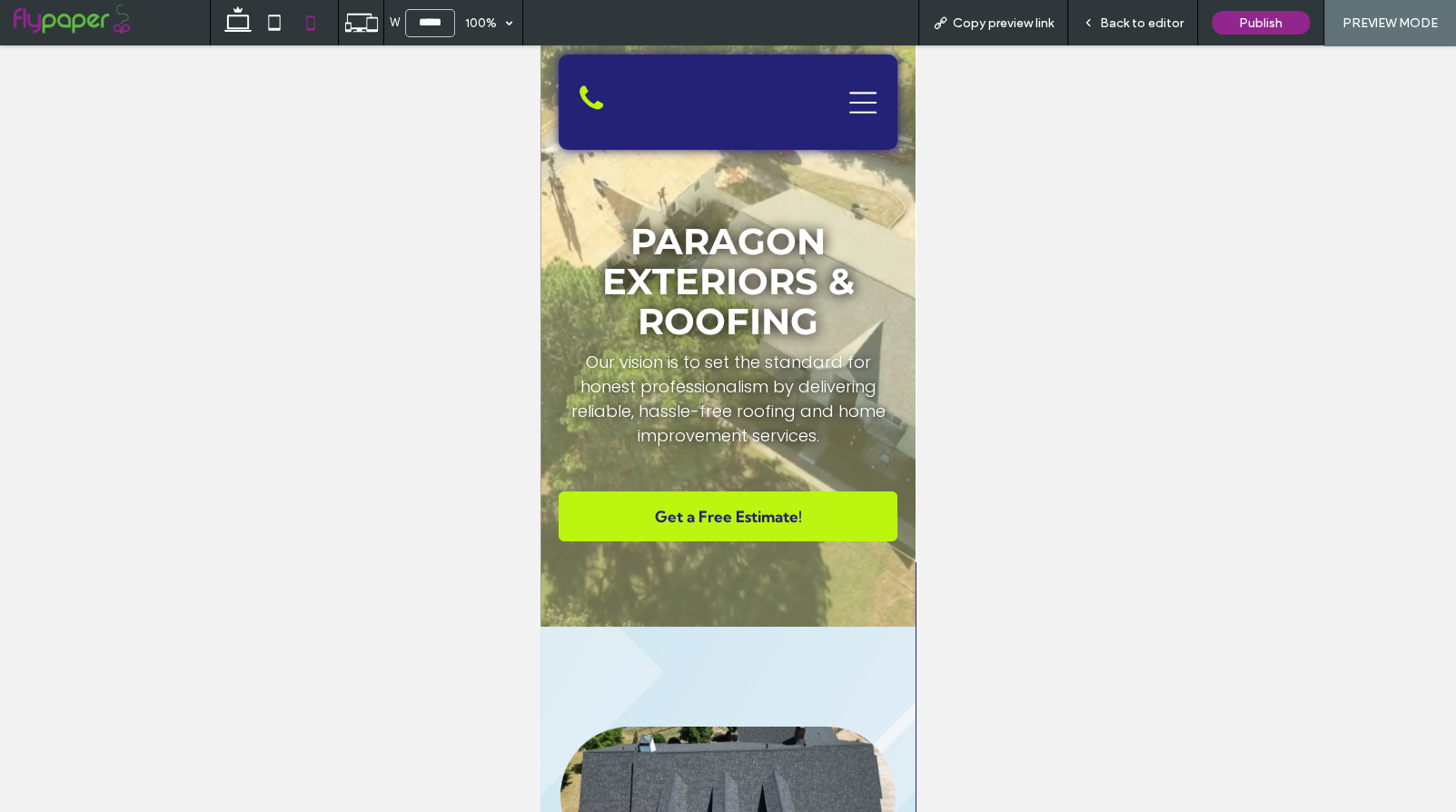 click 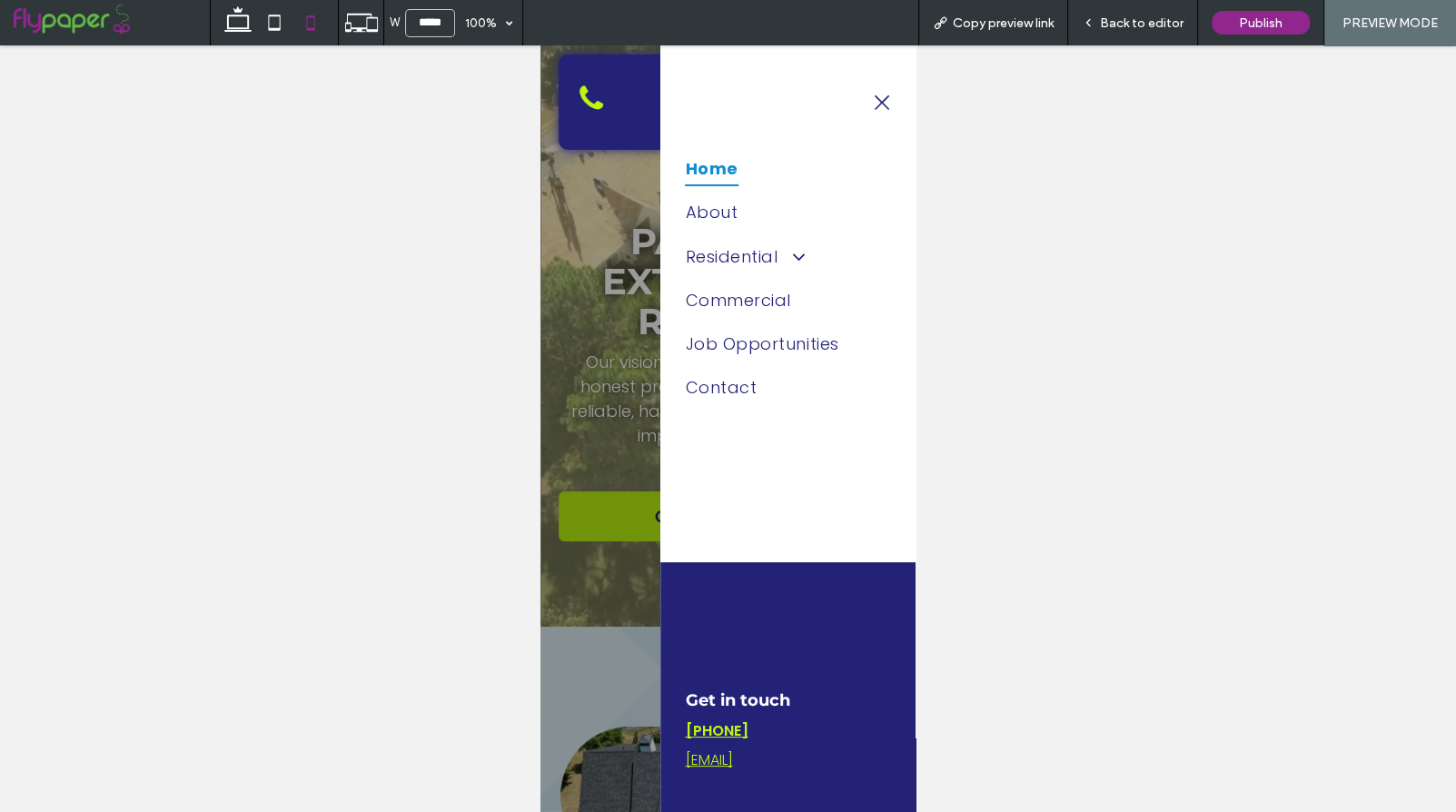 click at bounding box center [787, 89] 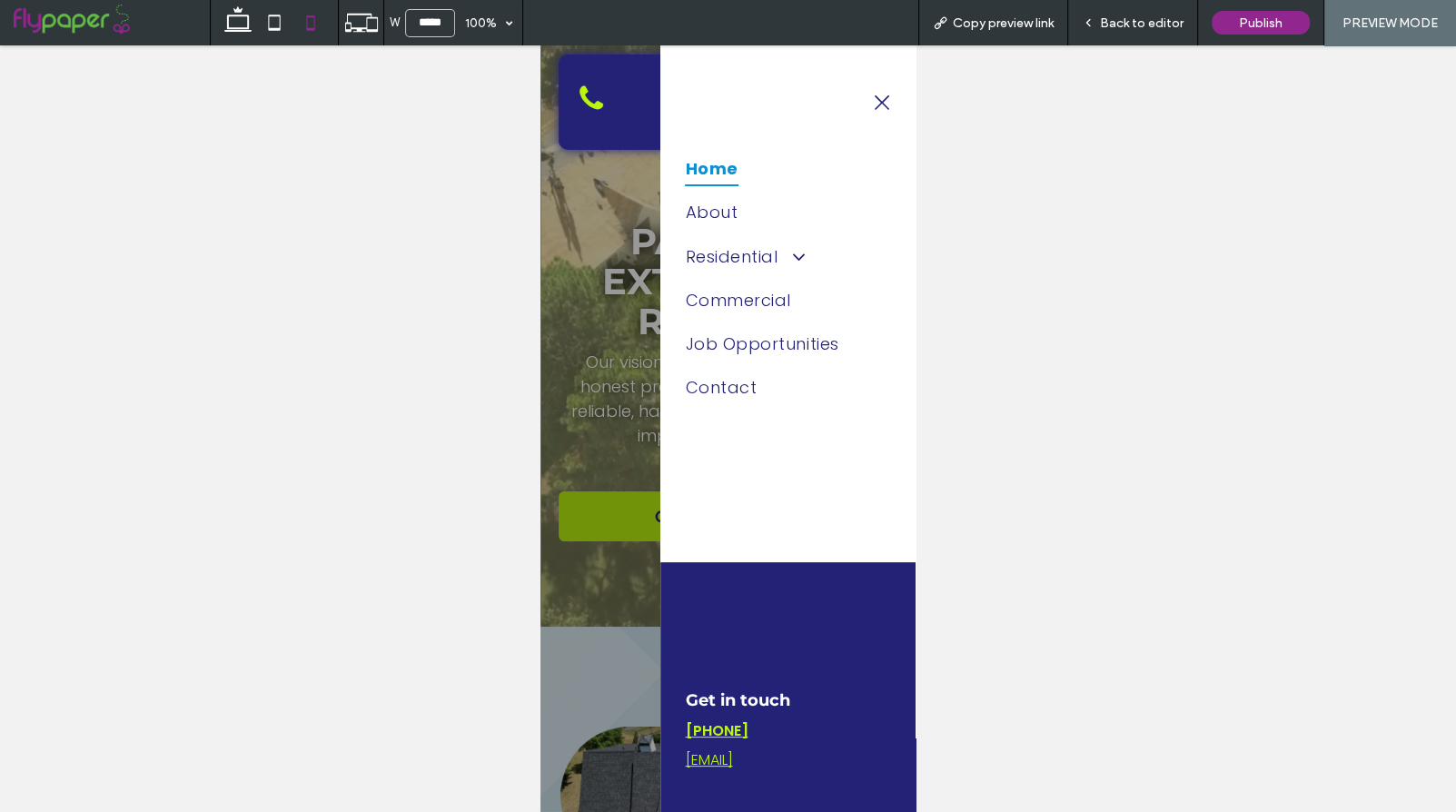 click 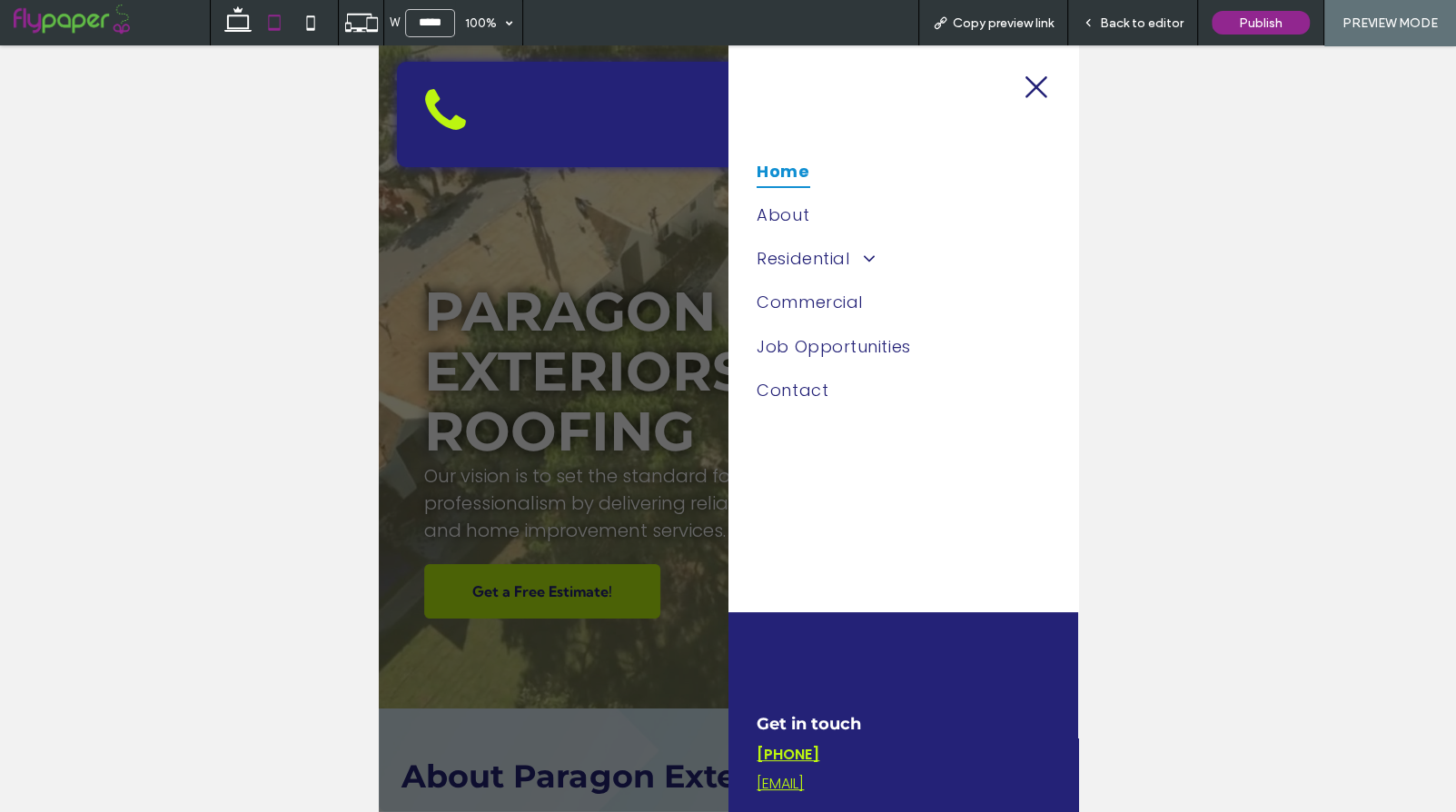 click 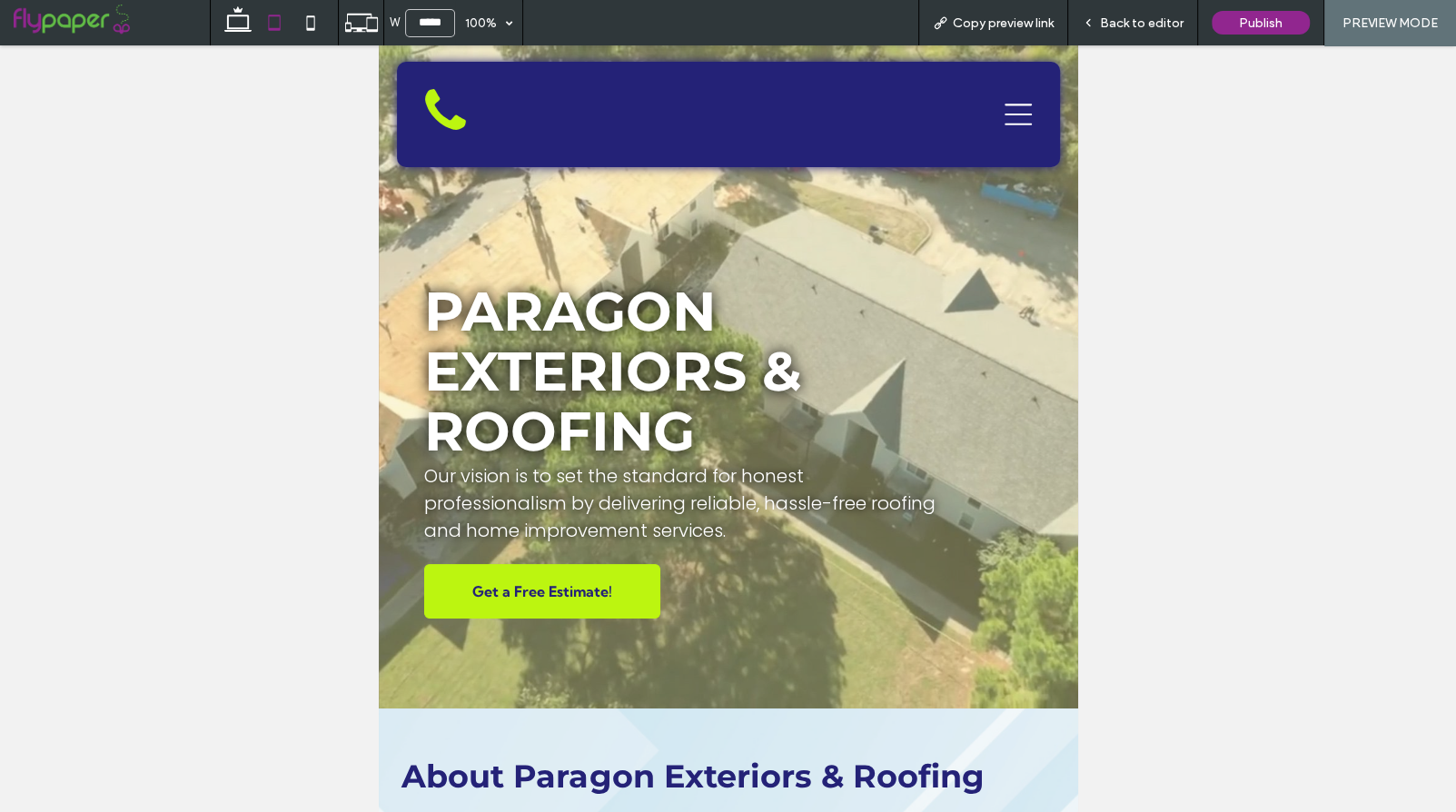 click 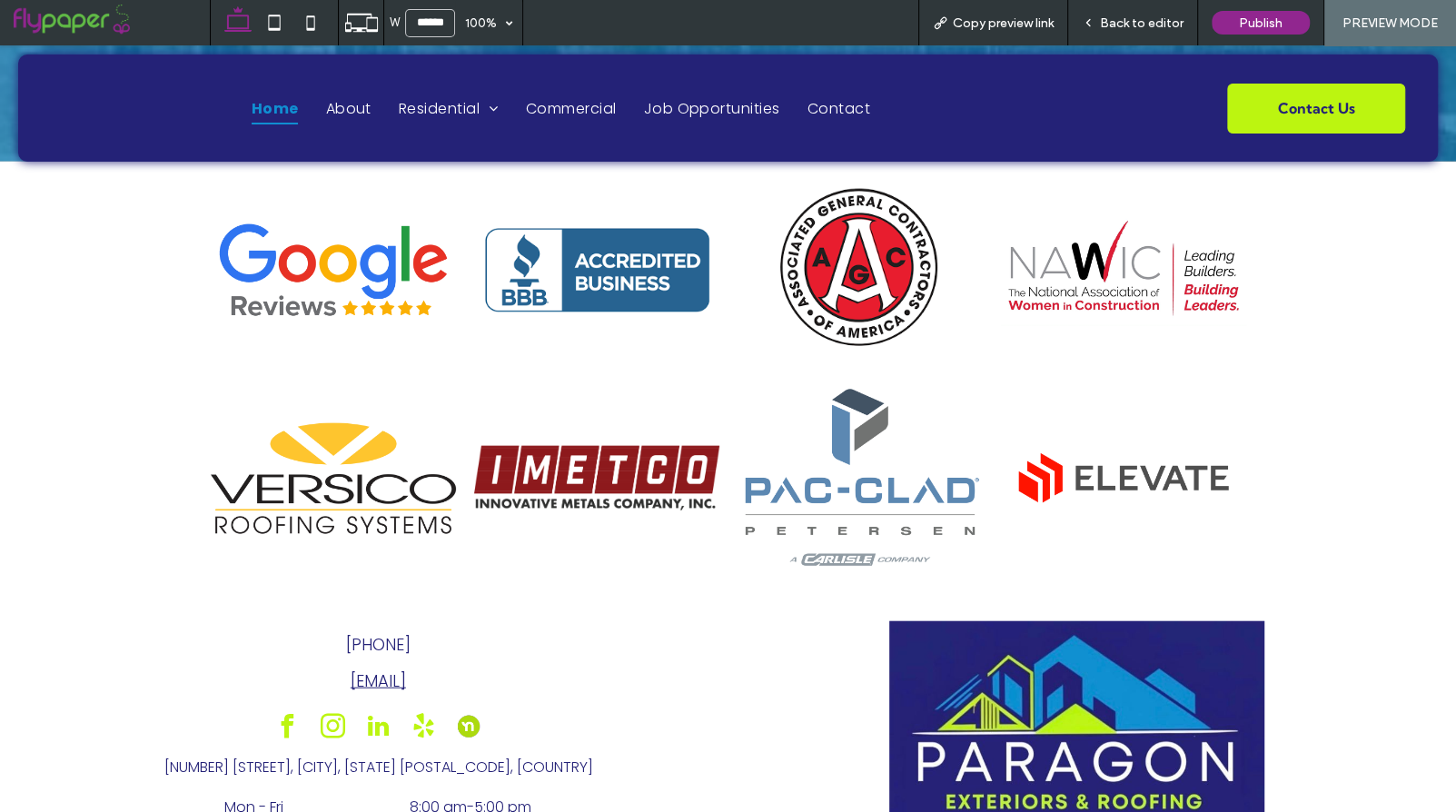 scroll, scrollTop: 13907, scrollLeft: 0, axis: vertical 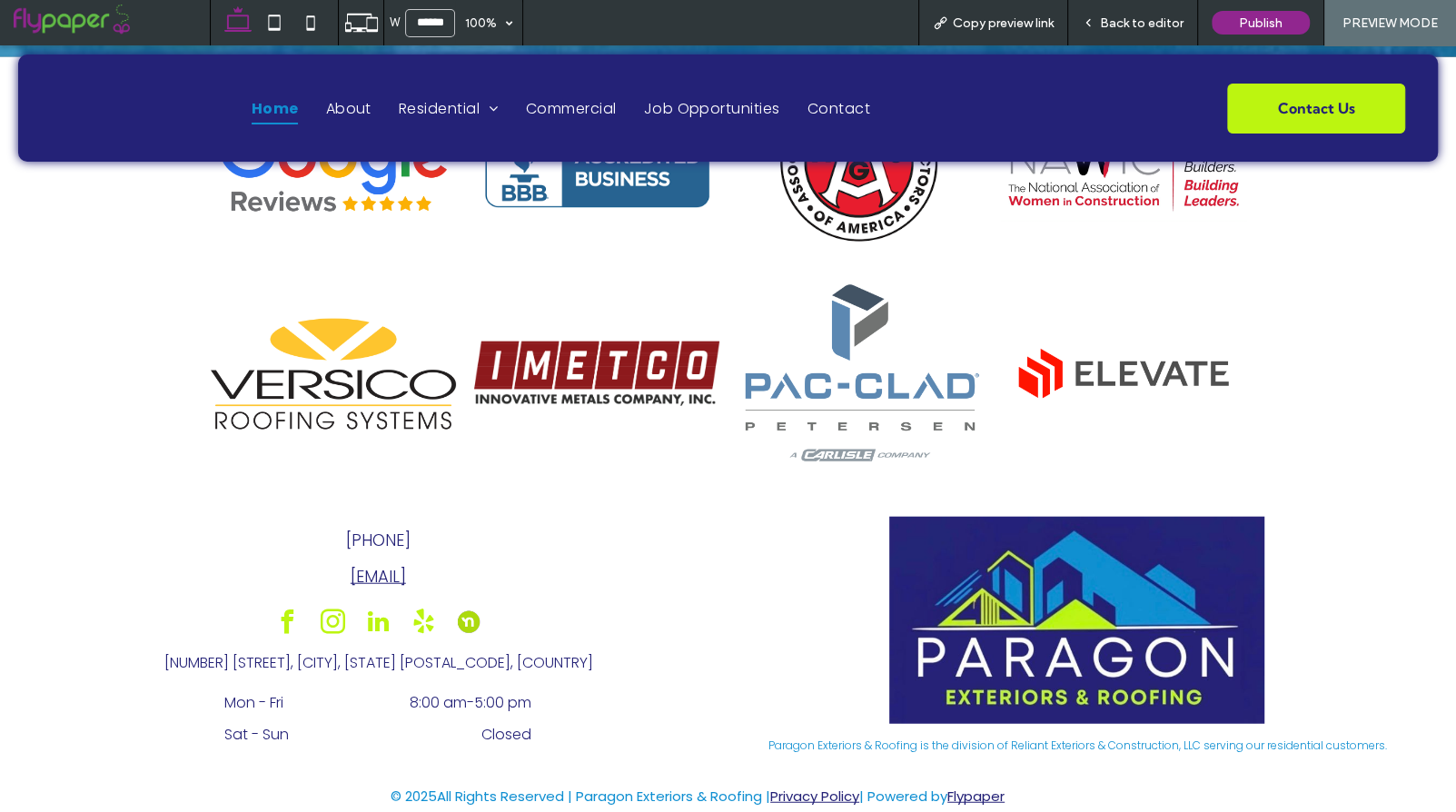 click 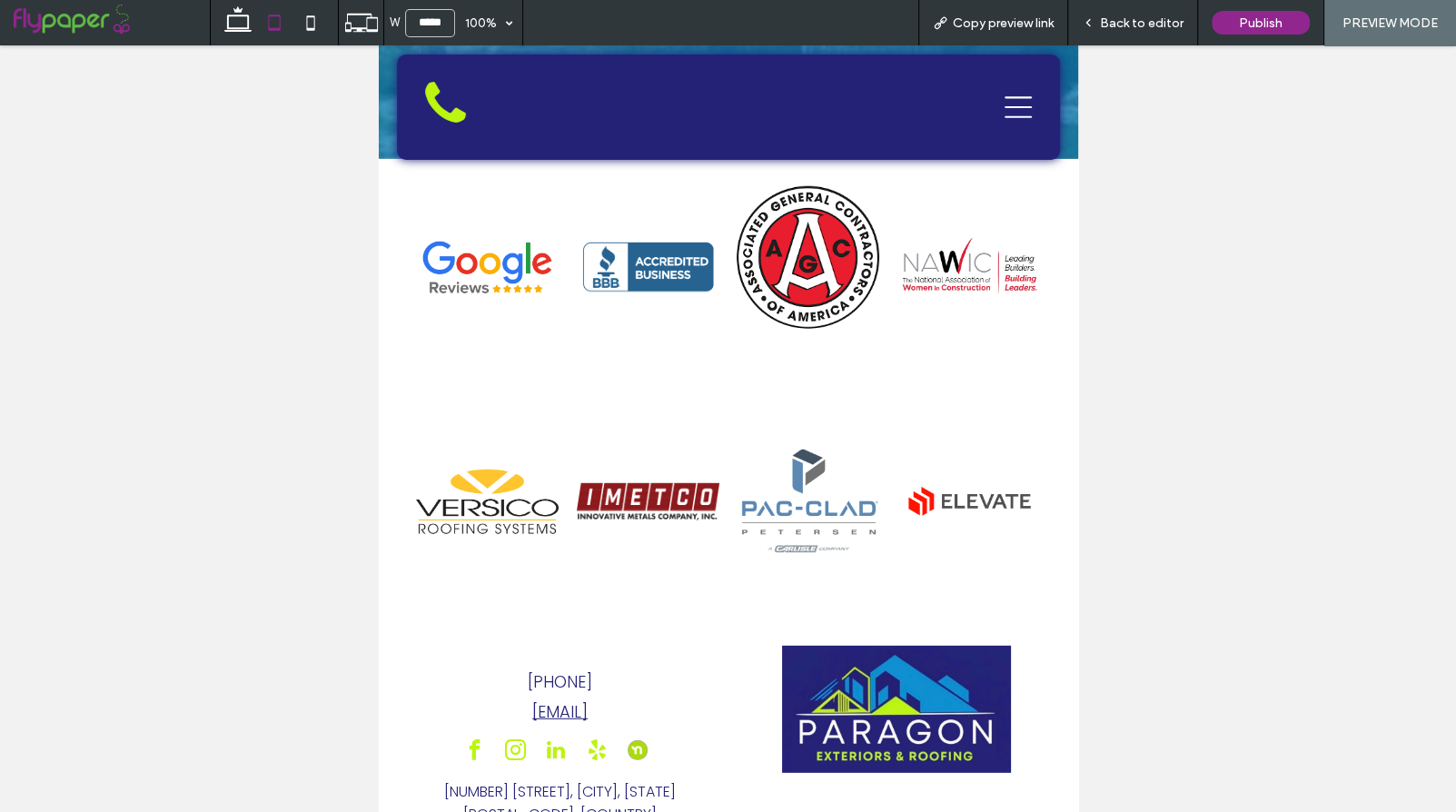 scroll, scrollTop: 14523, scrollLeft: 0, axis: vertical 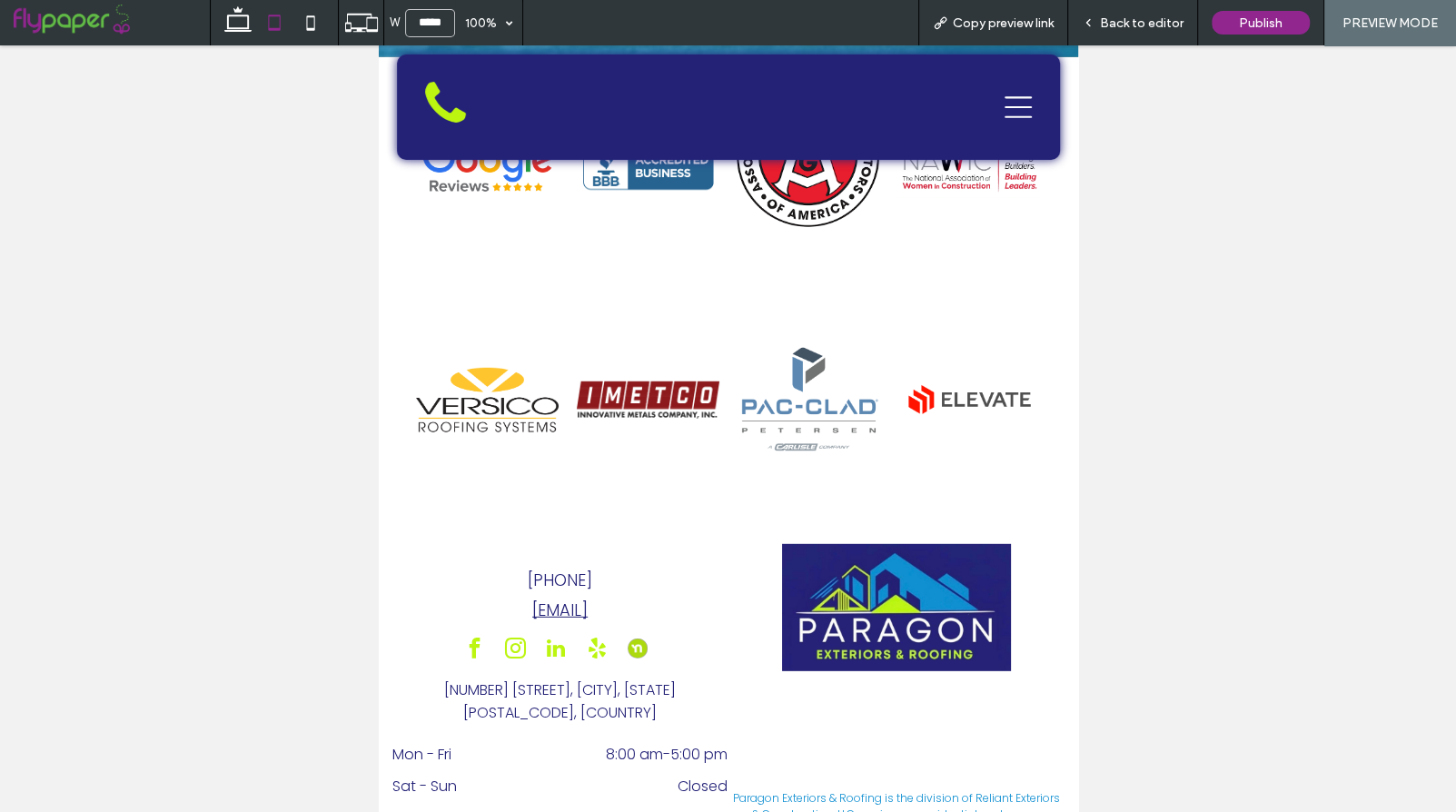 click 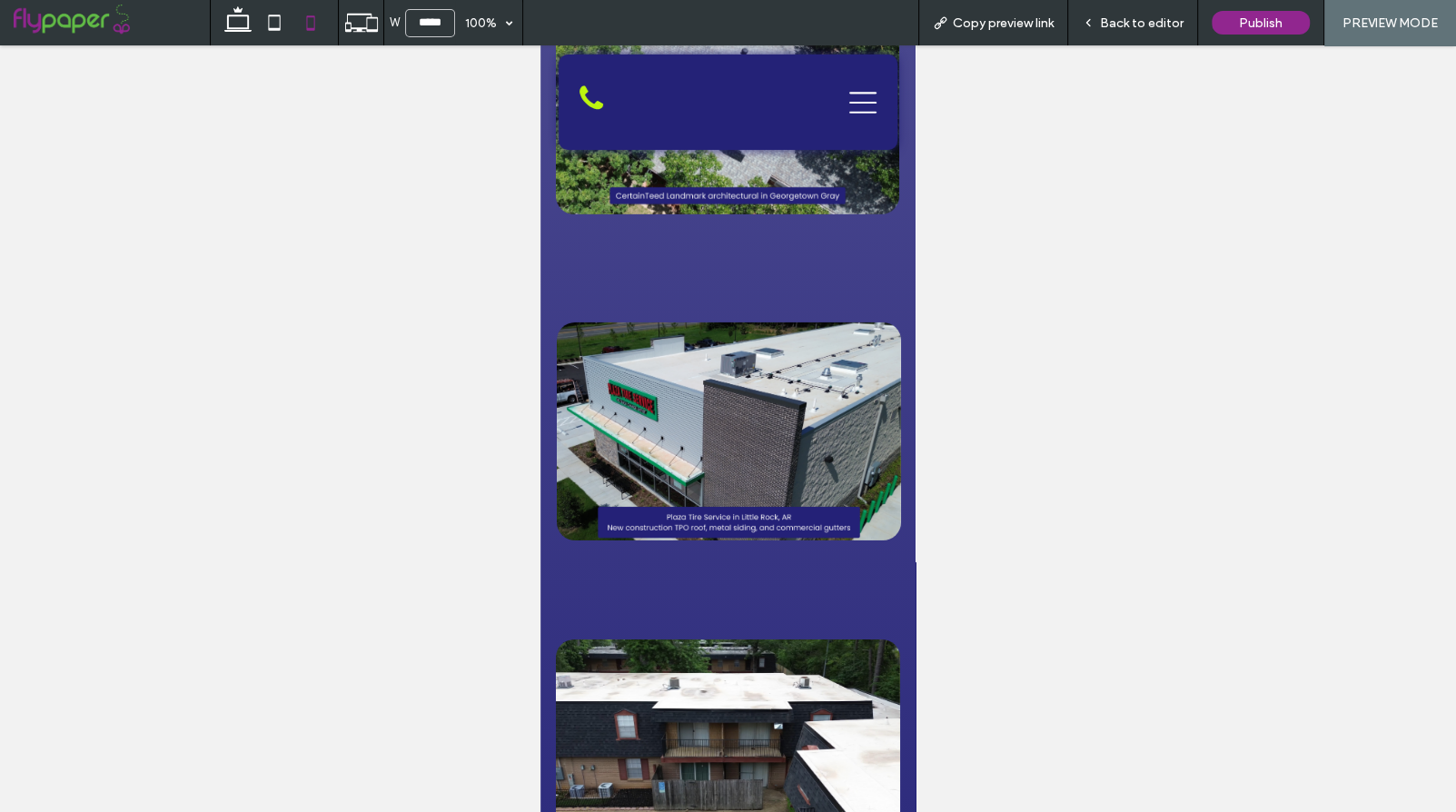 scroll, scrollTop: 9395, scrollLeft: 0, axis: vertical 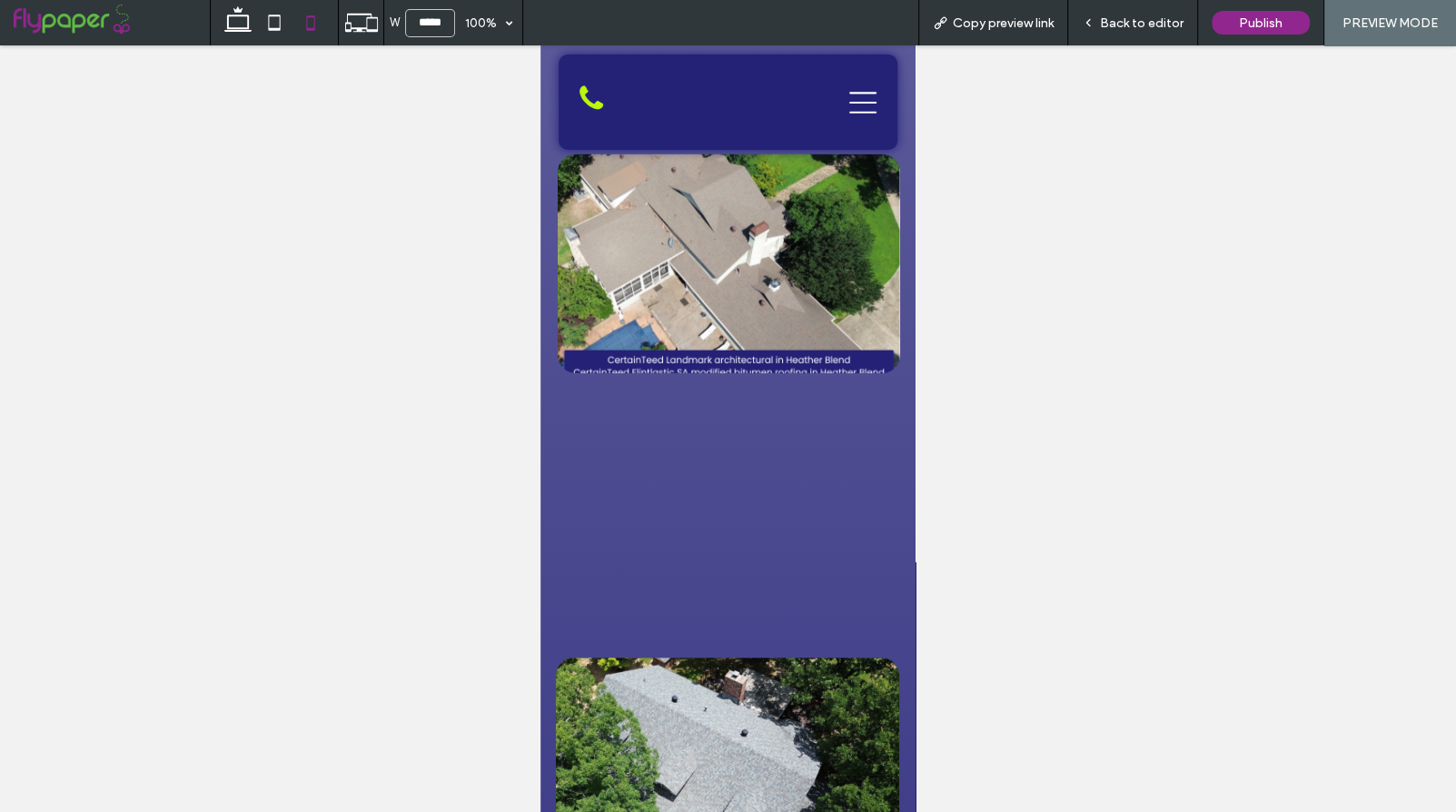 click 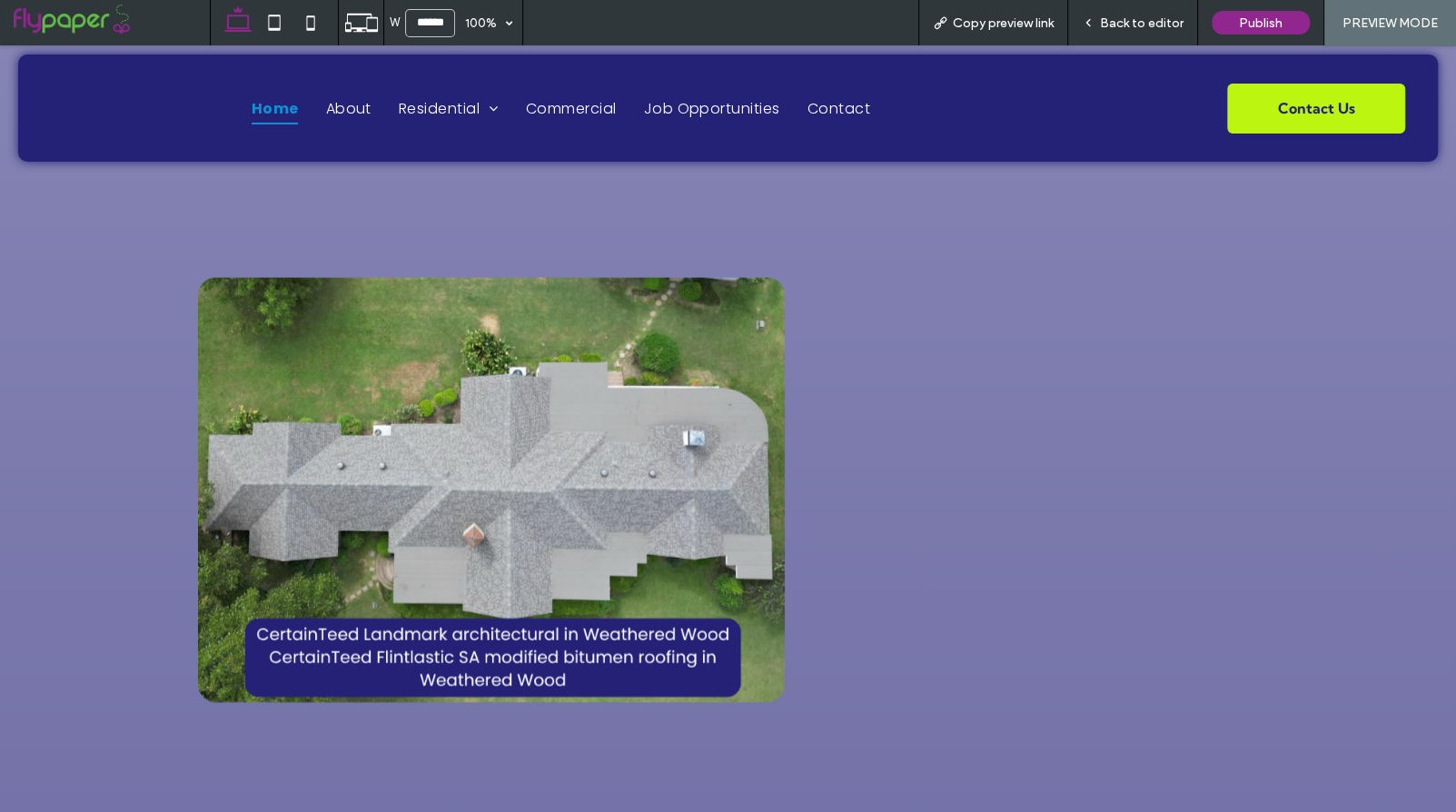 scroll, scrollTop: 8528, scrollLeft: 0, axis: vertical 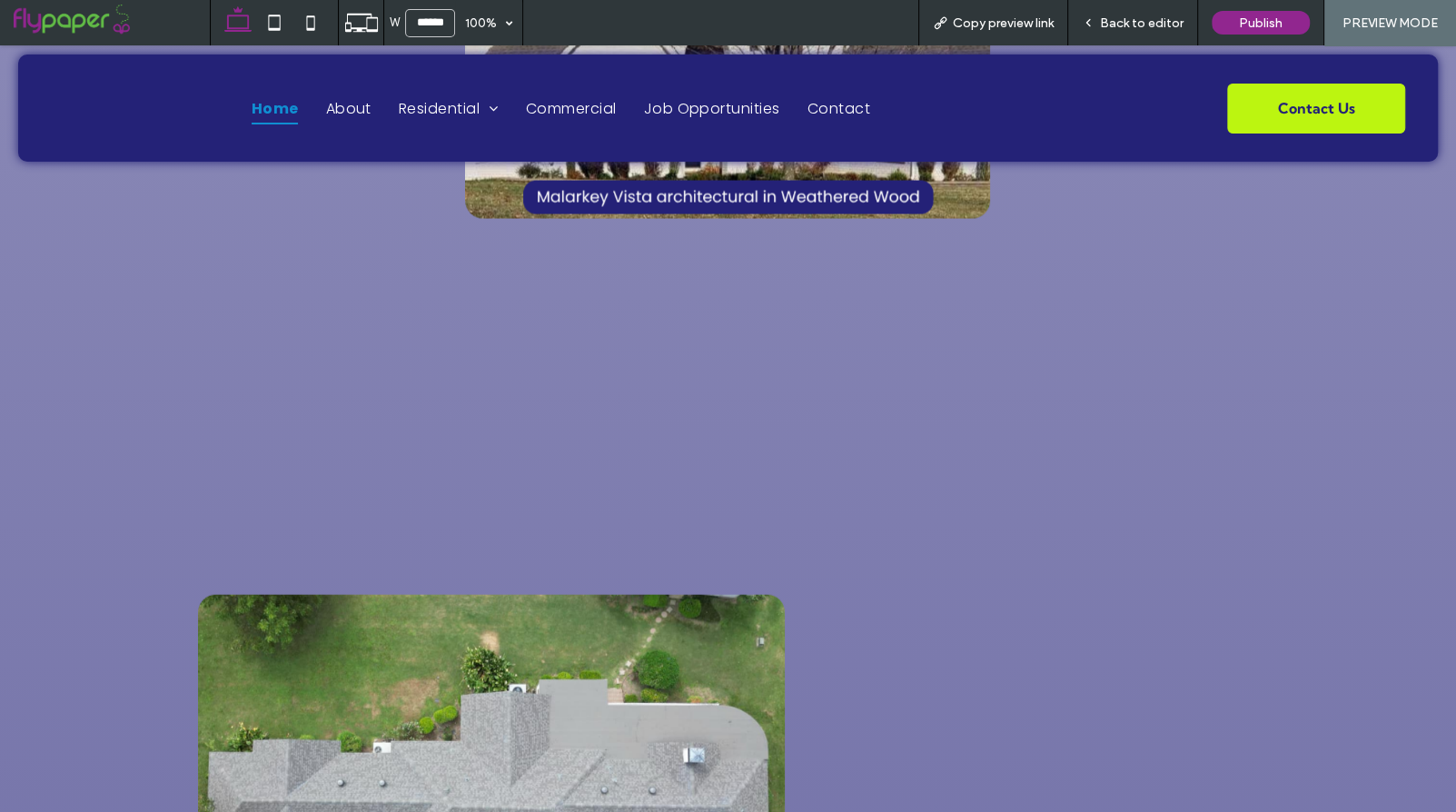 click 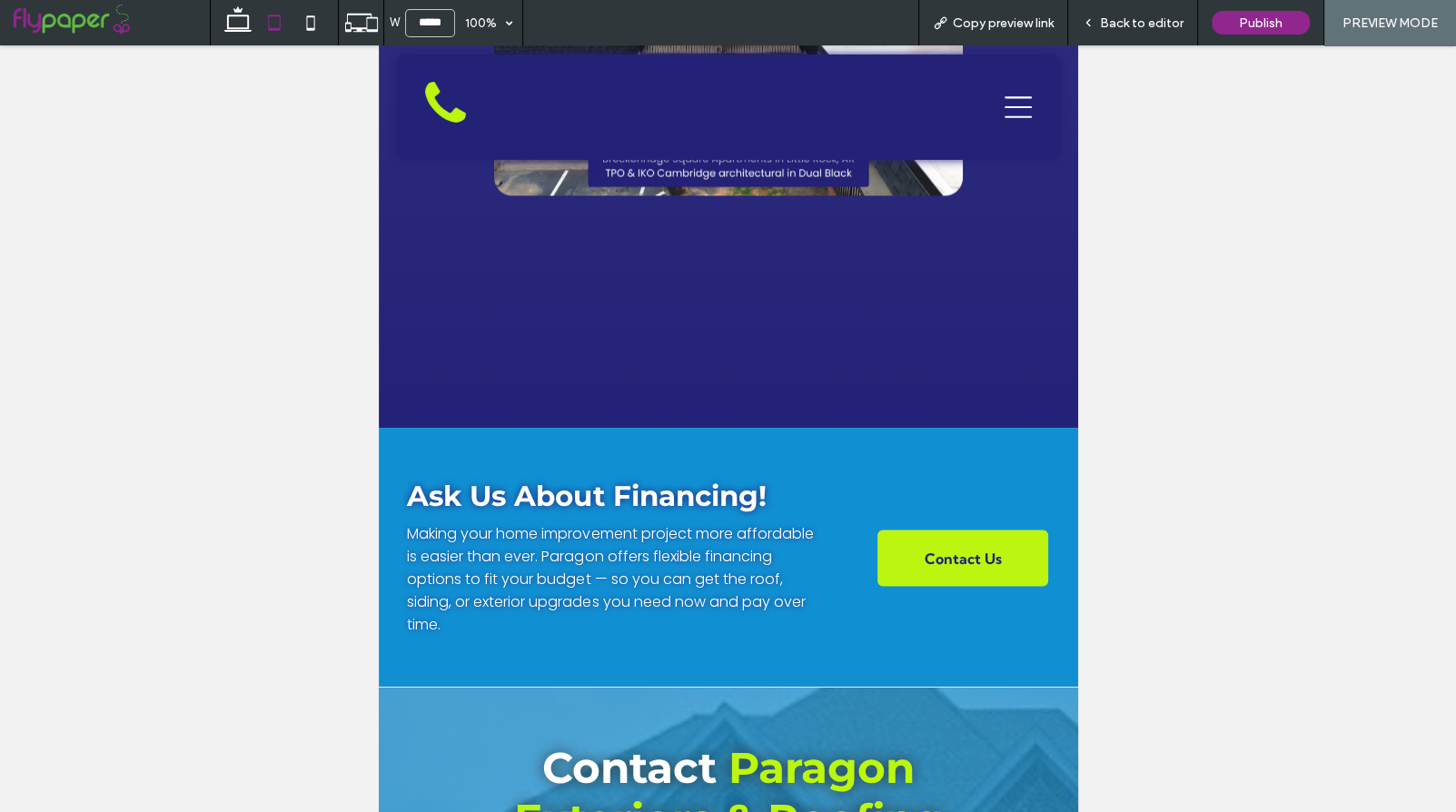scroll, scrollTop: 13668, scrollLeft: 0, axis: vertical 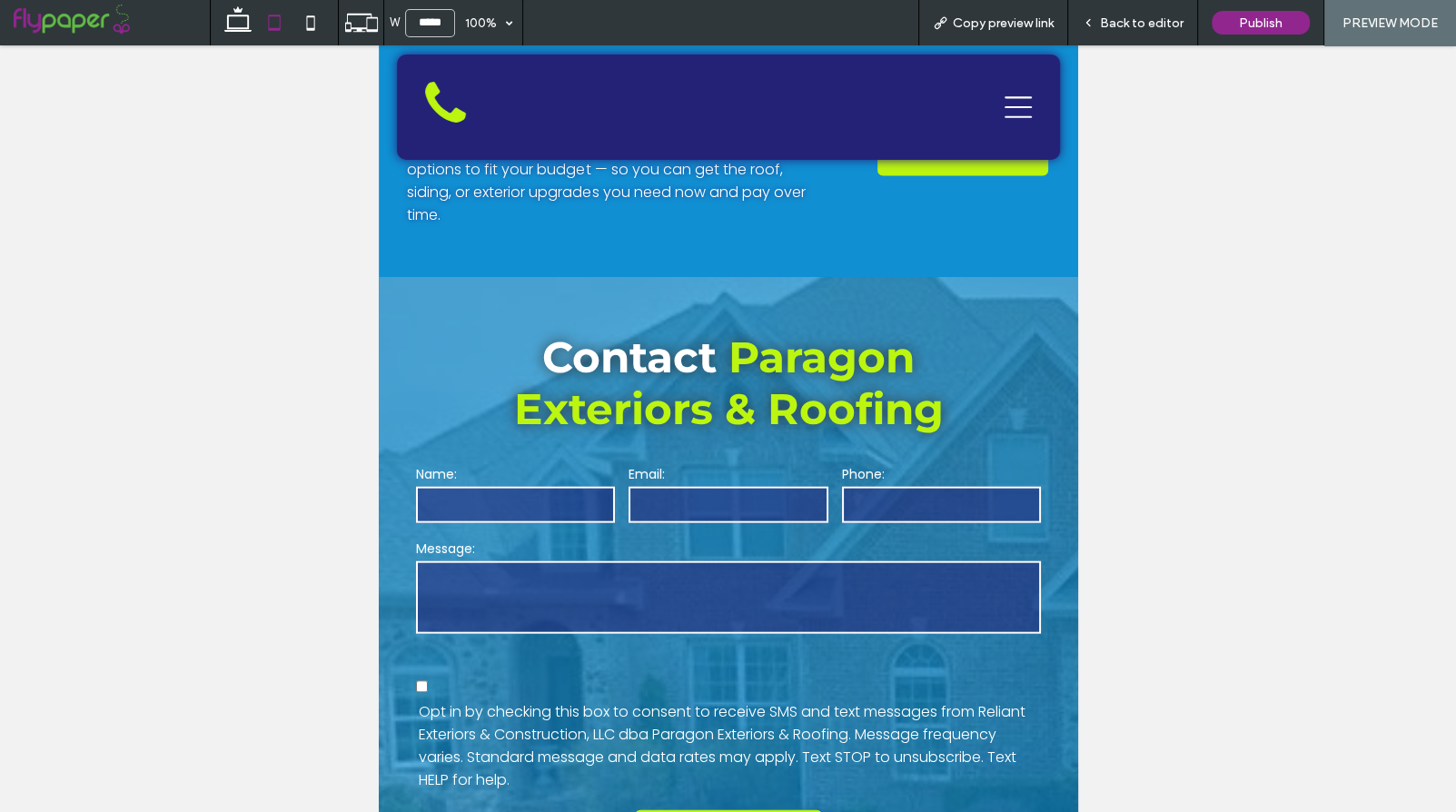 click 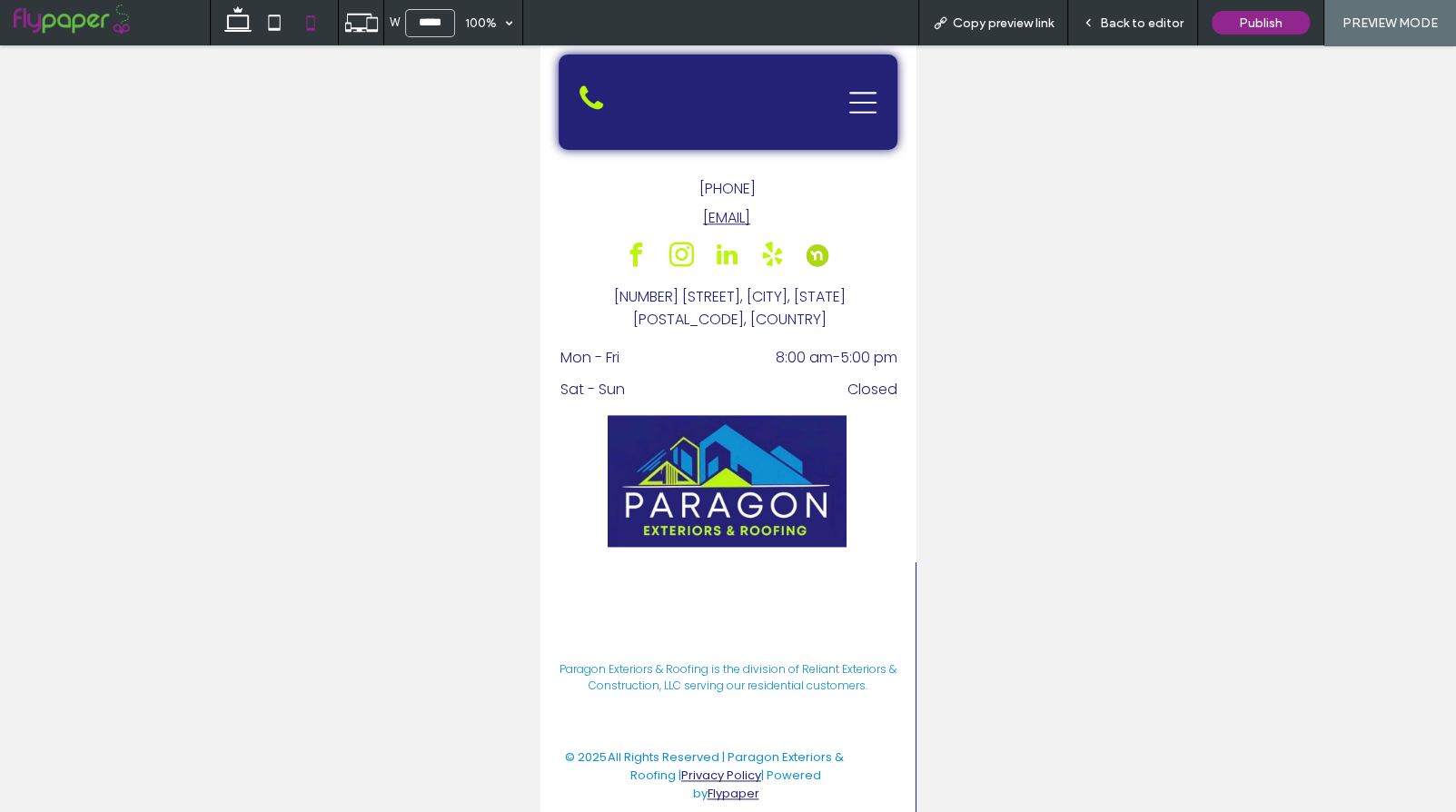 type on "*****" 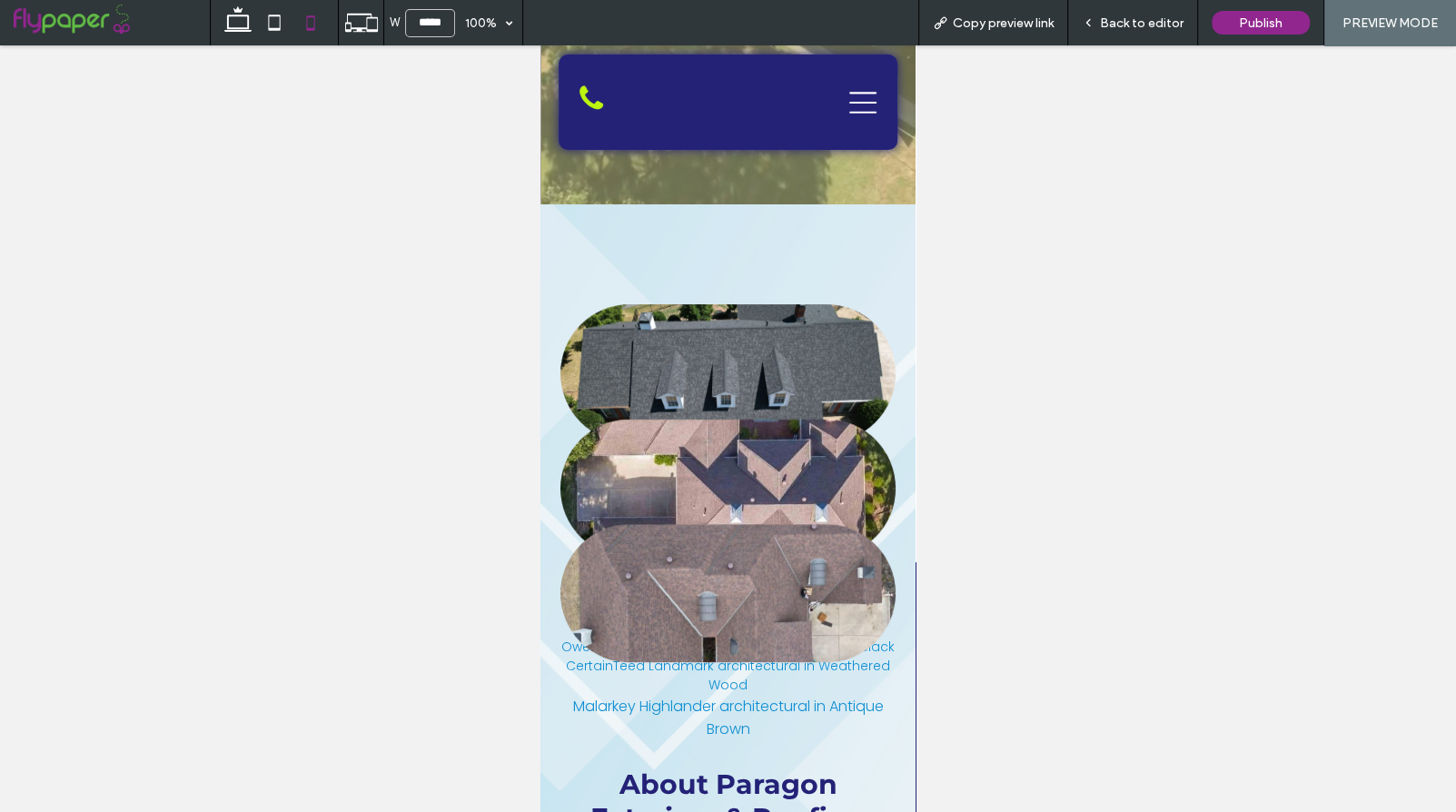scroll, scrollTop: 714, scrollLeft: 0, axis: vertical 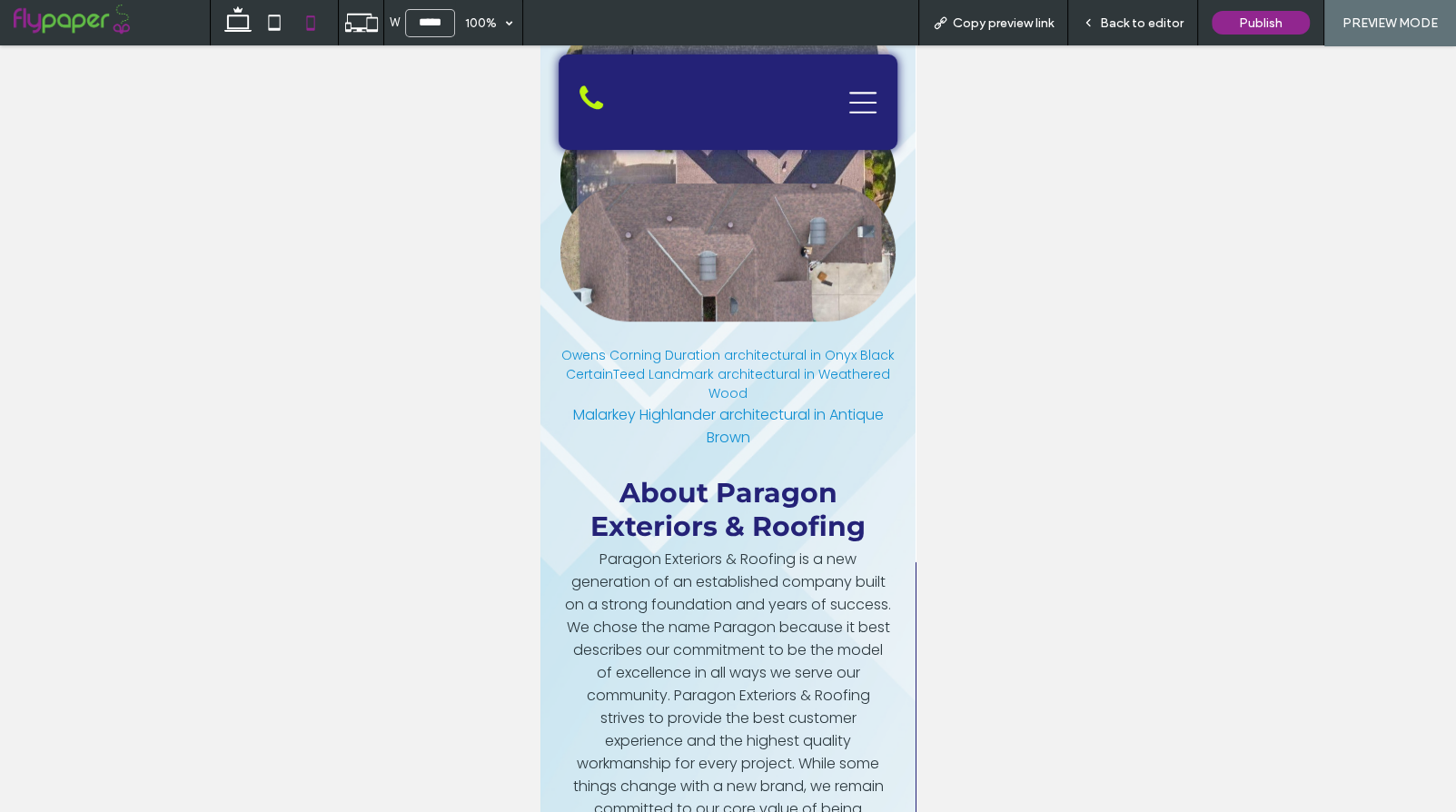 click on "Back to editor" at bounding box center (1142, 23) 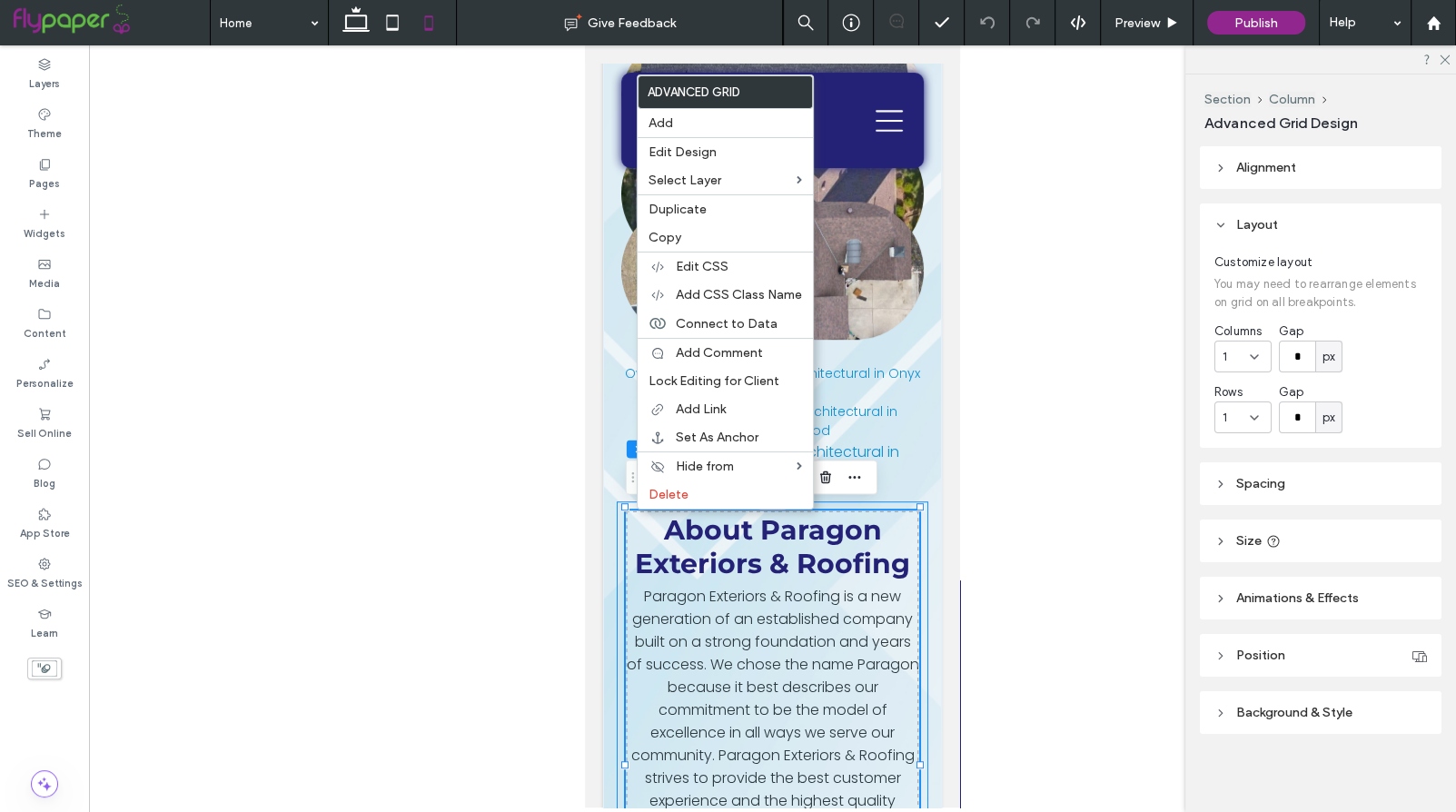 click on "About Paragon Exteriors & Roofing
Paragon Exteriors & Roofing is a new generation of an established company built on a strong foundation and years of success. We chose the name Paragon because it best describes our commitment to be the model of excellence in all ways we serve our community. Paragon Exteriors & Roofing strives to provide the best customer experience and the highest quality workmanship for every project. While some things change with a new brand, we remain committed to our core value of being knowledgeable, trustworthy professionals who deliver excellent results.
Learn More" at bounding box center (772, 767) 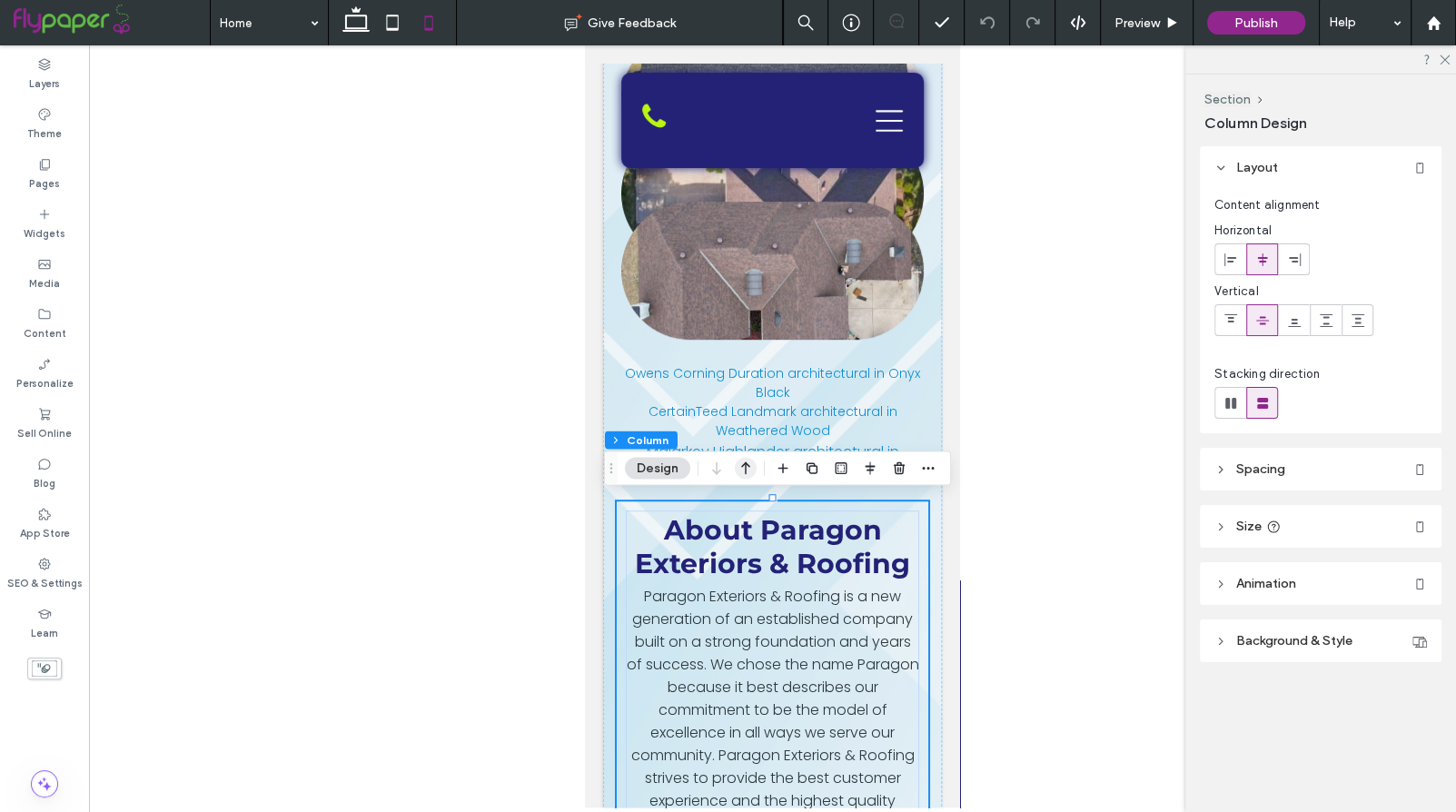 click 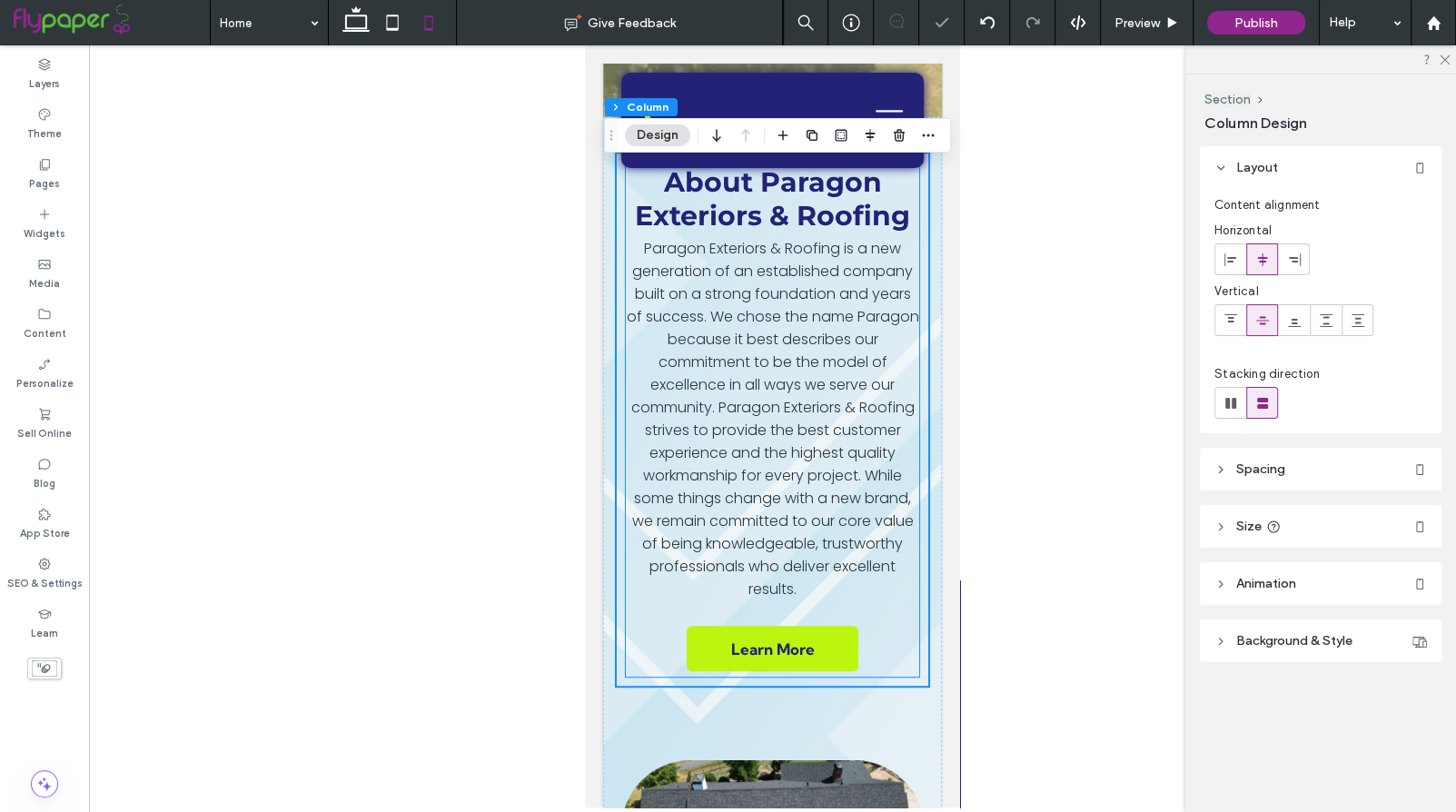 scroll, scrollTop: 414, scrollLeft: 0, axis: vertical 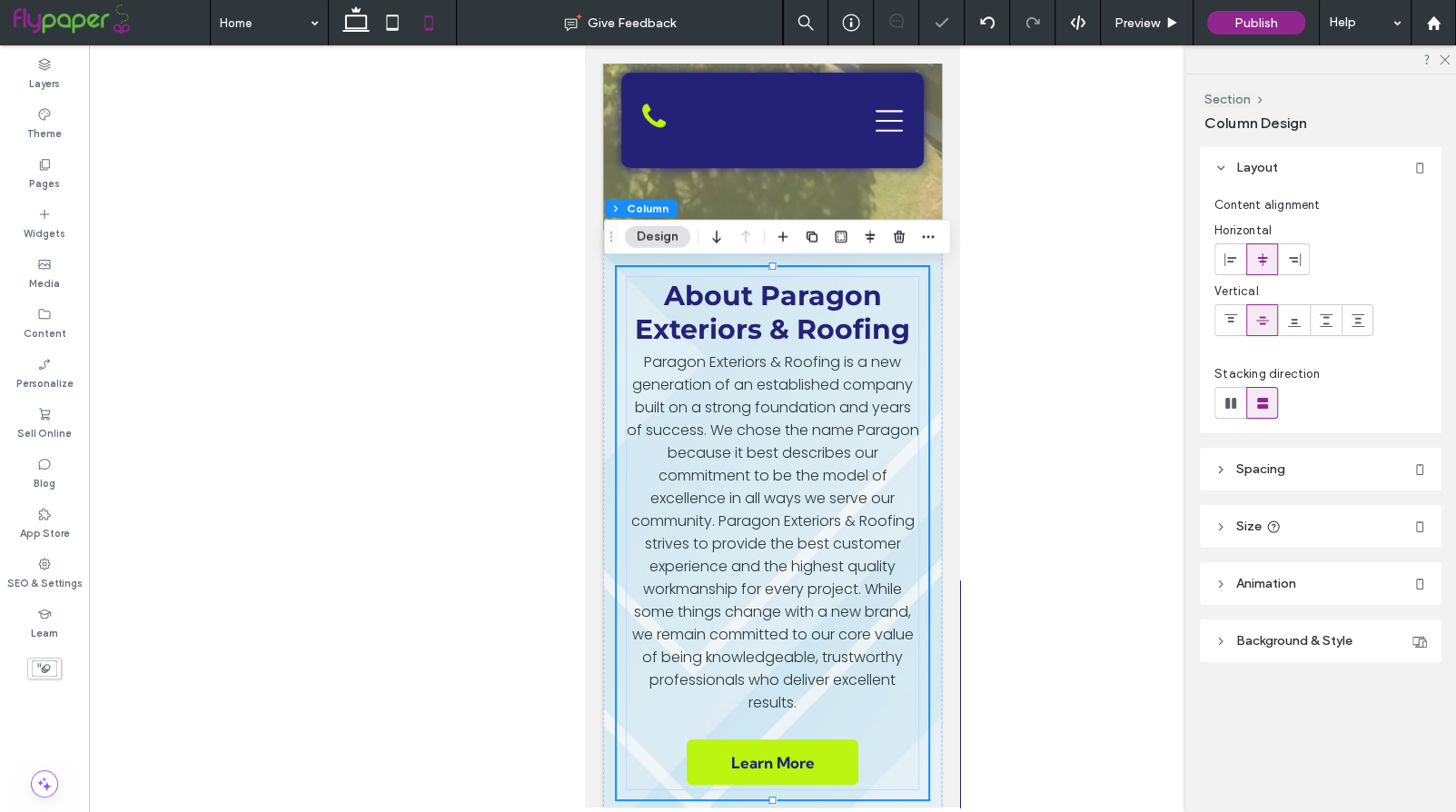 click 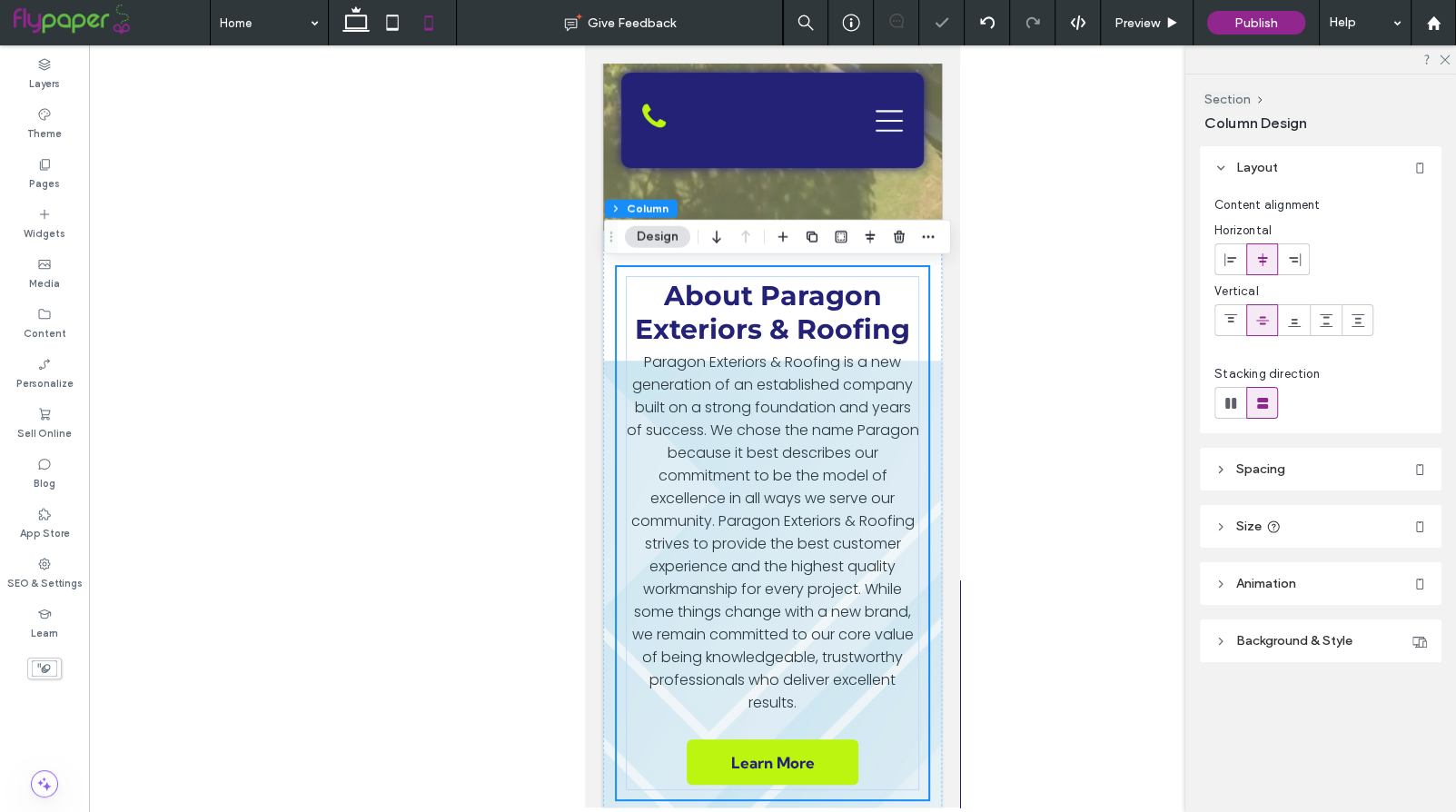 type on "**" 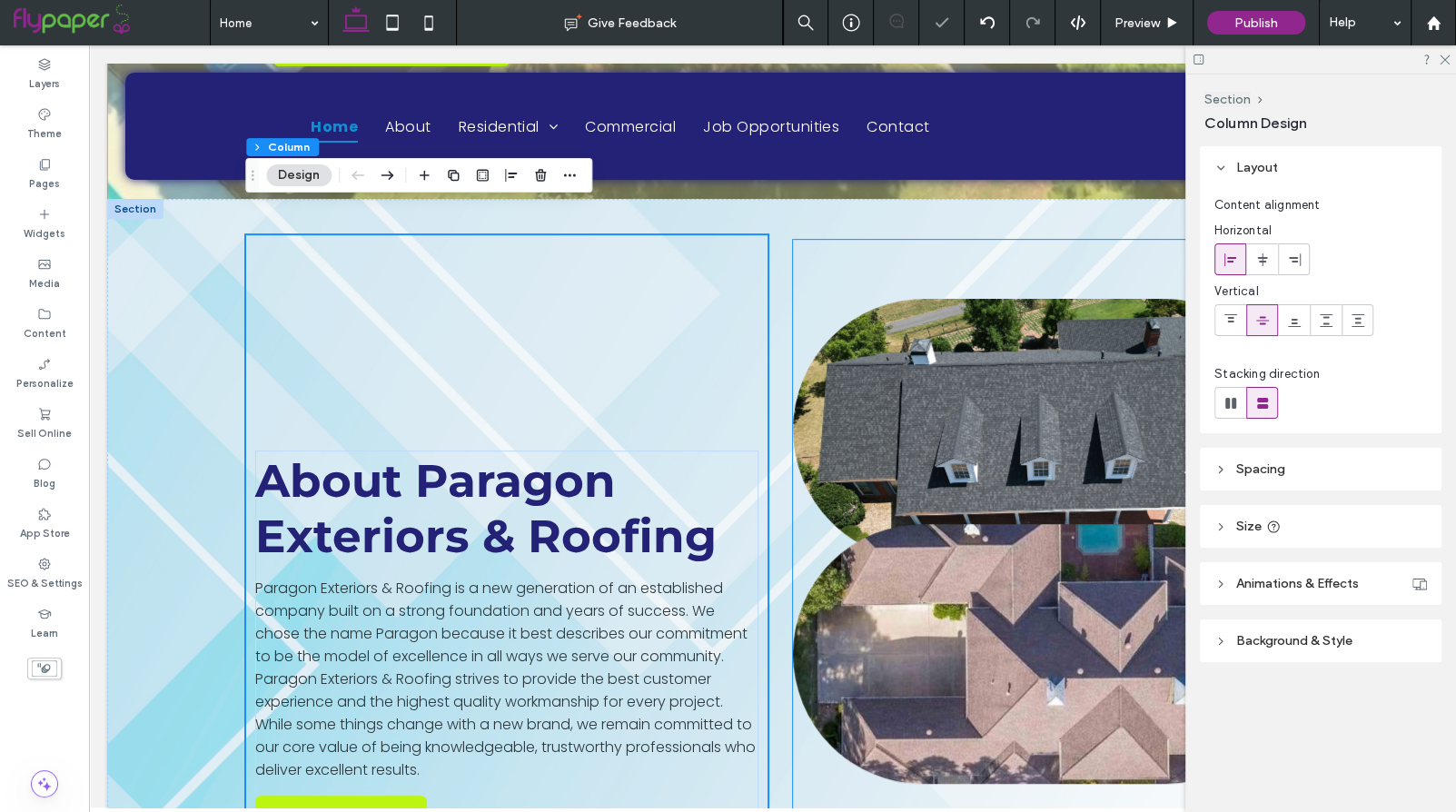 scroll, scrollTop: 560, scrollLeft: 0, axis: vertical 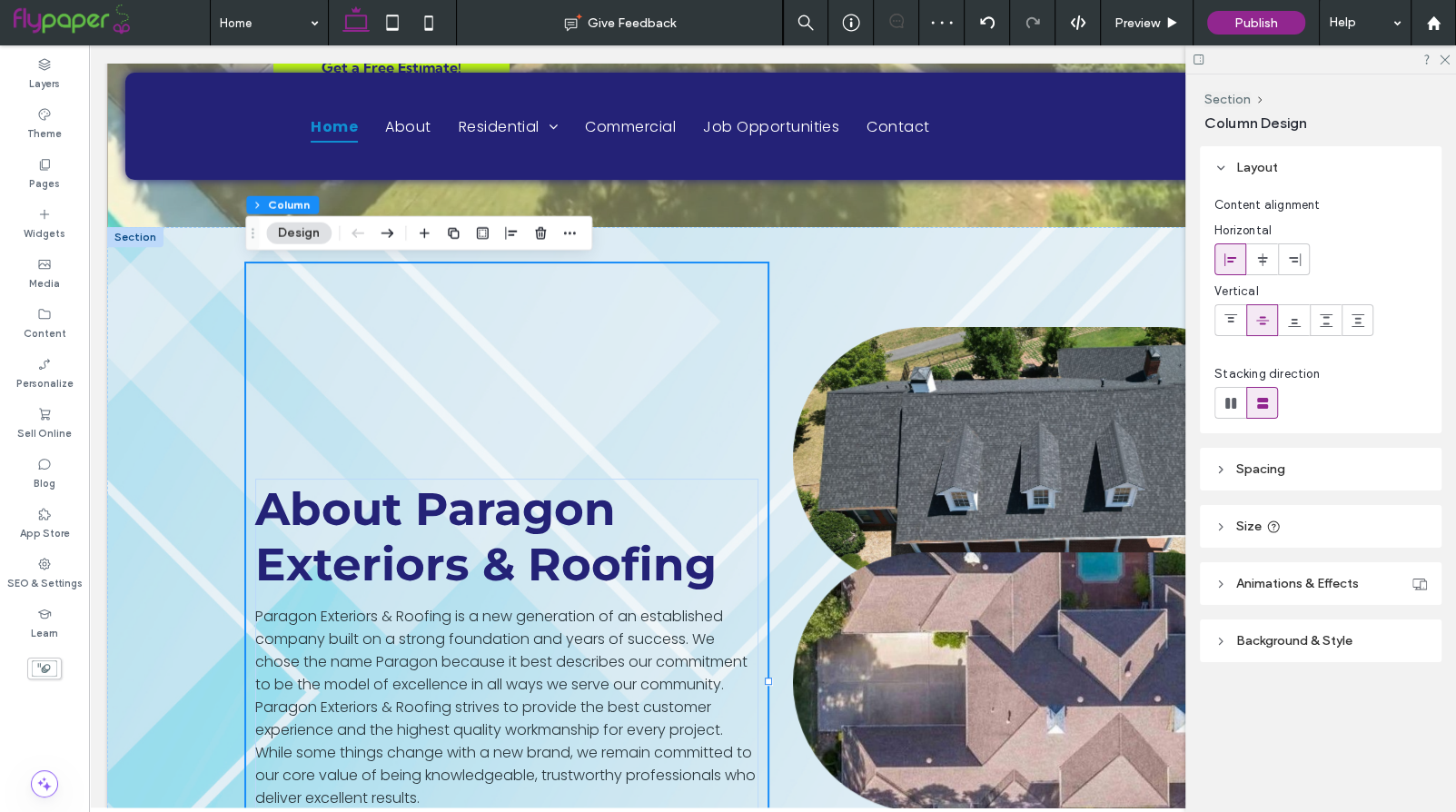 click 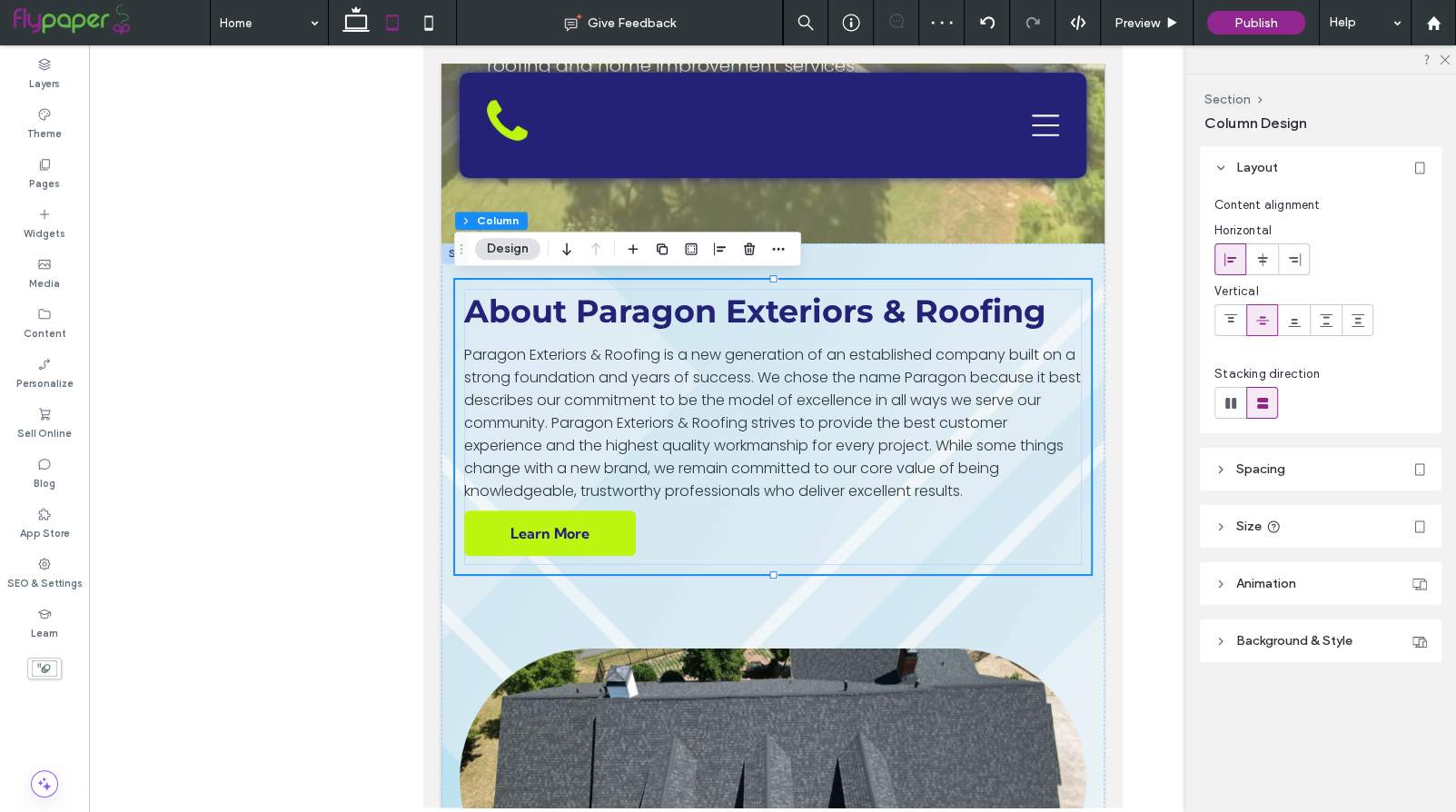 click 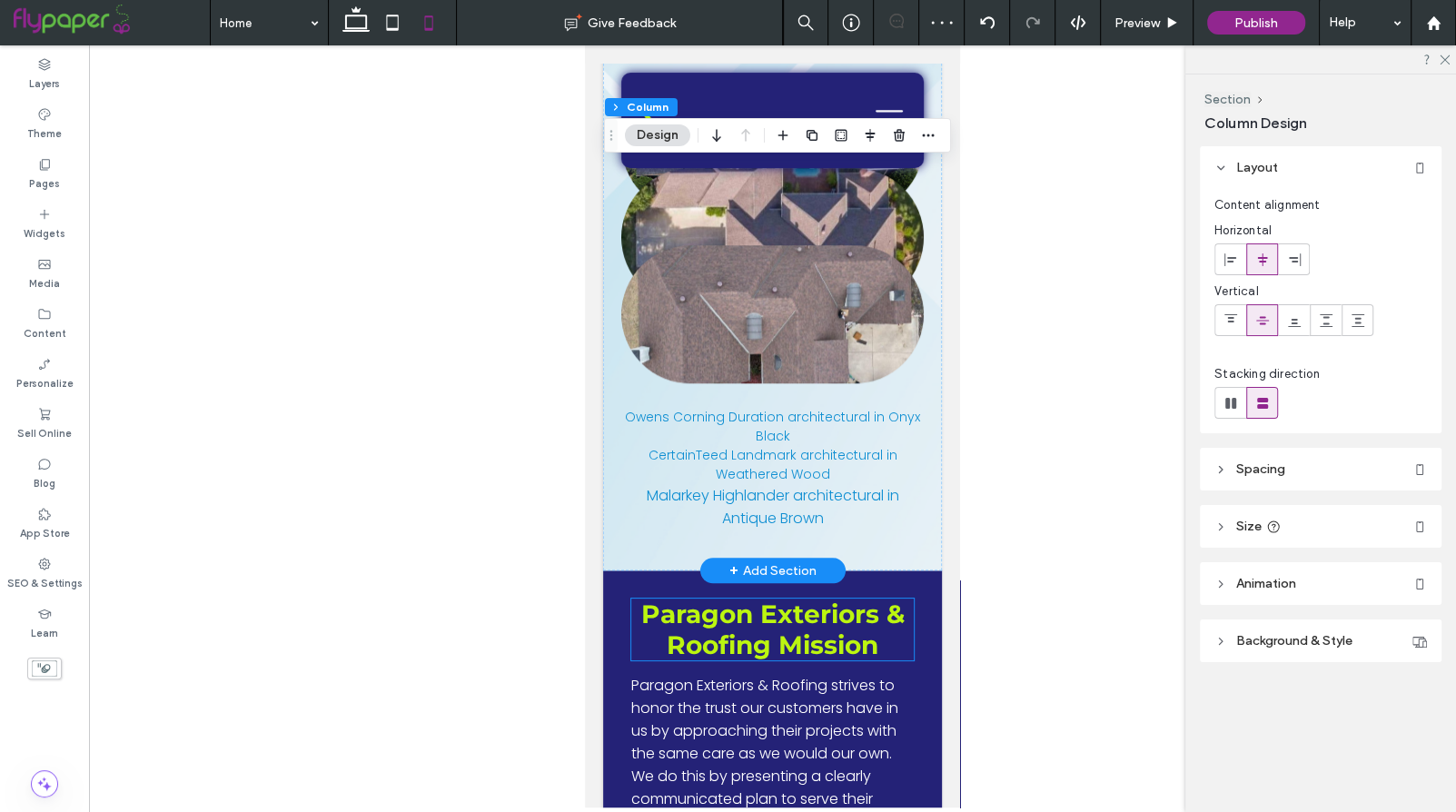scroll, scrollTop: 1302, scrollLeft: 0, axis: vertical 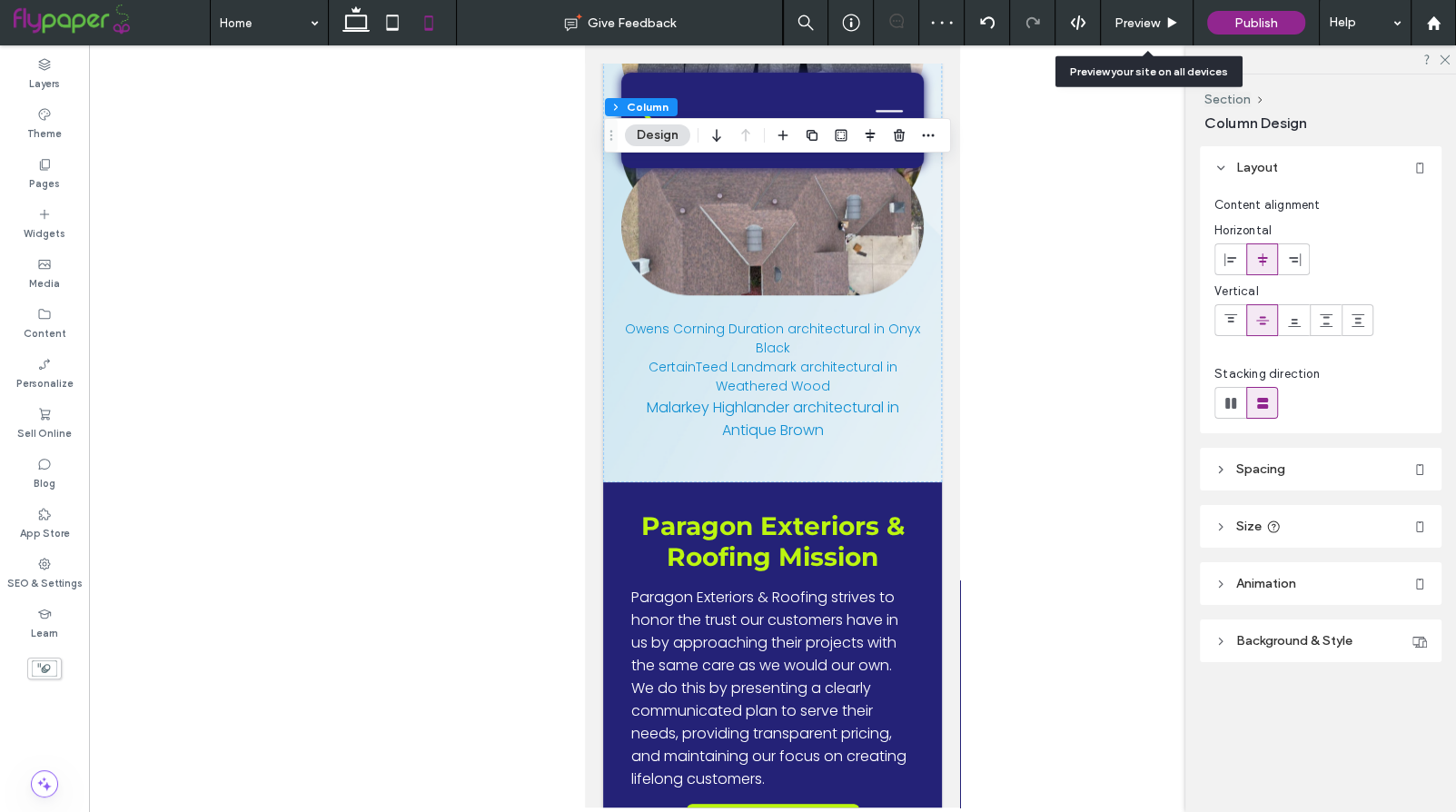 click on "Preview" at bounding box center (1147, 23) 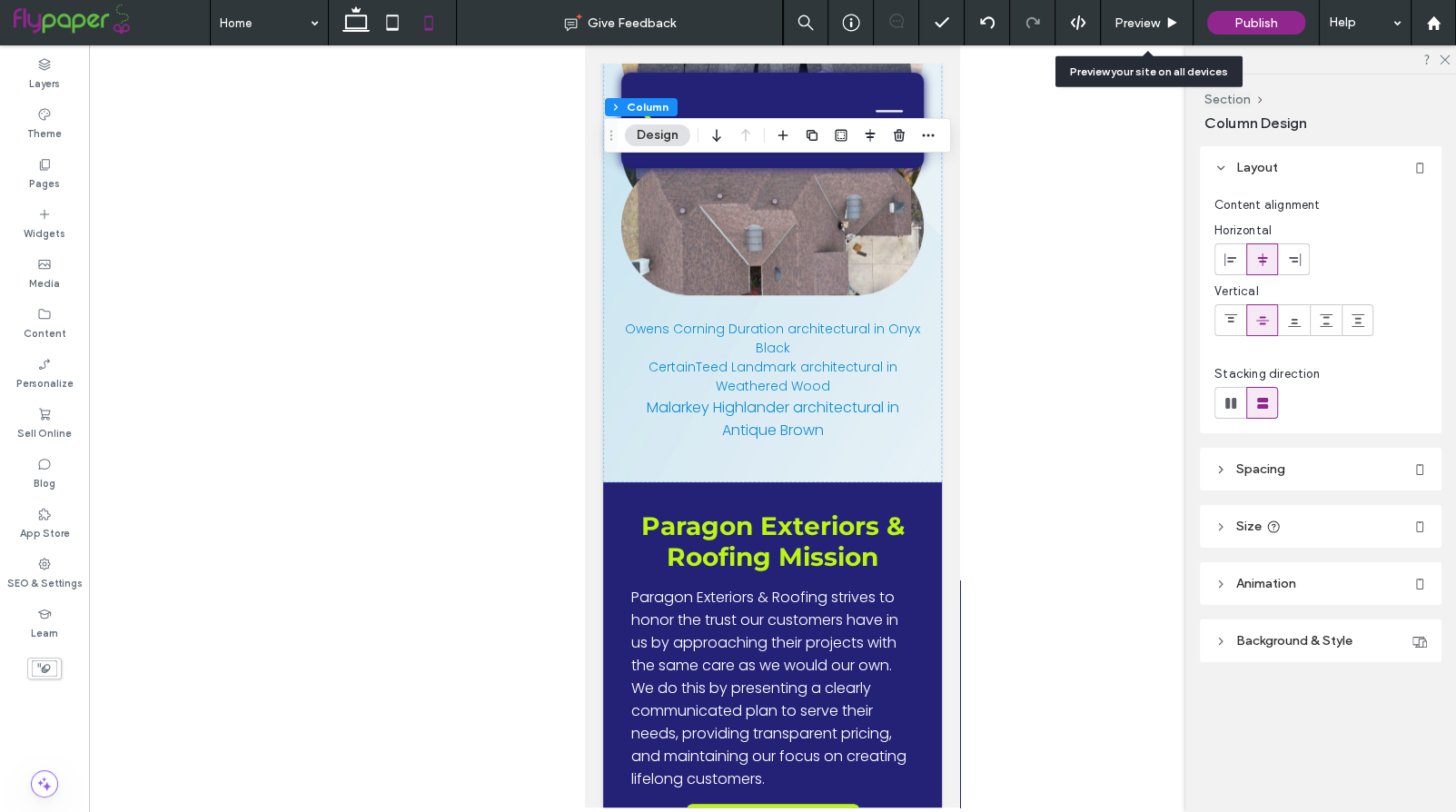 click on "Preview" at bounding box center (1137, 23) 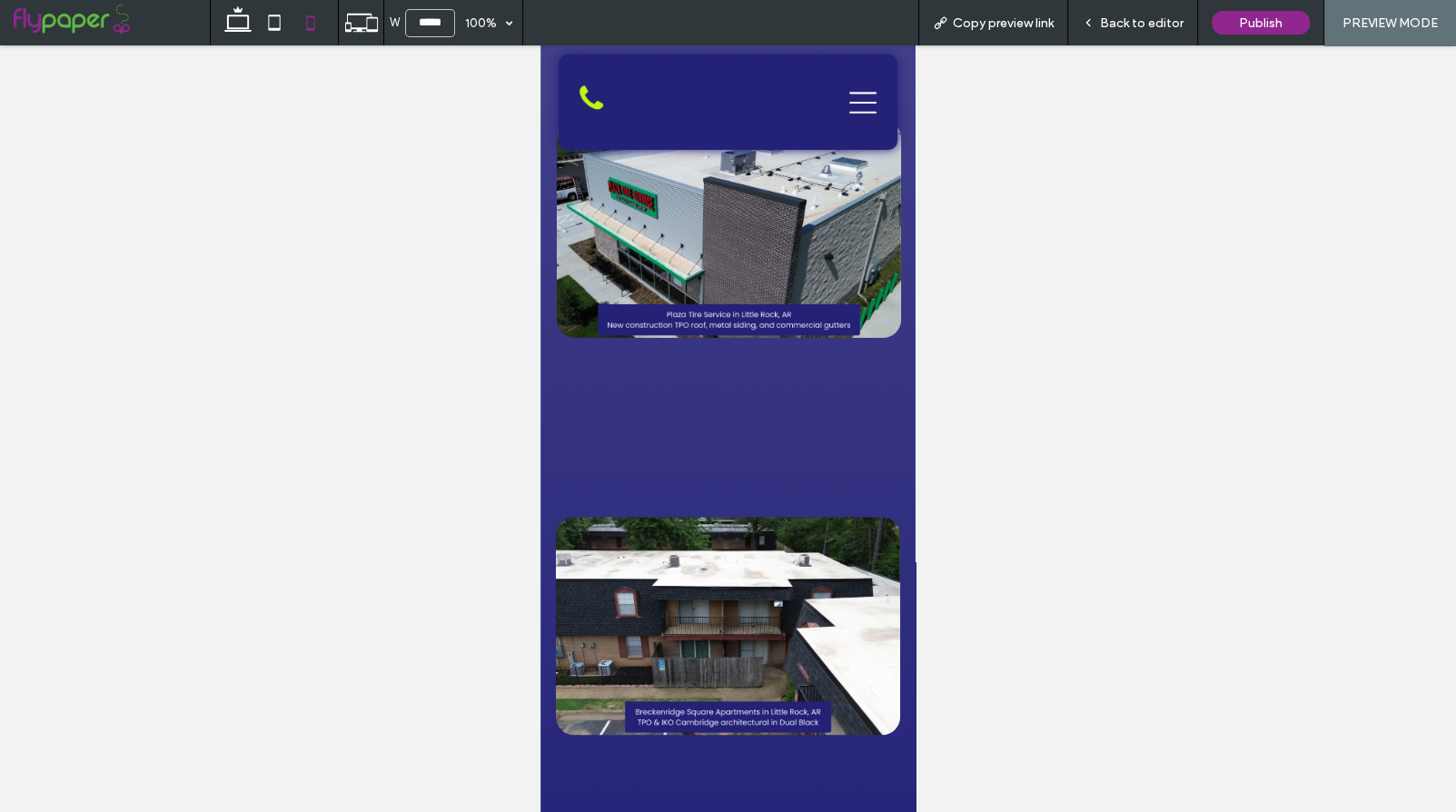 scroll, scrollTop: 9956, scrollLeft: 0, axis: vertical 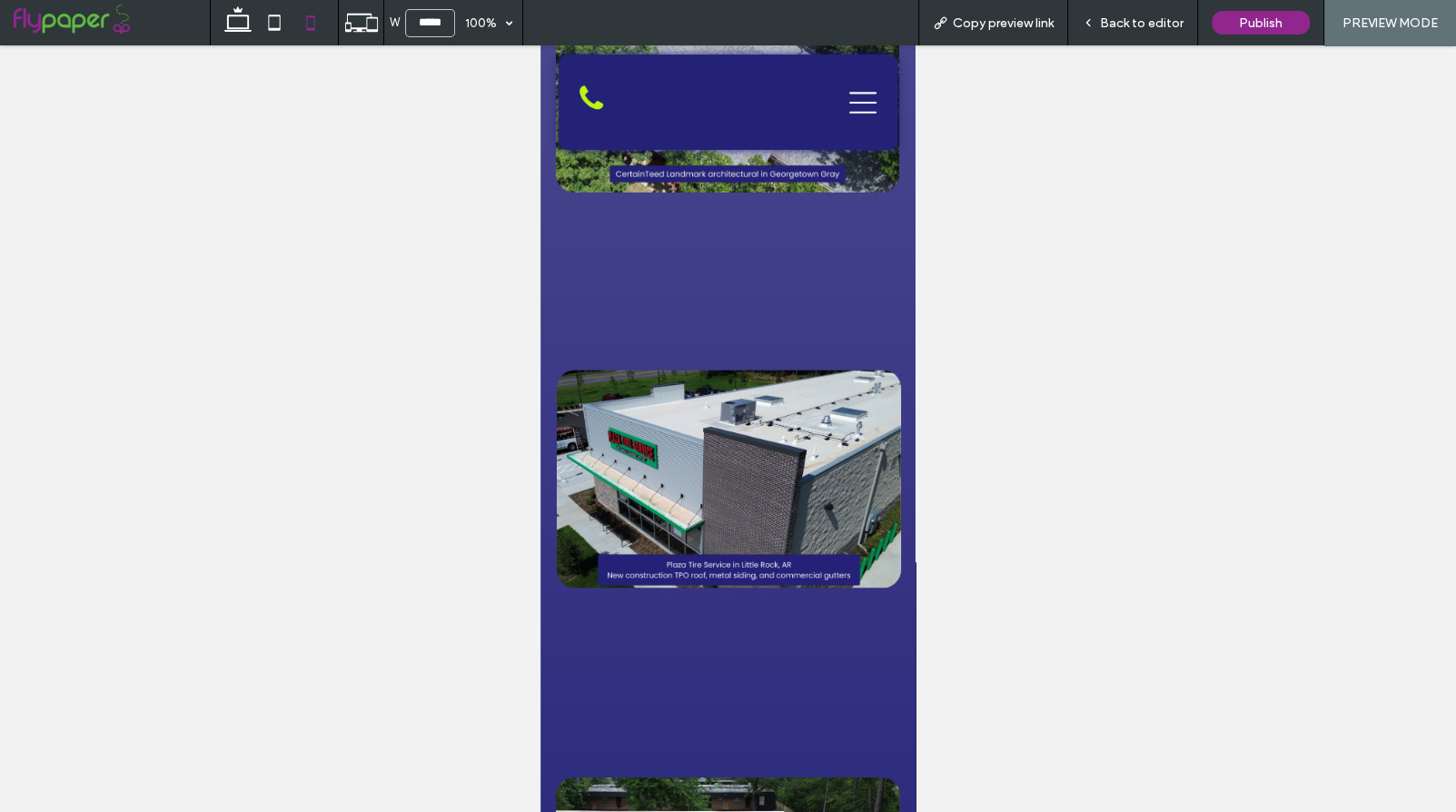 click 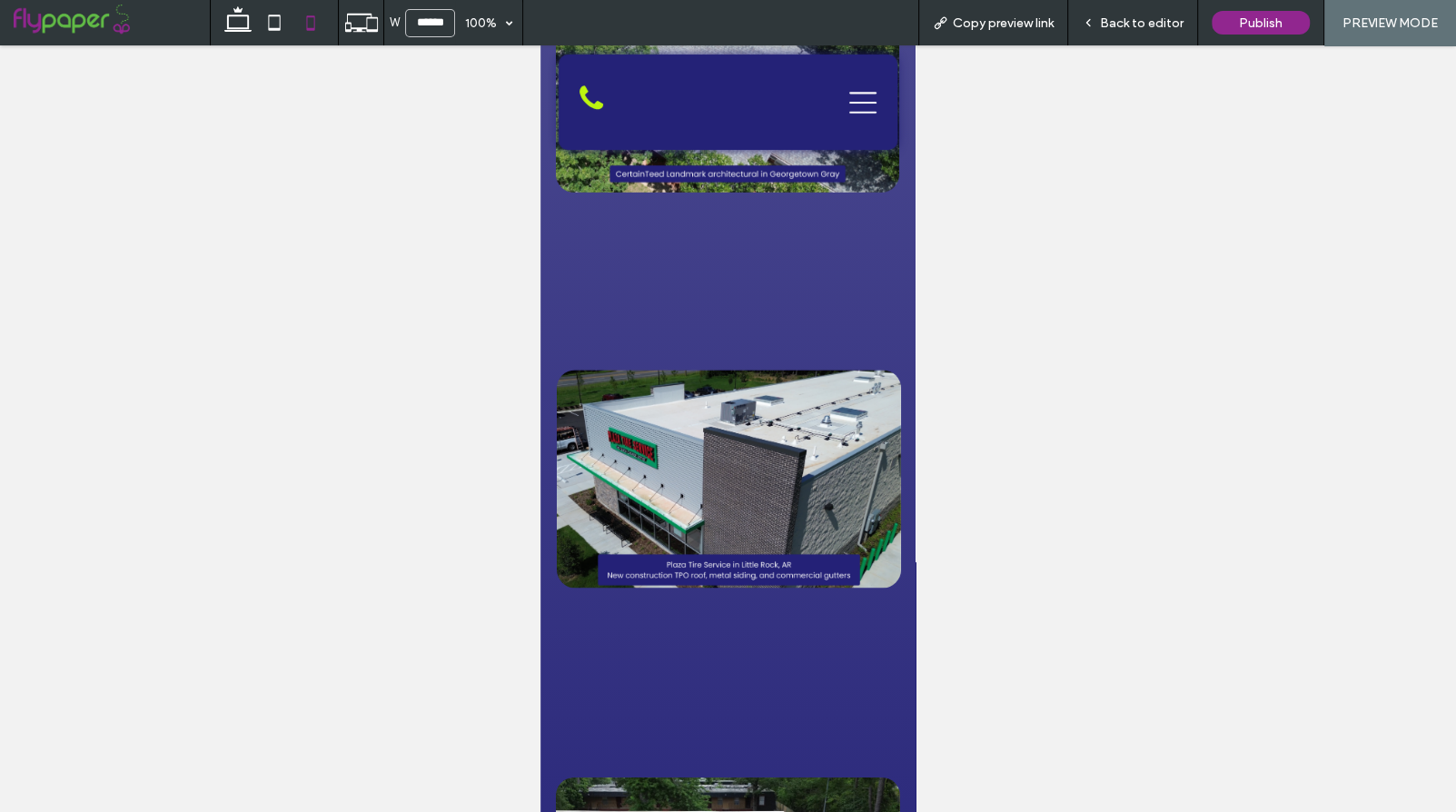 scroll, scrollTop: 580, scrollLeft: 0, axis: vertical 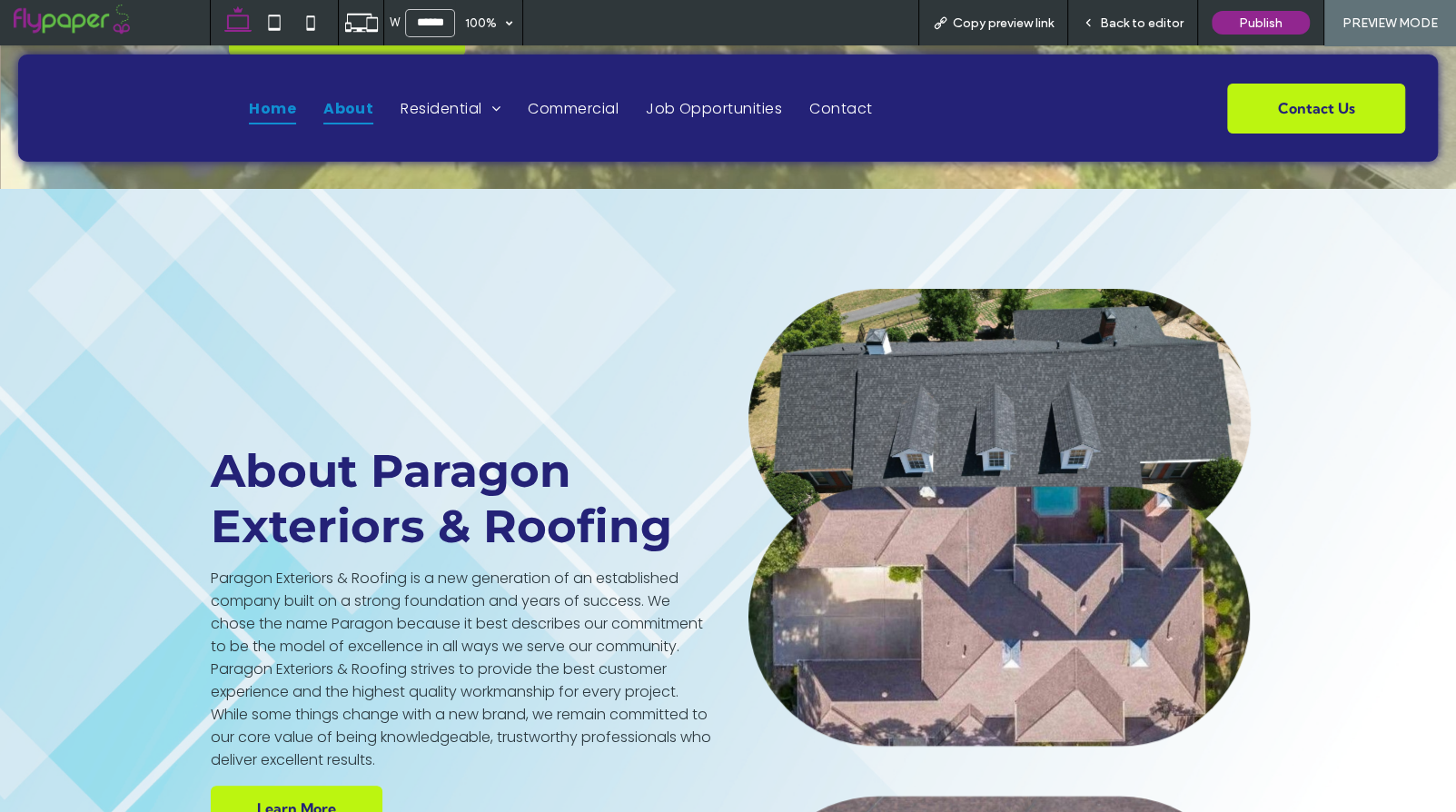 click on "About" at bounding box center [348, 107] 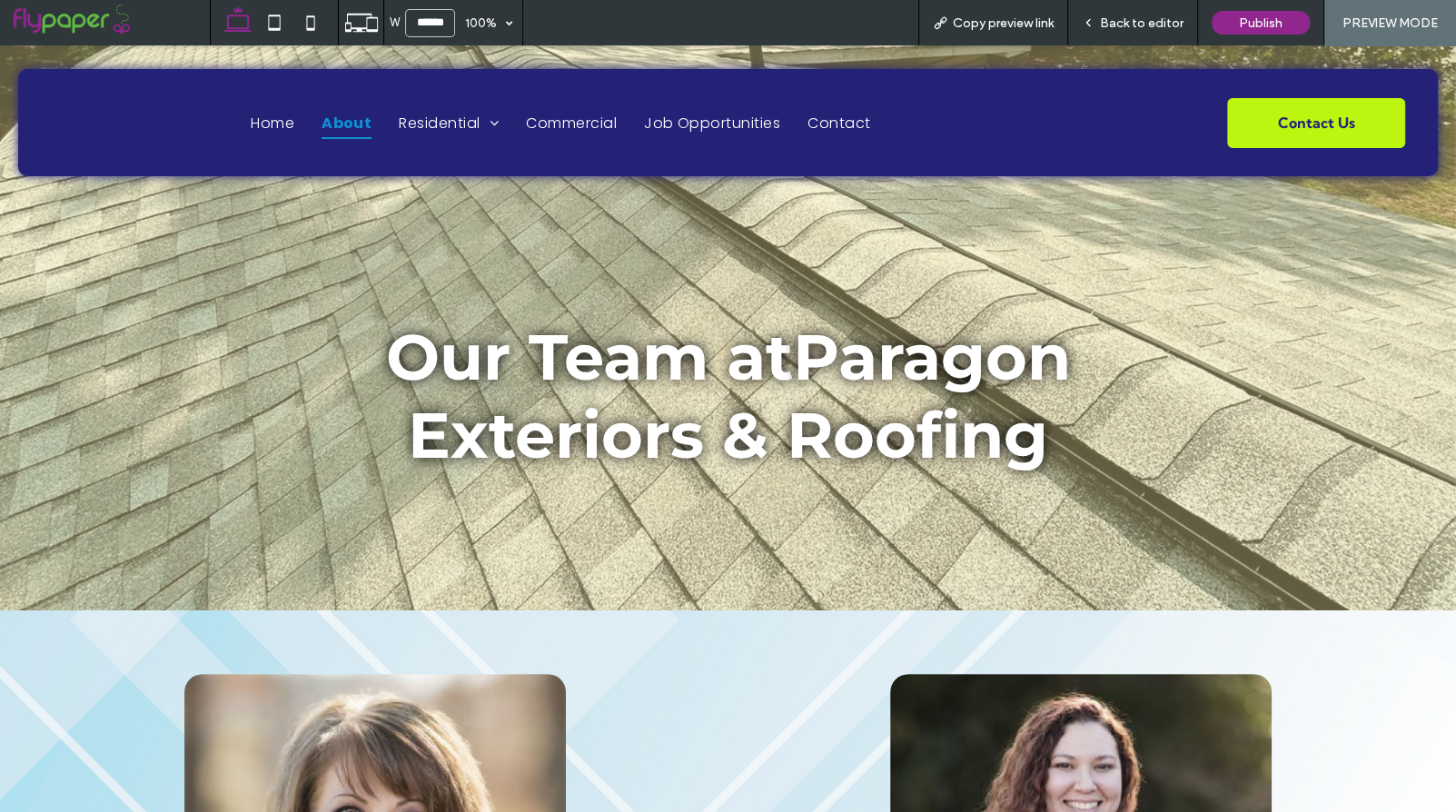 scroll, scrollTop: 0, scrollLeft: 0, axis: both 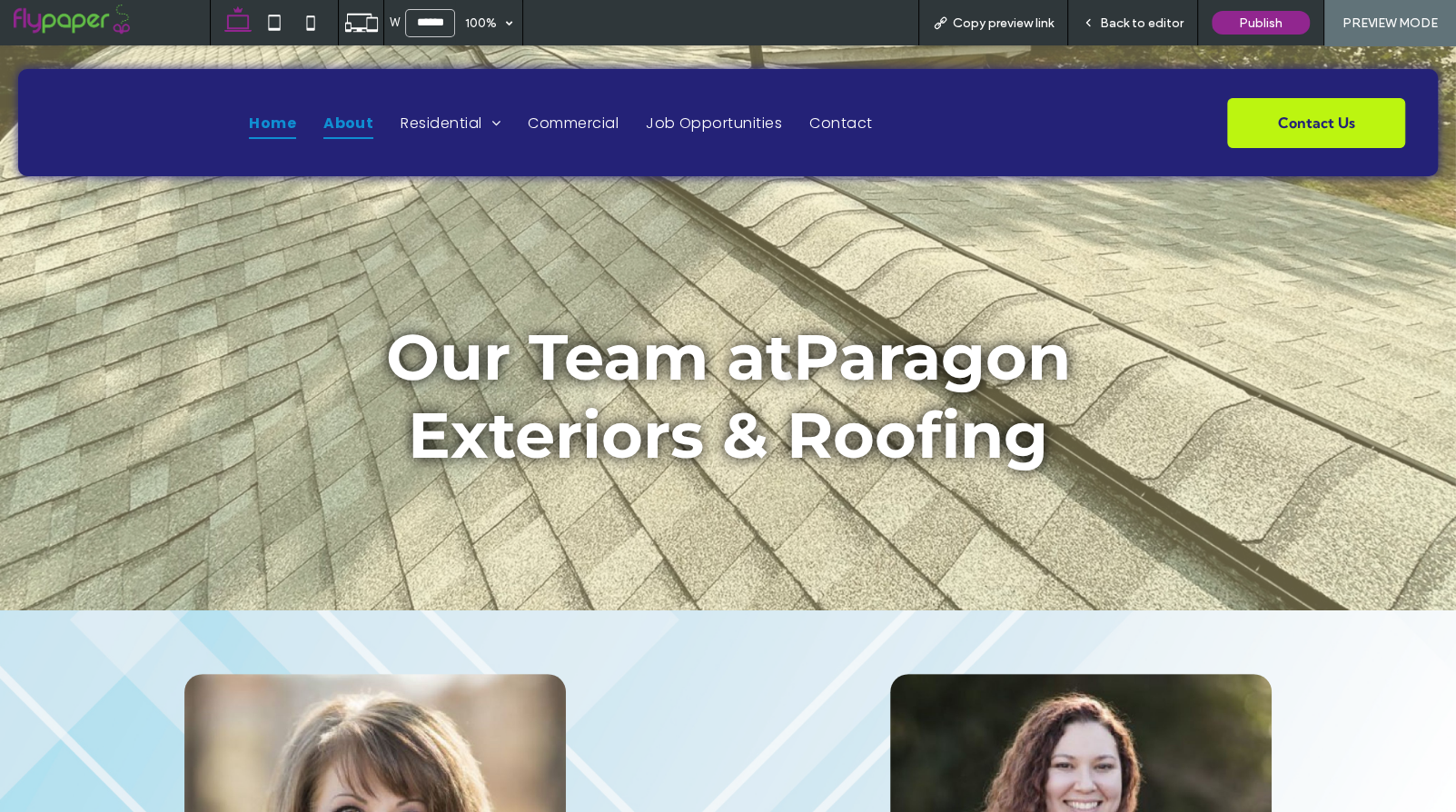 drag, startPoint x: 274, startPoint y: 118, endPoint x: 393, endPoint y: 325, distance: 238.76767 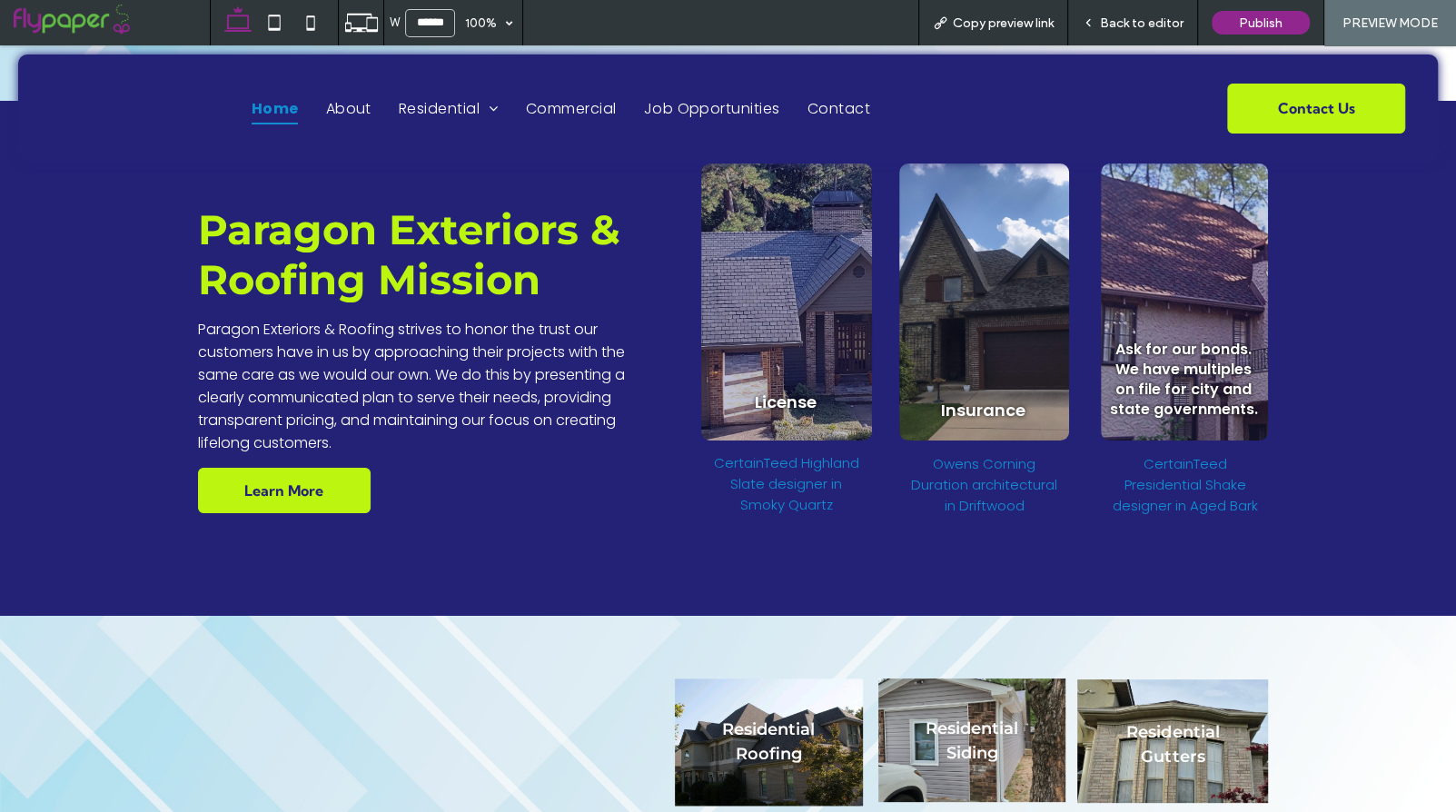 scroll, scrollTop: 1462, scrollLeft: 0, axis: vertical 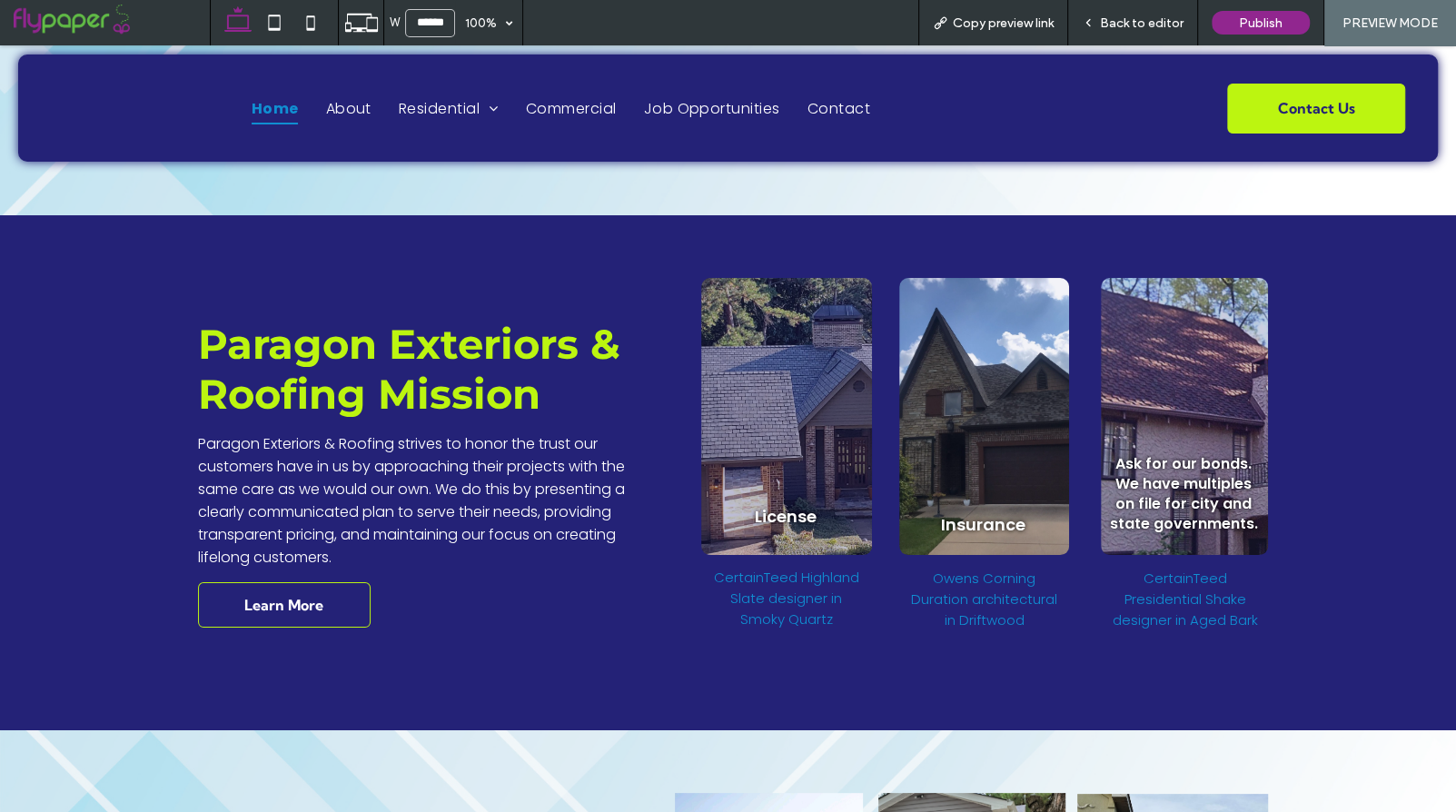 click on "Learn More" at bounding box center [284, 605] 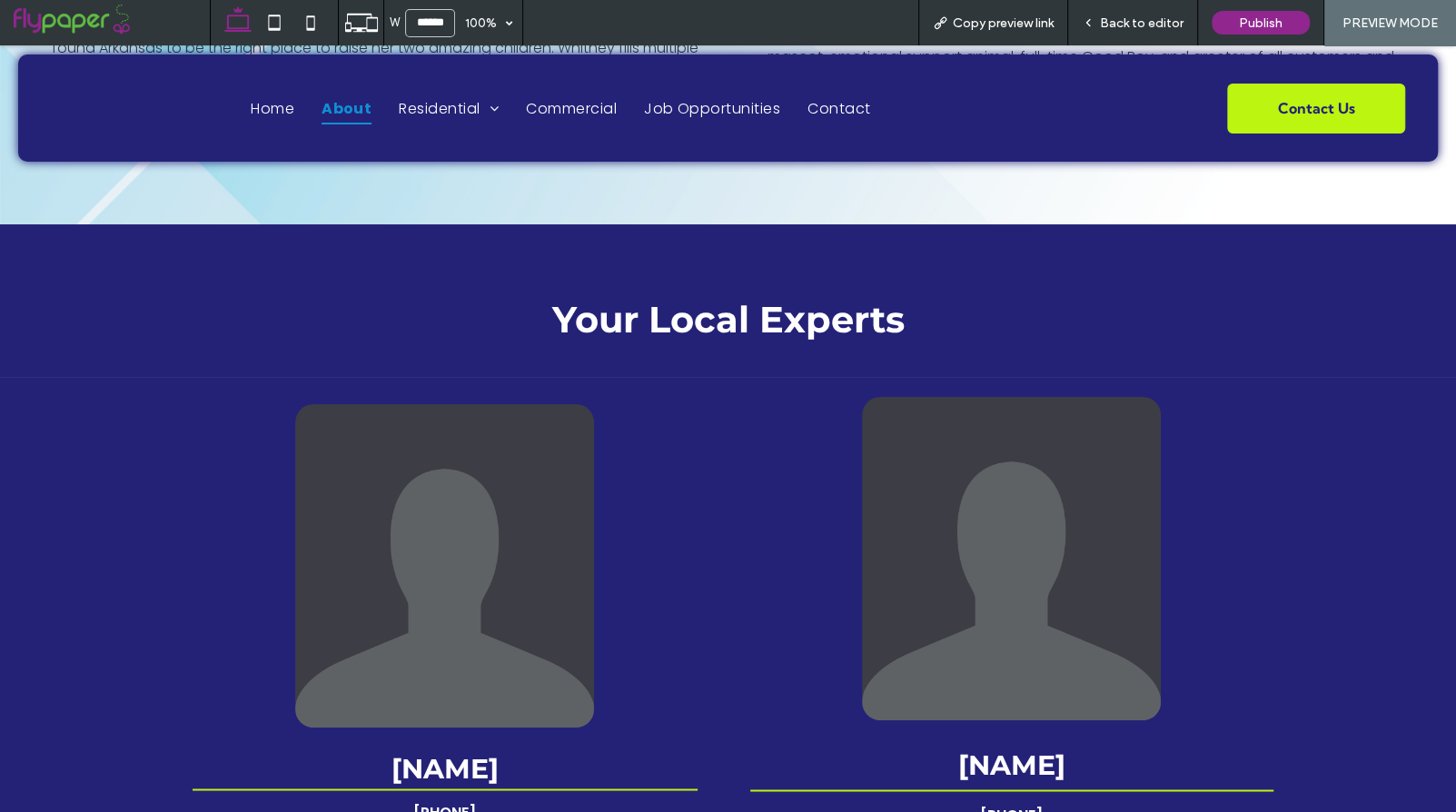 scroll, scrollTop: 2099, scrollLeft: 0, axis: vertical 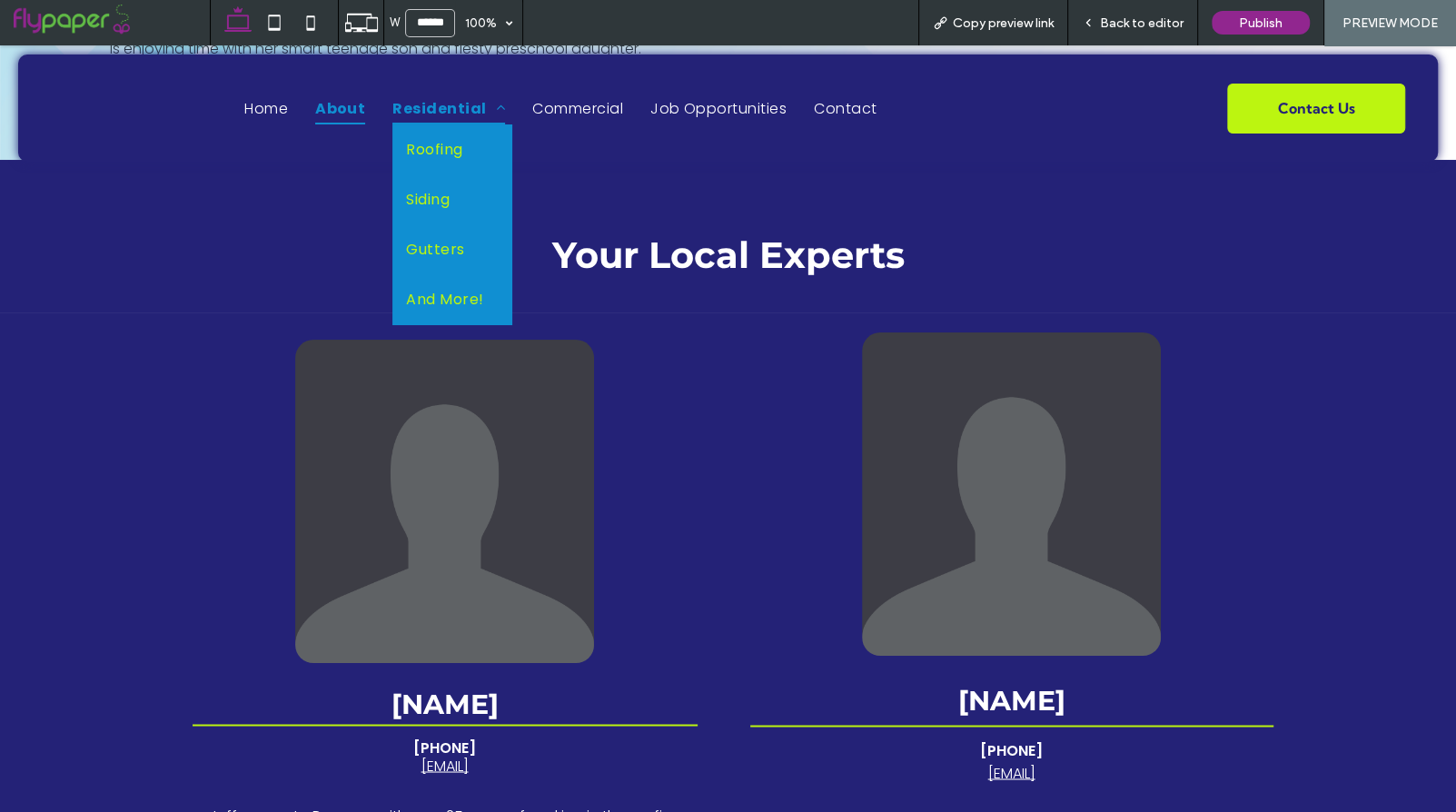 click on "Residential" at bounding box center (449, 107) 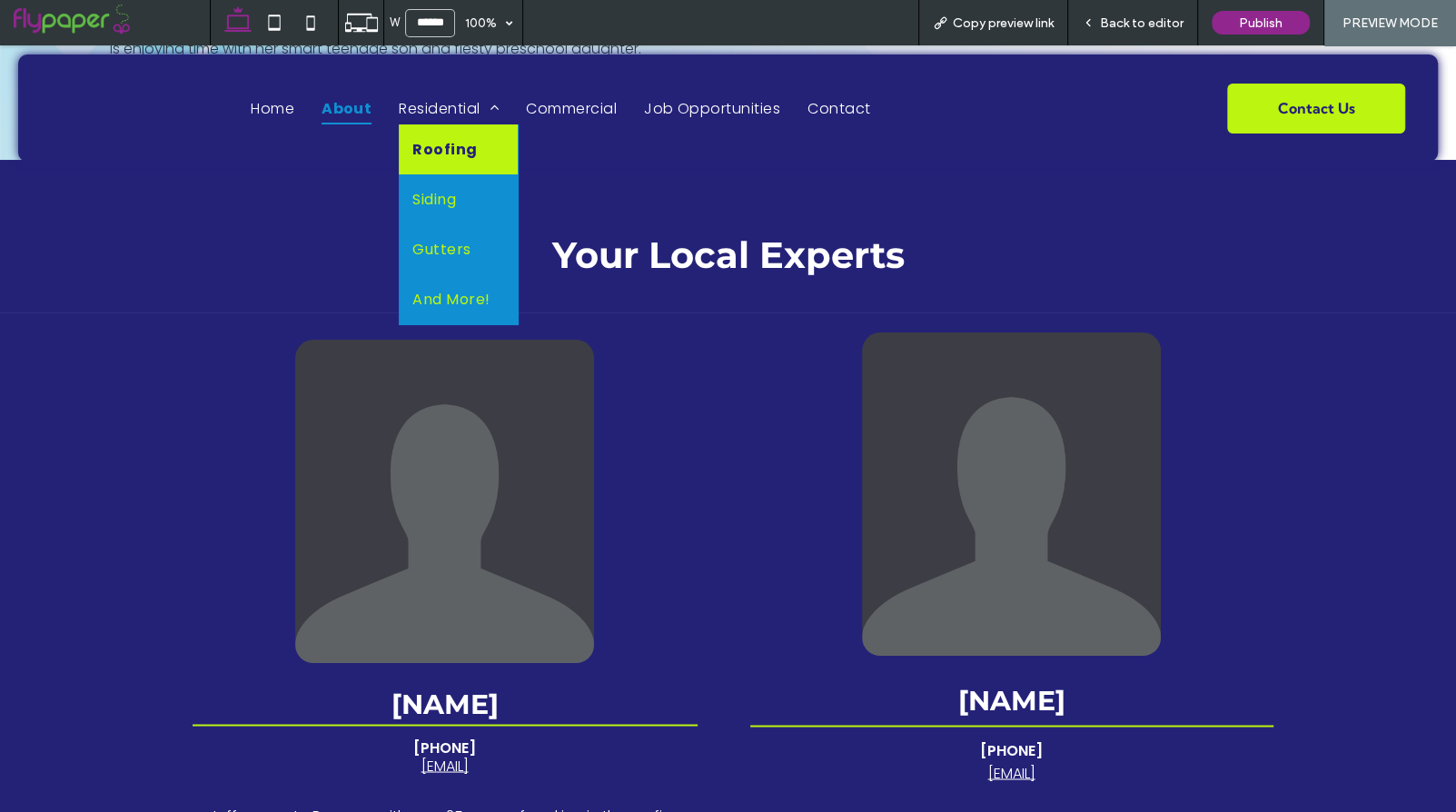 click on "Roofing" at bounding box center (444, 149) 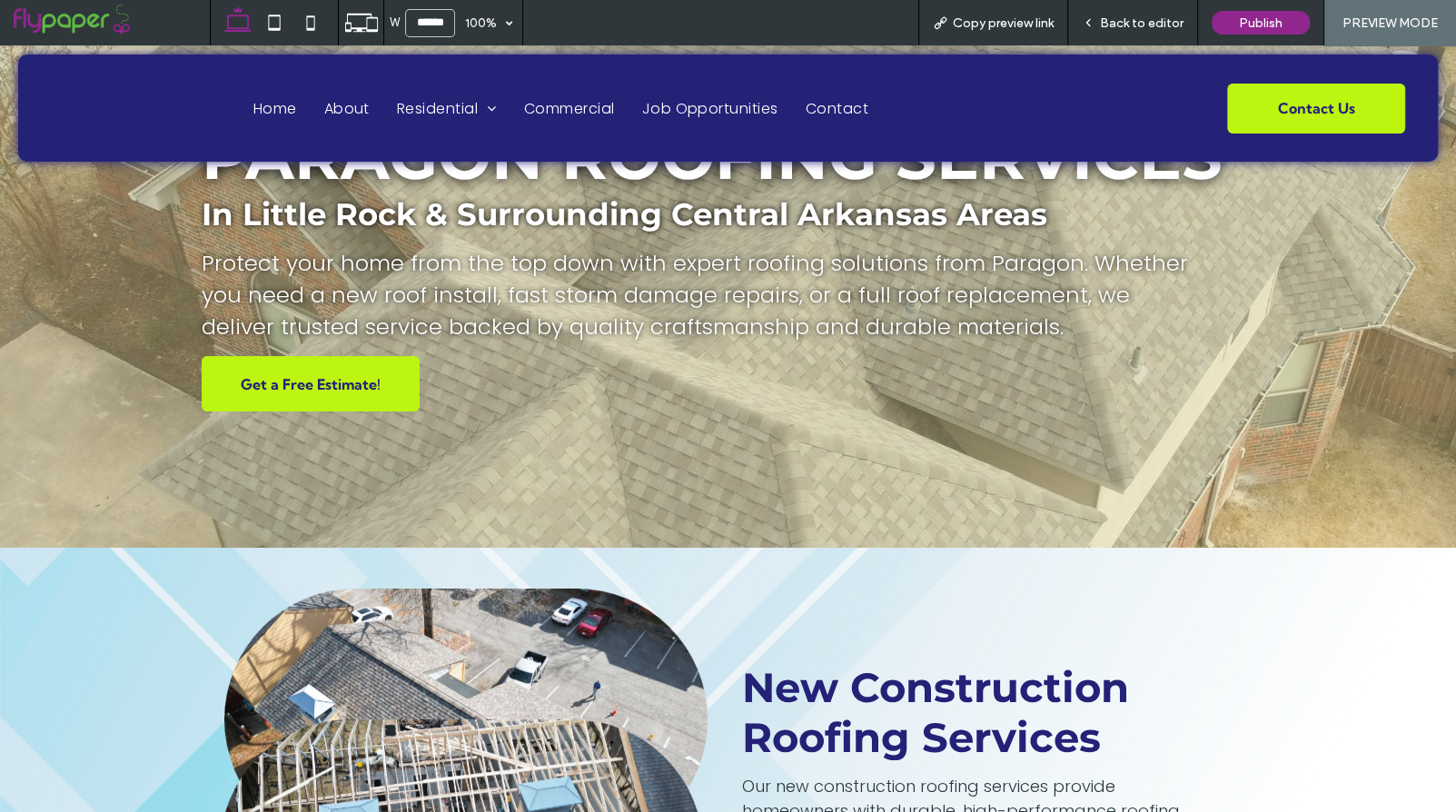 scroll, scrollTop: 46, scrollLeft: 0, axis: vertical 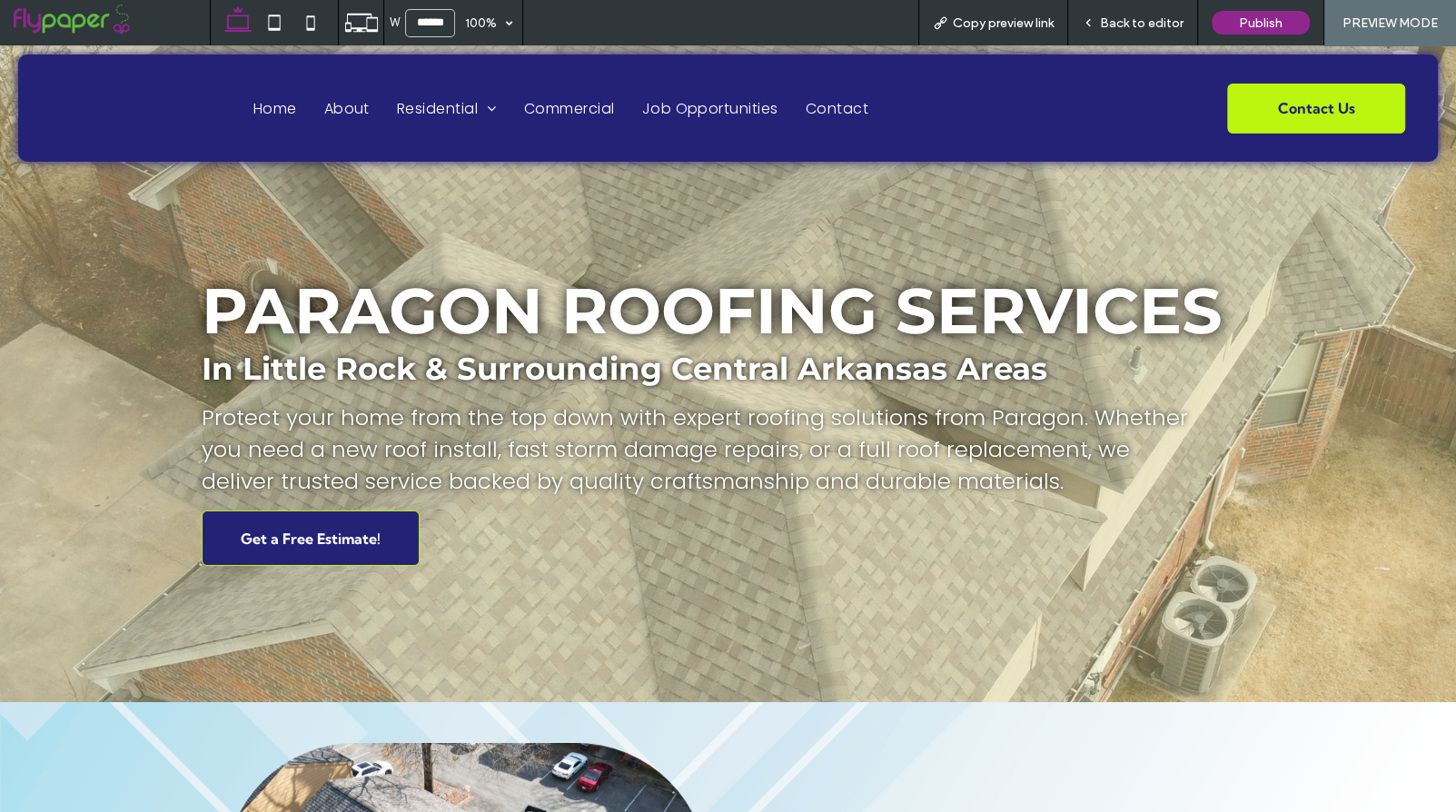 click on "Get a Free Estimate!" at bounding box center (311, 538) 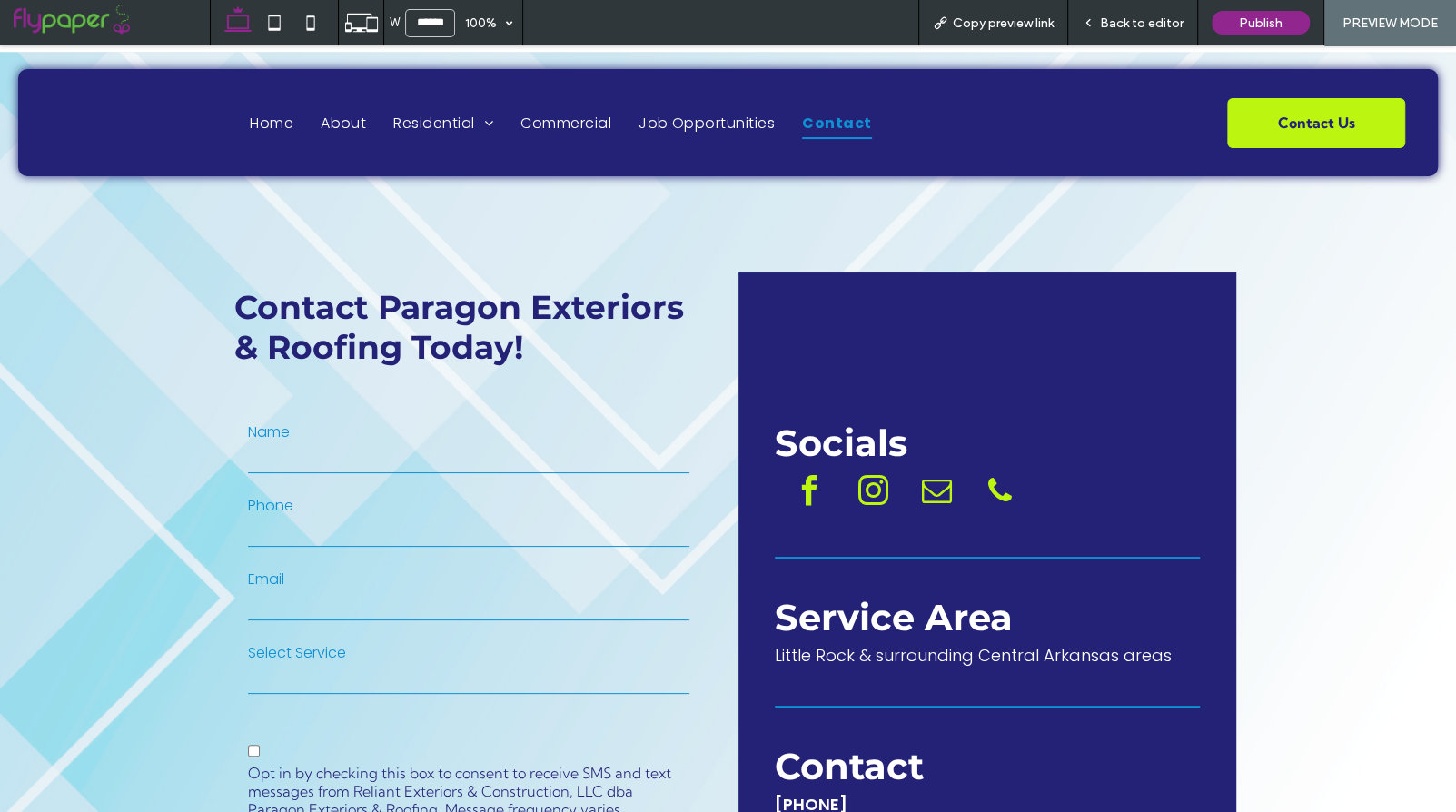 scroll, scrollTop: 0, scrollLeft: 0, axis: both 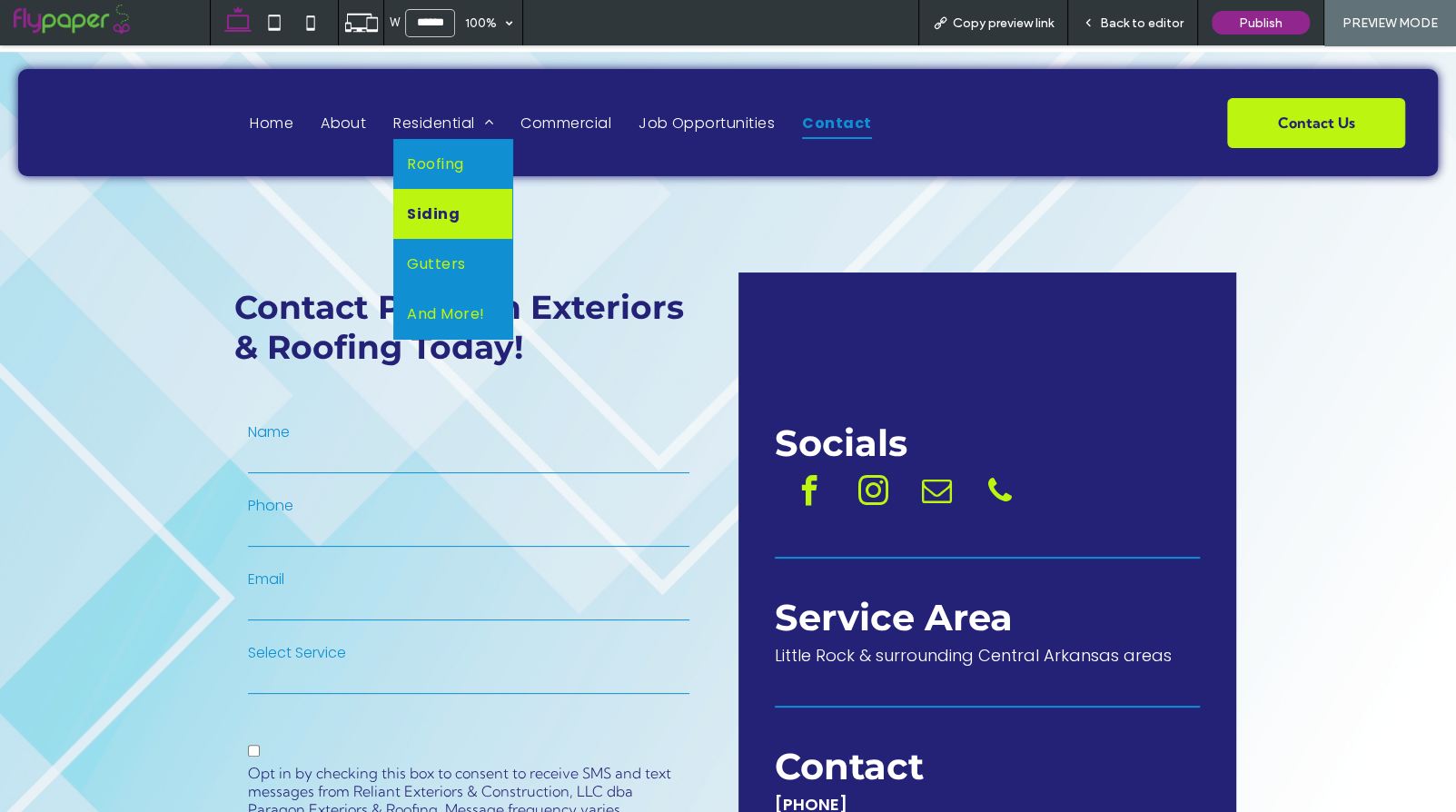 click on "Siding" at bounding box center (452, 213) 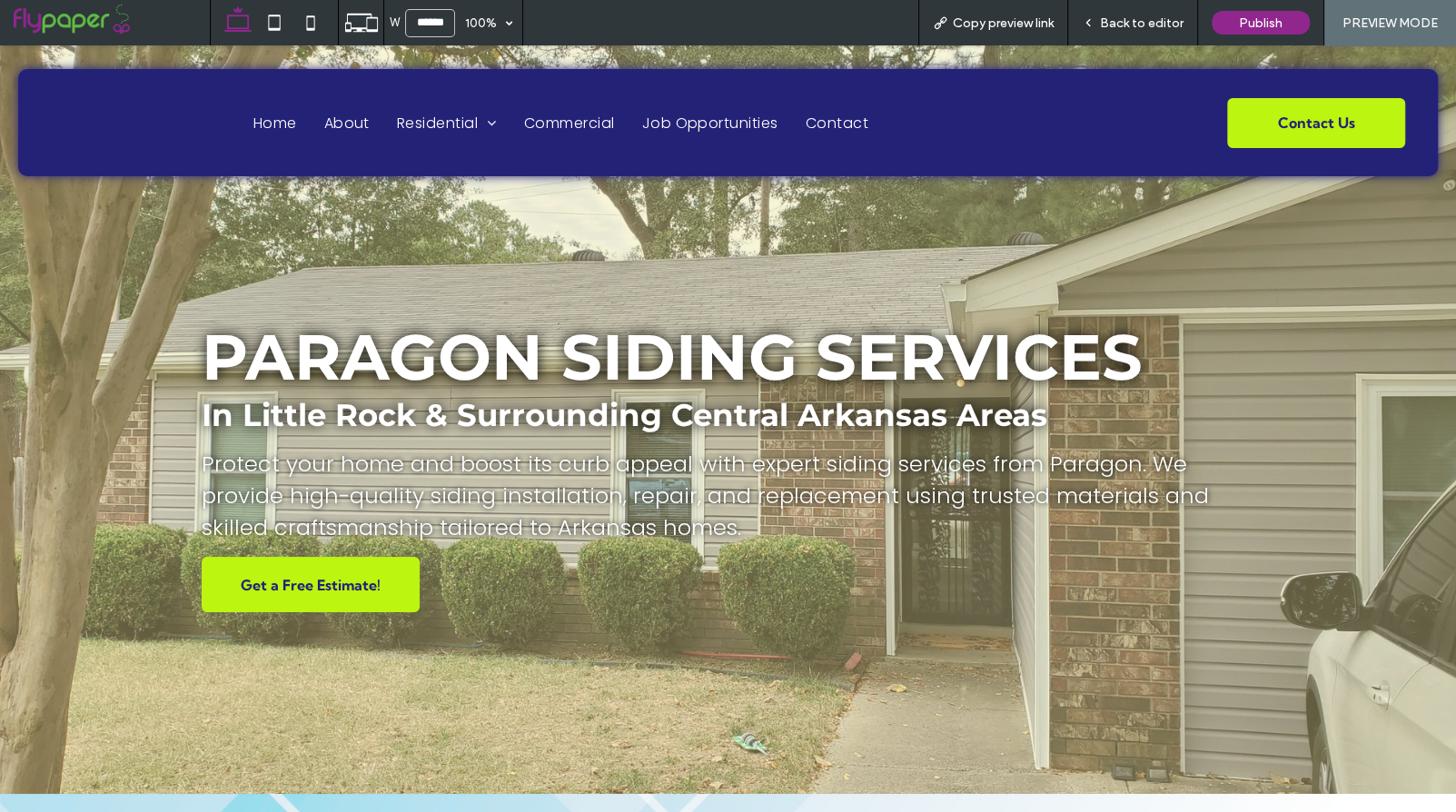 scroll, scrollTop: 0, scrollLeft: 0, axis: both 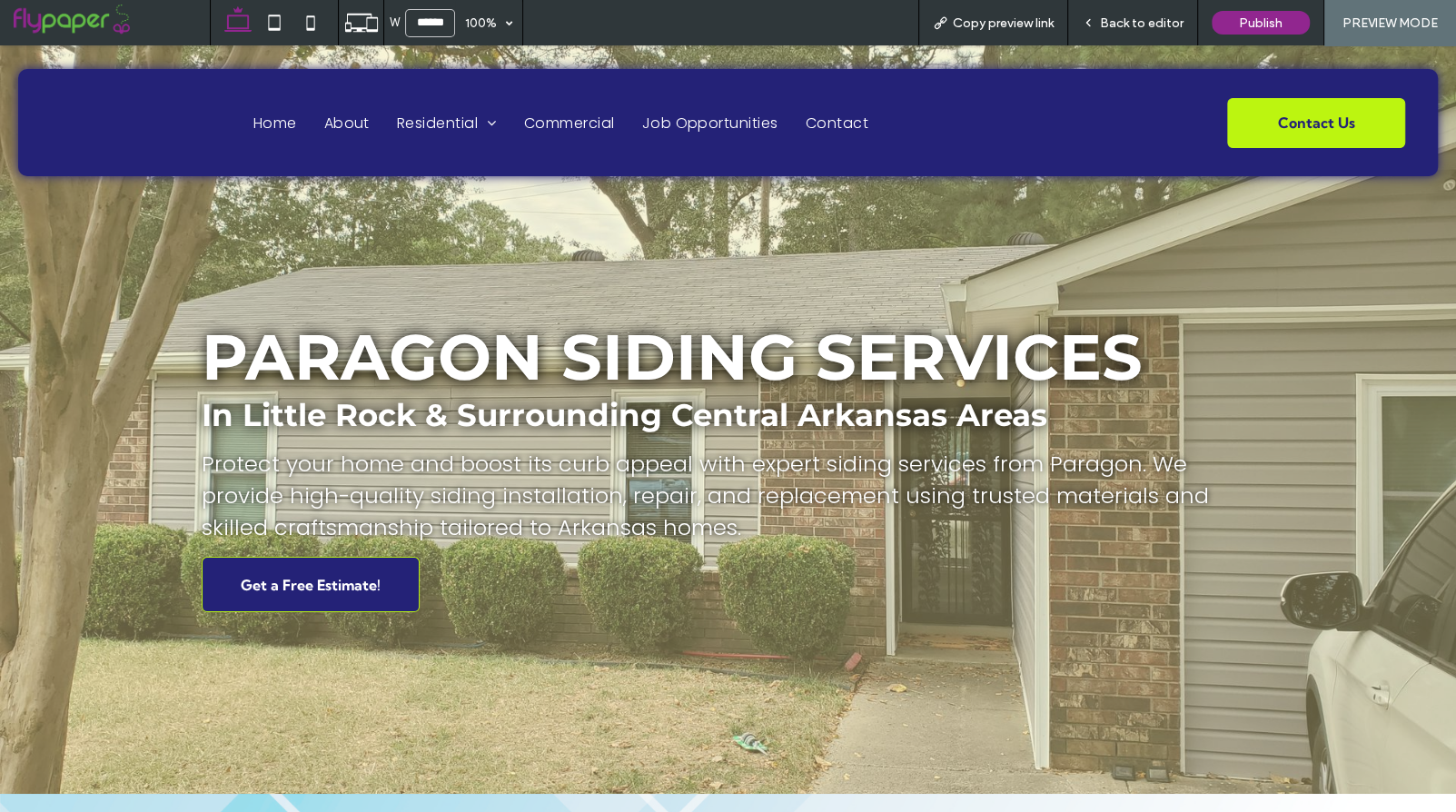 click on "Get a Free Estimate!" at bounding box center (311, 585) 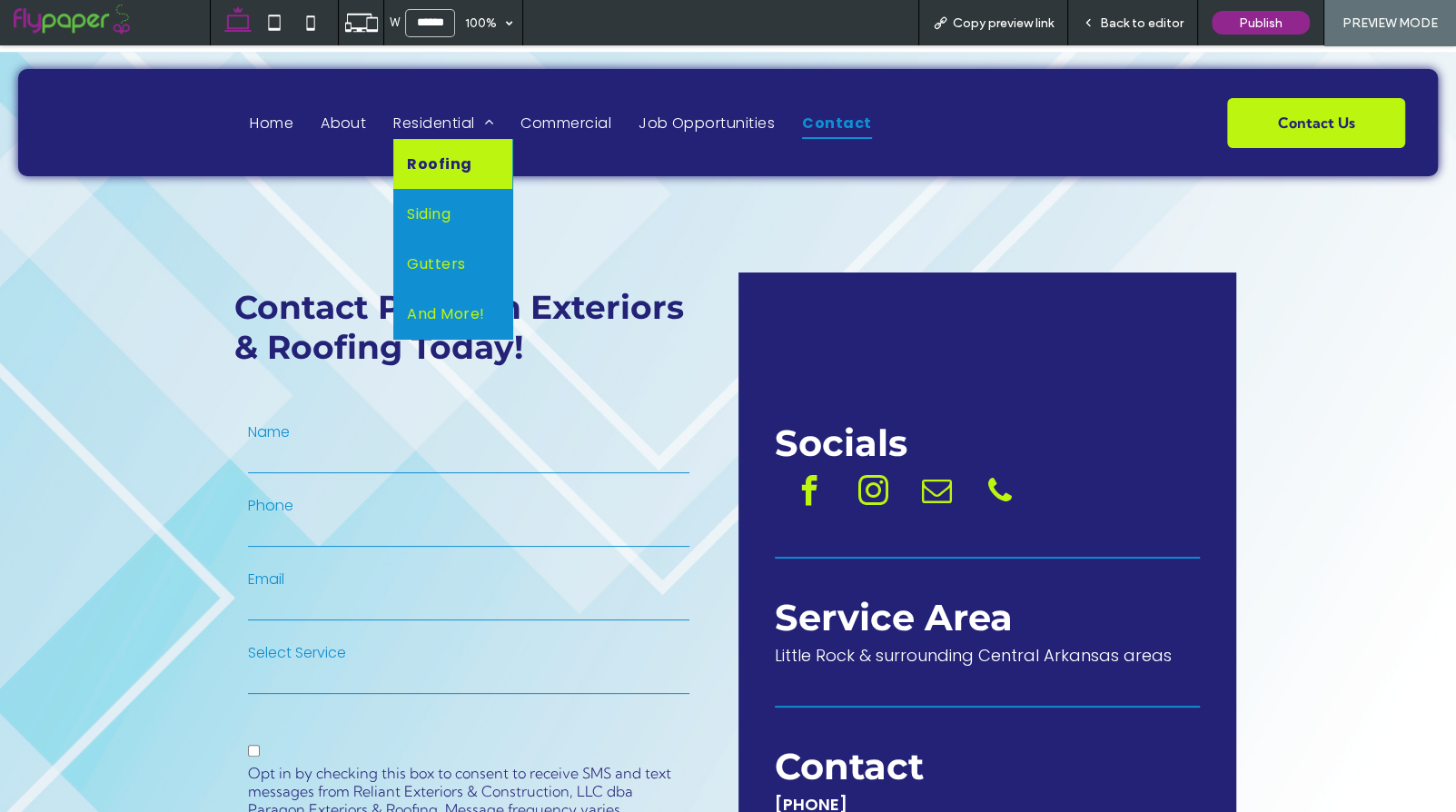 scroll, scrollTop: 0, scrollLeft: 0, axis: both 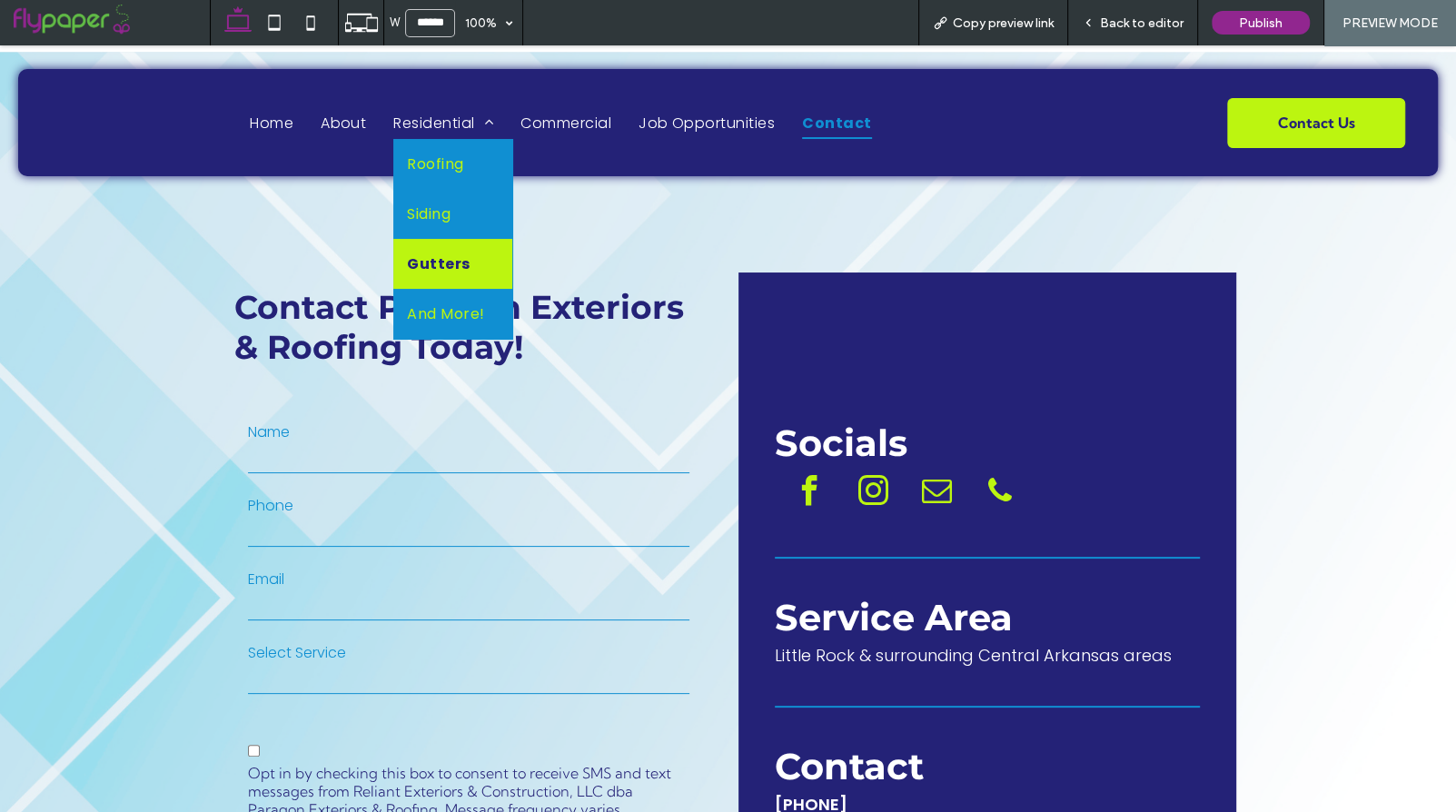 click on "Gutters" at bounding box center [452, 263] 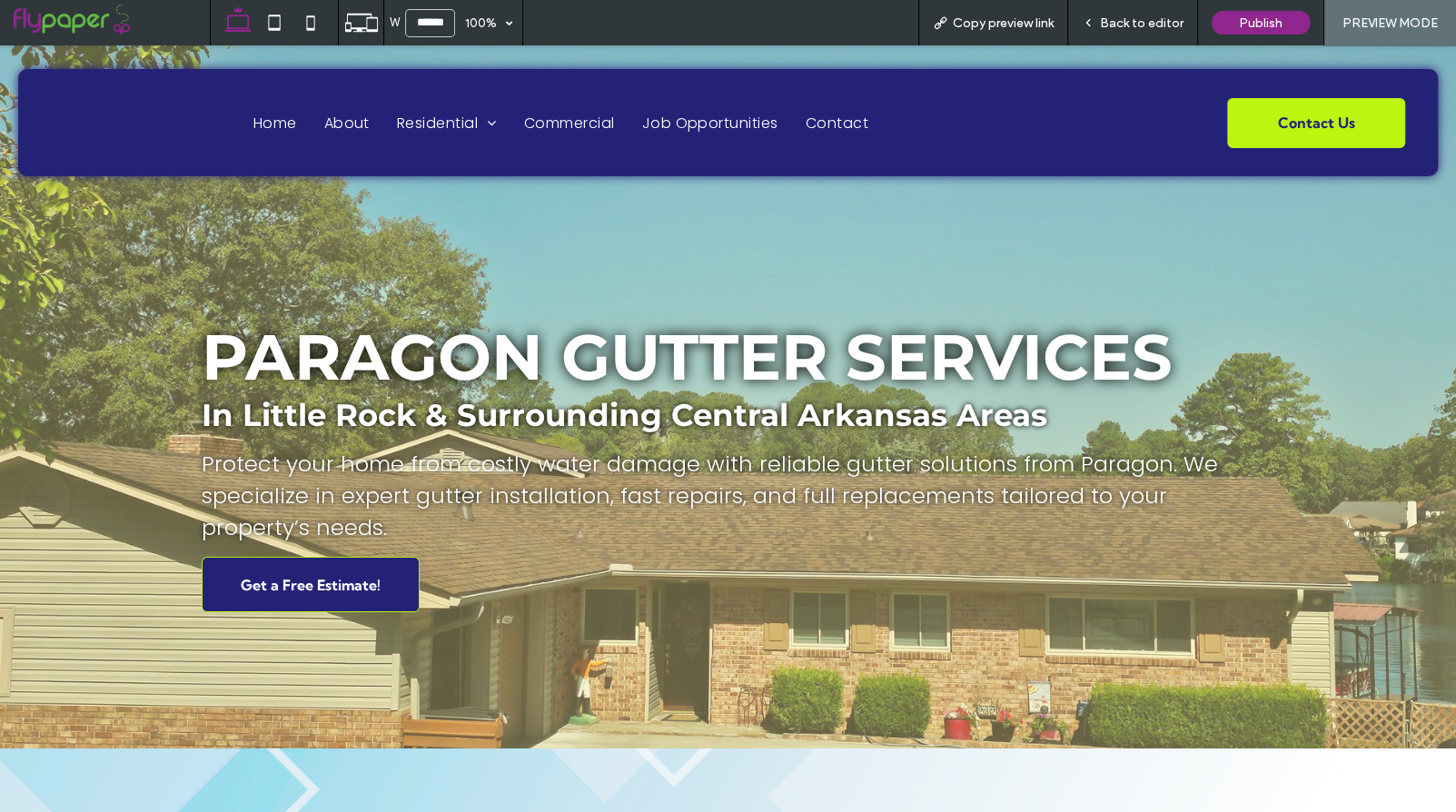 scroll, scrollTop: 0, scrollLeft: 0, axis: both 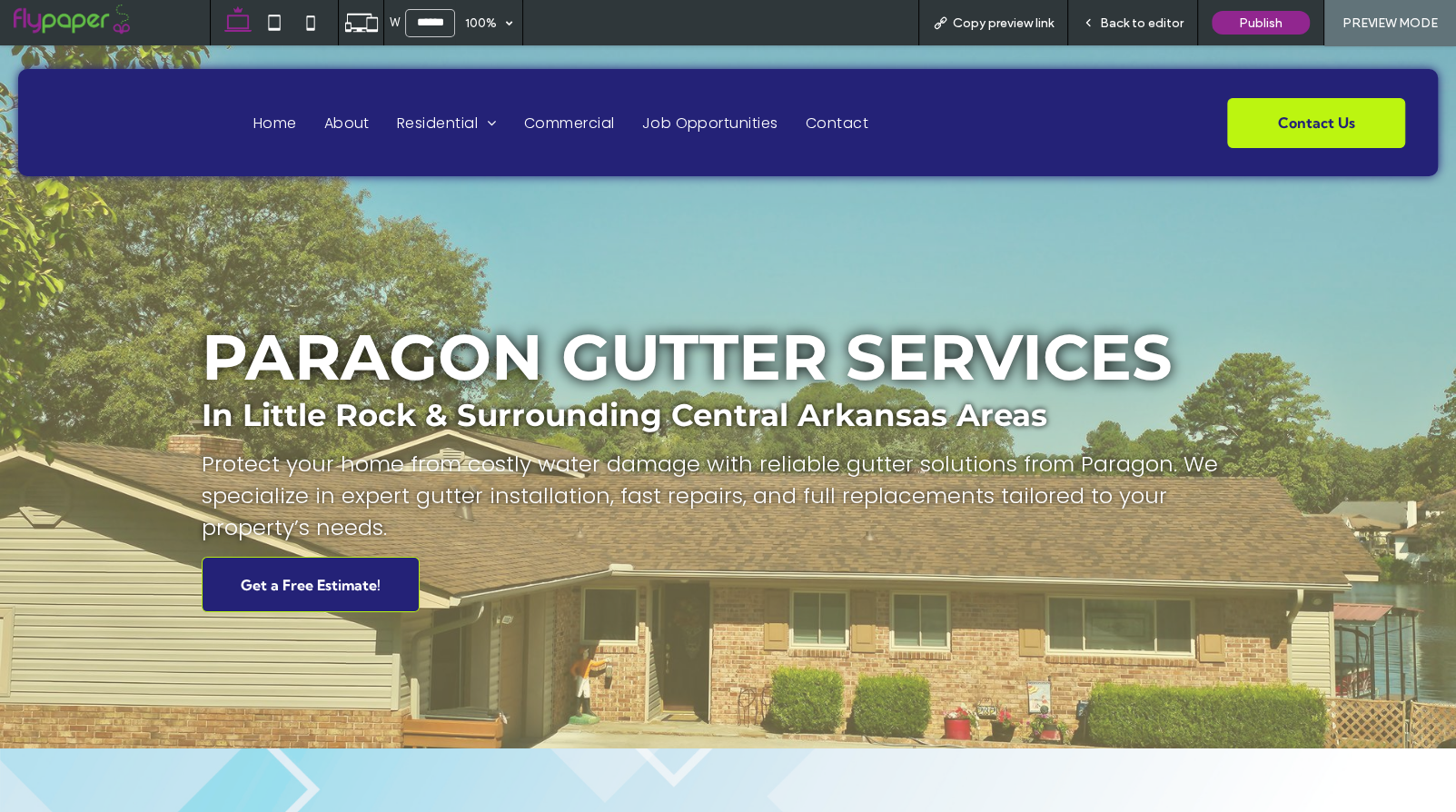 click on "Get a Free Estimate!" at bounding box center [311, 585] 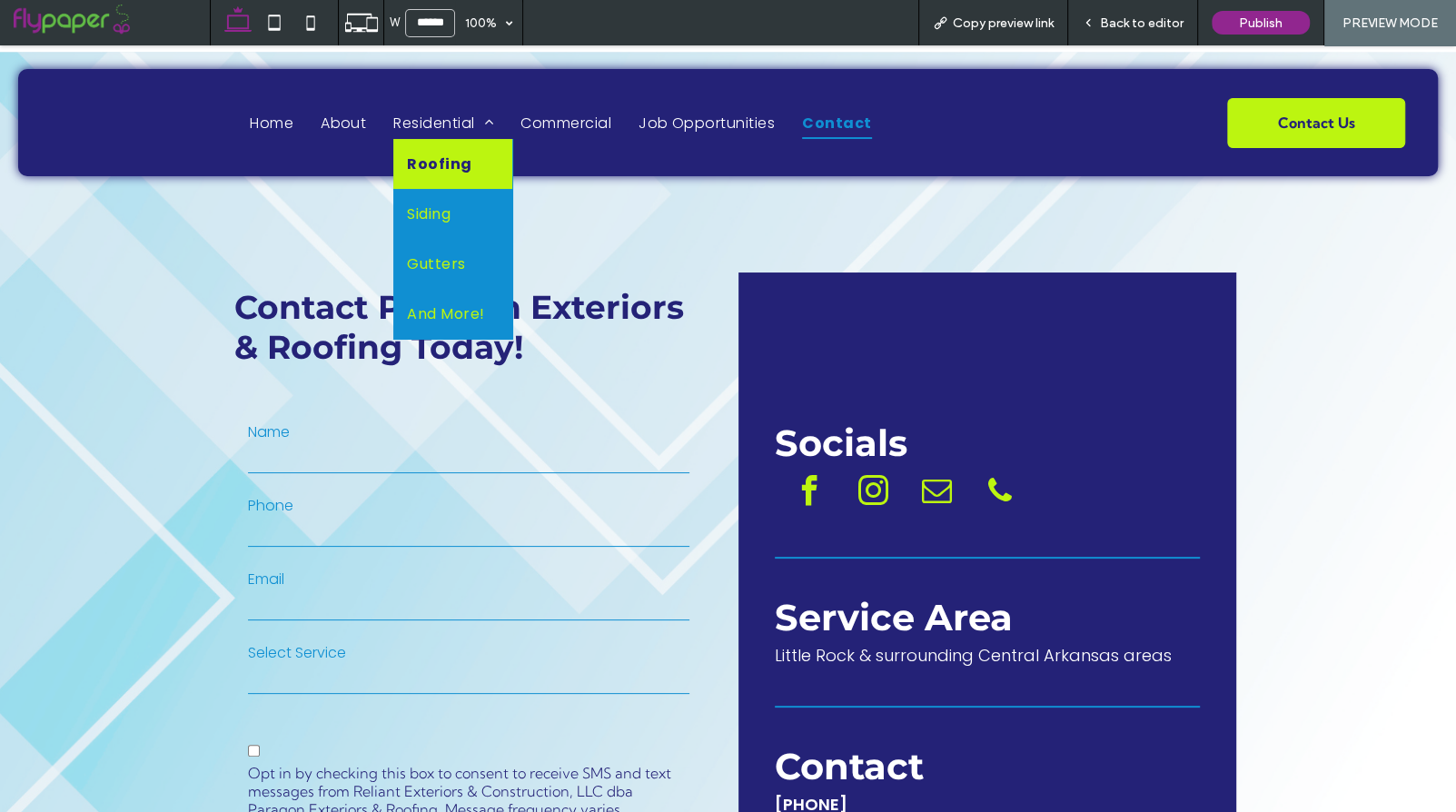scroll, scrollTop: 0, scrollLeft: 0, axis: both 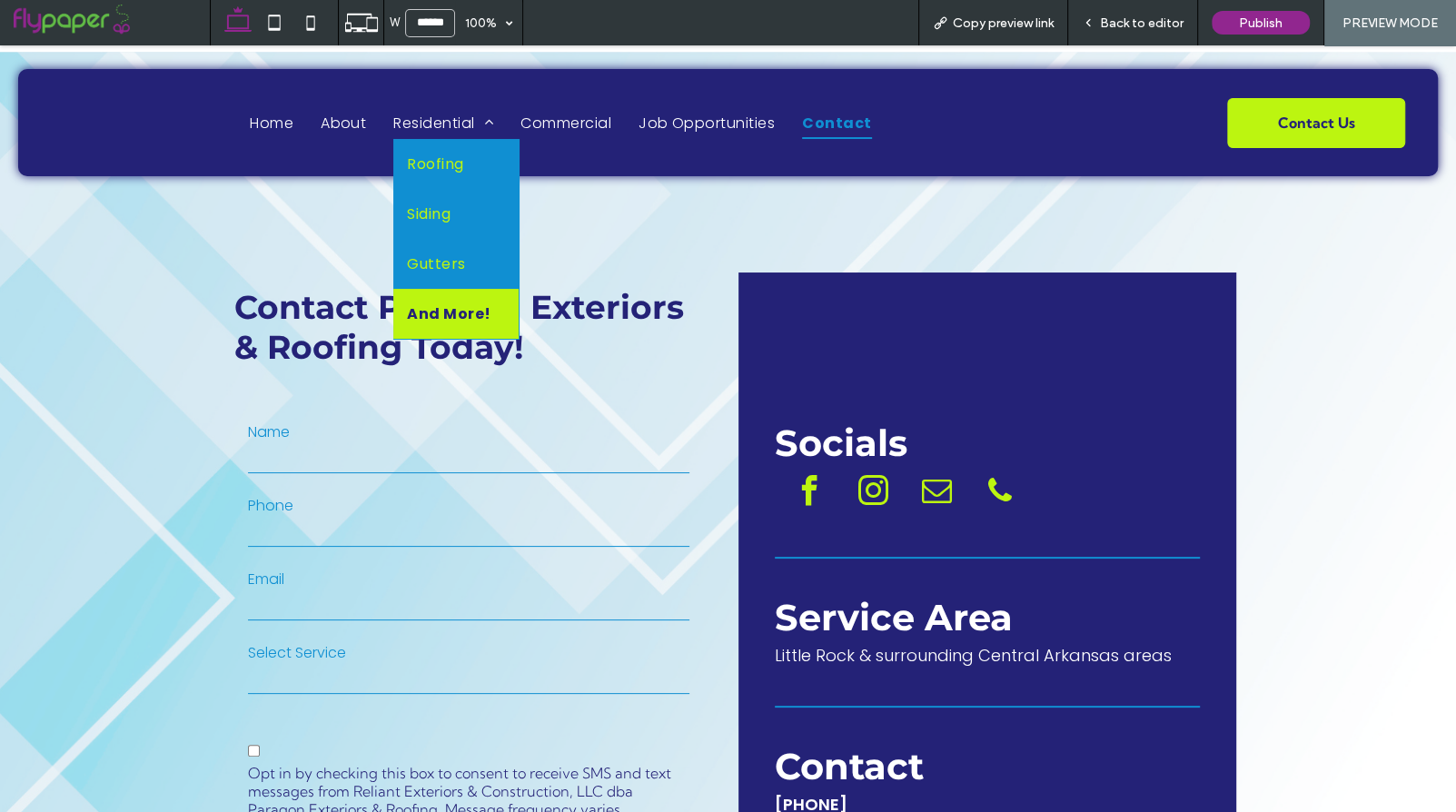 click on "And More!" at bounding box center (455, 313) 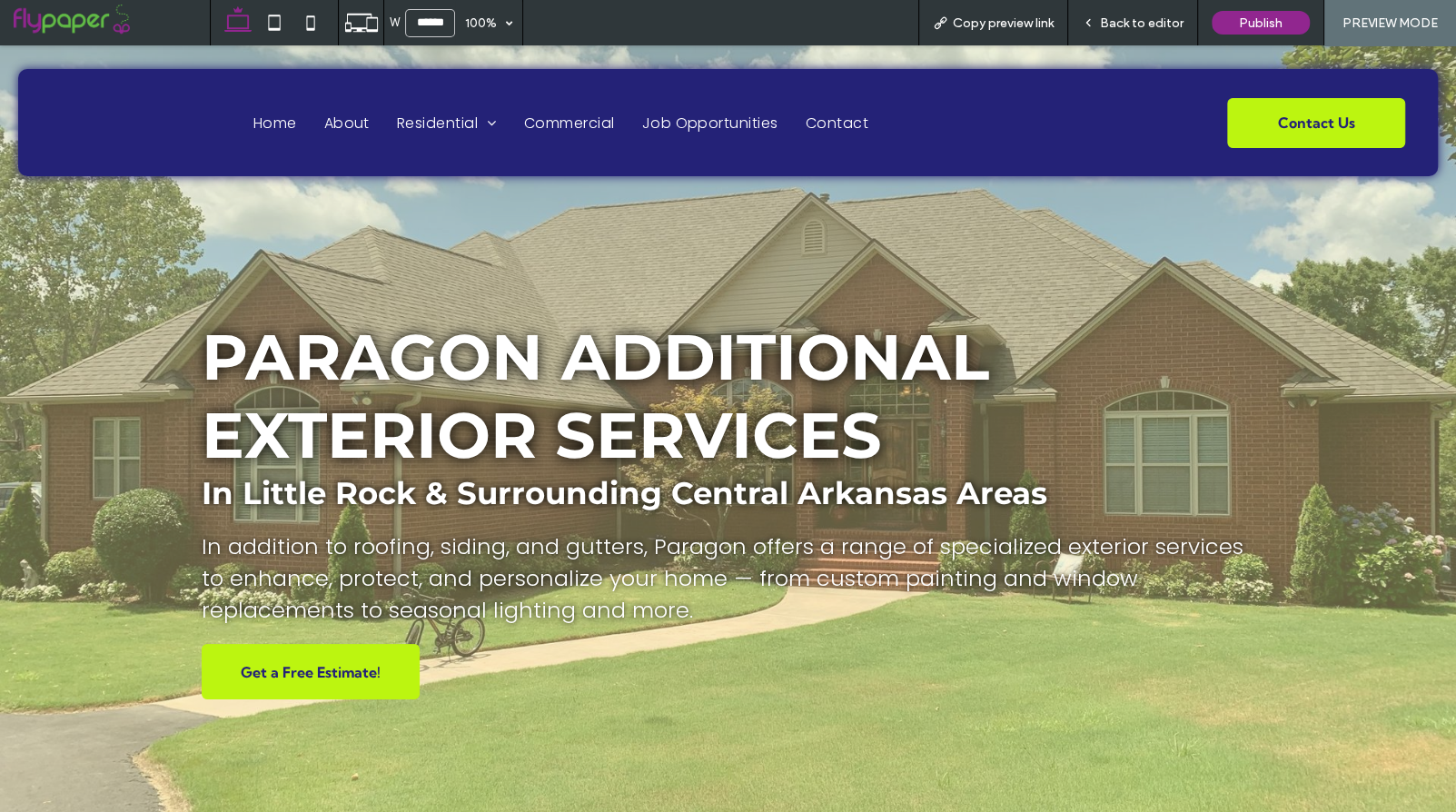 scroll, scrollTop: 0, scrollLeft: 0, axis: both 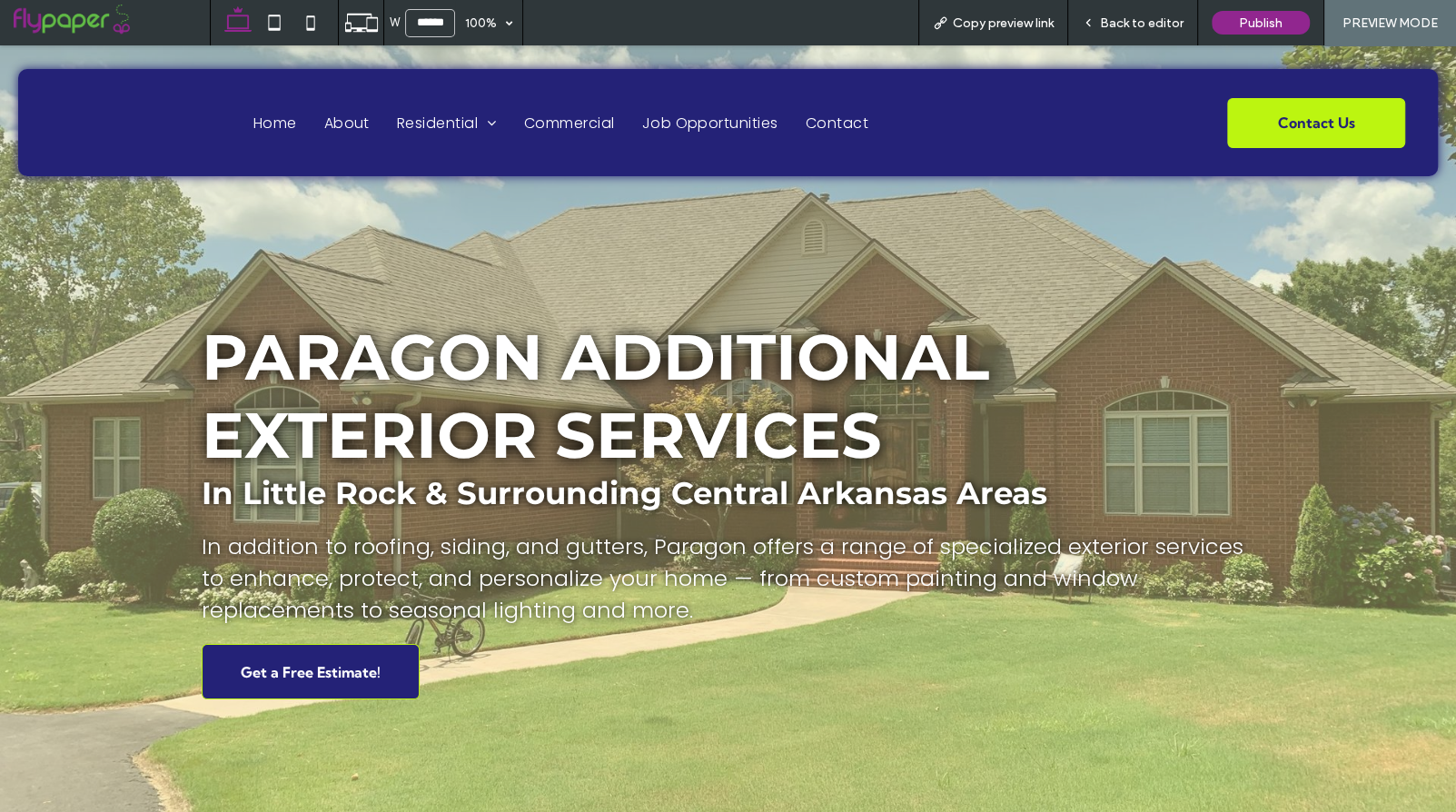 click on "Get a Free Estimate!" at bounding box center [311, 671] 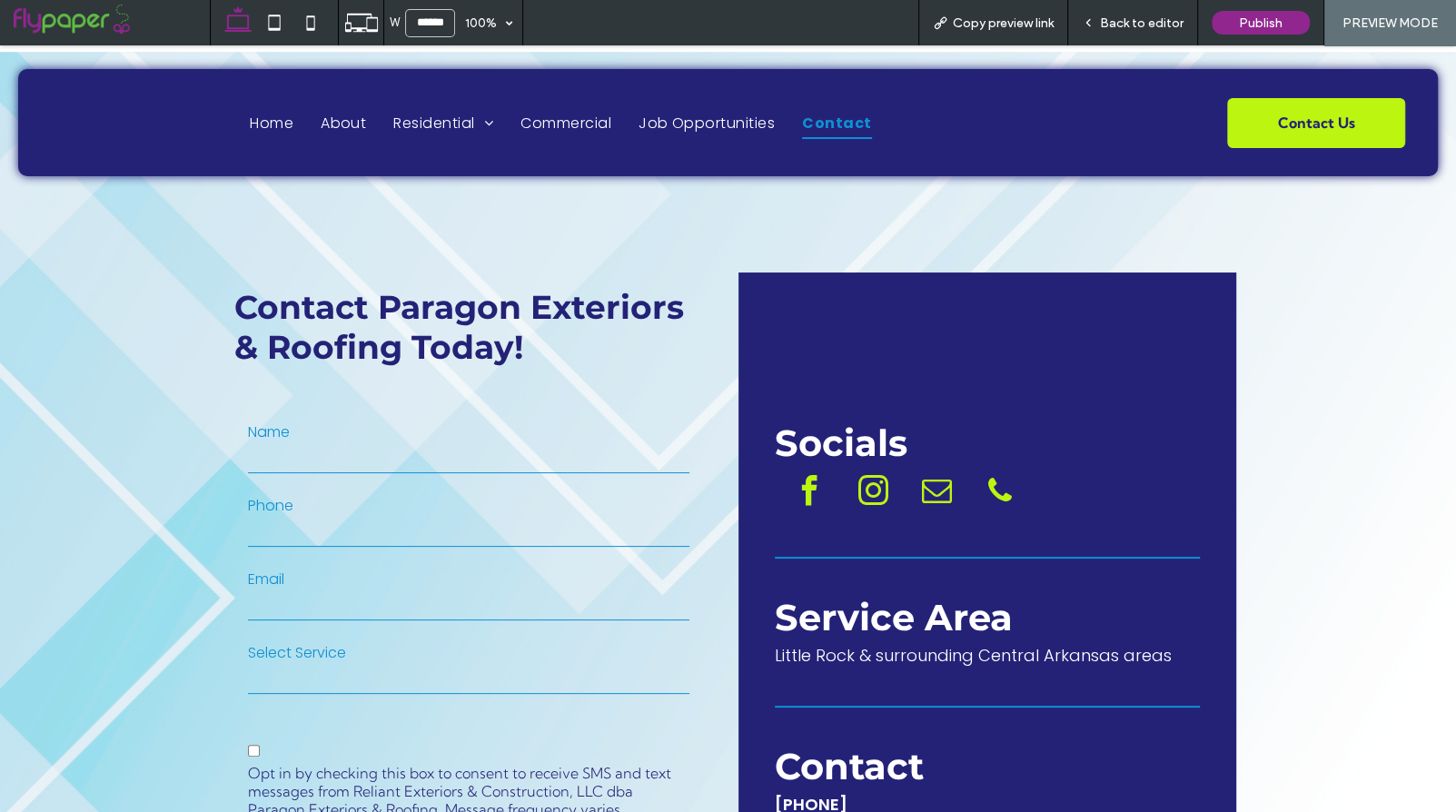 scroll, scrollTop: 0, scrollLeft: 0, axis: both 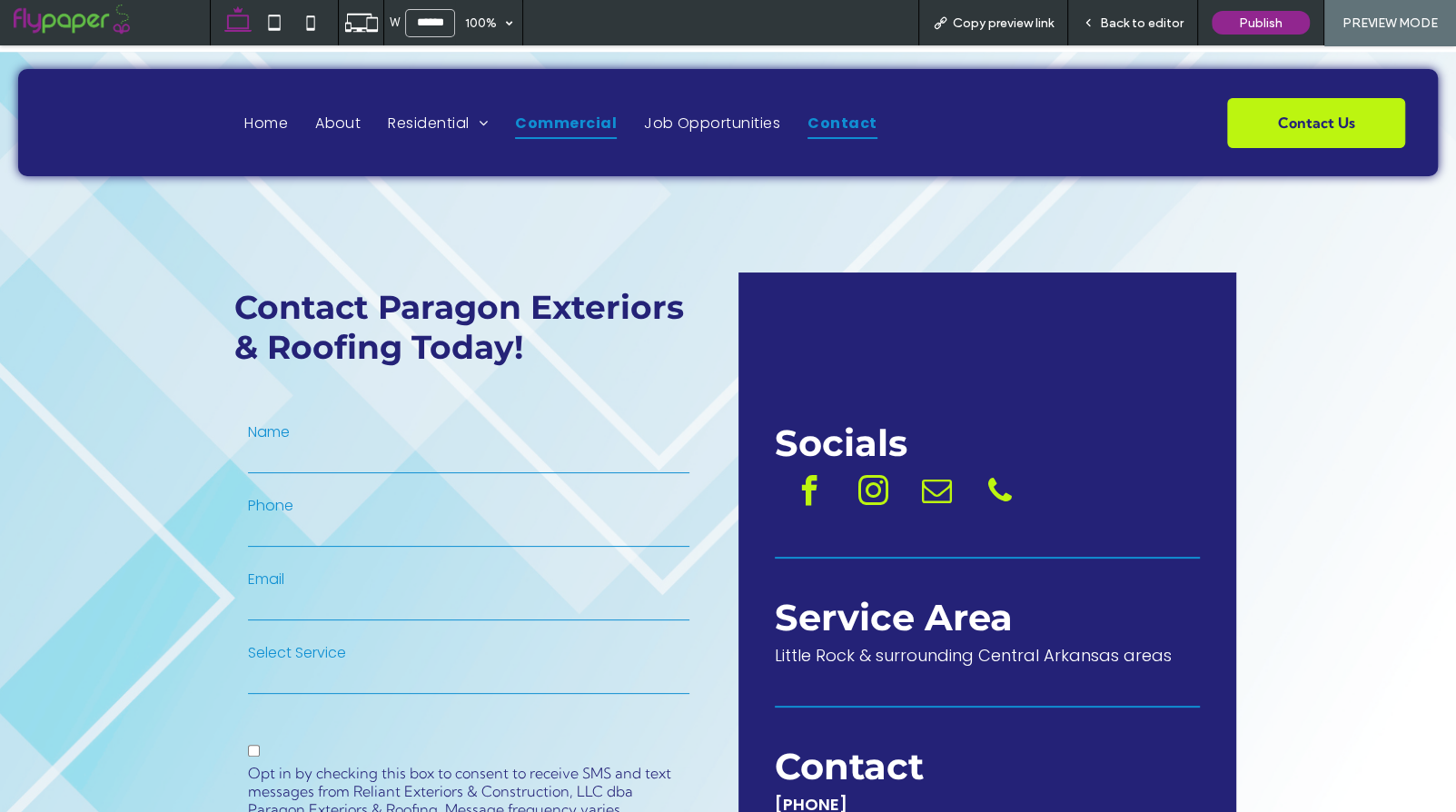 click on "Commercial" at bounding box center (566, 122) 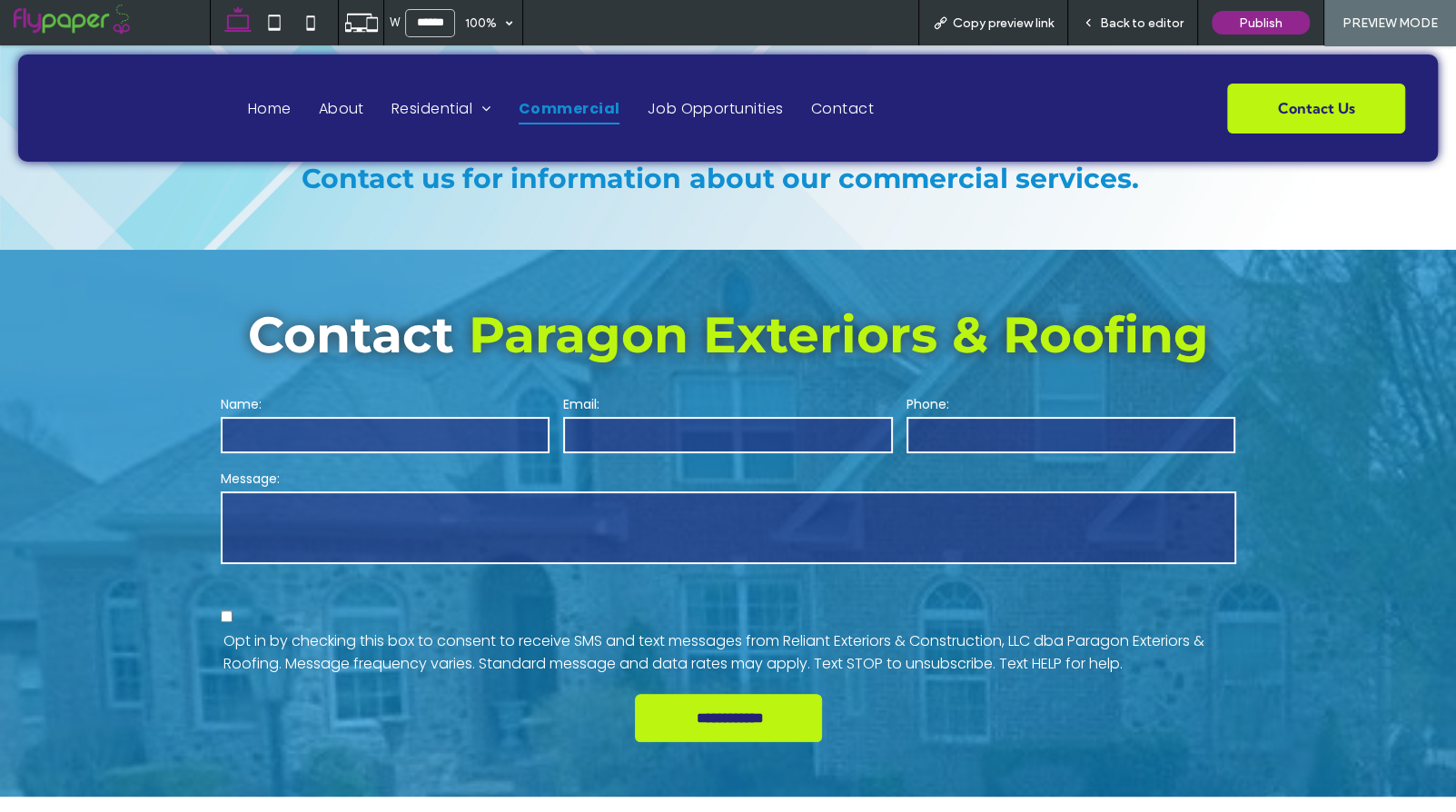 scroll, scrollTop: 0, scrollLeft: 0, axis: both 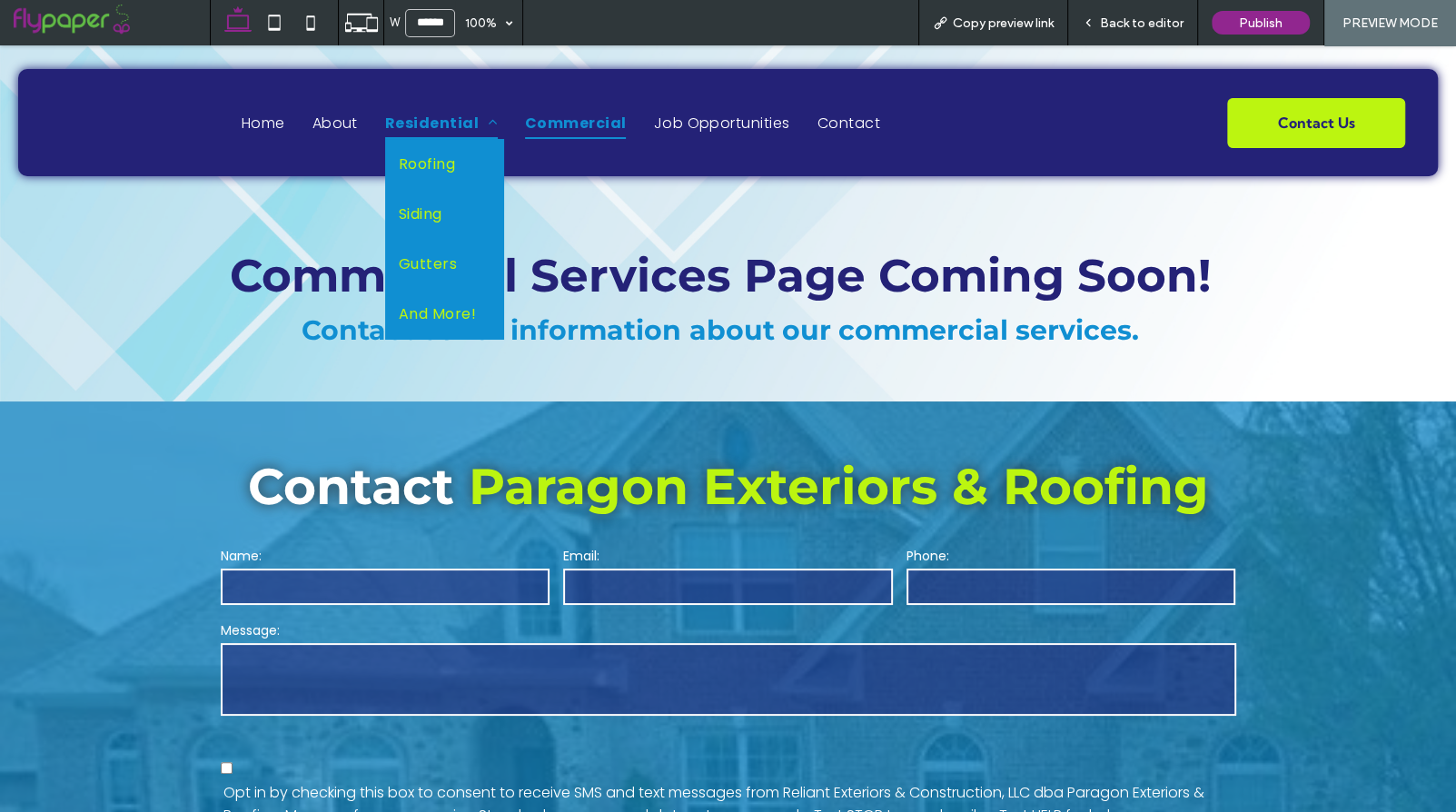 click on "Residential" at bounding box center [441, 122] 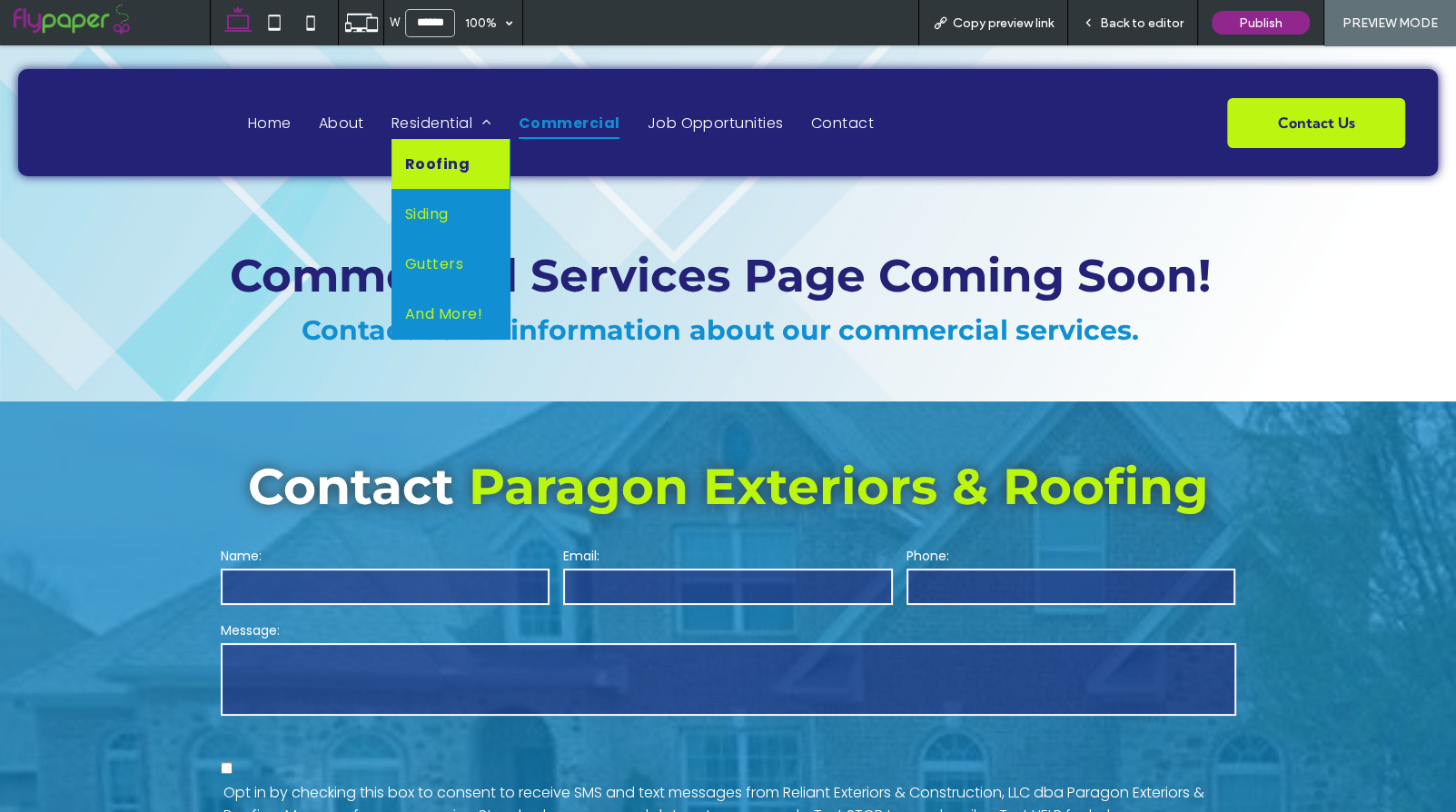 click on "Roofing" at bounding box center [437, 163] 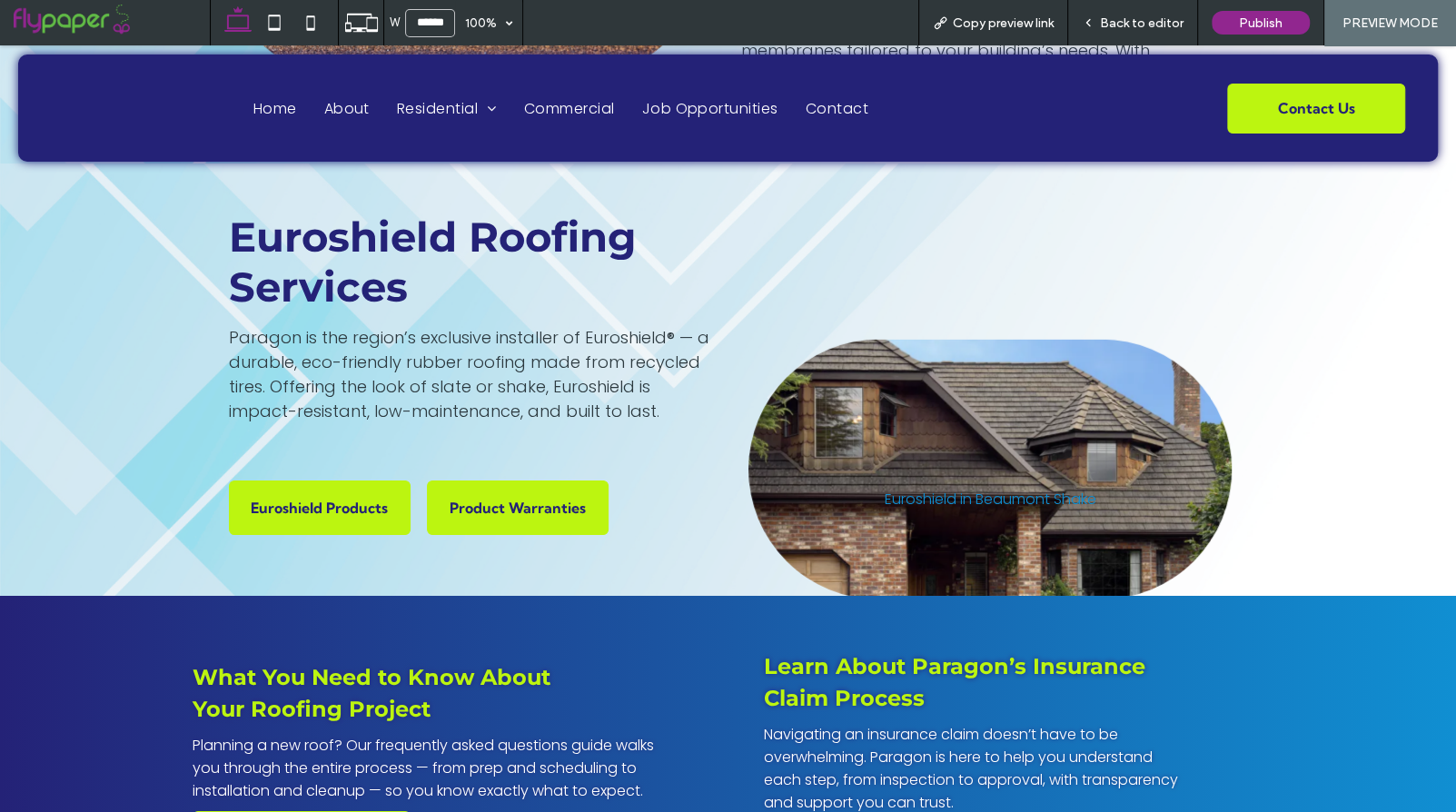 scroll, scrollTop: 4164, scrollLeft: 0, axis: vertical 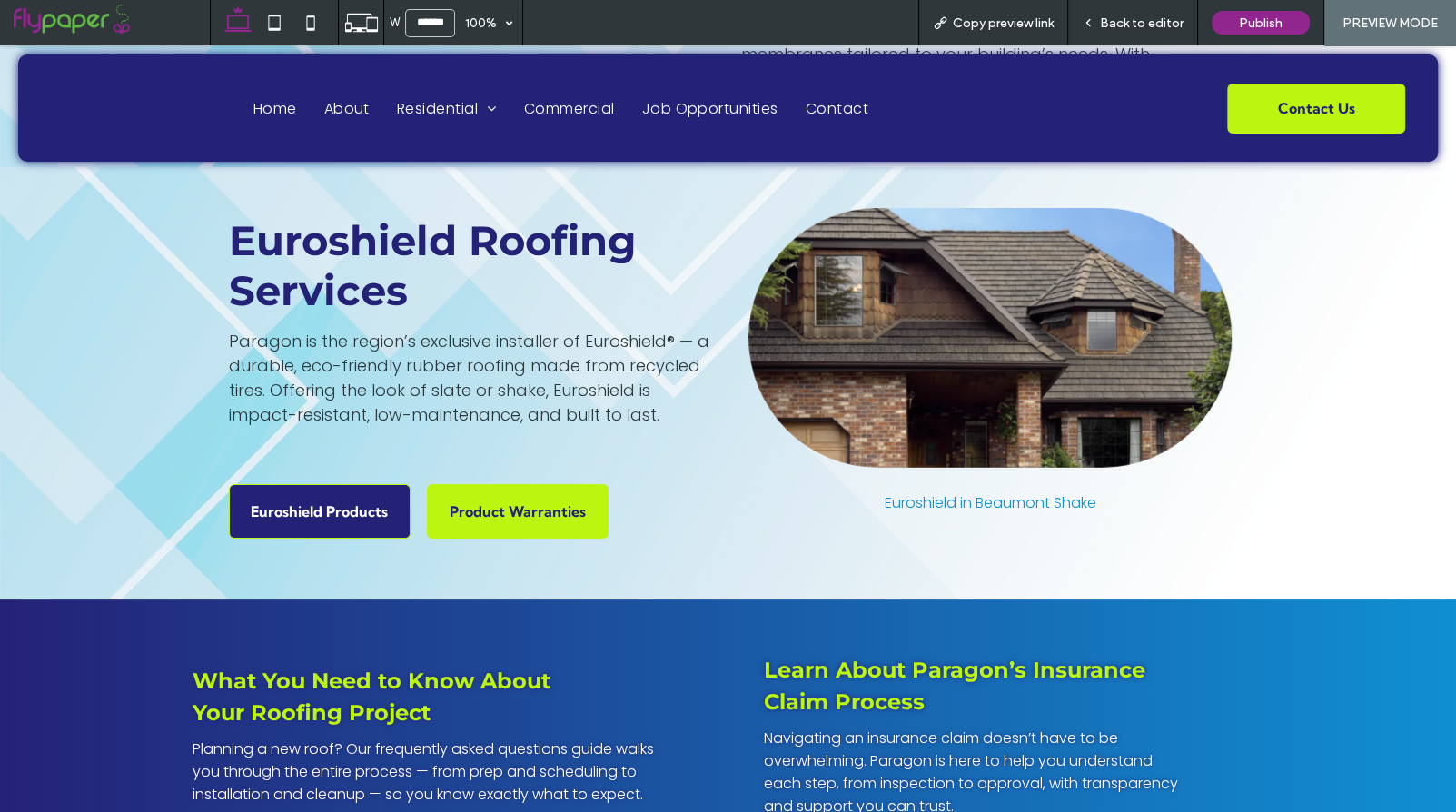click on "Euroshield Products" at bounding box center (319, 511) 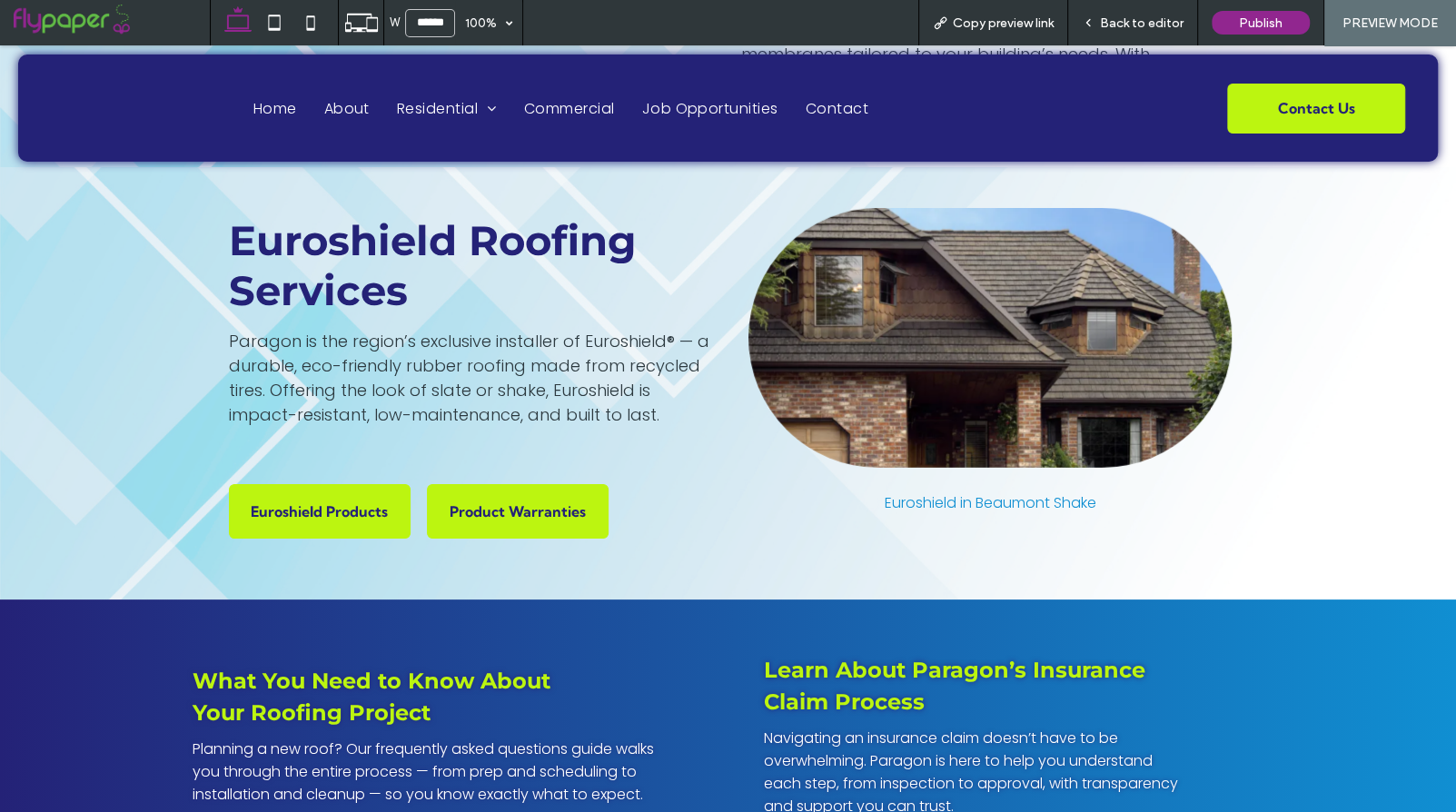 click on "What You Need to Know About Your Roofing Project
Planning a new roof? Our frequently asked questions guide walks you through the entire process — from prep and scheduling to installation and cleanup — so you know exactly what to expect.
View PDF Guide" at bounding box center (458, 767) 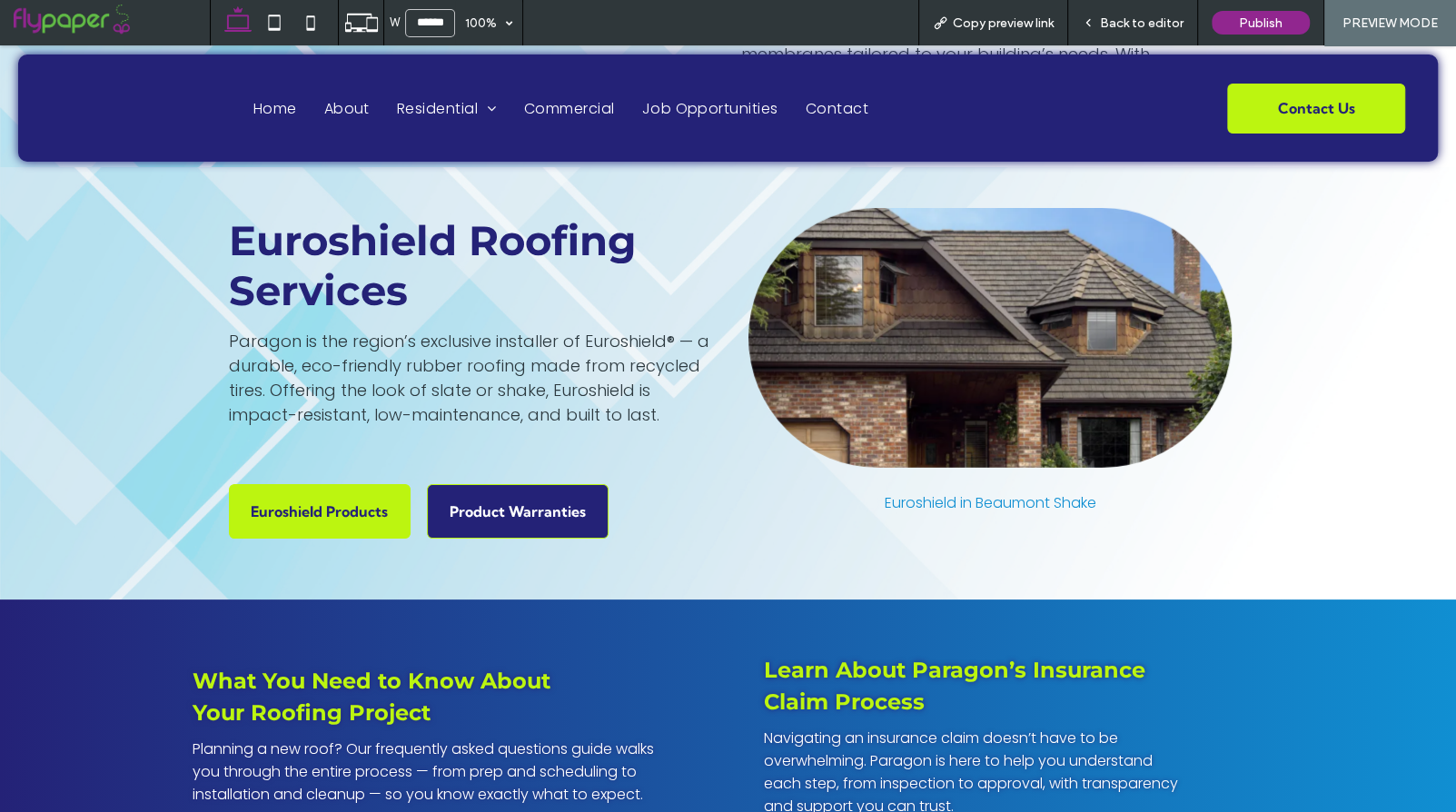 click on "Product Warranties" at bounding box center (518, 511) 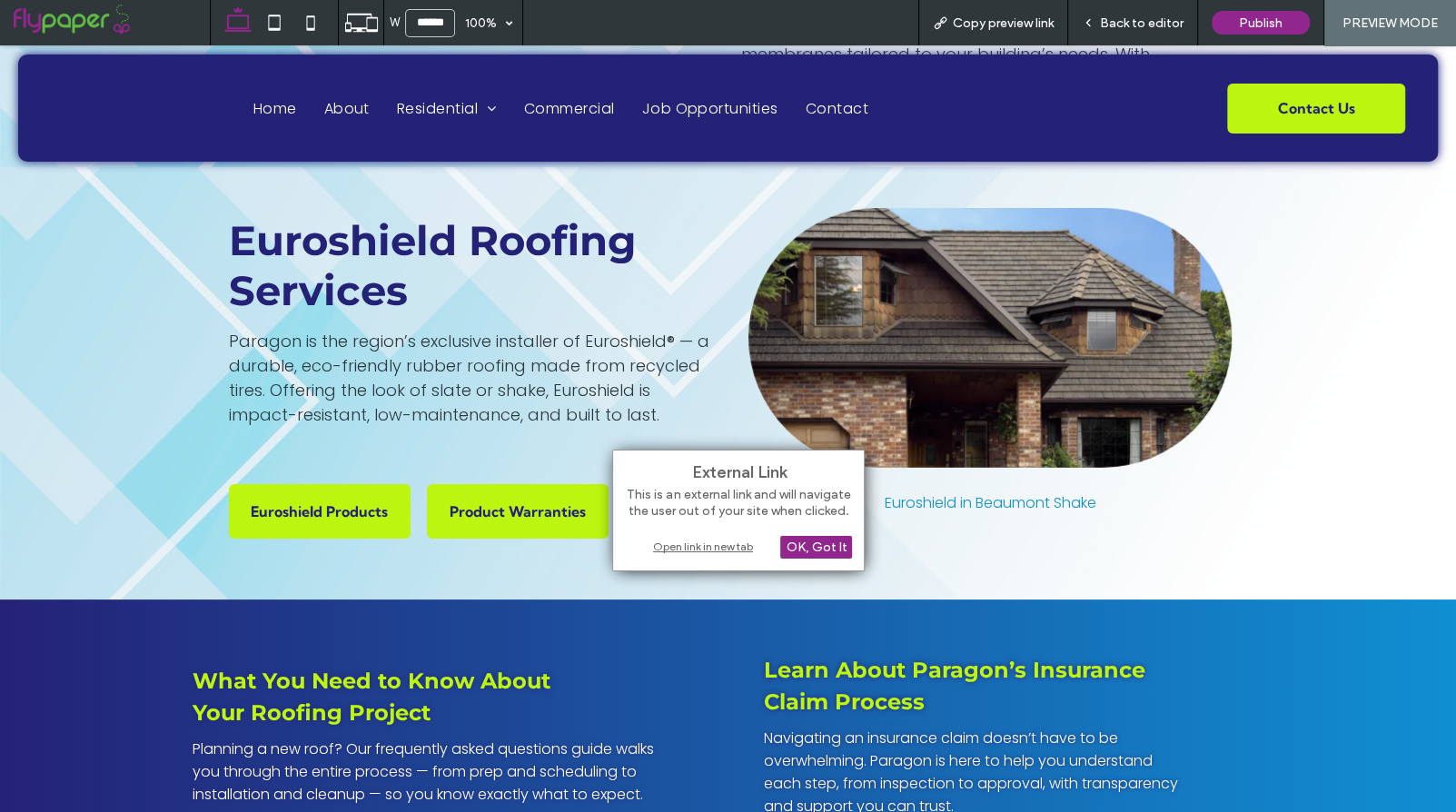 click on "Learn About Paragon’s Insurance Claim Process
Navigating an insurance claim doesn’t have to be overwhelming. Paragon is here to help you understand each step, from inspection to approval, with transparency and support you can trust.
View PDF Guide" at bounding box center (1013, 767) 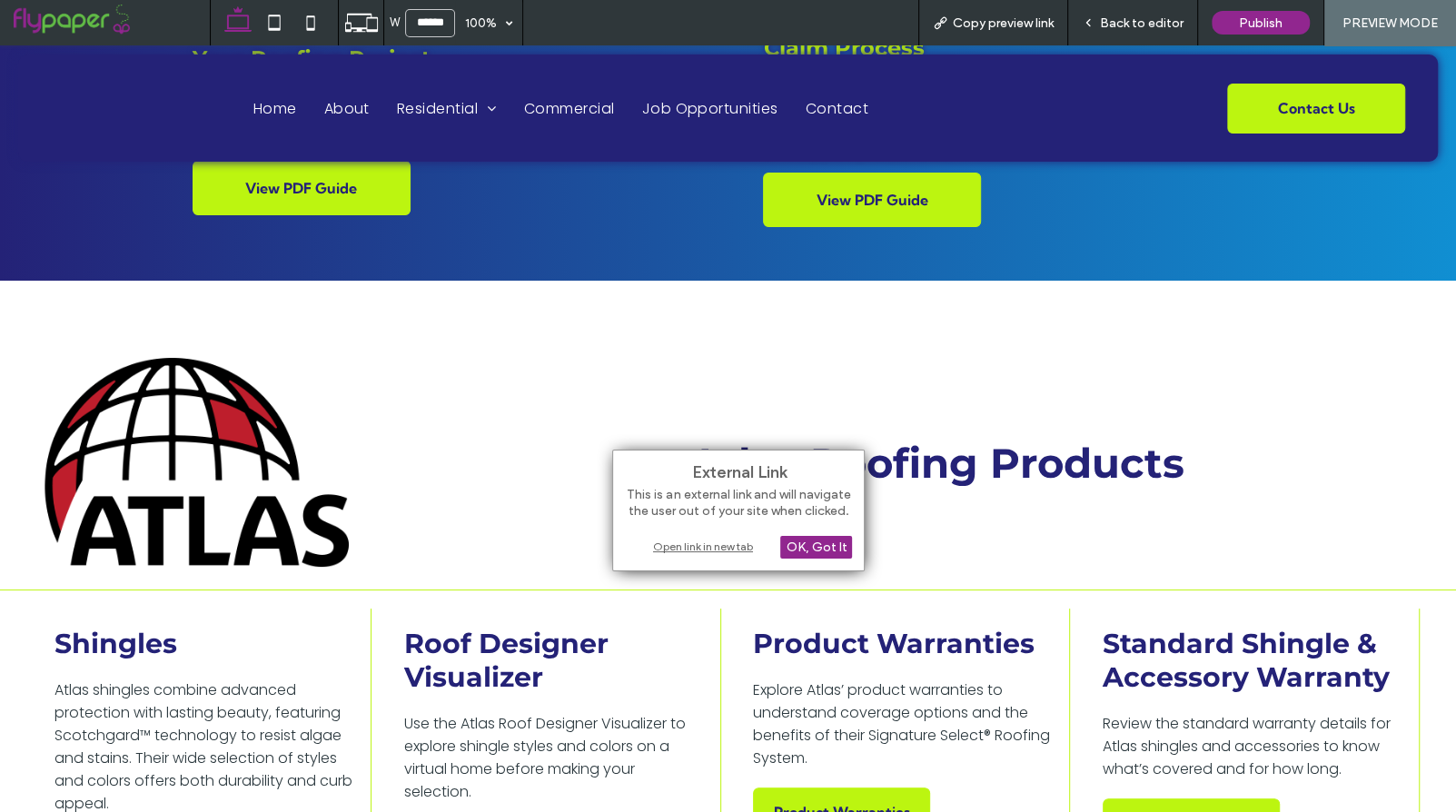 scroll, scrollTop: 4823, scrollLeft: 0, axis: vertical 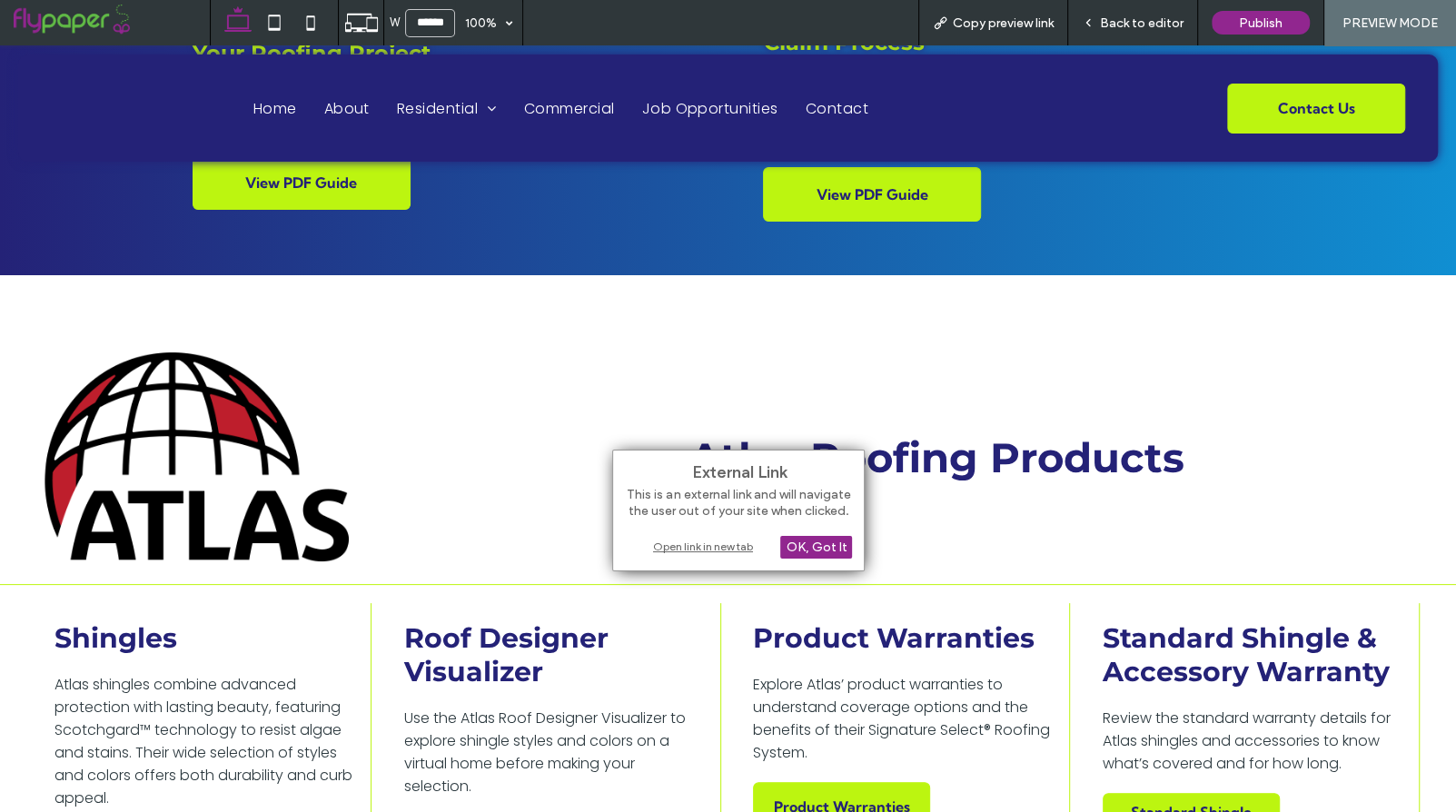 click on "Atlas Roofing Products" at bounding box center (1052, 457) 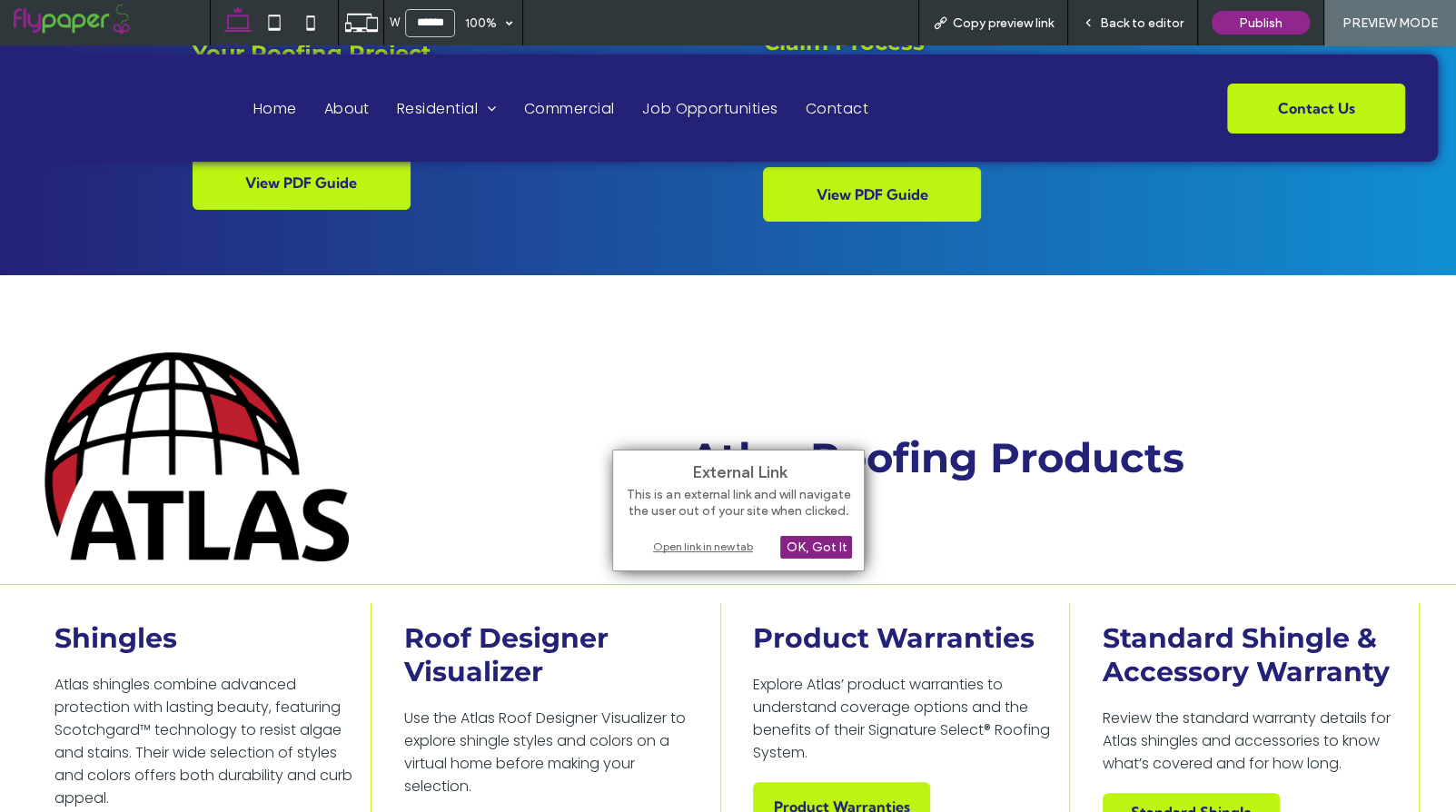 click on "OK, Got It" at bounding box center [816, 547] 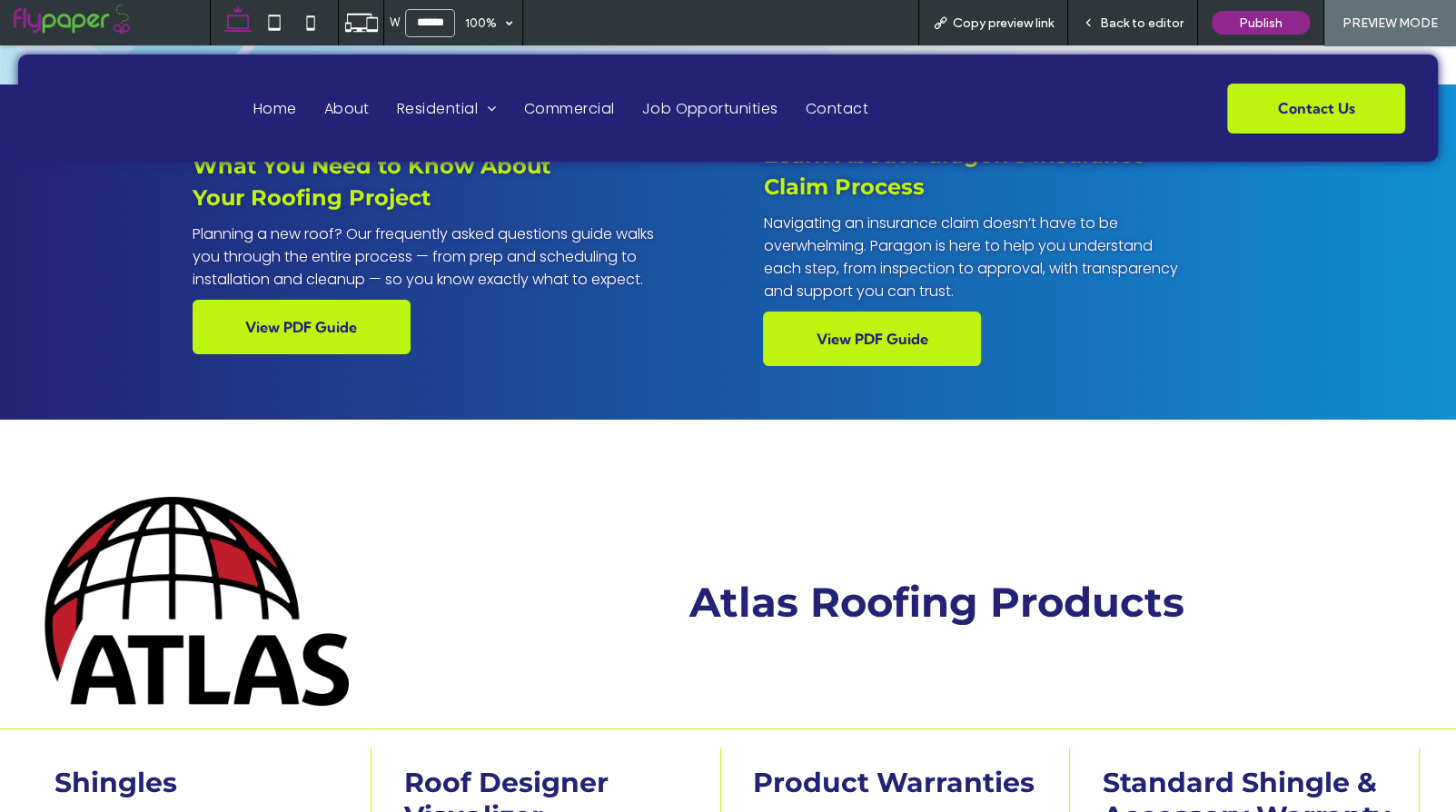 scroll, scrollTop: 4603, scrollLeft: 0, axis: vertical 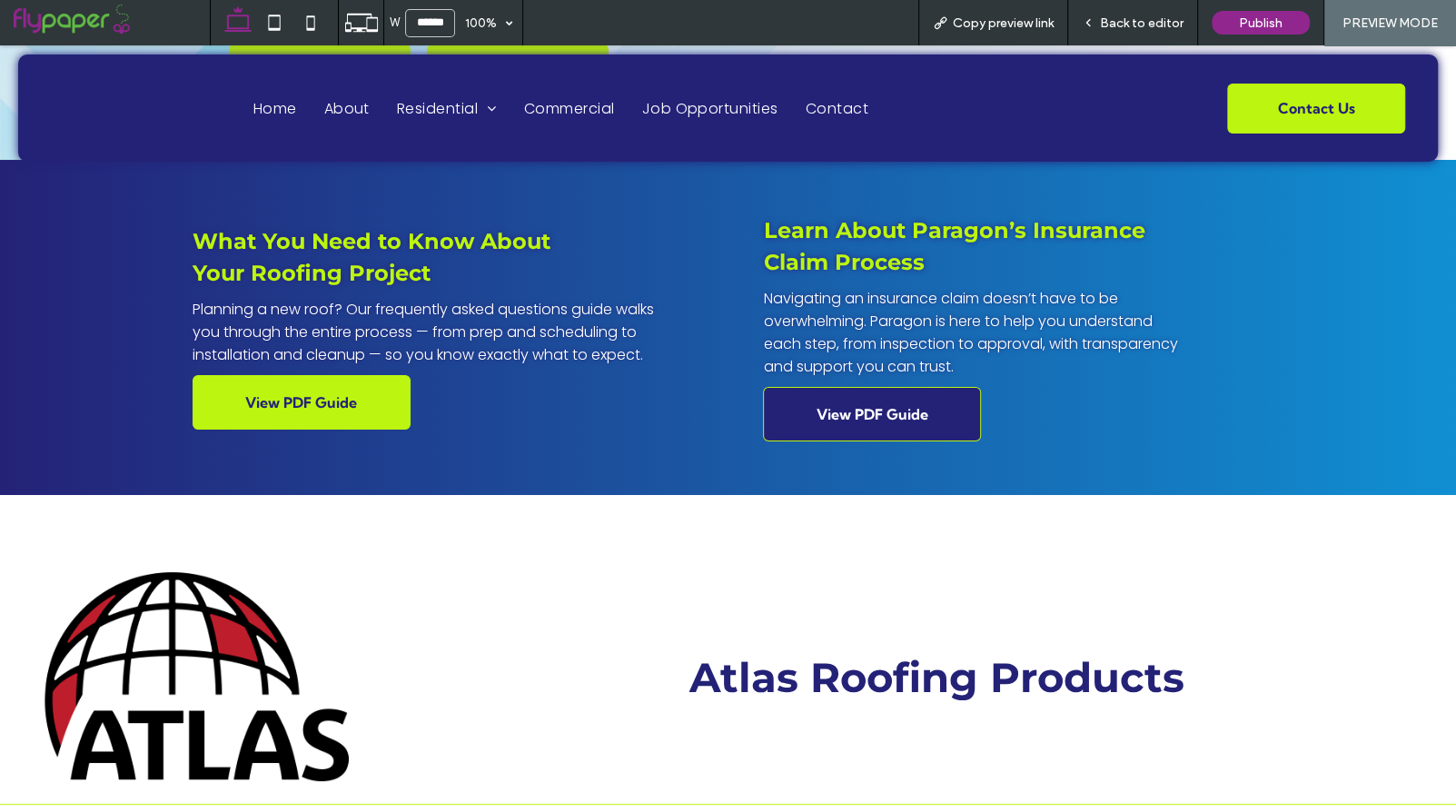 click on "View PDF Guide" at bounding box center [872, 414] 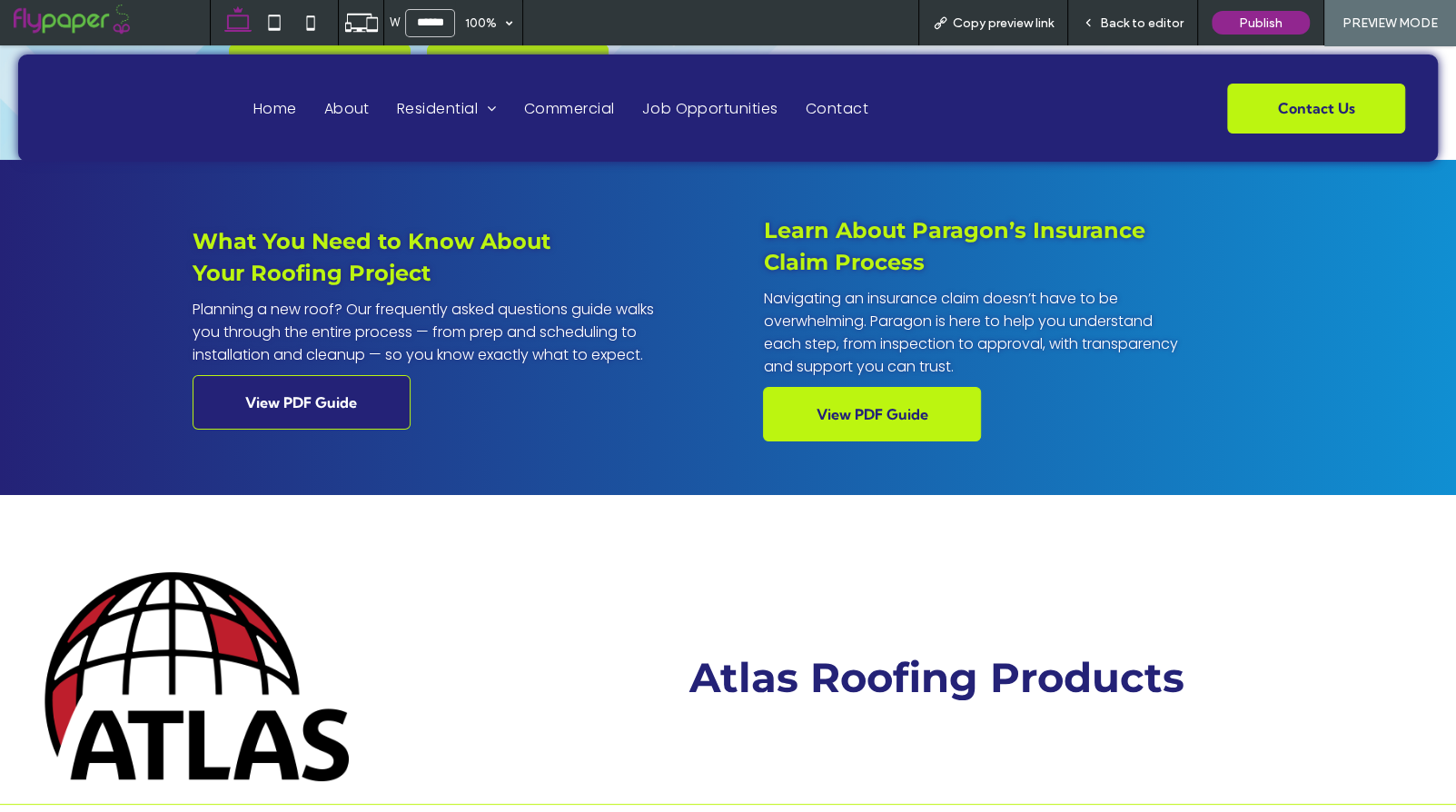 click on "View PDF Guide" at bounding box center (302, 402) 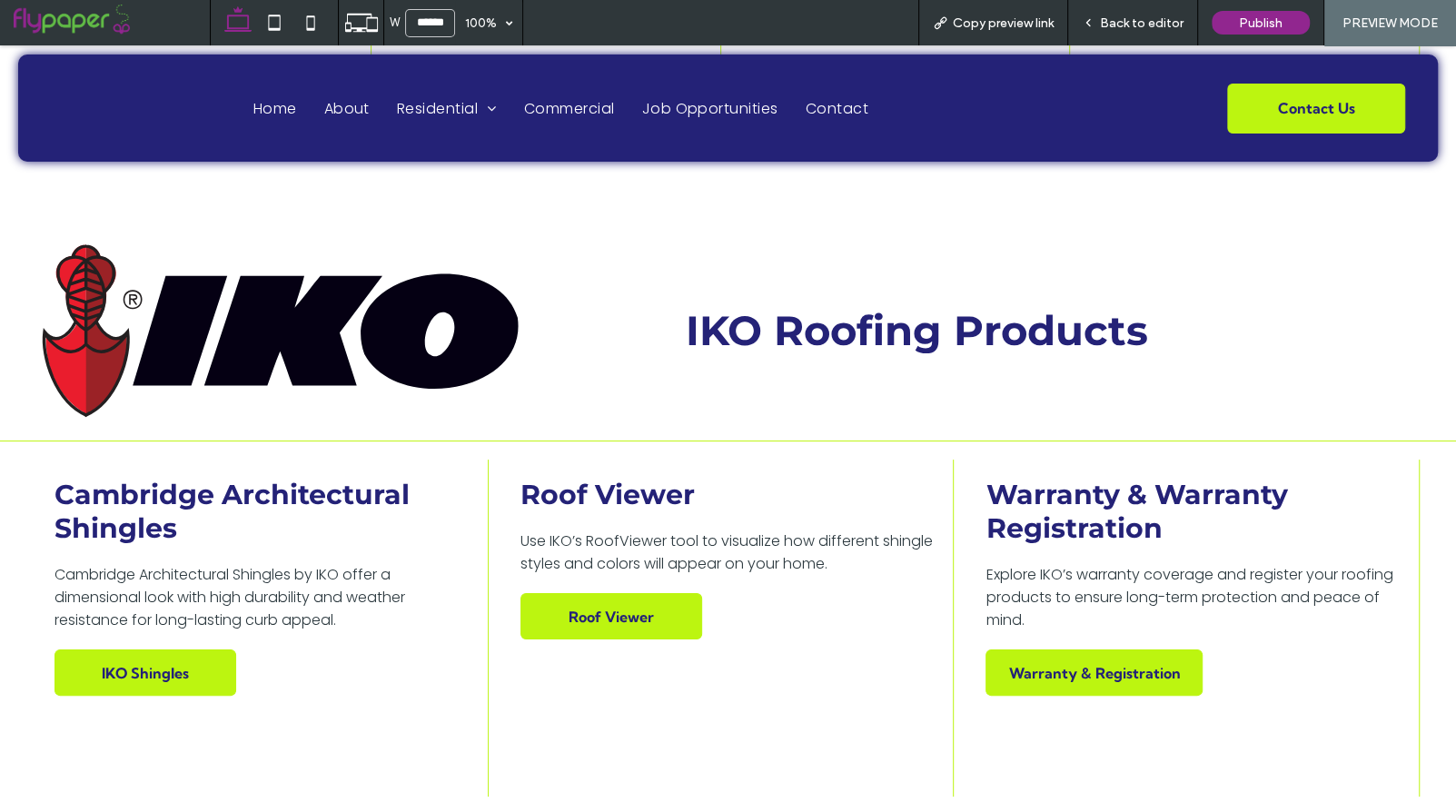 scroll, scrollTop: 7031, scrollLeft: 0, axis: vertical 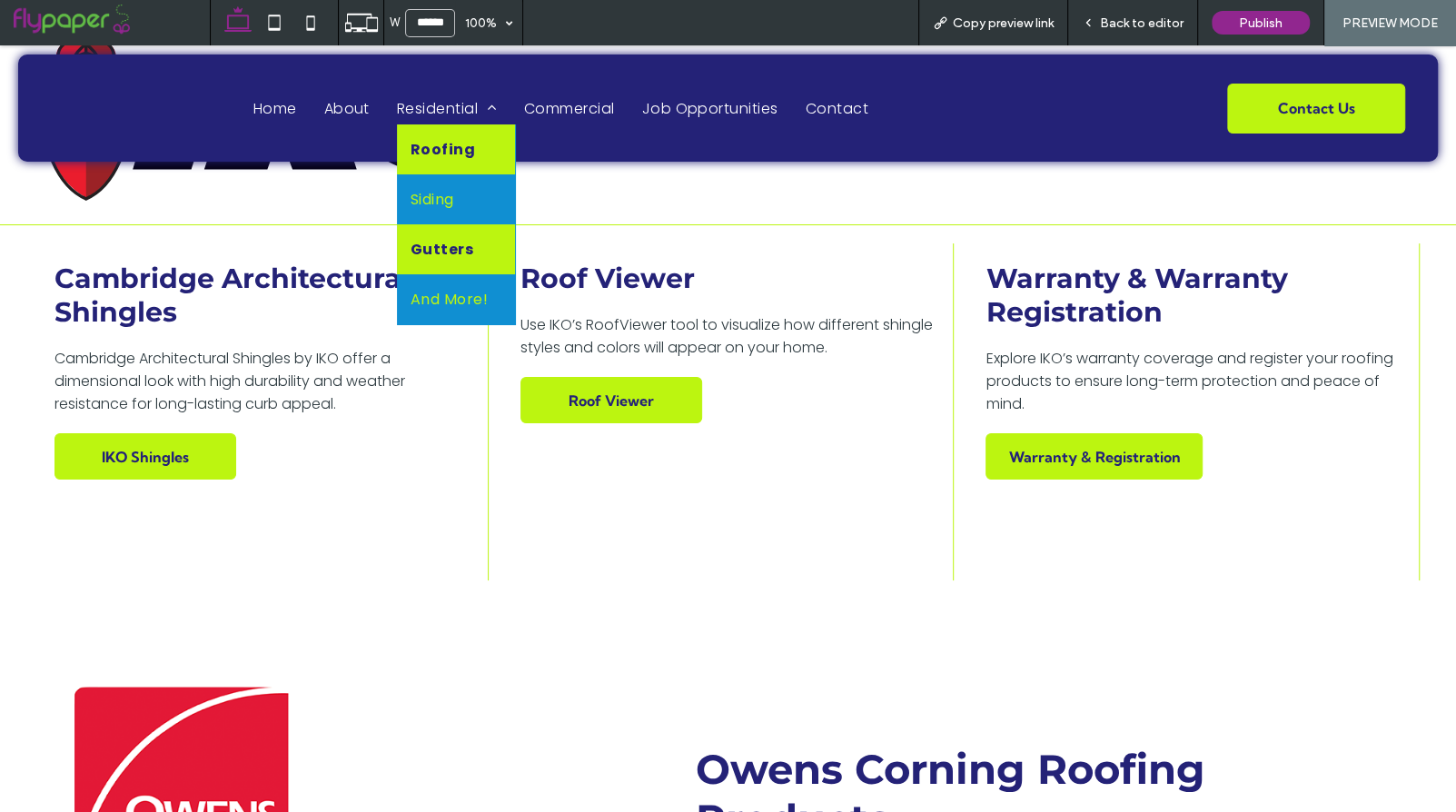 click on "Gutters" at bounding box center [441, 249] 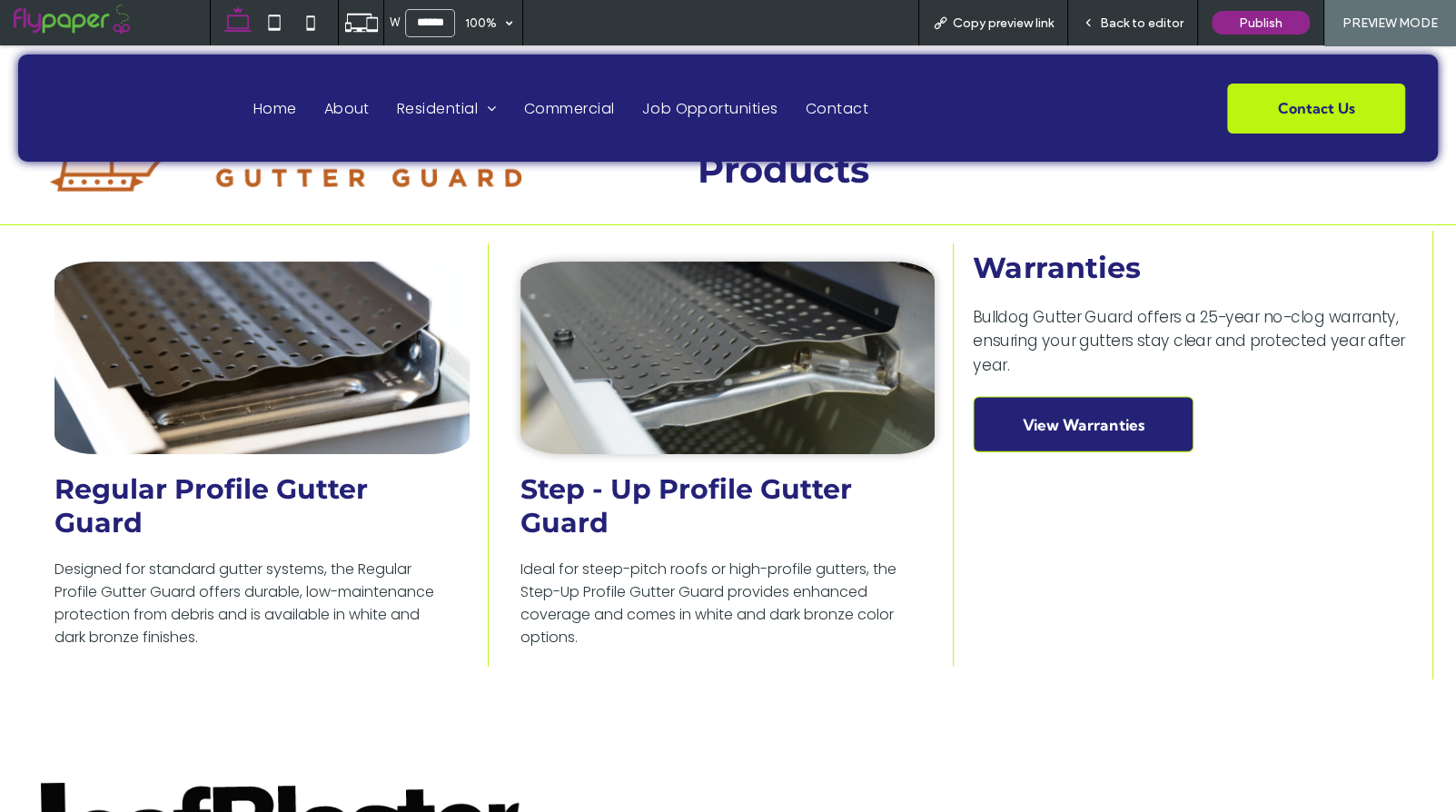 scroll, scrollTop: 4108, scrollLeft: 0, axis: vertical 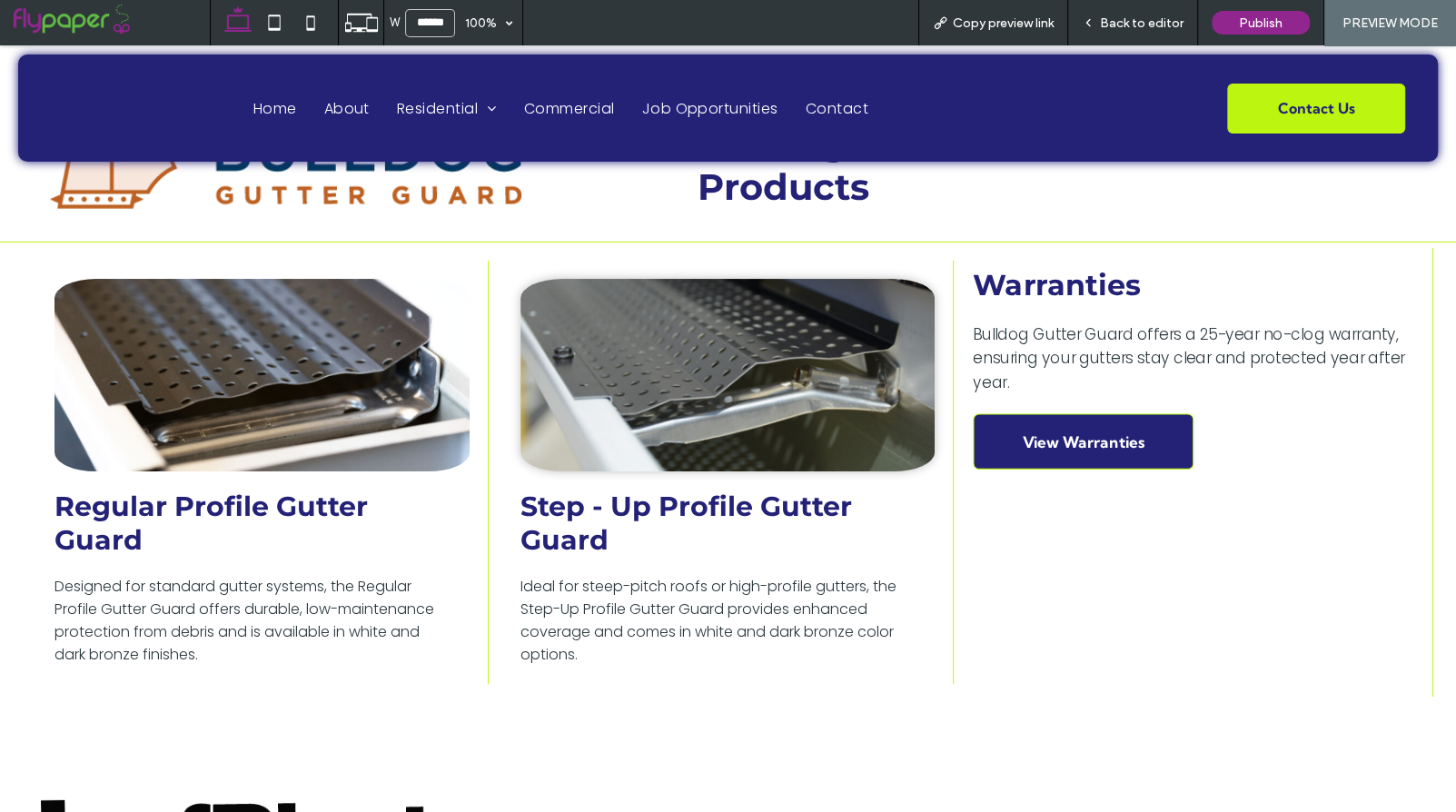 click on "View Warranties" at bounding box center (1084, 441) 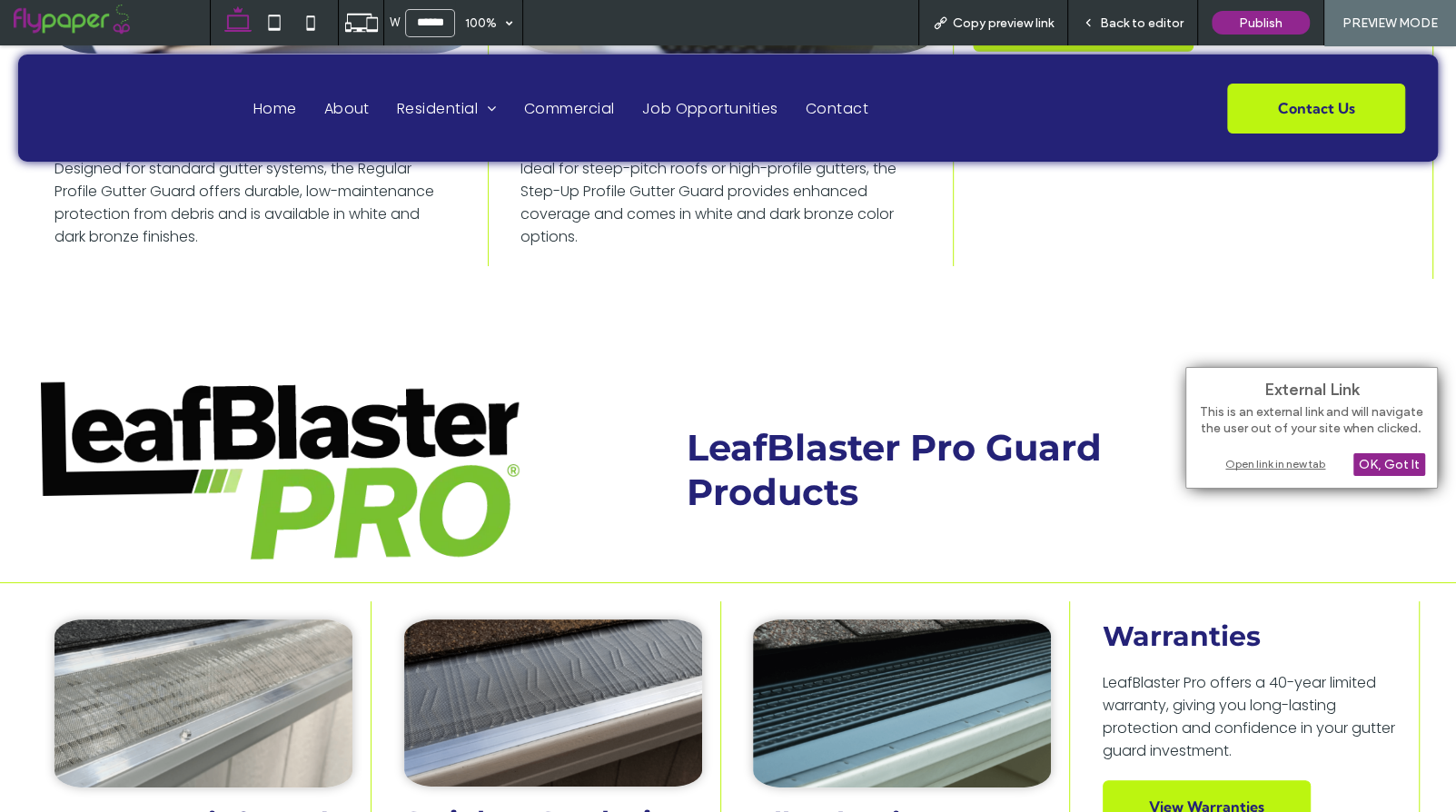 click at bounding box center [902, 703] 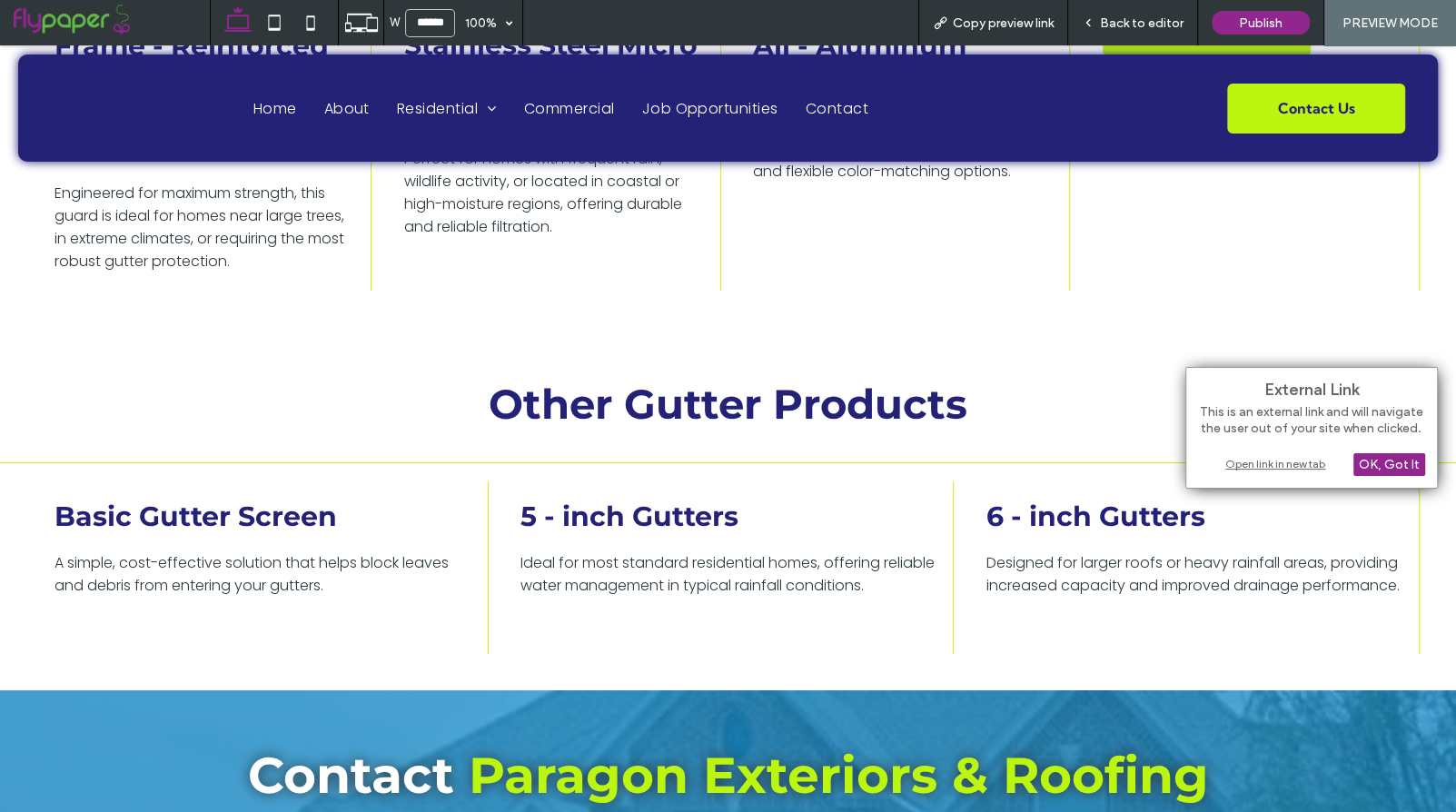 click on "6 - inch Gutters
Designed for larger roofs or heavy rainfall areas, providing increased capacity and improved drainage performance." at bounding box center (1194, 568) 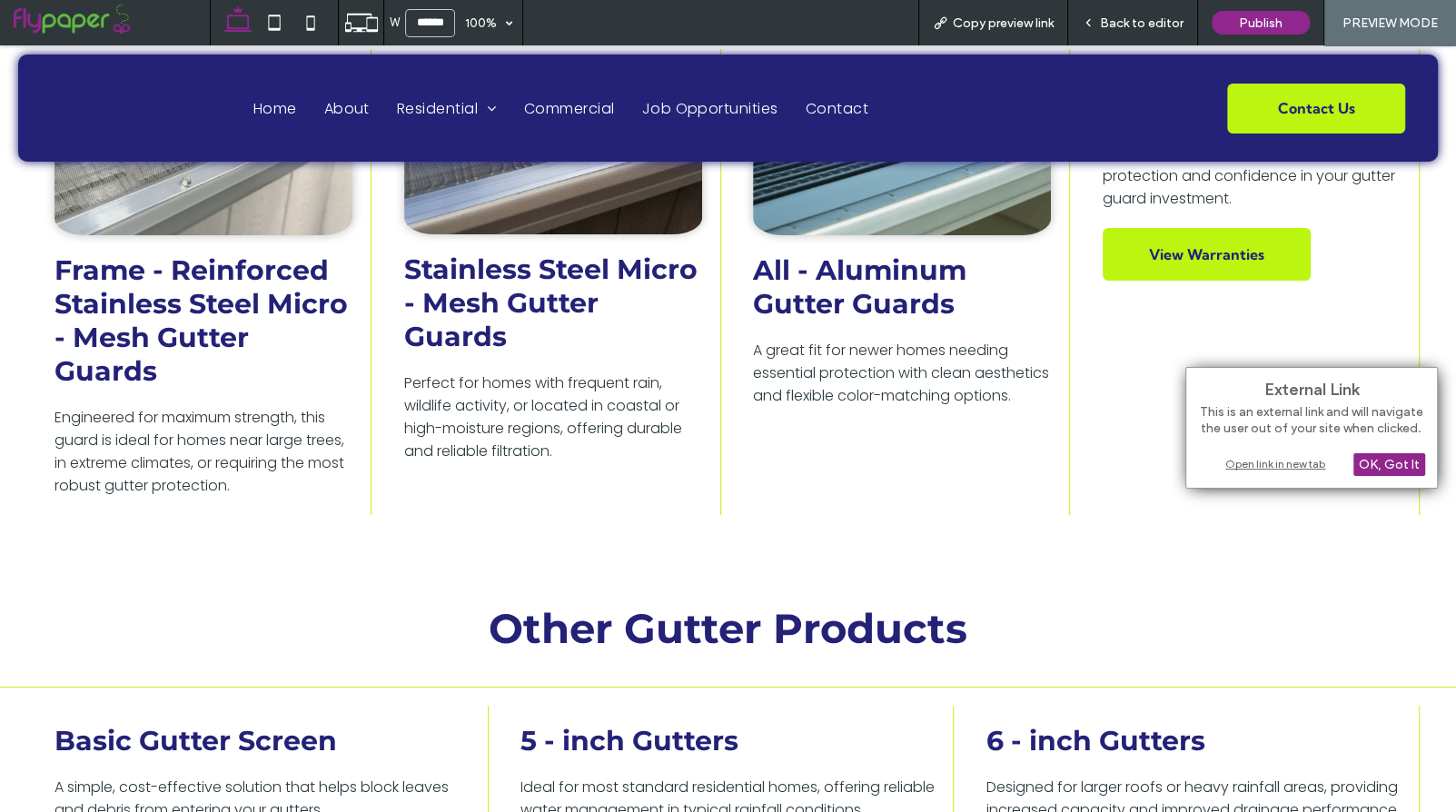 scroll, scrollTop: 4868, scrollLeft: 0, axis: vertical 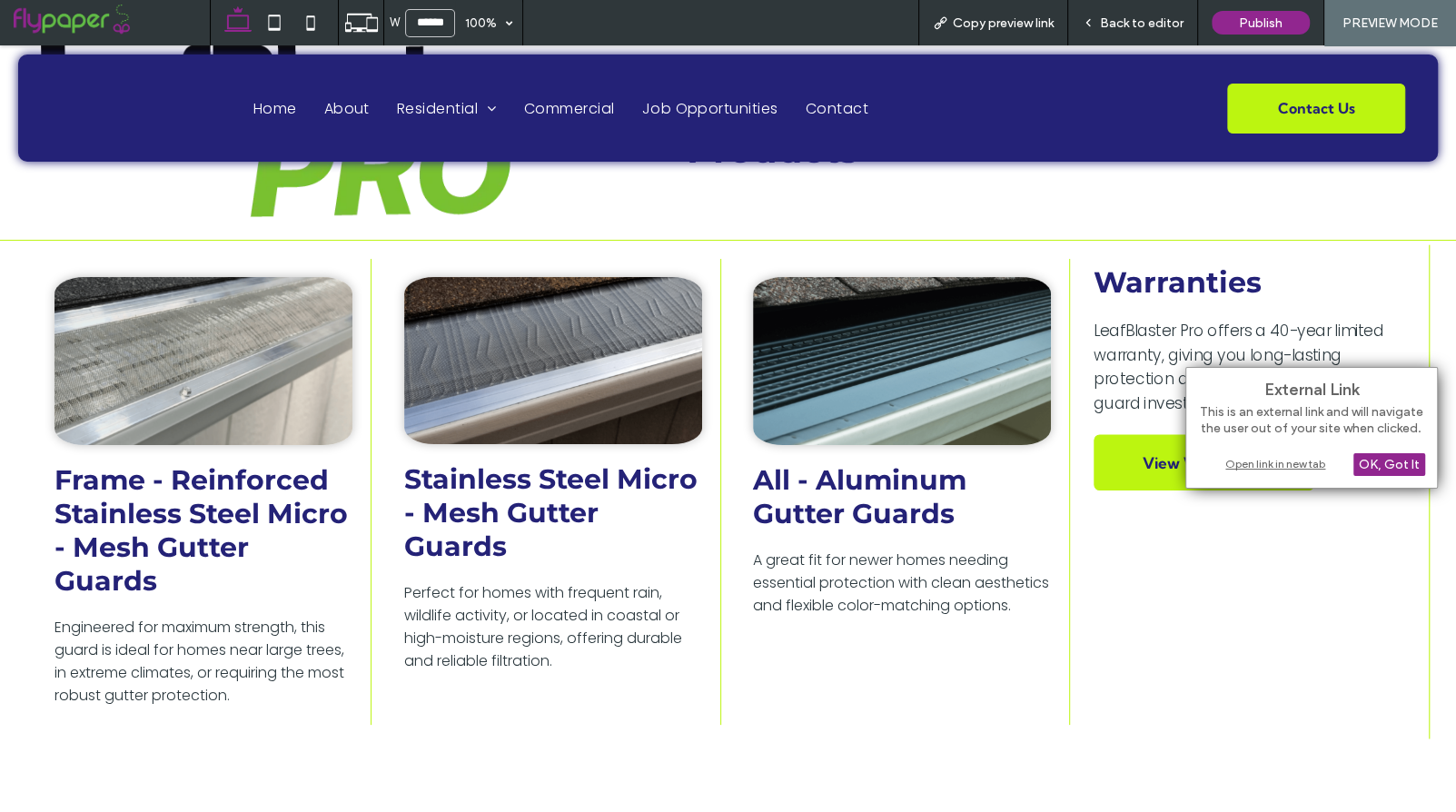 click on "LeafBlaster Pro offers a 40-year limited warranty, giving you long-lasting protection and confidence in your gutter guard investment." at bounding box center [1248, 367] 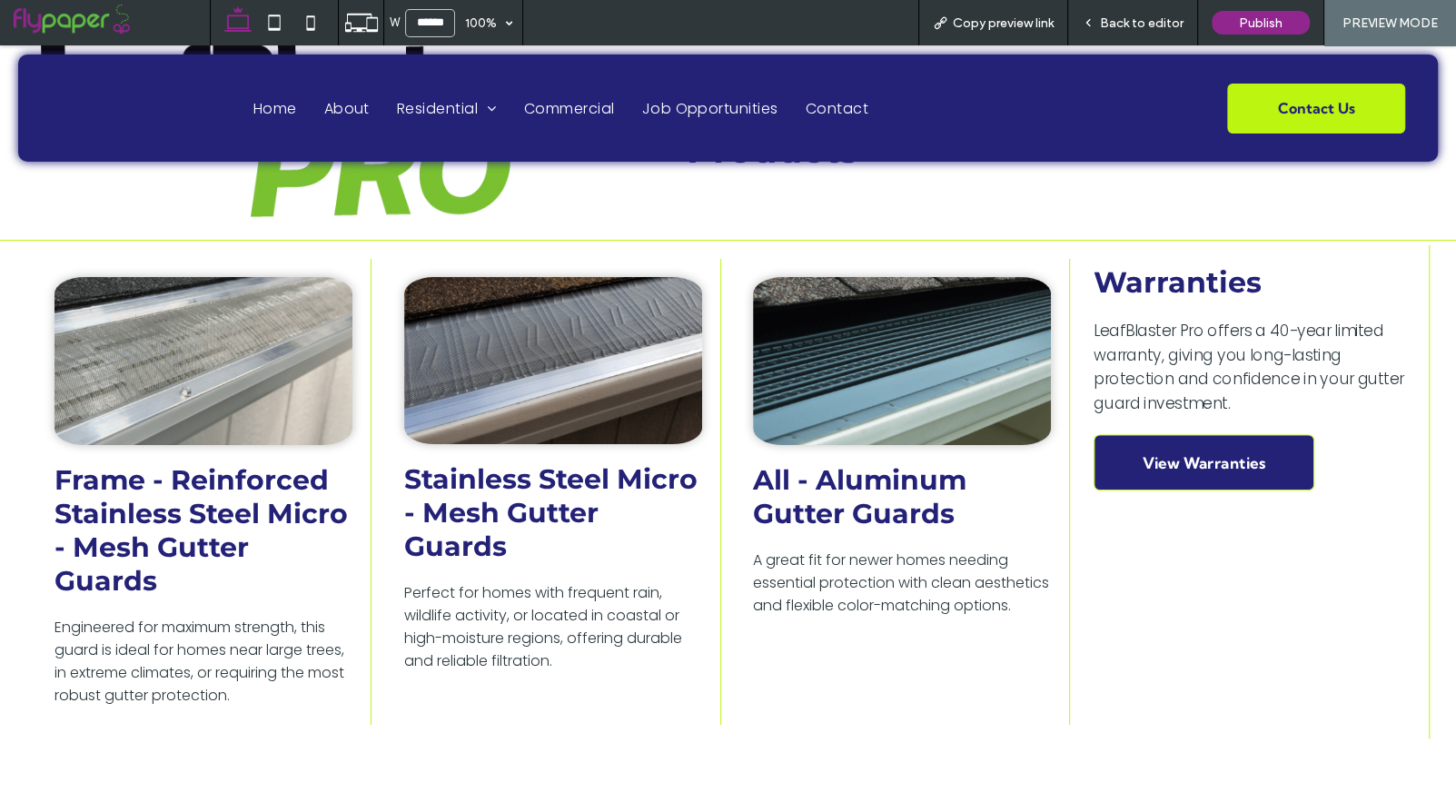 click on "View Warranties" at bounding box center (1203, 461) 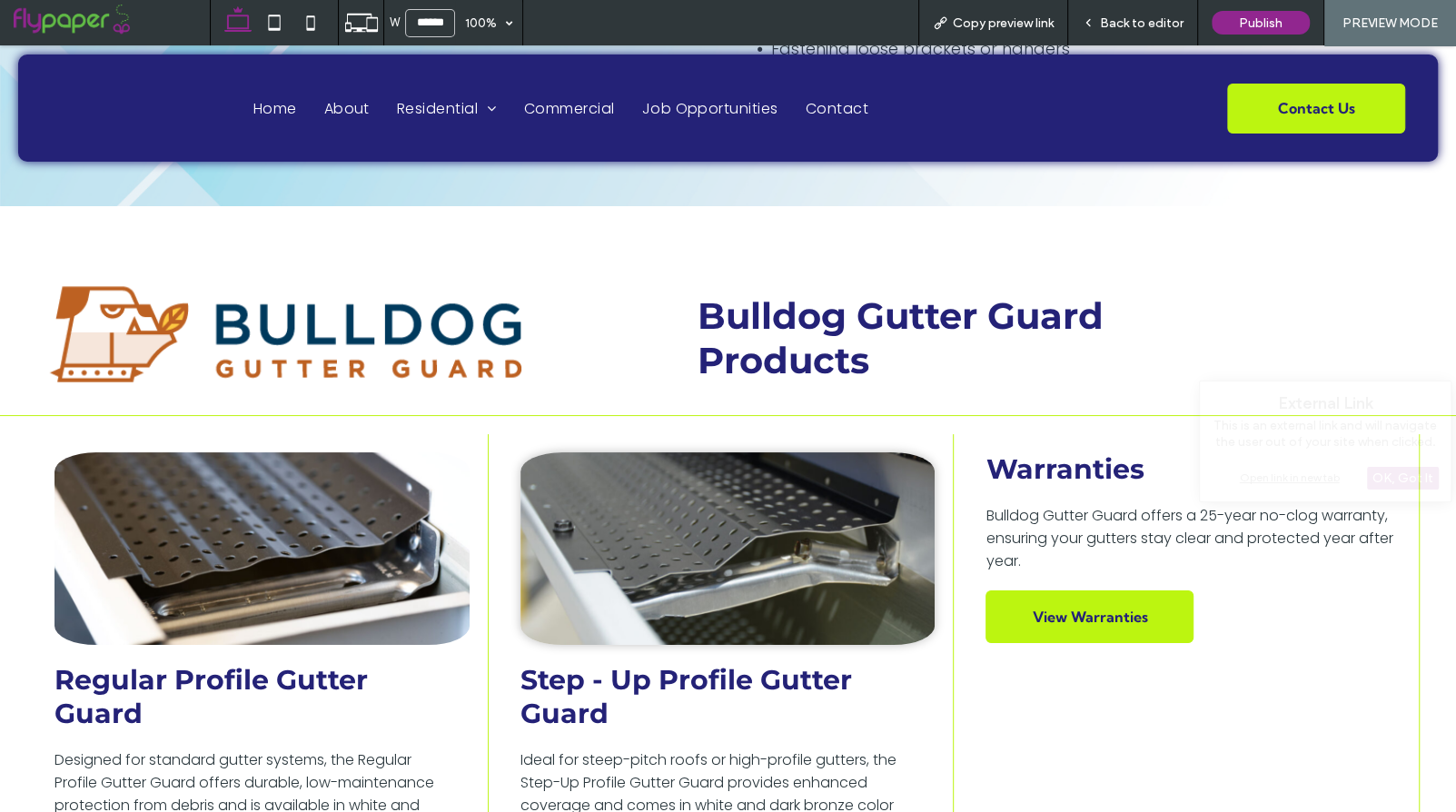 scroll, scrollTop: 3839, scrollLeft: 0, axis: vertical 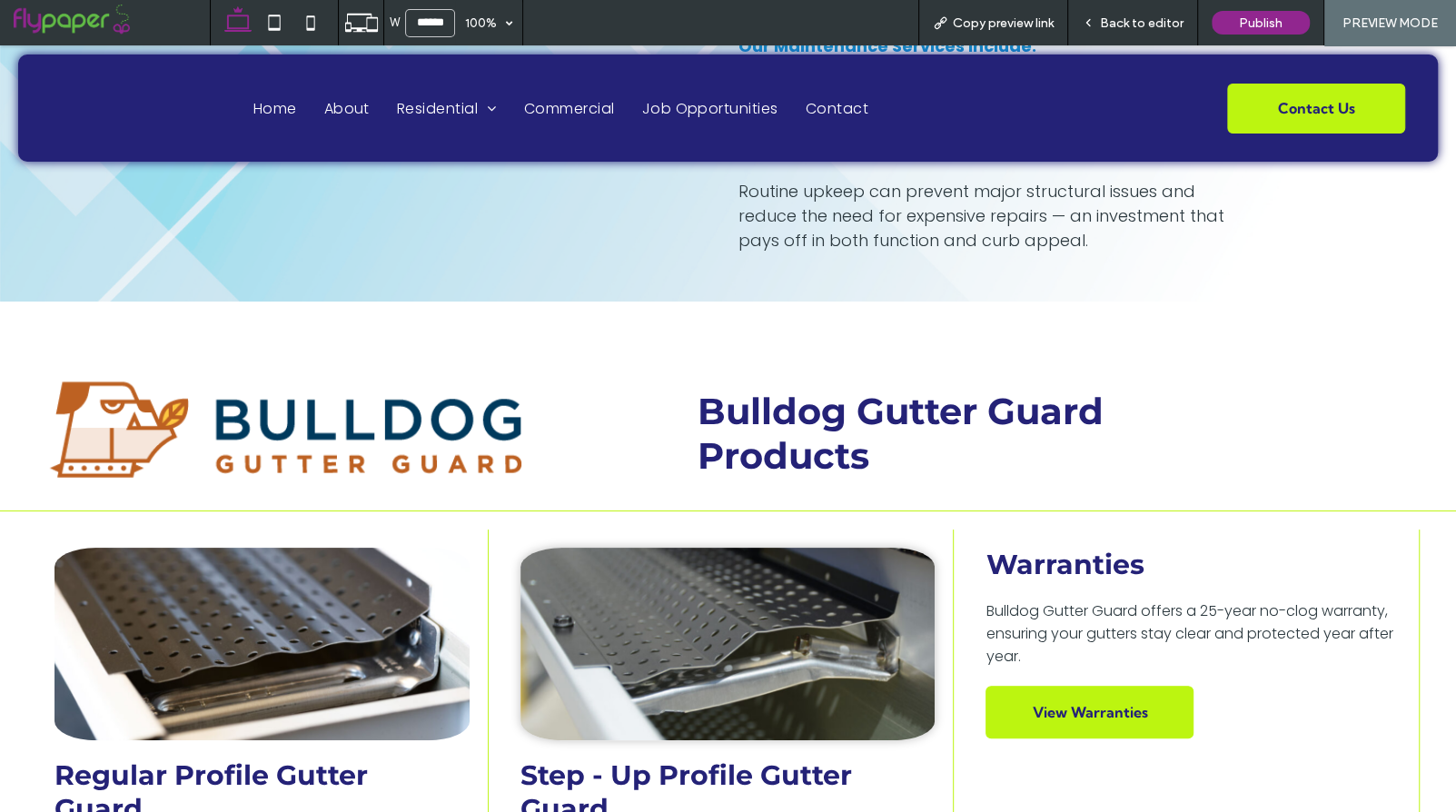 click on "Back to editor" at bounding box center (1142, 23) 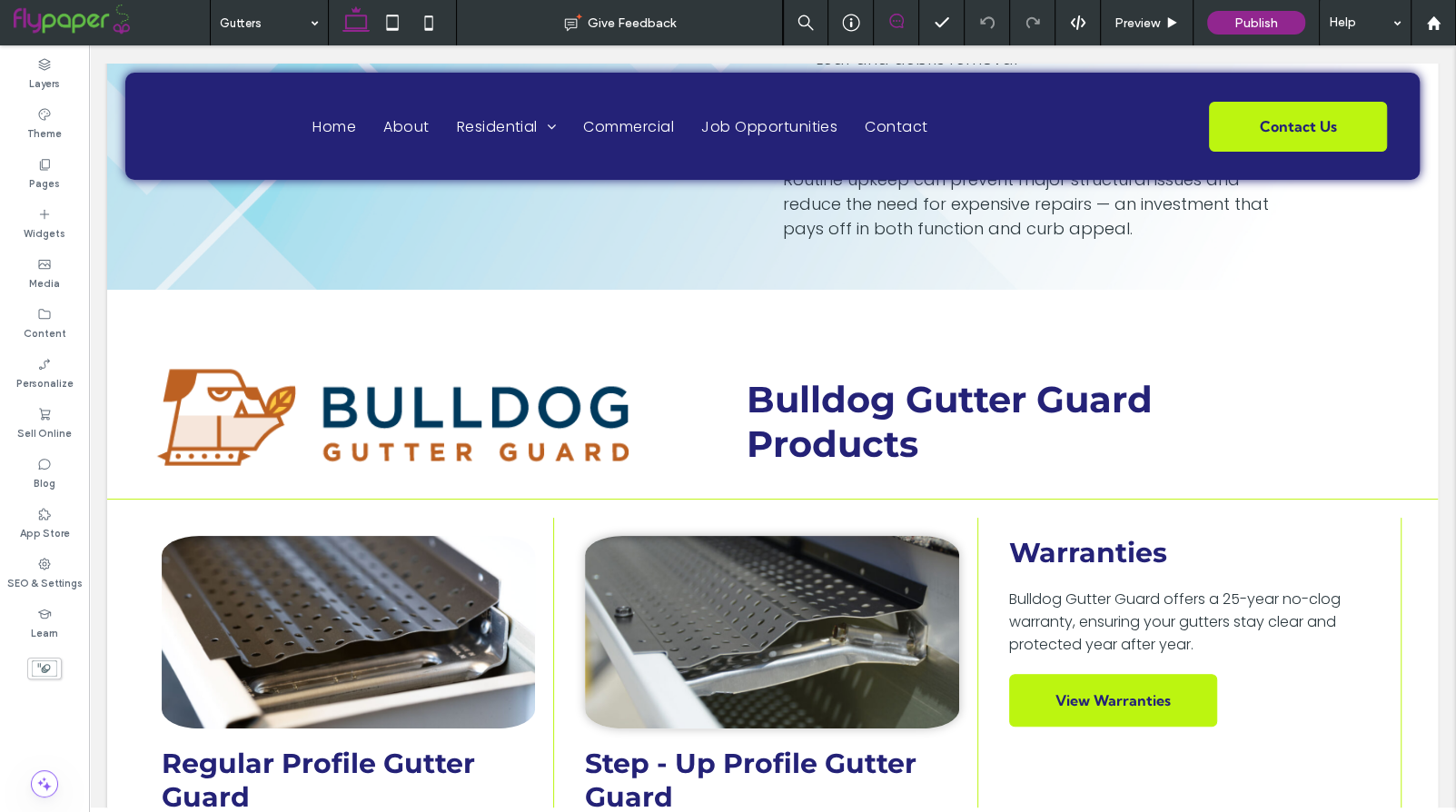 scroll, scrollTop: 3817, scrollLeft: 0, axis: vertical 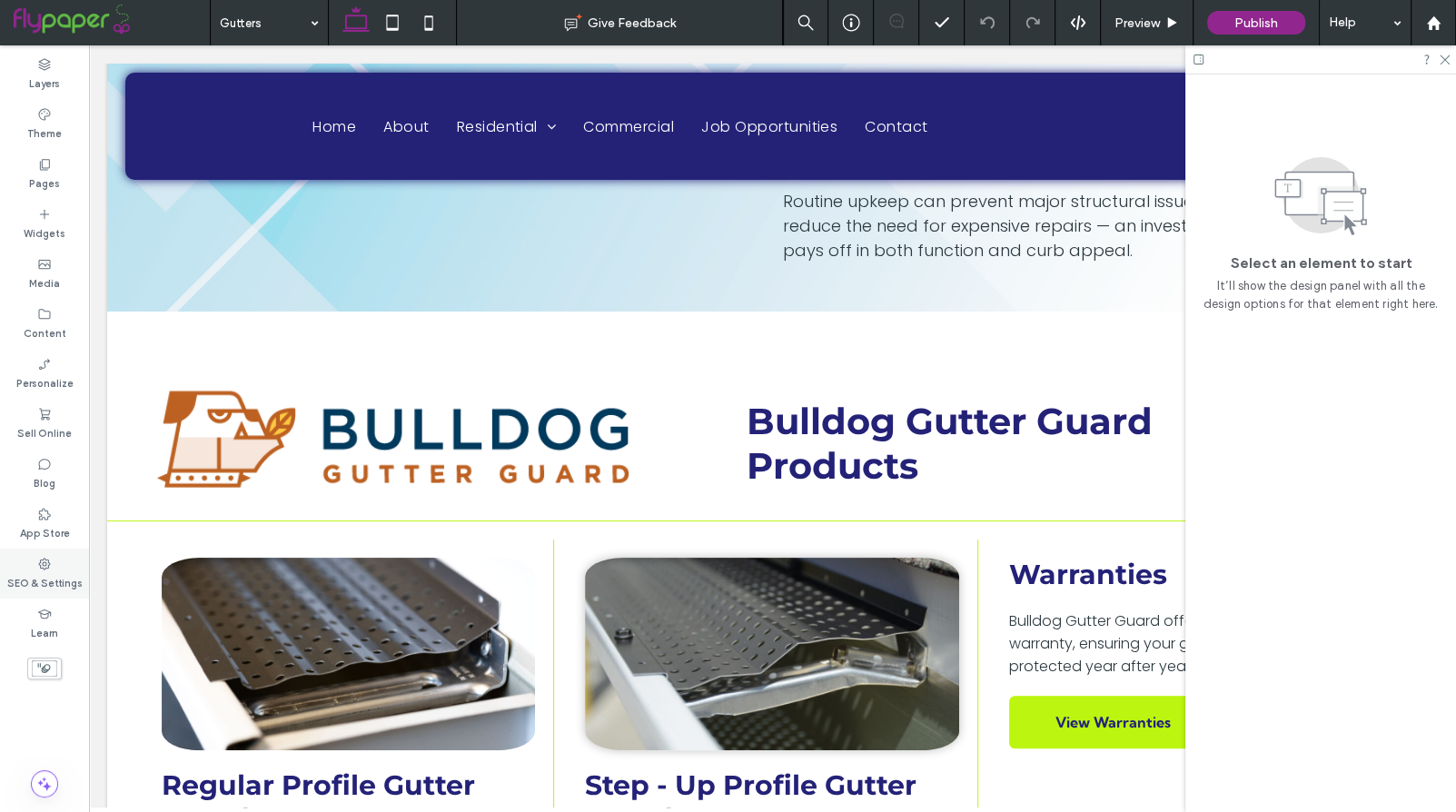 click on "SEO & Settings" at bounding box center (45, 581) 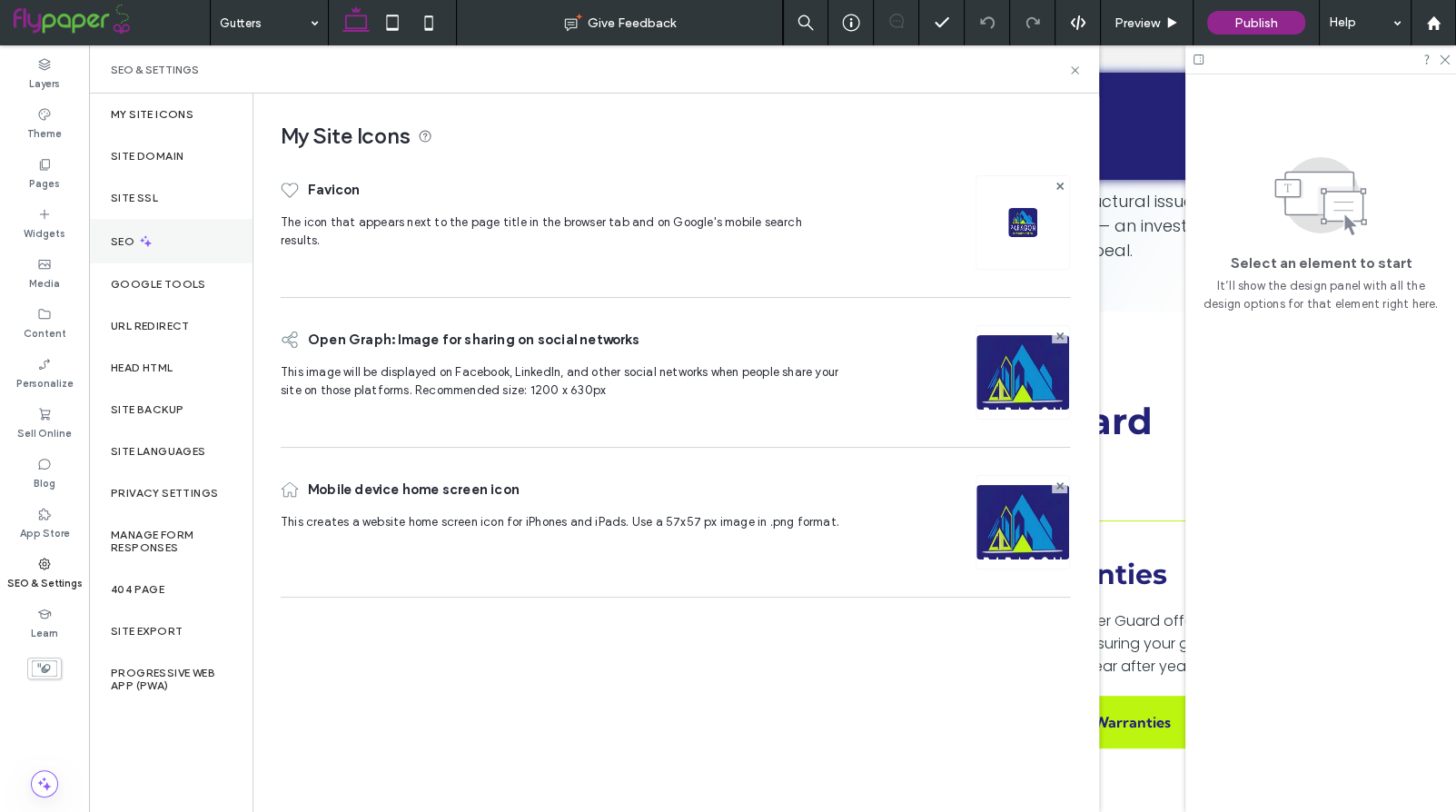 click on "SEO" at bounding box center (171, 241) 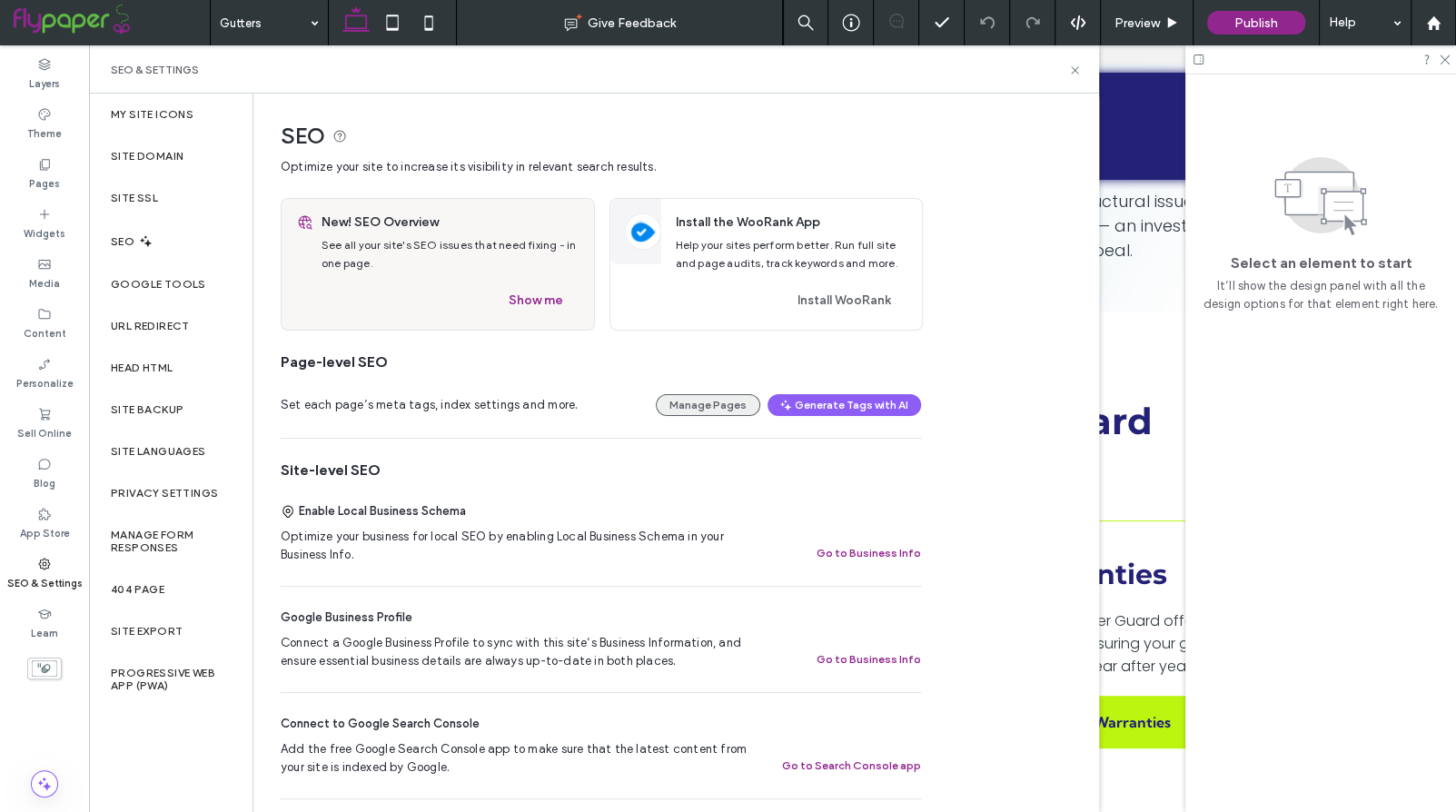 click on "Manage Pages" at bounding box center (708, 405) 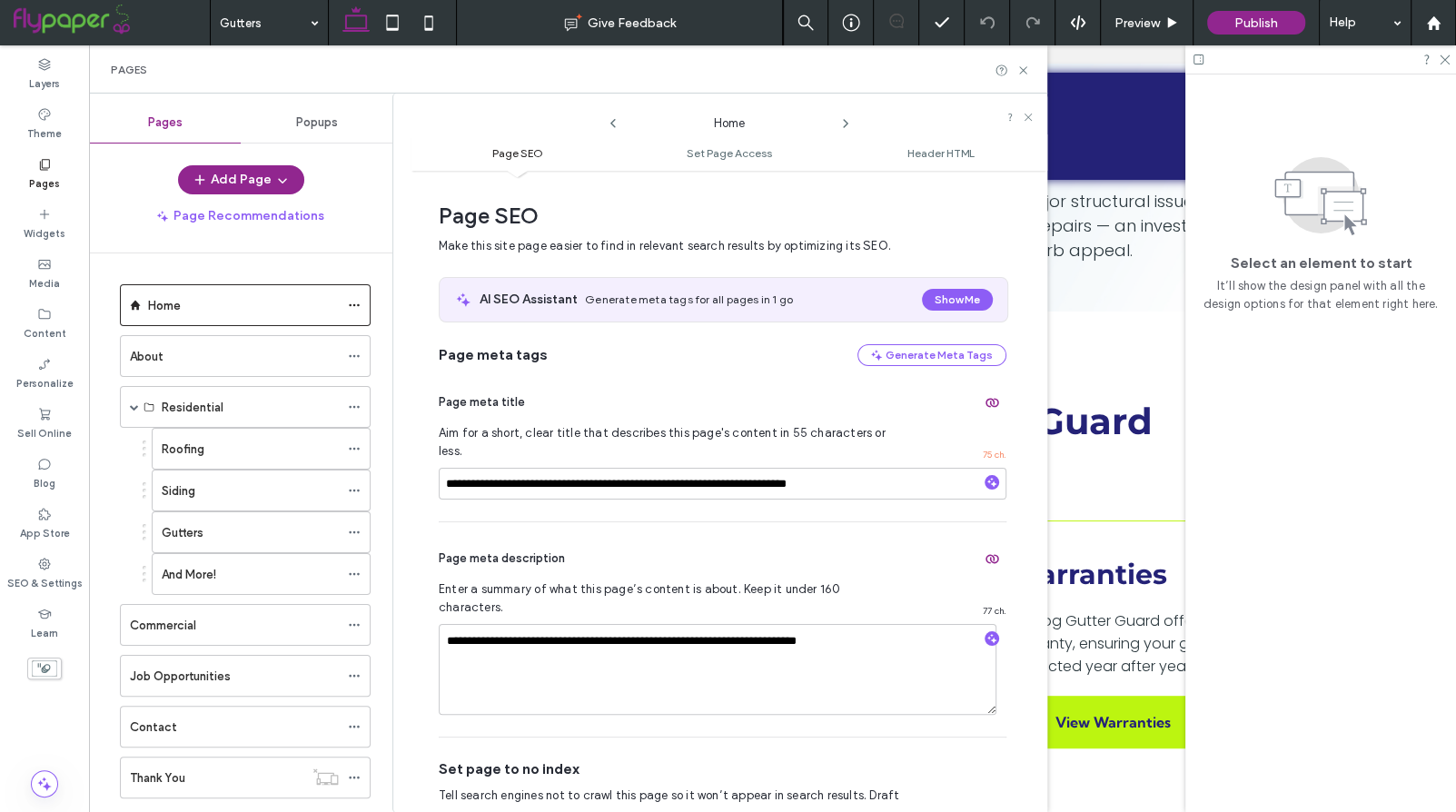 scroll, scrollTop: 9, scrollLeft: 0, axis: vertical 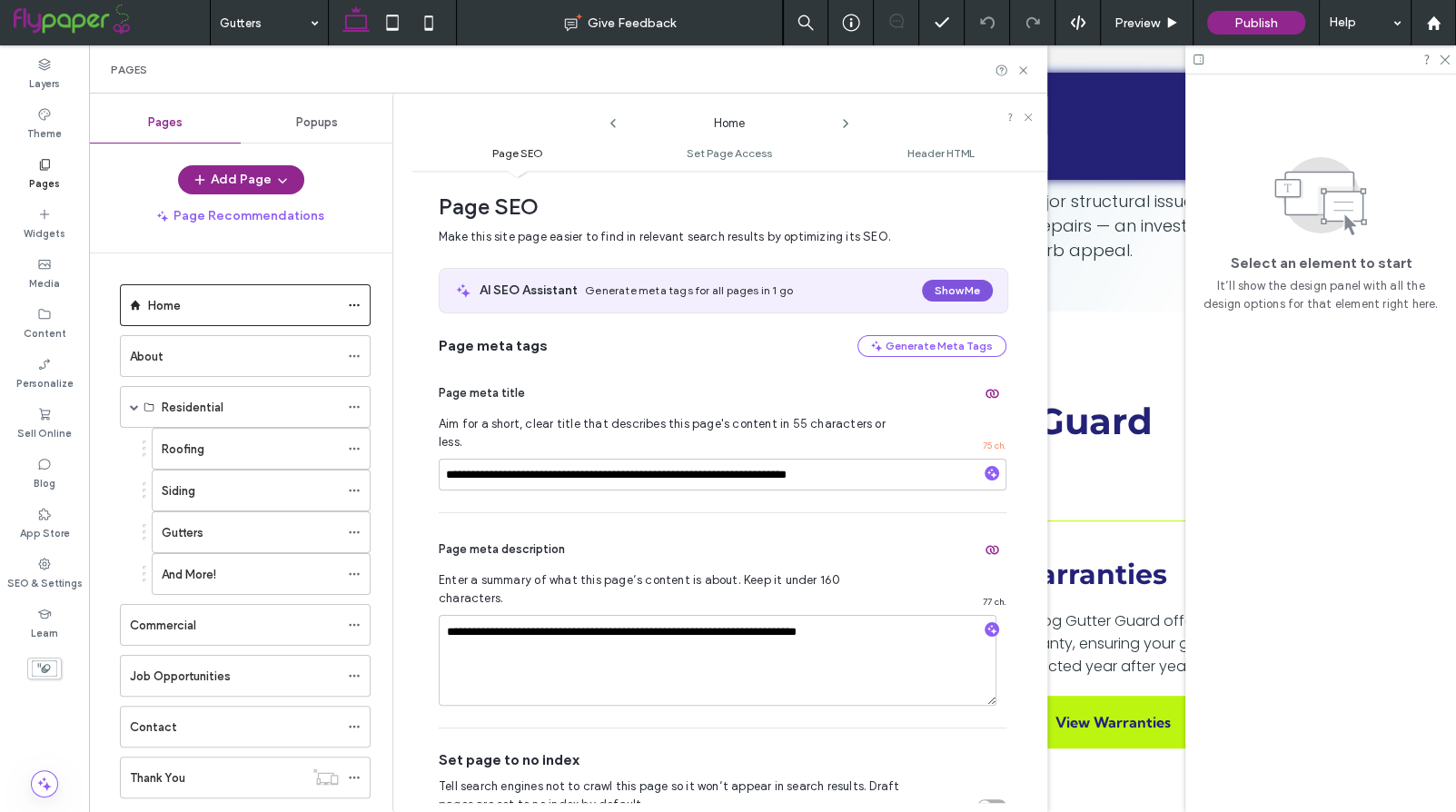 click on "Show Me" at bounding box center [957, 291] 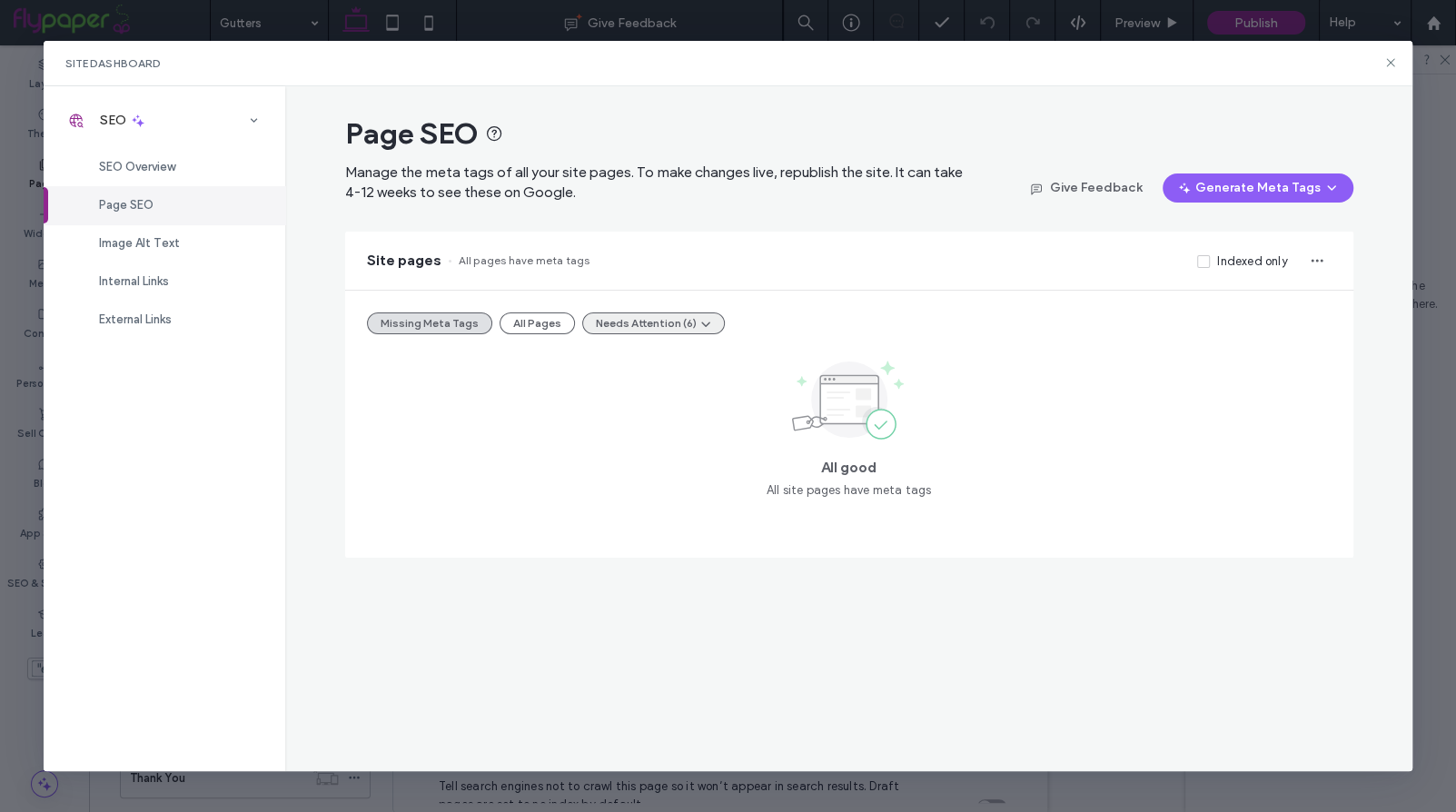 click on "Needs Attention (6)" at bounding box center (653, 323) 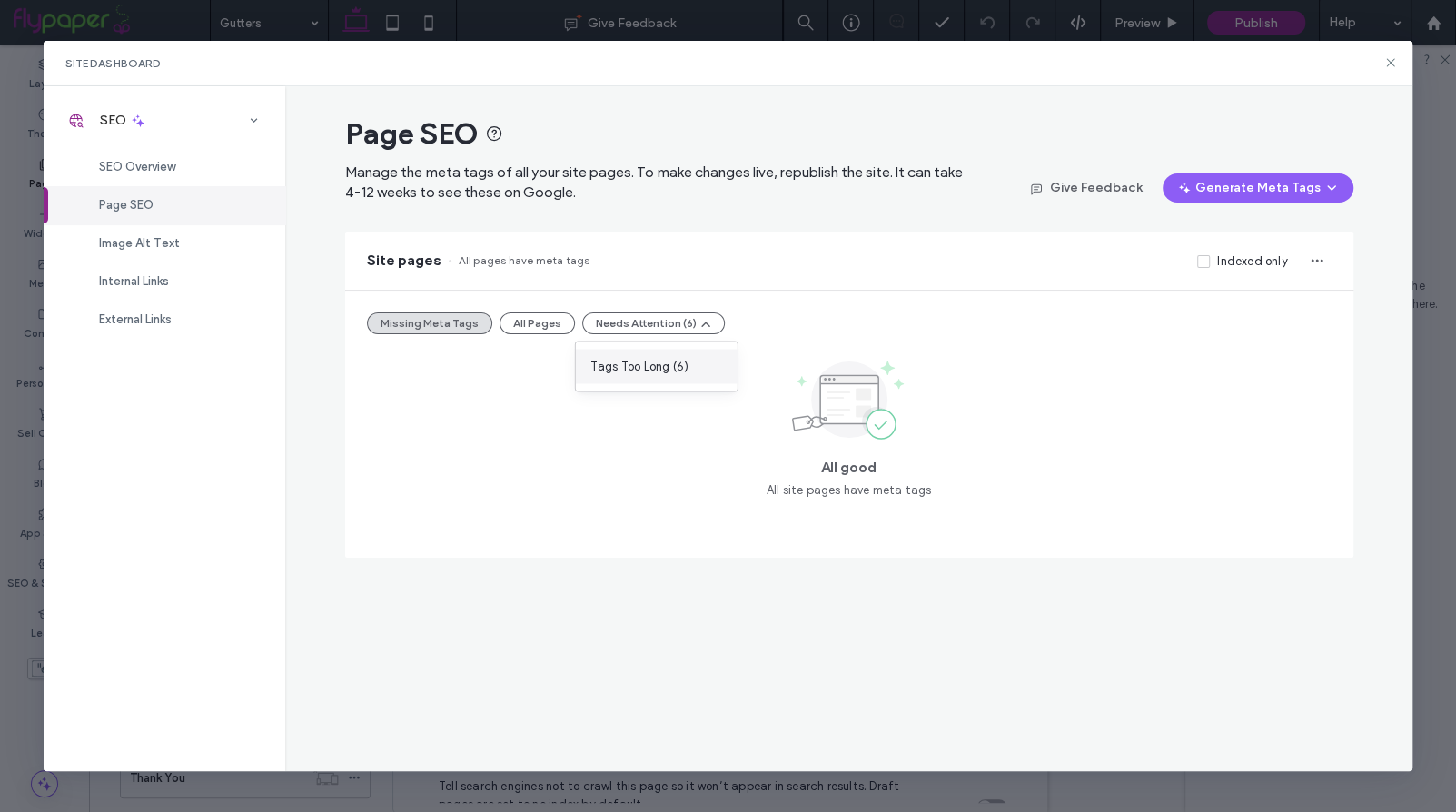 click on "Tags Too Long (6)" at bounding box center [639, 366] 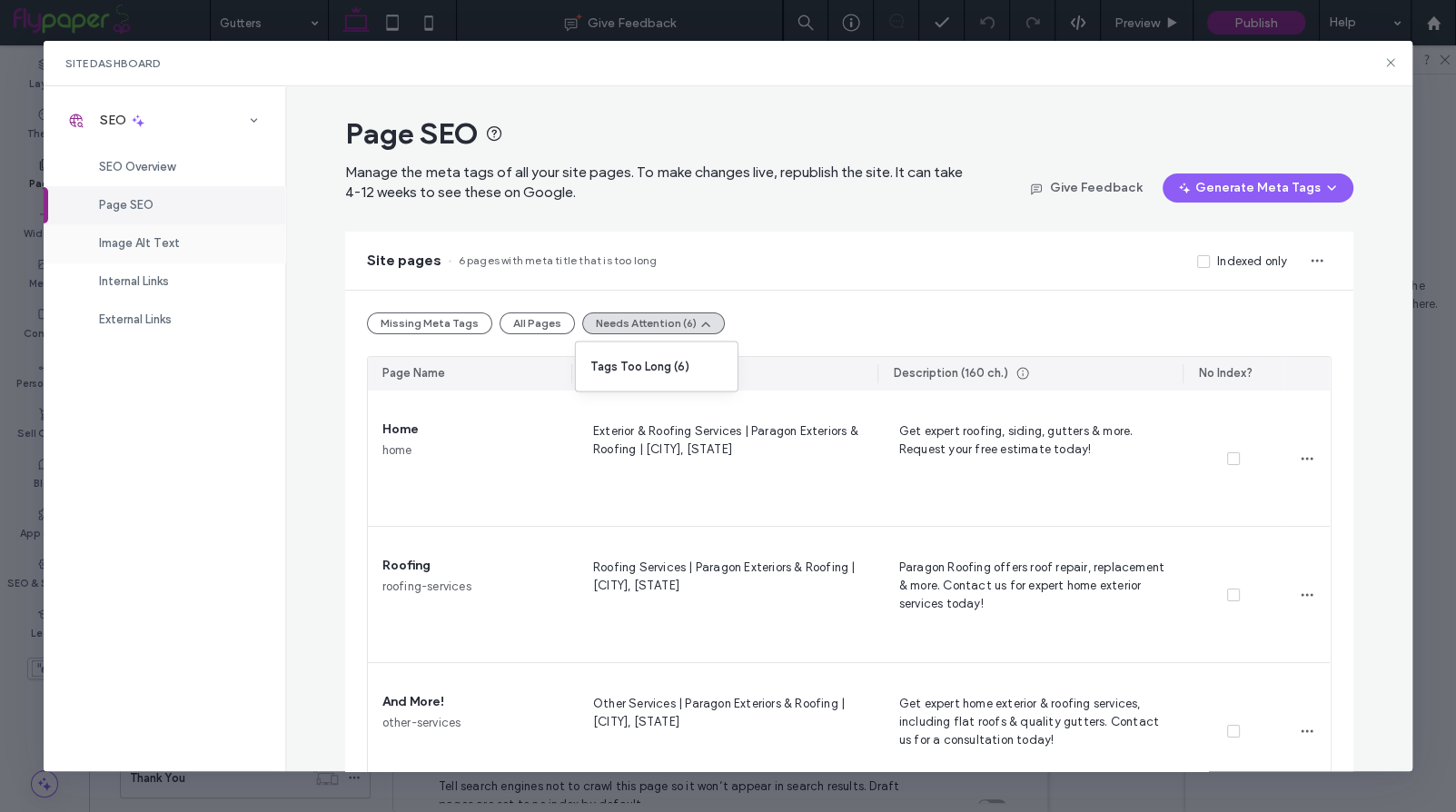 click on "Image Alt Text" at bounding box center (164, 243) 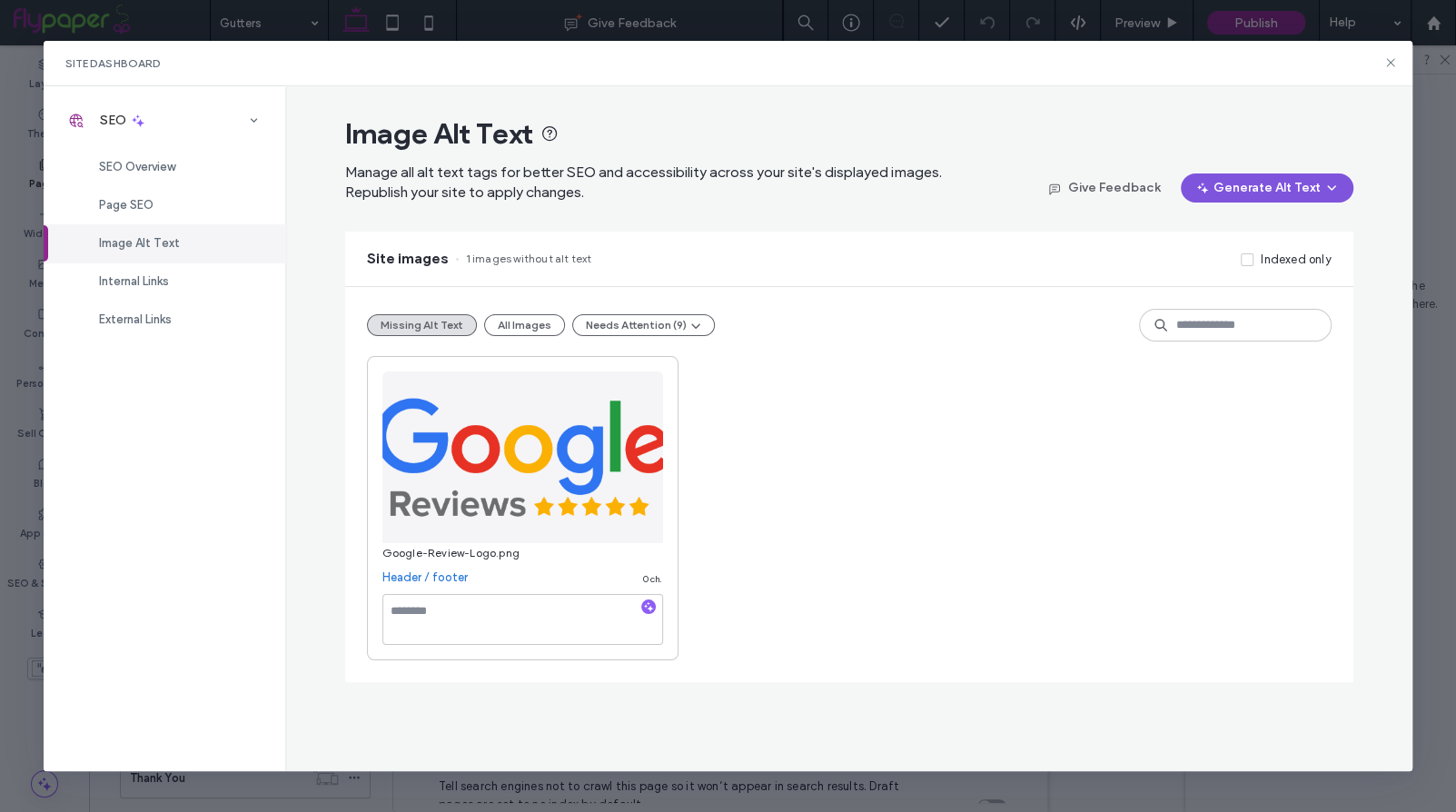 click on "Generate Alt Text" at bounding box center [1267, 188] 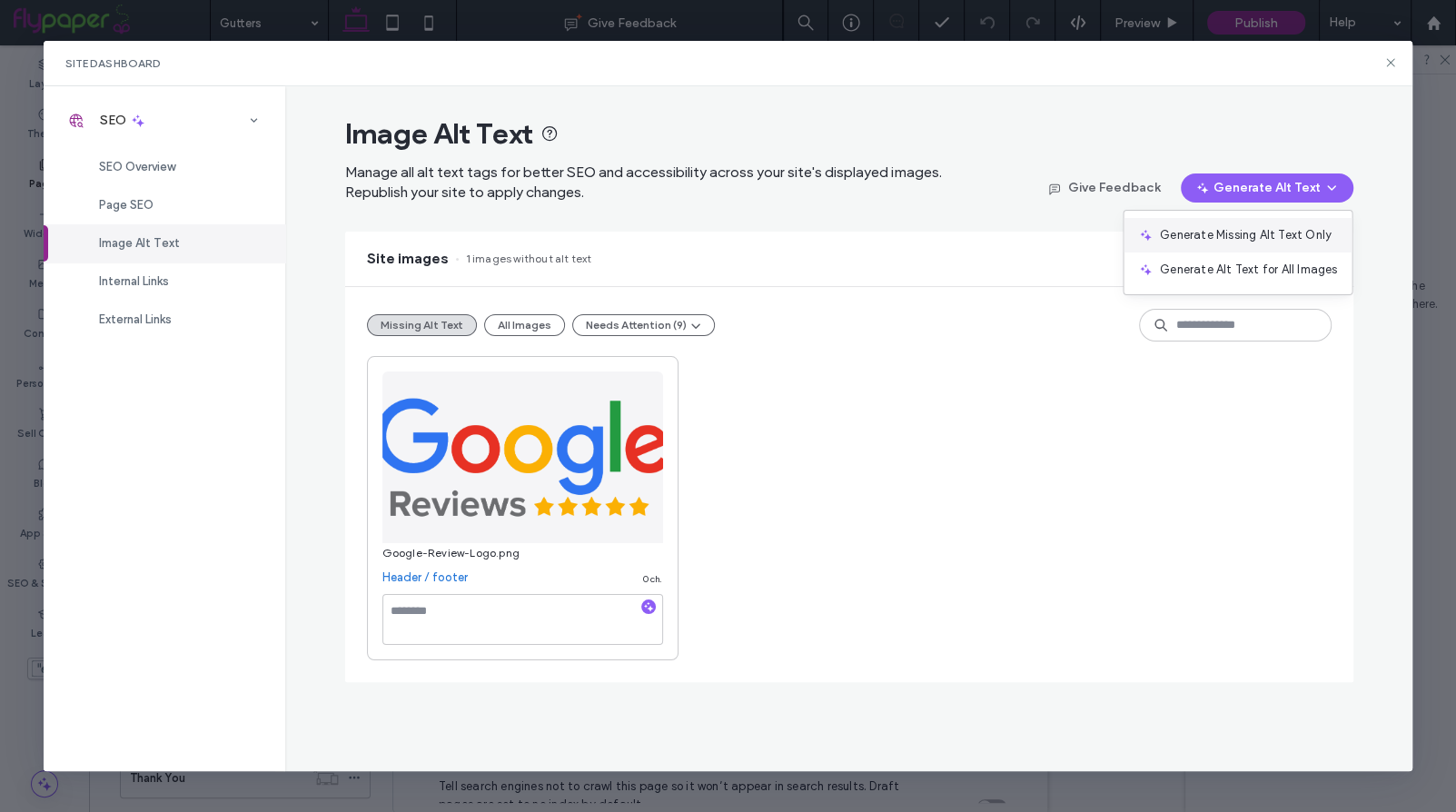 click on "Generate Missing Alt Text Only" at bounding box center (1237, 235) 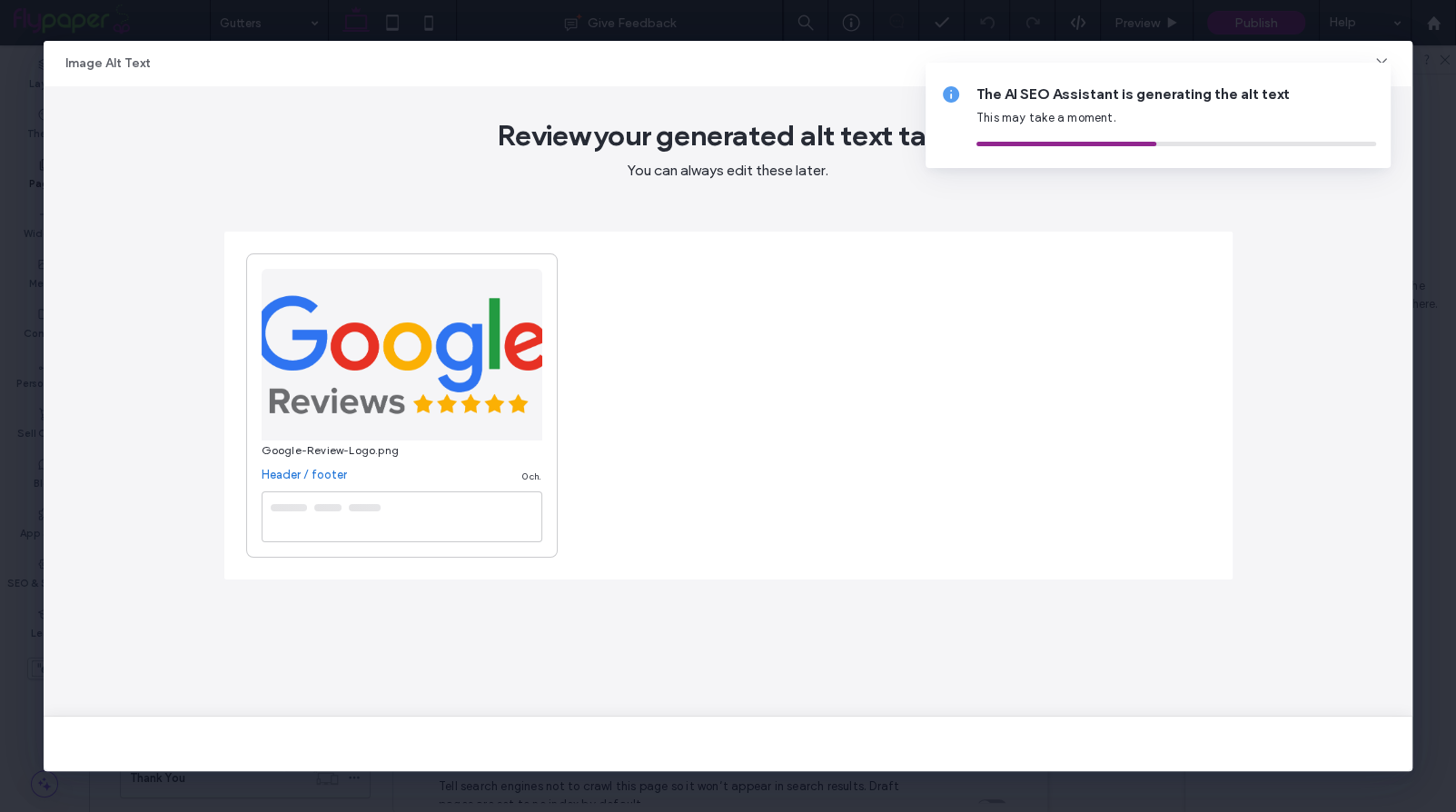 type on "**********" 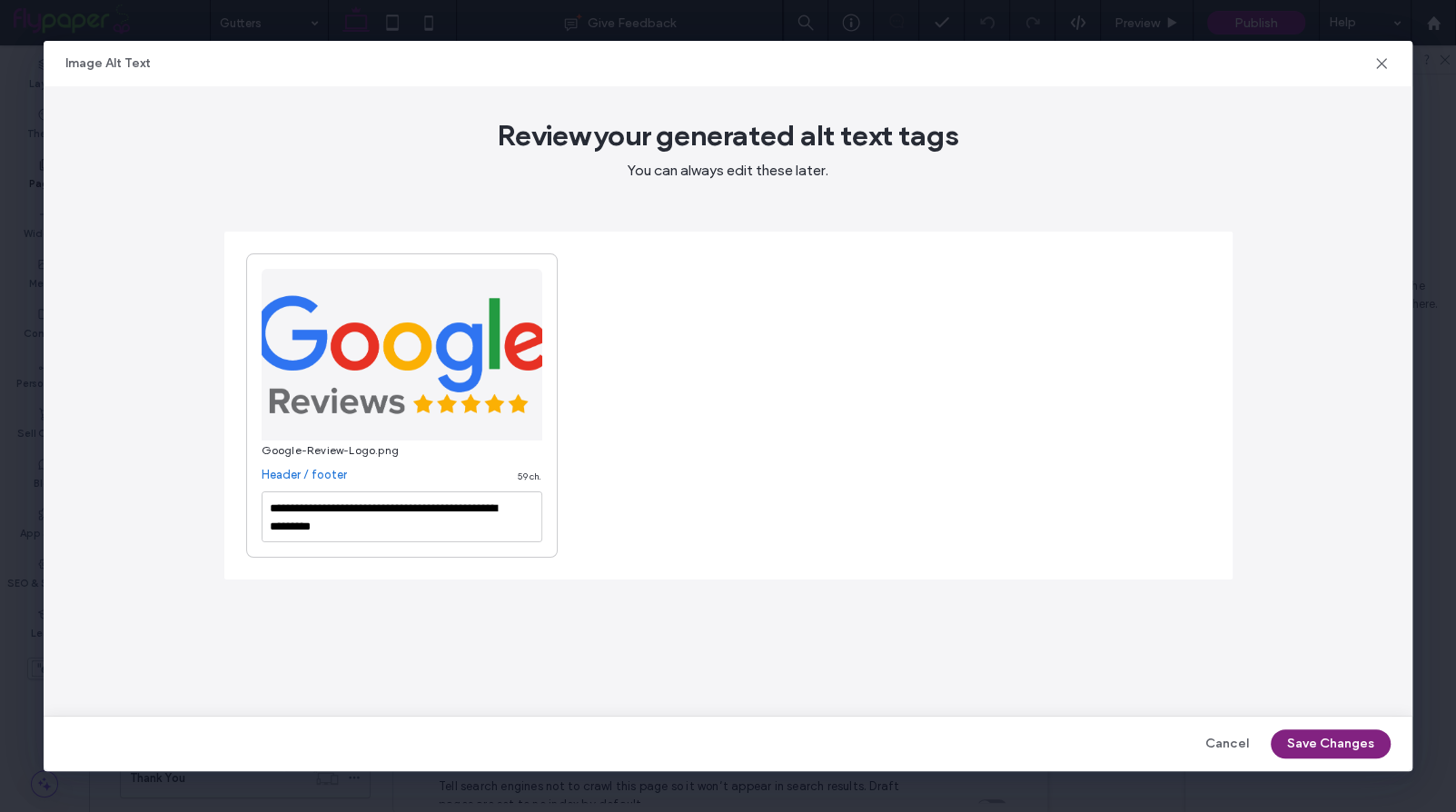 click on "Save Changes" at bounding box center (1331, 744) 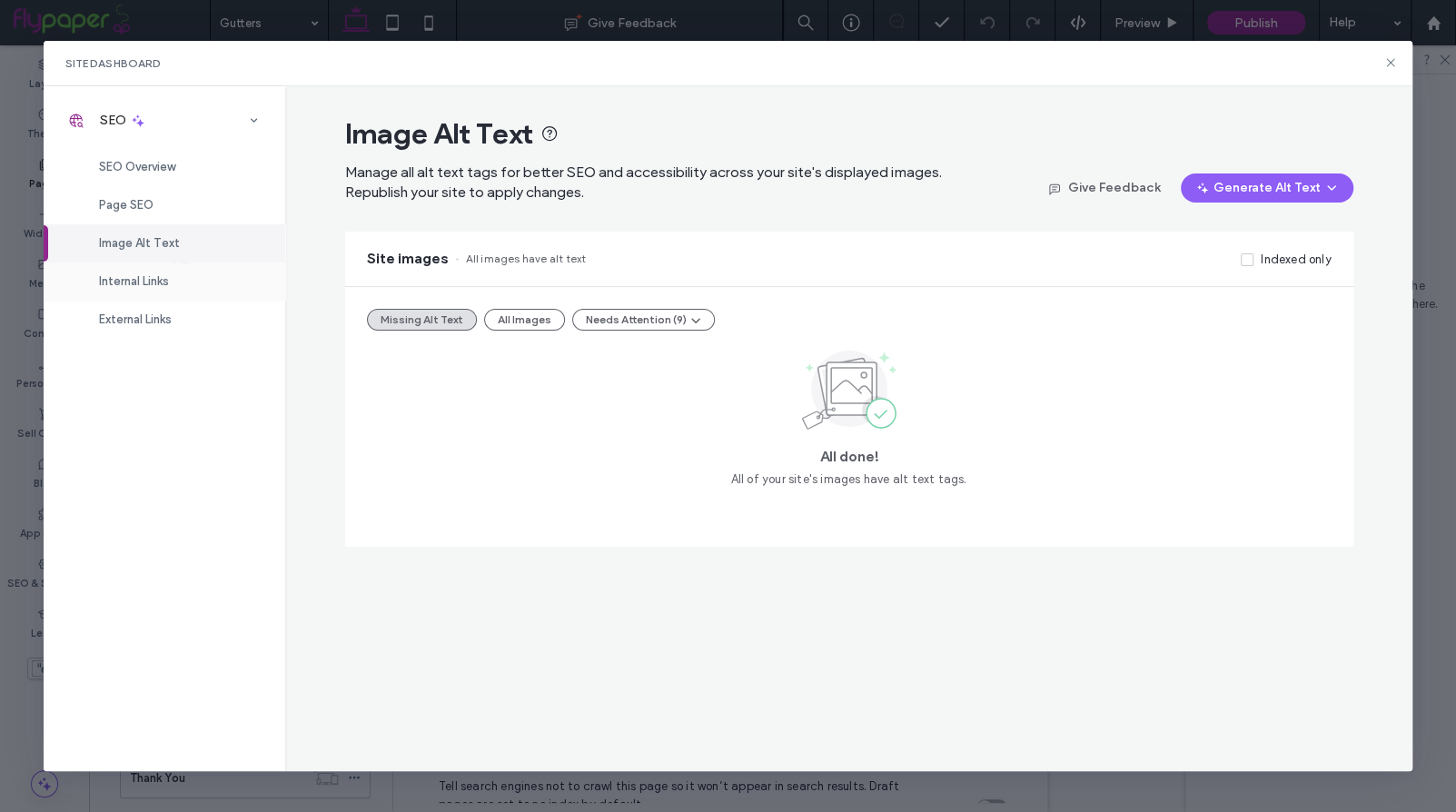 click on "Internal Links" at bounding box center [134, 281] 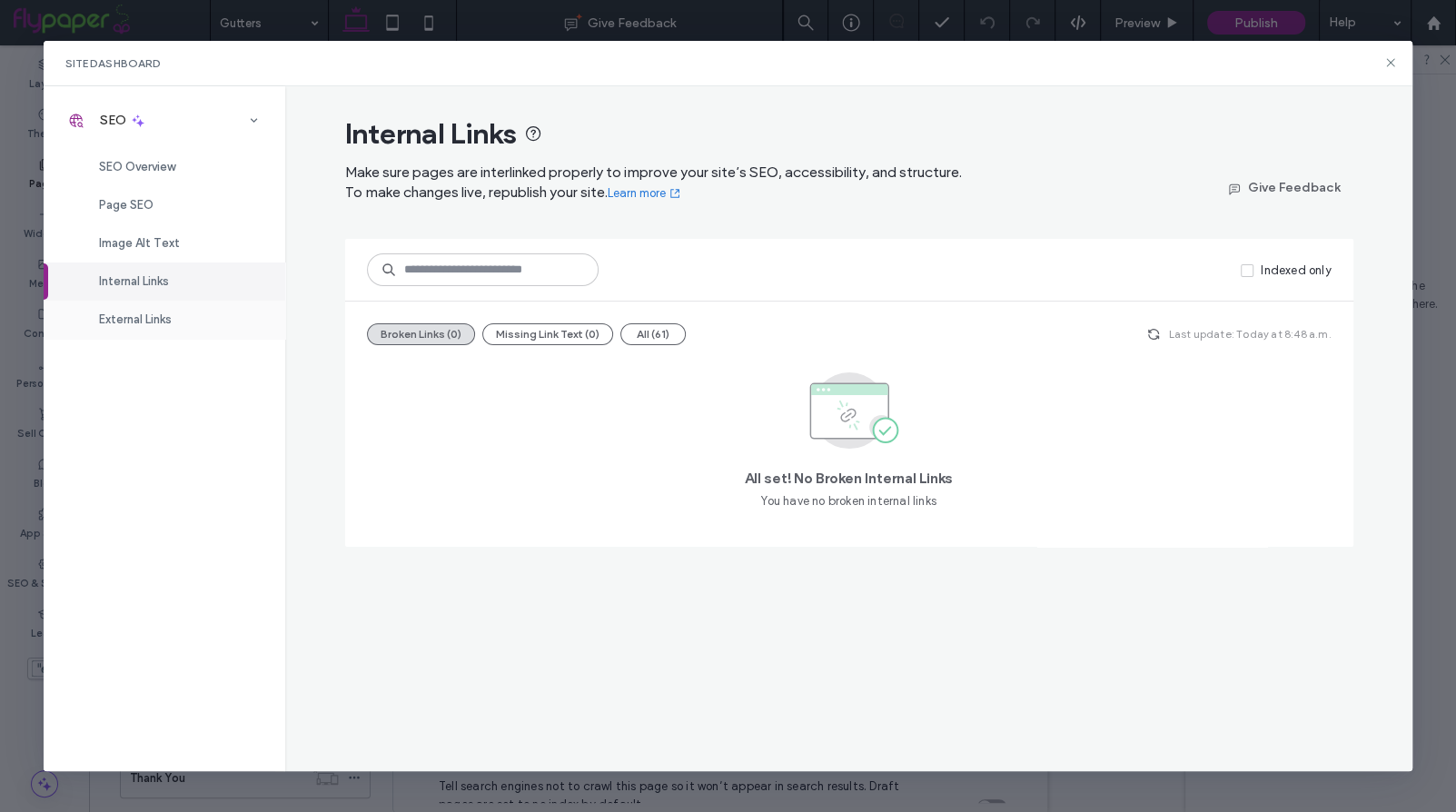 click on "External Links" at bounding box center [164, 320] 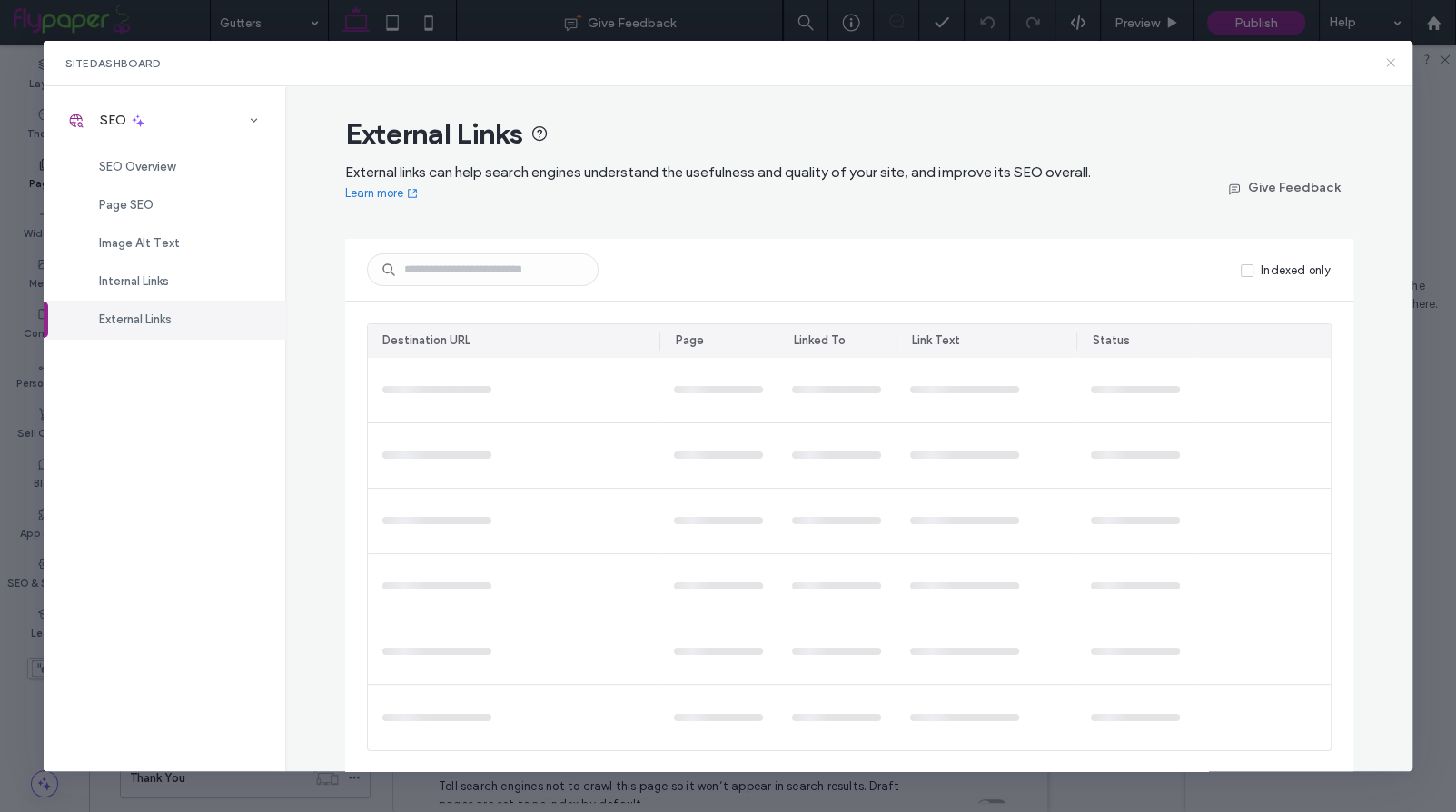 click 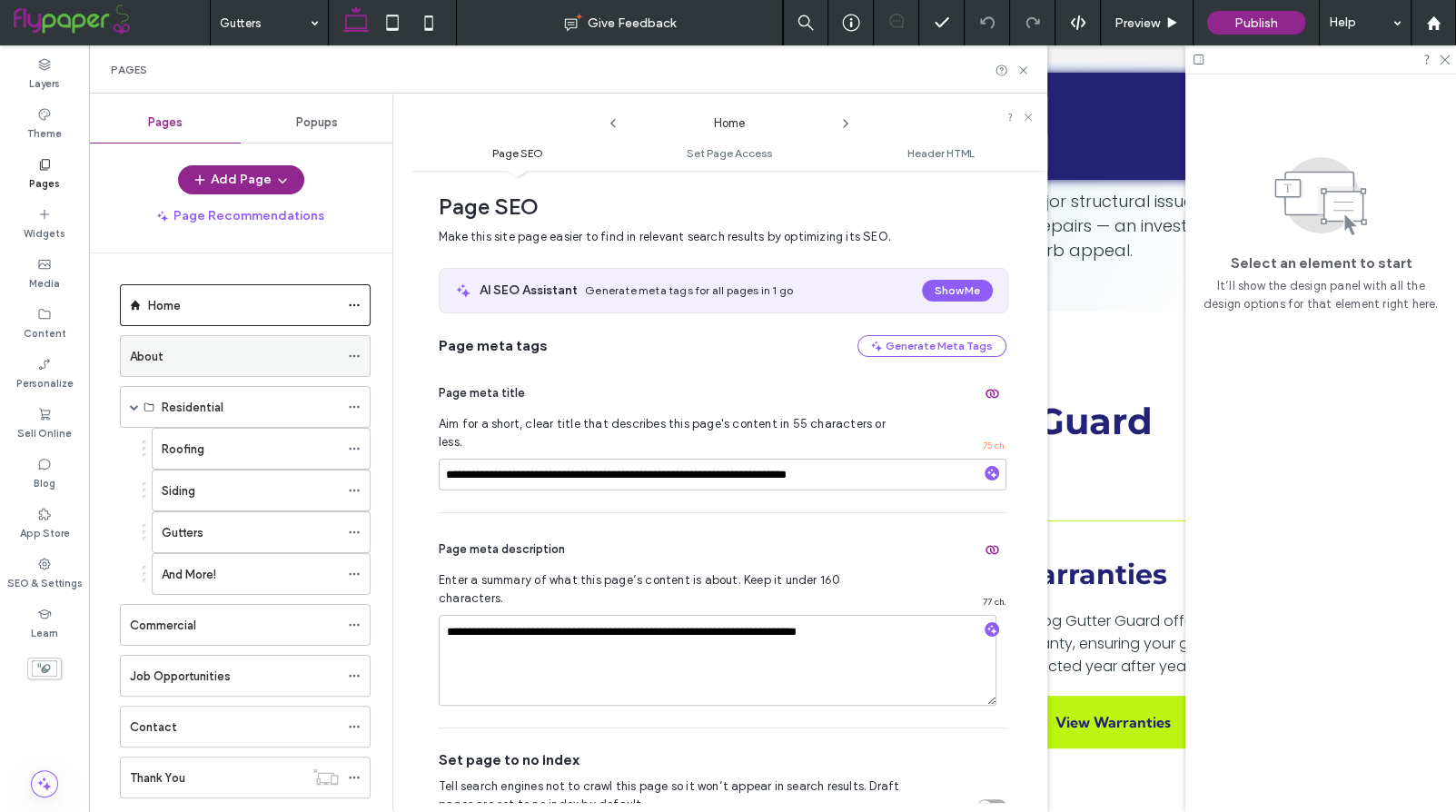 click 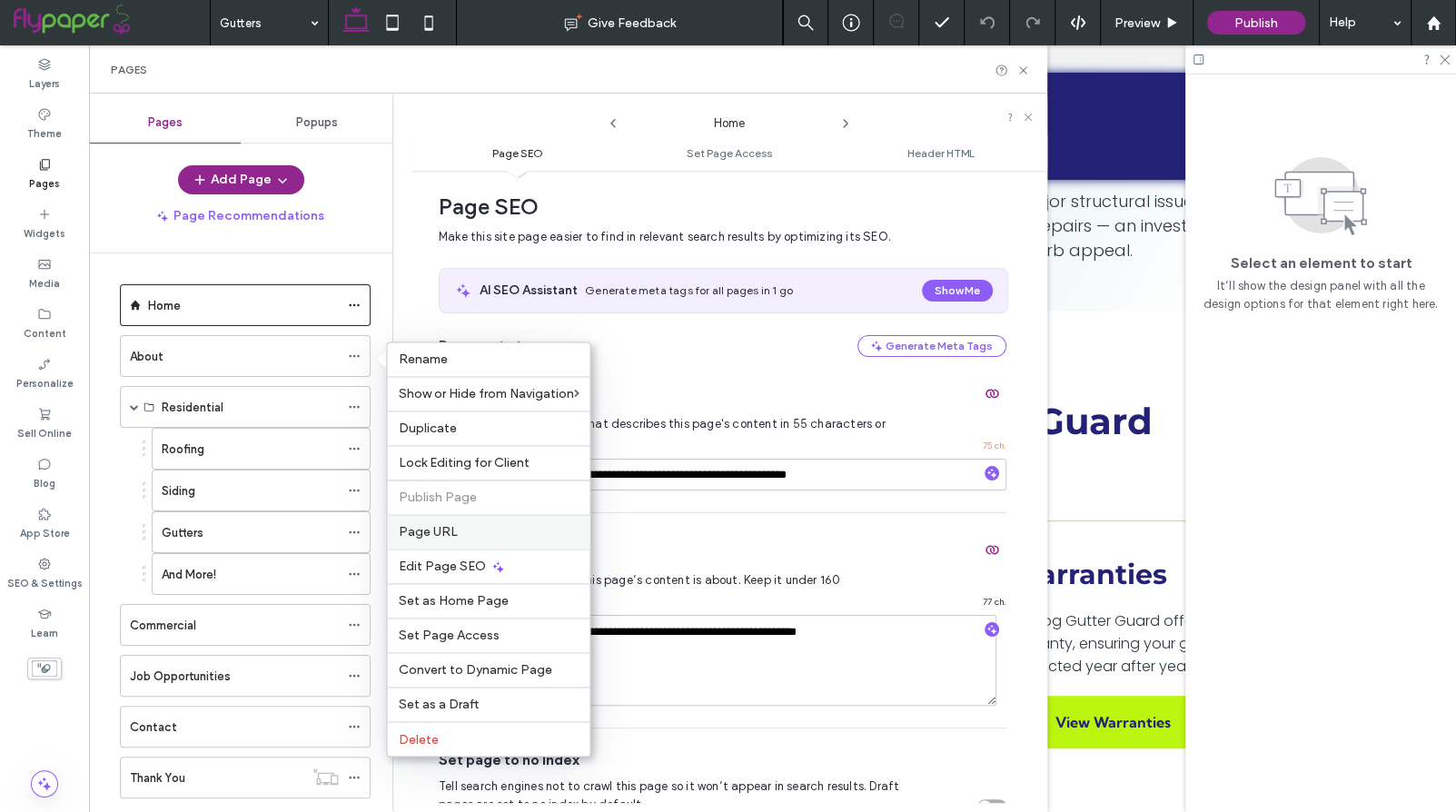 click on "Page URL" at bounding box center (488, 531) 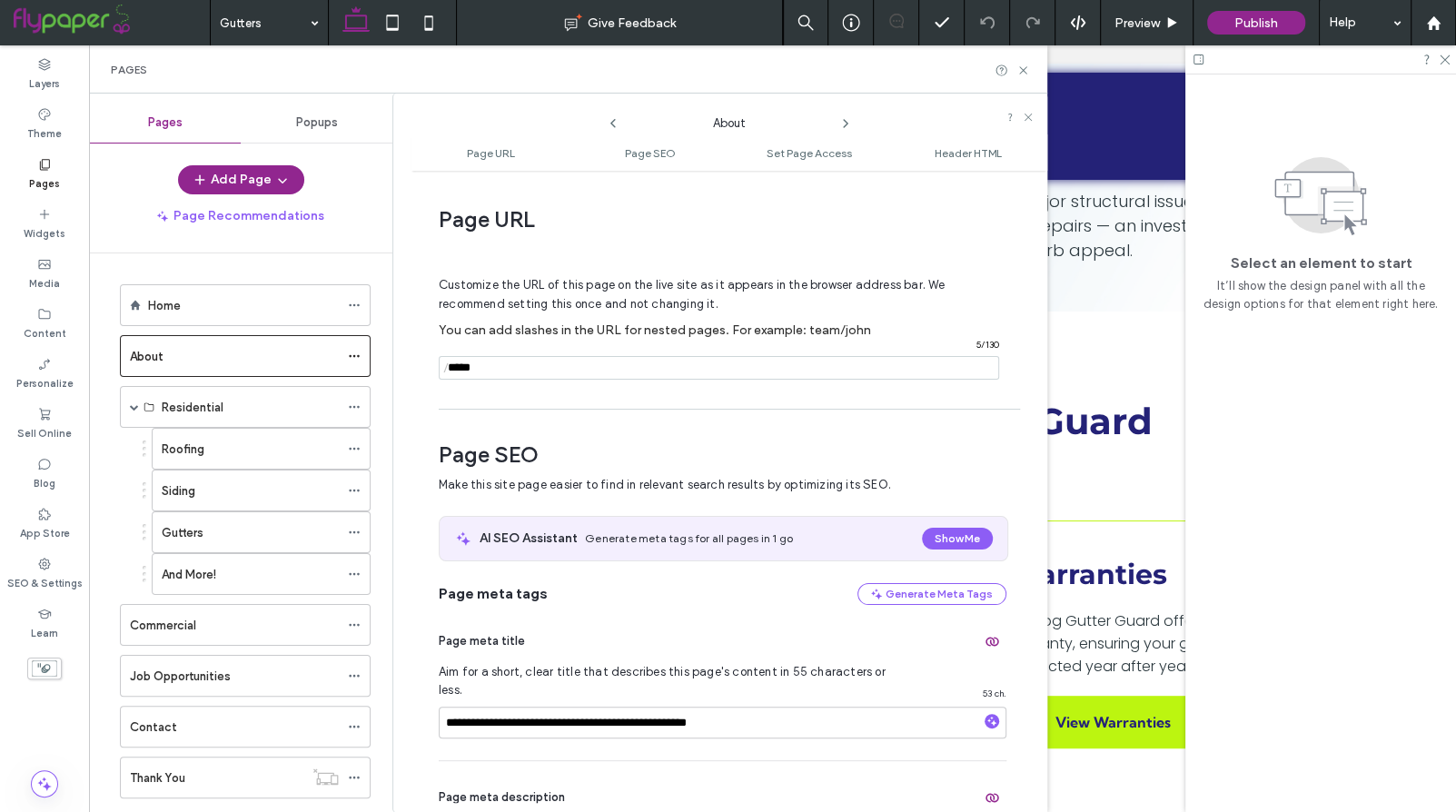 scroll, scrollTop: 9, scrollLeft: 0, axis: vertical 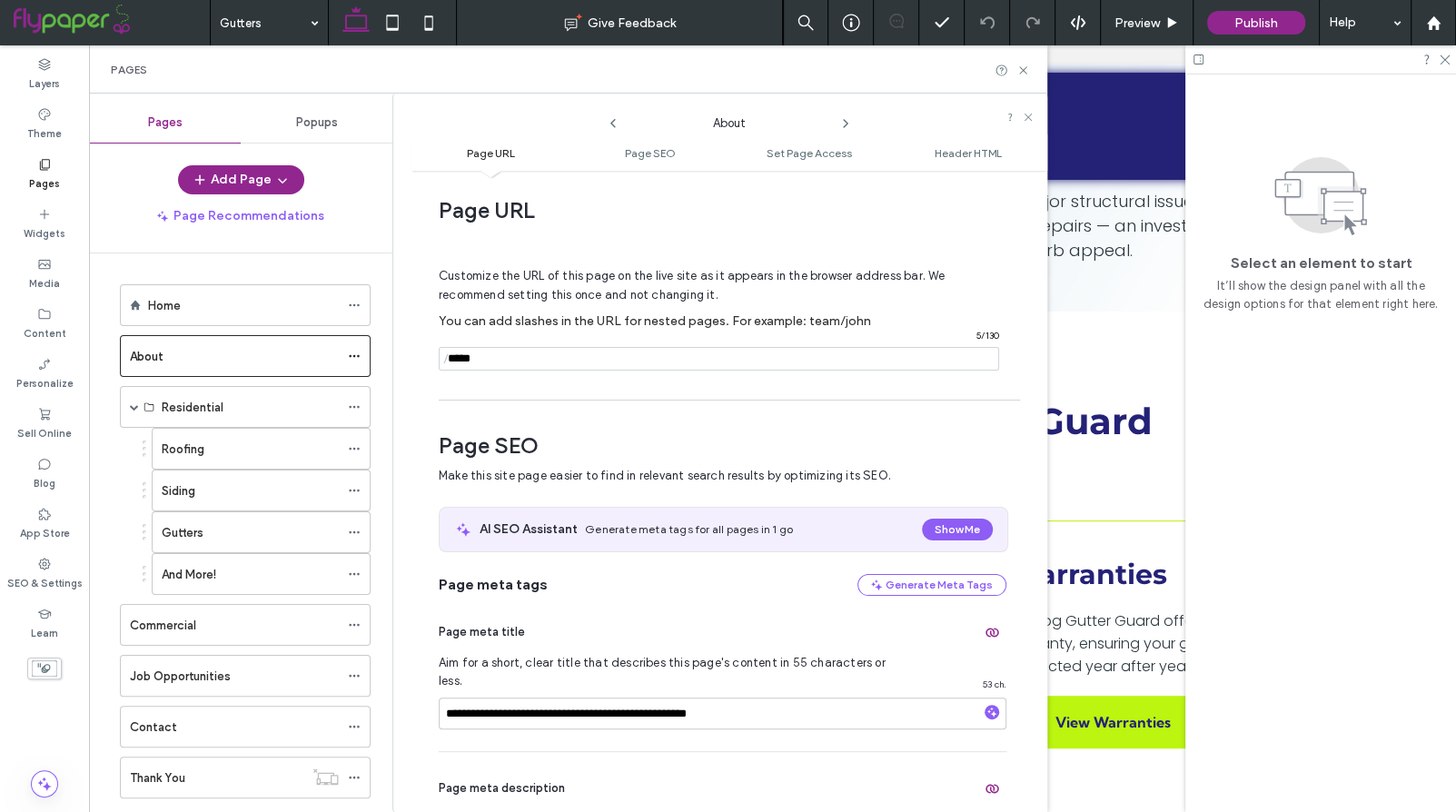 click 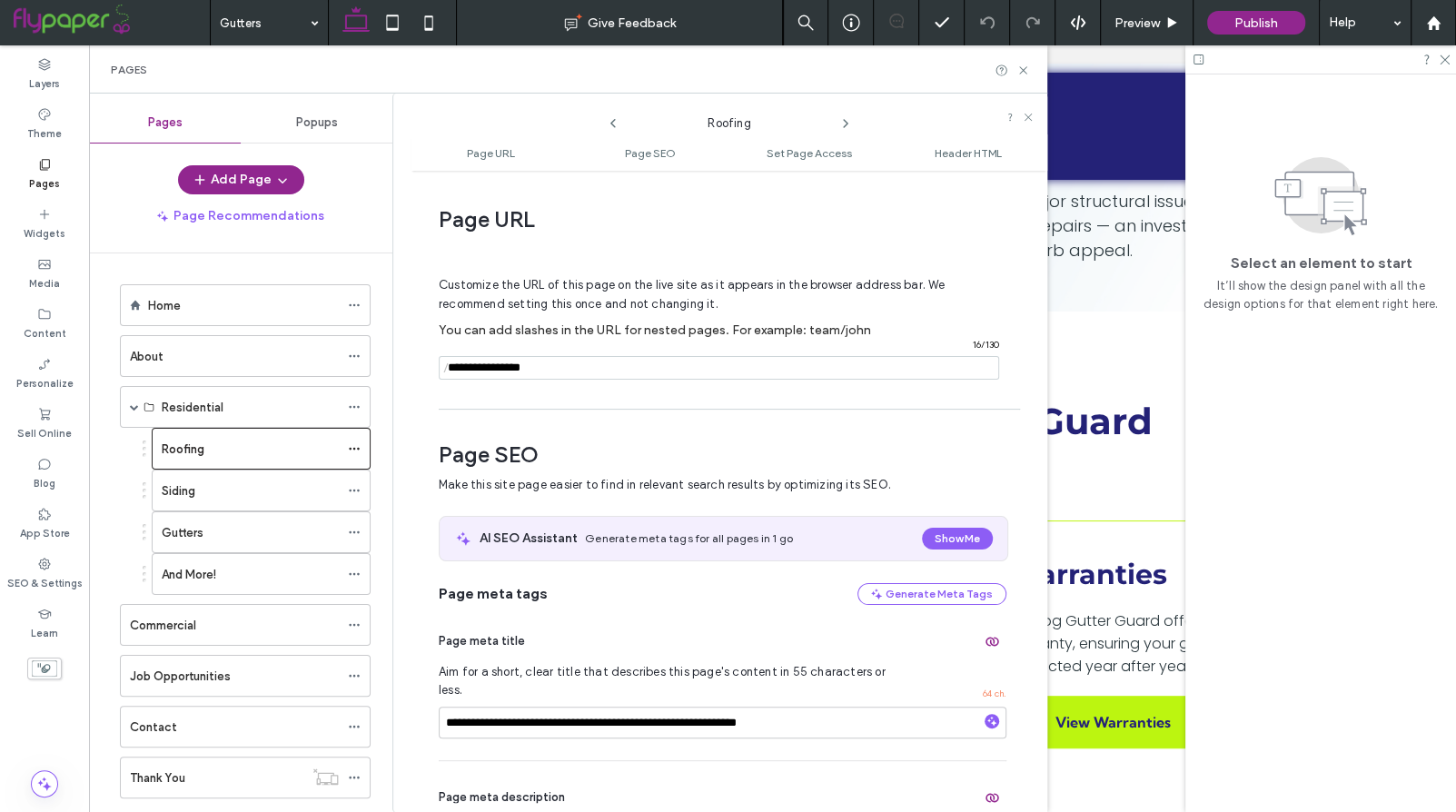 scroll, scrollTop: 9, scrollLeft: 0, axis: vertical 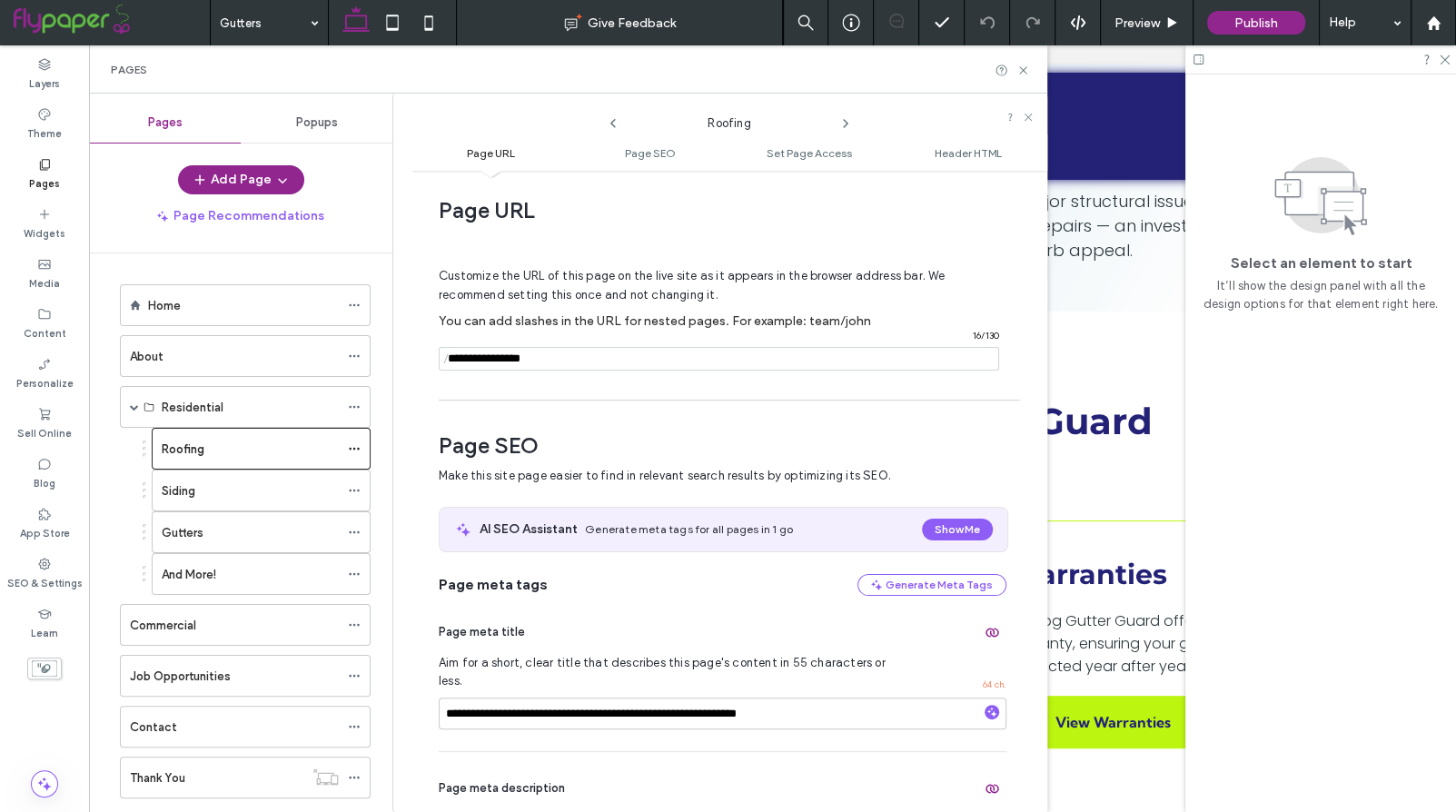 click 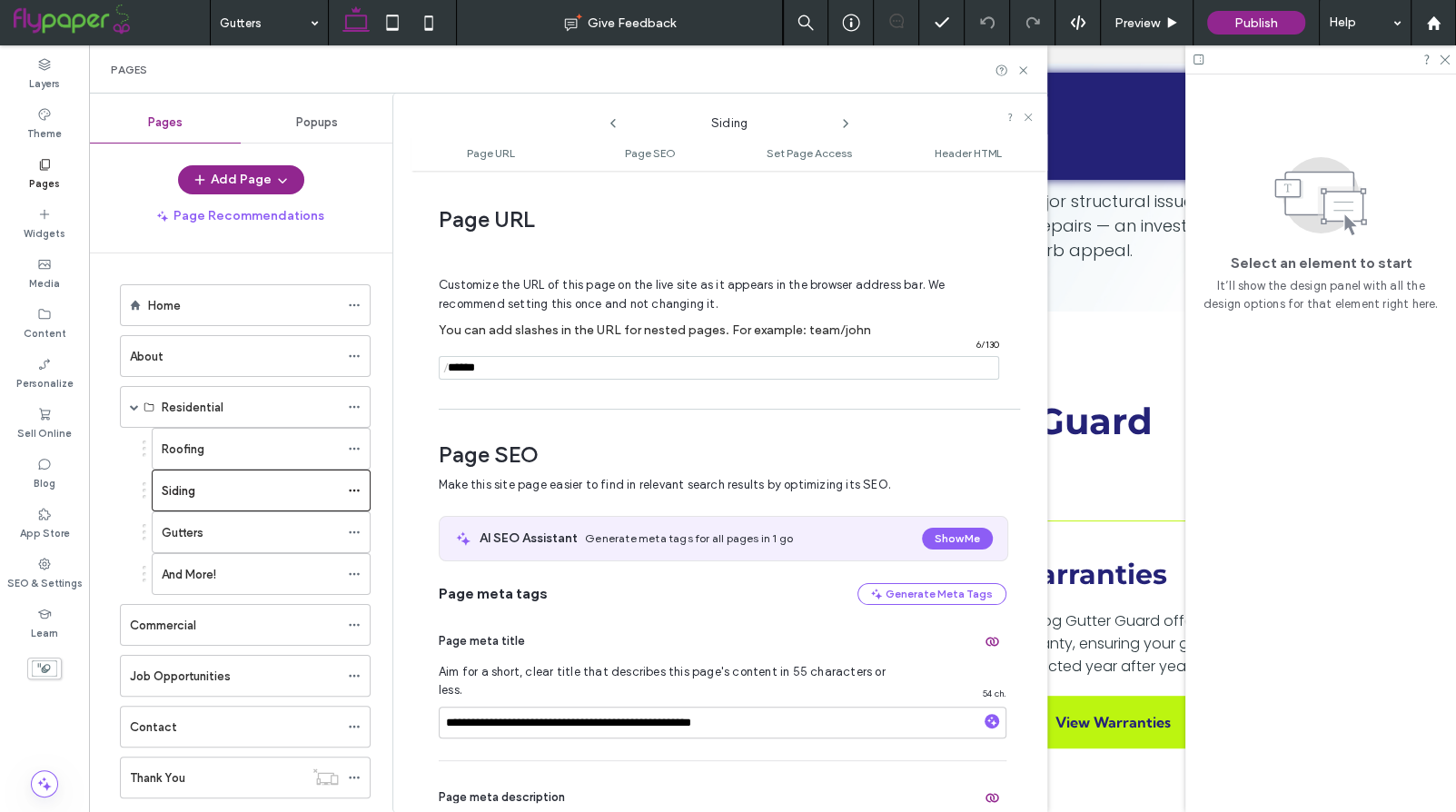 scroll, scrollTop: 9, scrollLeft: 0, axis: vertical 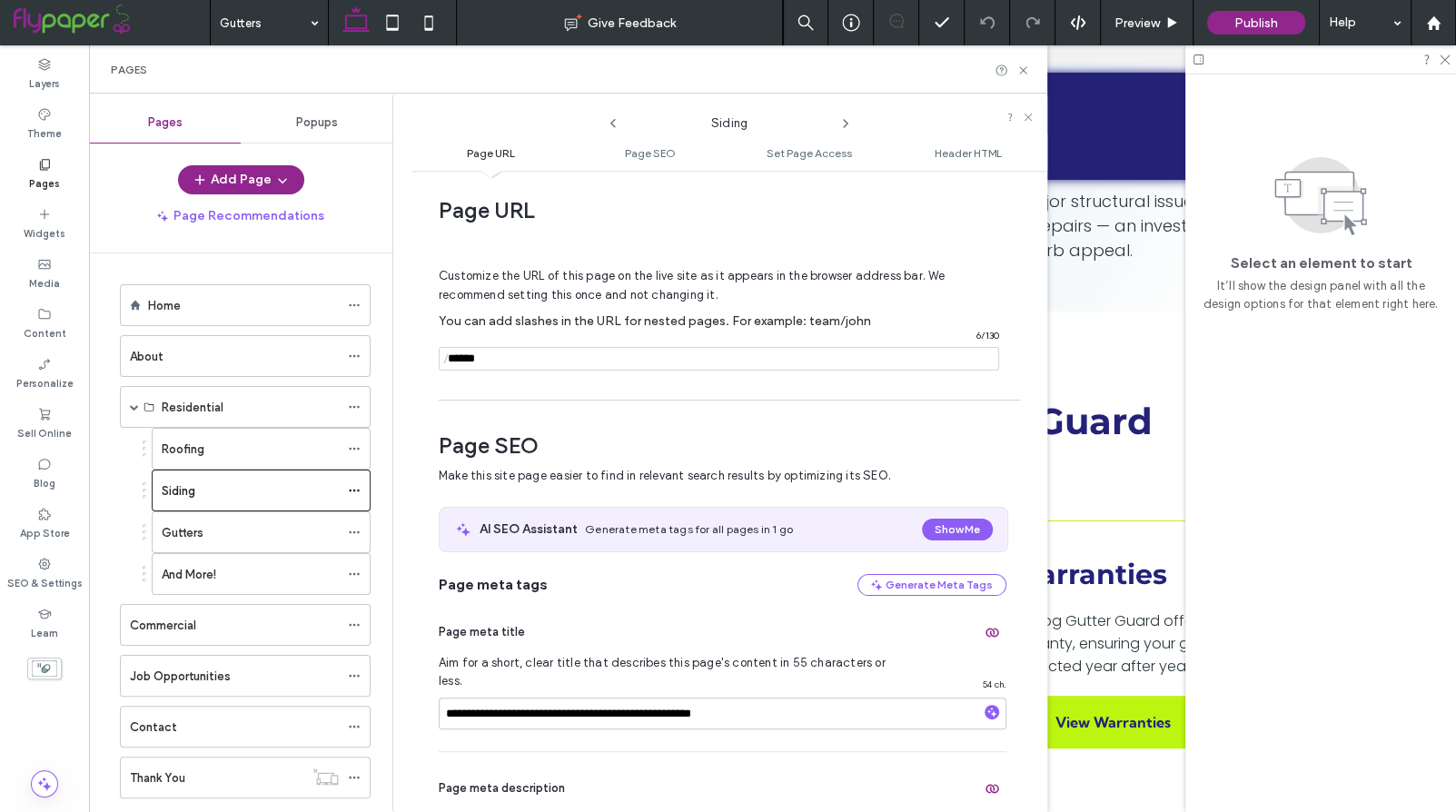 click 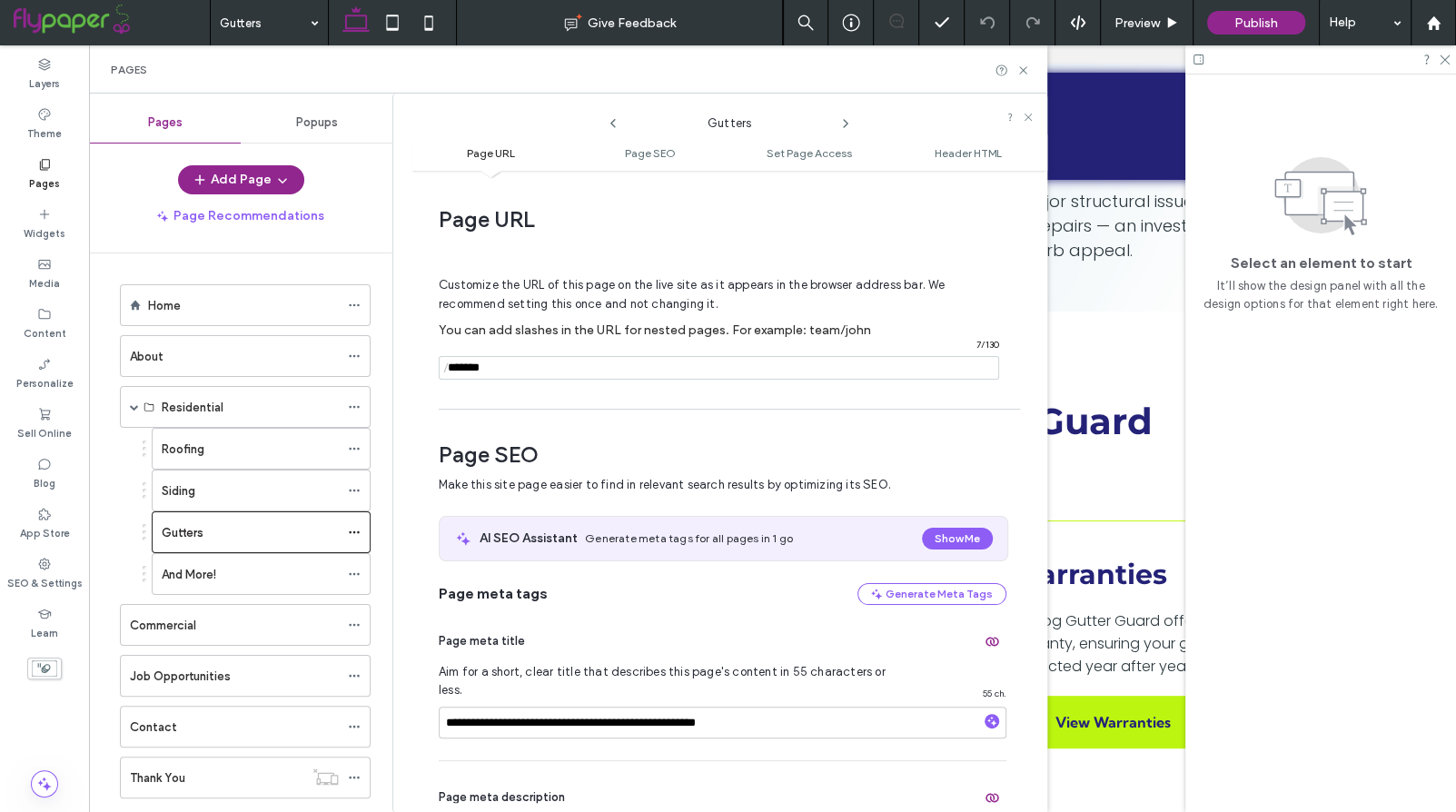 scroll, scrollTop: 9, scrollLeft: 0, axis: vertical 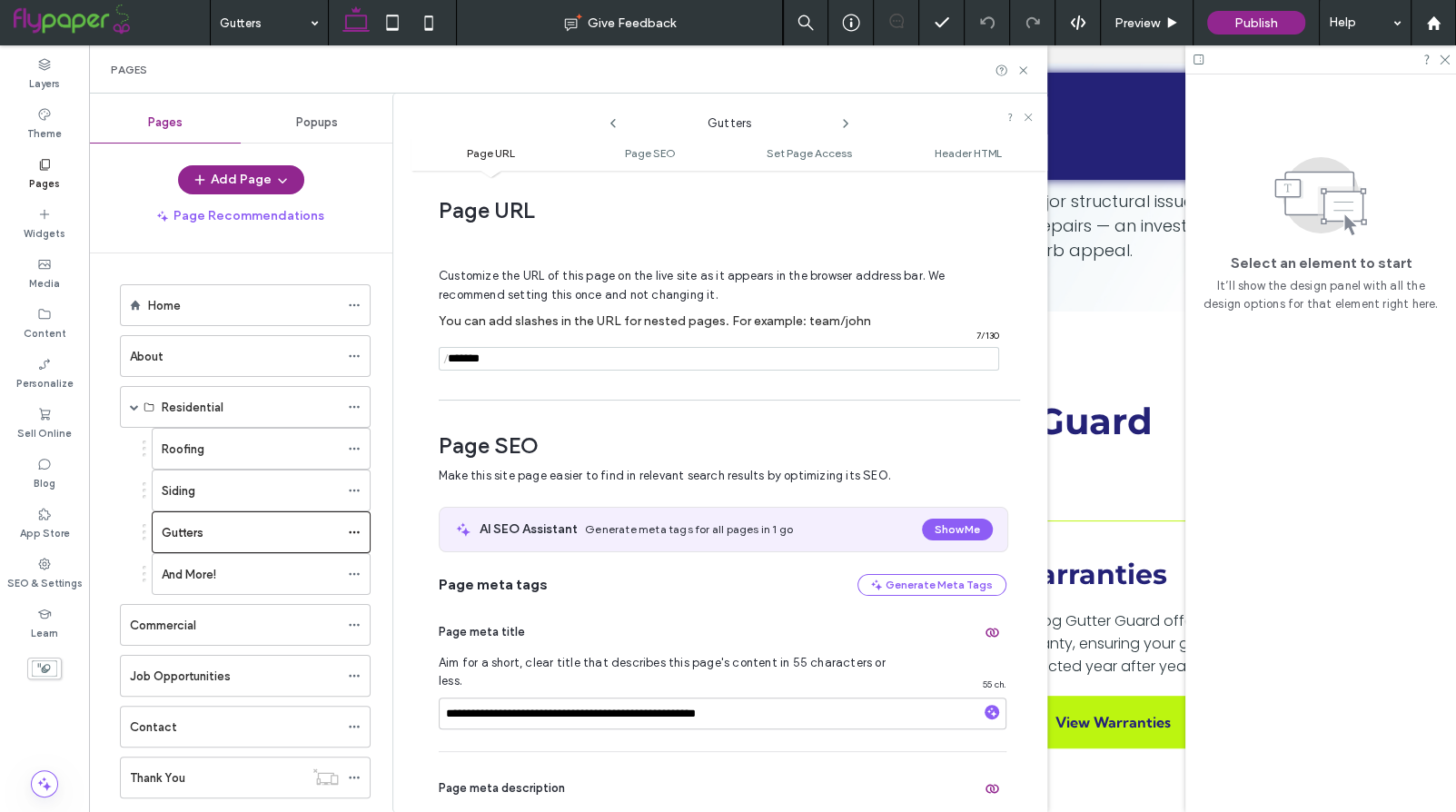click 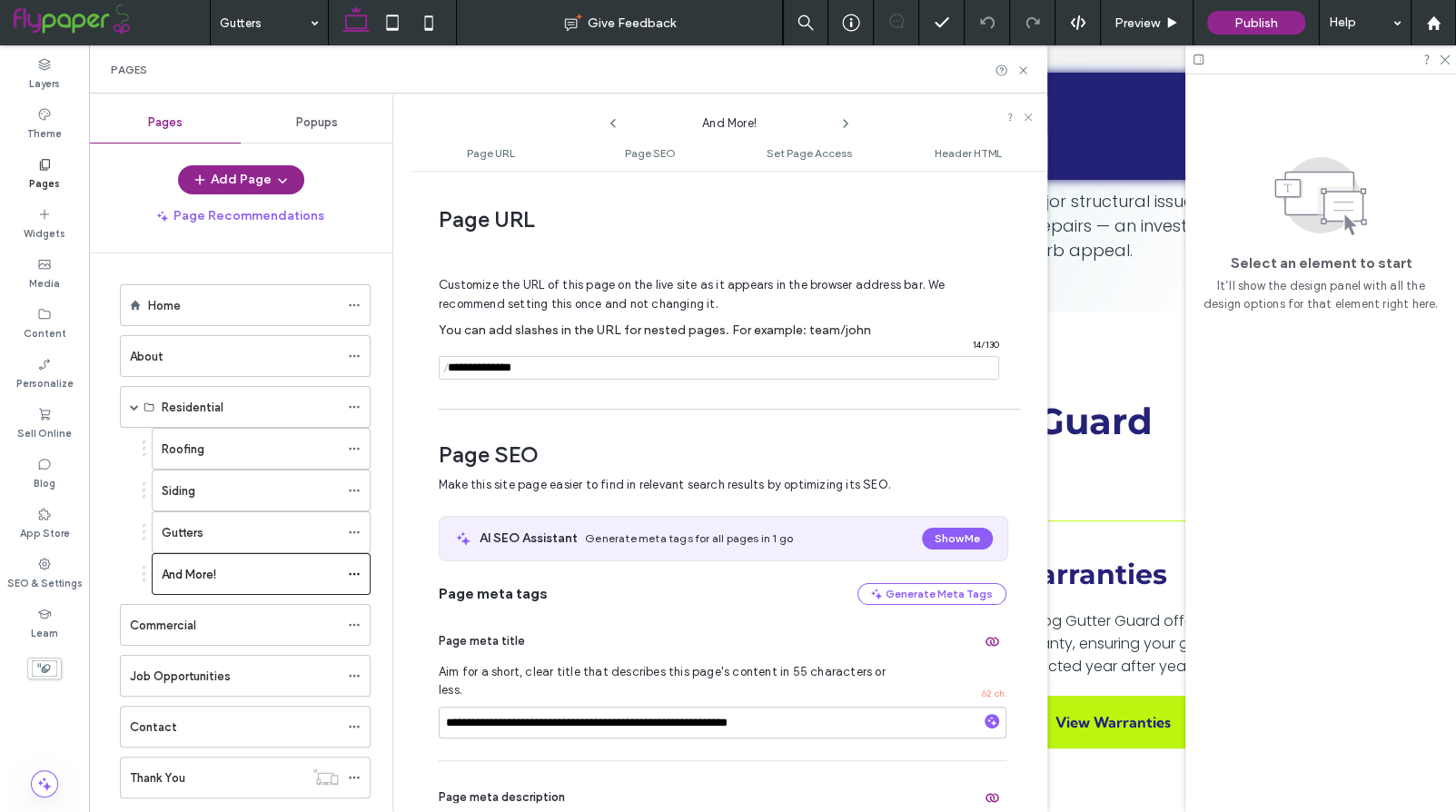 scroll, scrollTop: 9, scrollLeft: 0, axis: vertical 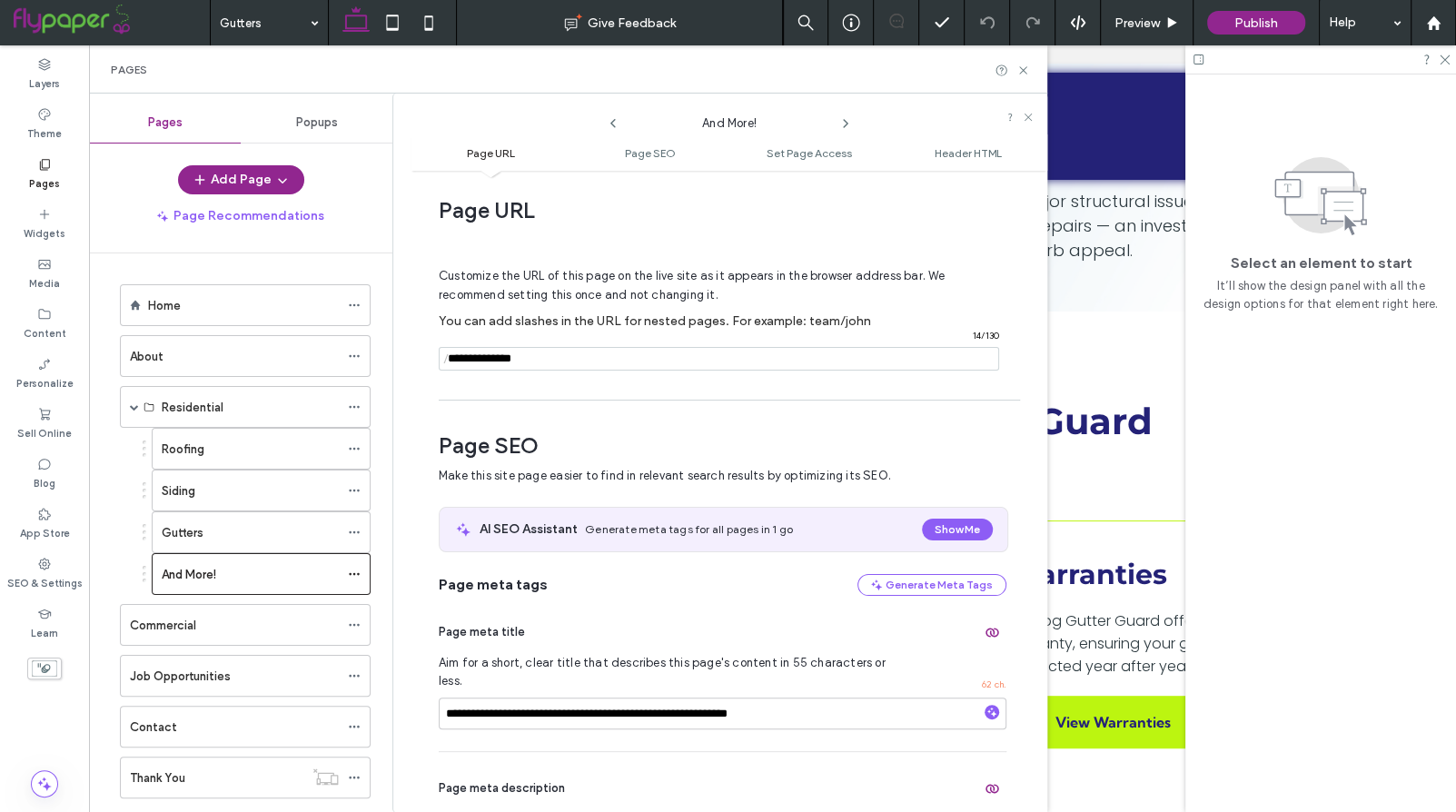 click 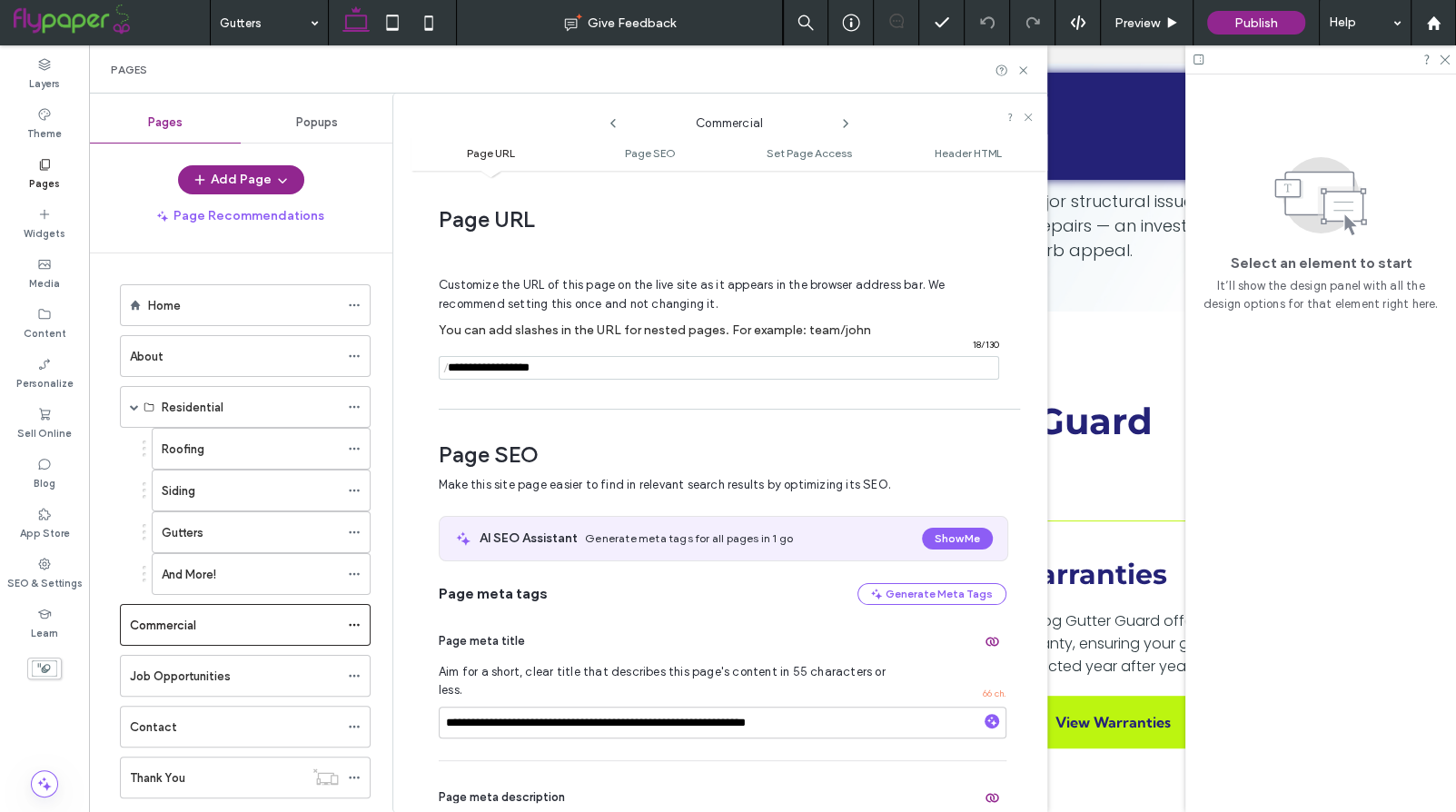 scroll, scrollTop: 9, scrollLeft: 0, axis: vertical 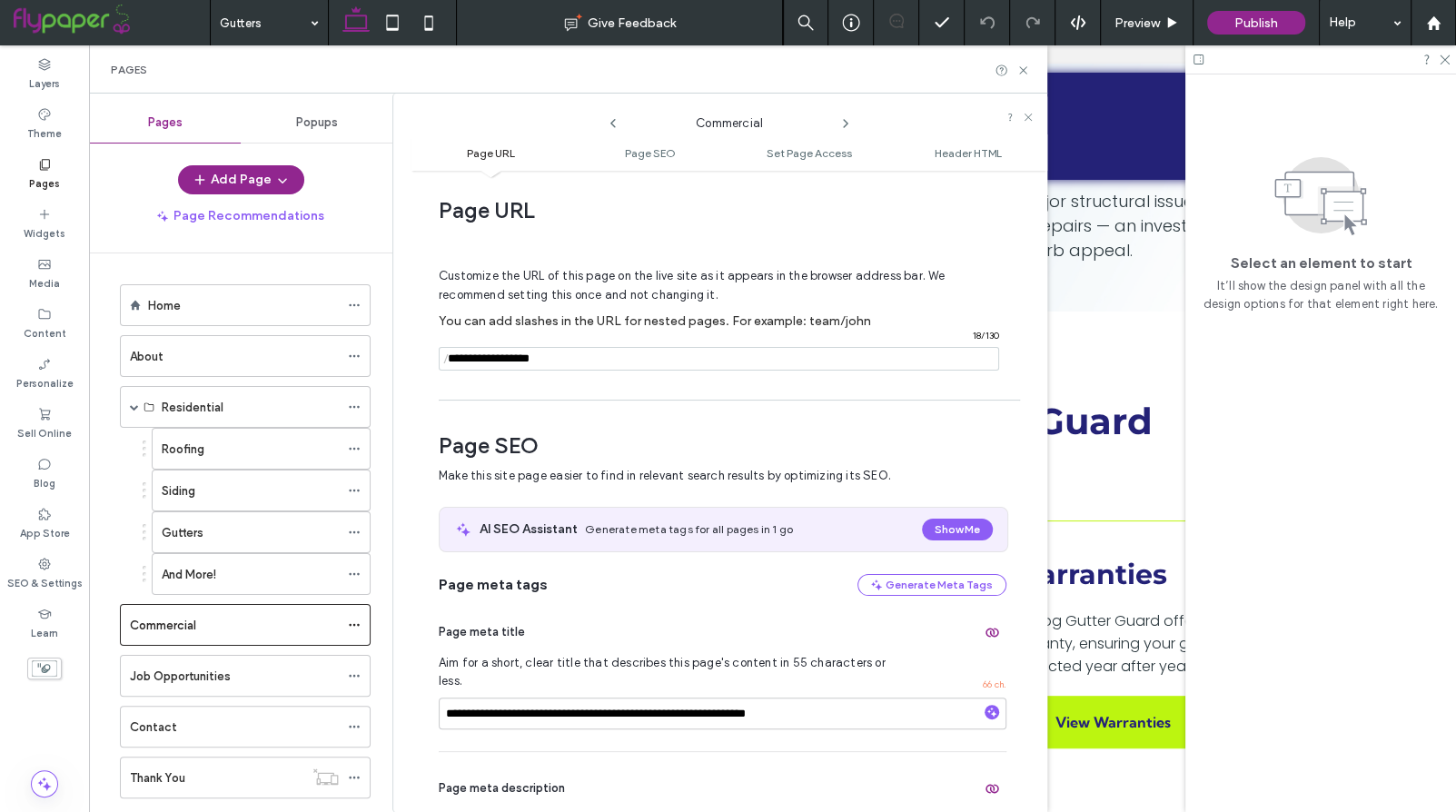 click 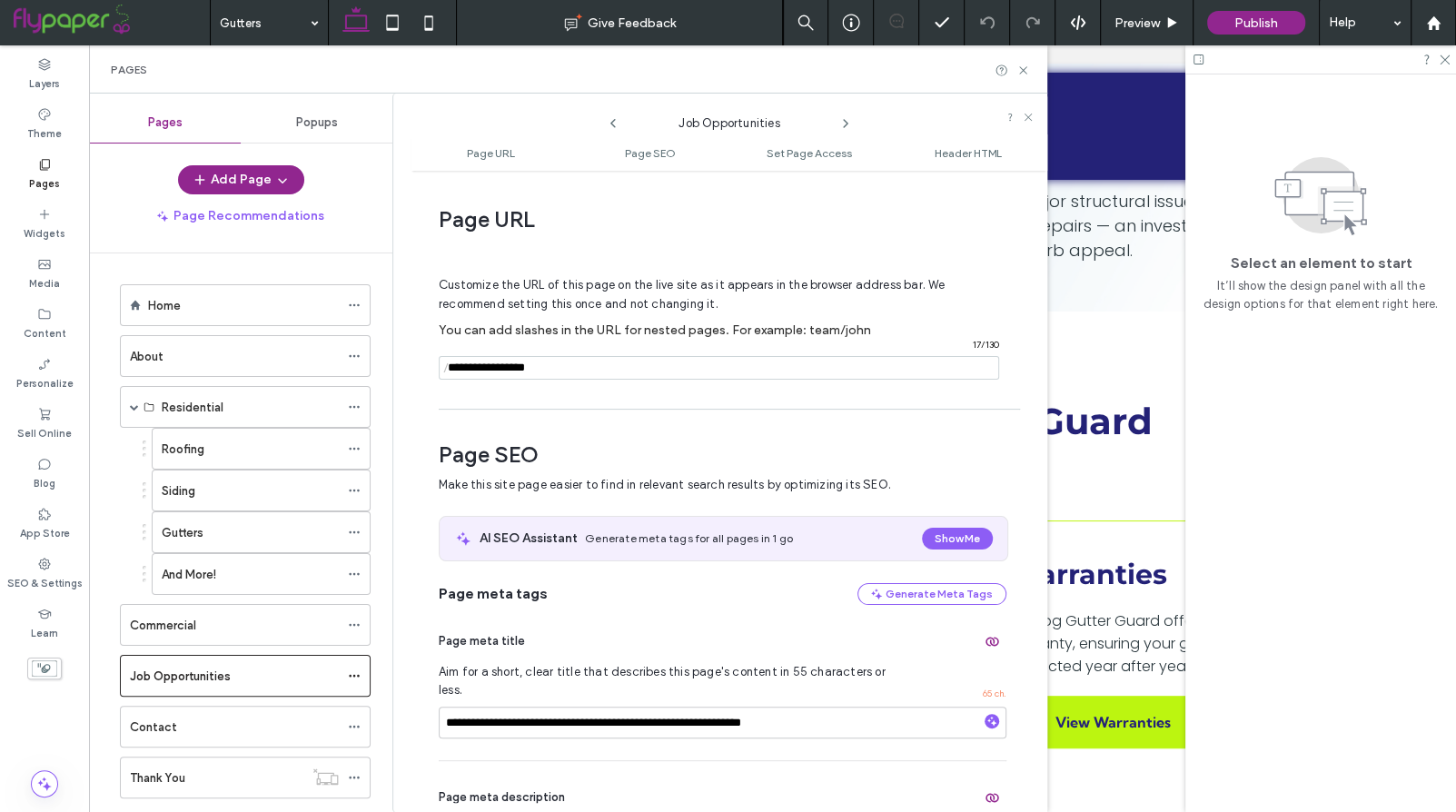 scroll, scrollTop: 9, scrollLeft: 0, axis: vertical 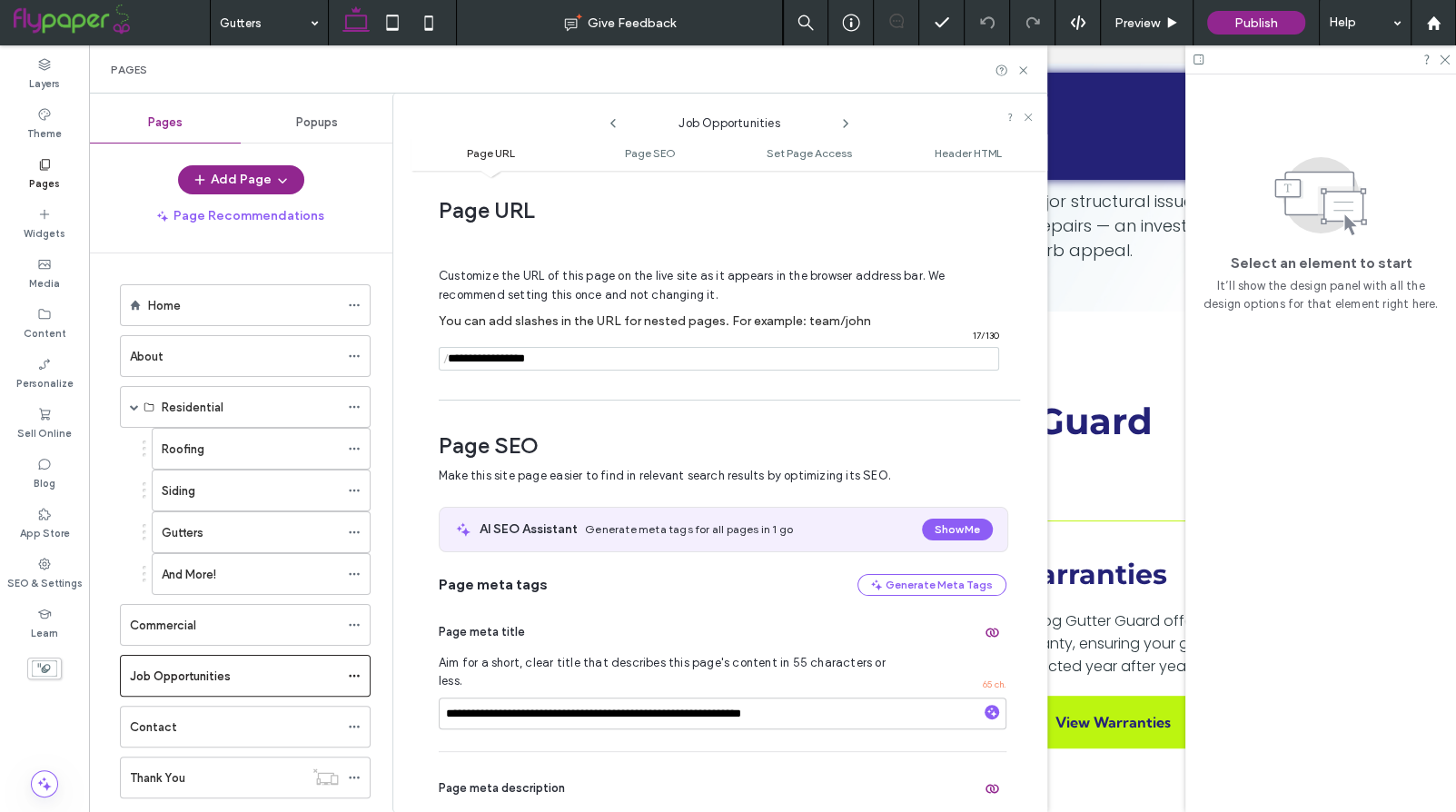 click 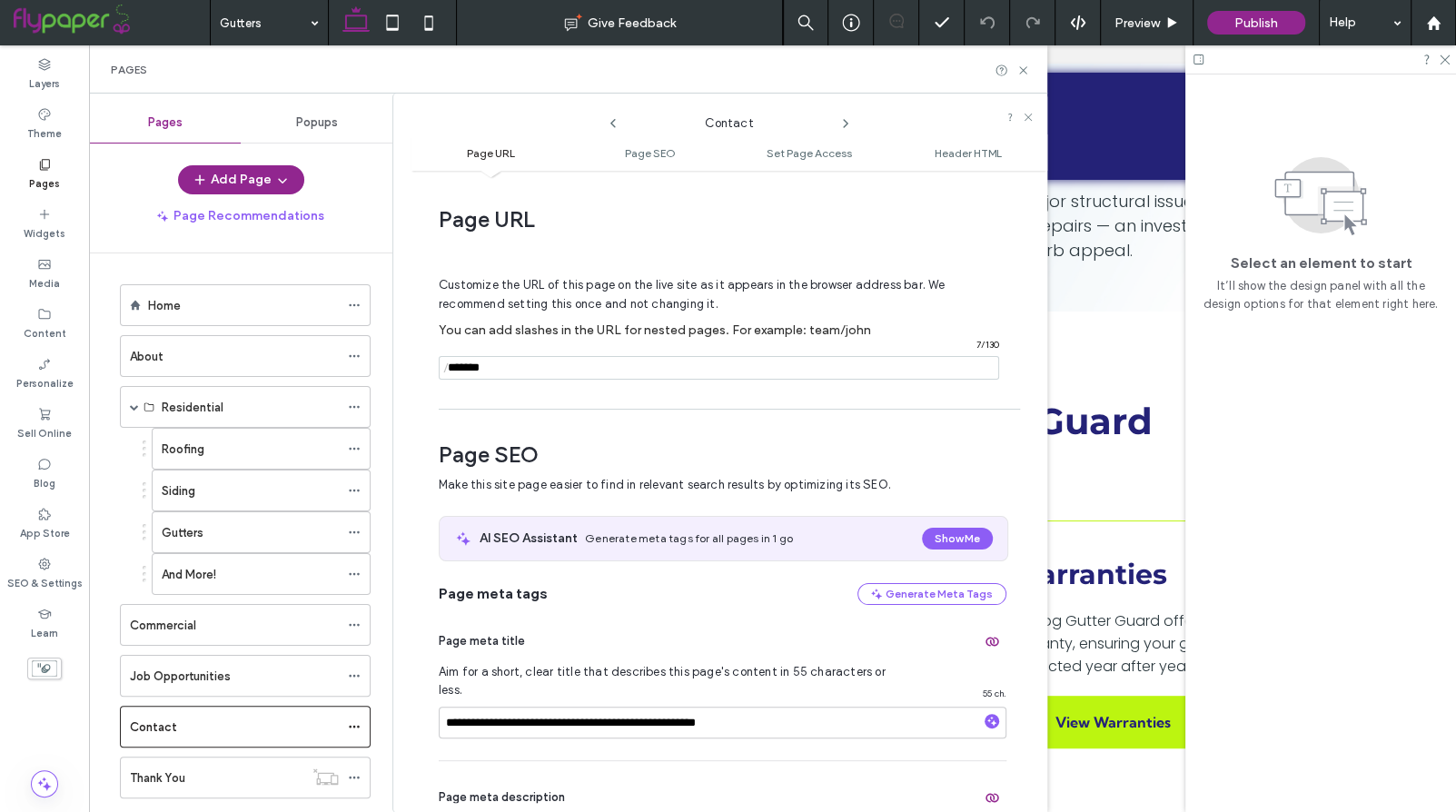 scroll, scrollTop: 9, scrollLeft: 0, axis: vertical 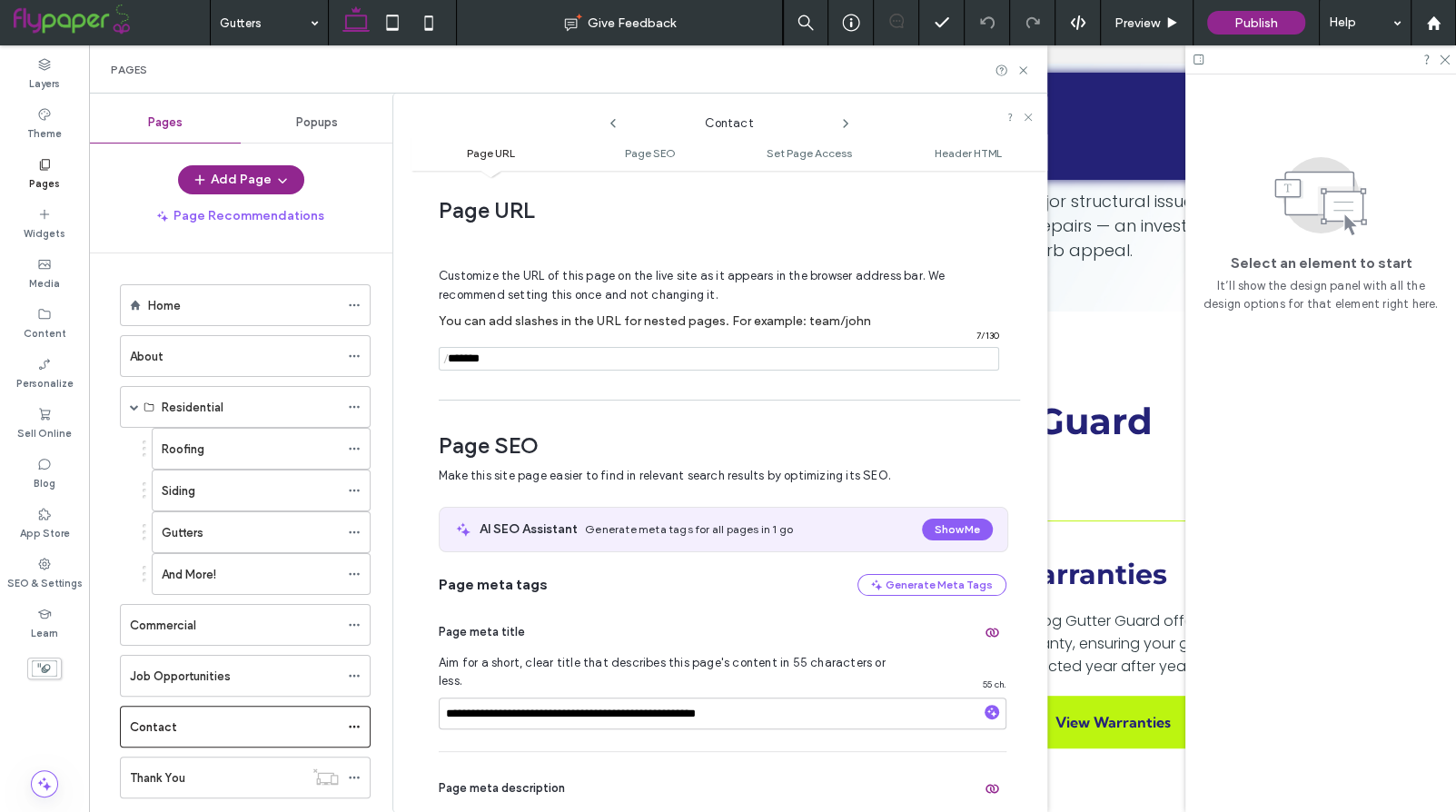 click 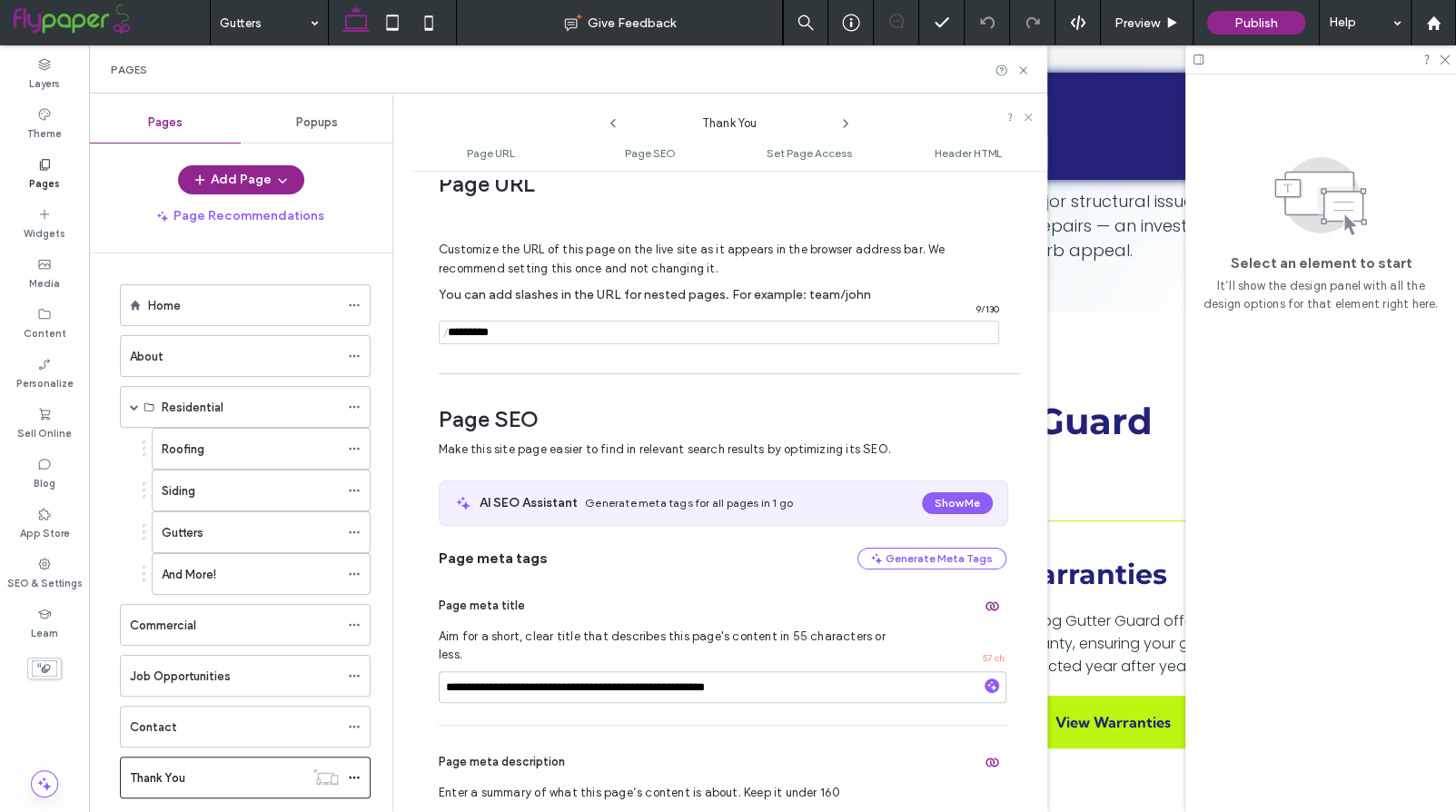 scroll, scrollTop: 0, scrollLeft: 0, axis: both 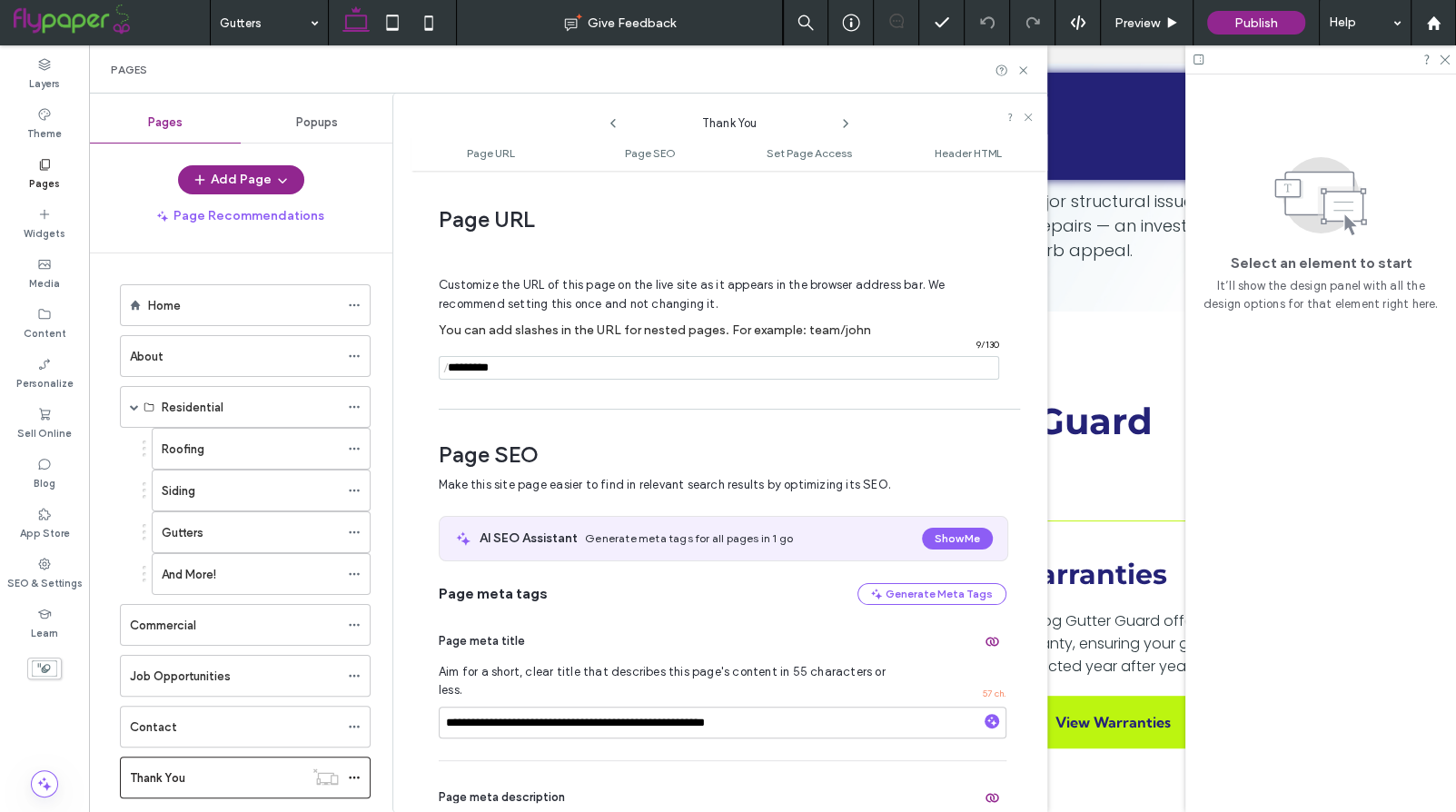 click 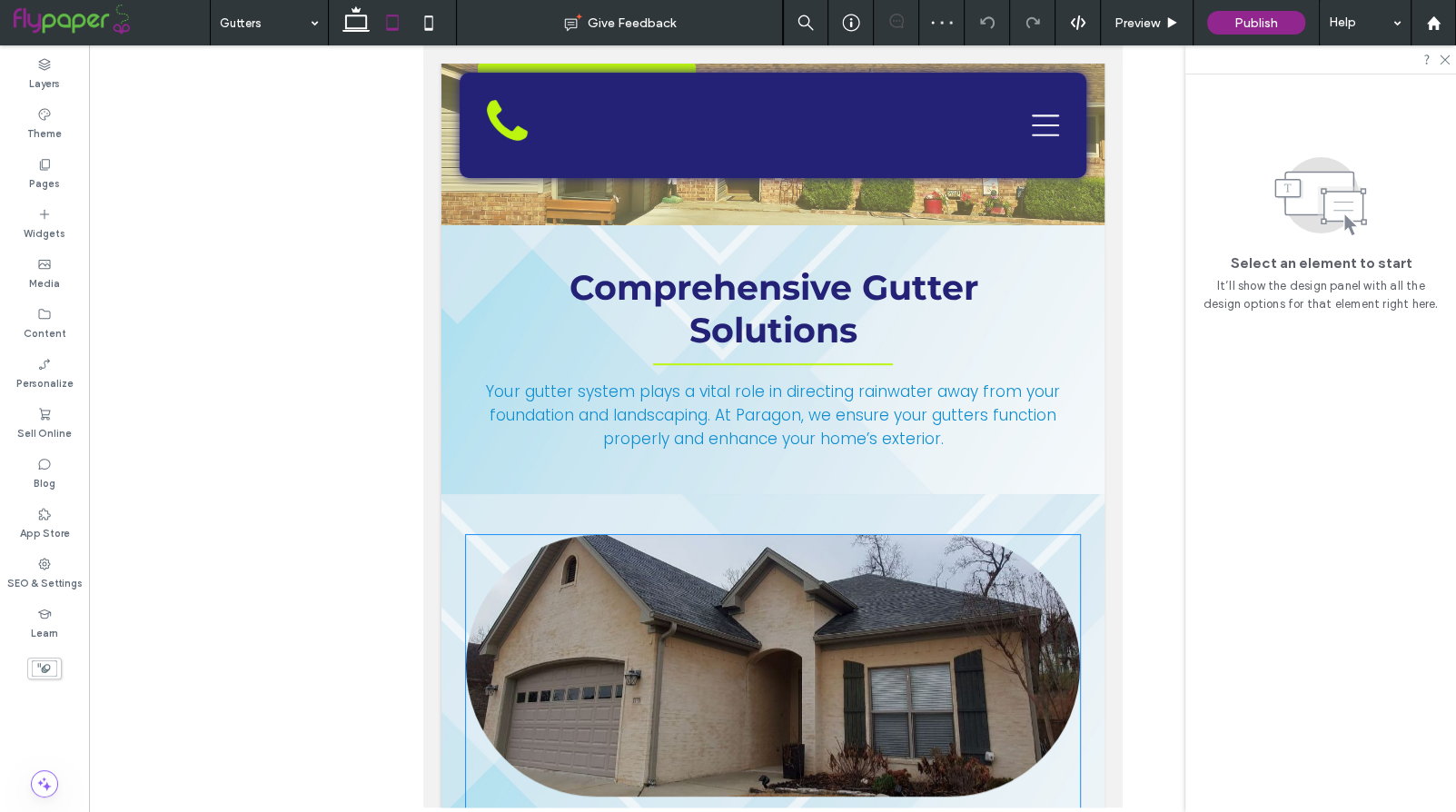 scroll, scrollTop: 0, scrollLeft: 0, axis: both 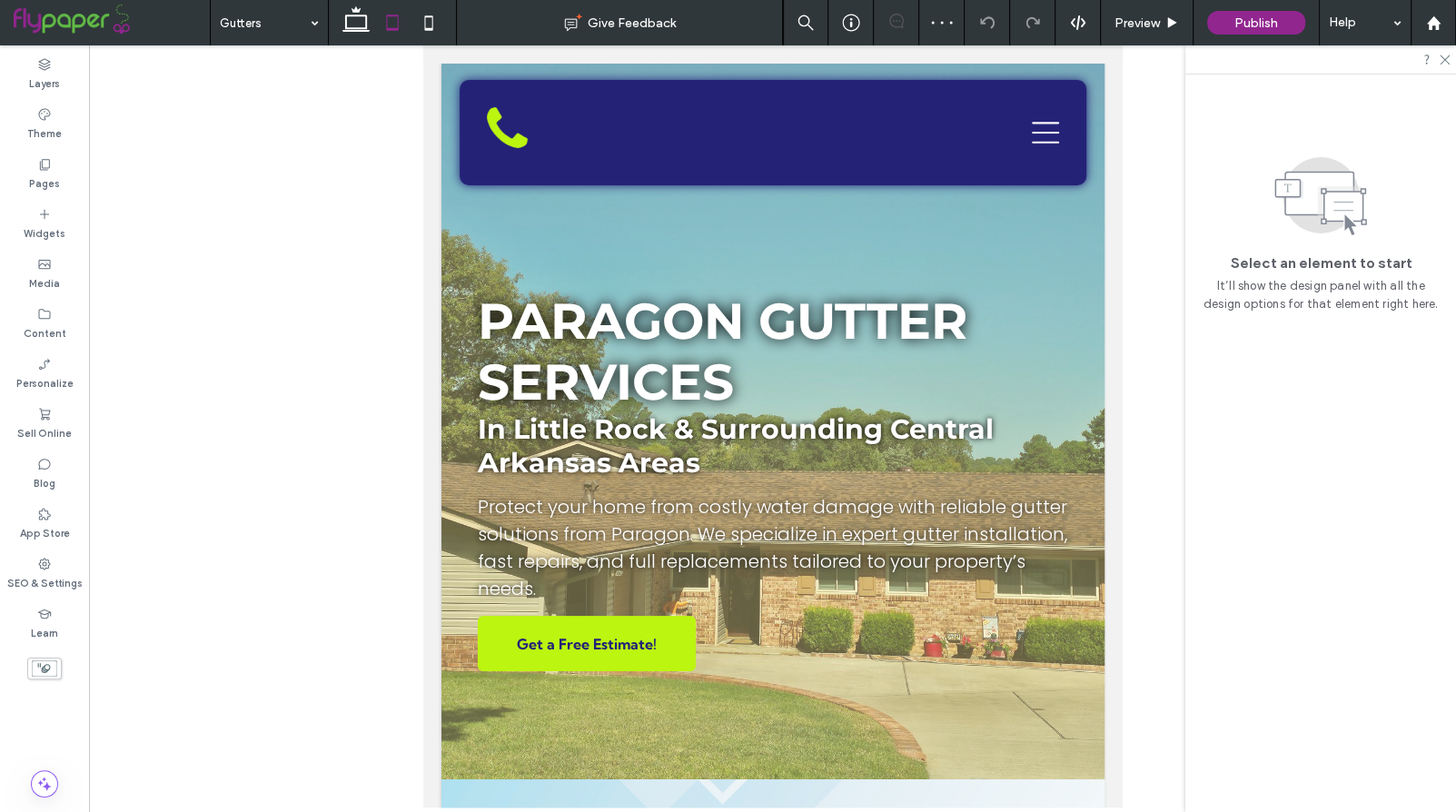 click 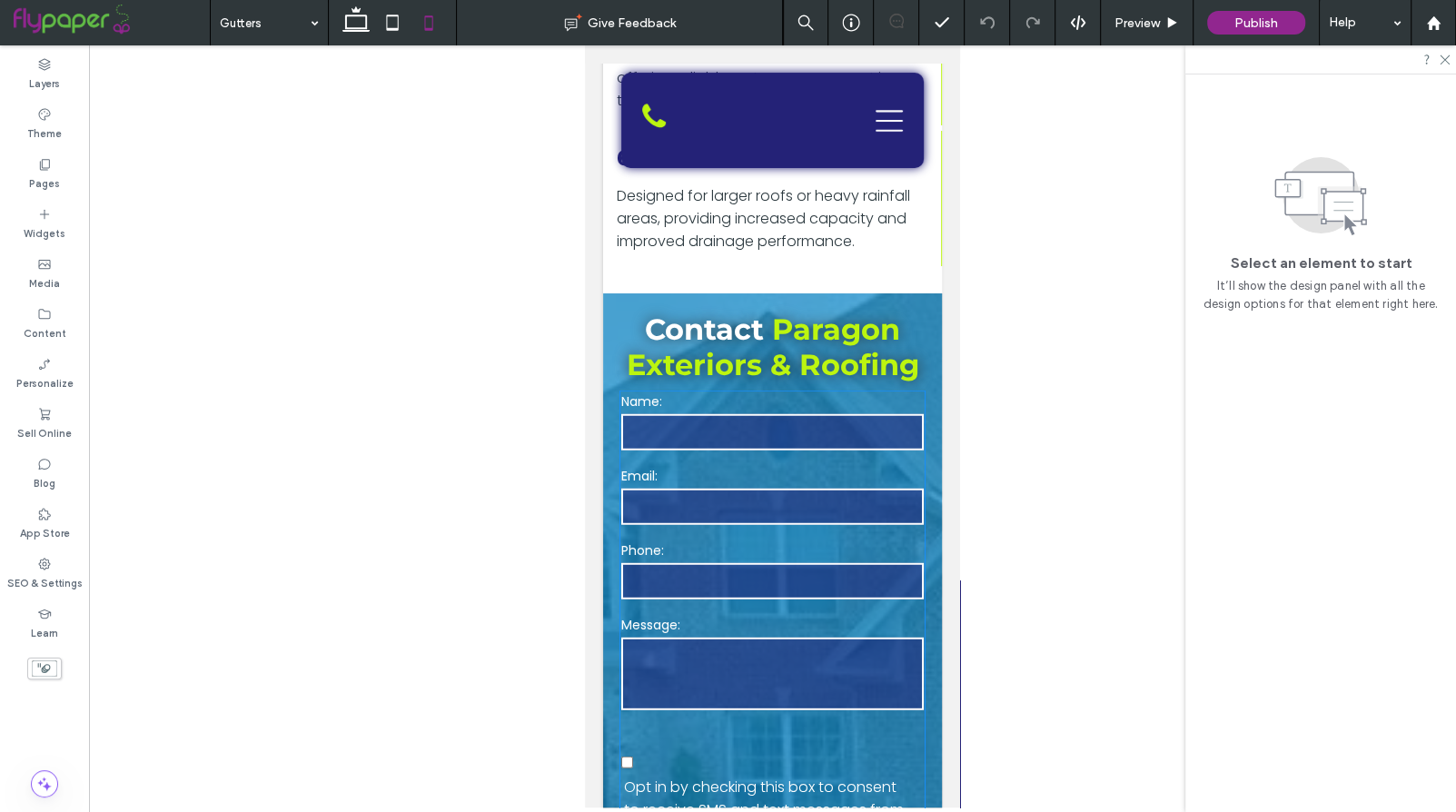 scroll, scrollTop: 8954, scrollLeft: 0, axis: vertical 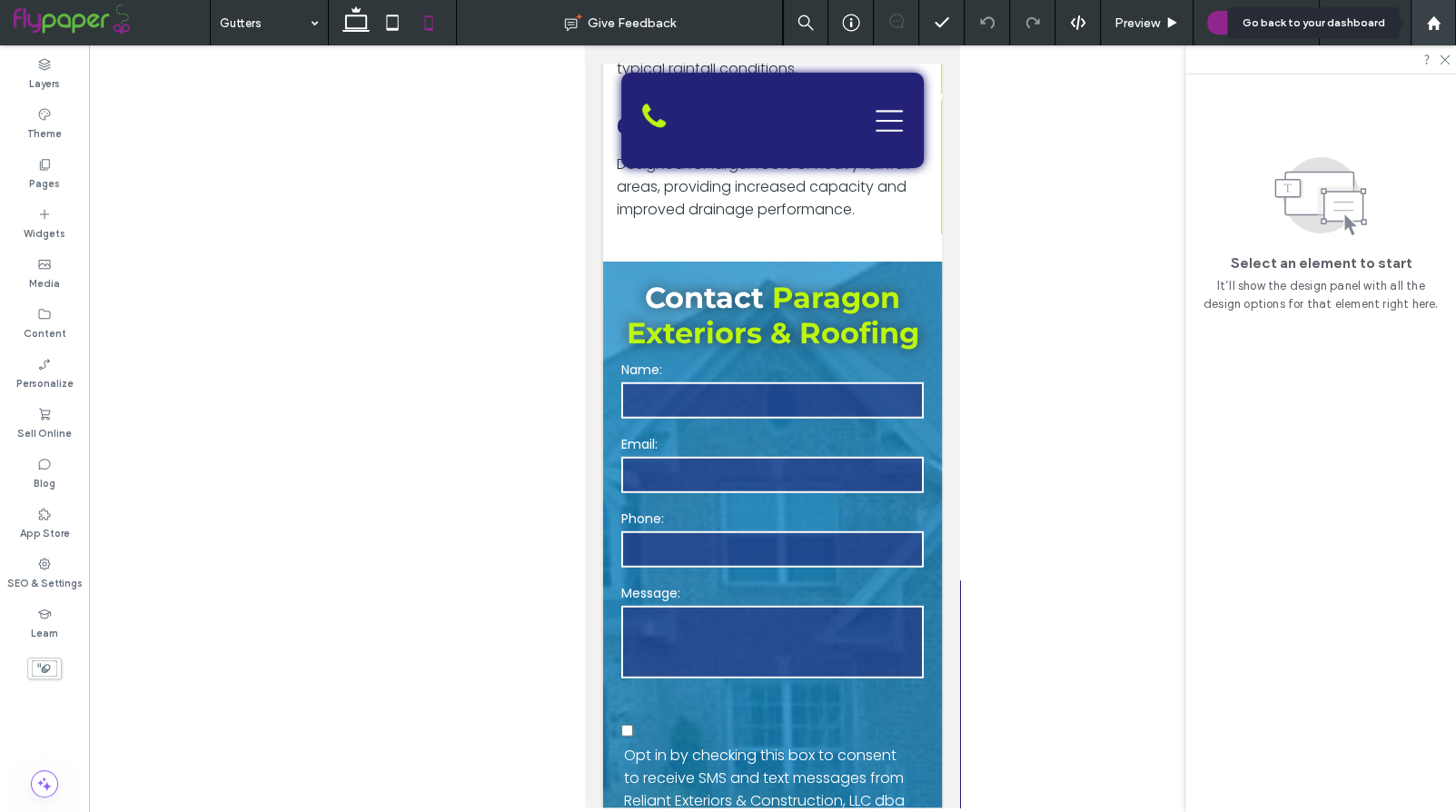 click 